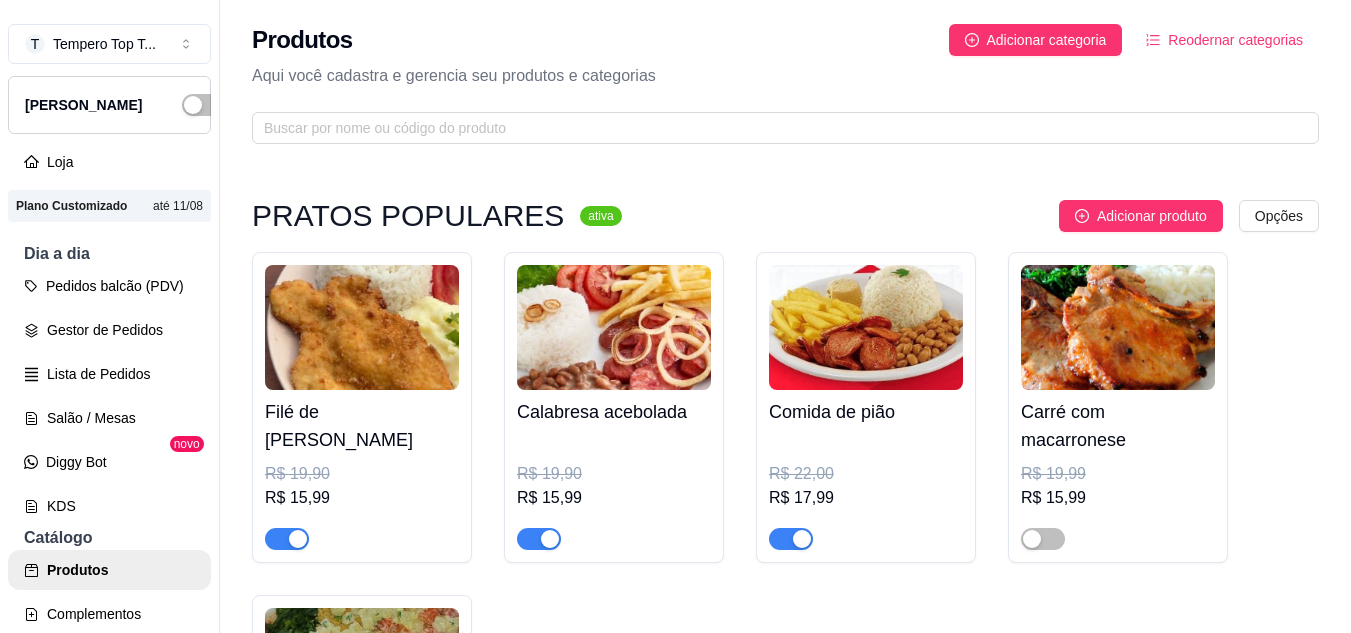 scroll, scrollTop: 0, scrollLeft: 0, axis: both 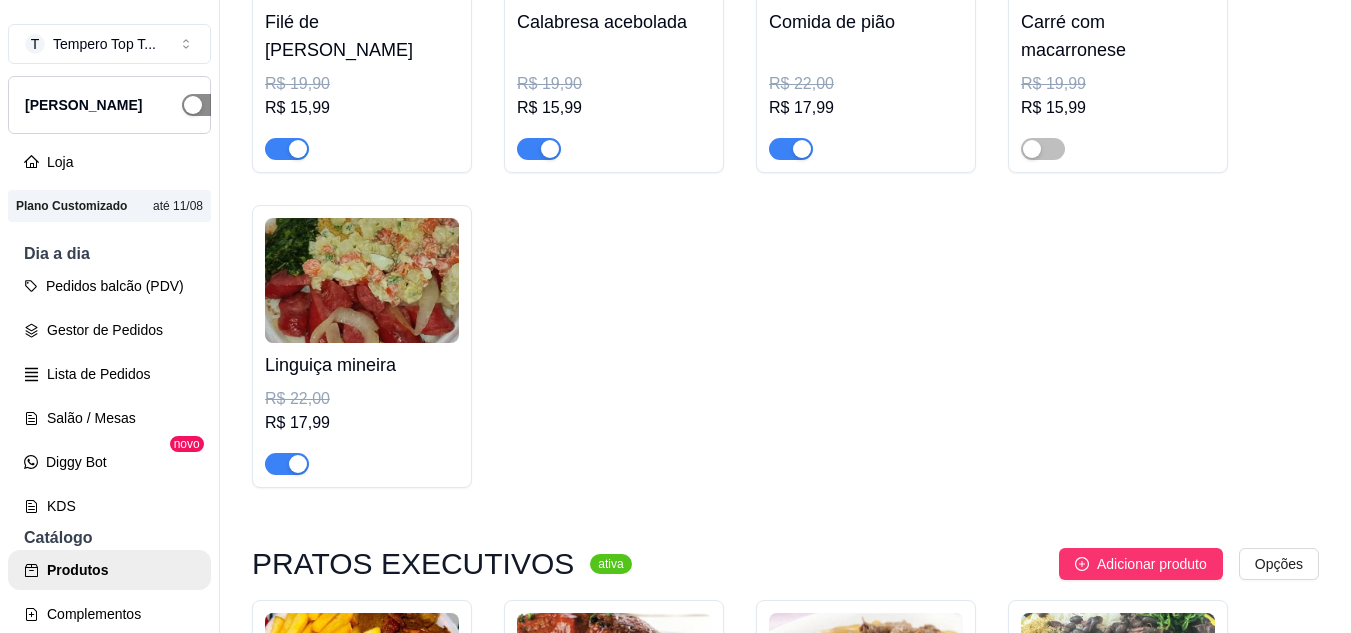 click at bounding box center [204, 105] 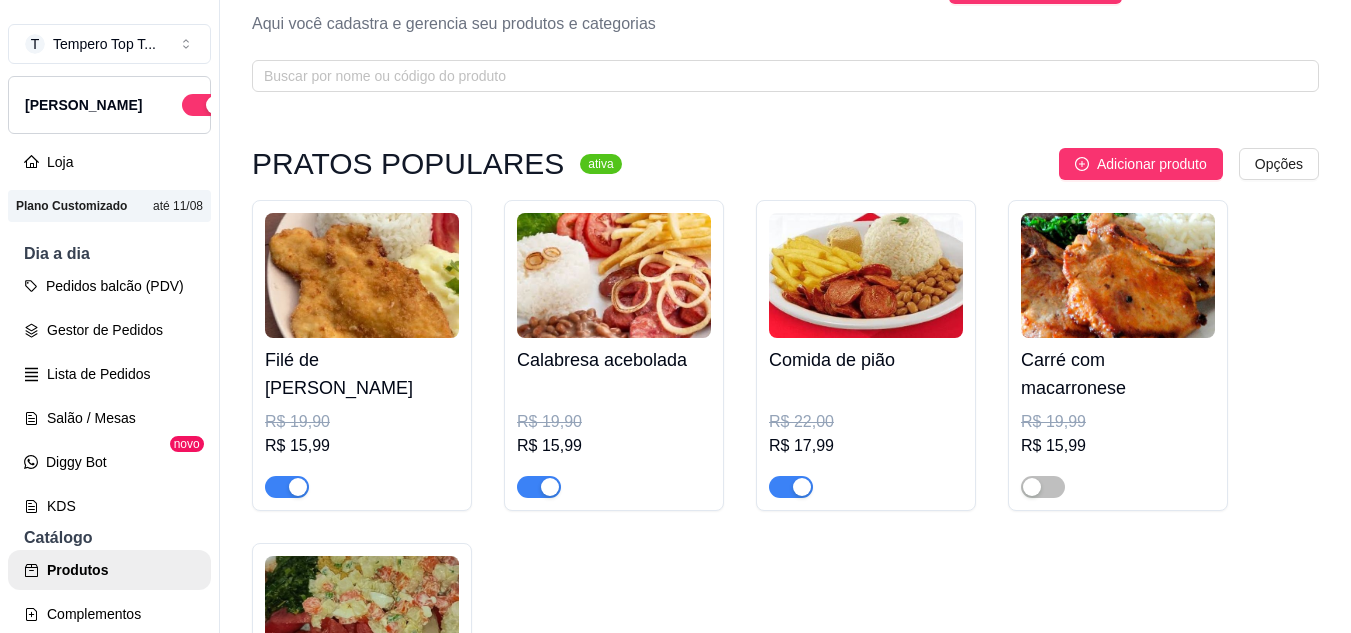 scroll, scrollTop: 0, scrollLeft: 0, axis: both 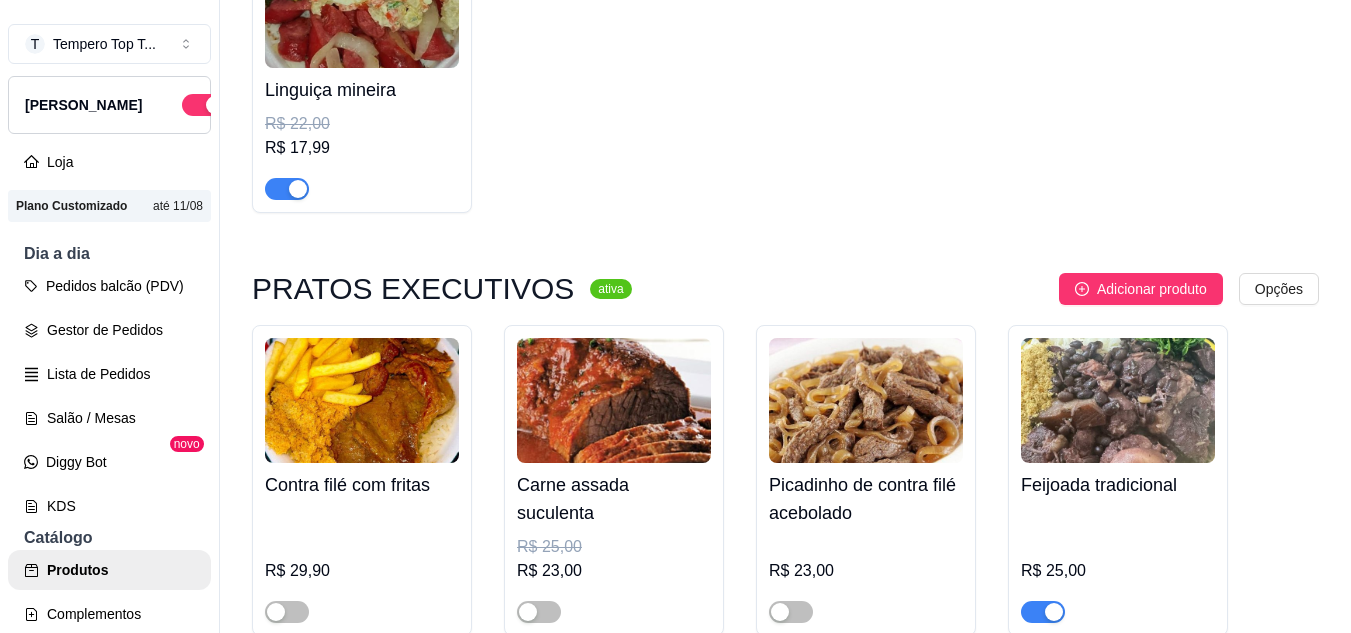 click at bounding box center (1054, 612) 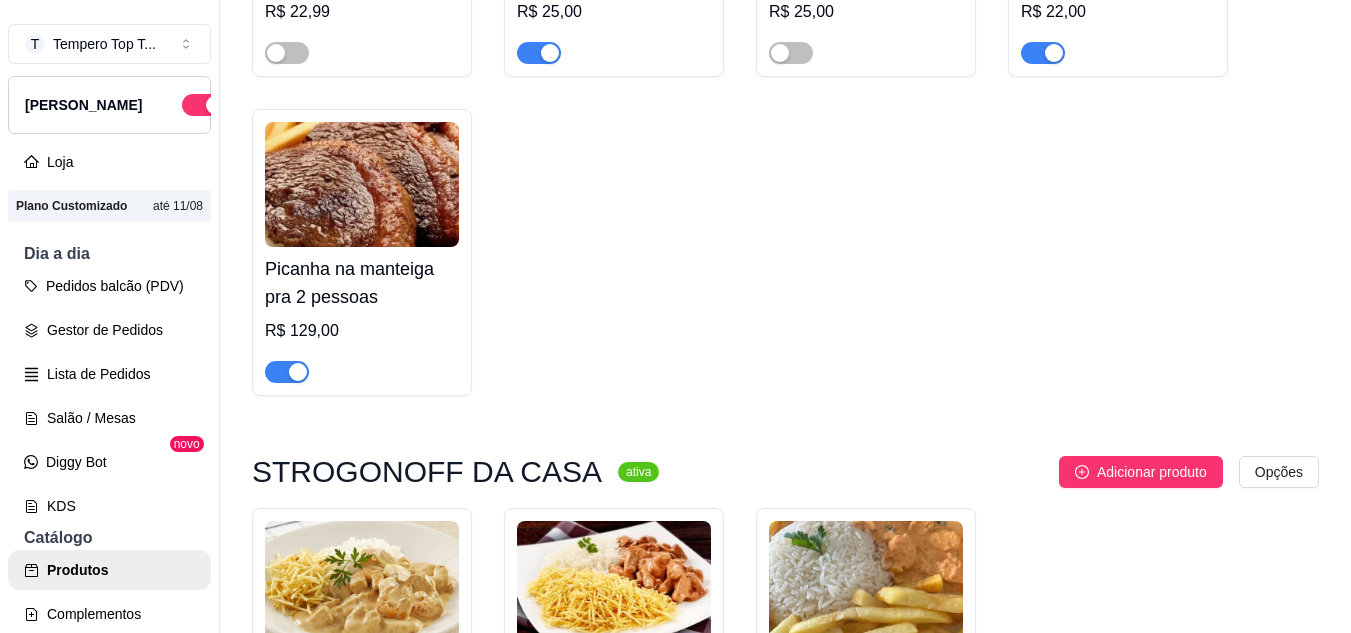 scroll, scrollTop: 1579, scrollLeft: 0, axis: vertical 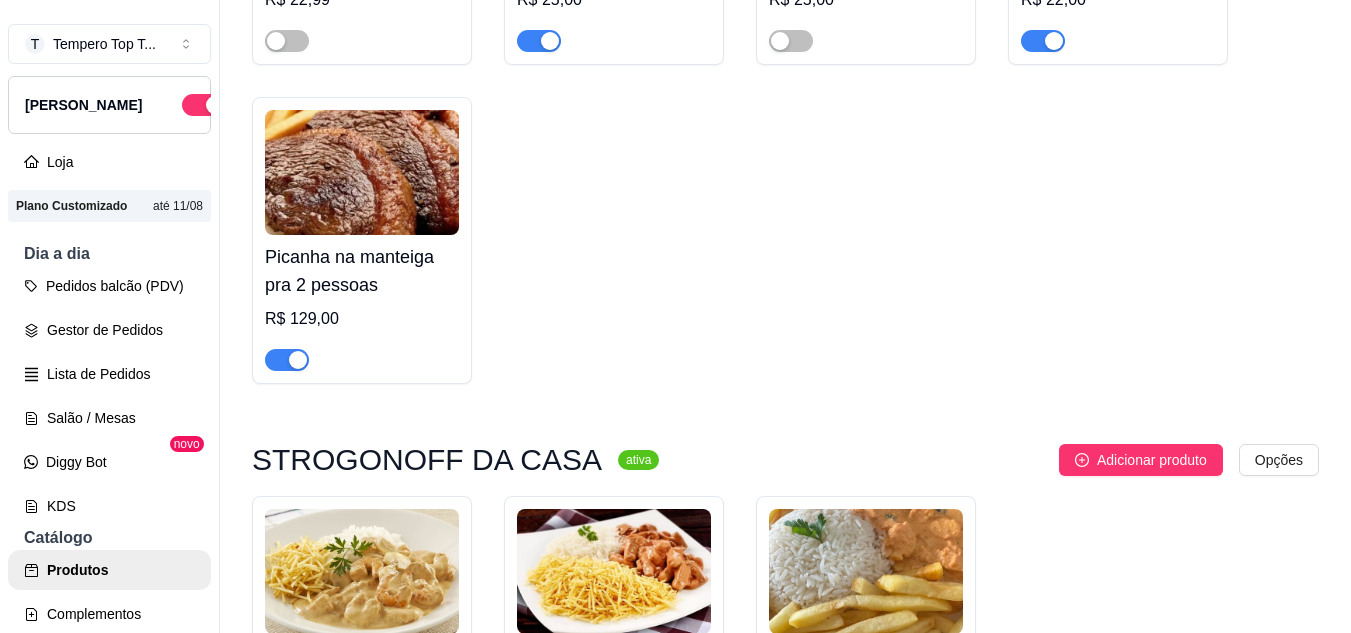 click at bounding box center [287, 360] 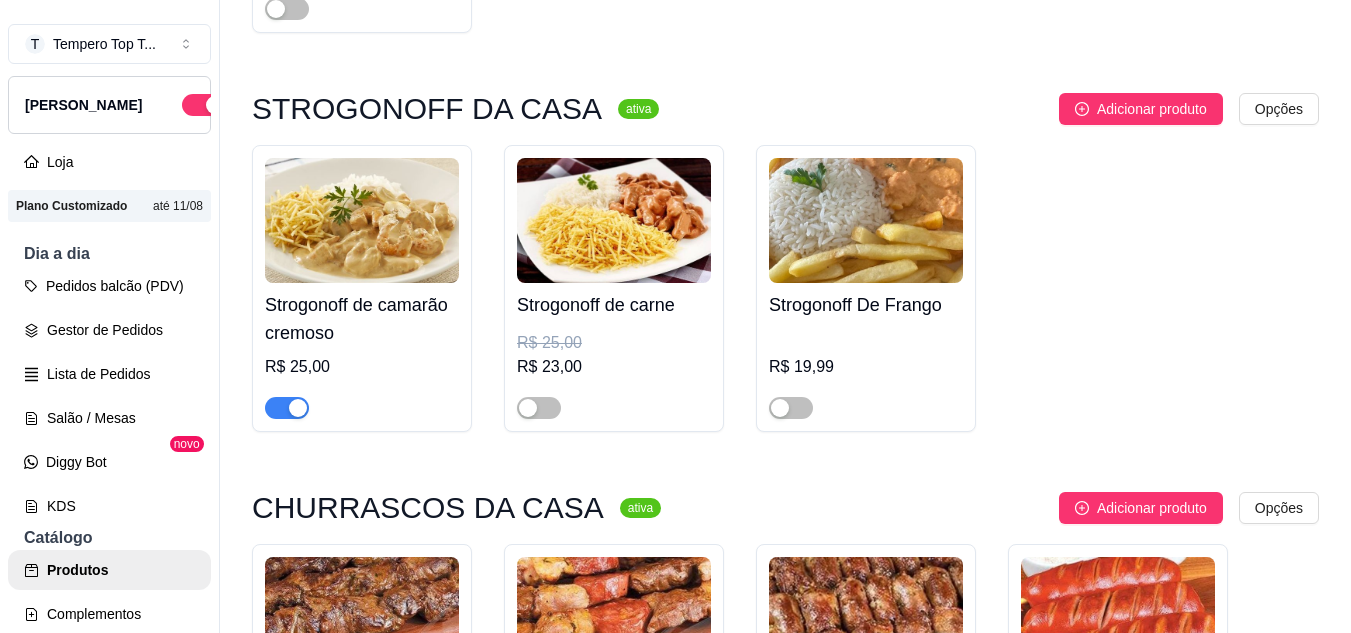 scroll, scrollTop: 1956, scrollLeft: 0, axis: vertical 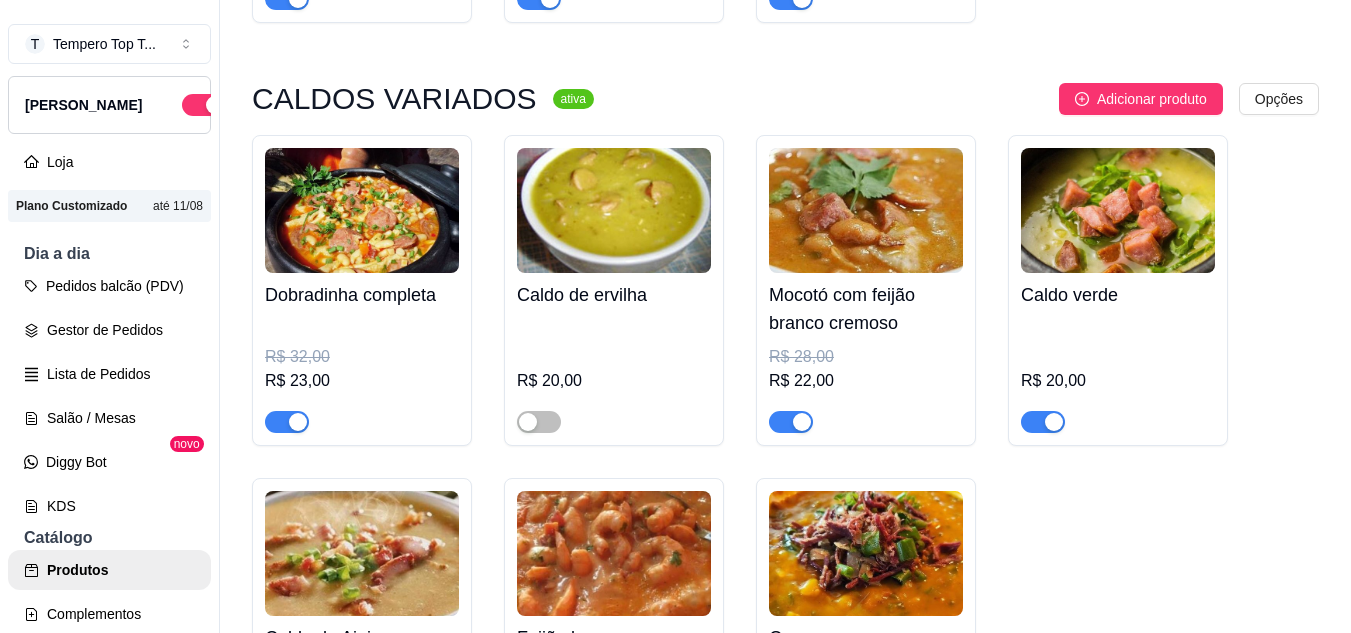 click at bounding box center (1054, 422) 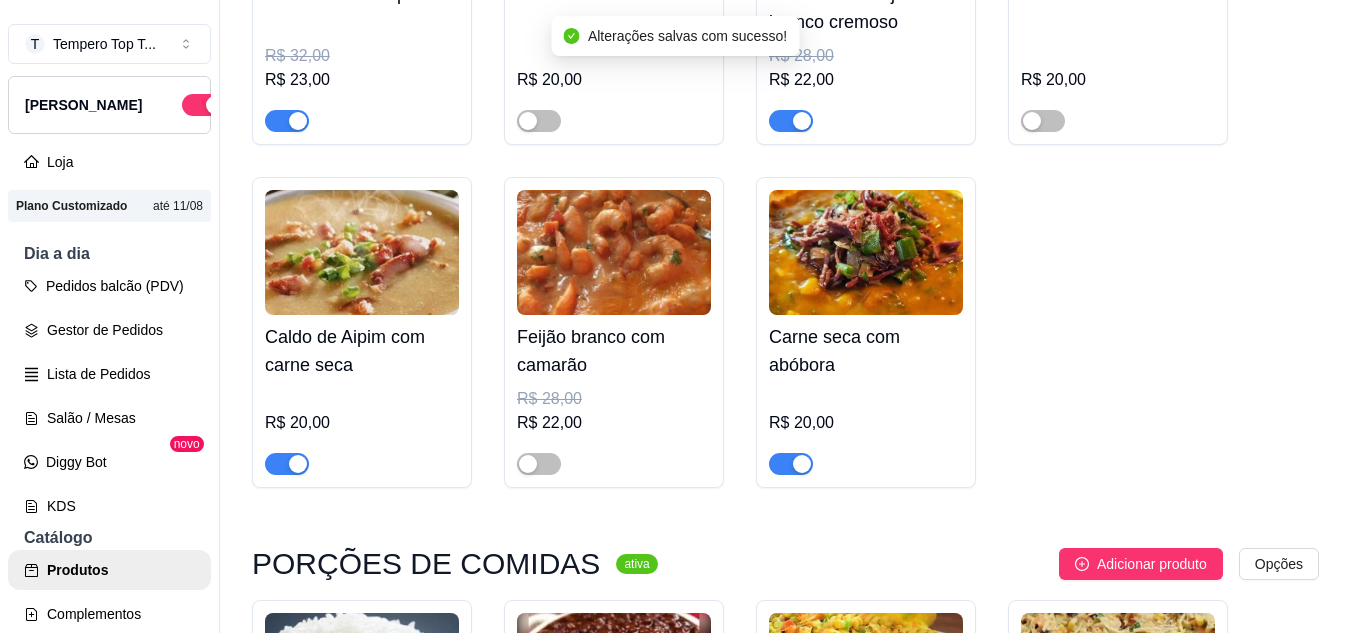 scroll, scrollTop: 4124, scrollLeft: 0, axis: vertical 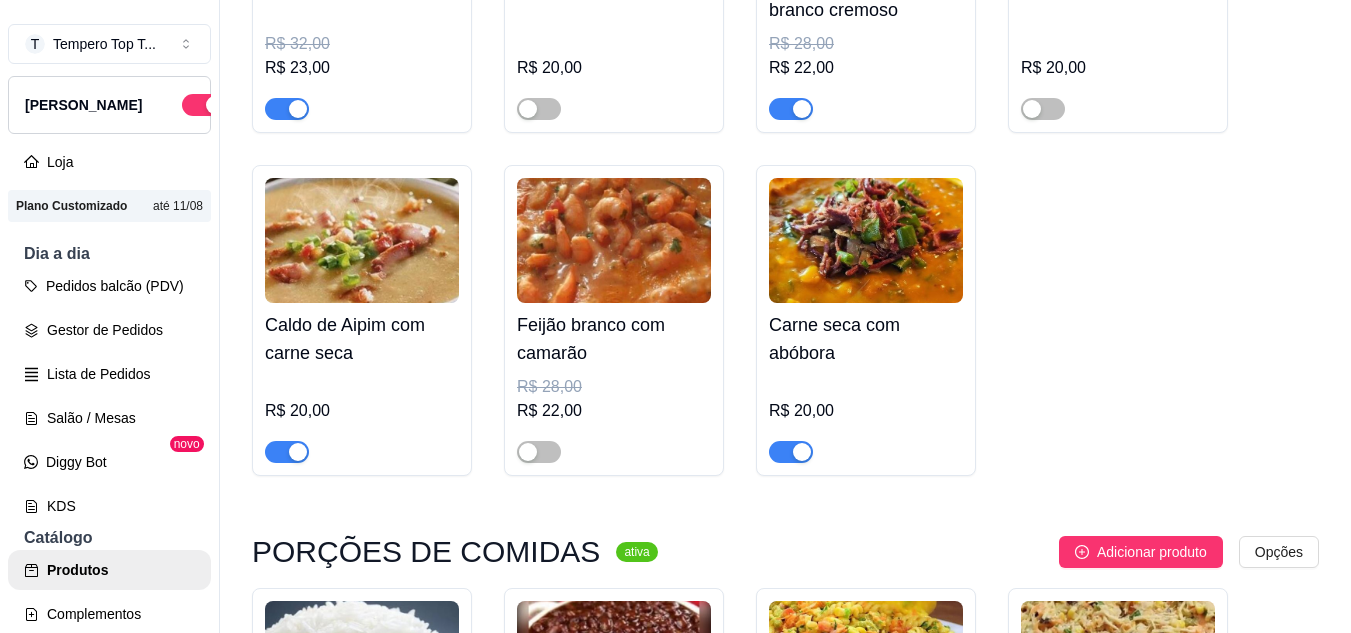 click at bounding box center [298, 452] 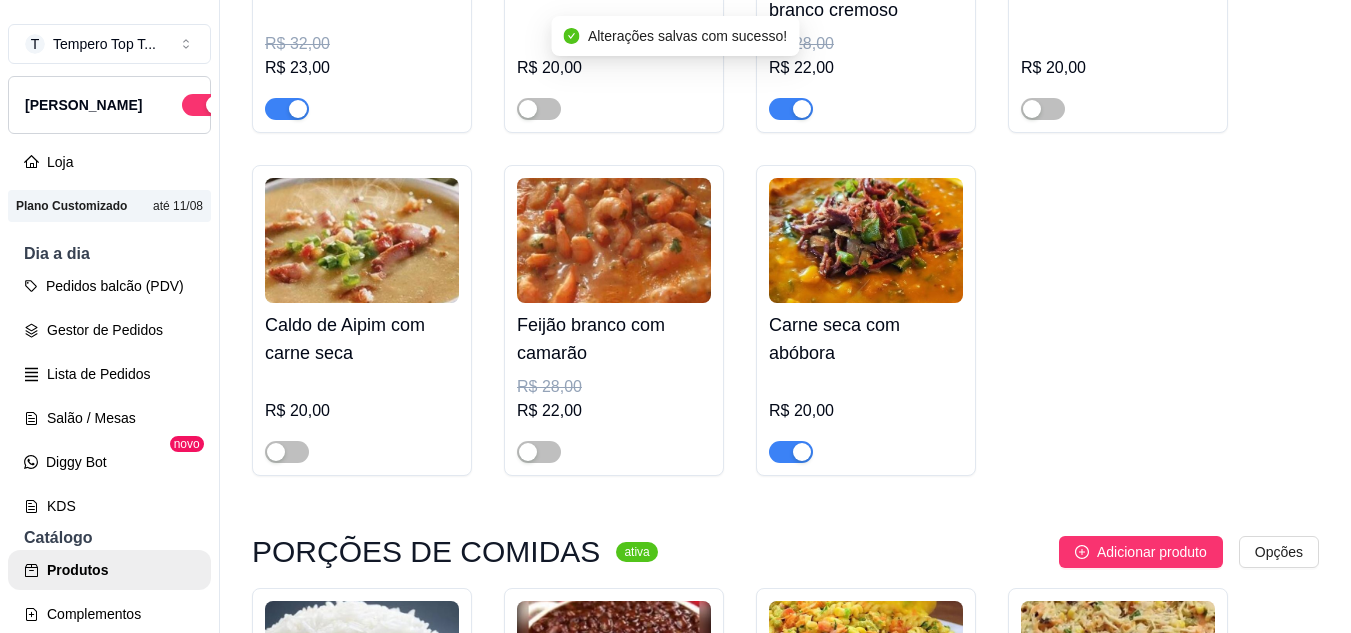 click at bounding box center [791, 452] 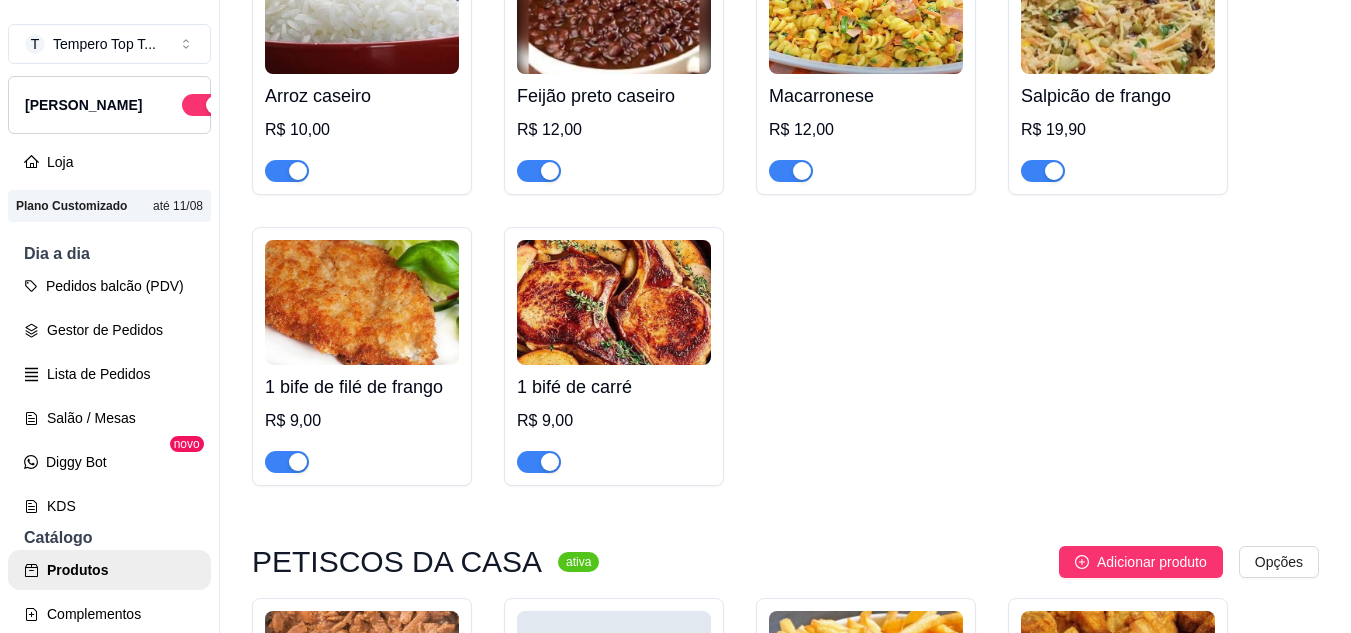 scroll, scrollTop: 4839, scrollLeft: 0, axis: vertical 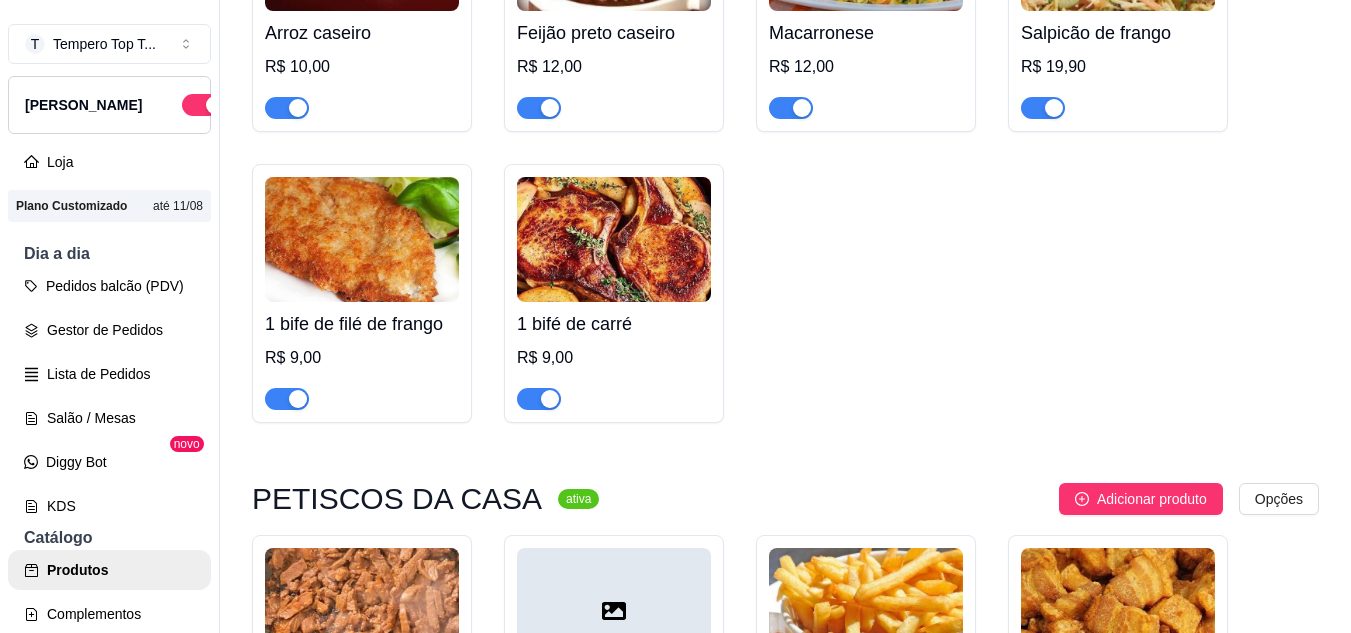 click at bounding box center [550, 399] 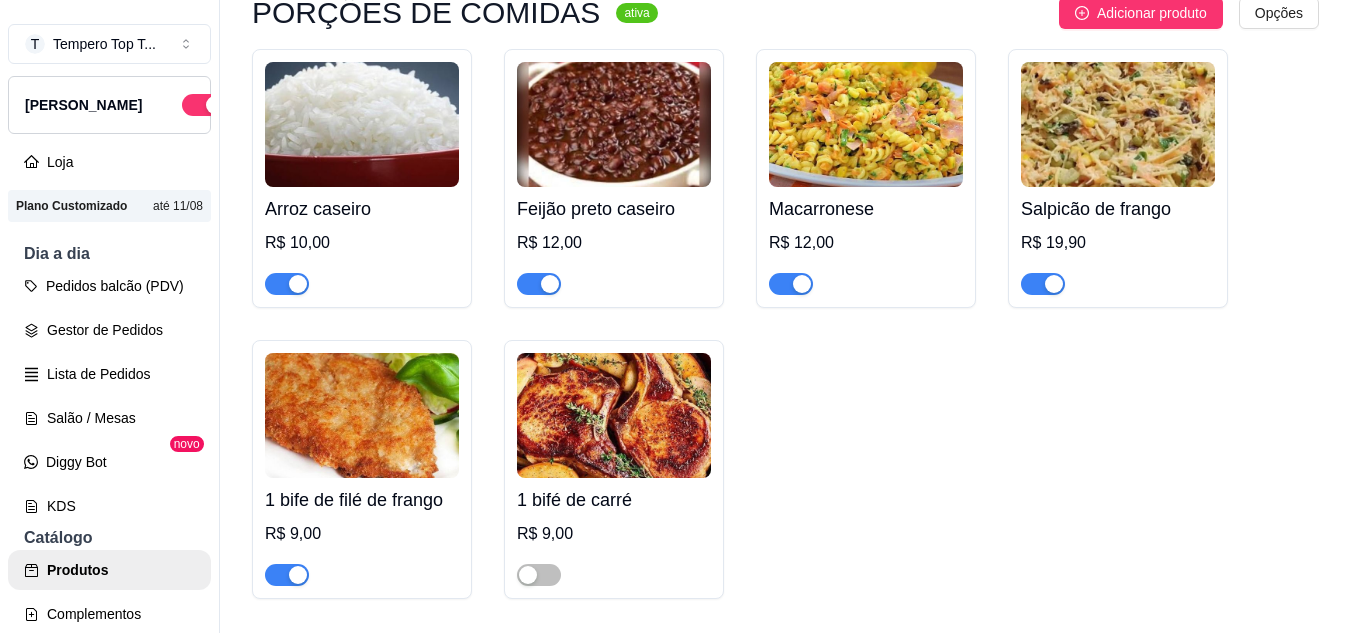 scroll, scrollTop: 4638, scrollLeft: 0, axis: vertical 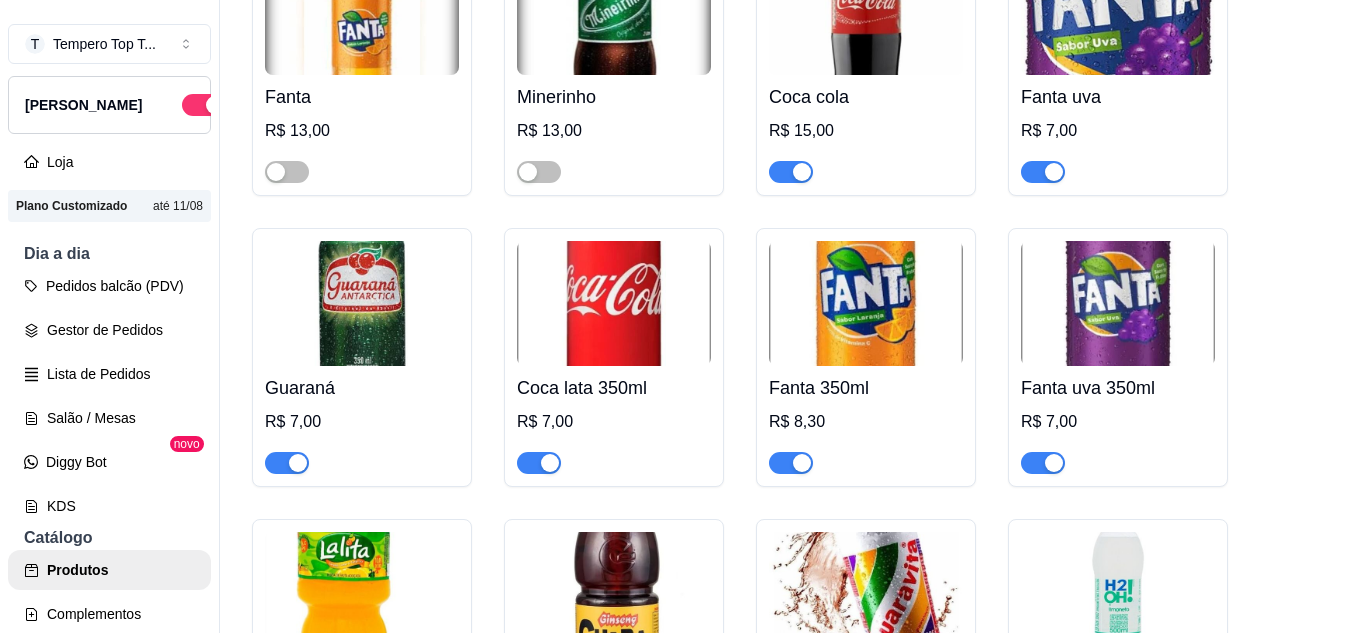 click on "Guaraná   R$ 7,00" at bounding box center (362, 357) 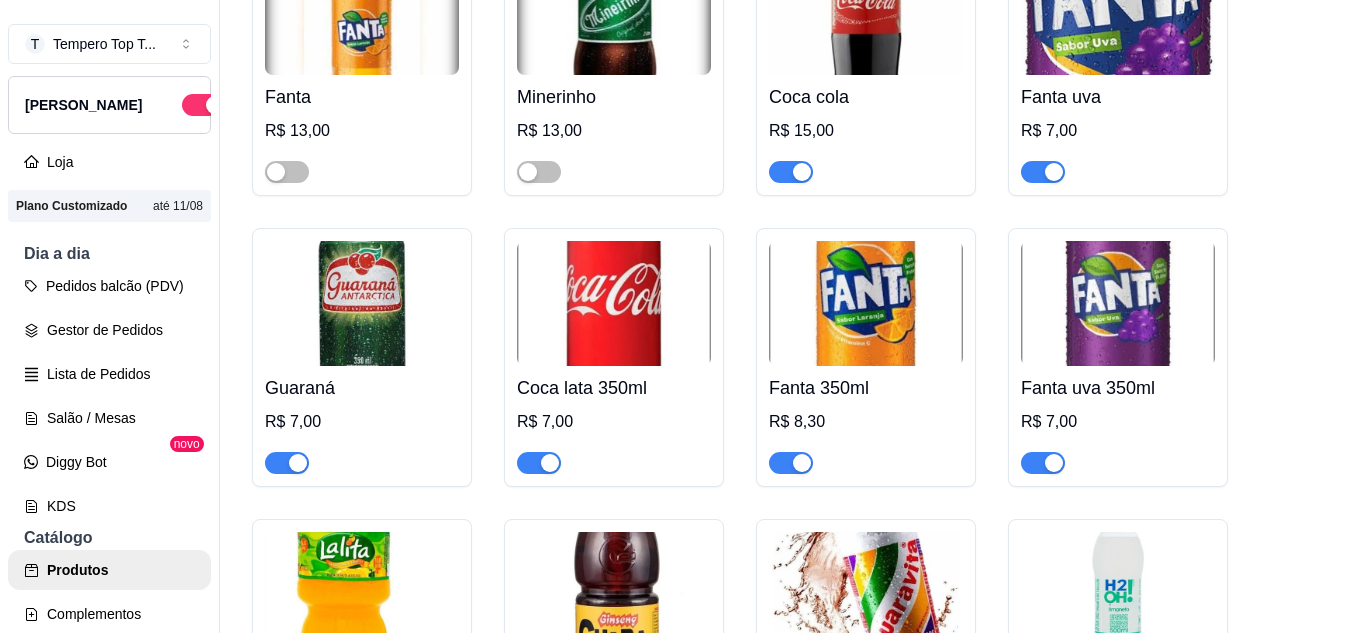 type 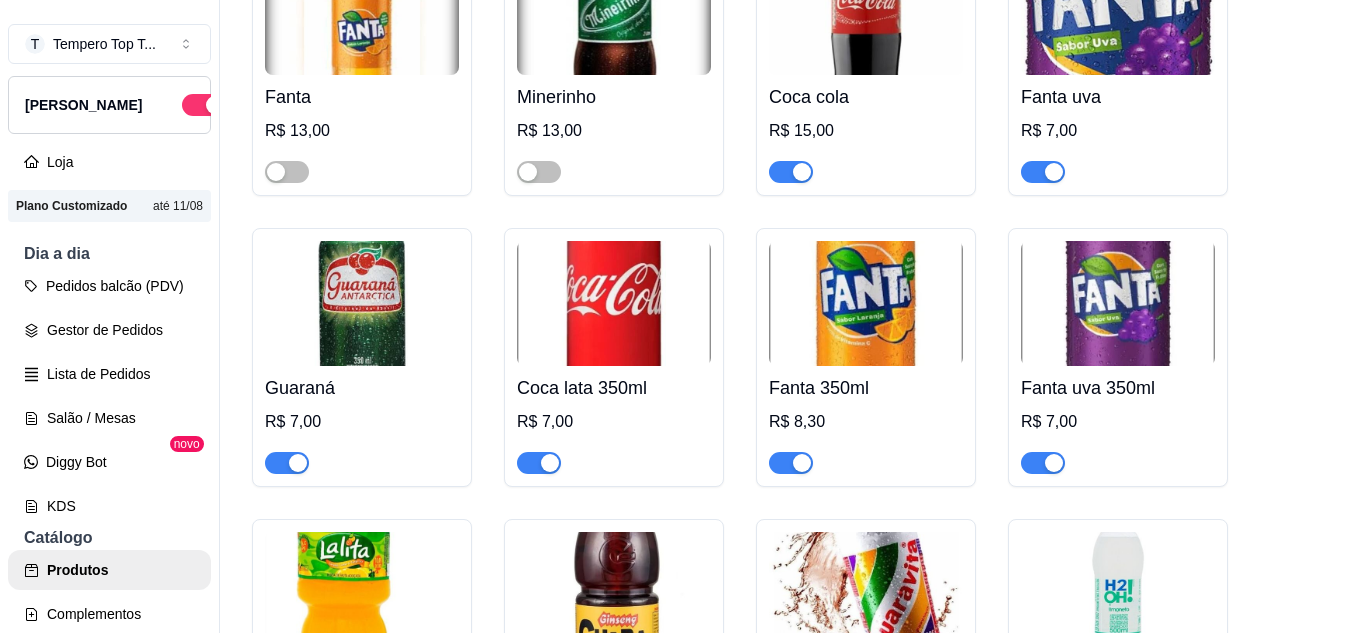 click at bounding box center [287, 463] 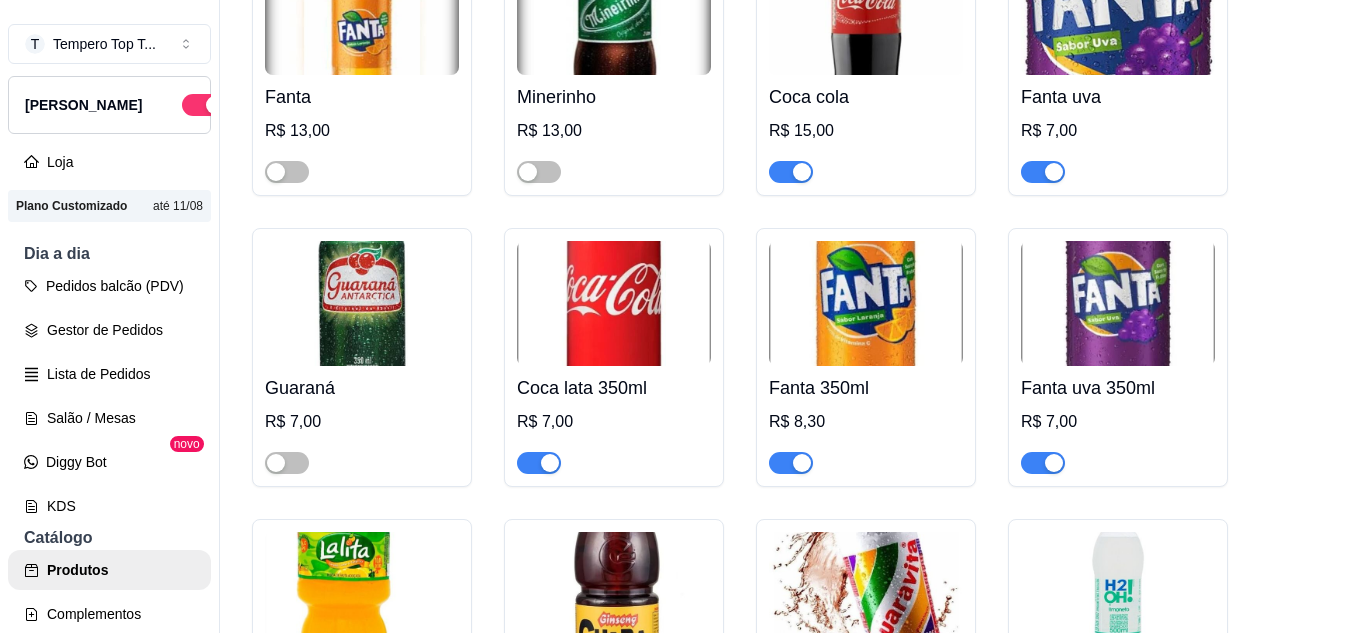 scroll, scrollTop: 6331, scrollLeft: 0, axis: vertical 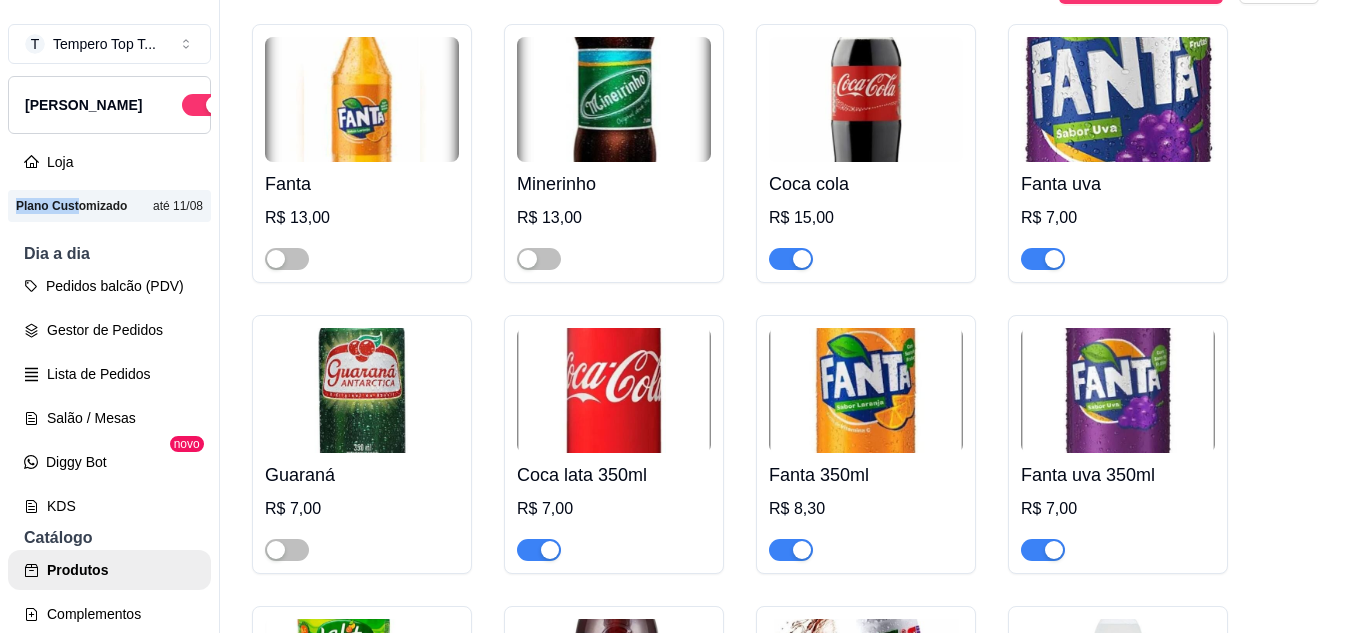 drag, startPoint x: 74, startPoint y: 213, endPoint x: 77, endPoint y: 202, distance: 11.401754 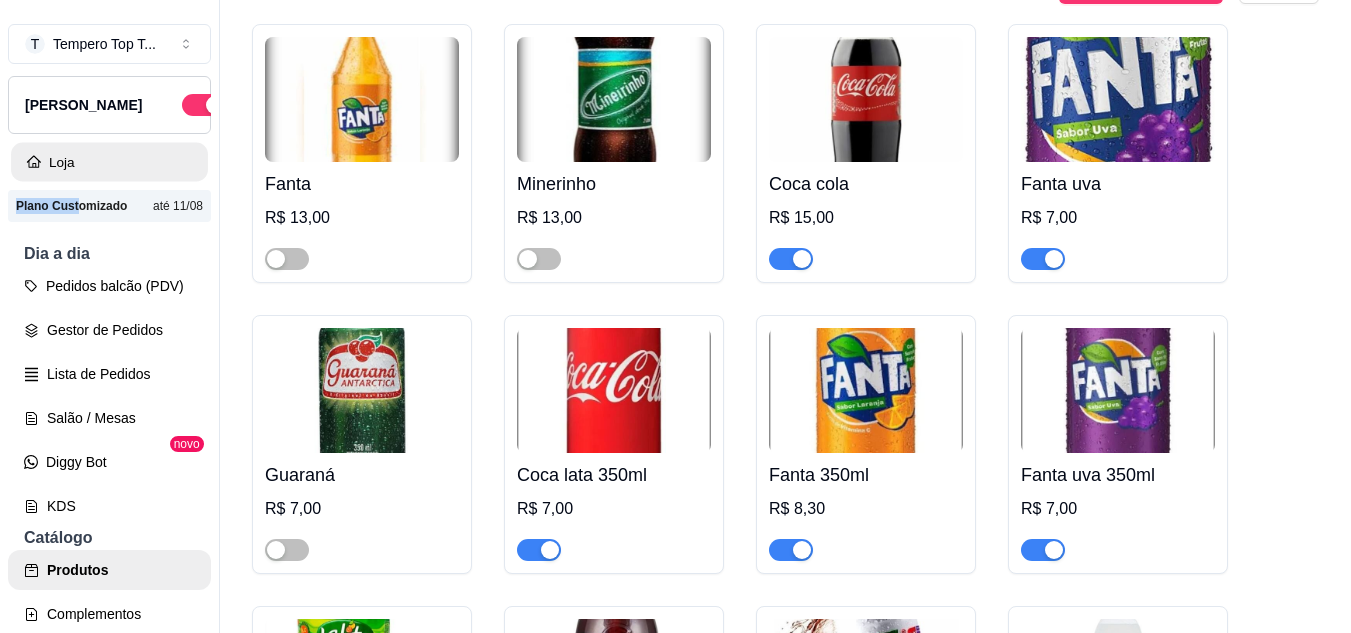 click on "Loja" at bounding box center [109, 162] 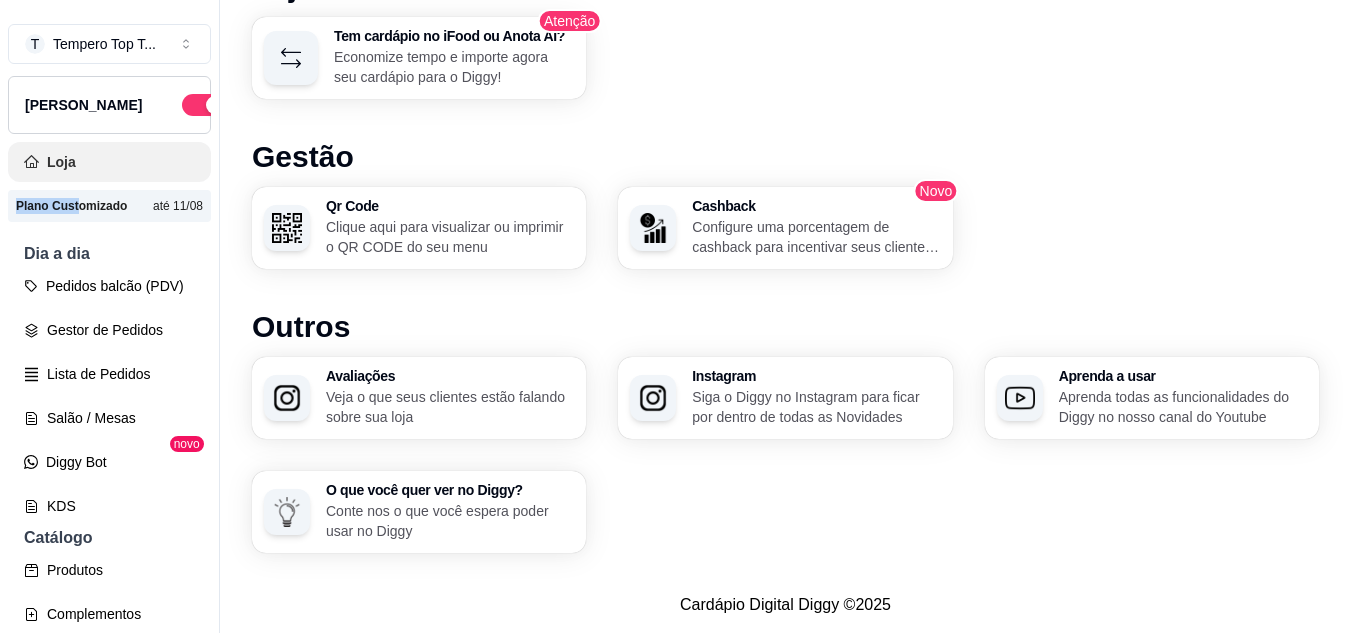scroll, scrollTop: 0, scrollLeft: 0, axis: both 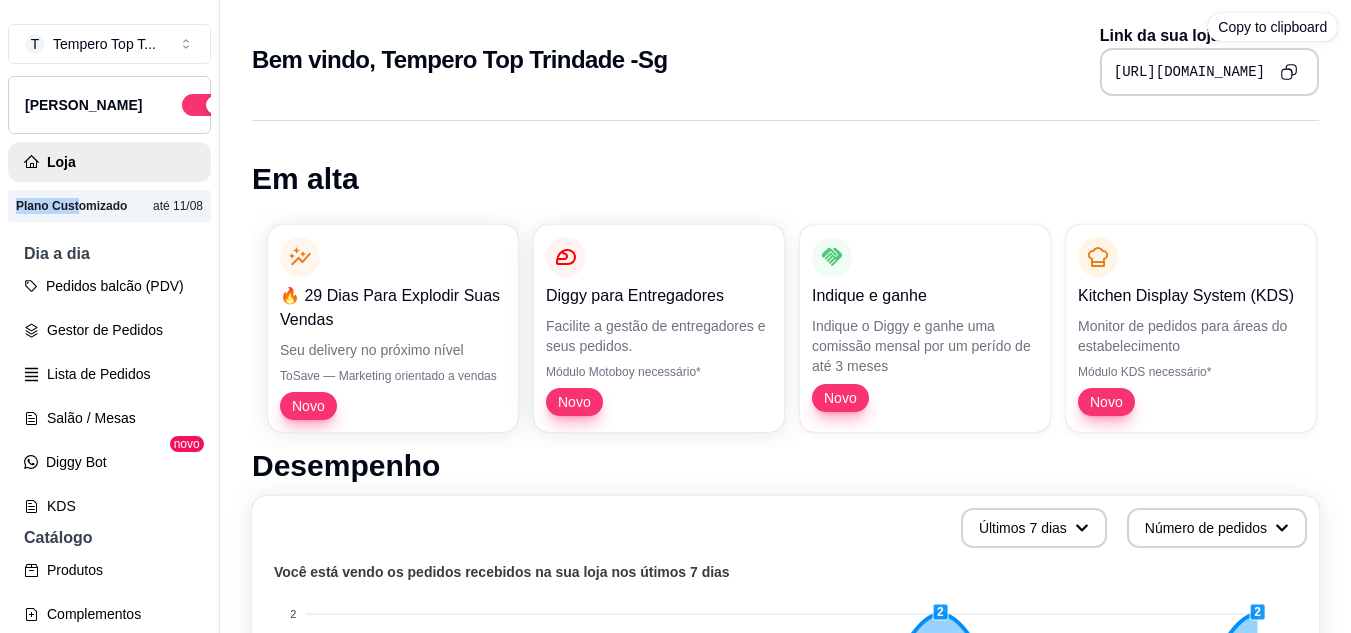 click 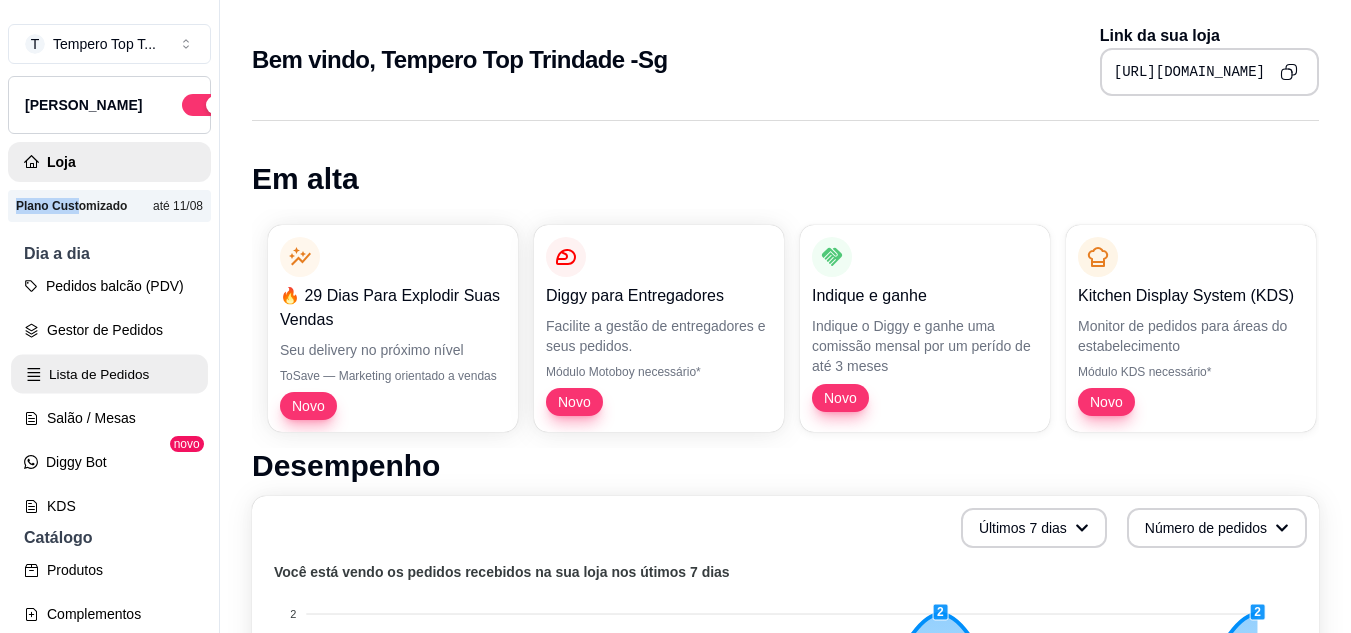click on "Lista de Pedidos" at bounding box center [109, 374] 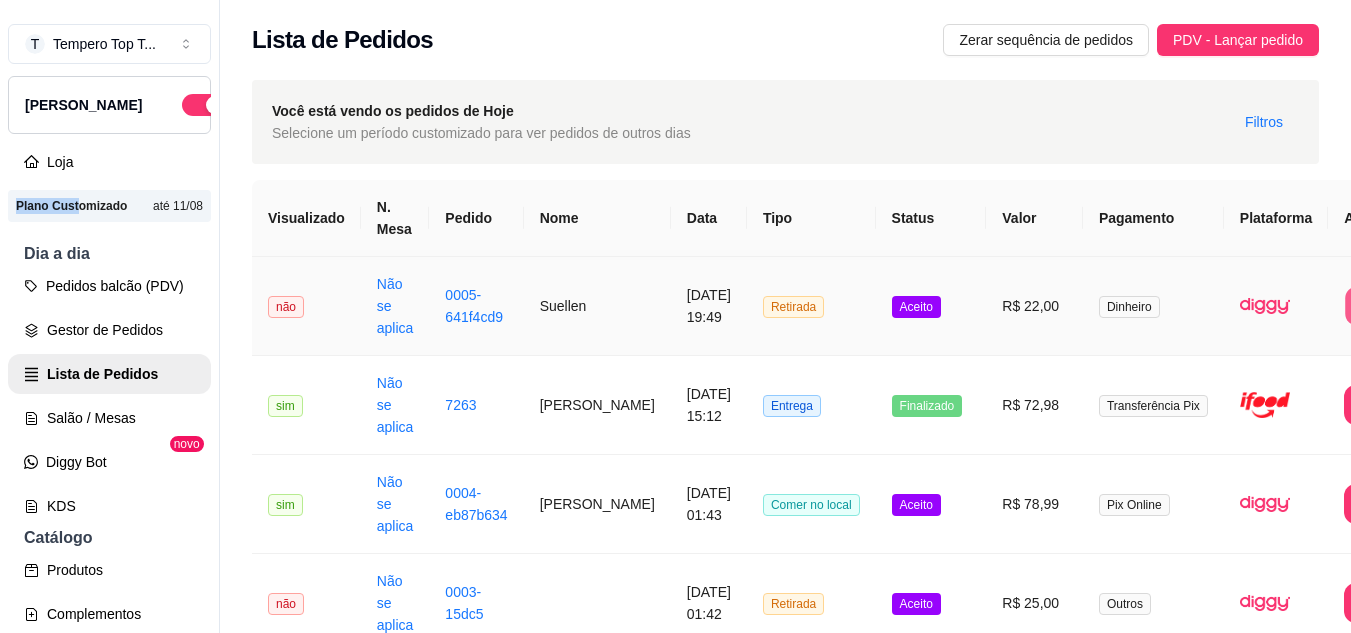 click on "Imprimir" at bounding box center (1385, 306) 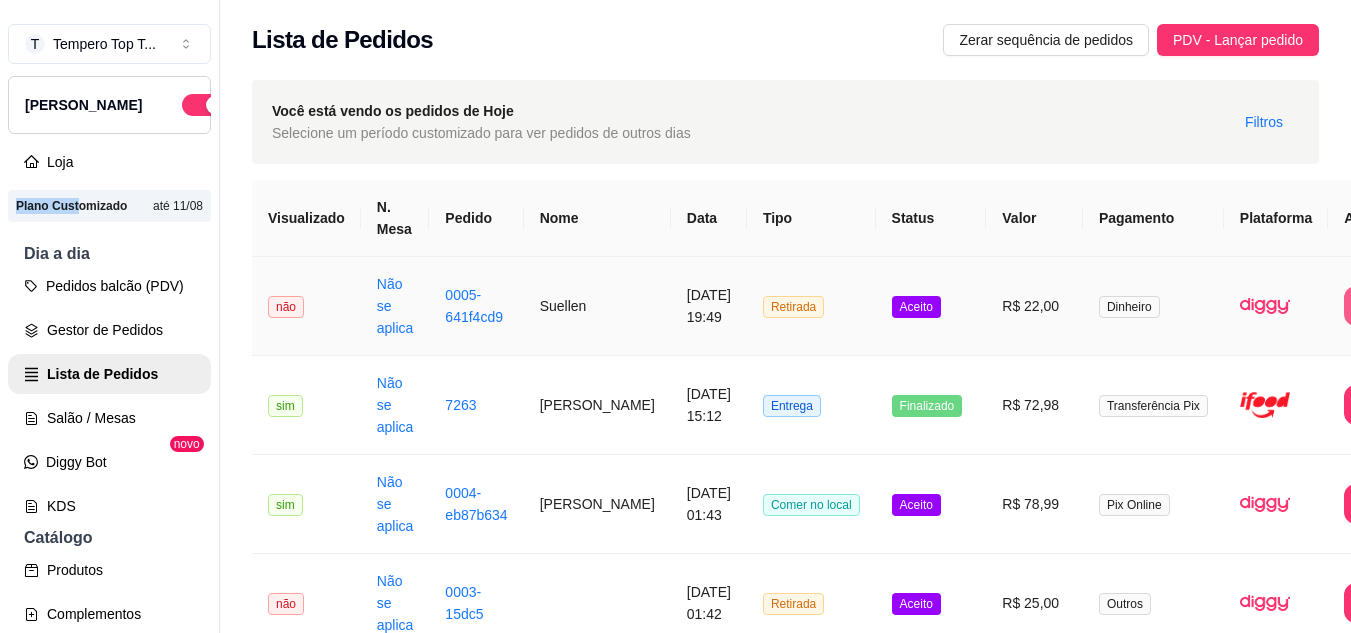 scroll, scrollTop: 0, scrollLeft: 0, axis: both 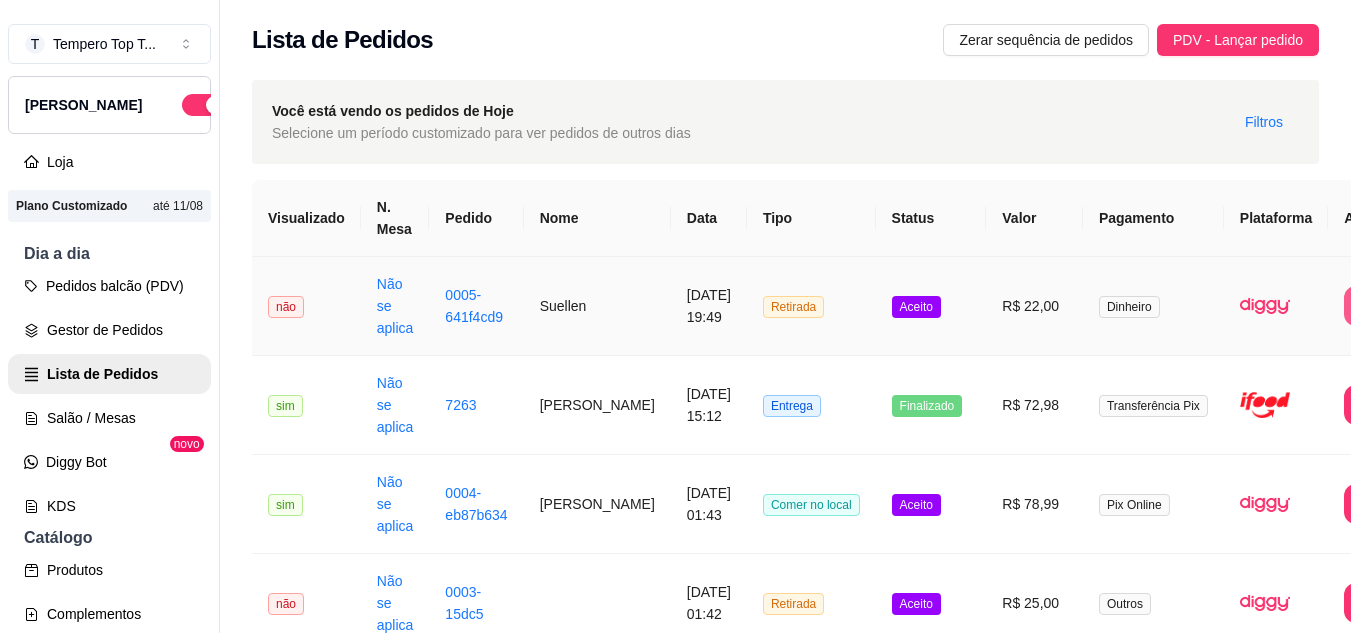 click on "Retirada" at bounding box center (811, 306) 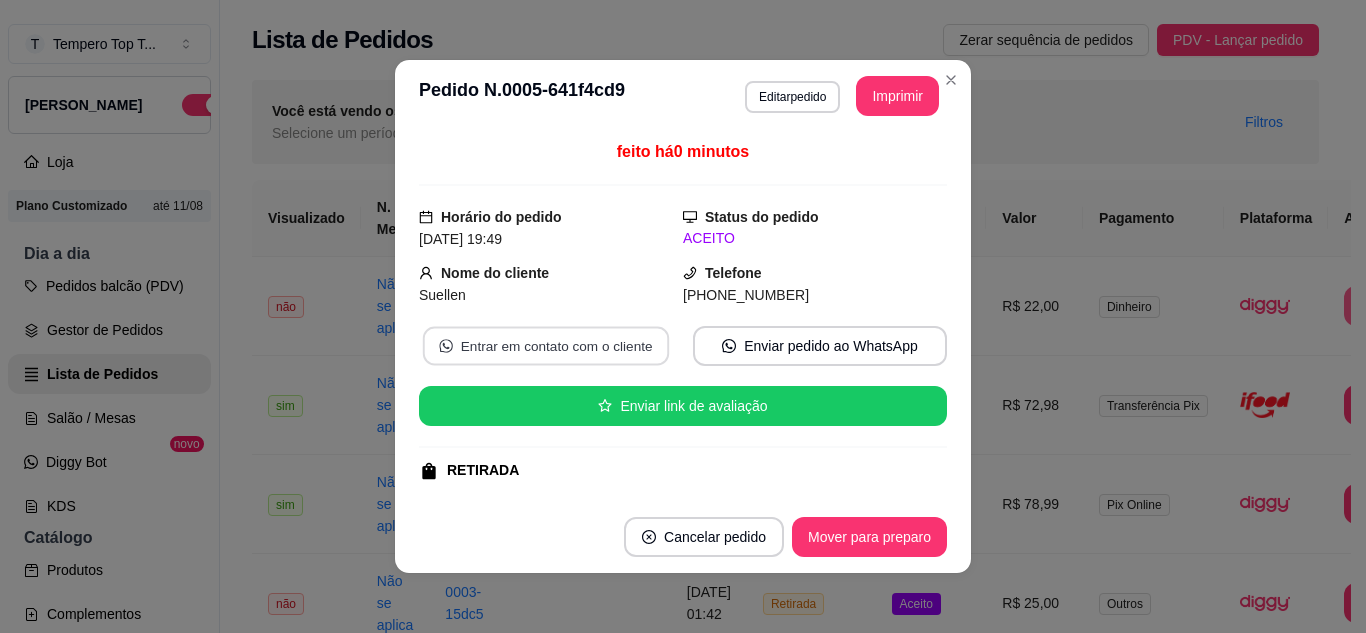 click on "Entrar em contato com o cliente" at bounding box center [546, 346] 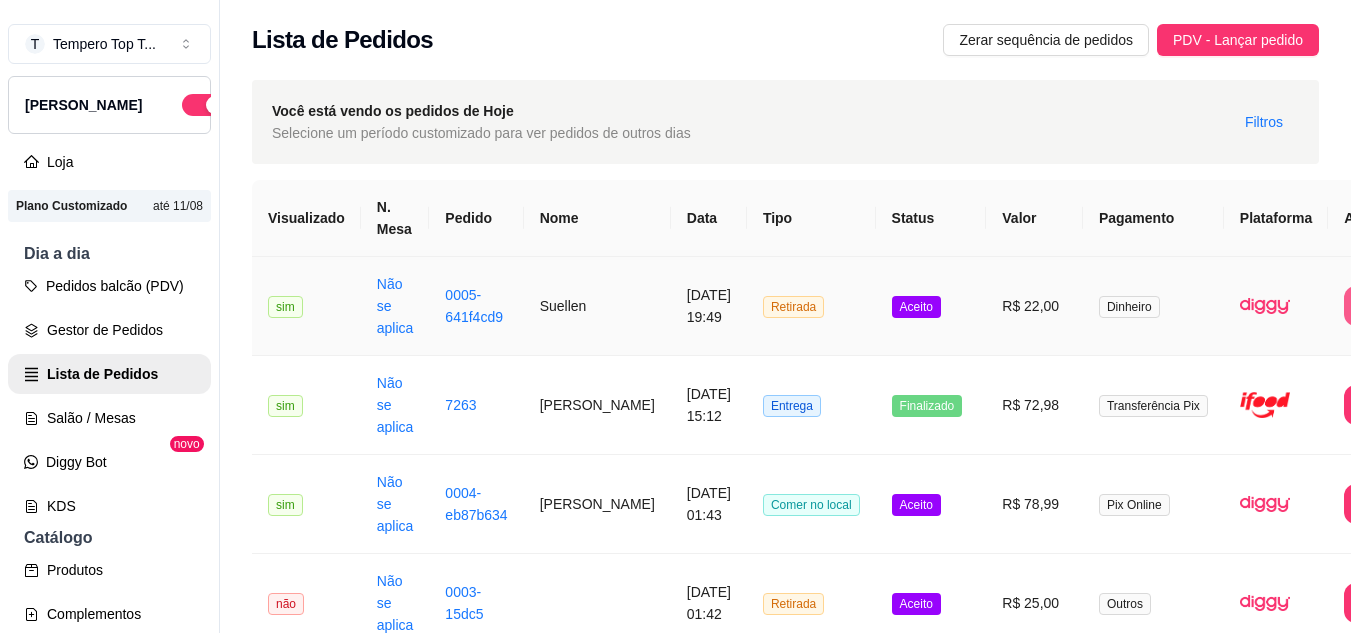 click on "Retirada" at bounding box center (811, 306) 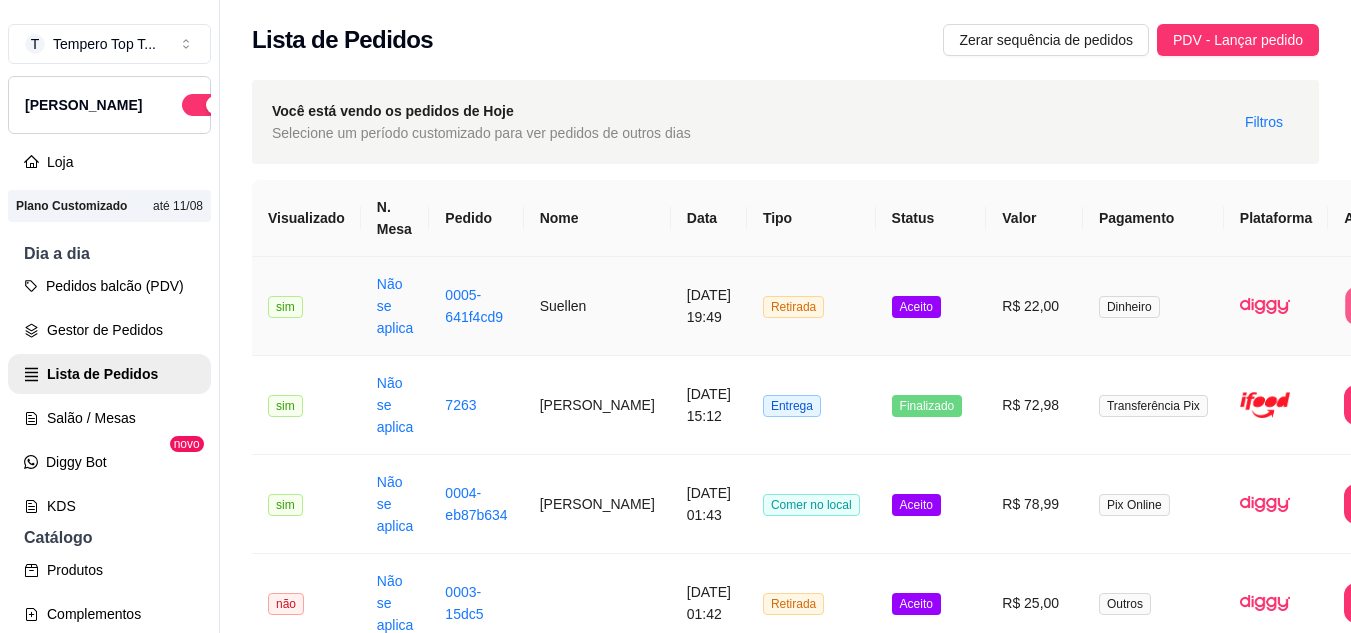 click on "Imprimir" at bounding box center (1385, 306) 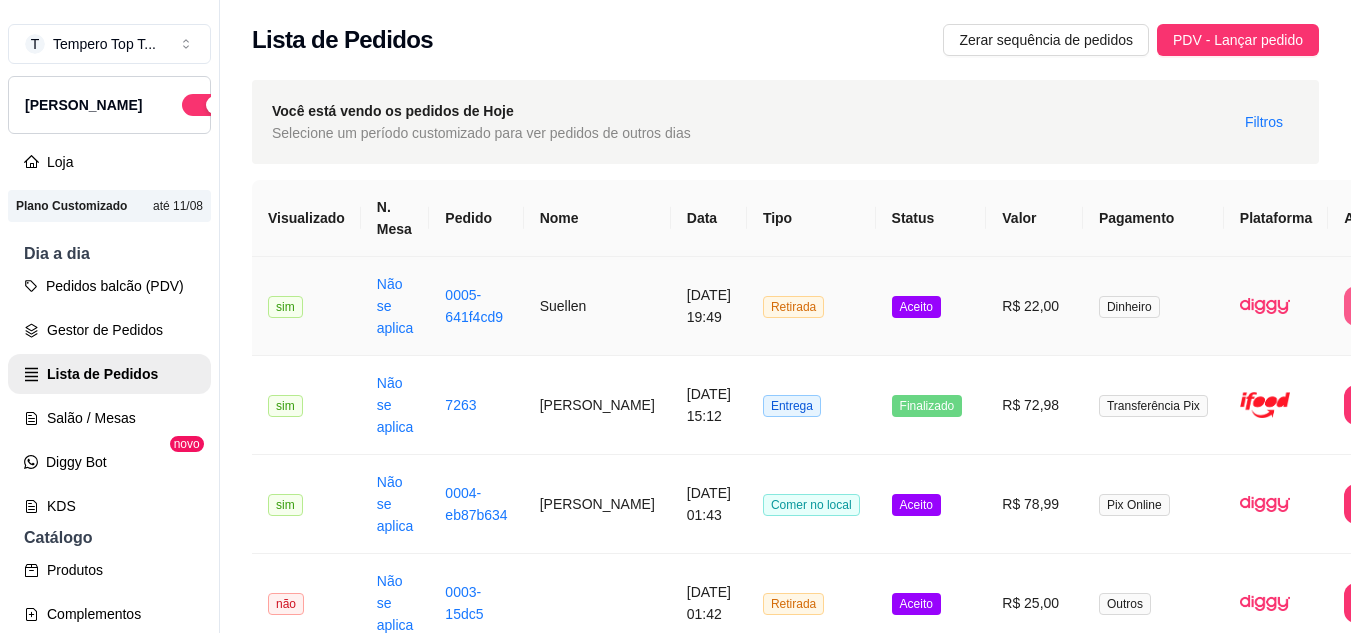 scroll, scrollTop: 0, scrollLeft: 0, axis: both 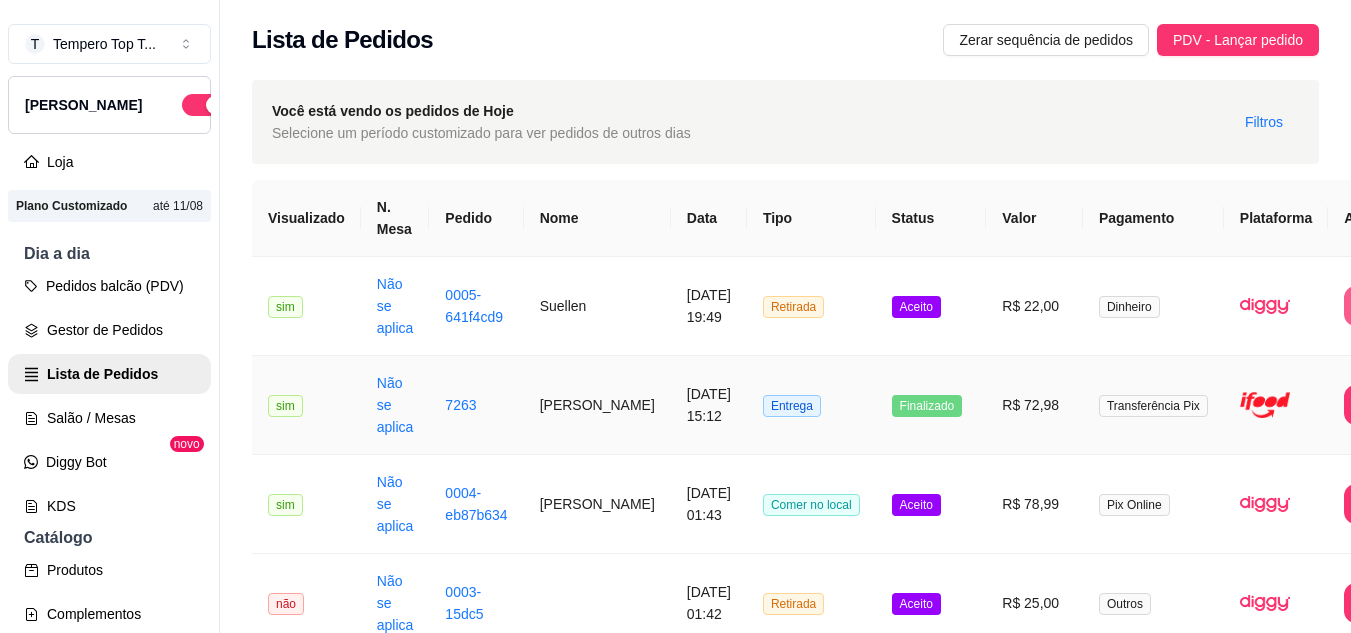 click on "R$ 72,98" at bounding box center (1034, 405) 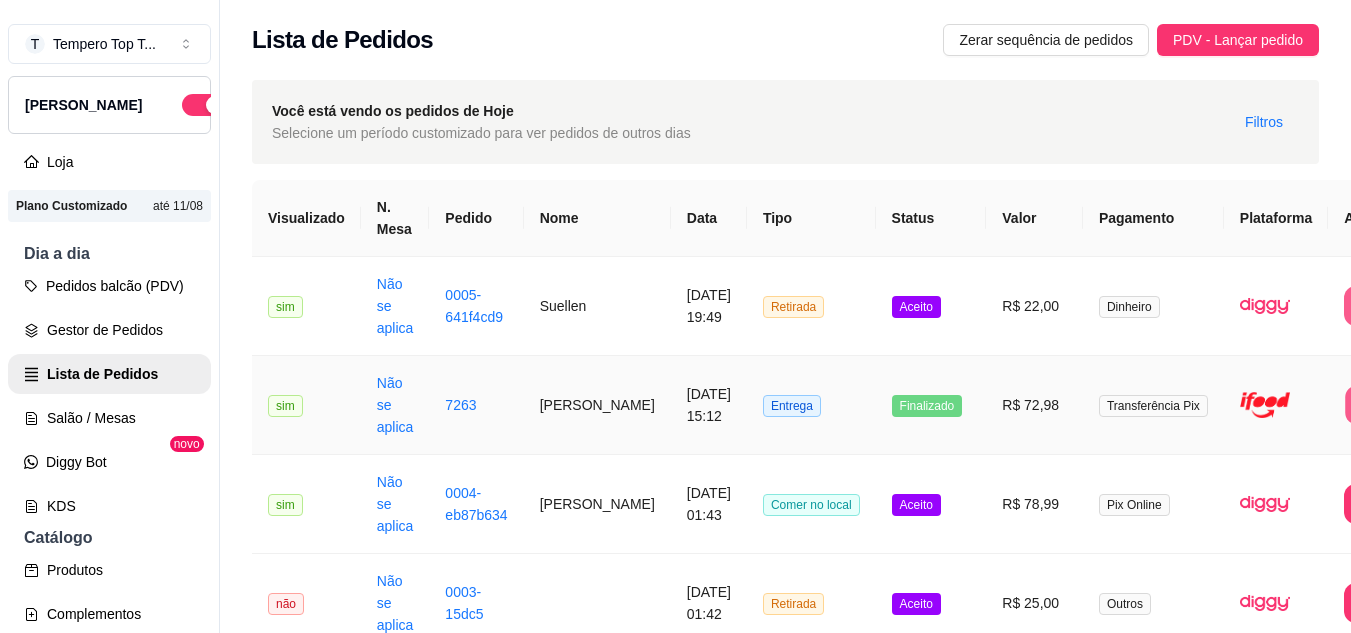 click on "Imprimir" at bounding box center [1385, 405] 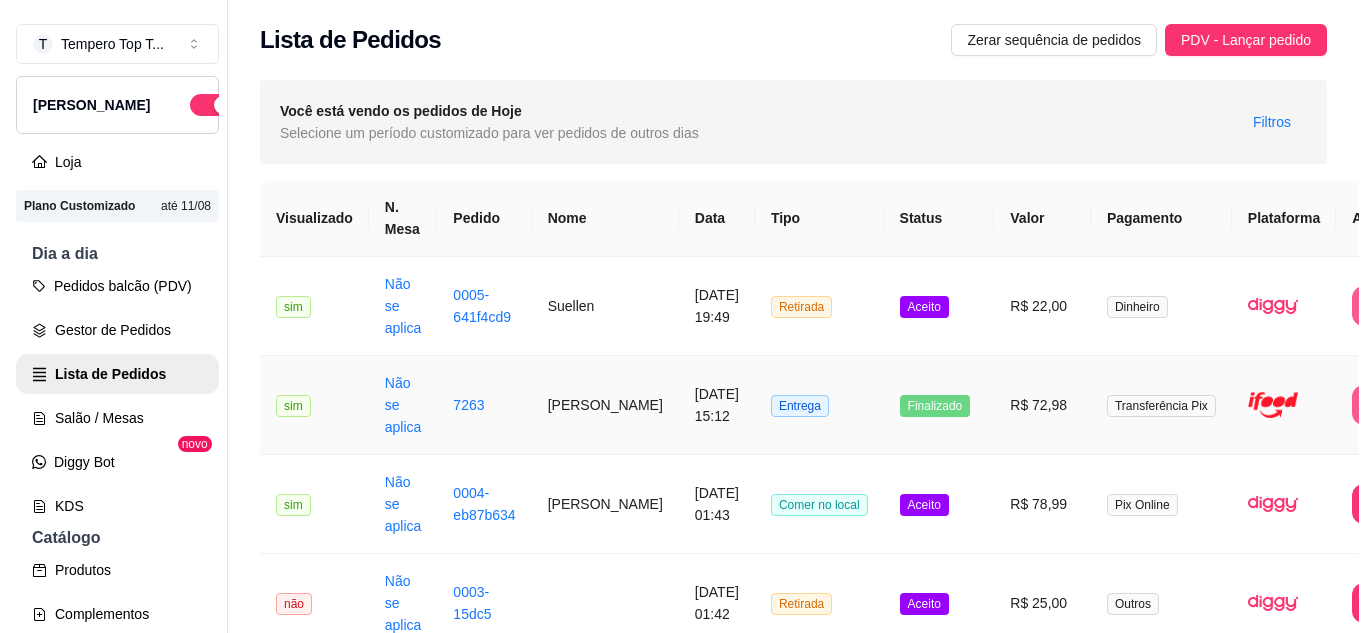 scroll, scrollTop: 0, scrollLeft: 0, axis: both 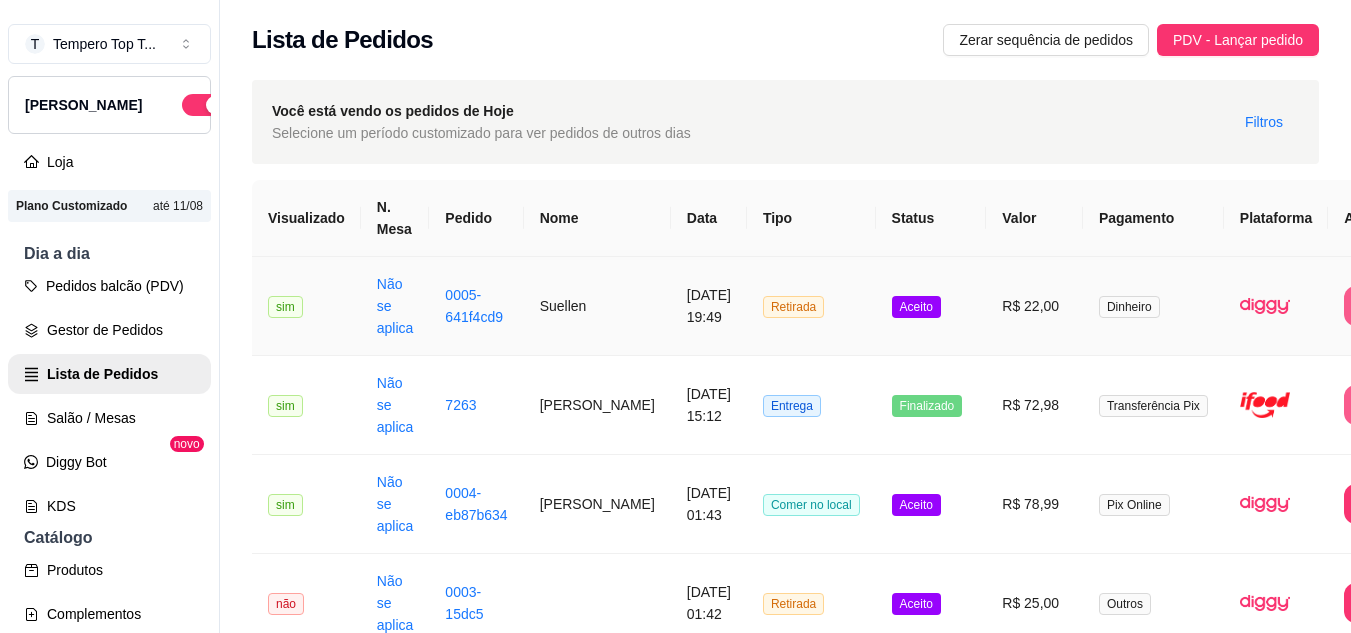 click on "R$ 22,00" at bounding box center [1034, 306] 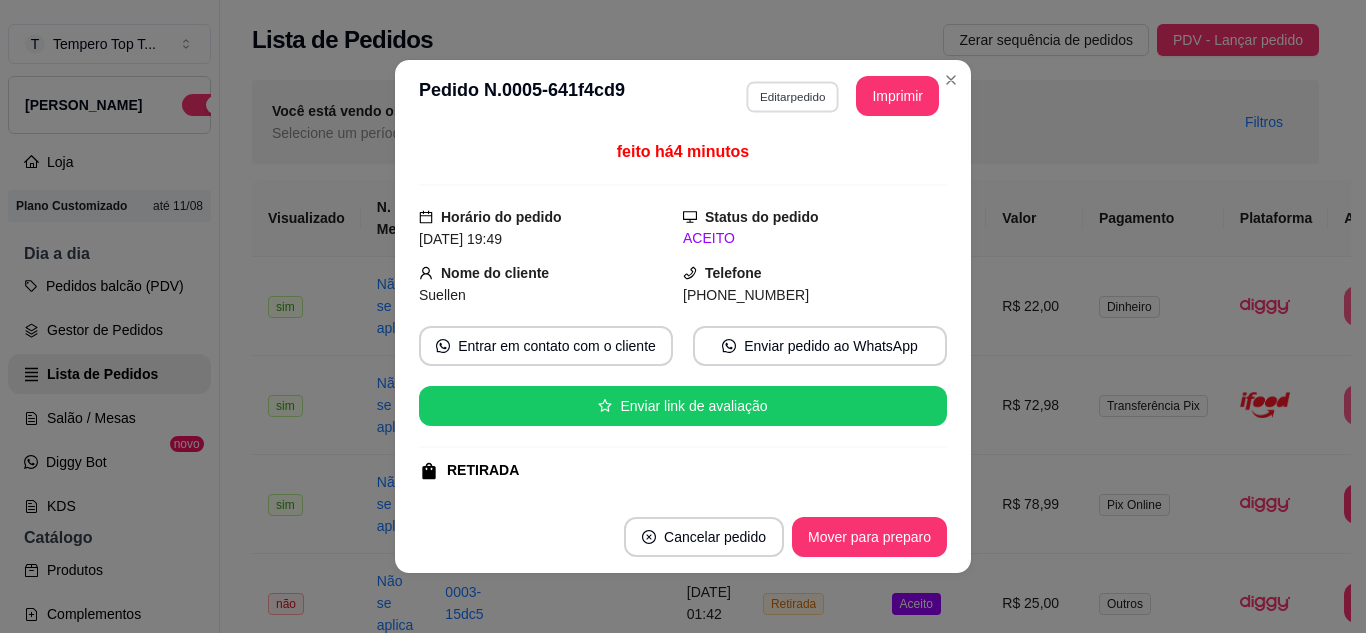 click on "Editar  pedido" at bounding box center (792, 96) 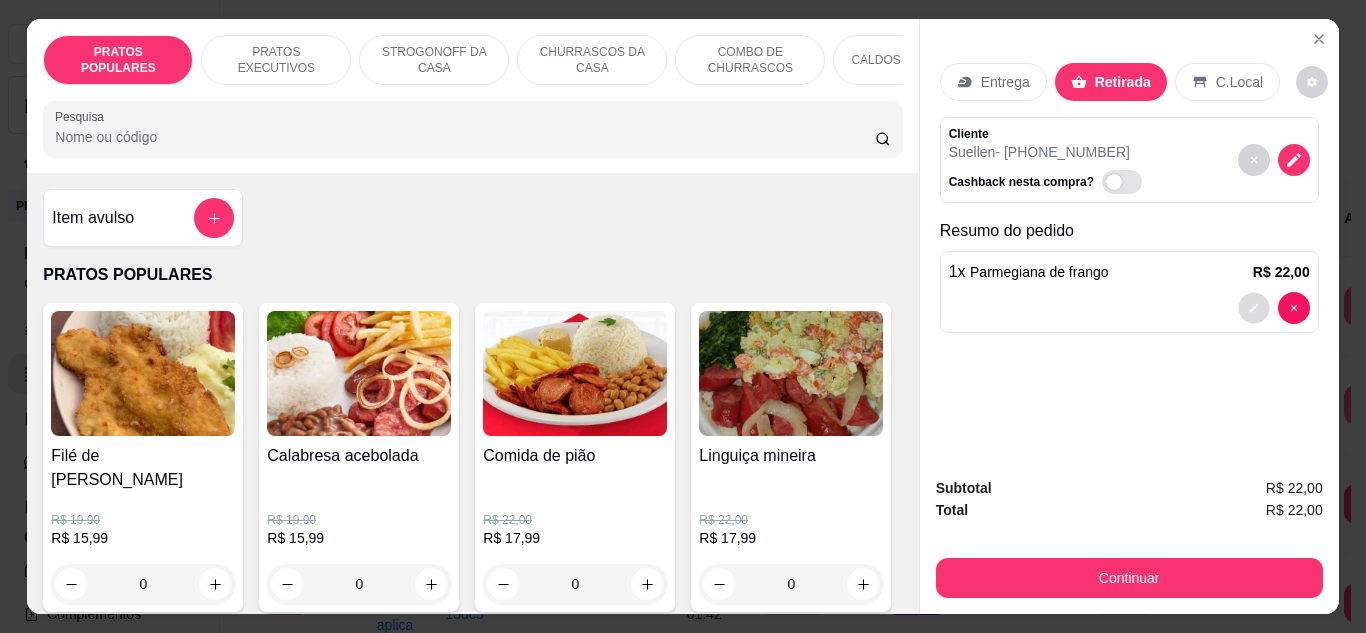 click 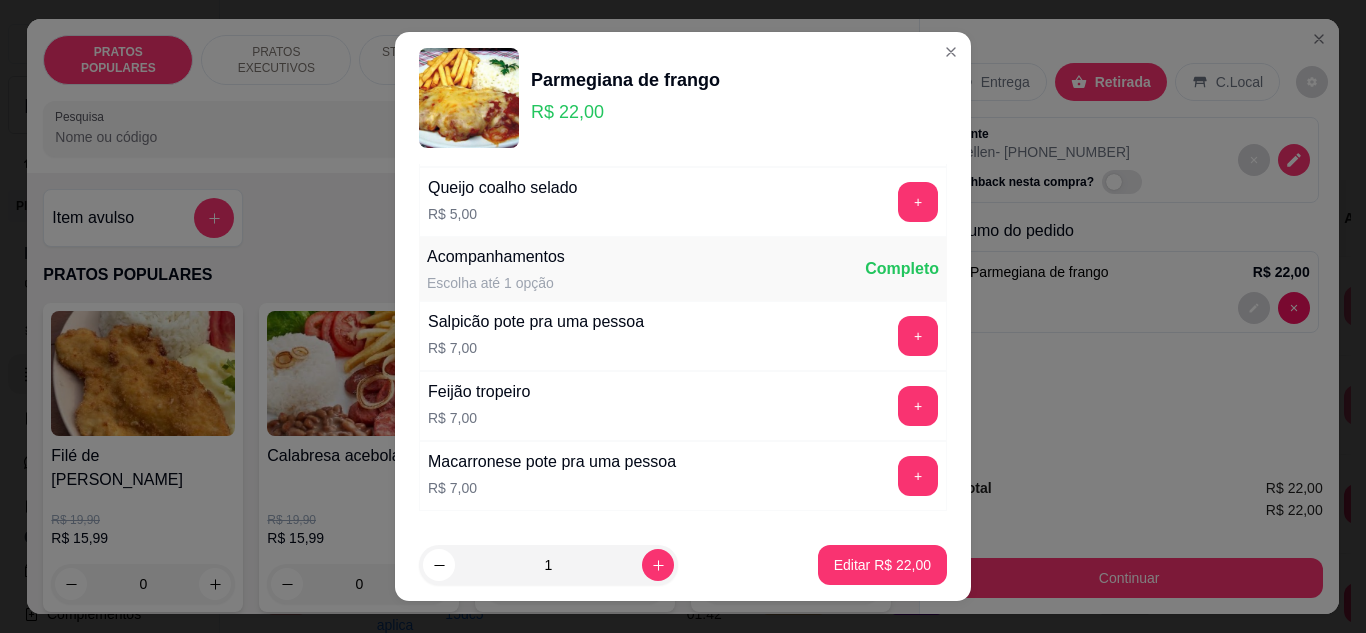 scroll, scrollTop: 826, scrollLeft: 0, axis: vertical 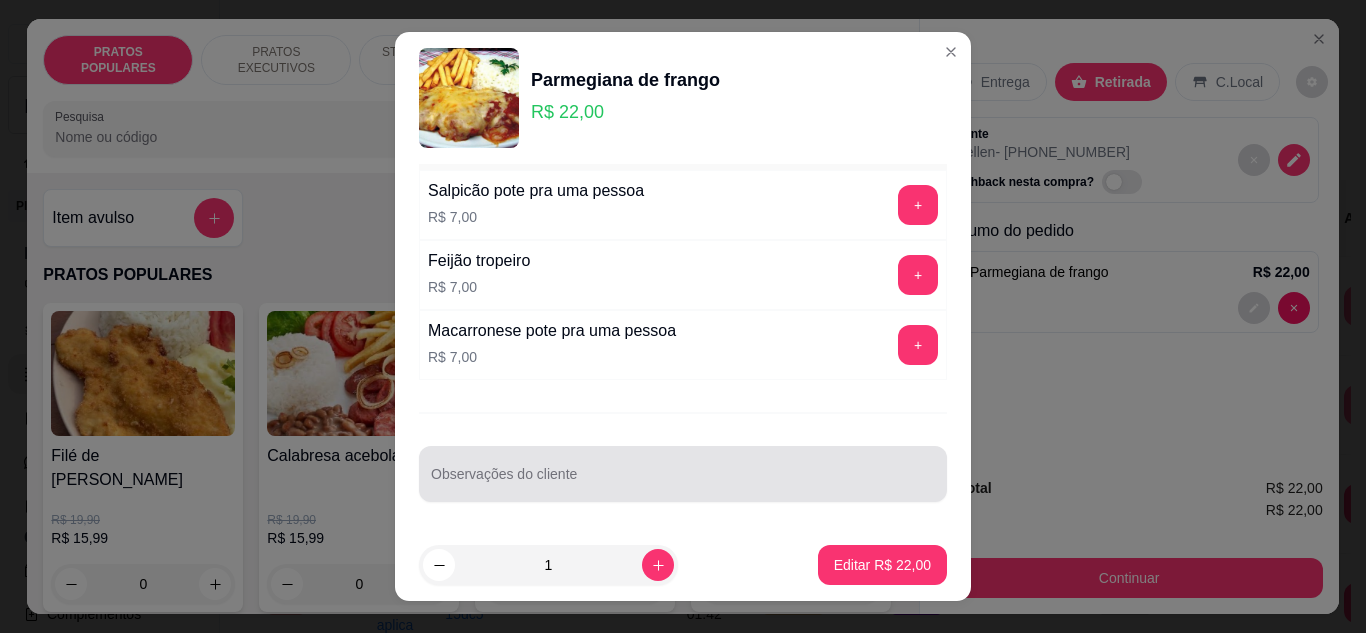 click at bounding box center [683, 474] 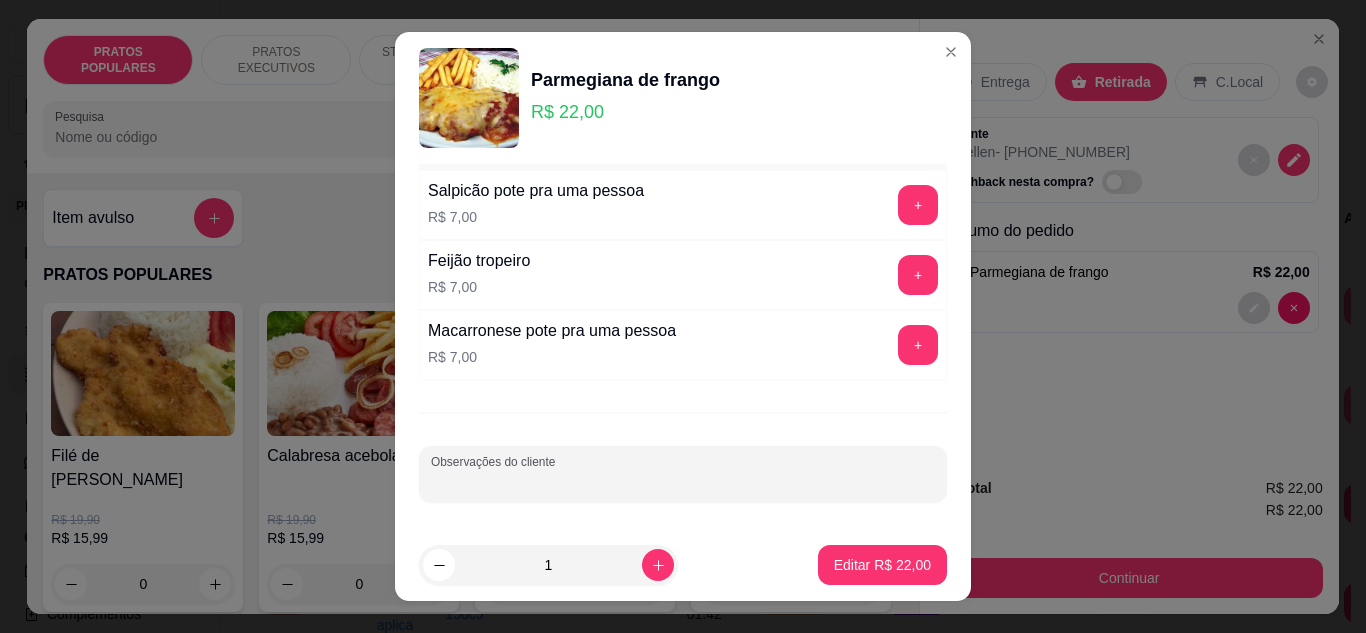 click on "Observações do cliente" at bounding box center [683, 482] 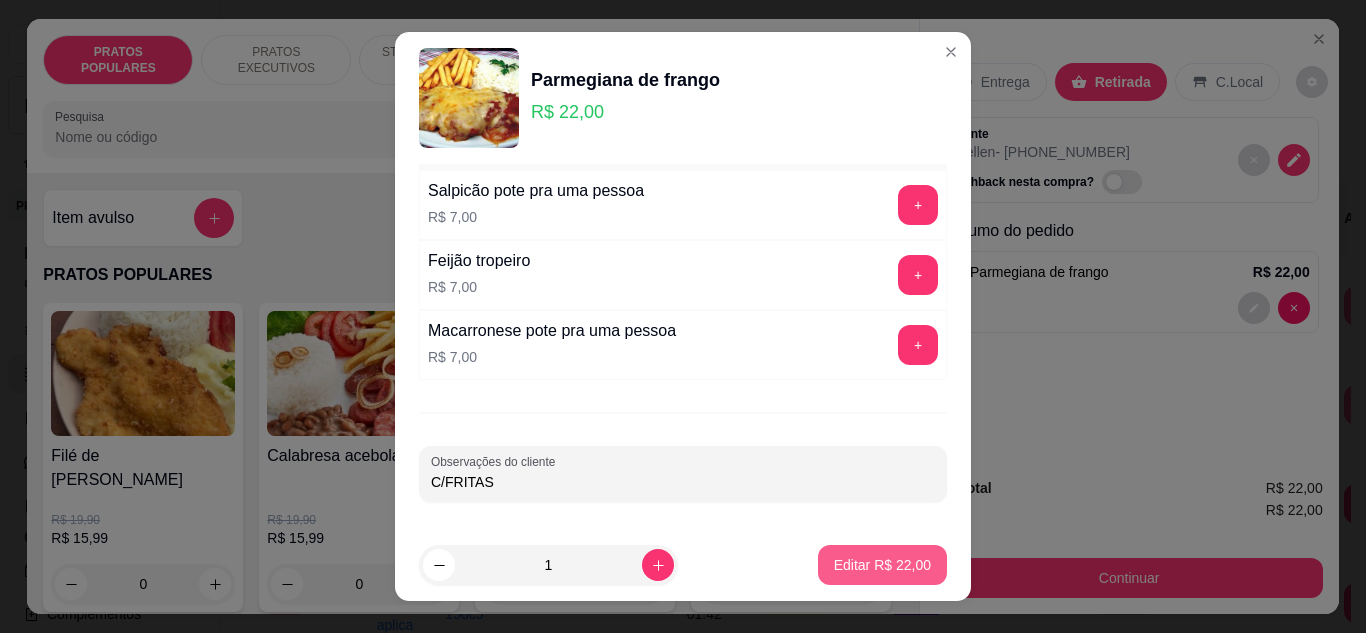 type on "C/FRITAS" 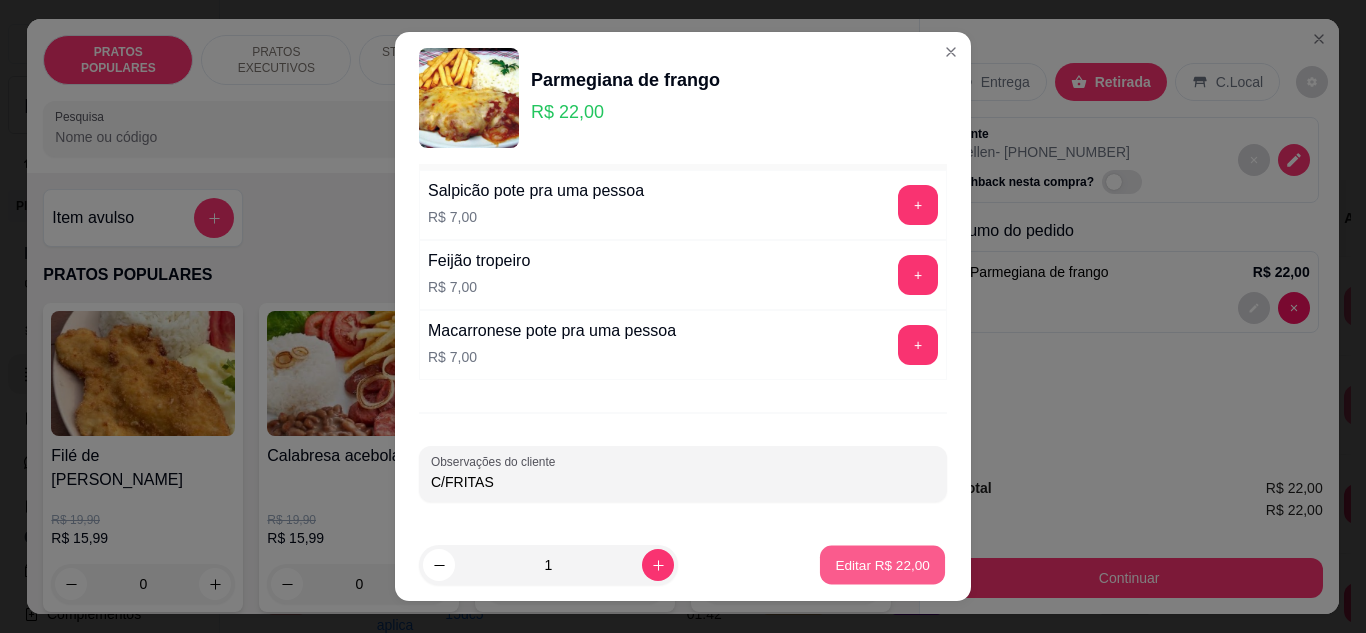 click on "Editar   R$ 22,00" at bounding box center [882, 565] 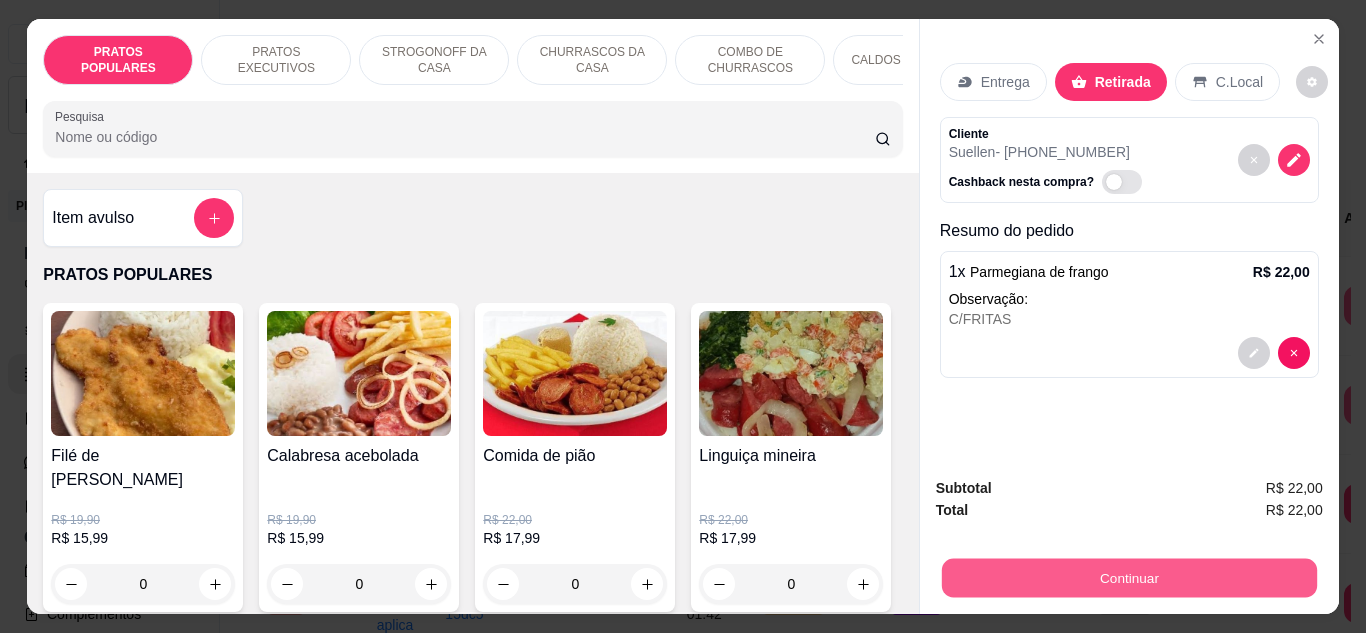 click on "Continuar" at bounding box center [1128, 578] 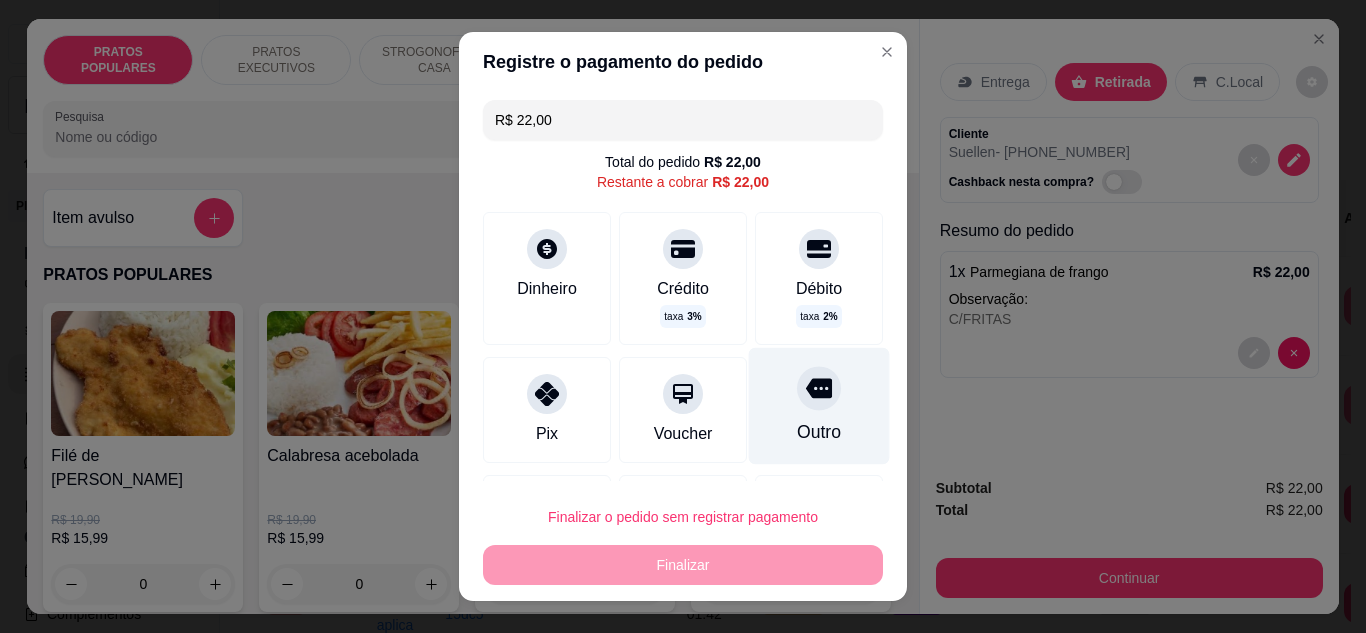 click 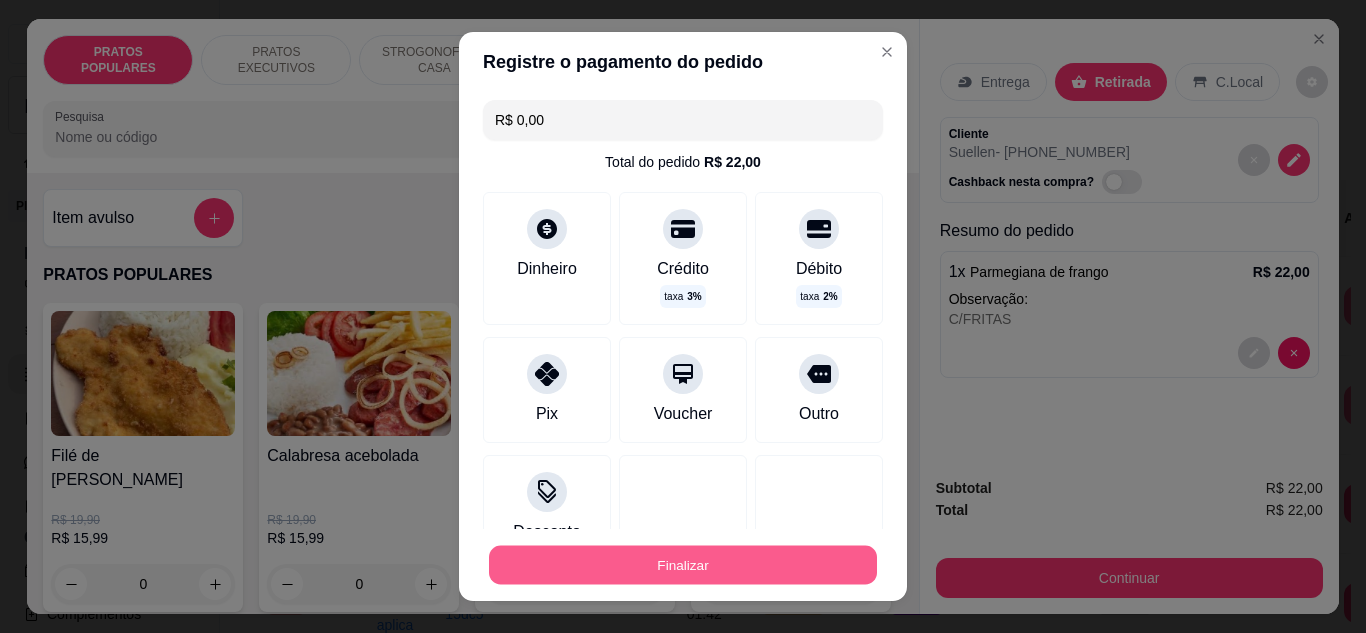 click on "Finalizar" at bounding box center (683, 565) 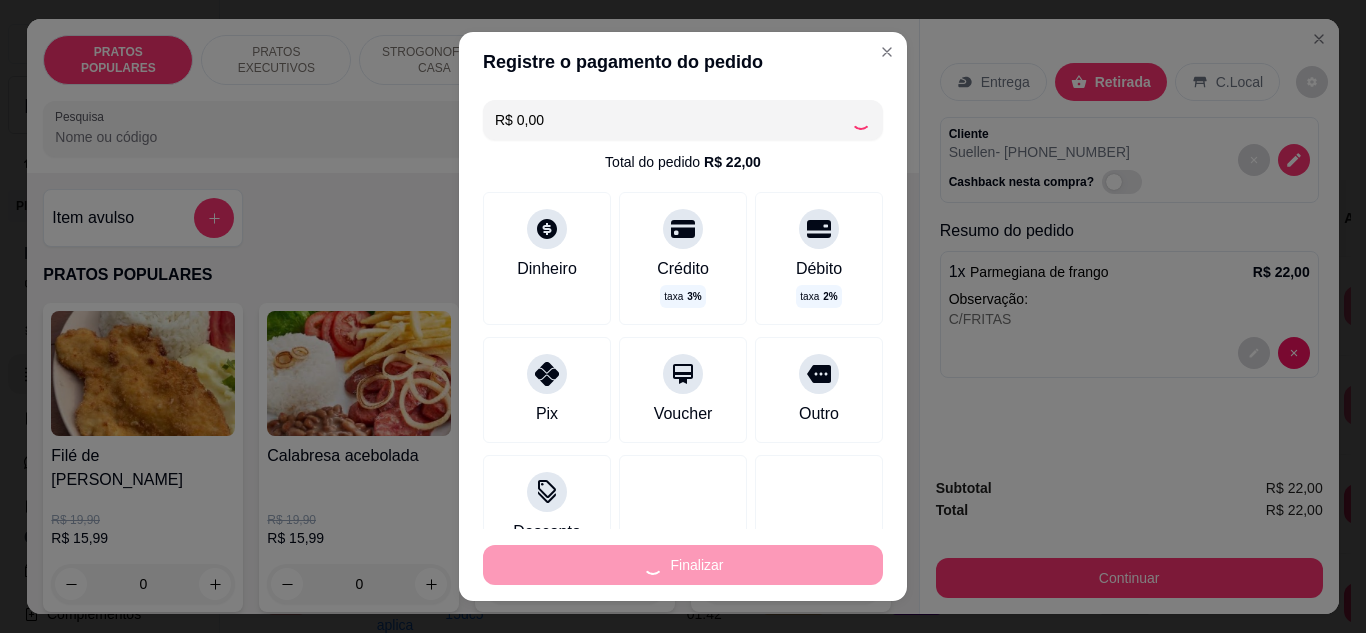 type on "-R$ 22,00" 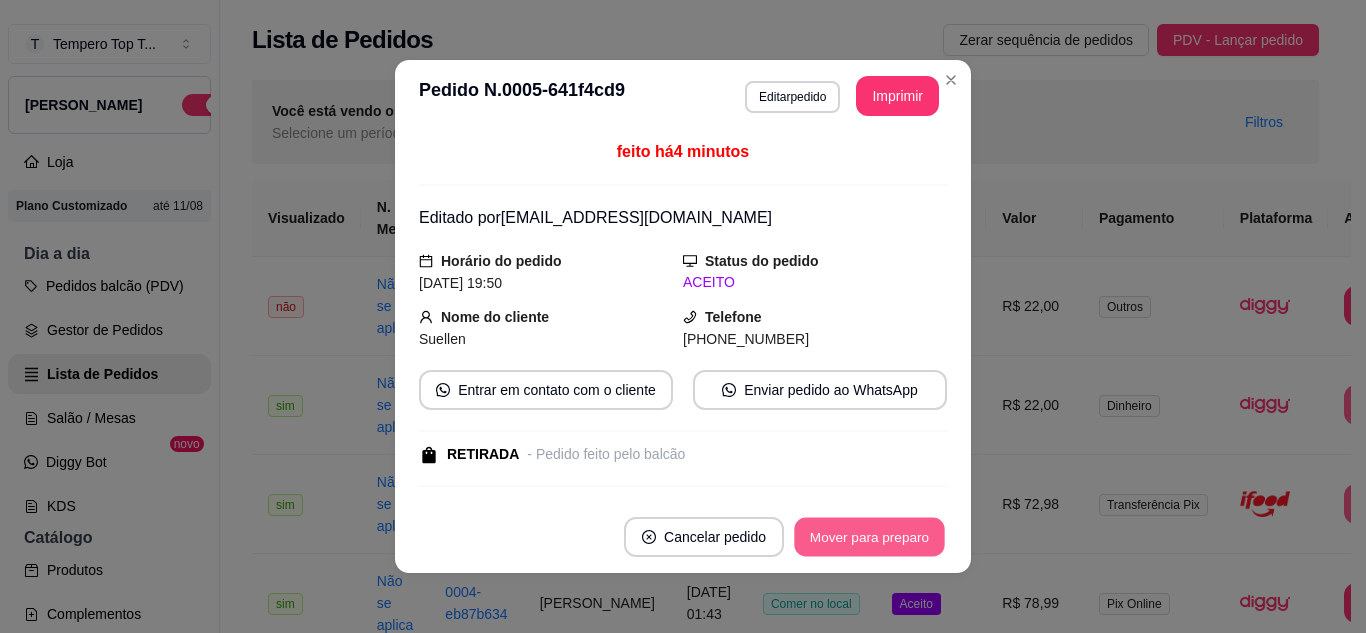 click on "Mover para preparo" at bounding box center [869, 537] 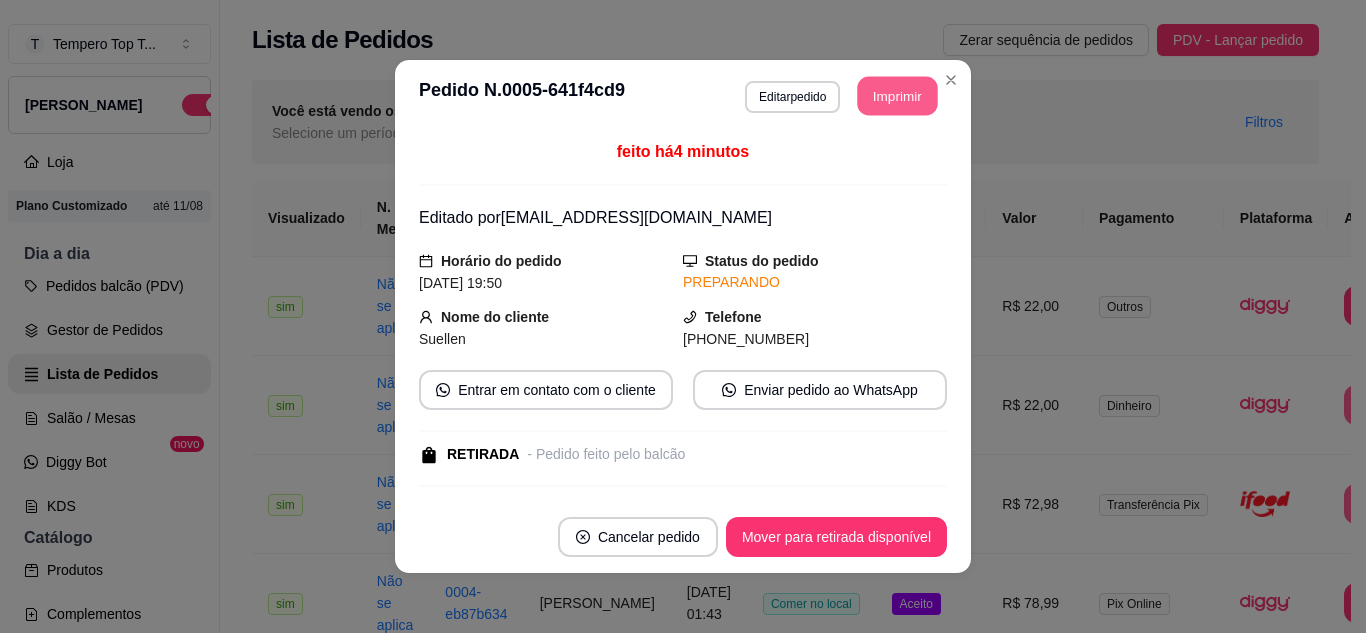 click on "Imprimir" at bounding box center (898, 96) 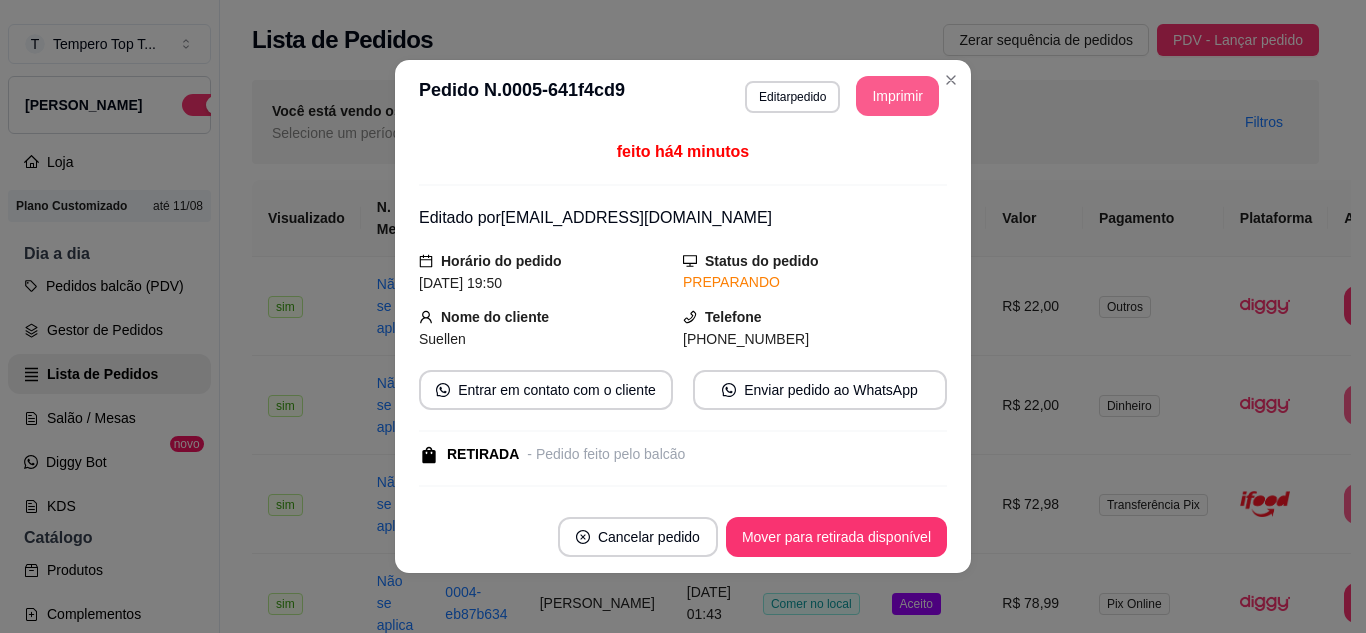 scroll, scrollTop: 0, scrollLeft: 0, axis: both 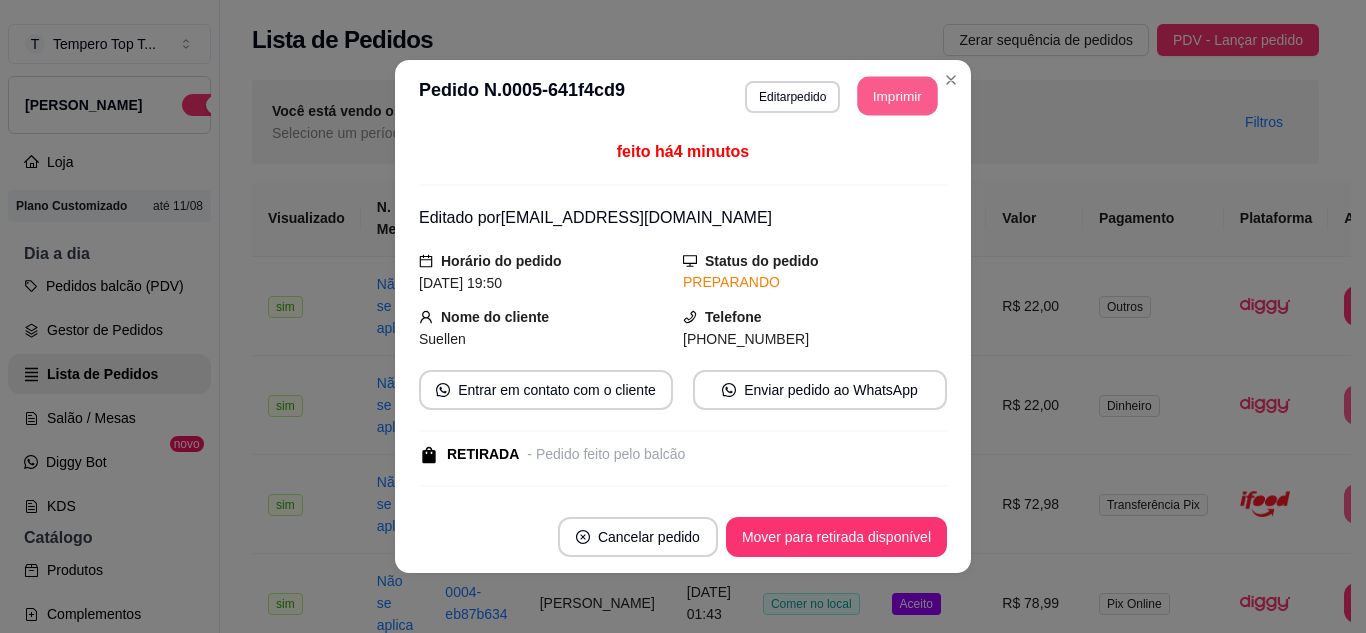 click on "Imprimir" at bounding box center [898, 96] 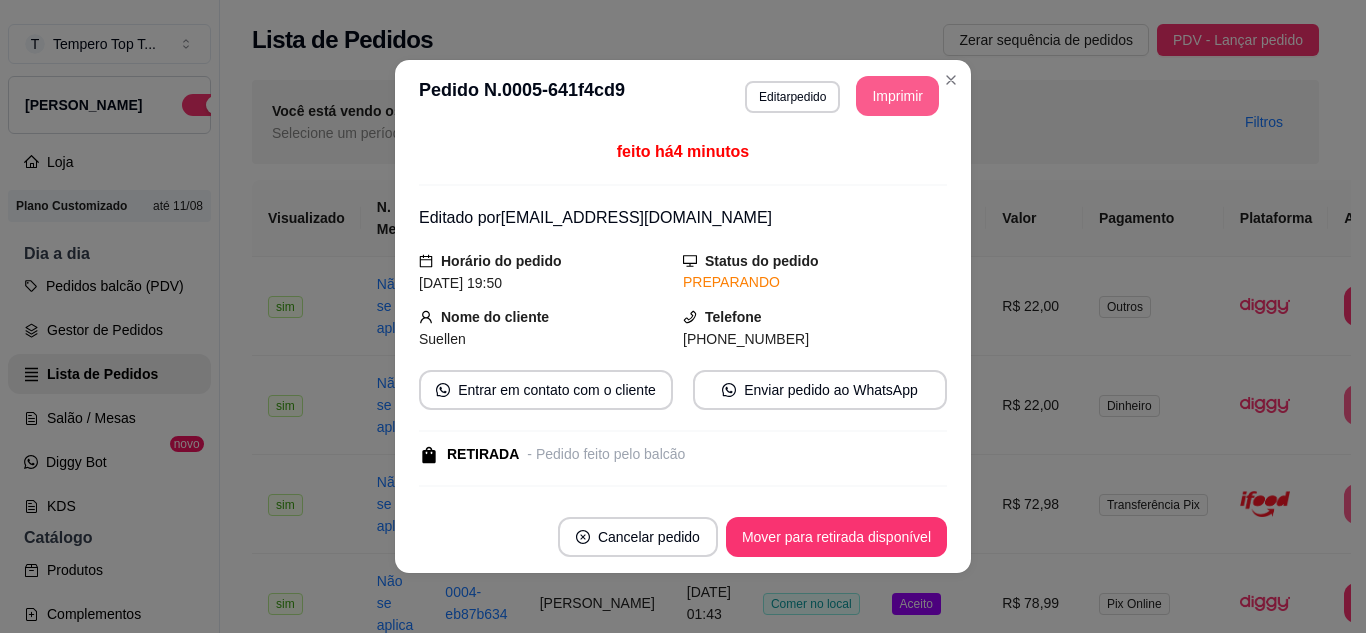 scroll, scrollTop: 0, scrollLeft: 0, axis: both 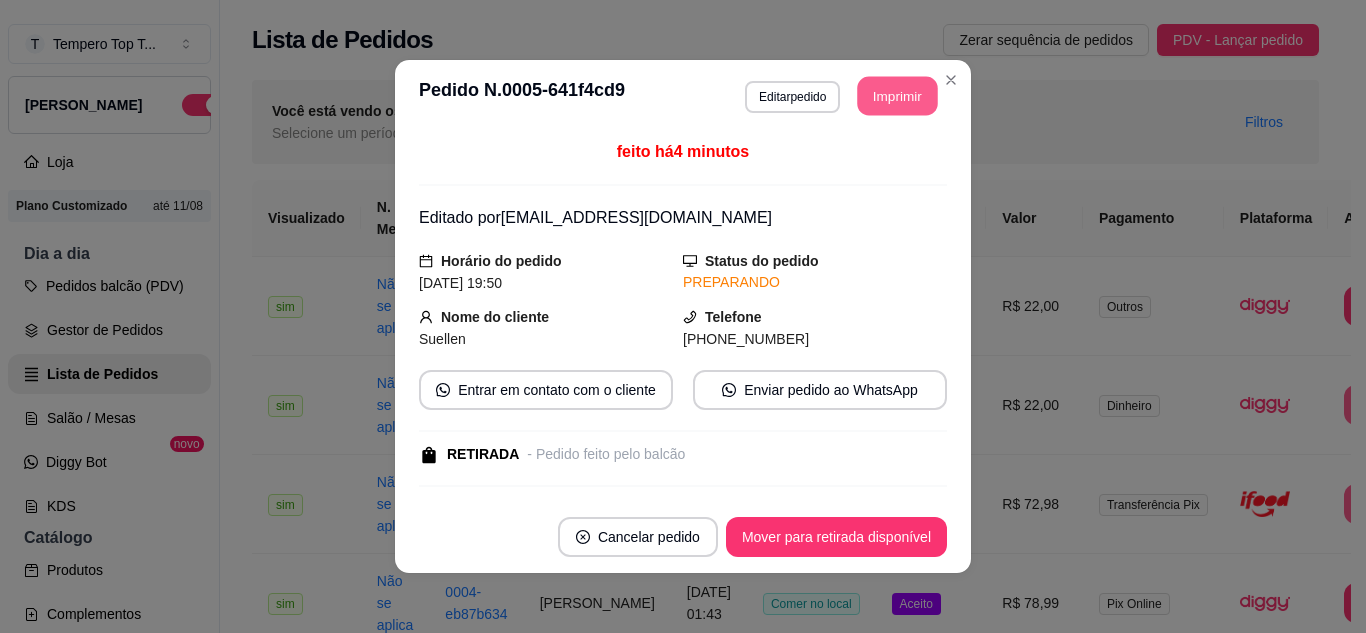 click on "Imprimir" at bounding box center (898, 96) 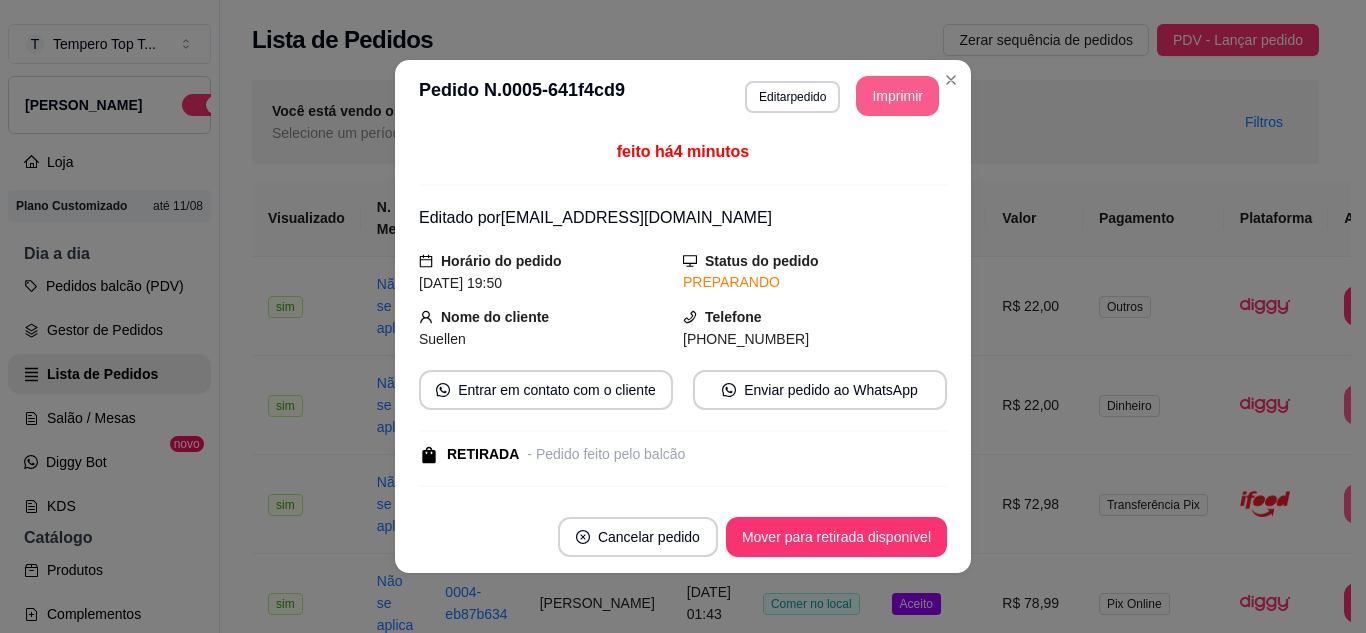 scroll, scrollTop: 0, scrollLeft: 0, axis: both 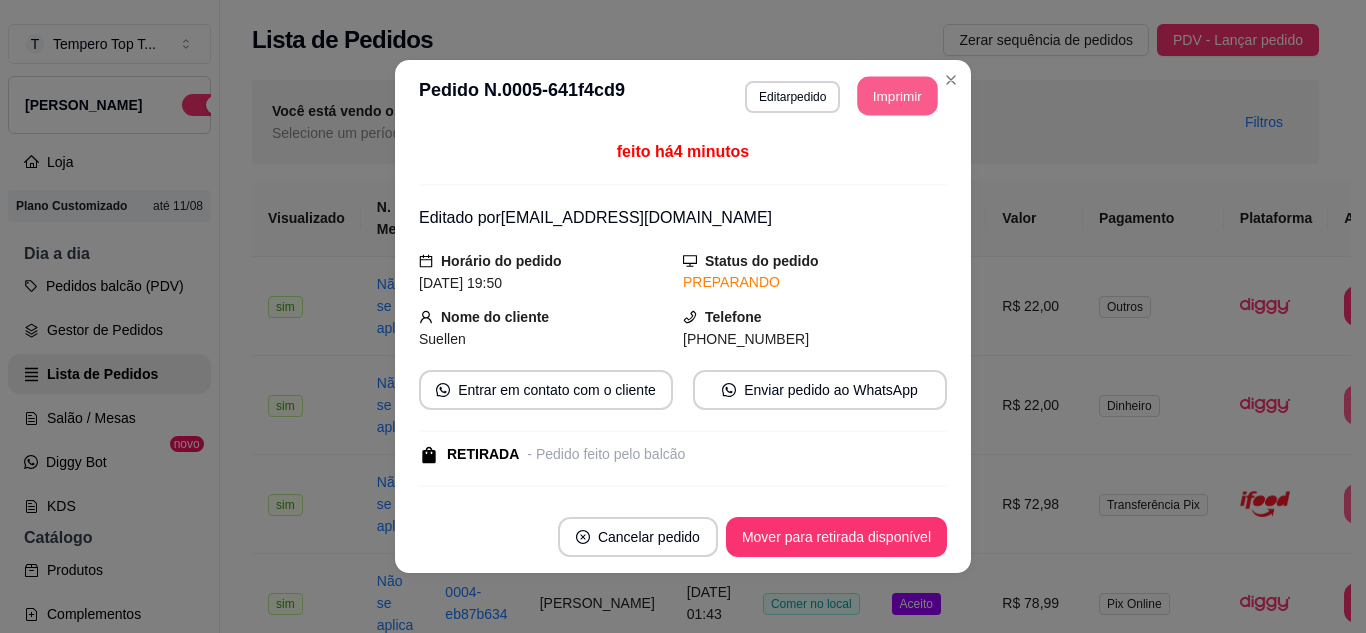 click on "Imprimir" at bounding box center [898, 96] 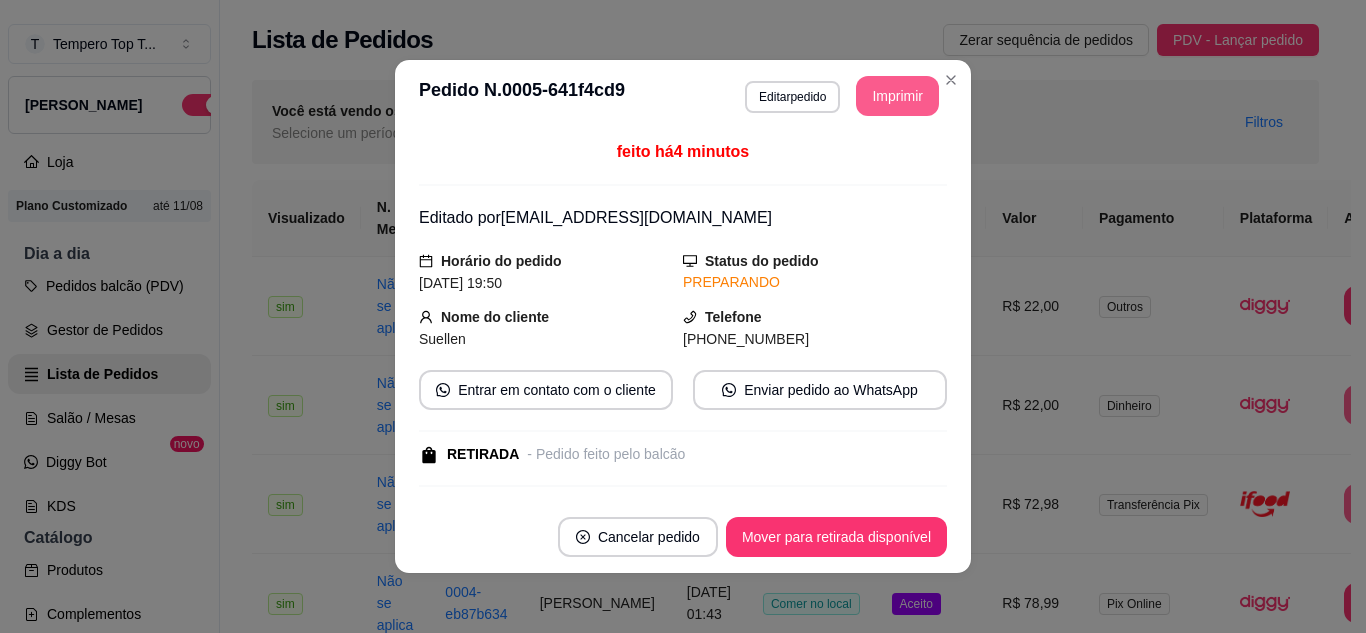 click on "Imprimir" at bounding box center (897, 96) 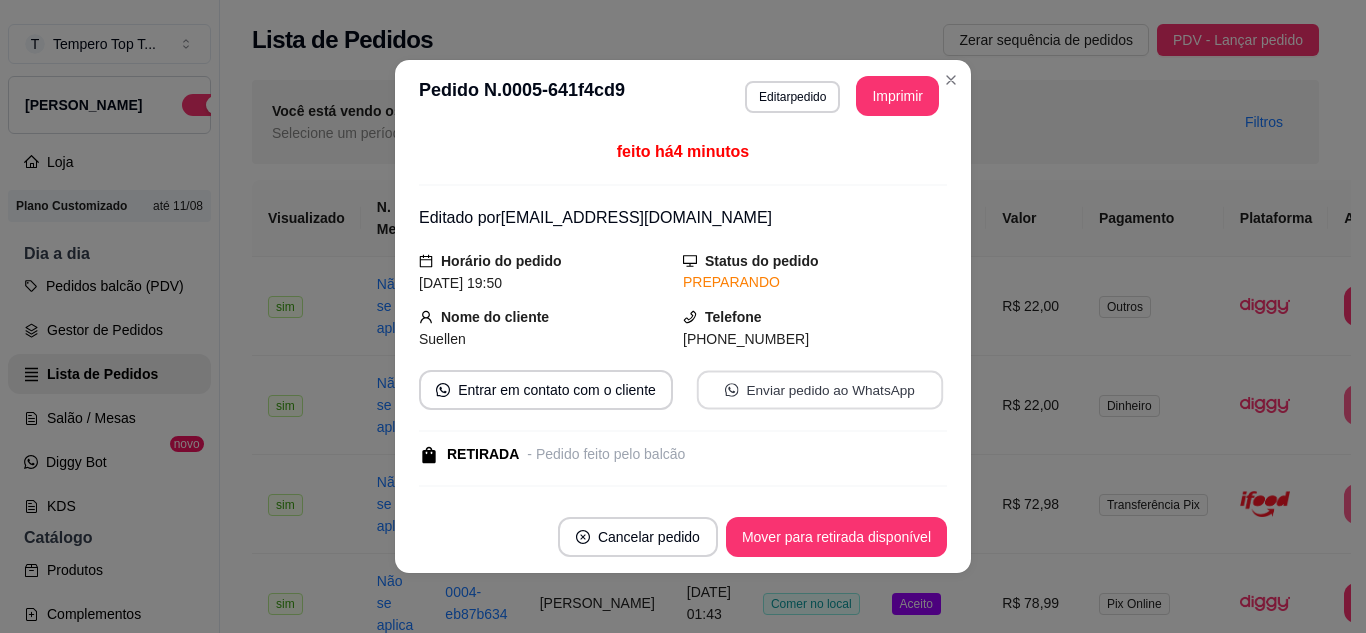 click on "Enviar pedido ao WhatsApp" at bounding box center [820, 390] 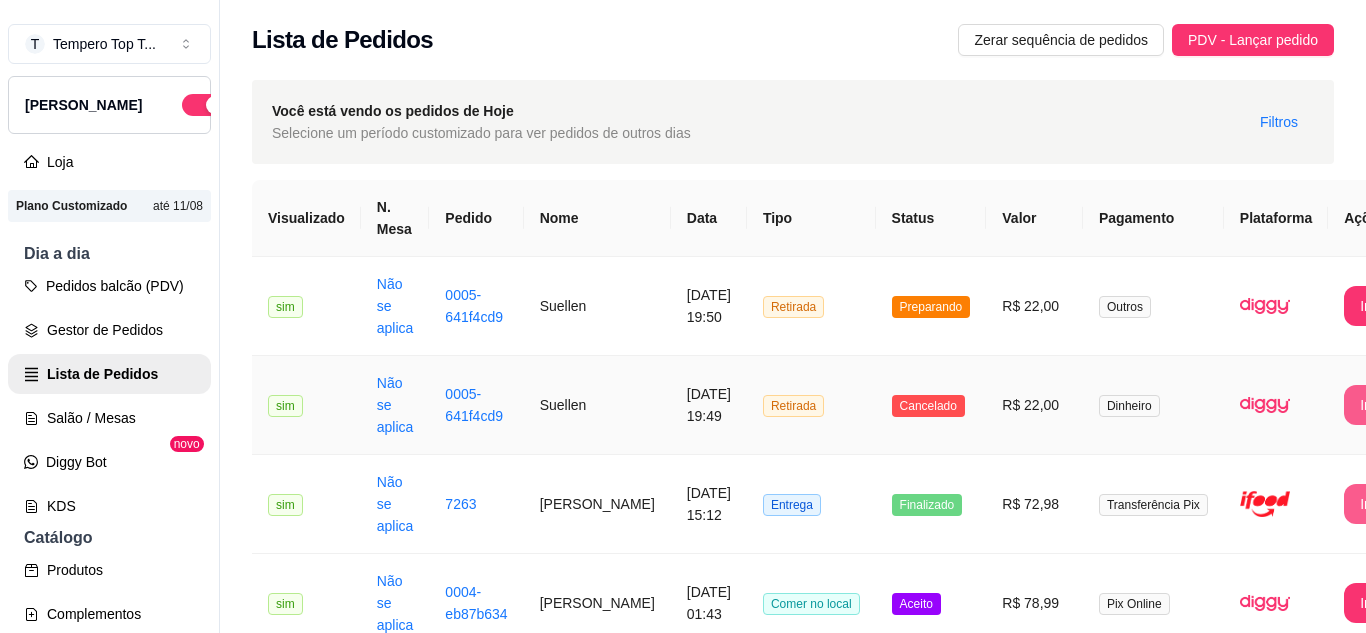 click on "R$ 22,00" at bounding box center [1034, 405] 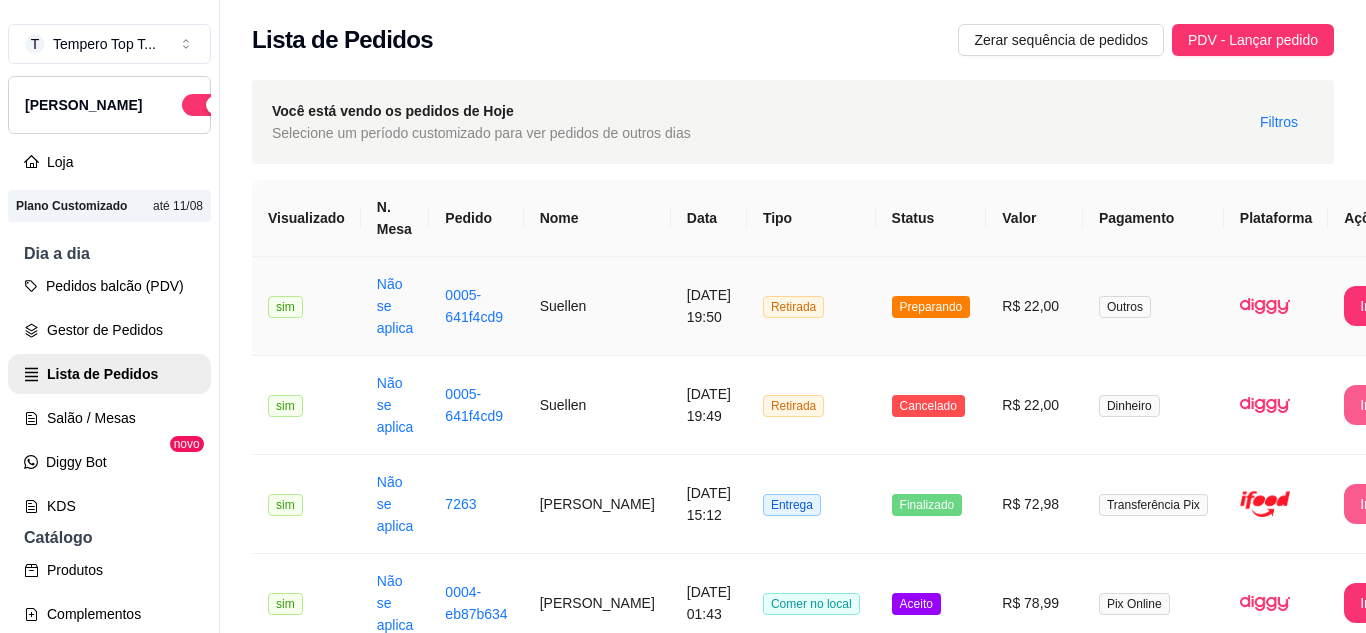click on "Preparando" at bounding box center (931, 306) 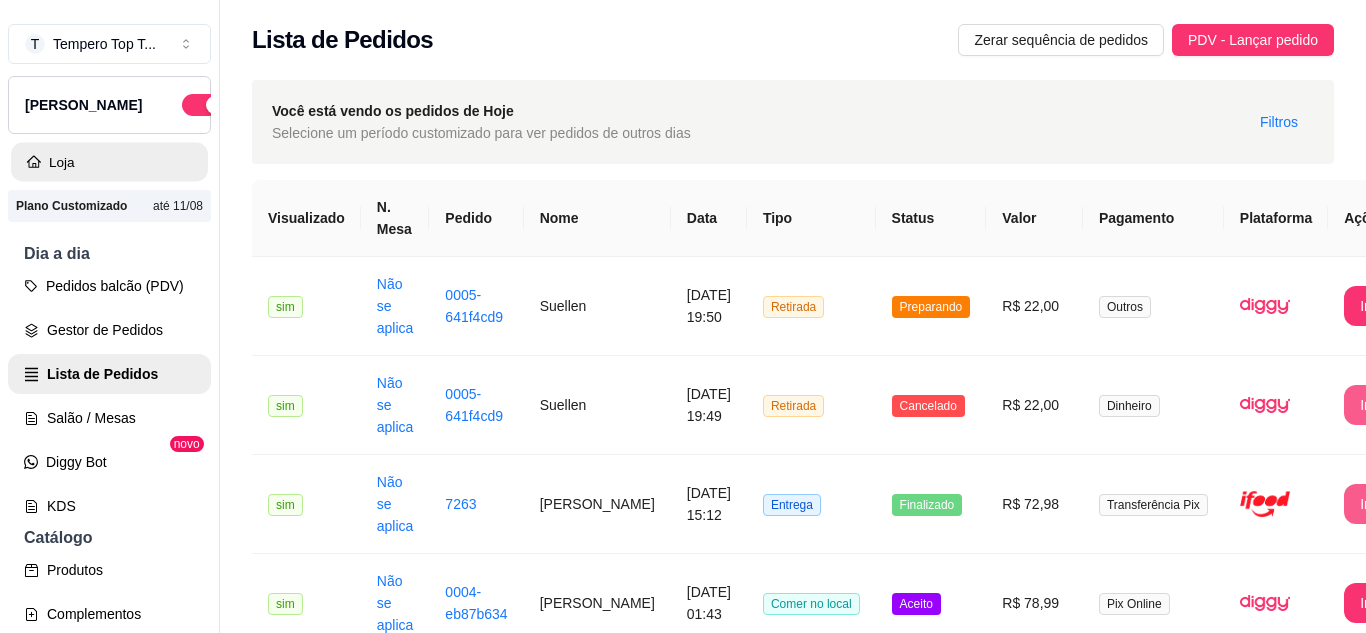 click on "Loja" at bounding box center (109, 162) 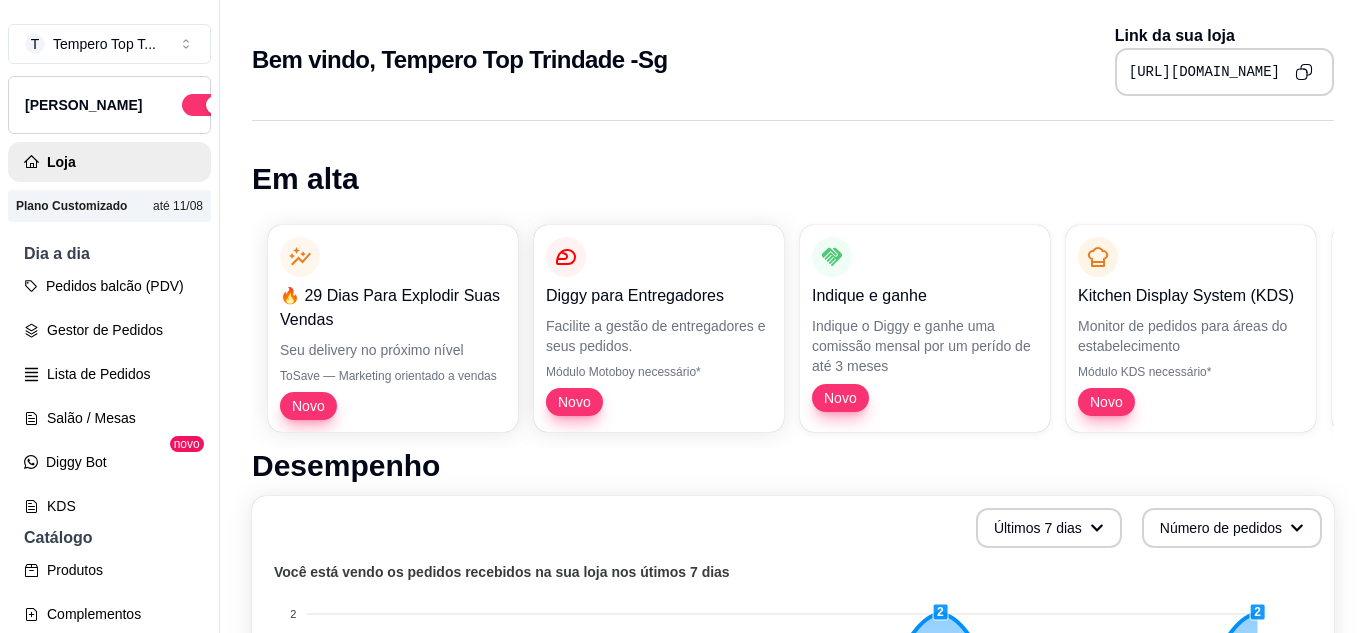 click on "Configurações" at bounding box center (109, 1138) 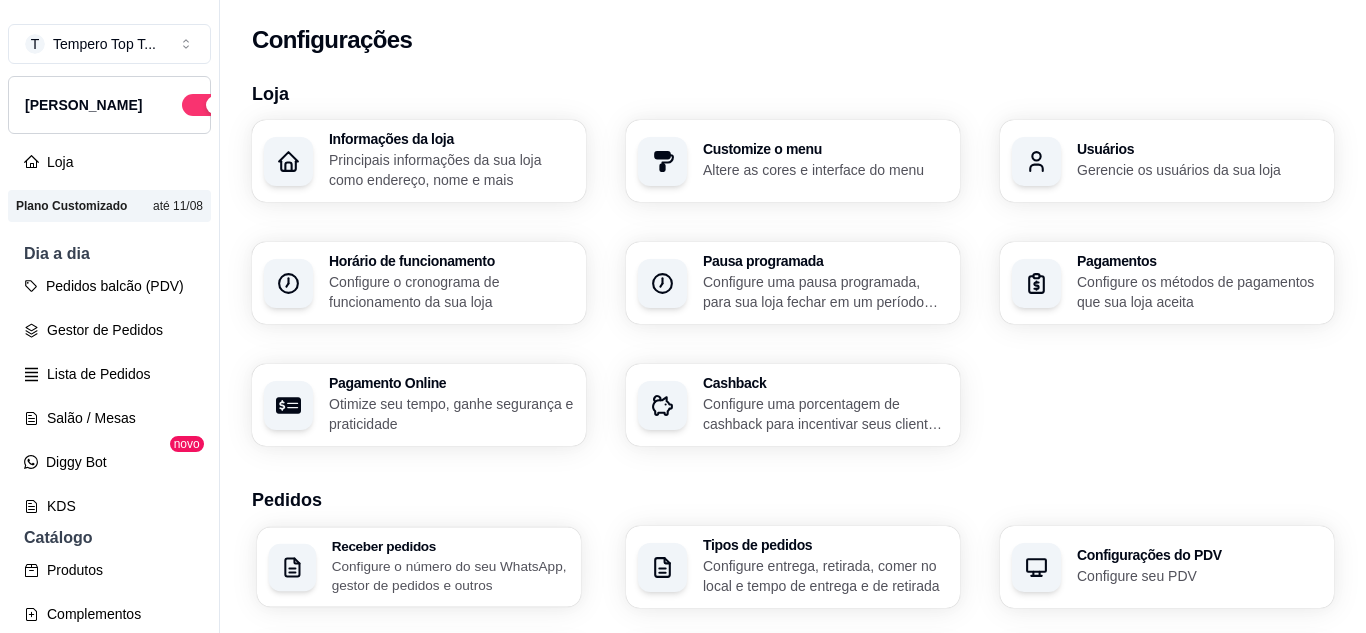 click on "Configure o número do seu WhatsApp, gestor de pedidos e outros" at bounding box center (451, 575) 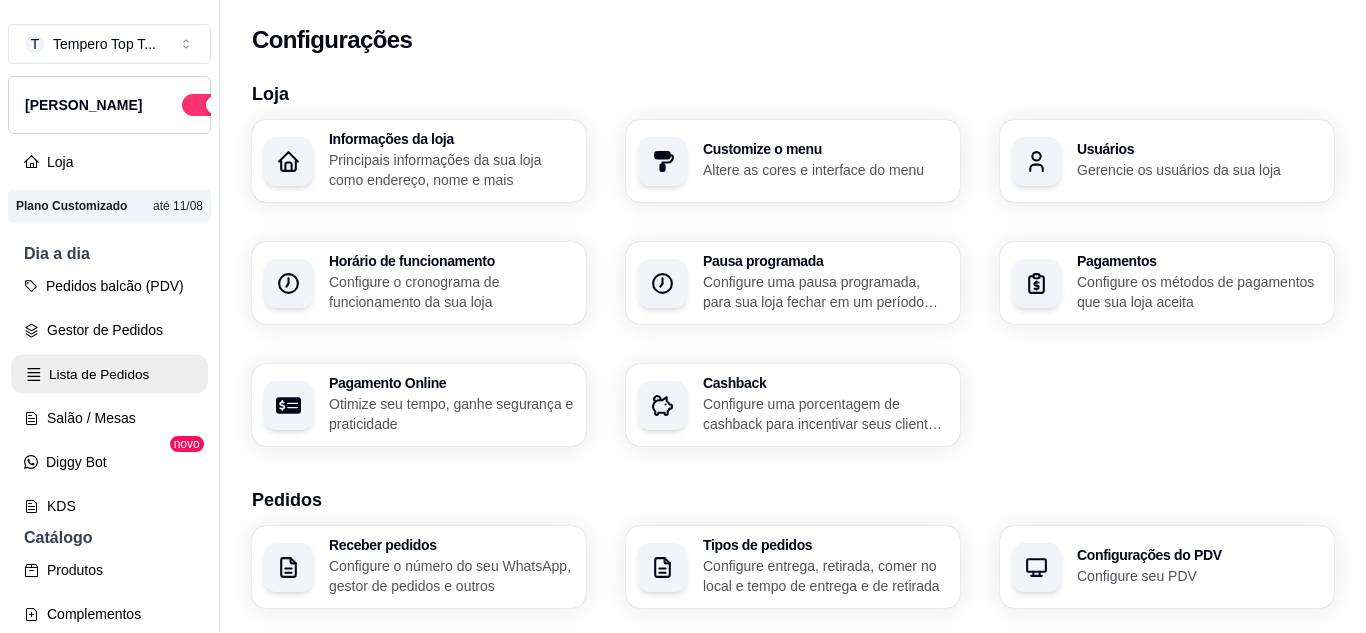 click on "Lista de Pedidos" at bounding box center [109, 374] 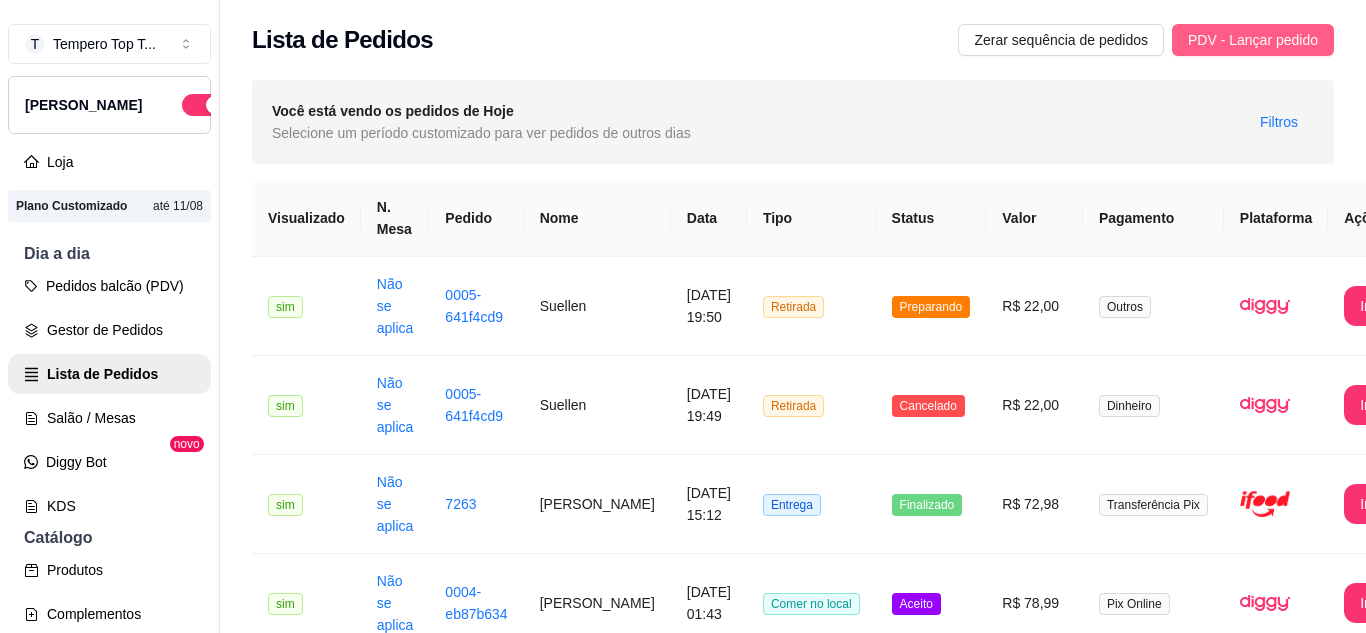 click on "PDV - Lançar pedido" at bounding box center [1253, 40] 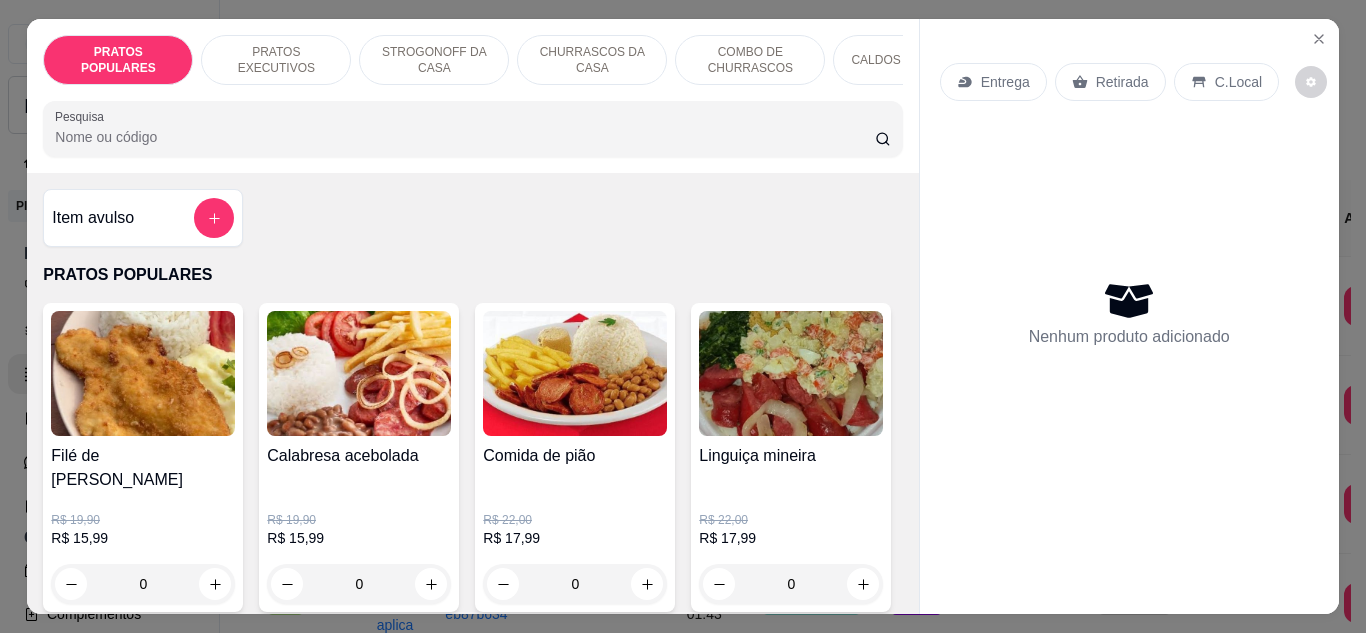 click 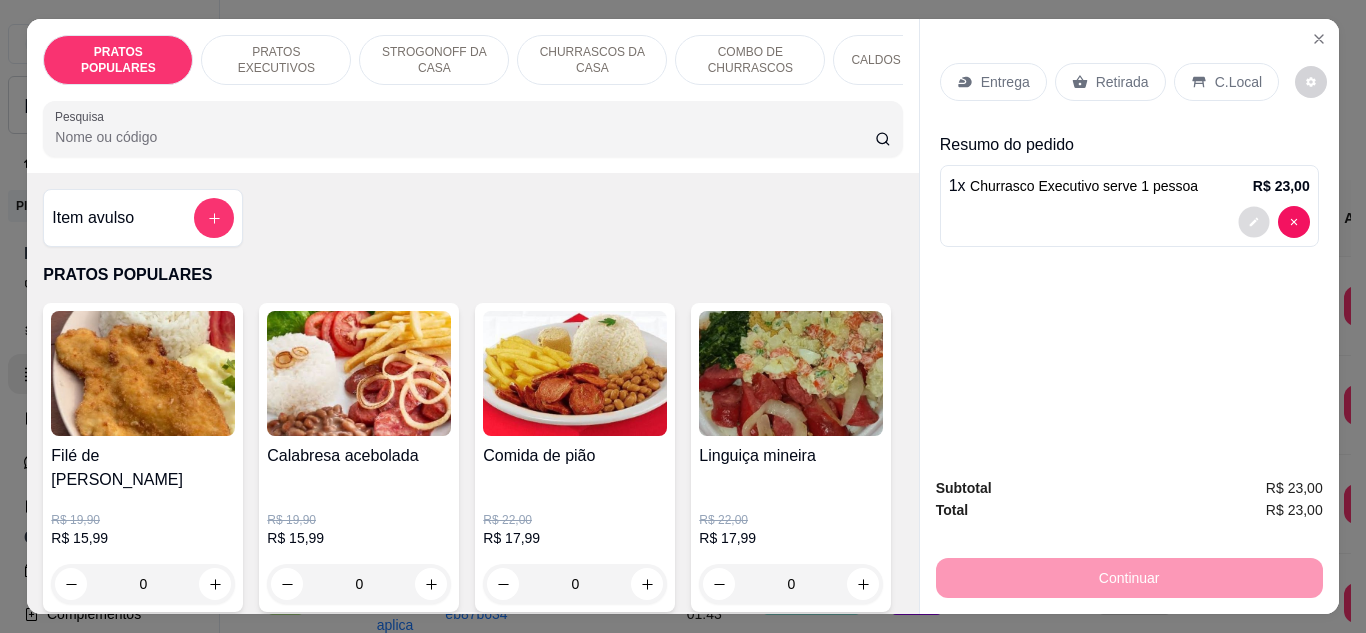 click 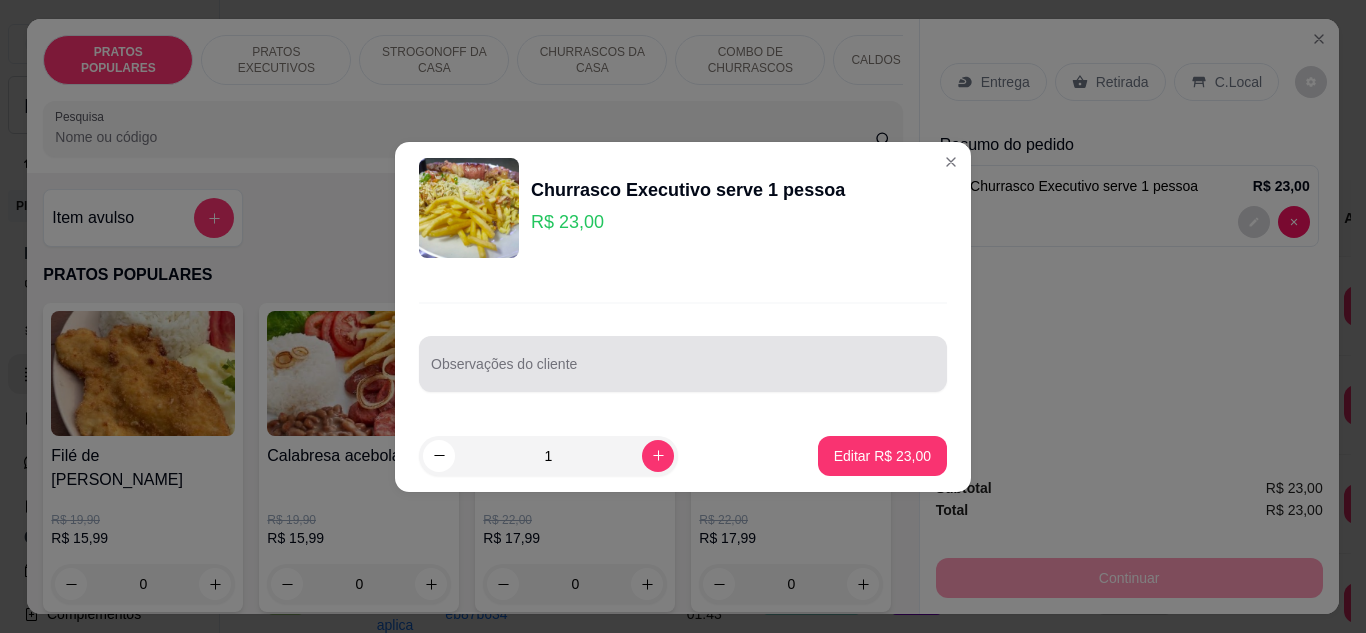 click at bounding box center (683, 364) 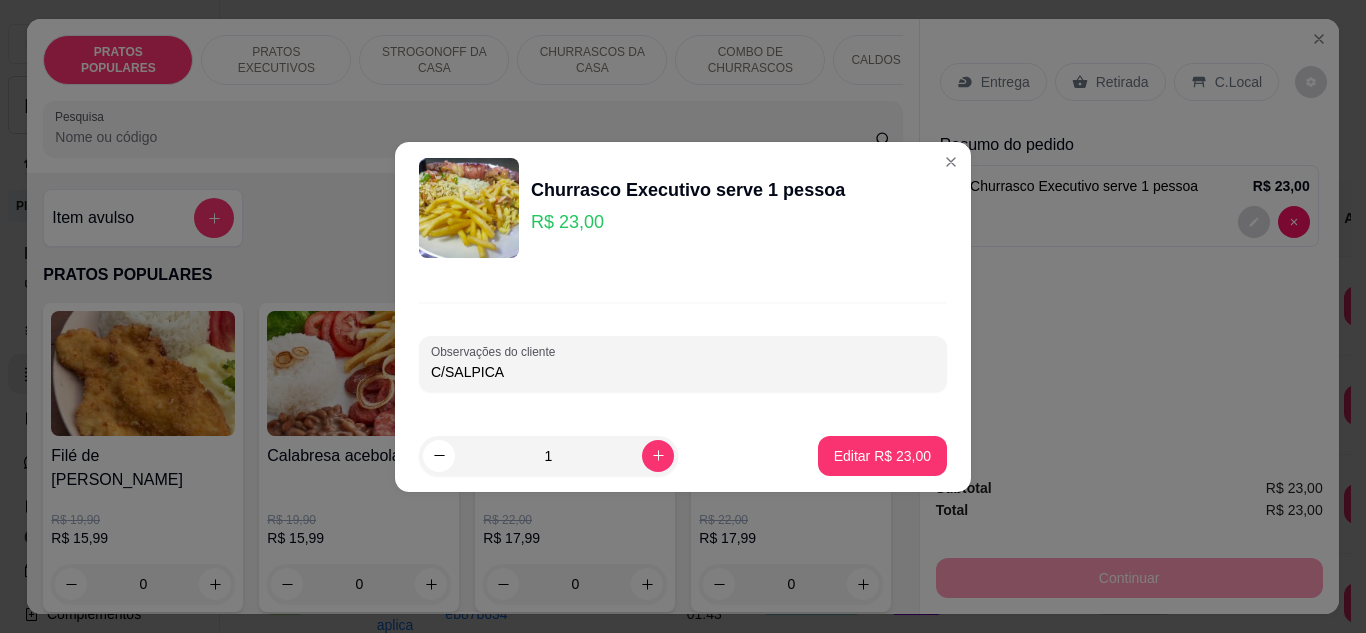 type on "C/SALPICAO" 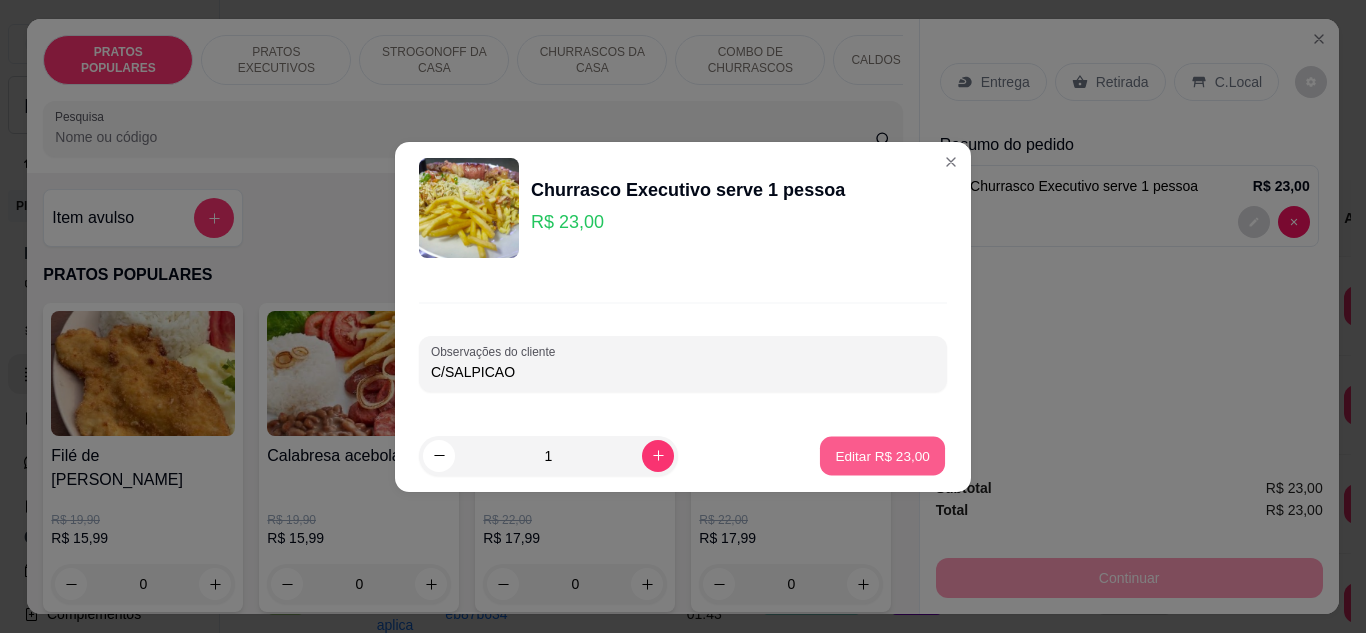 click on "Editar   R$ 23,00" at bounding box center (882, 455) 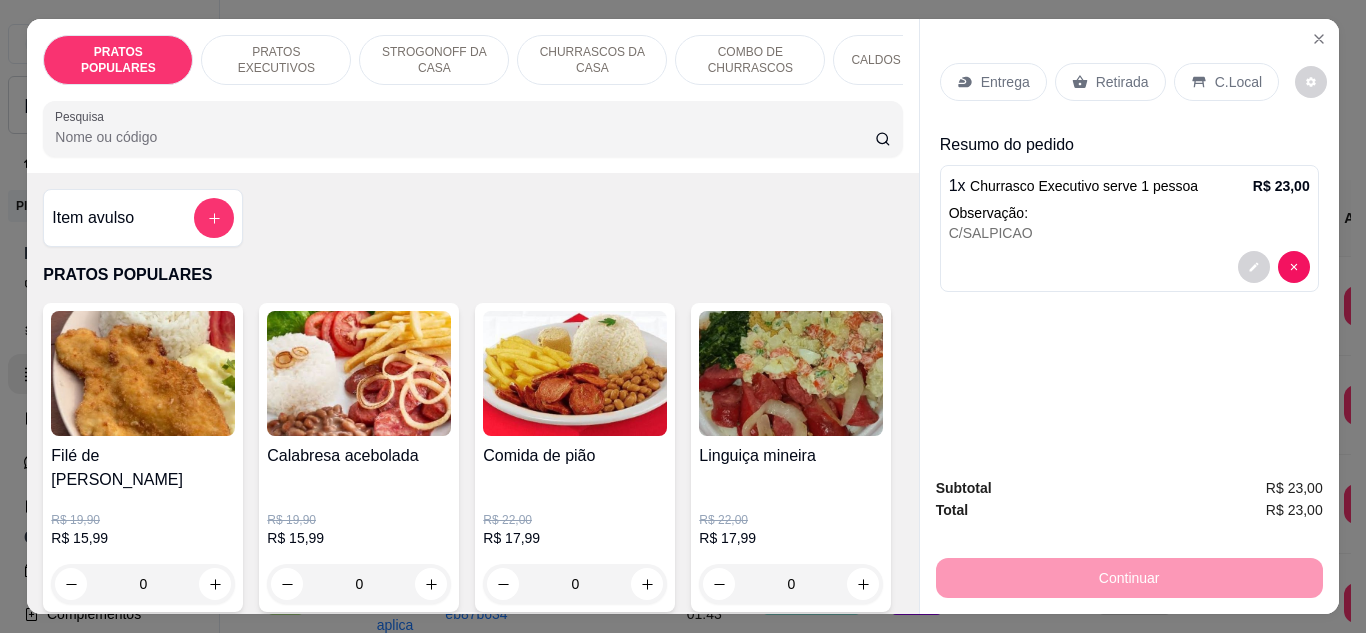 click on "Entrega" at bounding box center (1005, 82) 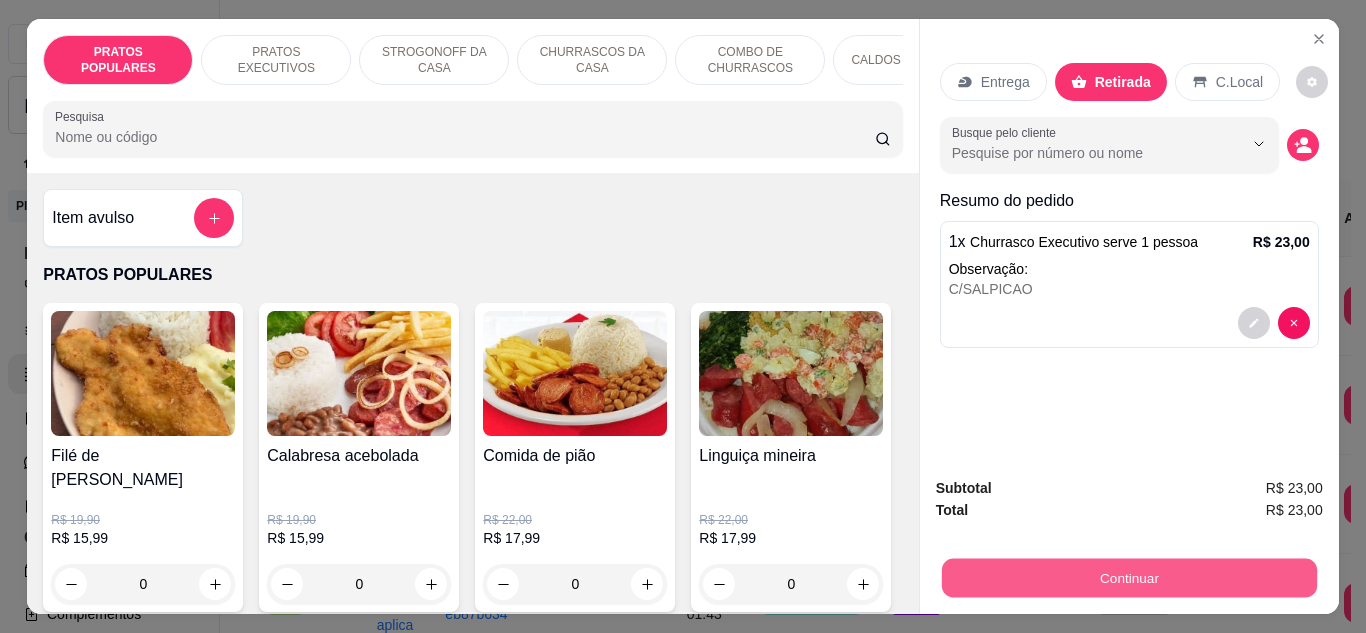 click on "Continuar" at bounding box center (1128, 578) 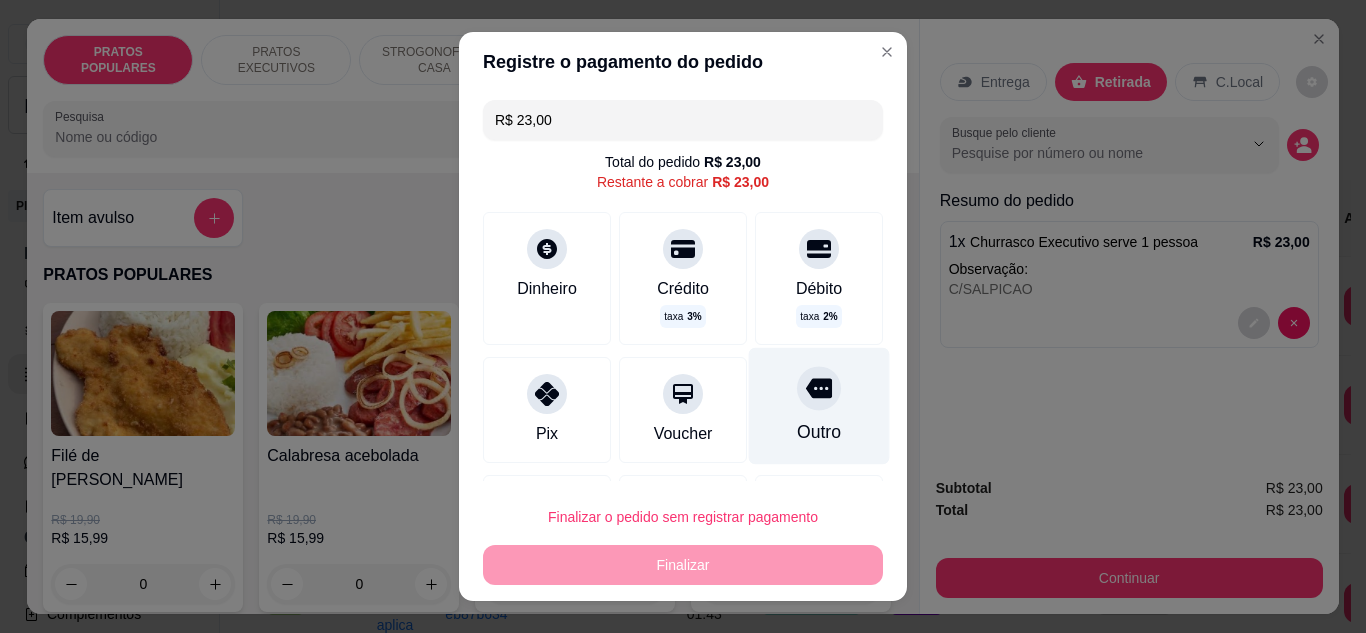 click on "Outro" at bounding box center [819, 405] 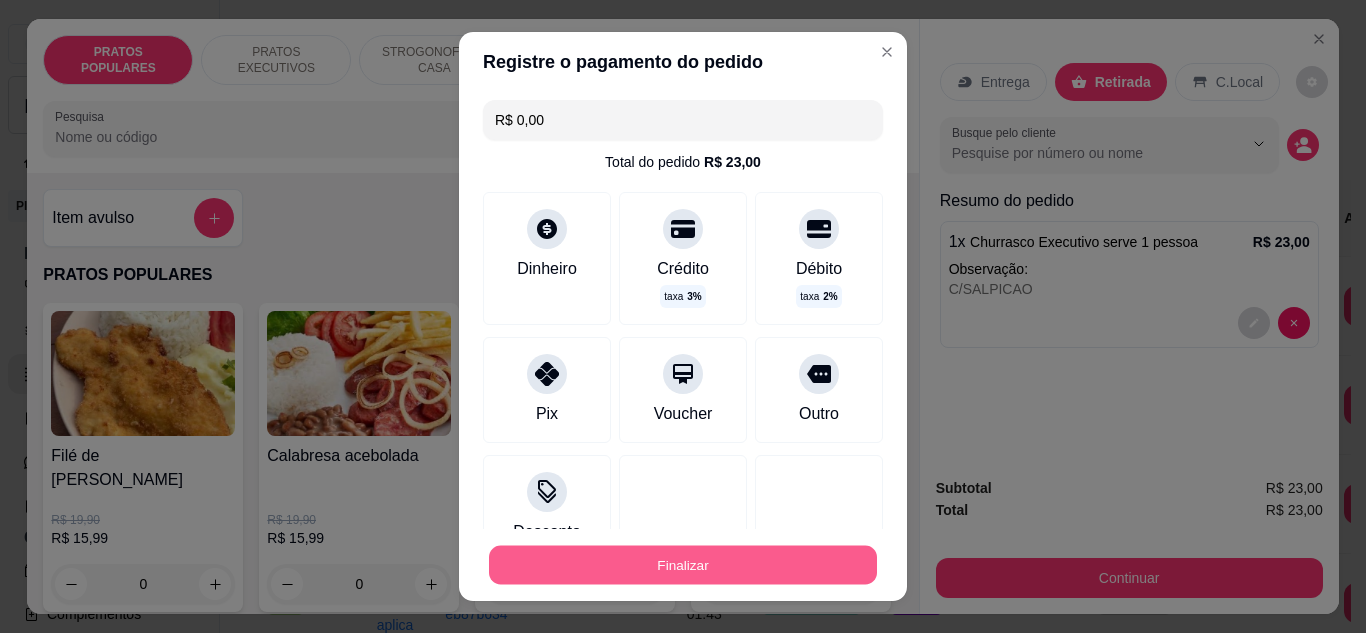 click on "Finalizar" at bounding box center [683, 565] 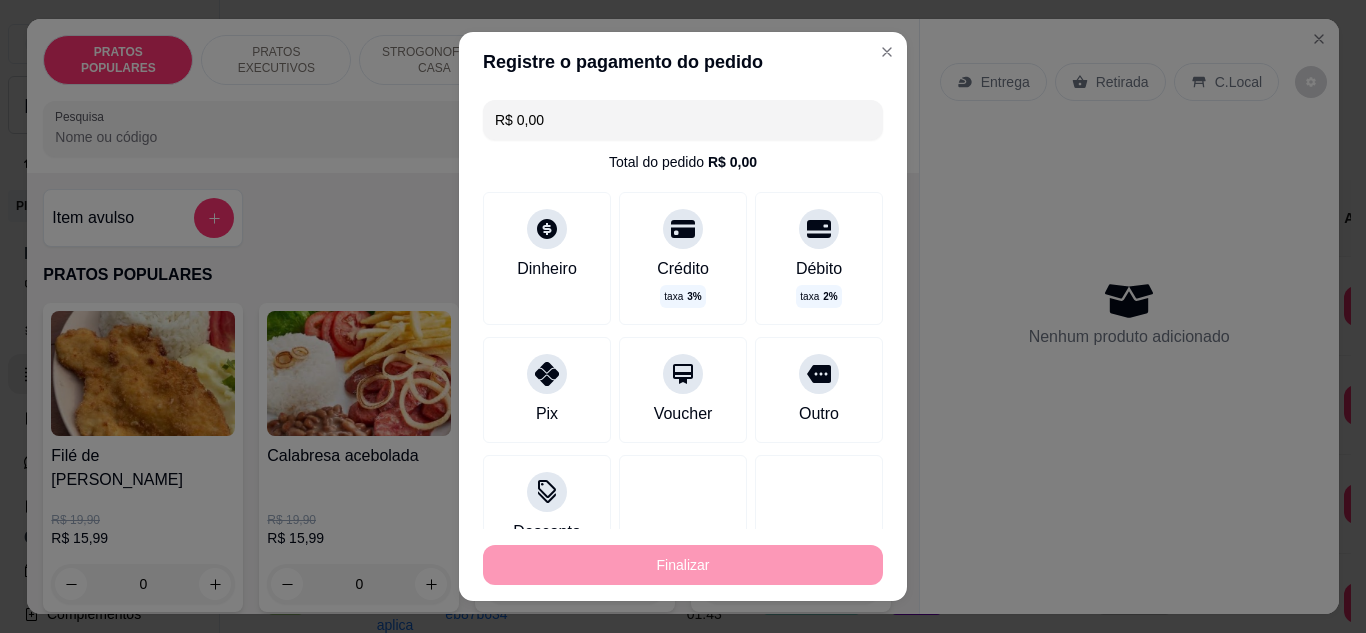 type on "-R$ 23,00" 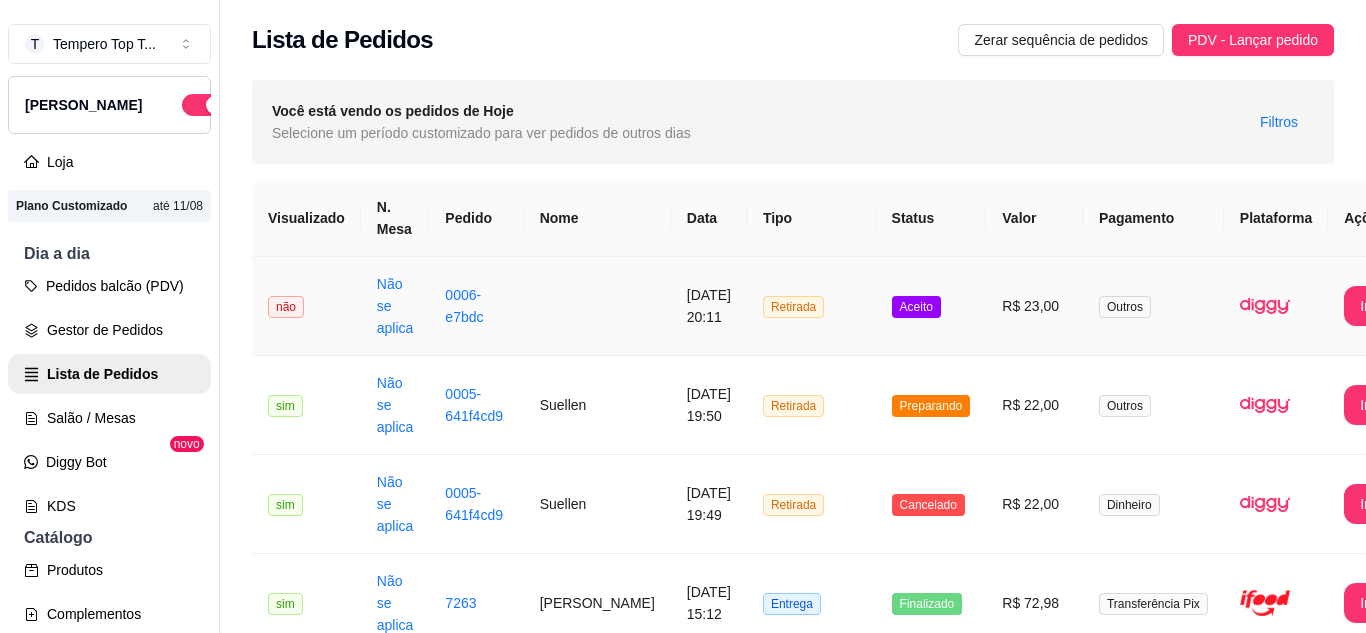 click on "R$ 23,00" at bounding box center (1034, 306) 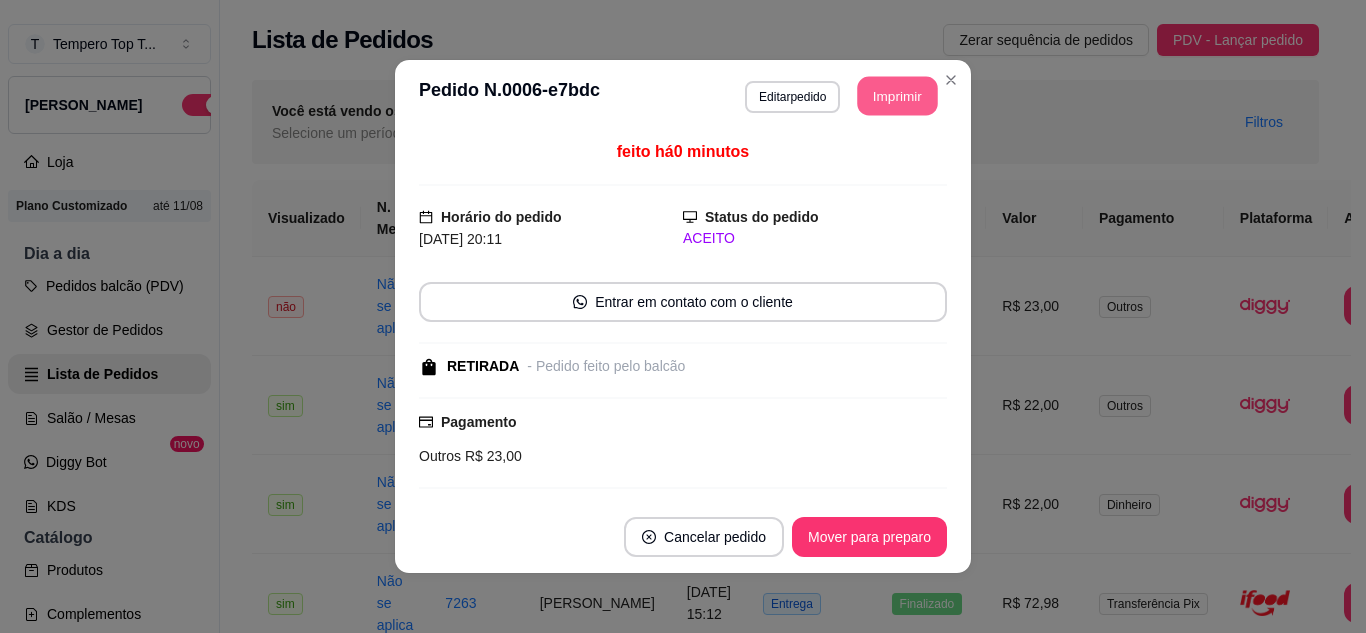 click on "Imprimir" at bounding box center [898, 96] 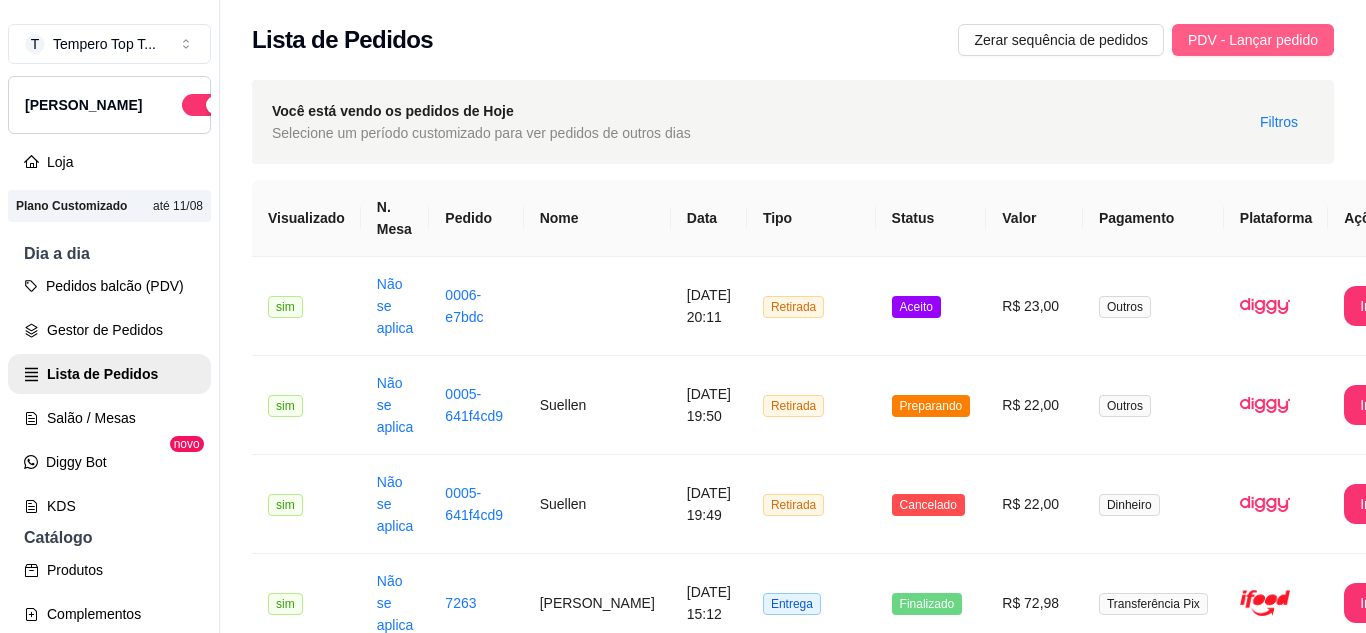 click on "PDV - Lançar pedido" at bounding box center (1253, 40) 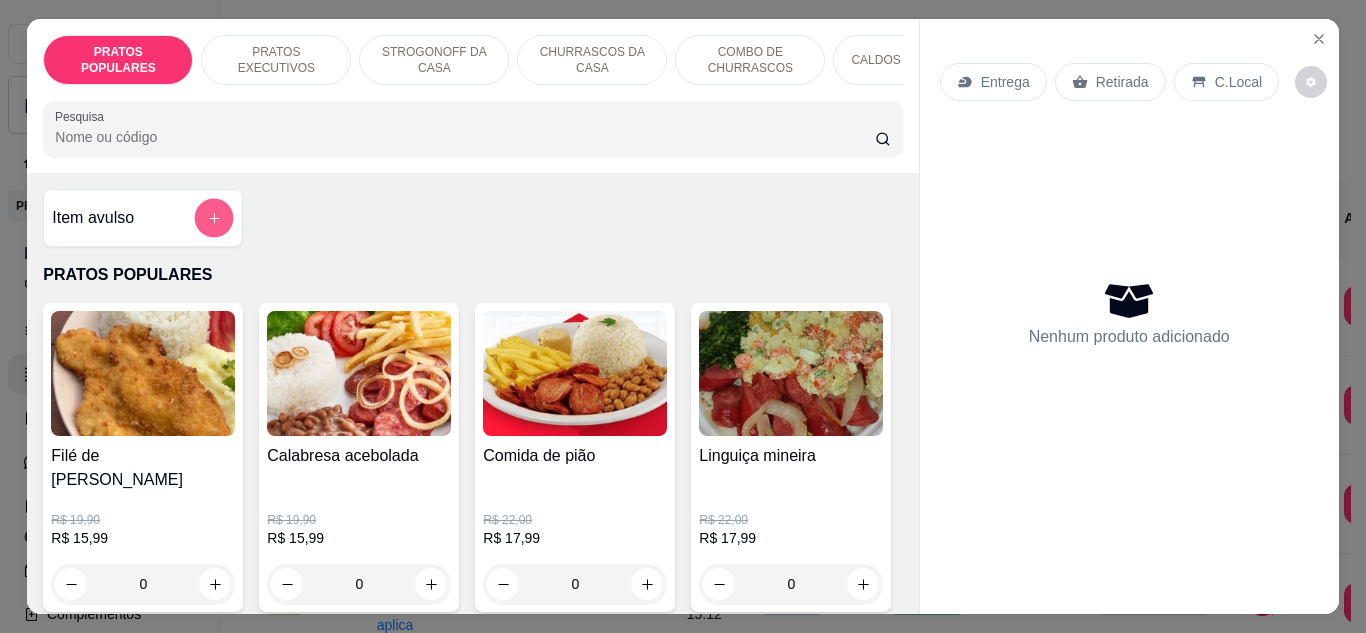 click at bounding box center (214, 218) 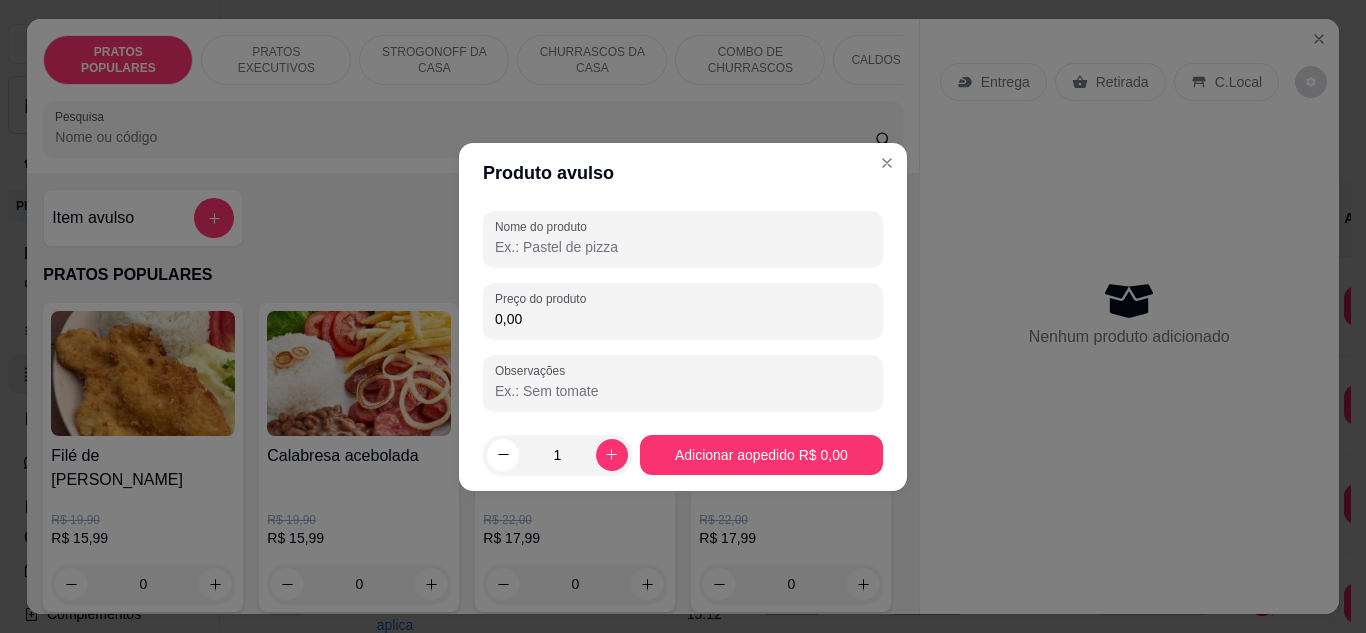 click on "Nome do produto" at bounding box center (683, 247) 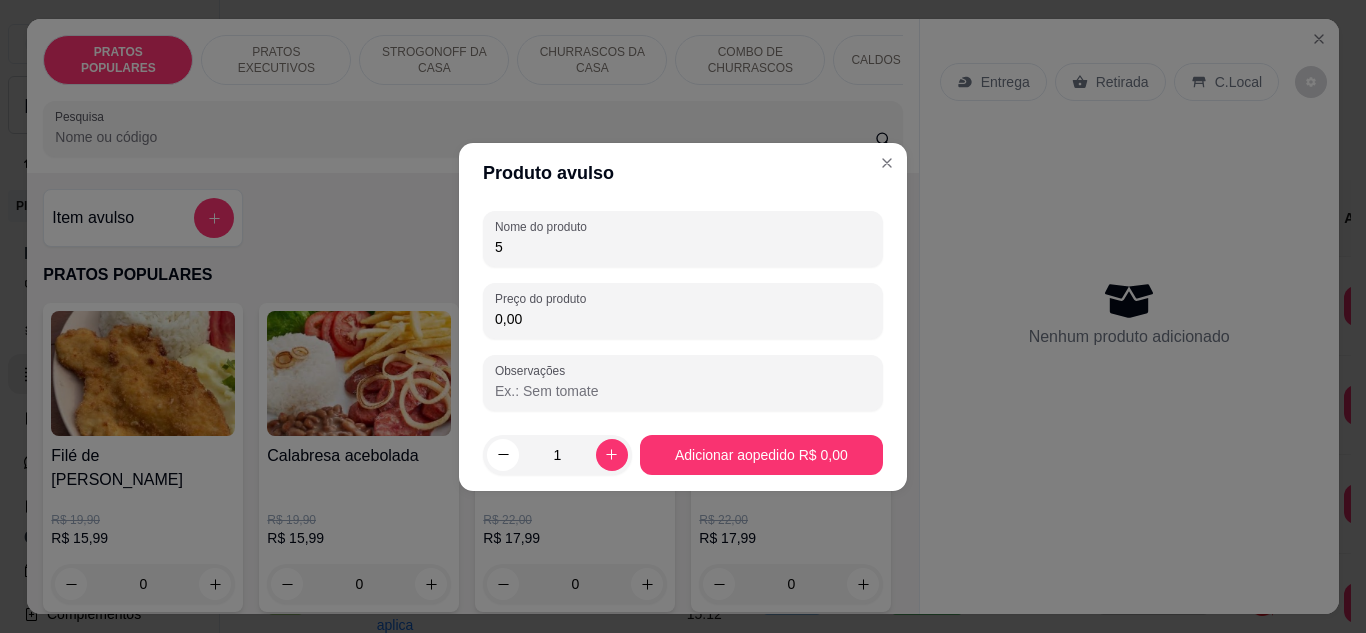 type on "5" 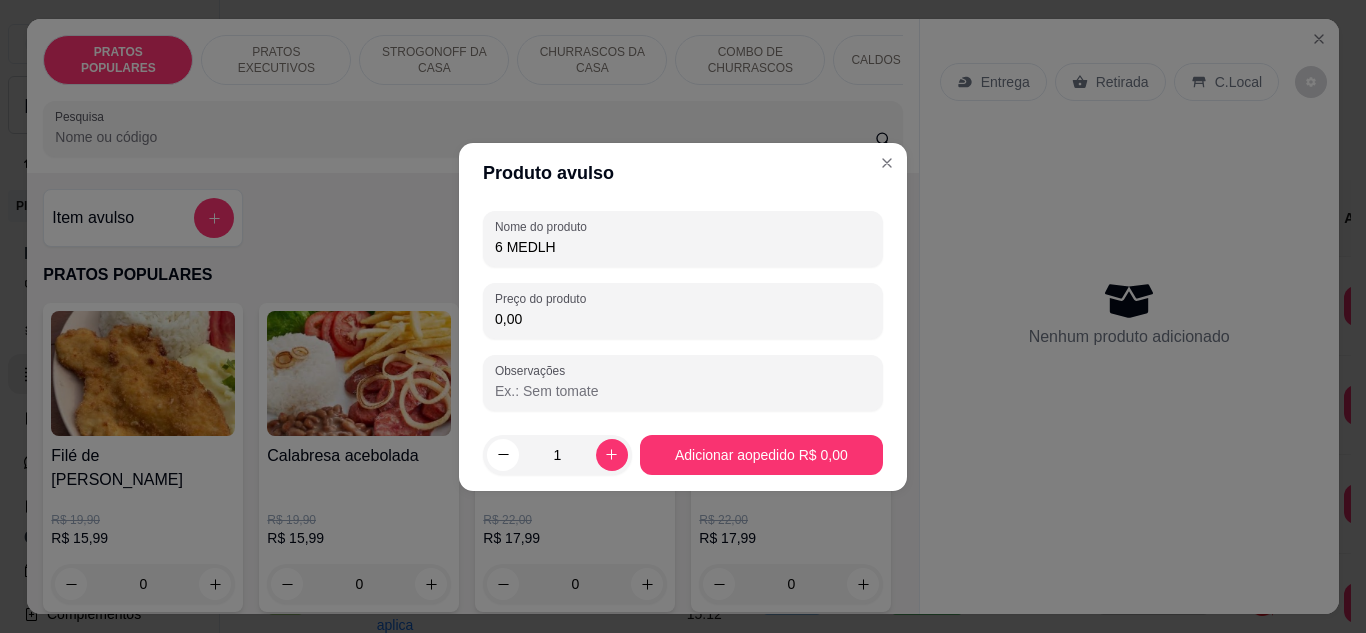 click on "6 MEDLH" at bounding box center [683, 247] 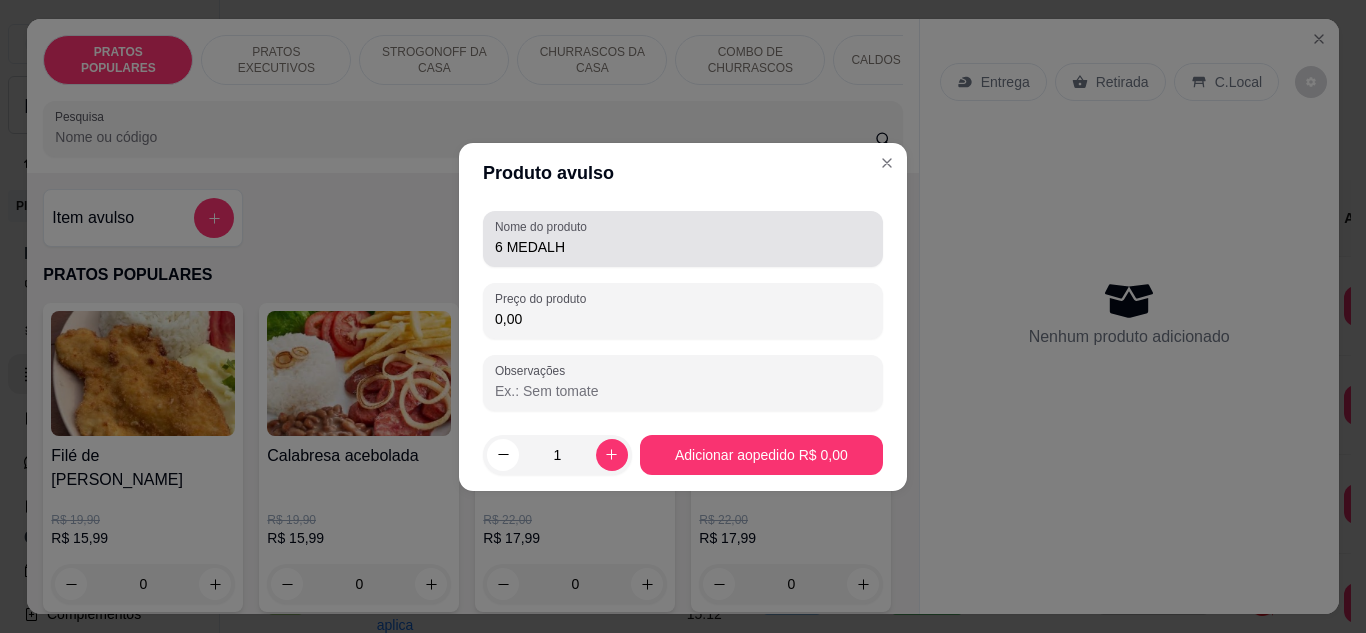 click on "6 MEDALH" at bounding box center [683, 239] 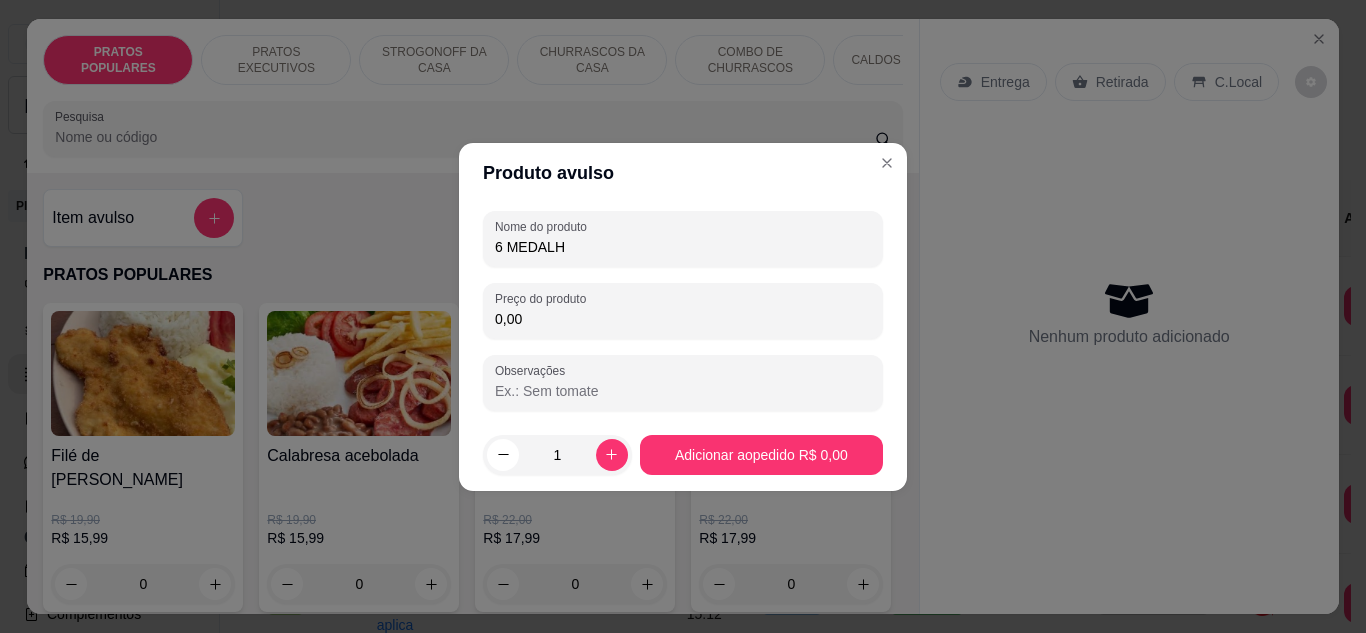 click on "6 MEDALH" at bounding box center (683, 239) 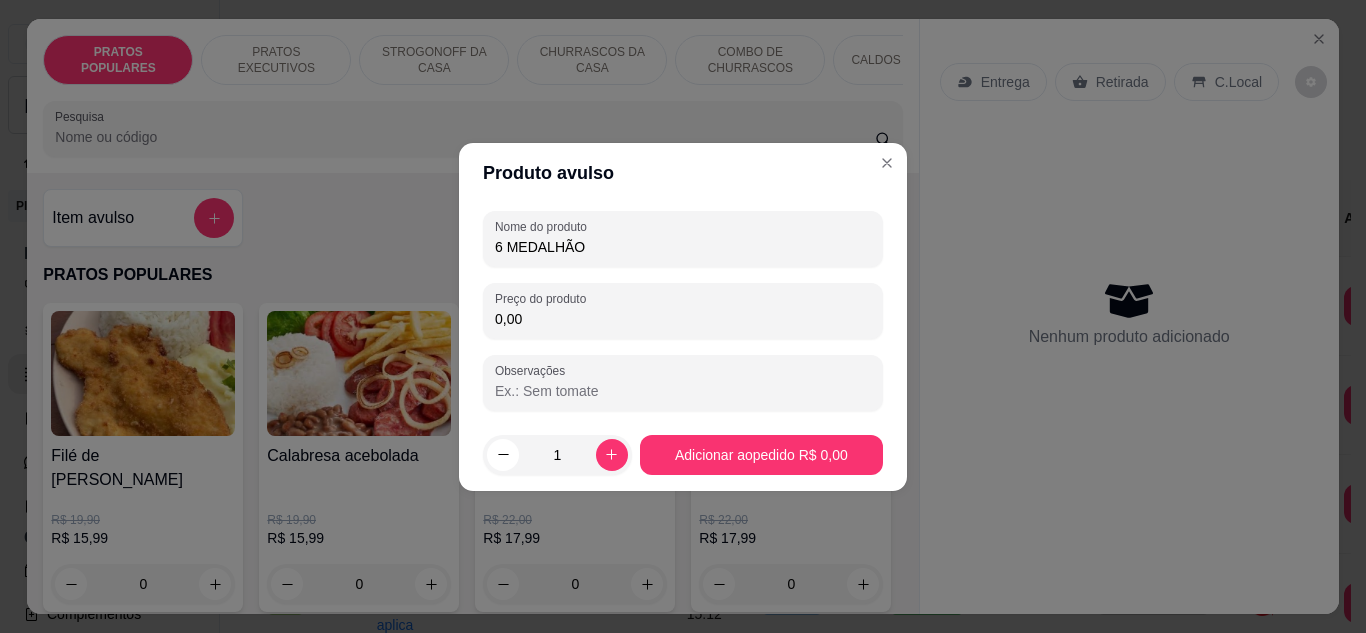type on "6 MEDALHÃO" 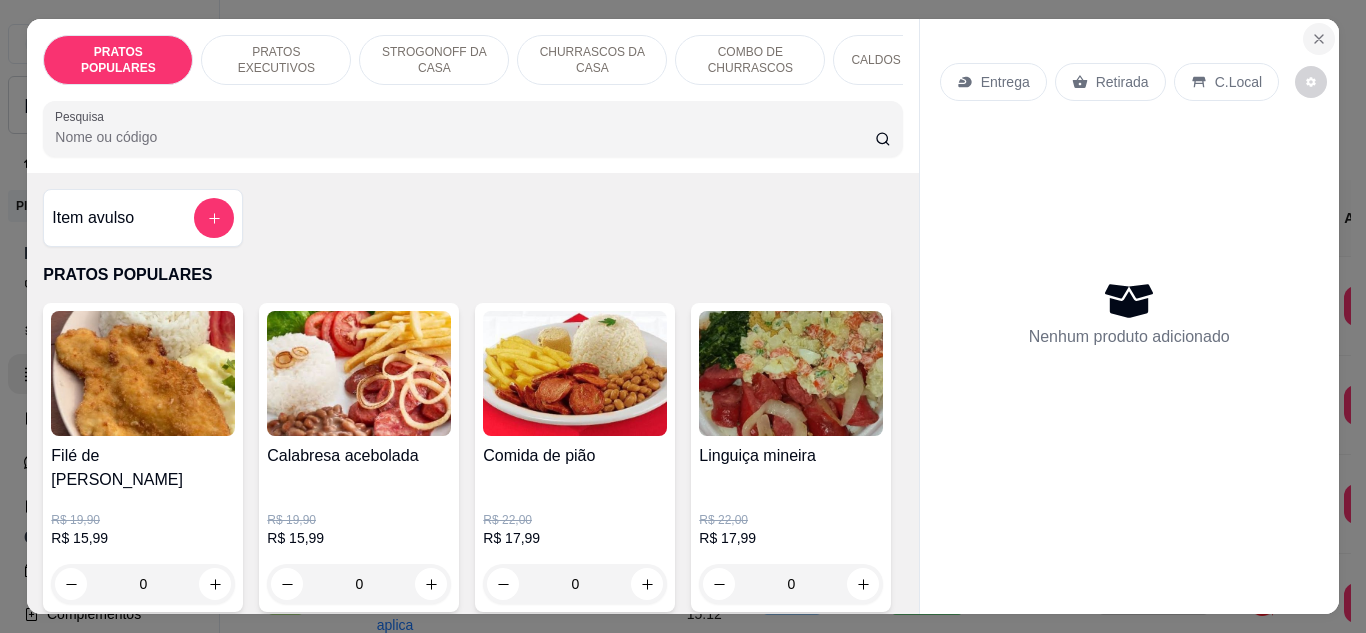 click 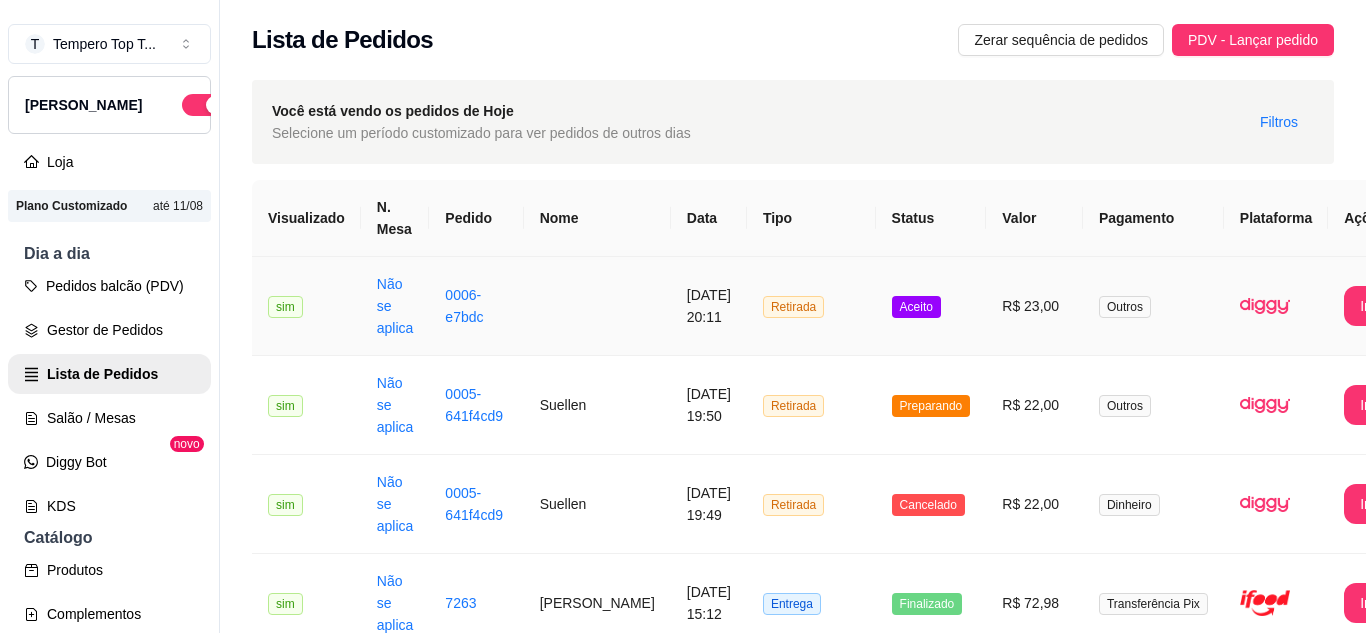 click on "Aceito" at bounding box center (931, 306) 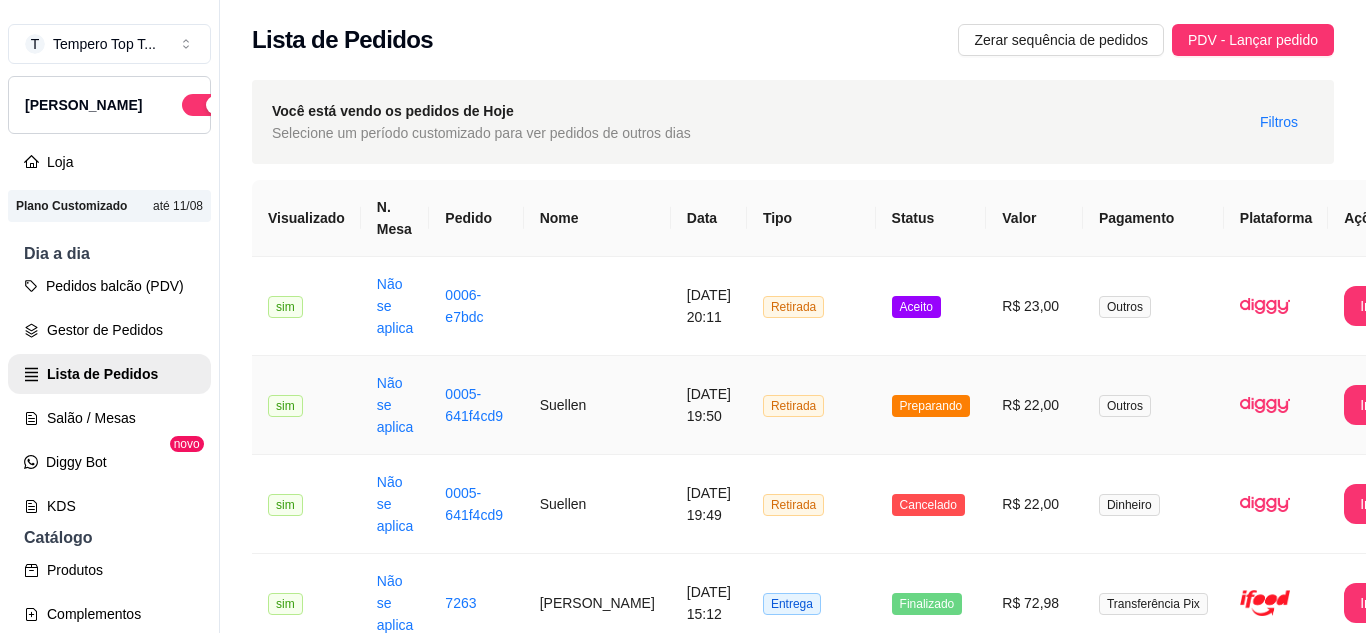 click on "R$ 22,00" at bounding box center (1034, 405) 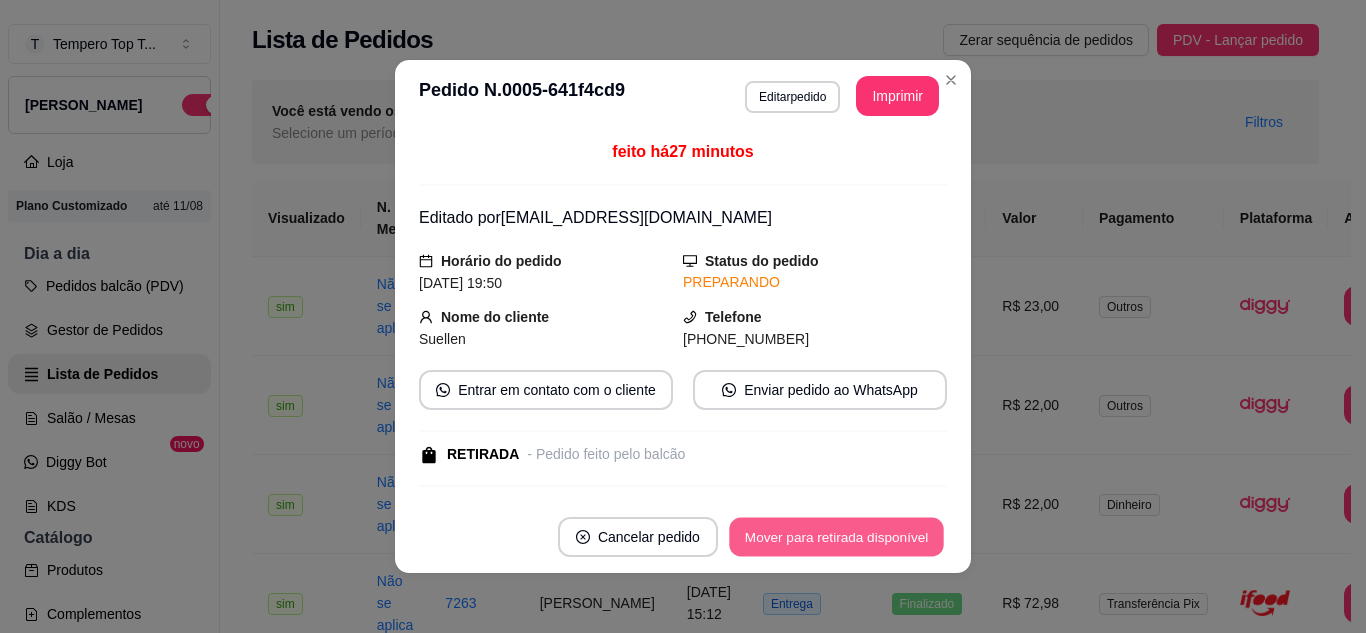 click on "Mover para retirada disponível" at bounding box center [836, 537] 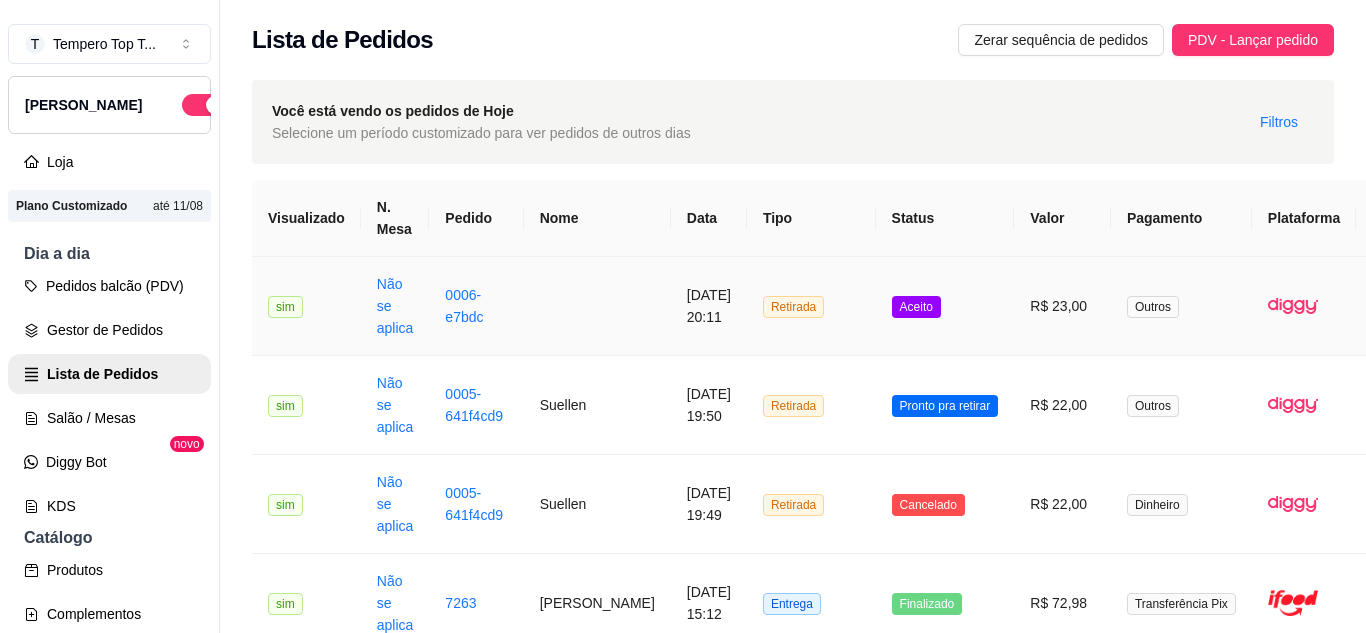 click on "Aceito" at bounding box center (945, 306) 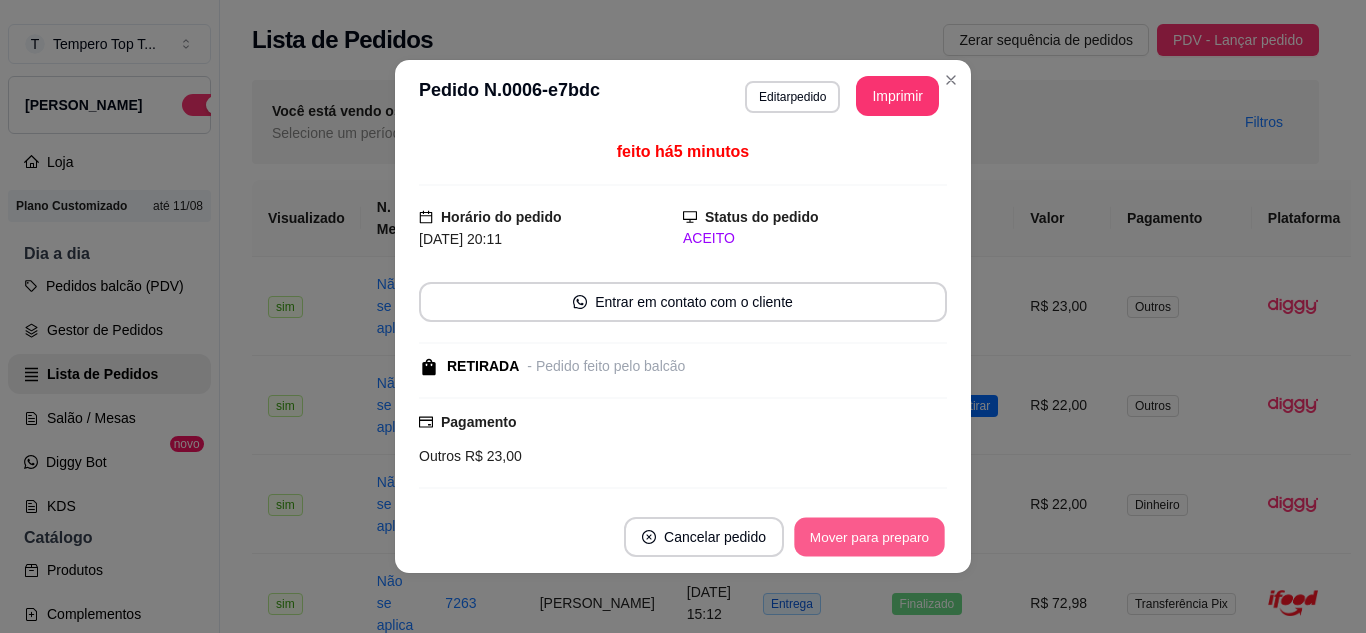 click on "Mover para preparo" at bounding box center [869, 537] 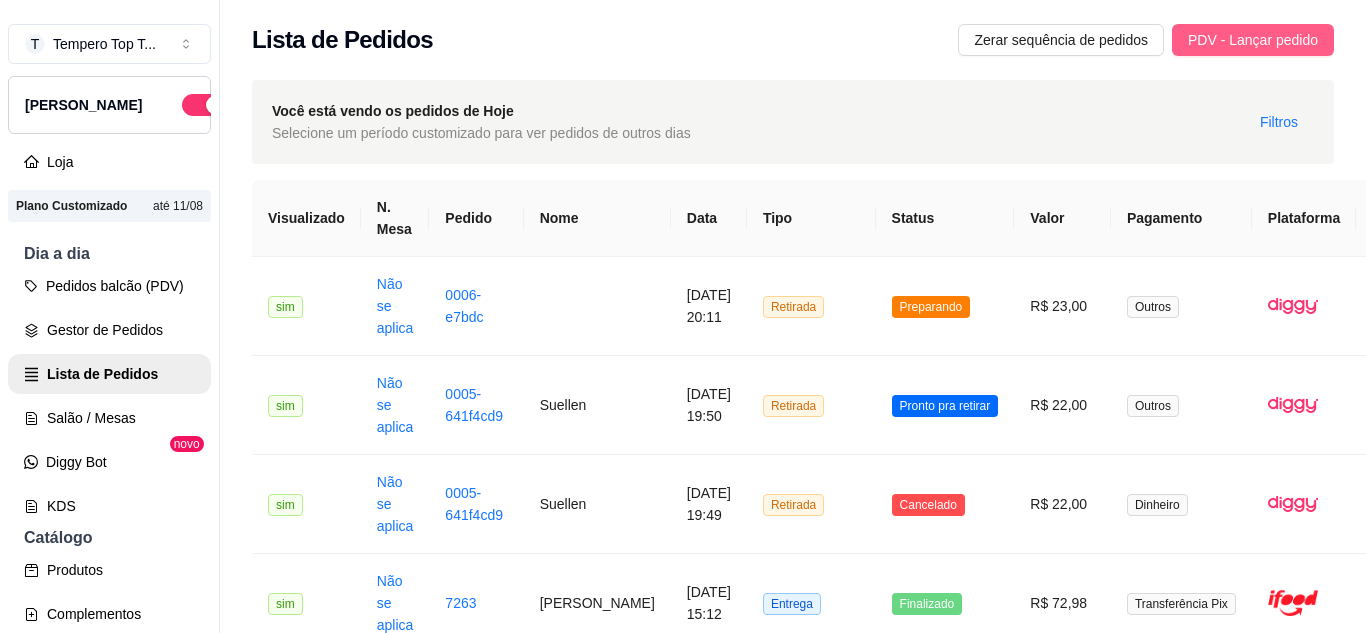 click on "PDV - Lançar pedido" at bounding box center (1253, 40) 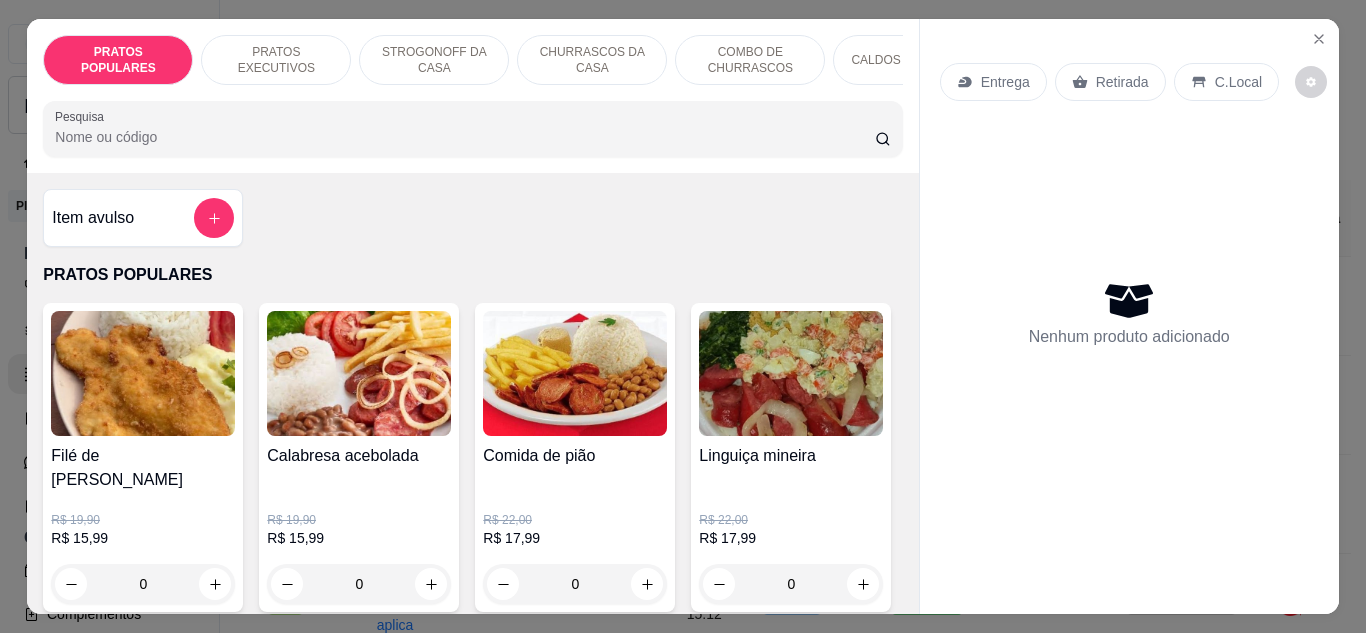 click at bounding box center [431, 1908] 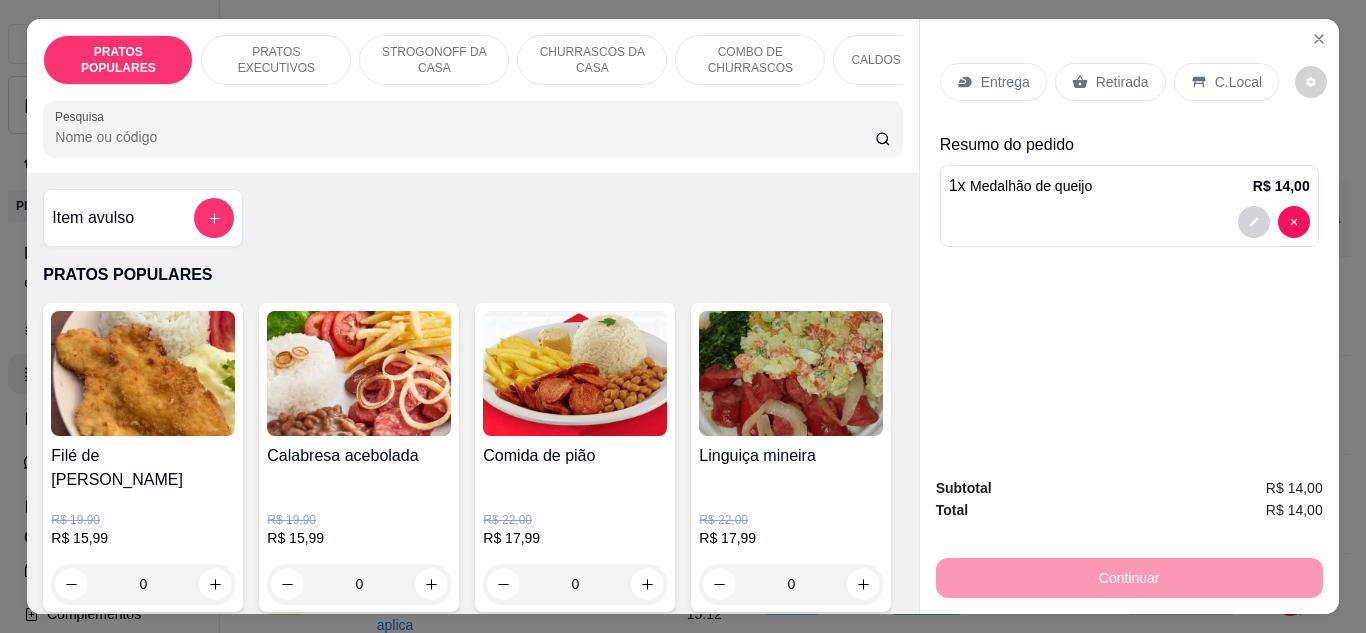 click at bounding box center [430, 1908] 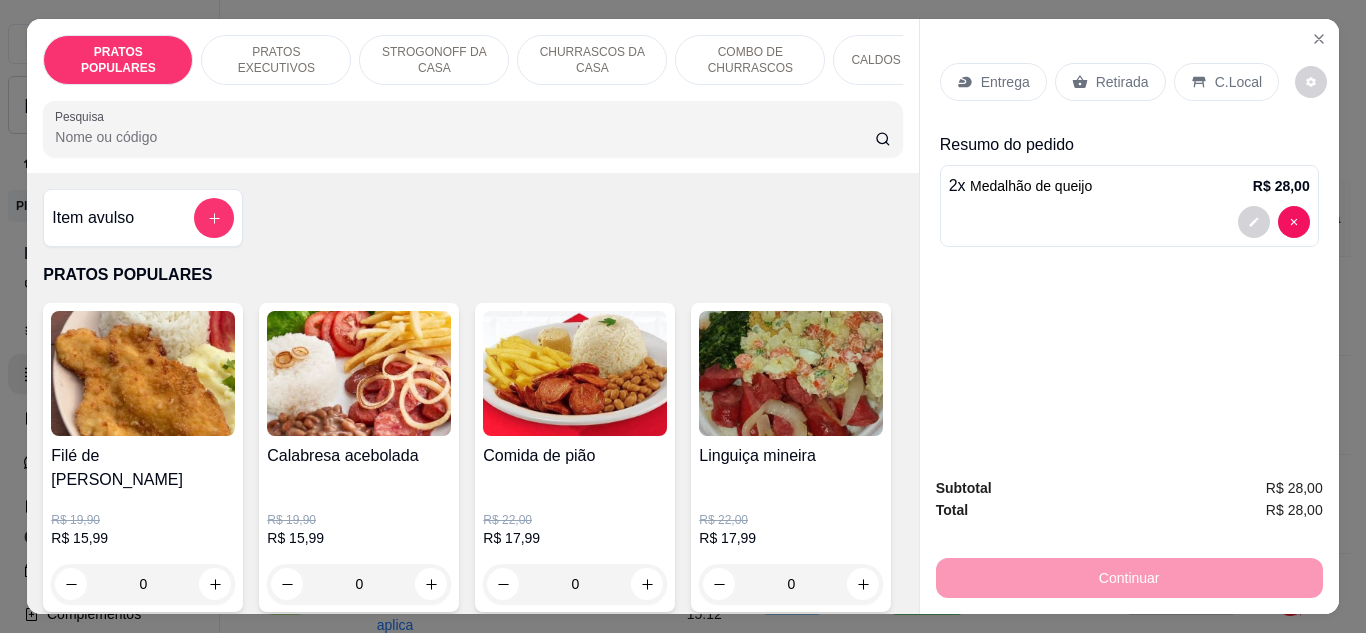 click at bounding box center [430, 1909] 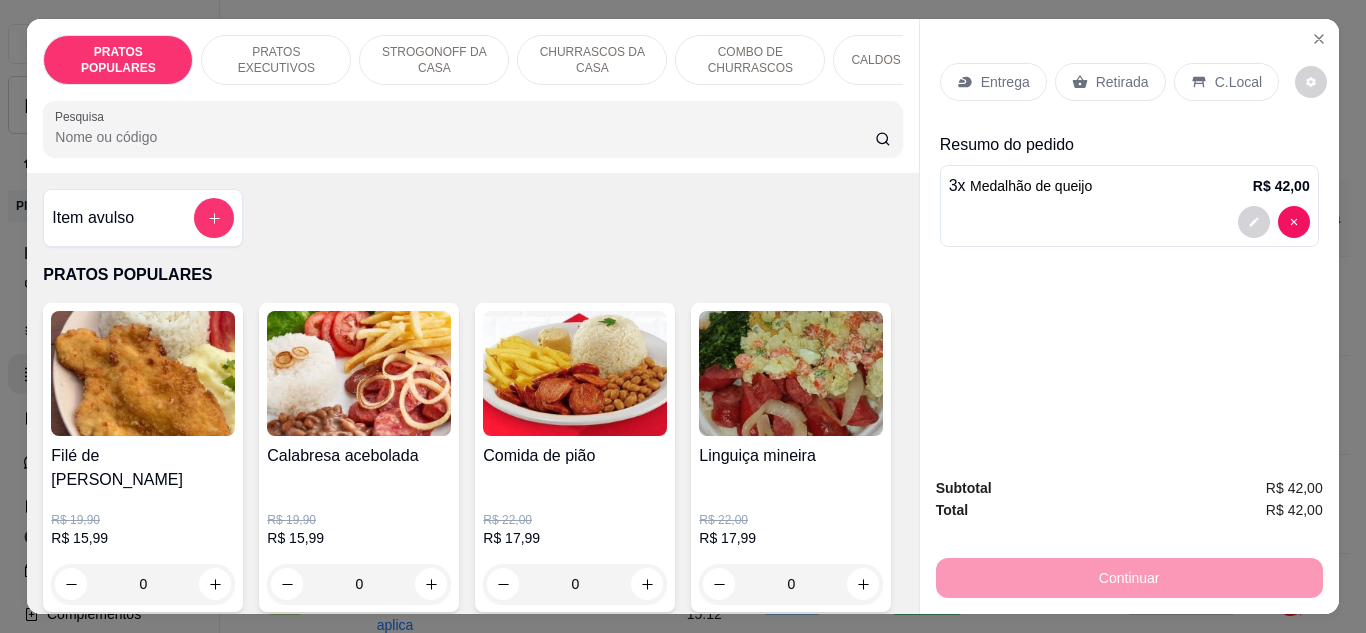click at bounding box center [430, 1908] 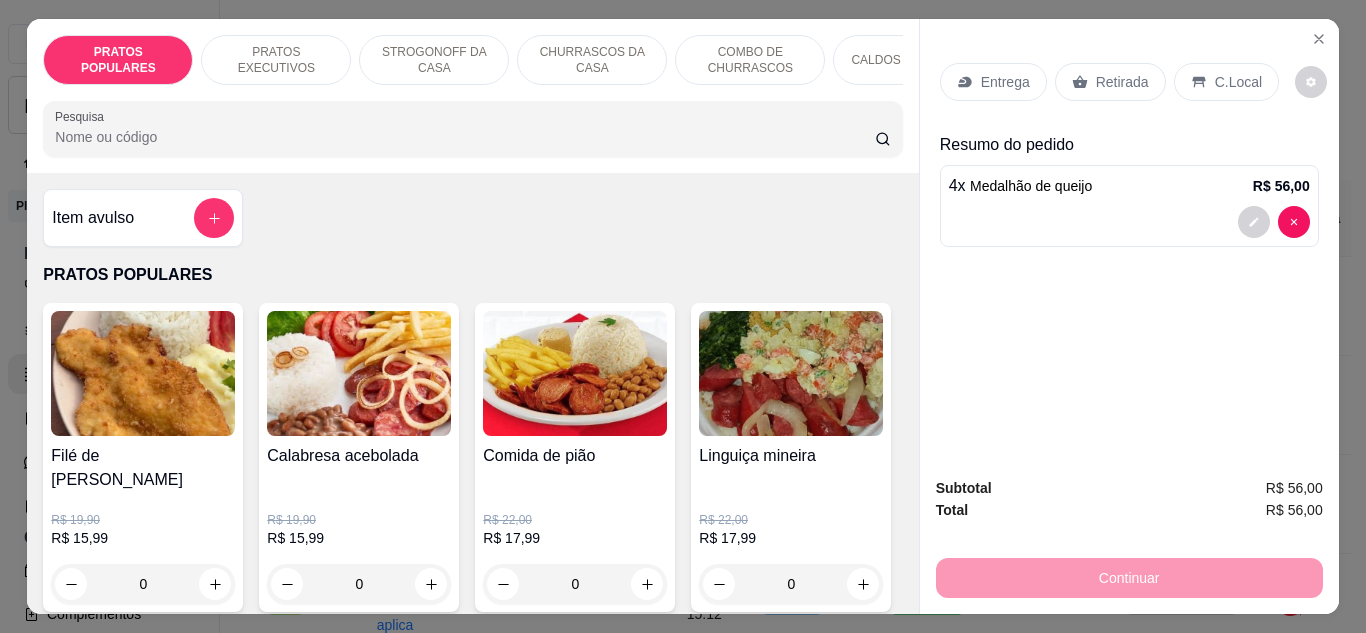 click at bounding box center (430, 1908) 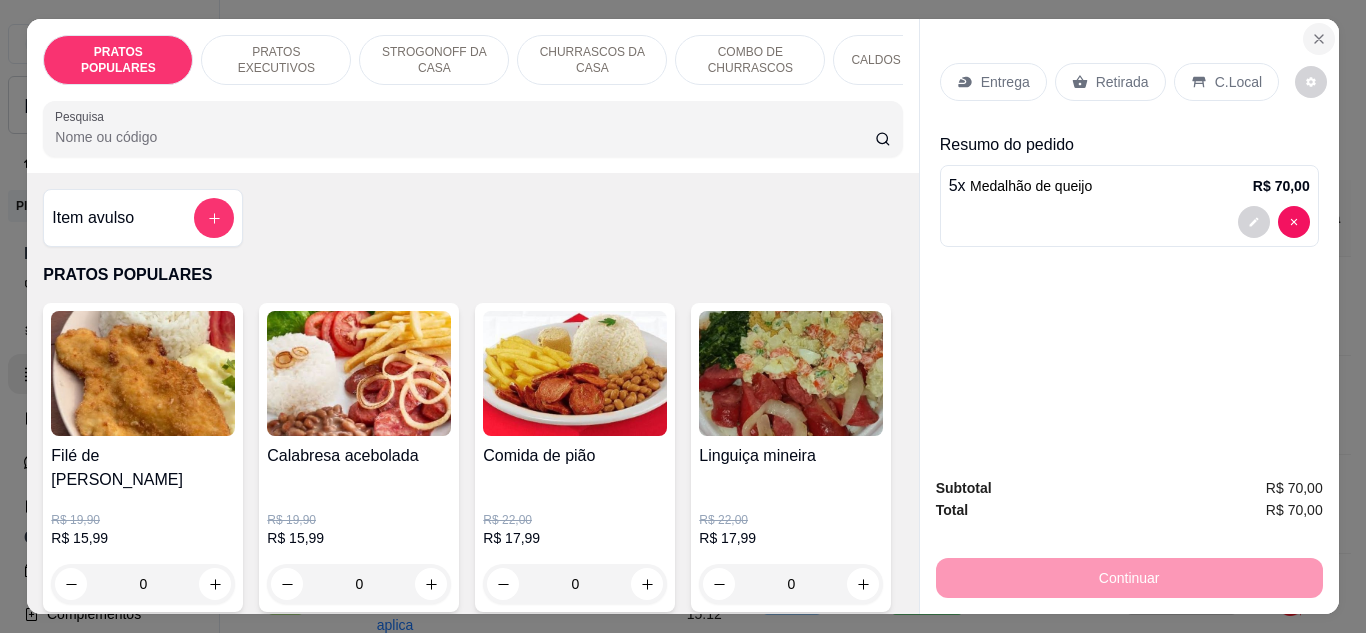 click 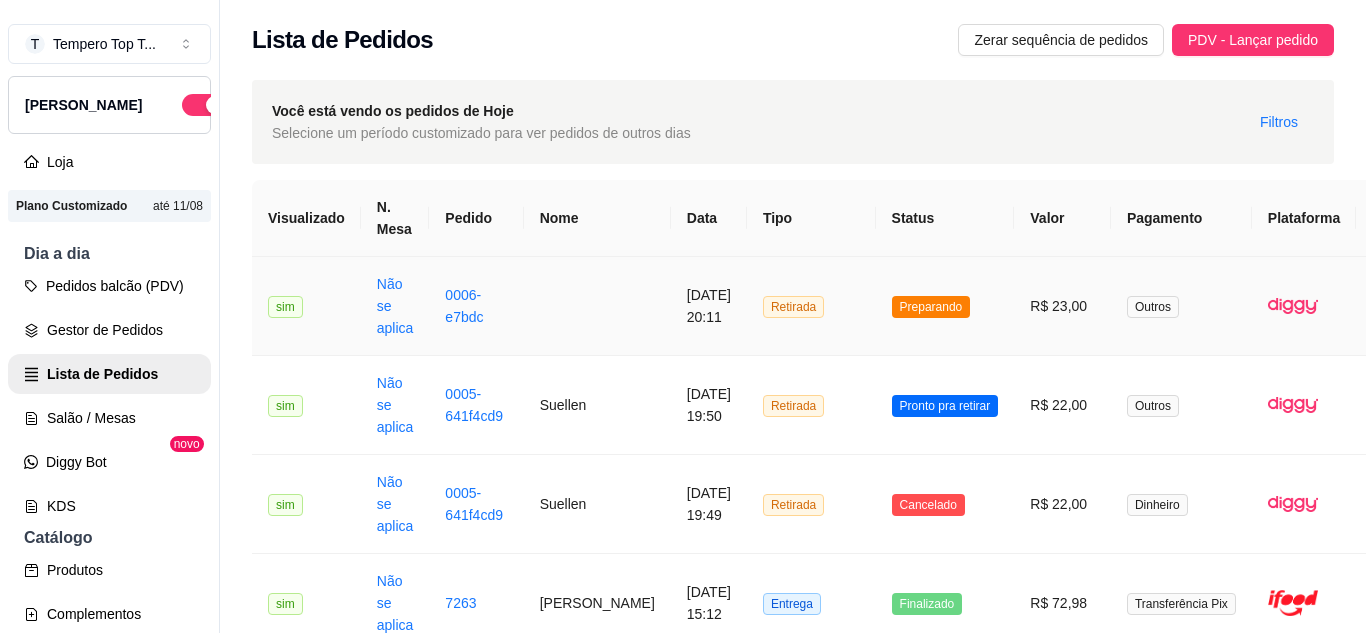 click on "R$ 23,00" at bounding box center [1062, 306] 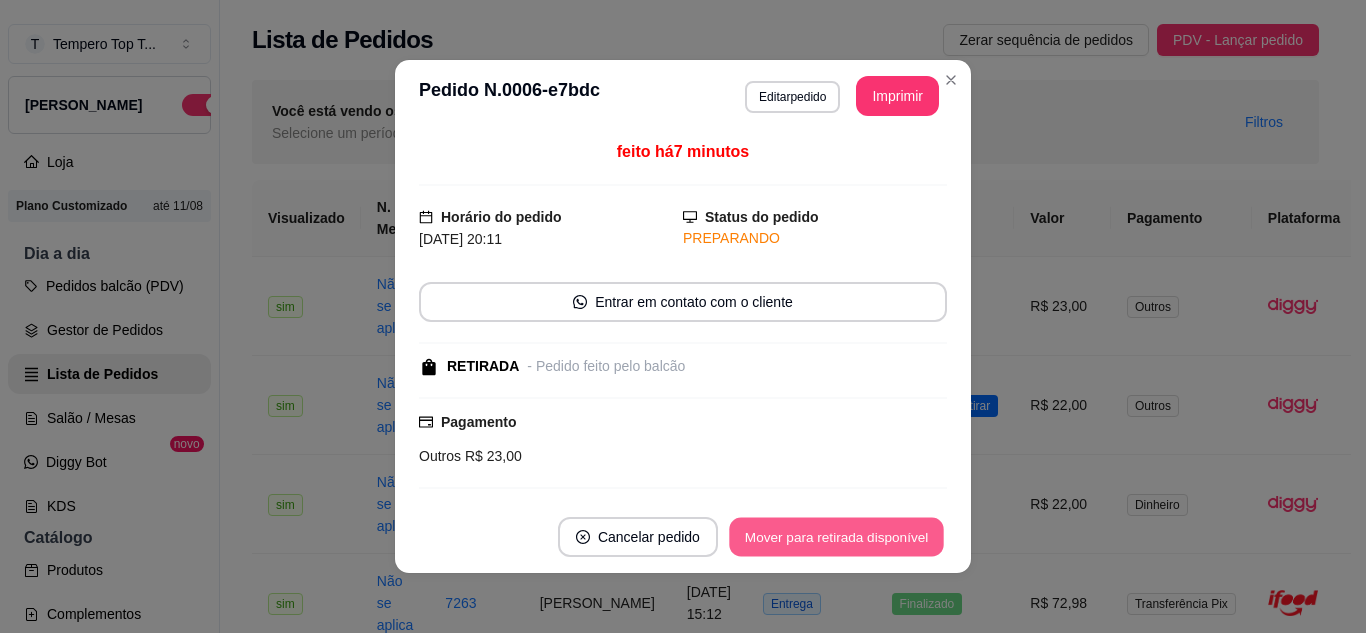 click on "Mover para retirada disponível" at bounding box center [836, 537] 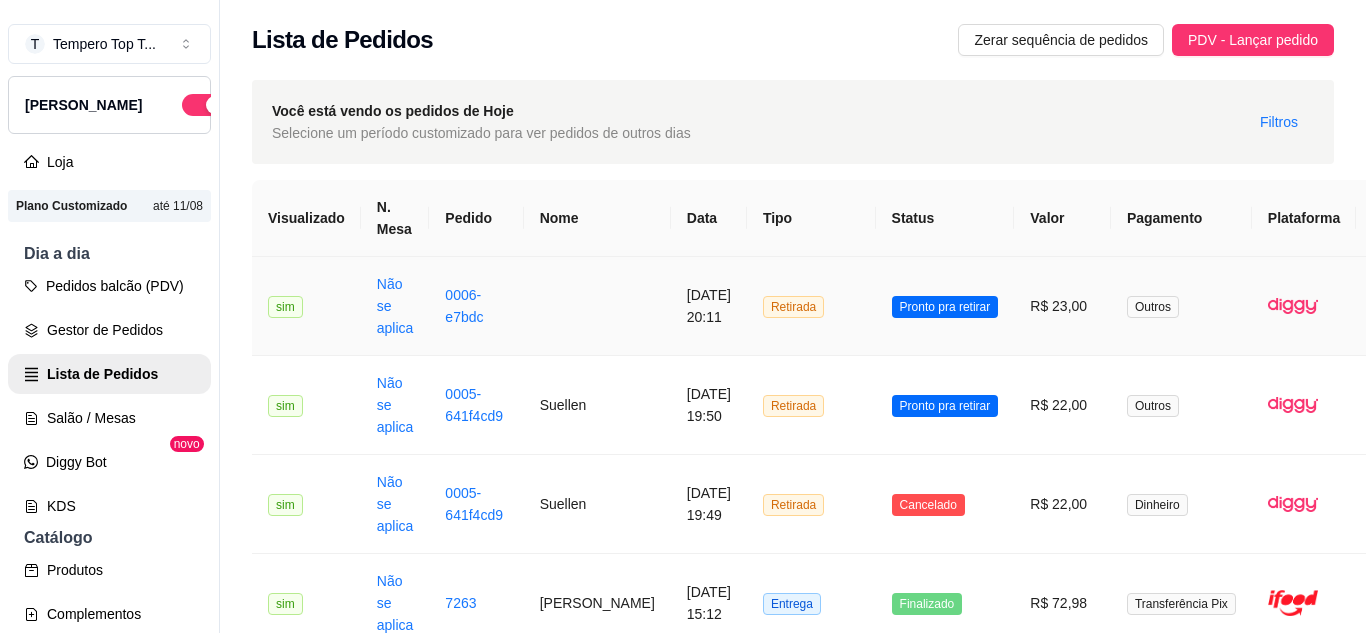 click on "[DATE] 20:11" at bounding box center [709, 306] 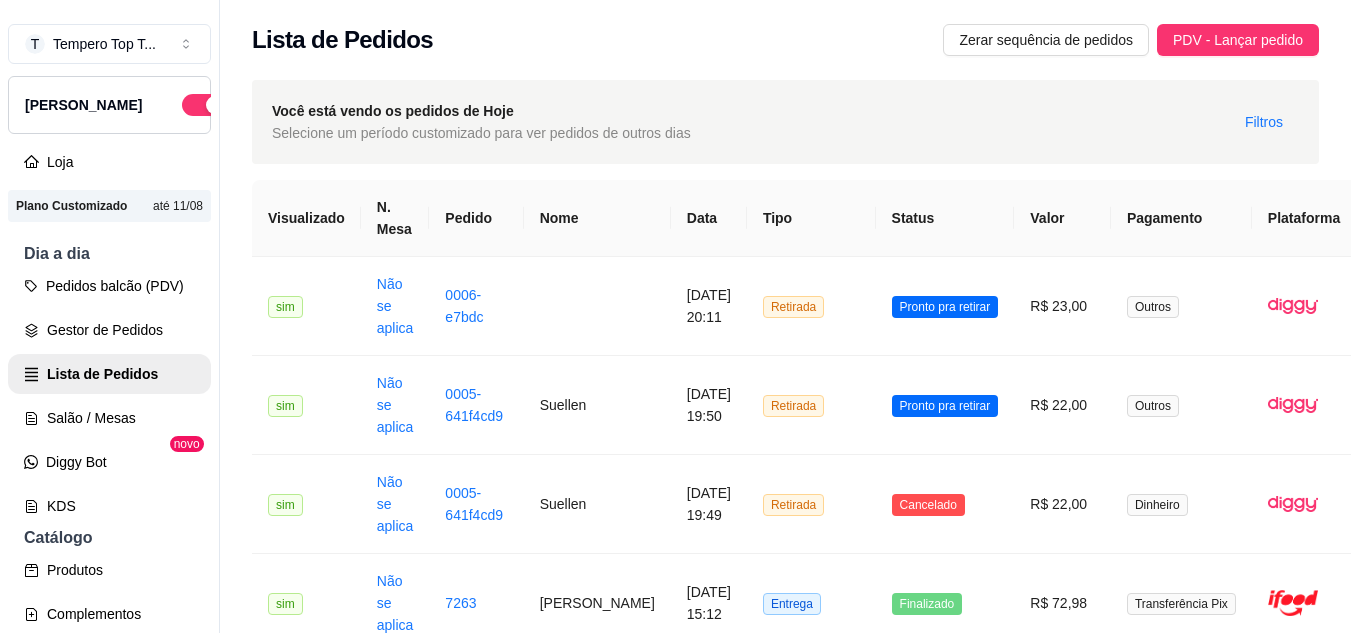 click on "Entrar em contato com o cliente" at bounding box center (682, 302) 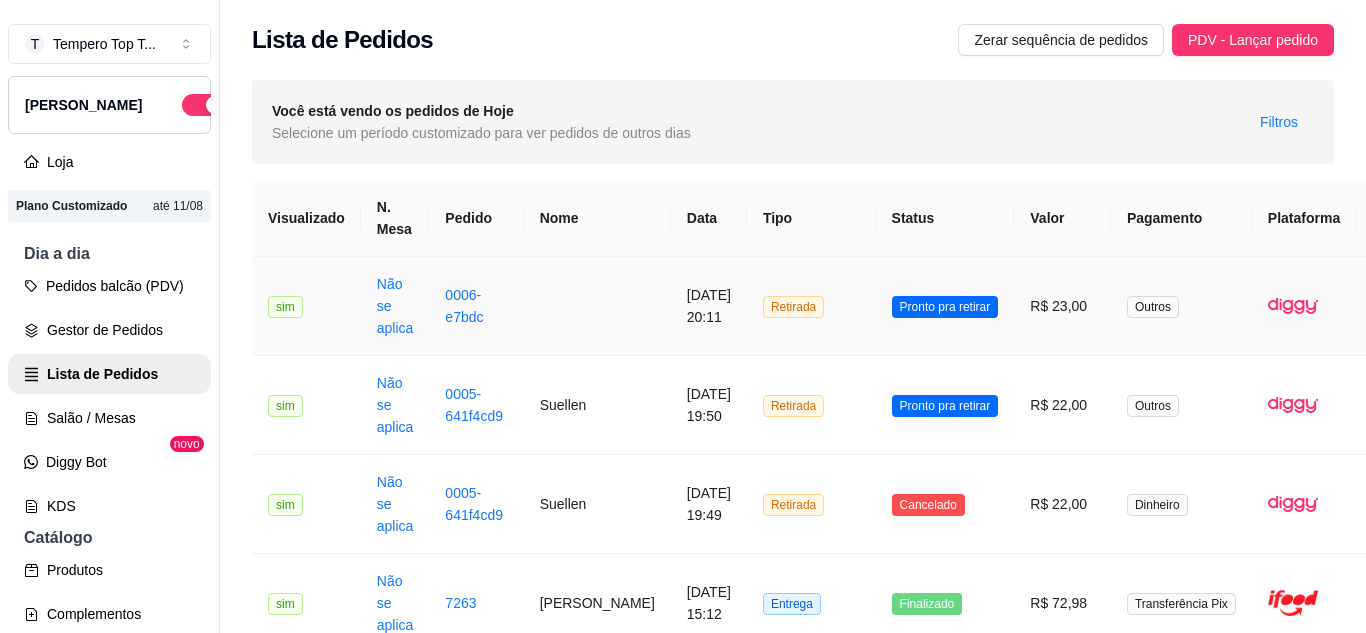click on "Imprimir" at bounding box center [1413, 306] 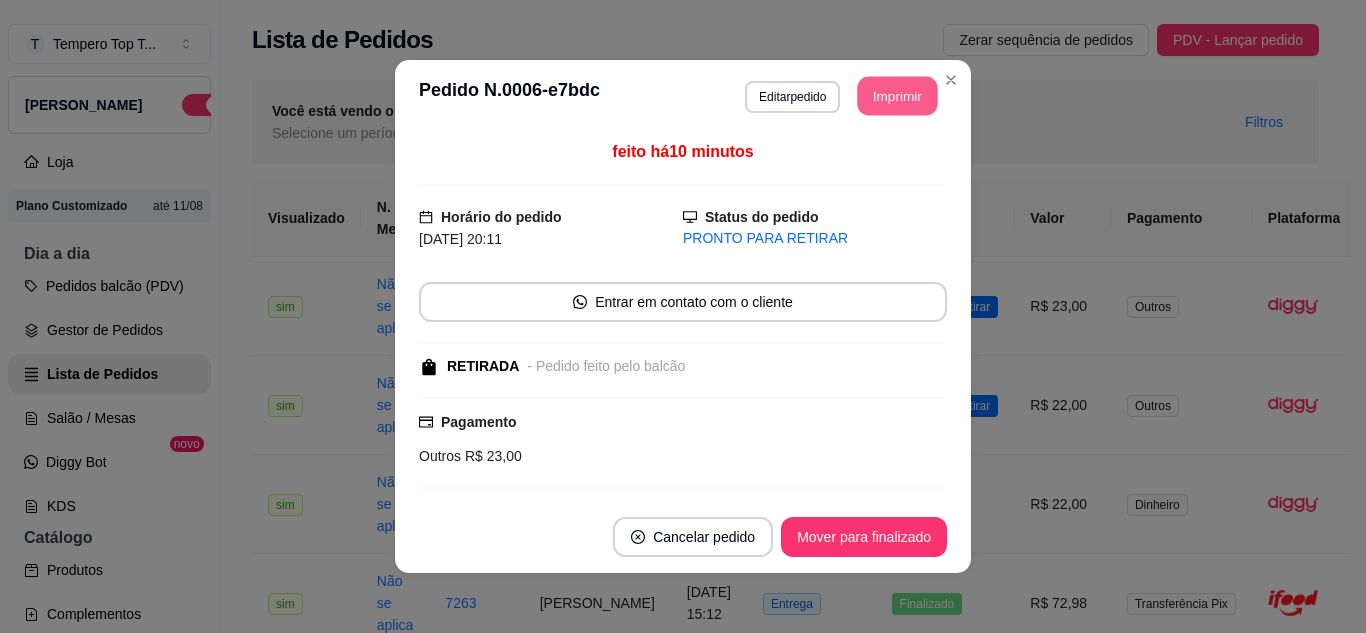 click on "Imprimir" at bounding box center (898, 96) 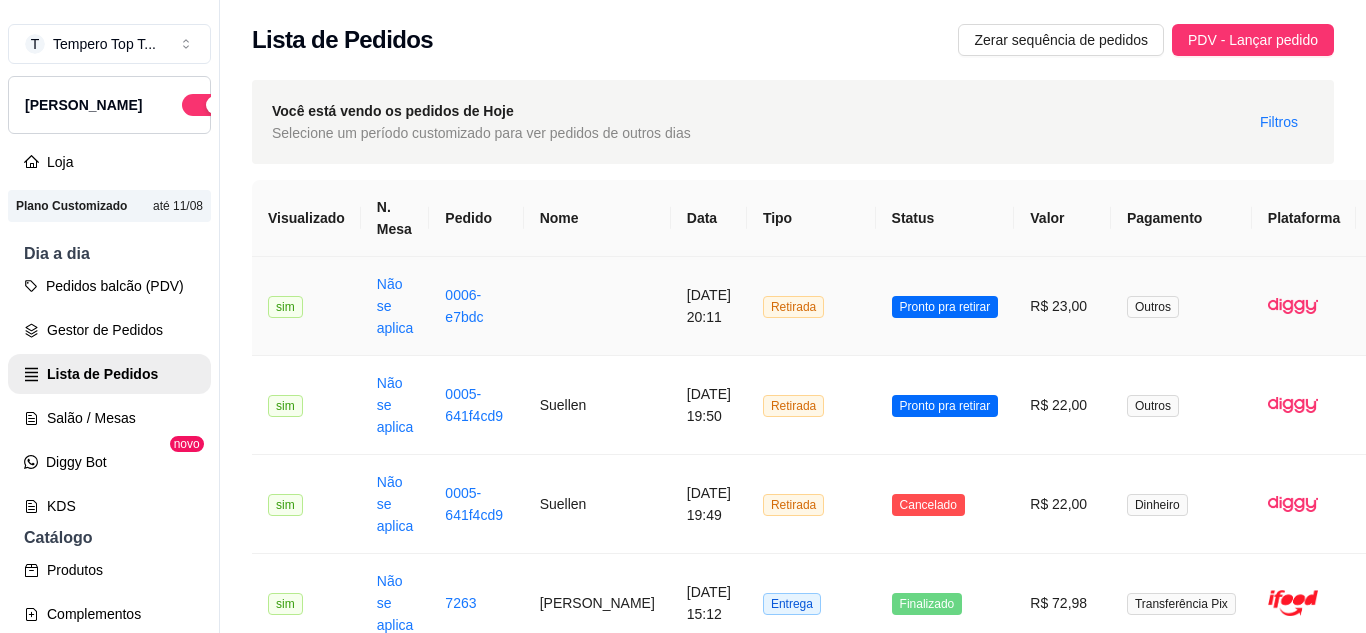 click on "Retirada" at bounding box center (811, 306) 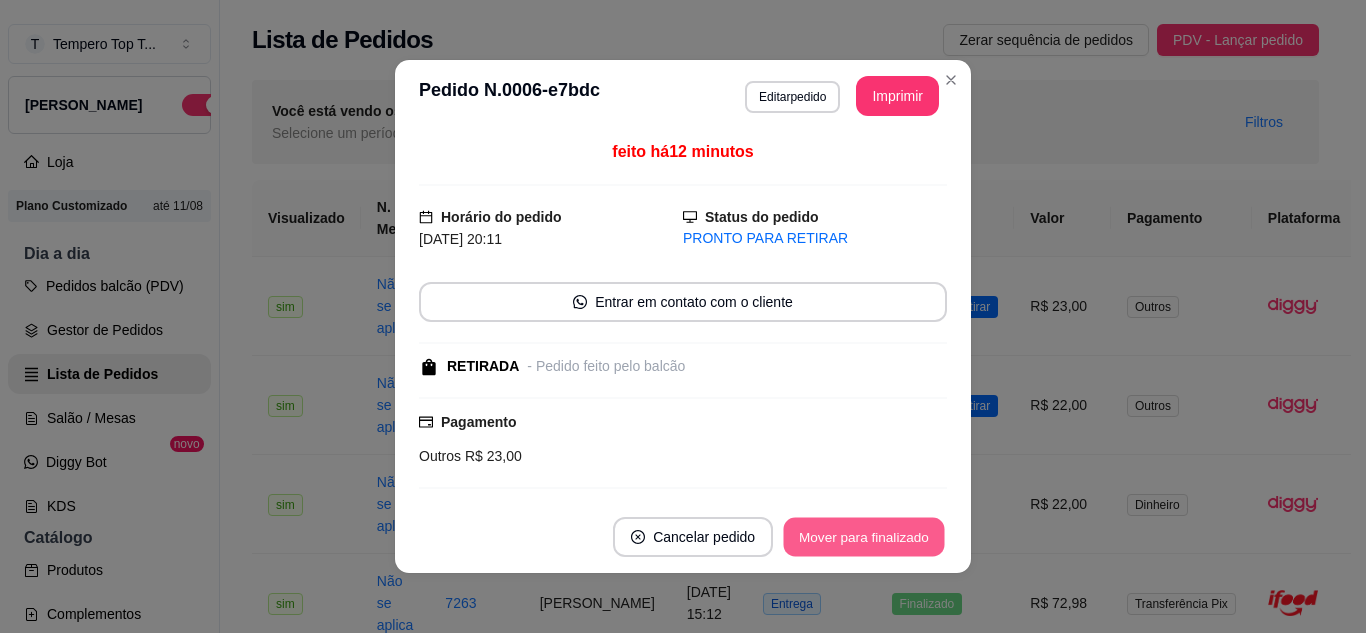 click on "Mover para finalizado" at bounding box center [864, 537] 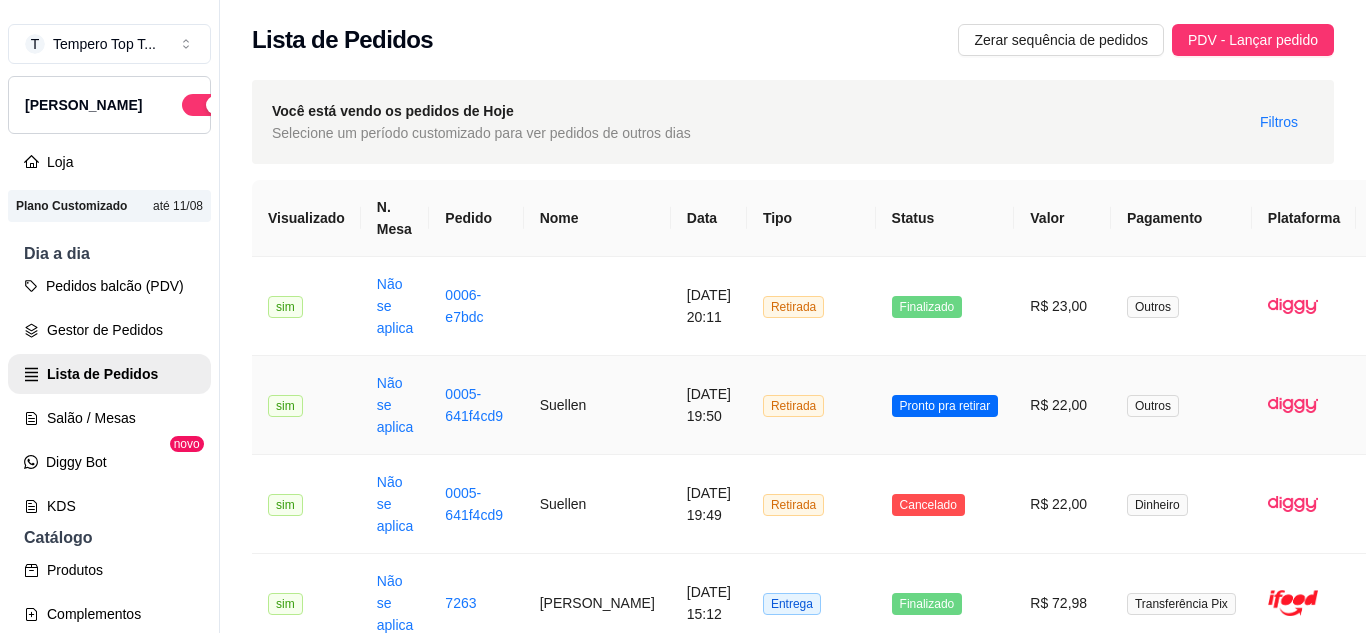 click on "Retirada" at bounding box center [811, 405] 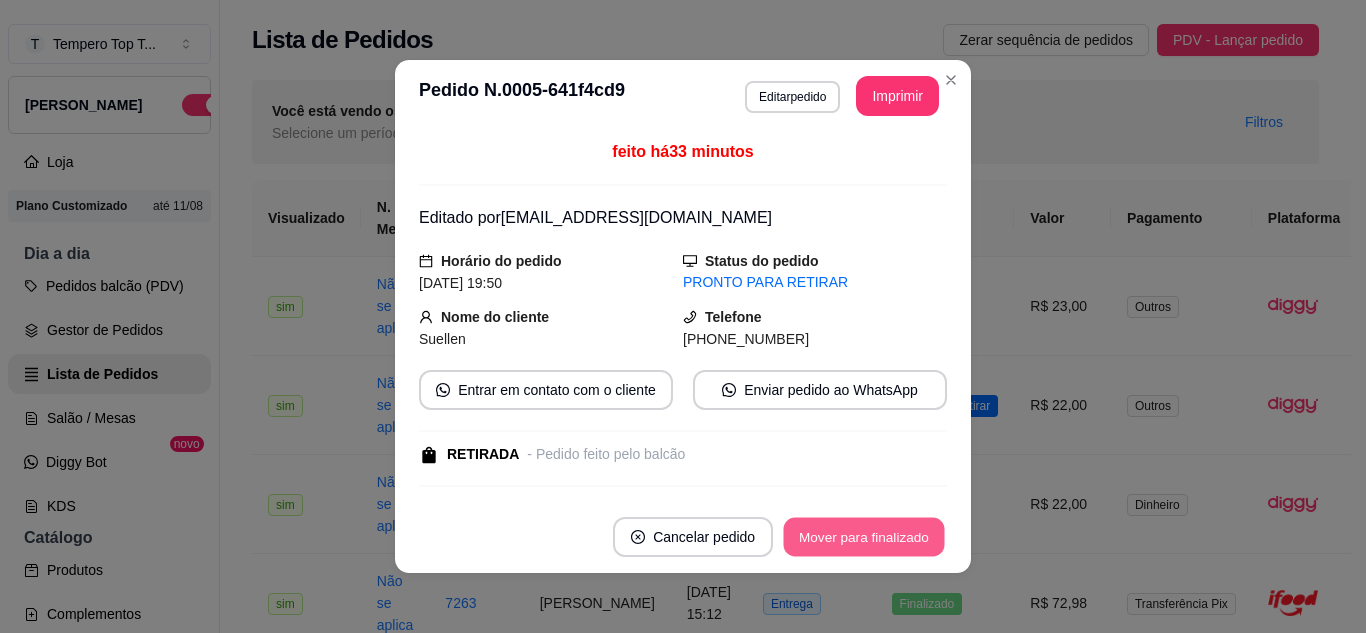 click on "Mover para finalizado" at bounding box center (864, 537) 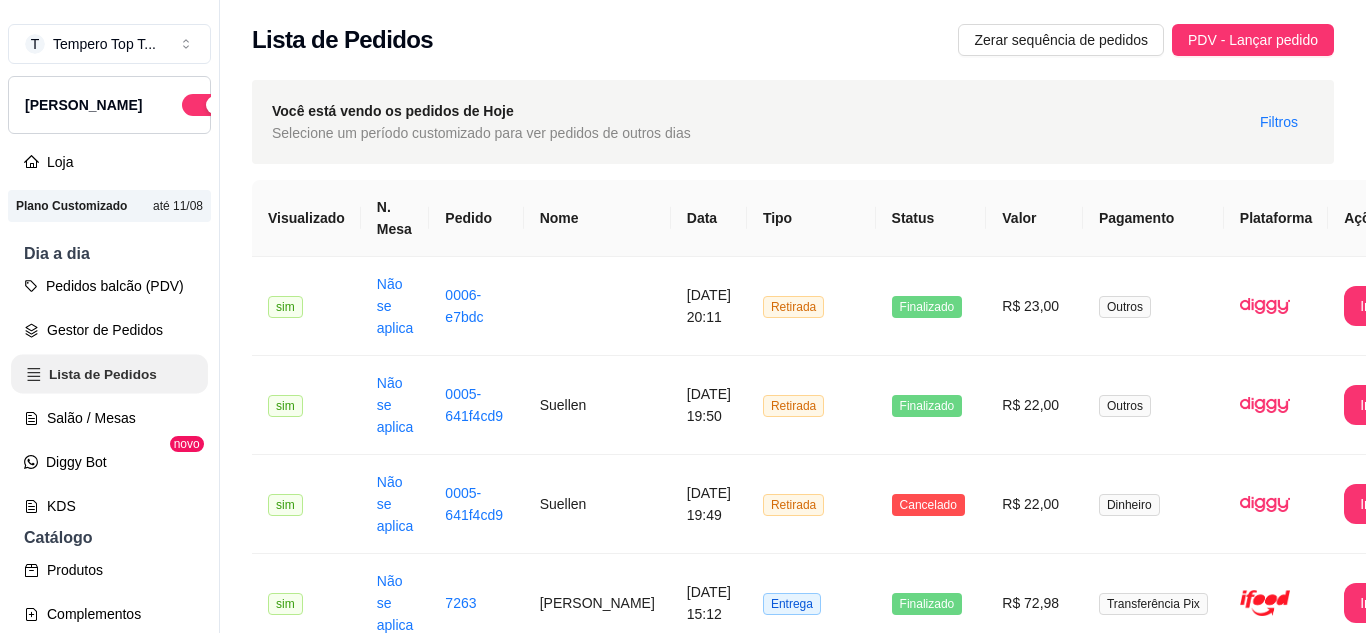 click on "Lista de Pedidos" at bounding box center [109, 374] 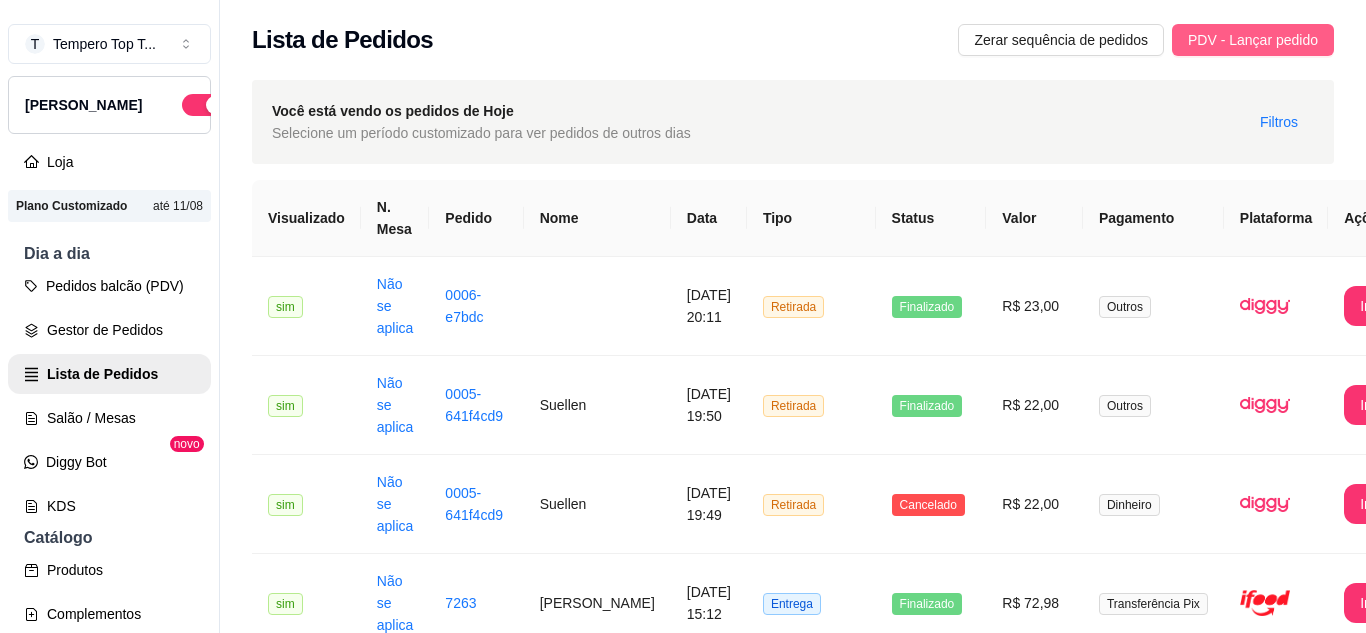 click on "PDV - Lançar pedido" at bounding box center [1253, 40] 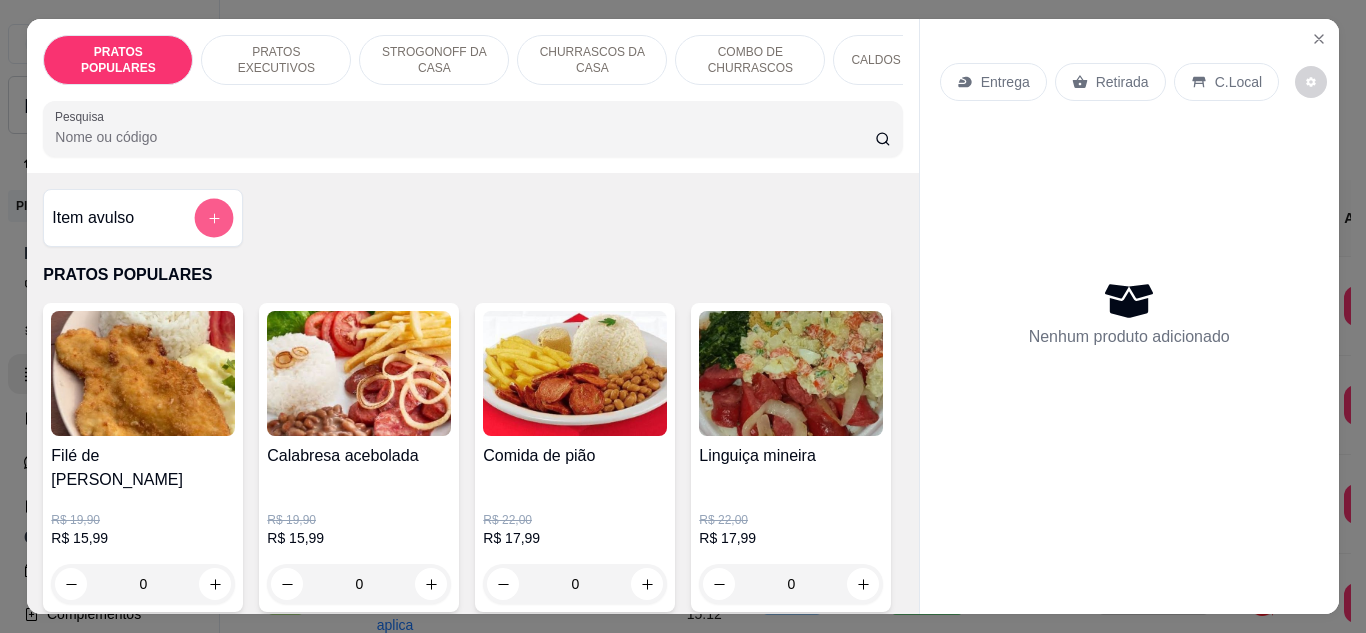 click 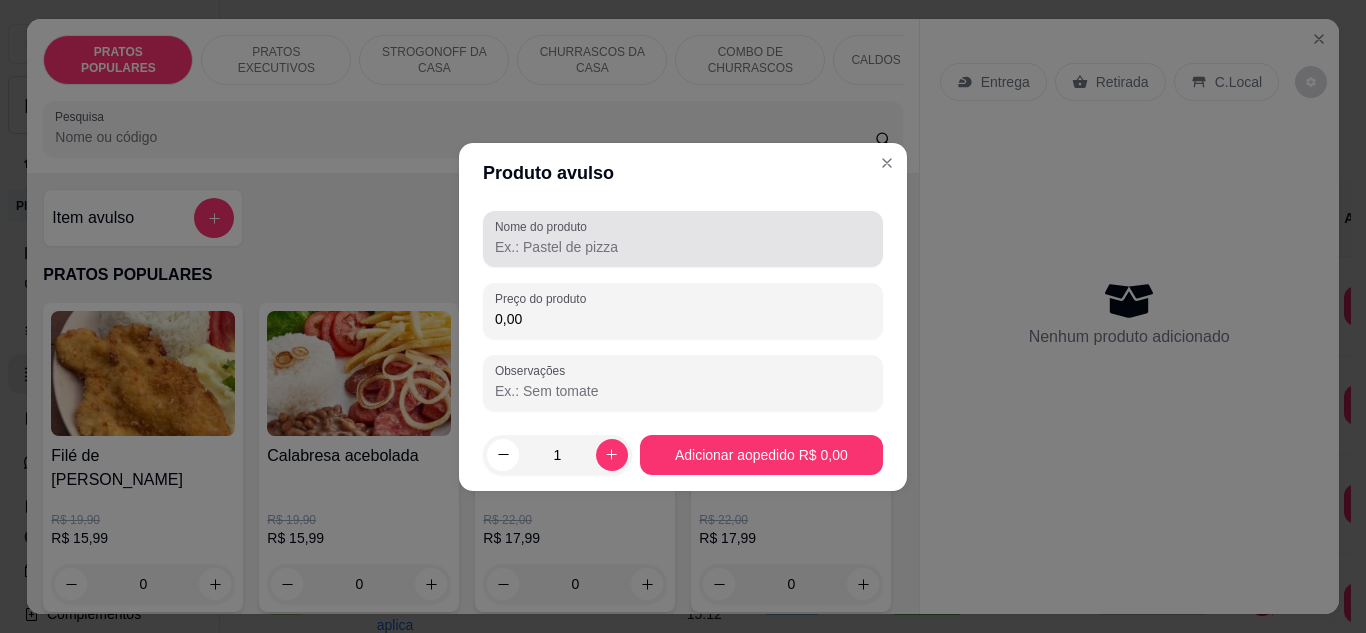 click at bounding box center (683, 239) 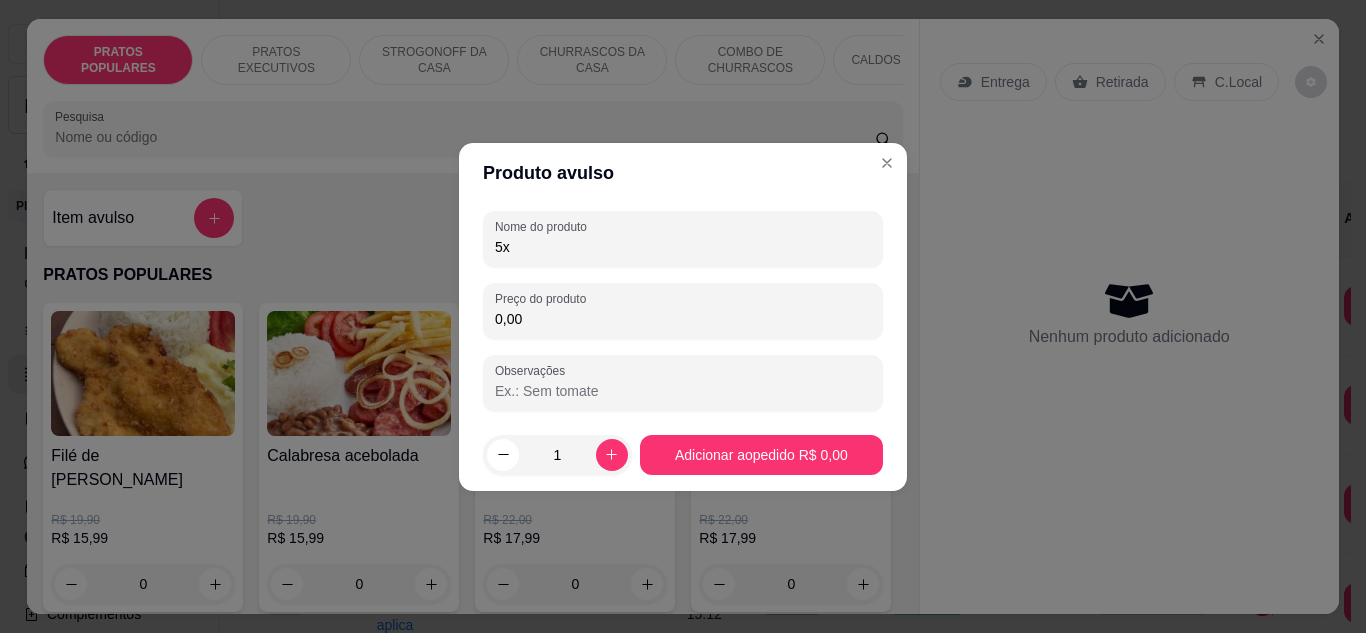 type on "5" 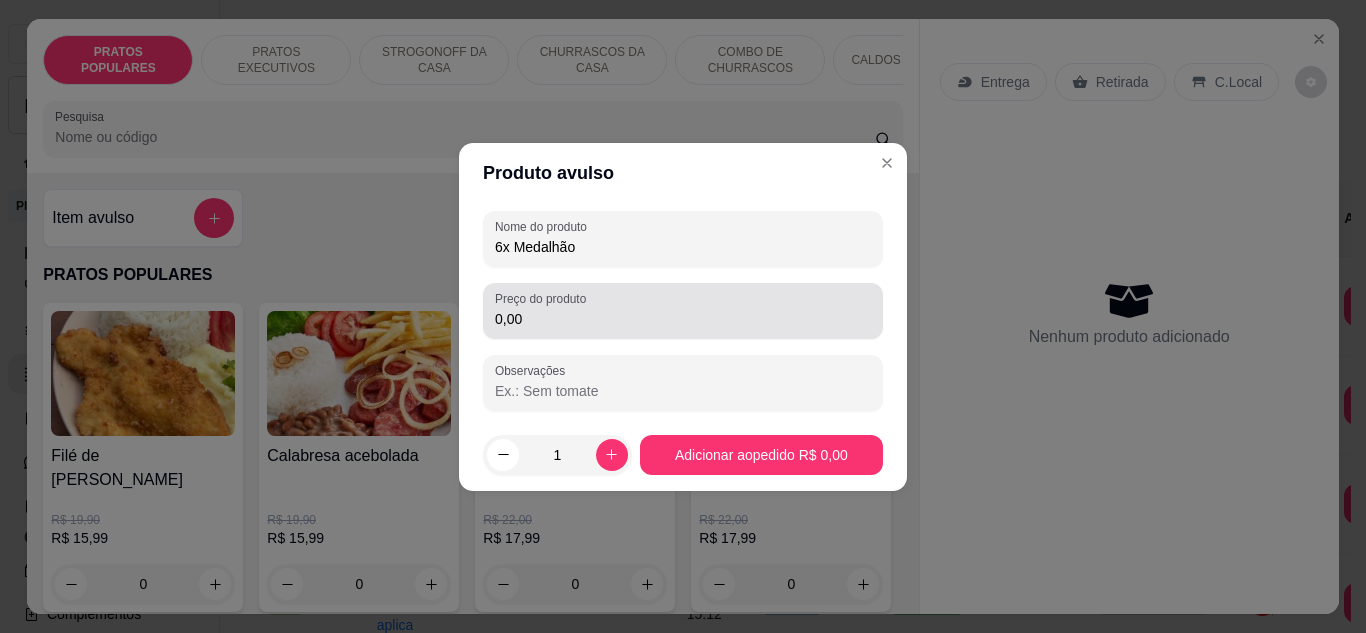 type on "6x Medalhão" 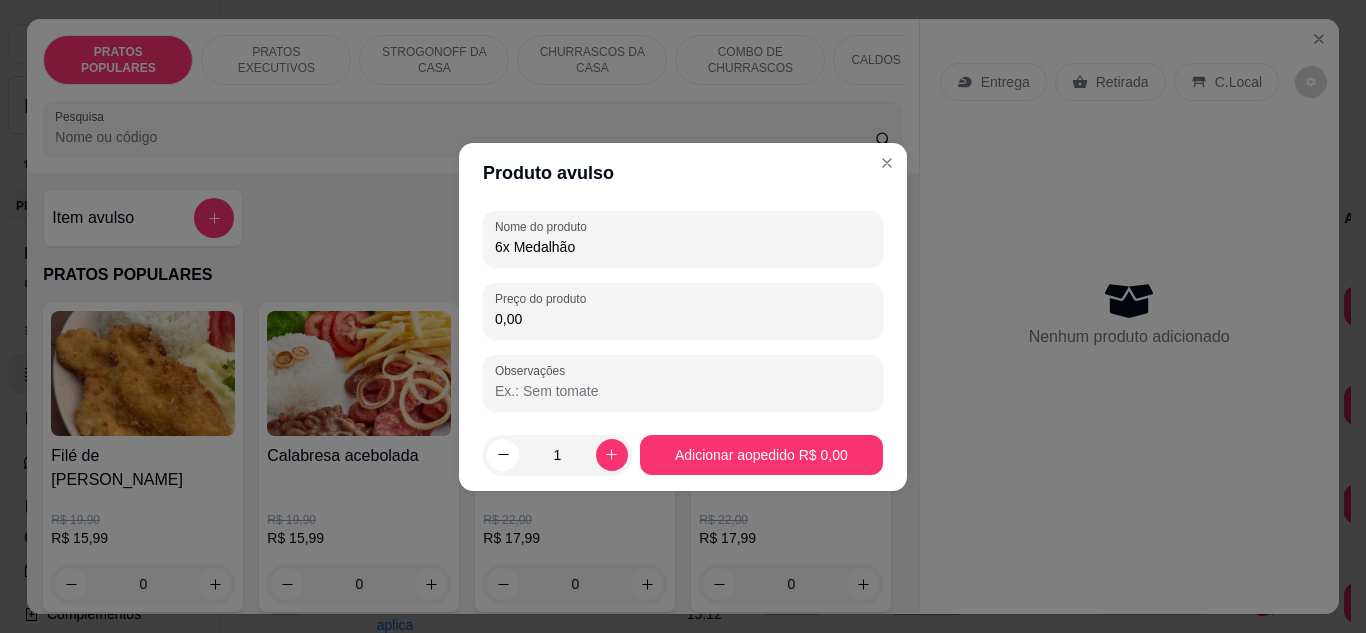 click on "0,00" at bounding box center [683, 319] 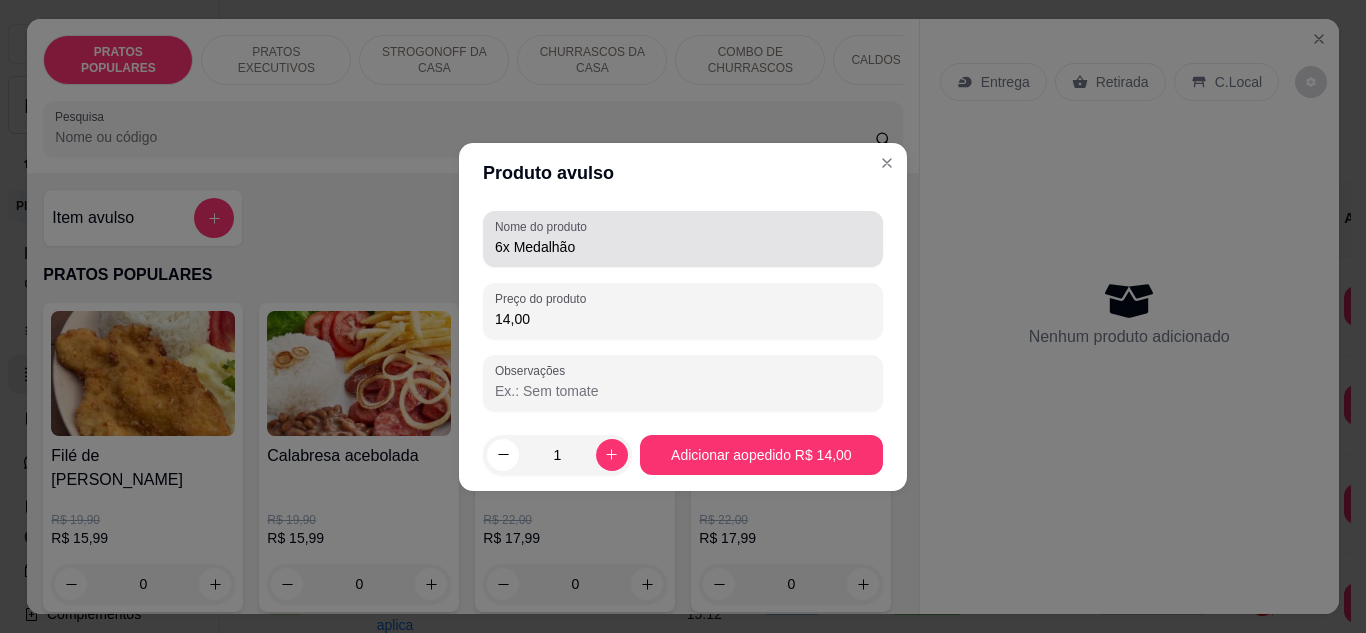 type on "14,00" 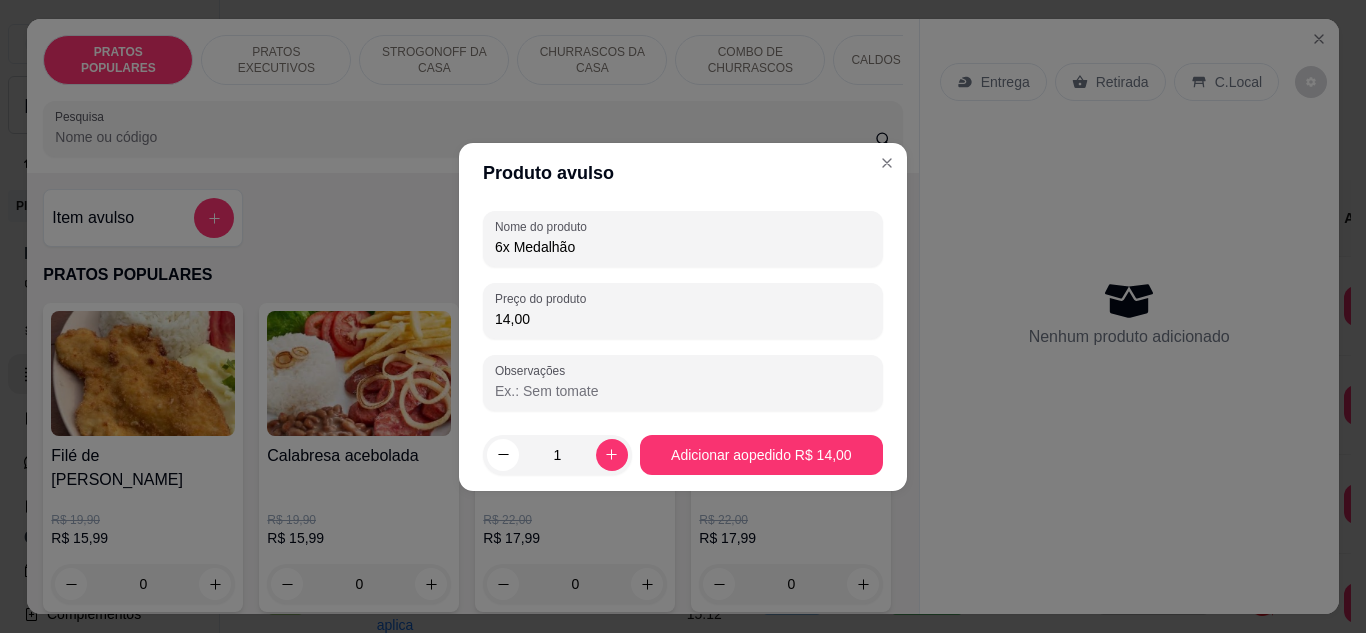 click on "6x Medalhão" at bounding box center (683, 247) 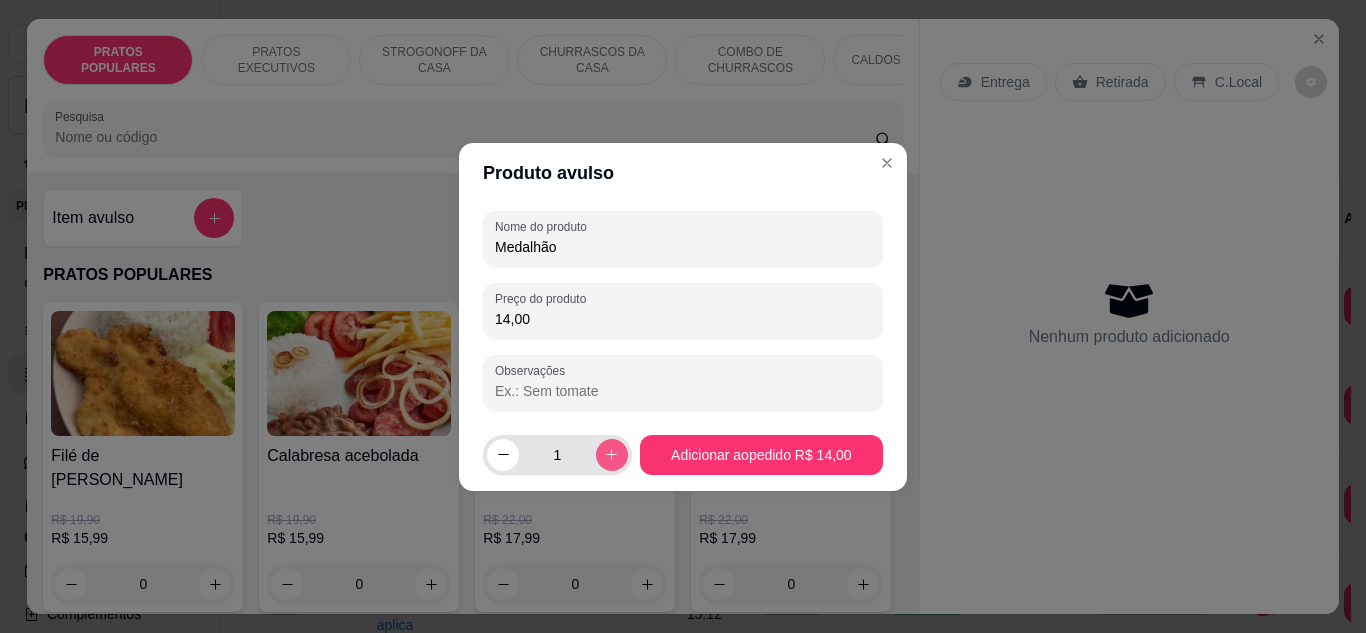 type on "Medalhão" 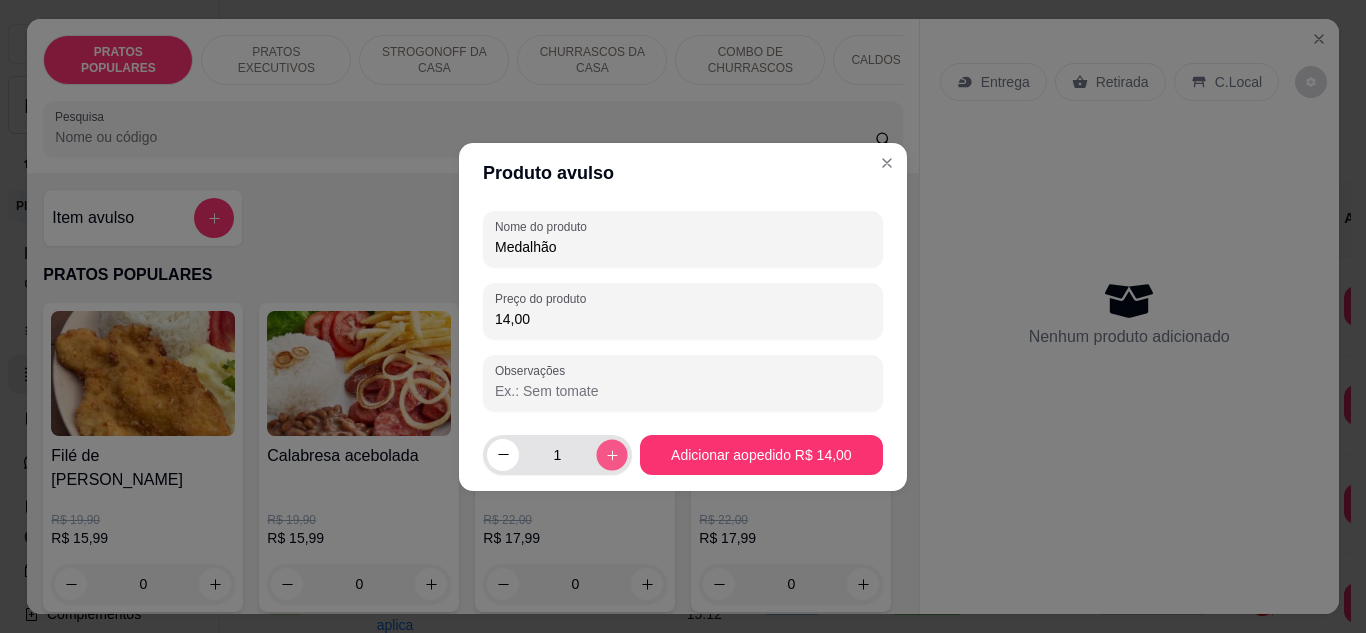 click 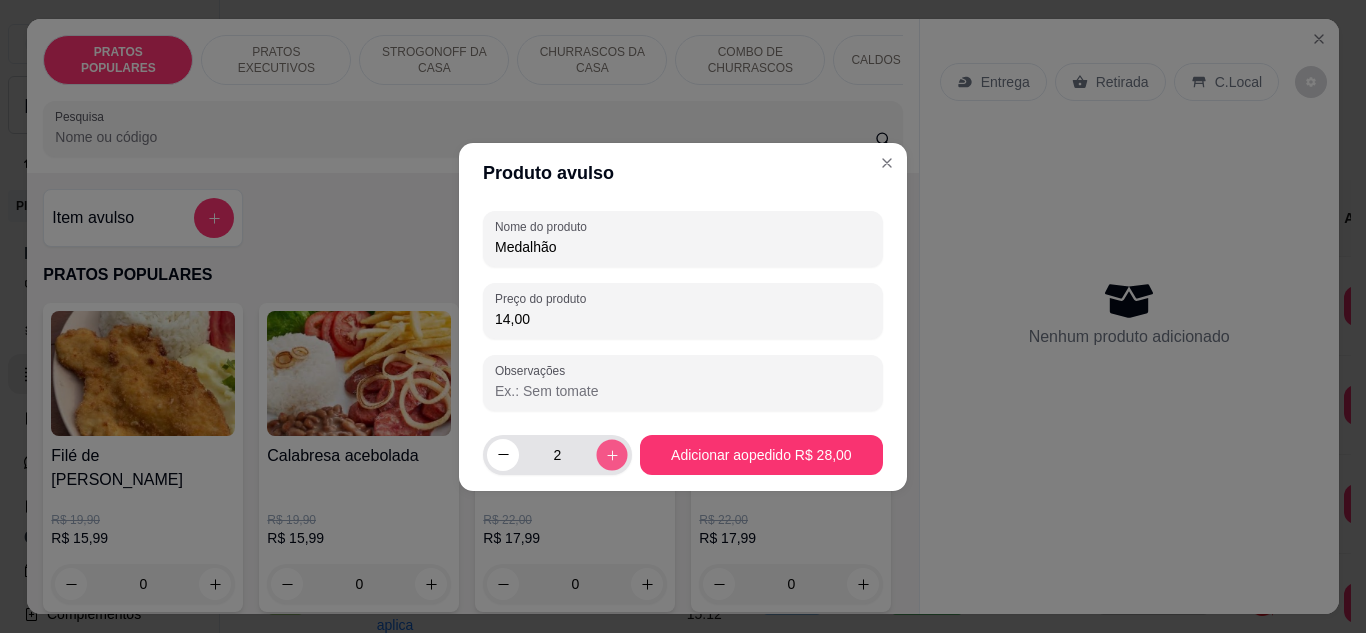 click 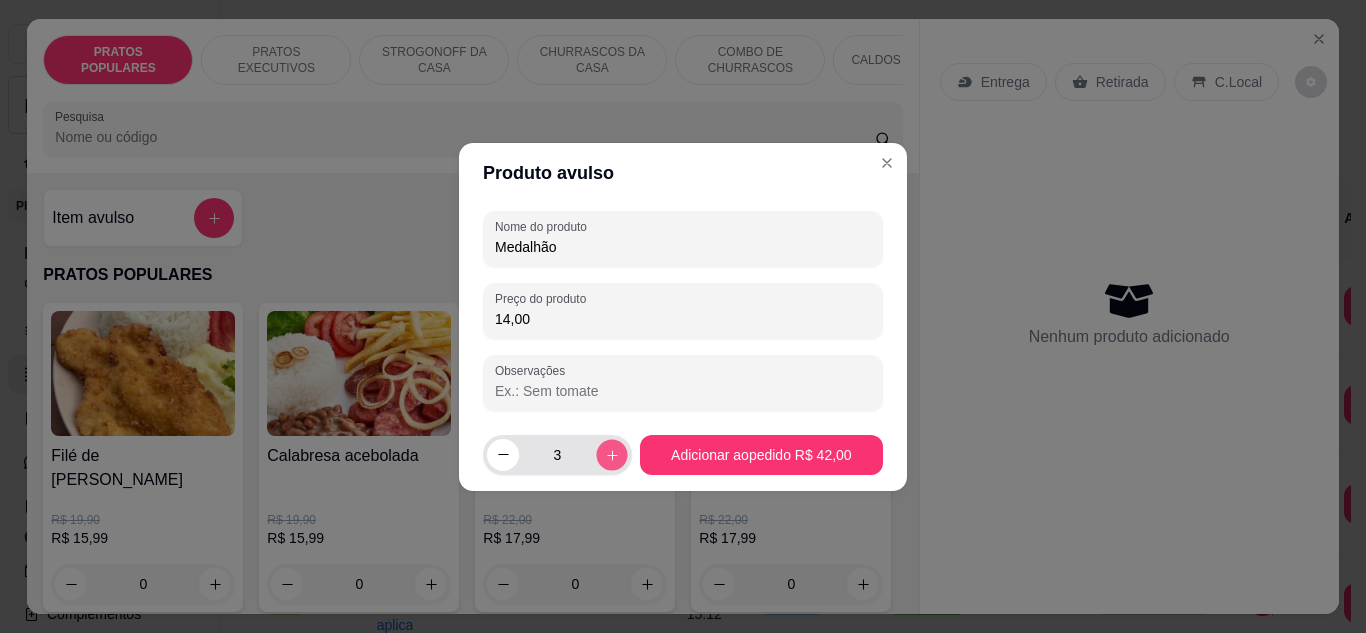 click 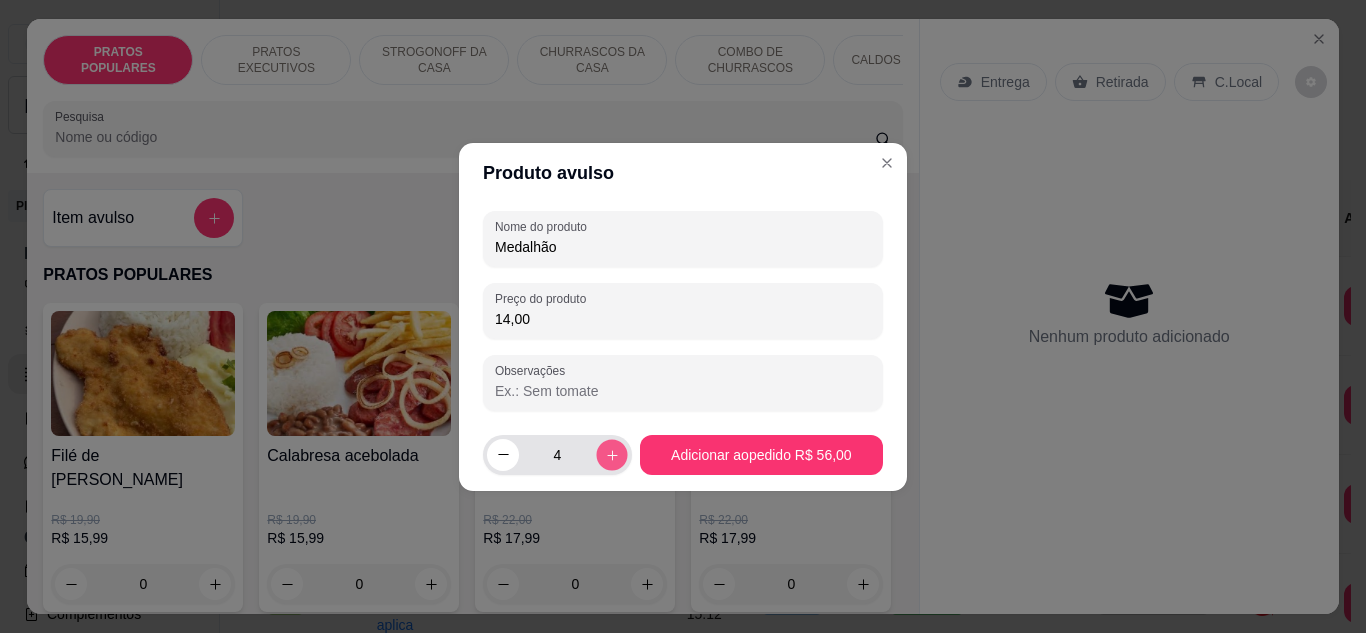 click 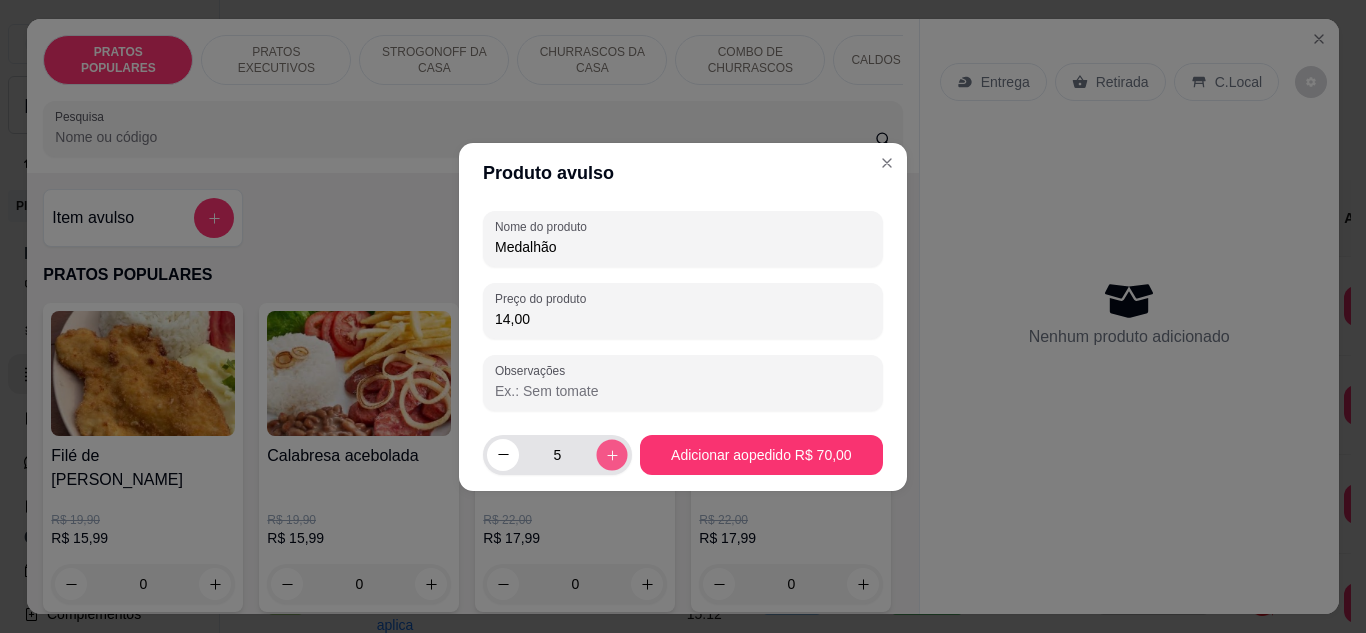 click 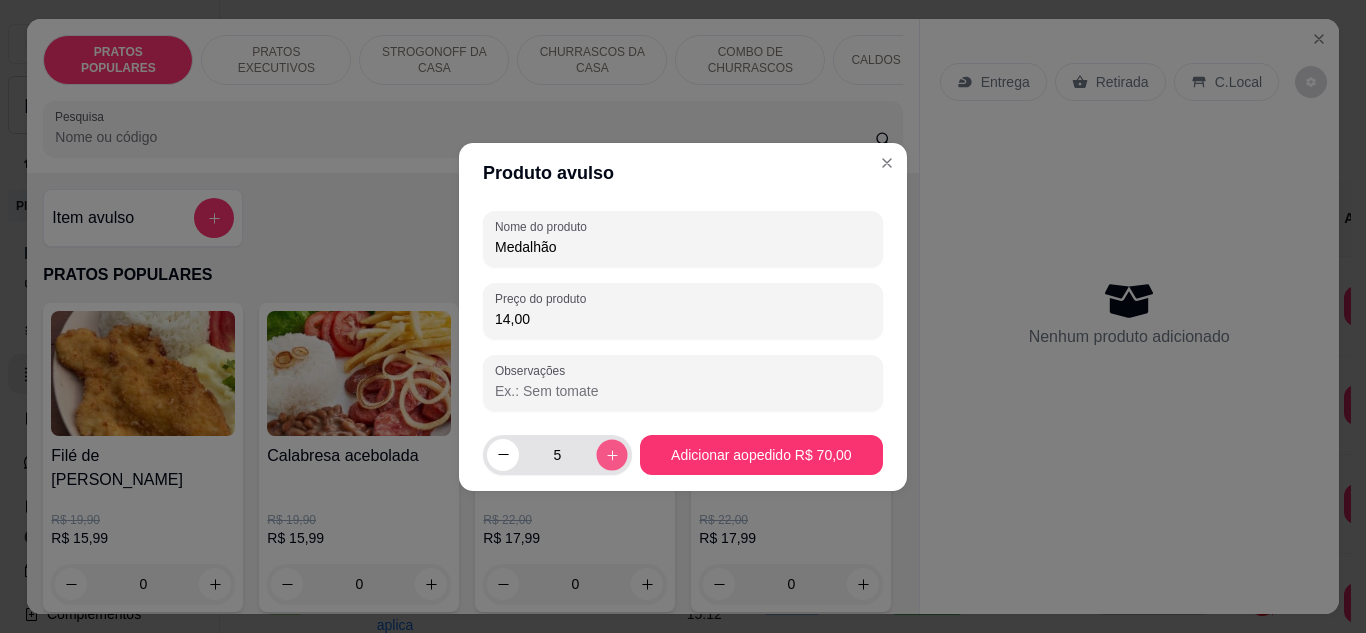 type on "6" 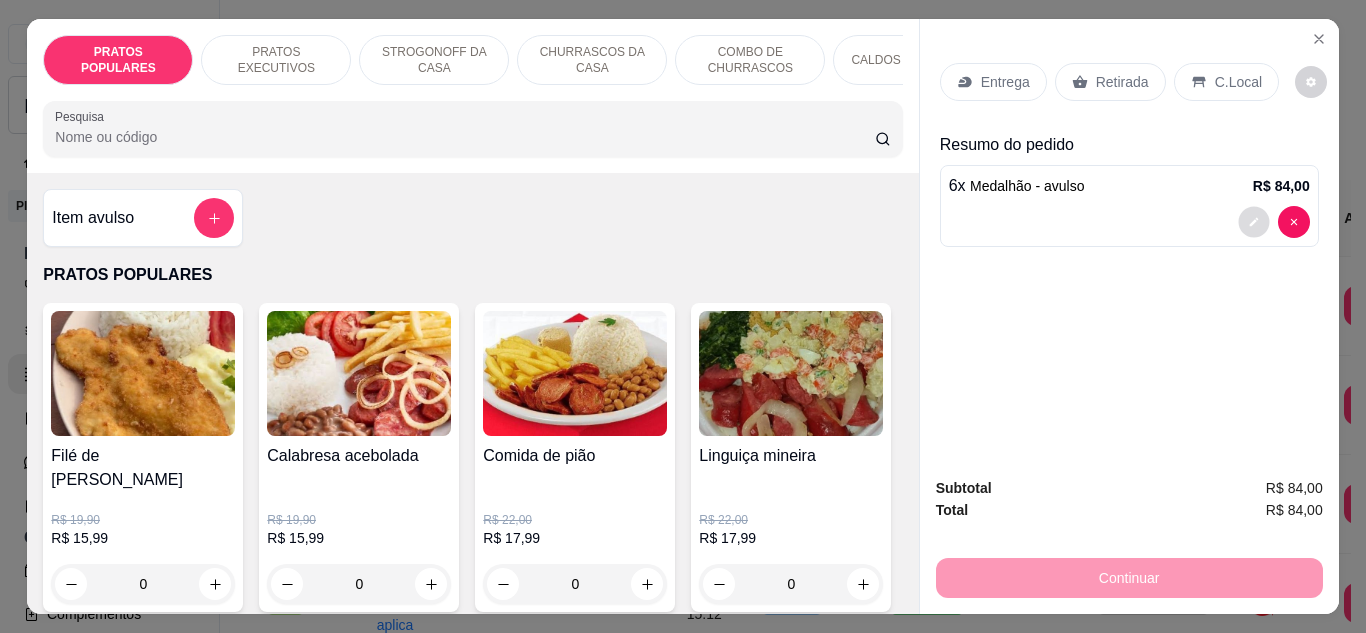 click at bounding box center [1253, 221] 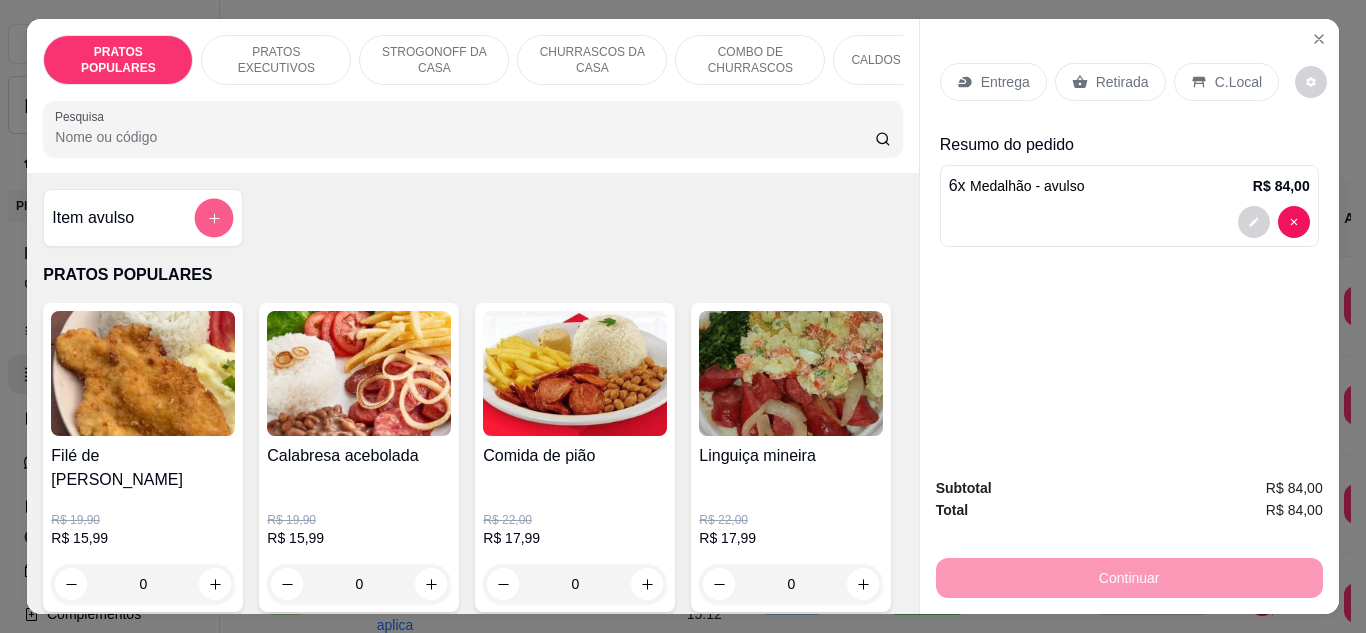 click at bounding box center [214, 218] 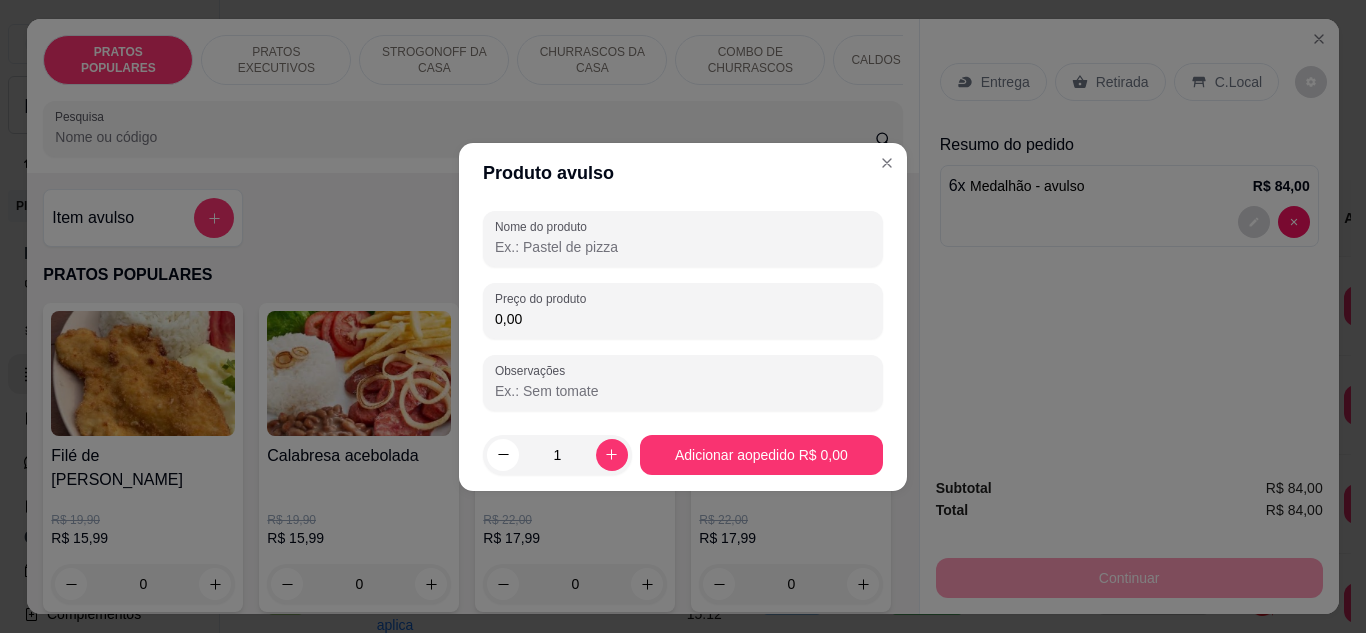 click on "Nome do produto" at bounding box center [683, 247] 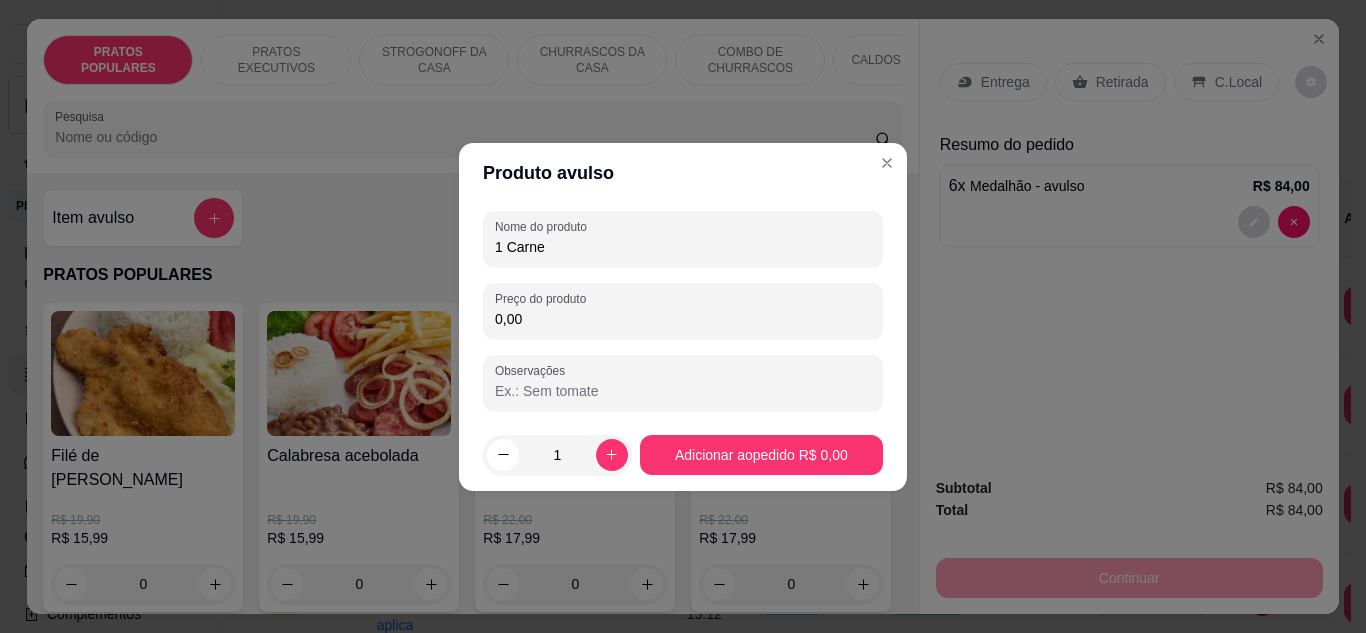 click on "1 Carne" at bounding box center [683, 247] 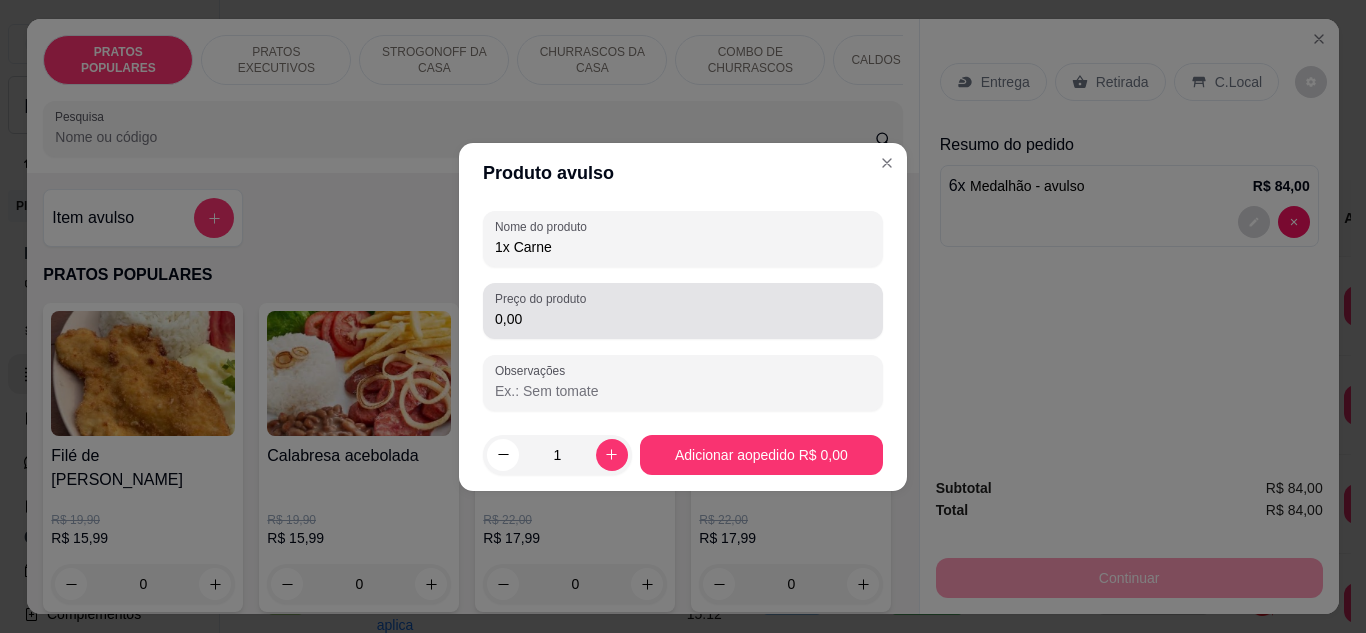 type on "1x Carne" 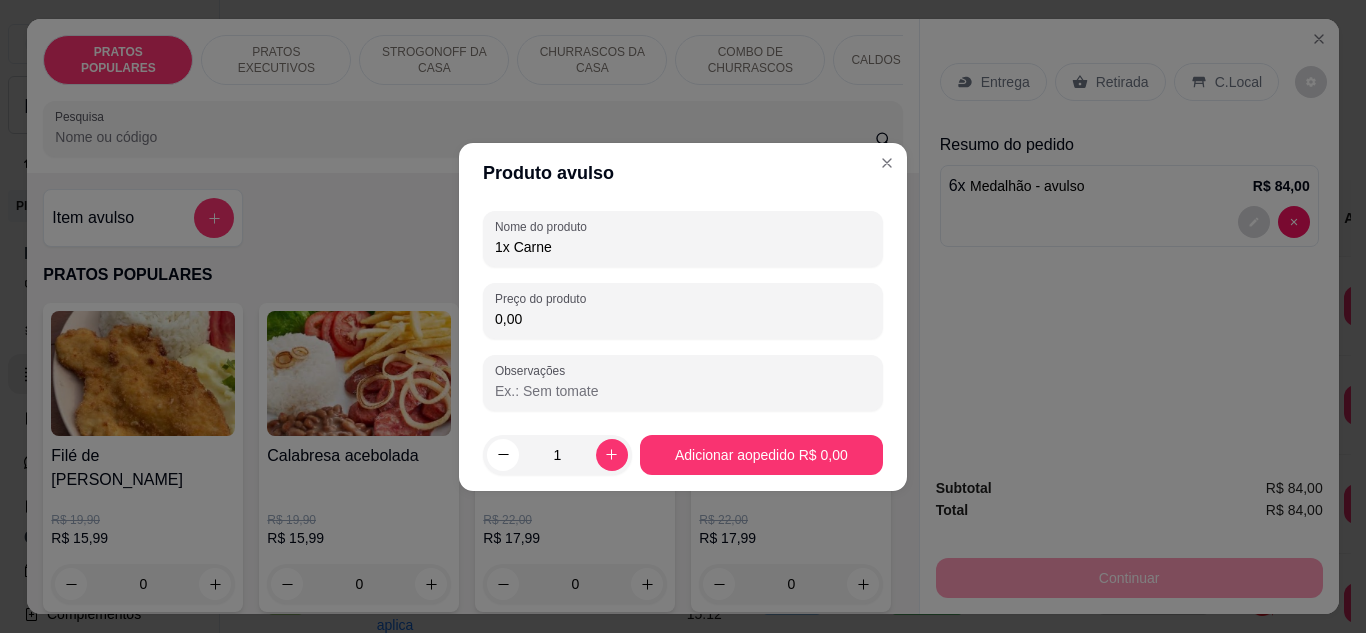 click on "0,00" at bounding box center (683, 319) 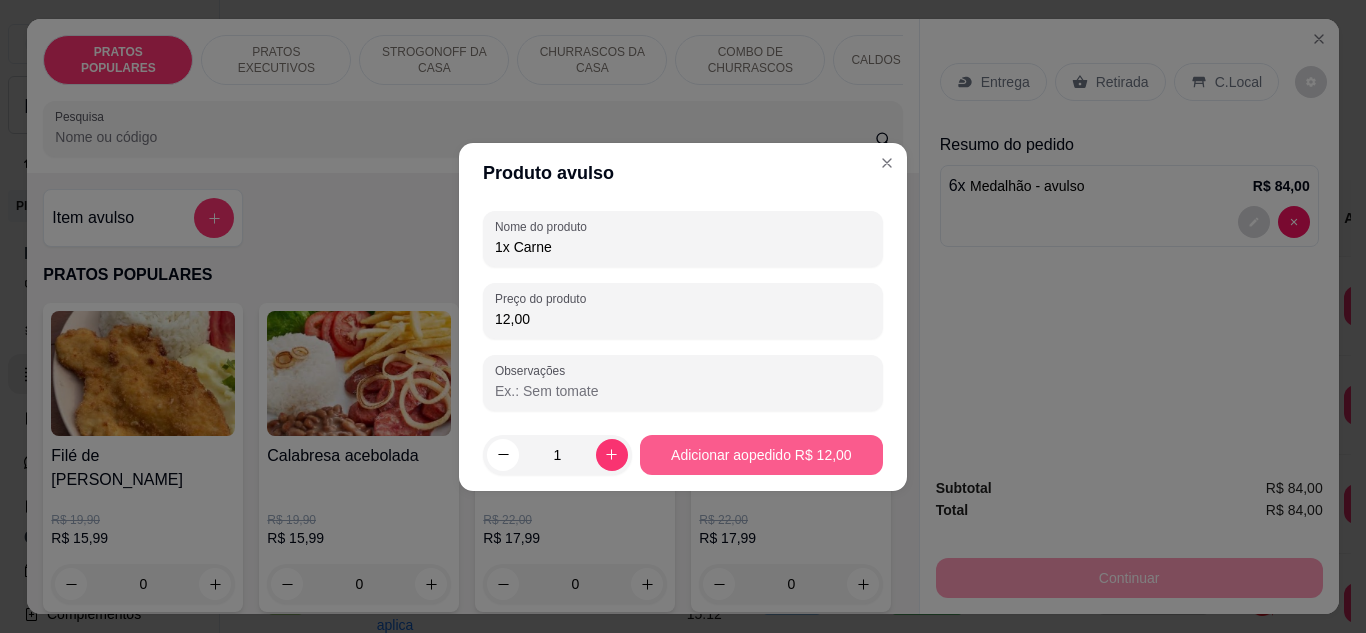 type on "12,00" 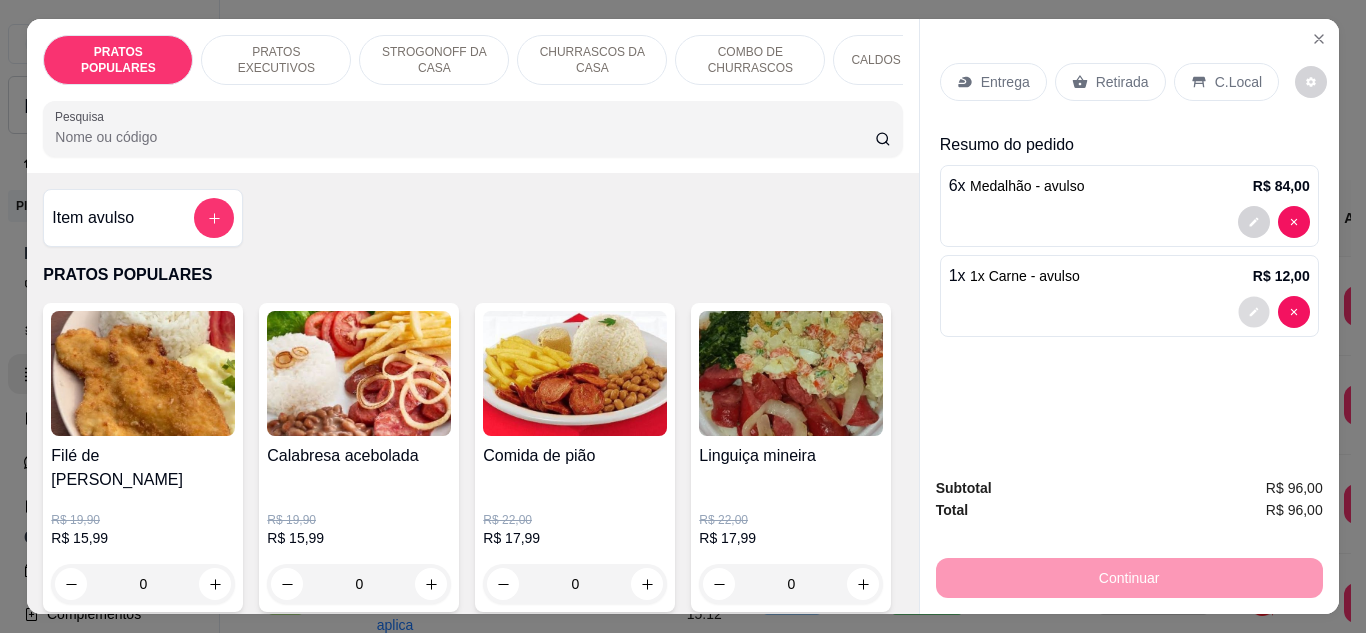click at bounding box center [1253, 311] 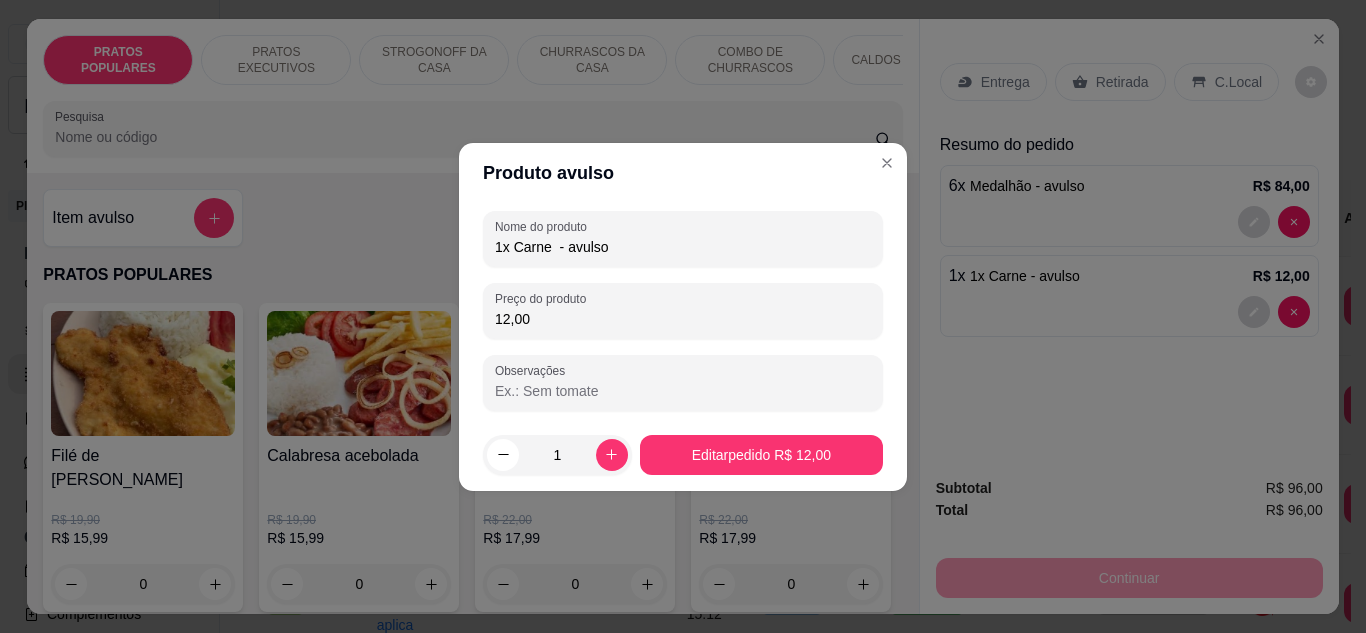 click on "1x Carne  - avulso" at bounding box center (683, 247) 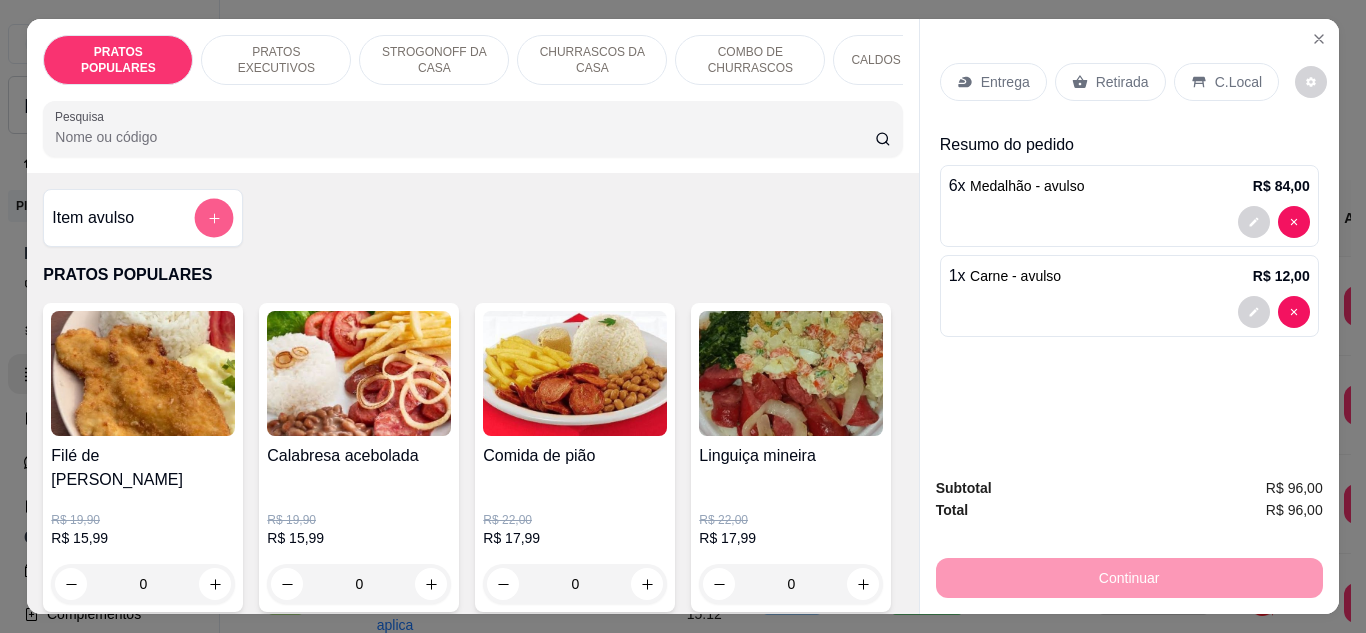 click 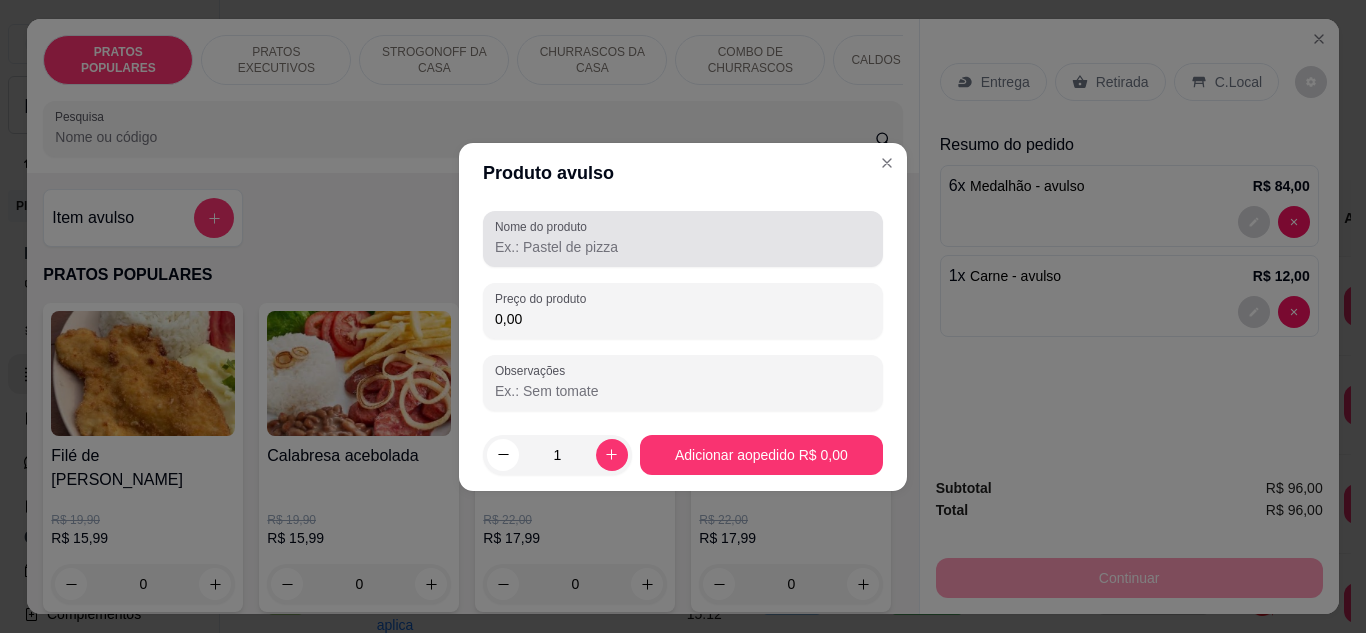 click at bounding box center [683, 239] 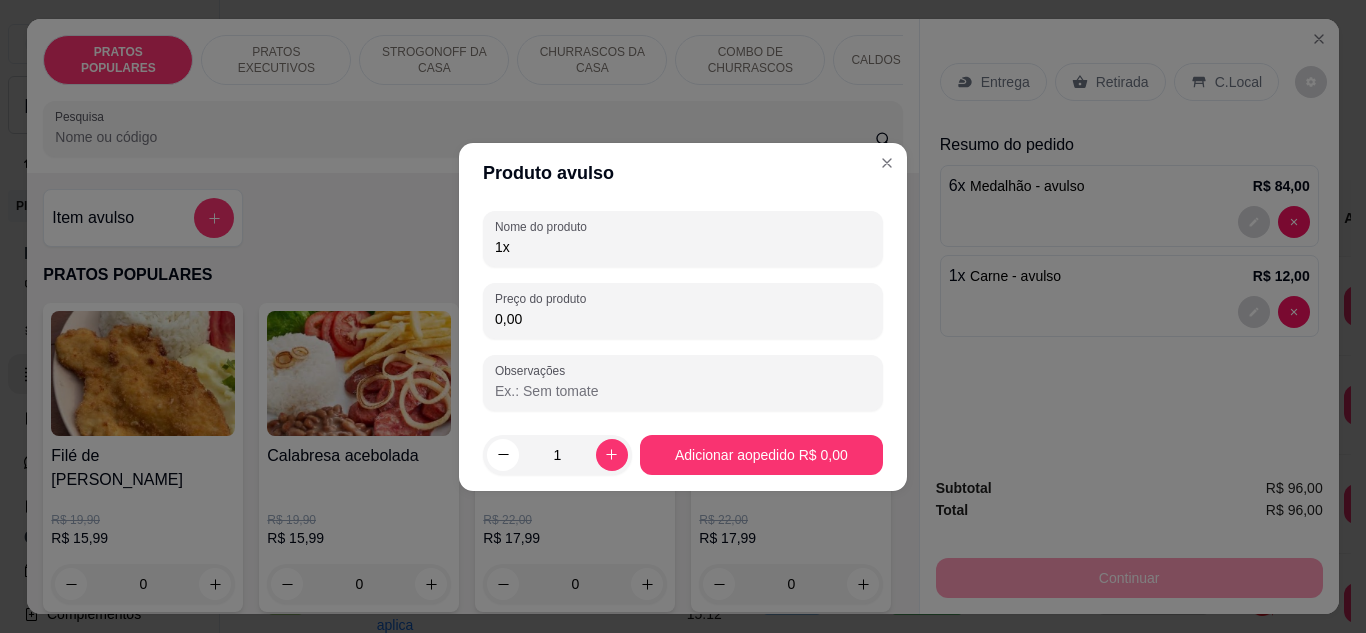type on "1" 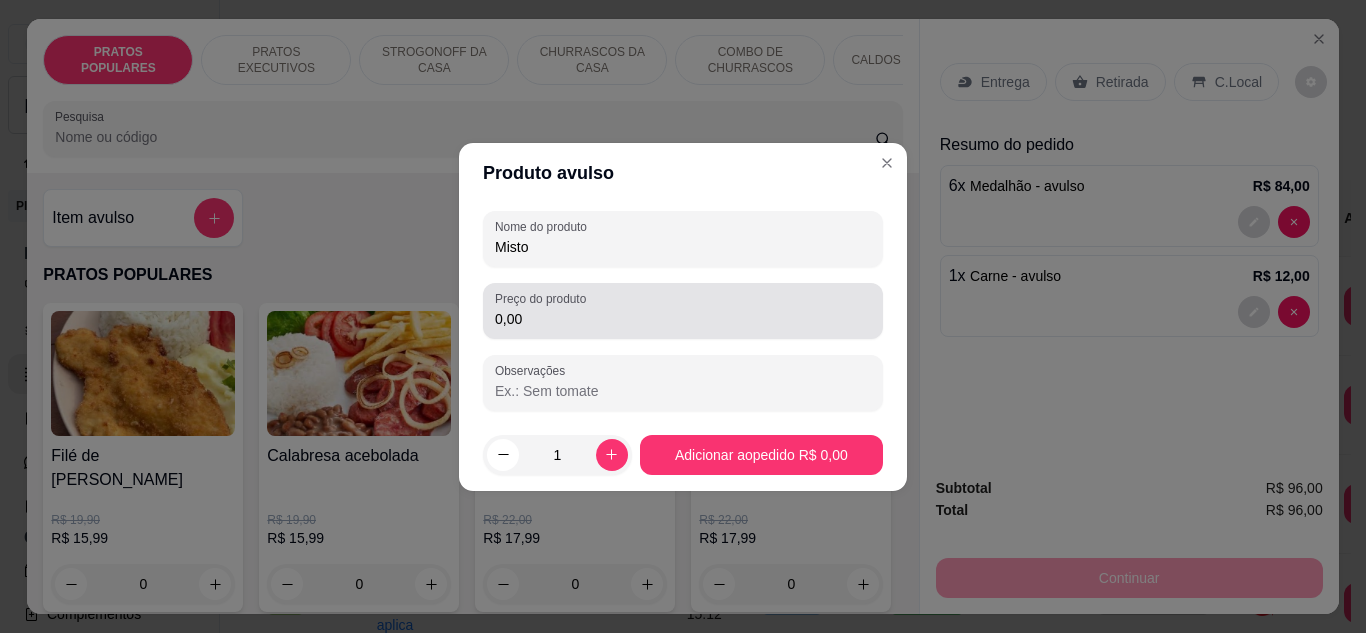 type on "Misto" 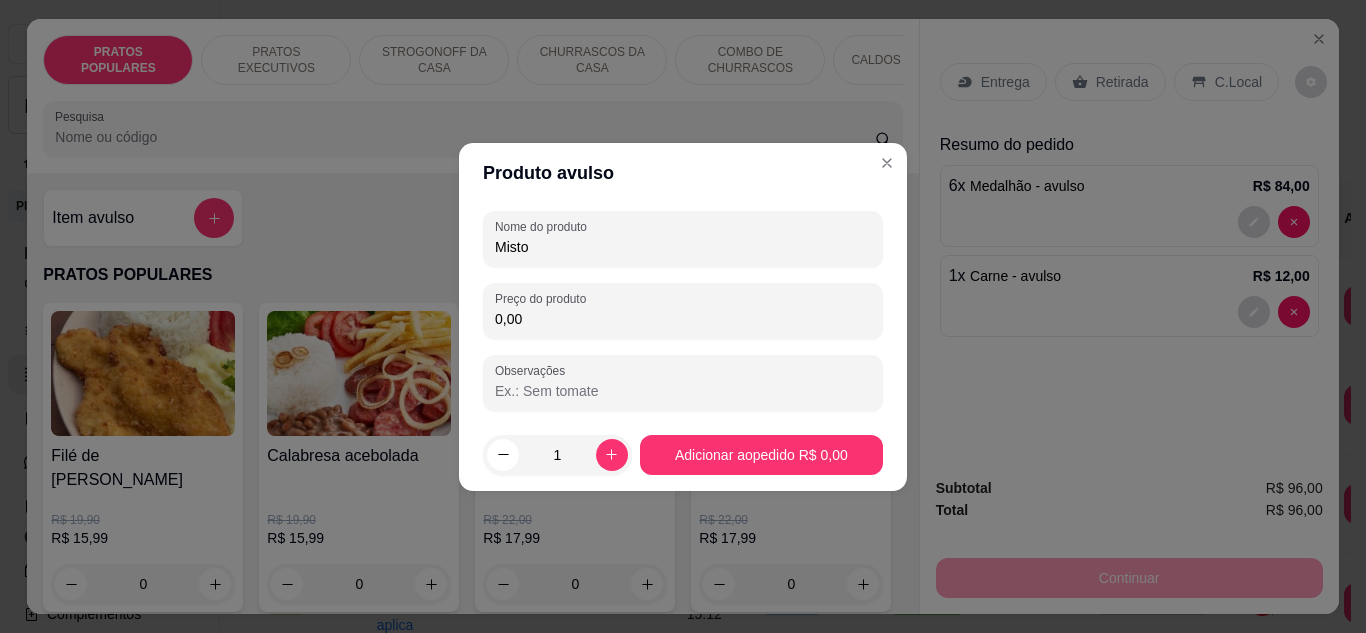 click on "0,00" at bounding box center (683, 319) 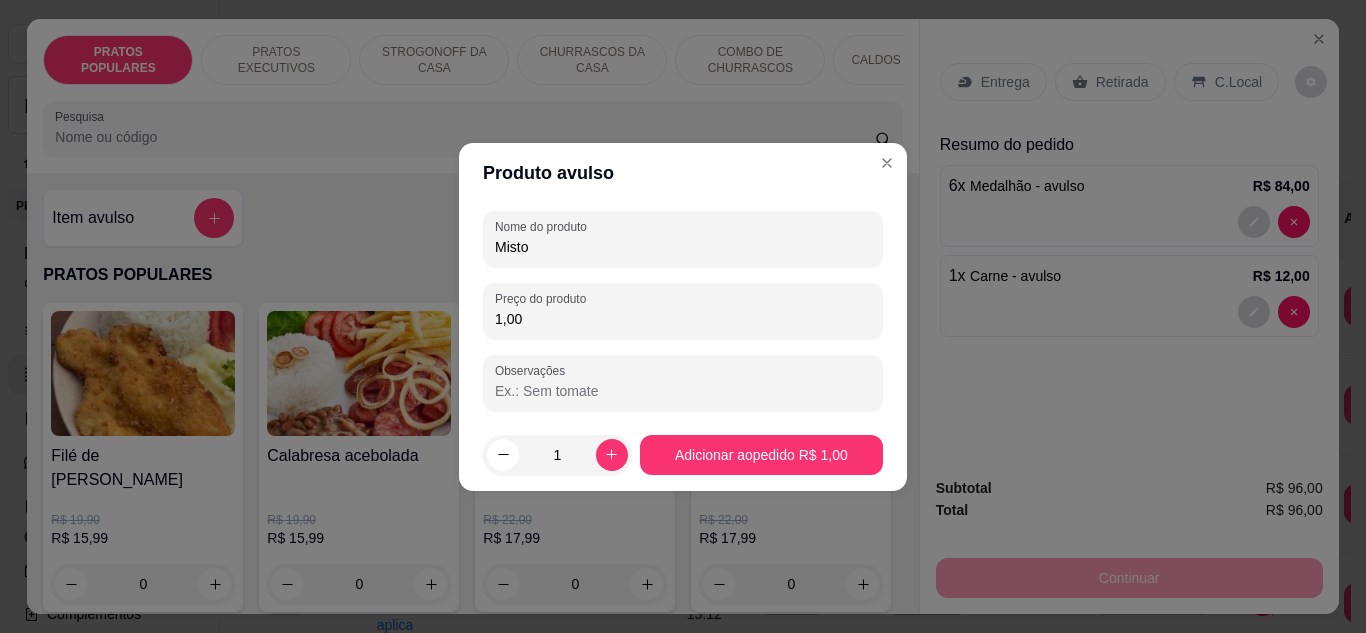 type on "10,00" 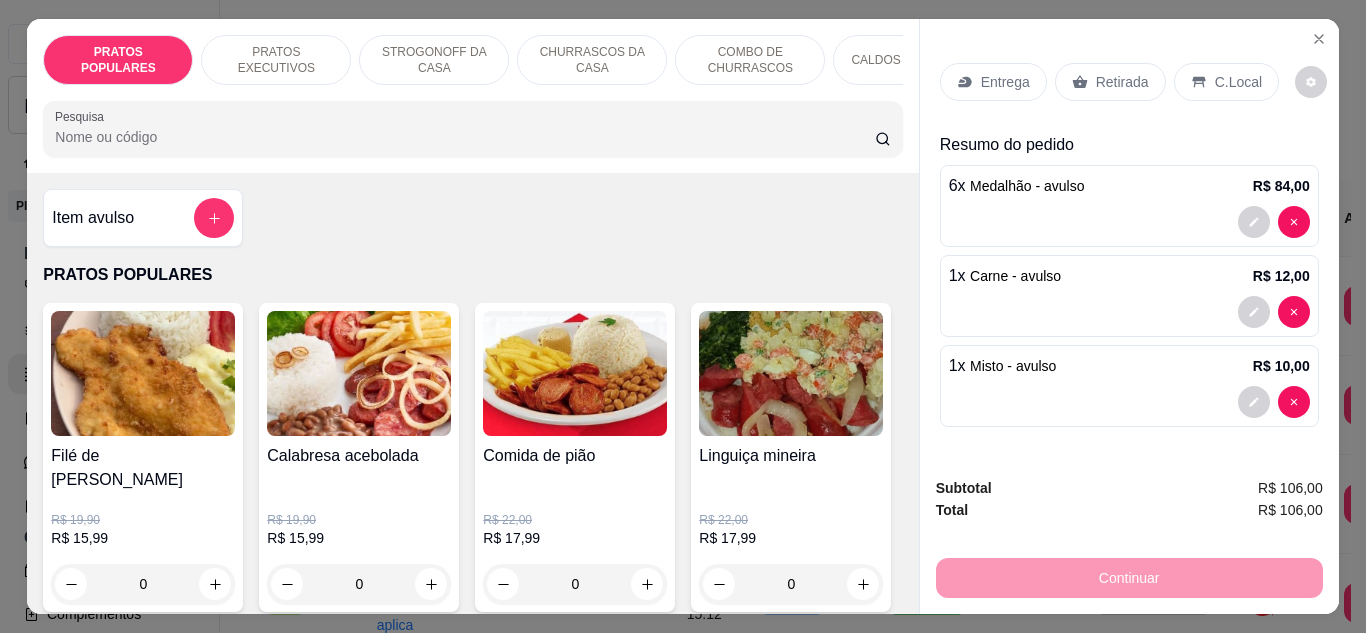 click on "Item avulso" at bounding box center [143, 218] 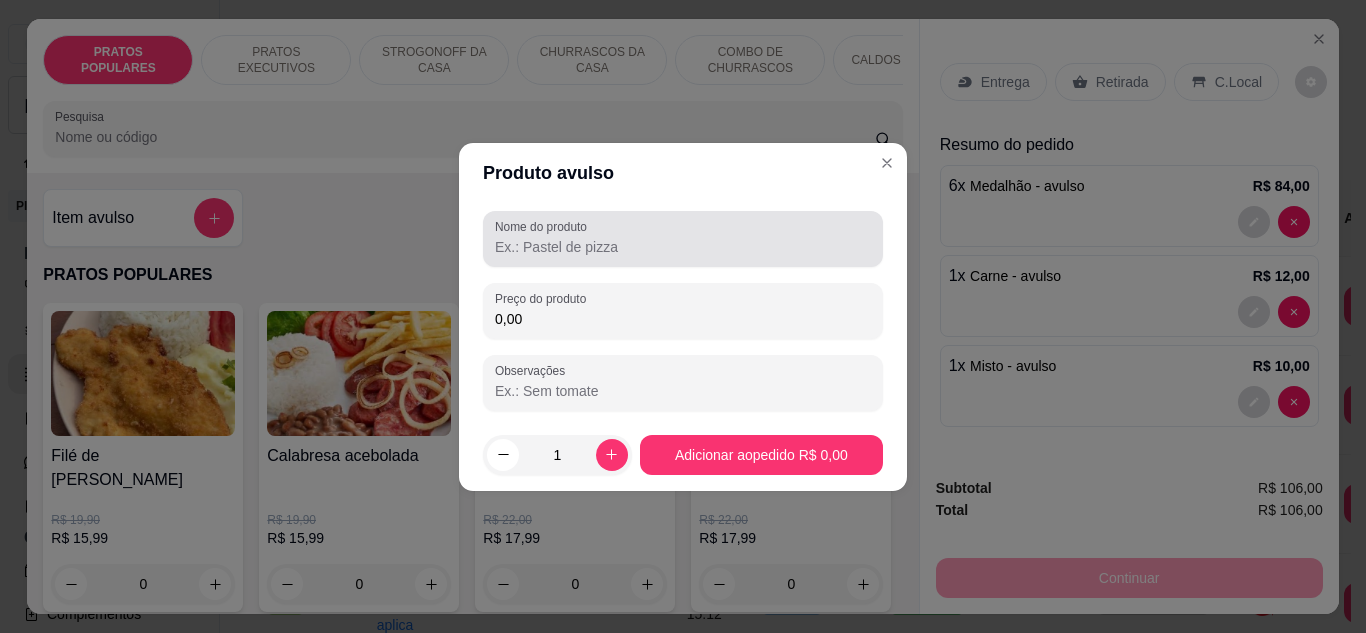 click on "Nome do produto" at bounding box center (683, 247) 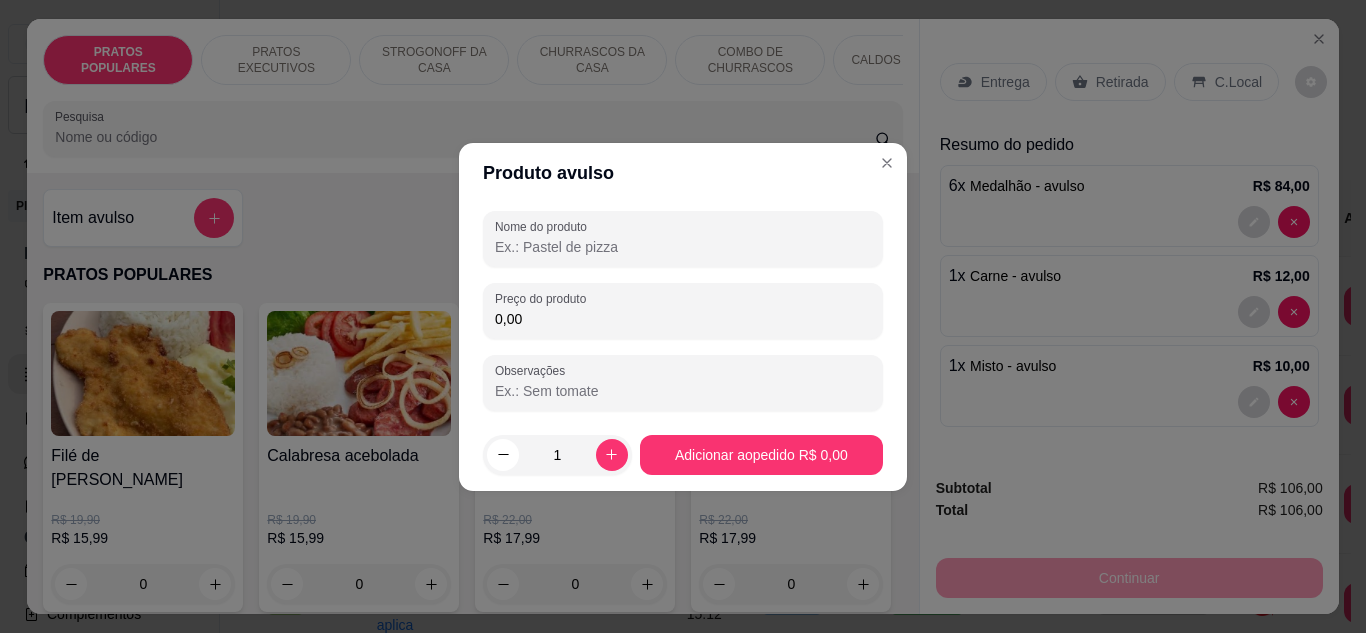 type on "Ç" 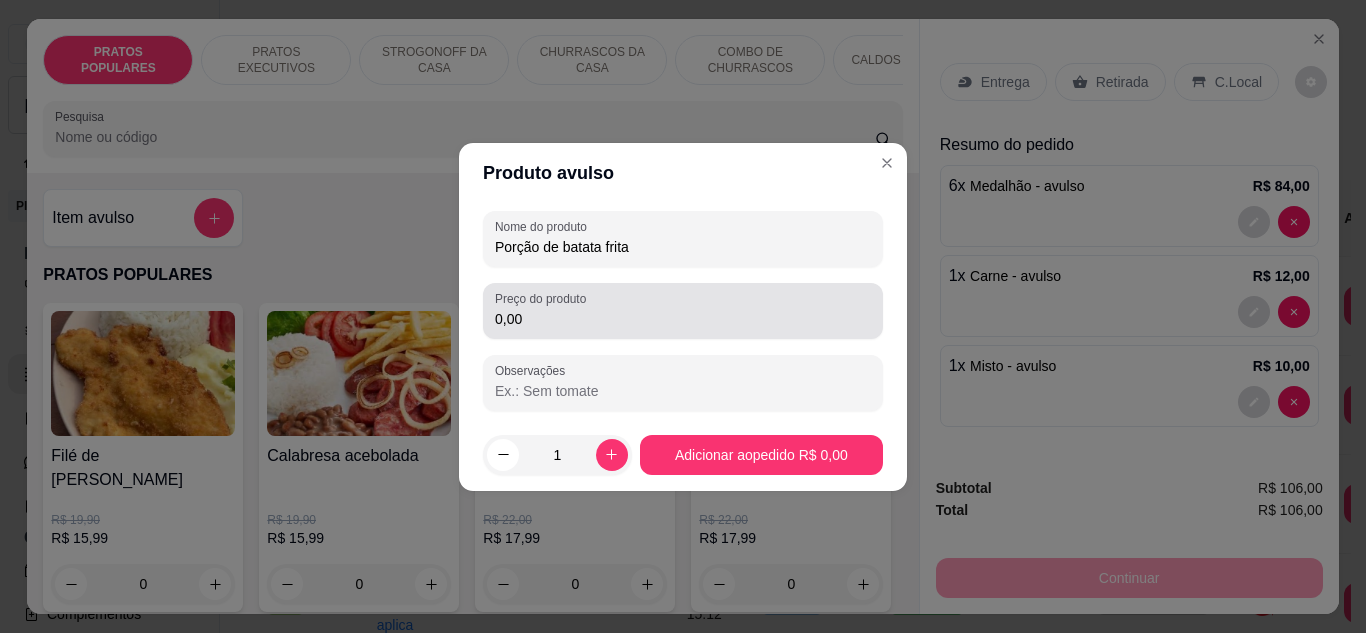 type on "Porção de batata frita" 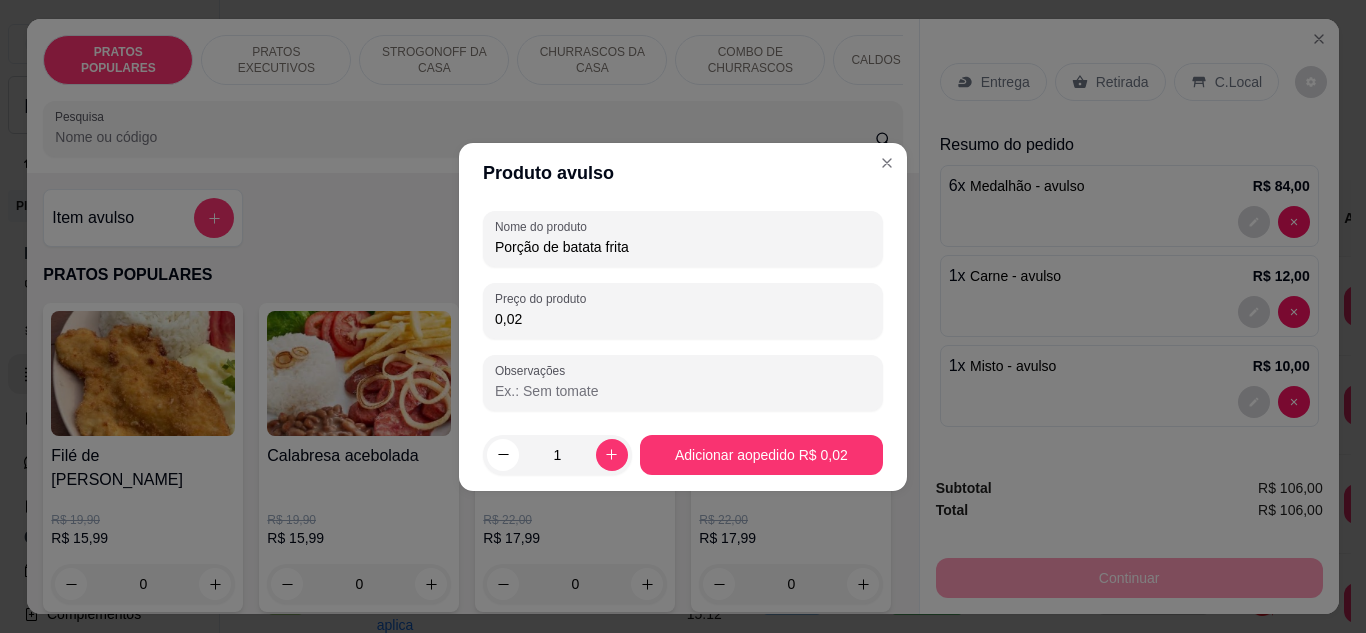 type on "0,20" 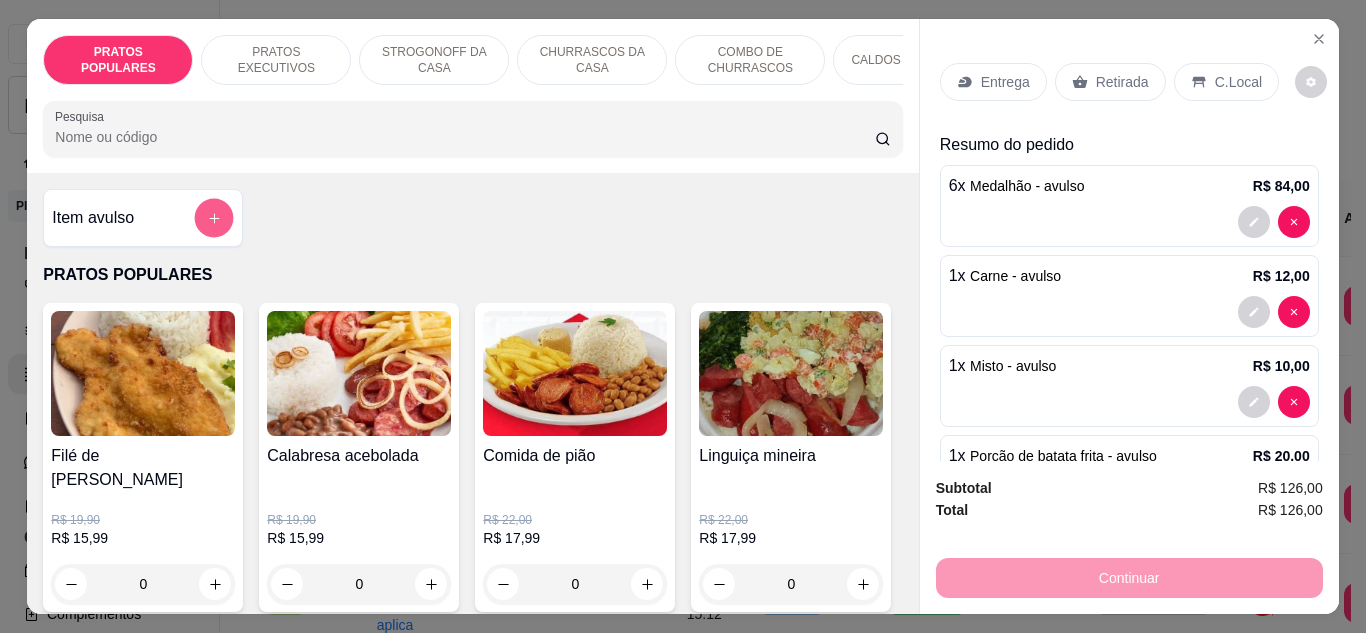 click 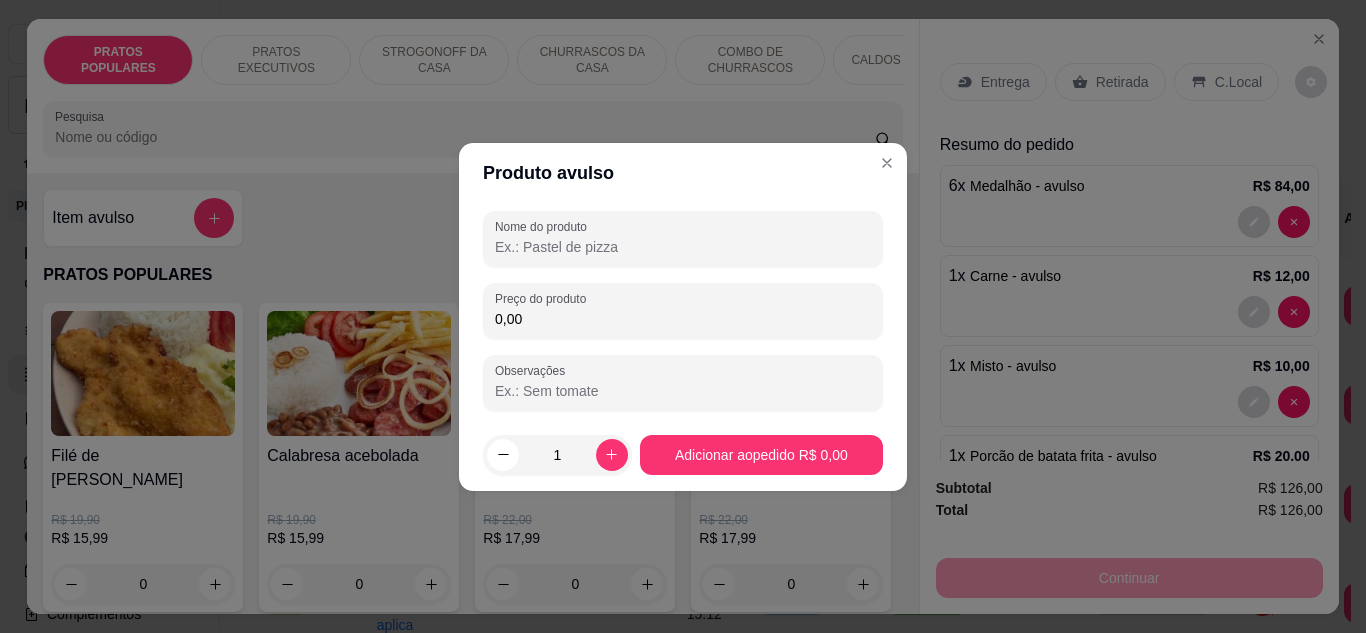 click on "Nome do produto" at bounding box center [683, 247] 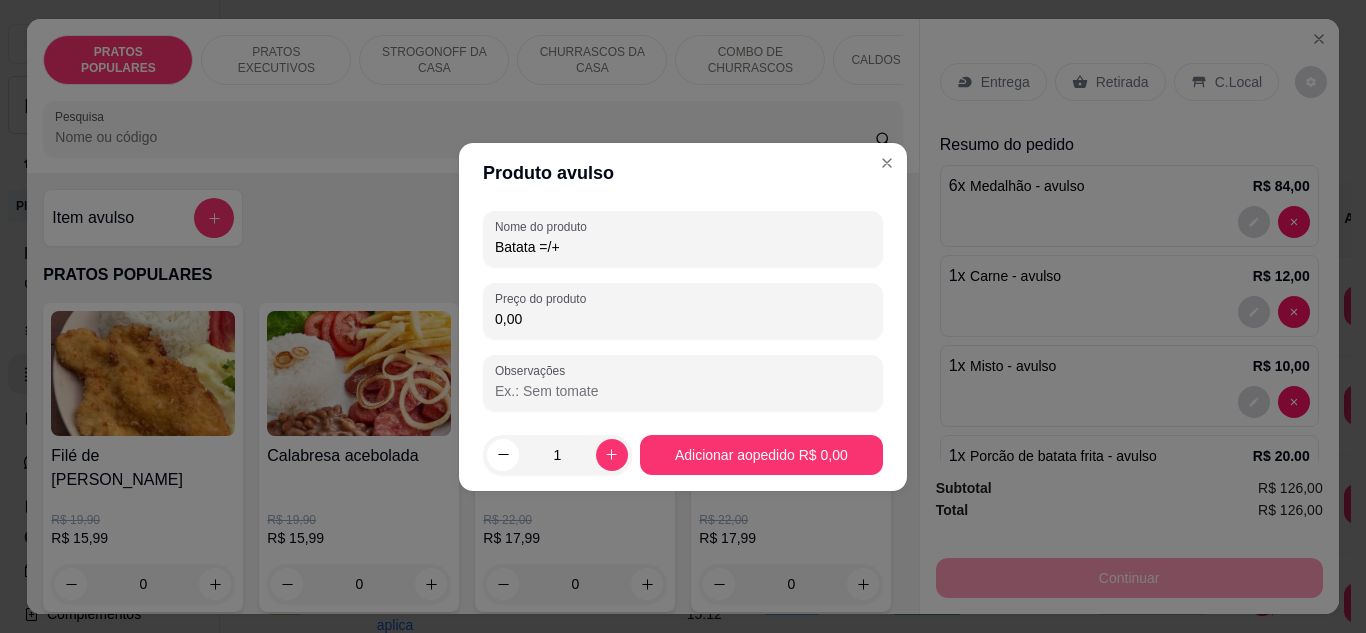 click on "Batata =/+" at bounding box center [683, 247] 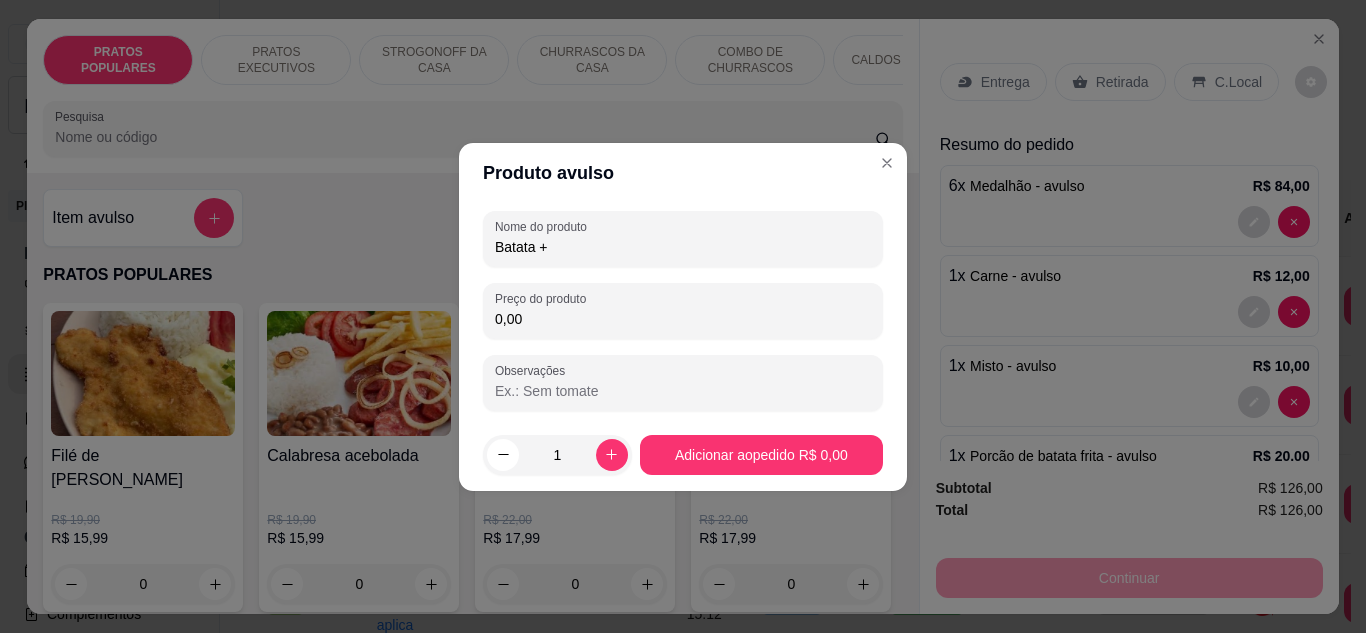 click on "Batata +" at bounding box center [683, 247] 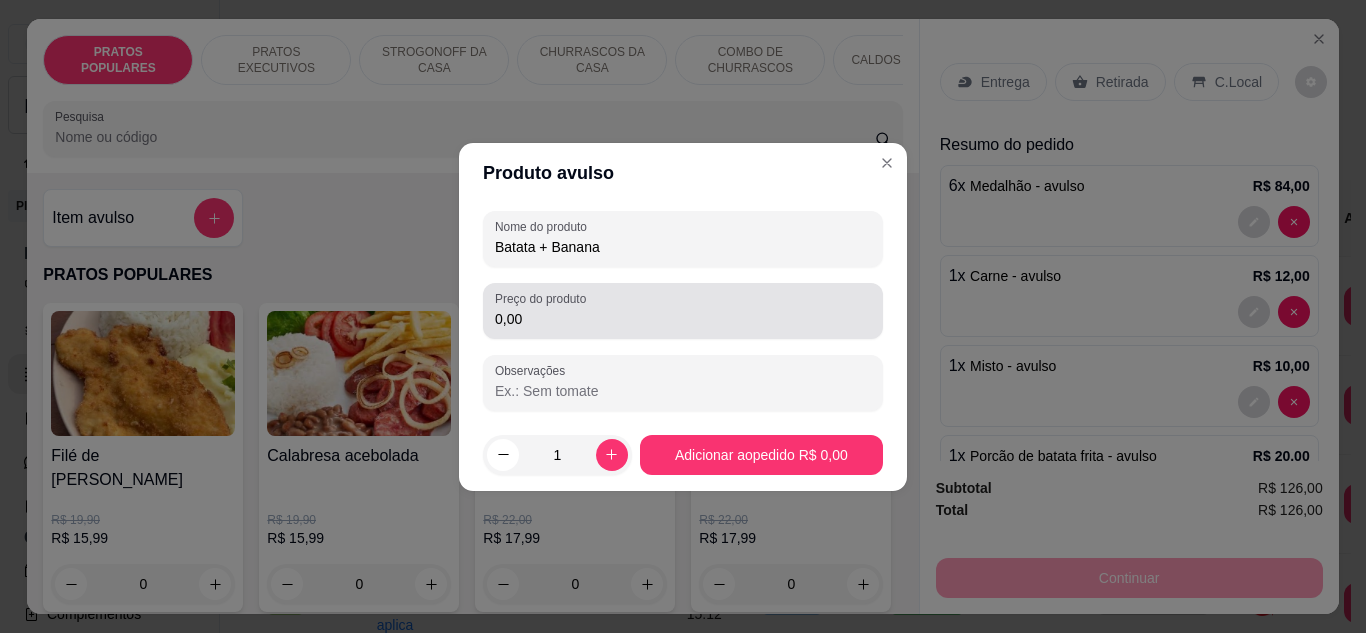 type on "Batata + Banana" 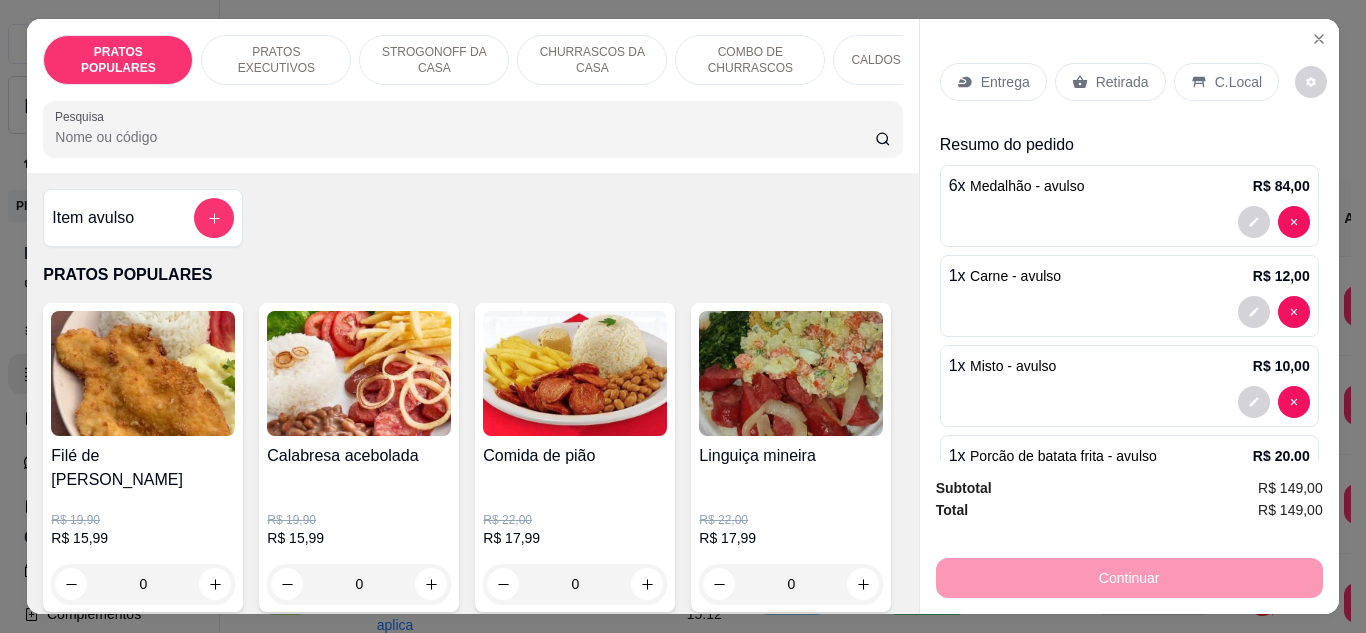 click 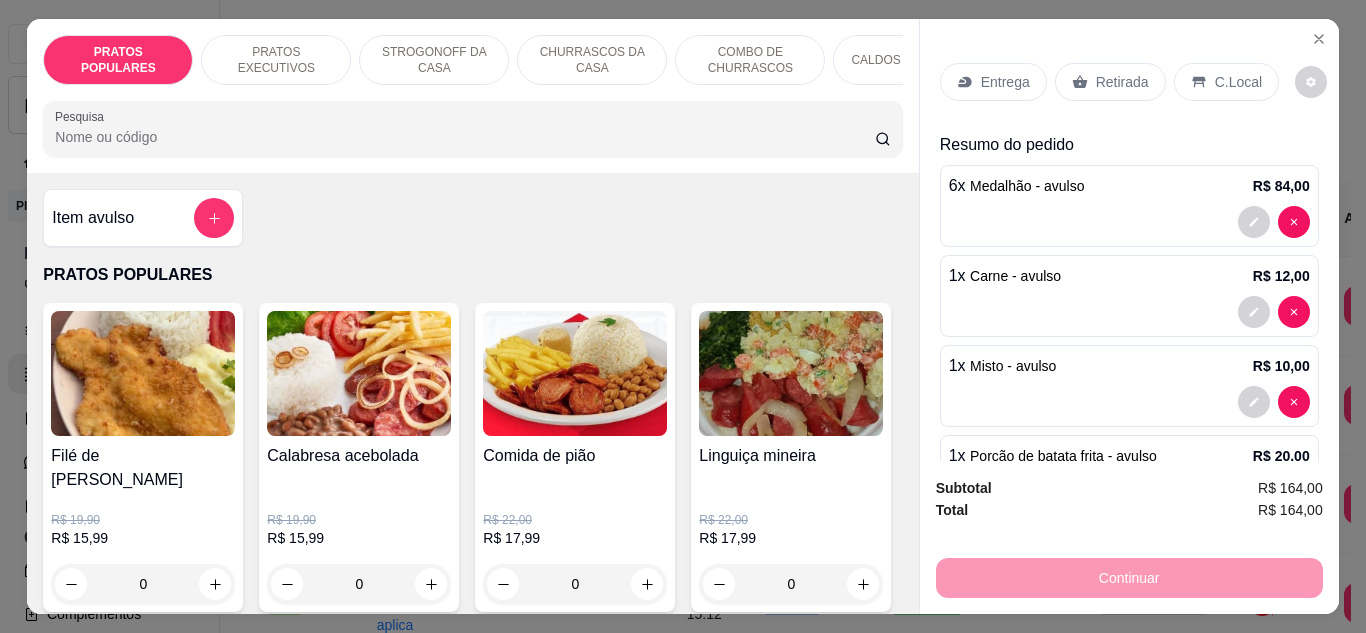 drag, startPoint x: 1113, startPoint y: 270, endPoint x: 1123, endPoint y: 320, distance: 50.990196 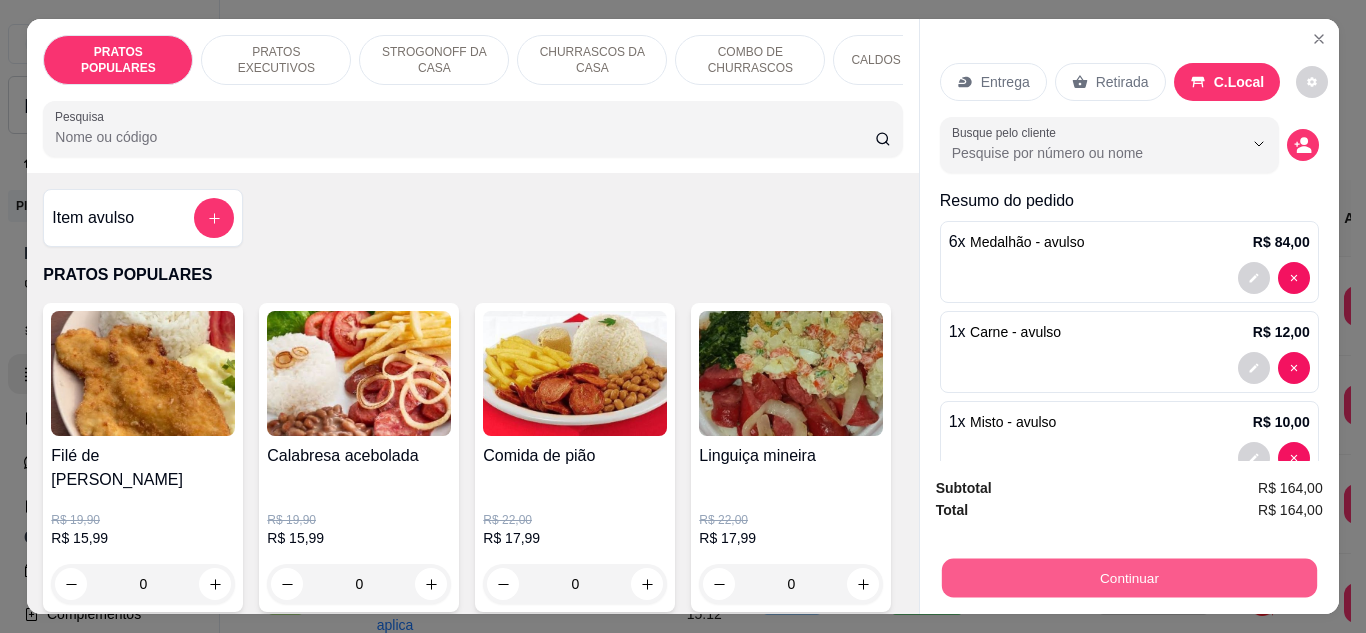 click on "Continuar" at bounding box center [1128, 578] 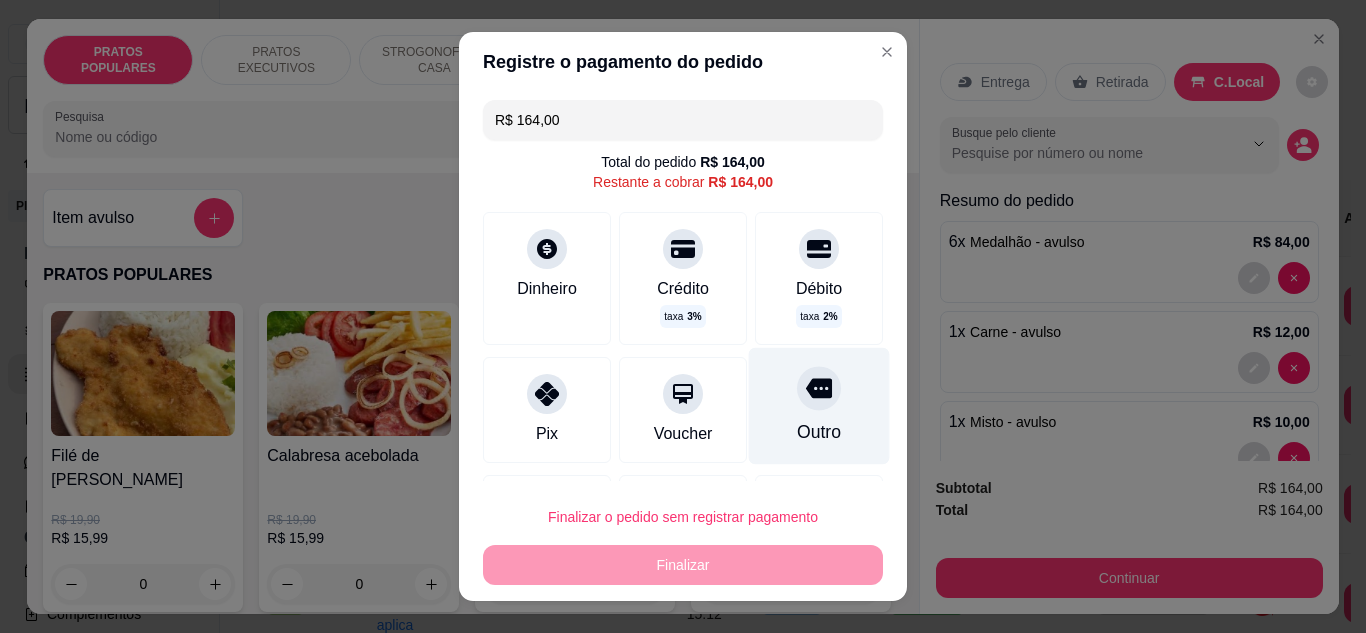 click on "Outro" at bounding box center [819, 405] 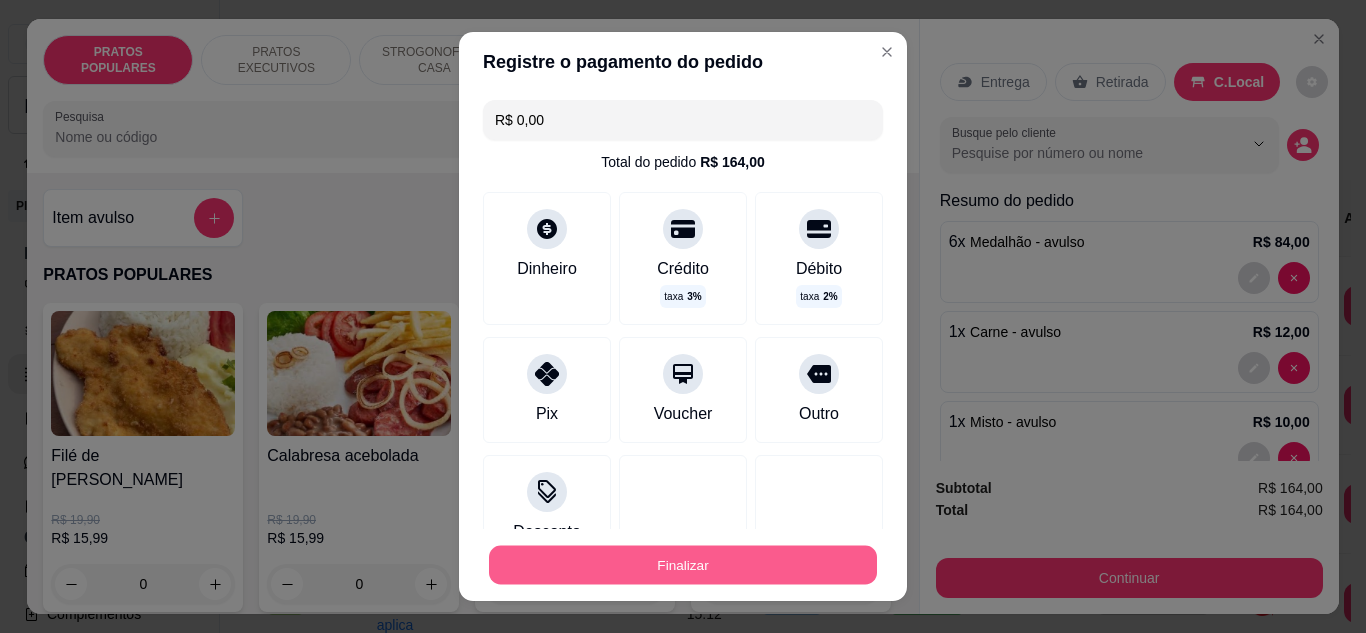 click on "Finalizar" at bounding box center (683, 565) 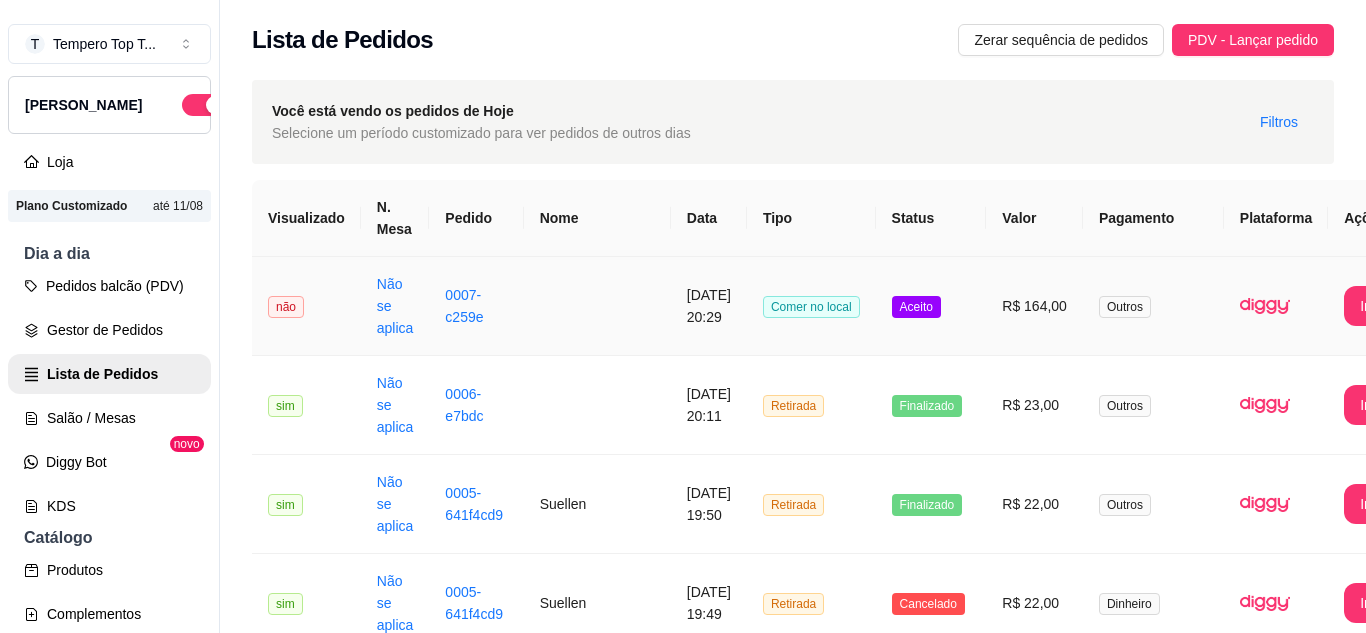 click on "R$ 164,00" at bounding box center [1034, 306] 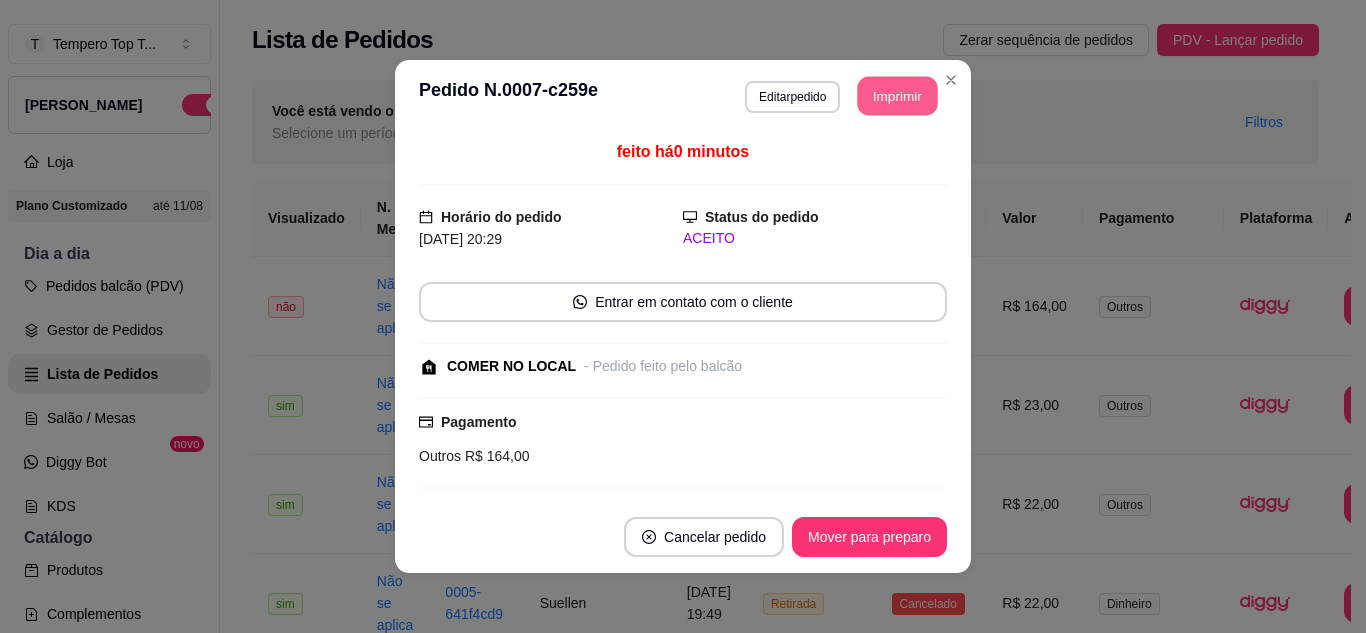 click on "Imprimir" at bounding box center (898, 96) 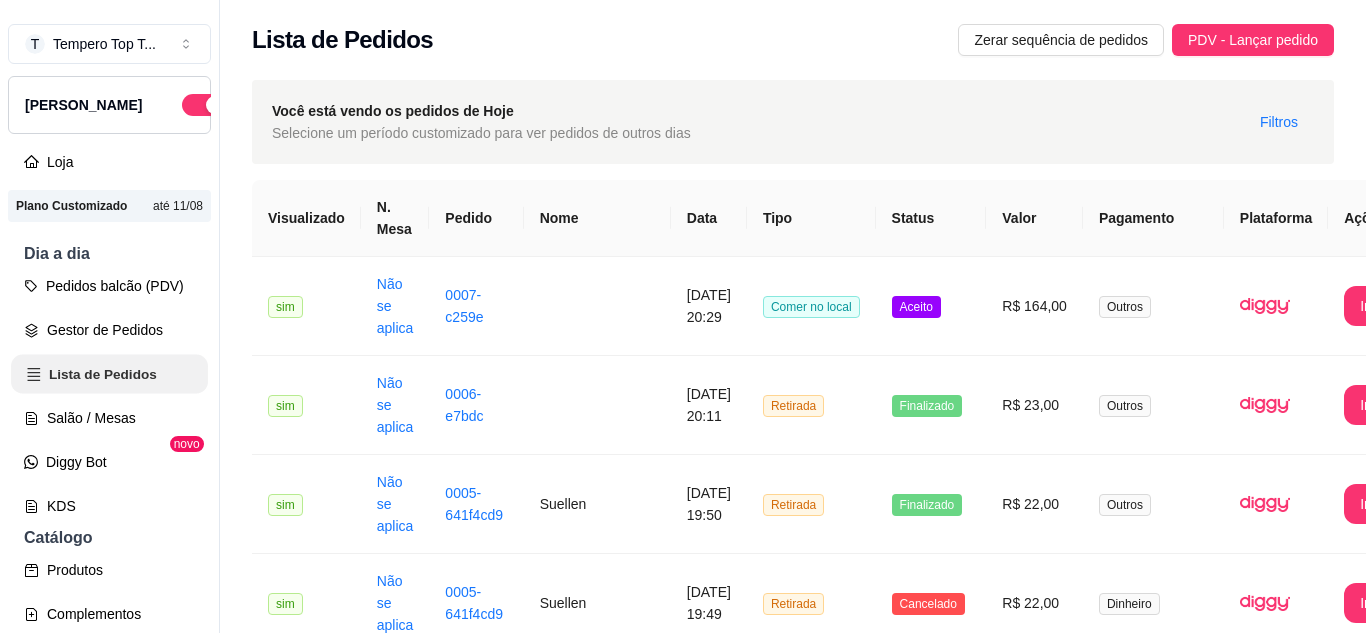 click on "Lista de Pedidos" at bounding box center (109, 374) 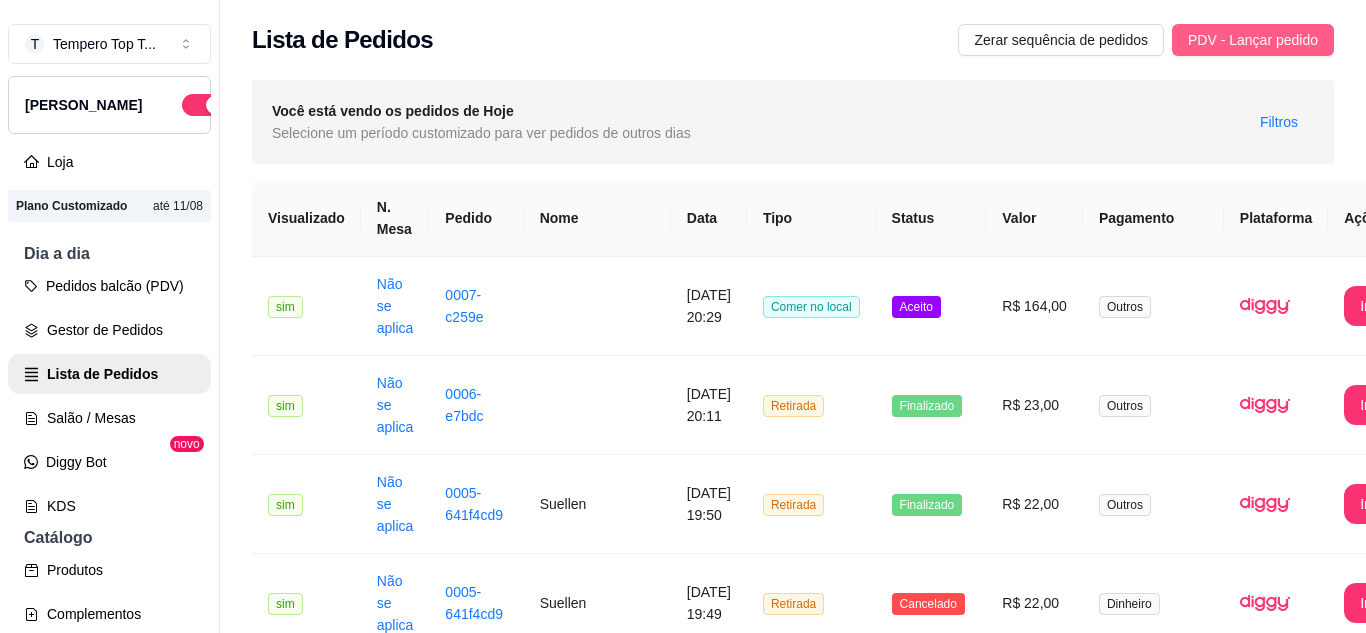 click on "PDV - Lançar pedido" at bounding box center (1253, 40) 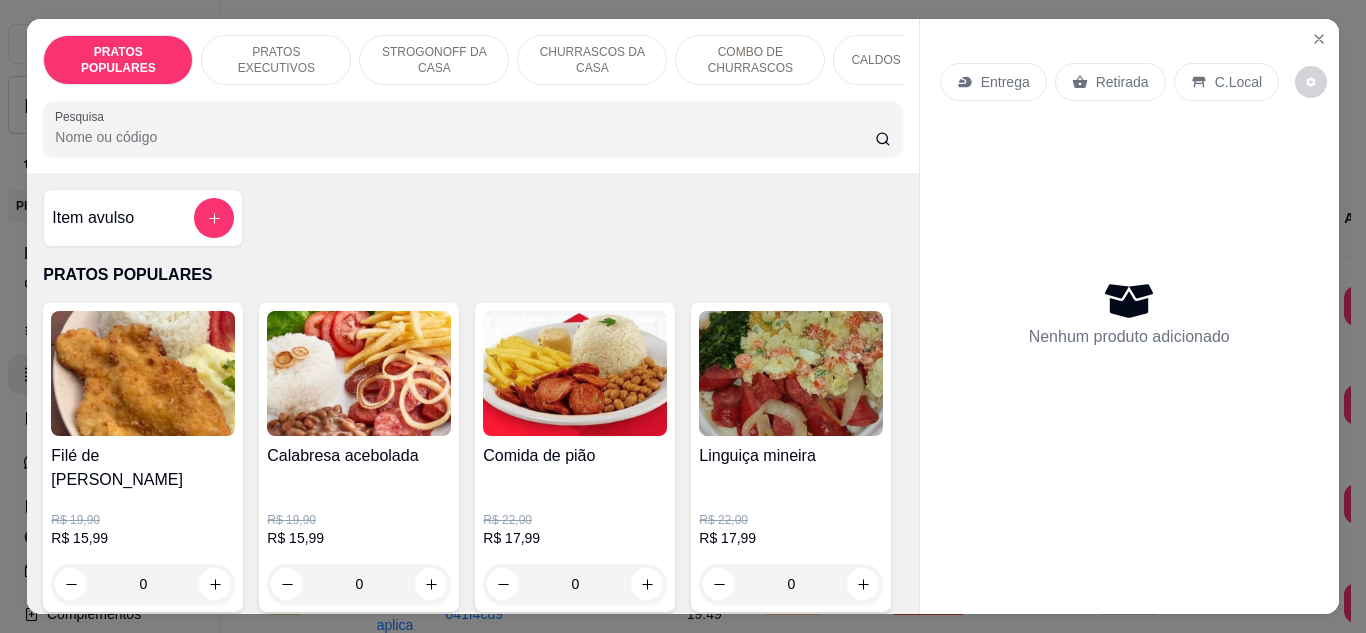 click at bounding box center (431, 2273) 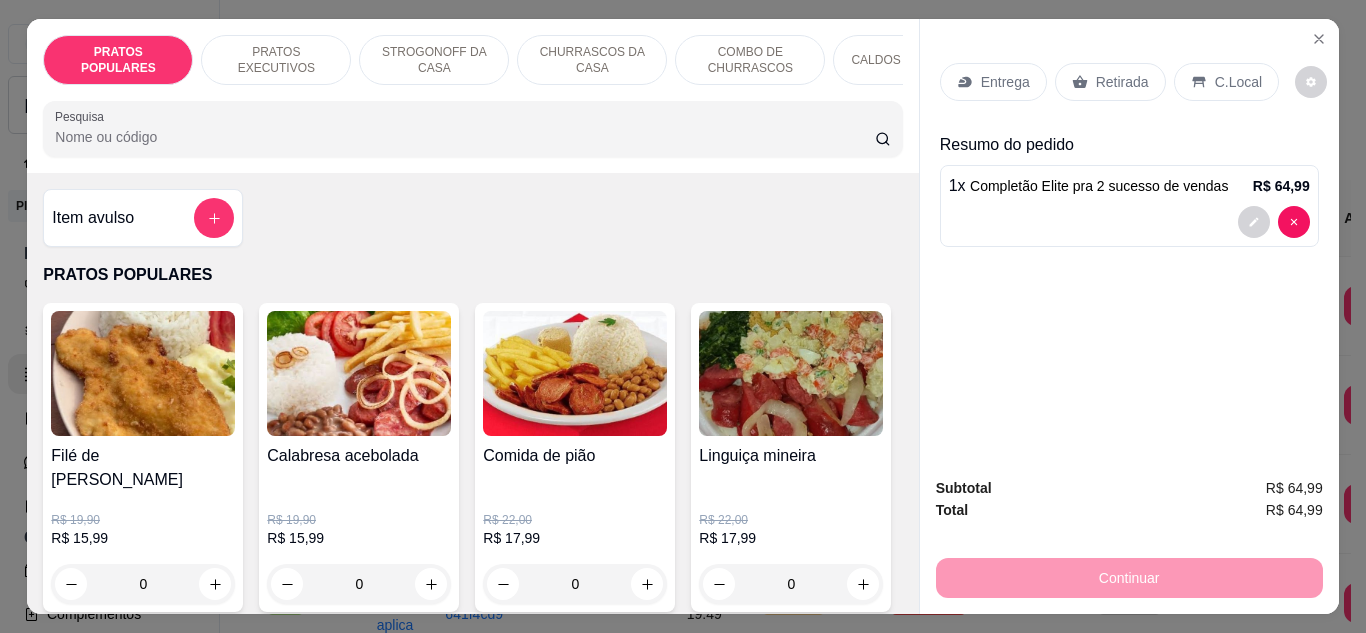type on "1" 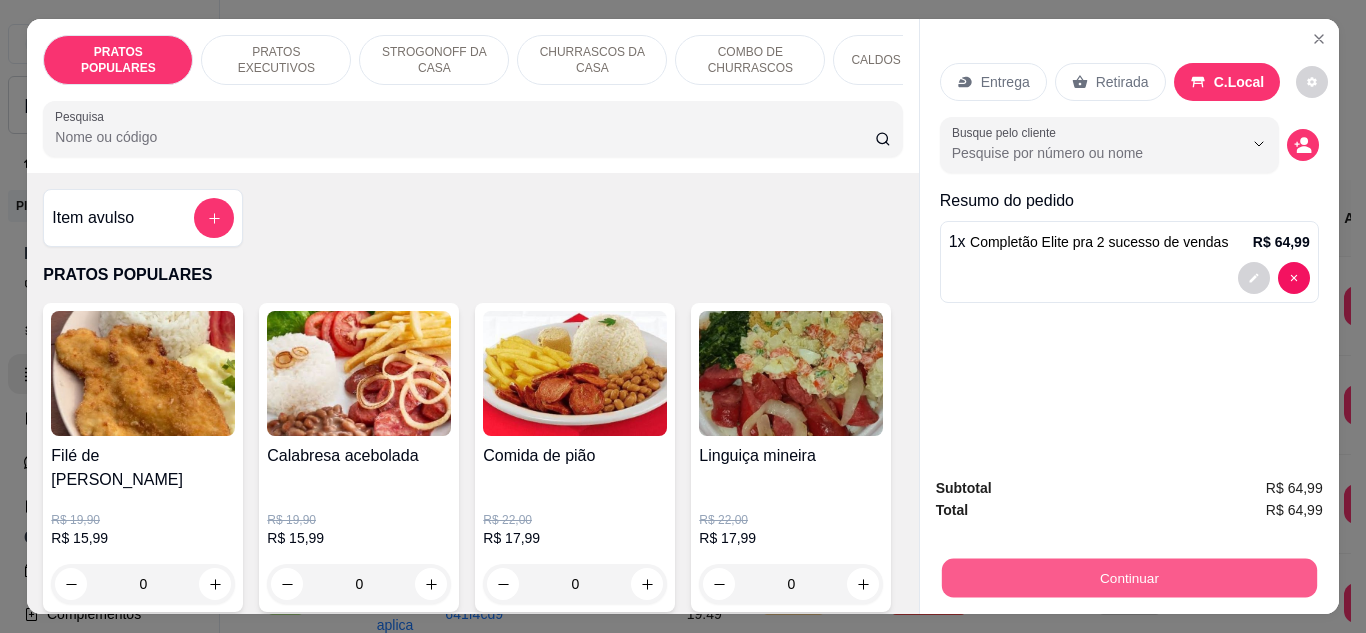 click on "Continuar" at bounding box center (1128, 578) 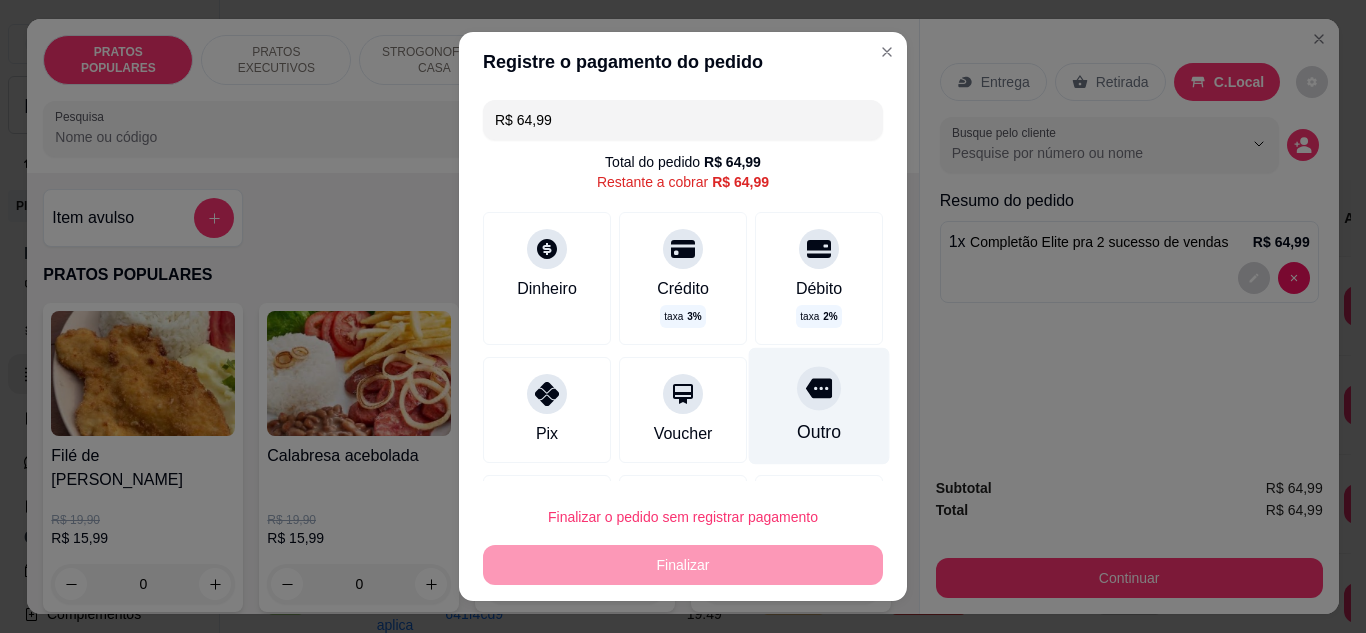 click 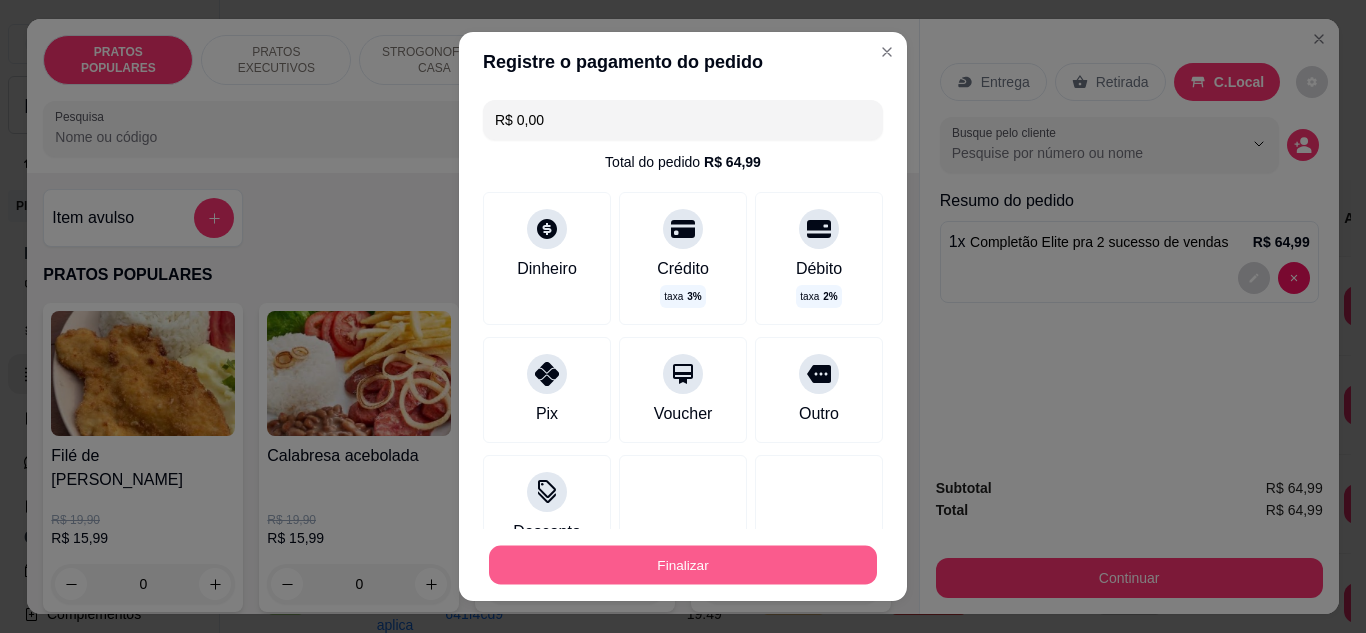 click on "Finalizar" at bounding box center (683, 565) 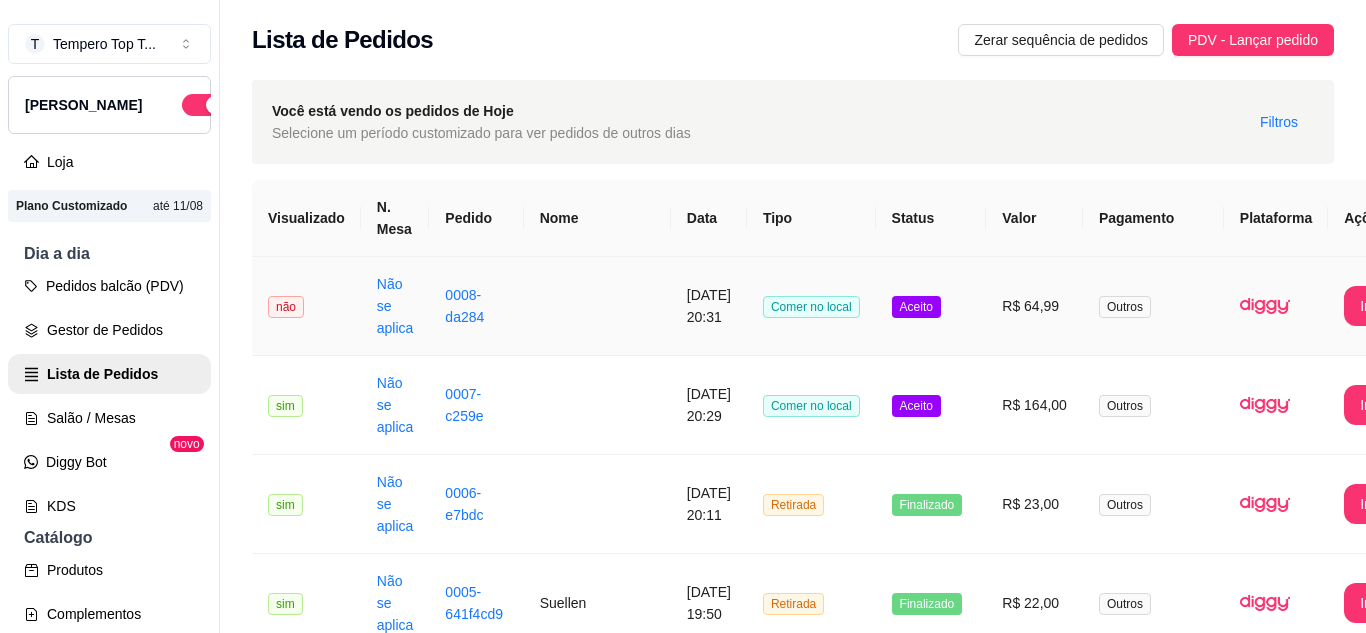 click on "R$ 64,99" at bounding box center [1034, 306] 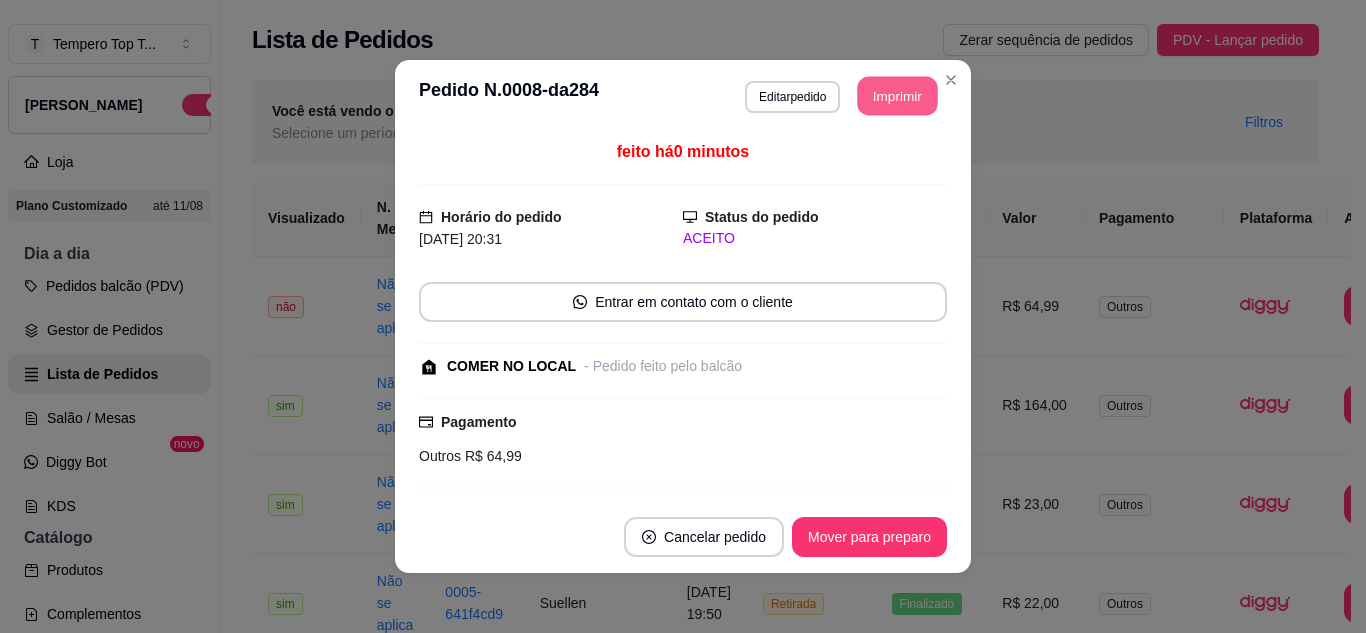 click on "Imprimir" at bounding box center [898, 96] 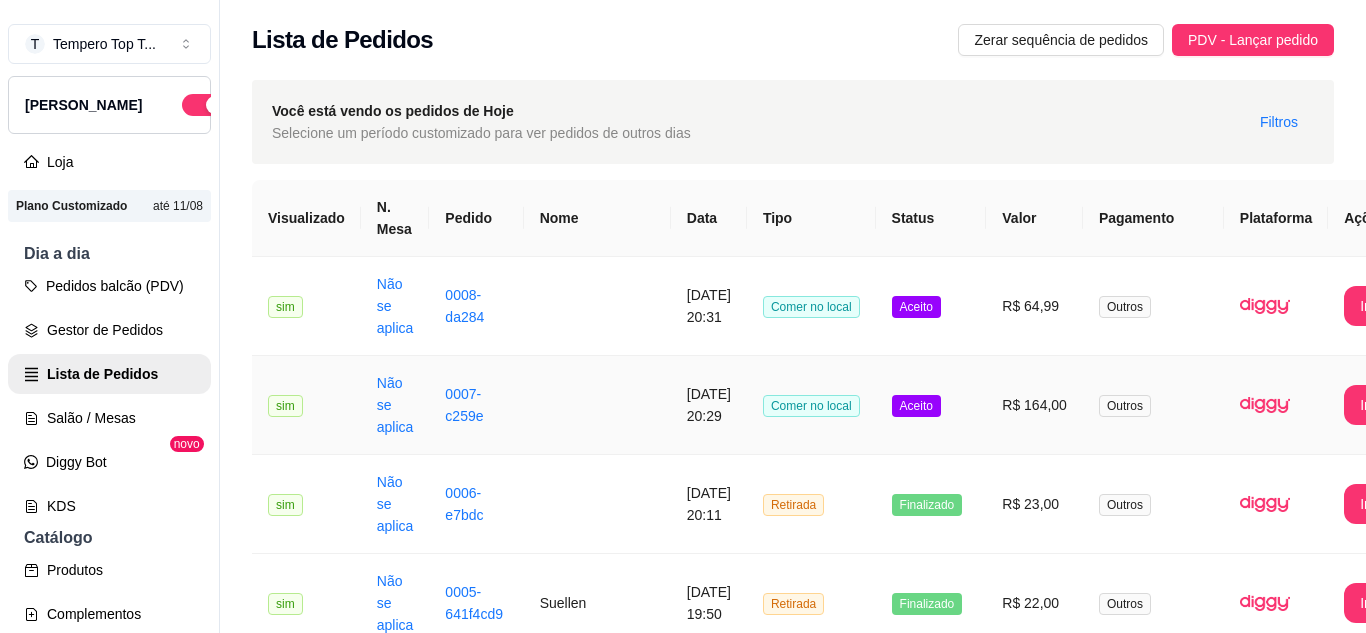 click on "Aceito" at bounding box center (931, 405) 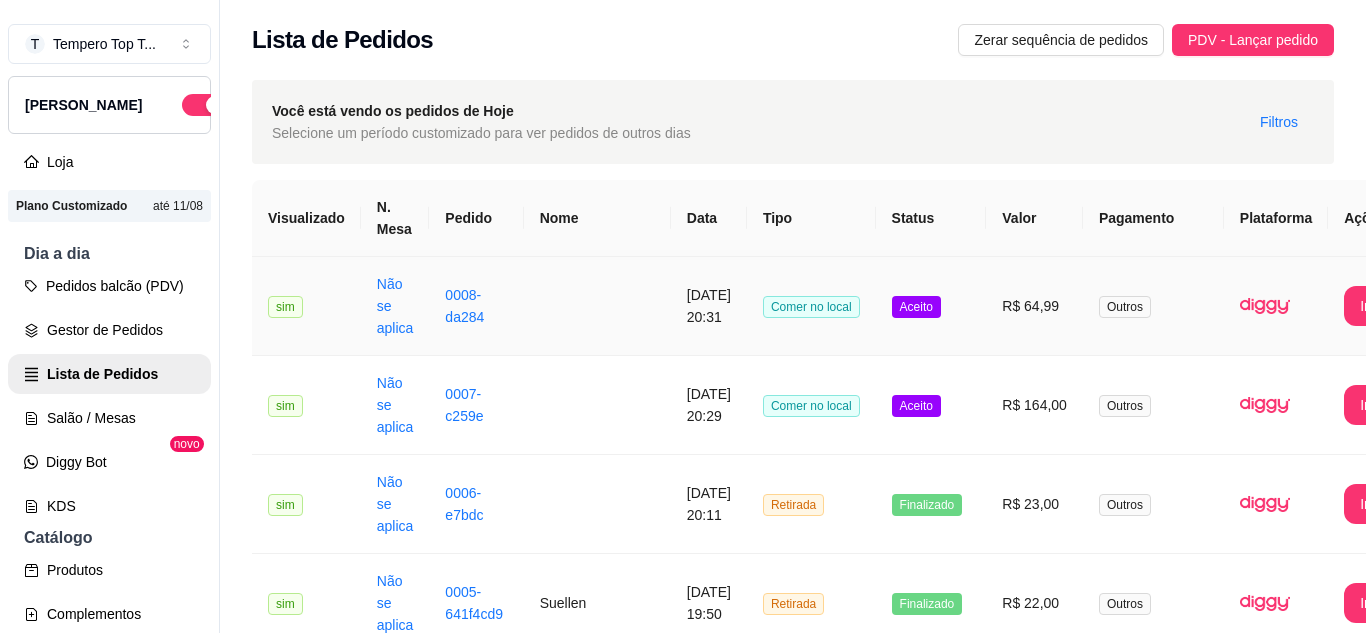 click on "Aceito" at bounding box center (931, 306) 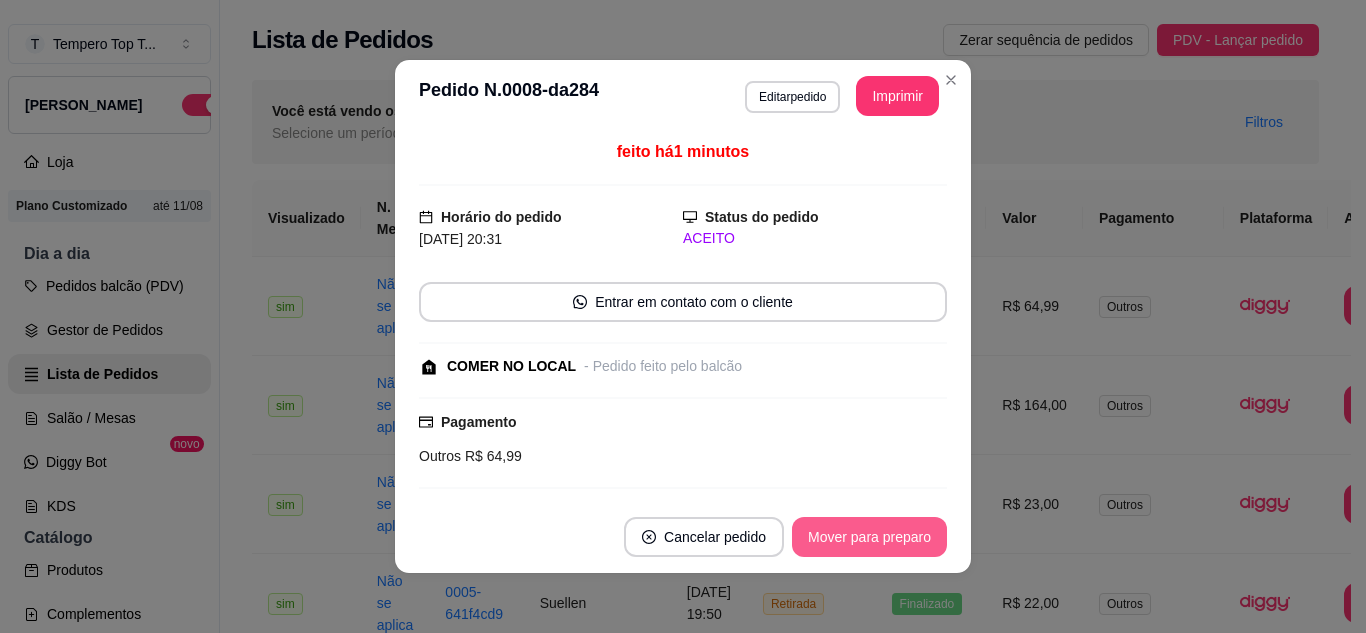 click on "Mover para preparo" at bounding box center [869, 537] 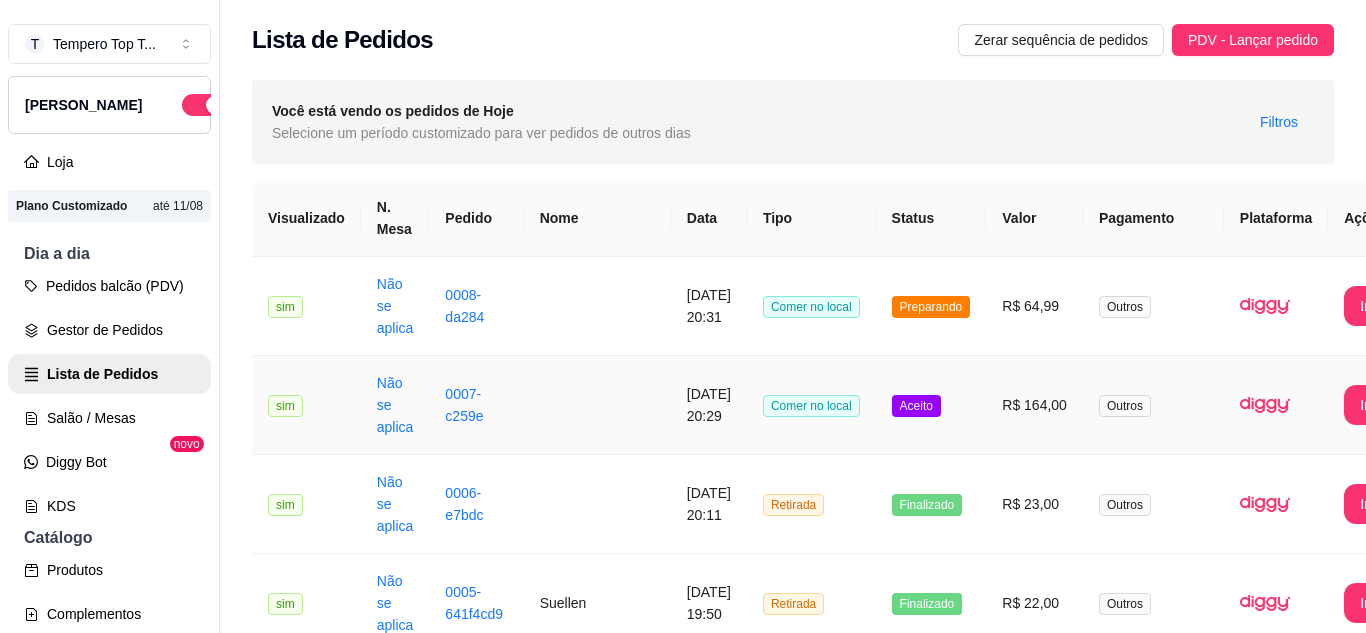click on "R$ 164,00" at bounding box center (1034, 405) 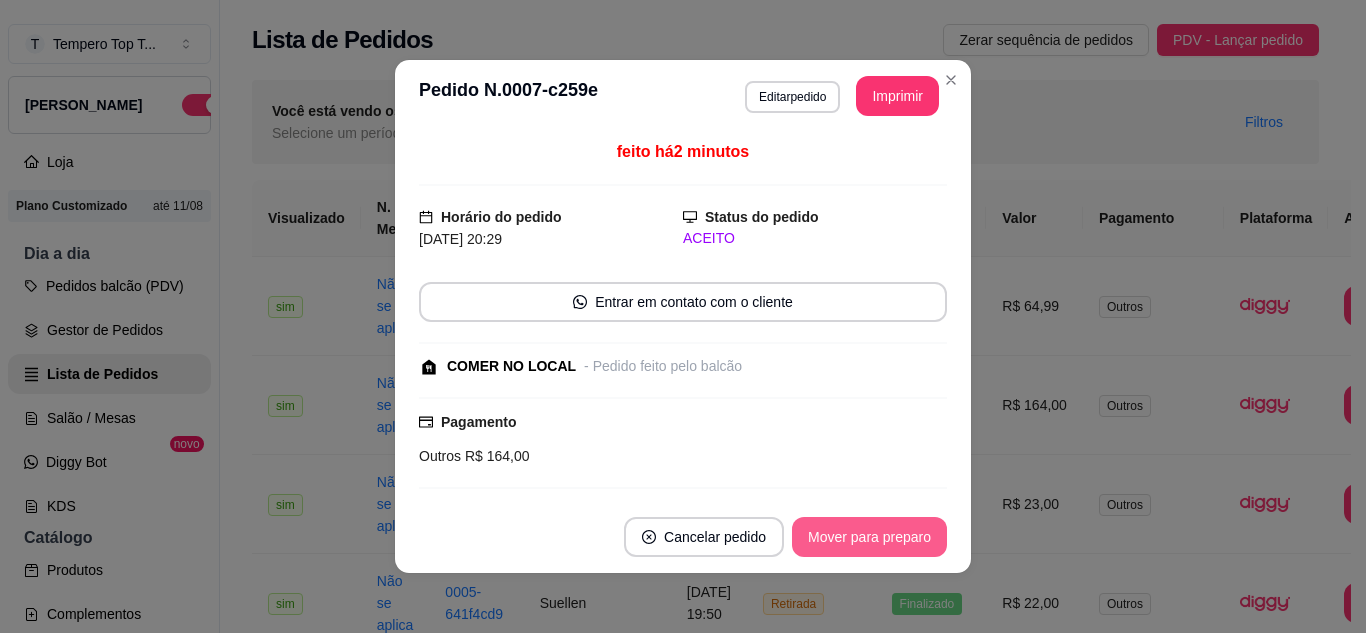 click on "Mover para preparo" at bounding box center [869, 537] 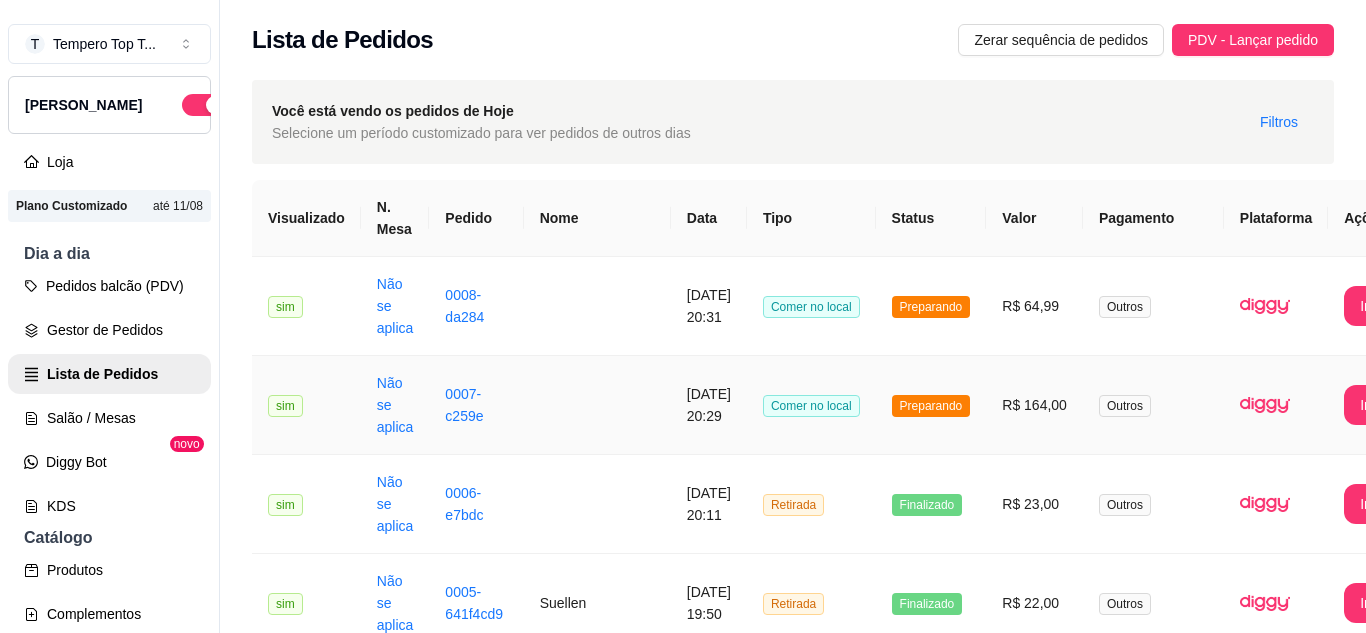 click on "Comer no local" at bounding box center (811, 406) 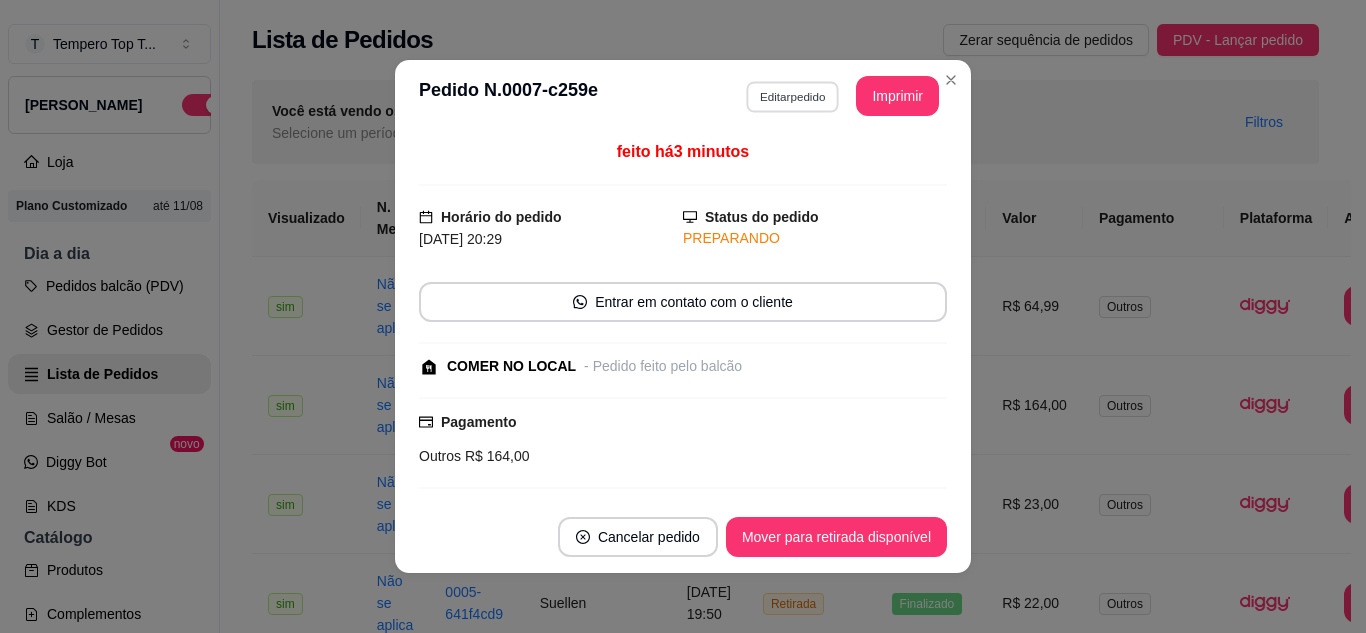 click on "Editar  pedido" at bounding box center (792, 96) 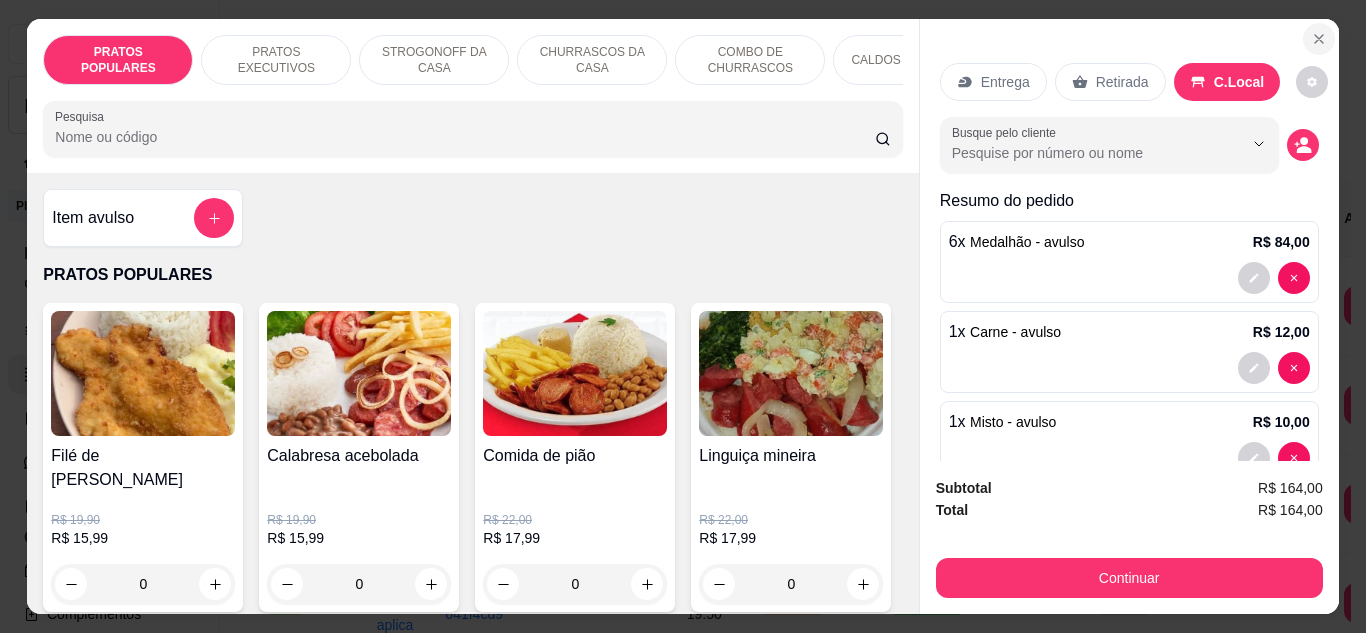 click 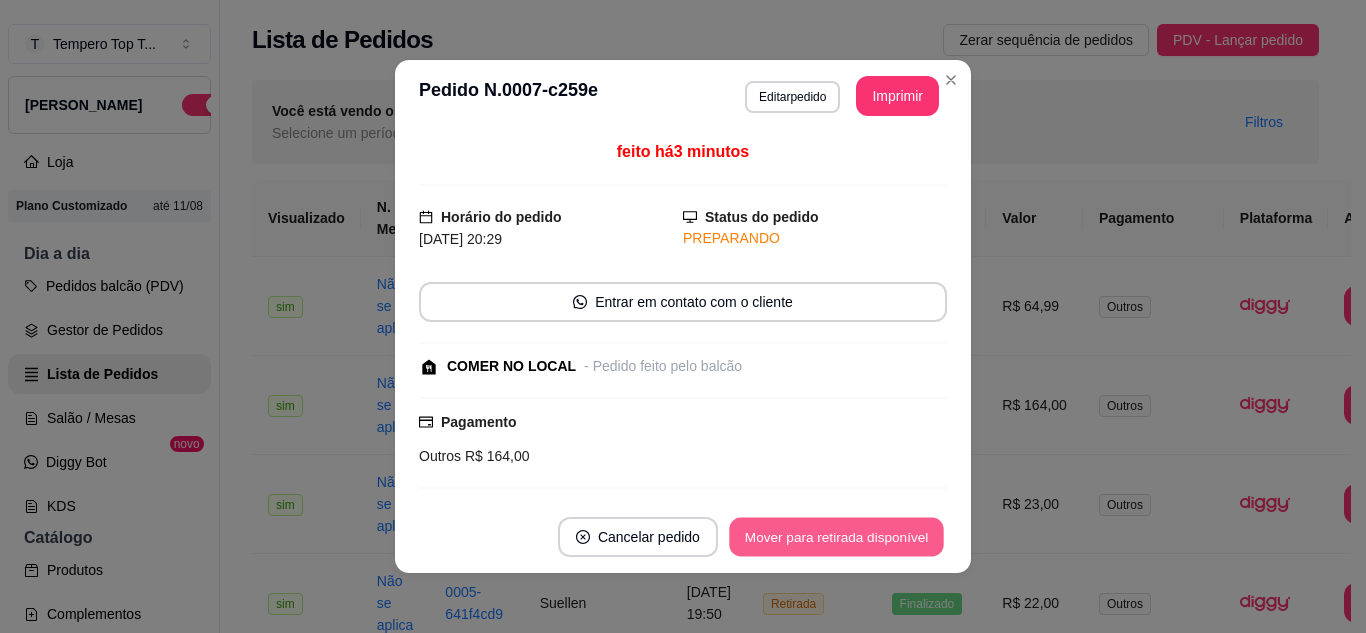 click on "Mover para retirada disponível" at bounding box center [836, 537] 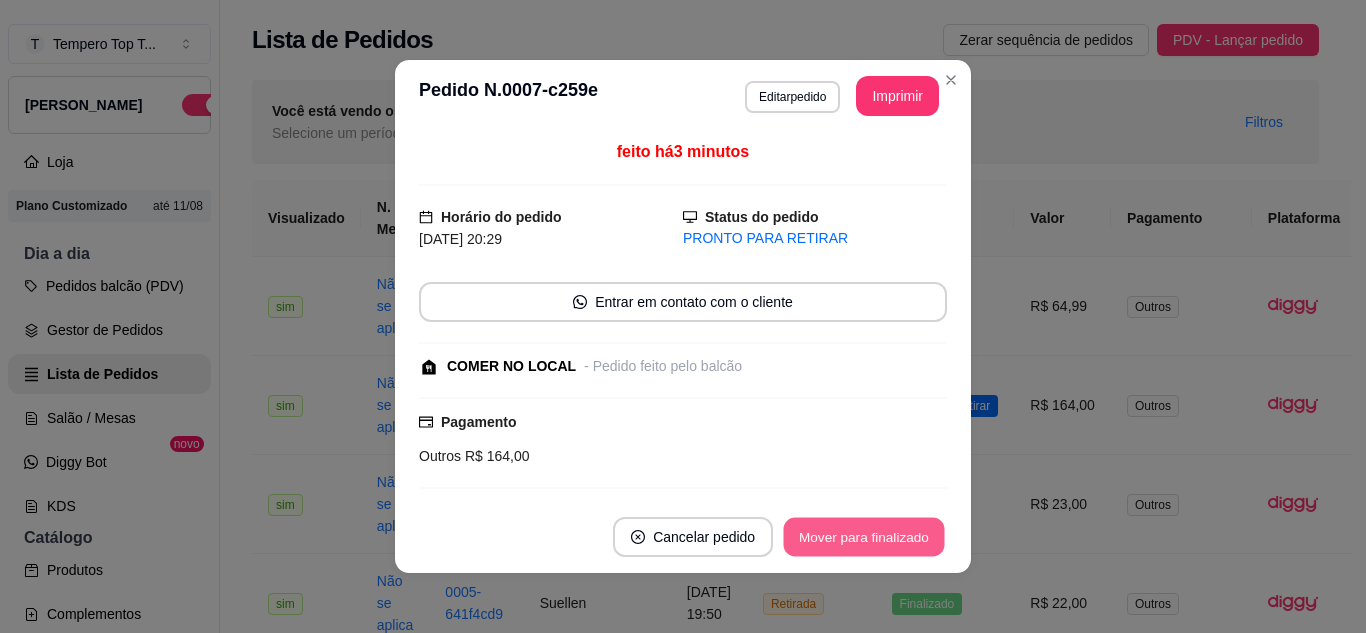 click on "Mover para finalizado" at bounding box center (864, 537) 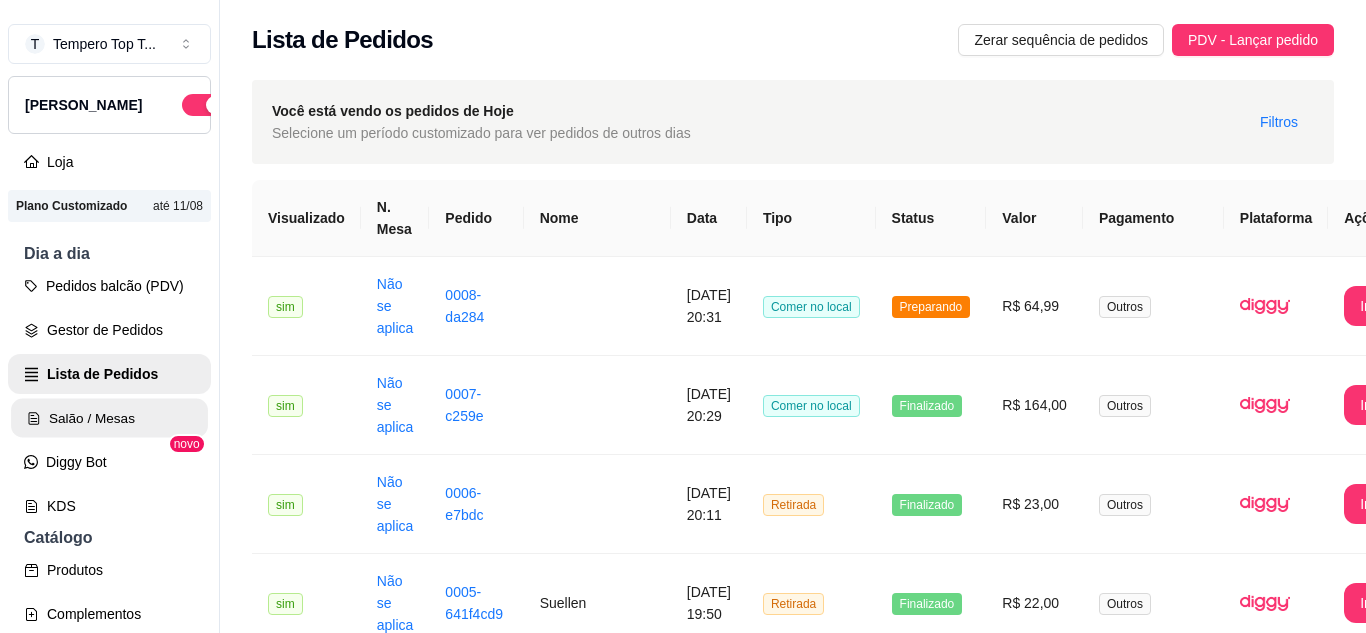 click on "Salão / Mesas" at bounding box center [109, 418] 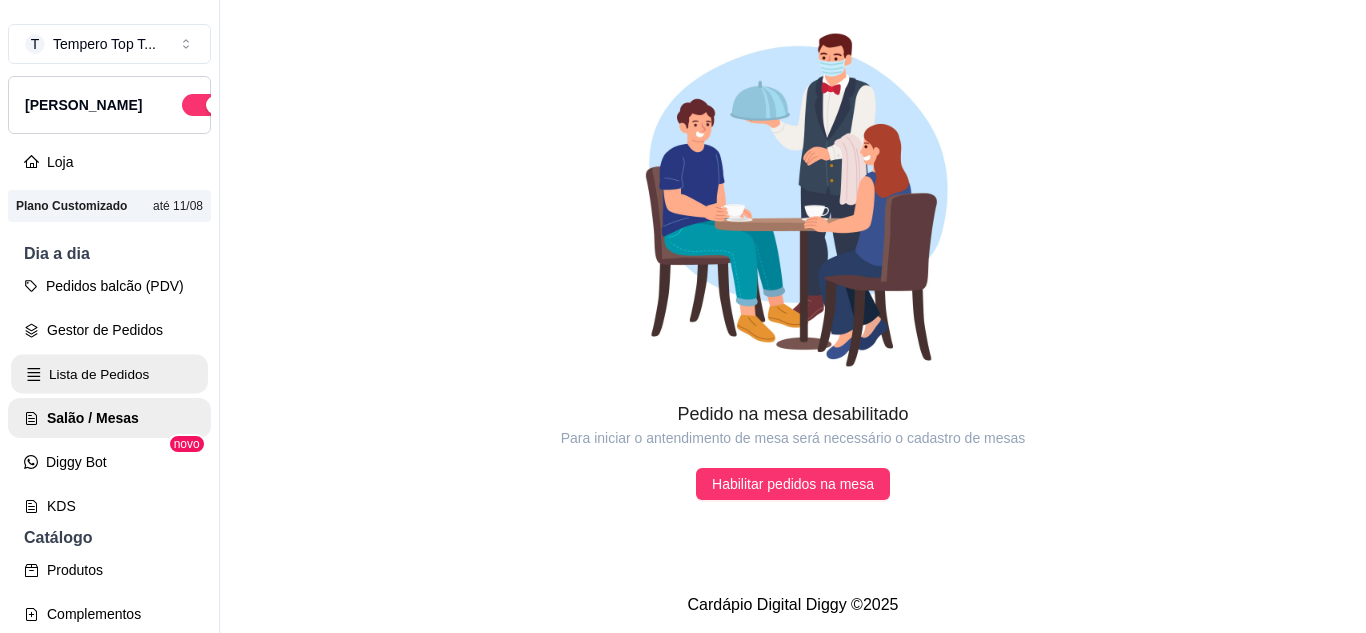 click on "Lista de Pedidos" at bounding box center [109, 374] 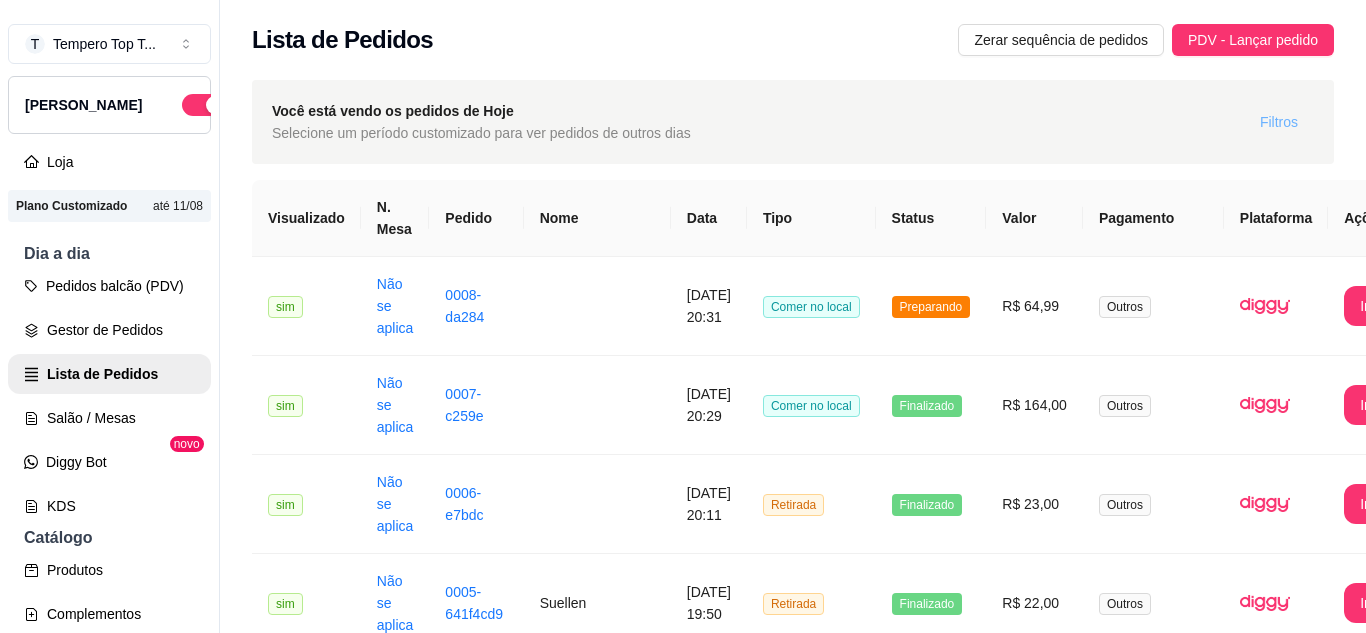 click on "Filtros" at bounding box center (1279, 122) 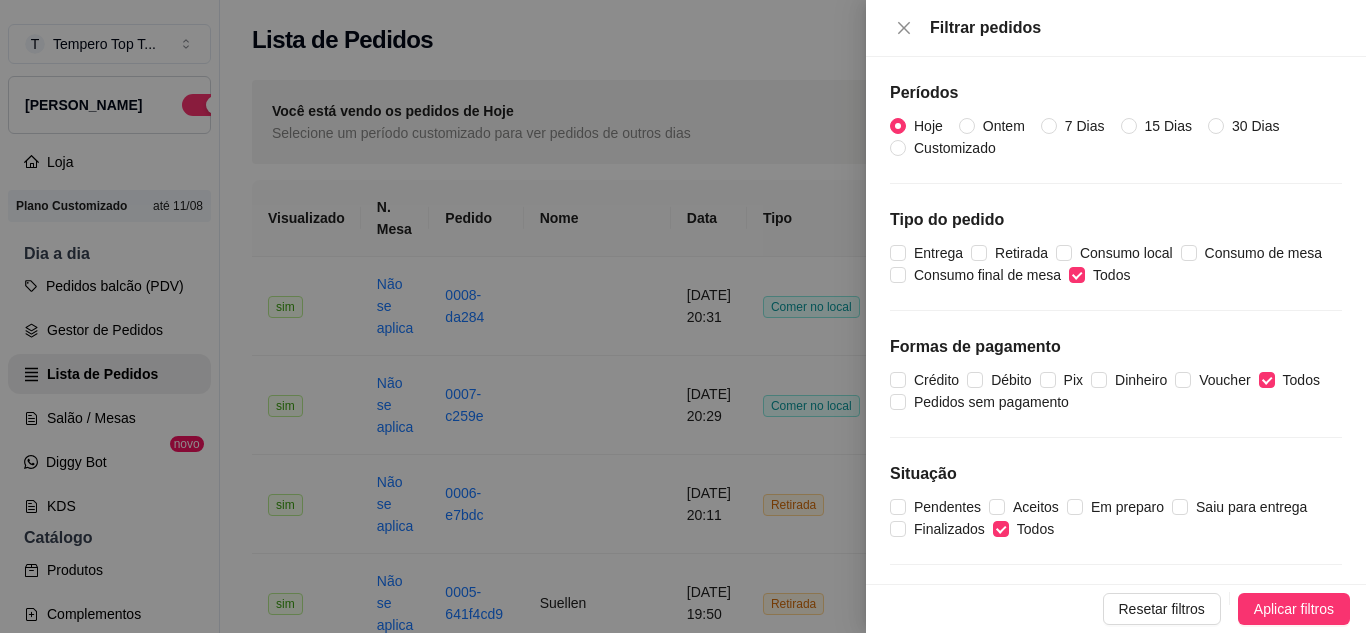 scroll, scrollTop: 0, scrollLeft: 0, axis: both 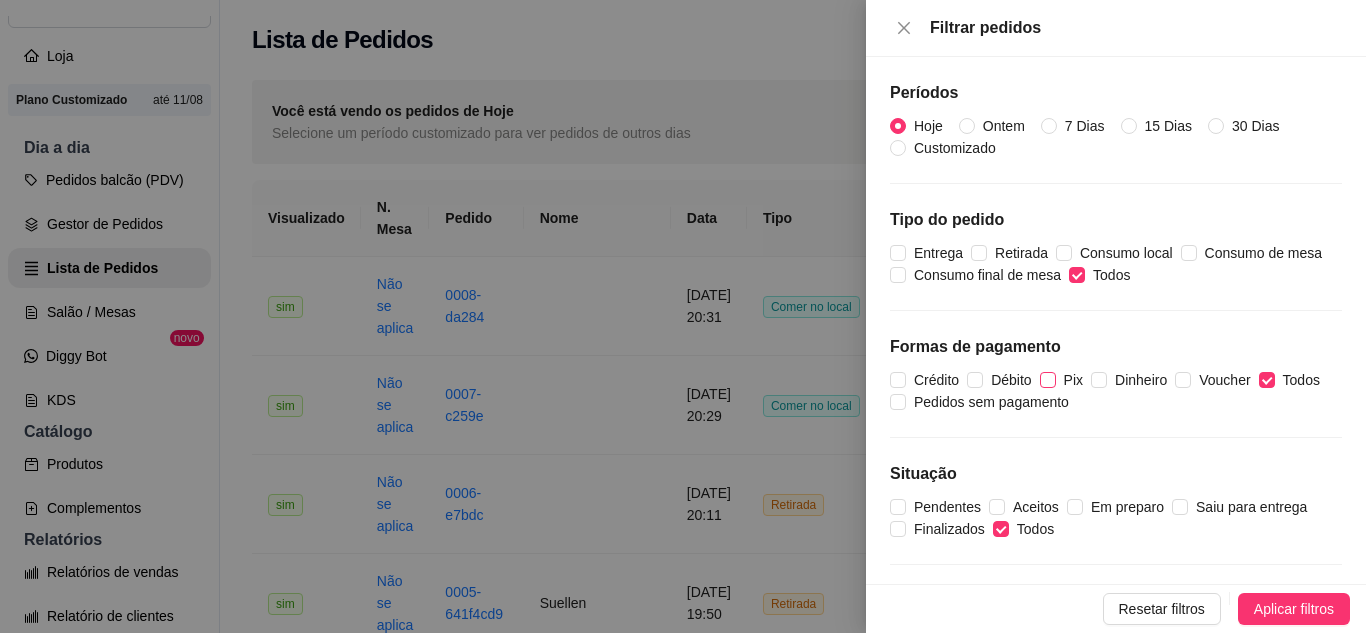 click on "Pix" at bounding box center [1048, 380] 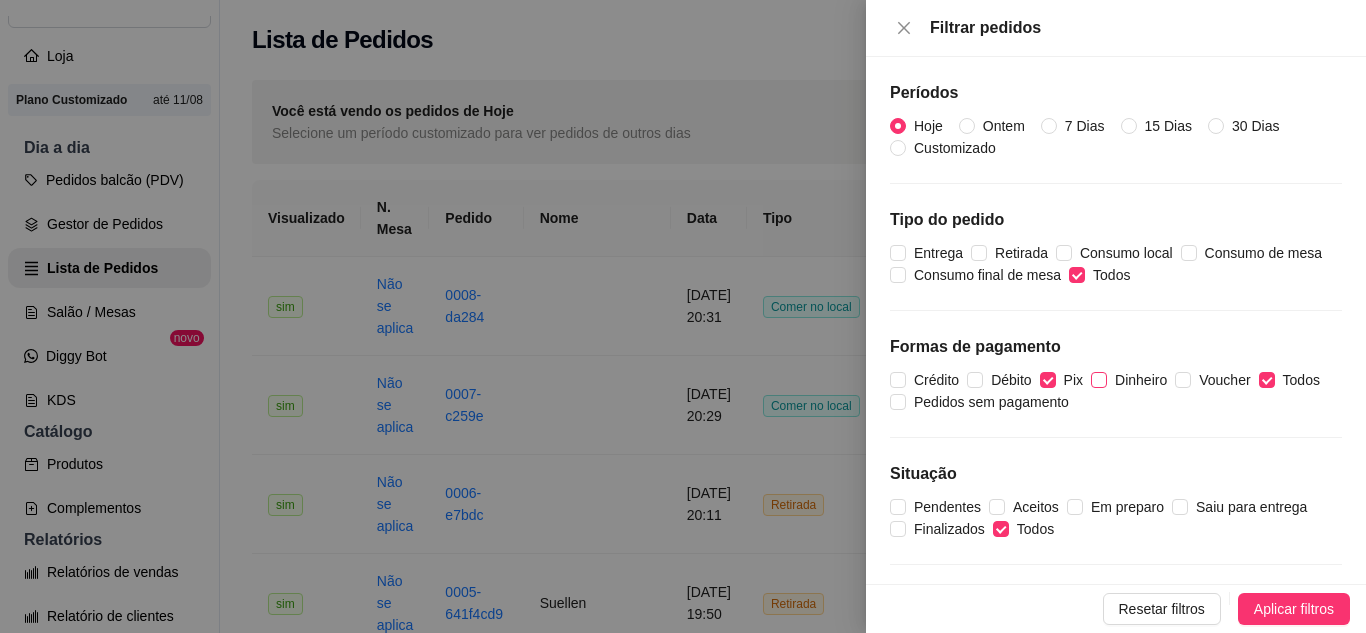 click on "Dinheiro" at bounding box center (1099, 380) 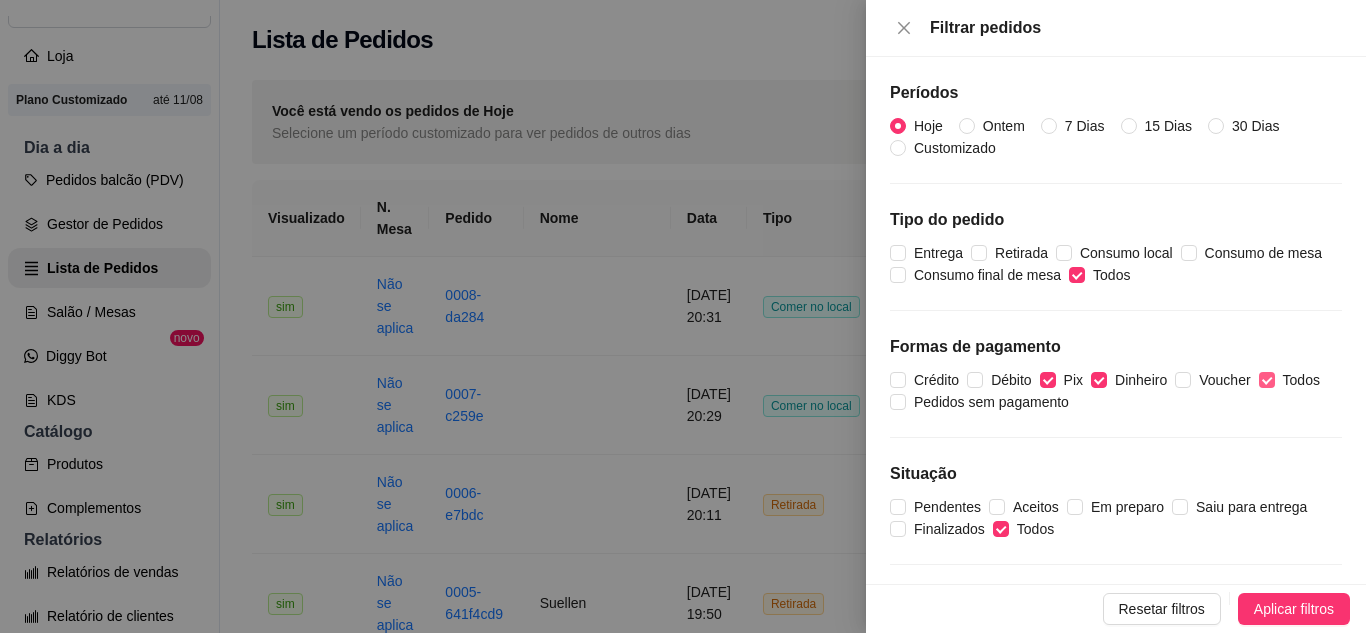 click on "Todos" at bounding box center (1267, 380) 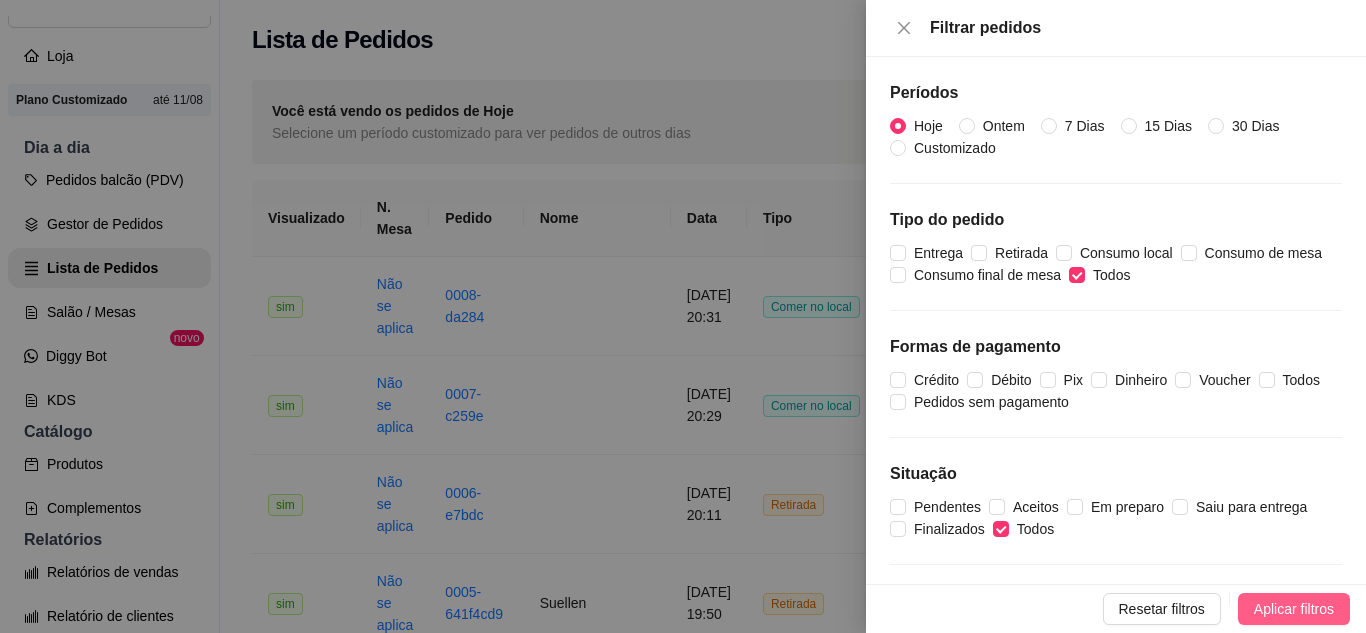 click on "Aplicar filtros" at bounding box center [1294, 609] 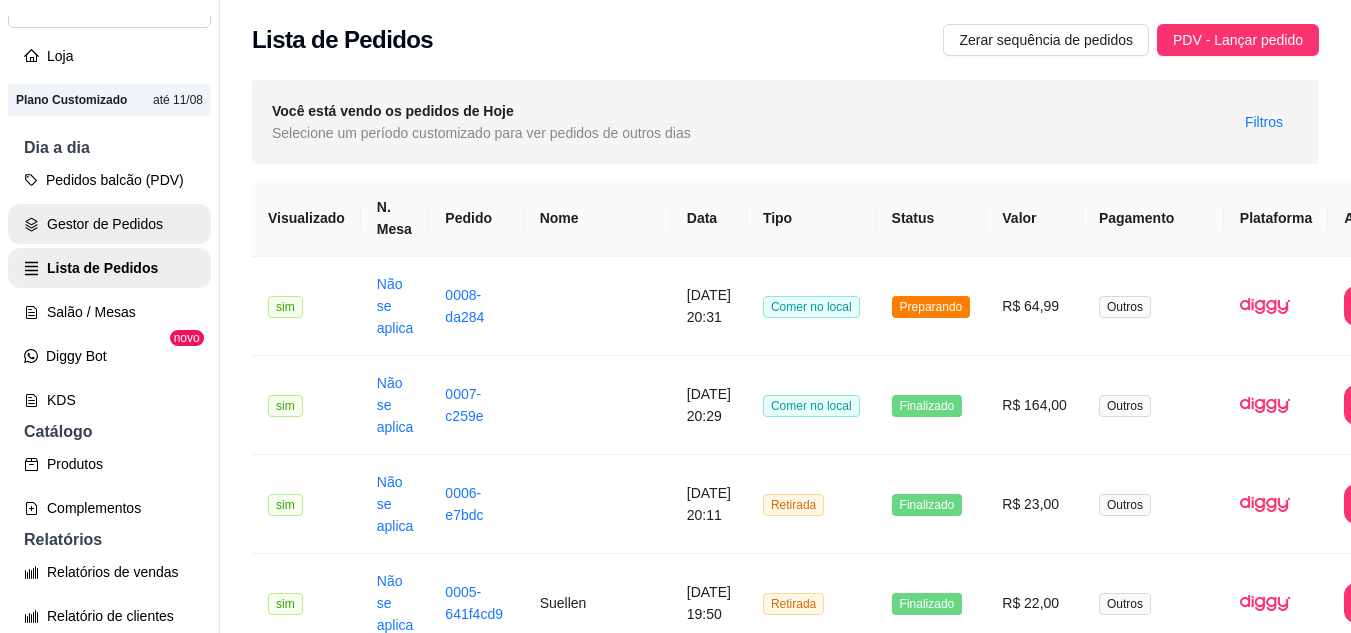 click on "Gestor de Pedidos" at bounding box center (109, 224) 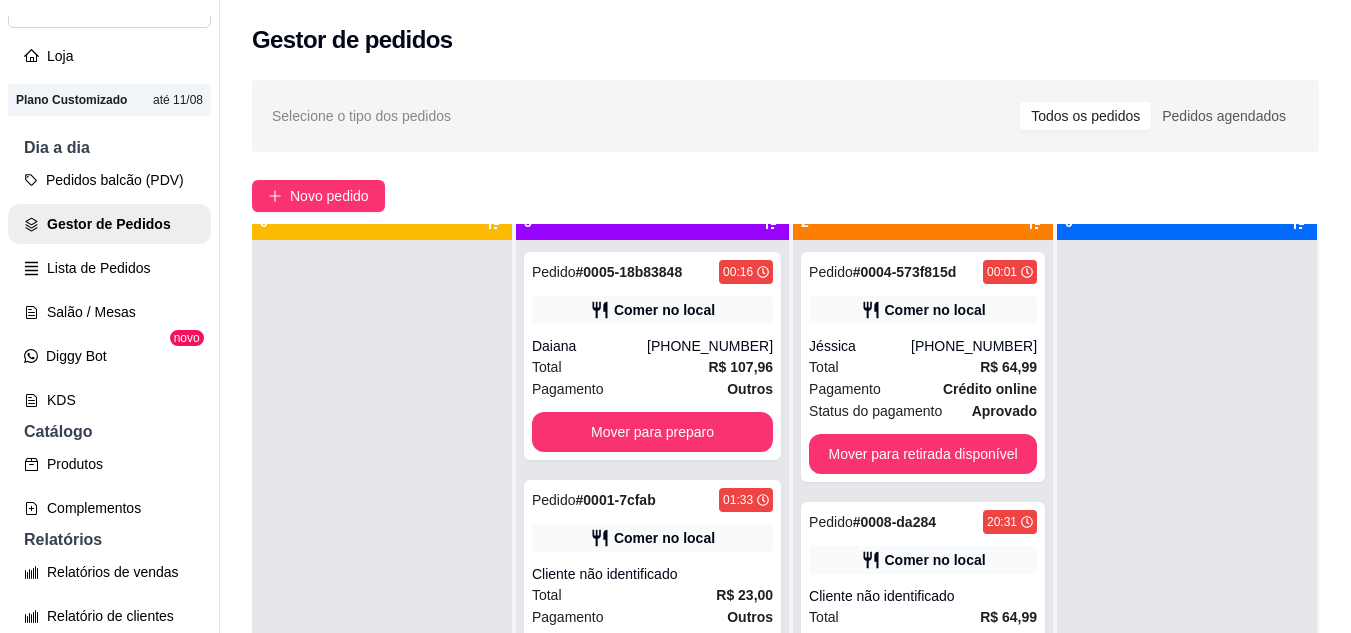 scroll, scrollTop: 56, scrollLeft: 0, axis: vertical 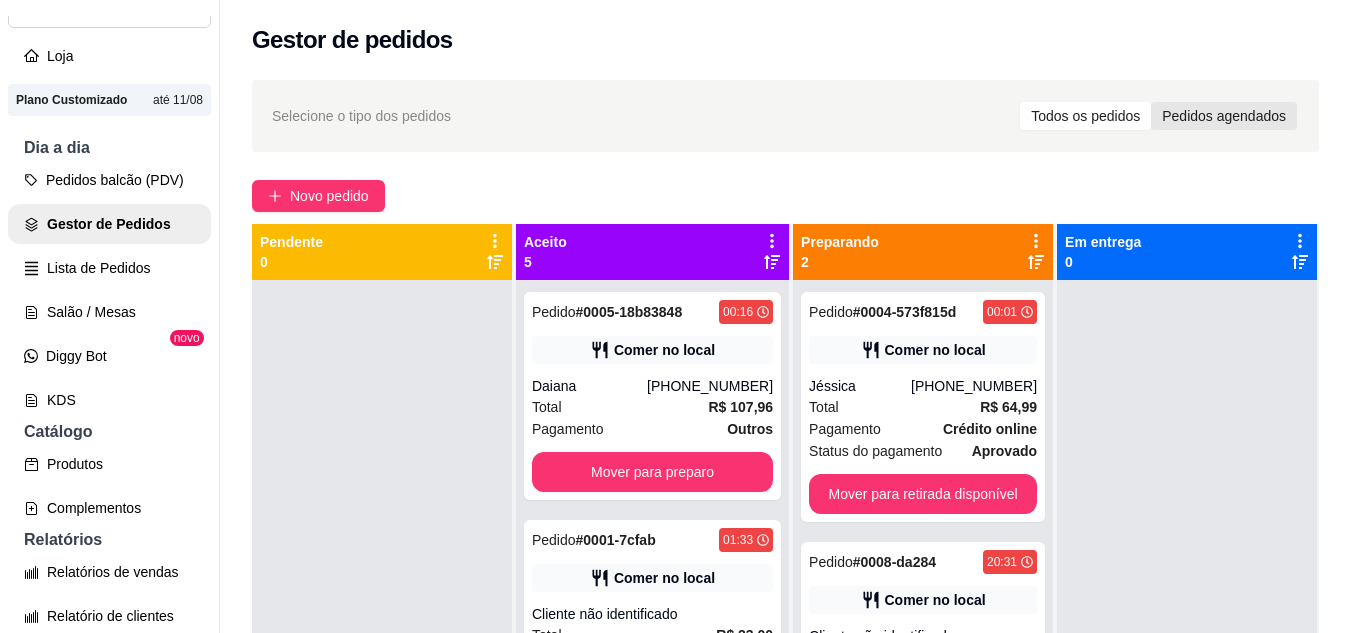 click on "Pedidos agendados" at bounding box center (1224, 116) 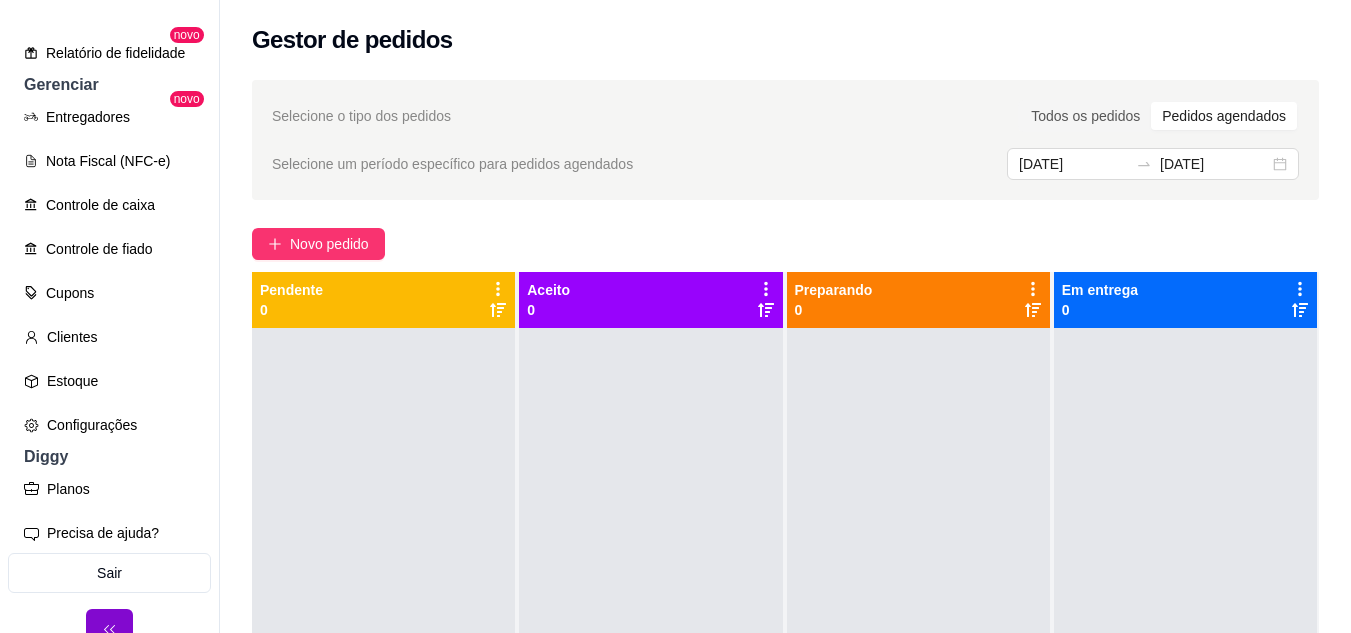 scroll, scrollTop: 732, scrollLeft: 0, axis: vertical 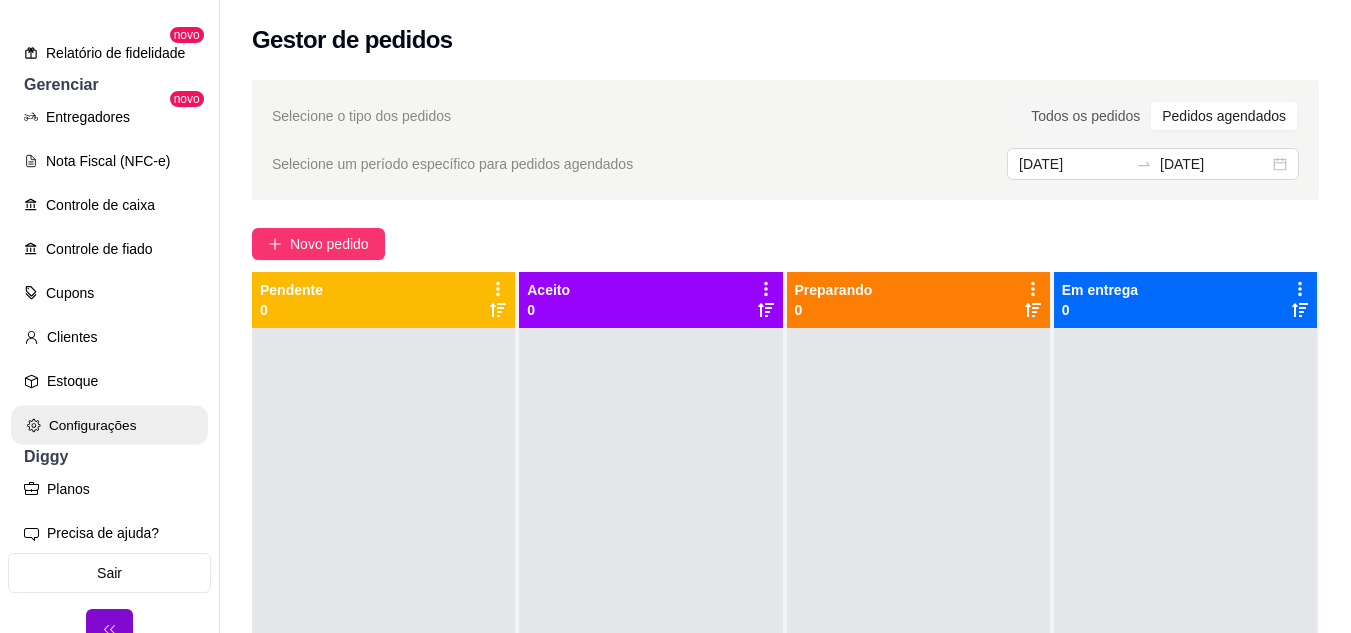 click on "Configurações" at bounding box center [109, 425] 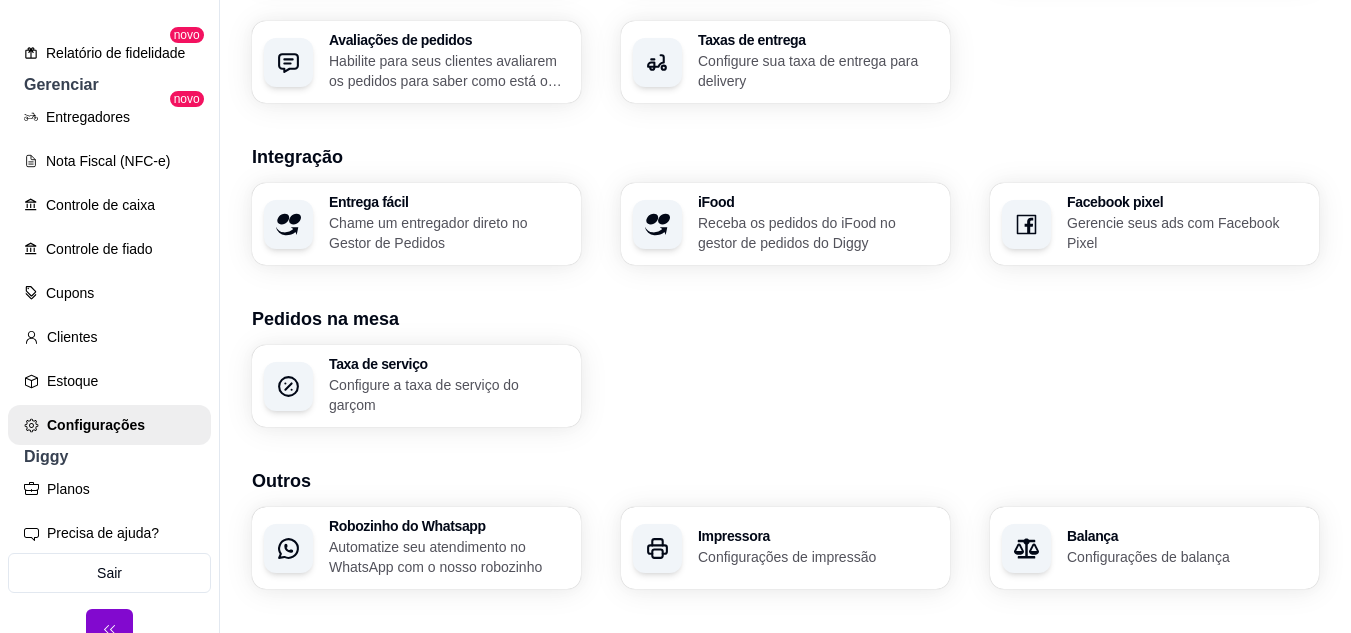 scroll, scrollTop: 800, scrollLeft: 0, axis: vertical 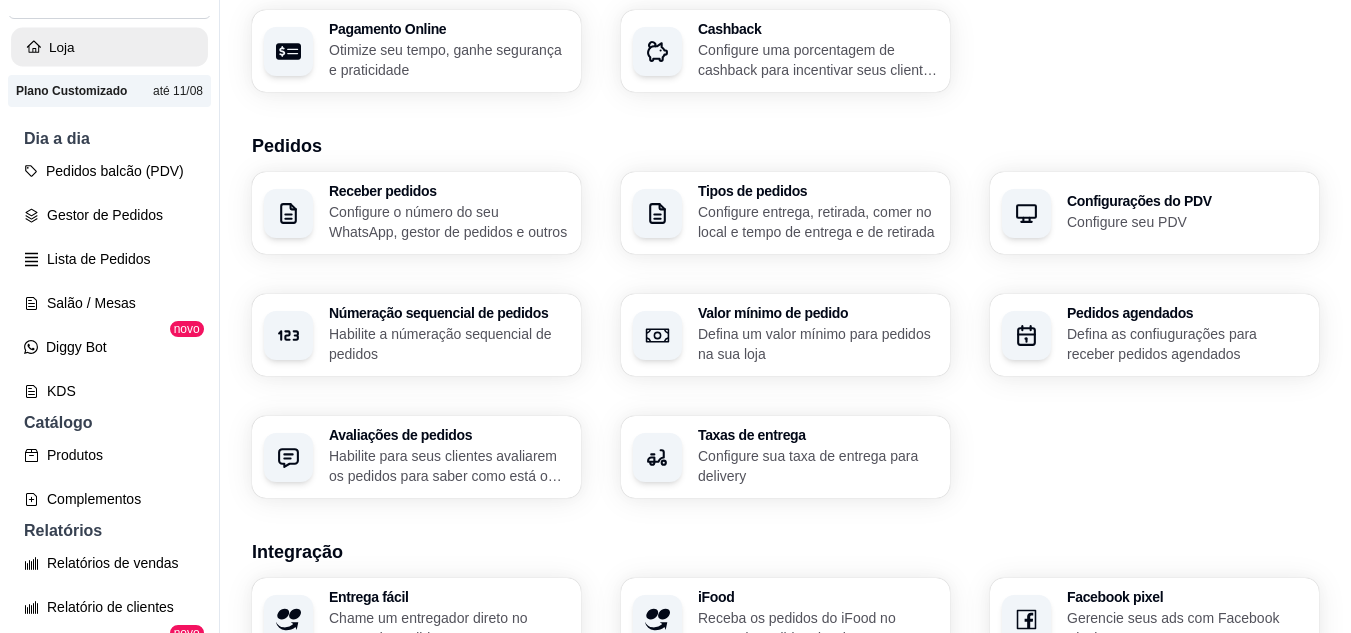 click on "Loja" at bounding box center (109, 47) 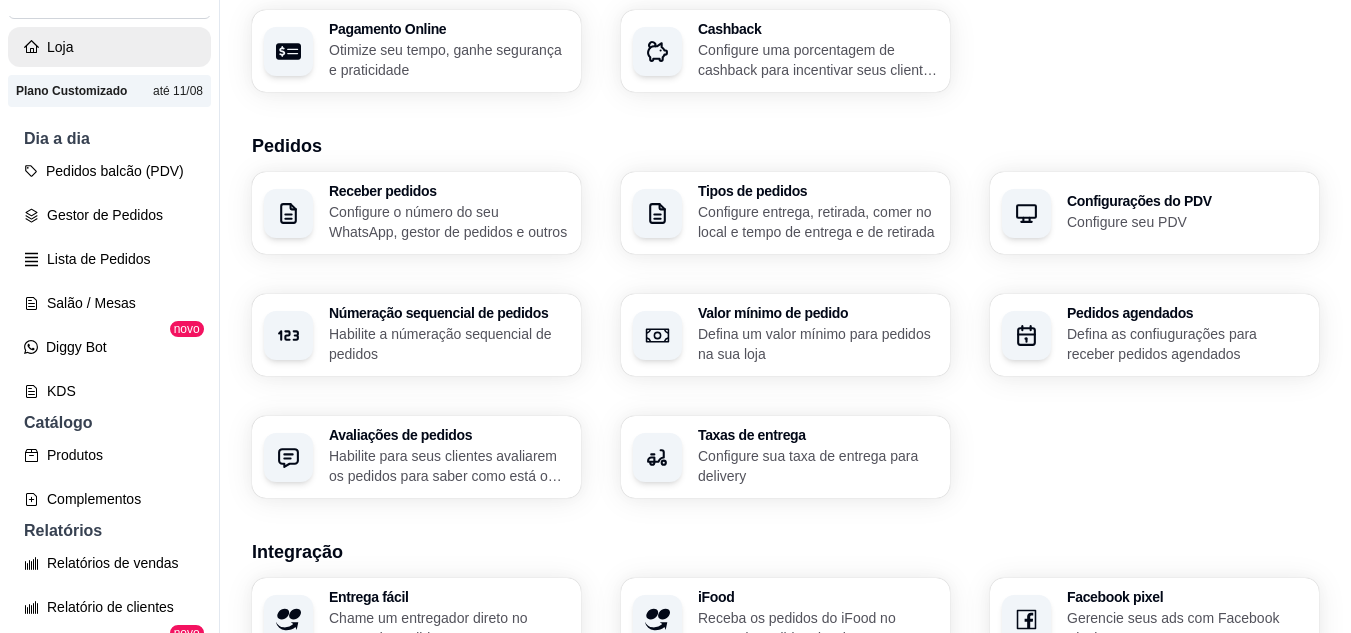 scroll, scrollTop: 0, scrollLeft: 0, axis: both 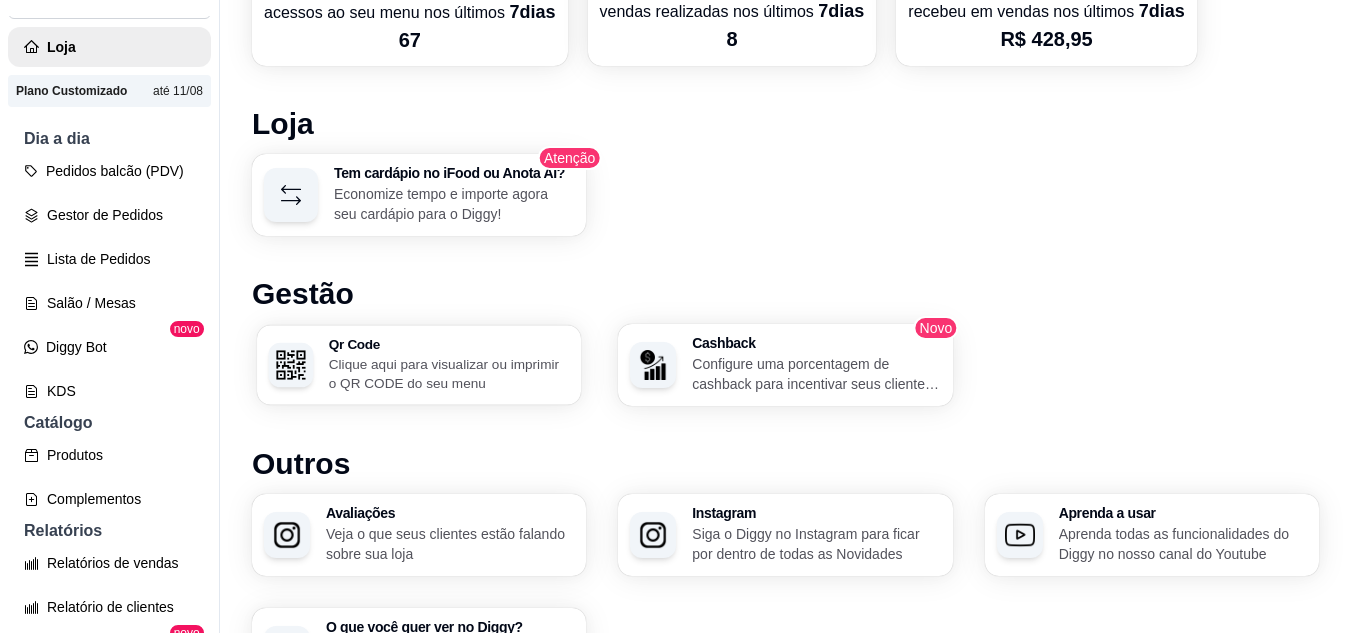 click on "Clique aqui para visualizar ou imprimir o QR CODE do seu menu" at bounding box center (449, 373) 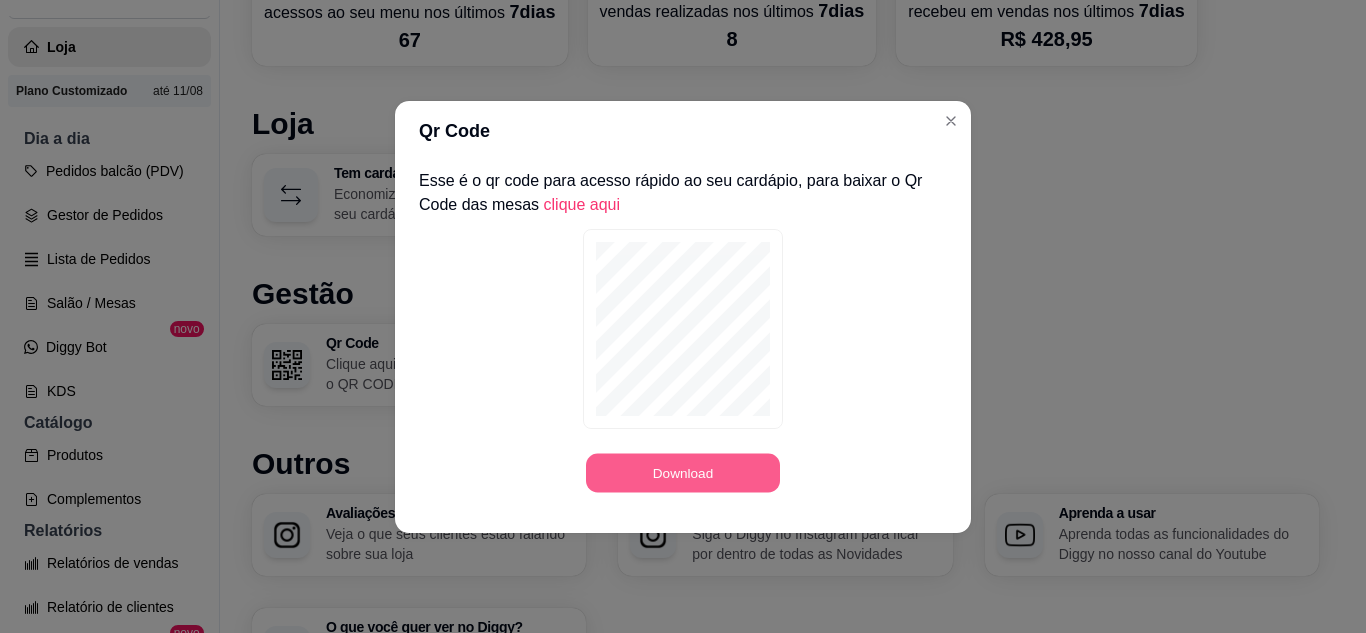 click on "Download" at bounding box center [683, 472] 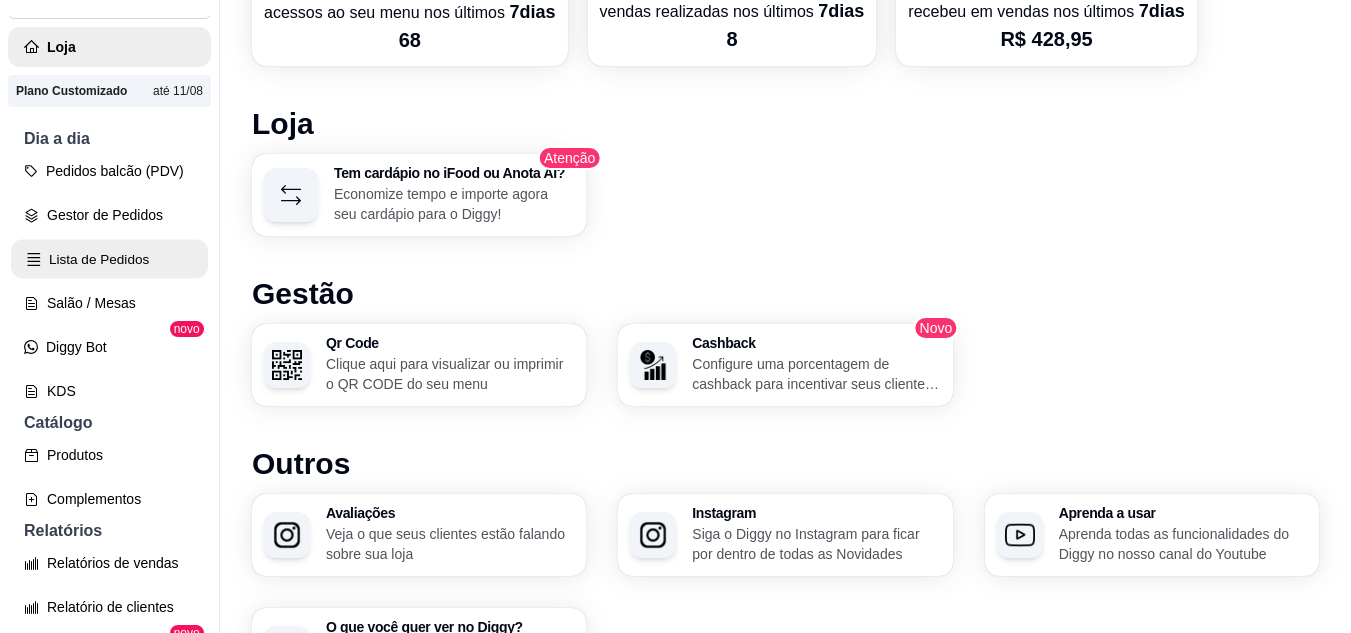 click on "Lista de Pedidos" at bounding box center [109, 259] 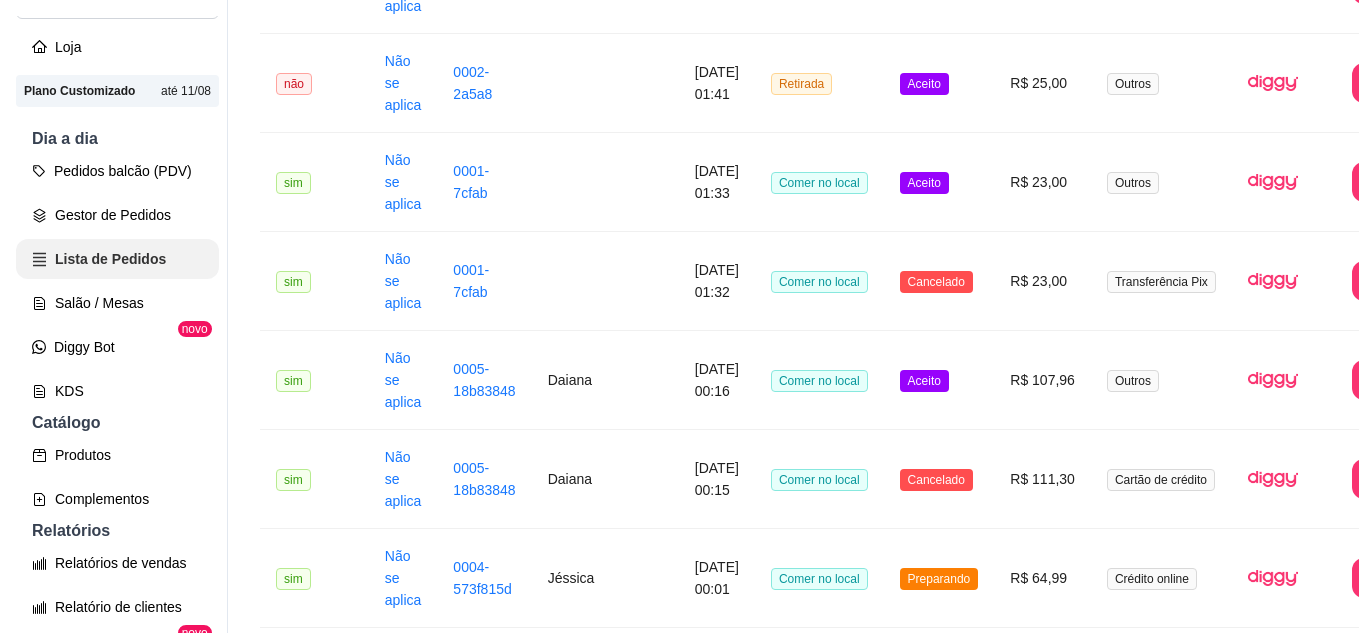 scroll, scrollTop: 0, scrollLeft: 0, axis: both 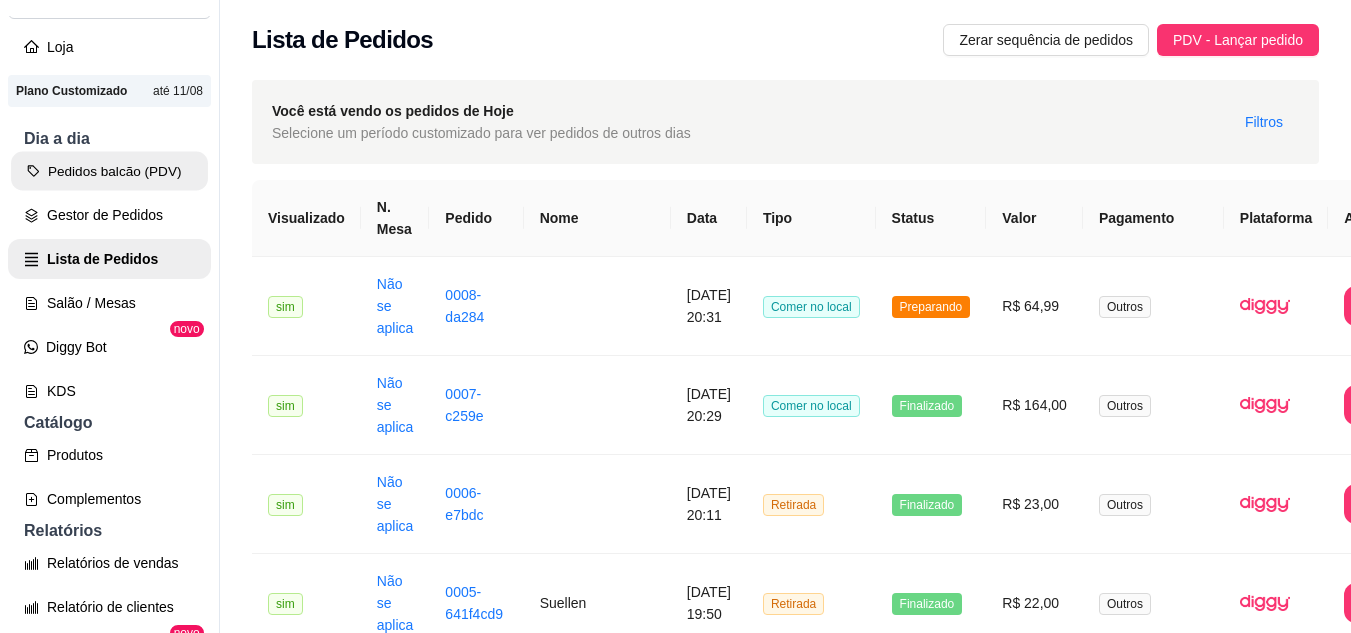 click on "Pedidos balcão (PDV)" at bounding box center (109, 171) 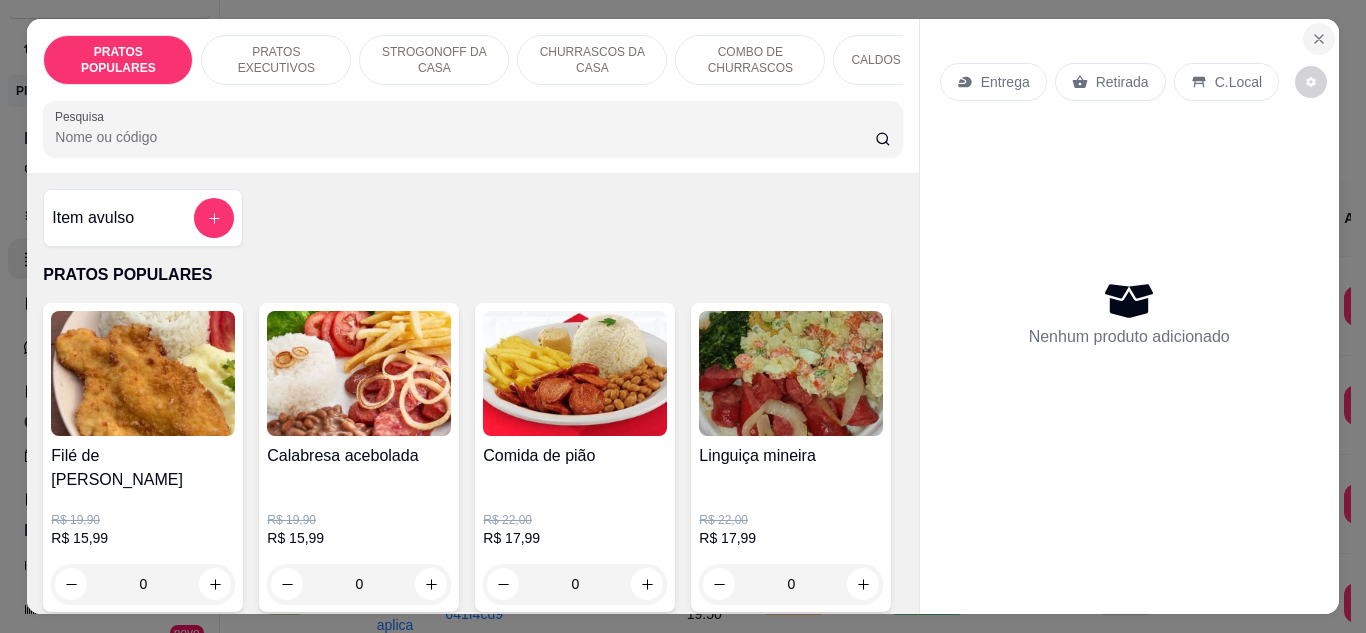 click 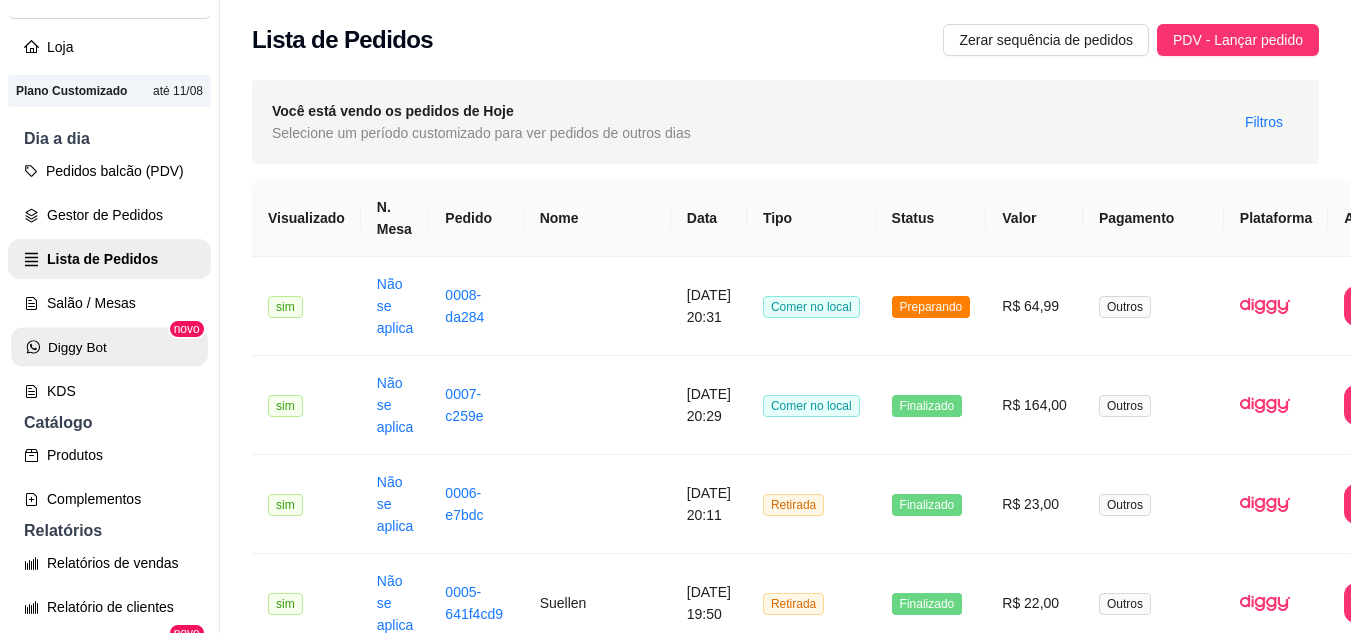 click on "Diggy Bot" at bounding box center (109, 347) 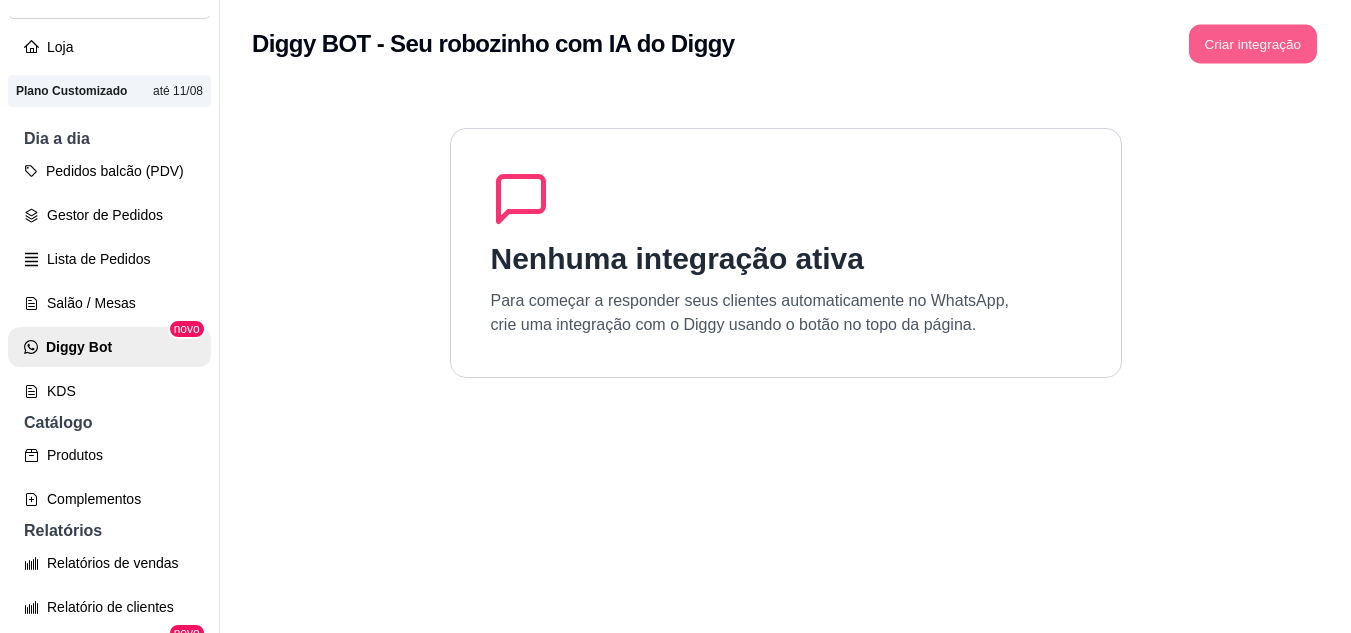 click on "Criar integração" at bounding box center (1253, 44) 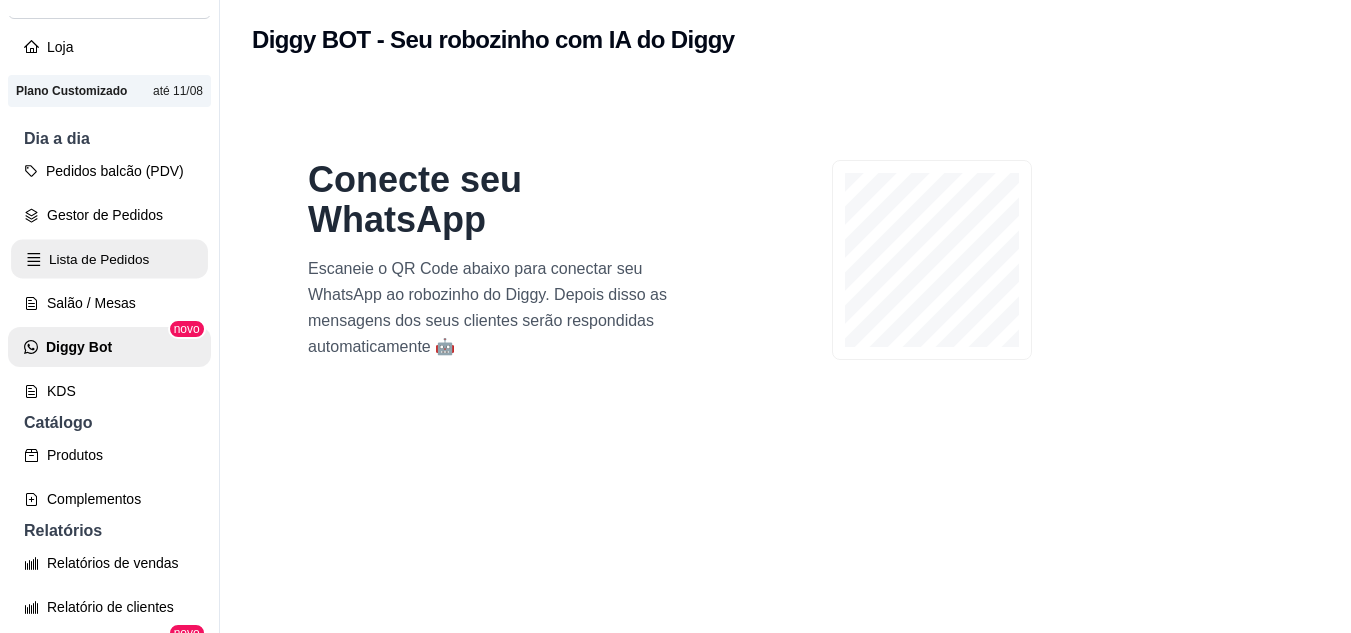 click on "Lista de Pedidos" at bounding box center (109, 259) 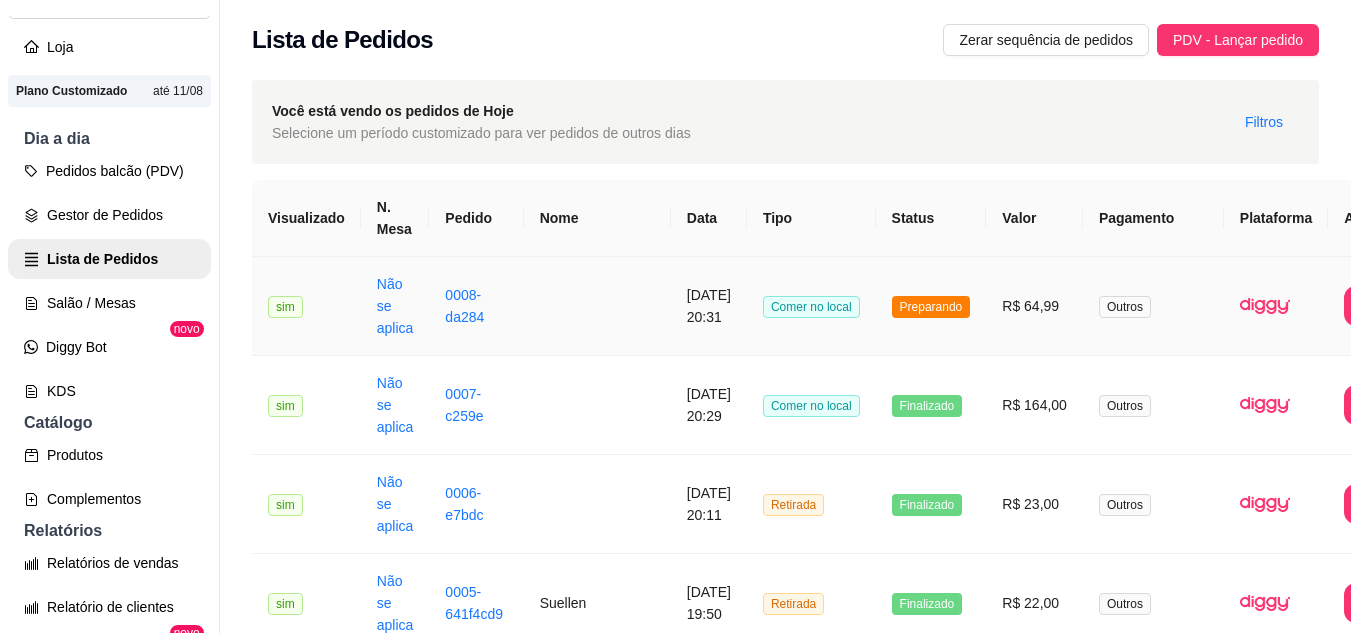 click on "0008-da284" at bounding box center [476, 306] 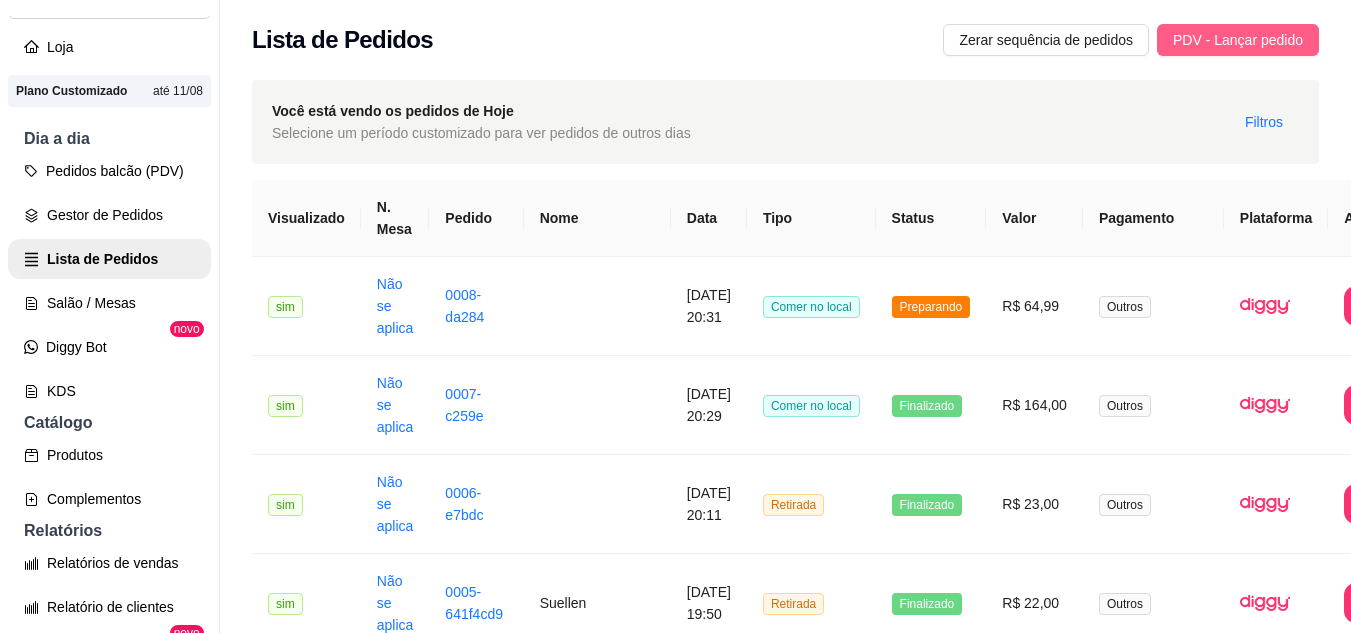 click on "PDV - Lançar pedido" at bounding box center [1238, 40] 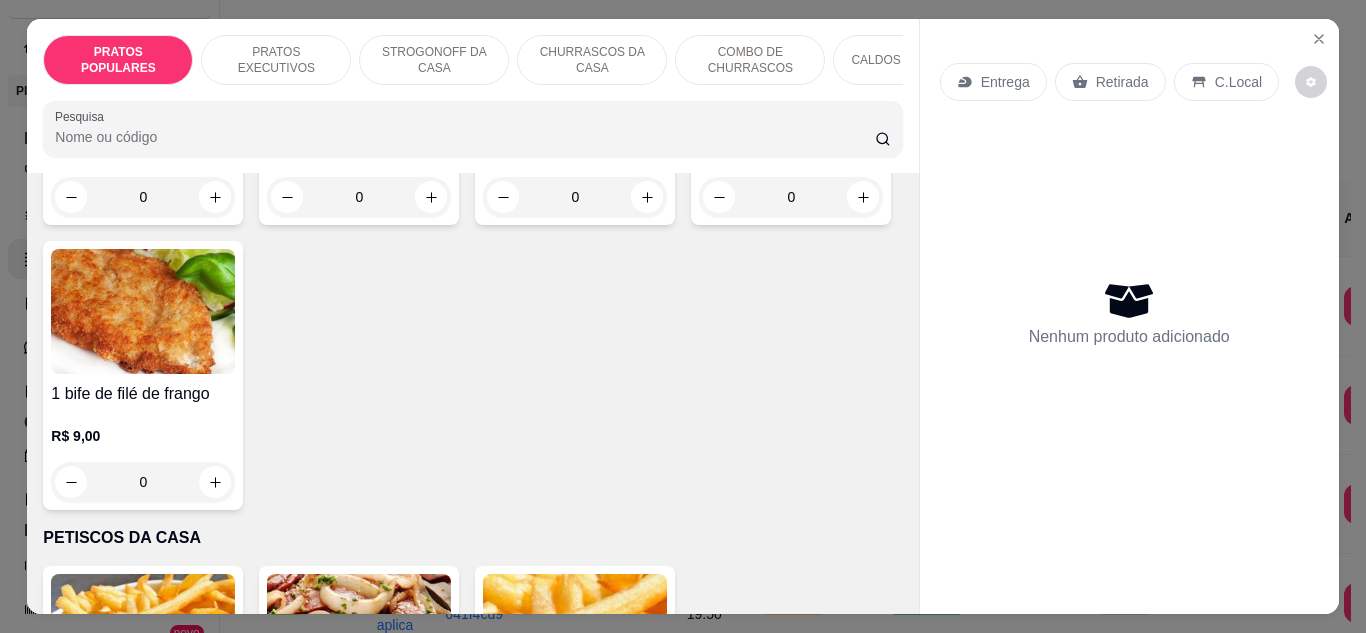 scroll, scrollTop: 0, scrollLeft: 0, axis: both 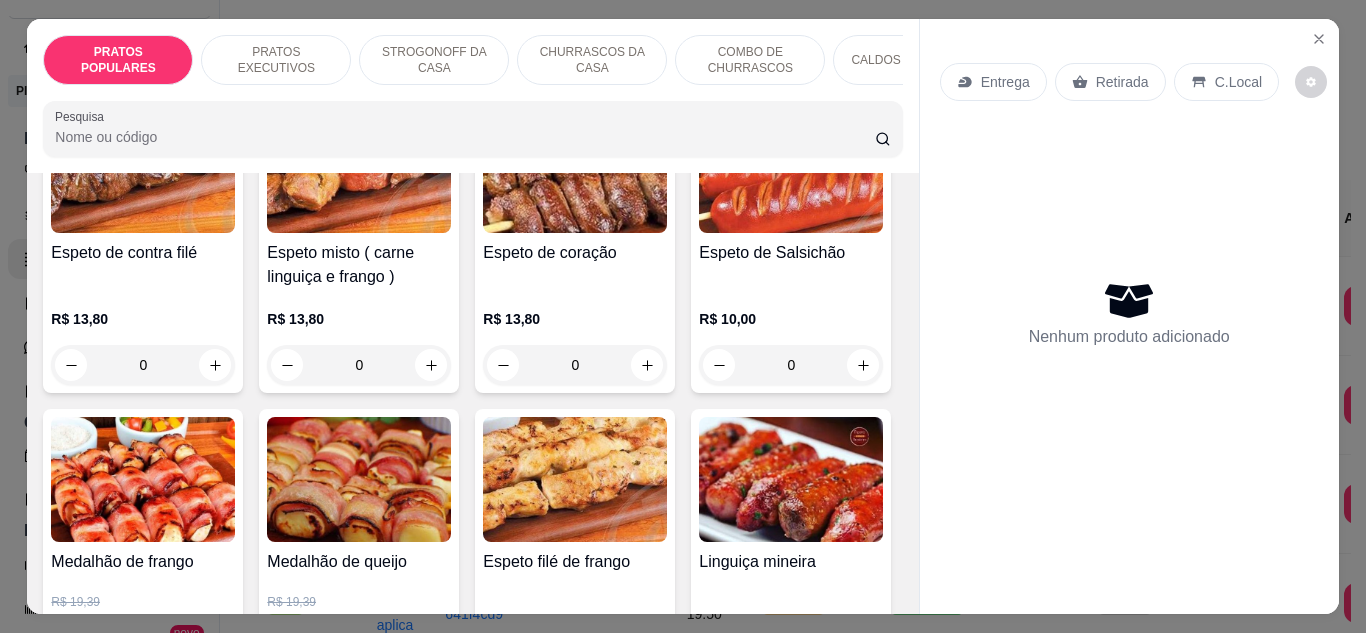 click on "0" at bounding box center [143, 16] 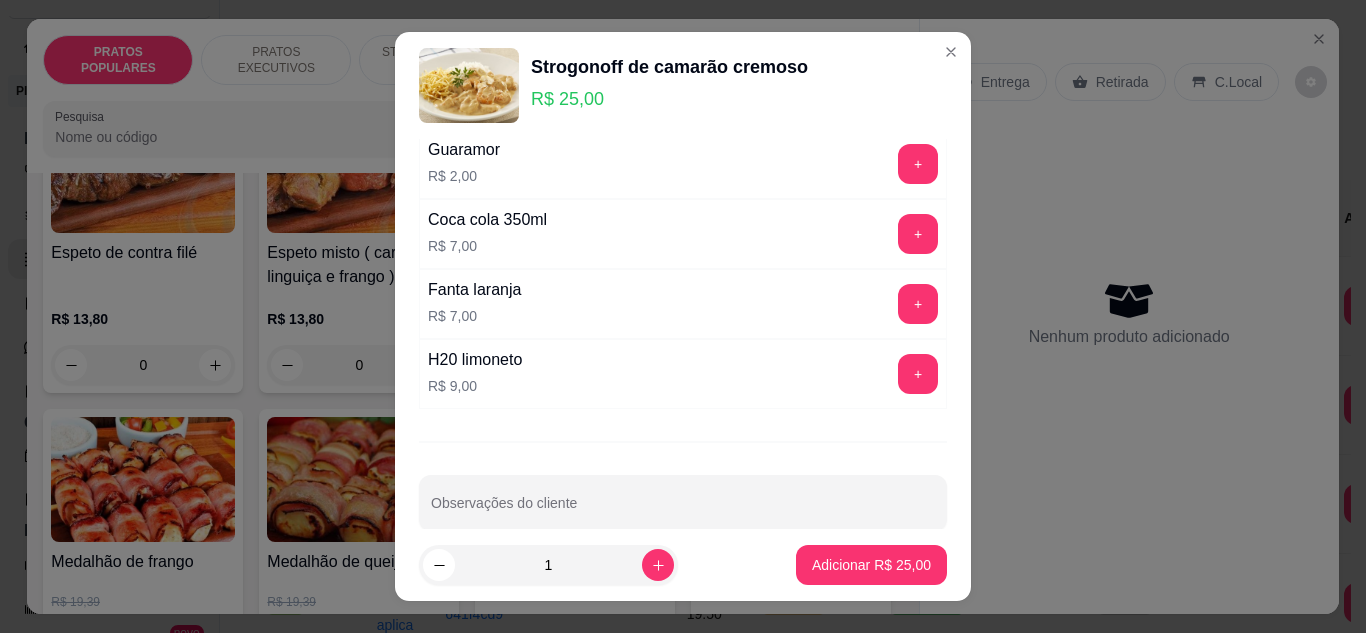 scroll, scrollTop: 113, scrollLeft: 0, axis: vertical 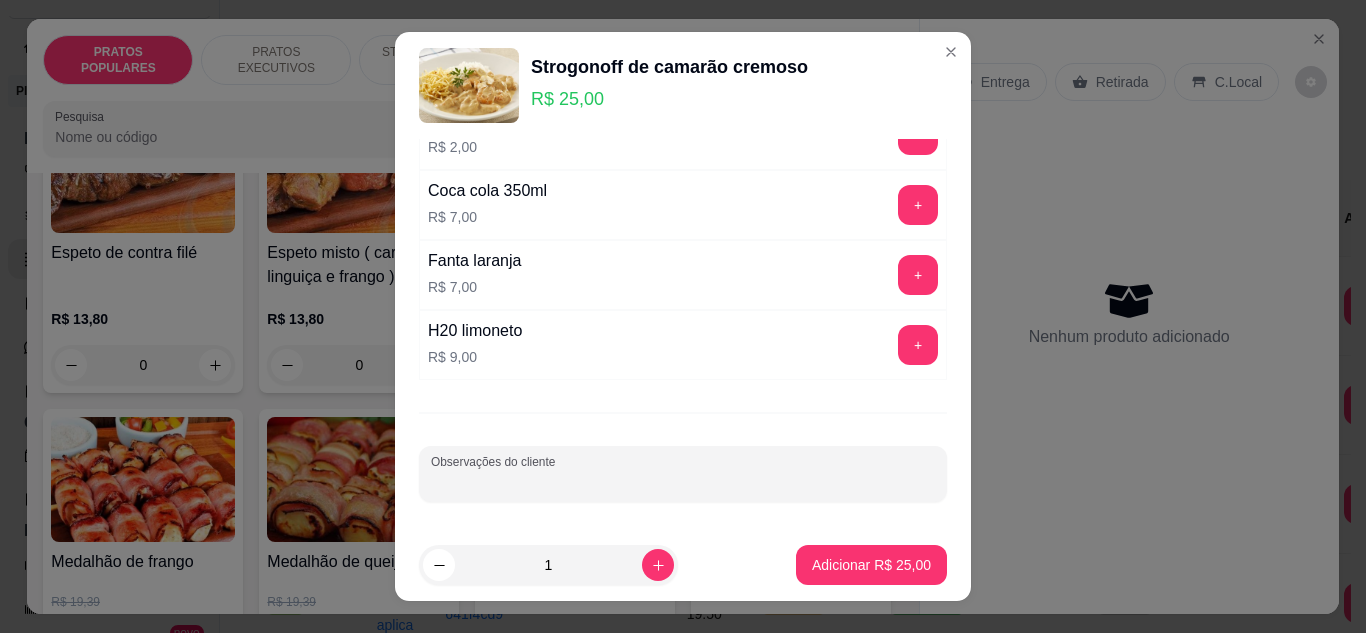 click on "Observações do cliente" at bounding box center (683, 482) 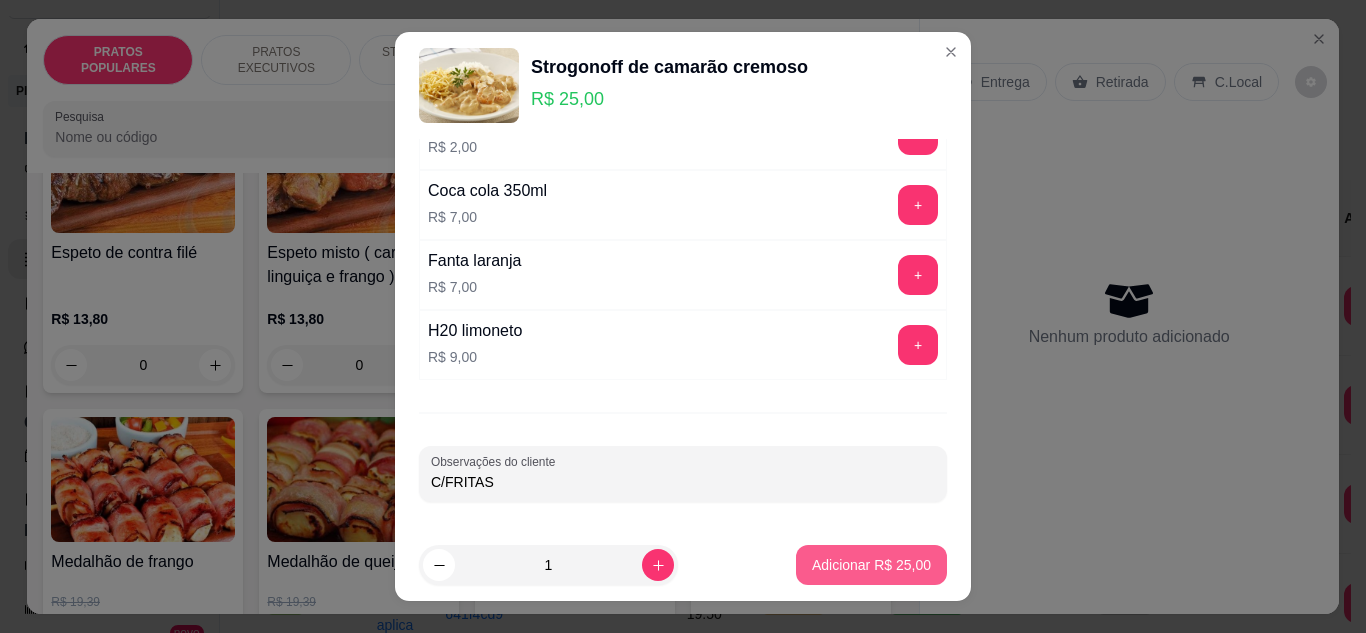 type on "C/FRITAS" 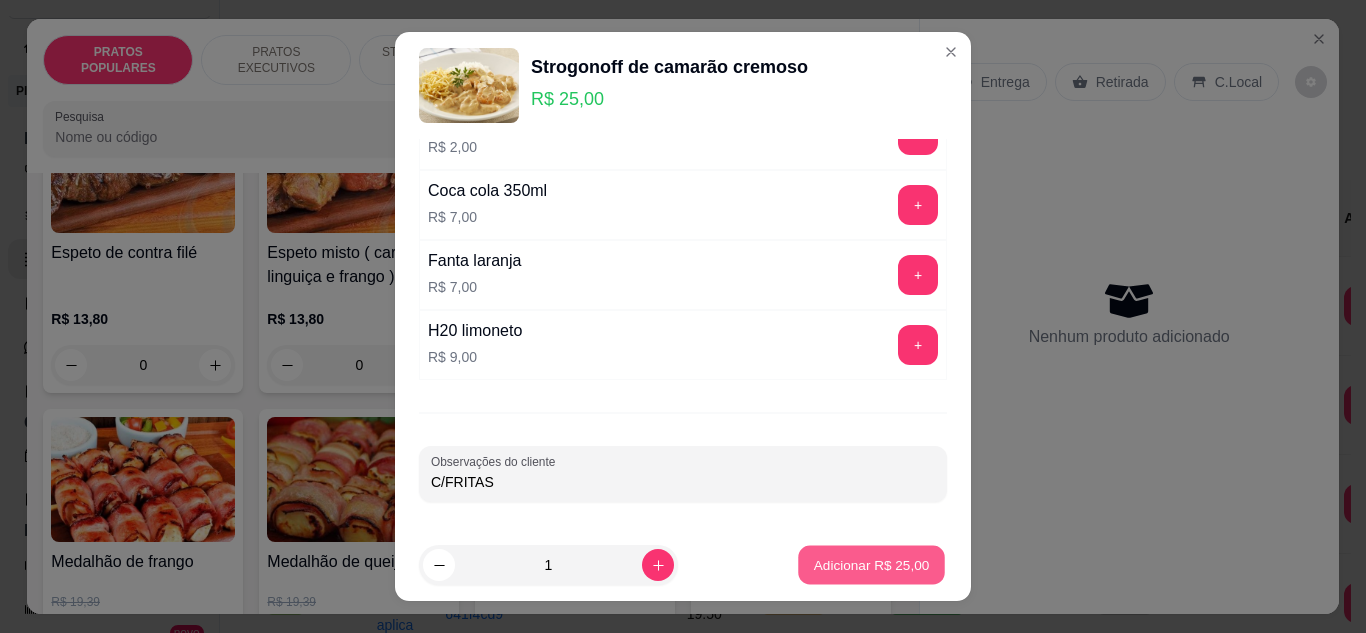 click on "Adicionar   R$ 25,00" at bounding box center (872, 565) 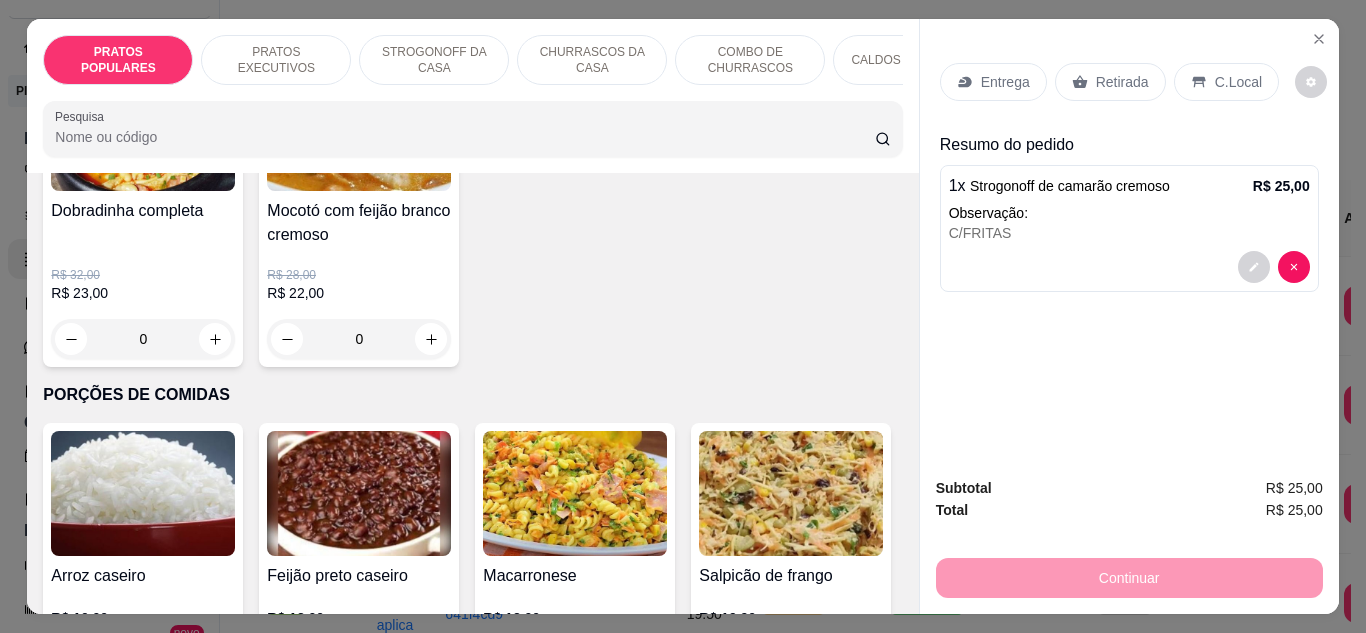 scroll, scrollTop: 2311, scrollLeft: 0, axis: vertical 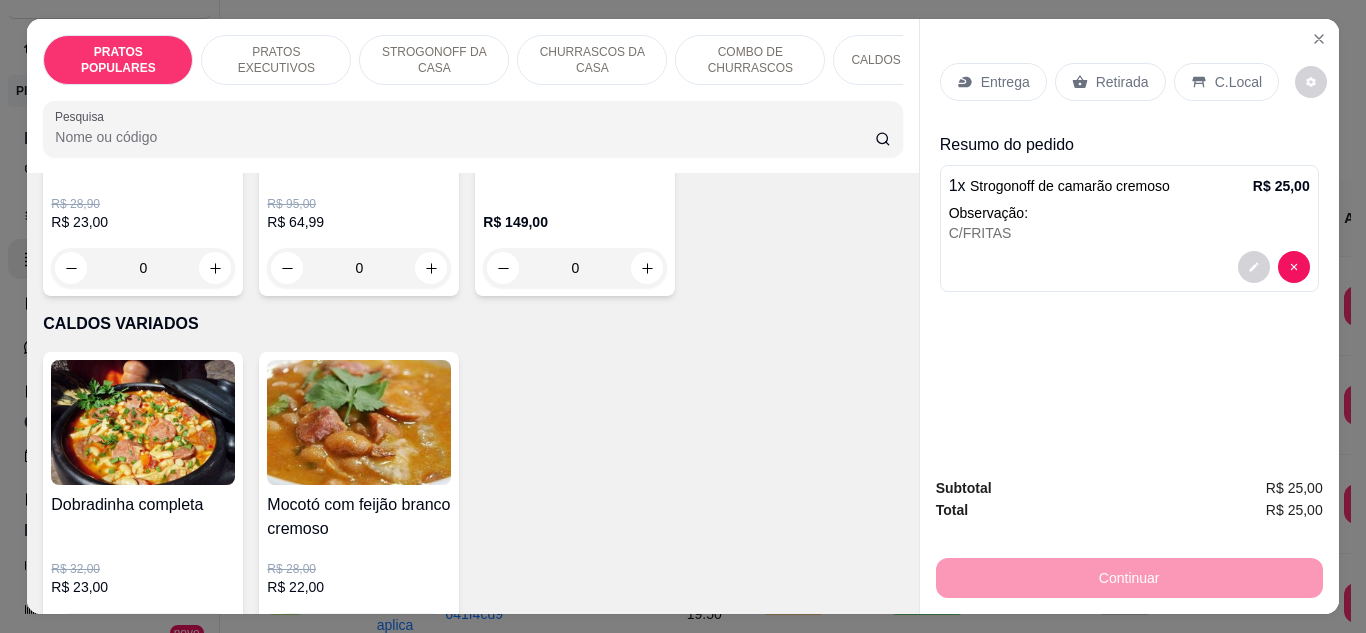 drag, startPoint x: 869, startPoint y: 369, endPoint x: 876, endPoint y: 330, distance: 39.623226 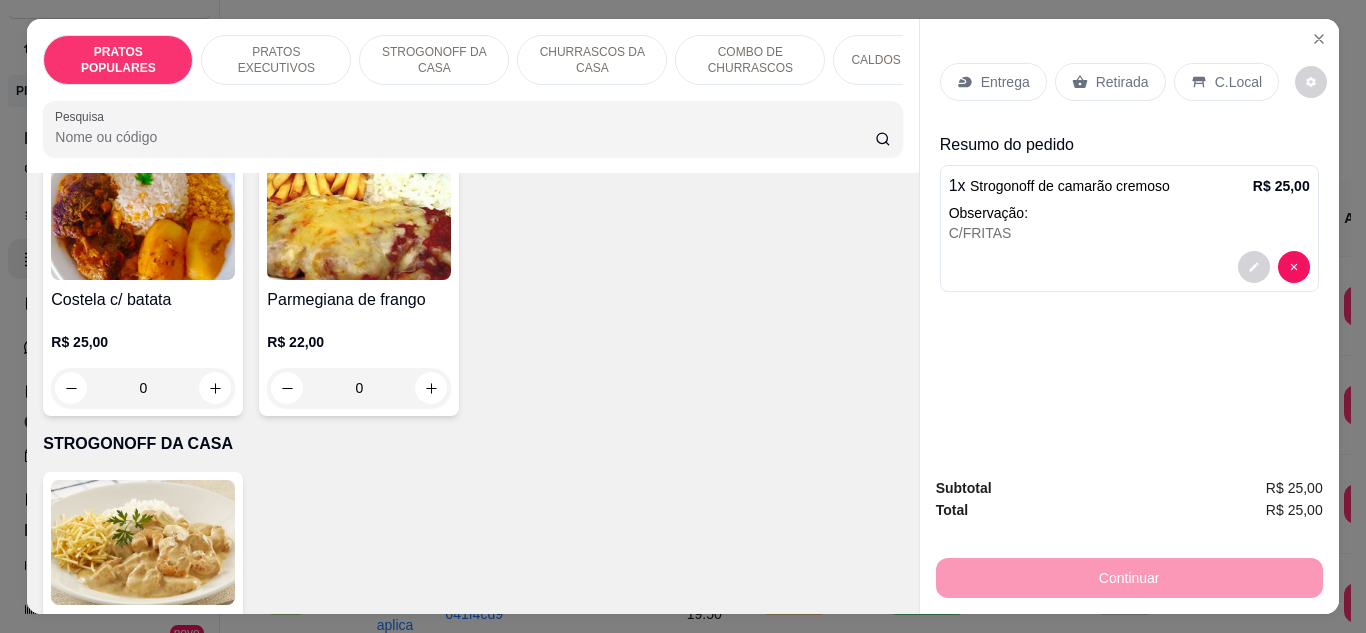 scroll, scrollTop: 454, scrollLeft: 0, axis: vertical 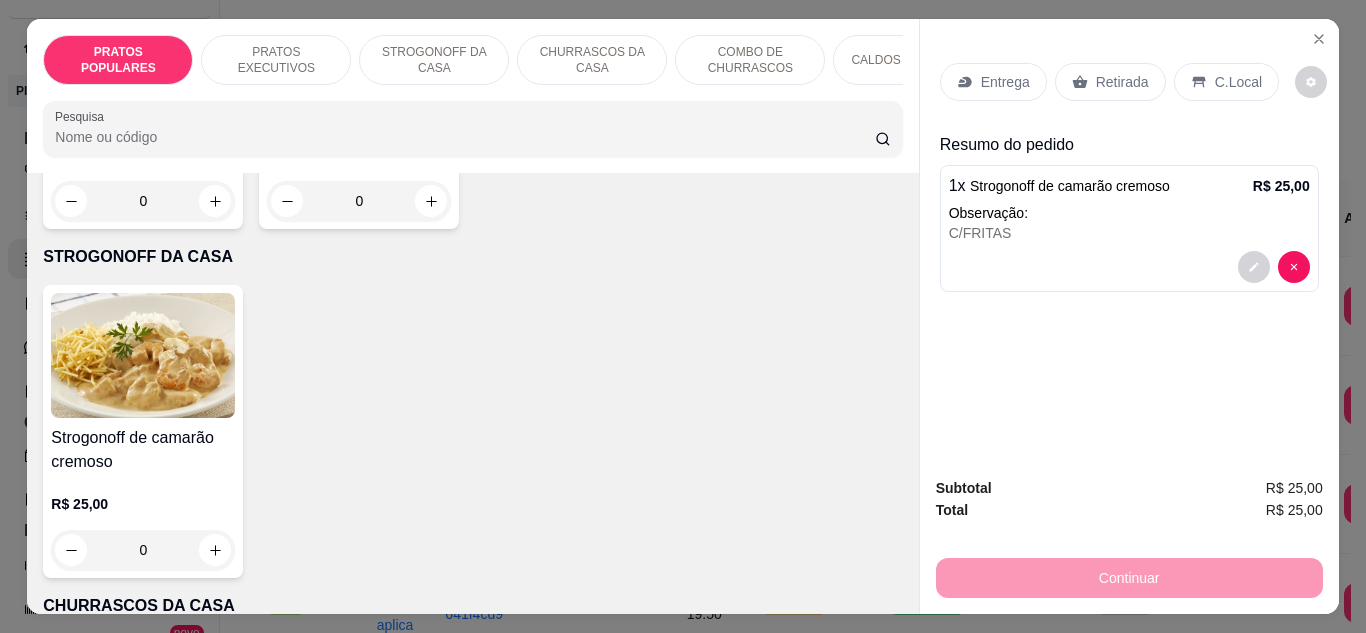 click on "0" at bounding box center [359, 201] 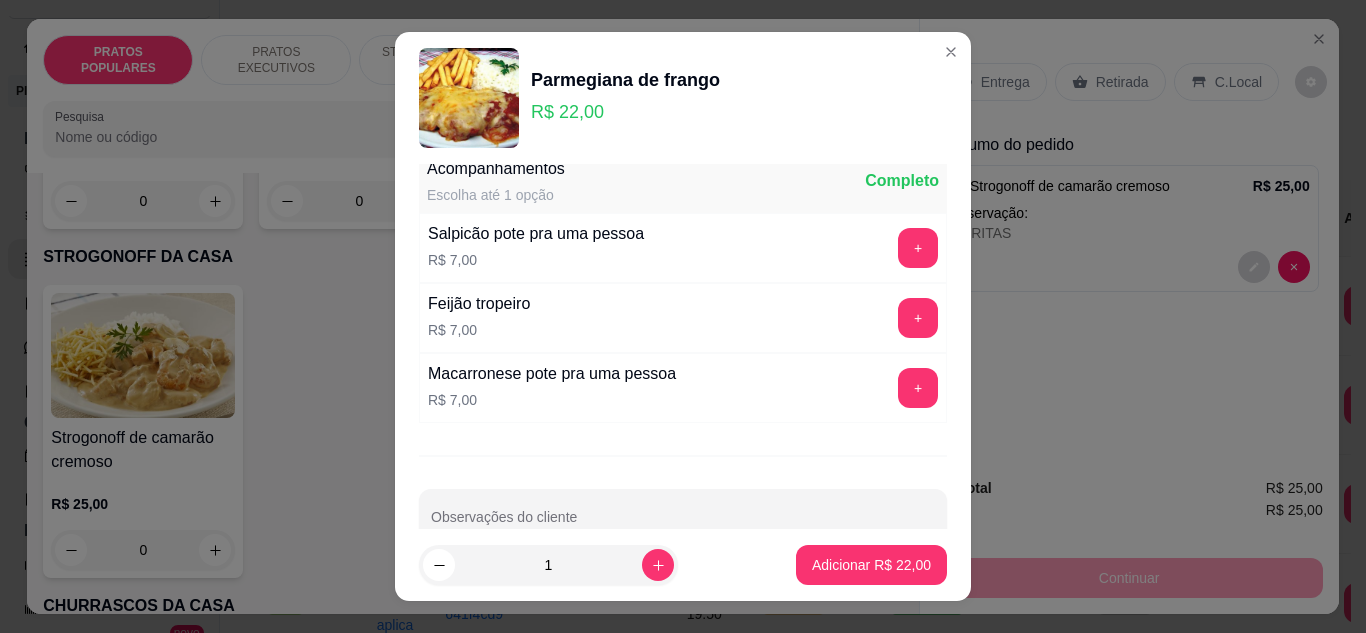 scroll, scrollTop: 826, scrollLeft: 0, axis: vertical 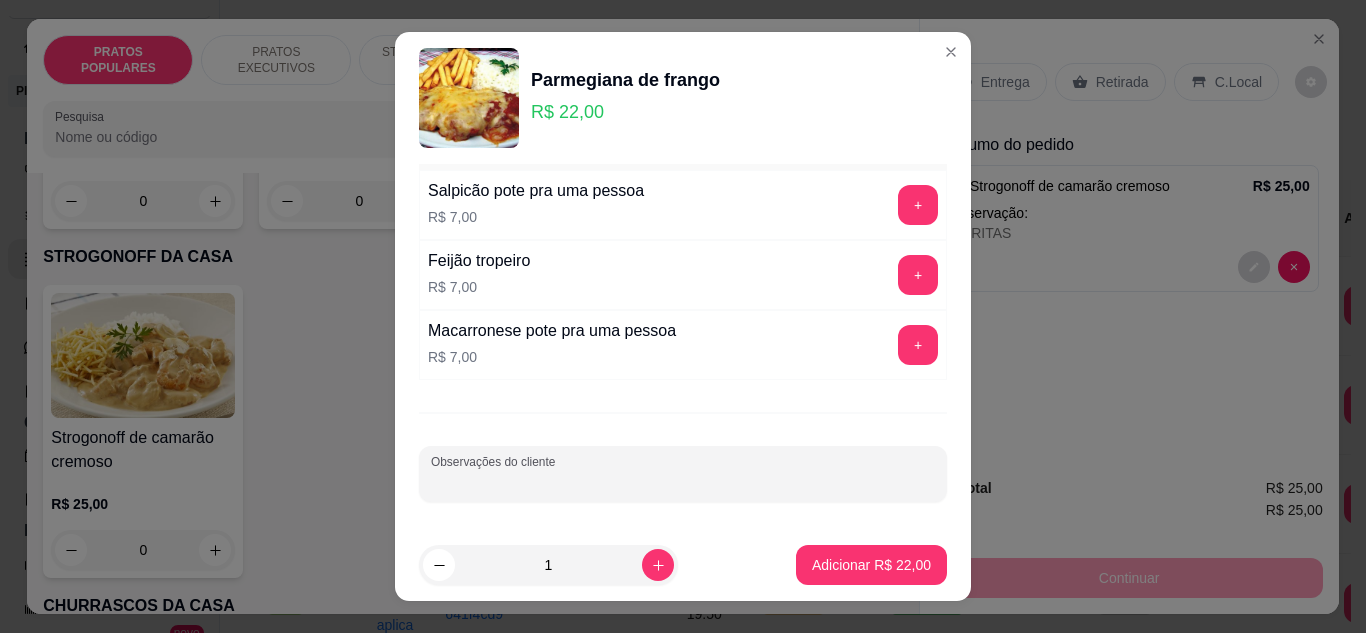 click on "Observações do cliente" at bounding box center [683, 482] 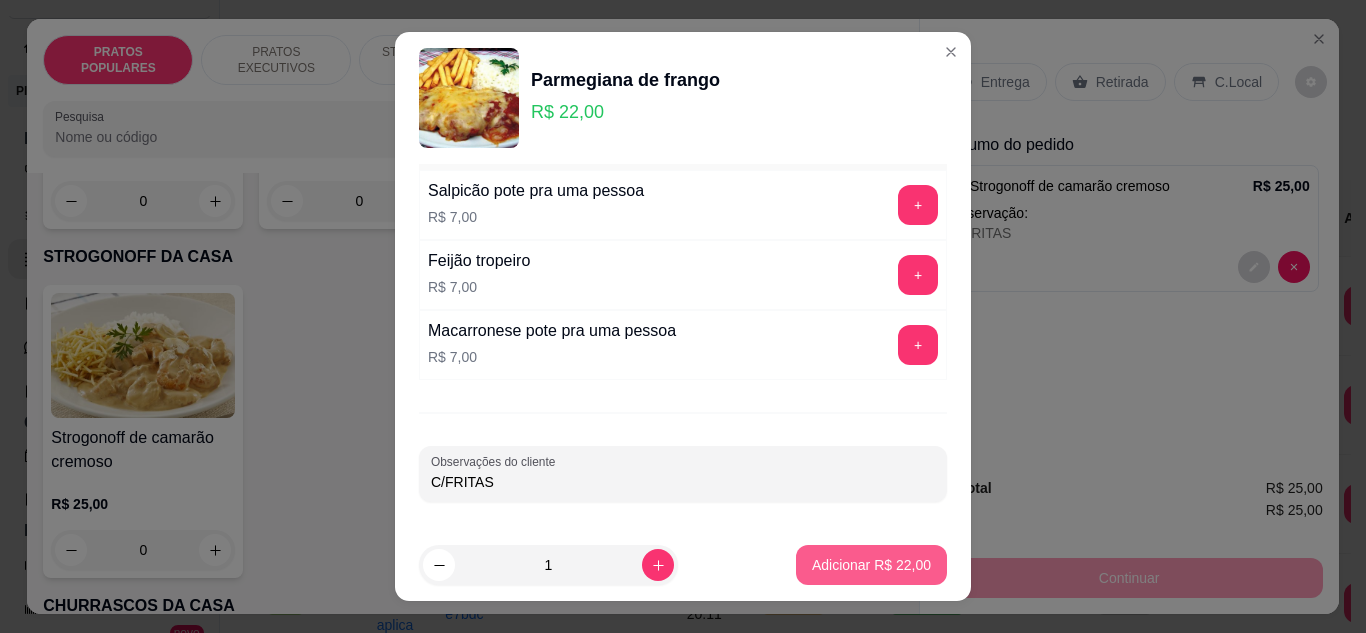 type on "C/FRITAS" 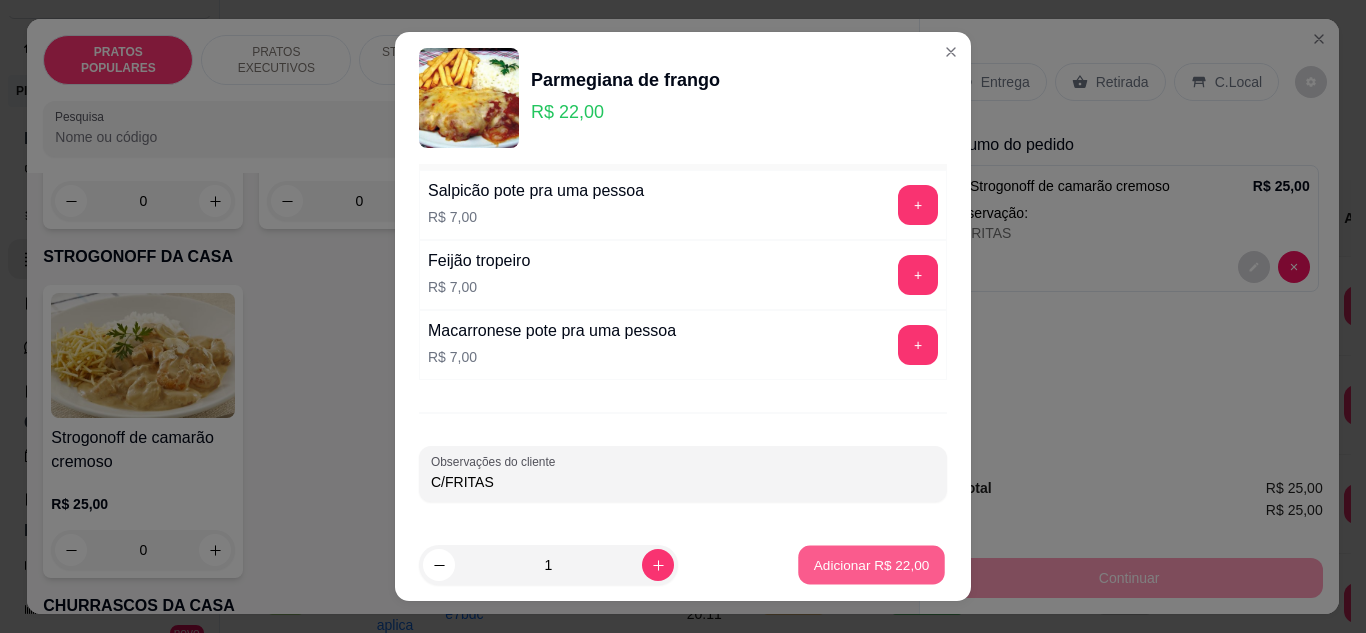click on "Adicionar   R$ 22,00" at bounding box center (872, 565) 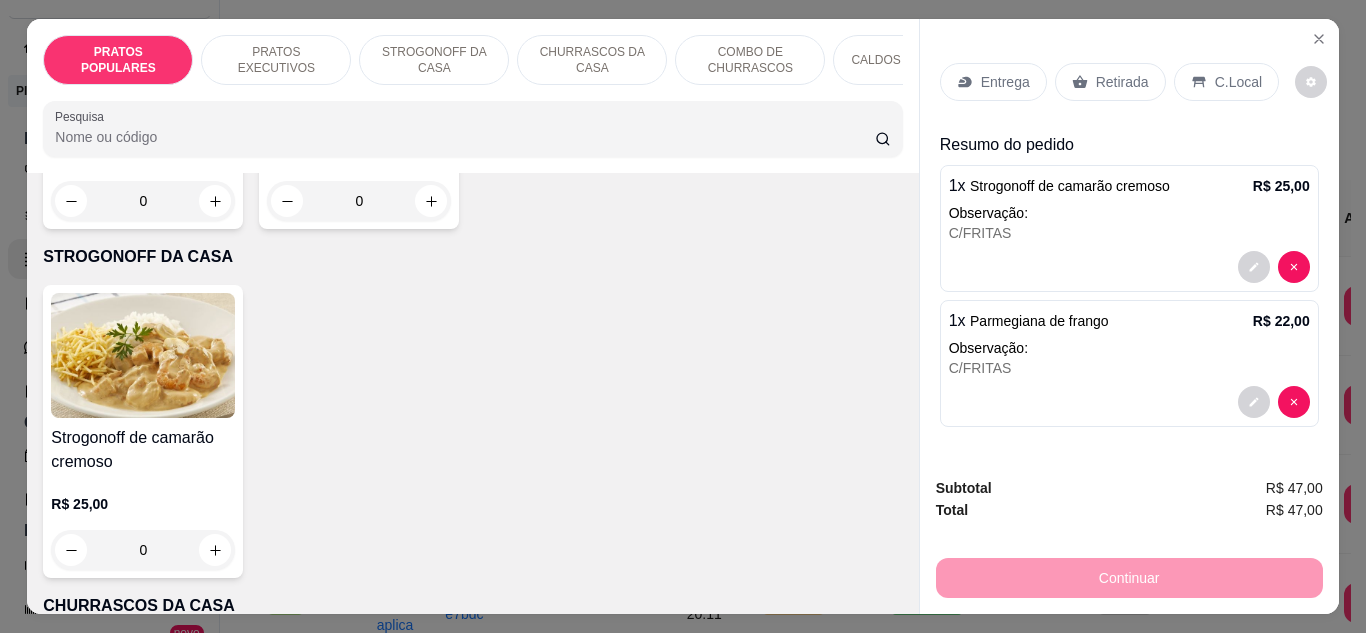 click on "Entrega" at bounding box center [1005, 82] 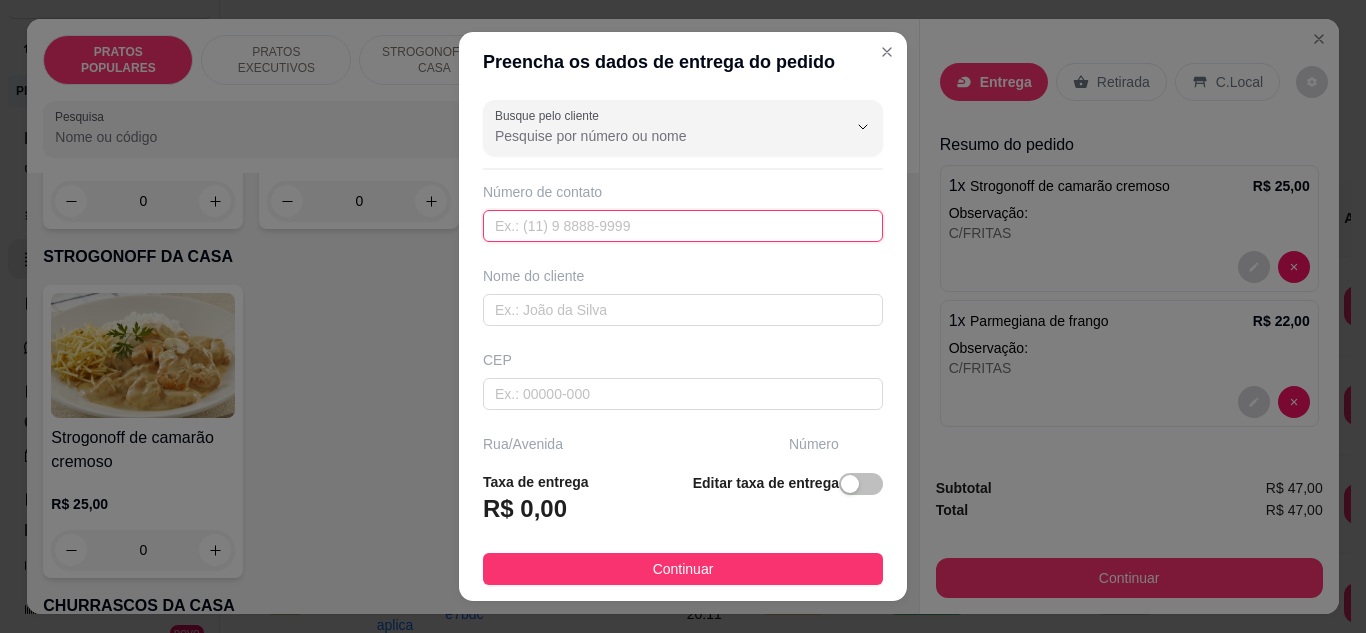 click at bounding box center [683, 226] 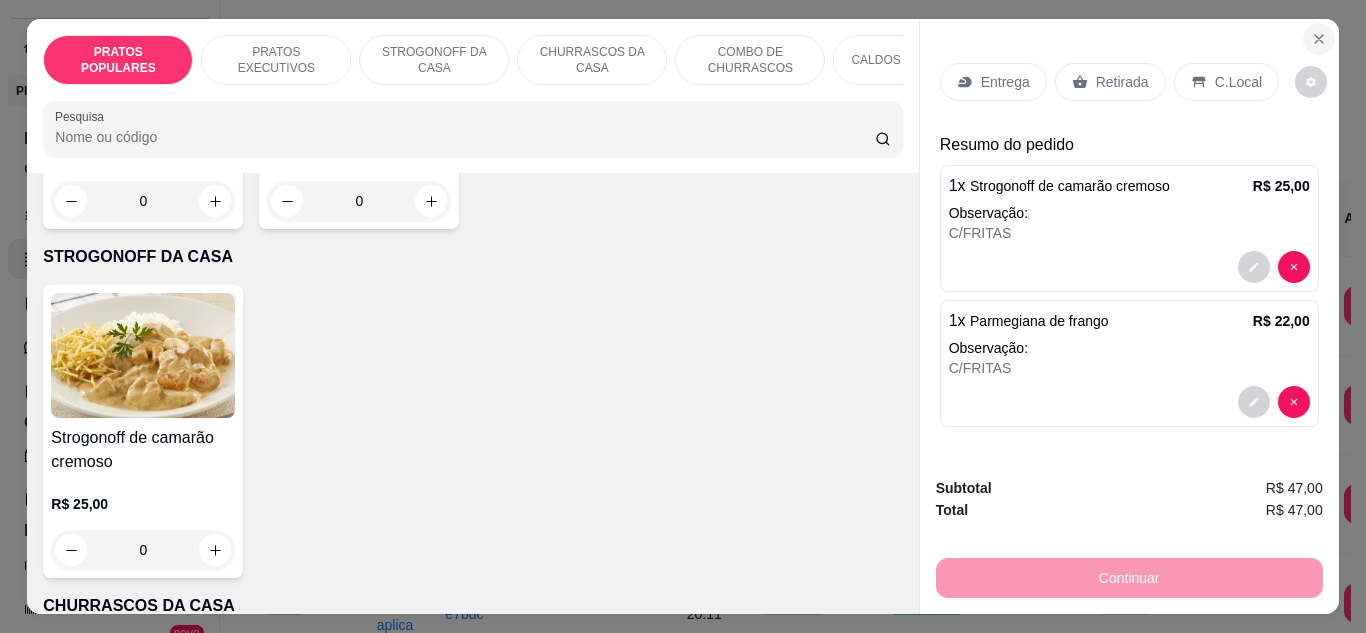click at bounding box center [1319, 39] 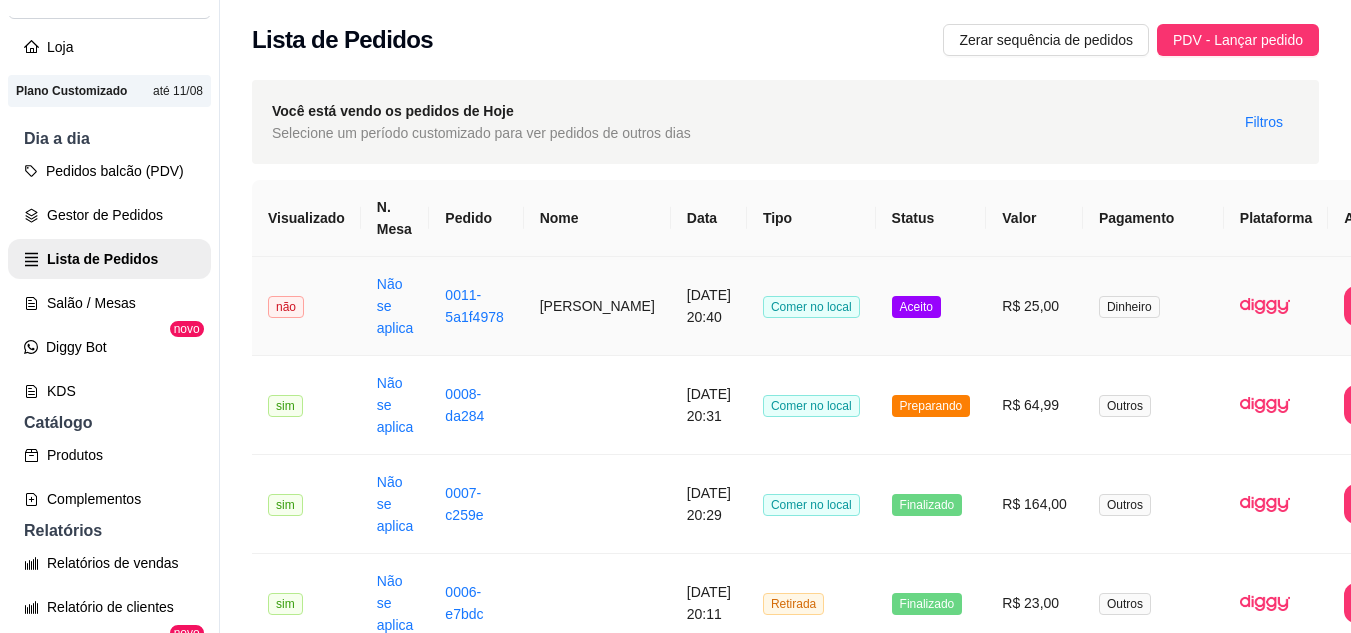 click on "Aceito" at bounding box center (931, 306) 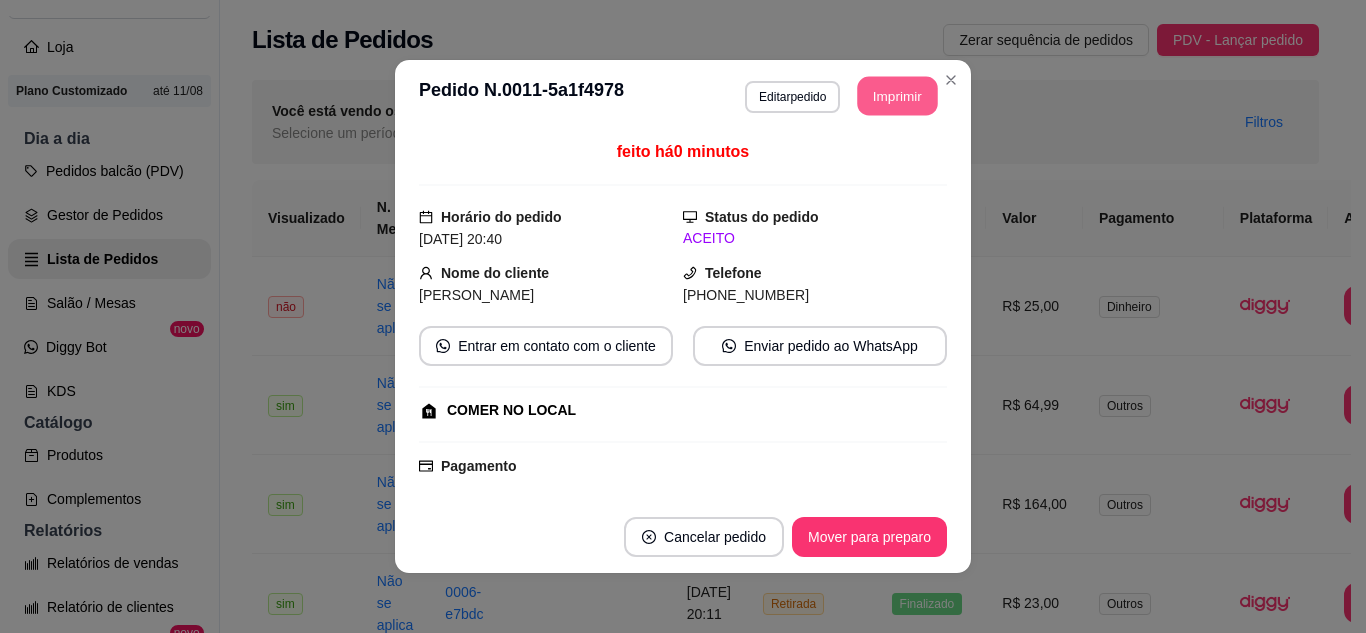 click on "Imprimir" at bounding box center [898, 96] 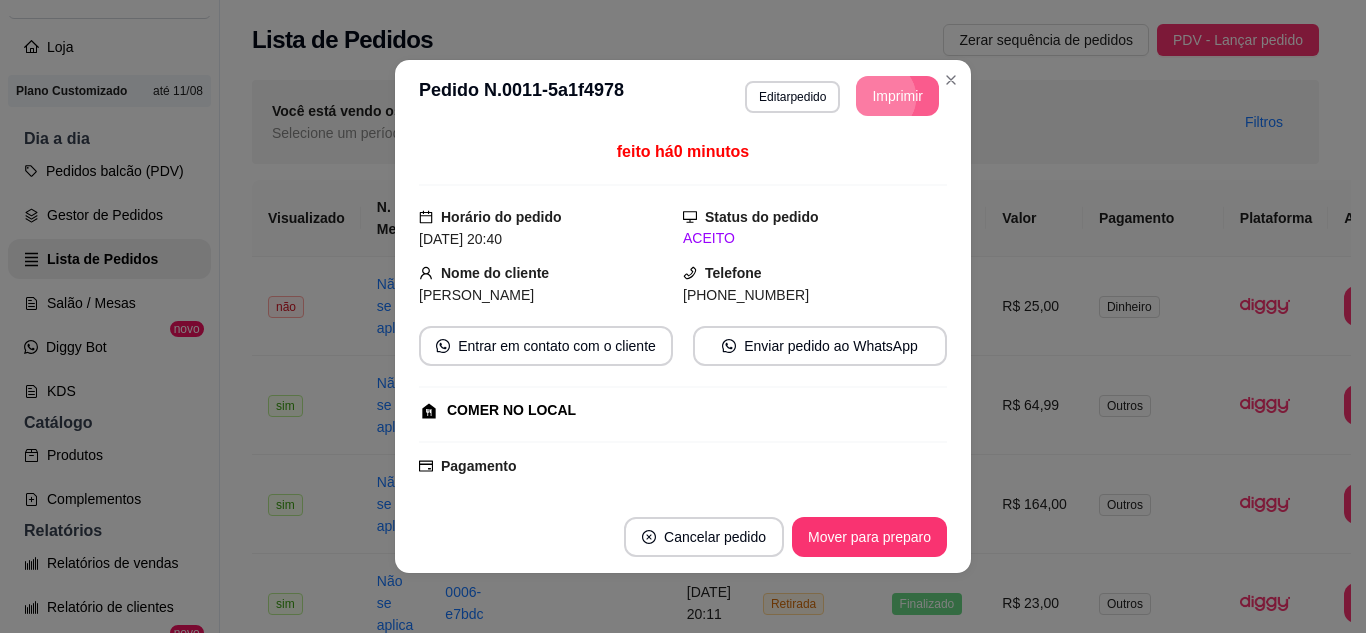 scroll, scrollTop: 0, scrollLeft: 0, axis: both 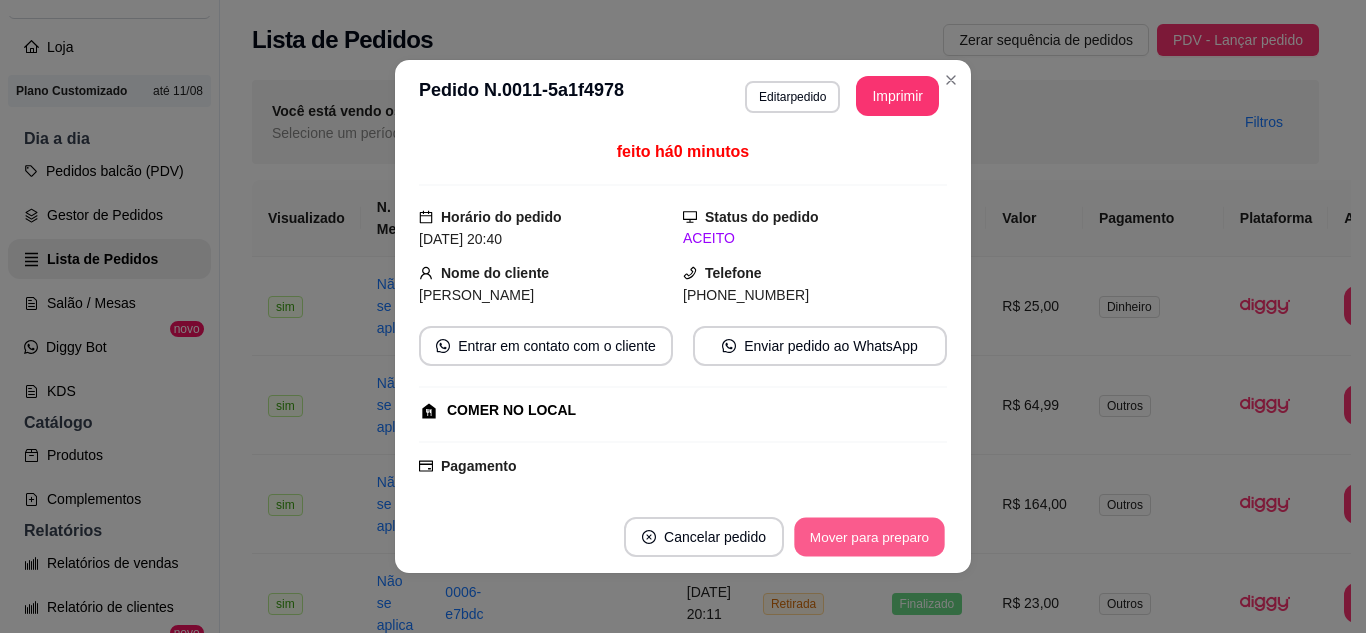 click on "Mover para preparo" at bounding box center [869, 537] 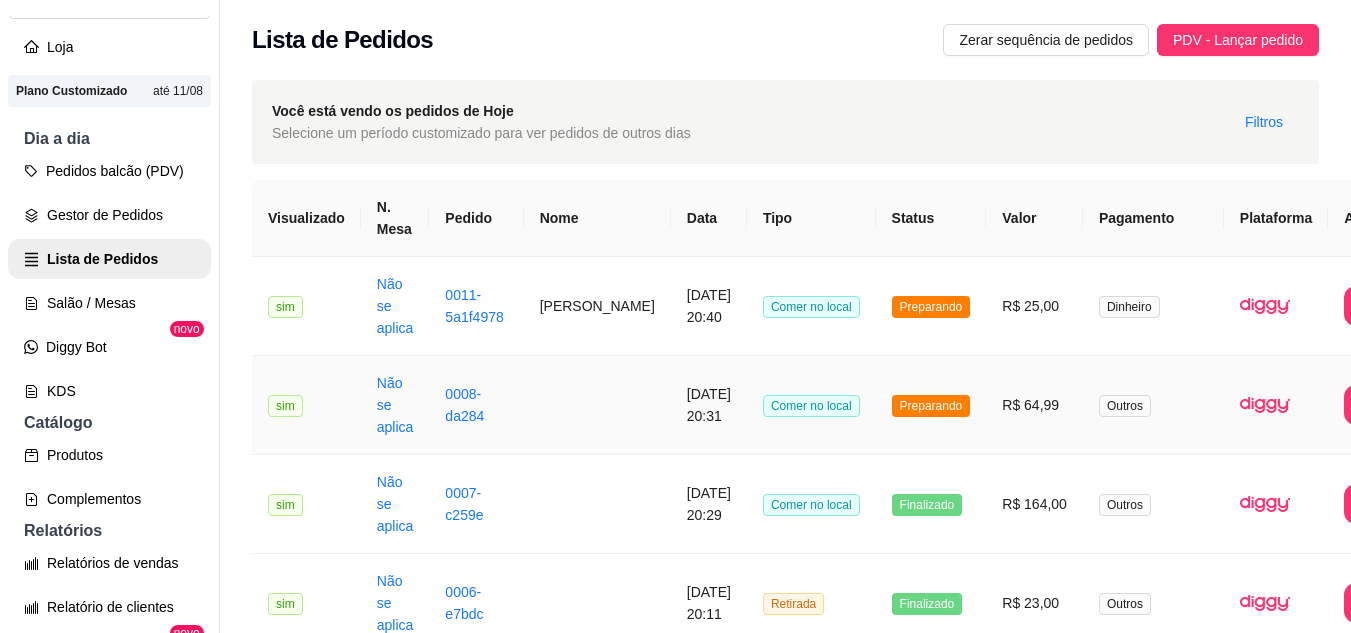 click on "Comer no local" at bounding box center [811, 405] 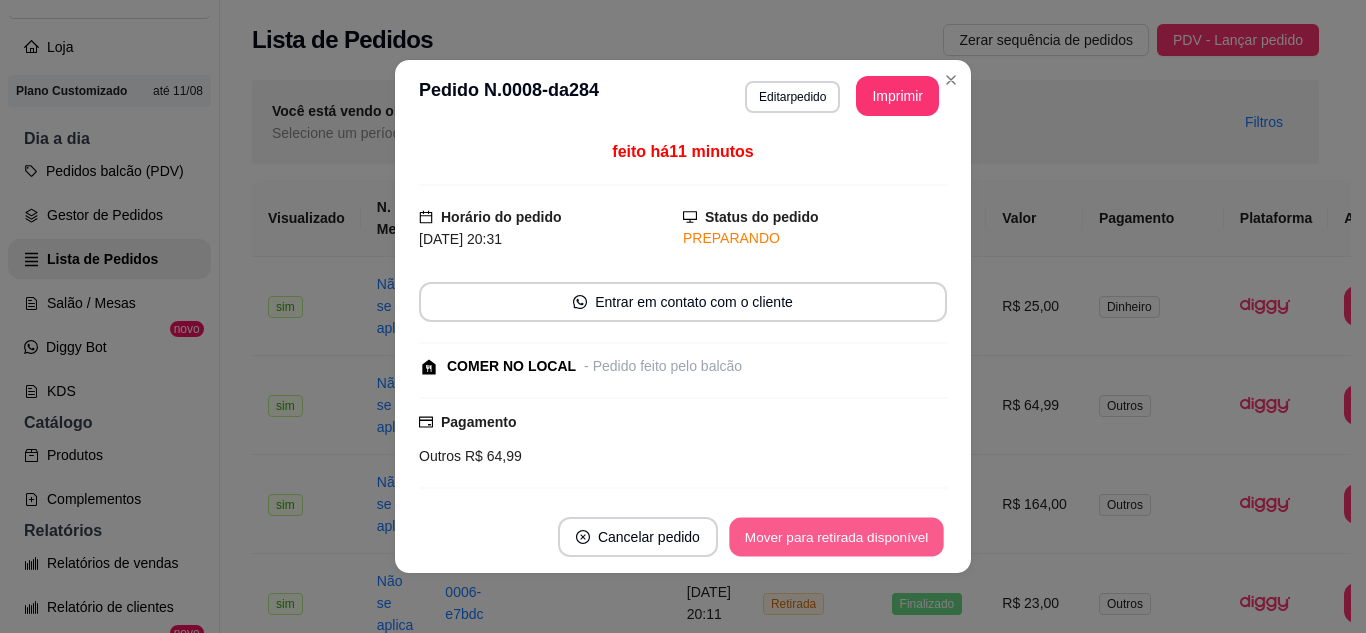 click on "Mover para retirada disponível" at bounding box center [836, 537] 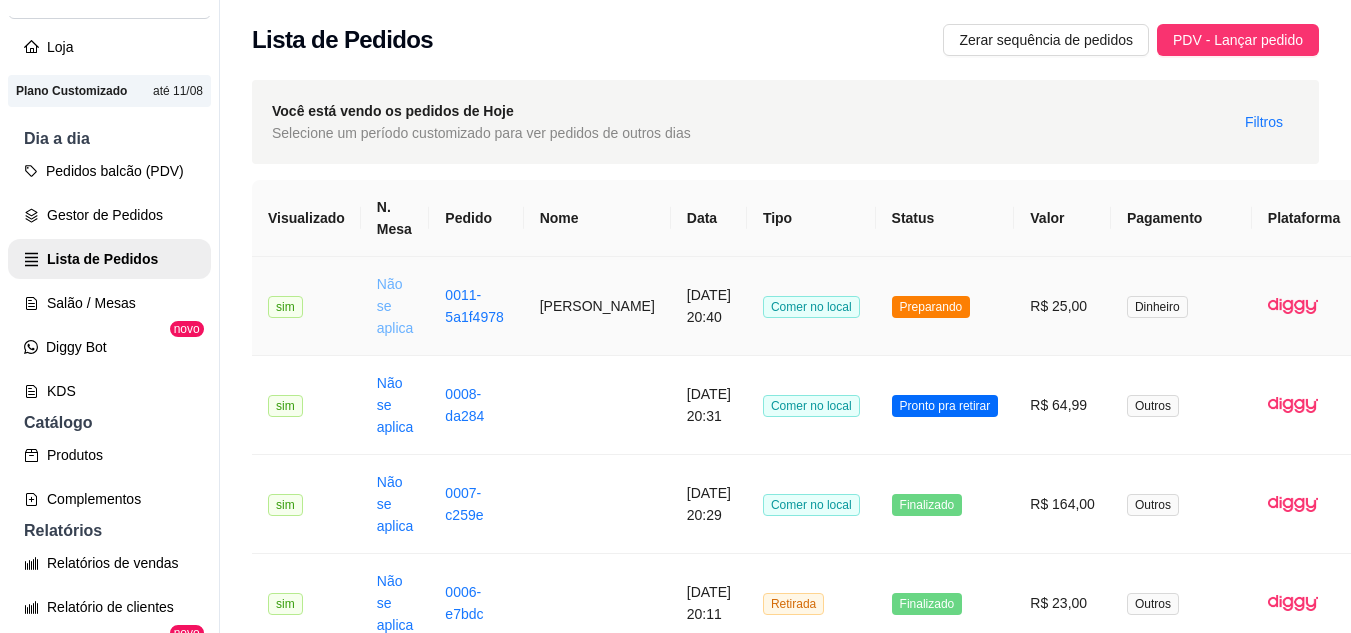click on "Não se aplica" at bounding box center [395, 306] 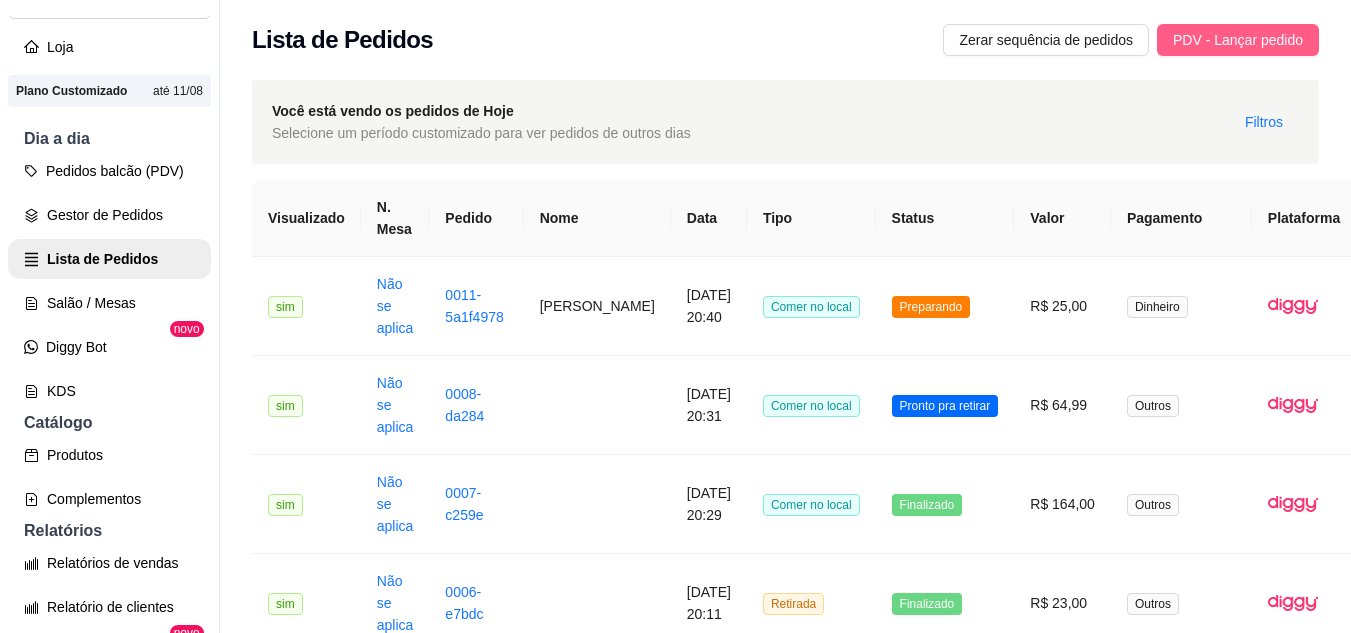 click on "PDV - Lançar pedido" at bounding box center (1238, 40) 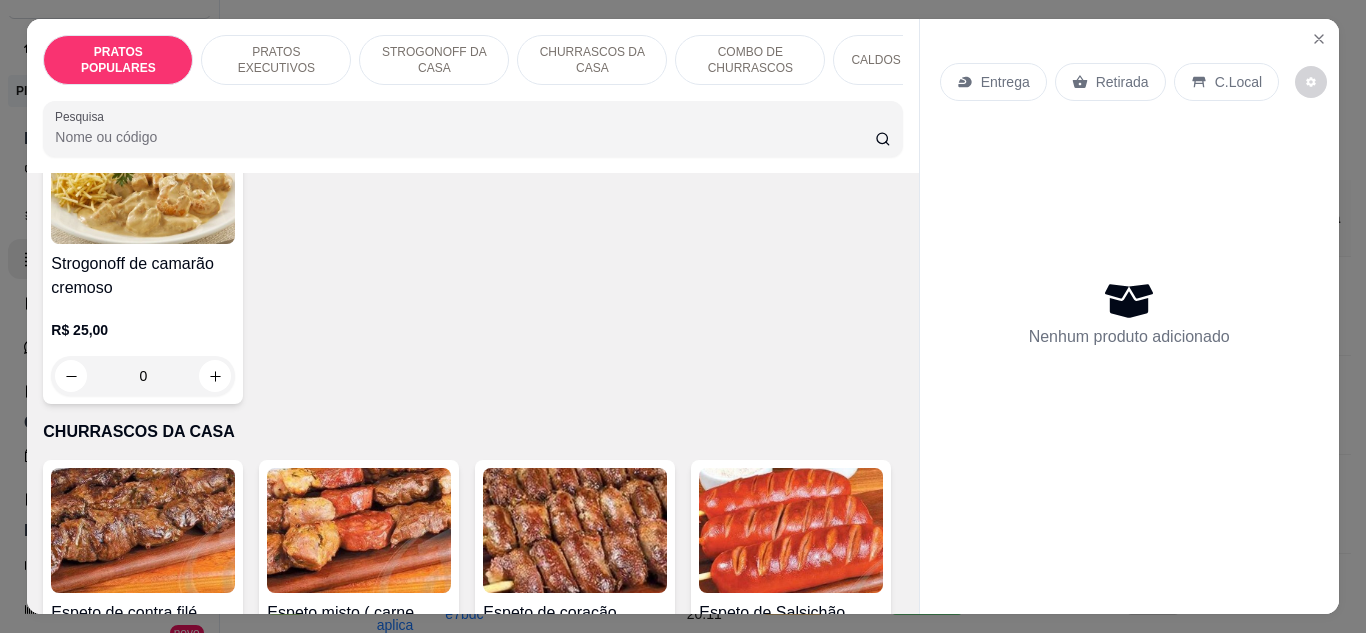 scroll, scrollTop: 909, scrollLeft: 0, axis: vertical 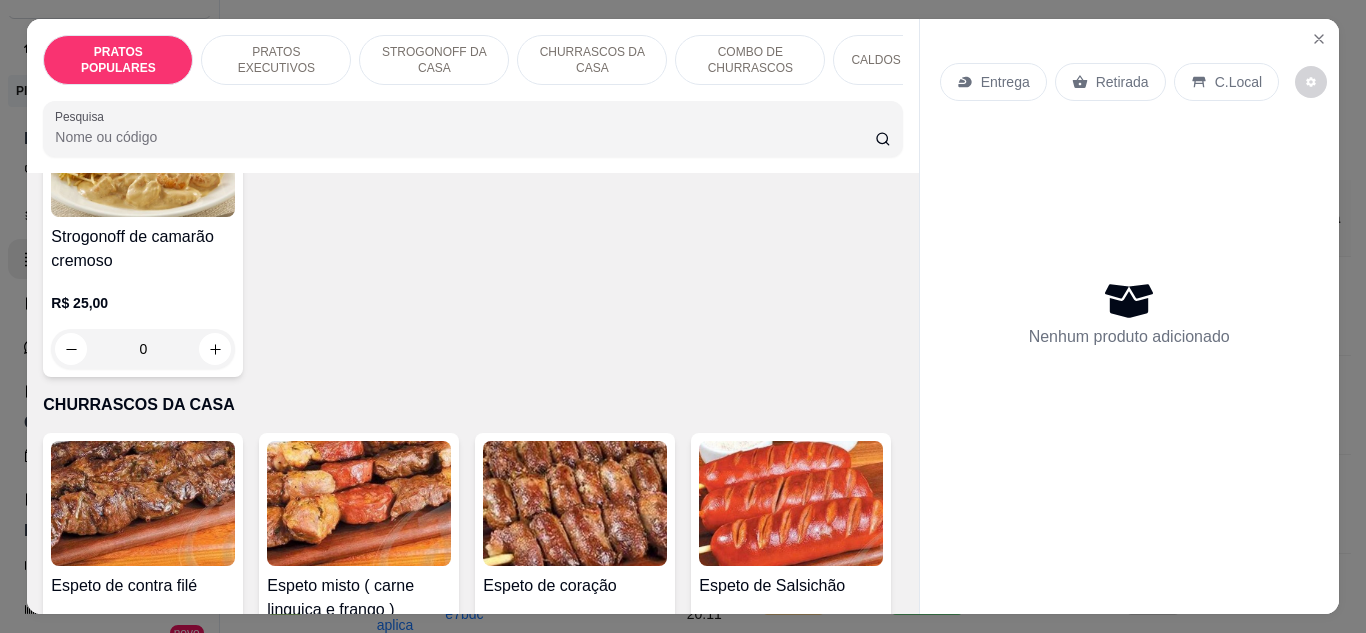 click on "0" at bounding box center (359, 0) 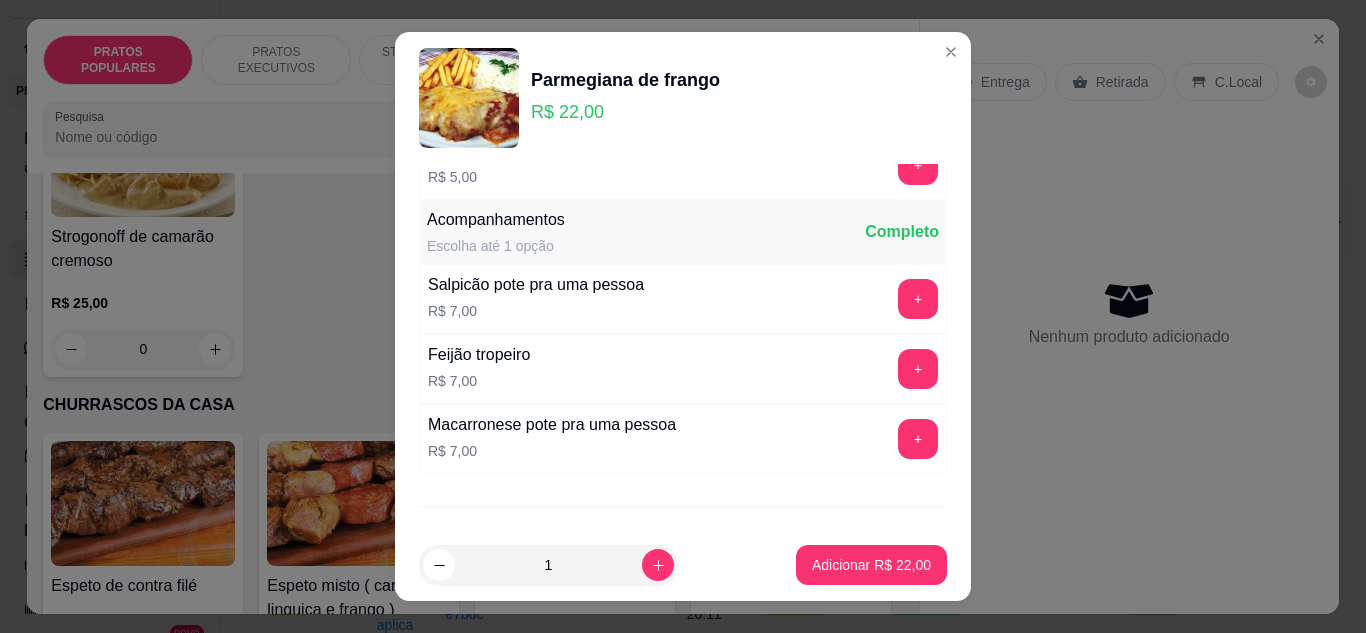 scroll, scrollTop: 826, scrollLeft: 0, axis: vertical 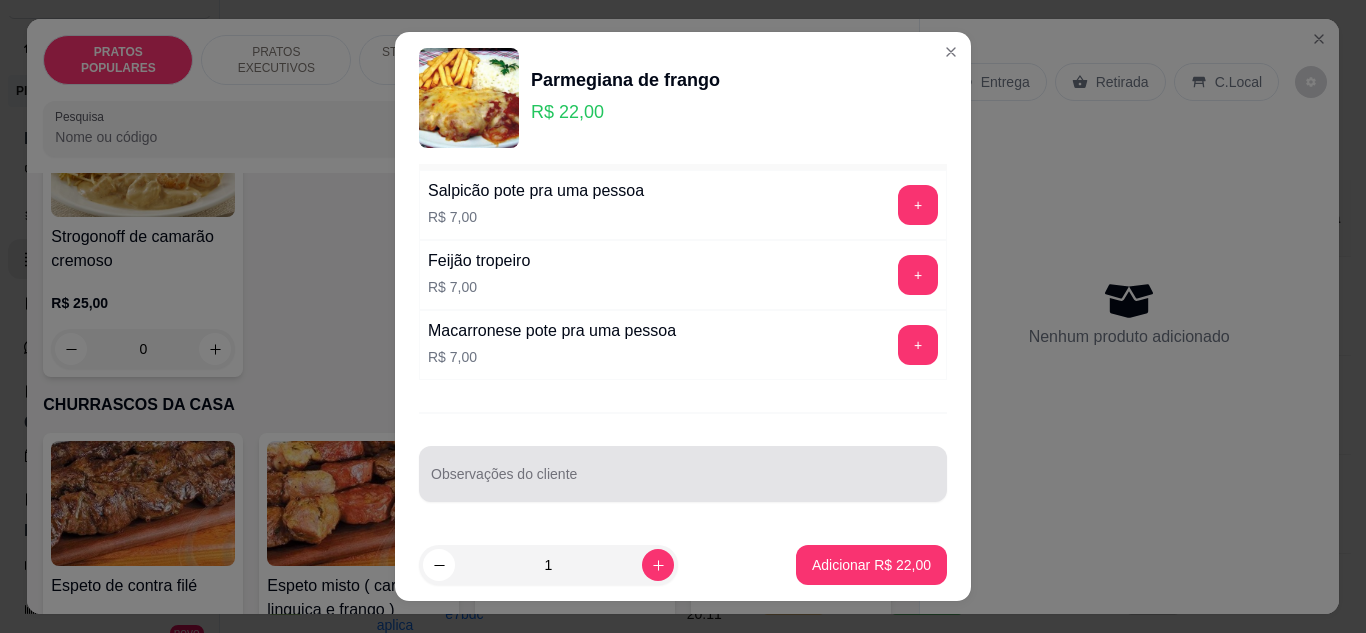 click on "Observações do cliente" at bounding box center [683, 474] 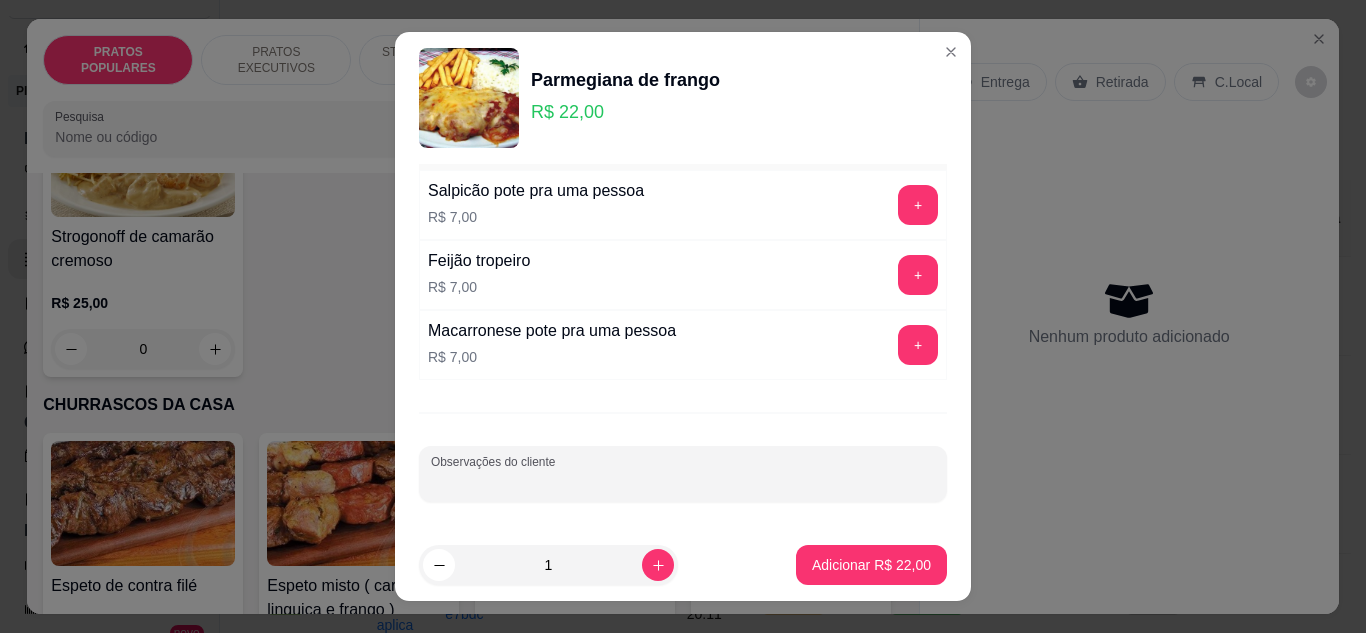 type on "c" 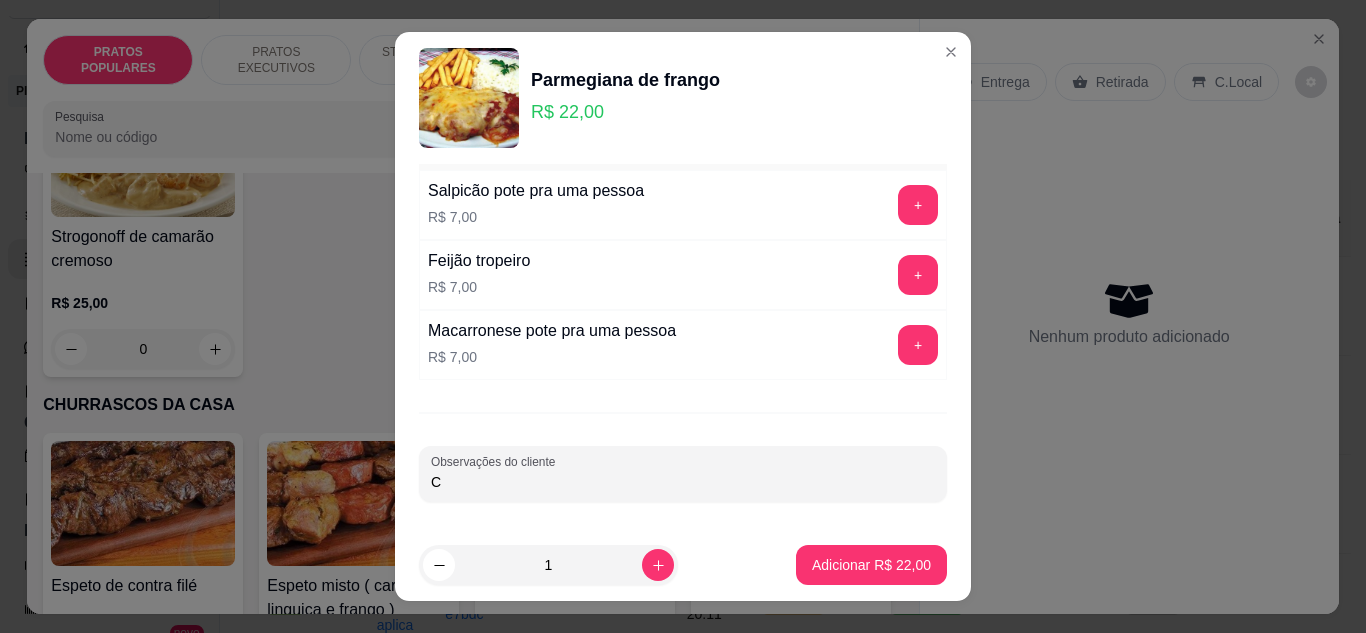 click on "C" at bounding box center [683, 482] 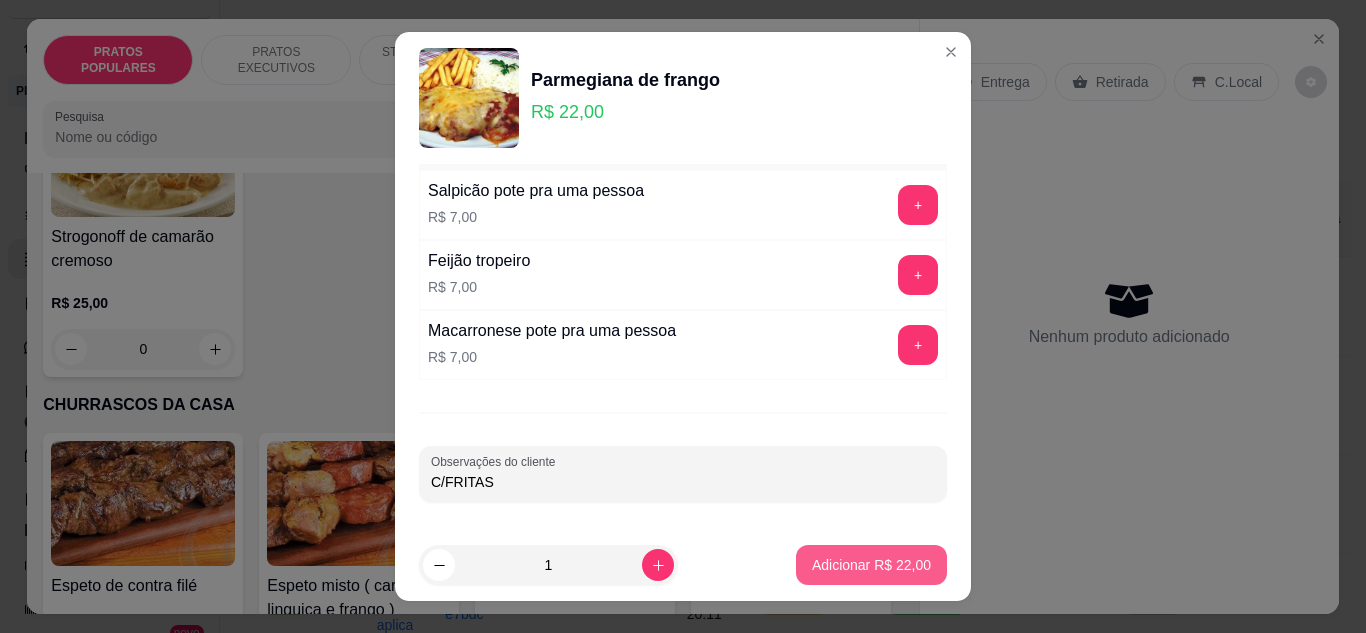 type on "C/FRITAS" 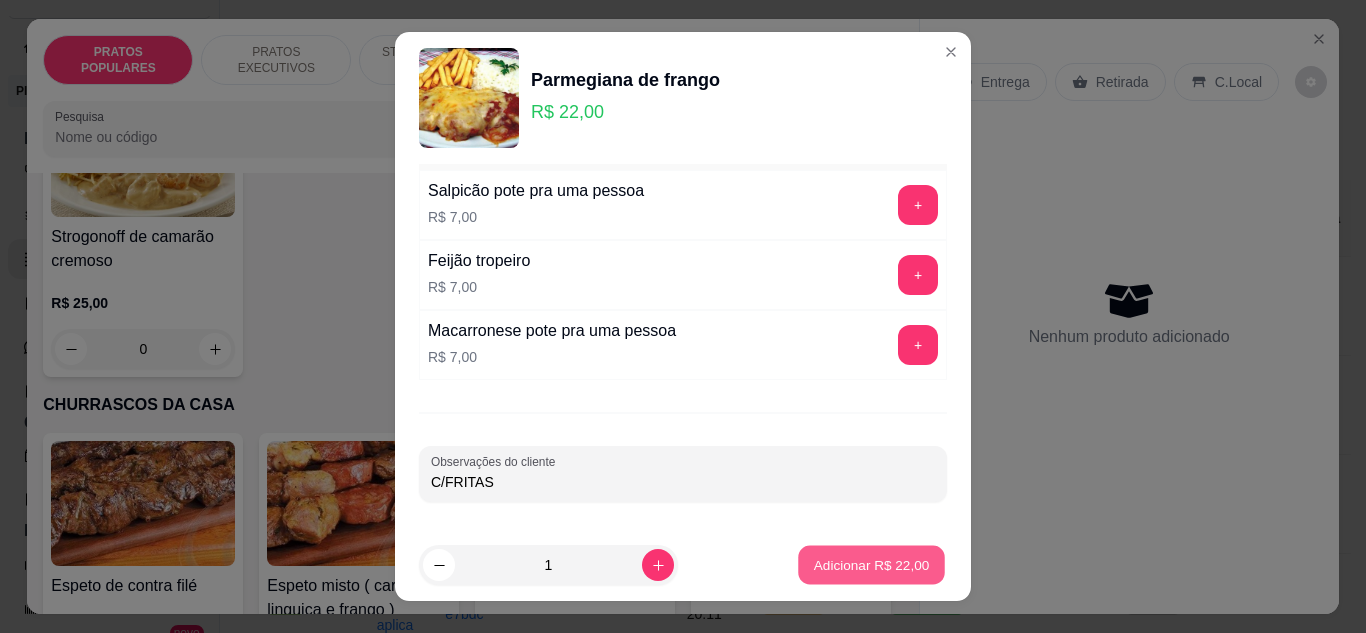 click on "Adicionar   R$ 22,00" at bounding box center (872, 565) 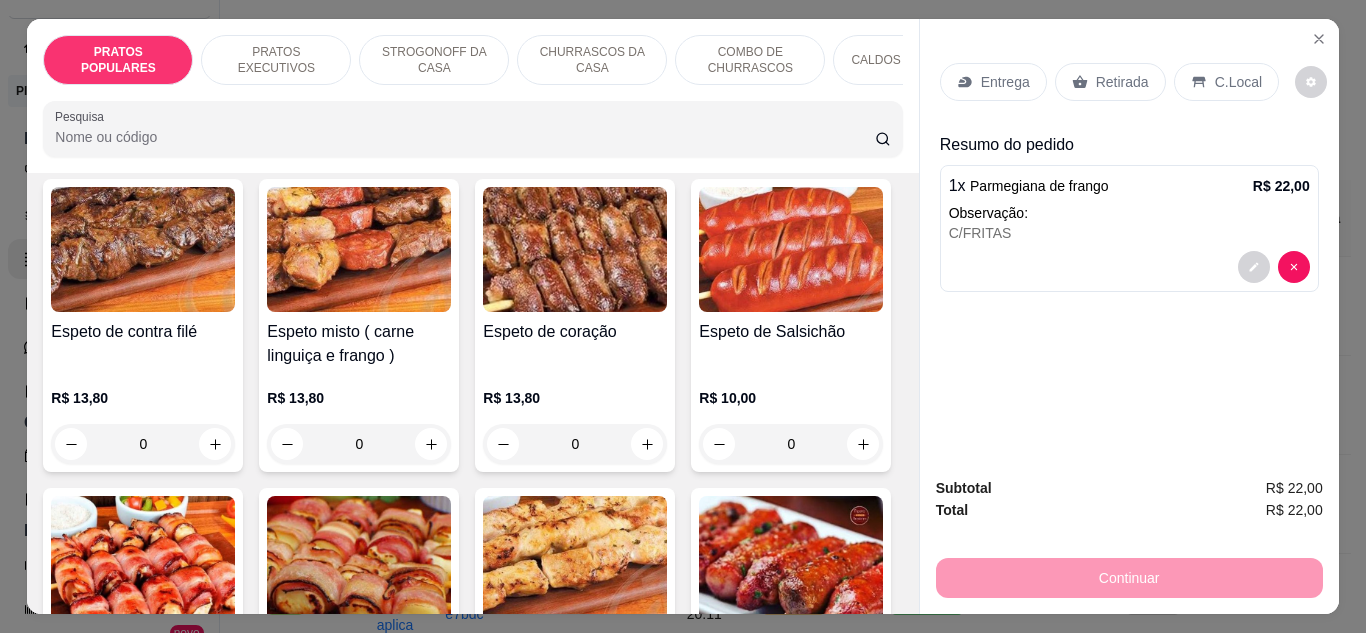 scroll, scrollTop: 1230, scrollLeft: 0, axis: vertical 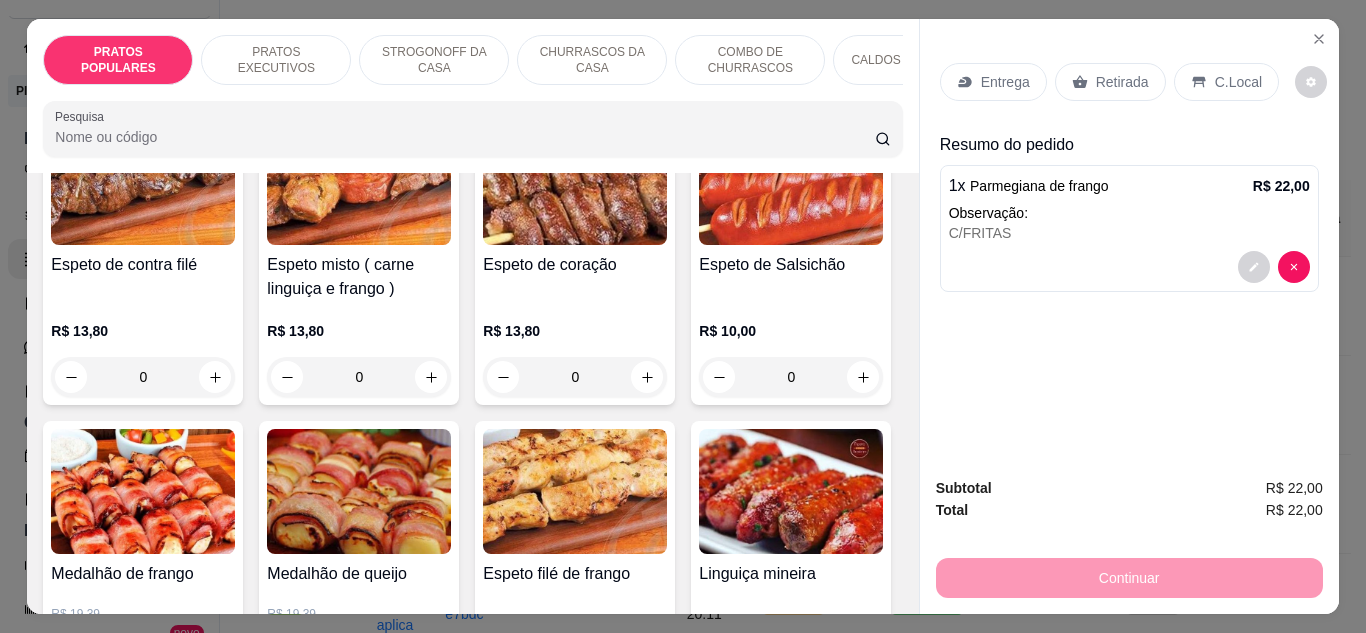 click on "0" at bounding box center [143, 28] 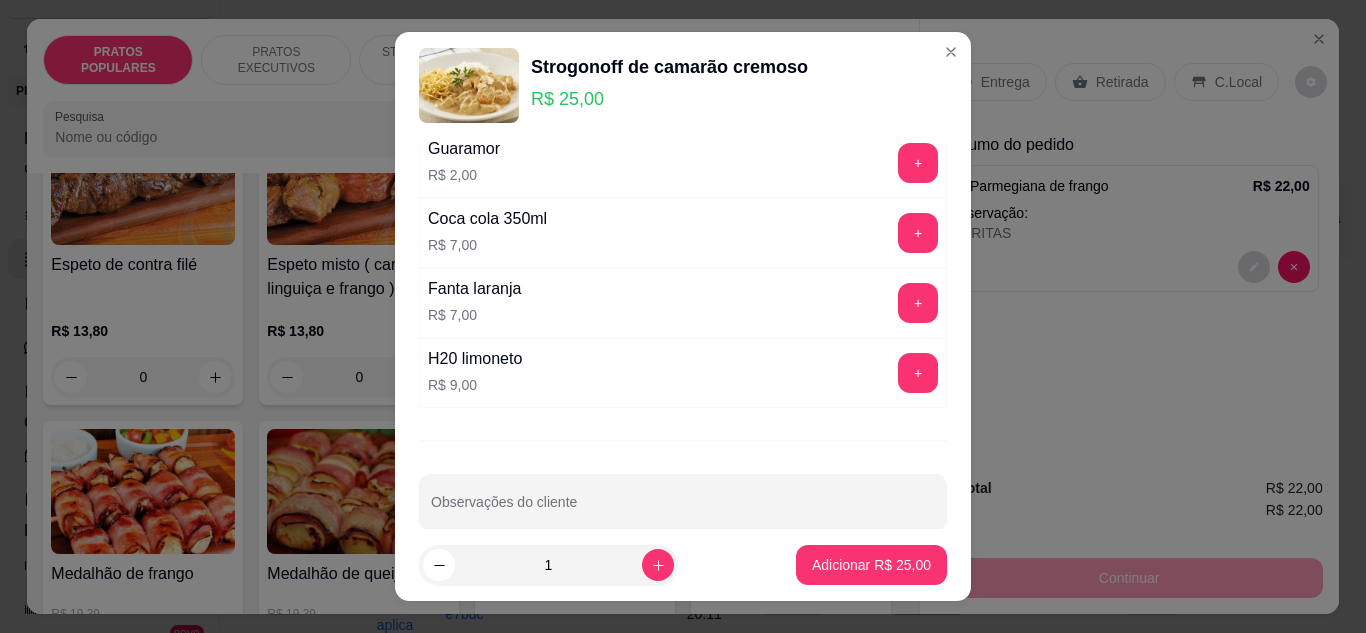scroll, scrollTop: 113, scrollLeft: 0, axis: vertical 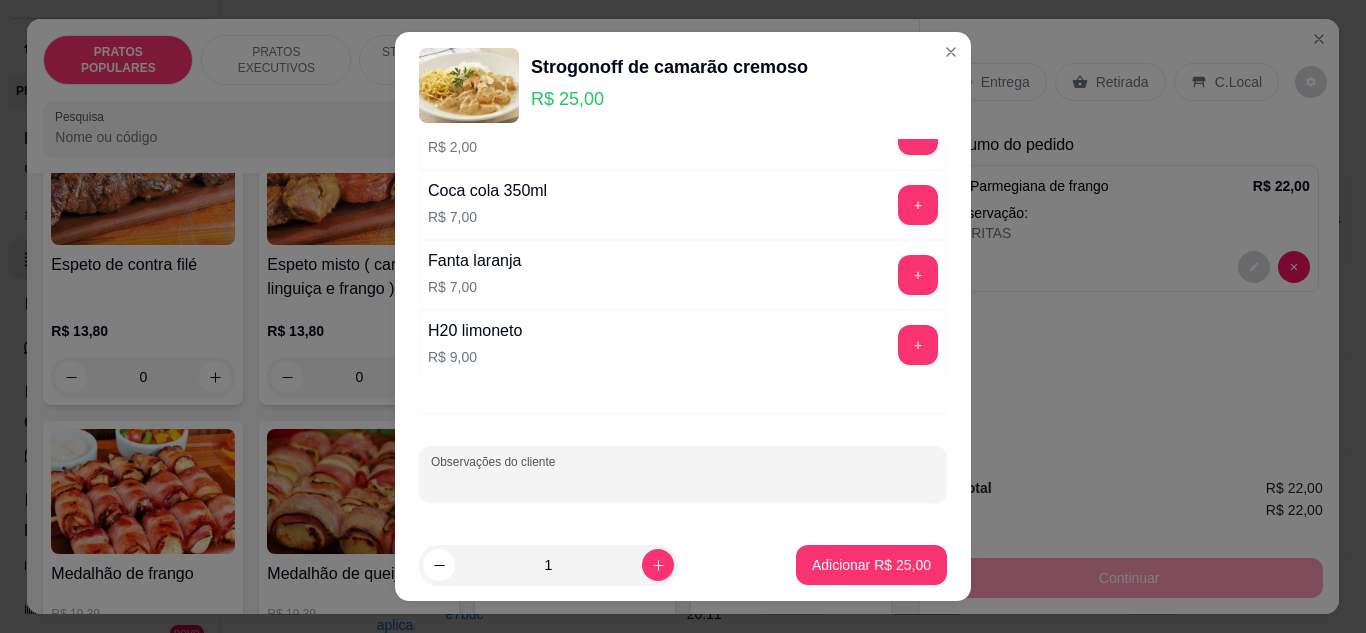 click on "Observações do cliente" at bounding box center (683, 482) 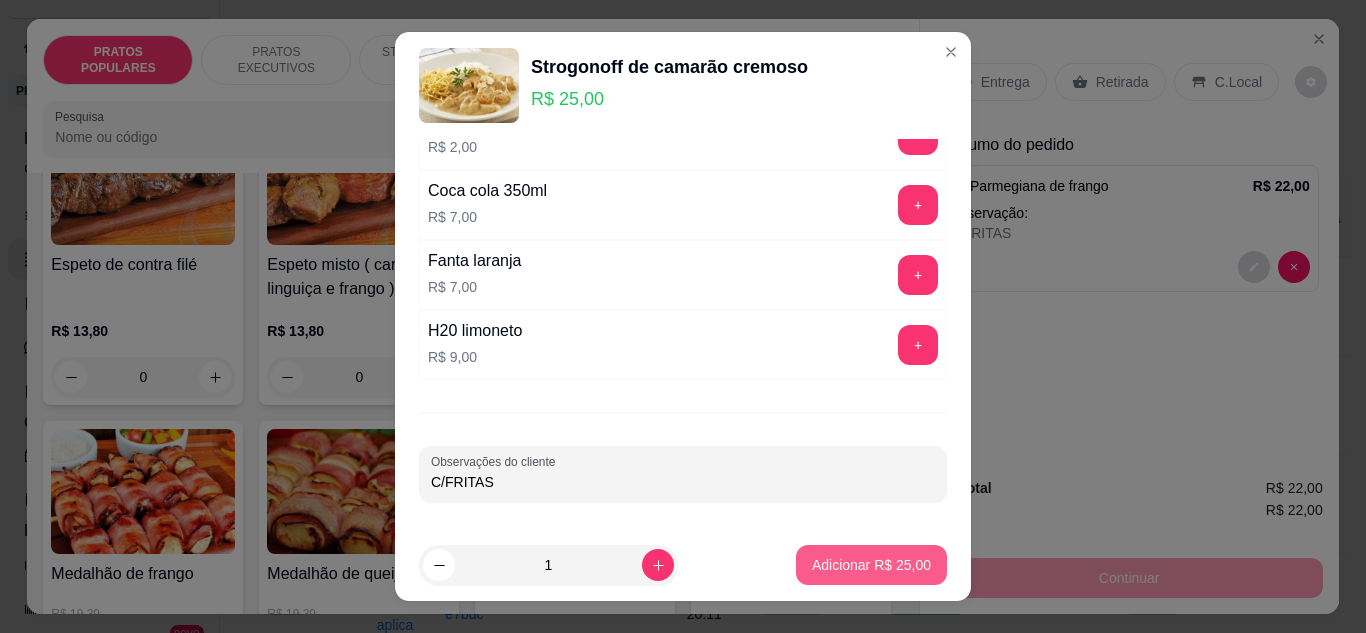 type on "C/FRITAS" 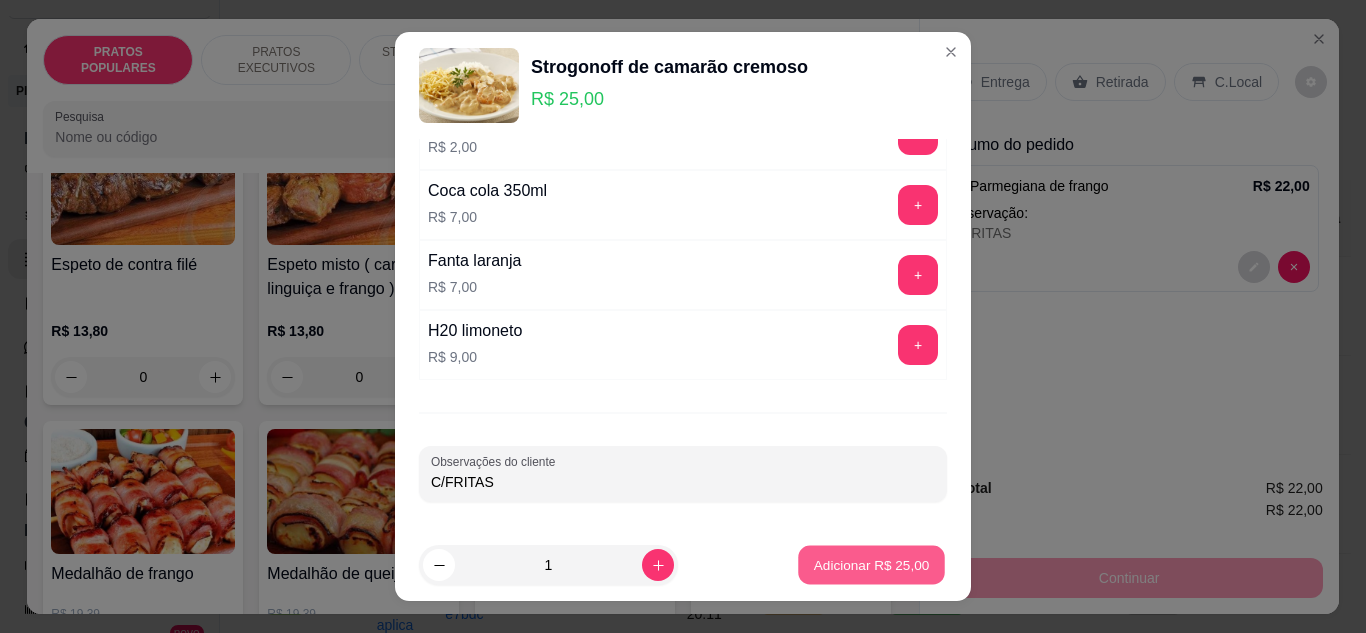 click on "Adicionar   R$ 25,00" at bounding box center [872, 565] 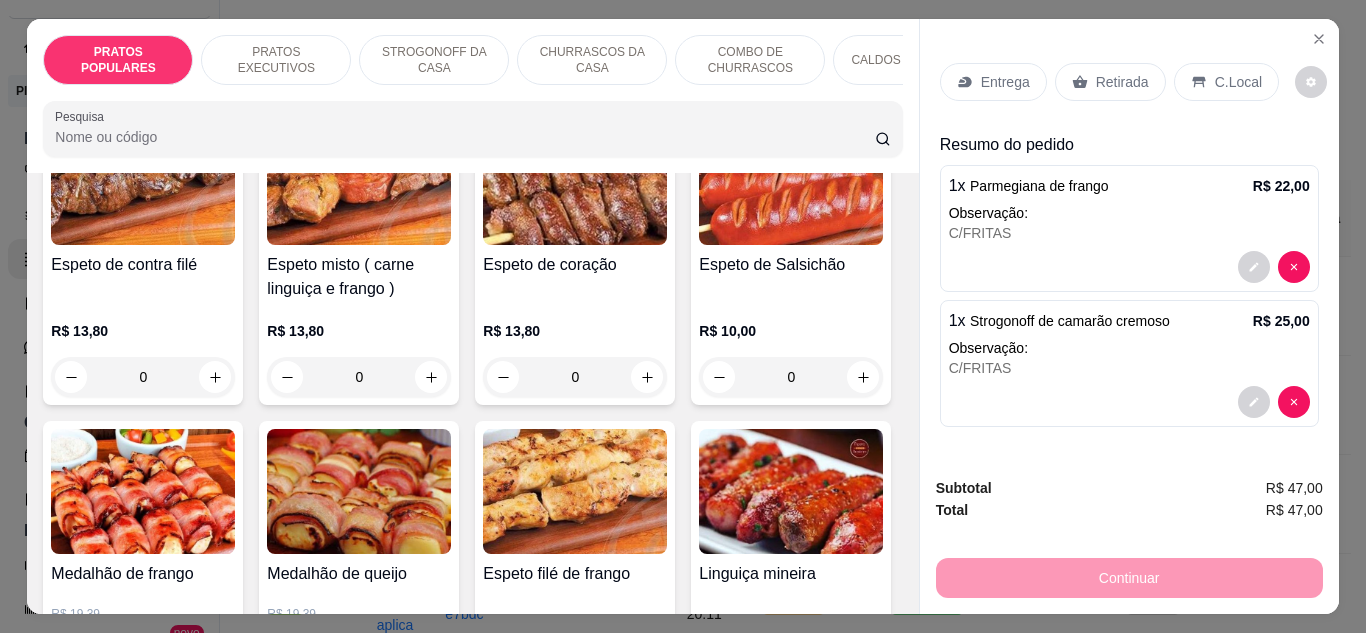 click on "Entrega" at bounding box center [993, 82] 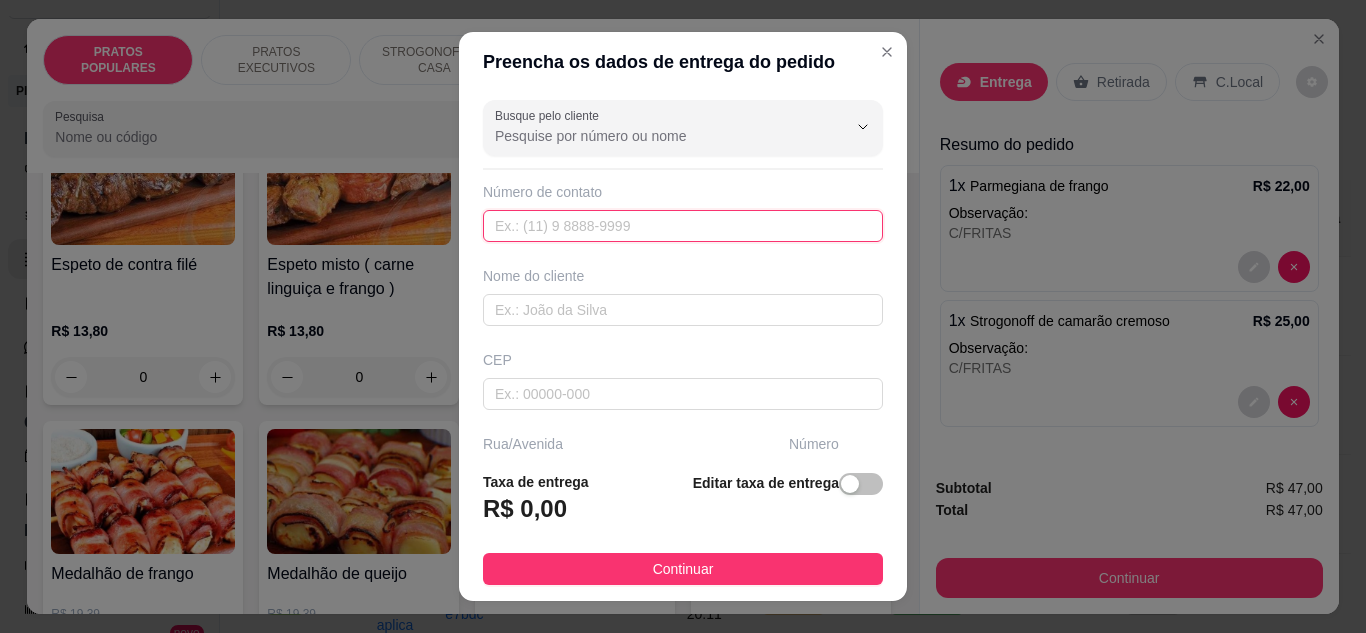 click at bounding box center (683, 226) 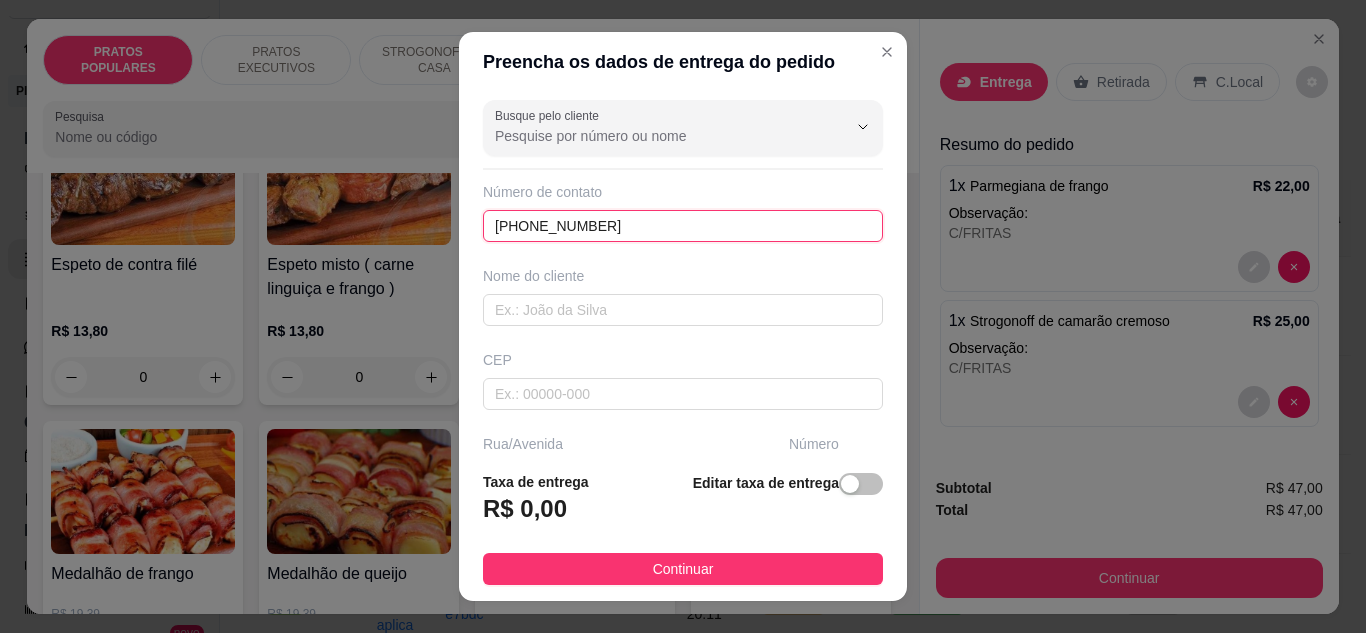 type on "(21) 96418-8257" 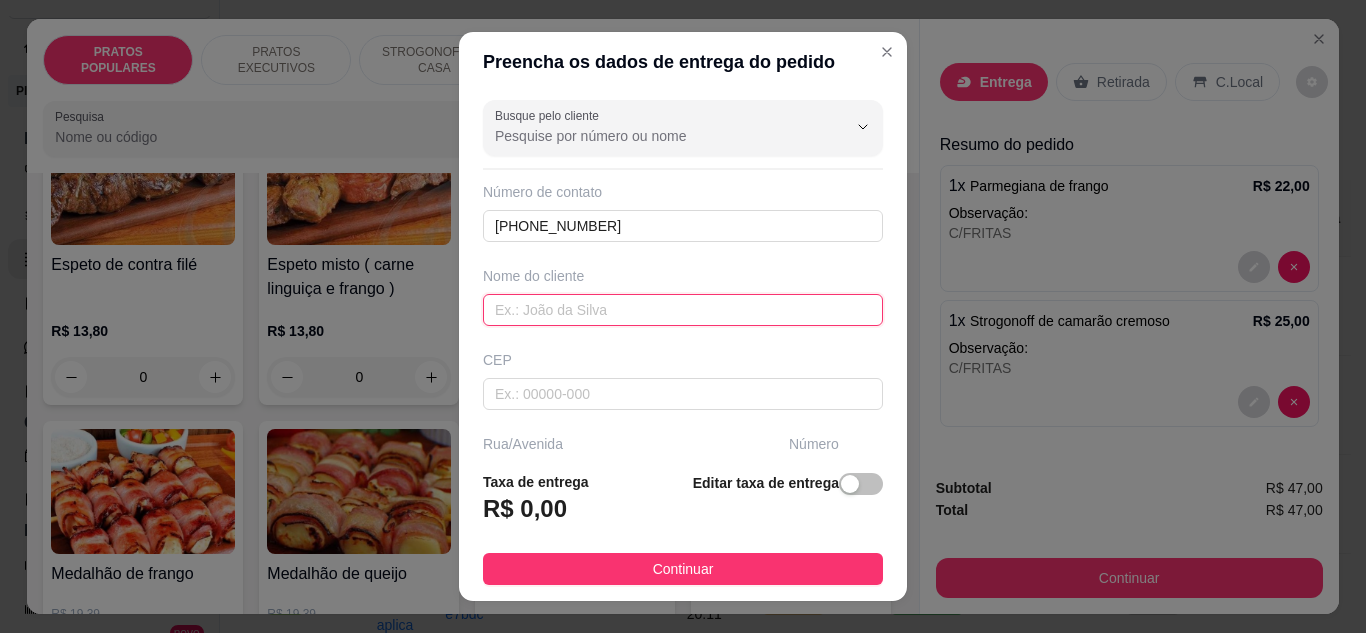 click at bounding box center [683, 310] 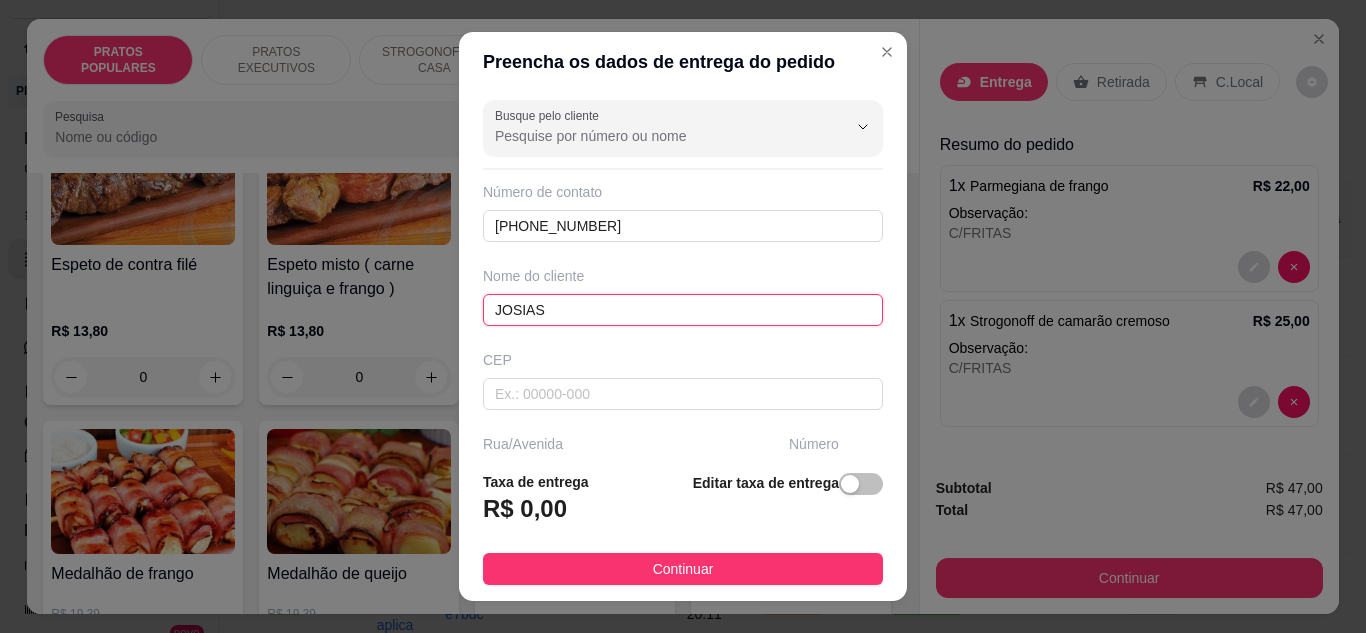 type on "JOSIAS" 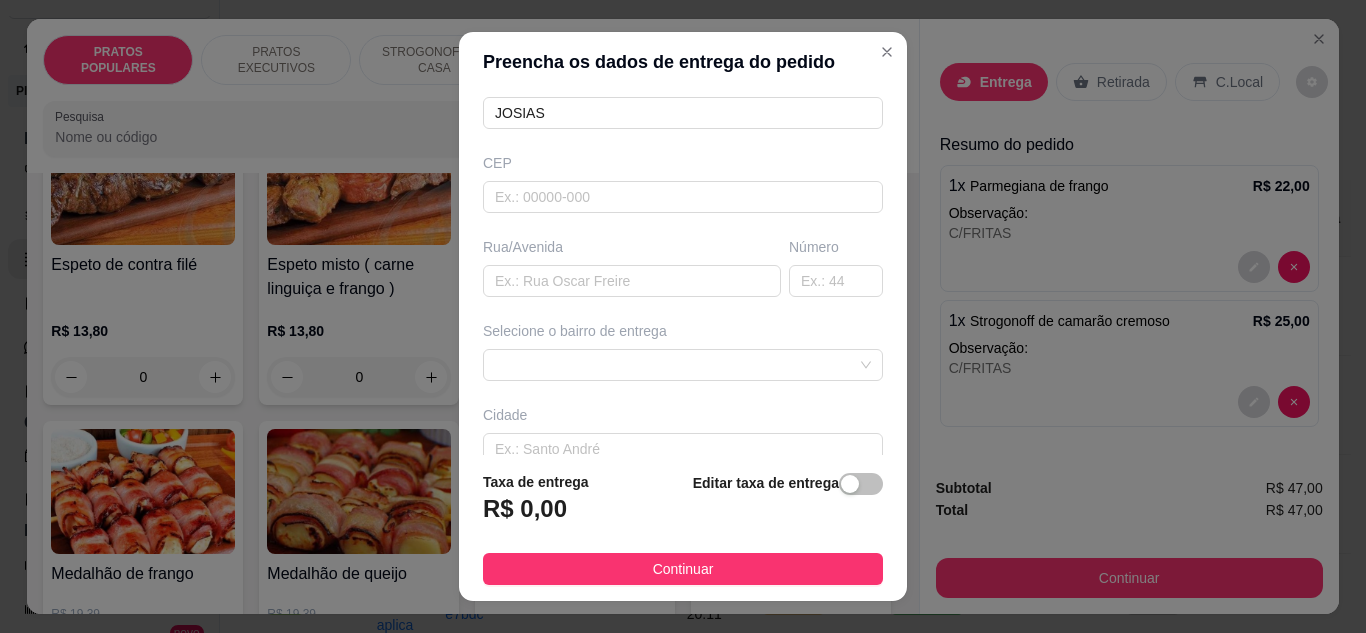 scroll, scrollTop: 200, scrollLeft: 0, axis: vertical 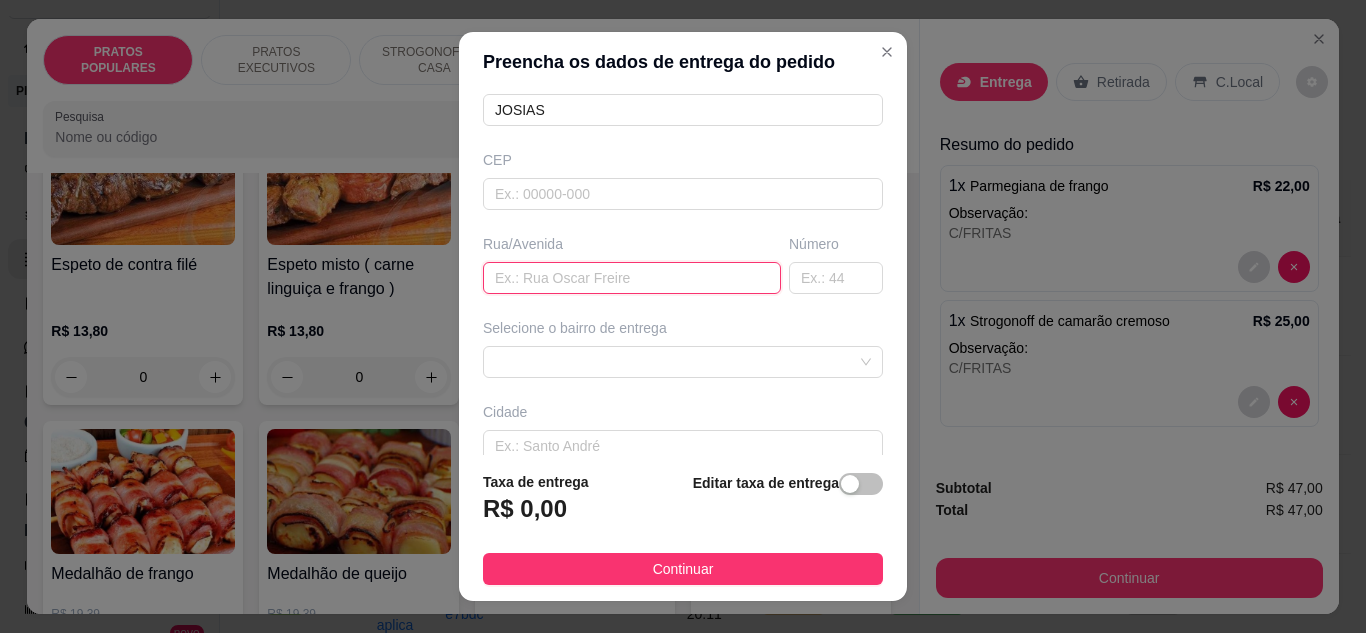 click at bounding box center [632, 278] 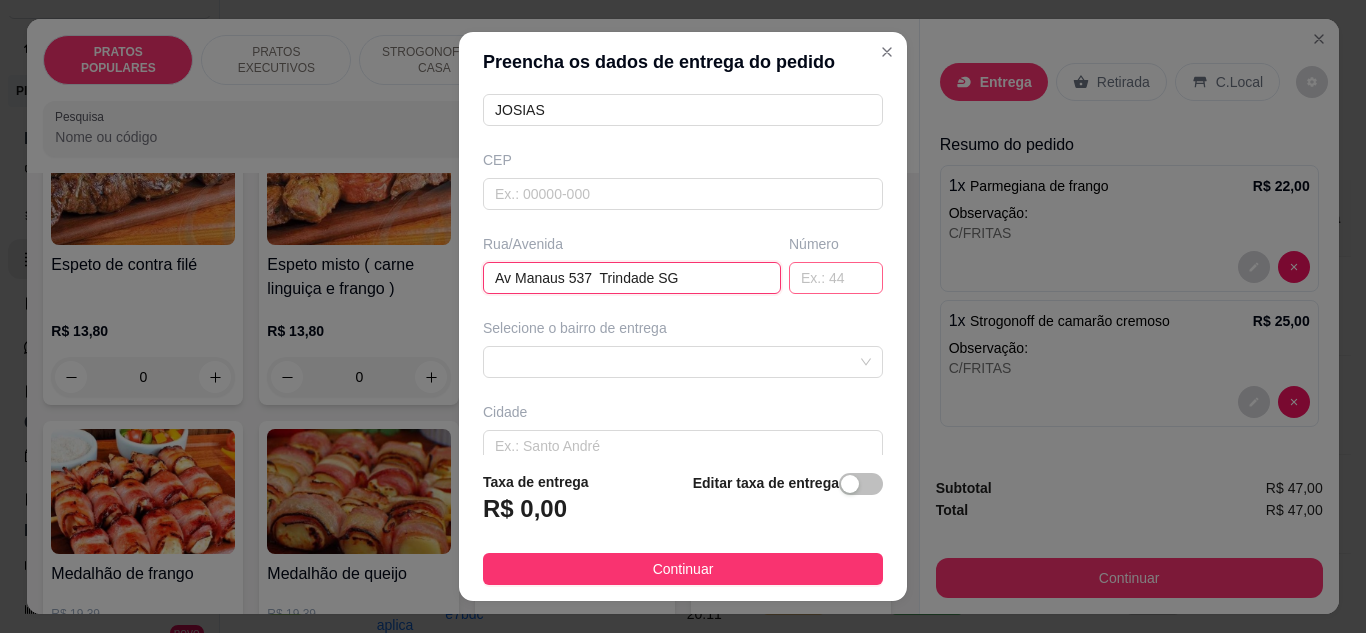 type on "Av Manaus 537  Trindade SG" 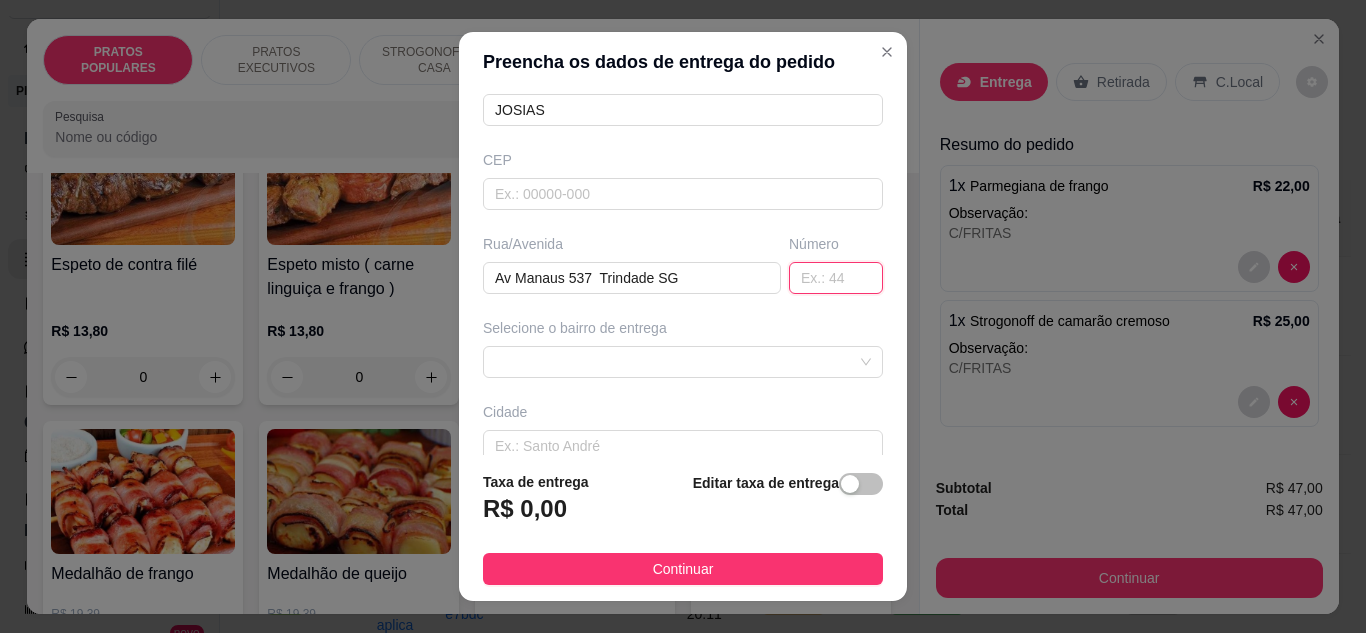 click at bounding box center (836, 278) 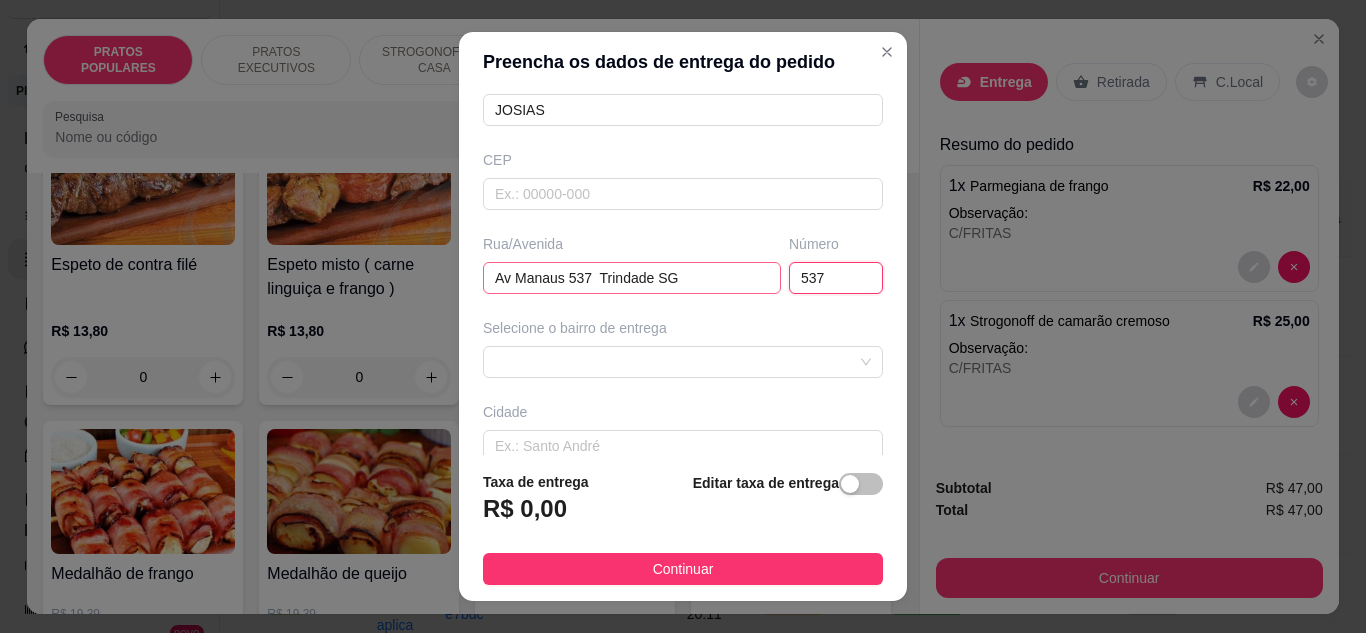 type on "537" 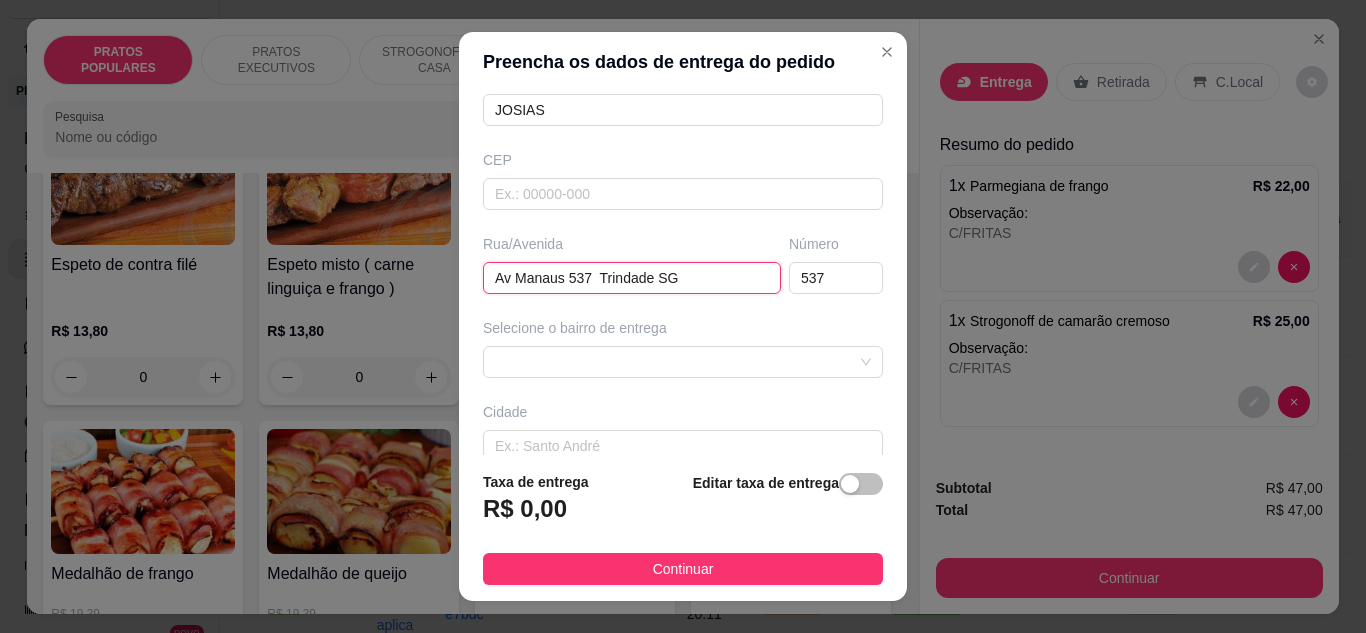 click on "Av Manaus 537  Trindade SG" at bounding box center [632, 278] 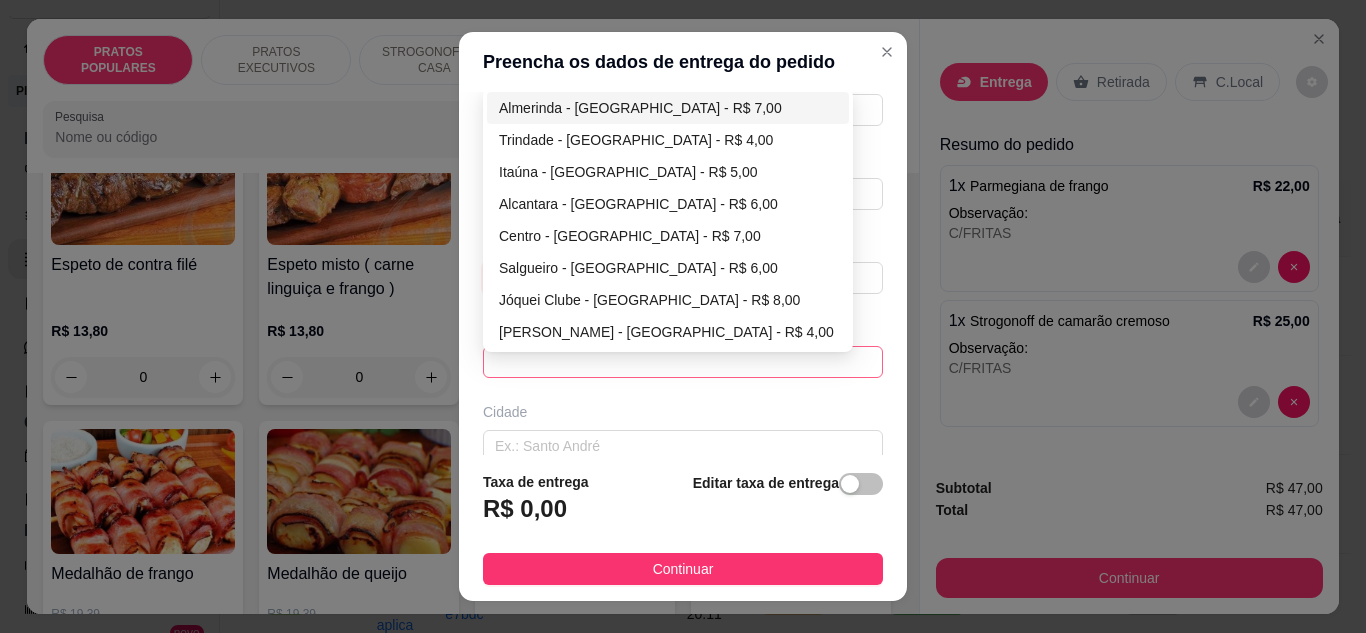 click on "68765f107b533fd3ad629821 68765f367b533fd3ad629824 Almerinda - São Gonçalo -  R$ 7,00 Trindade - São Gonçalo -  R$ 4,00 Itaúna - São Gonçalo -  R$ 5,00 Alcantara - São Gonçalo -  R$ 6,00 Centro - São Gonçalo -  R$ 7,00 Salgueiro - São Gonçalo -  R$ 6,00 Jóquei Clube - São Gonçalo -  R$ 8,00 Luiz Caçador - São Gonçalo -  R$ 4,00" at bounding box center (683, 362) 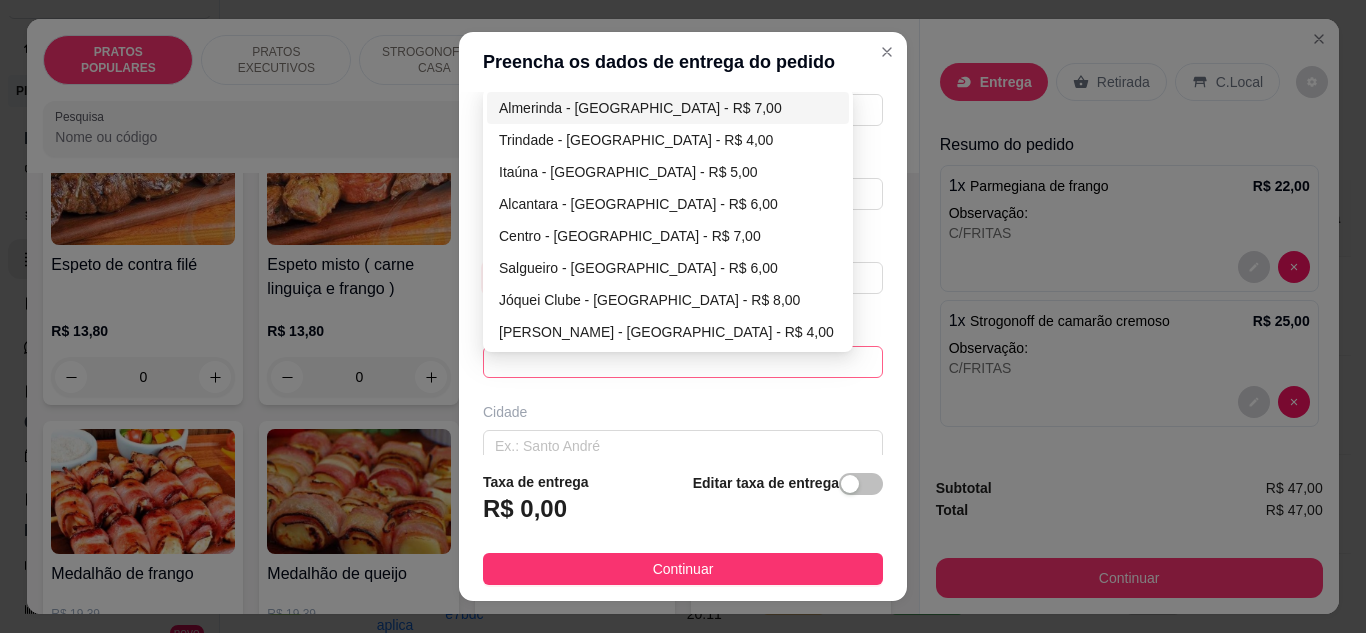 type on "Av Manaus, Trindade SG" 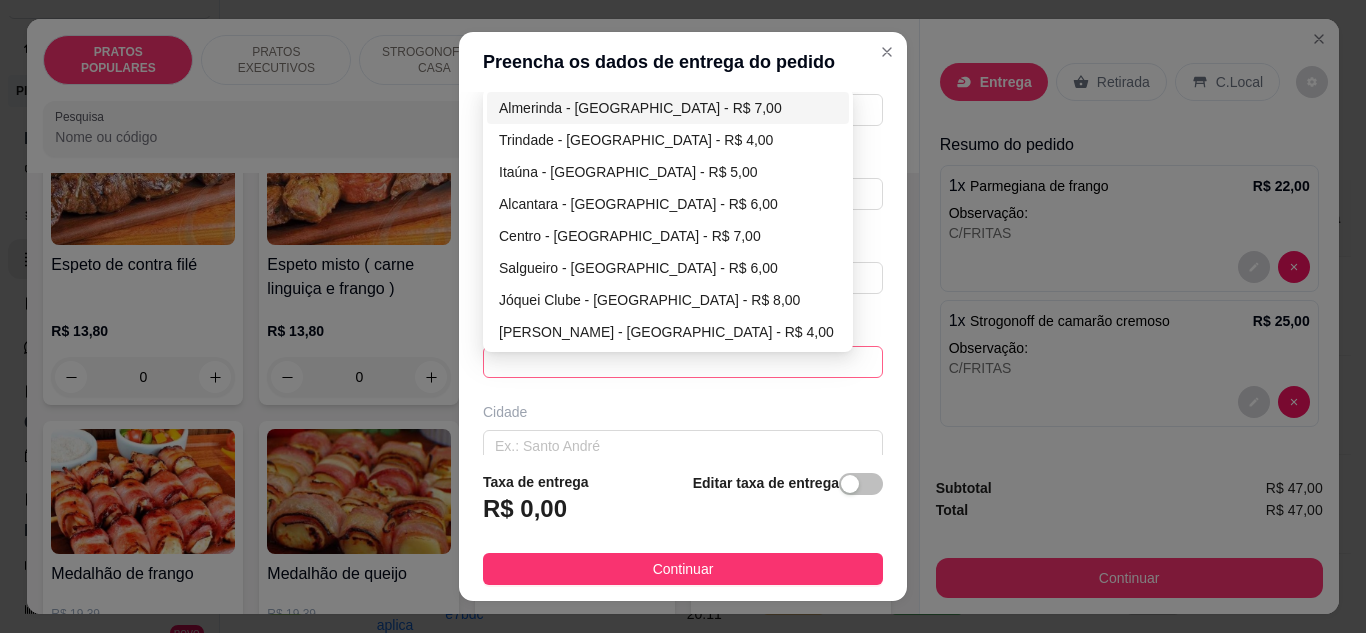 click on "68765f107b533fd3ad629821 68765f367b533fd3ad629824 Almerinda - São Gonçalo -  R$ 7,00 Trindade - São Gonçalo -  R$ 4,00 Itaúna - São Gonçalo -  R$ 5,00 Alcantara - São Gonçalo -  R$ 6,00 Centro - São Gonçalo -  R$ 7,00 Salgueiro - São Gonçalo -  R$ 6,00 Jóquei Clube - São Gonçalo -  R$ 8,00 Luiz Caçador - São Gonçalo -  R$ 4,00" at bounding box center [668, 220] 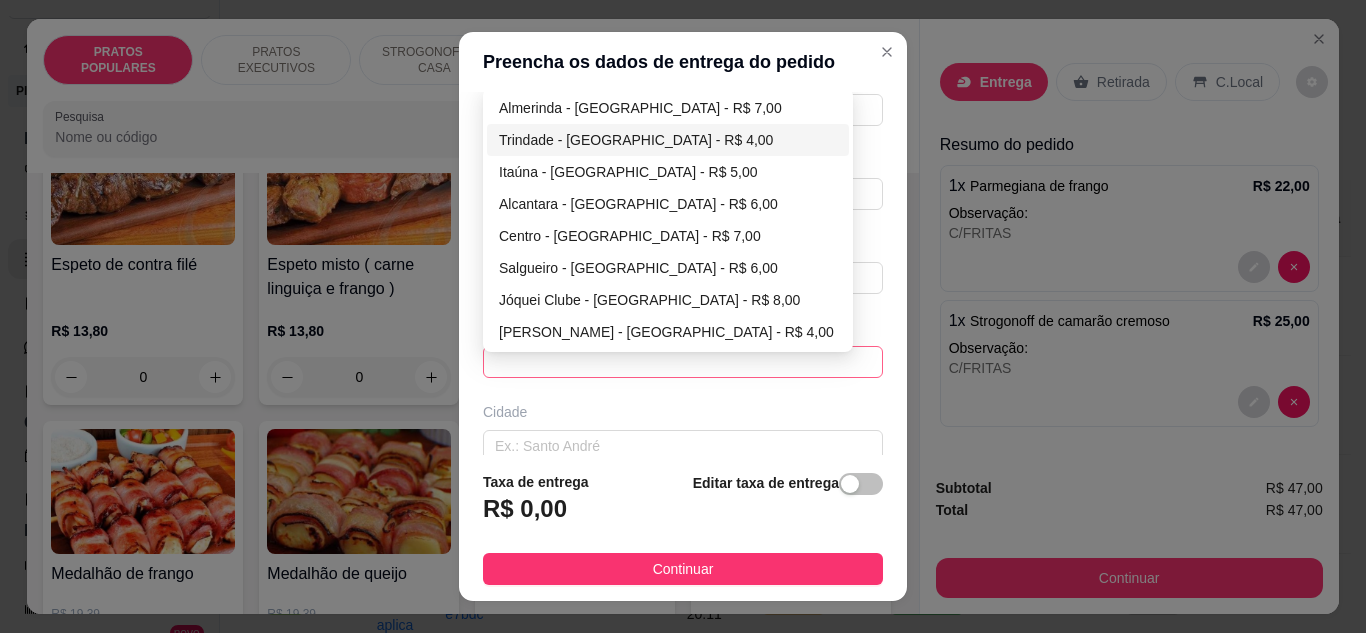 click on "Trindade - São Gonçalo -  R$ 4,00" at bounding box center (668, 140) 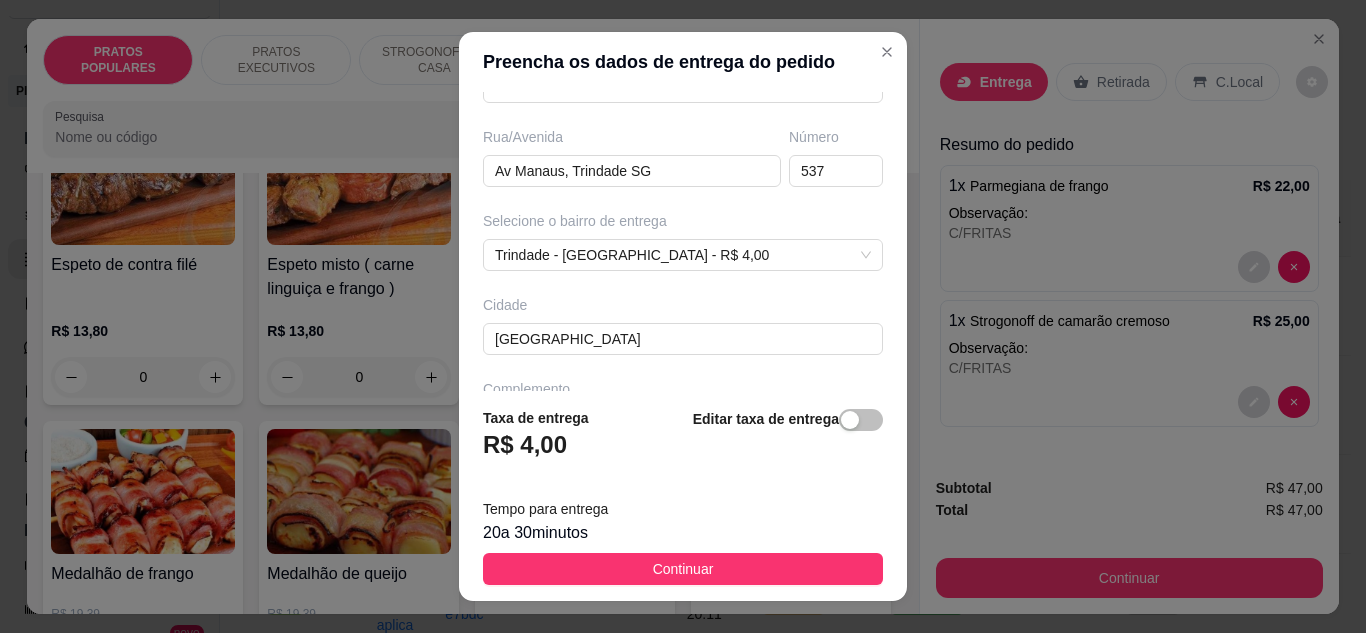 scroll, scrollTop: 374, scrollLeft: 0, axis: vertical 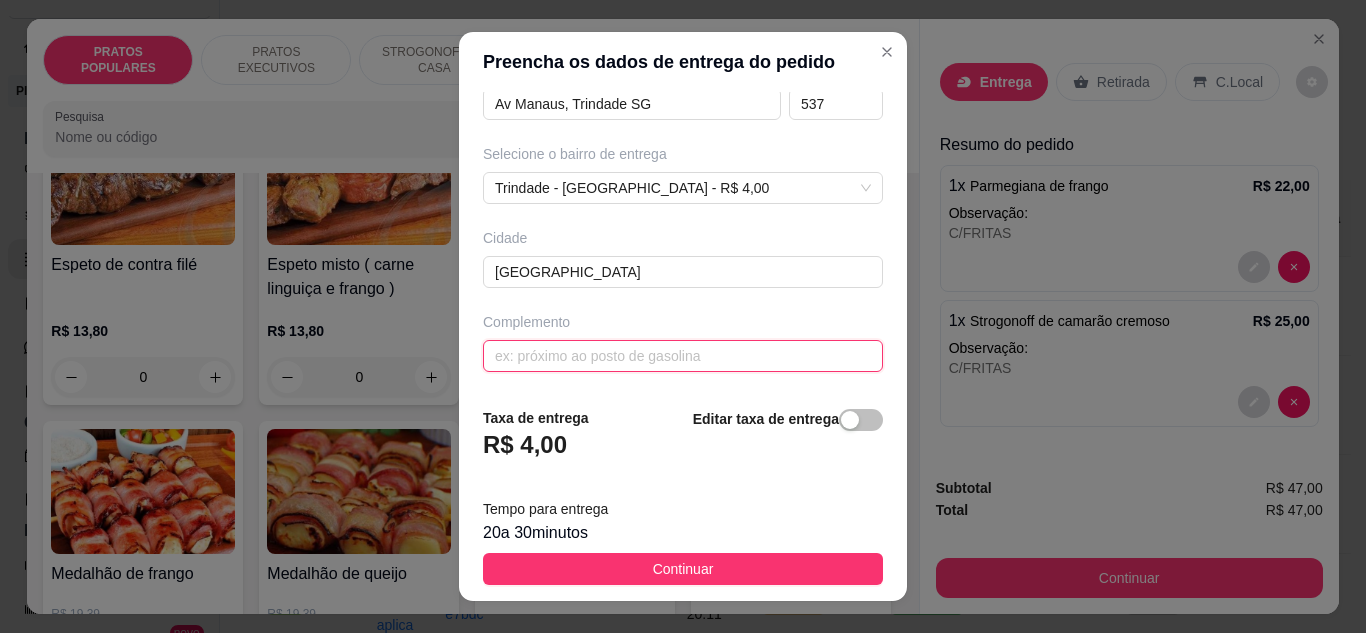 drag, startPoint x: 621, startPoint y: 370, endPoint x: 263, endPoint y: -87, distance: 580.5282 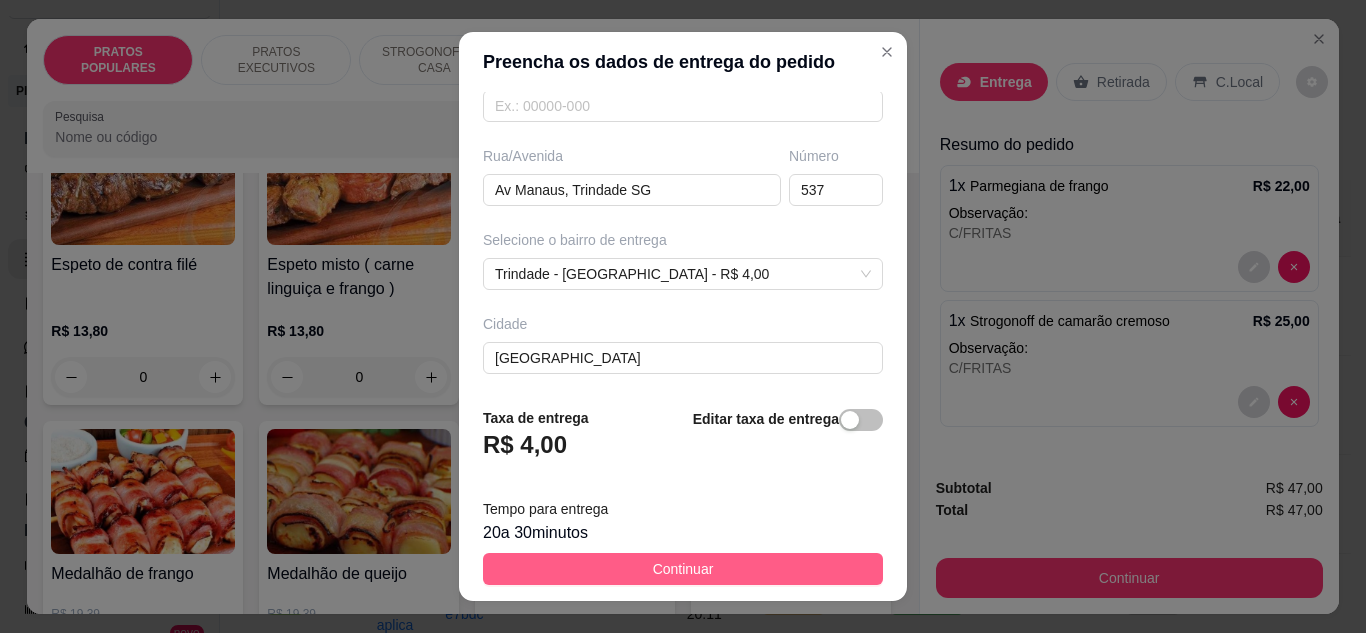 scroll, scrollTop: 374, scrollLeft: 0, axis: vertical 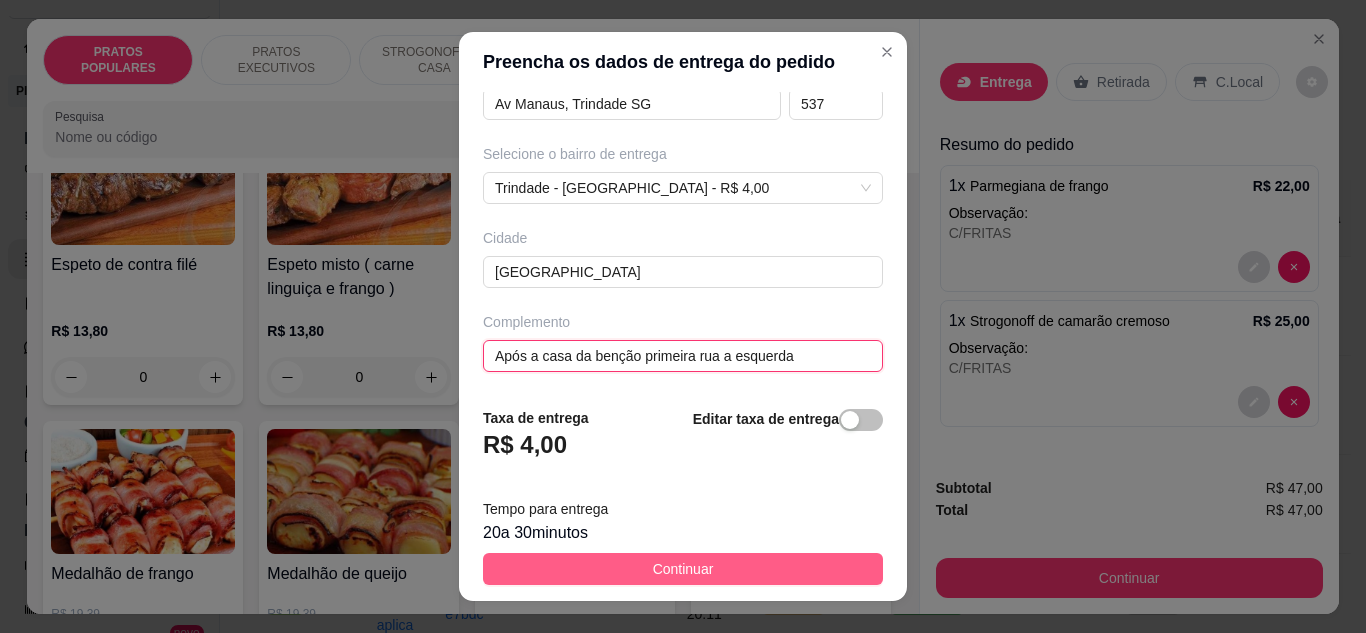 type on "Após a casa da benção primeira rua a esquerda" 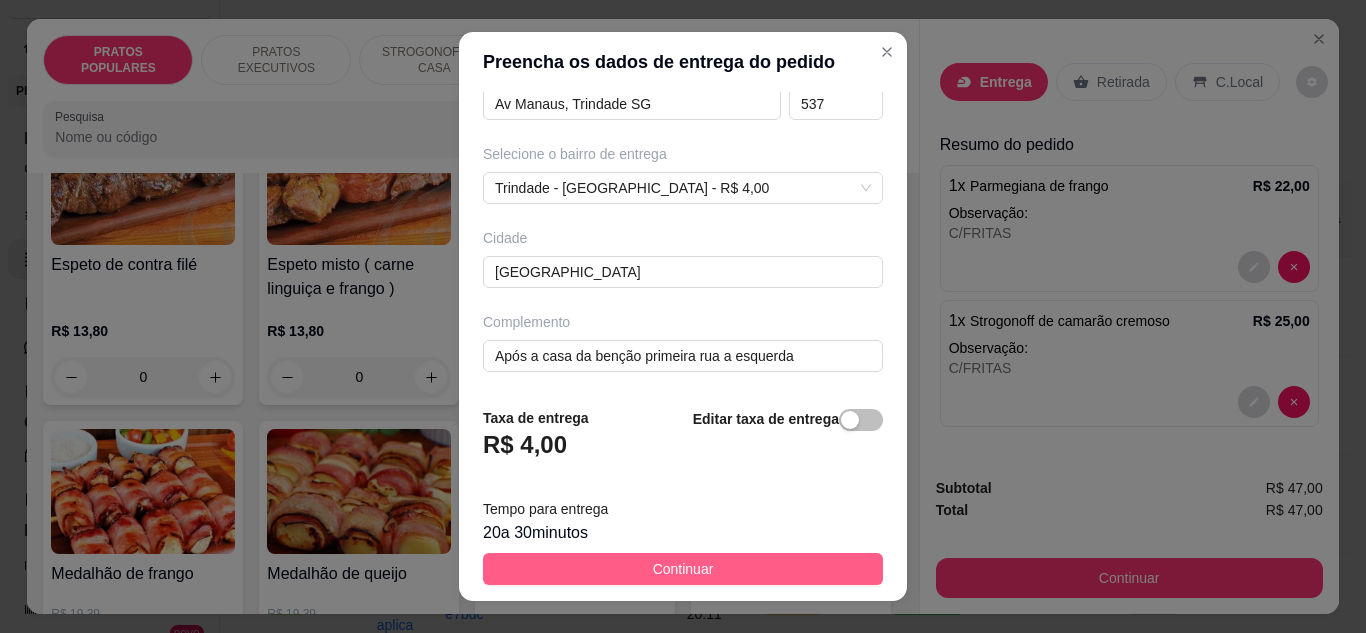 click on "Continuar" at bounding box center [683, 569] 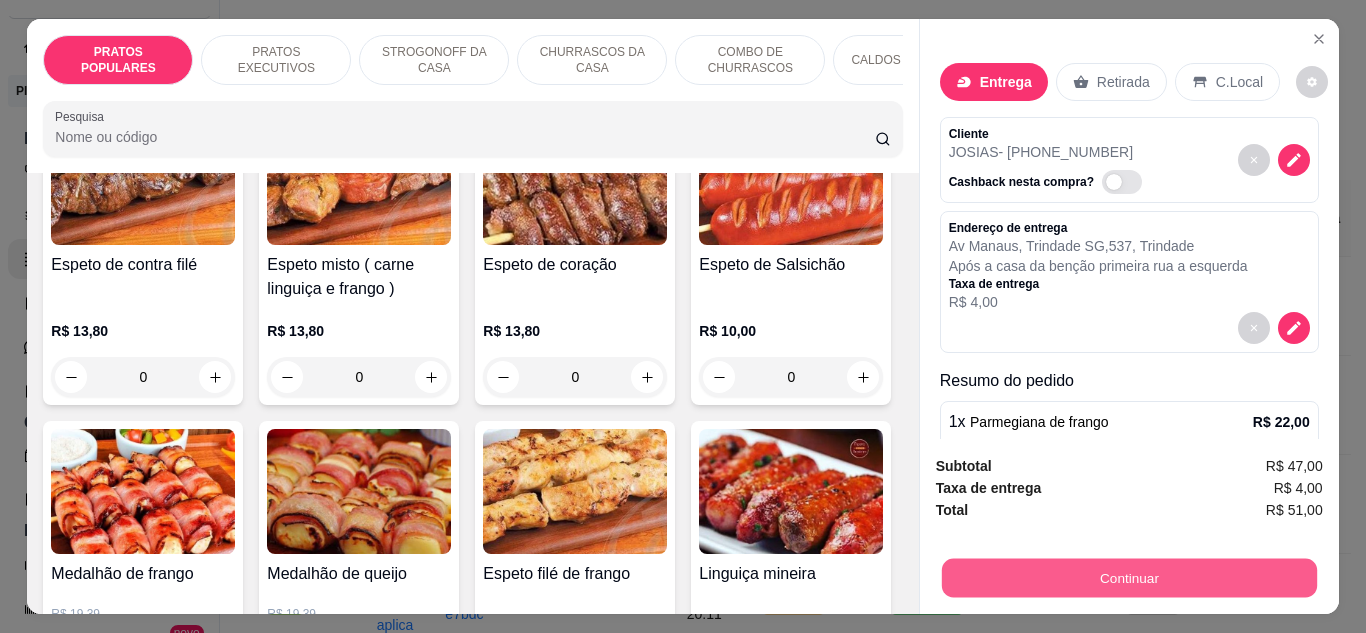 click on "Continuar" at bounding box center [1128, 578] 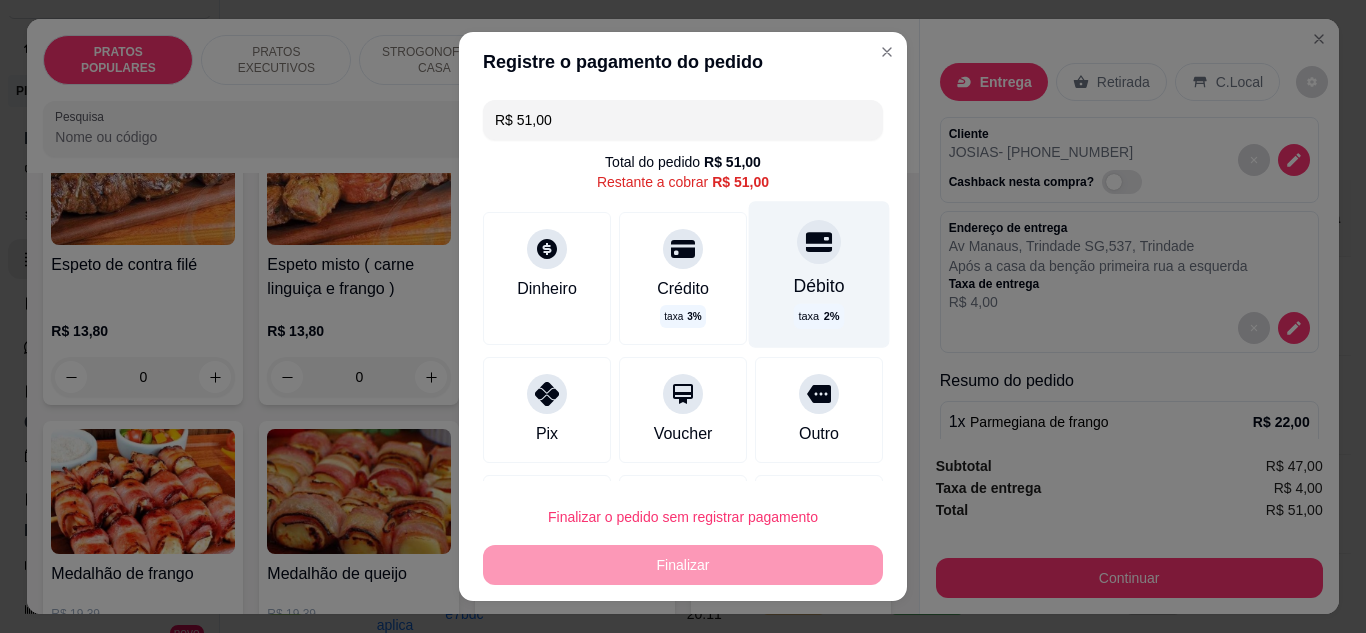 click 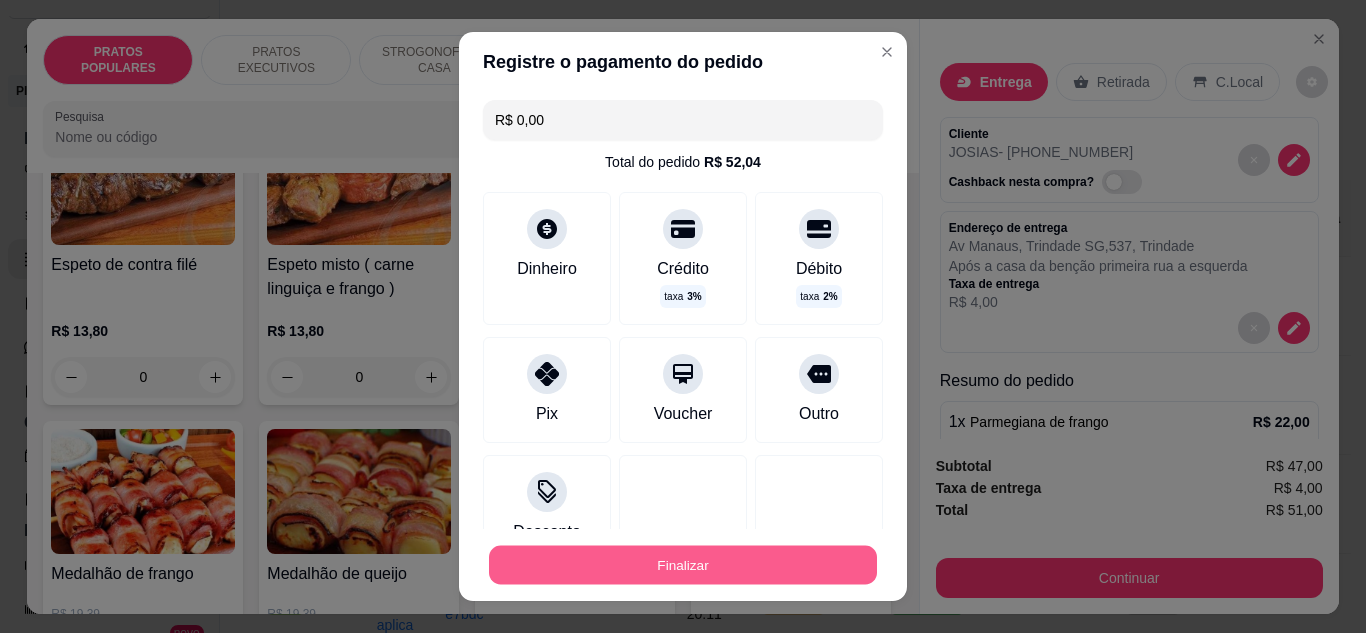 click on "Finalizar" at bounding box center (683, 565) 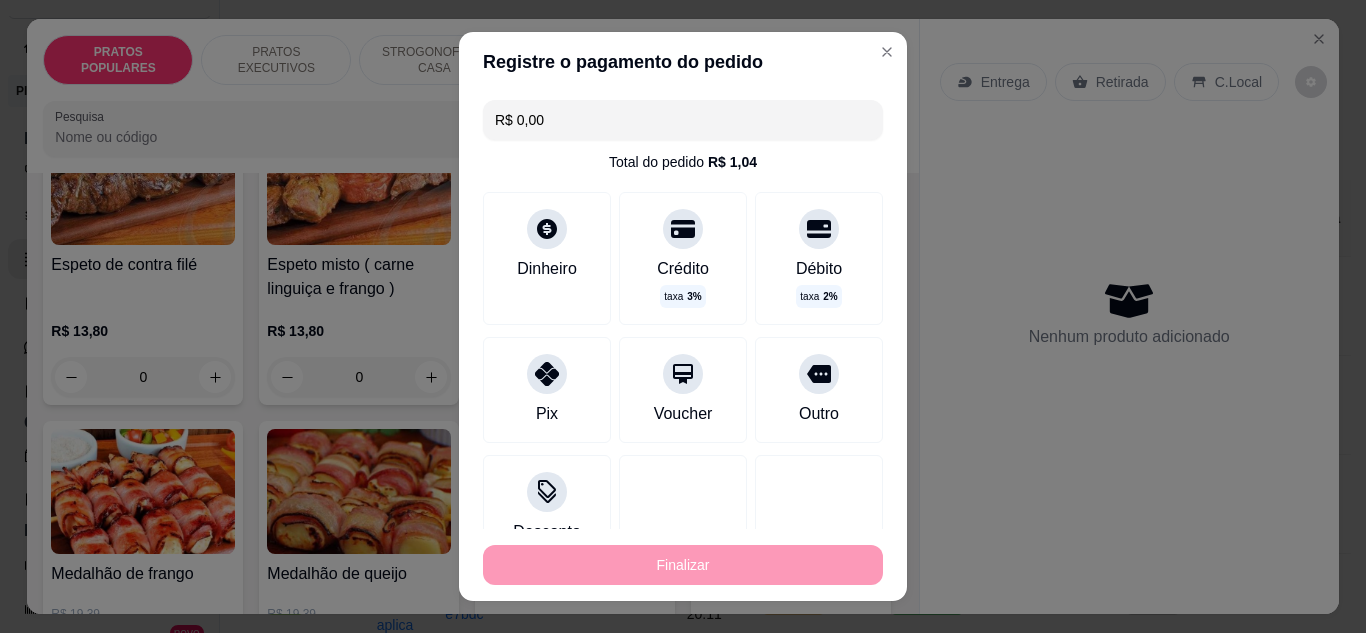 type on "-R$ 51,00" 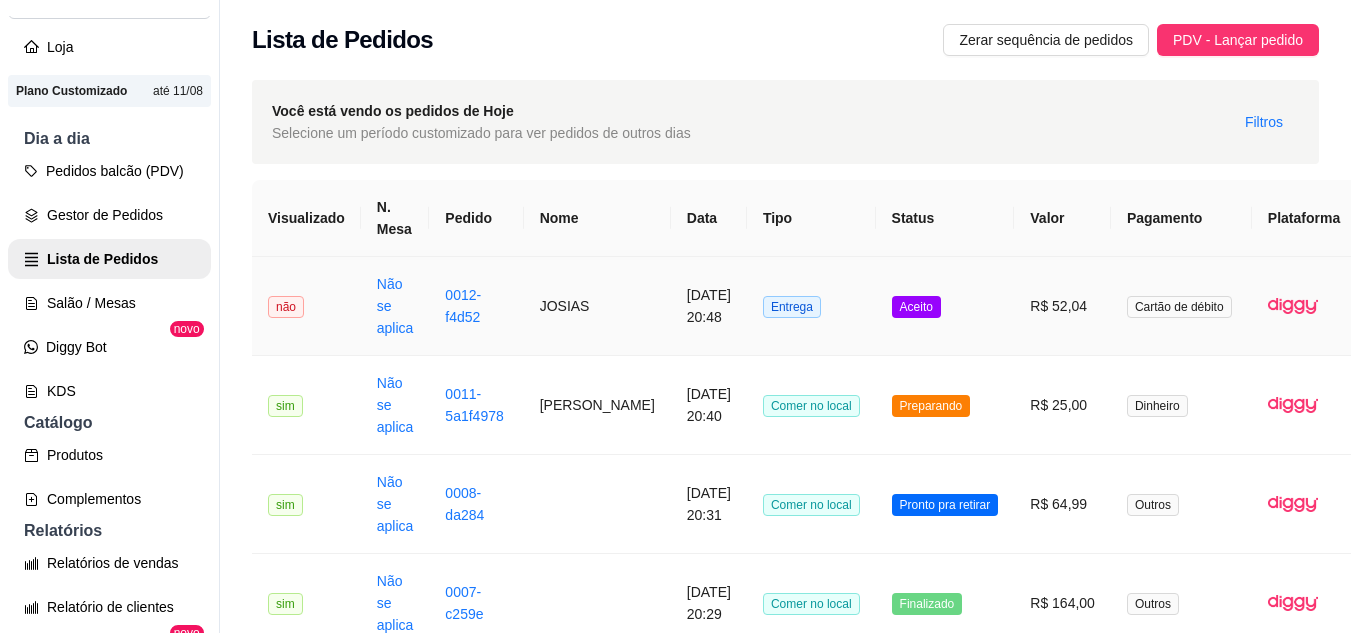 click on "R$ 52,04" at bounding box center (1062, 306) 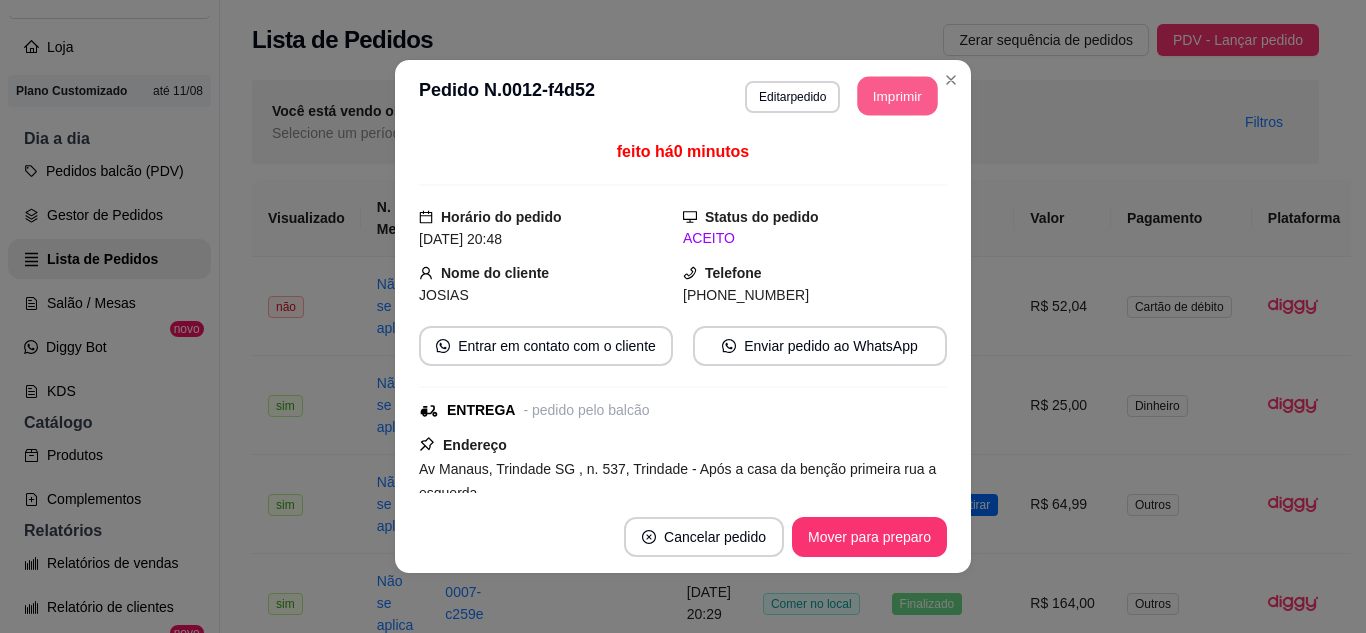 click on "Imprimir" at bounding box center (898, 96) 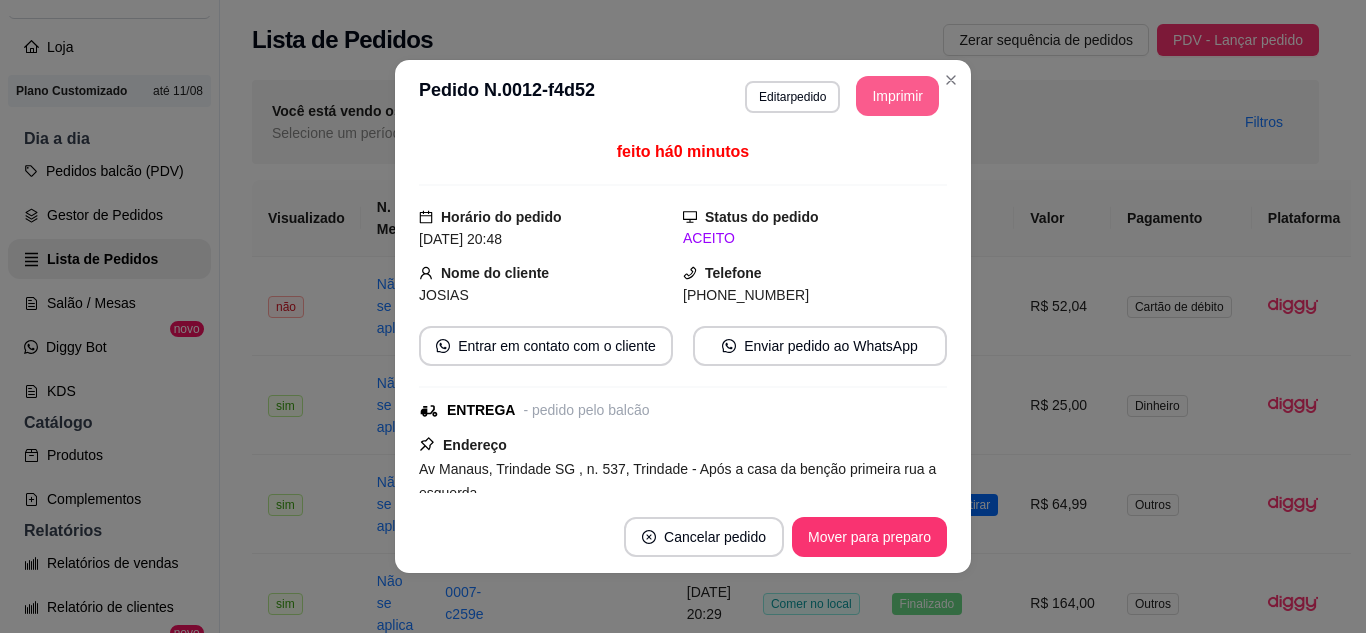 scroll, scrollTop: 0, scrollLeft: 0, axis: both 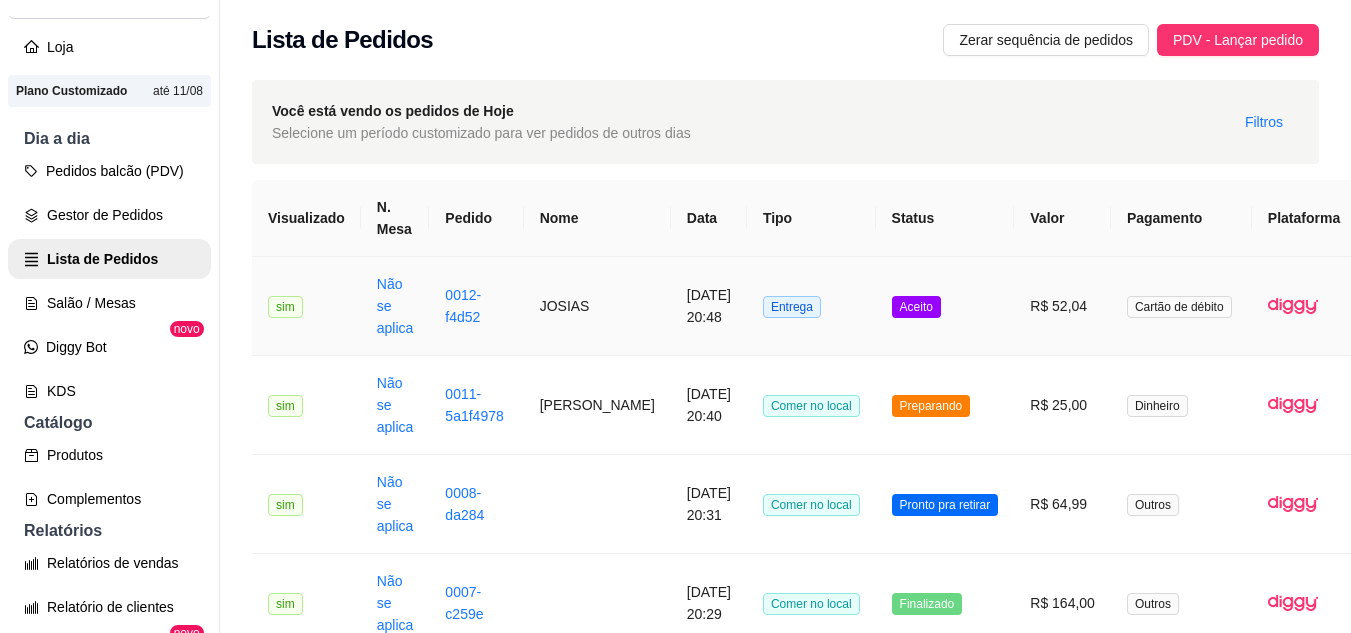 click on "R$ 52,04" at bounding box center (1062, 306) 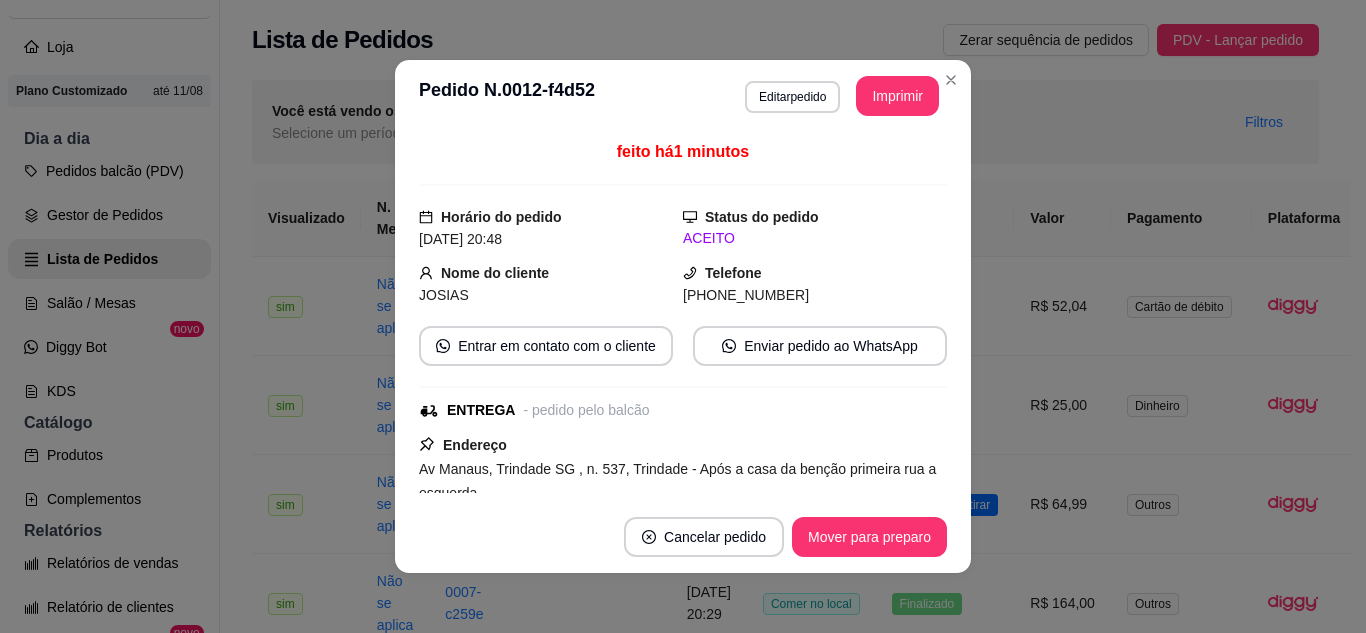 click on "**********" at bounding box center (683, 96) 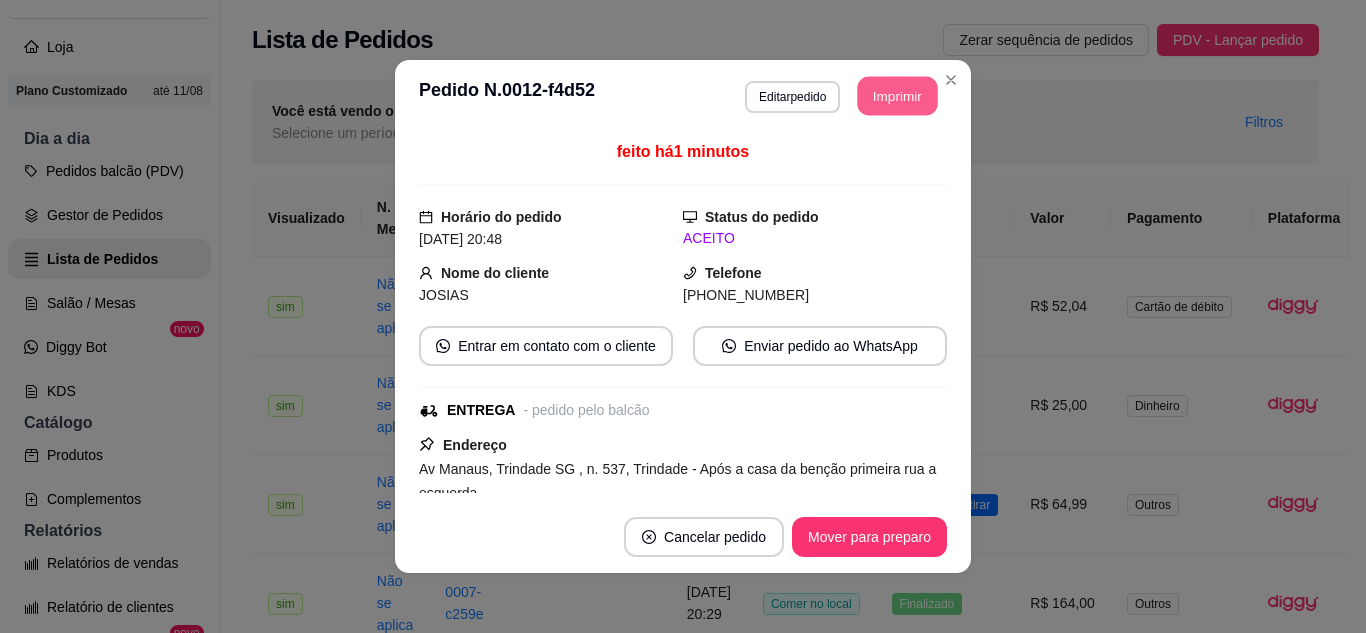 click on "Imprimir" at bounding box center (898, 96) 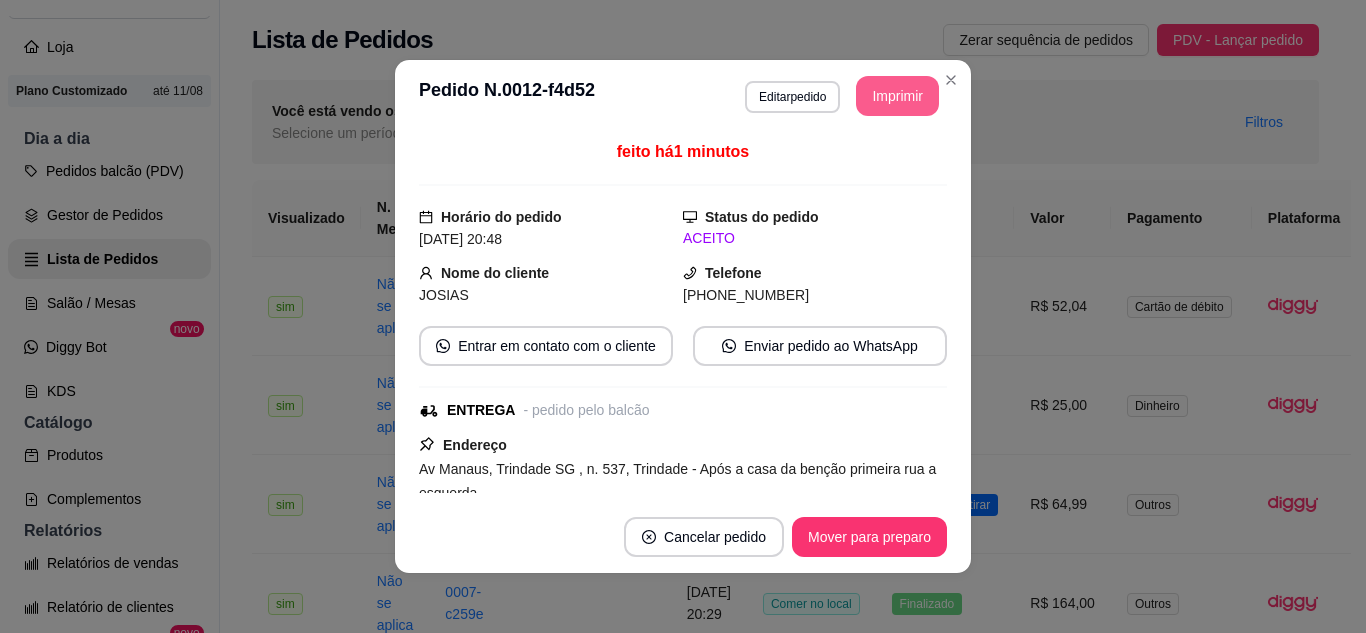 scroll, scrollTop: 0, scrollLeft: 0, axis: both 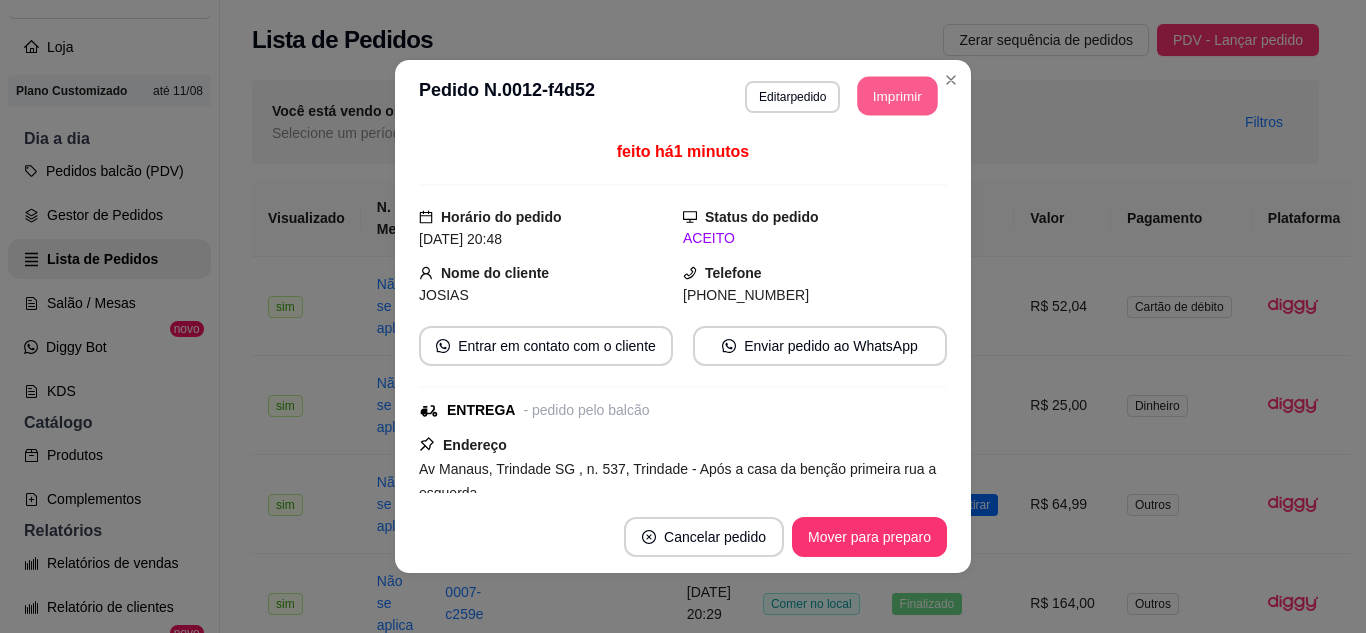 click on "Imprimir" at bounding box center [898, 96] 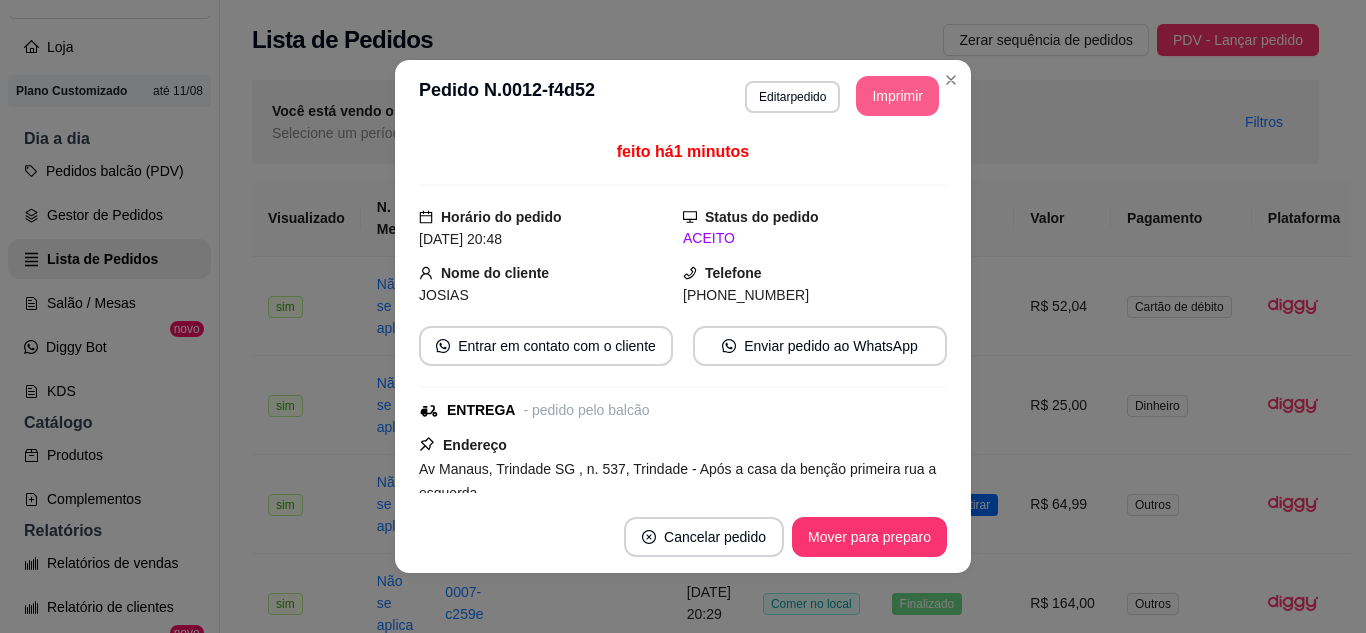 scroll, scrollTop: 0, scrollLeft: 0, axis: both 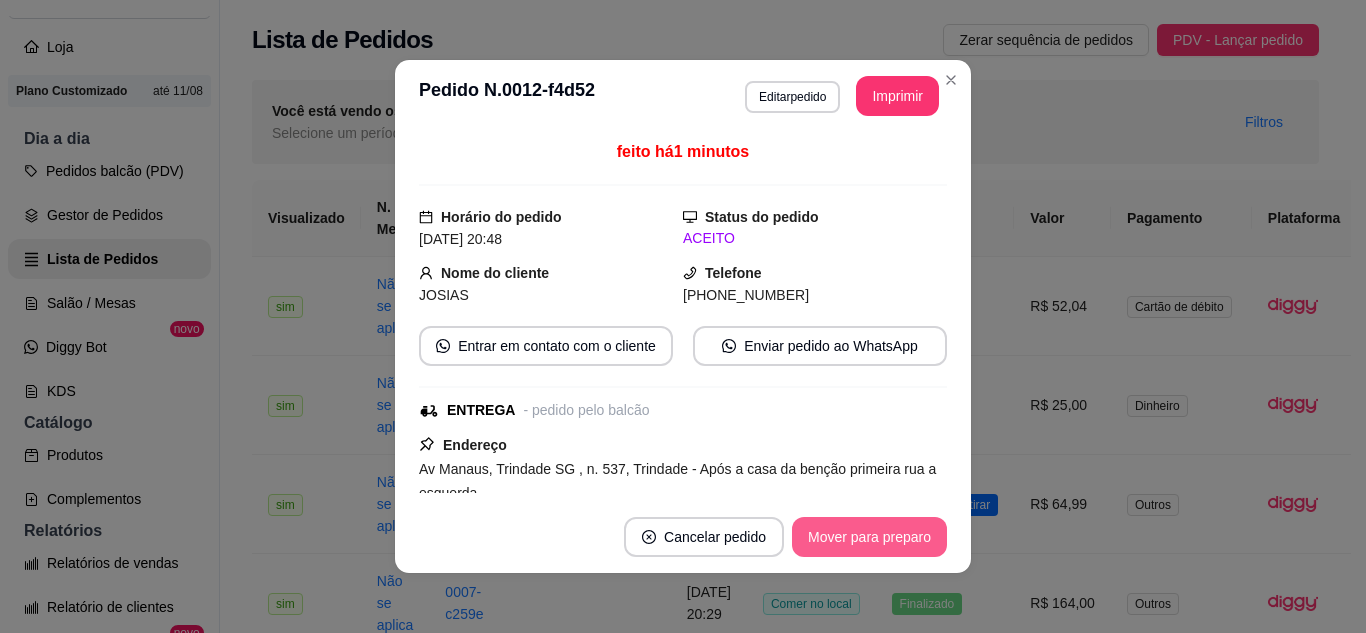 click on "Mover para preparo" at bounding box center [869, 537] 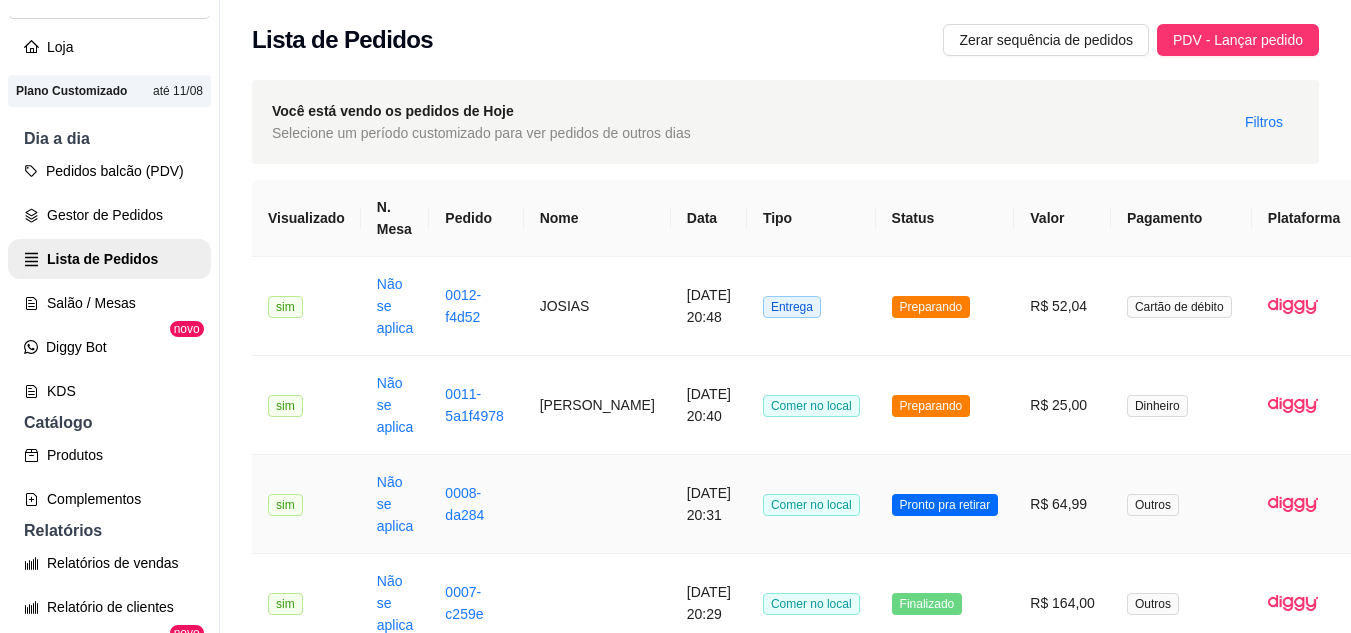 click on "R$ 64,99" at bounding box center [1062, 504] 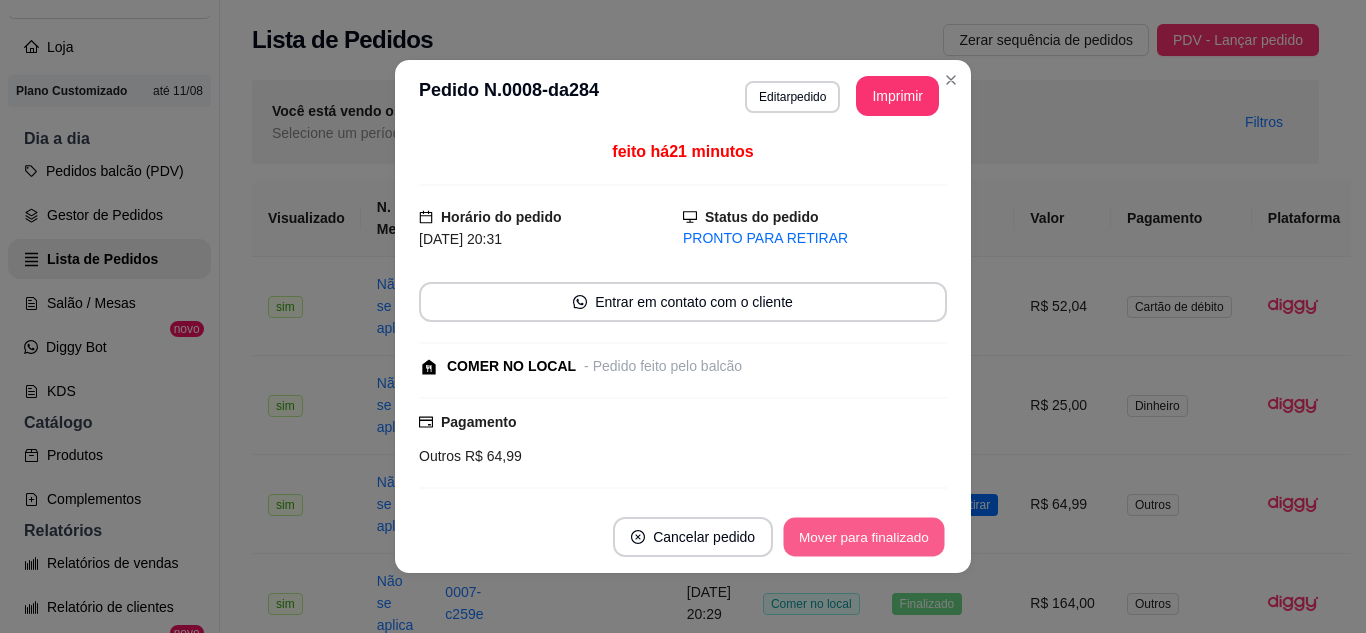 click on "Mover para finalizado" at bounding box center (864, 537) 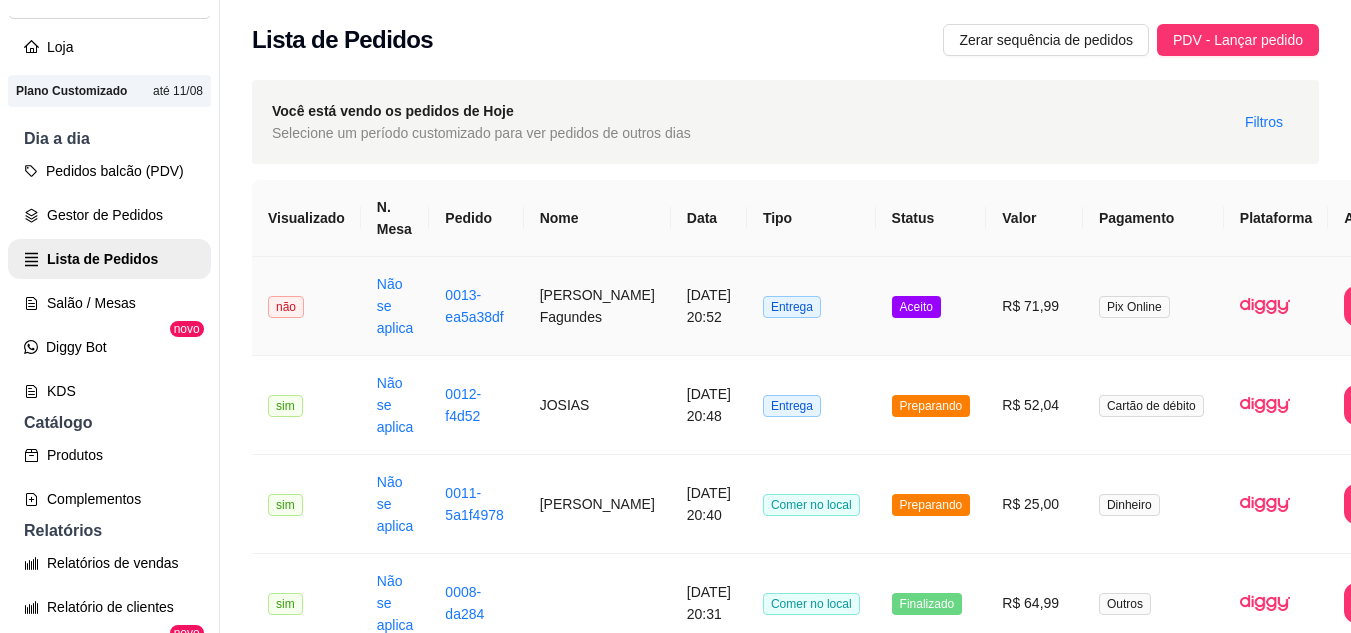 click on "Entrega" at bounding box center (811, 306) 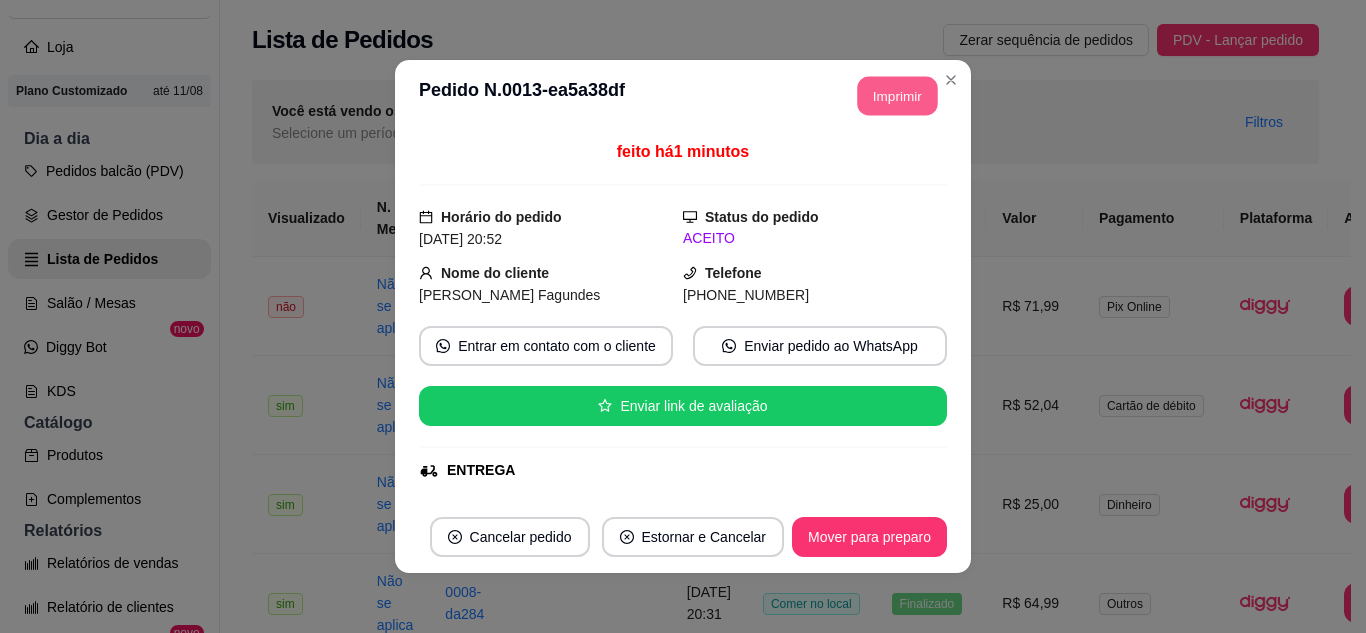 click on "Imprimir" at bounding box center (898, 96) 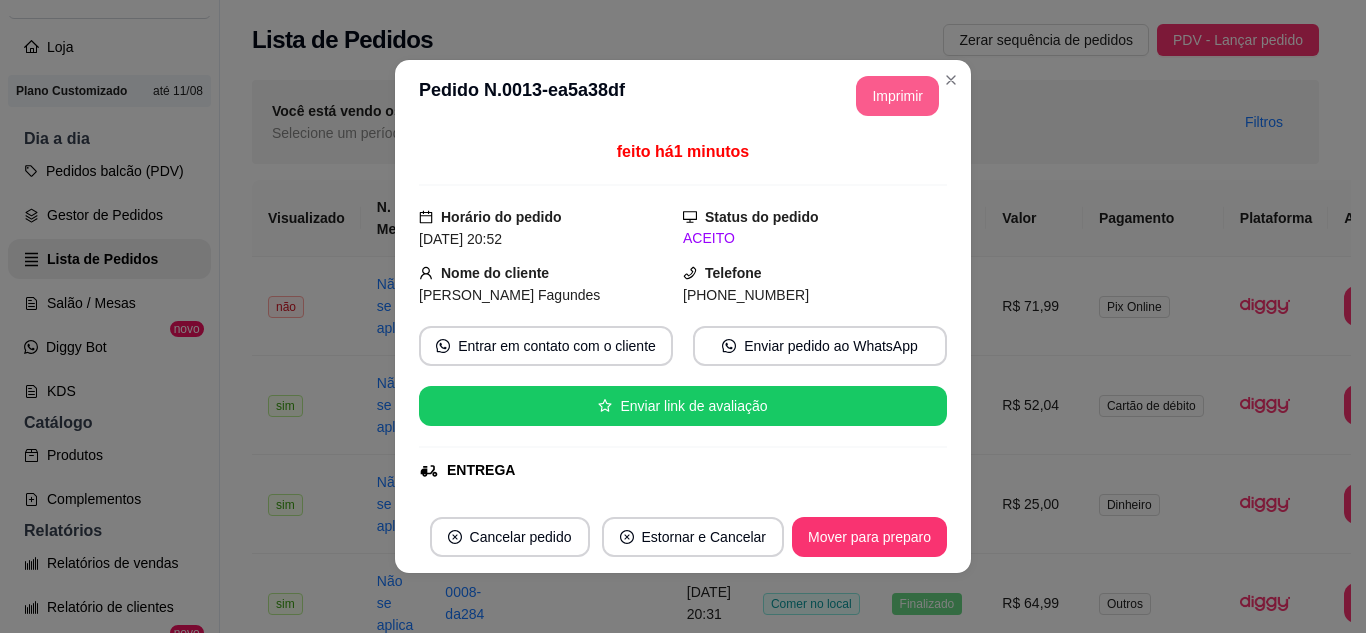 scroll, scrollTop: 0, scrollLeft: 0, axis: both 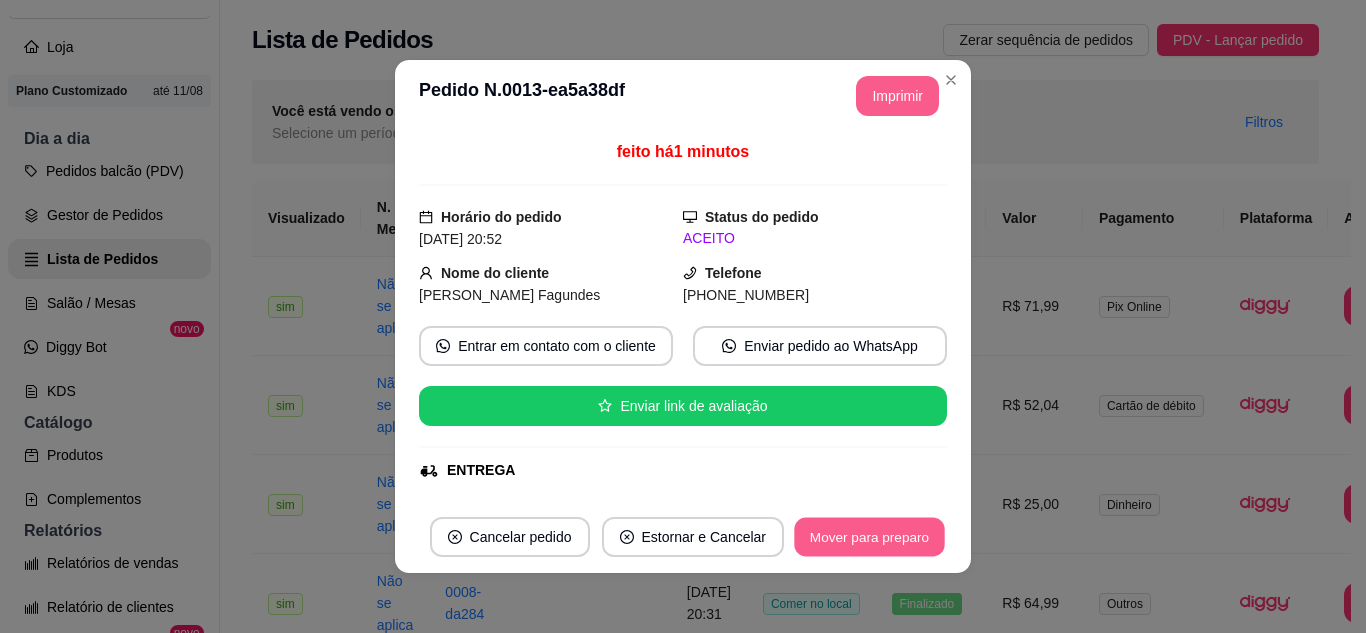 click on "Mover para preparo" at bounding box center (869, 537) 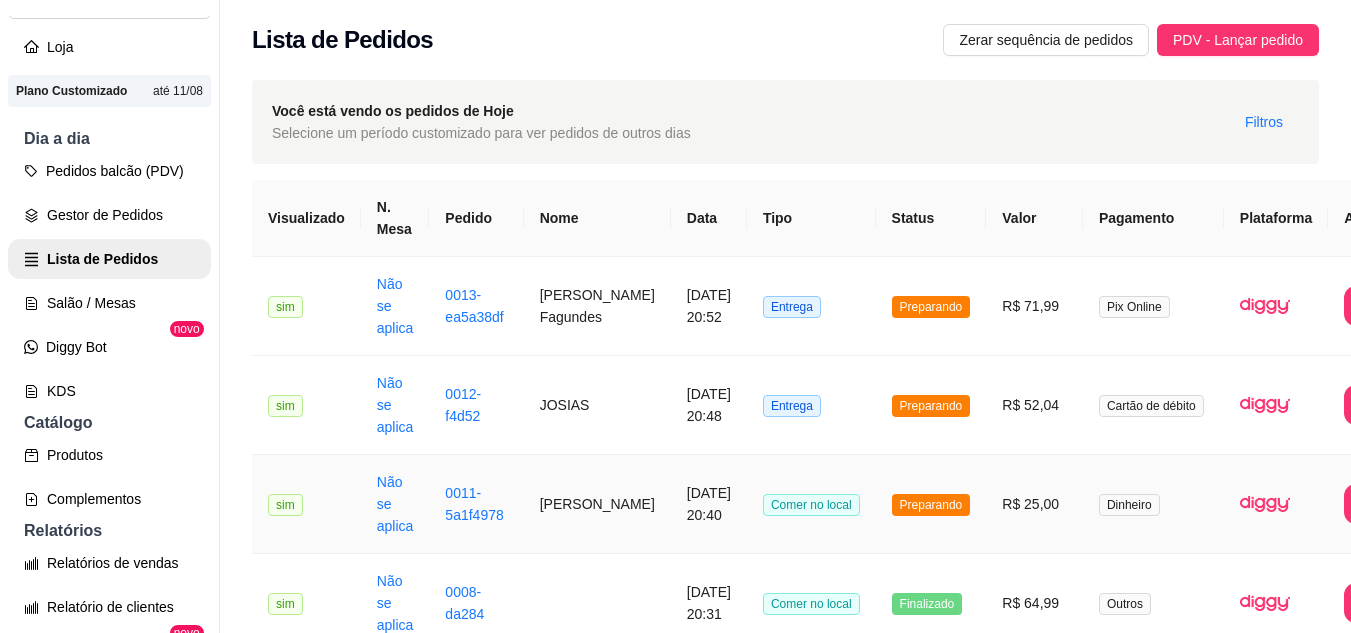 click on "R$ 25,00" at bounding box center [1034, 504] 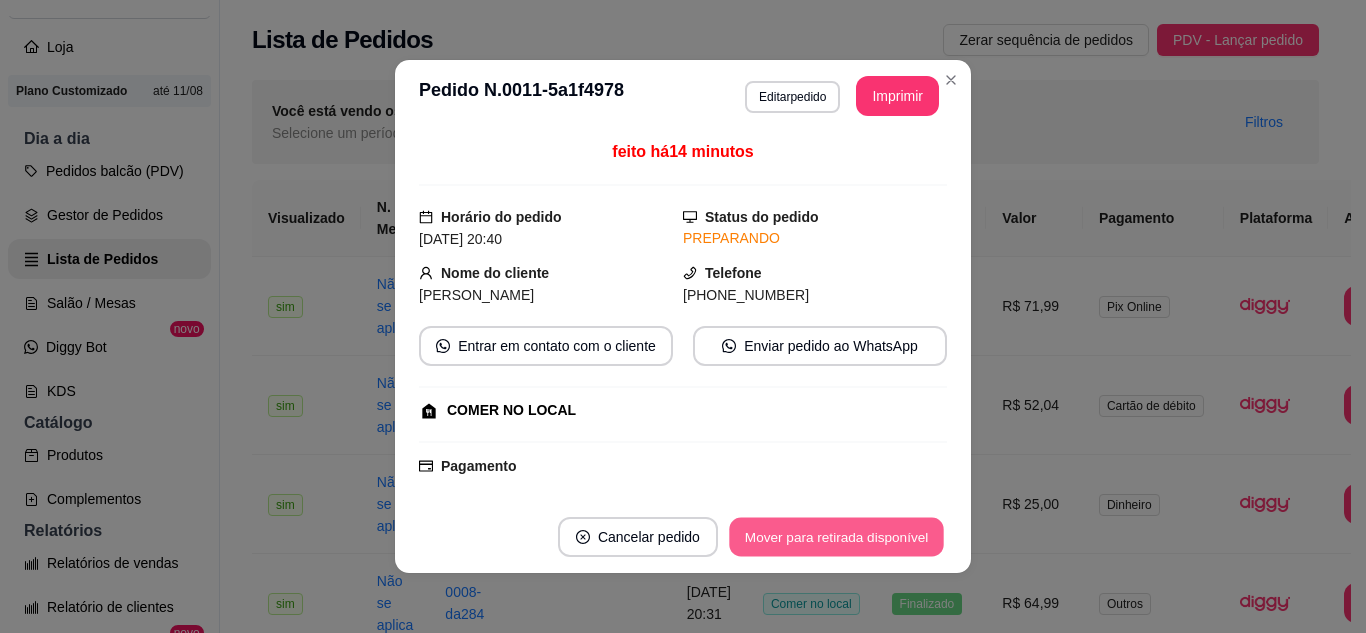 click on "Mover para retirada disponível" at bounding box center [836, 537] 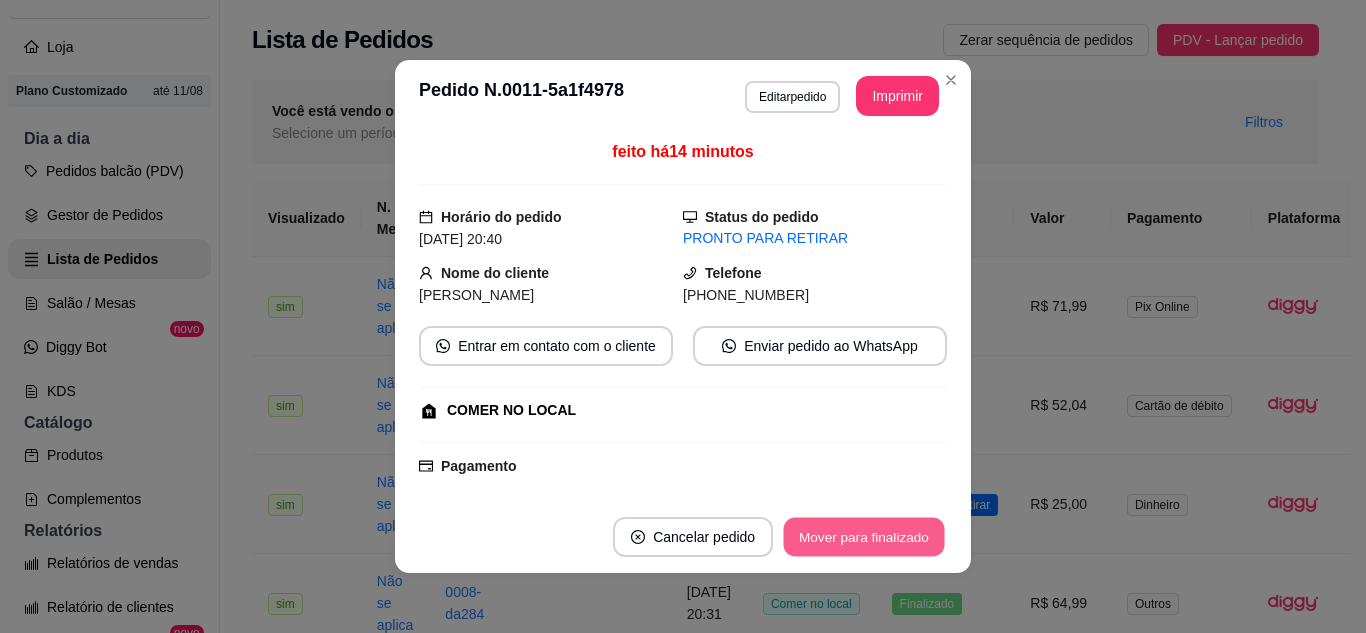 click on "Mover para finalizado" at bounding box center (864, 537) 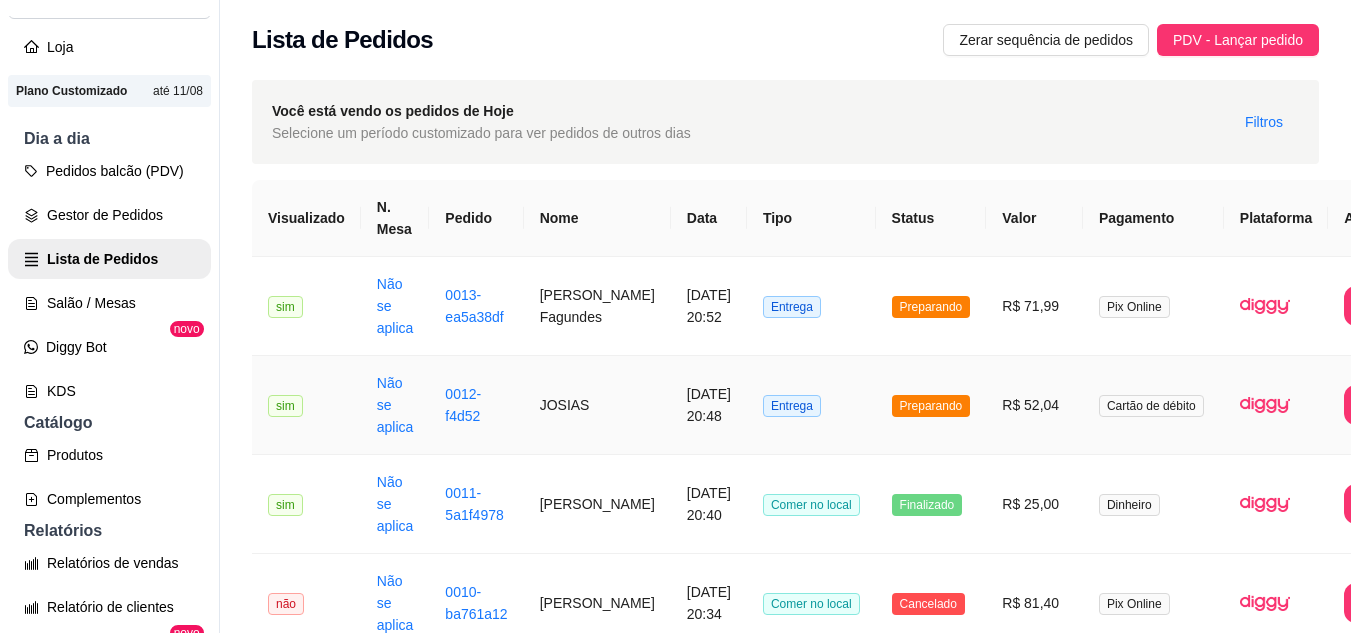click on "Entrega" at bounding box center [811, 405] 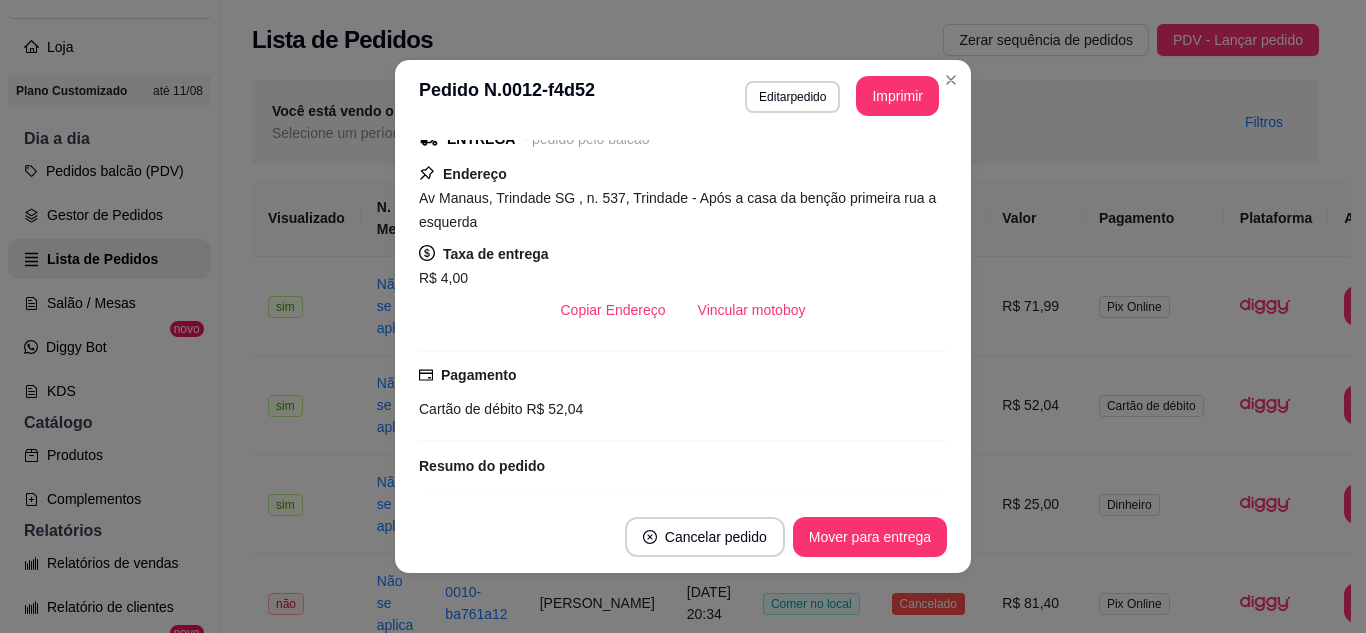 scroll, scrollTop: 306, scrollLeft: 0, axis: vertical 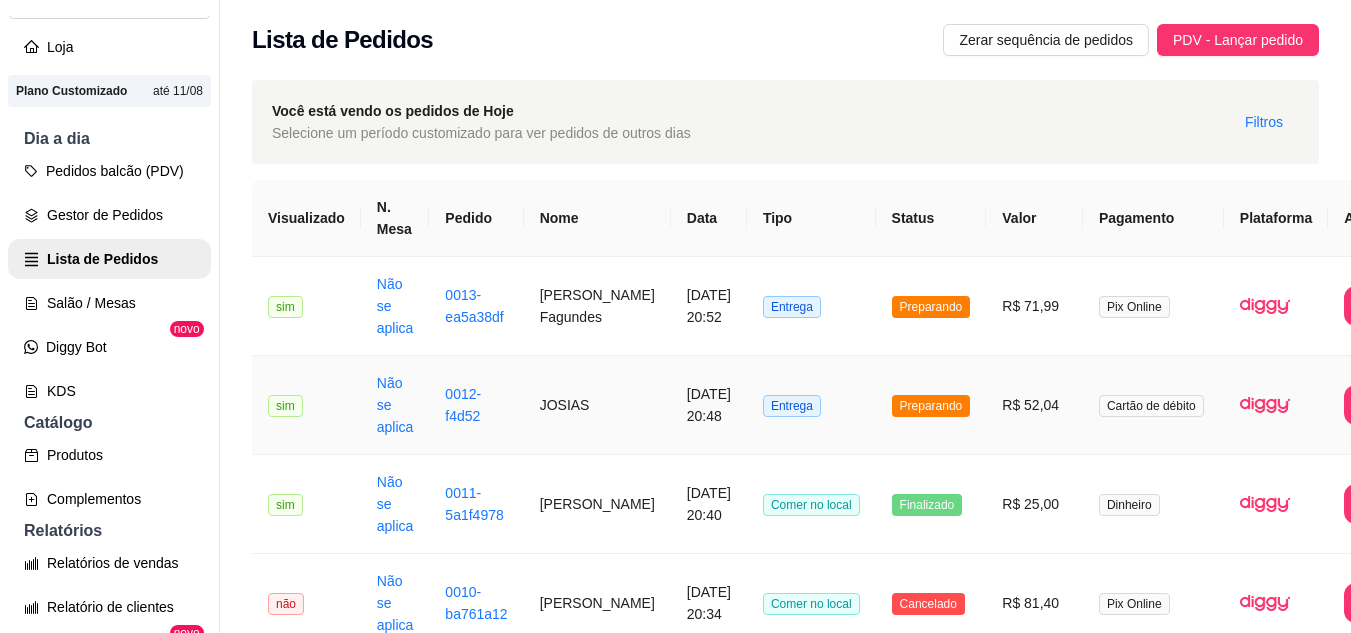 click on "Entrega" at bounding box center (811, 405) 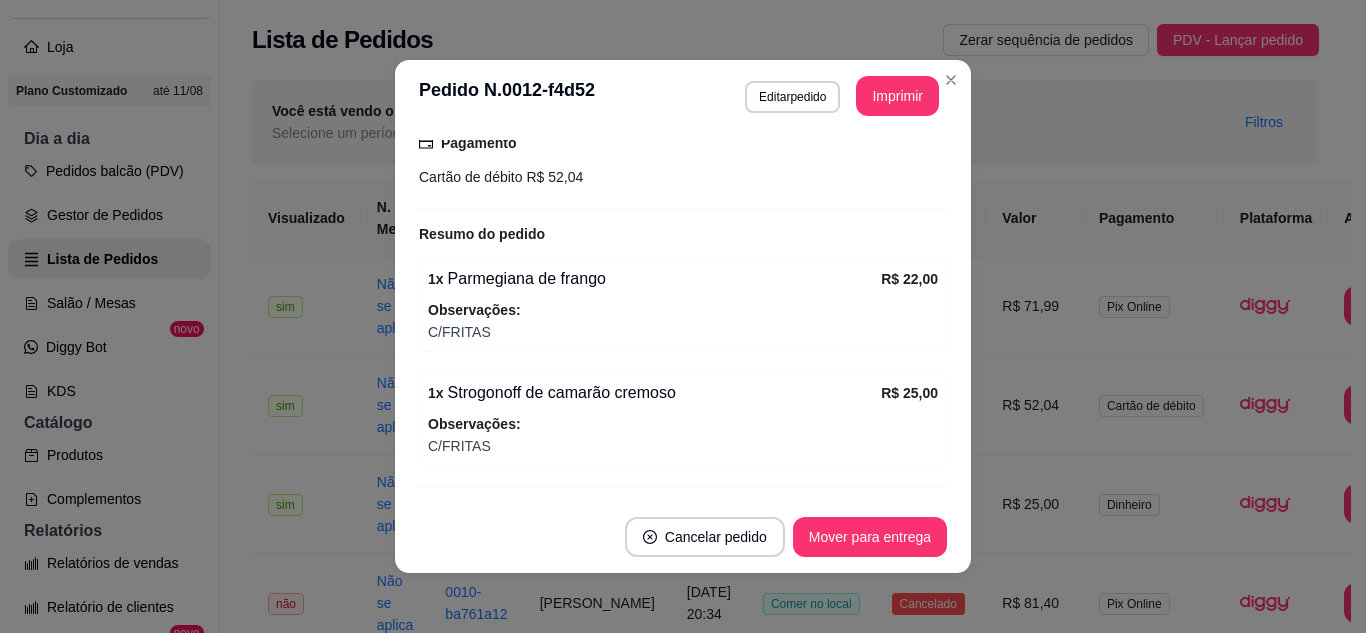 scroll, scrollTop: 523, scrollLeft: 0, axis: vertical 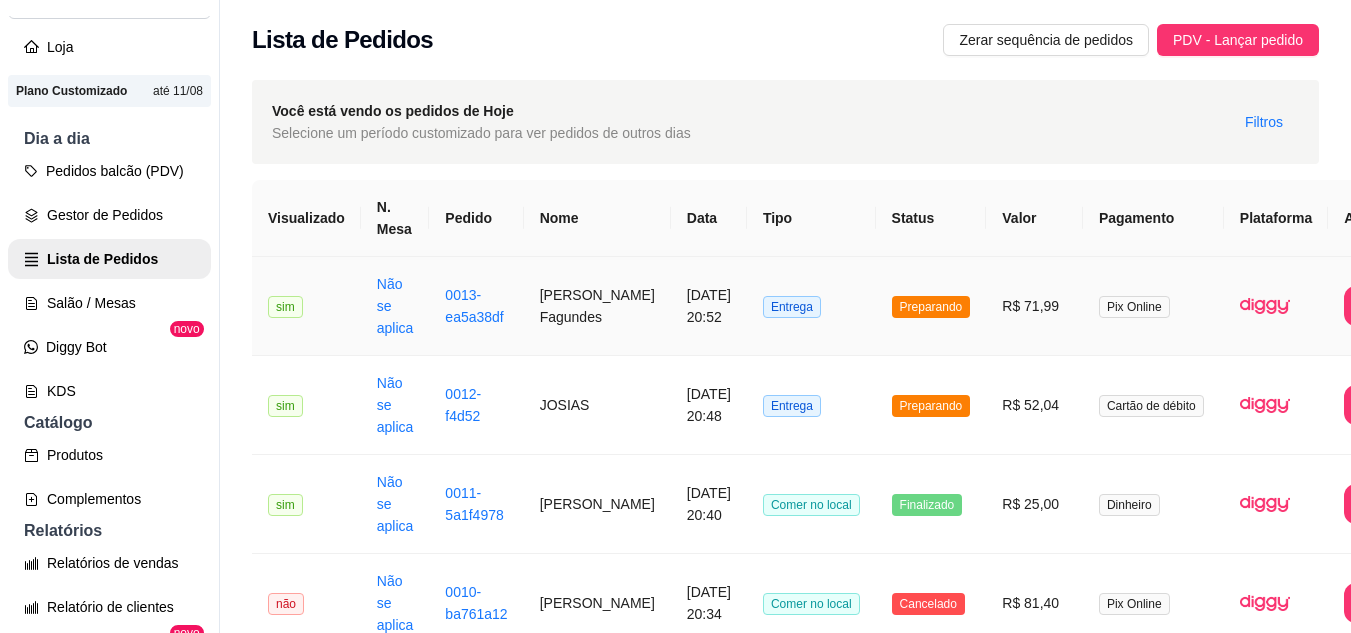 click on "R$ 71,99" at bounding box center [1034, 306] 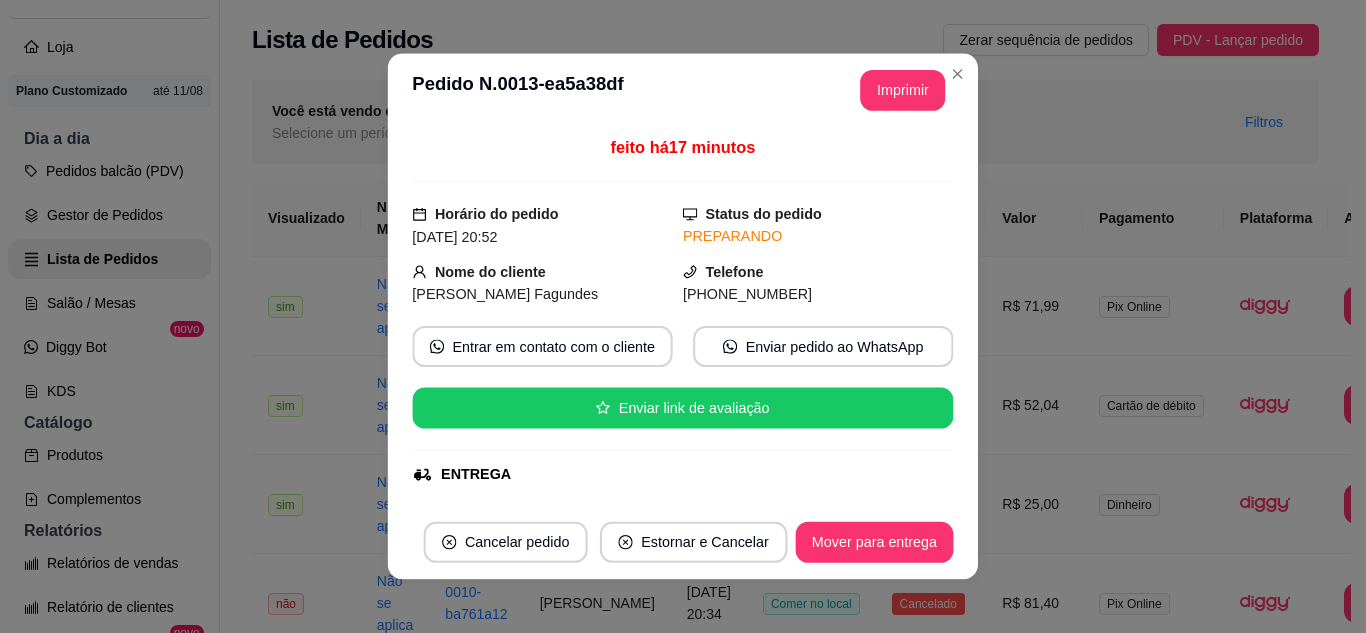 click on "feito há  17   minutos Horário do pedido 19/07/2025 20:52 Status do pedido PREPARANDO Nome do cliente Jose Wellington Fagundes Telefone (21) 9 9522-1167 Entrar em contato com o cliente Enviar pedido ao WhatsApp Enviar link de avaliação ENTREGA Endereço  Rua Joao Ferreira Leão, n. 101, Centro - 24455040 Bairro Antonina (após o colégio Mannna Junior, segunda rua a direita - rua sem saída) Taxa de entrega  R$ 7,00 Copiar Endereço Vincular motoboy Pagamento Pix online   R$ 71,99   - pagamento   aprovado Resumo do pedido 1 x     Completão Elite   pra 2  sucesso de vendas R$ 64,99 Subtotal R$ 64,99 Total R$ 71,99" at bounding box center [683, 316] 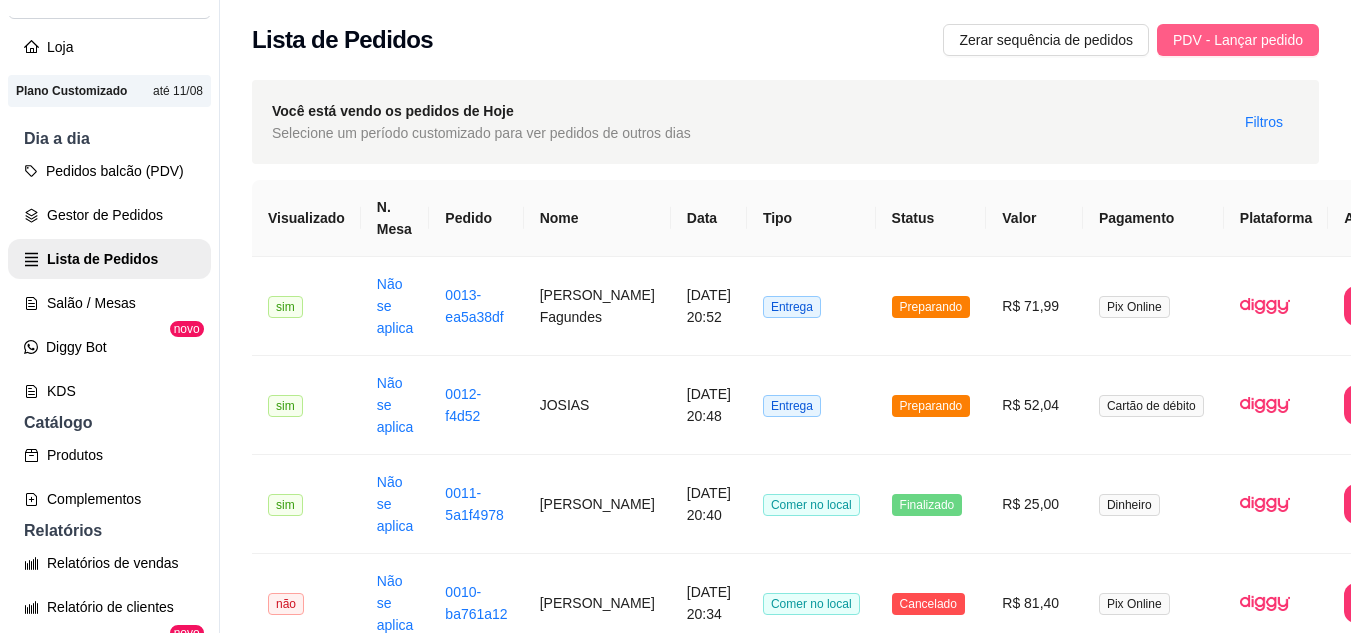click on "PDV - Lançar pedido" at bounding box center (1238, 40) 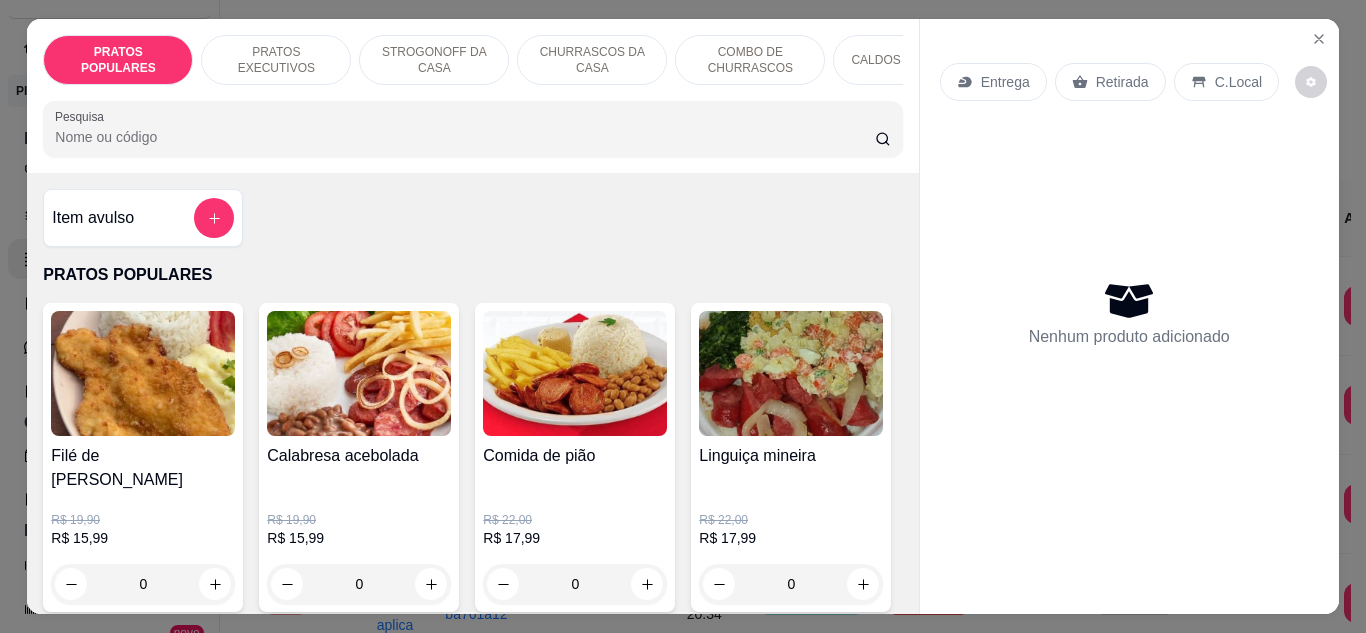scroll, scrollTop: 147, scrollLeft: 0, axis: vertical 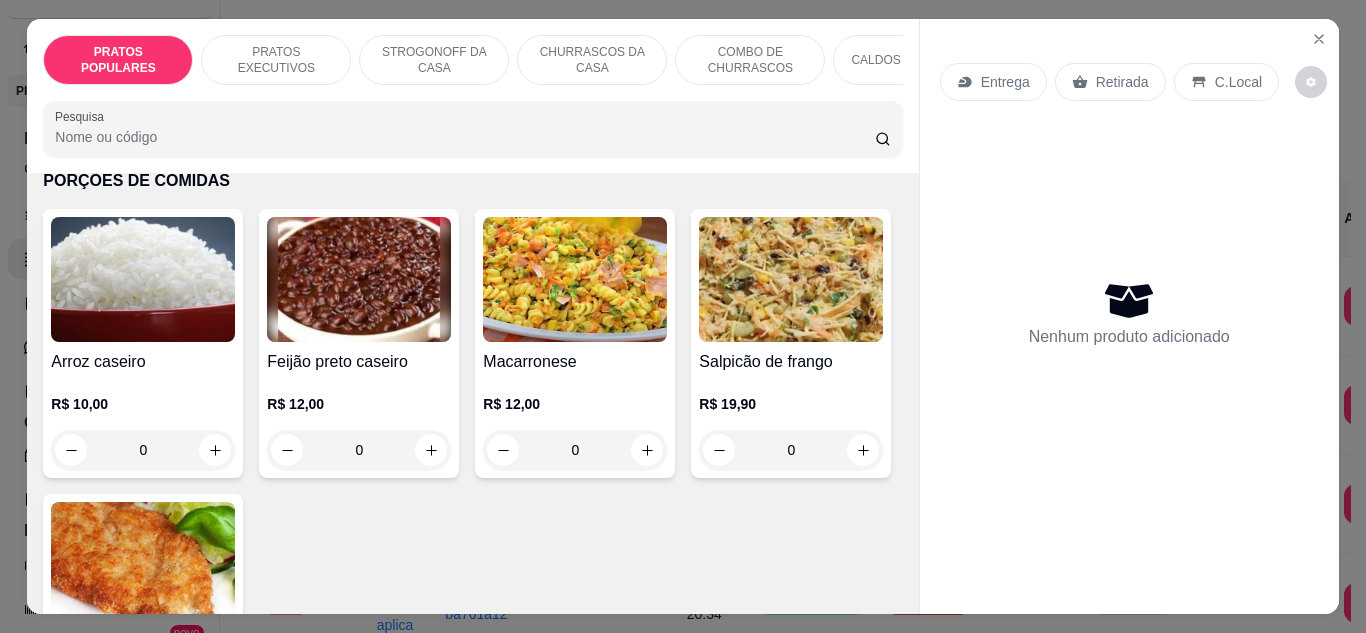 click at bounding box center [431, -241] 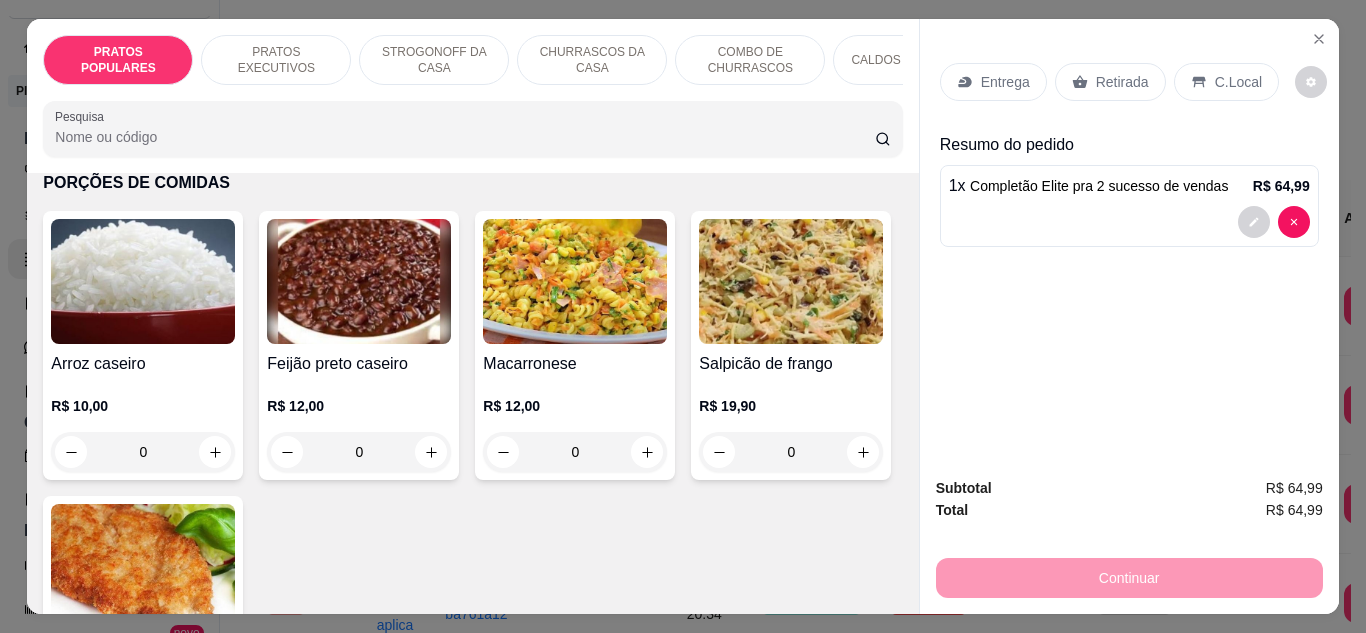 click on "C.Local" at bounding box center (1238, 82) 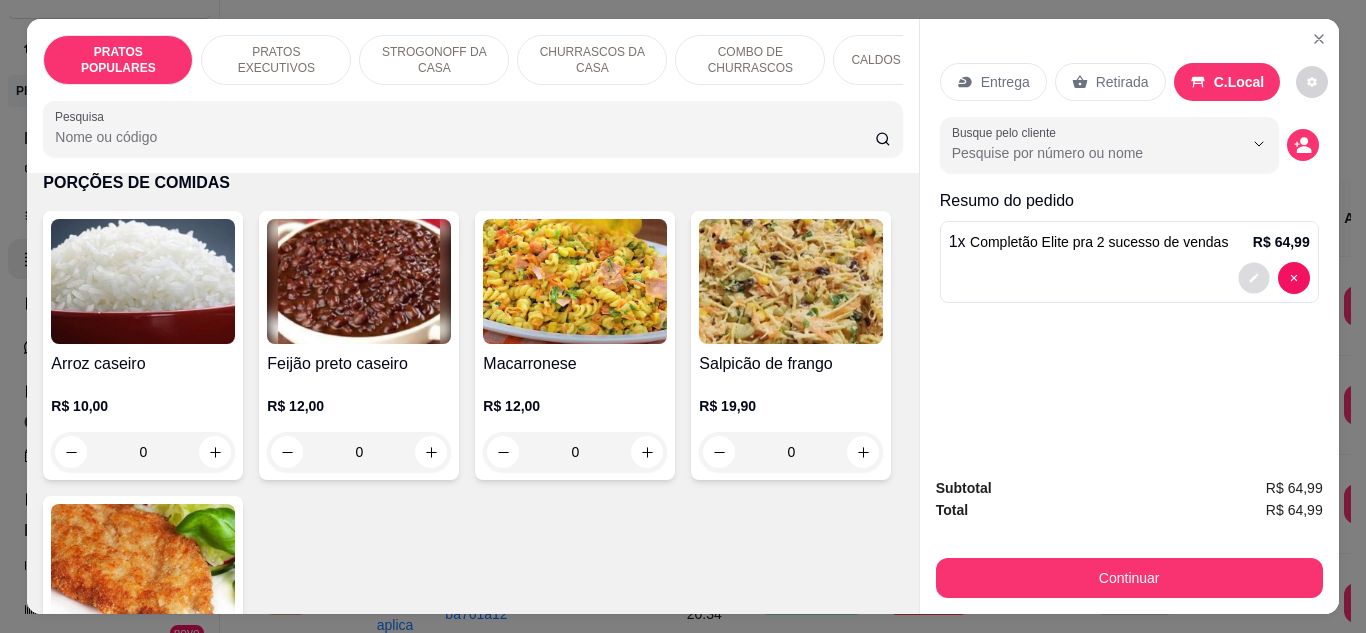click 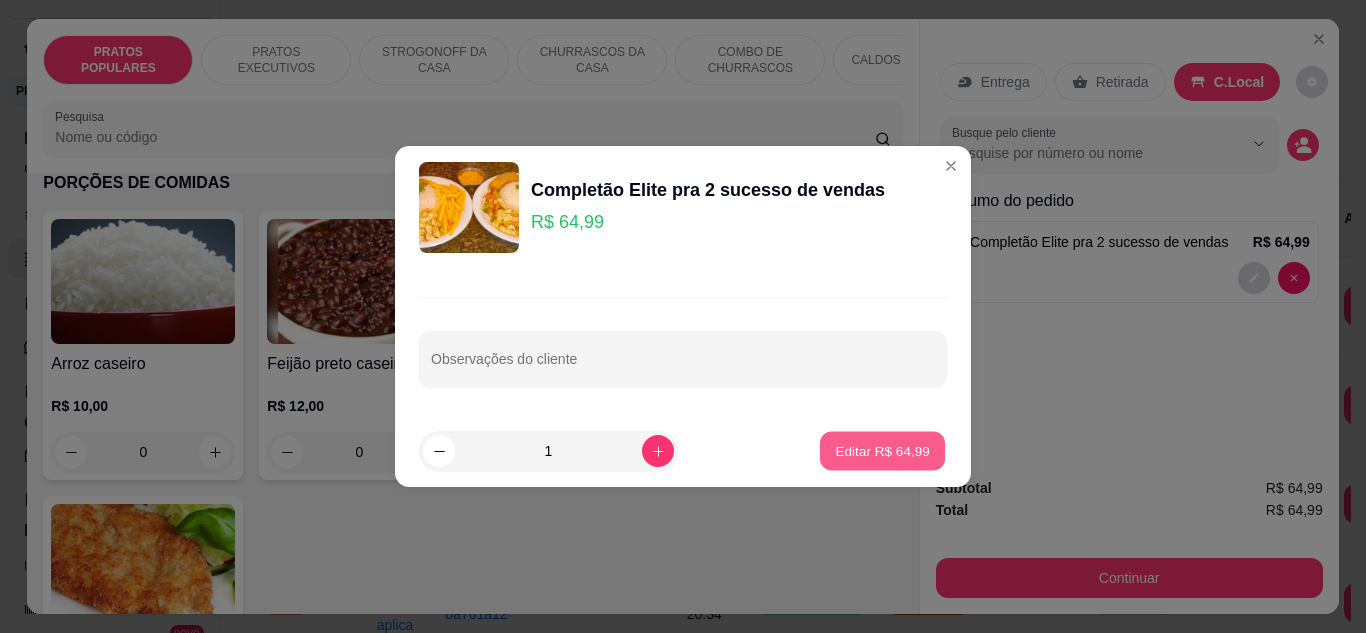 click on "Editar   R$ 64,99" at bounding box center (882, 451) 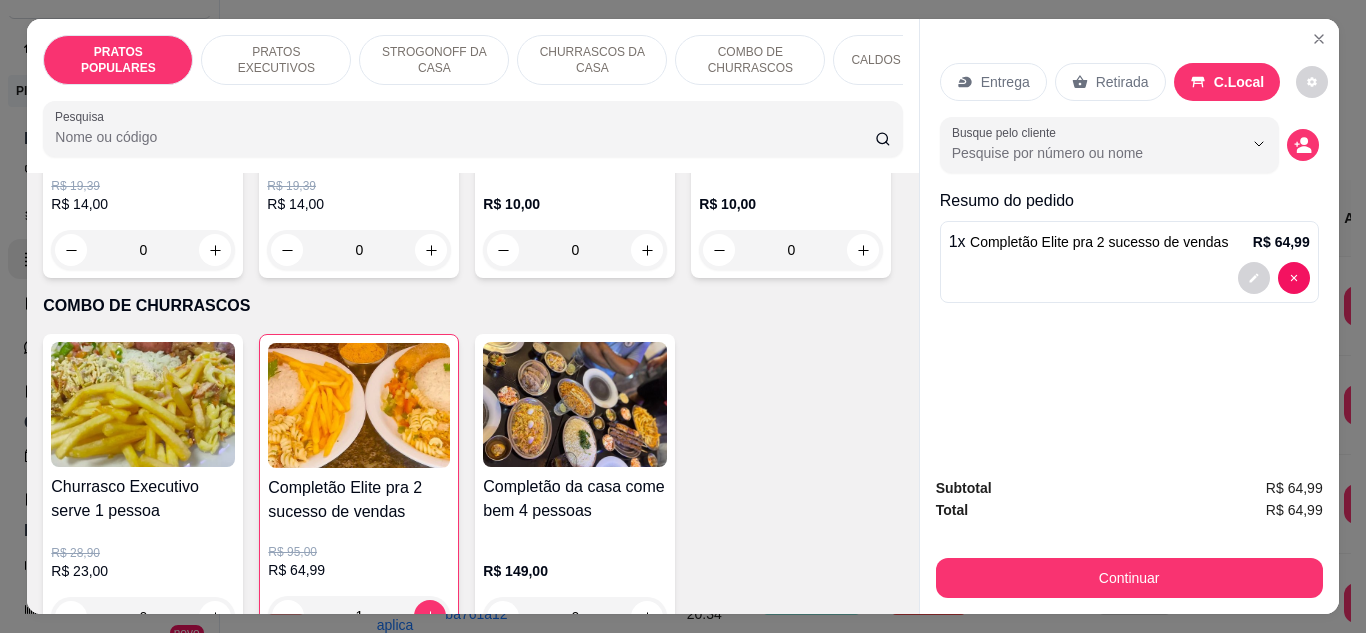 scroll, scrollTop: 1578, scrollLeft: 0, axis: vertical 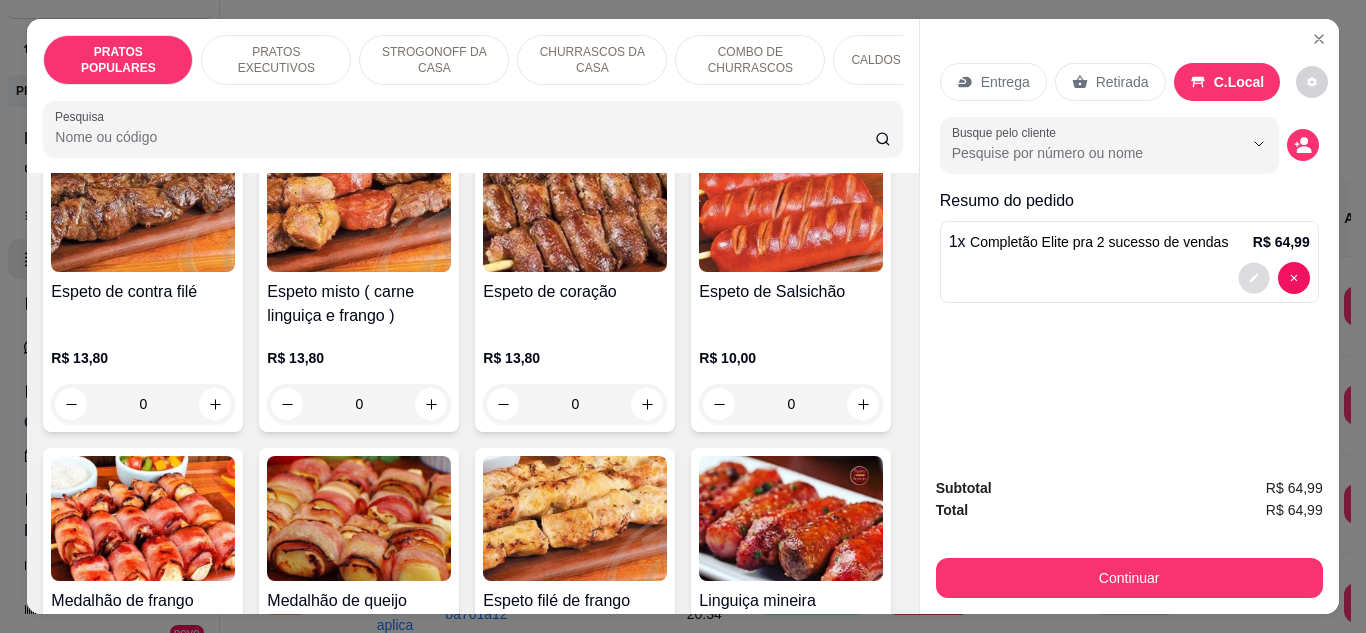click 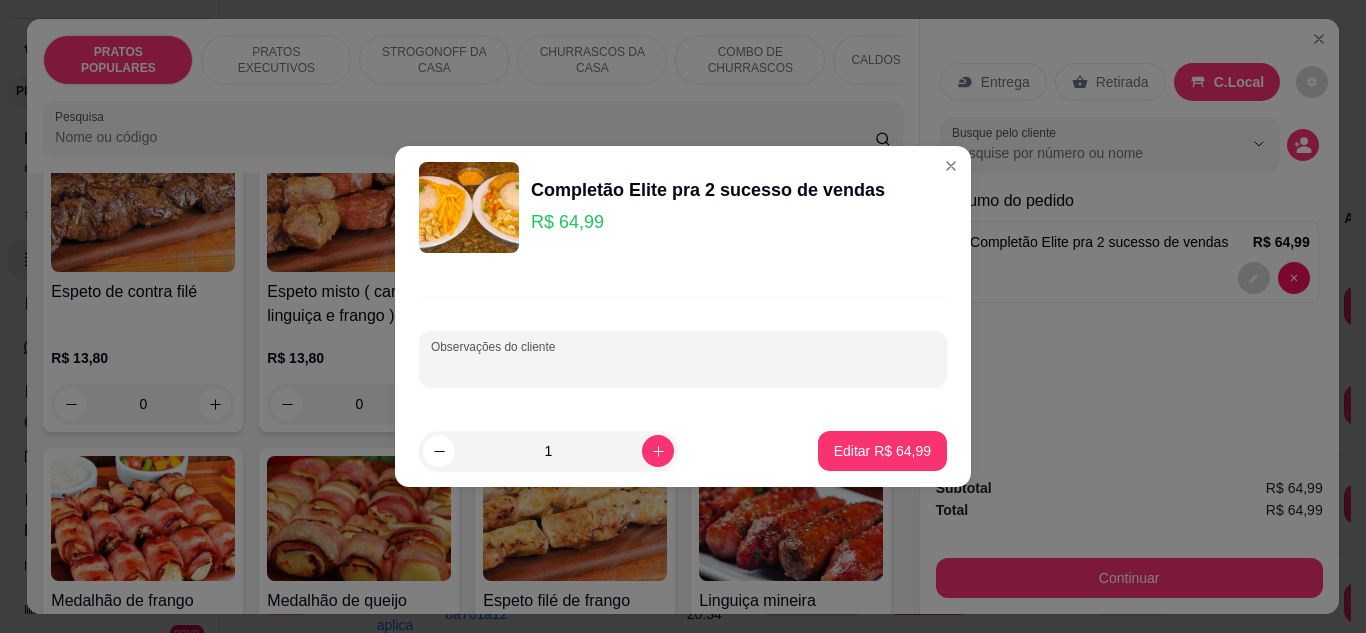 click on "Observações do cliente" at bounding box center (683, 367) 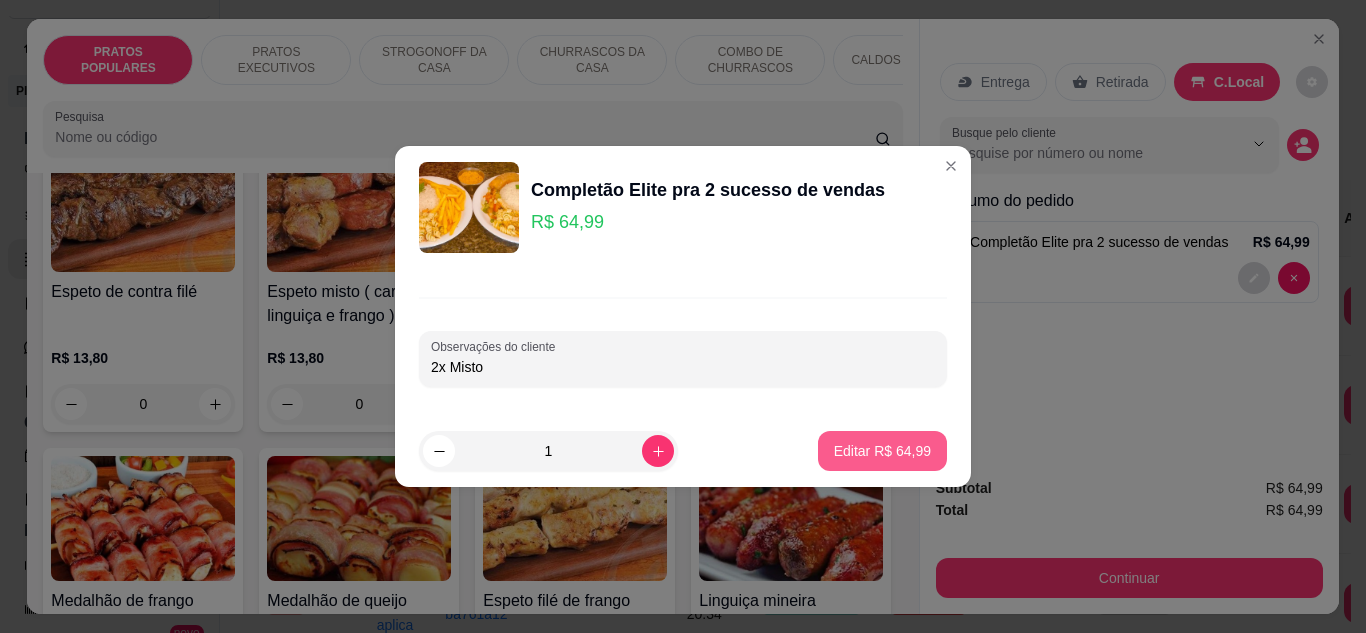 type on "2x Misto" 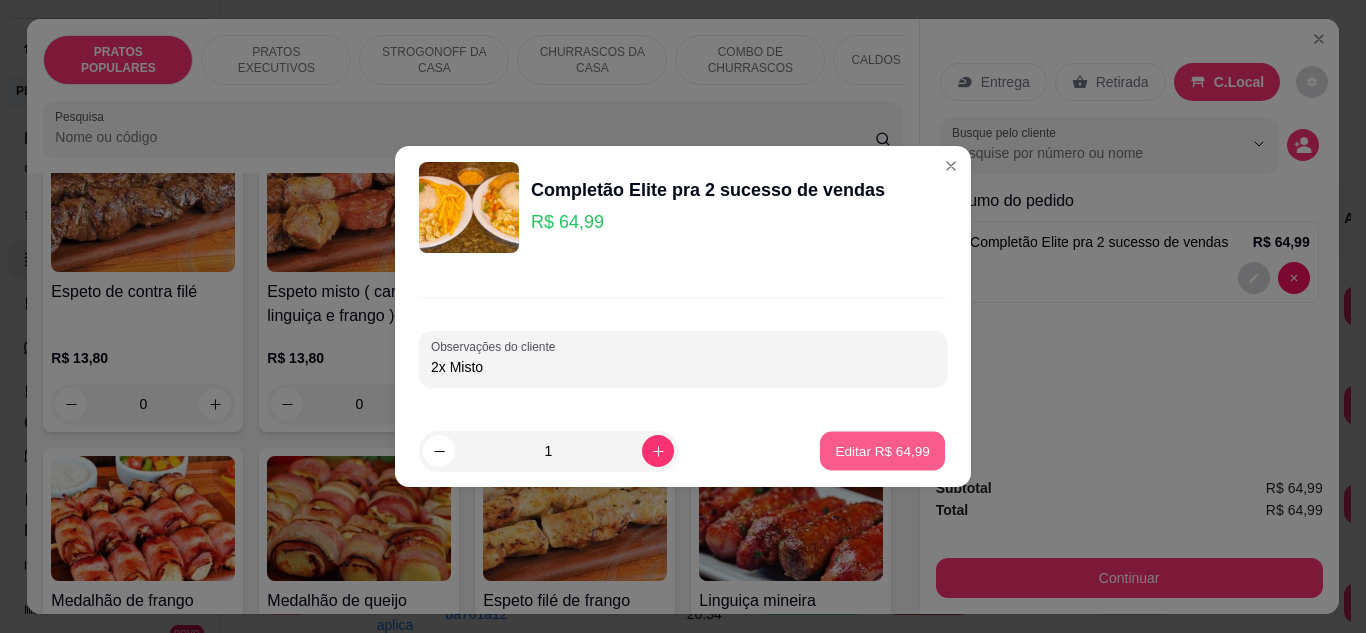 click on "Editar   R$ 64,99" at bounding box center [882, 451] 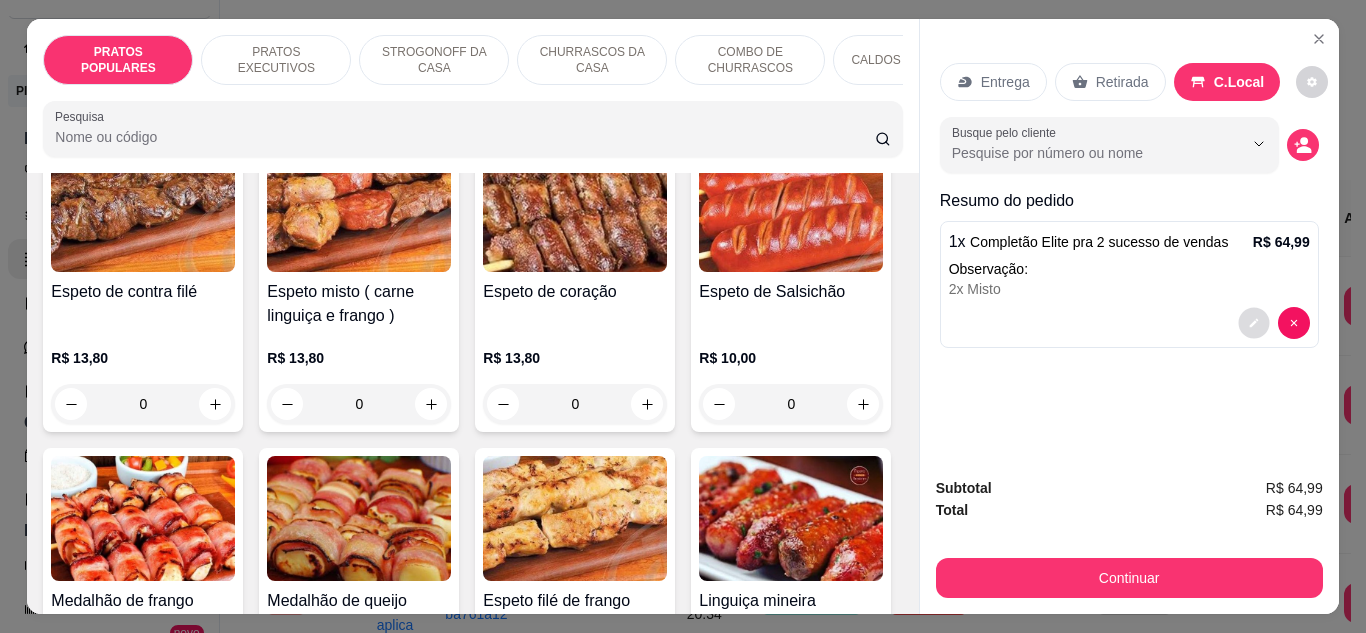 click at bounding box center [1253, 322] 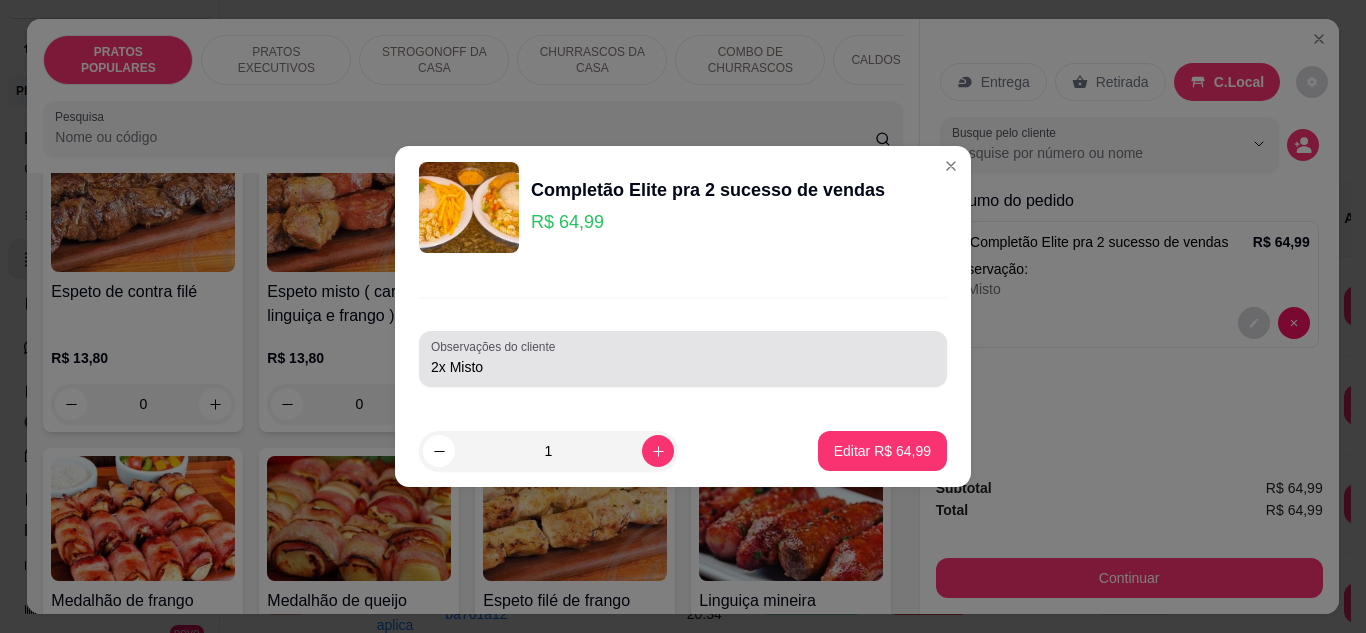 click on "2x Misto" at bounding box center (683, 367) 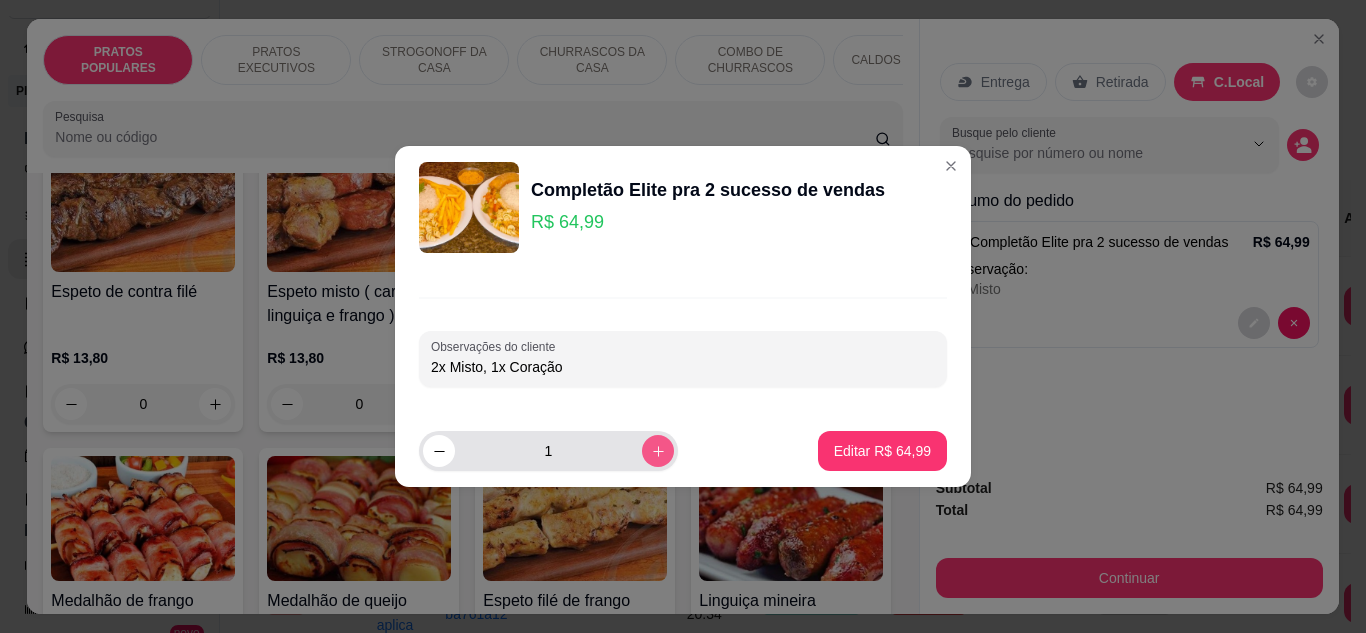type on "2x Misto, 1x Coração" 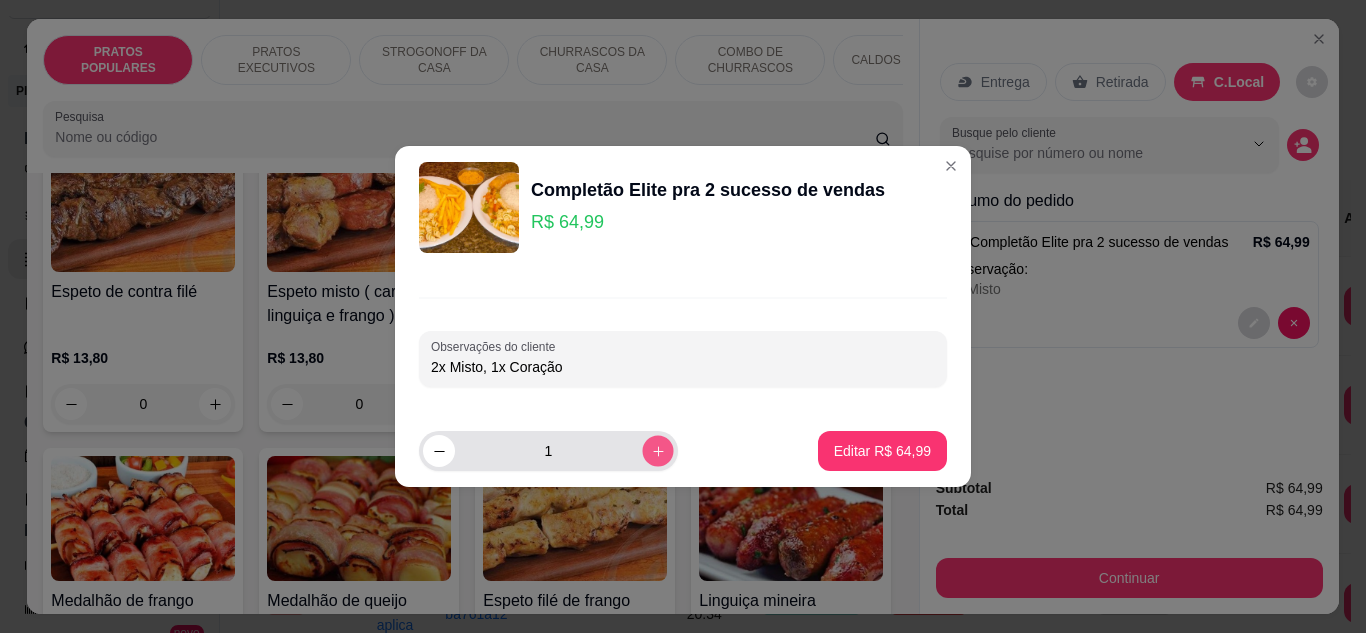 click 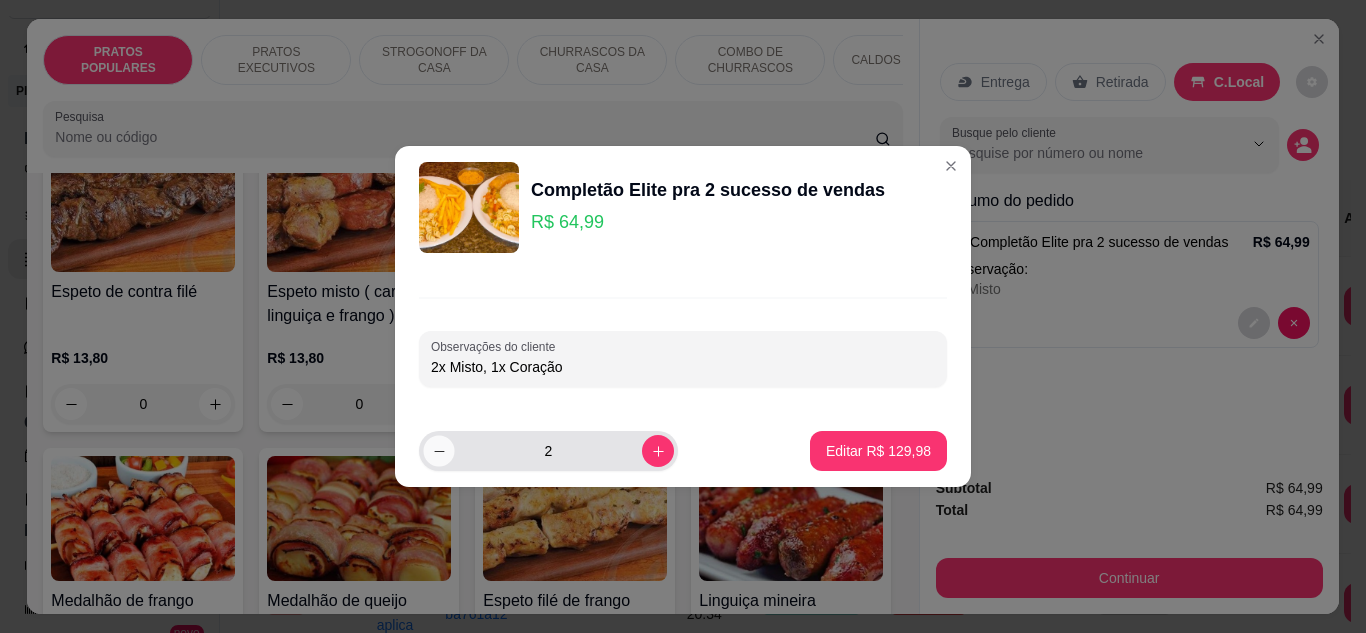 click 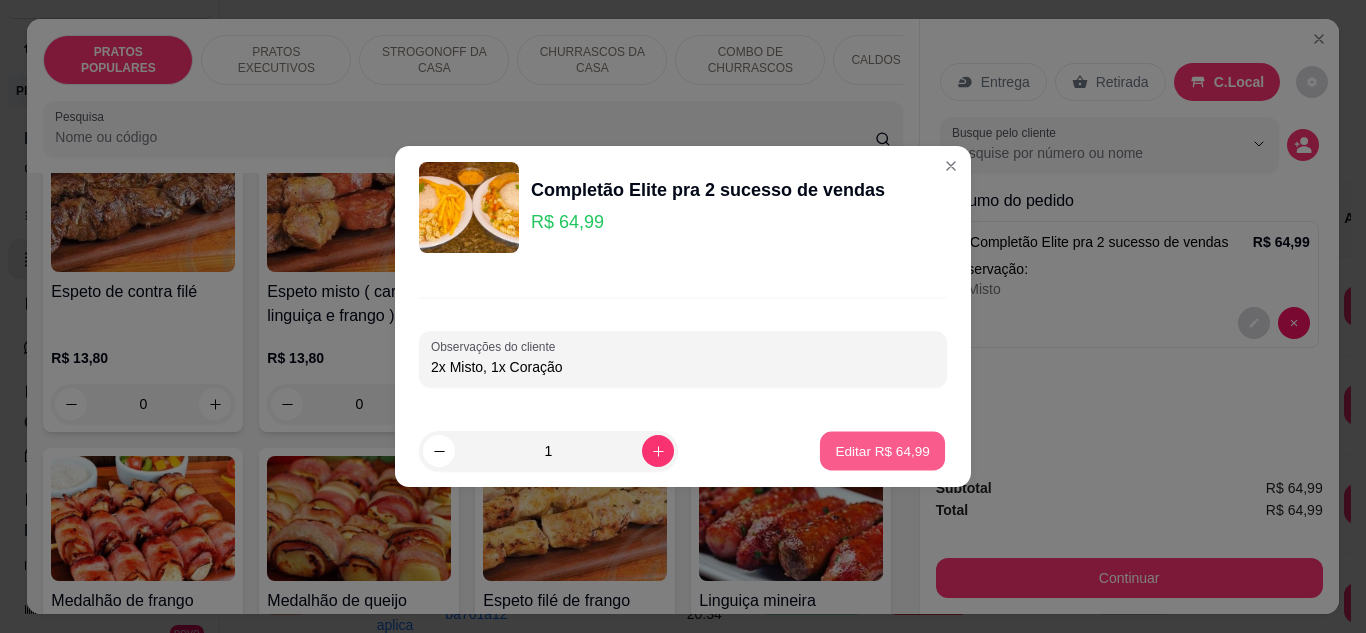 click on "Editar   R$ 64,99" at bounding box center (882, 451) 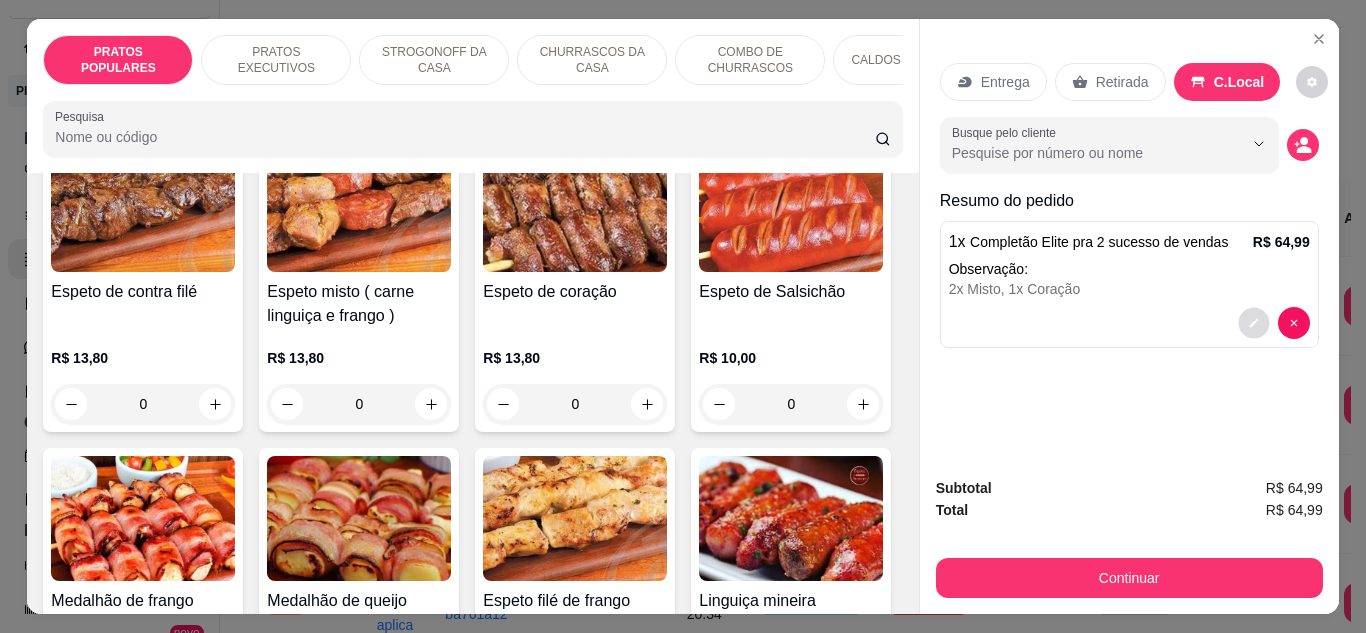 click at bounding box center (1253, 322) 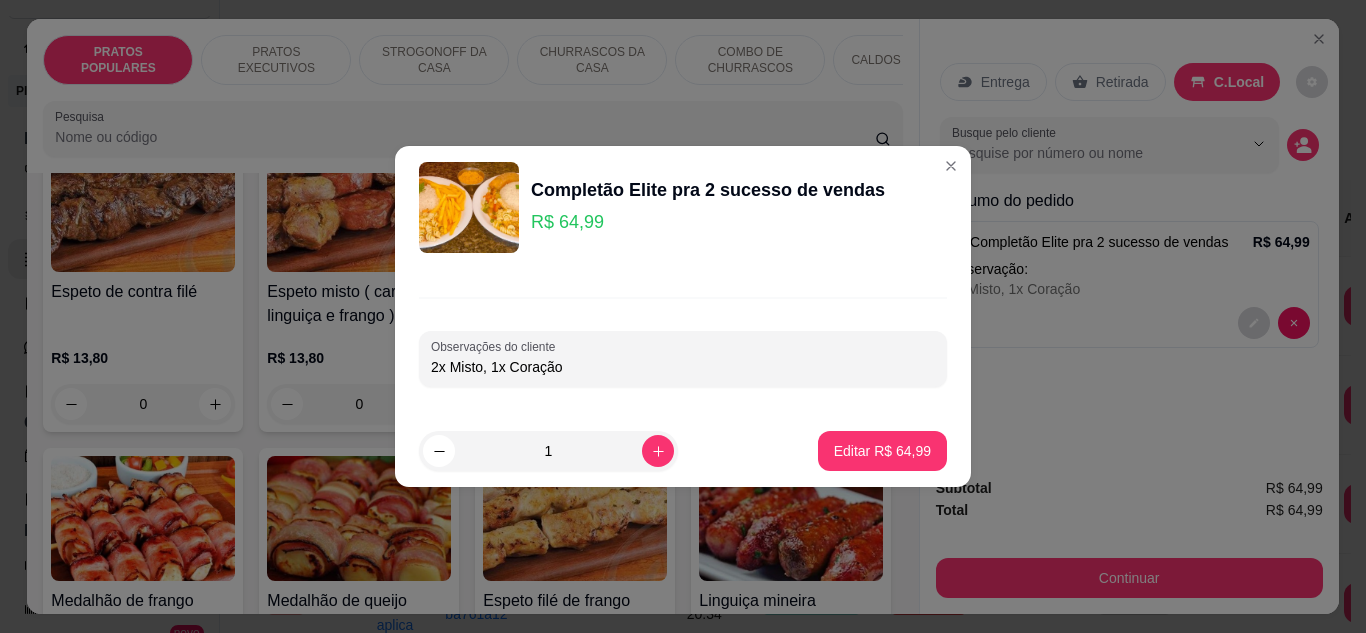 click on "2x Misto, 1x Coração" at bounding box center [683, 367] 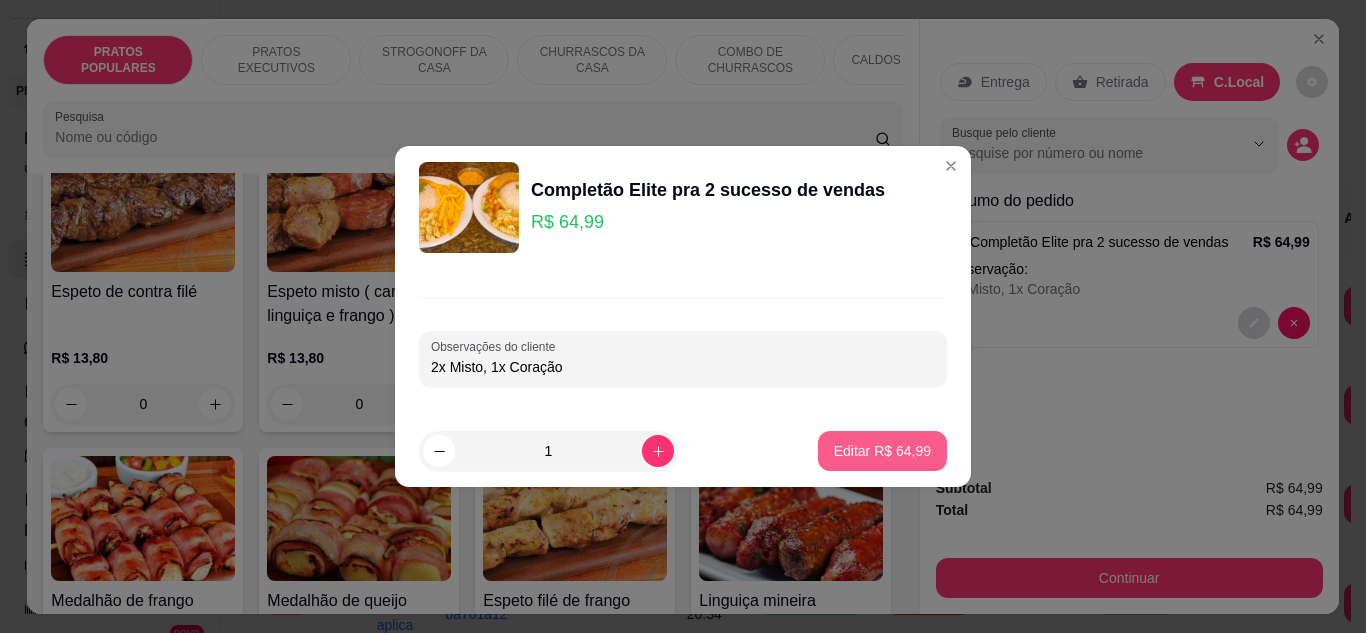 type on "2x Misto, 1x Coração" 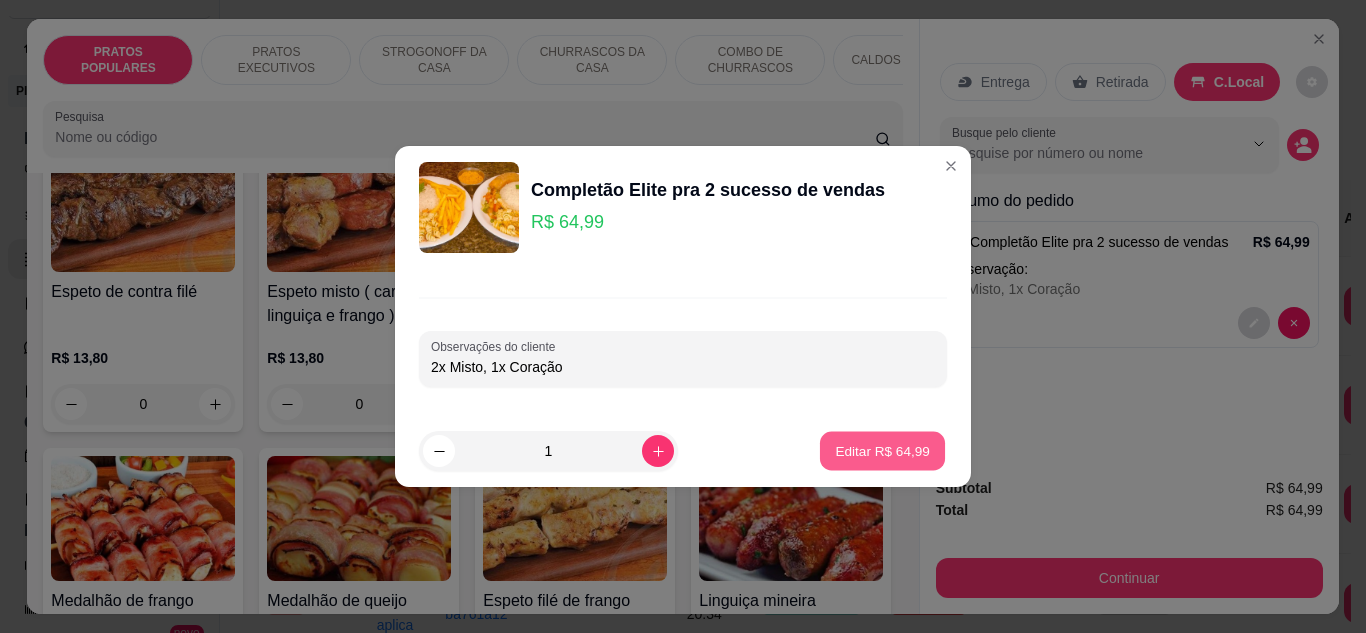 click on "Editar   R$ 64,99" at bounding box center (882, 451) 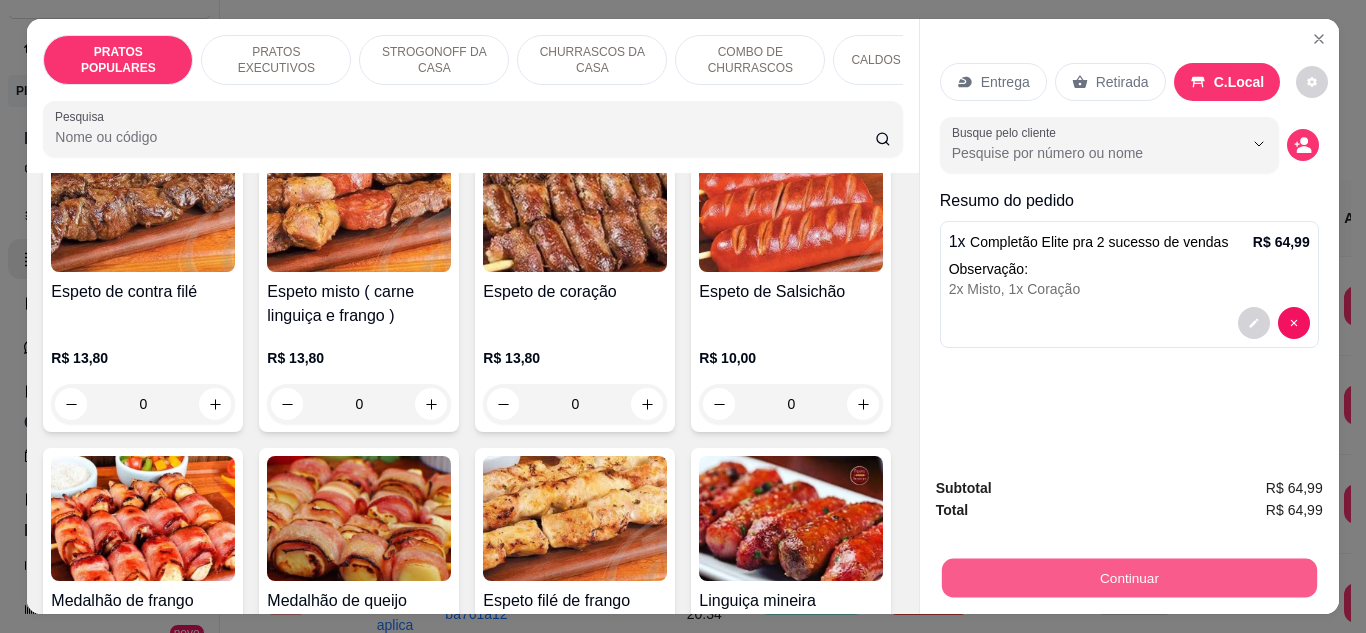 click on "Continuar" at bounding box center [1128, 578] 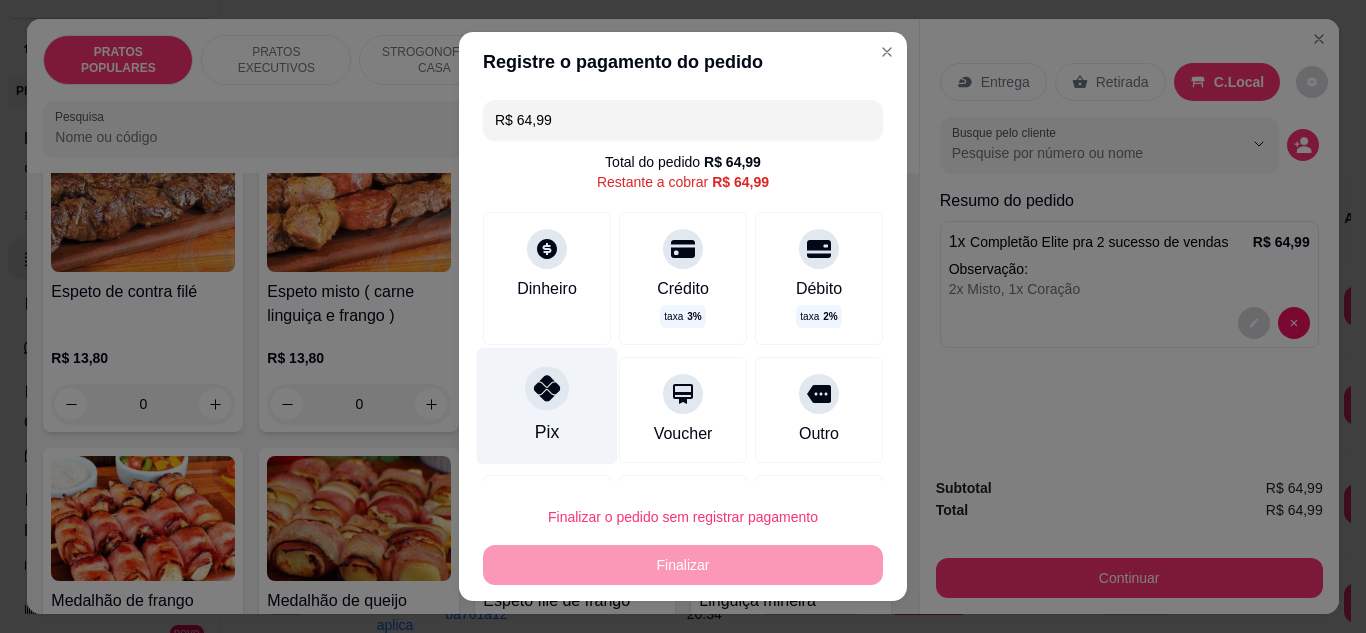 click 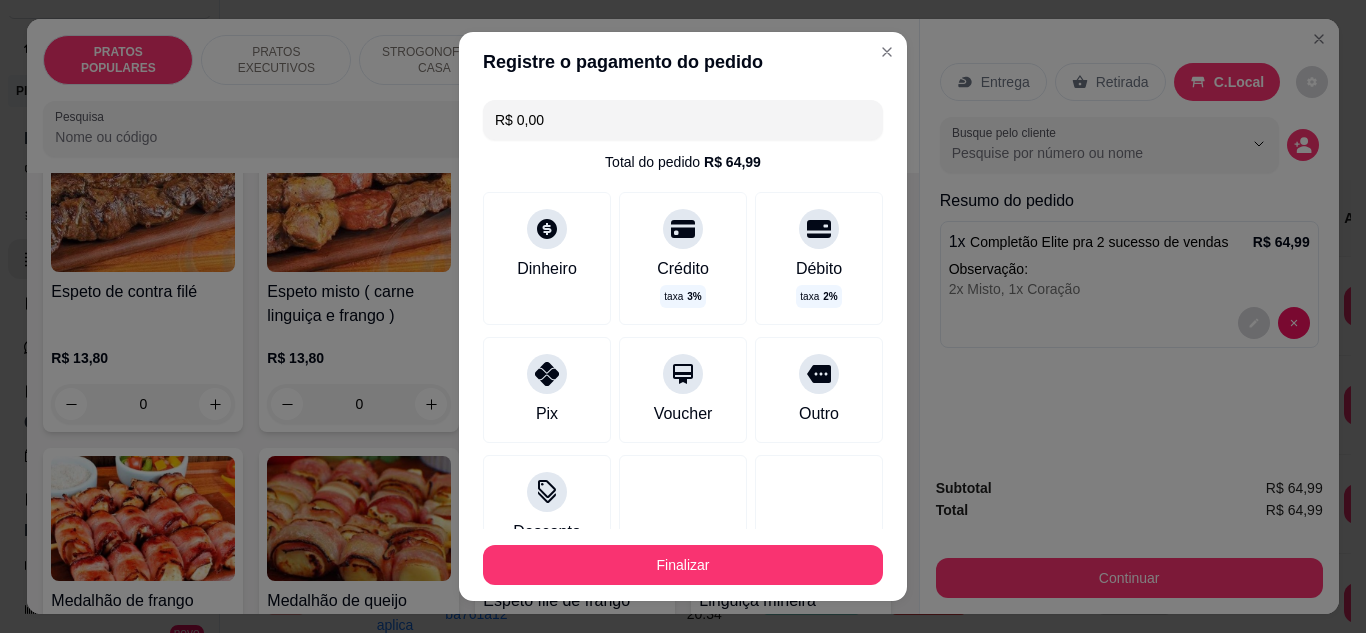 click on "R$ 0,00" at bounding box center [683, 120] 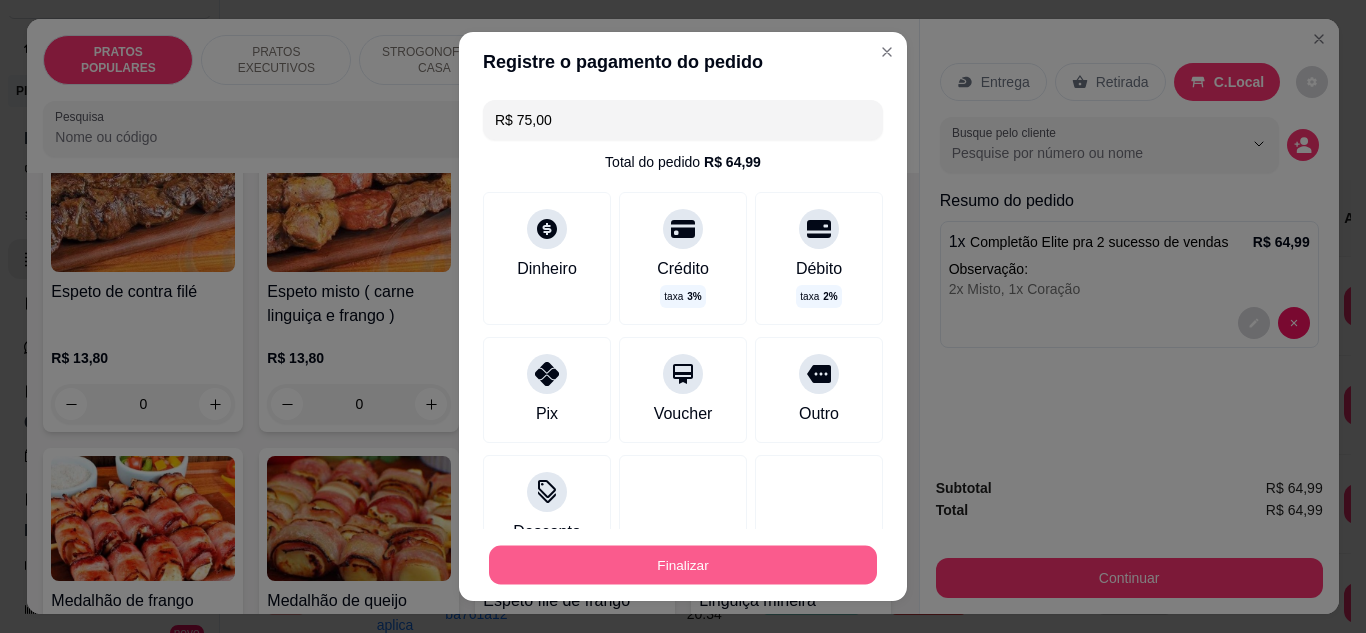 click on "Finalizar" at bounding box center [683, 565] 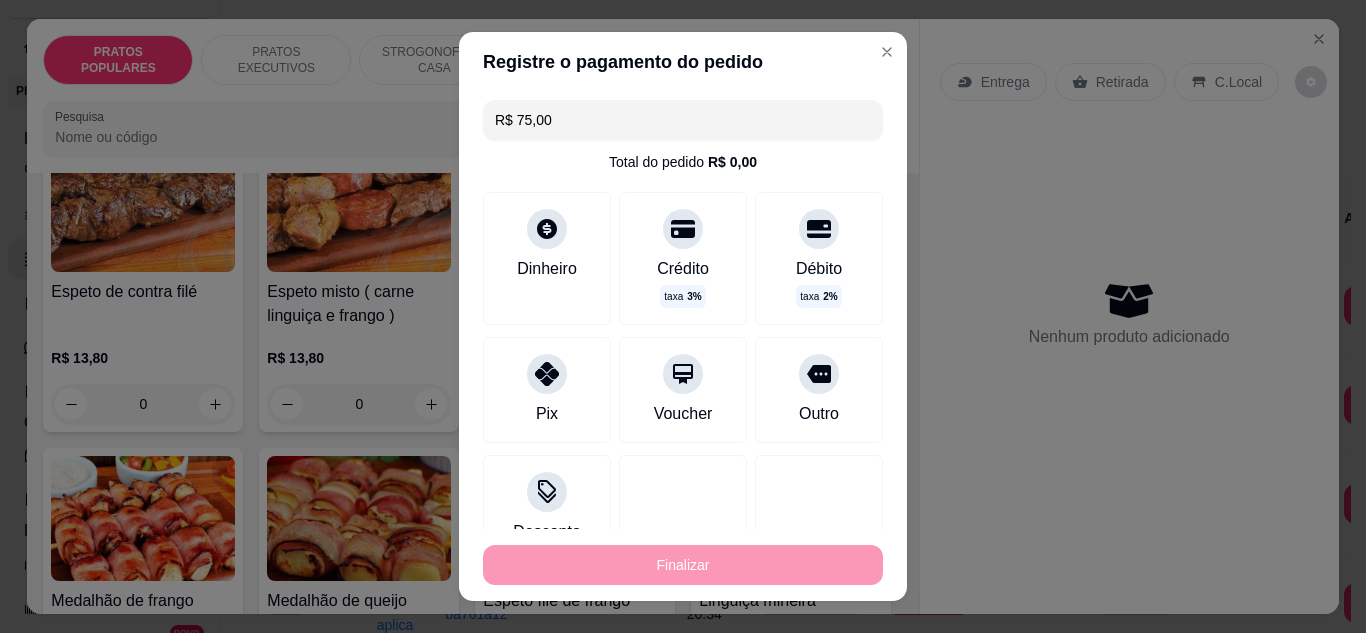 type on "-R$ 64,99" 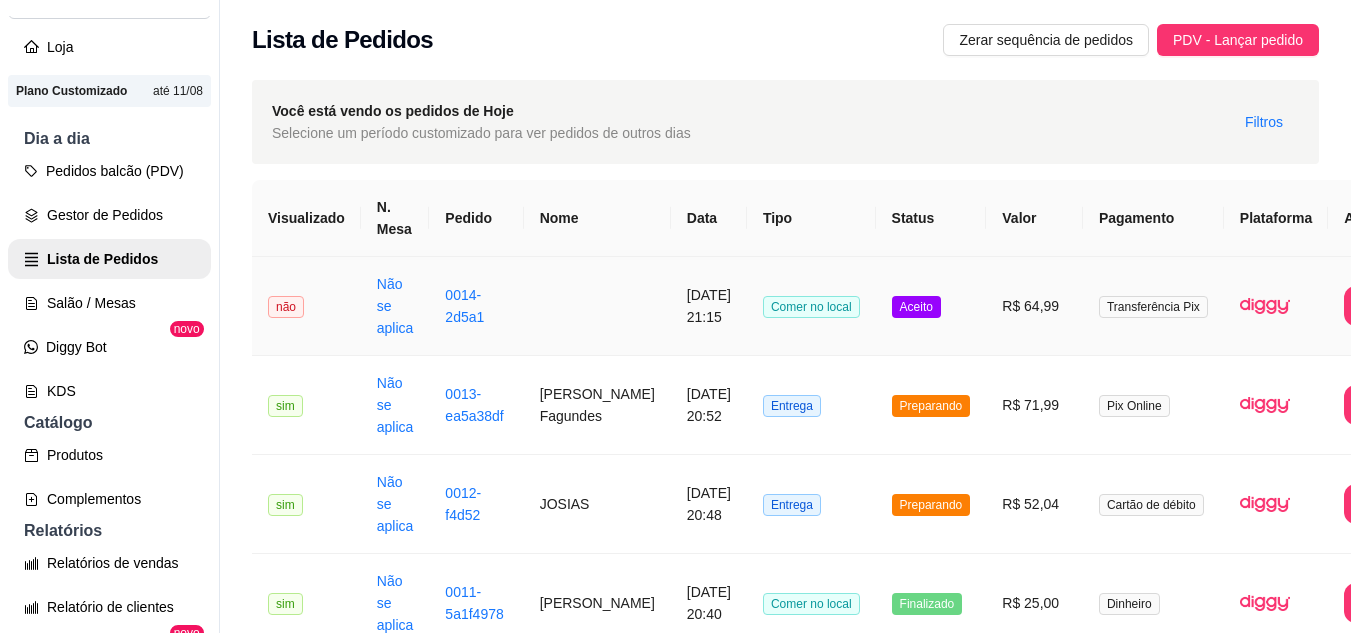 click on "R$ 64,99" at bounding box center (1034, 306) 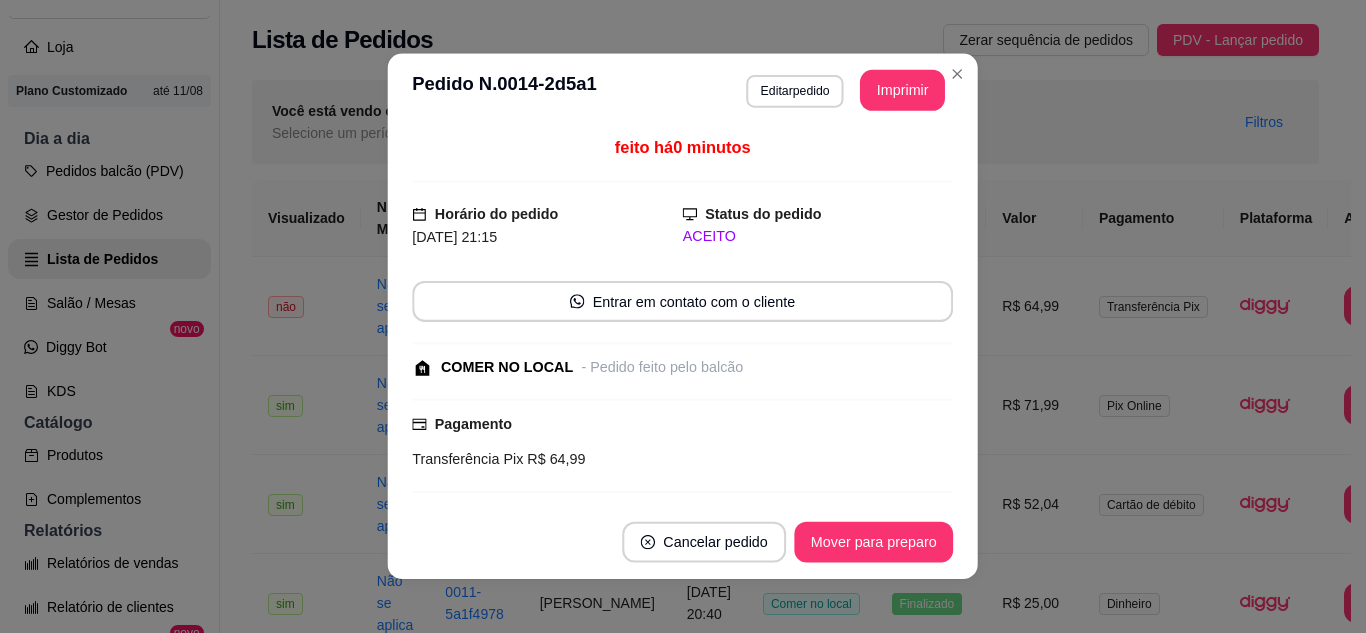 click on "feito há  0   minutos Horário do pedido 19/07/2025 21:15 Status do pedido ACEITO Entrar em contato com o cliente COMER NO LOCAL - Pedido feito pelo balcão Pagamento Transferência Pix   R$ 64,99 Resumo do pedido 1 x     Completão Elite   pra 2  sucesso de vendas R$ 64,99 Observações: 2x Misto, 1x Coração  Subtotal R$ 64,99 Total R$ 64,99" at bounding box center (683, 317) 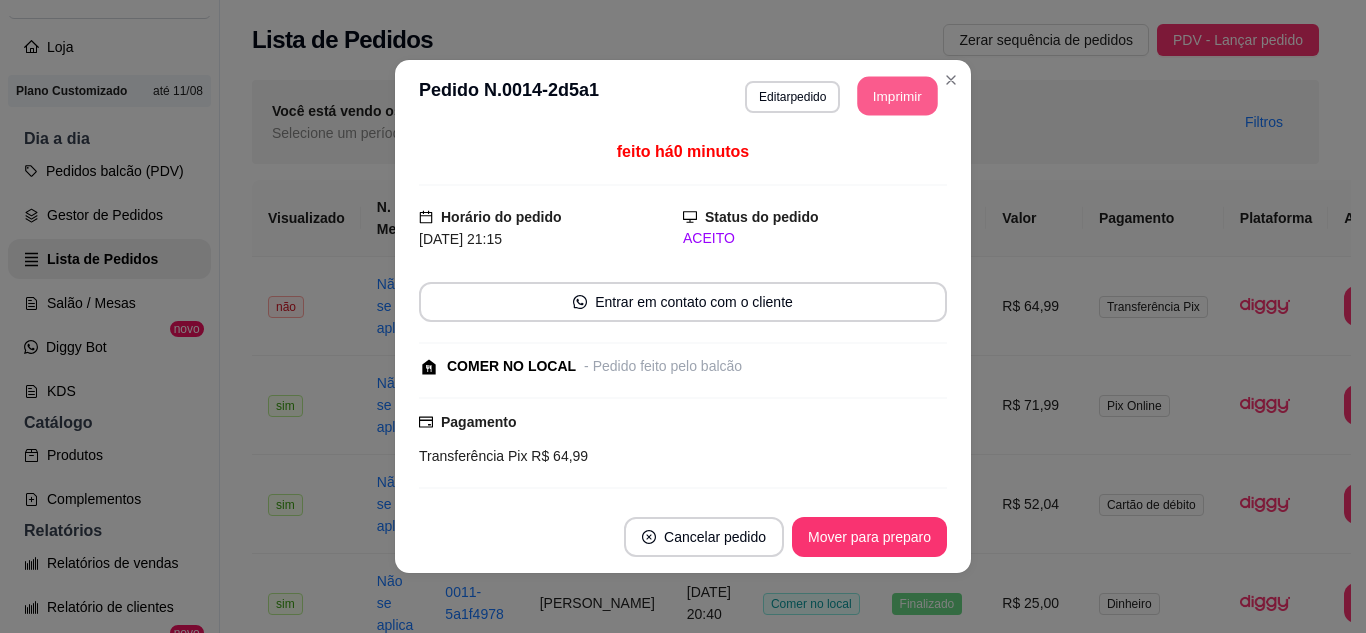 click on "Imprimir" at bounding box center (898, 96) 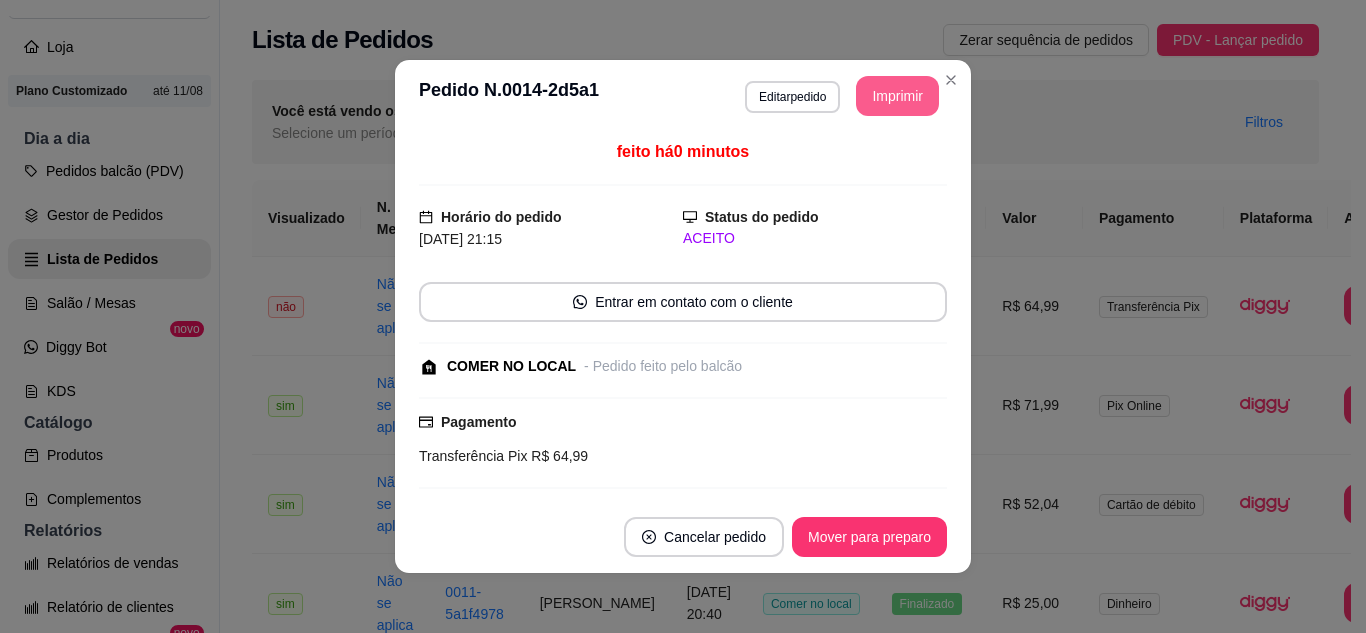 scroll, scrollTop: 0, scrollLeft: 0, axis: both 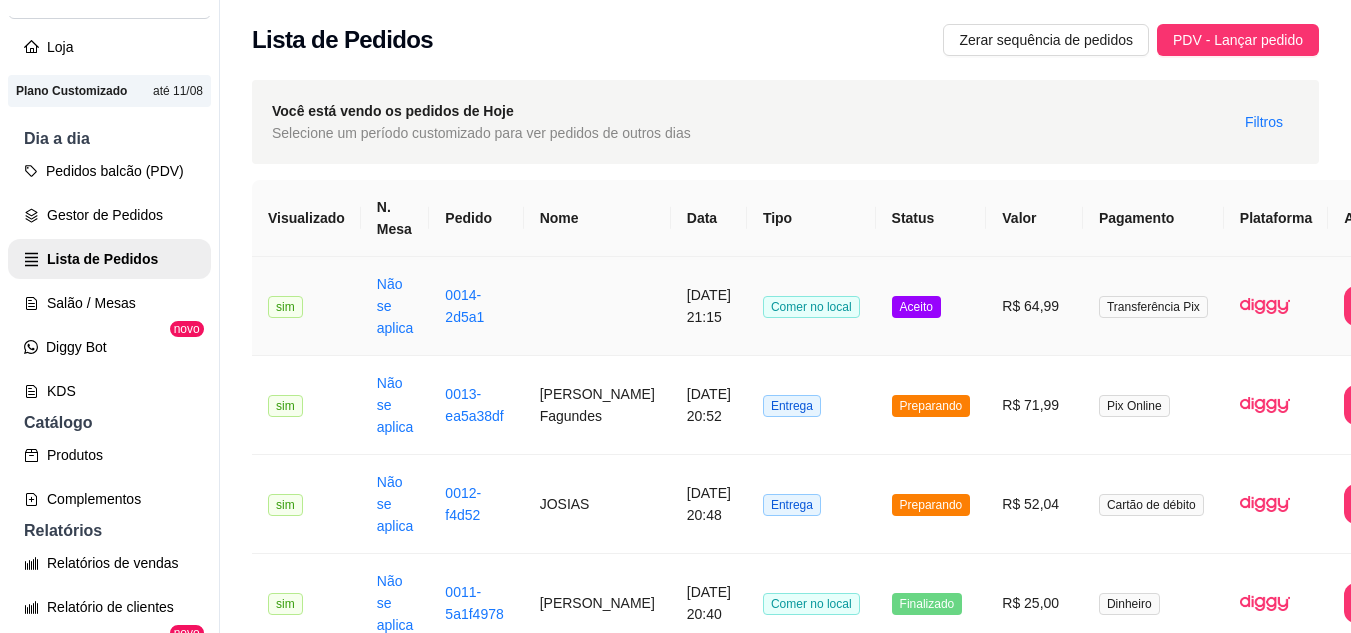 click on "R$ 64,99" at bounding box center (1034, 306) 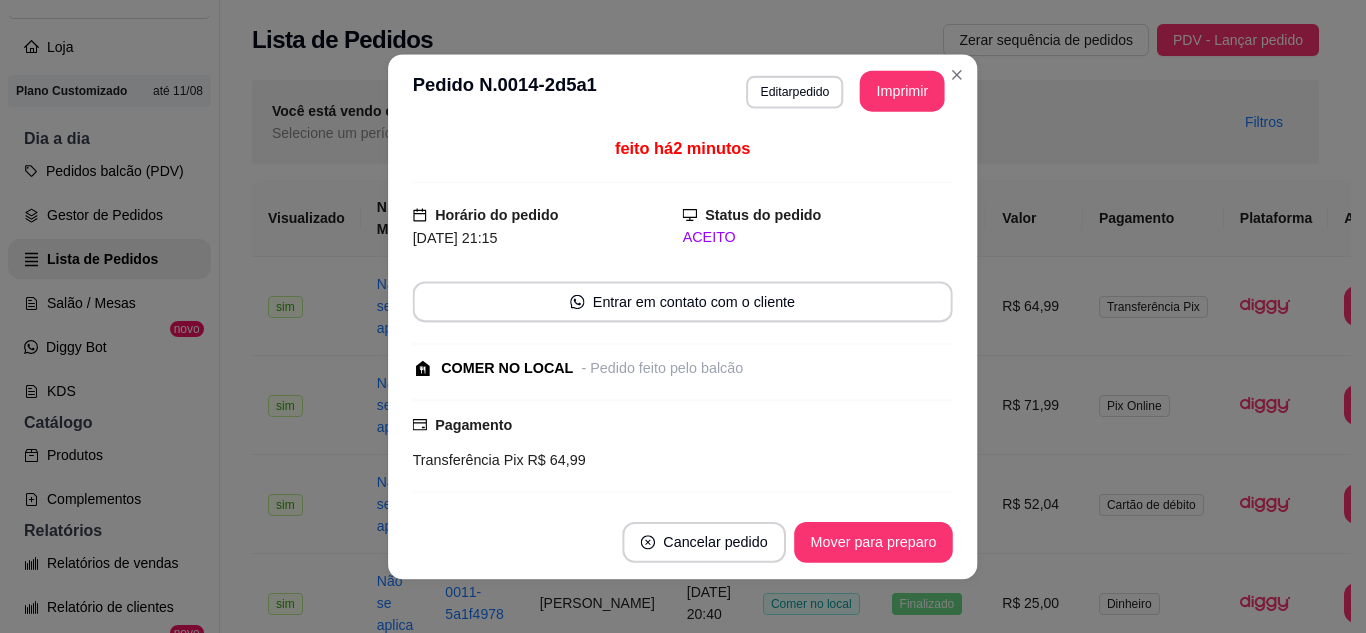 click on "feito há  2   minutos Horário do pedido 19/07/2025 21:15 Status do pedido ACEITO Entrar em contato com o cliente COMER NO LOCAL - Pedido feito pelo balcão Pagamento Transferência Pix   R$ 64,99 Resumo do pedido 1 x     Completão Elite   pra 2  sucesso de vendas R$ 64,99 Observações: 2x Misto, 1x Coração  Subtotal R$ 64,99 Total R$ 64,99" at bounding box center (682, 316) 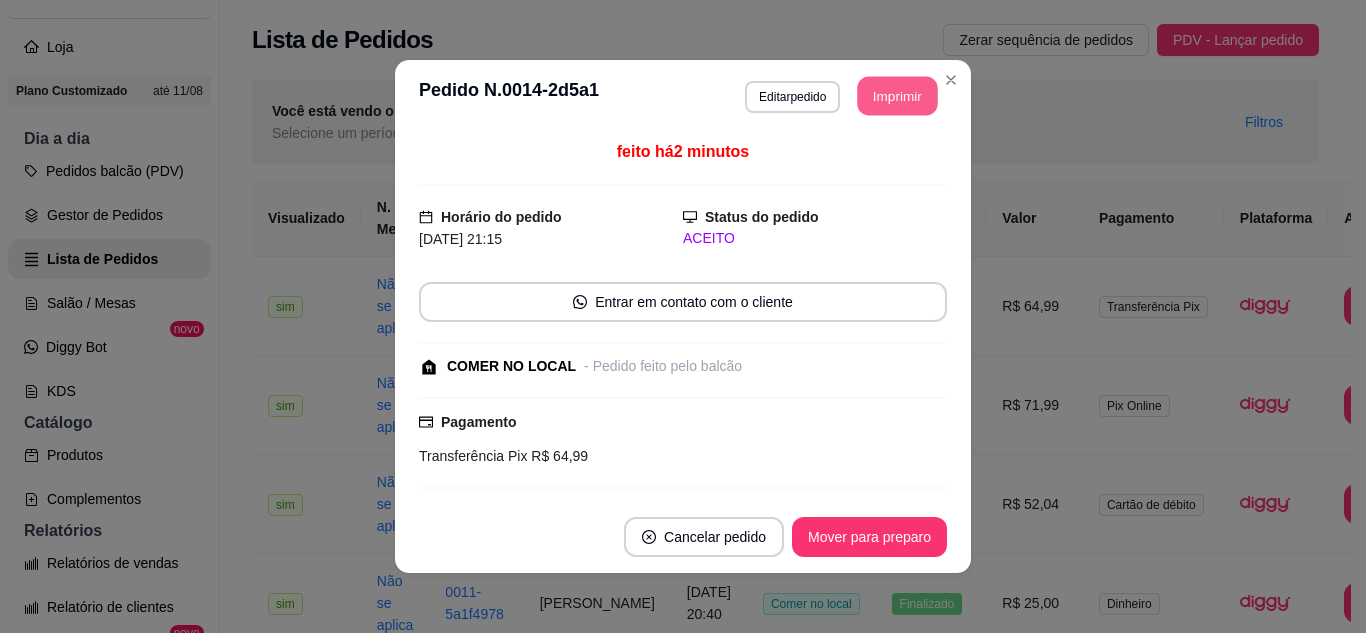 click on "Imprimir" at bounding box center [898, 96] 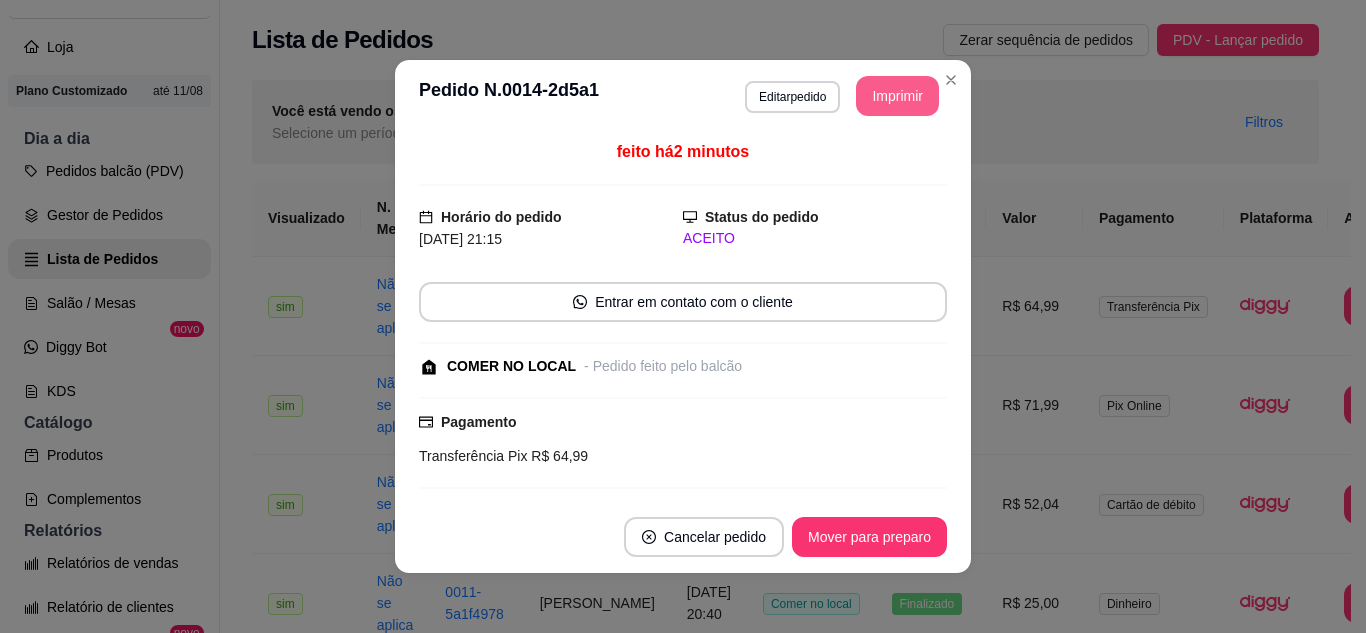 scroll, scrollTop: 0, scrollLeft: 0, axis: both 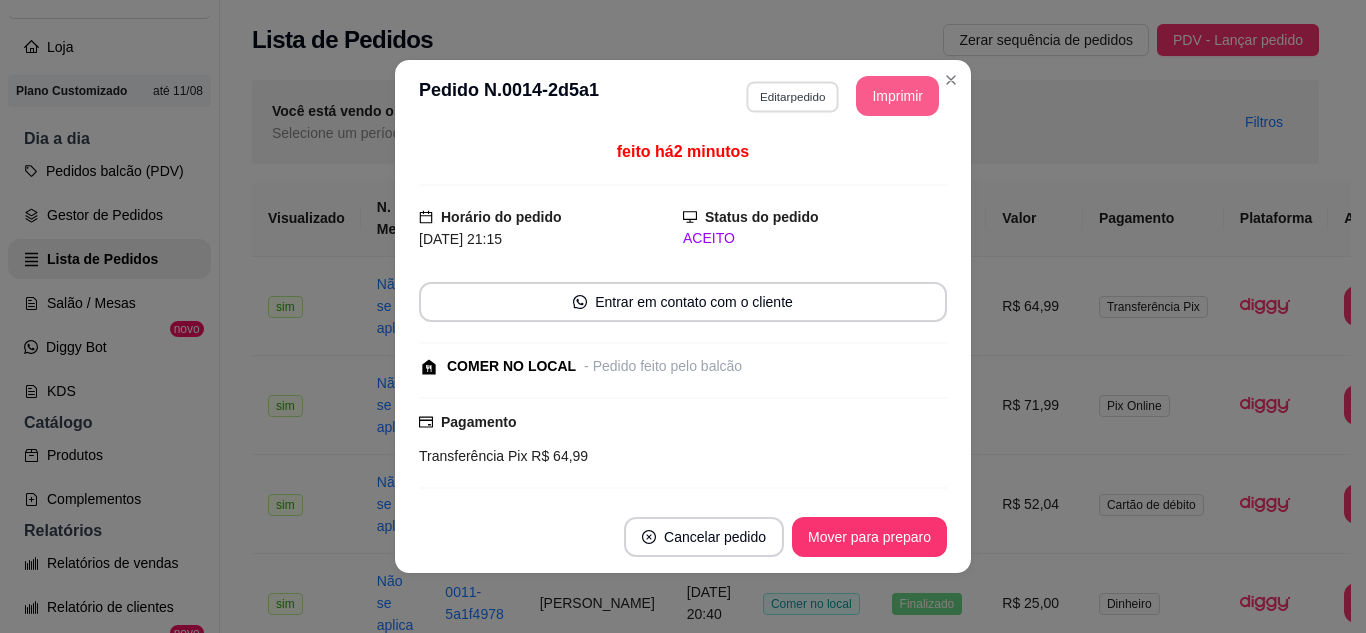 click on "Editar  pedido" at bounding box center (792, 96) 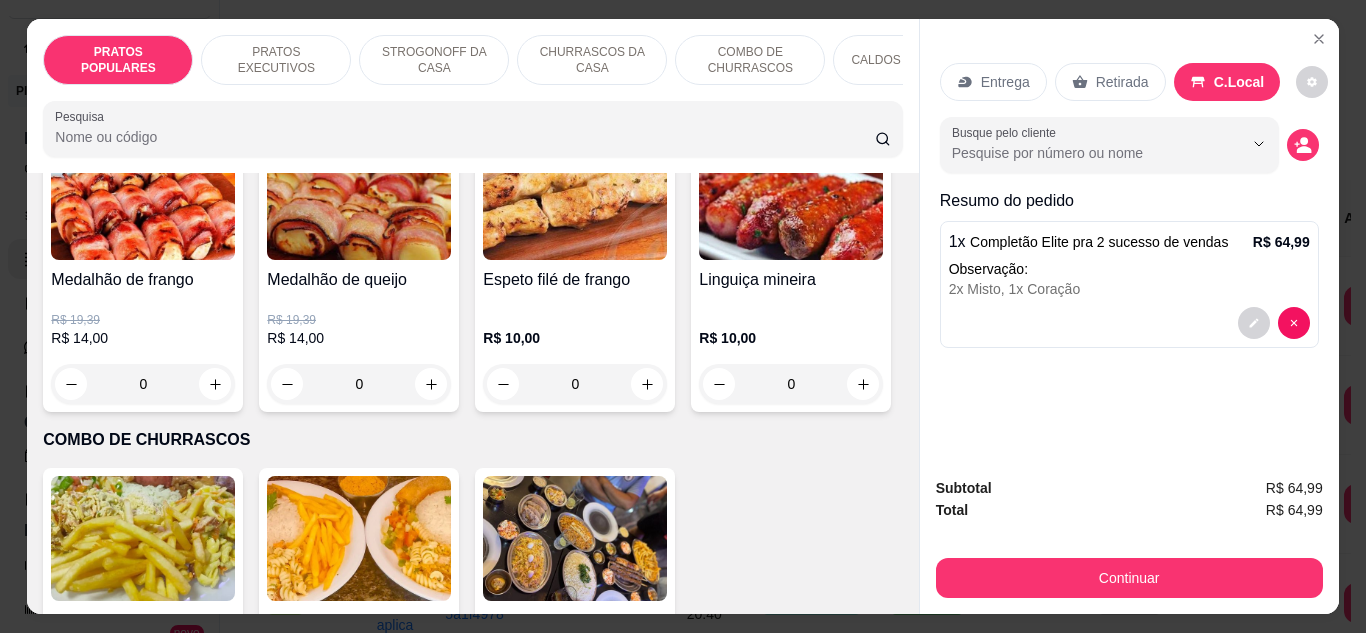 scroll, scrollTop: 1510, scrollLeft: 0, axis: vertical 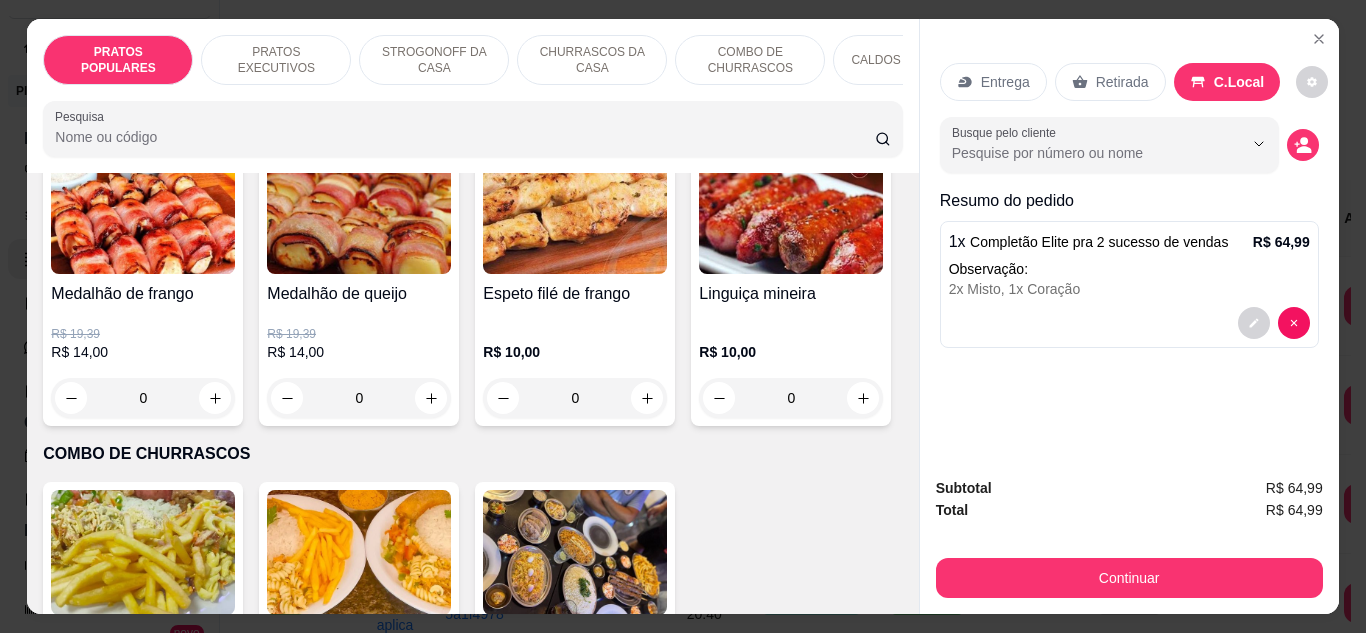 click on "R$ 13,80" at bounding box center [575, 51] 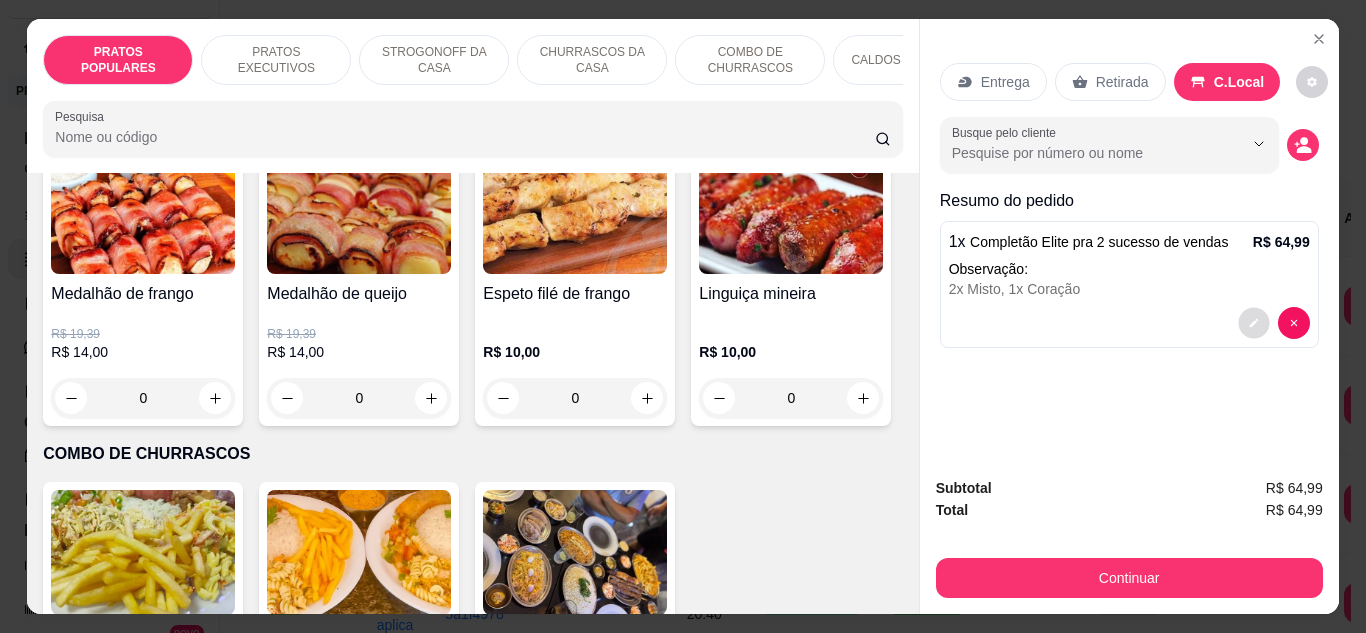 click 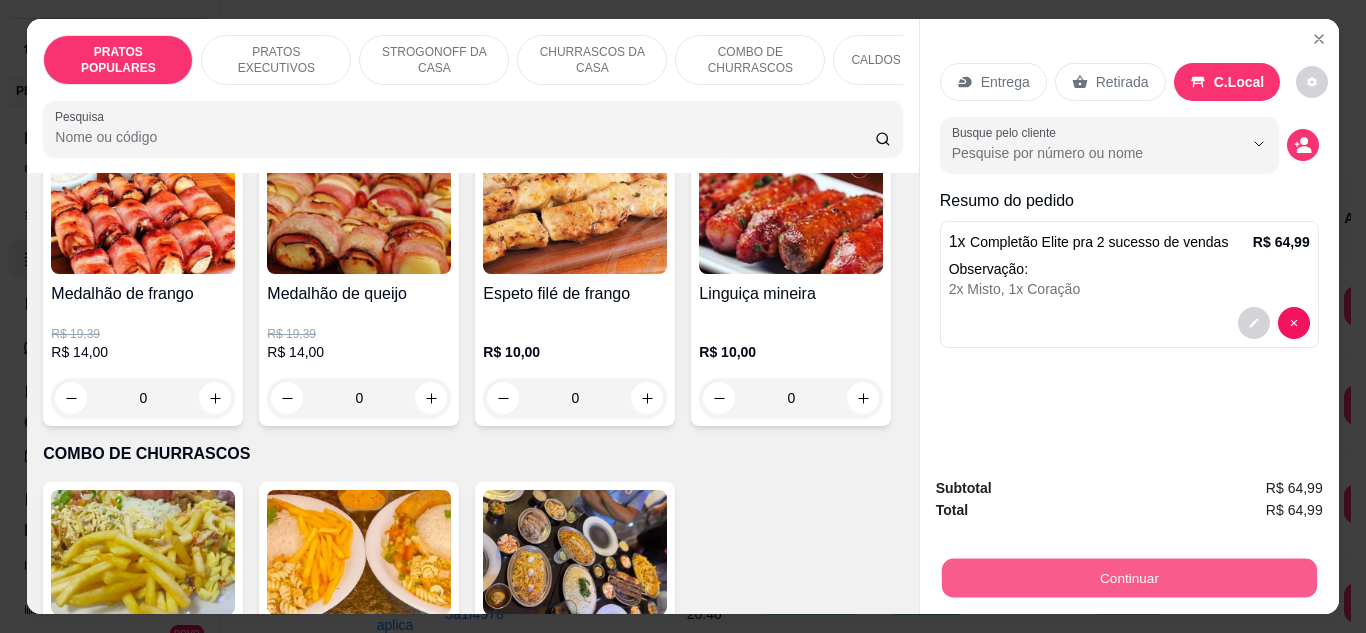 click on "Continuar" at bounding box center [1128, 578] 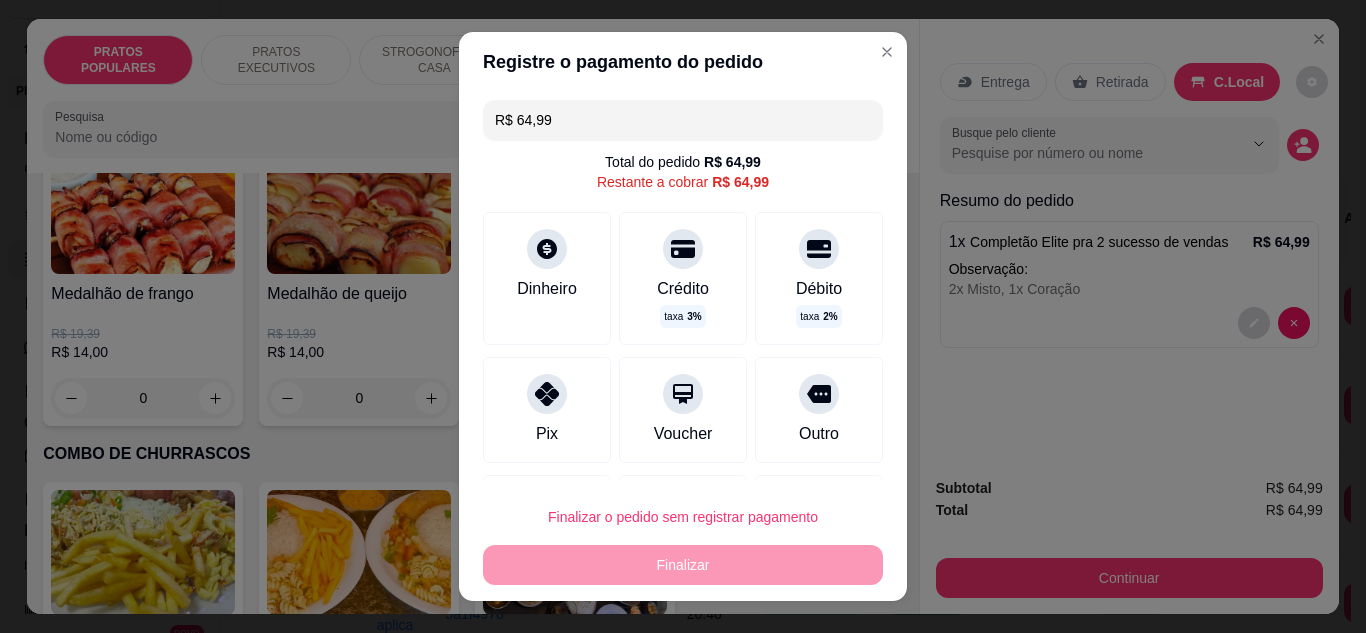 click on "R$ 64,99" at bounding box center (683, 120) 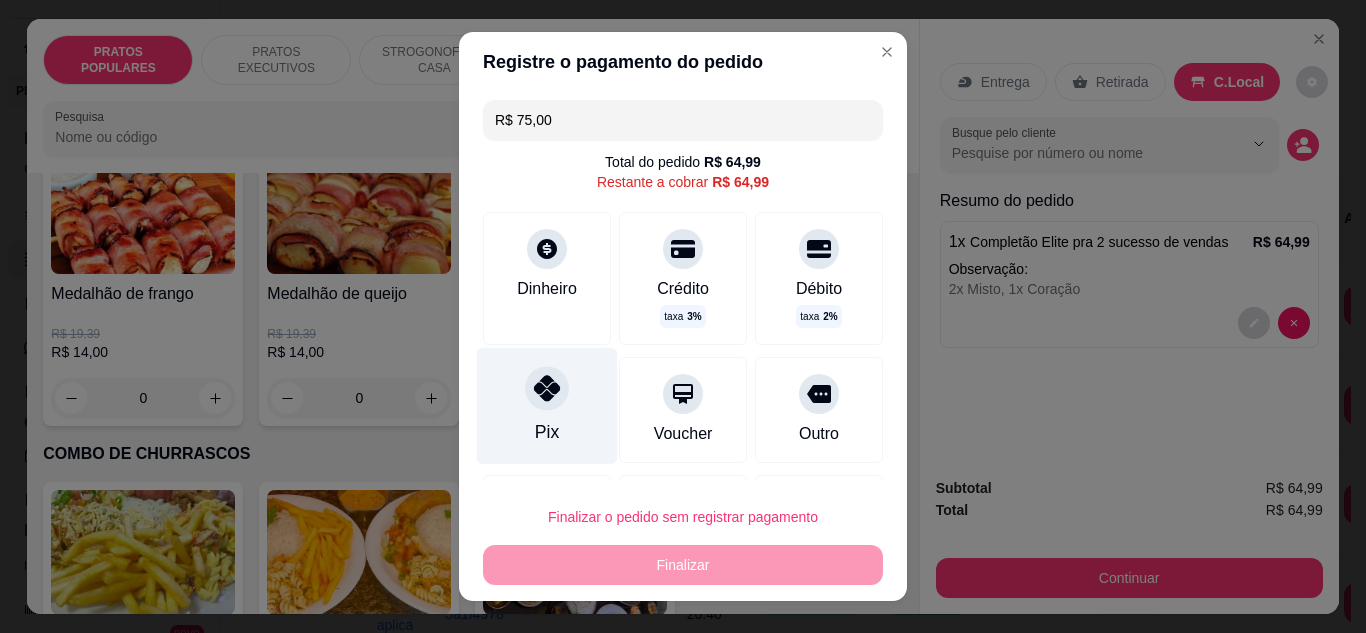 type on "R$ 75,00" 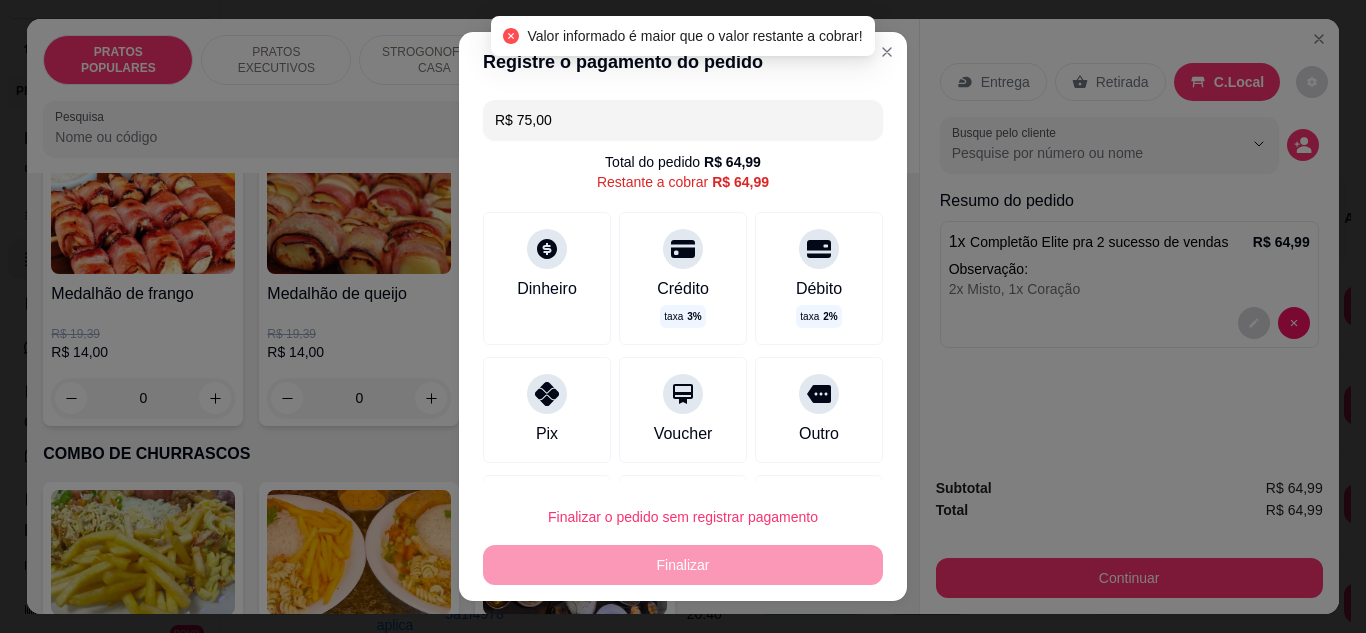 click on "R$ 64,99" at bounding box center (740, 182) 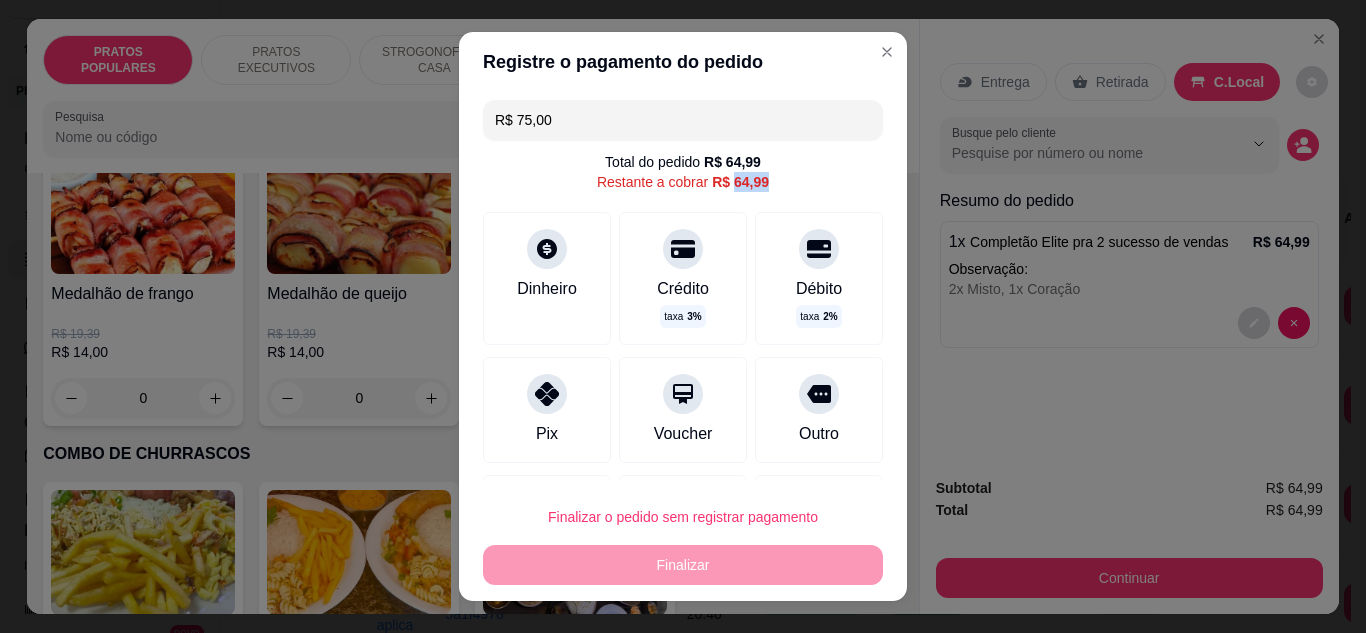 click on "R$ 64,99" at bounding box center [740, 182] 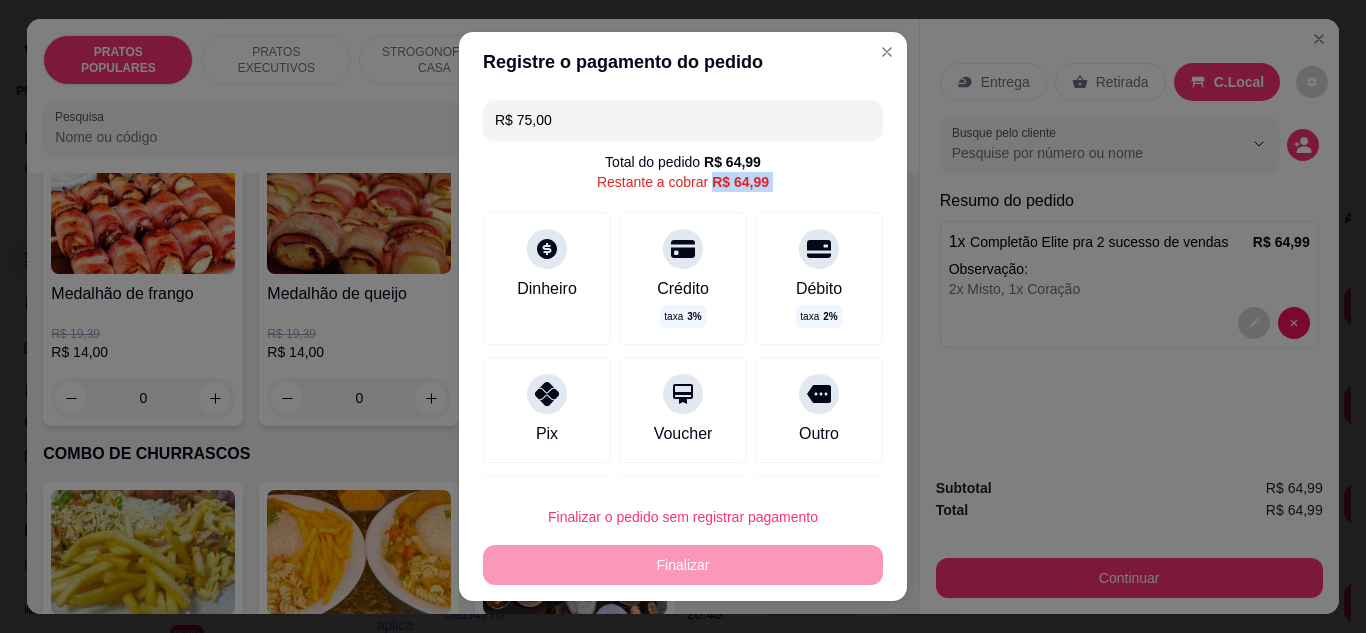 click on "R$ 64,99" at bounding box center [740, 182] 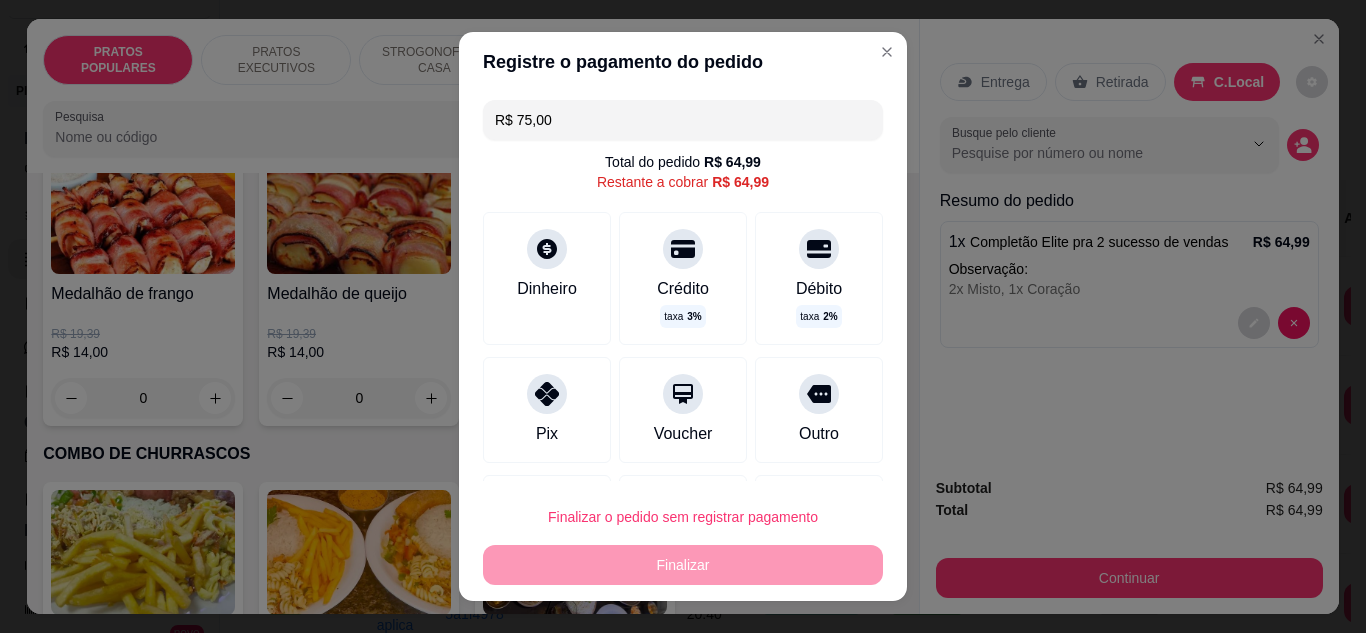 click on "Total do pedido   R$ 64,99 Restante a cobrar   R$ 64,99" at bounding box center (683, 172) 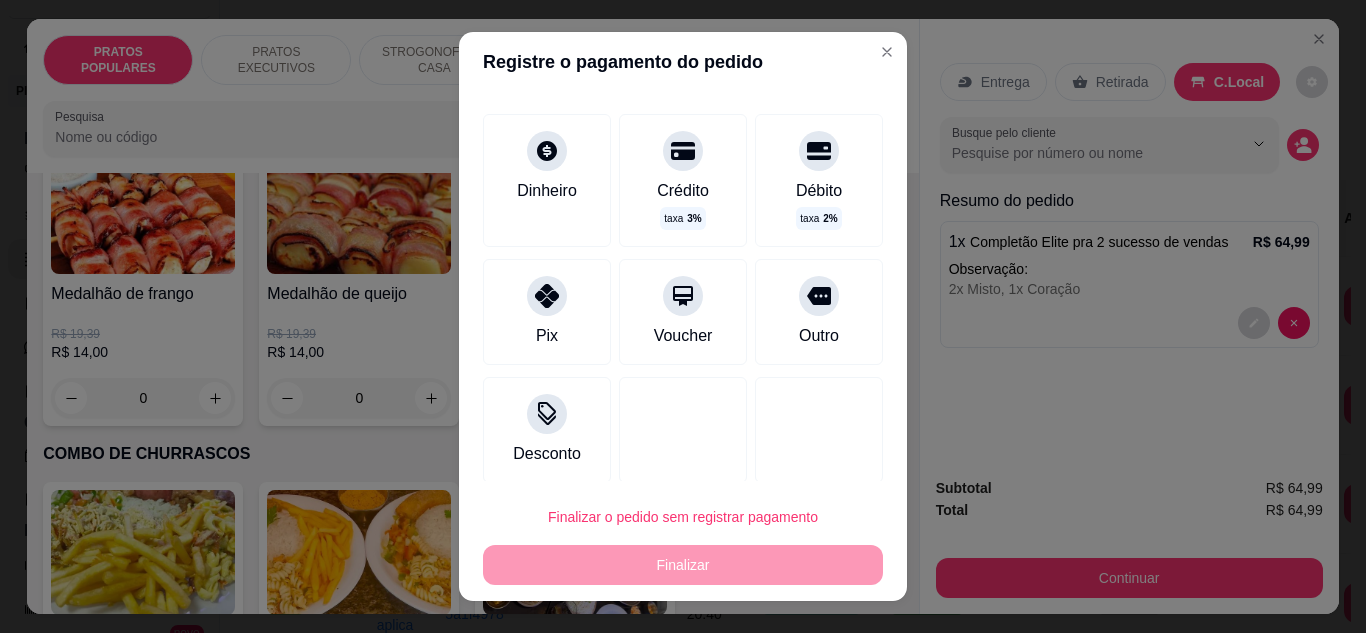 scroll, scrollTop: 107, scrollLeft: 0, axis: vertical 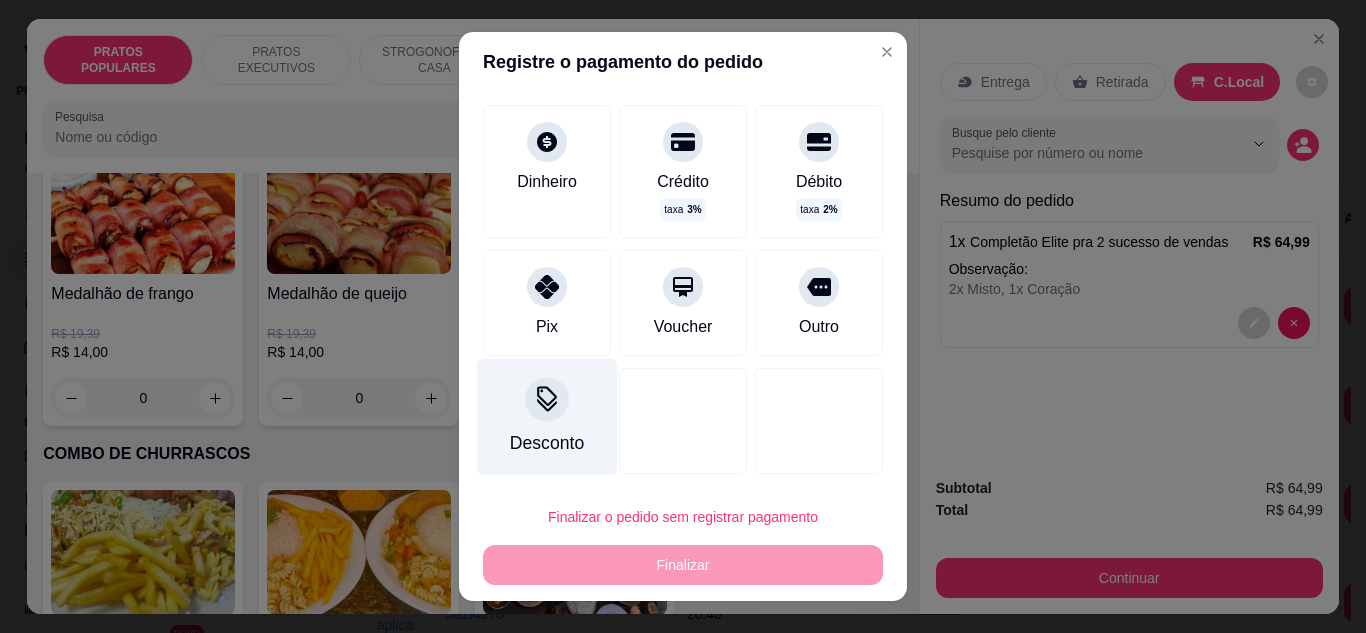 click 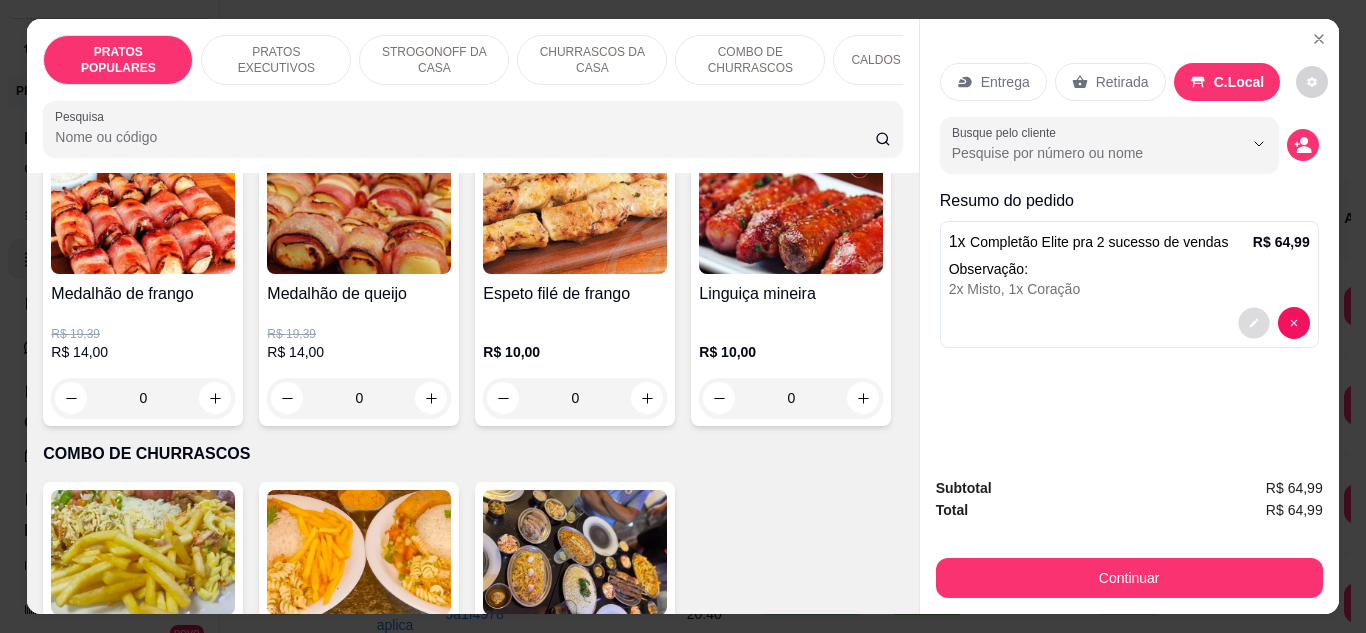click at bounding box center (1253, 322) 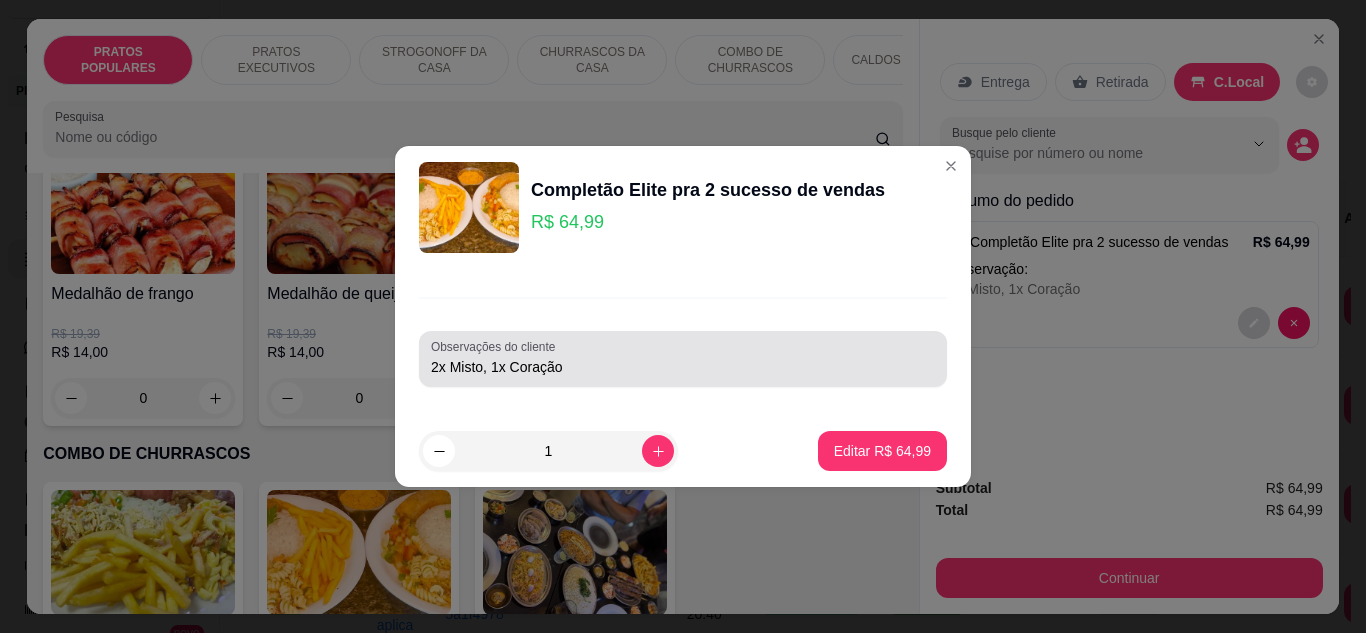 click on "2x Misto, 1x Coração" at bounding box center (683, 359) 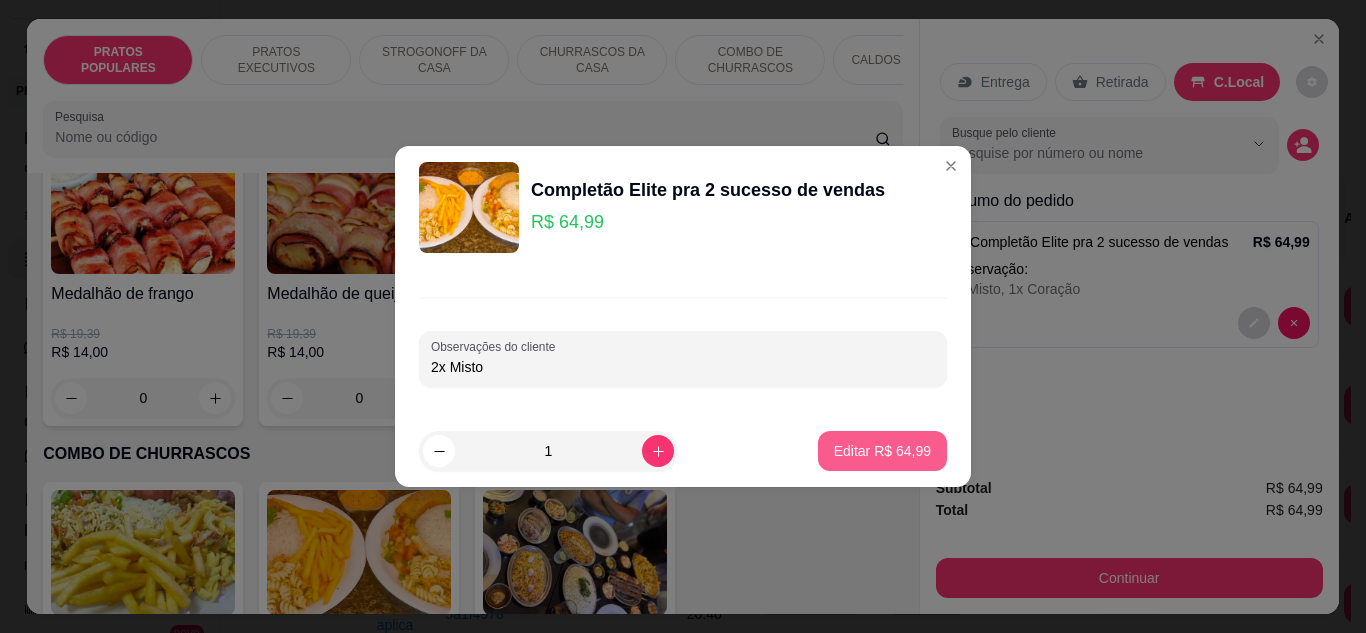 type on "2x Misto" 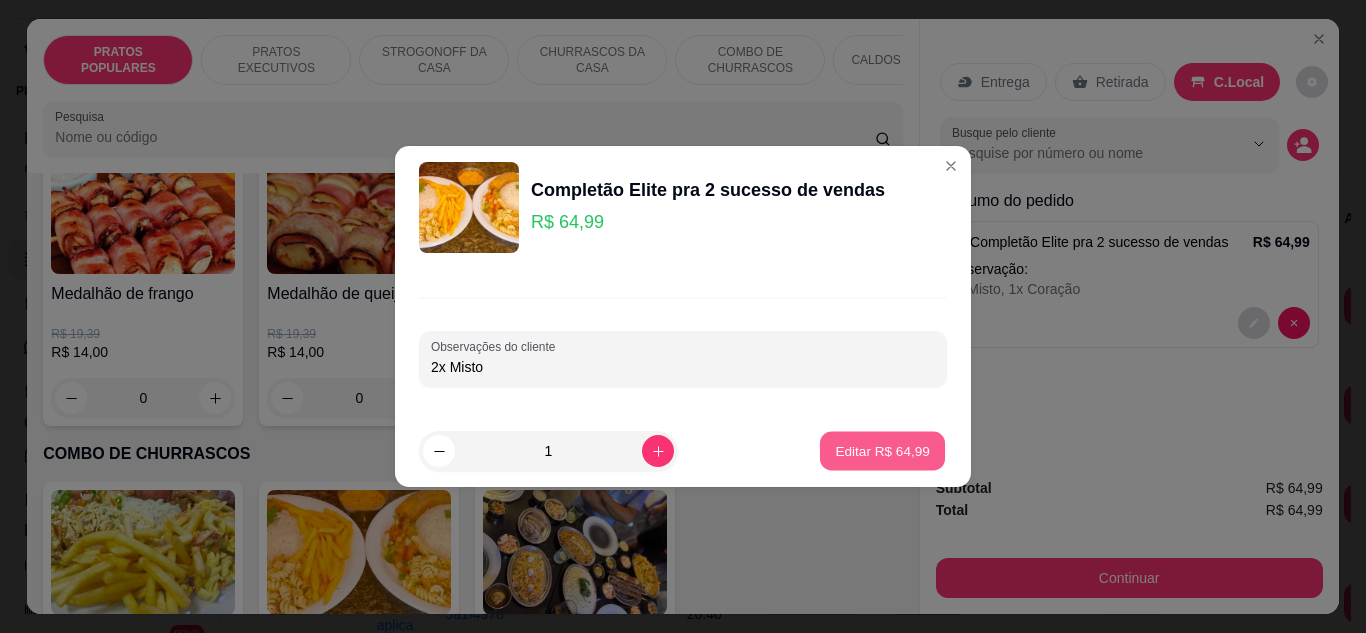 click on "Editar   R$ 64,99" at bounding box center (882, 451) 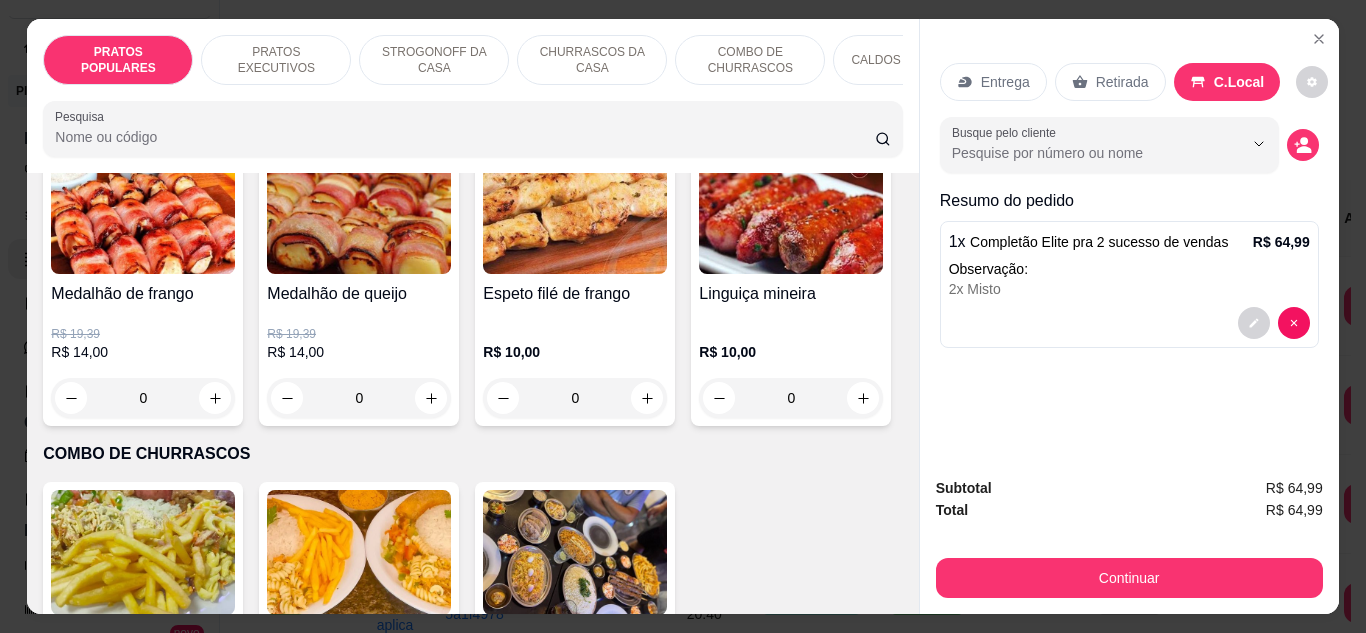 click at bounding box center (1274, 323) 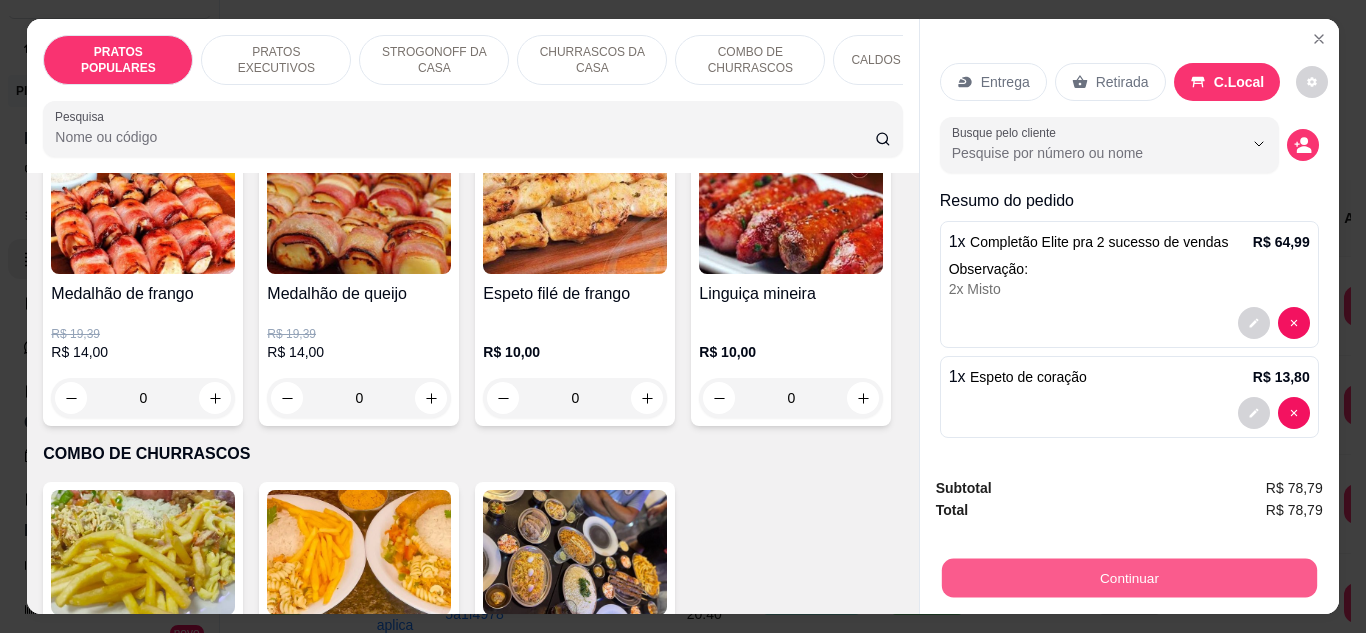 click on "Continuar" at bounding box center (1128, 578) 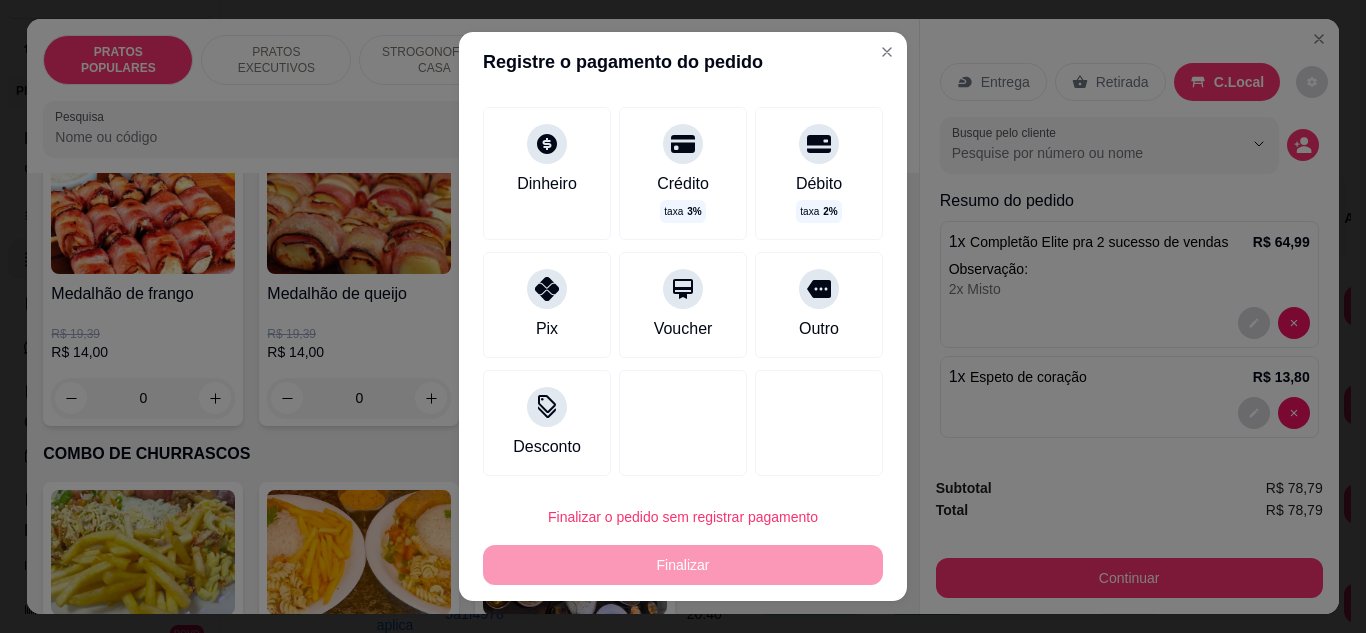 scroll, scrollTop: 107, scrollLeft: 0, axis: vertical 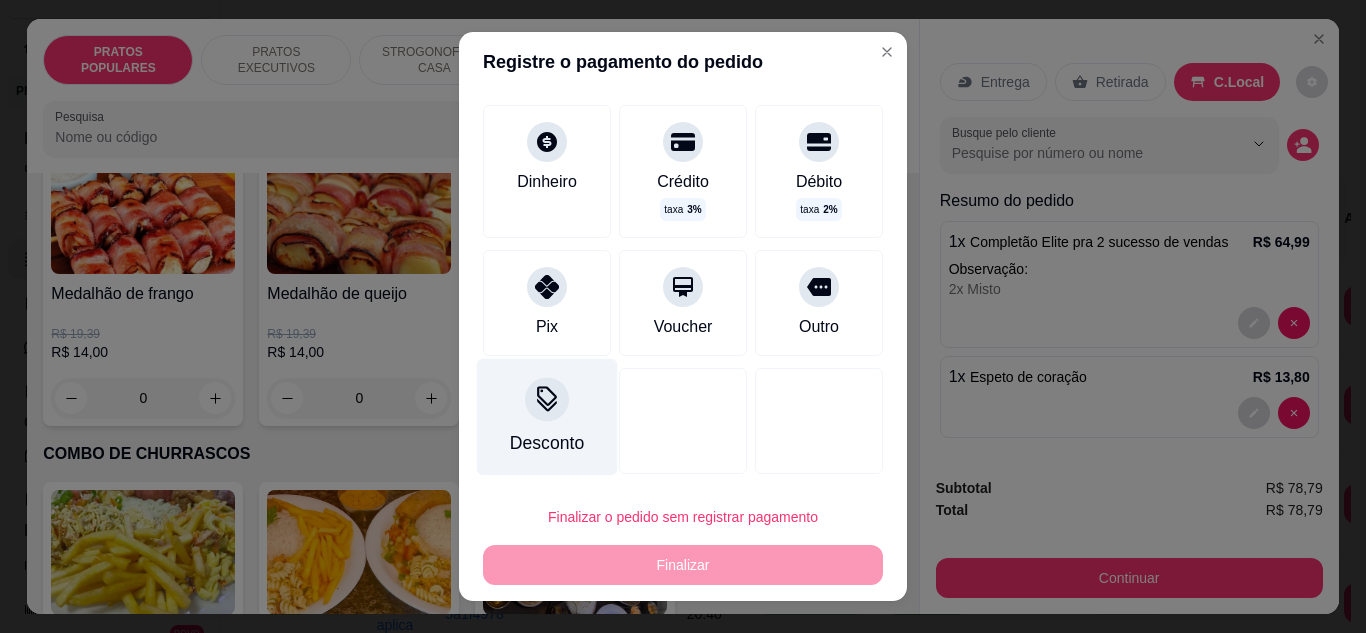 click at bounding box center (547, 399) 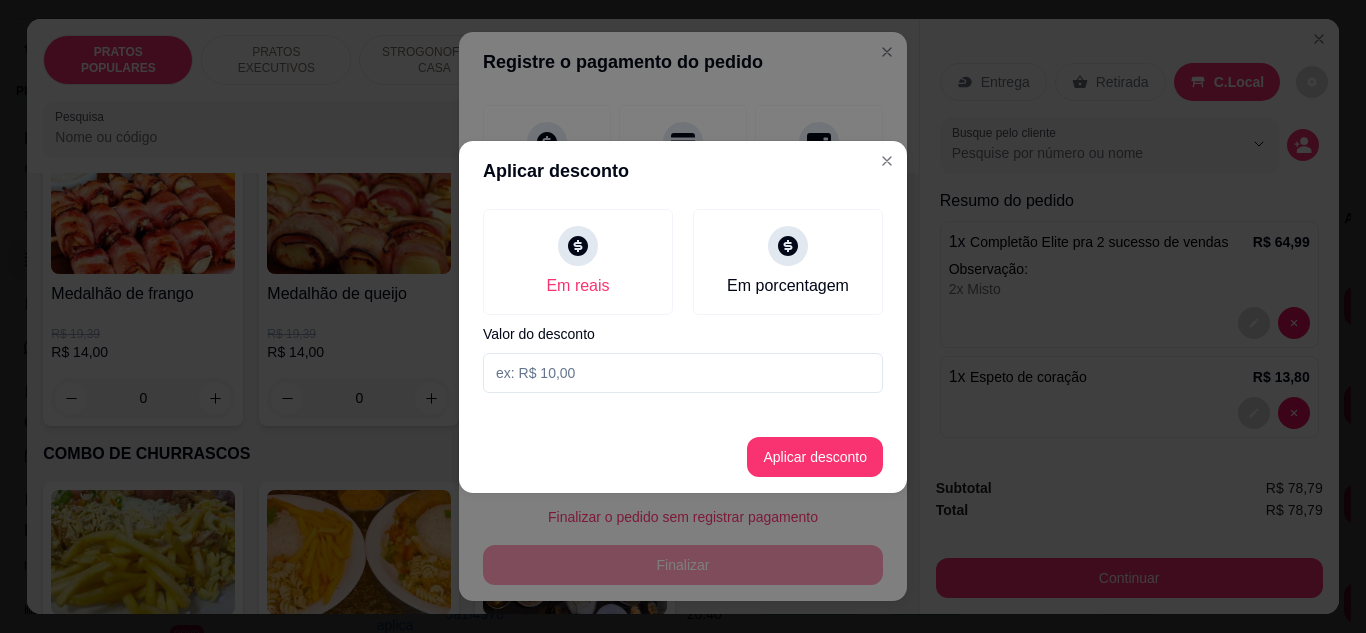 click at bounding box center [683, 373] 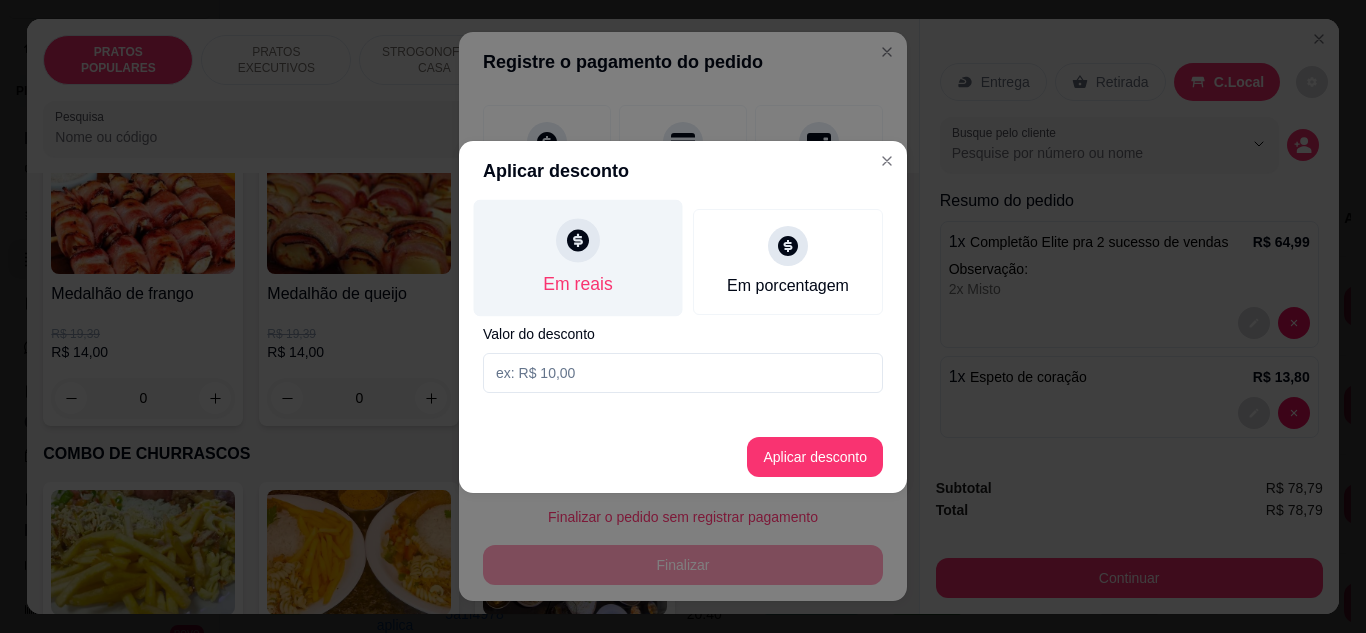click on "Em reais" at bounding box center (577, 284) 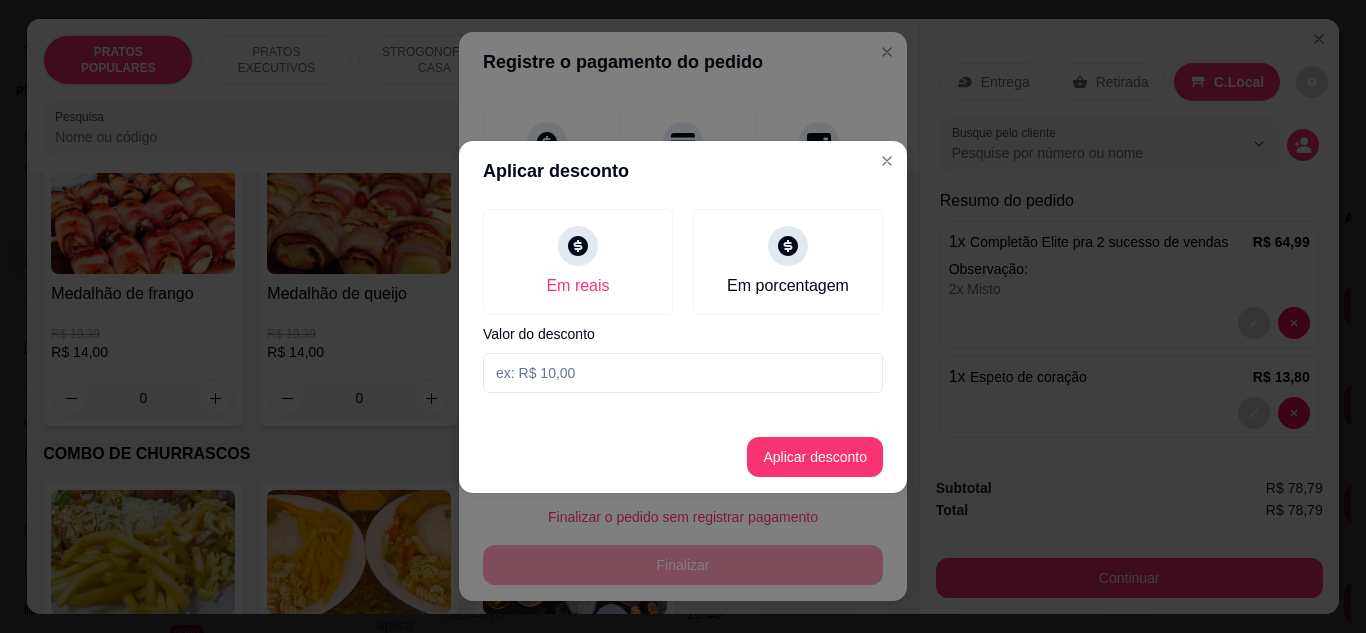 click at bounding box center [683, 373] 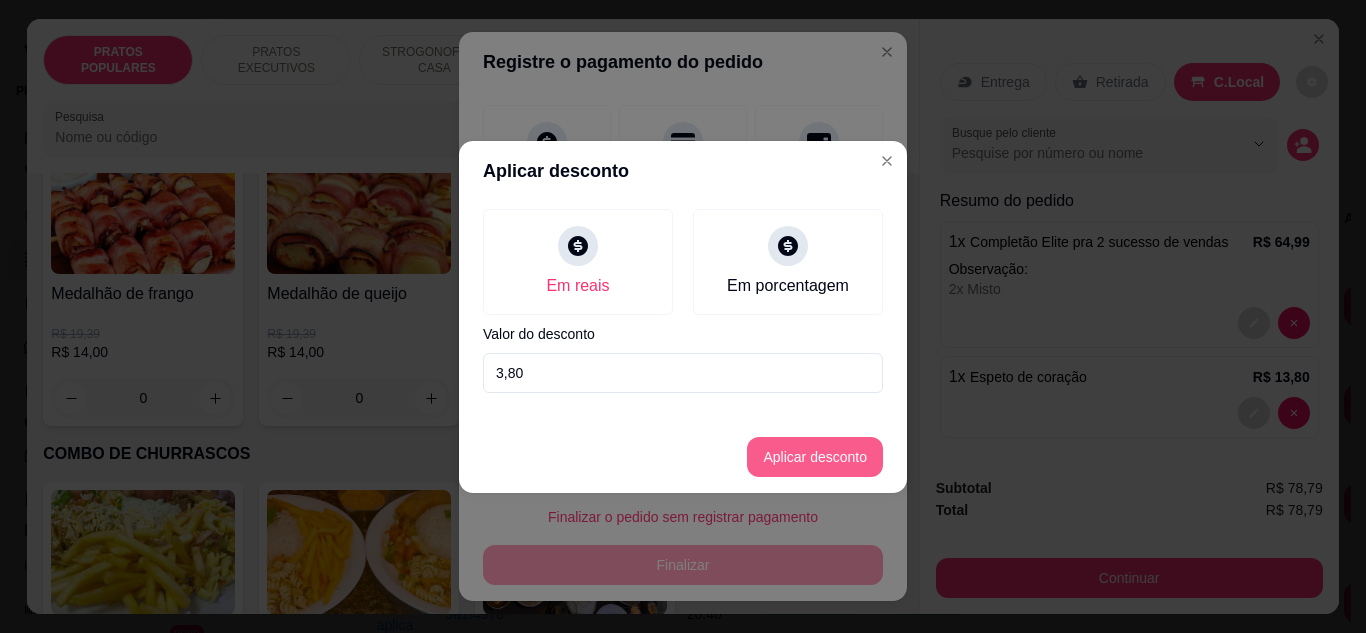 type on "3,80" 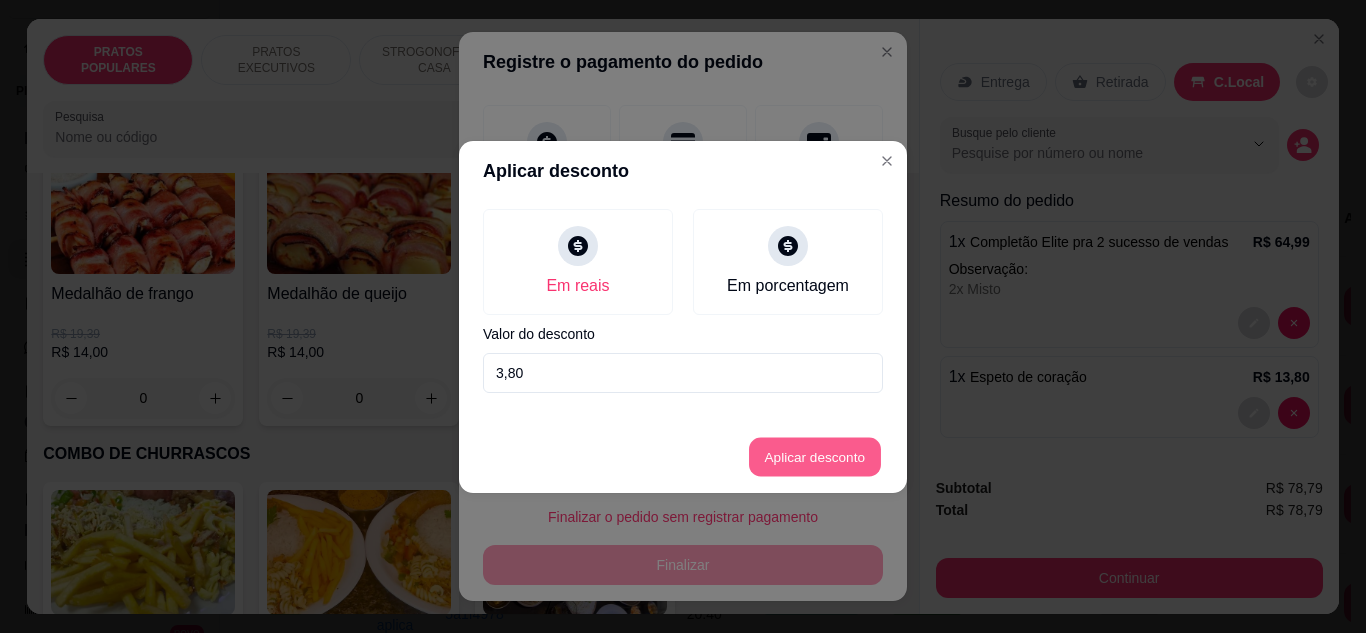 click on "Aplicar desconto" at bounding box center [815, 456] 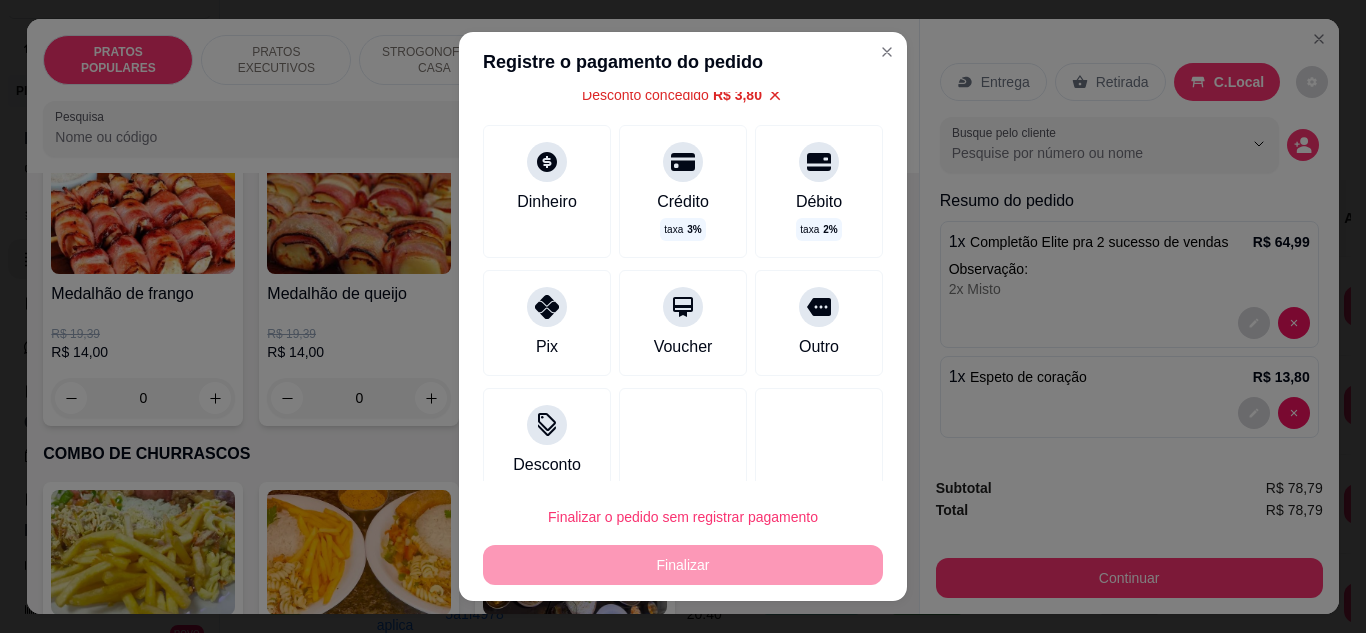 scroll, scrollTop: 127, scrollLeft: 0, axis: vertical 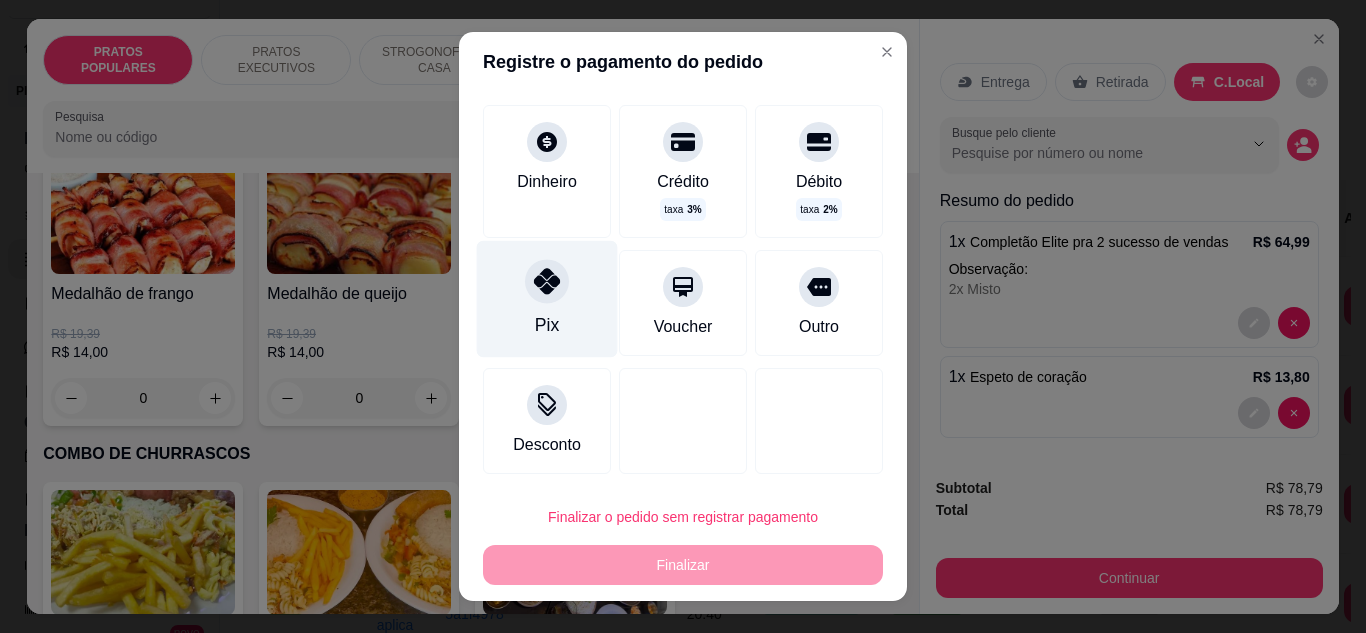 click on "Pix" at bounding box center (547, 325) 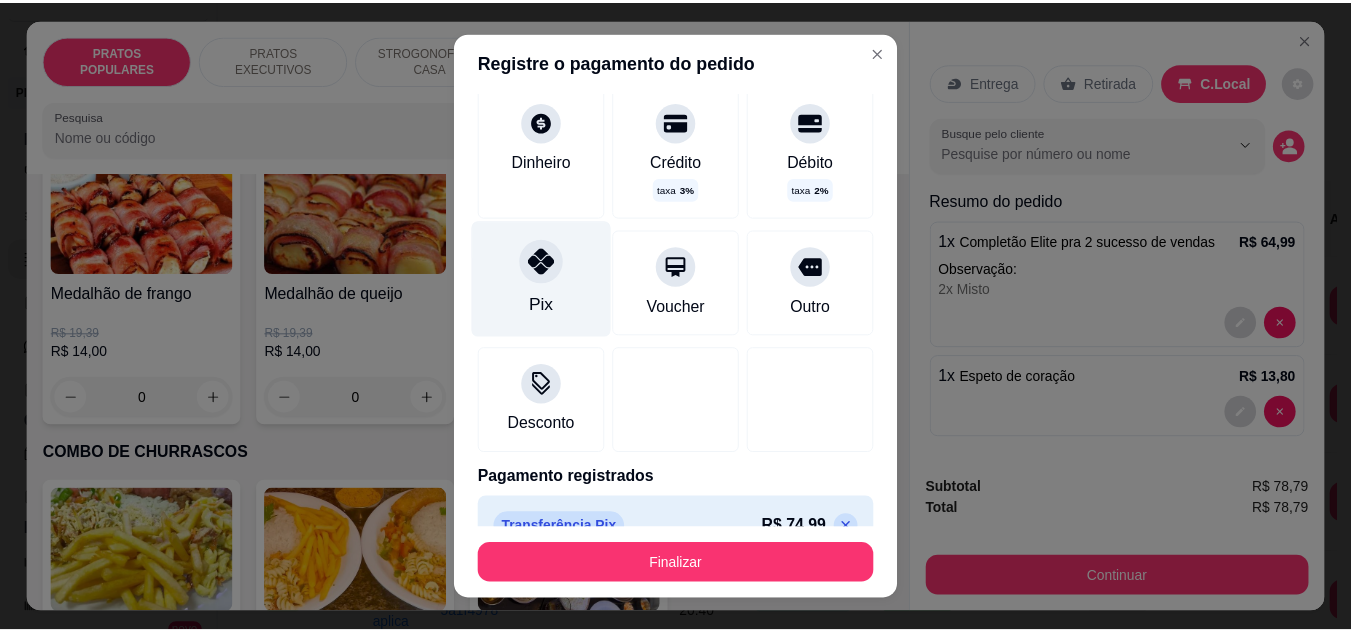 scroll, scrollTop: 107, scrollLeft: 0, axis: vertical 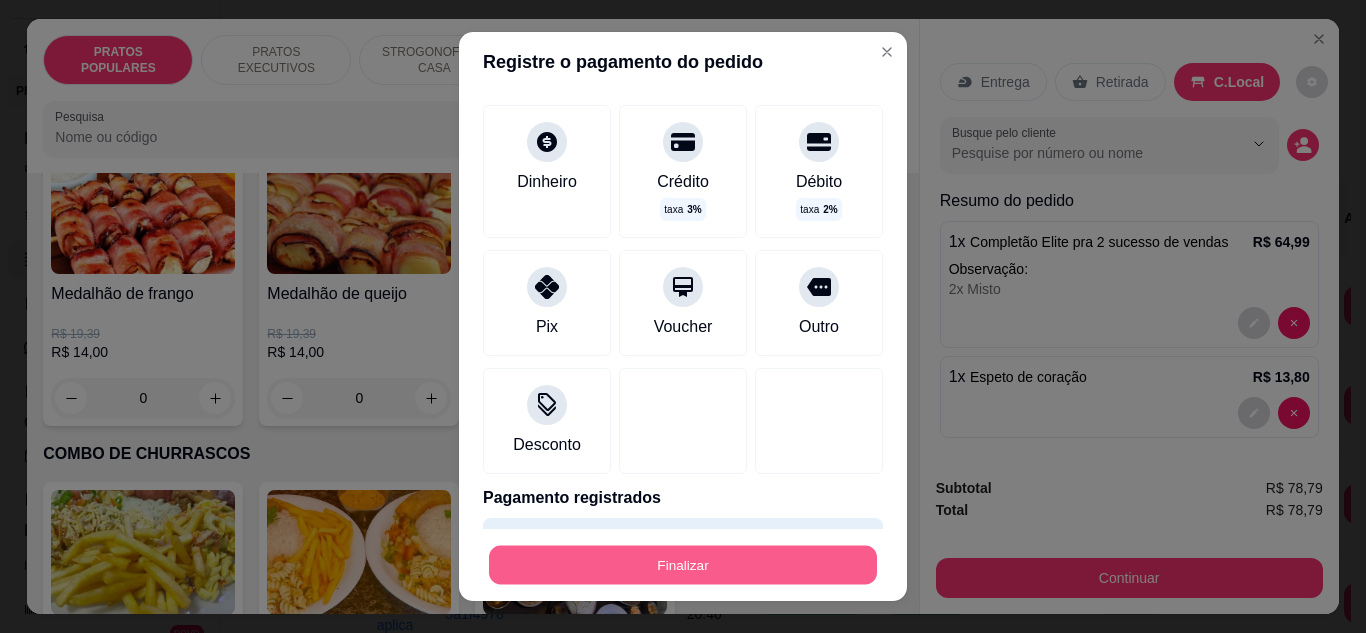 click on "Finalizar" at bounding box center [683, 565] 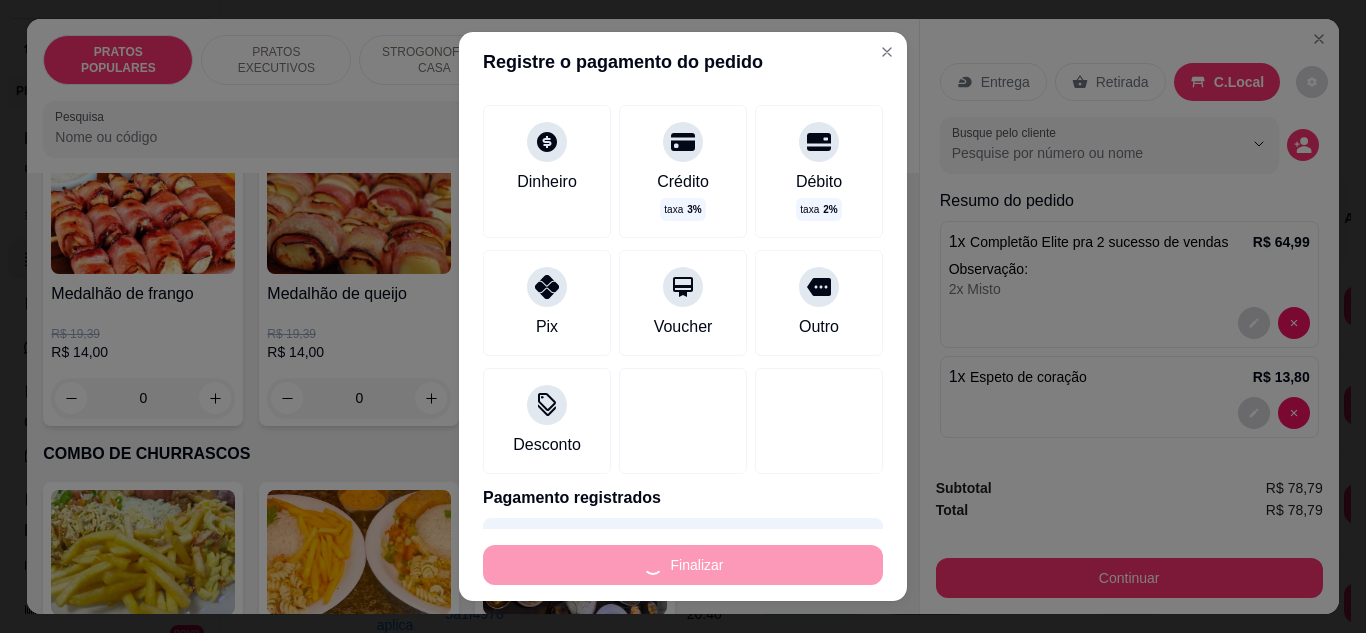 type on "0" 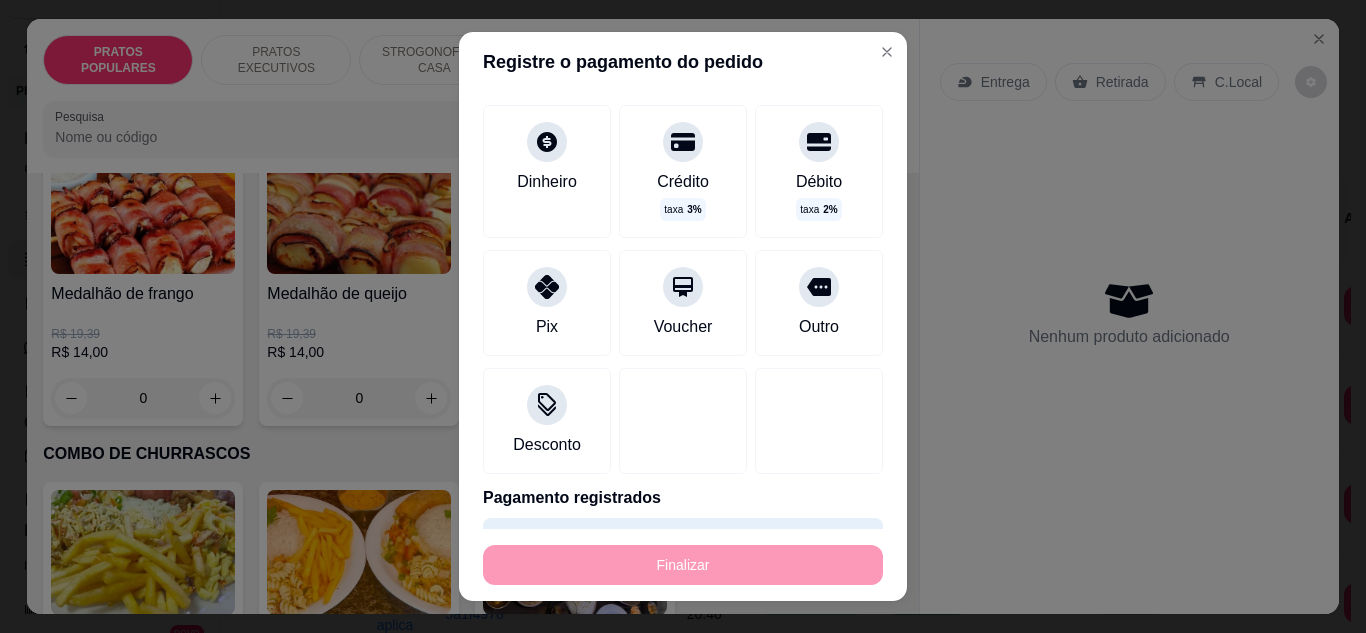 type on "-R$ 78,79" 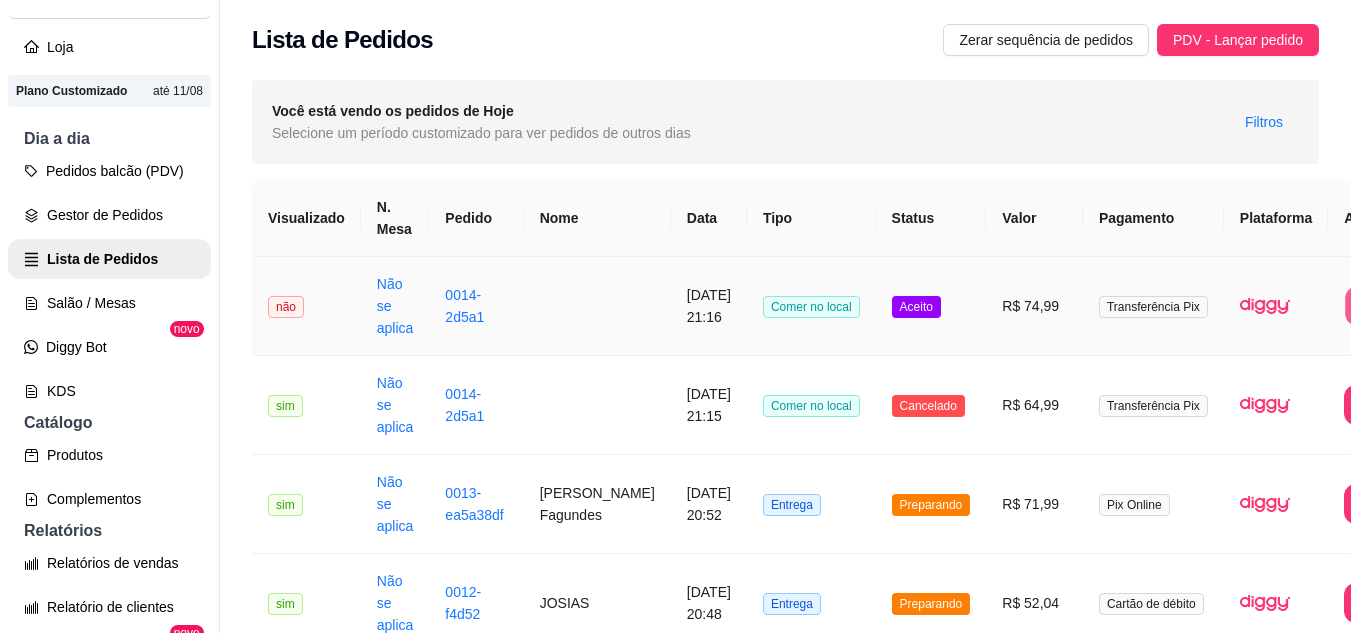 click on "Imprimir" at bounding box center (1385, 306) 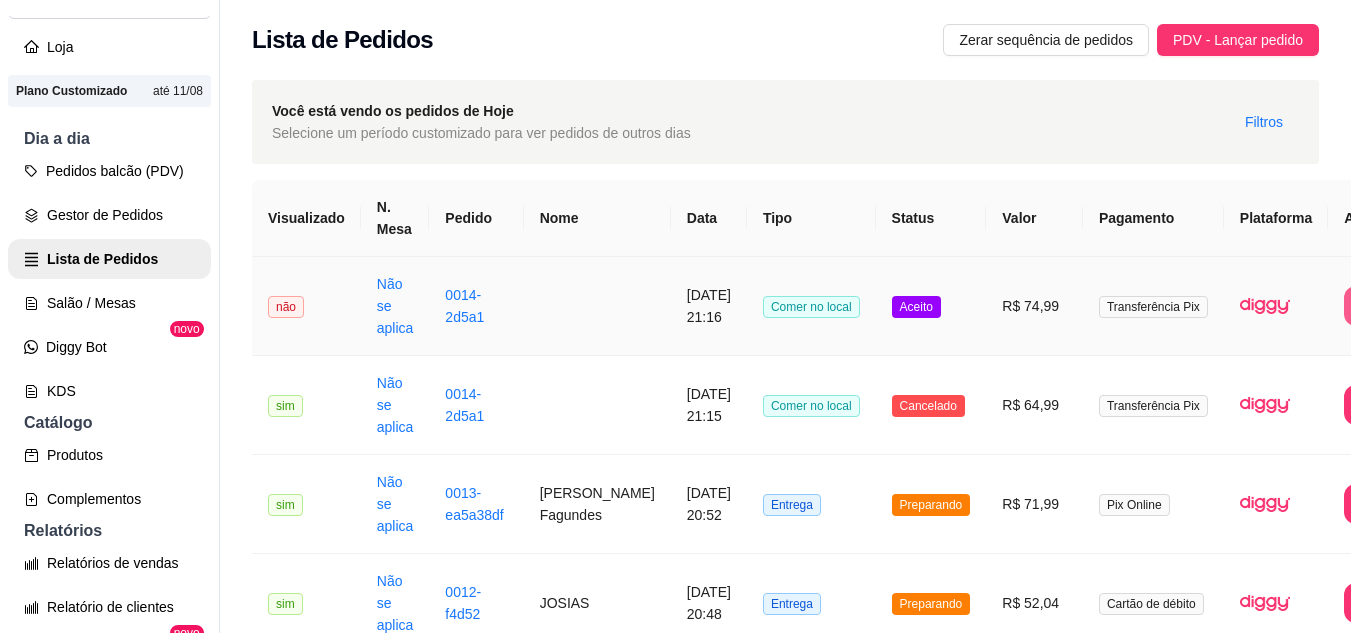scroll, scrollTop: 0, scrollLeft: 0, axis: both 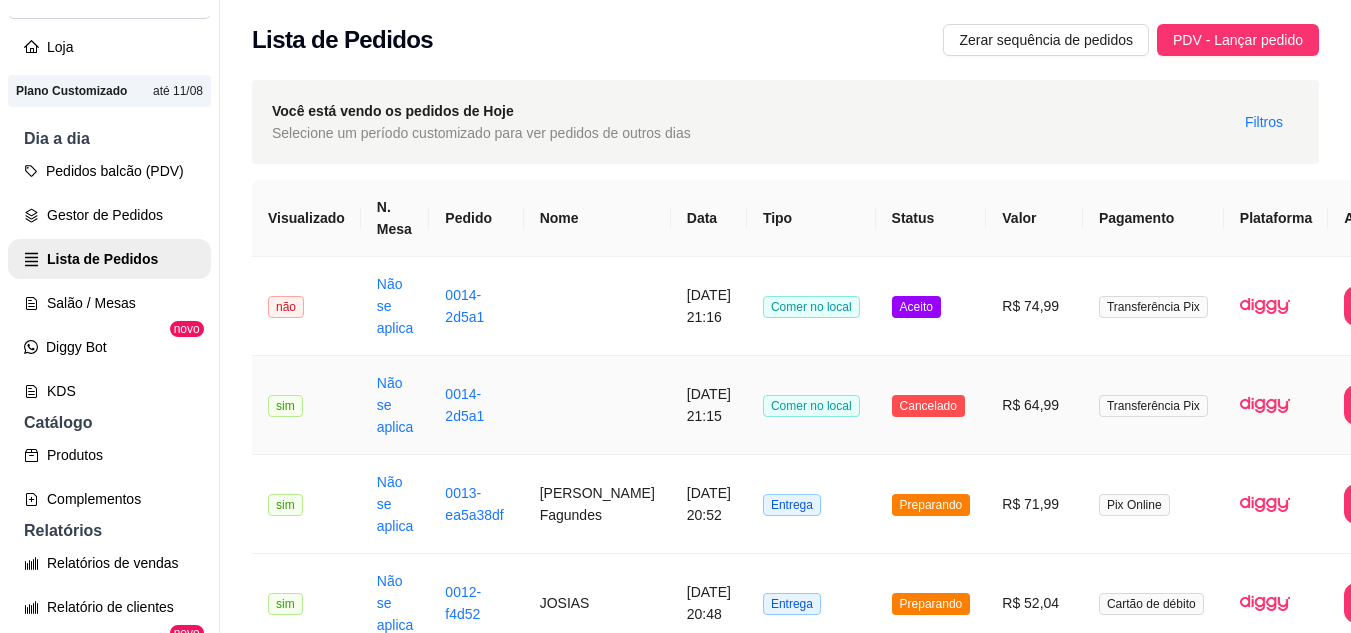 click on "R$ 64,99" at bounding box center [1034, 405] 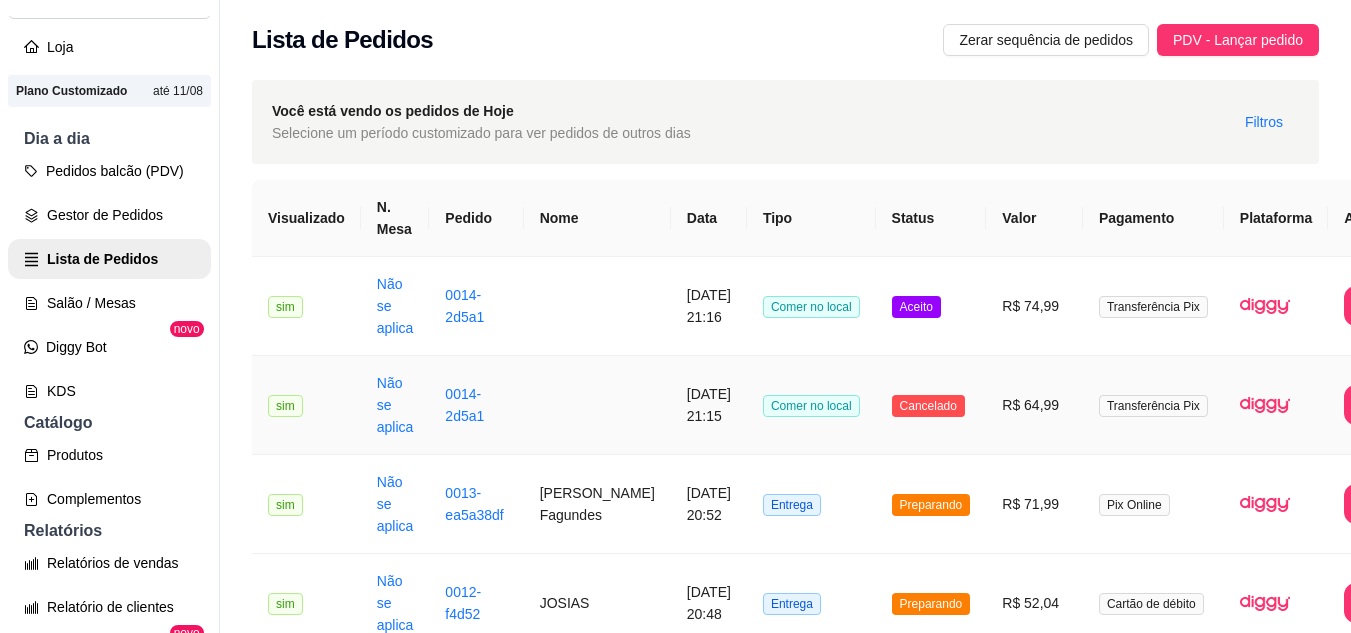 click on "R$ 64,99" at bounding box center [1034, 405] 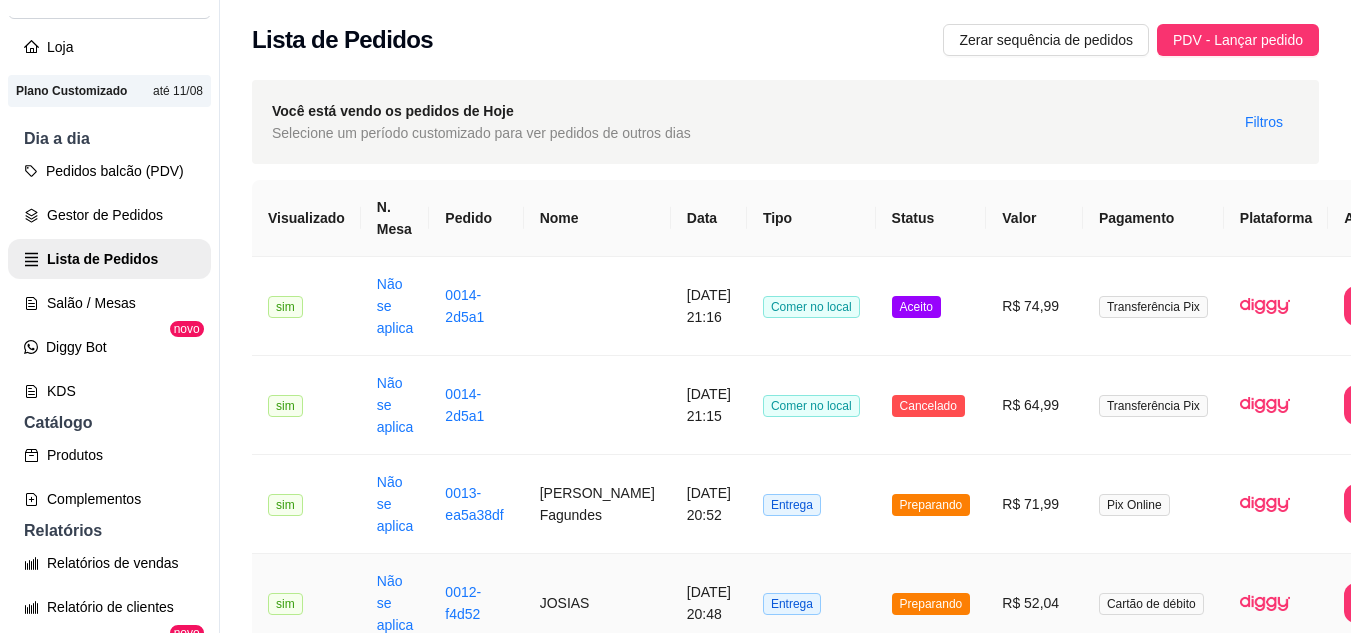 click on "R$ 52,04" at bounding box center [1034, 603] 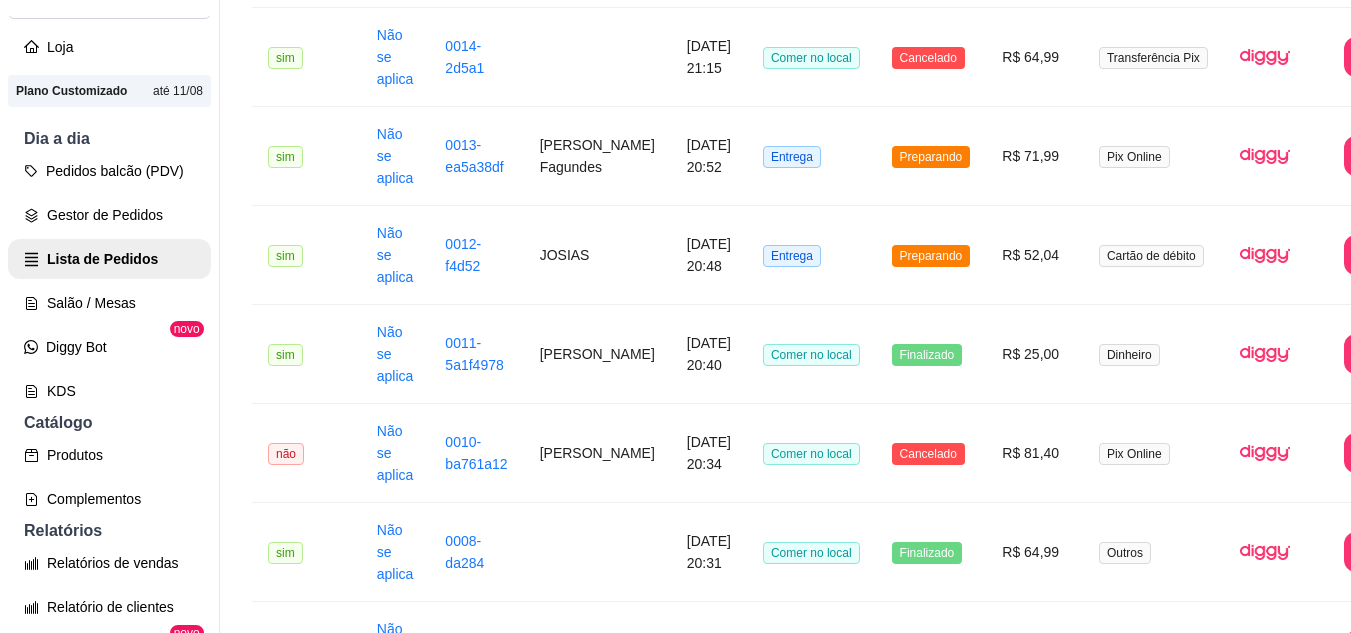 scroll, scrollTop: 364, scrollLeft: 0, axis: vertical 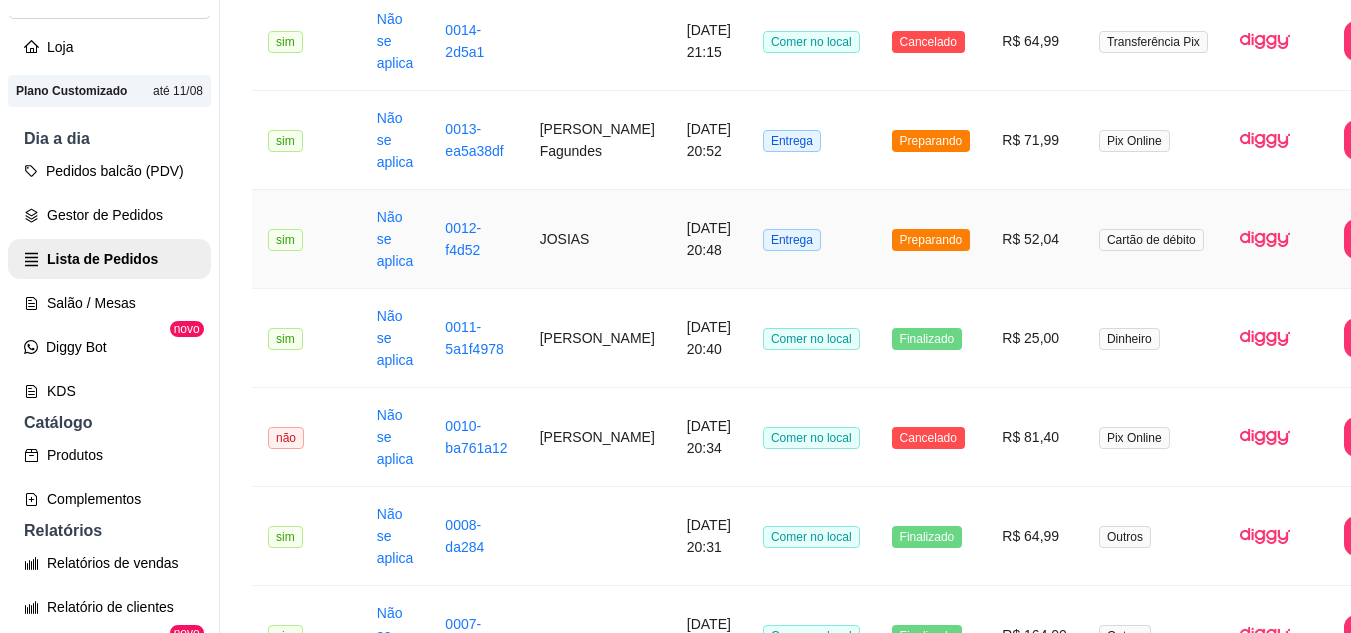 click on "R$ 52,04" at bounding box center [1034, 239] 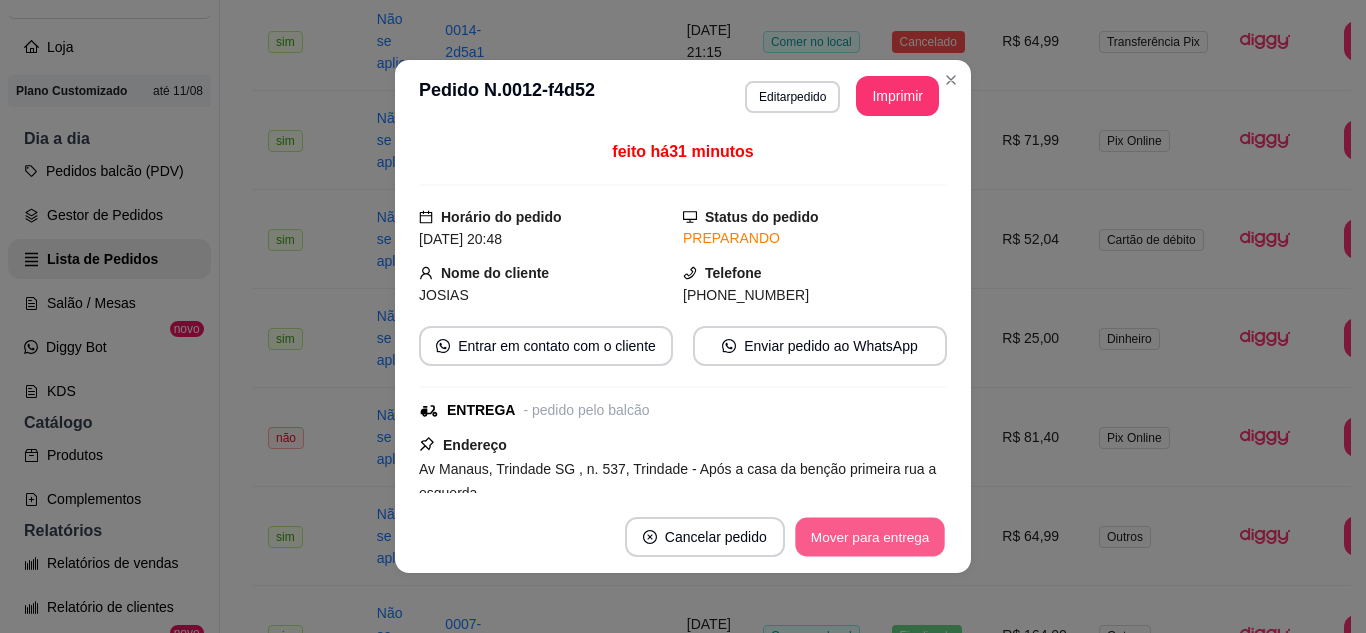 click on "Mover para entrega" at bounding box center (870, 537) 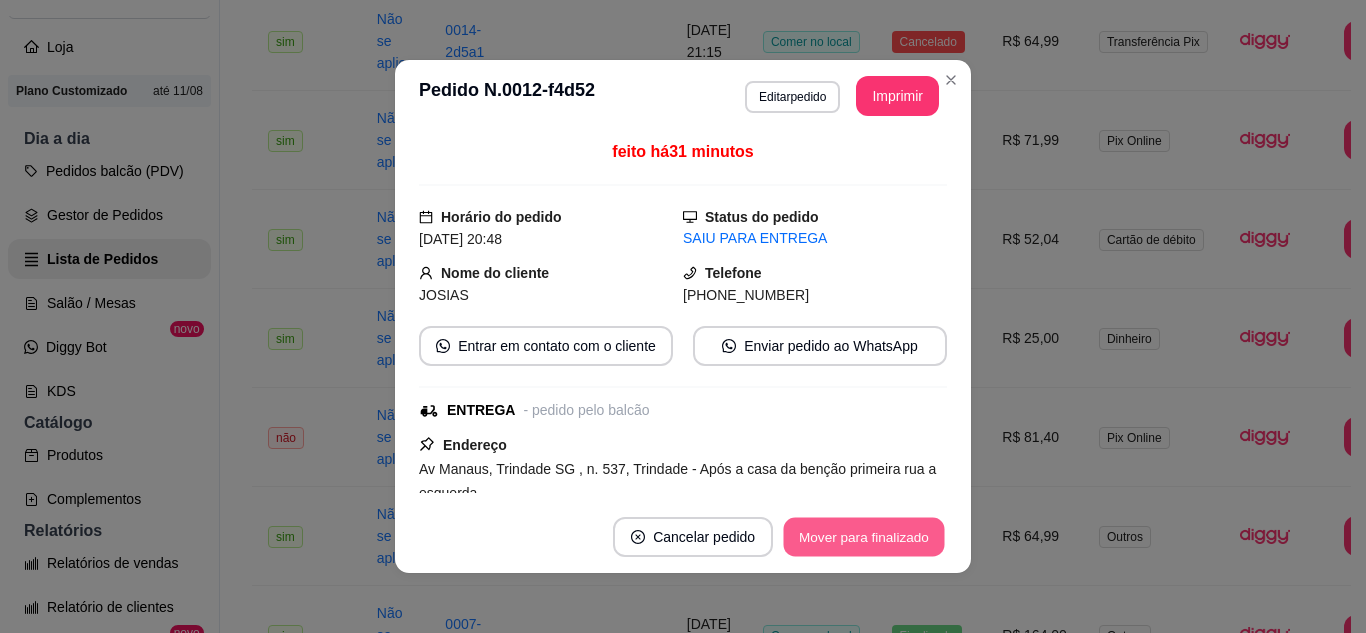 click on "Mover para finalizado" at bounding box center [864, 537] 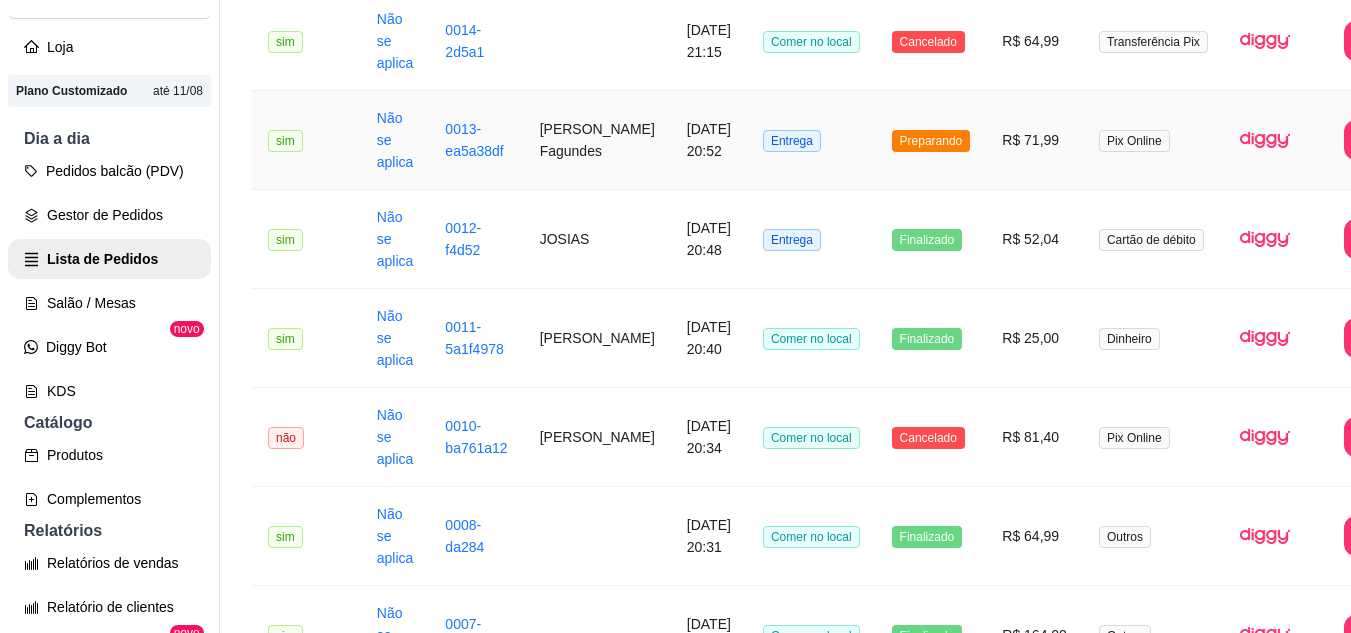 click on "R$ 71,99" at bounding box center [1034, 140] 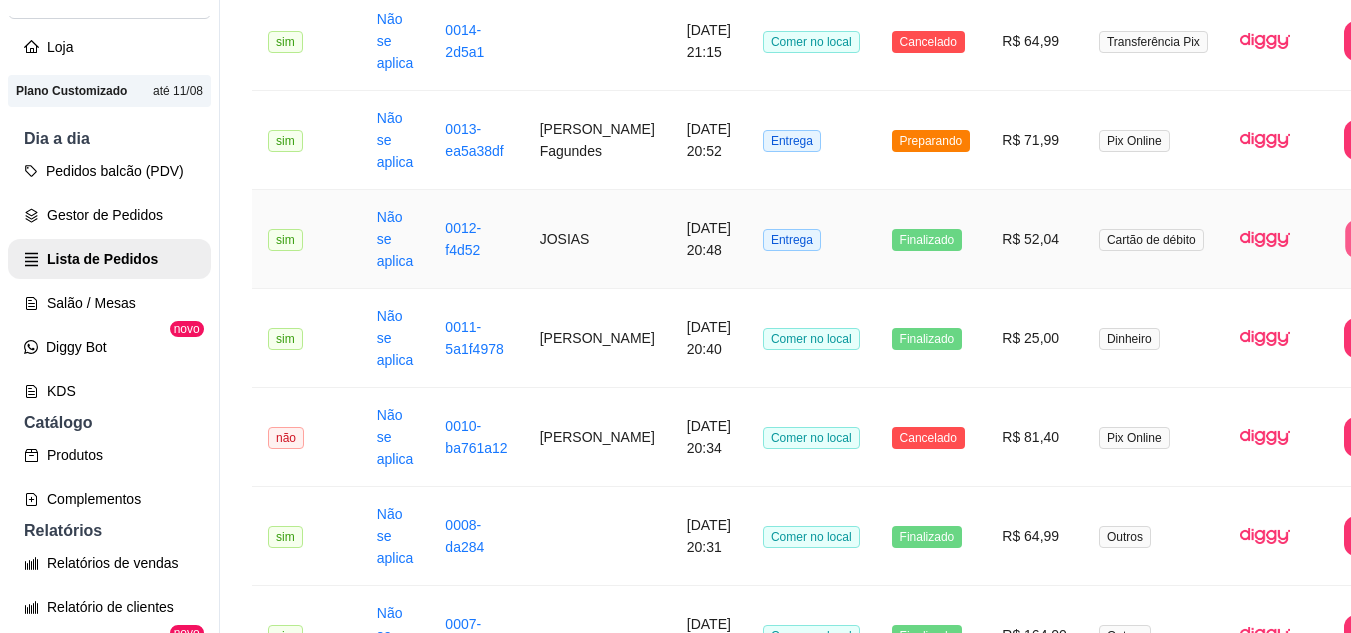 click on "Imprimir" at bounding box center (1385, 239) 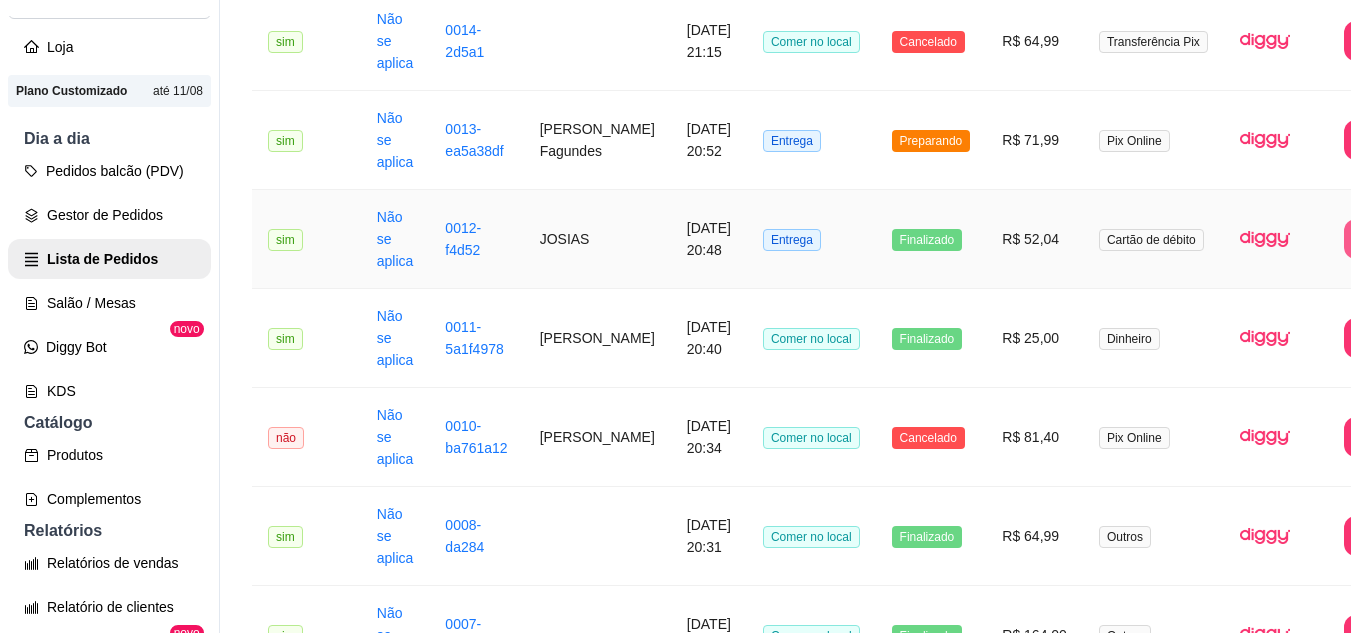 scroll, scrollTop: 0, scrollLeft: 0, axis: both 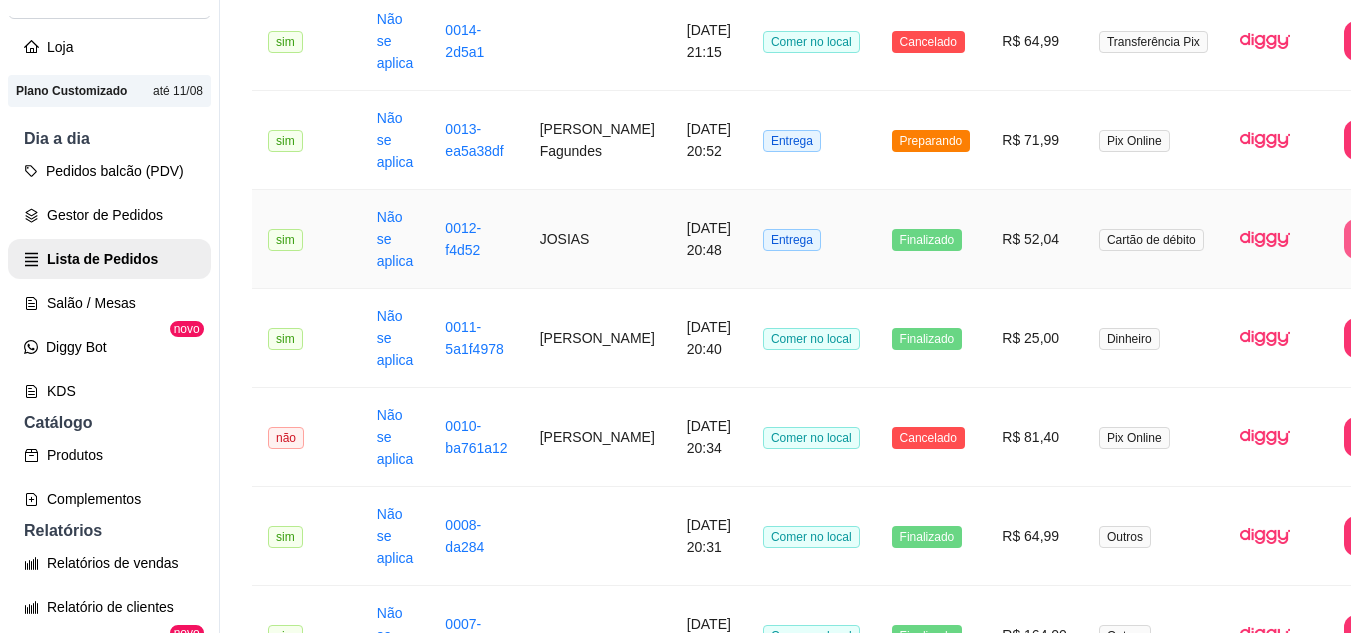 click on "Finalizado" at bounding box center [931, 239] 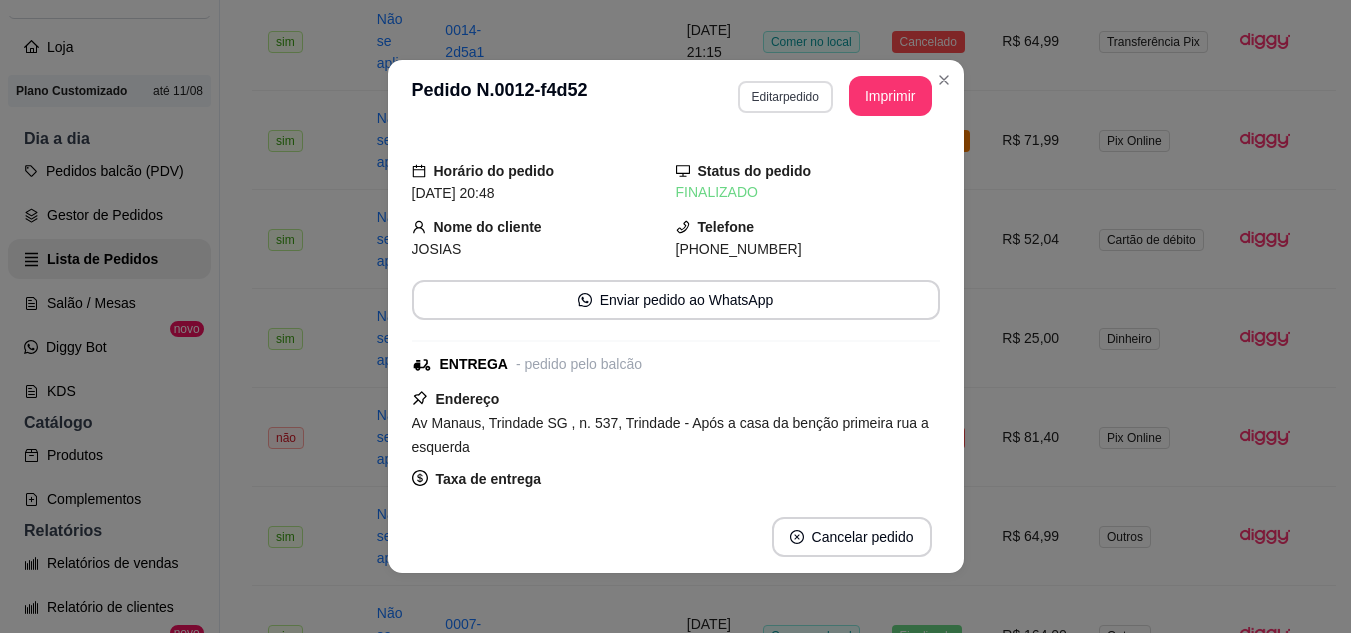 click on "Editar  pedido" at bounding box center [785, 97] 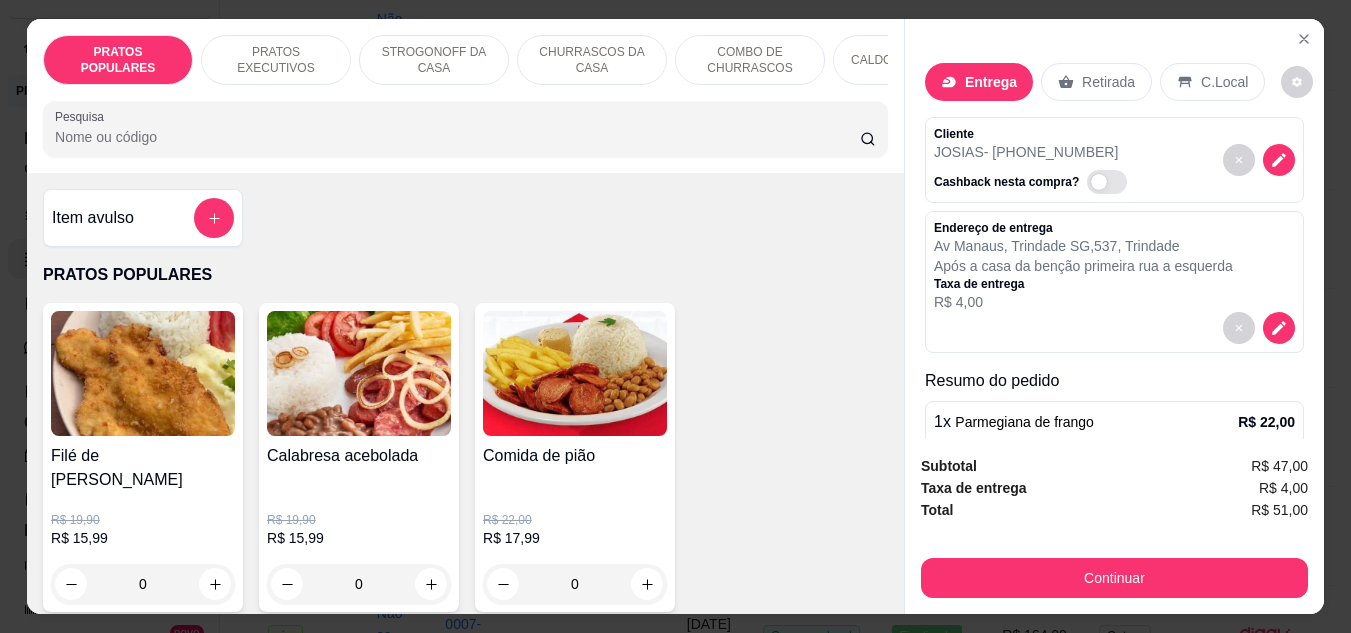 click on "Entrega Retirada C.Local Cliente JOSIAS  -   (21) 96418-8257 Cashback nesta compra?   Endereço de entrega Av Manaus, Trindade SG   ,  537 ,   Trindade Após a casa da benção primeira rua a esquerda Taxa de entrega R$ 4,00 Resumo do pedido 1 x   Parmegiana de frango  R$ 22,00 Observação:  C/FRITAS 1 x   Strogonoff de camarão cremoso R$ 25,00 Observação:  C/FRITAS" at bounding box center (1114, 229) 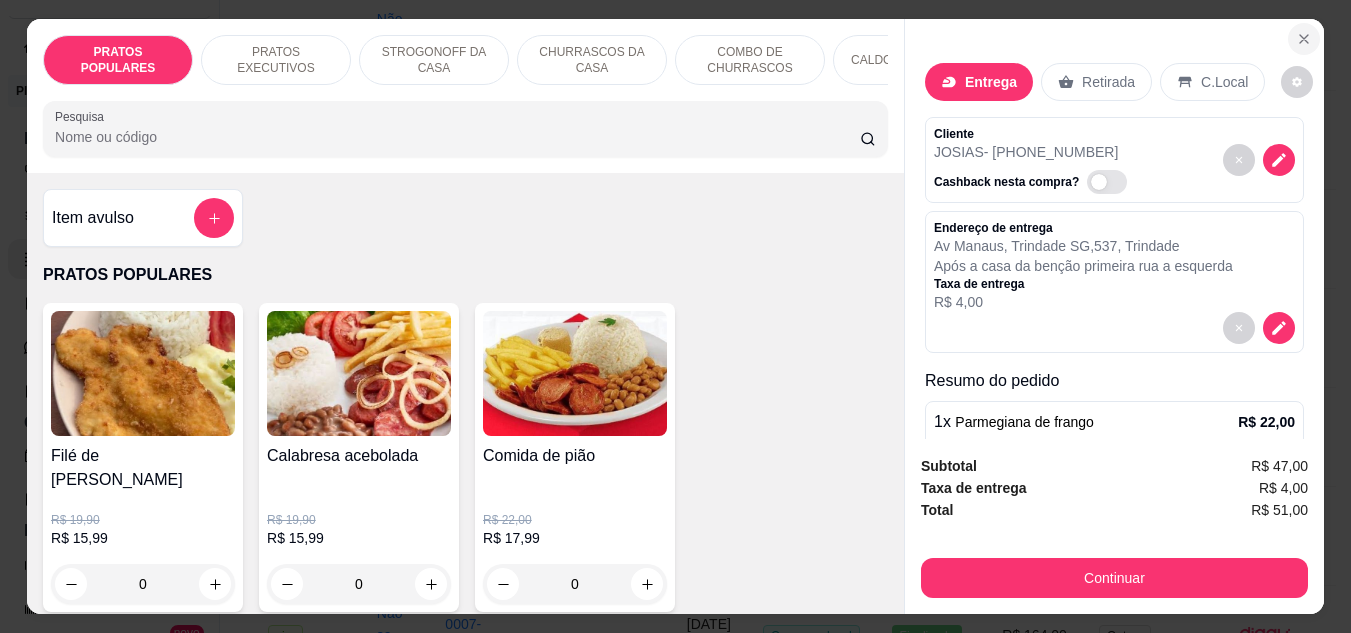 click at bounding box center (1304, 39) 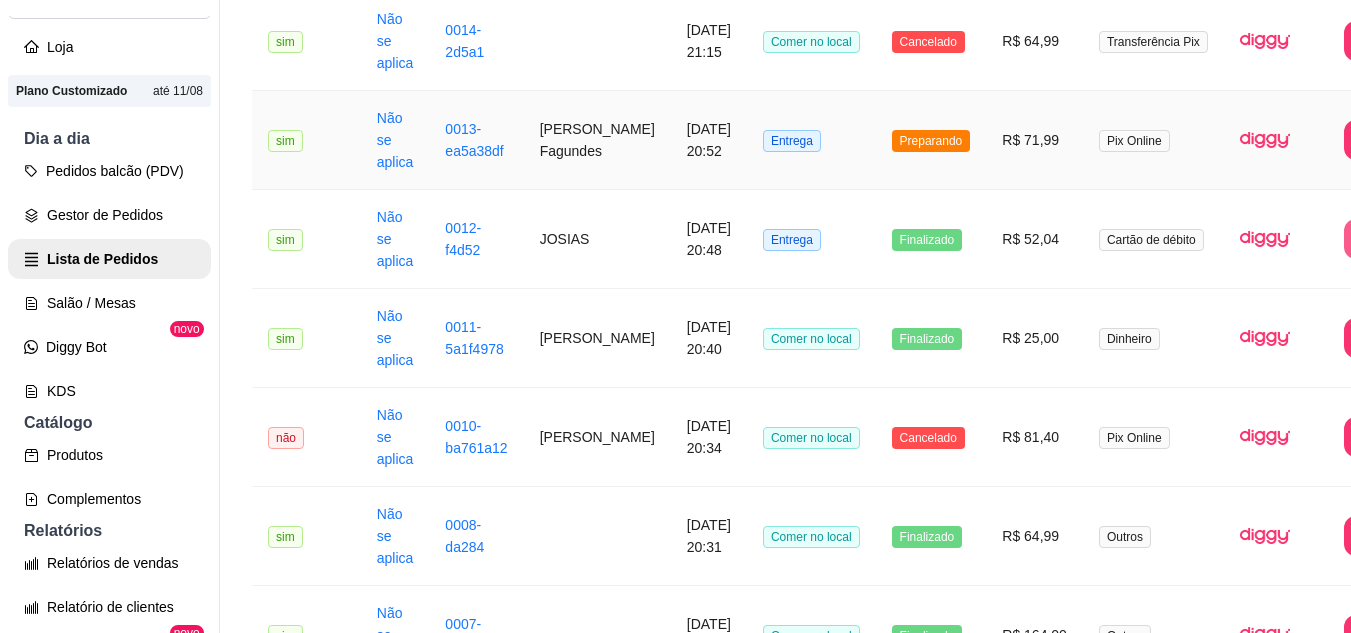 click on "R$ 71,99" at bounding box center (1034, 140) 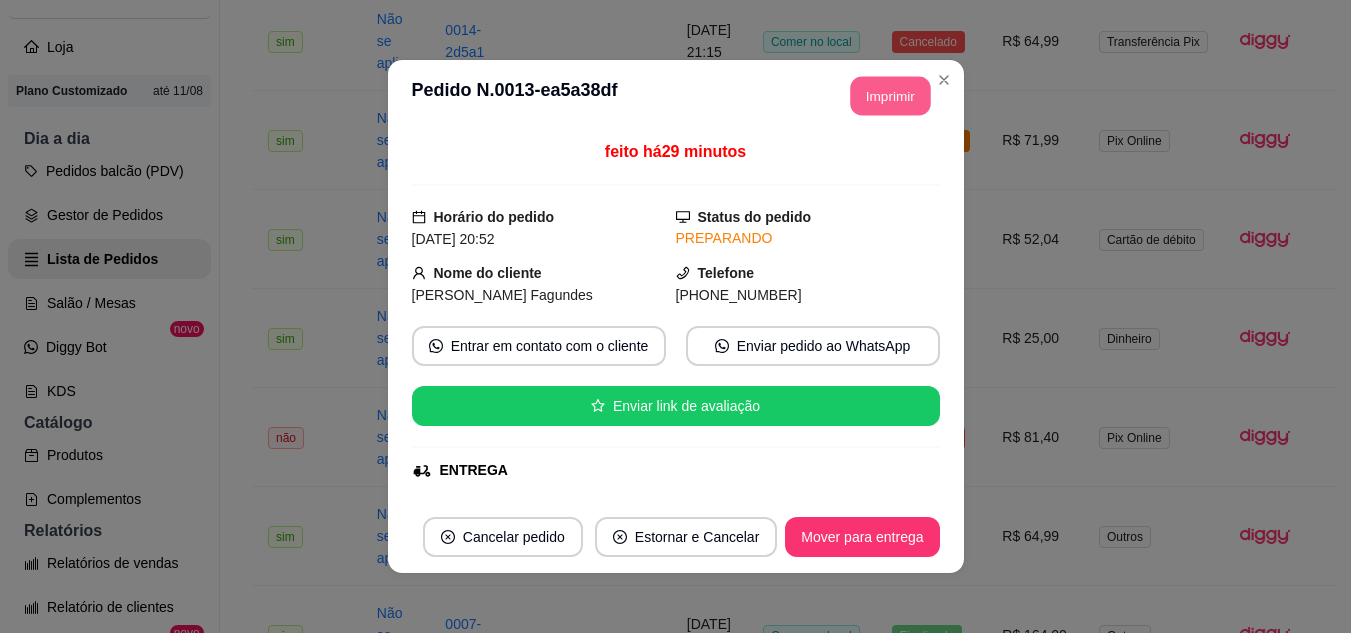 click on "Imprimir" at bounding box center [890, 96] 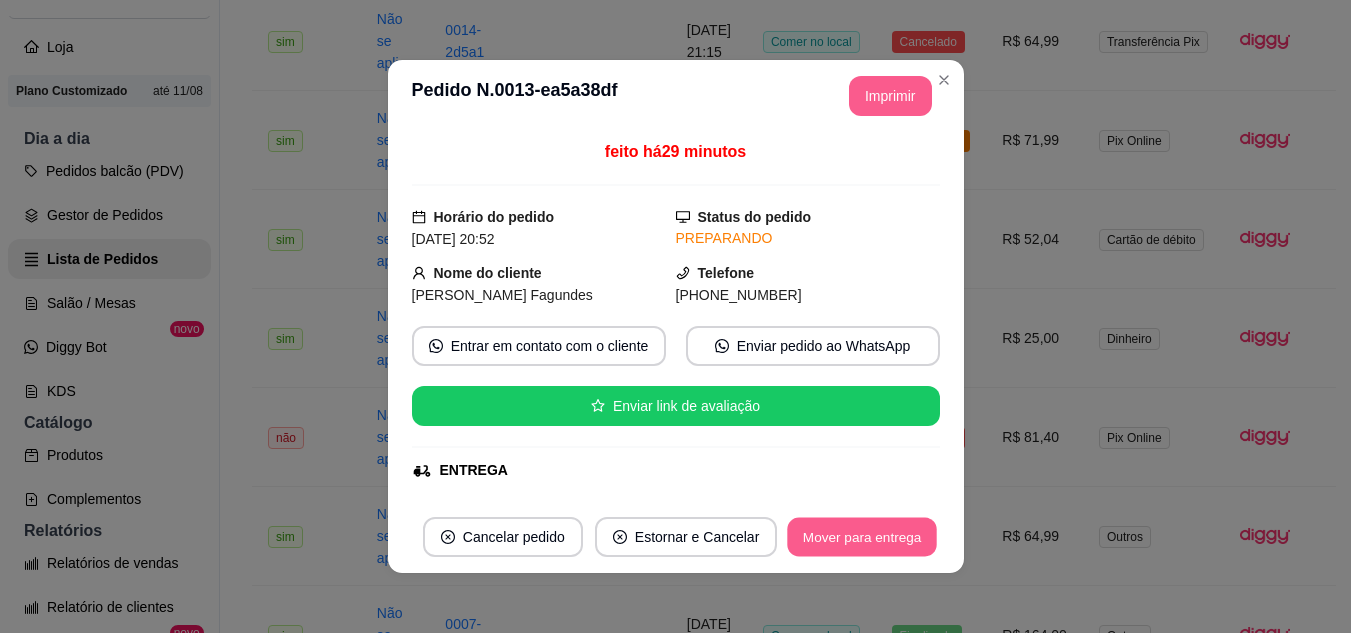click on "Mover para entrega" at bounding box center [863, 537] 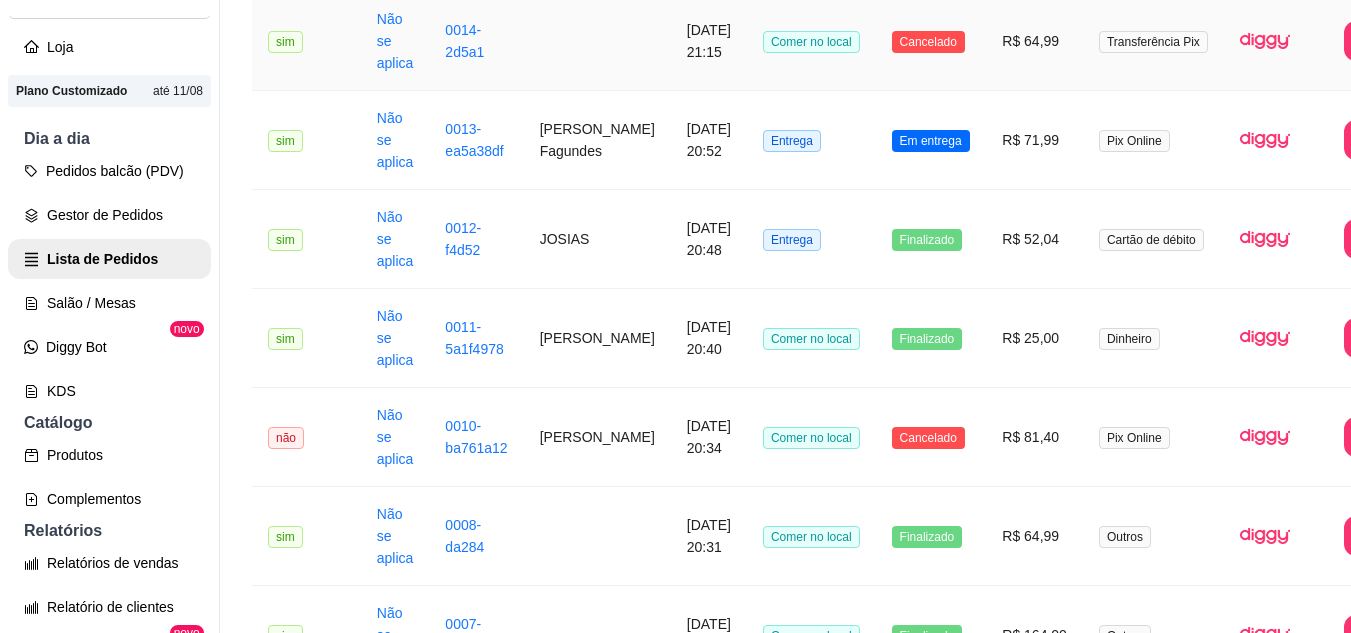 click on "R$ 64,99" at bounding box center [1034, 41] 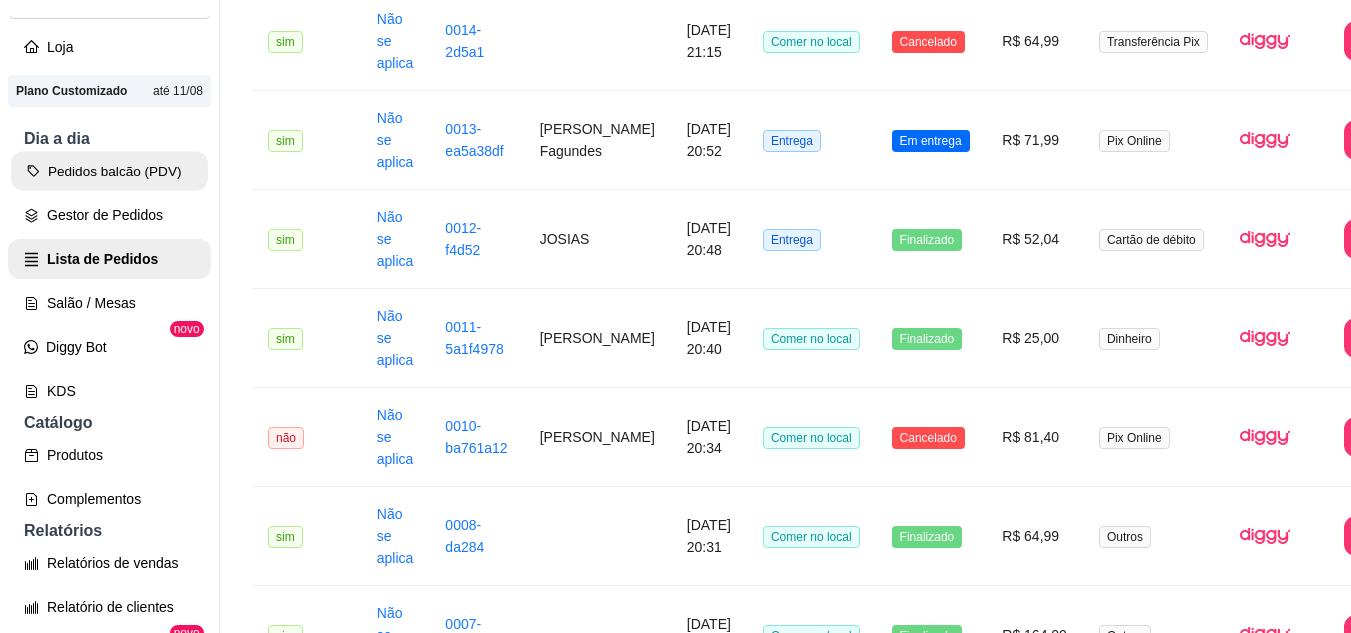 click on "Pedidos balcão (PDV)" at bounding box center (109, 171) 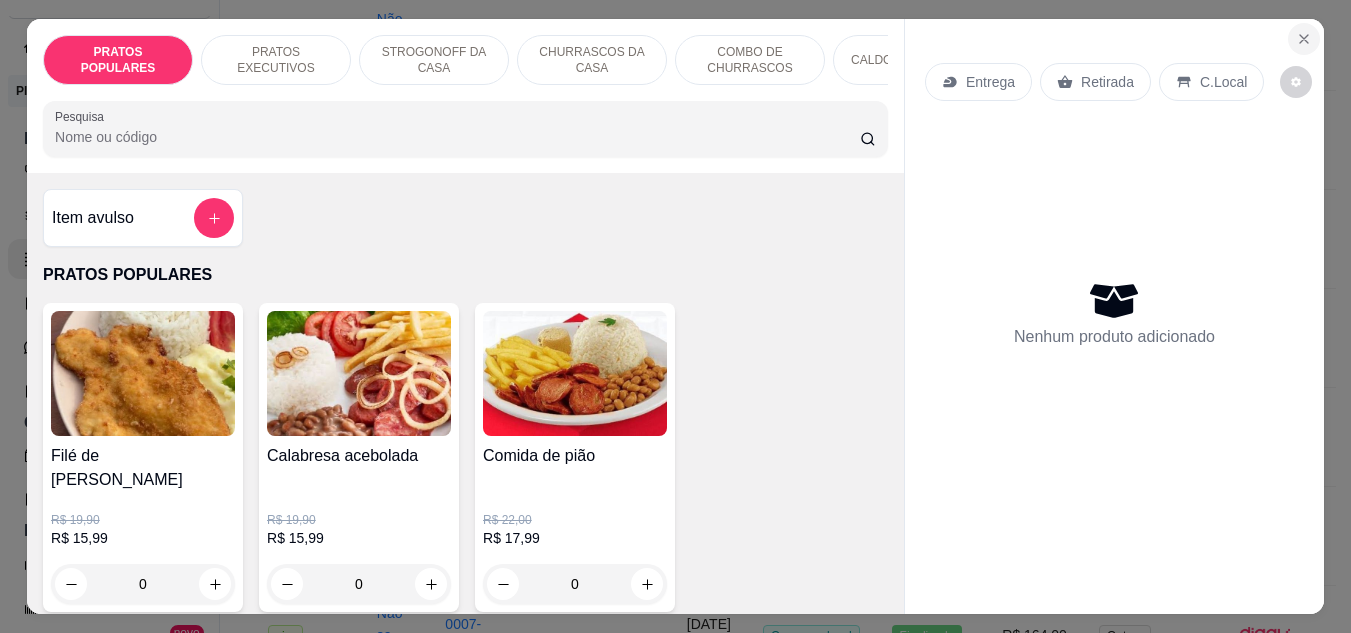 click at bounding box center (1304, 39) 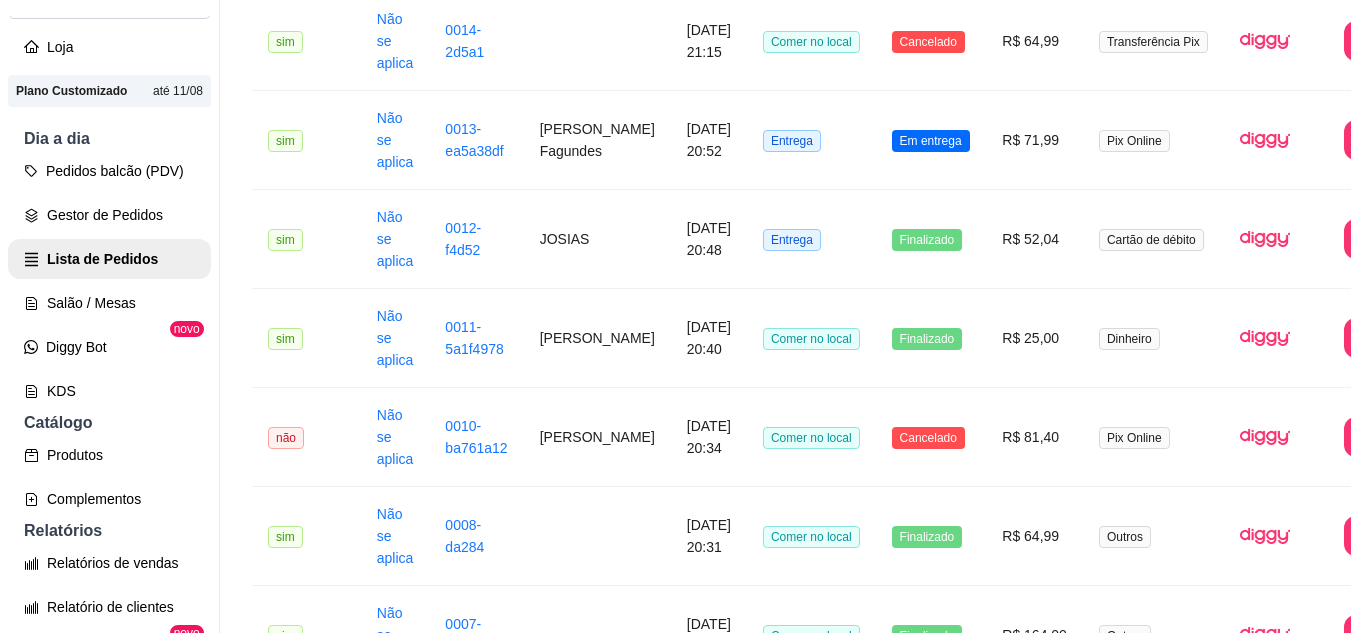 click on "R$ 74,99" at bounding box center (1034, -58) 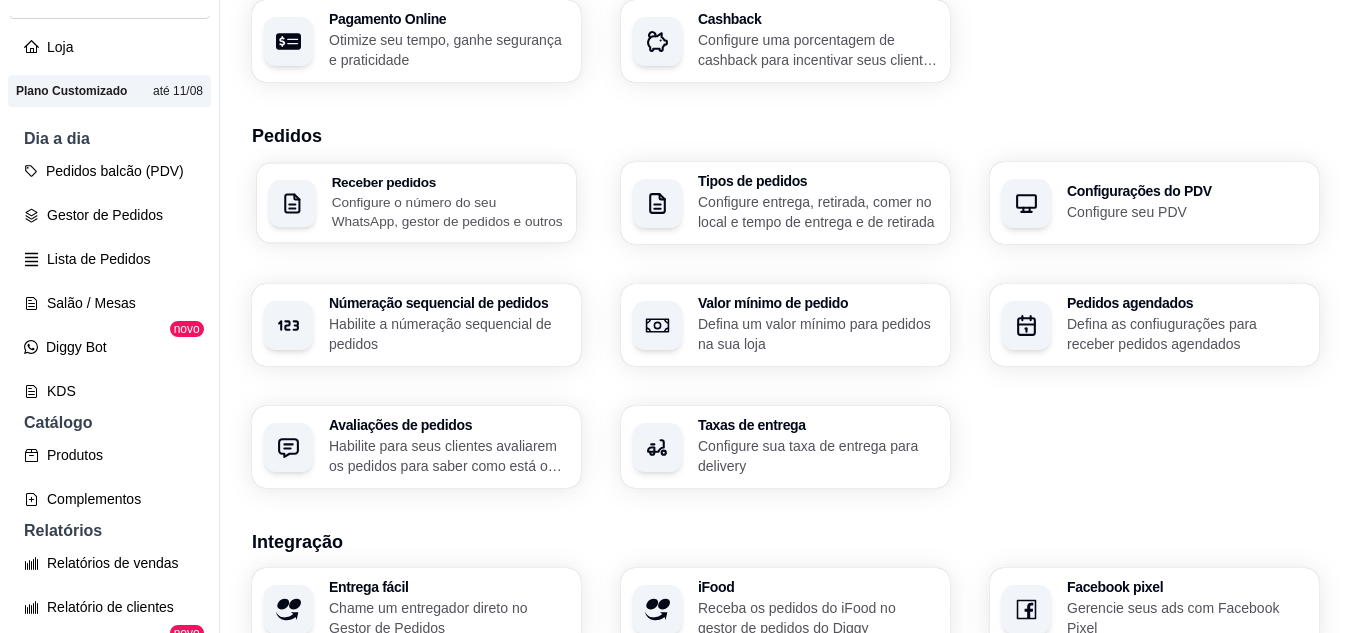 click on "Configure o número do seu WhatsApp, gestor de pedidos e outros" at bounding box center [448, 211] 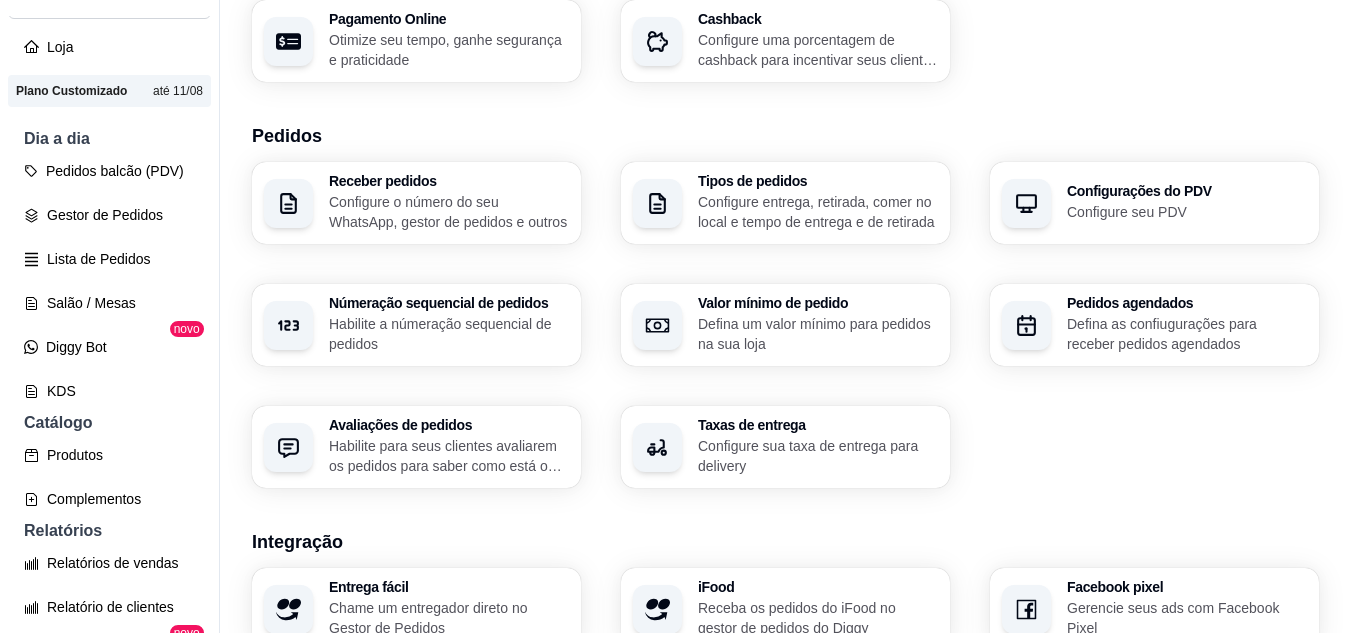 click on "Pagamentos" at bounding box center [1186, -102] 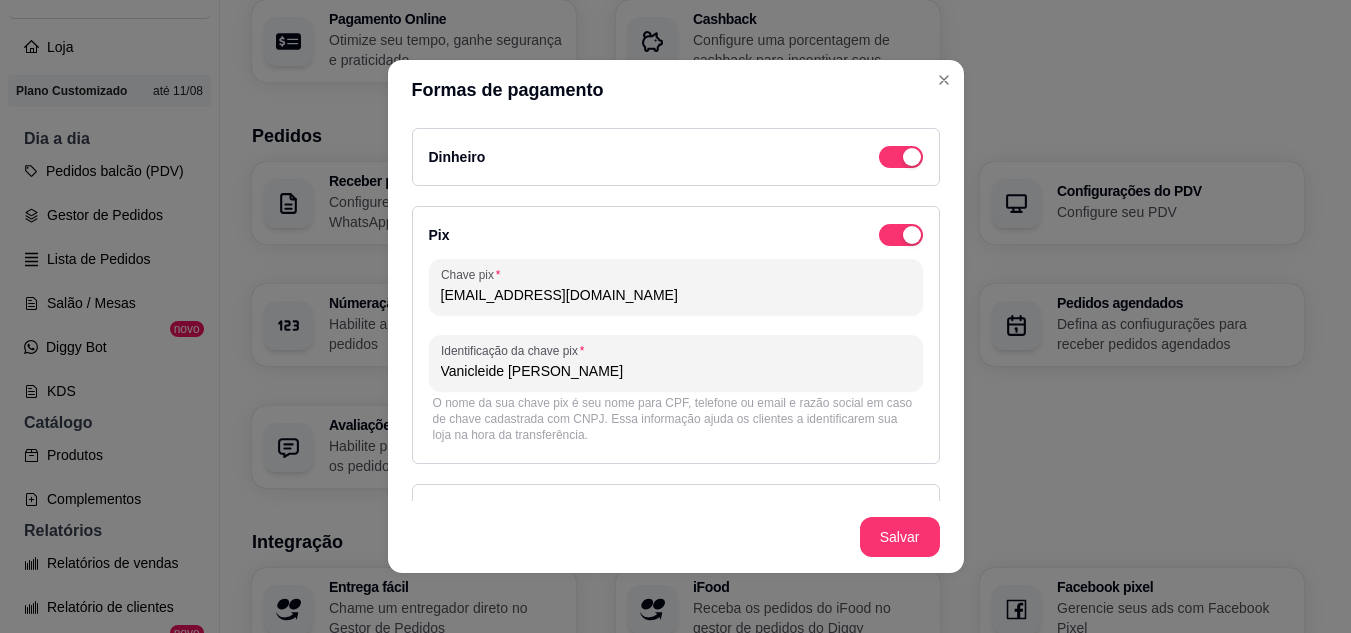 click on "Temperotopvendas@hotmail.com" at bounding box center (676, 295) 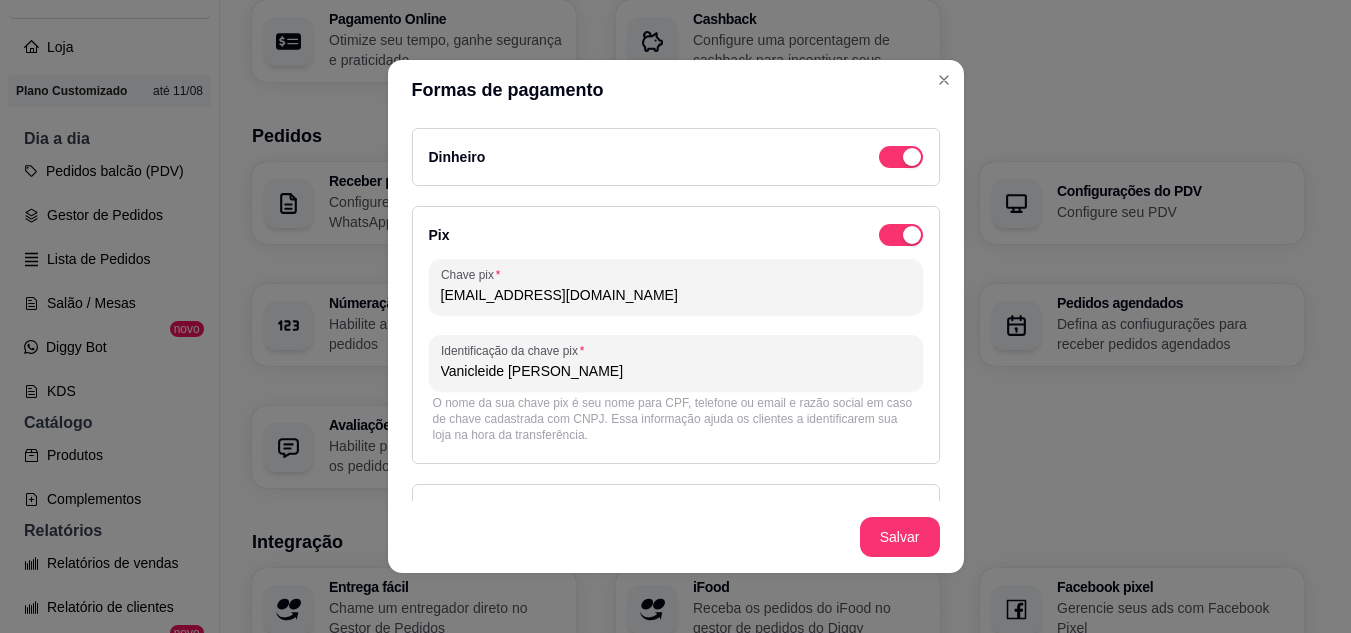 type on "Temperotopvendas@hotmail.com" 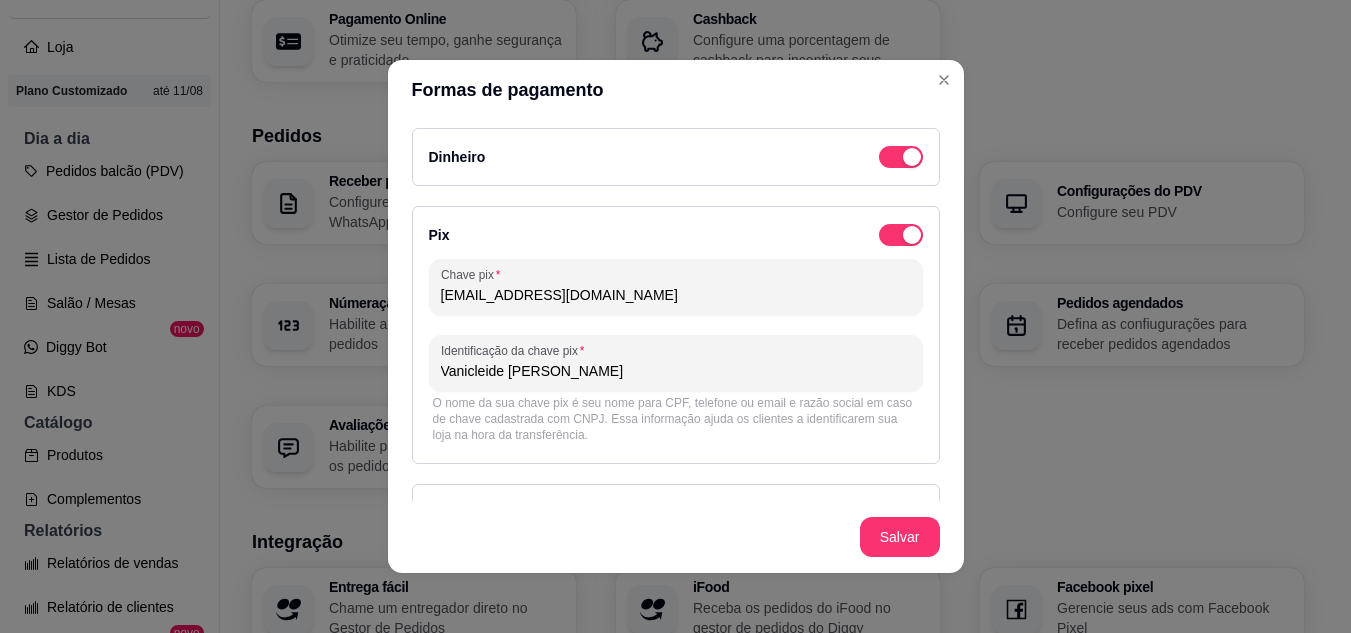 drag, startPoint x: 673, startPoint y: 297, endPoint x: 405, endPoint y: 309, distance: 268.26852 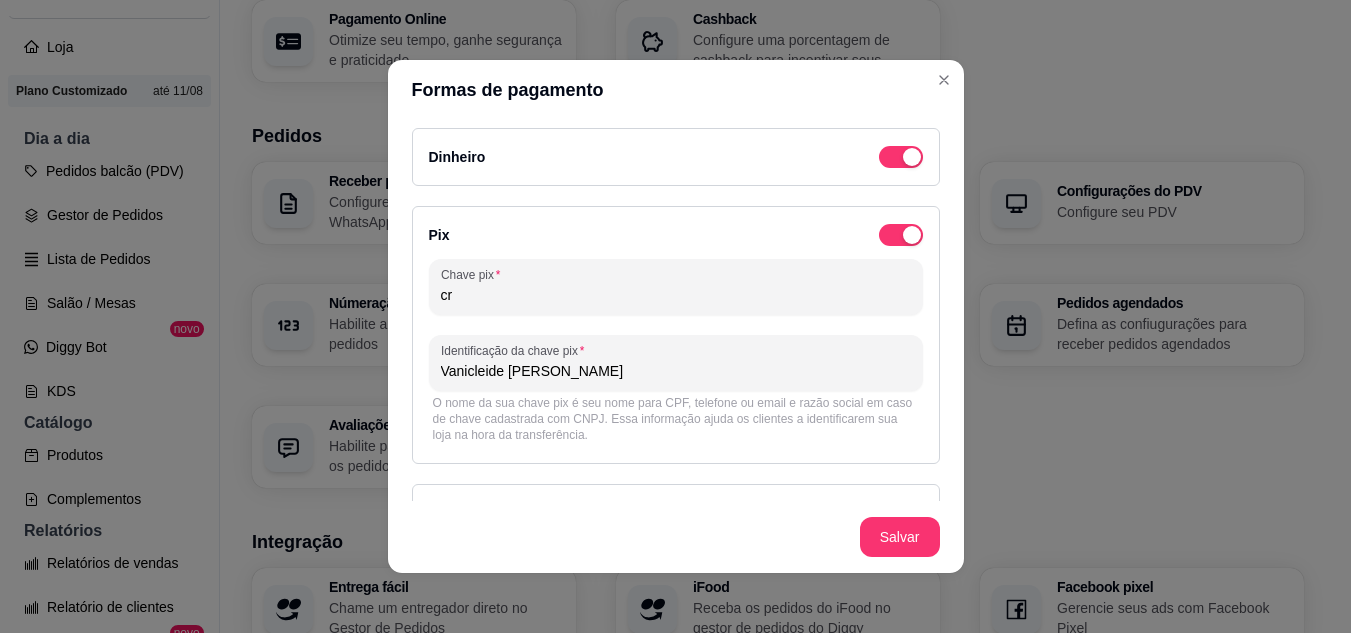 type on "c" 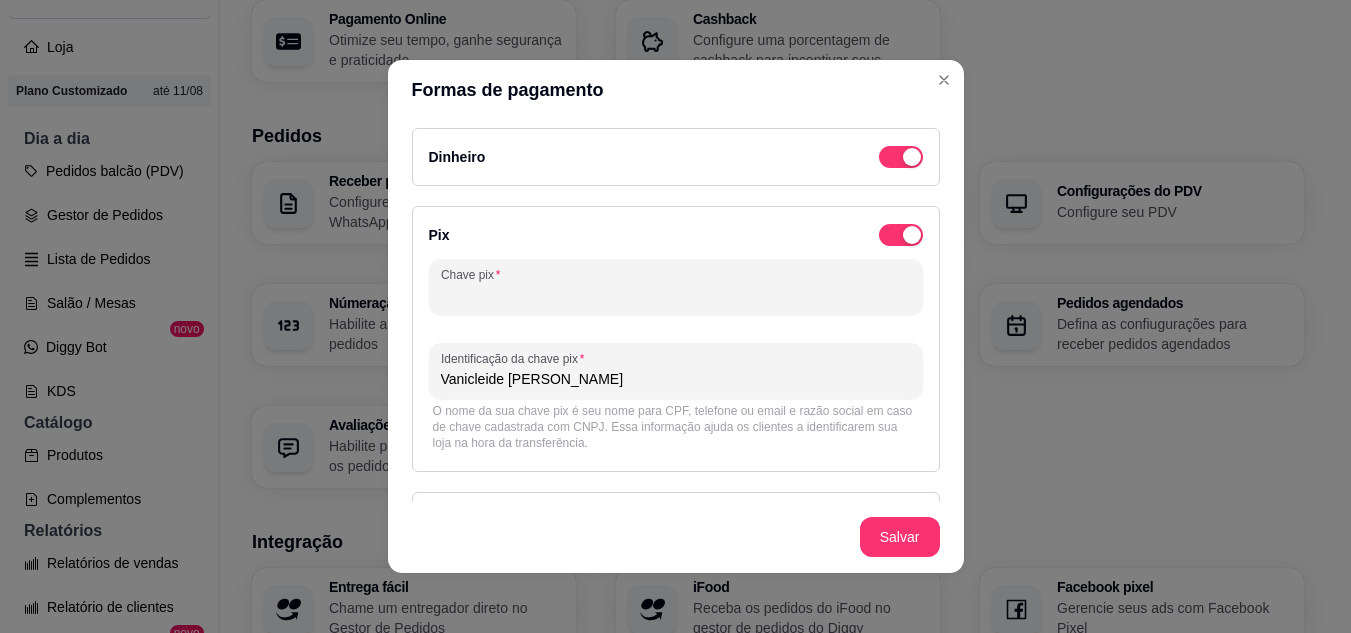 paste on "Temperotopvendas@hotmail.com" 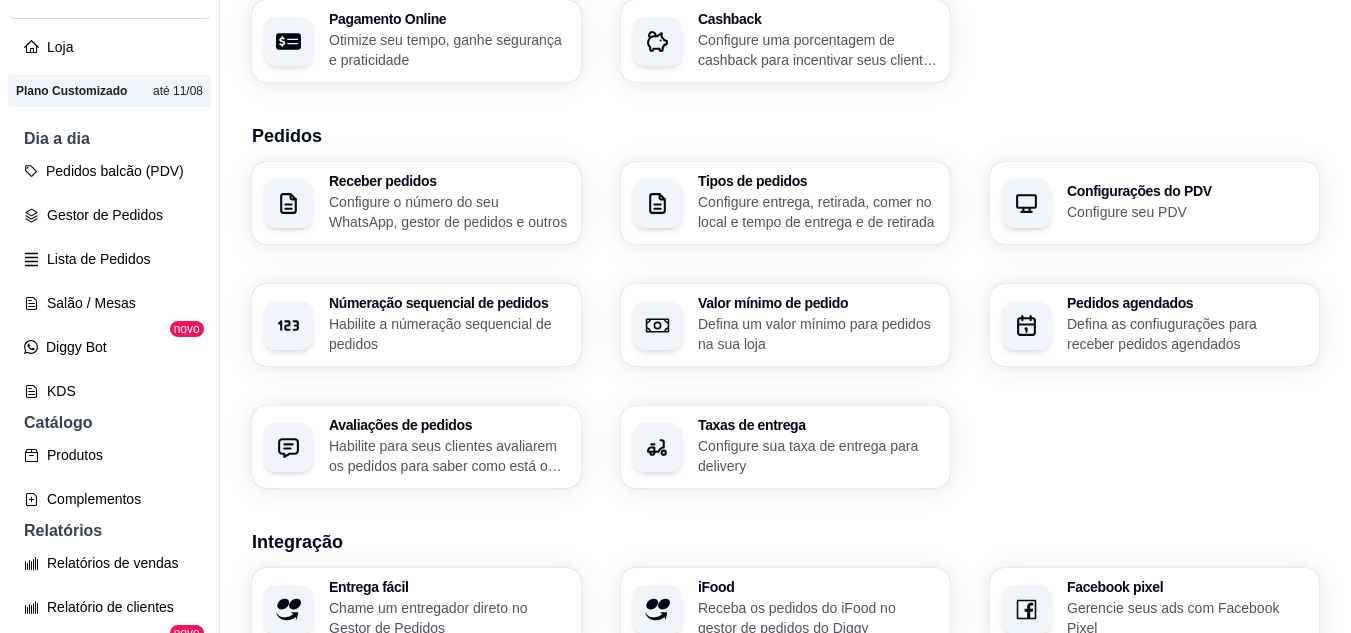 click on "Configurações" at bounding box center [785, -330] 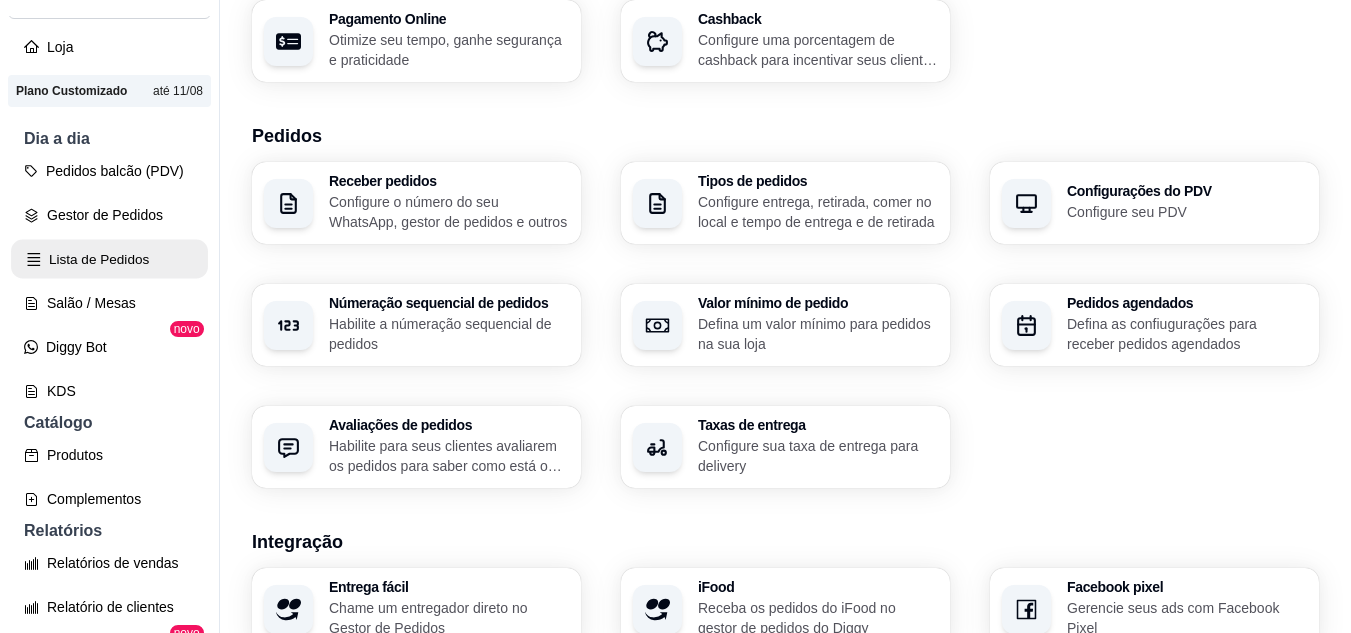 click on "Lista de Pedidos" at bounding box center [109, 259] 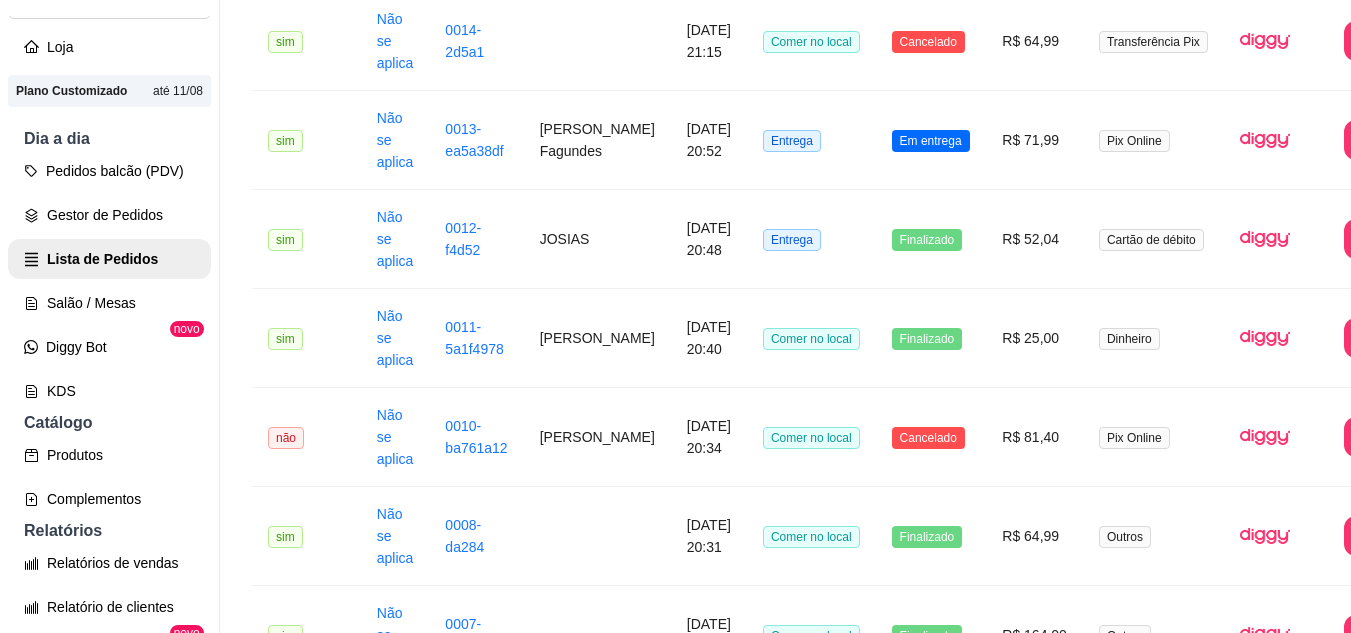 click on "PDV - Lançar pedido" at bounding box center [1238, -324] 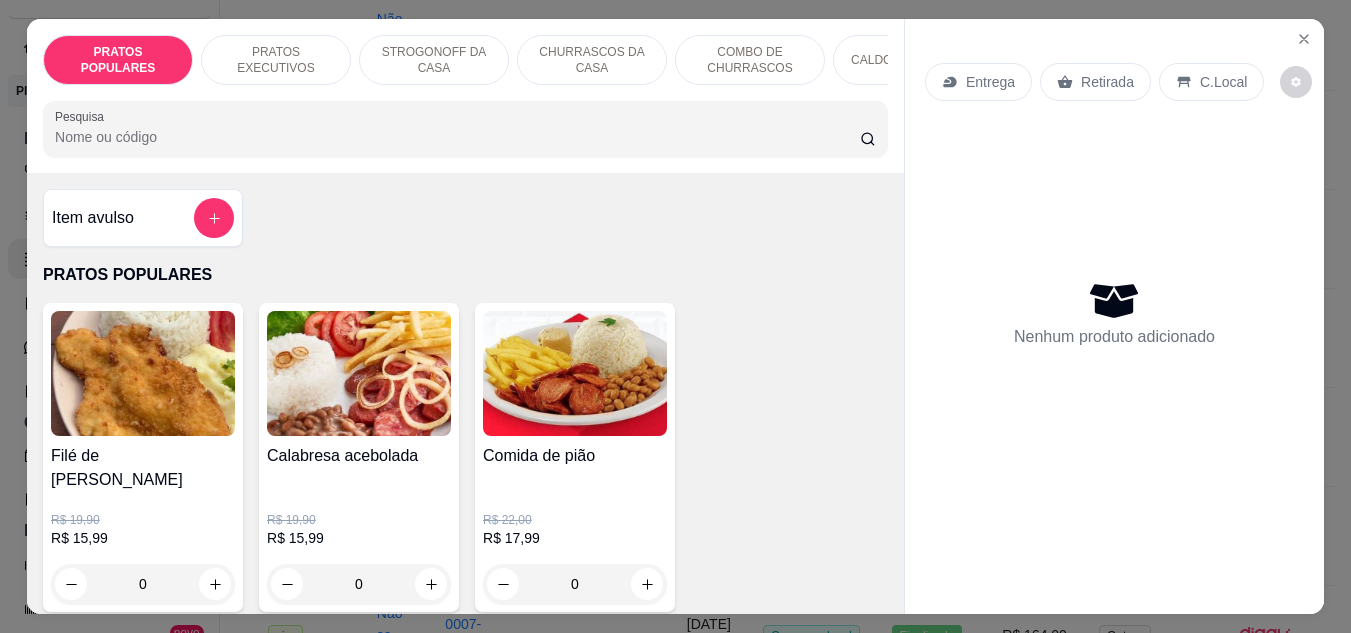 click 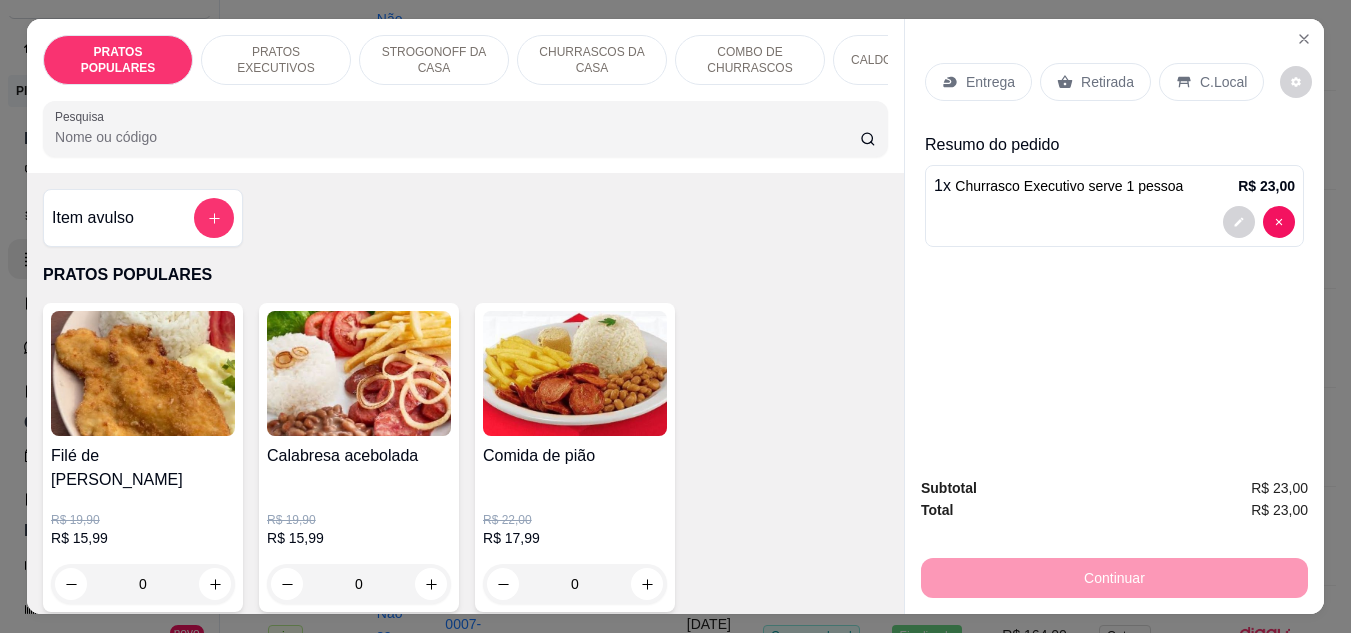 click 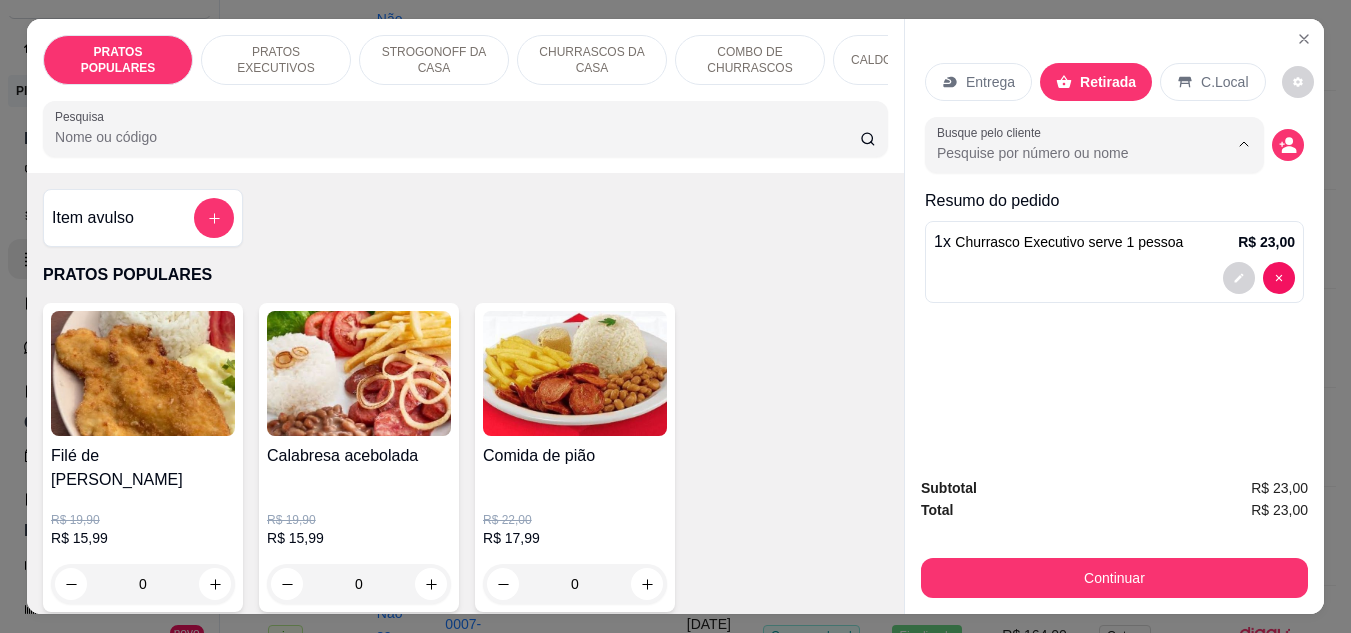 click on "Busque pelo cliente" at bounding box center (1066, 153) 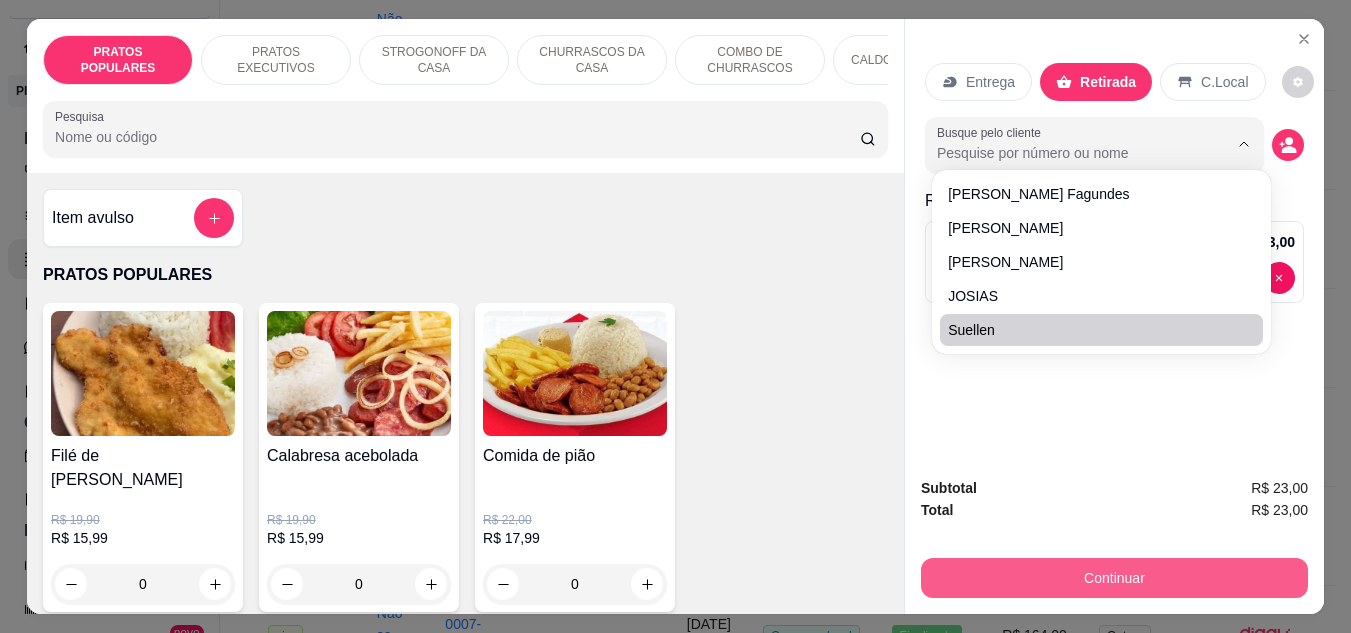click on "Continuar" at bounding box center (1114, 578) 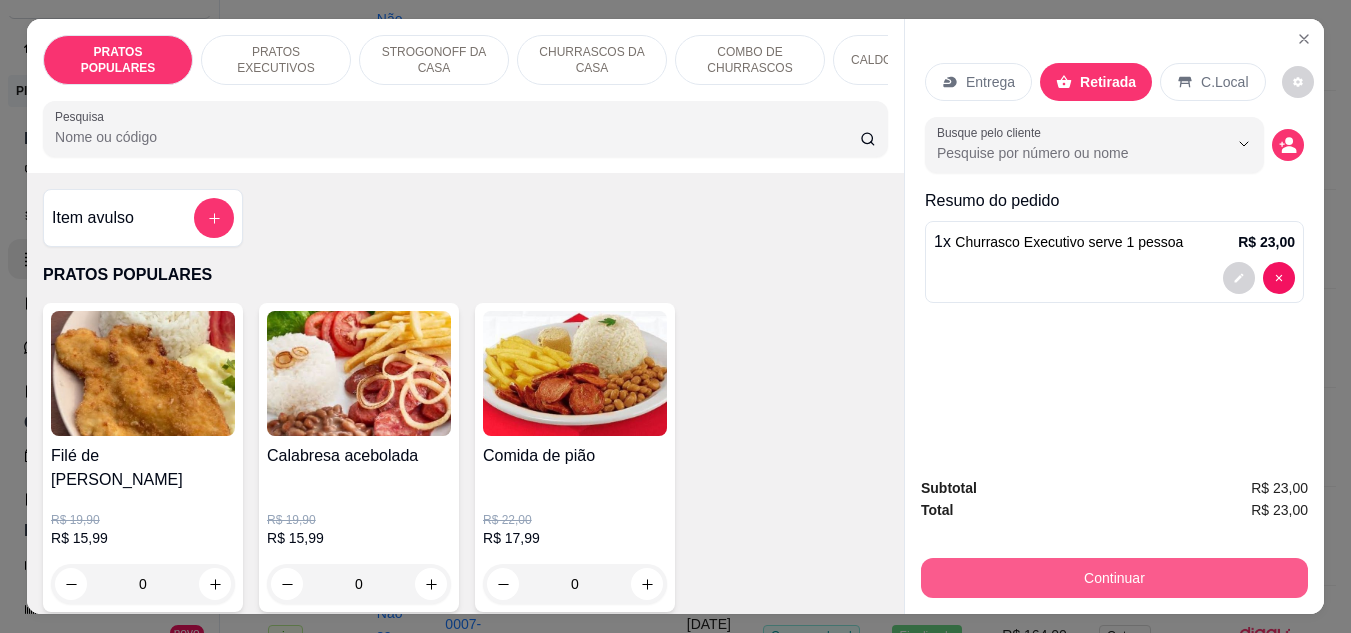 click on "Continuar" at bounding box center (1114, 578) 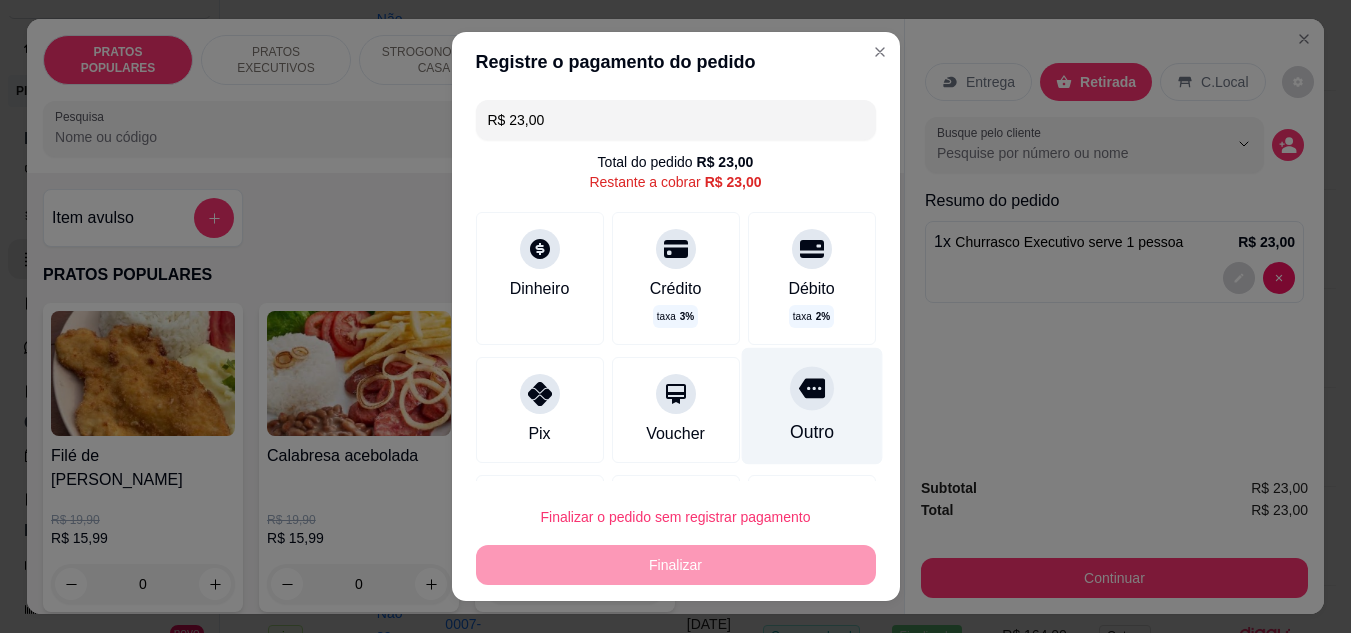 click on "Outro" at bounding box center [811, 405] 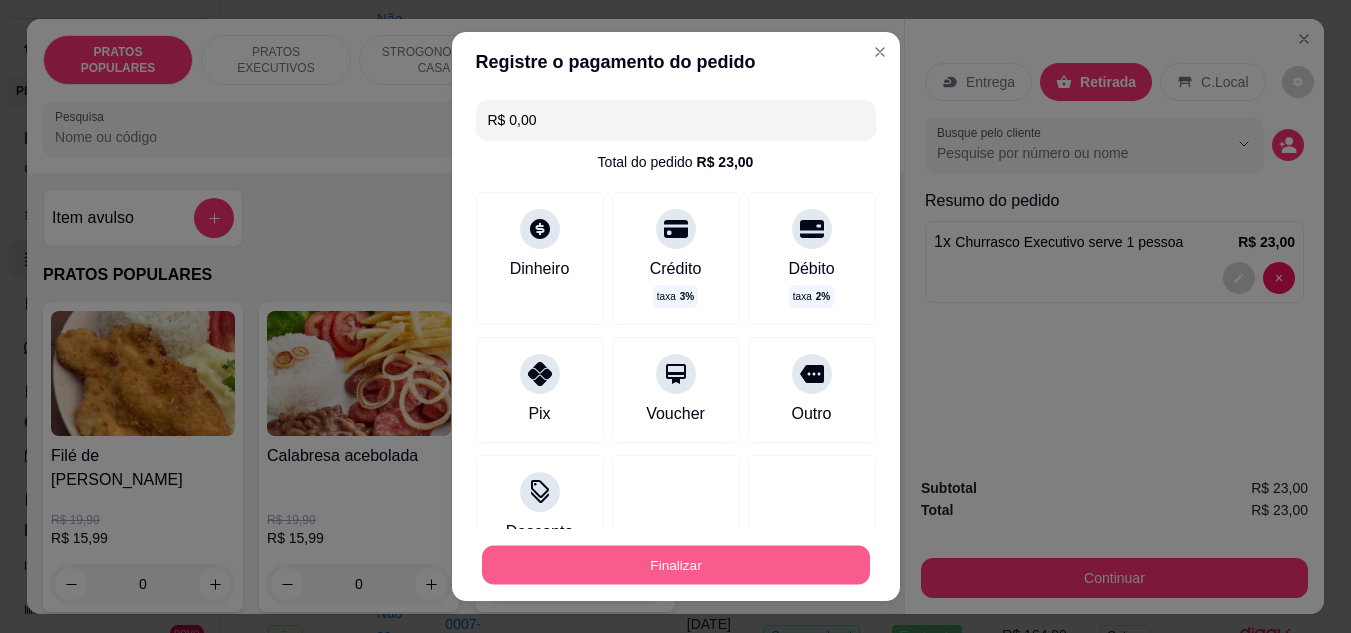 click on "Finalizar" at bounding box center [676, 565] 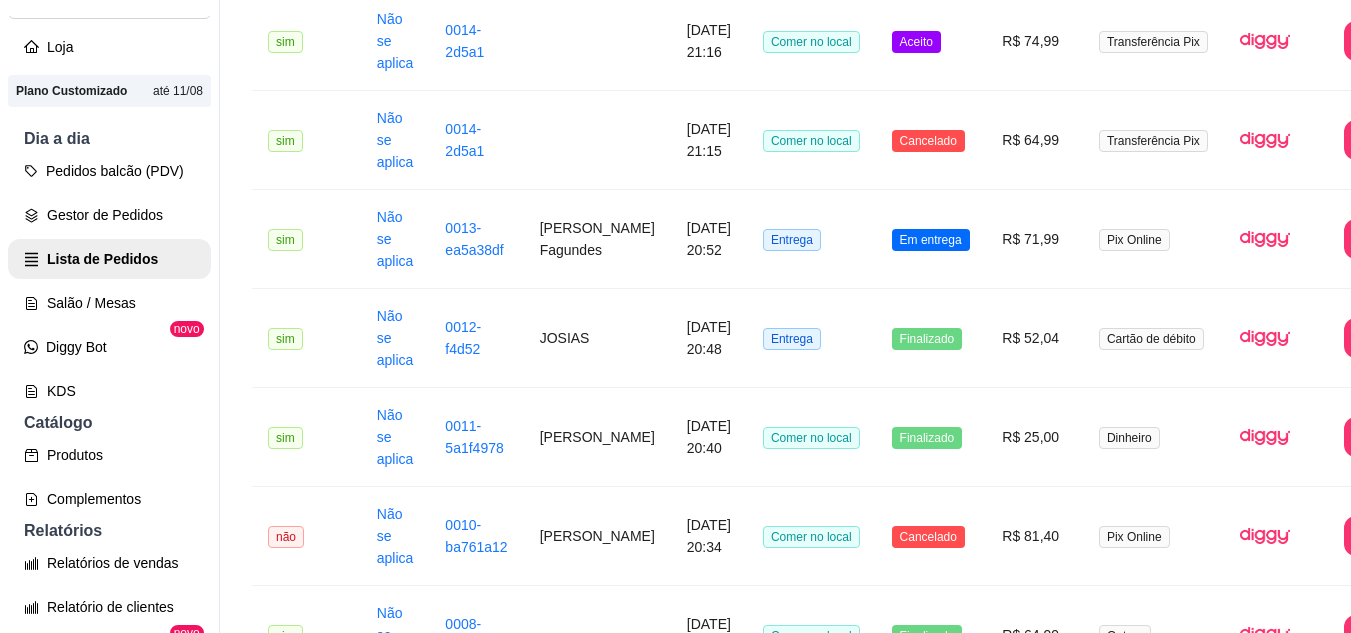 click on "Imprimir" at bounding box center [1385, -58] 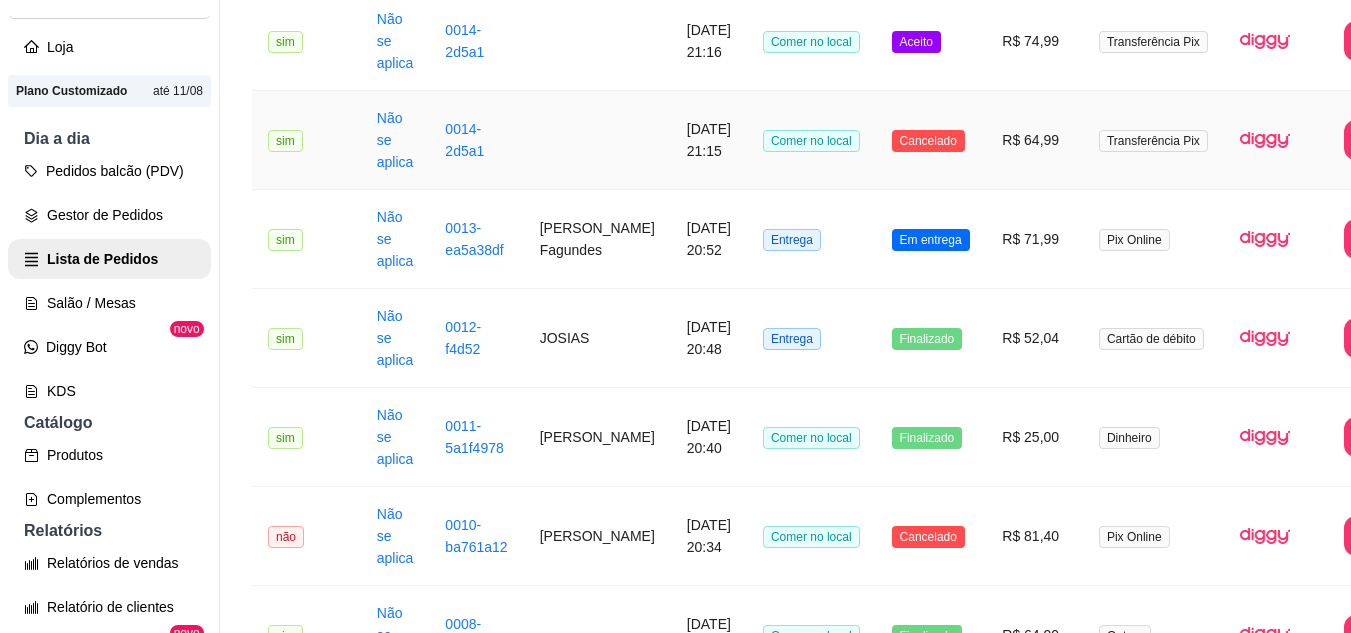 click on "R$ 64,99" at bounding box center (1034, 140) 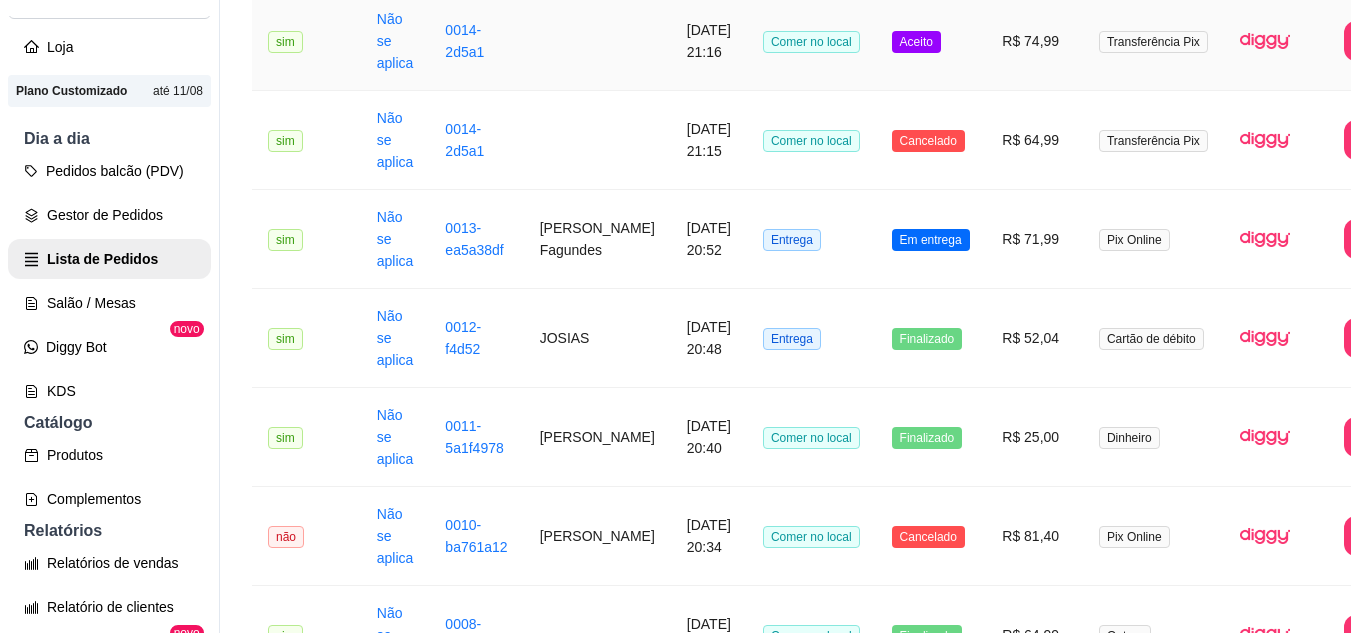 click on "R$ 74,99" at bounding box center [1034, 41] 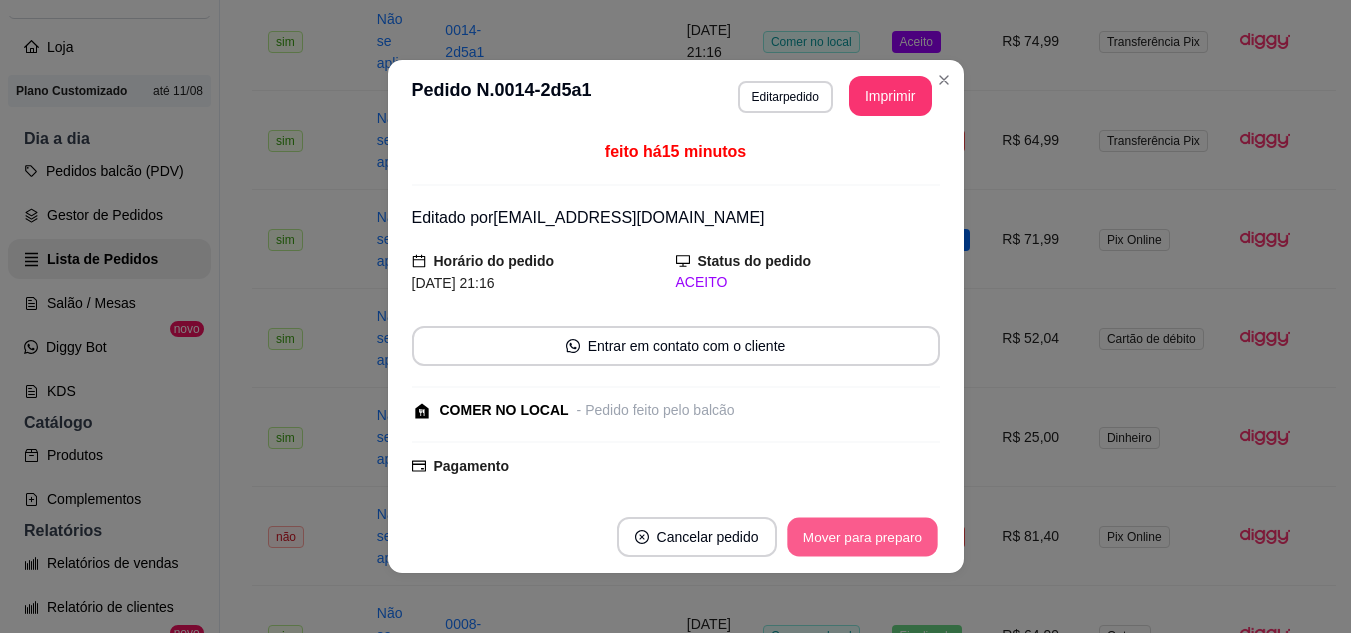 click on "Mover para preparo" at bounding box center [862, 537] 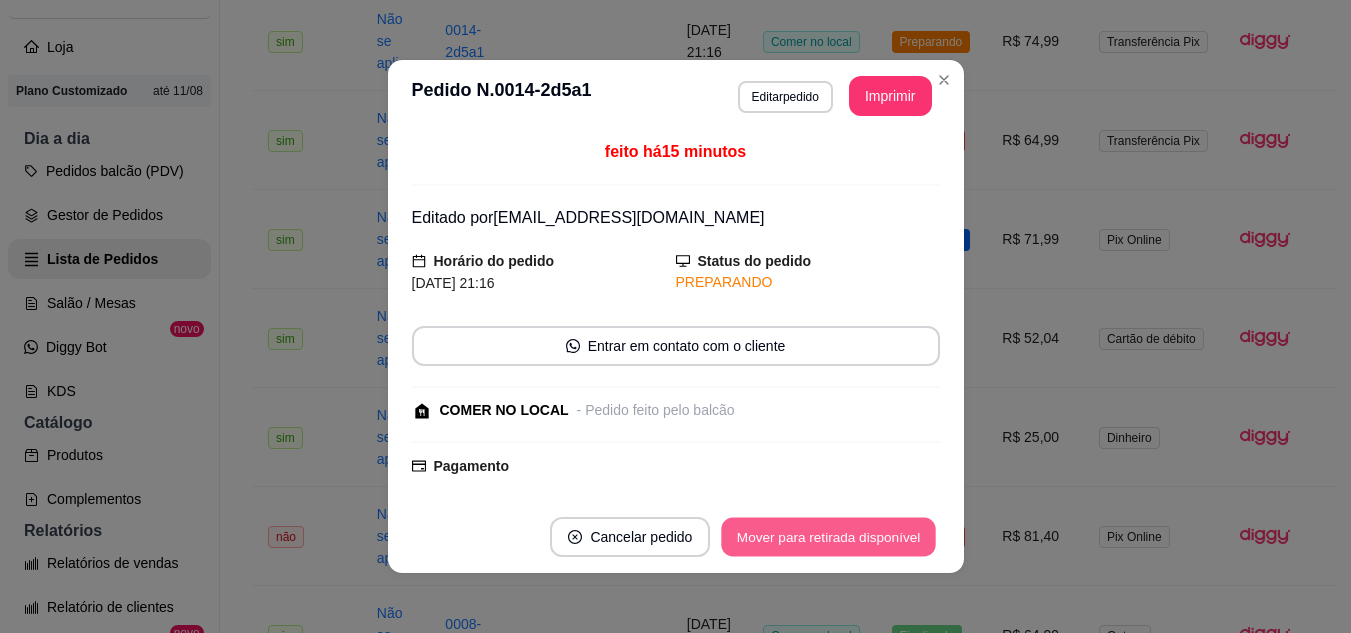 click on "Mover para retirada disponível" at bounding box center (829, 537) 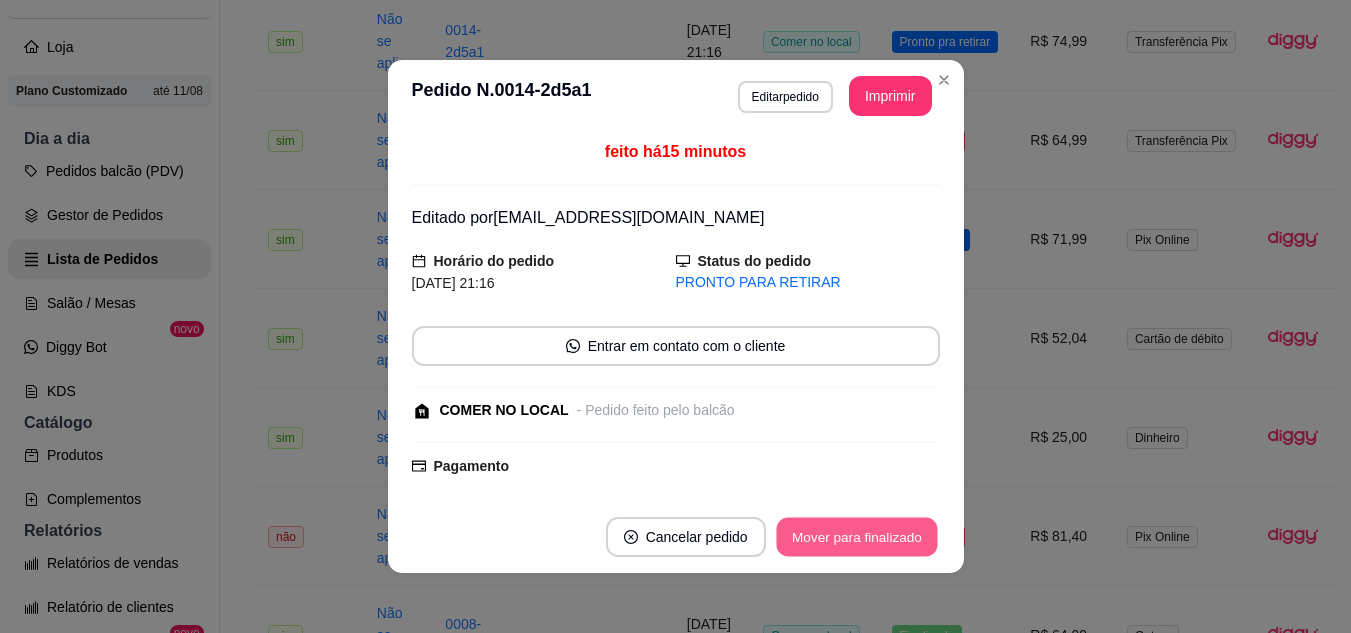 click on "Mover para finalizado" at bounding box center (856, 537) 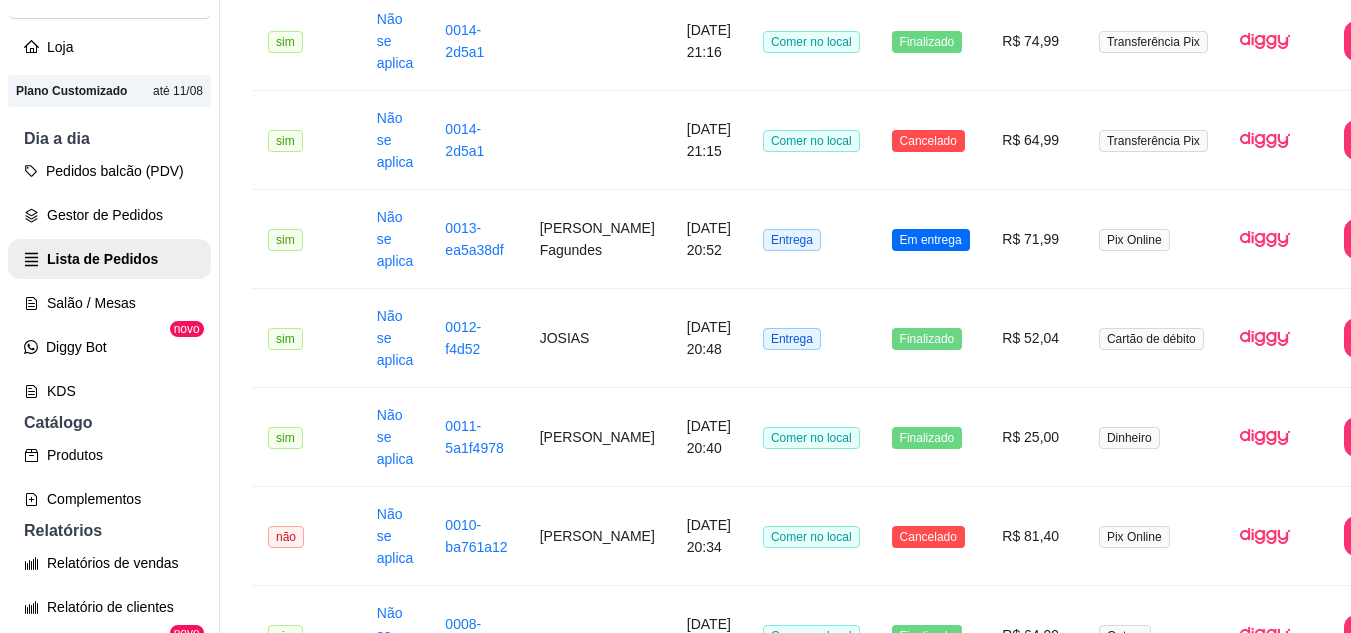 click on "Aceito" at bounding box center (931, -58) 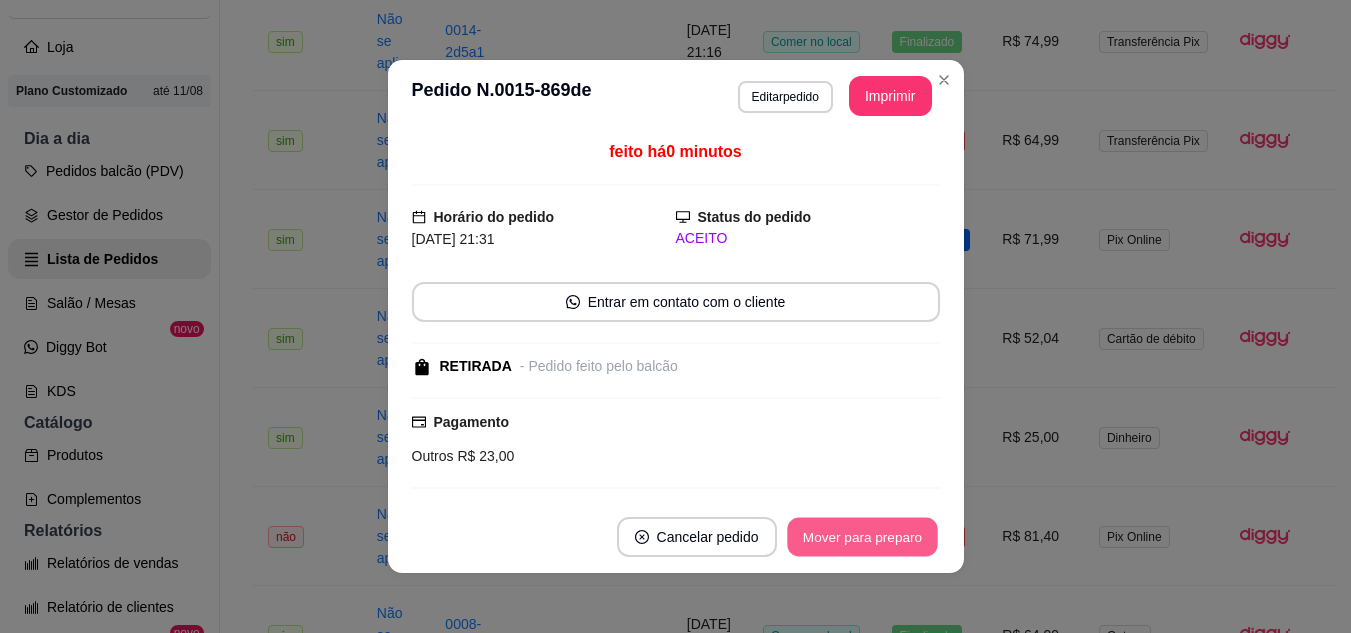 click on "Mover para preparo" at bounding box center (862, 537) 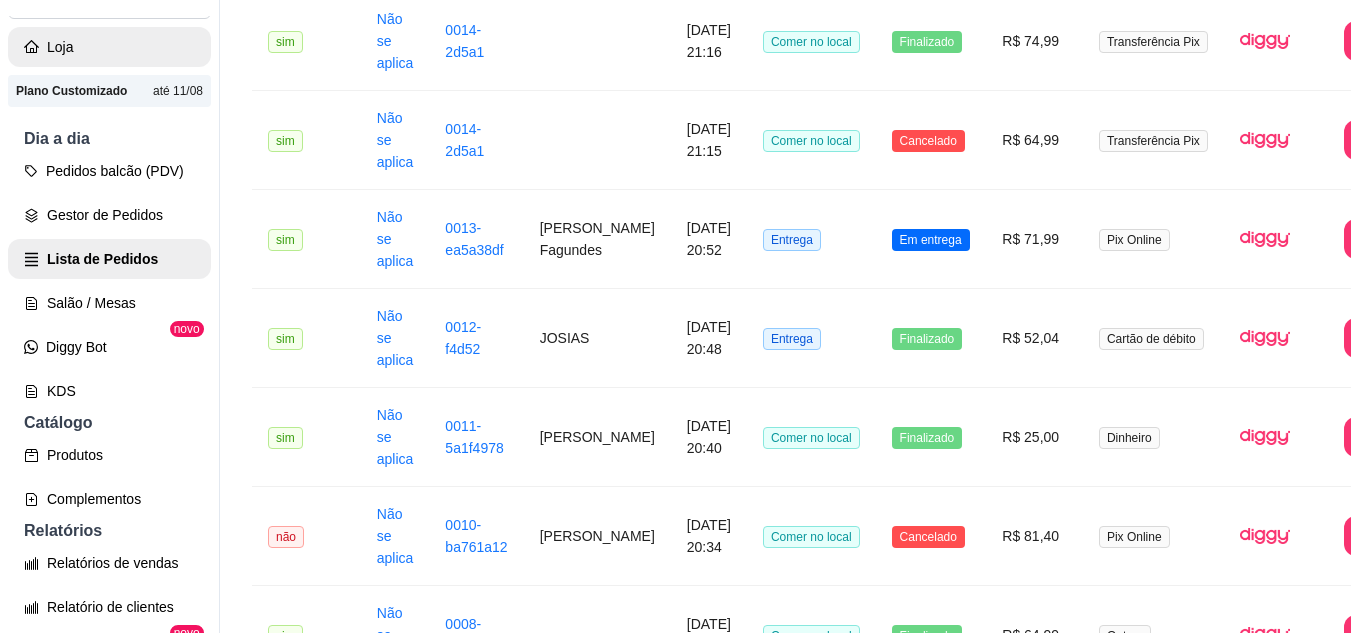 click on "Loja" at bounding box center (109, 47) 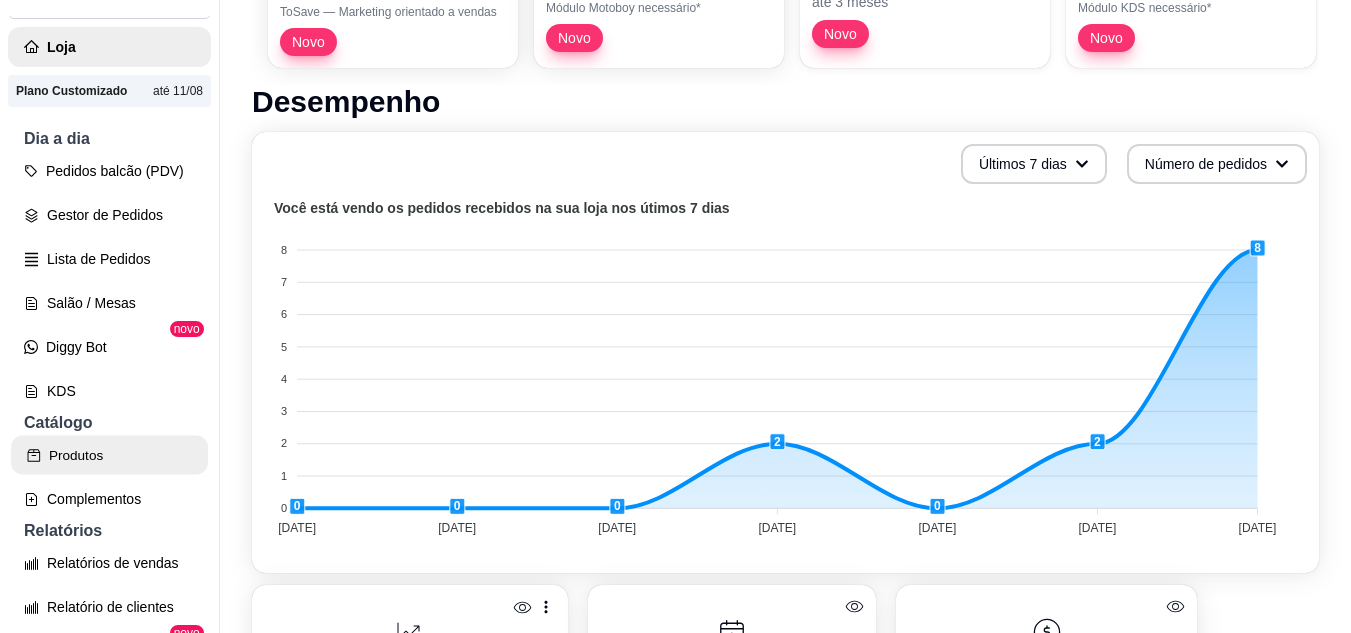click on "Produtos" at bounding box center [109, 455] 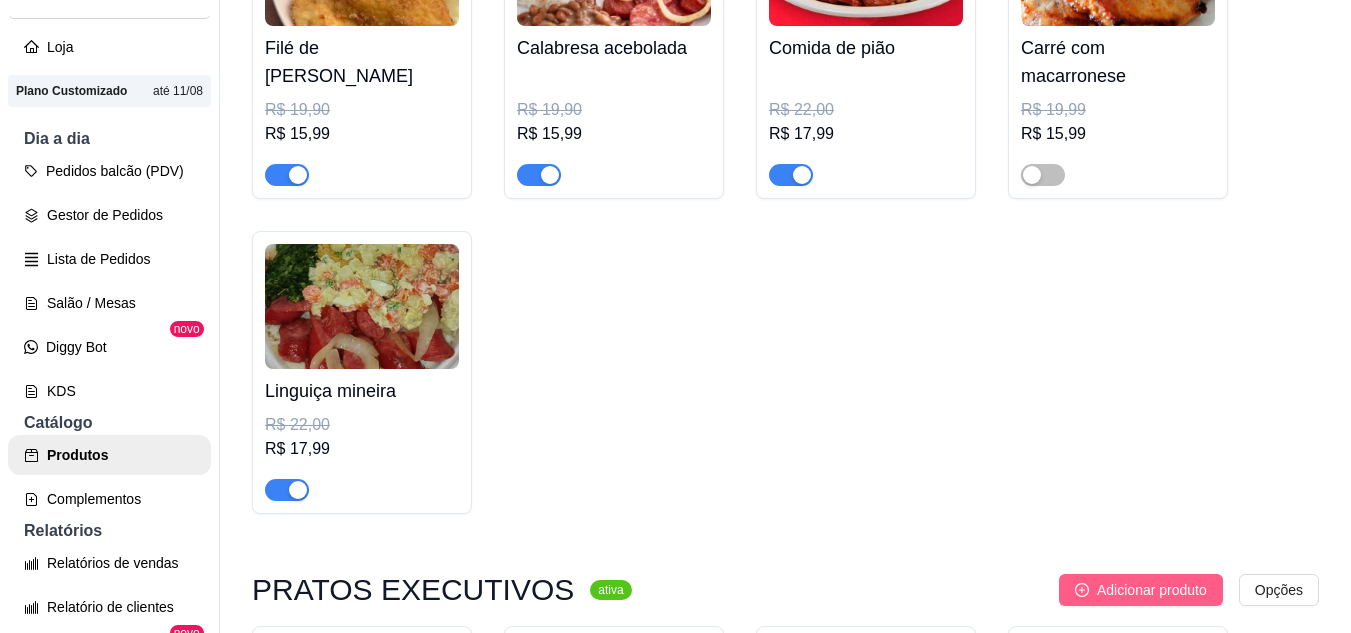 click on "Adicionar produto" at bounding box center [1152, 590] 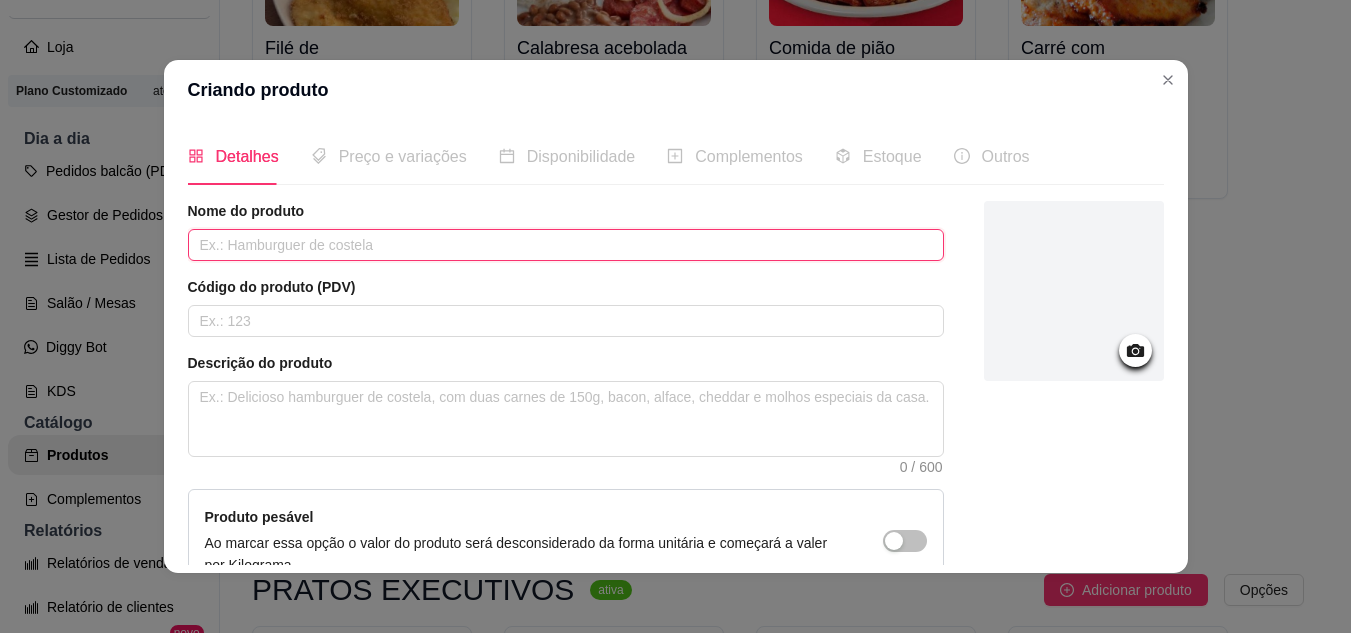 click at bounding box center (566, 245) 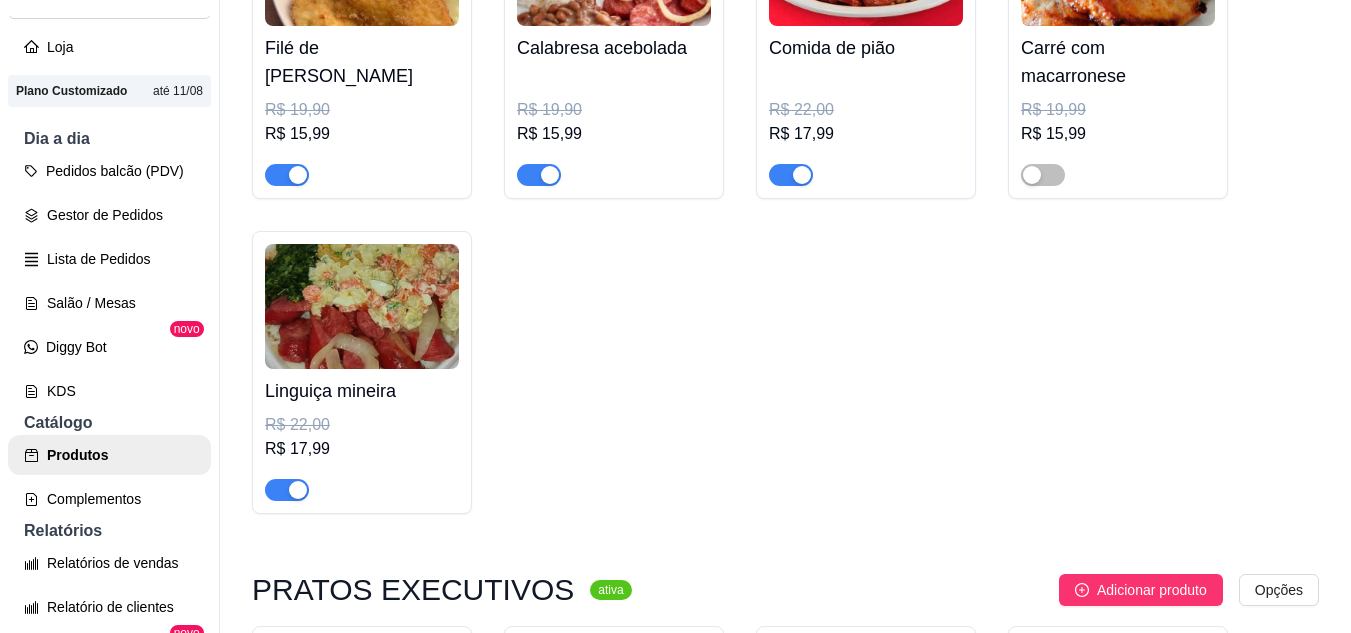 click at bounding box center (528, 1256) 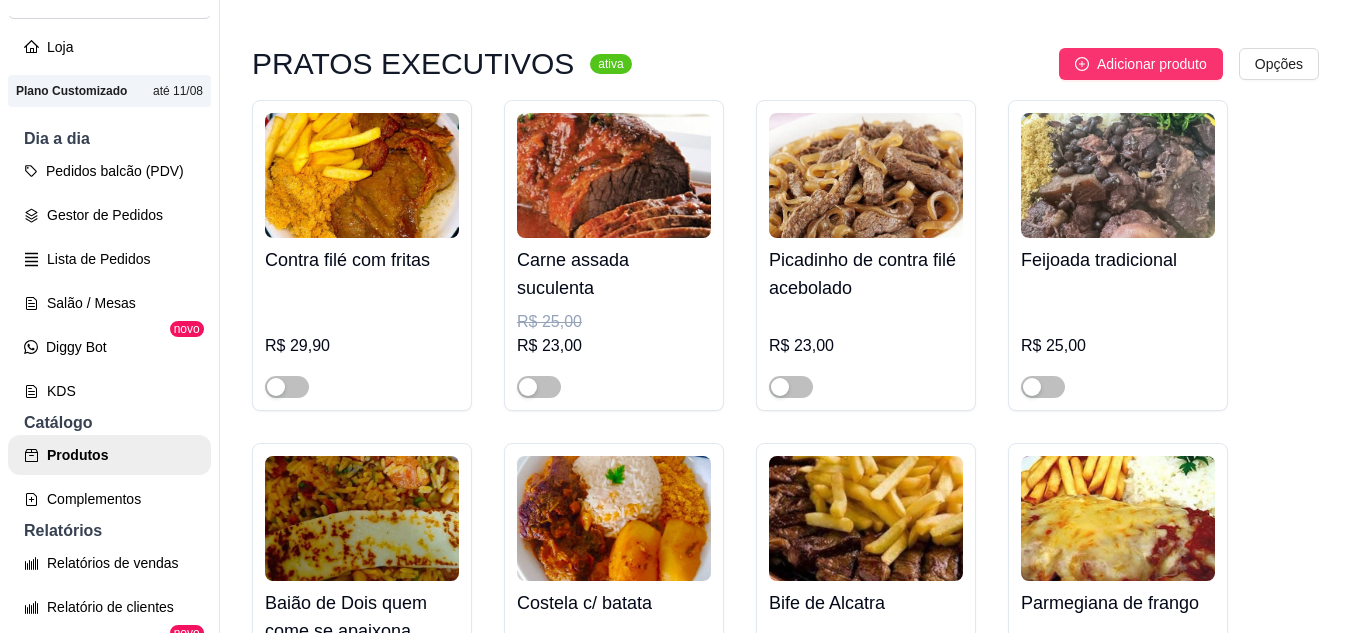 scroll, scrollTop: 250, scrollLeft: 0, axis: vertical 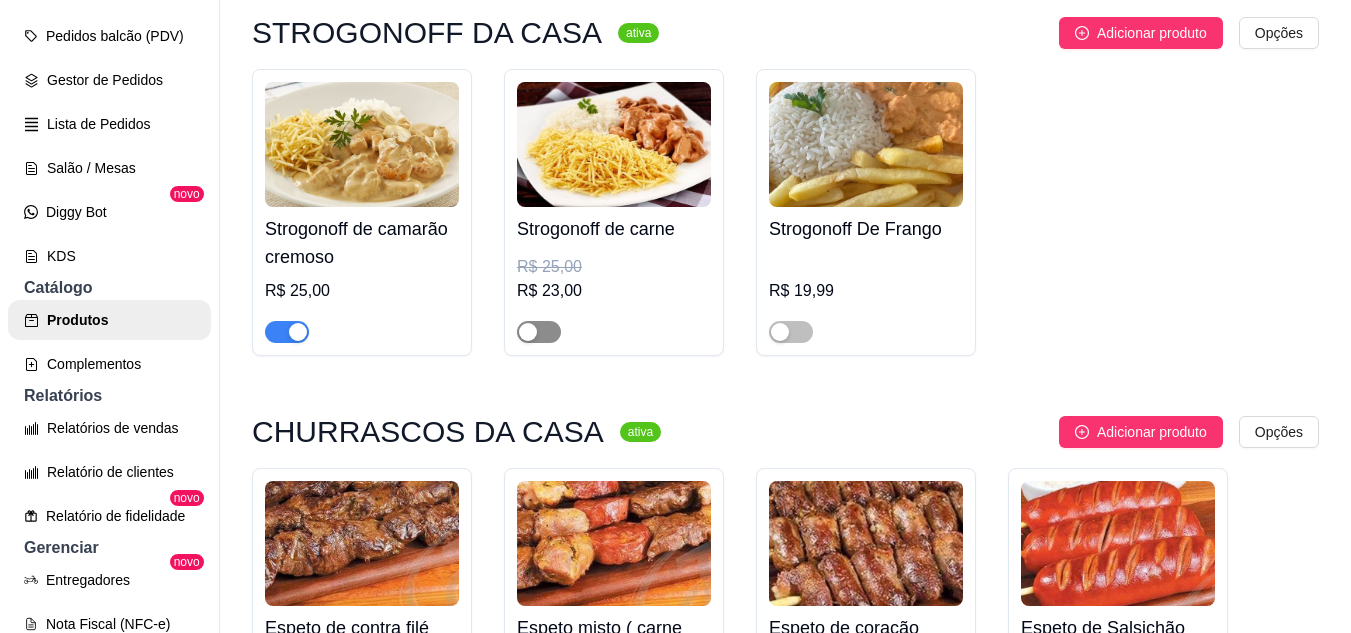 click at bounding box center (528, 332) 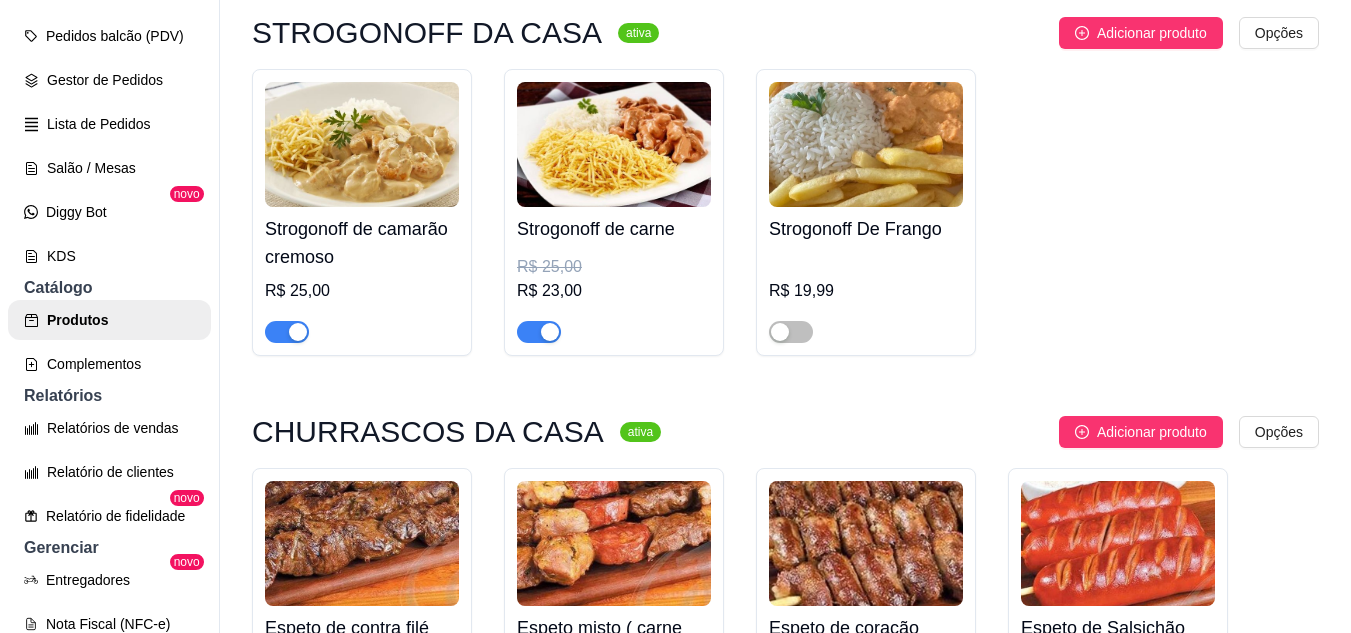 click on "Strogonoff de camarão cremoso   R$ 25,00 Strogonoff de carne   R$ 25,00 R$ 23,00 Strogonoff De Frango    R$ 19,99" at bounding box center (785, 212) 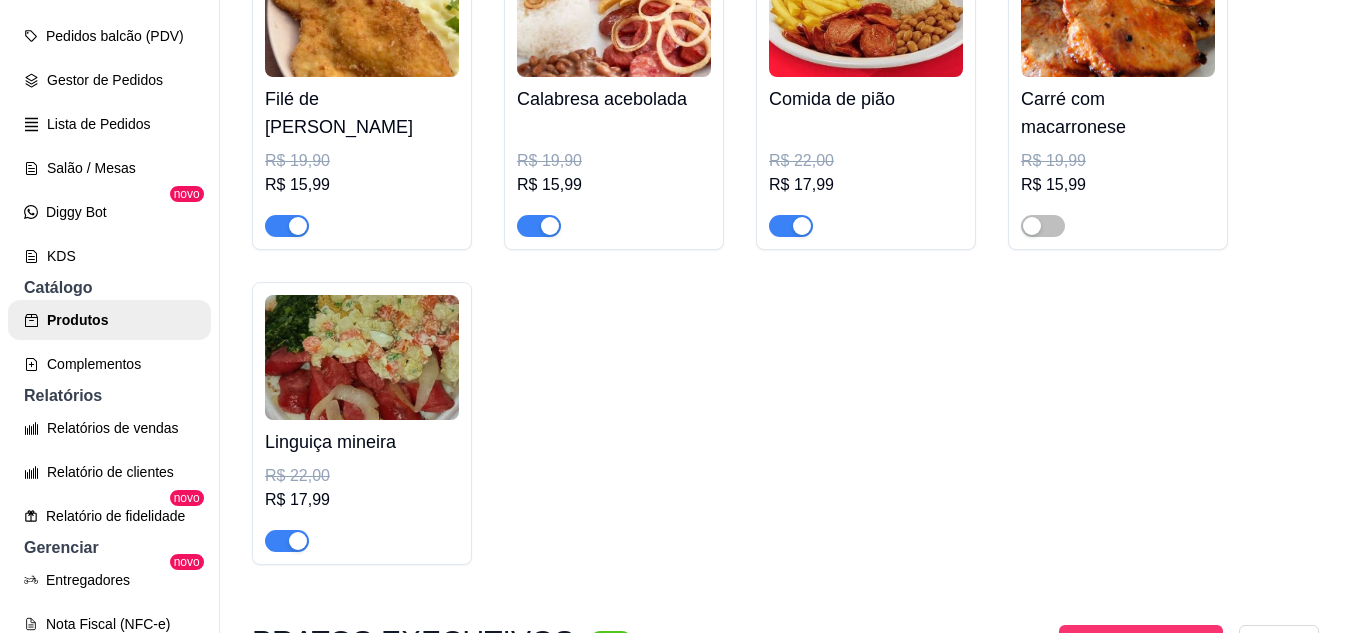 scroll, scrollTop: 376, scrollLeft: 0, axis: vertical 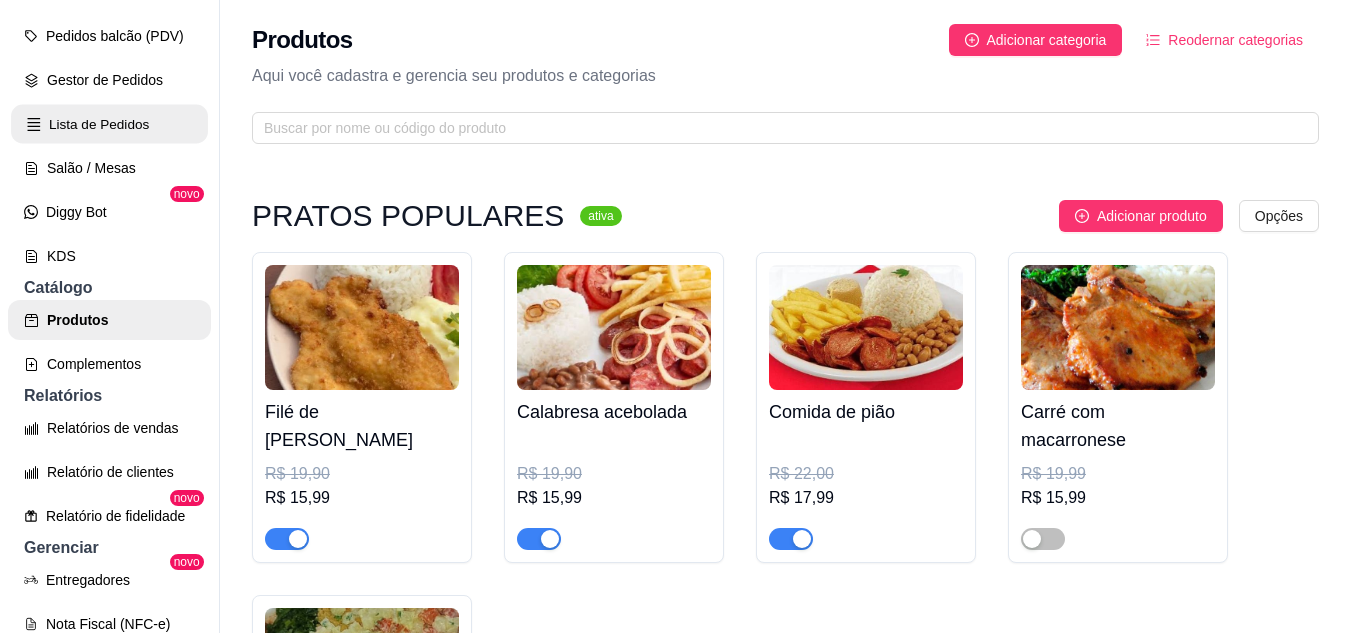 click on "Lista de Pedidos" at bounding box center (109, 124) 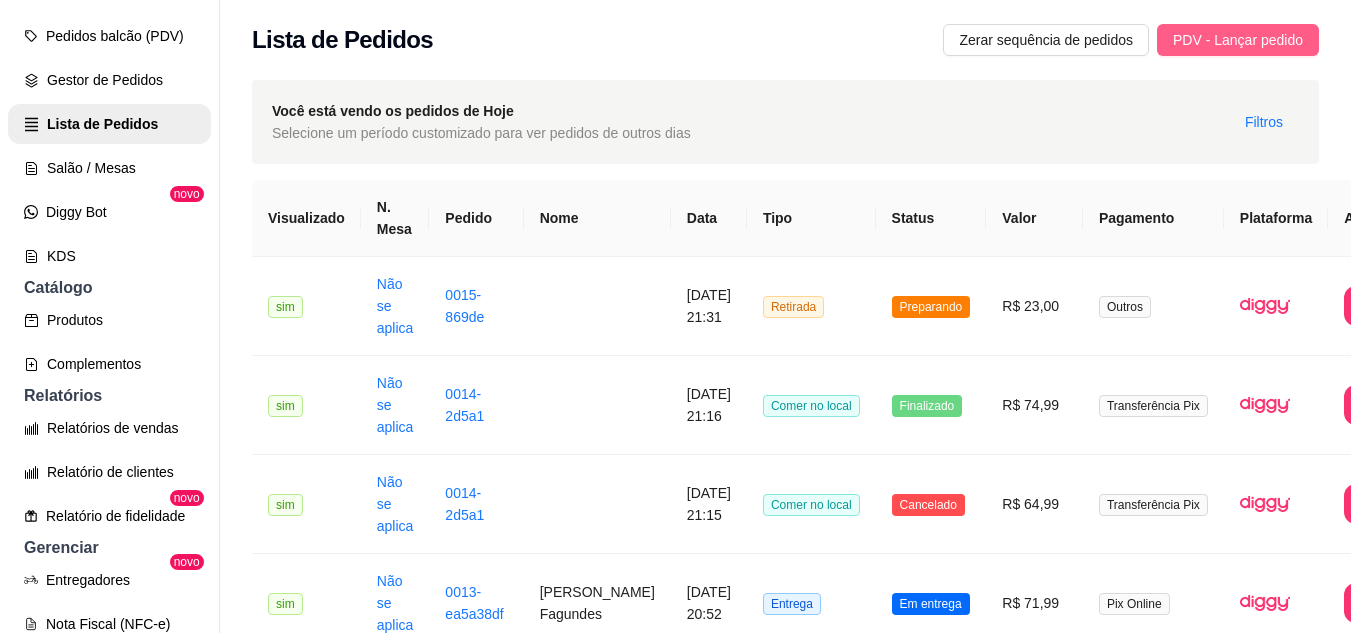 click on "PDV - Lançar pedido" at bounding box center [1238, 40] 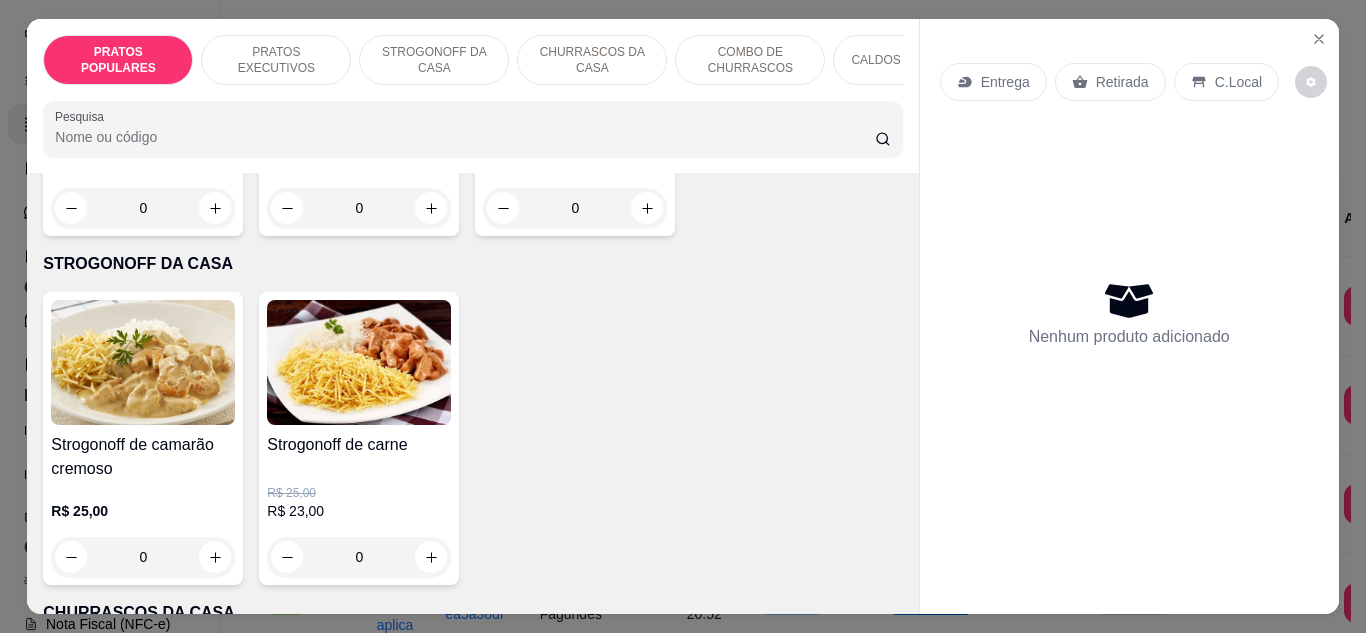 scroll, scrollTop: 687, scrollLeft: 0, axis: vertical 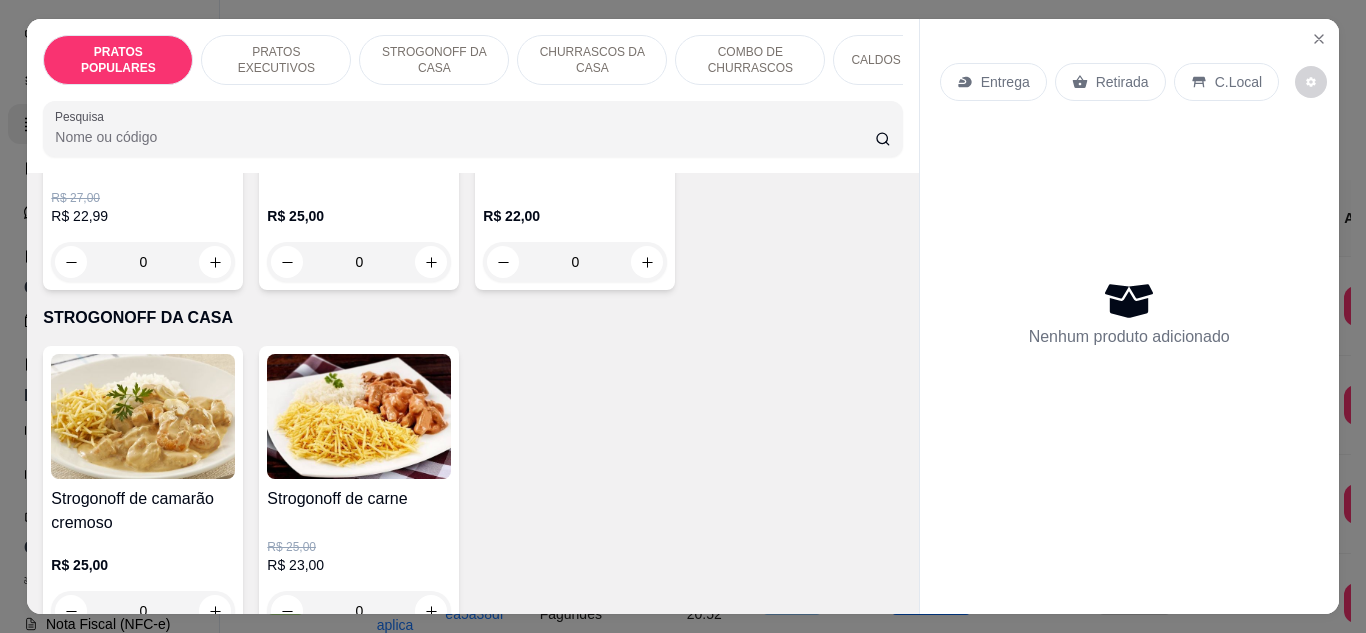 click on "0" at bounding box center [575, 262] 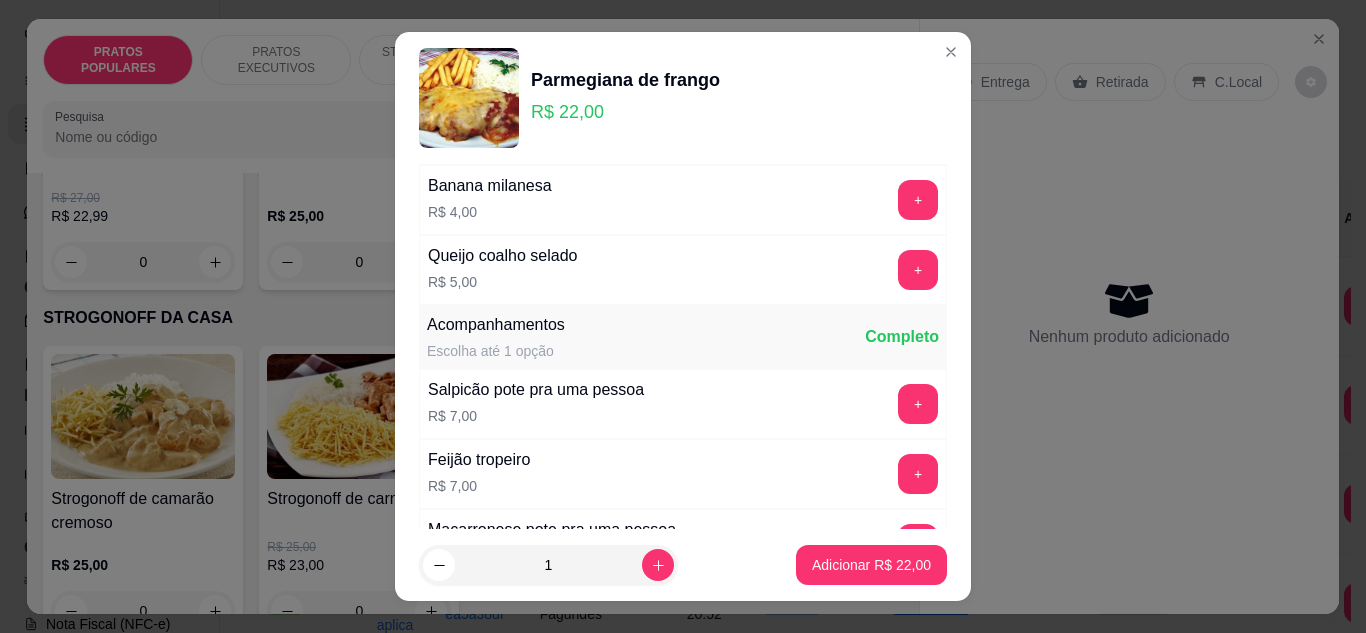 scroll, scrollTop: 826, scrollLeft: 0, axis: vertical 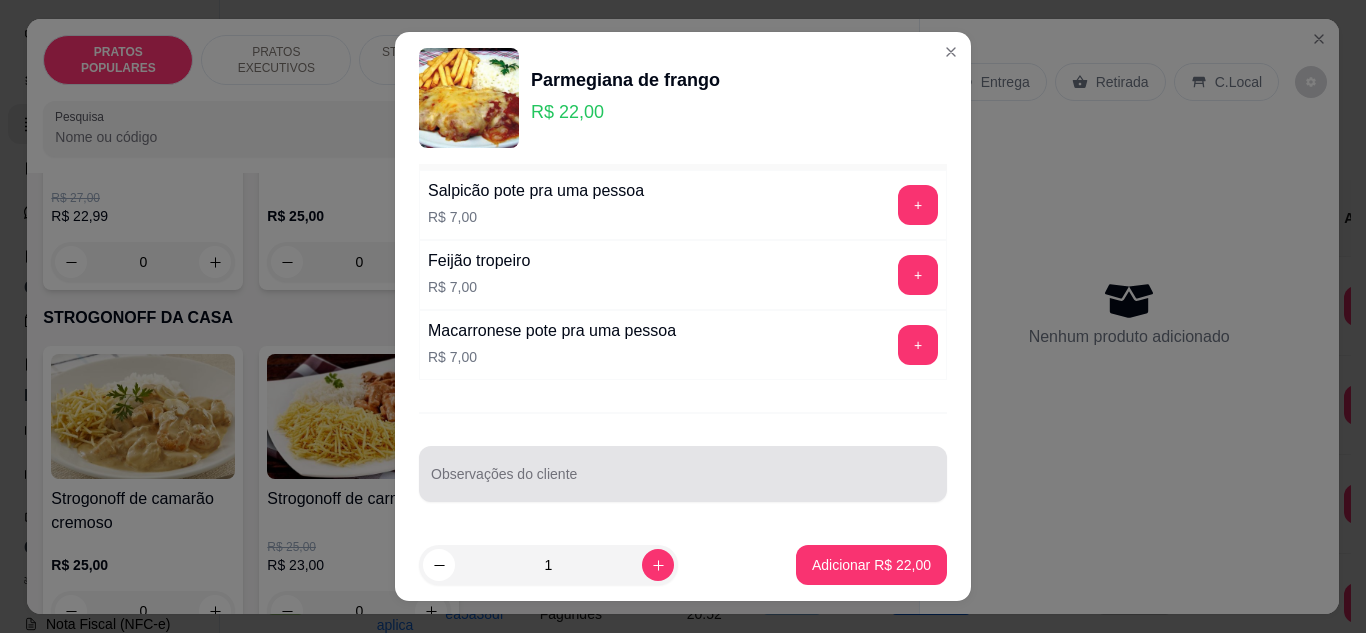 click on "Observações do cliente" at bounding box center [683, 482] 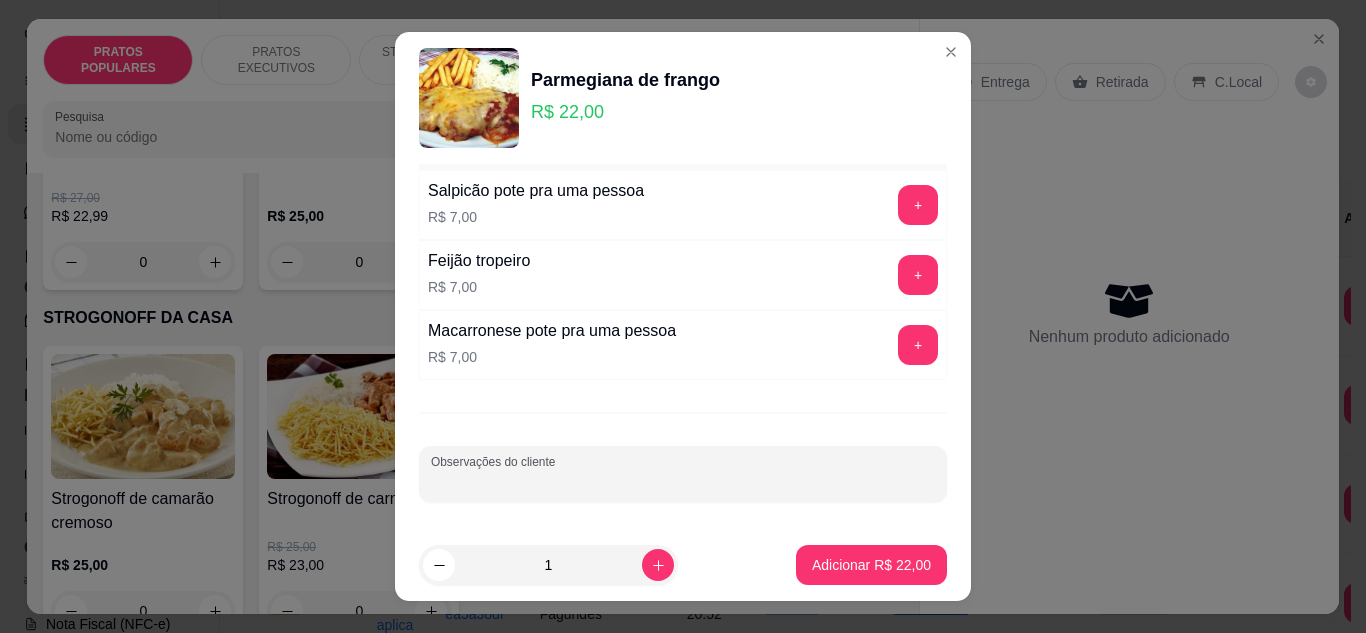 click on "Observações do cliente" at bounding box center (683, 482) 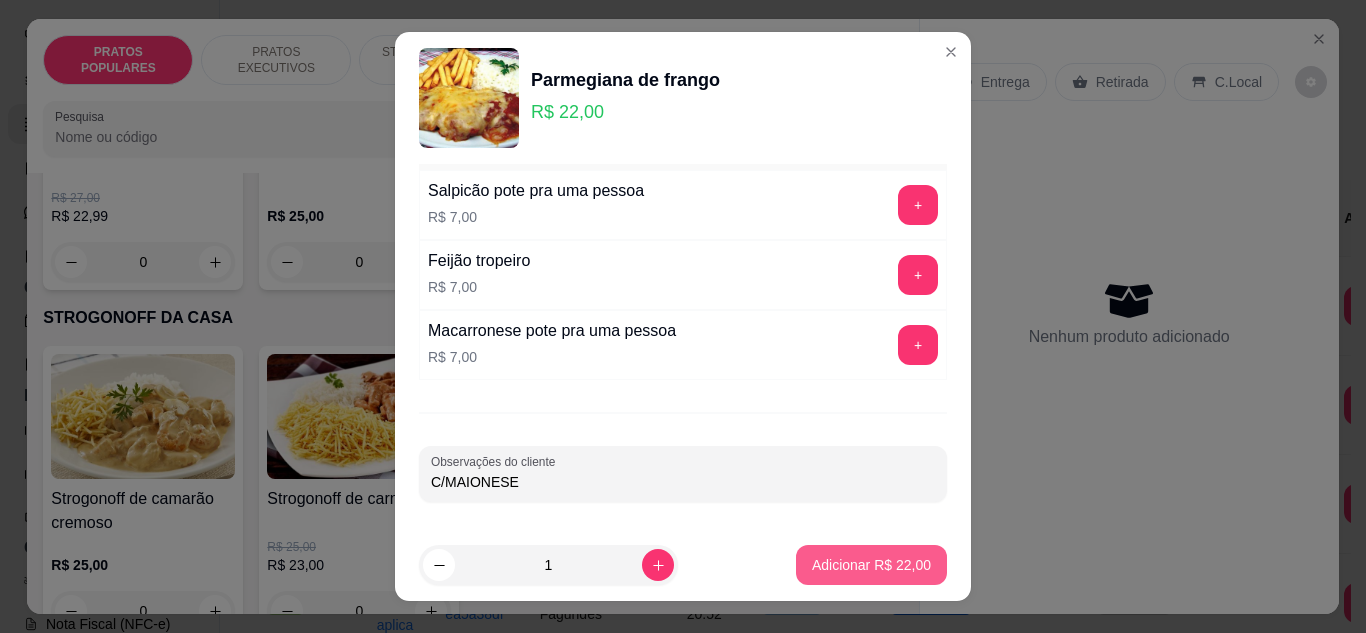 type on "C/MAIONESE" 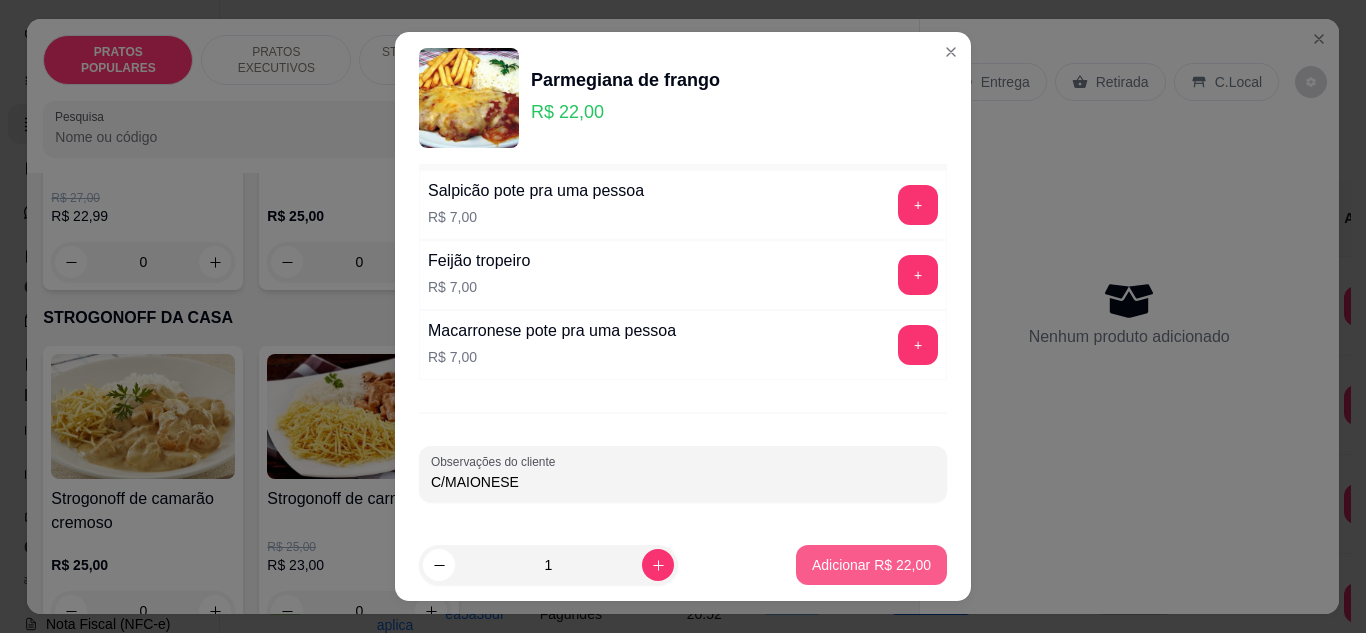 click on "Adicionar   R$ 22,00" at bounding box center (871, 565) 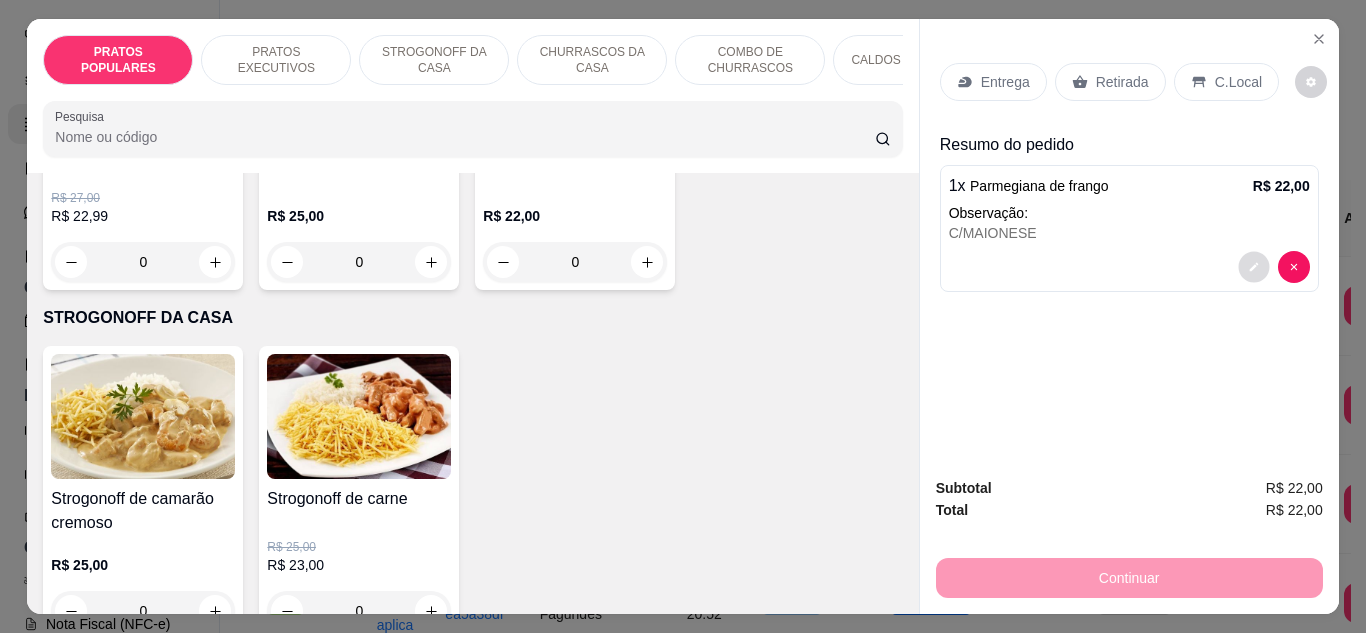 click 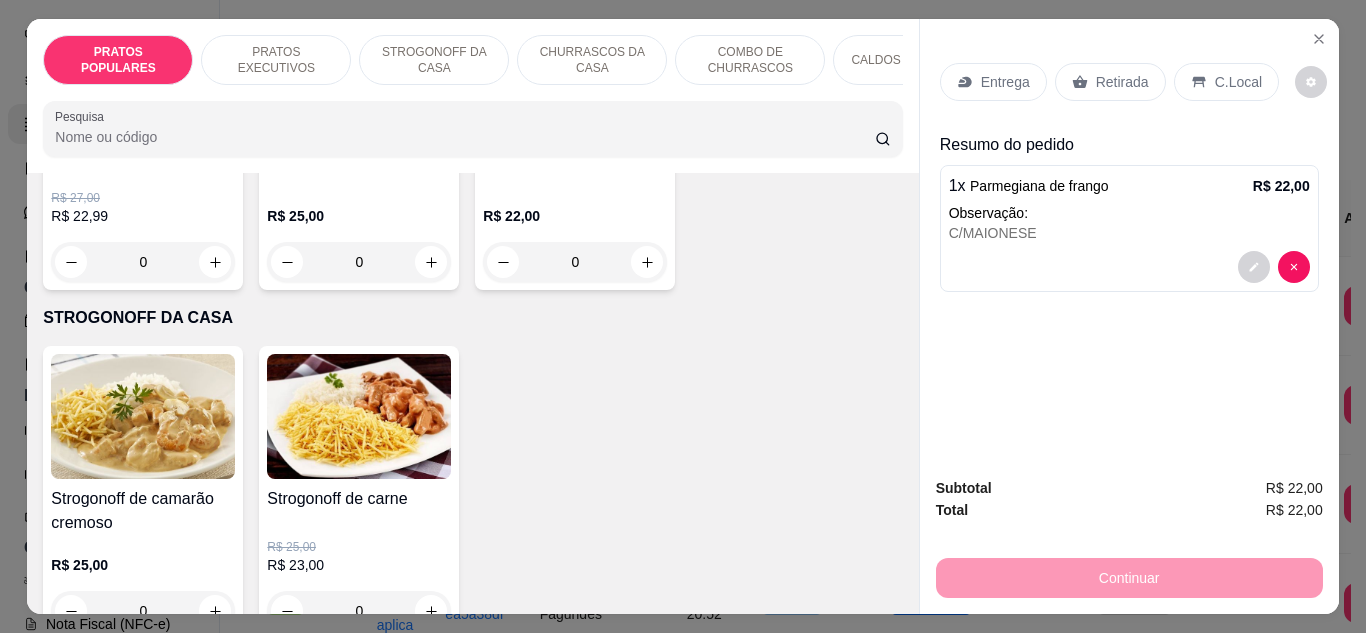 scroll, scrollTop: 0, scrollLeft: 0, axis: both 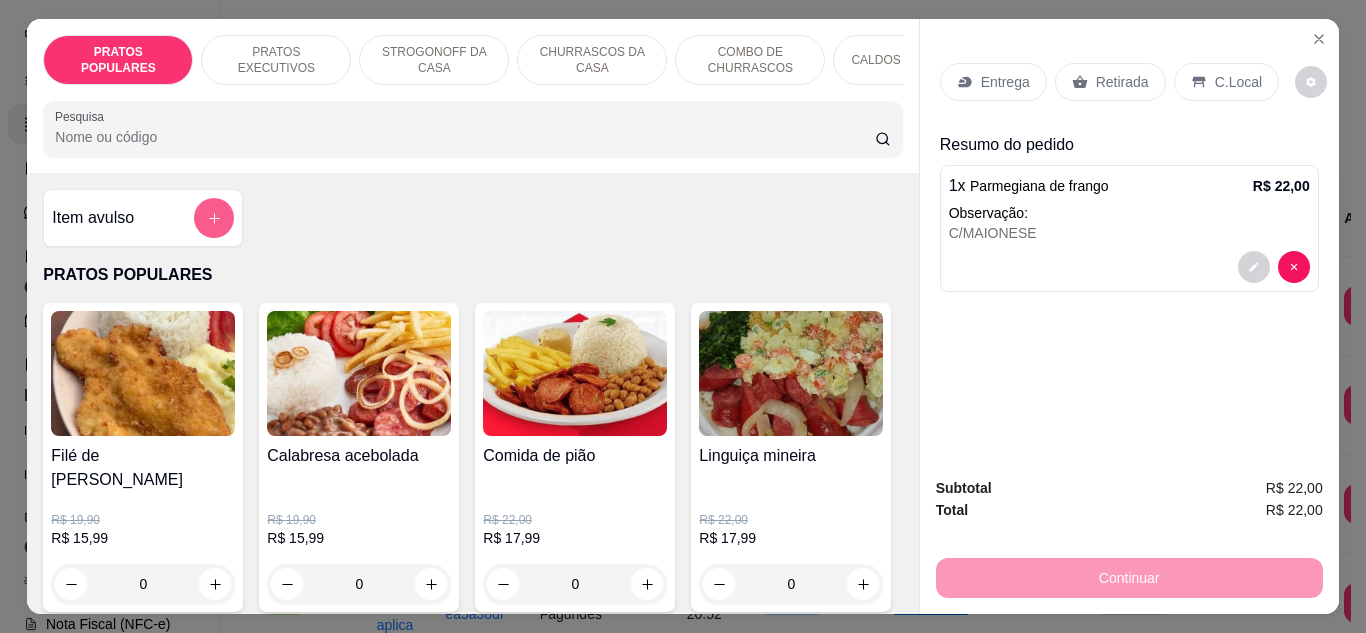 click at bounding box center [214, 218] 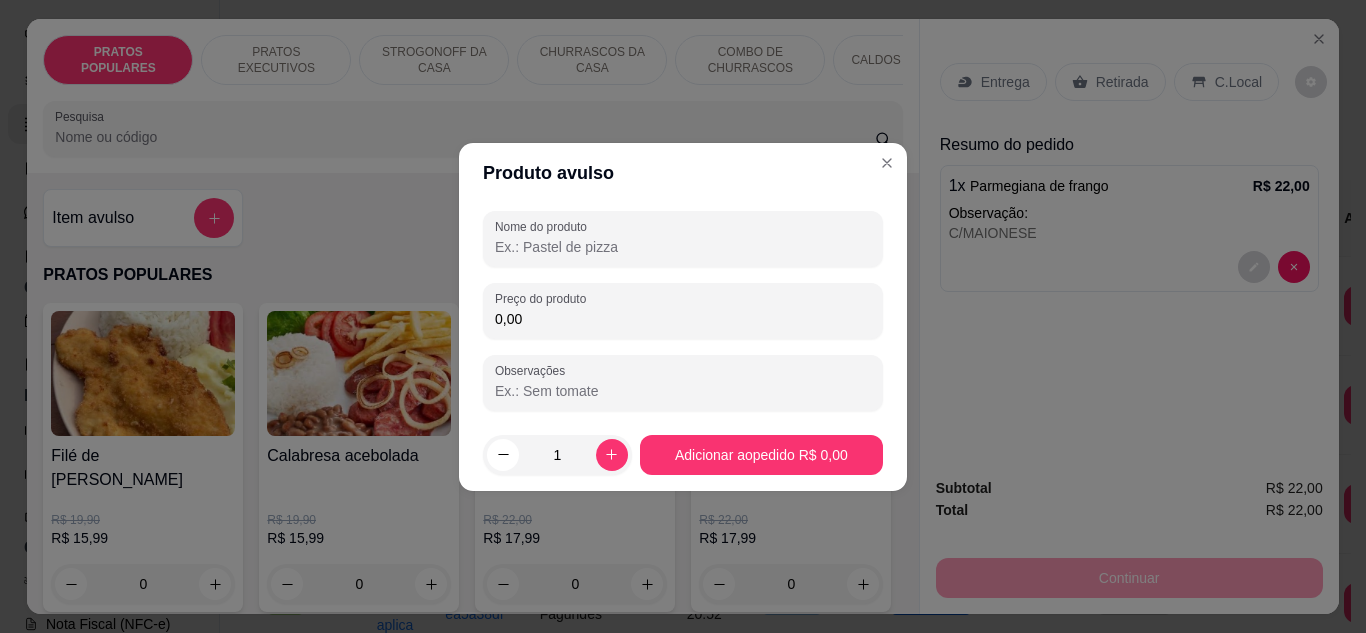 click on "Nome do produto" at bounding box center [683, 247] 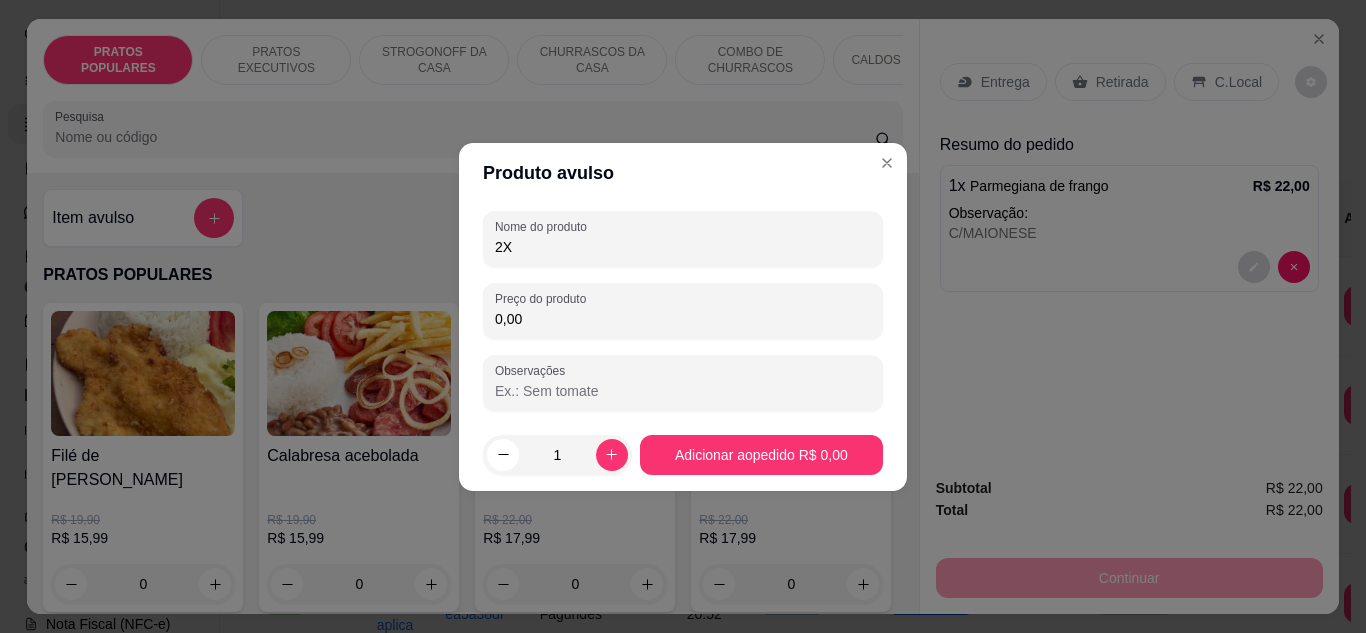 click on "2X" at bounding box center [683, 247] 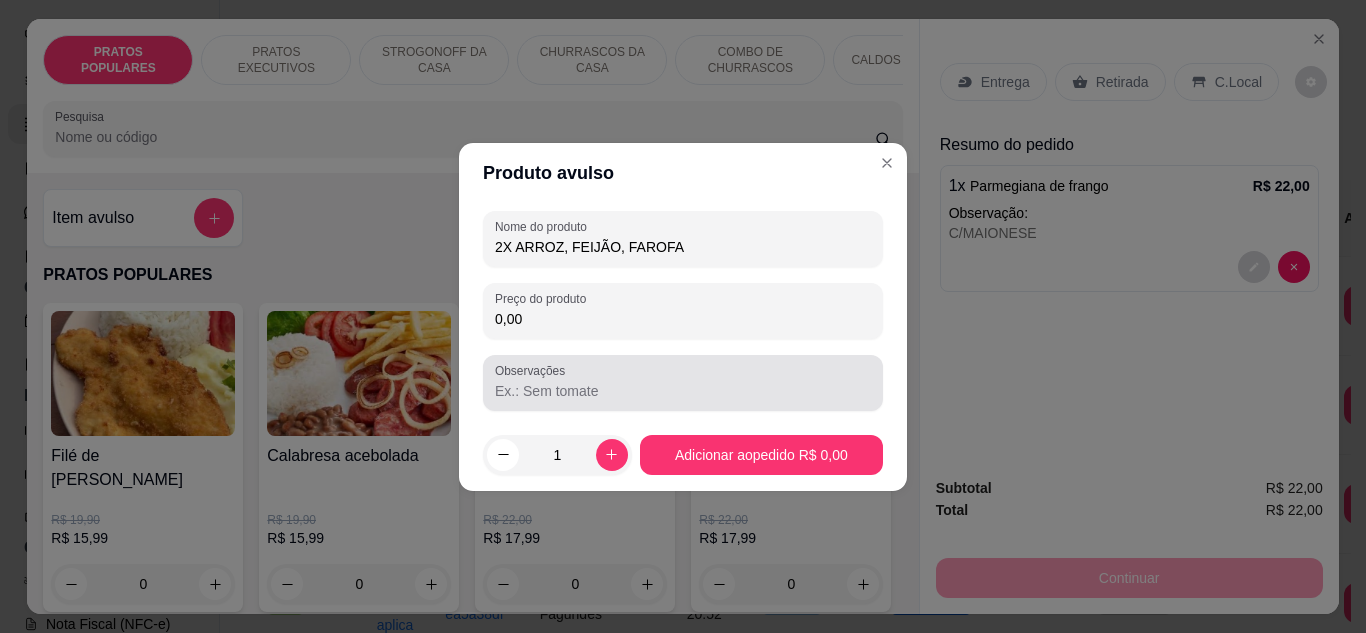 type on "2X ARROZ, FEIJÃO, FAROFA" 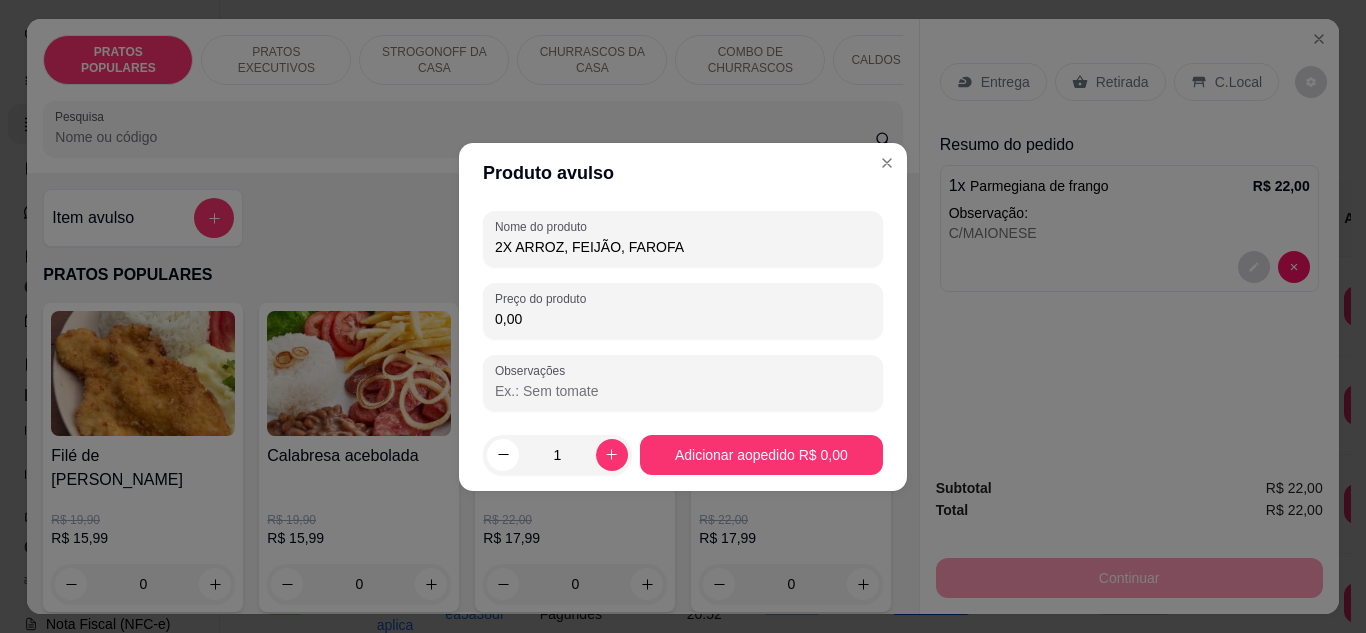 click on "Observações" at bounding box center [683, 391] 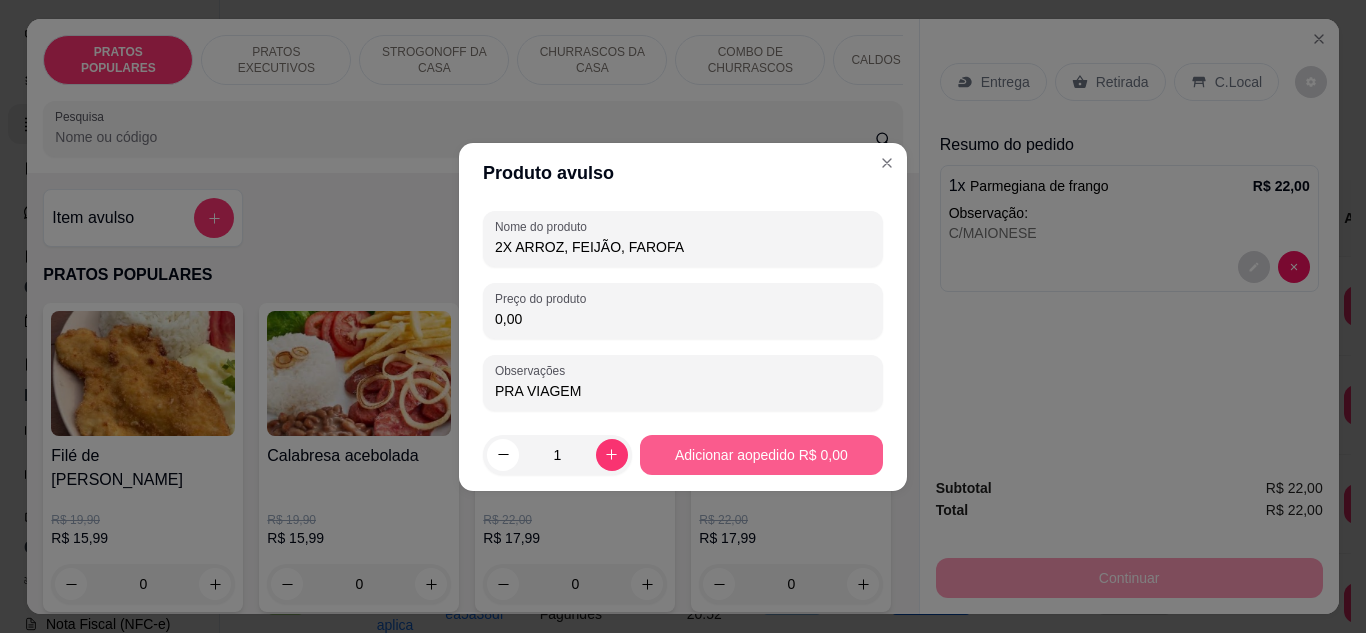 type on "PRA VIAGEM" 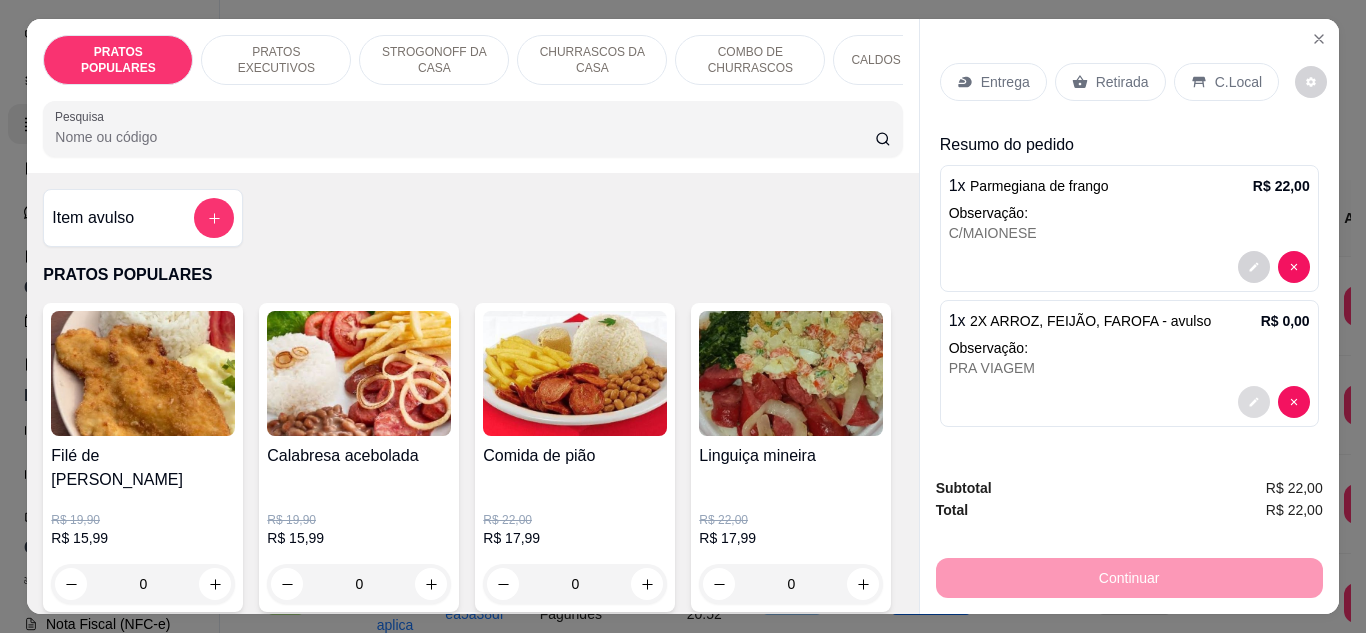 click at bounding box center [1254, 402] 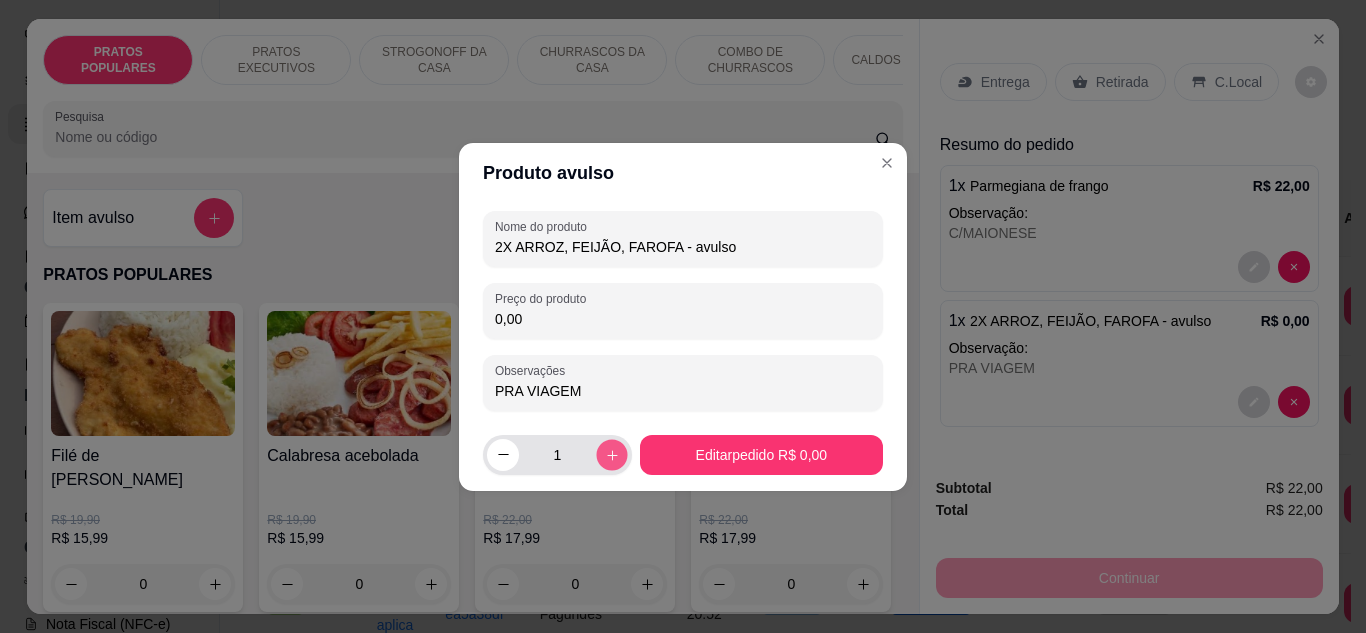click 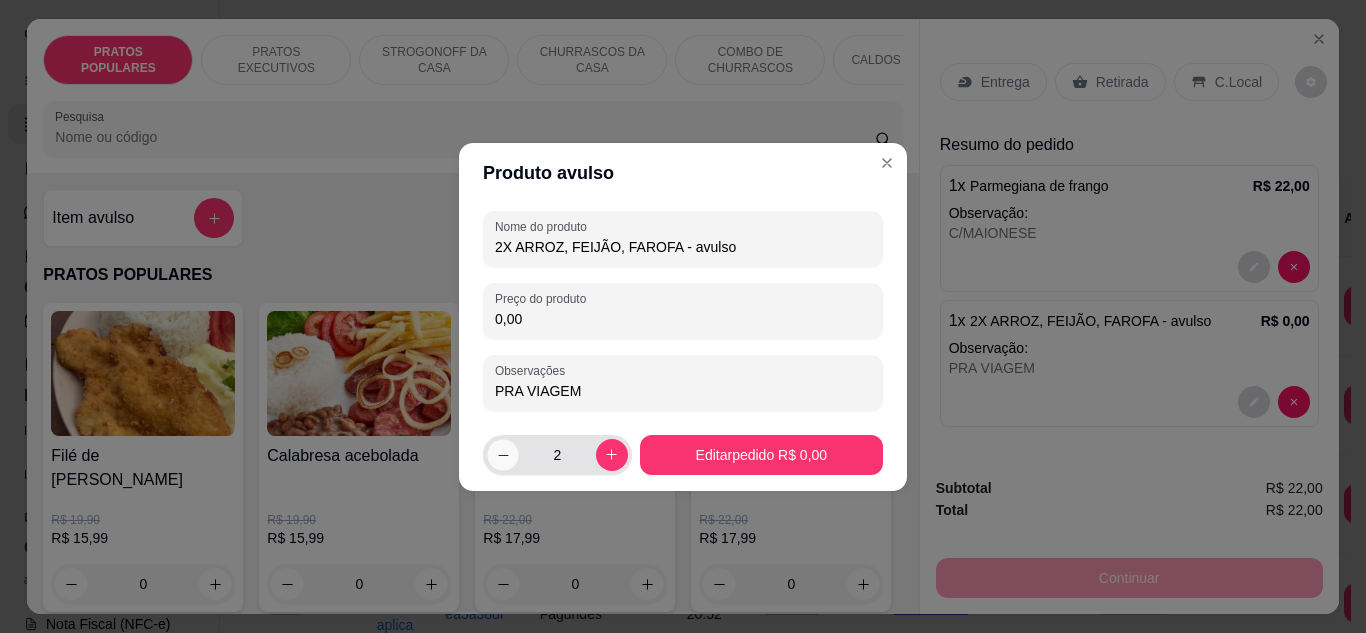click at bounding box center (502, 454) 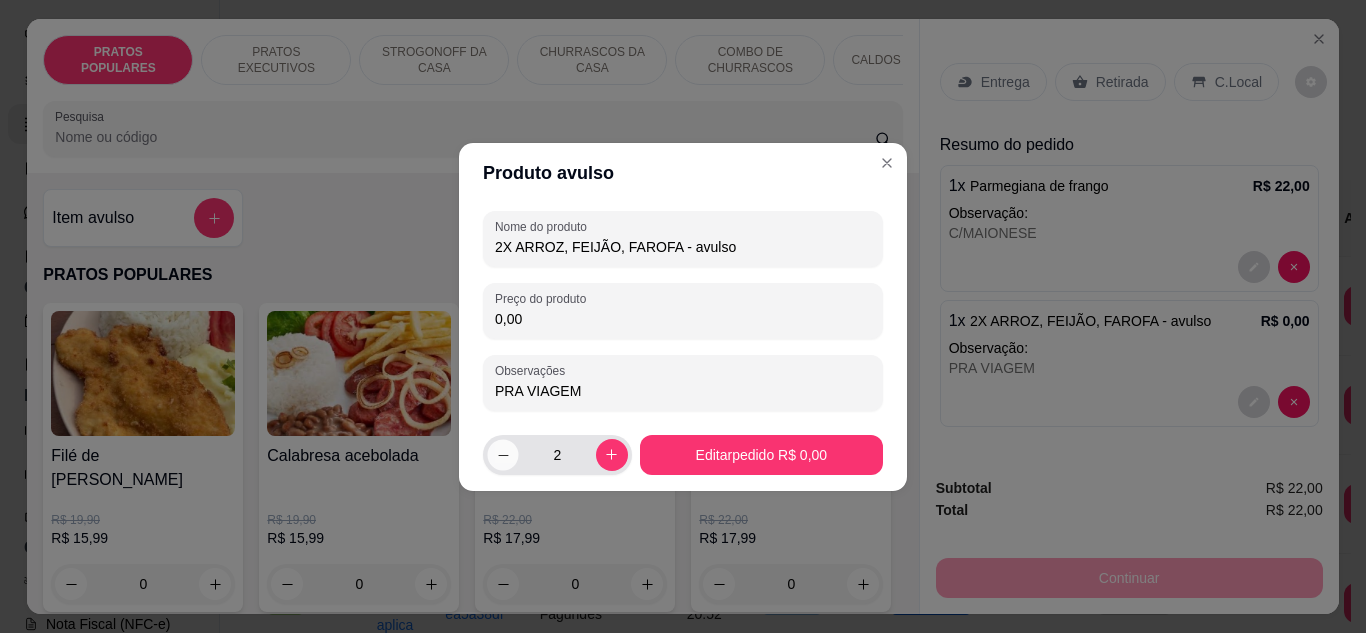 type on "1" 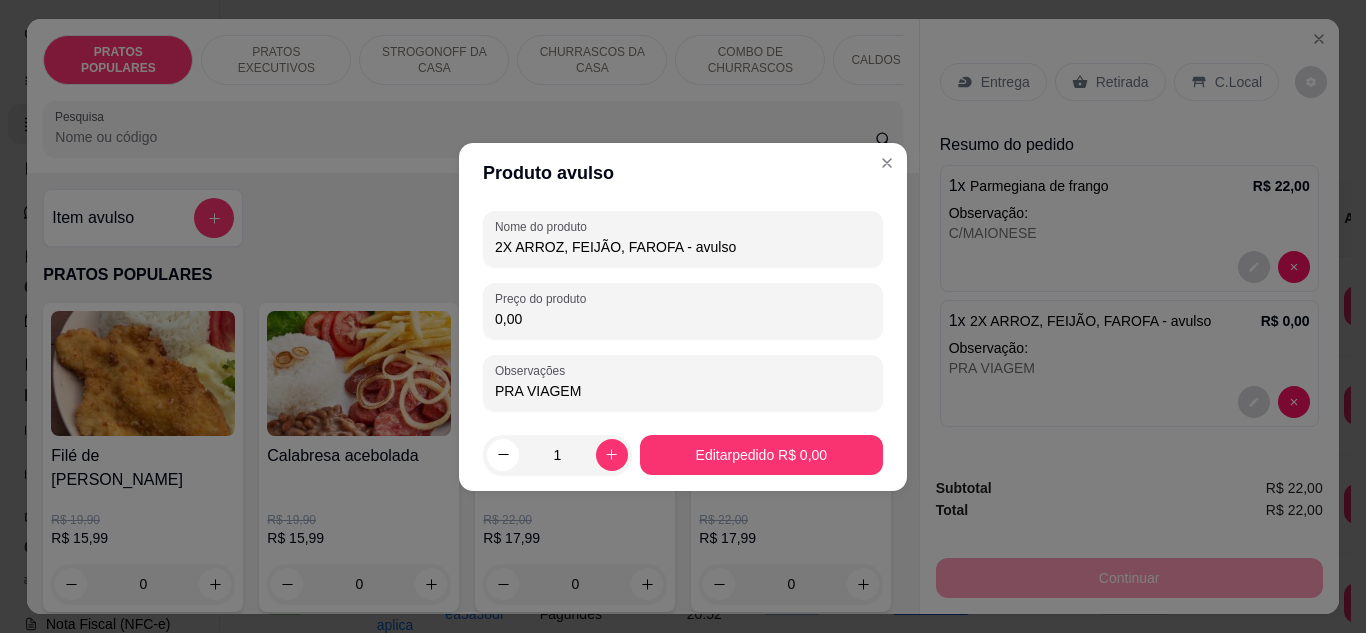 click on "2X ARROZ, FEIJÃO, FAROFA - avulso" at bounding box center [683, 247] 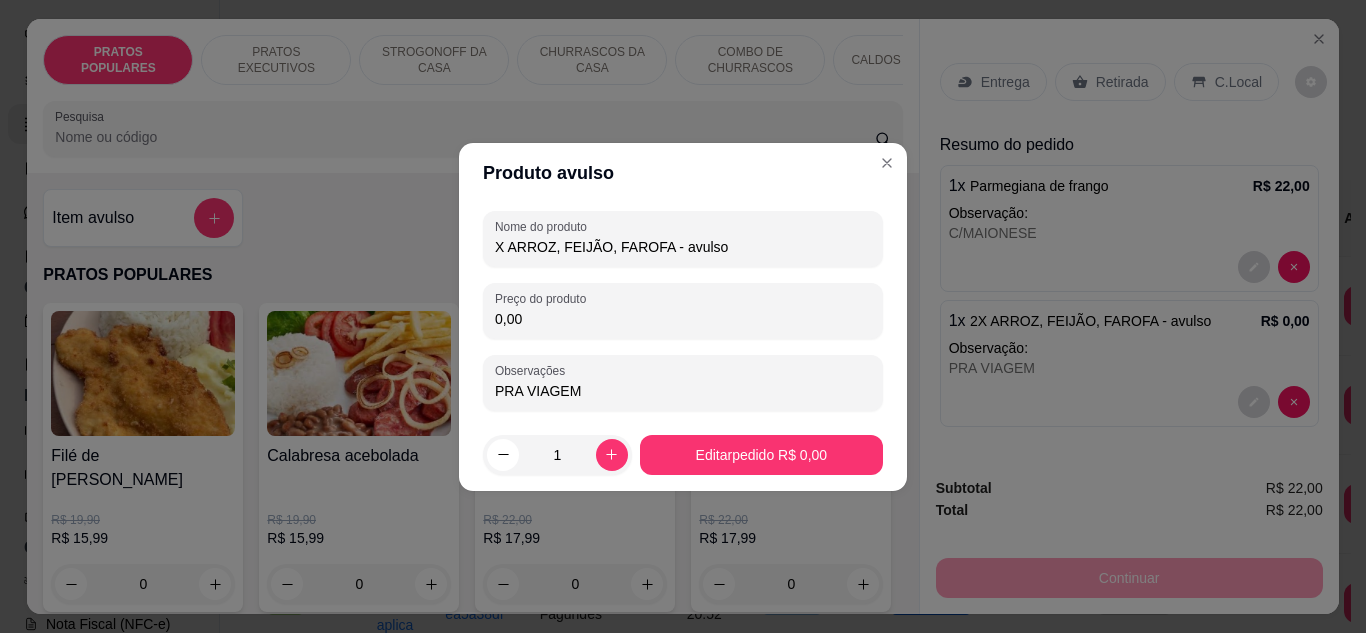 click on "X ARROZ, FEIJÃO, FAROFA - avulso" at bounding box center (683, 247) 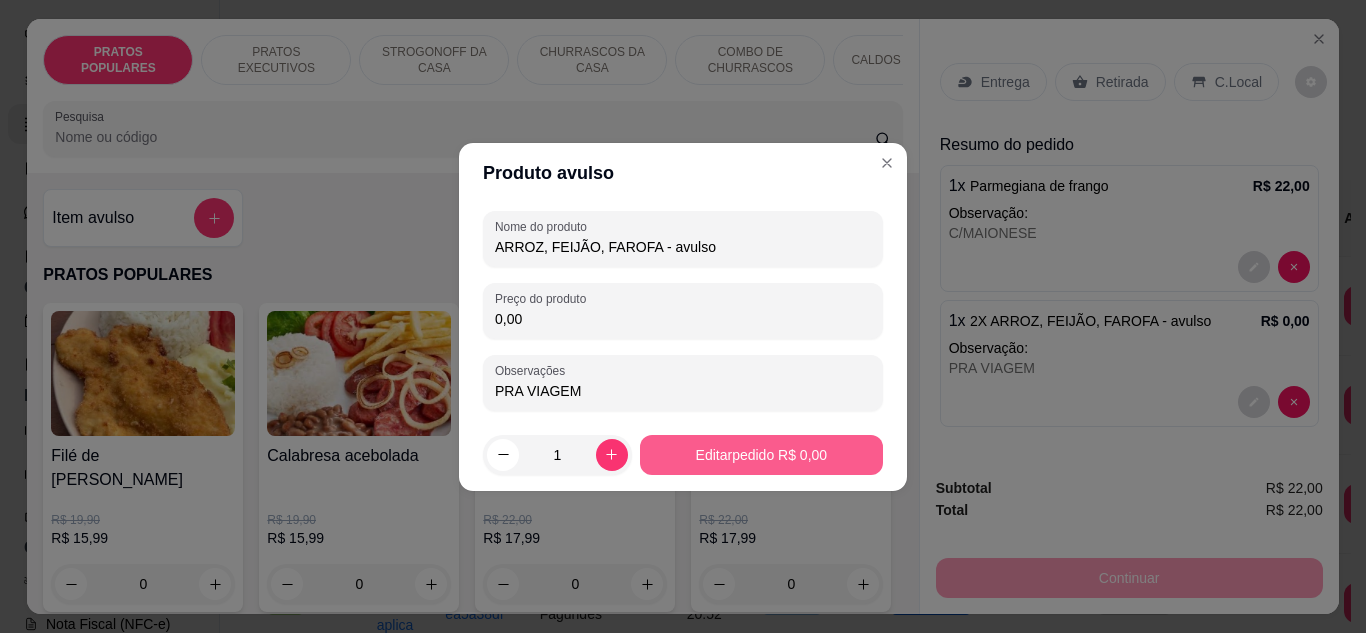 type on "ARROZ, FEIJÃO, FAROFA - avulso" 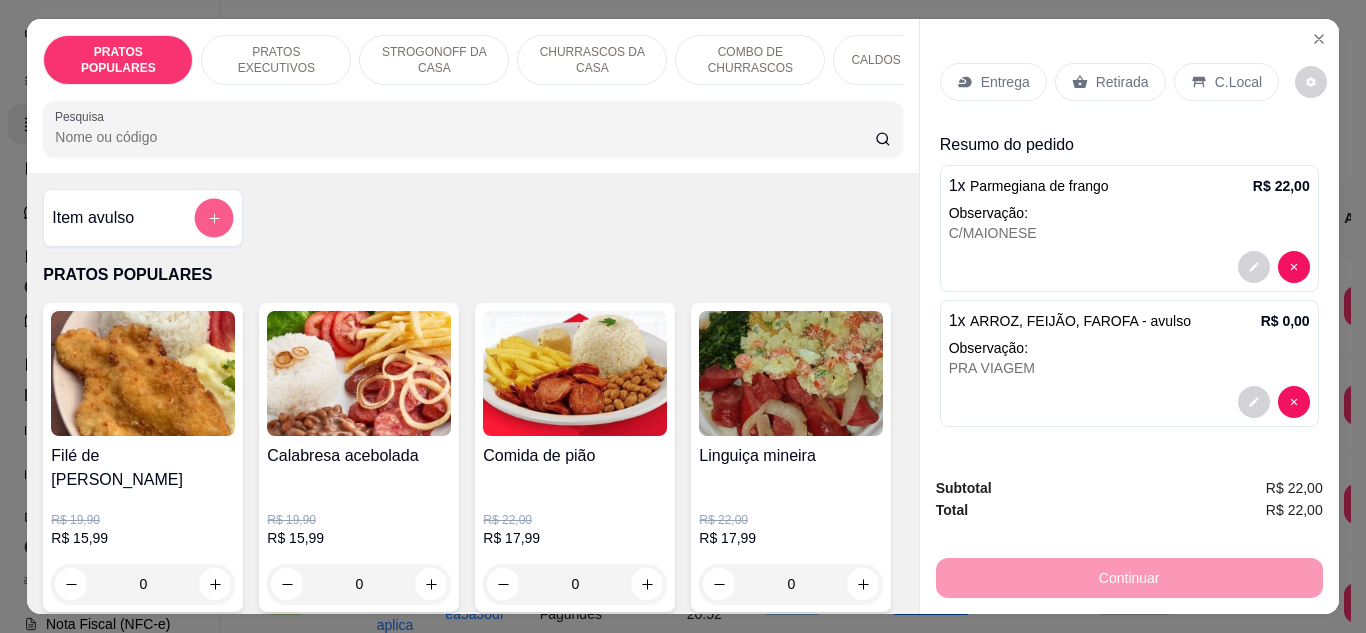 click 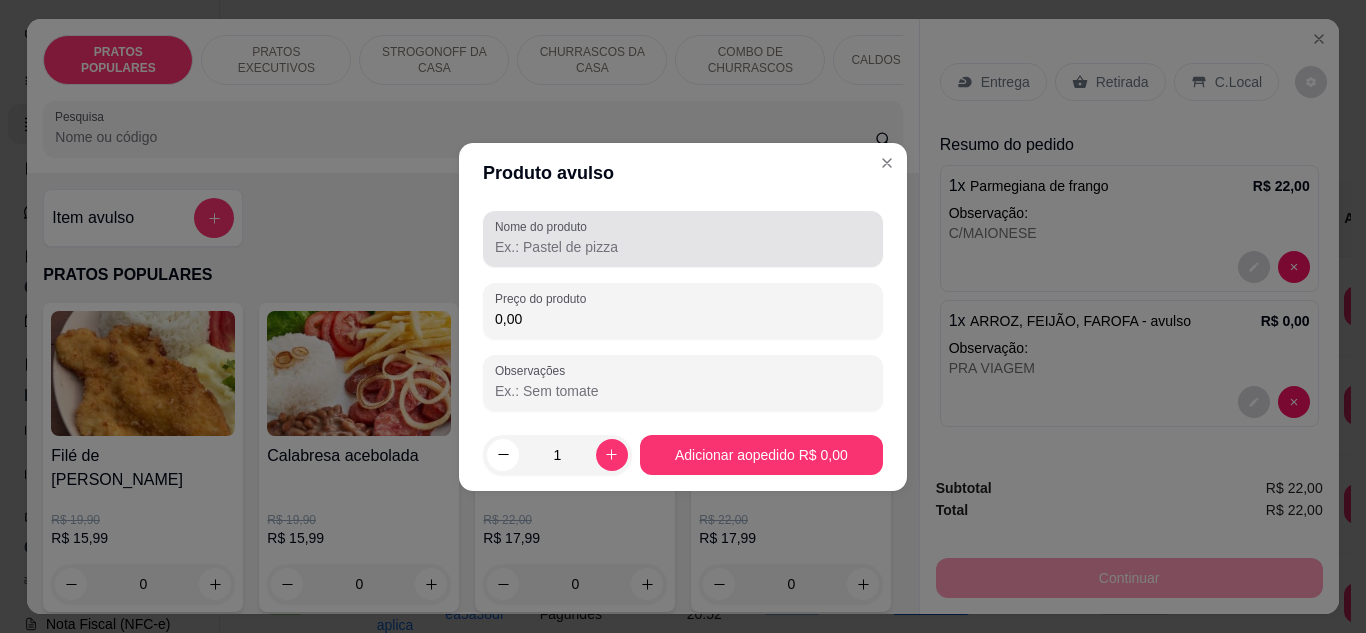 click on "Nome do produto" at bounding box center (683, 247) 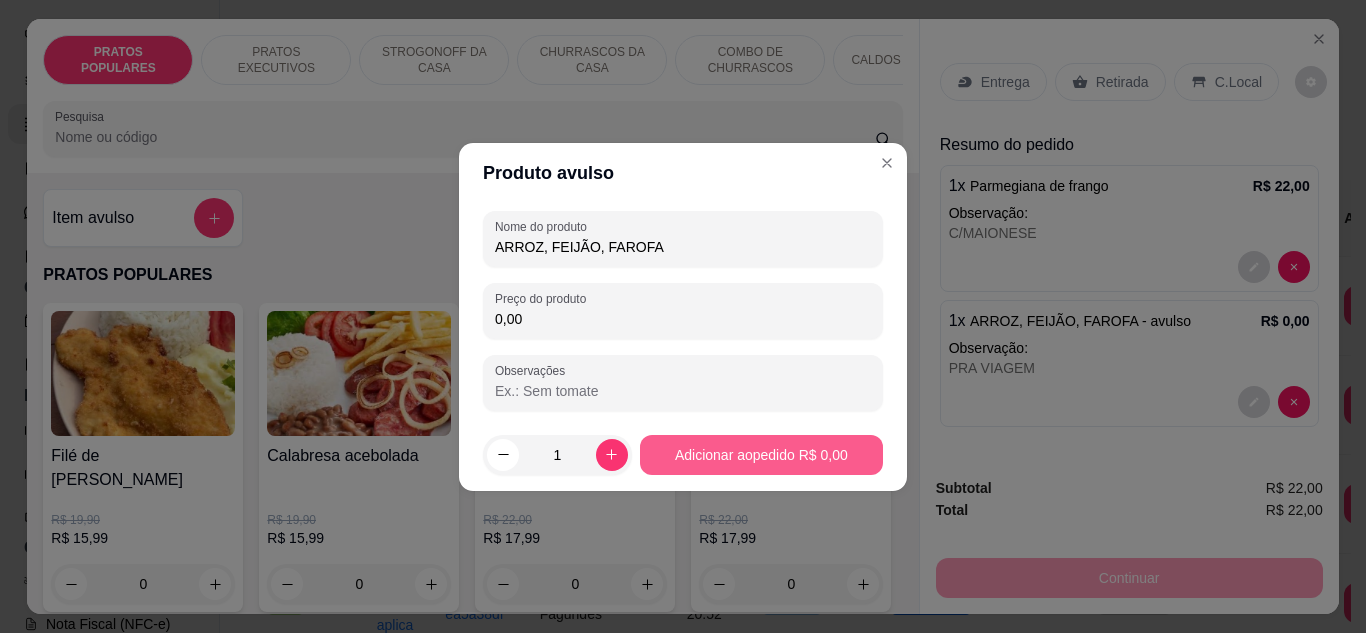 type on "ARROZ, FEIJÃO, FAROFA" 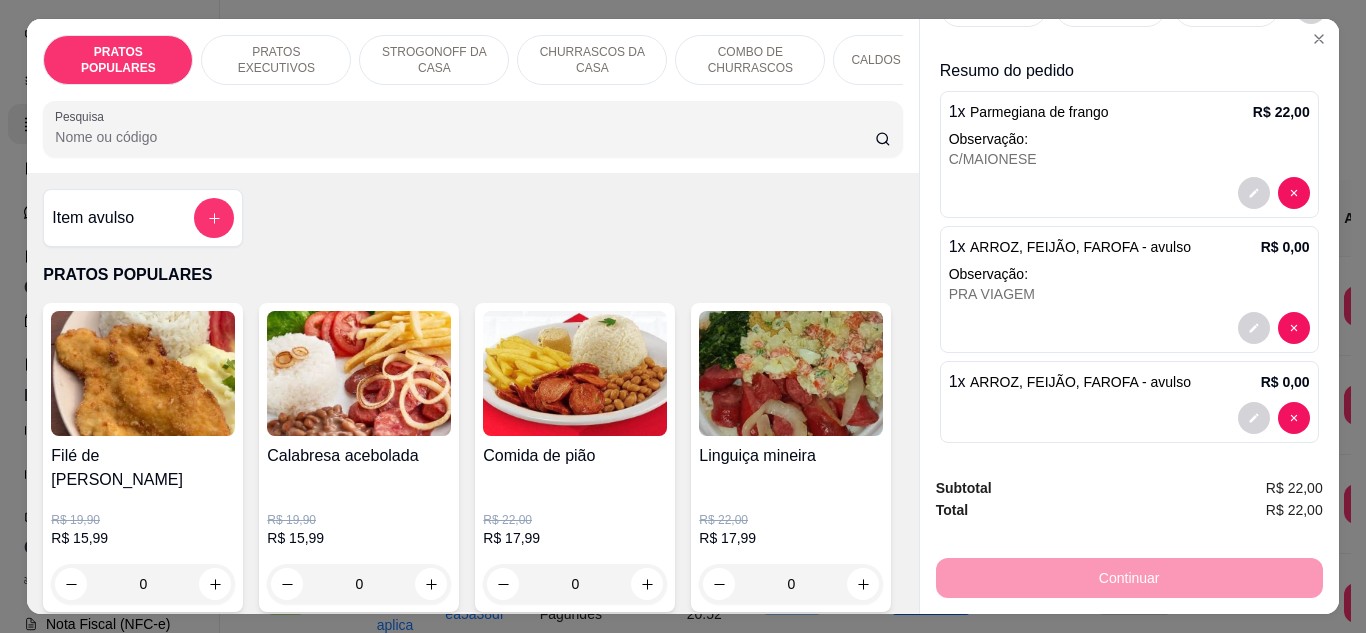 scroll, scrollTop: 84, scrollLeft: 0, axis: vertical 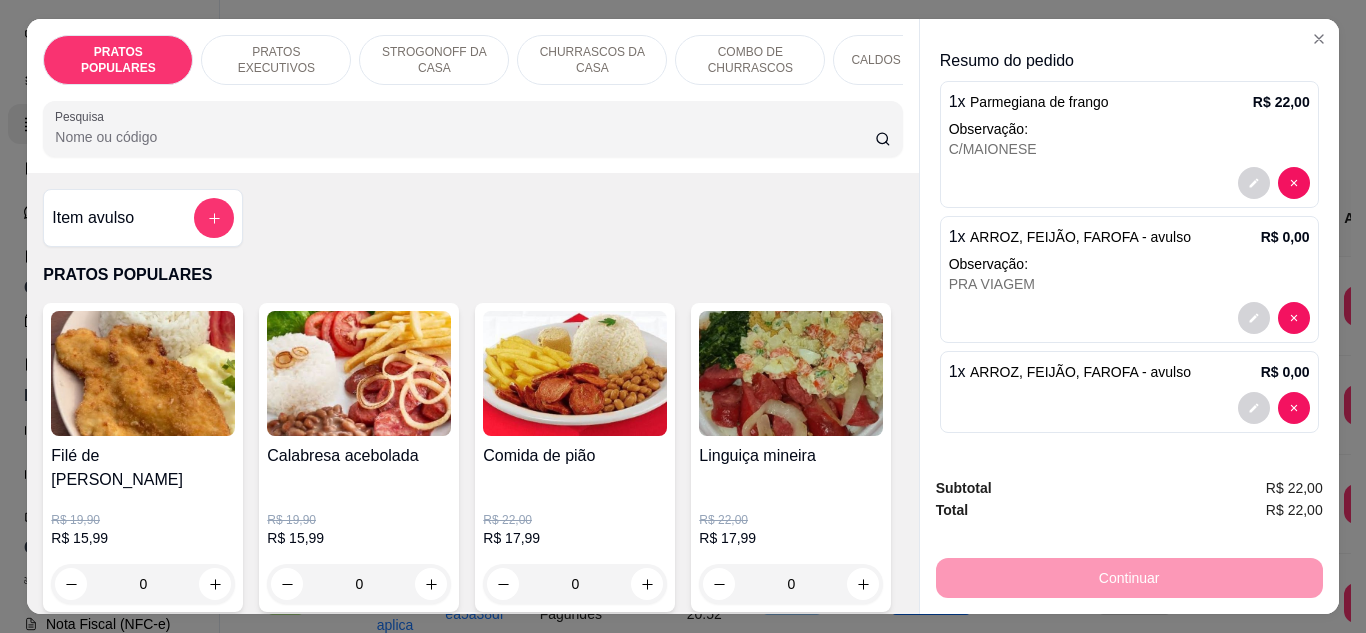 drag, startPoint x: 1318, startPoint y: 409, endPoint x: 1155, endPoint y: 462, distance: 171.40012 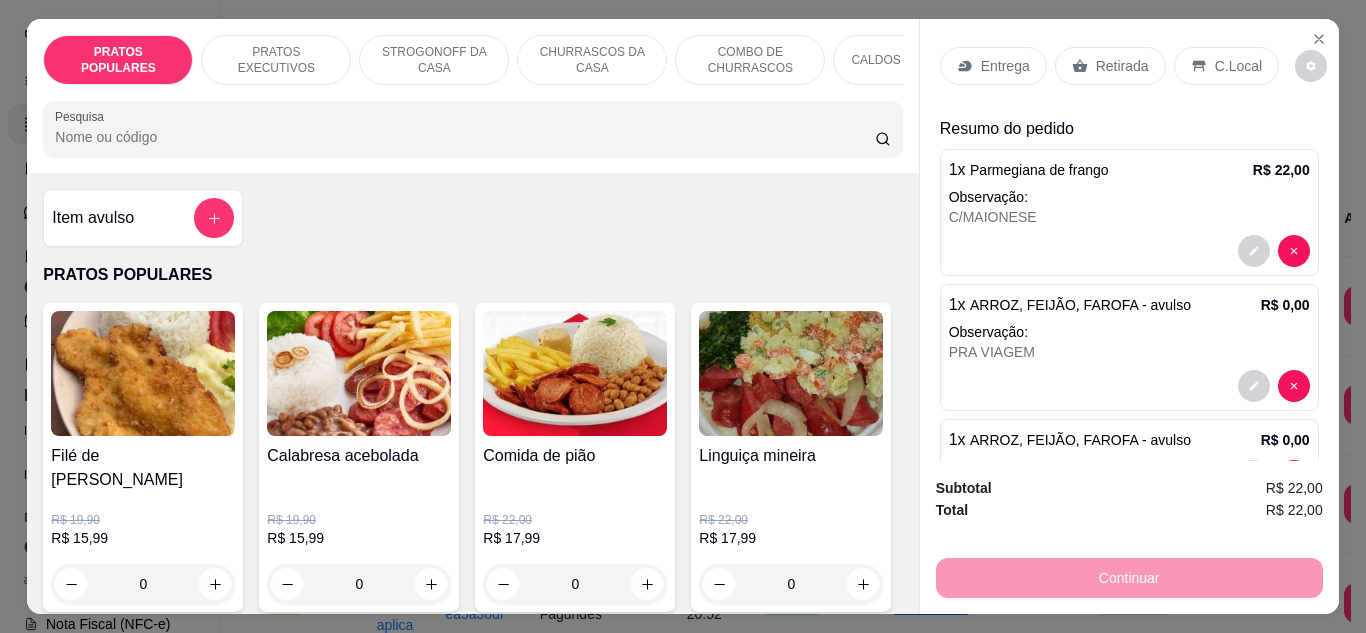 scroll, scrollTop: 0, scrollLeft: 0, axis: both 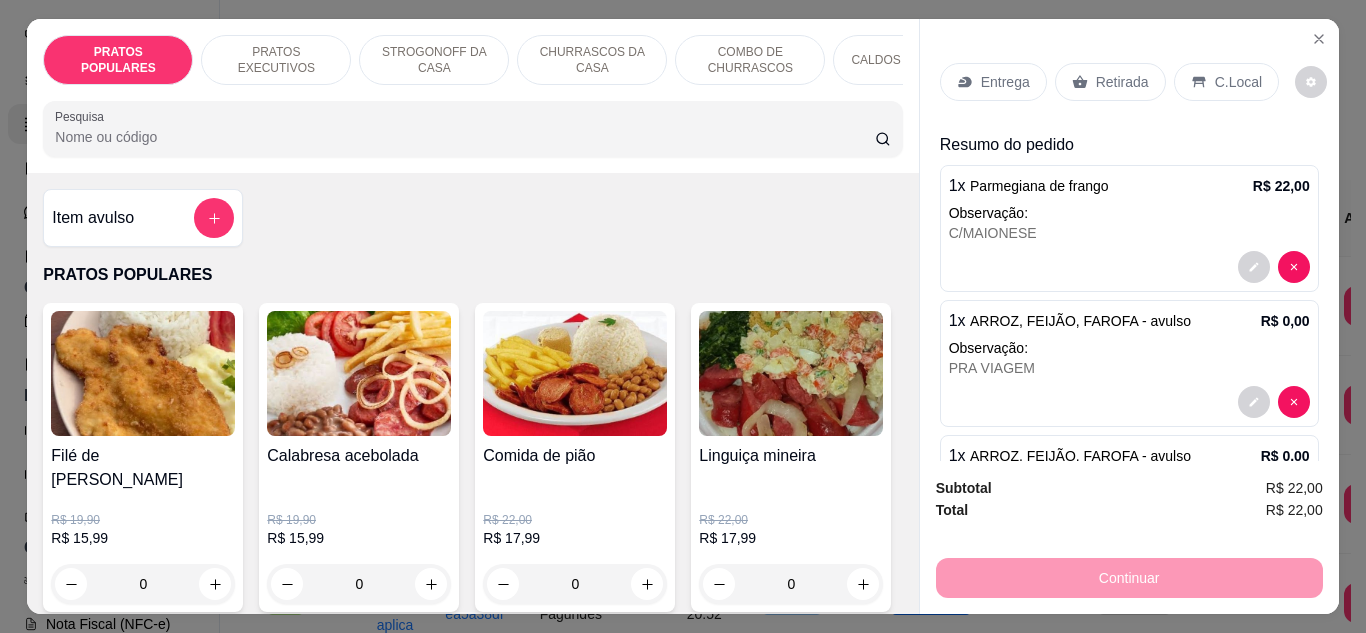 click on "Retirada" at bounding box center [1122, 82] 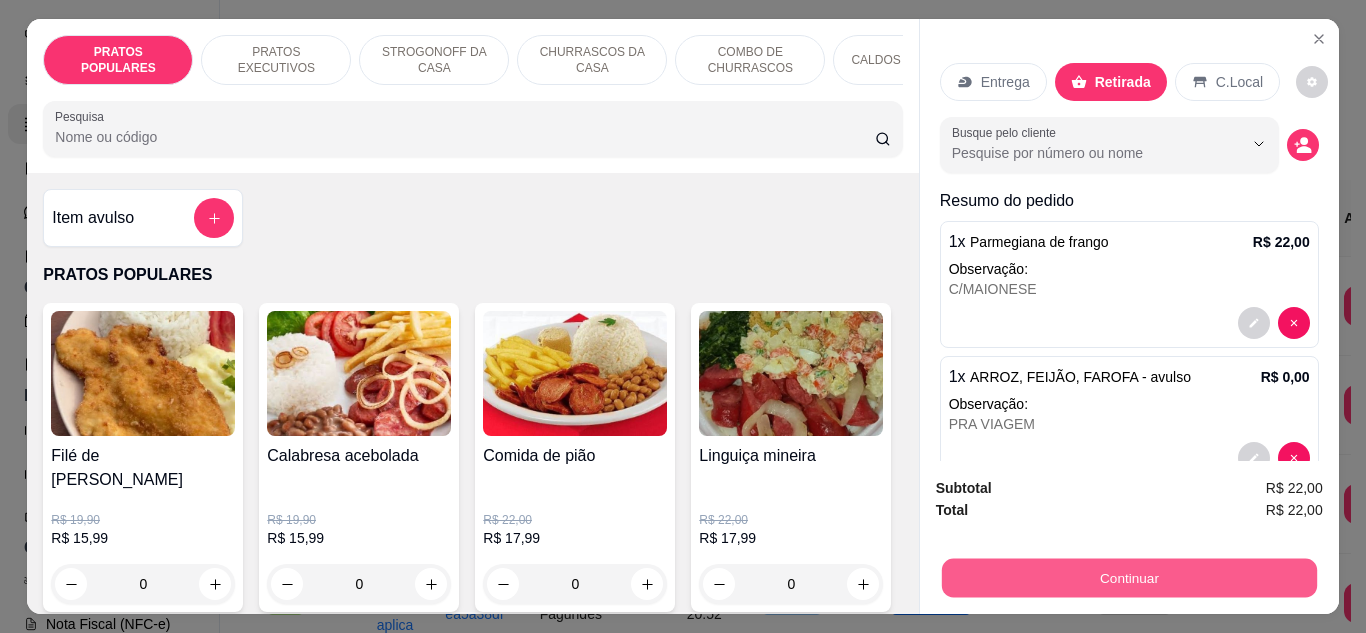 click on "Continuar" at bounding box center [1128, 578] 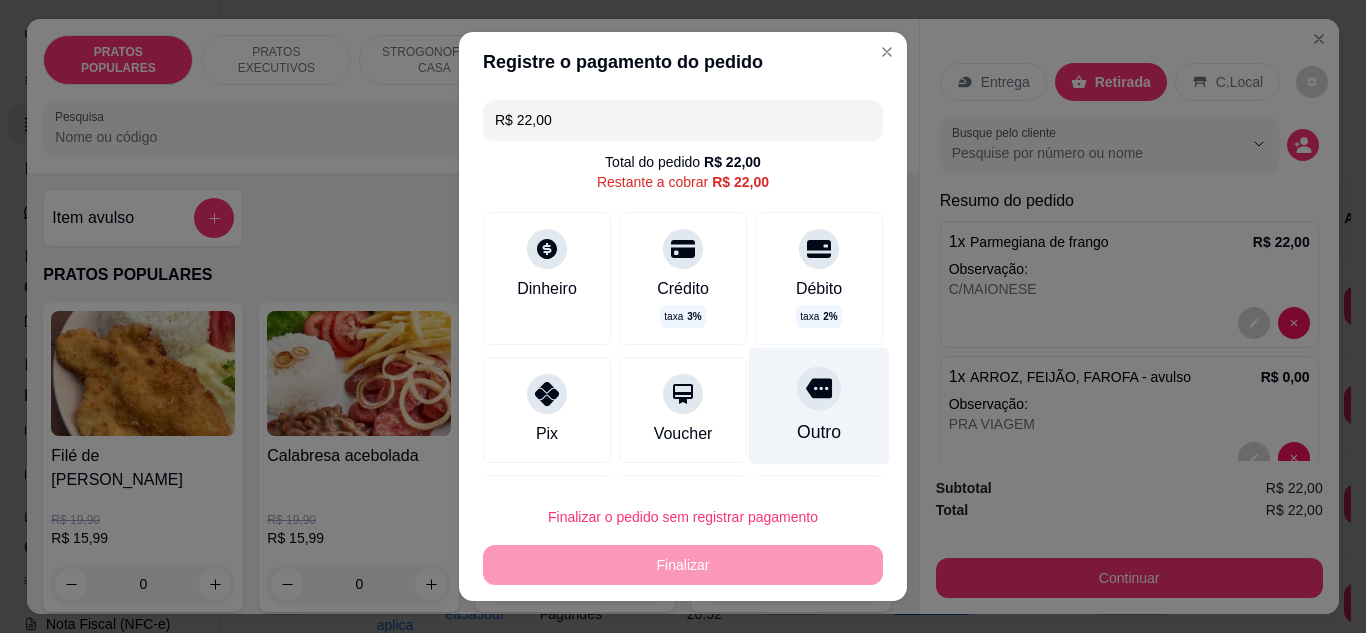 click on "Outro" at bounding box center [819, 432] 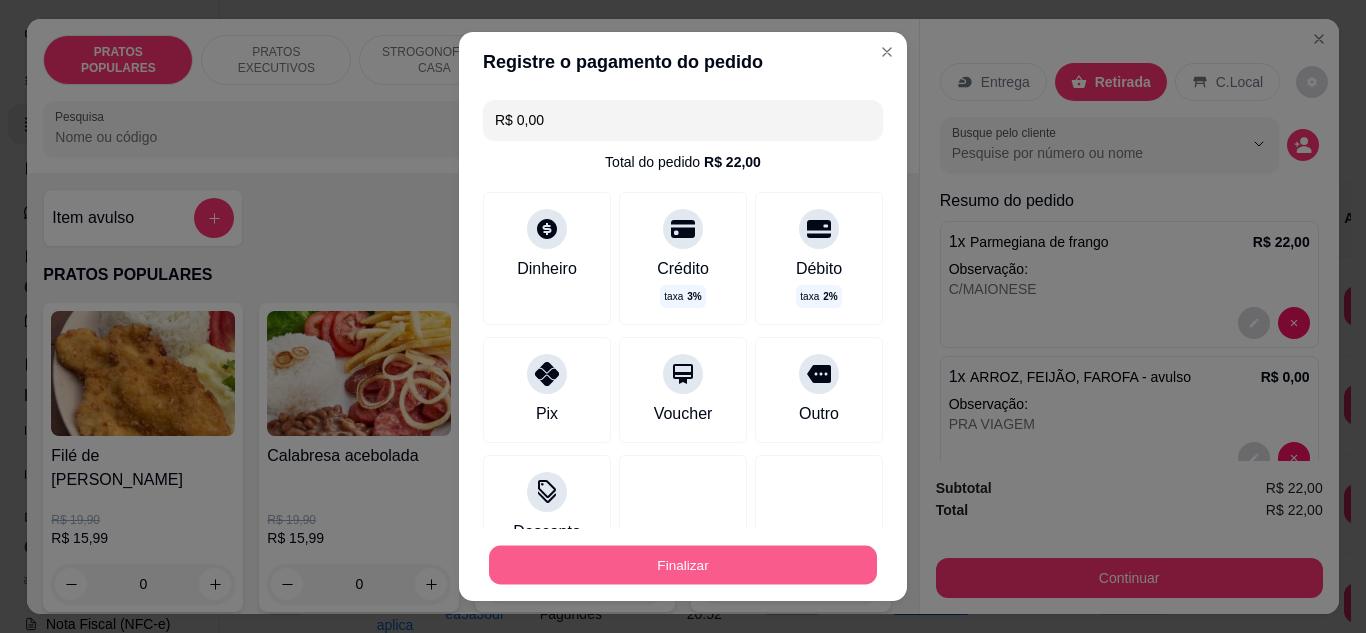 click on "Finalizar" at bounding box center [683, 565] 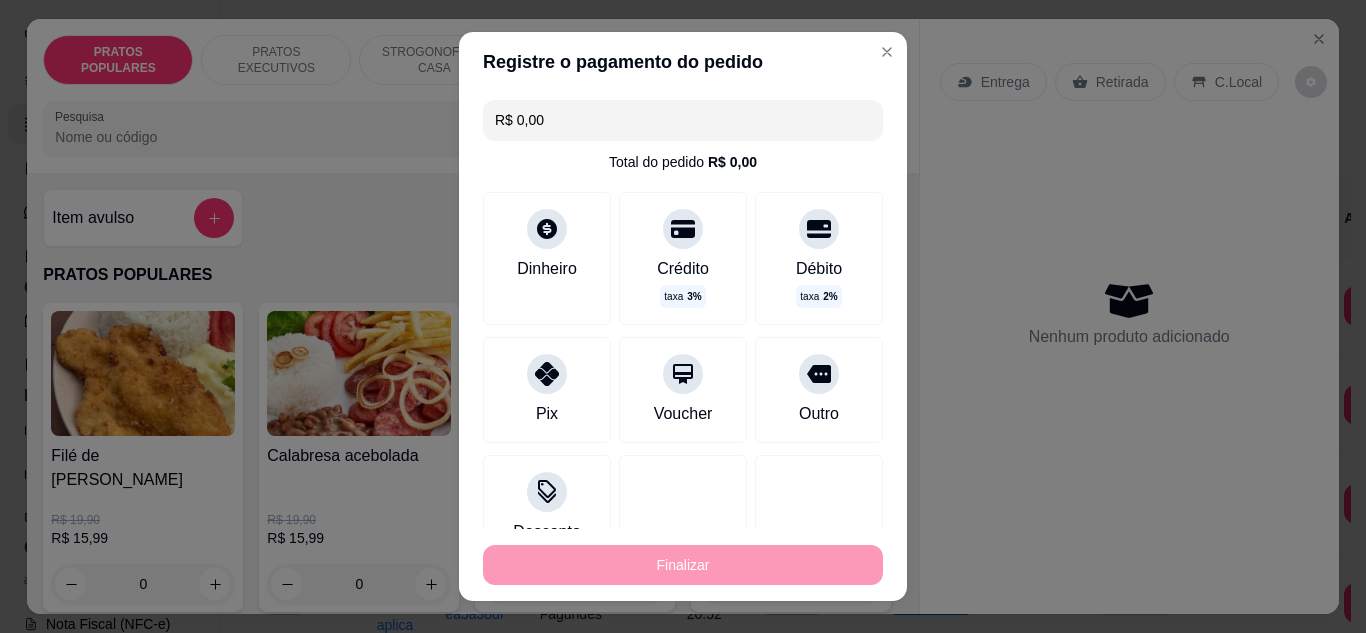 type on "-R$ 22,00" 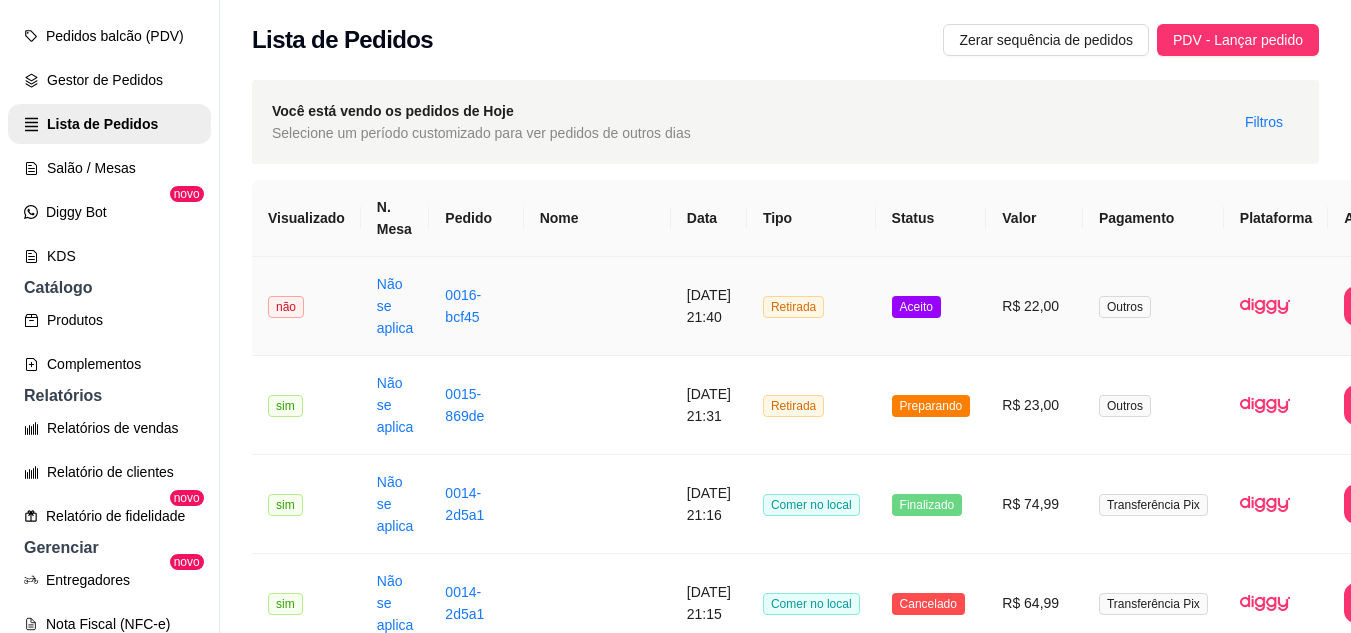 click on "R$ 22,00" at bounding box center (1034, 306) 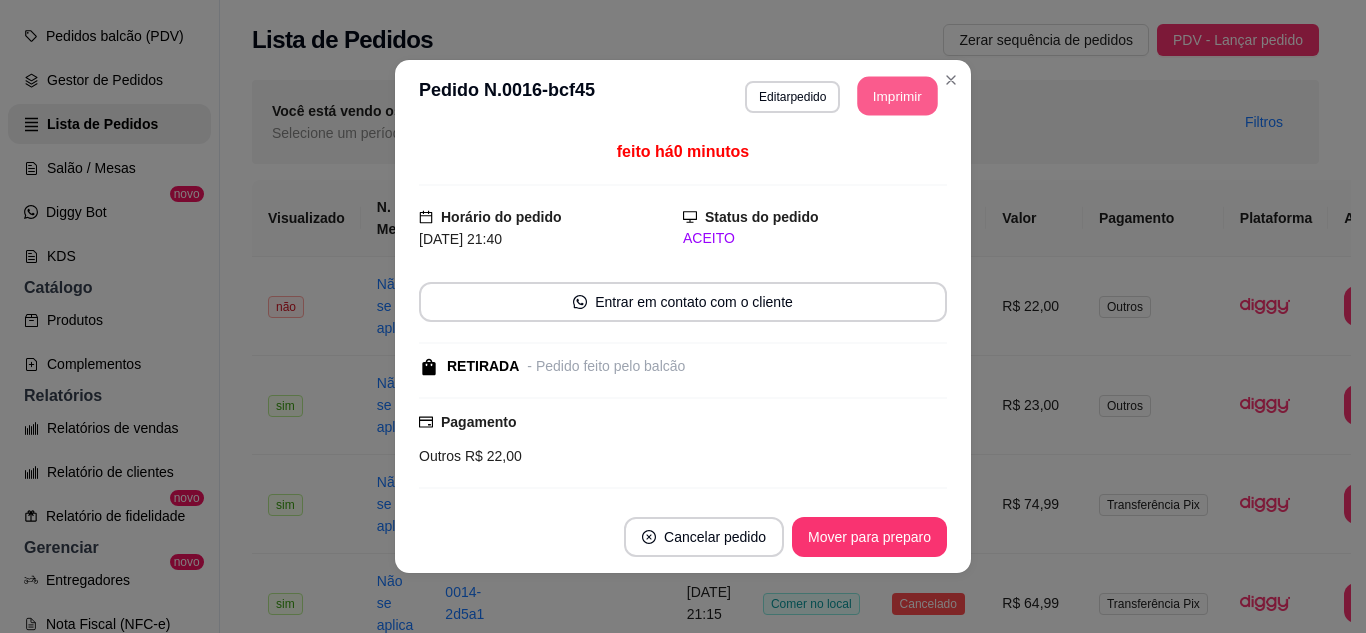 click on "Imprimir" at bounding box center [898, 96] 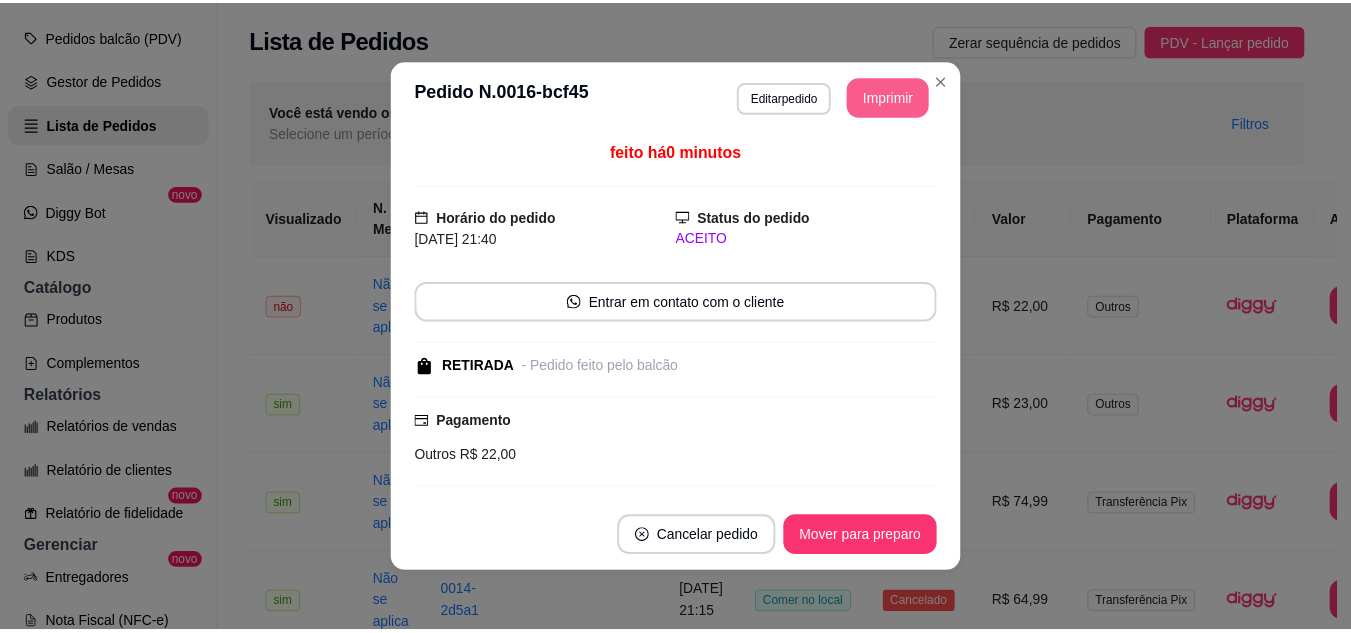 scroll, scrollTop: 0, scrollLeft: 0, axis: both 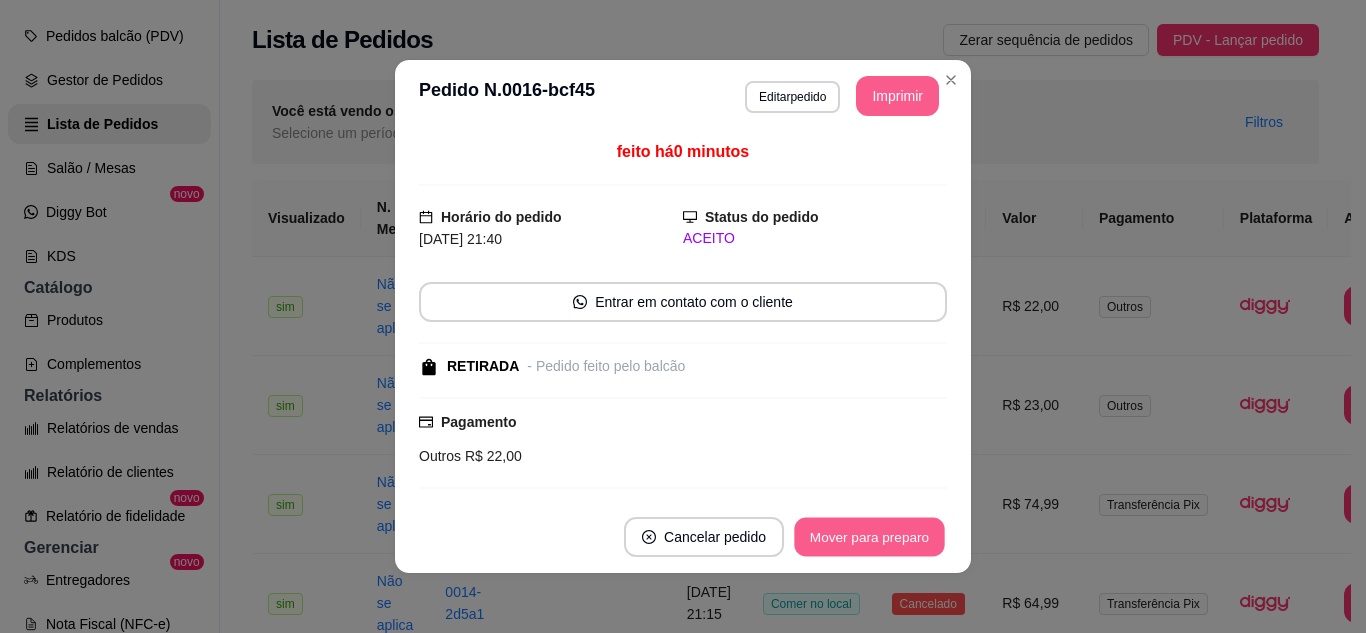 click on "Mover para preparo" at bounding box center (869, 537) 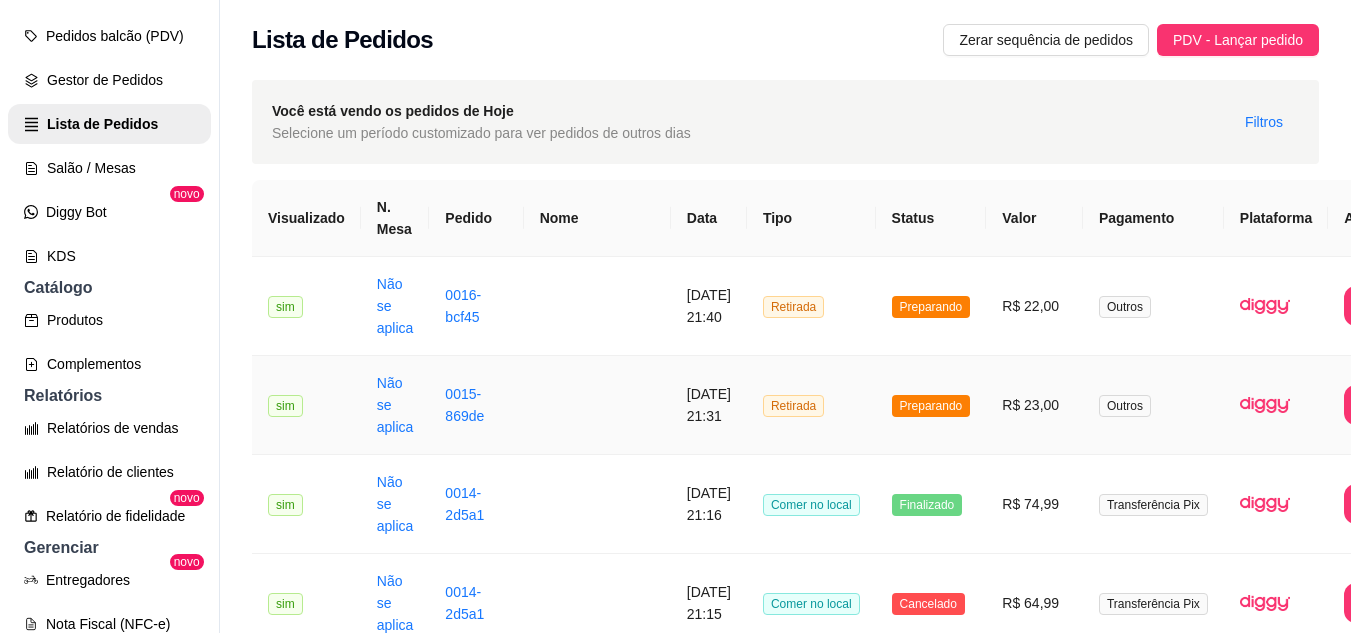 click on "Preparando" at bounding box center [931, 405] 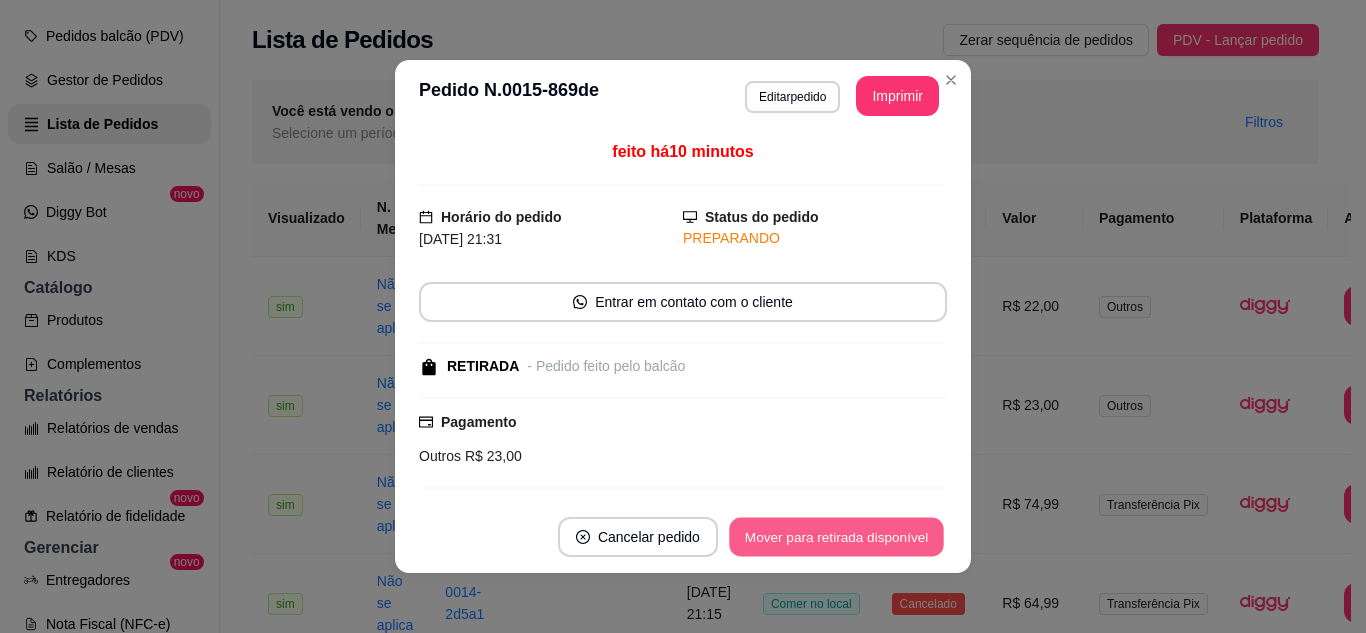 click on "Mover para retirada disponível" at bounding box center (836, 537) 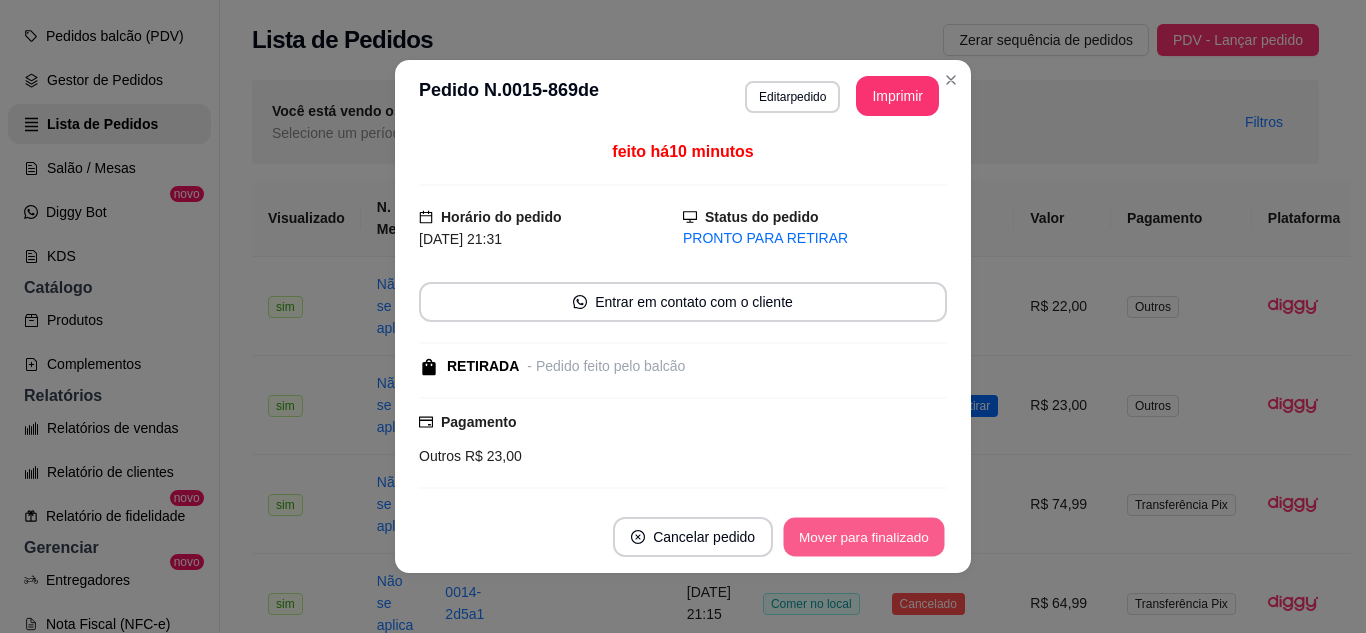 click on "Mover para finalizado" at bounding box center [864, 537] 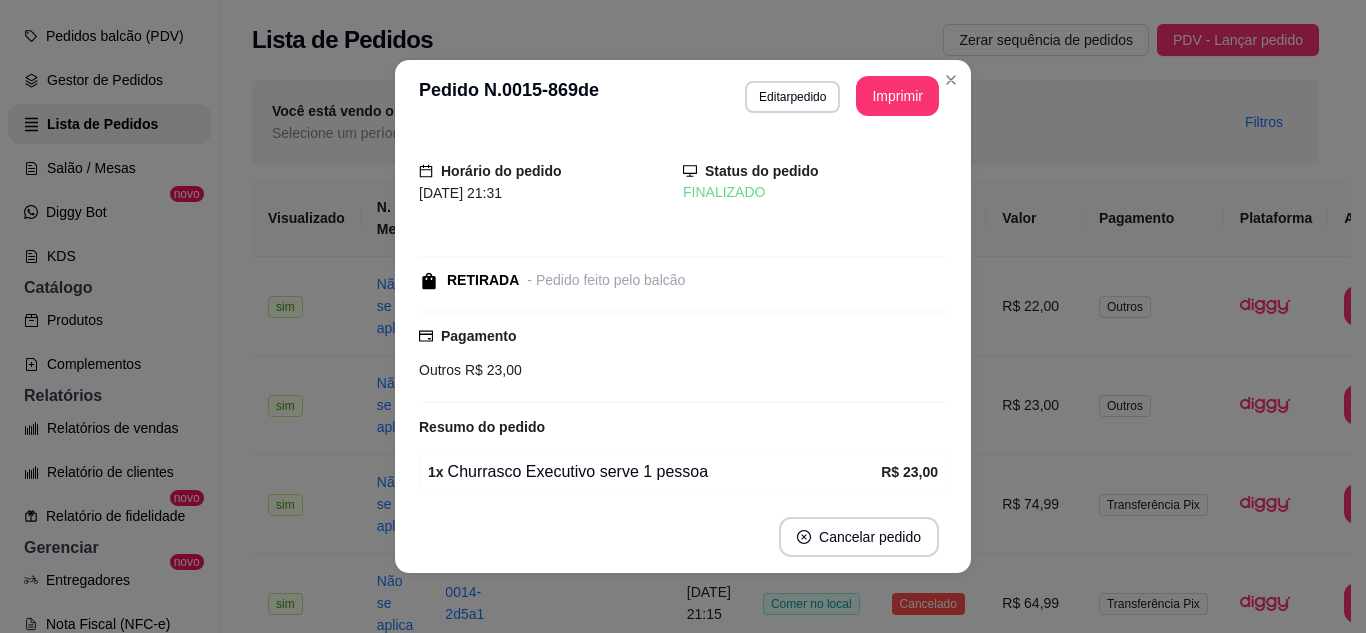 click on "**********" at bounding box center [683, 316] 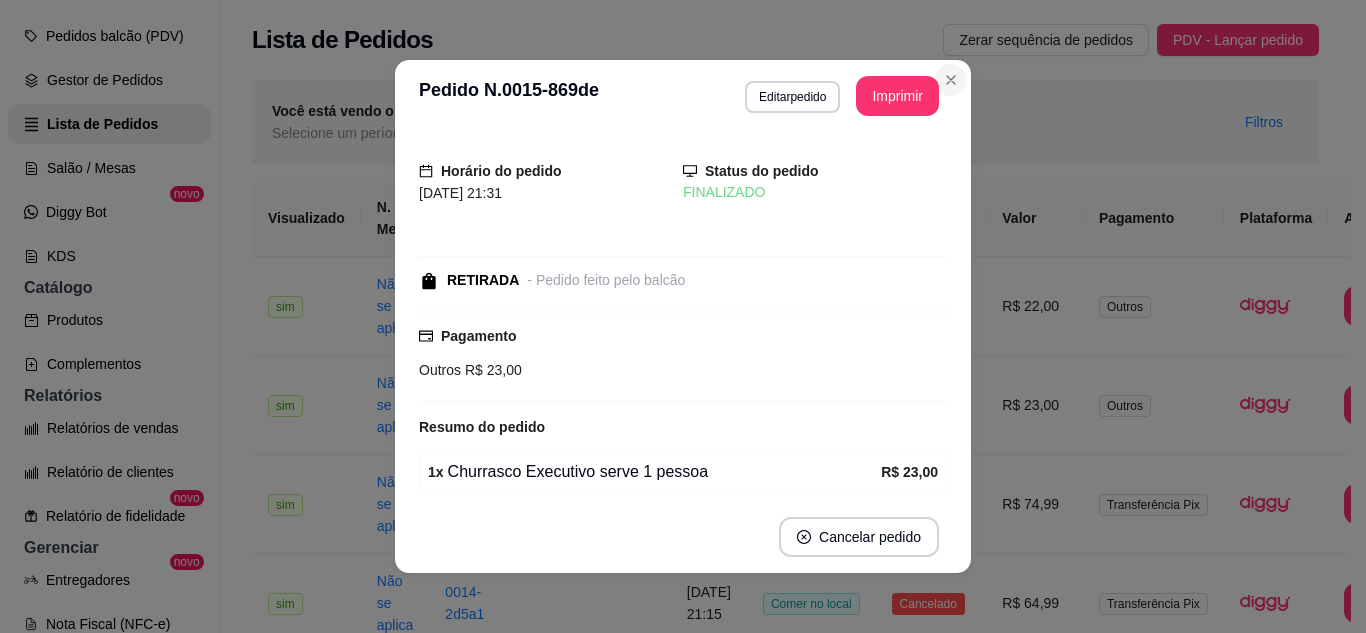 click on "**********" at bounding box center [683, 316] 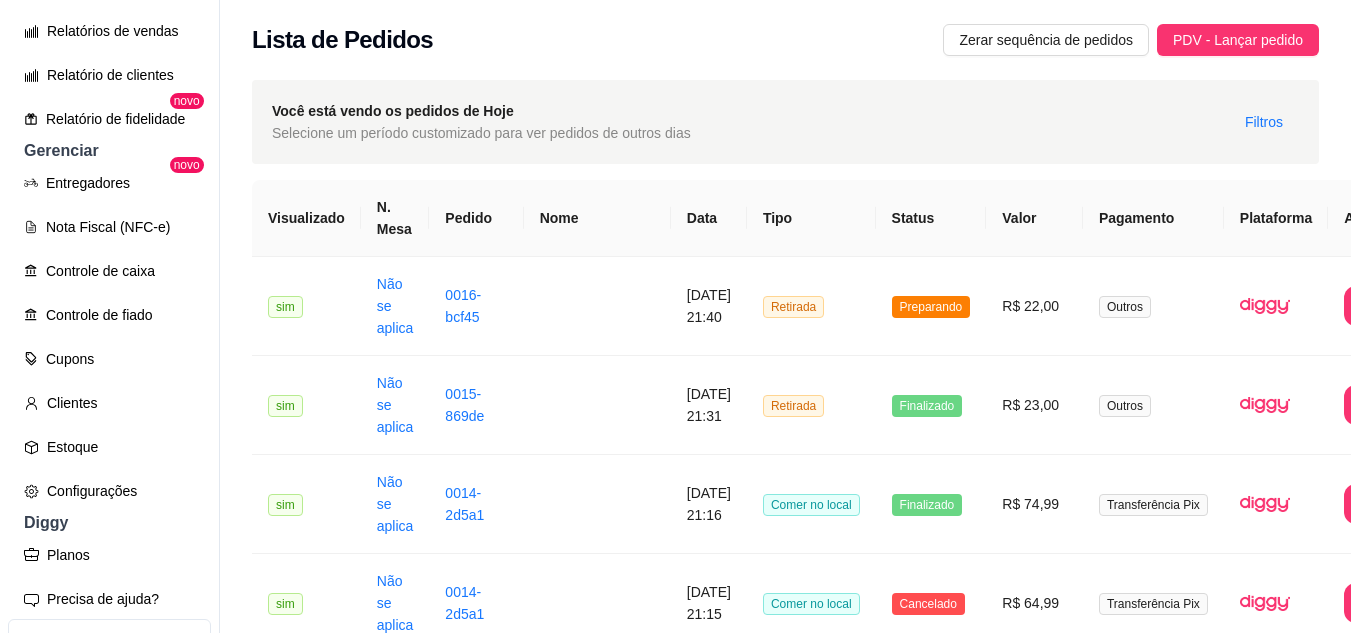 scroll, scrollTop: 654, scrollLeft: 0, axis: vertical 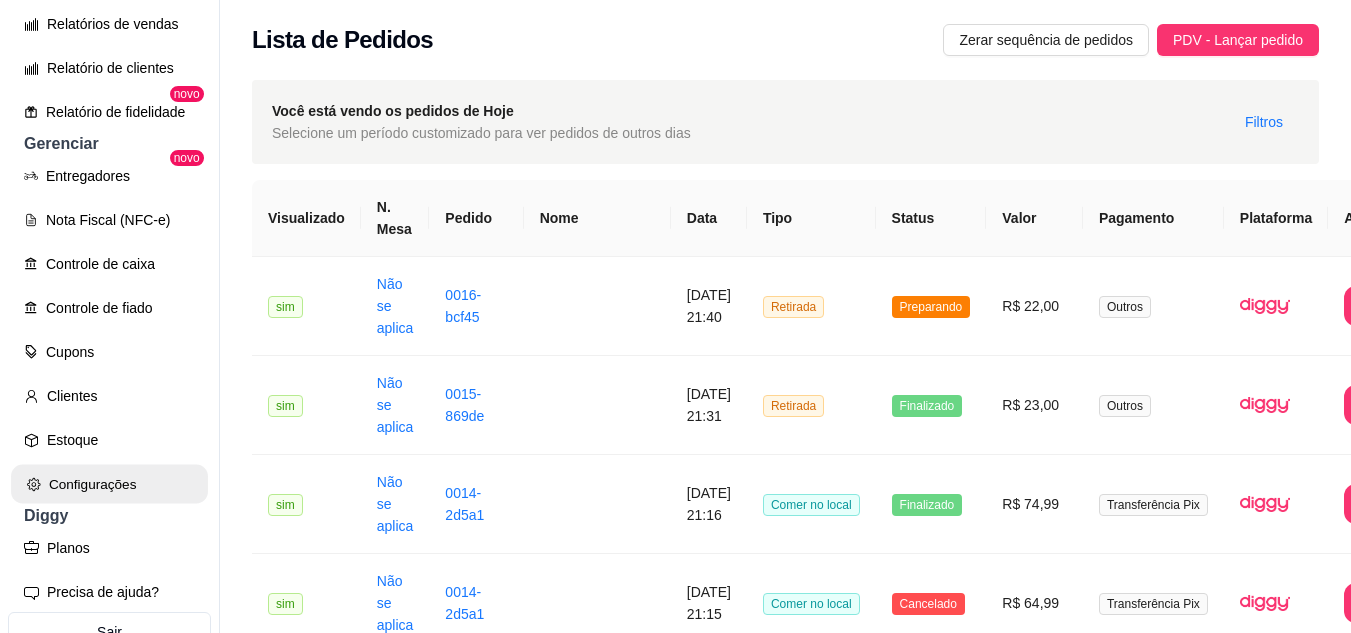 click on "Configurações" at bounding box center [109, 484] 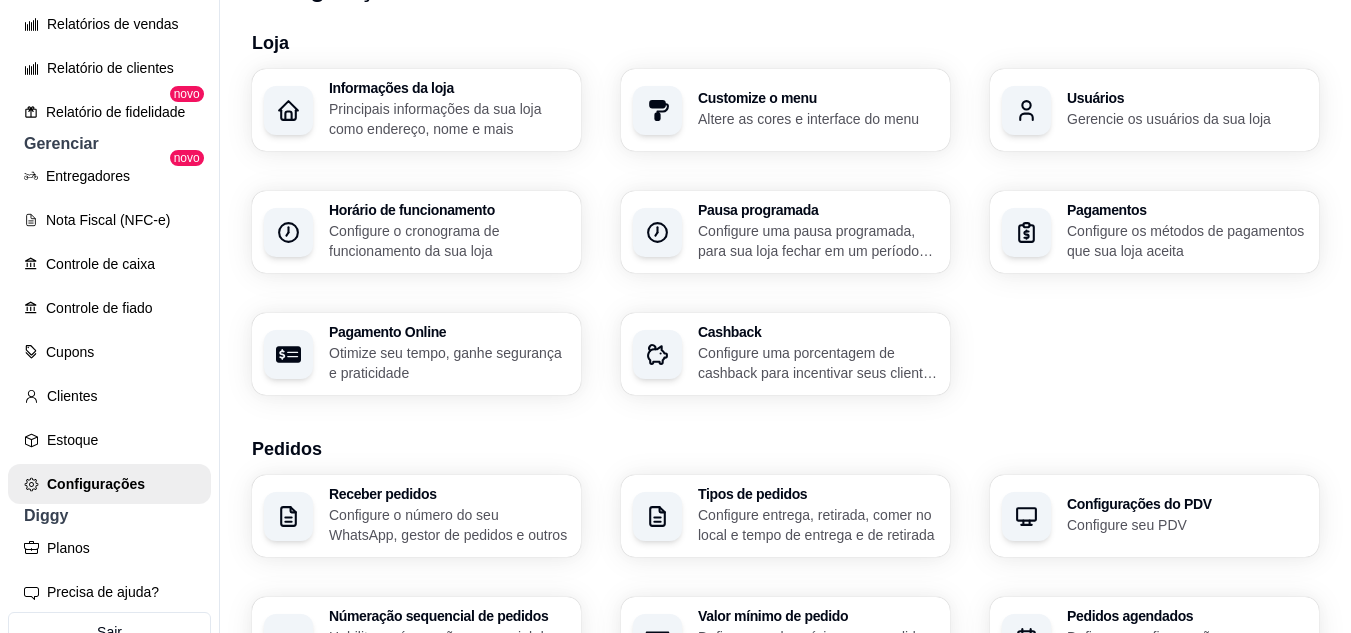 scroll, scrollTop: 63, scrollLeft: 0, axis: vertical 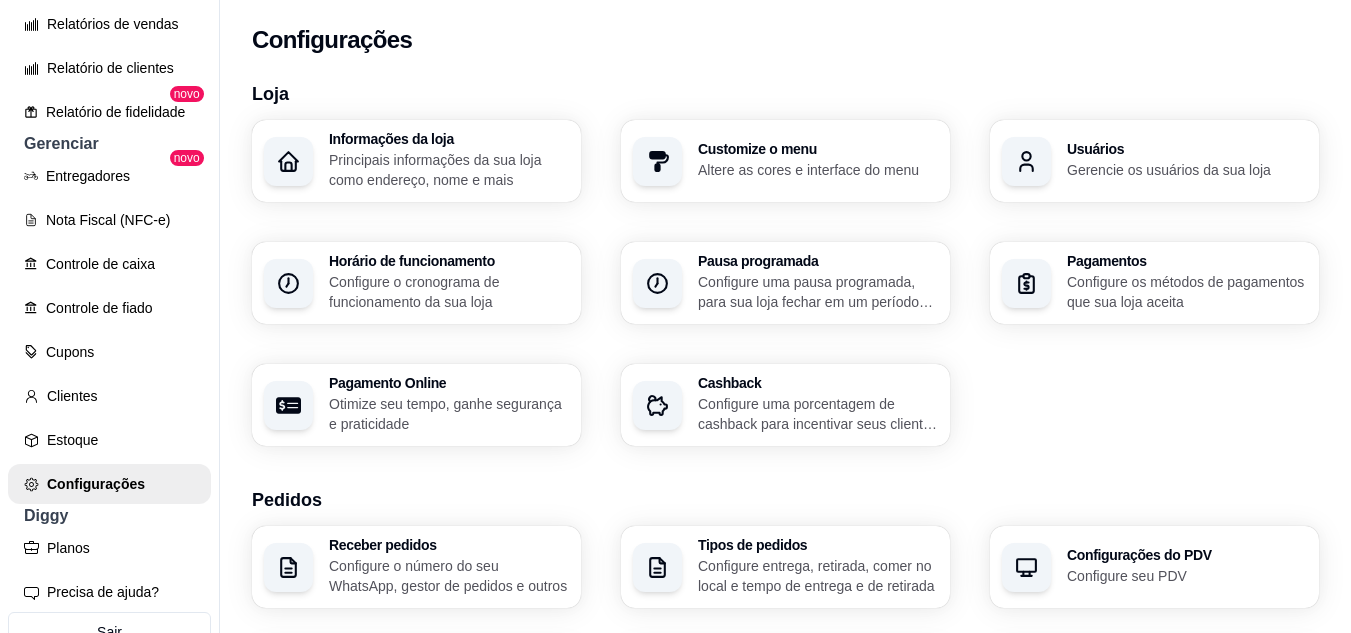 click on "Controle de fiado" at bounding box center [109, 308] 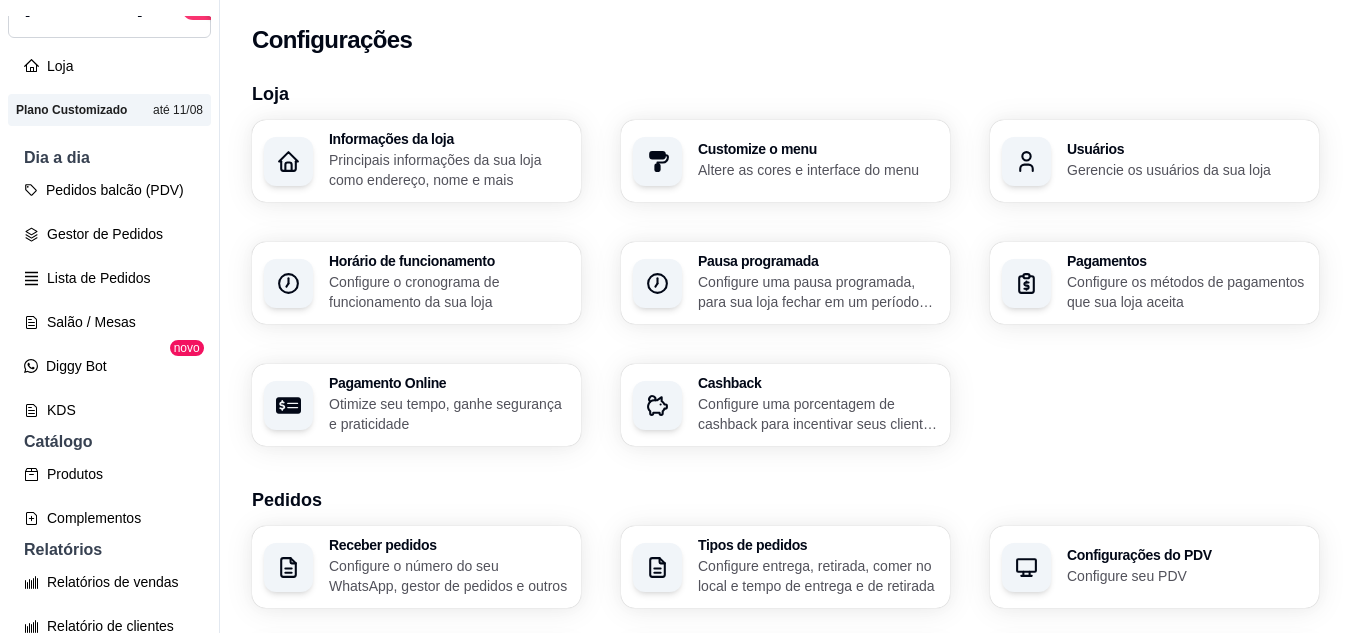 scroll, scrollTop: 0, scrollLeft: 0, axis: both 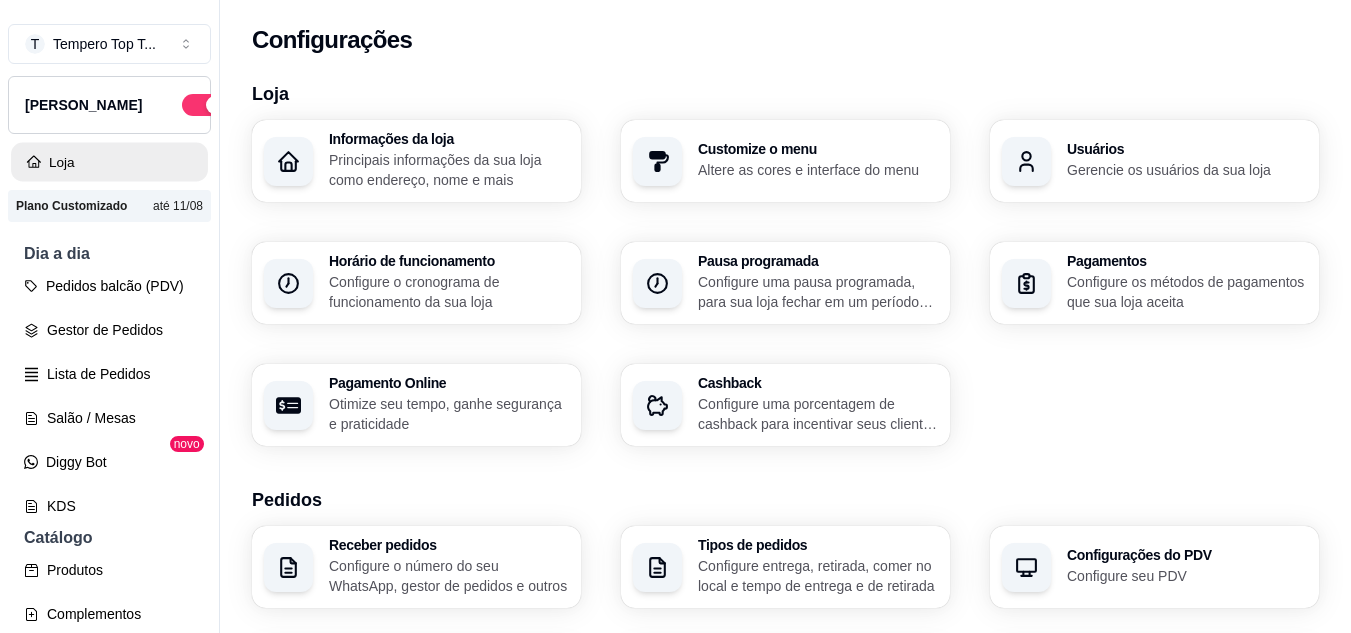 click on "Loja" at bounding box center [109, 162] 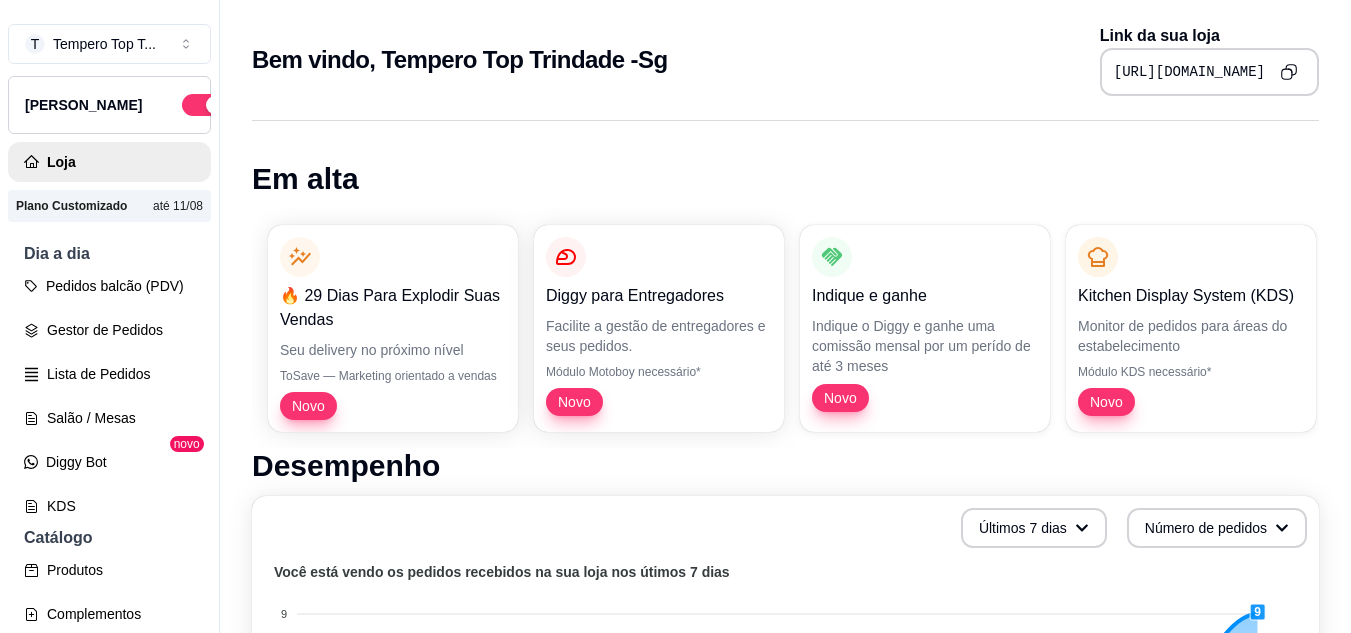click 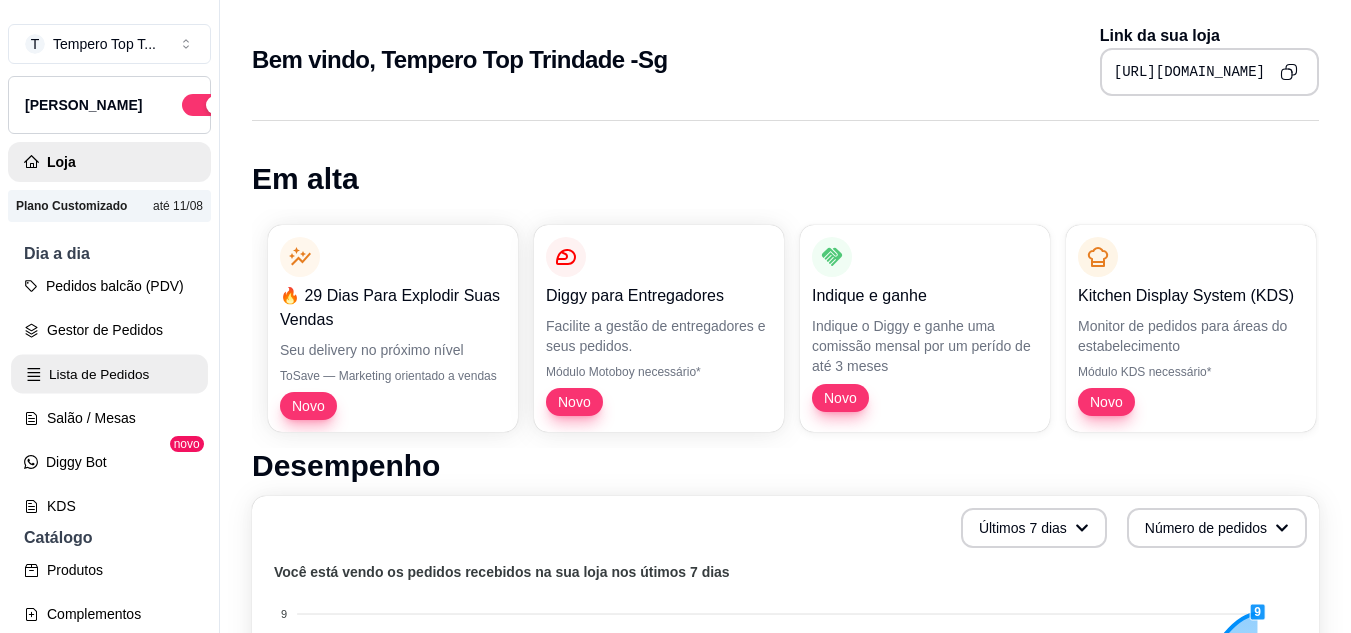 click on "Lista de Pedidos" at bounding box center [109, 374] 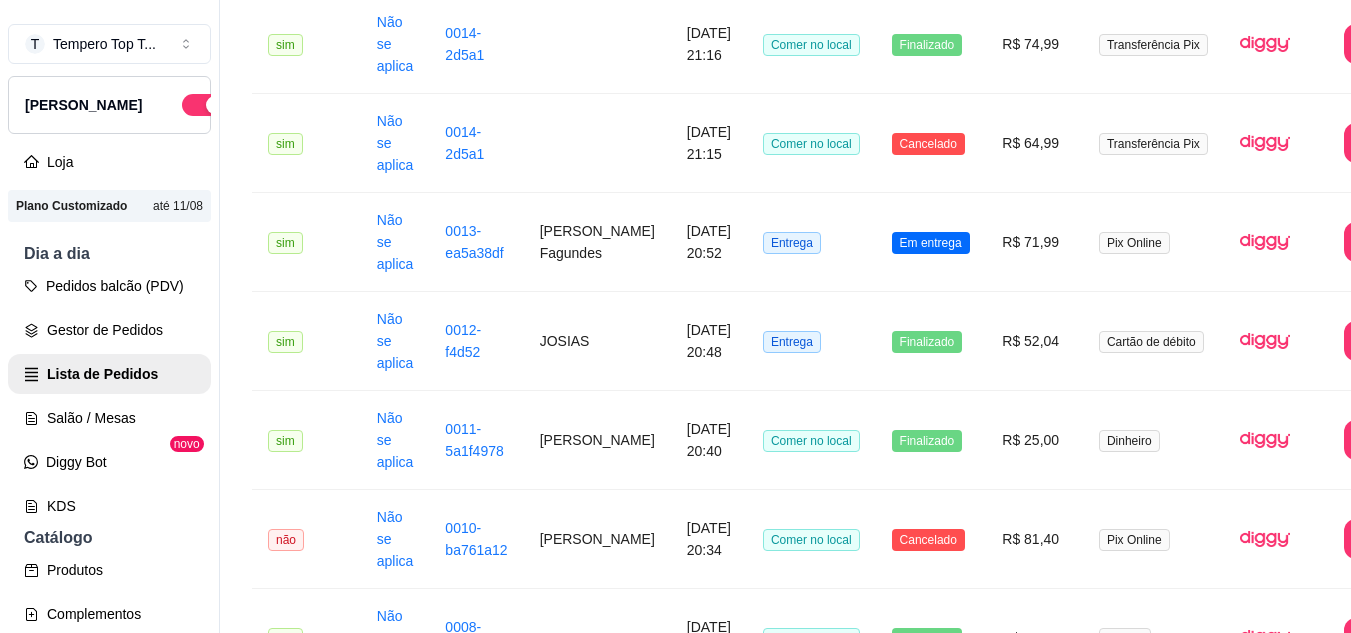 scroll, scrollTop: 584, scrollLeft: 0, axis: vertical 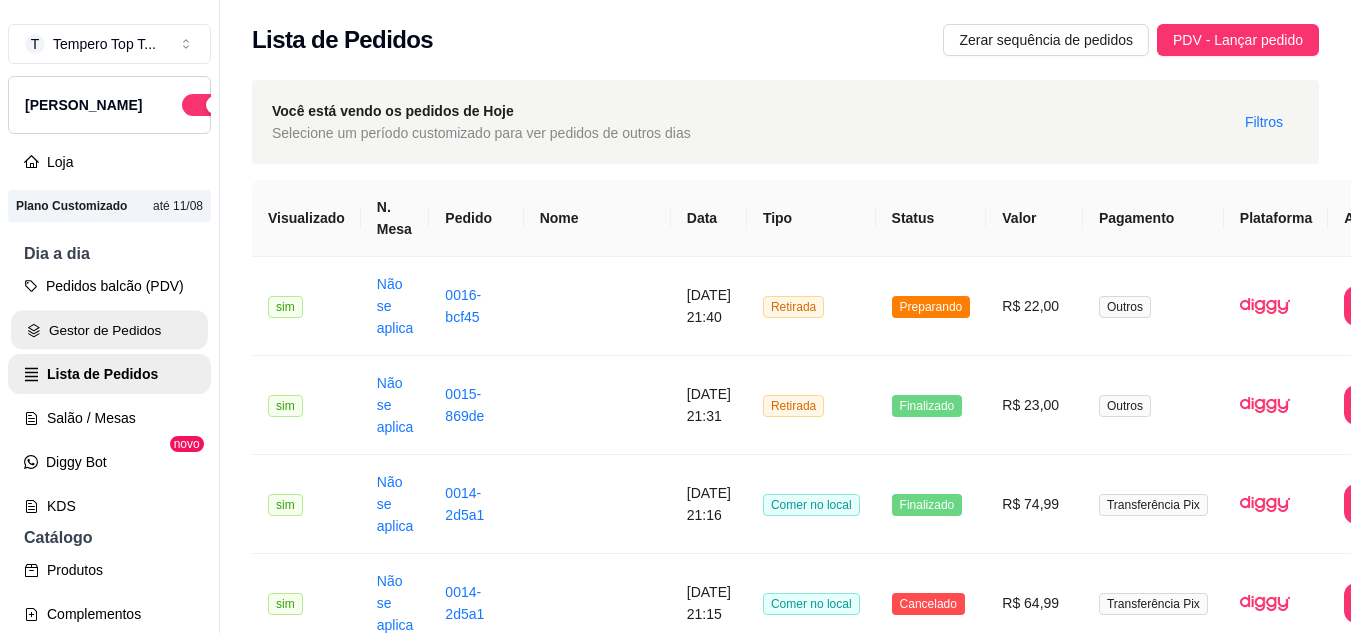 click on "Gestor de Pedidos" at bounding box center (109, 330) 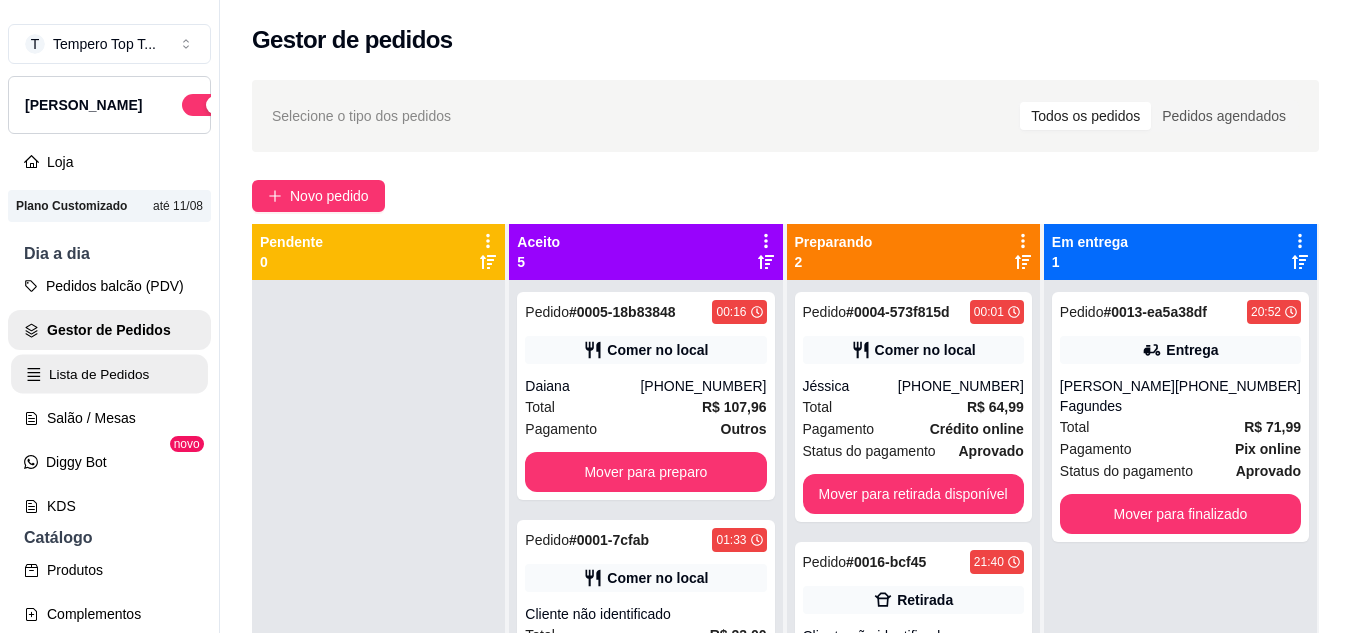 click on "Lista de Pedidos" at bounding box center [109, 374] 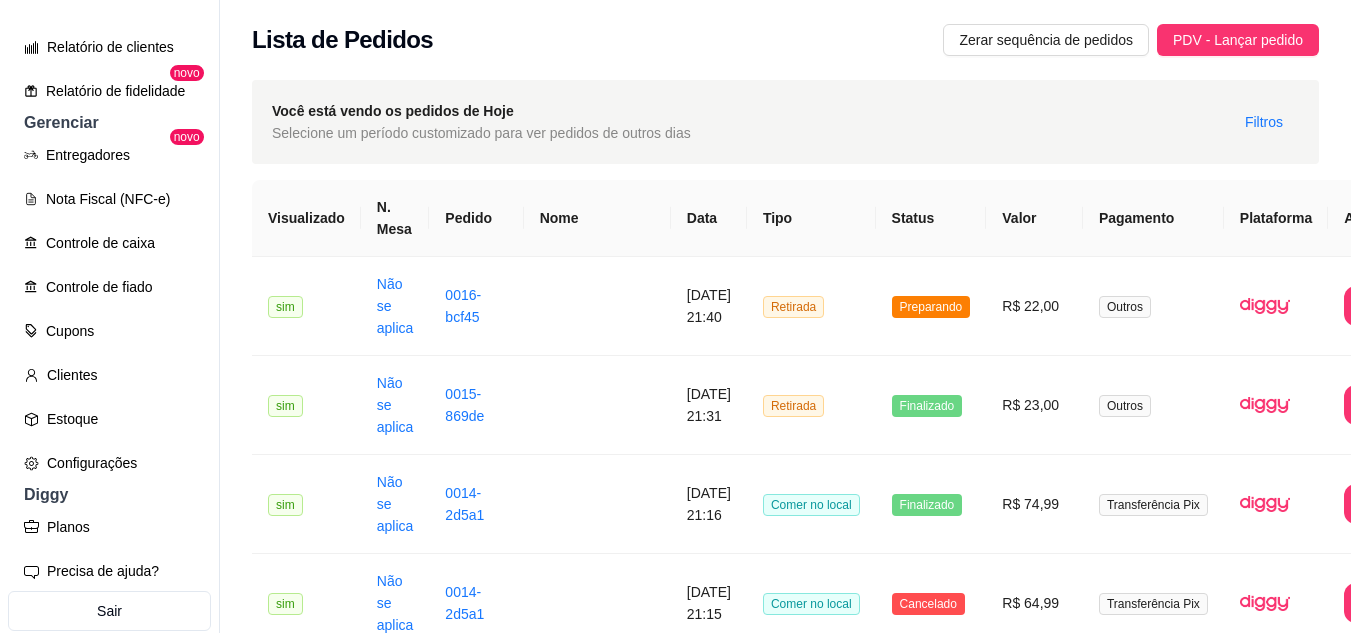 scroll, scrollTop: 684, scrollLeft: 0, axis: vertical 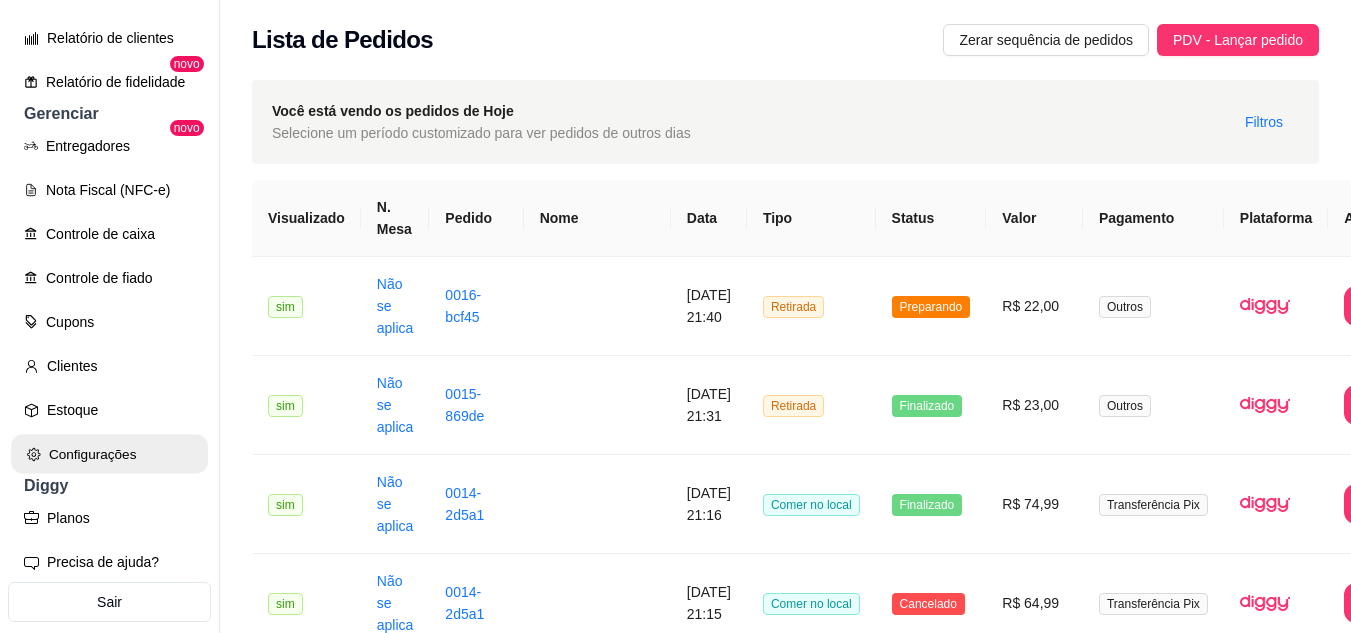 click on "Configurações" at bounding box center (109, 454) 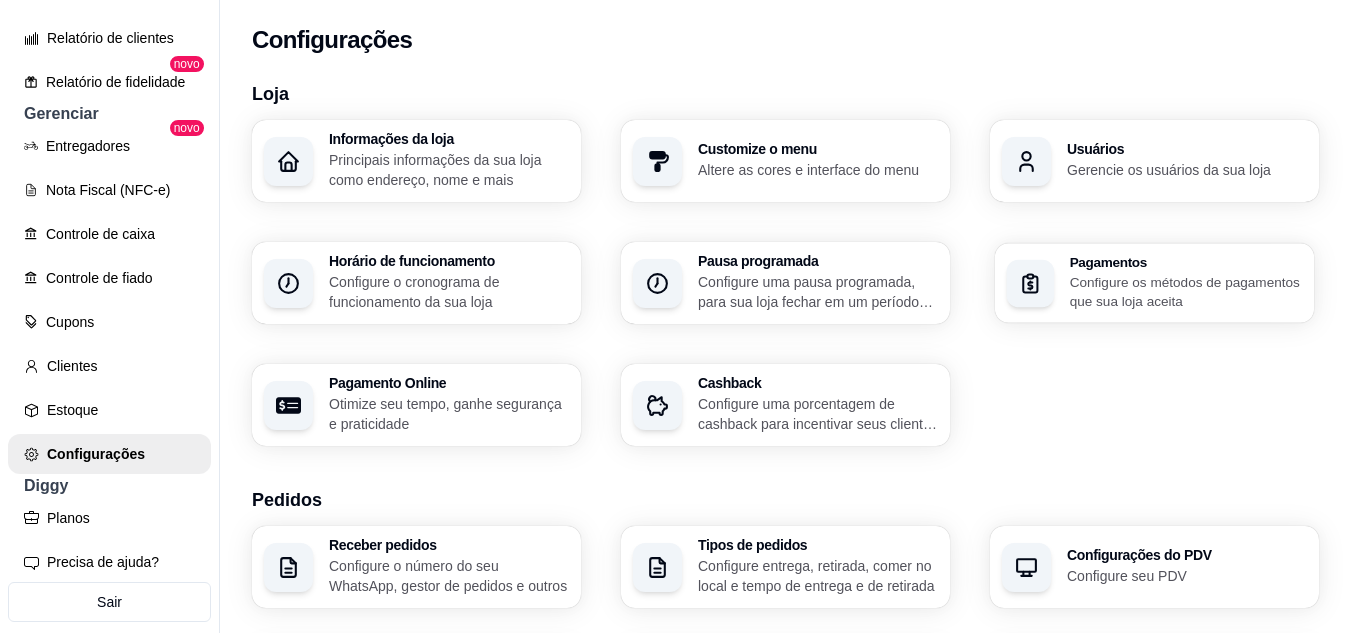 click at bounding box center (1031, 283) 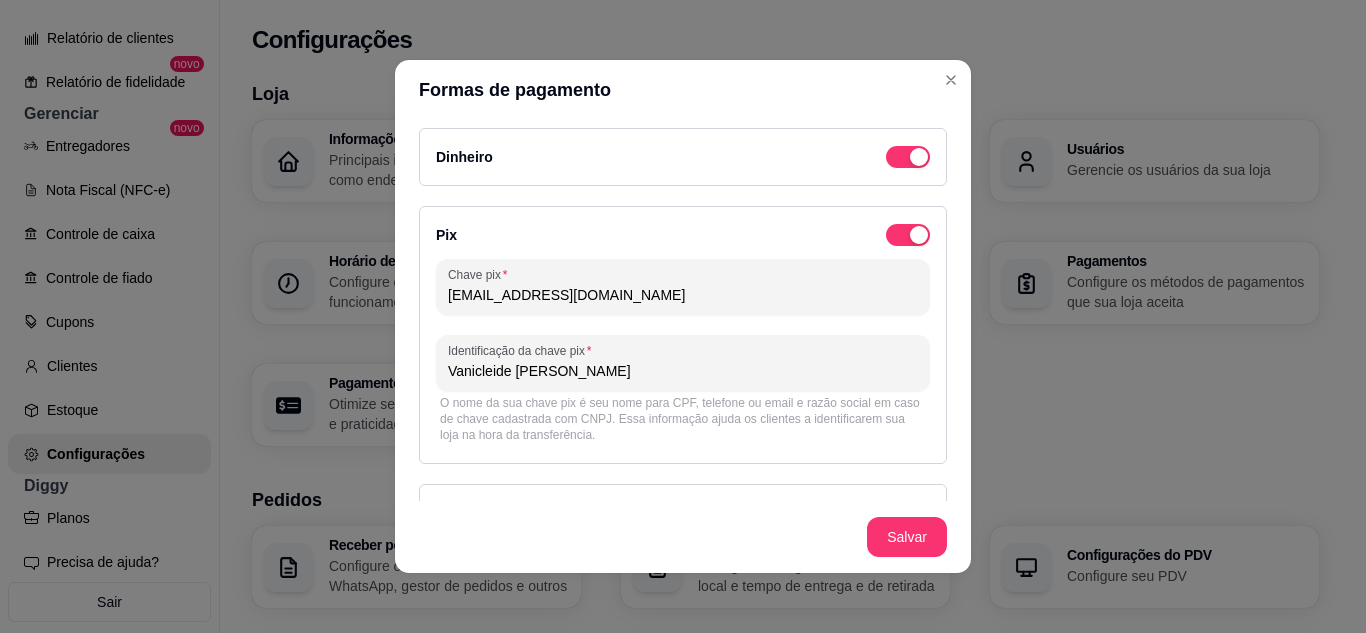 drag, startPoint x: 742, startPoint y: 305, endPoint x: 143, endPoint y: 330, distance: 599.5215 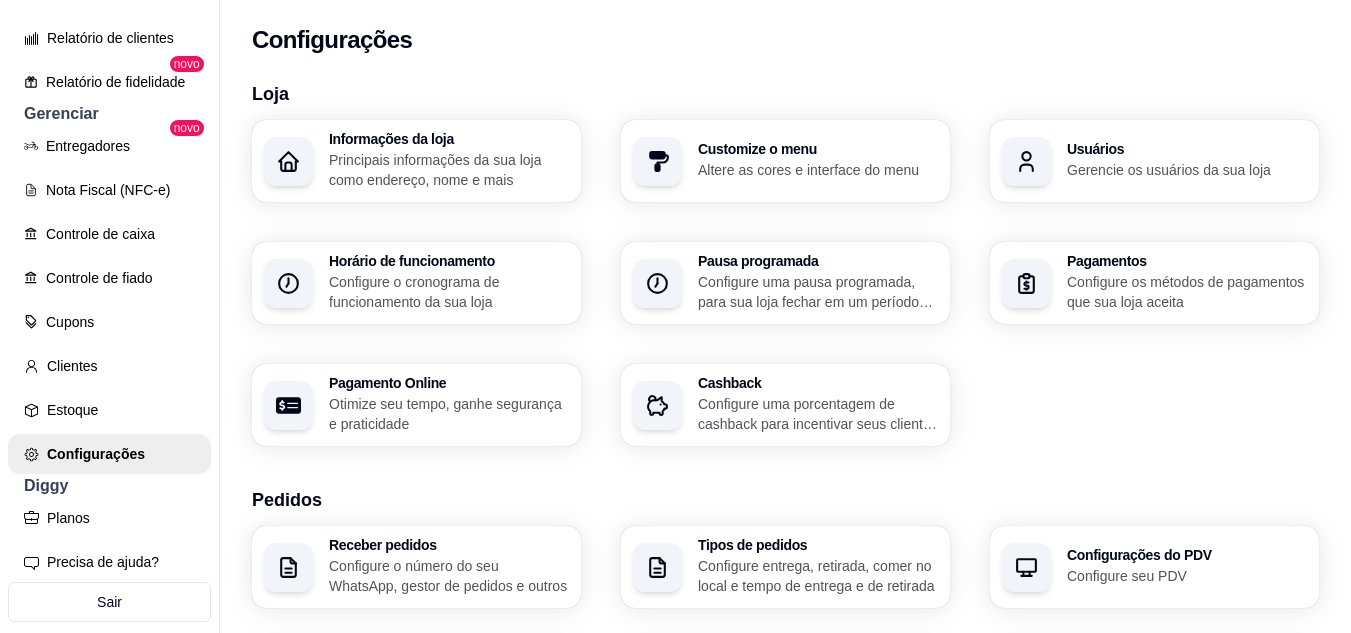 click on "Loja Informações da loja Principais informações da sua loja como endereço, nome e mais Customize o menu Altere as cores e interface do menu Usuários Gerencie os usuários da sua loja Horário de funcionamento Configure o cronograma de funcionamento da sua loja Pausa programada Configure uma pausa programada, para sua loja fechar em um período específico Pagamentos Configure os métodos de pagamentos que sua loja aceita Pagamento Online Otimize seu tempo, ganhe segurança e praticidade Cashback Configure uma porcentagem de cashback para incentivar seus clientes a comprarem em sua loja Pedidos Receber pedidos Configure o número do seu WhatsApp, gestor de pedidos e outros Tipos de pedidos Configure entrega, retirada, comer no local e tempo de entrega e de retirada Configurações do PDV Configure seu PDV Númeração sequencial de pedidos Habilite a númeração sequencial de pedidos Valor mínimo de pedido Defina um valor mínimo para pedidos na sua loja Pedidos agendados Avaliações de pedidos iFood" at bounding box center [785, 709] 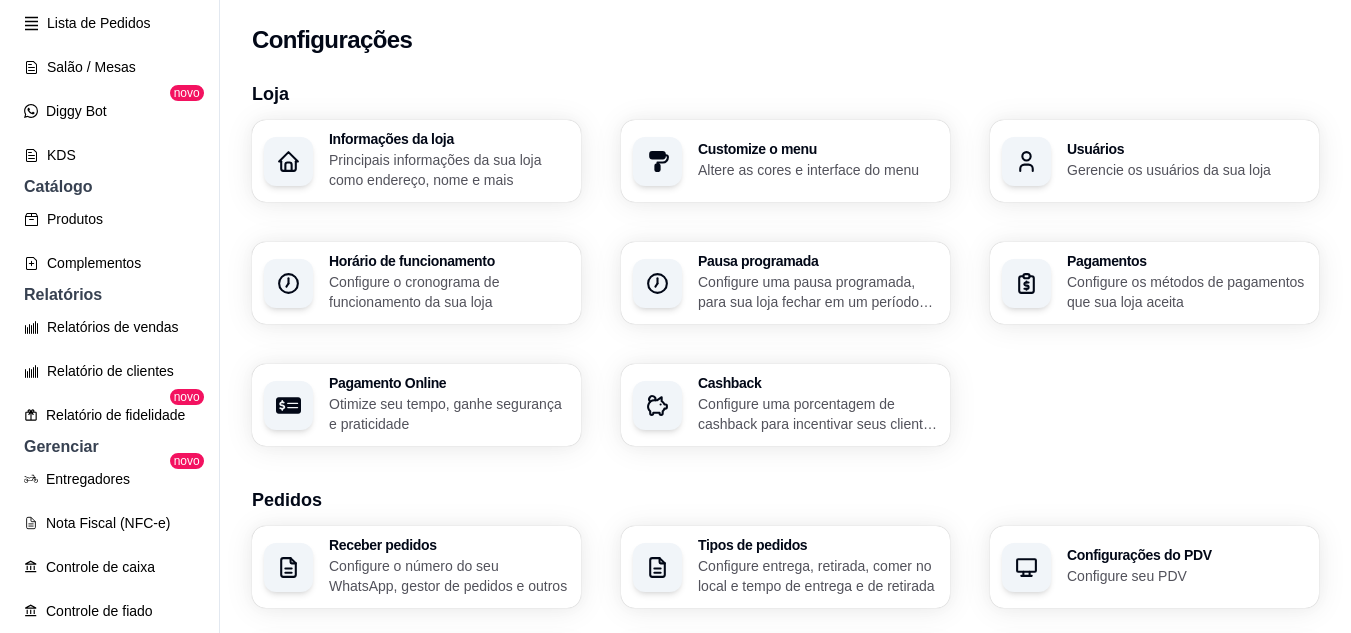scroll, scrollTop: 16, scrollLeft: 0, axis: vertical 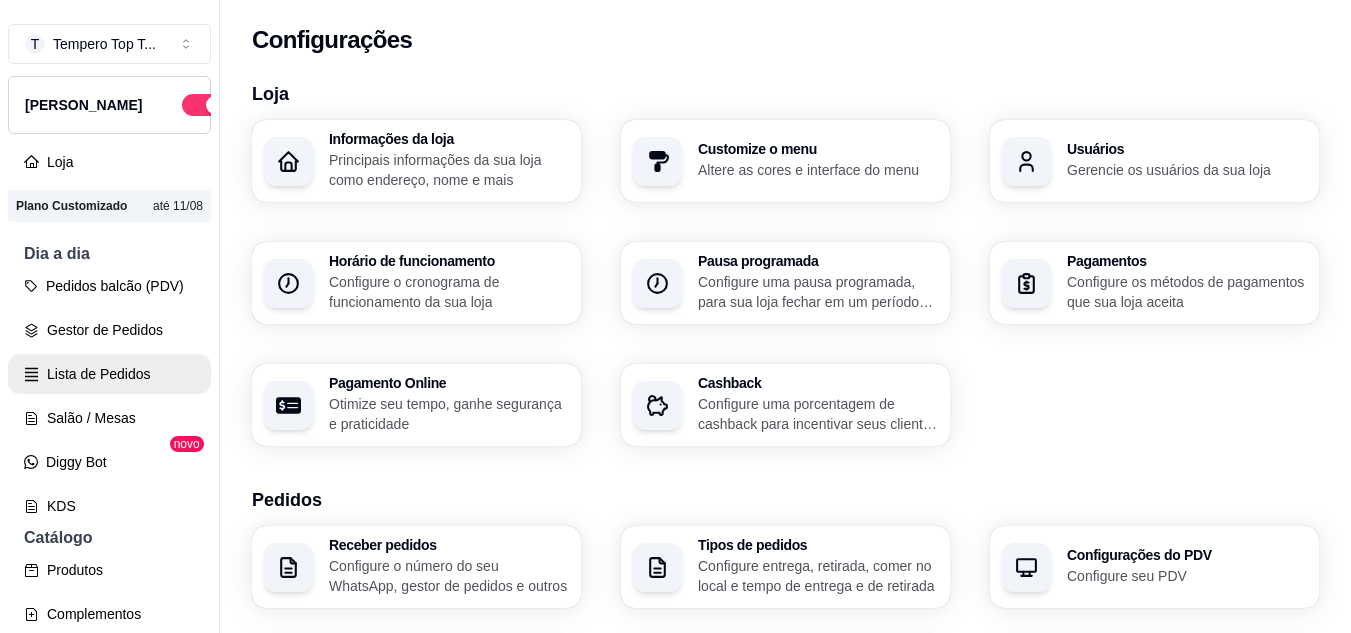 click on "Lista de Pedidos" at bounding box center [109, 374] 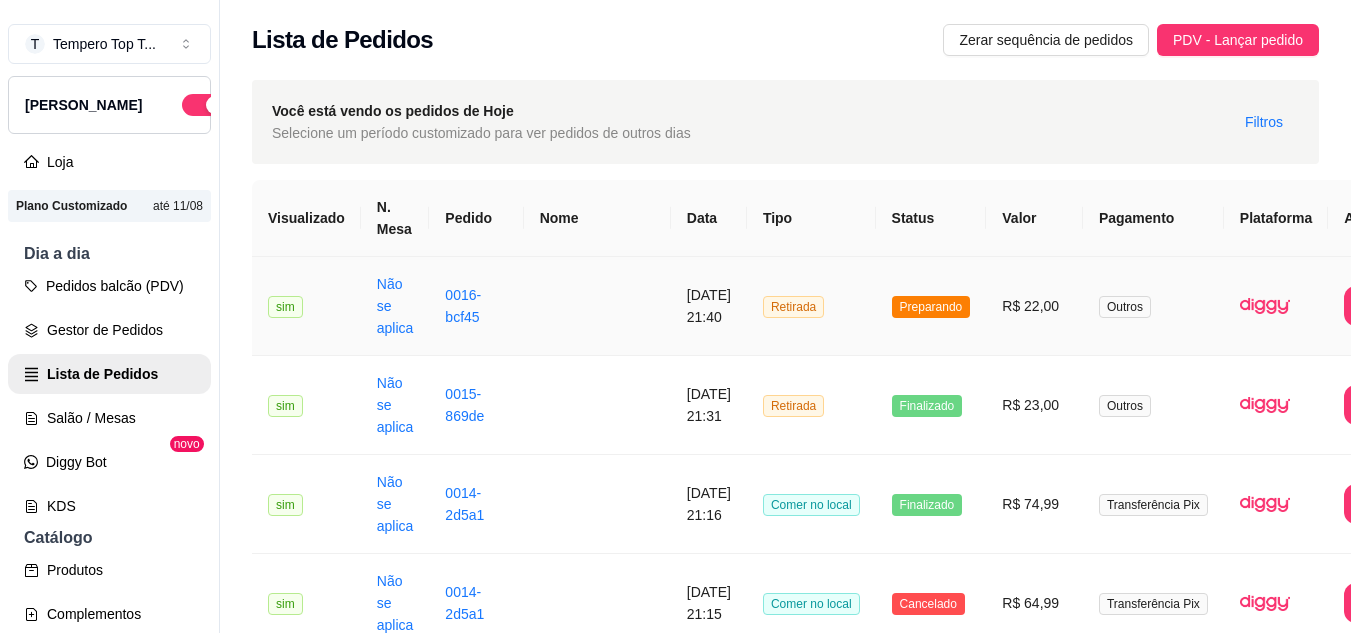 click on "R$ 22,00" at bounding box center (1034, 306) 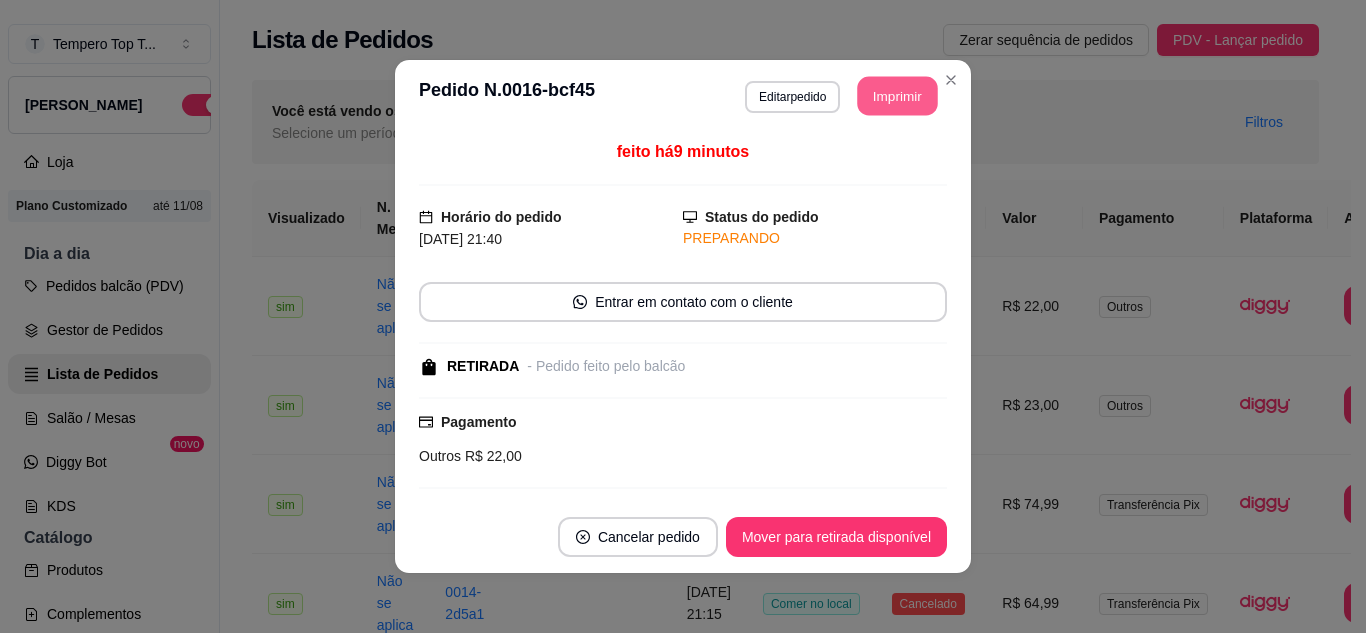 click on "Imprimir" at bounding box center (898, 96) 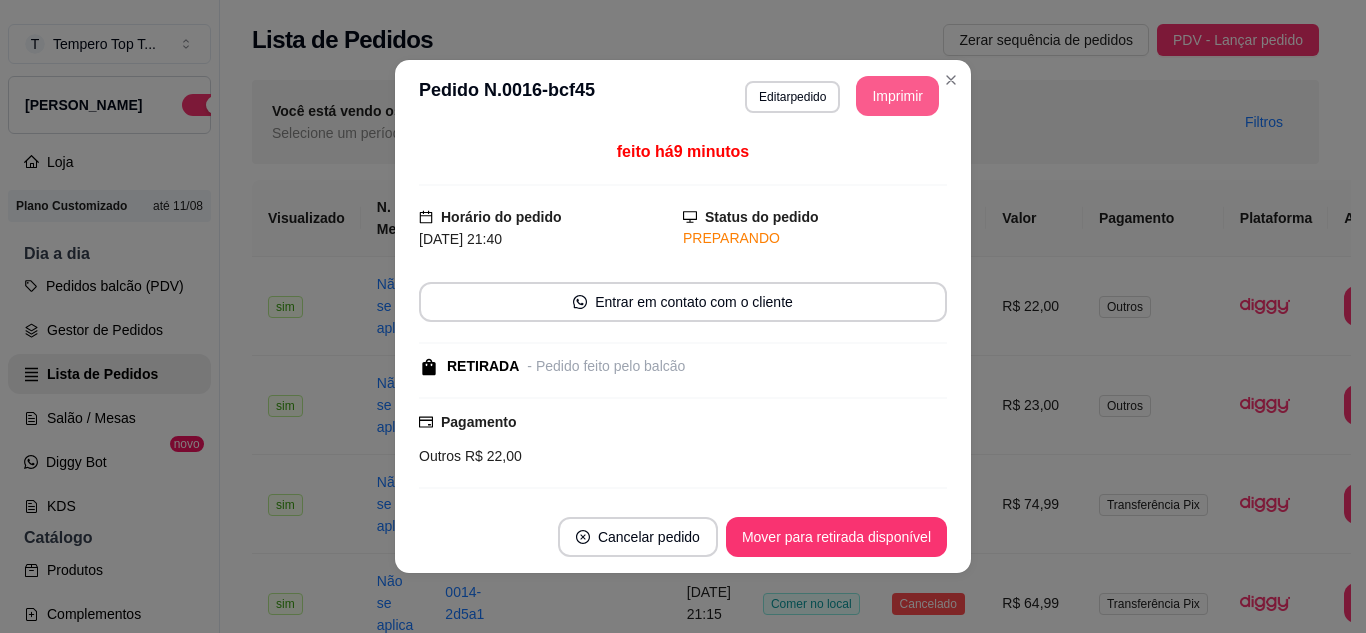 scroll, scrollTop: 0, scrollLeft: 0, axis: both 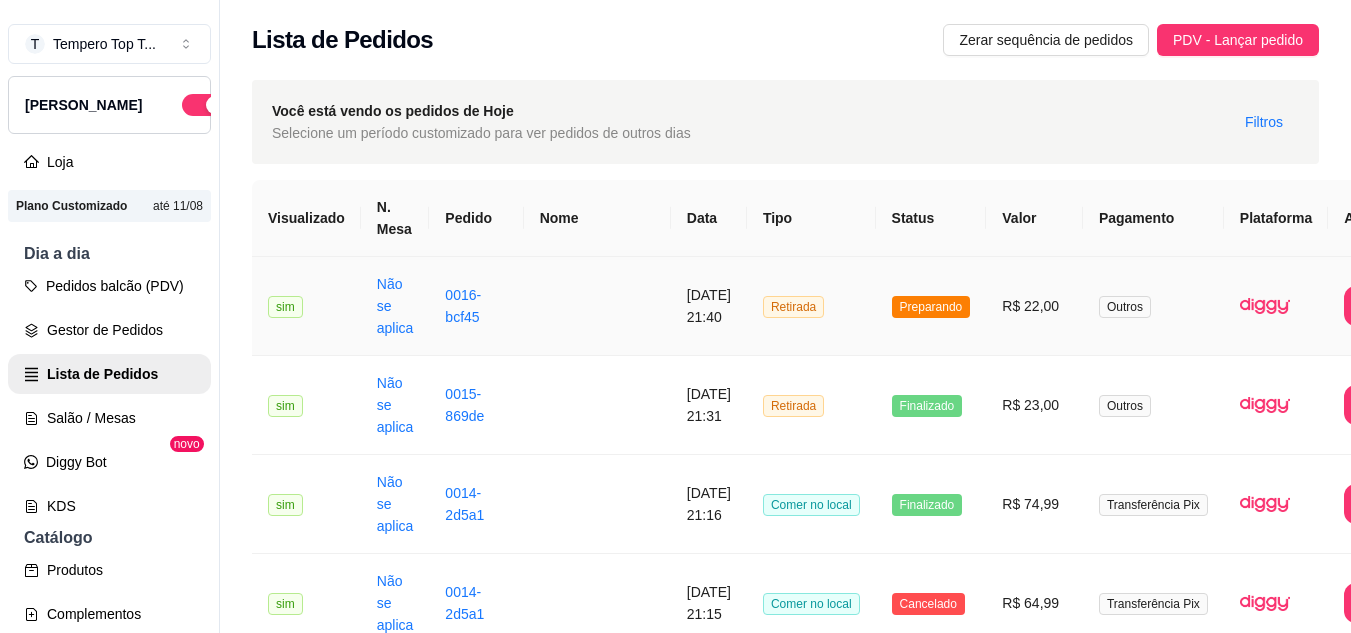 click on "R$ 22,00" at bounding box center [1034, 306] 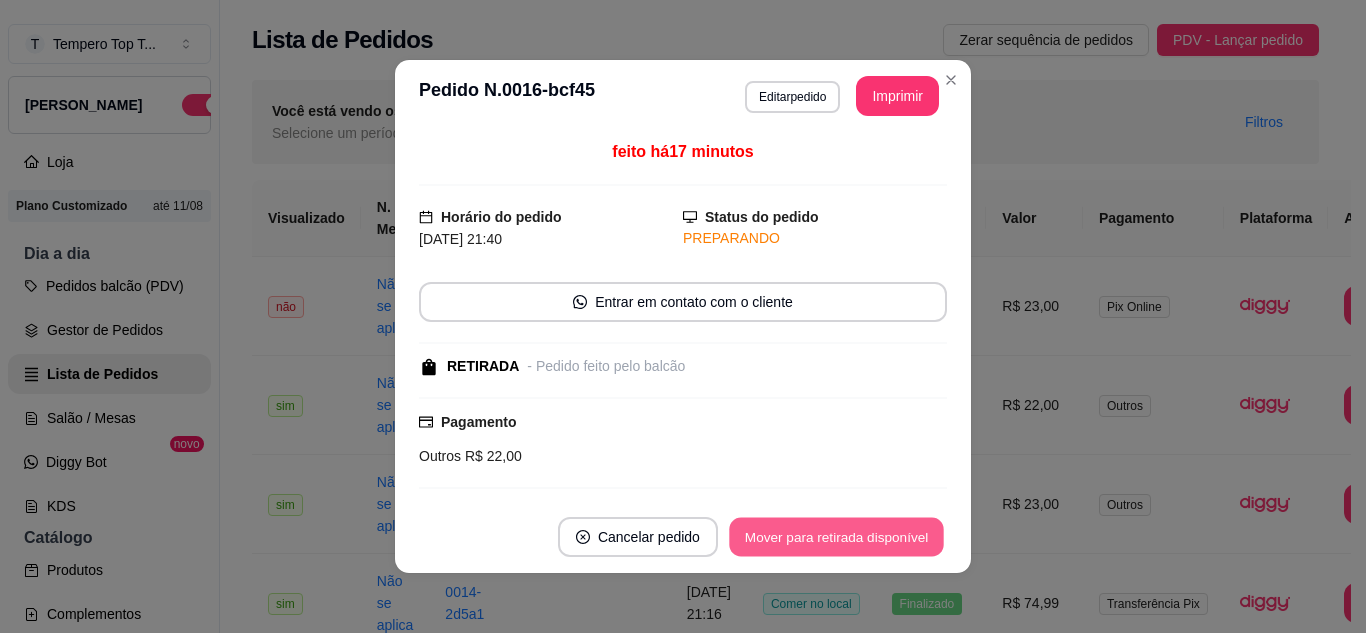 click on "Mover para retirada disponível" at bounding box center (836, 537) 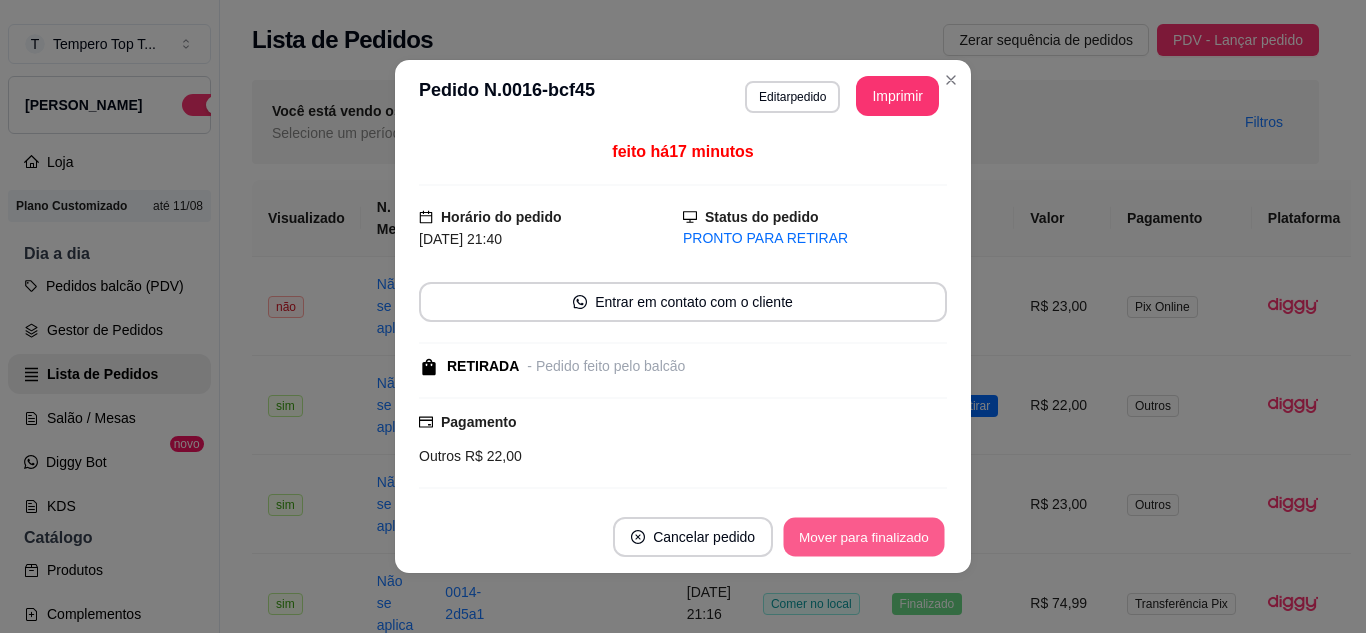 click on "Mover para finalizado" at bounding box center (864, 537) 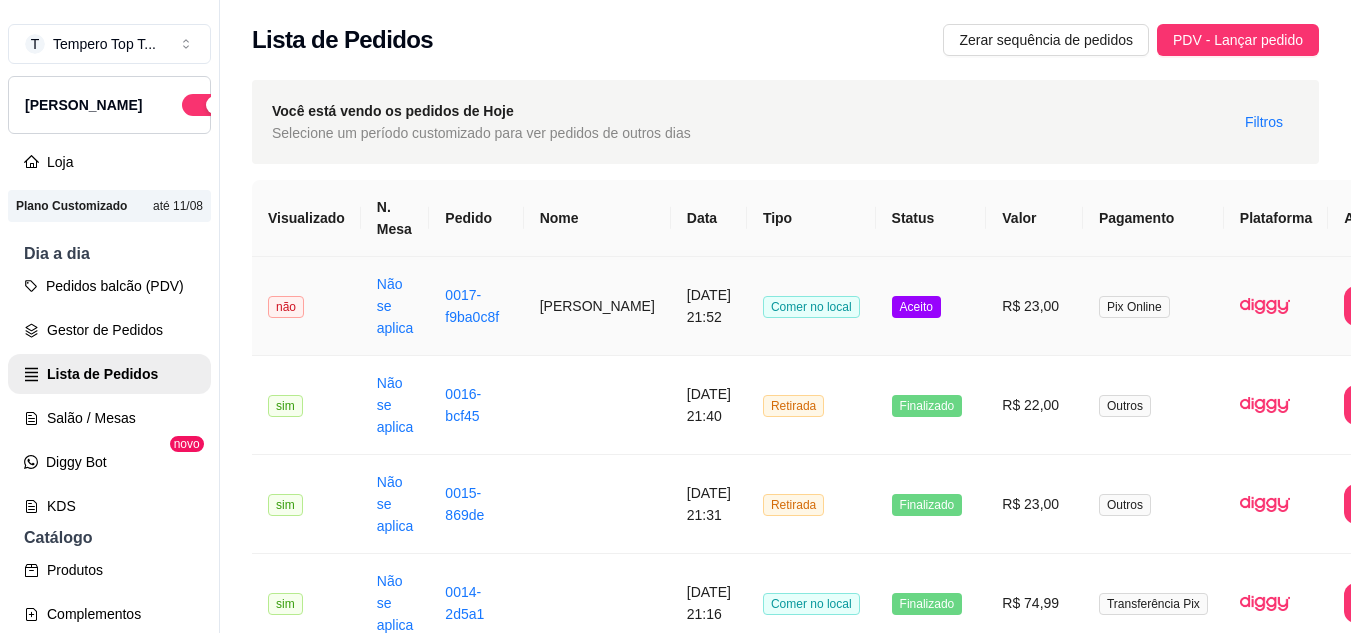 click on "Aceito" at bounding box center (931, 306) 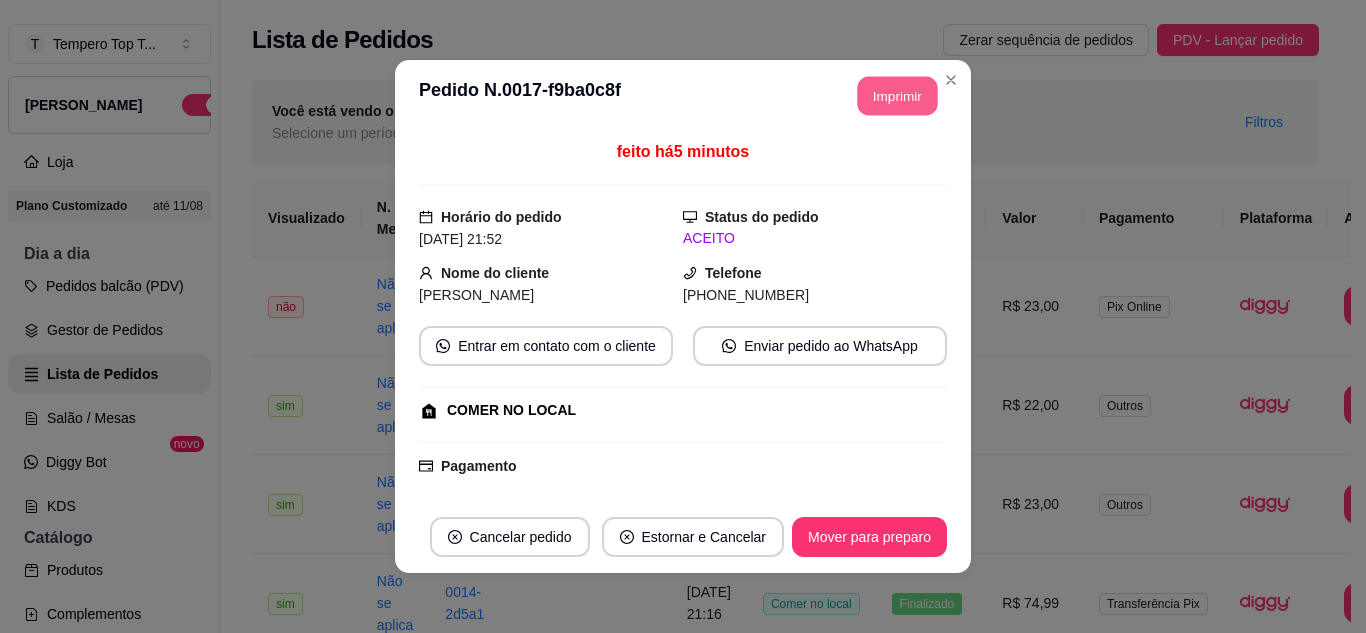 click on "Imprimir" at bounding box center (898, 96) 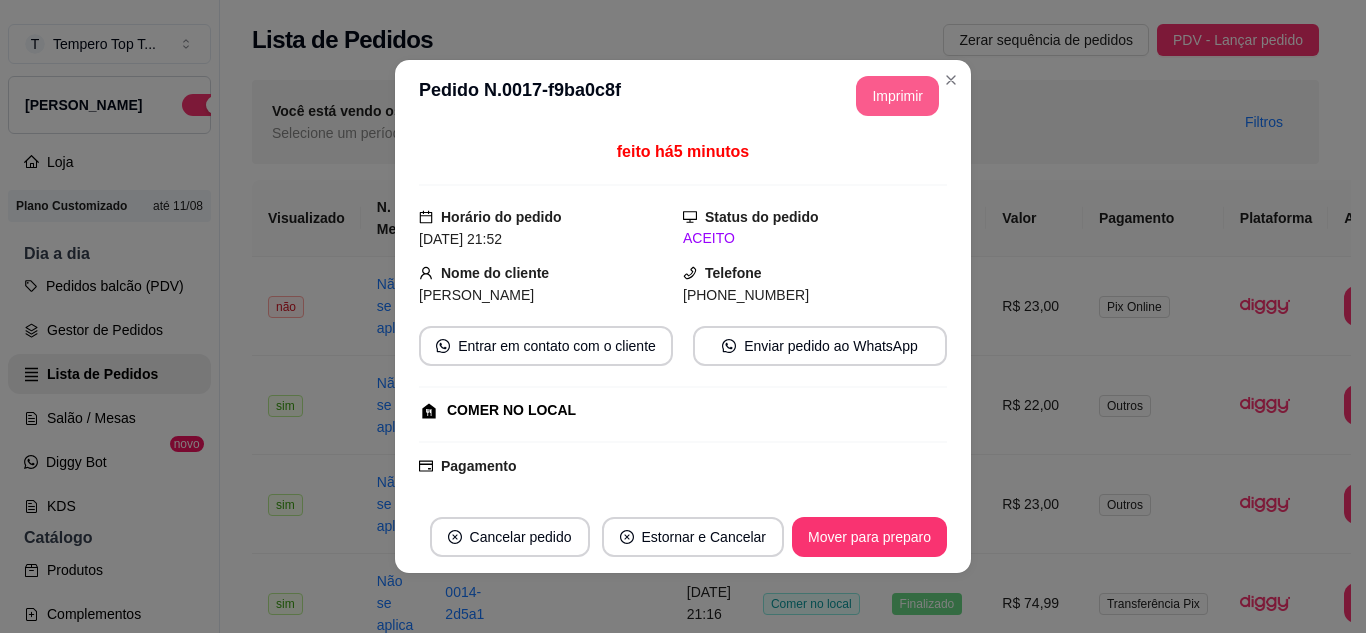 scroll, scrollTop: 0, scrollLeft: 0, axis: both 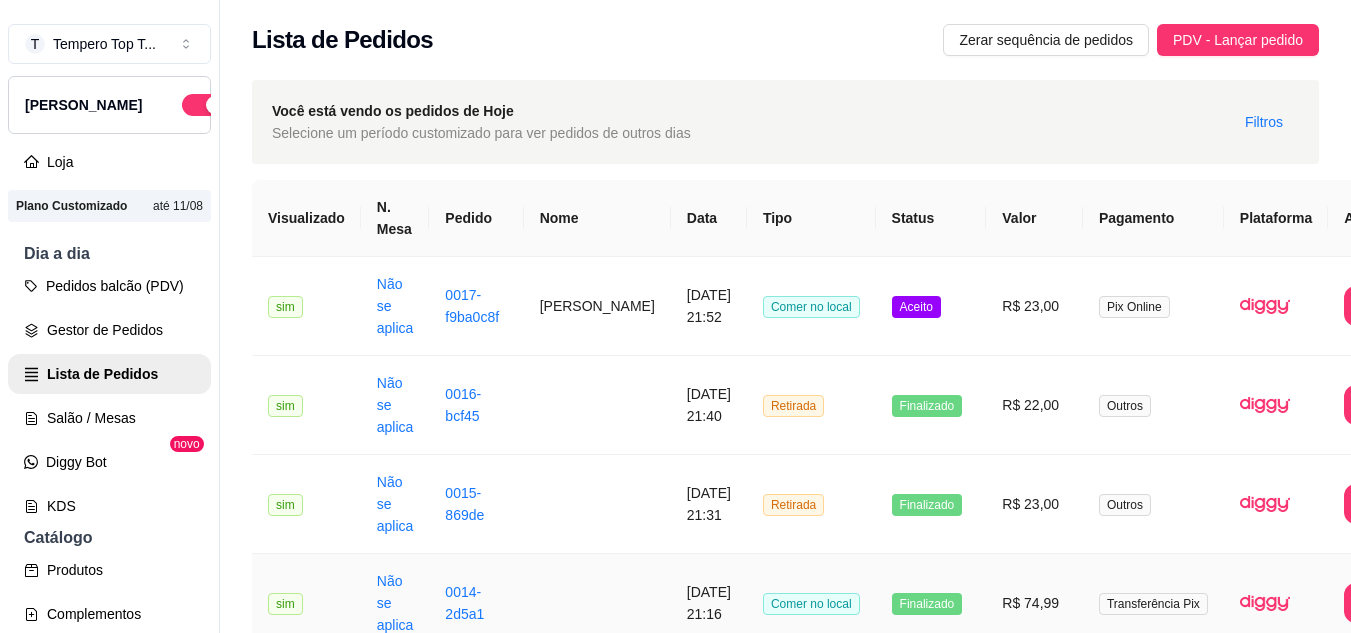 click on "Finalizado" at bounding box center [931, 603] 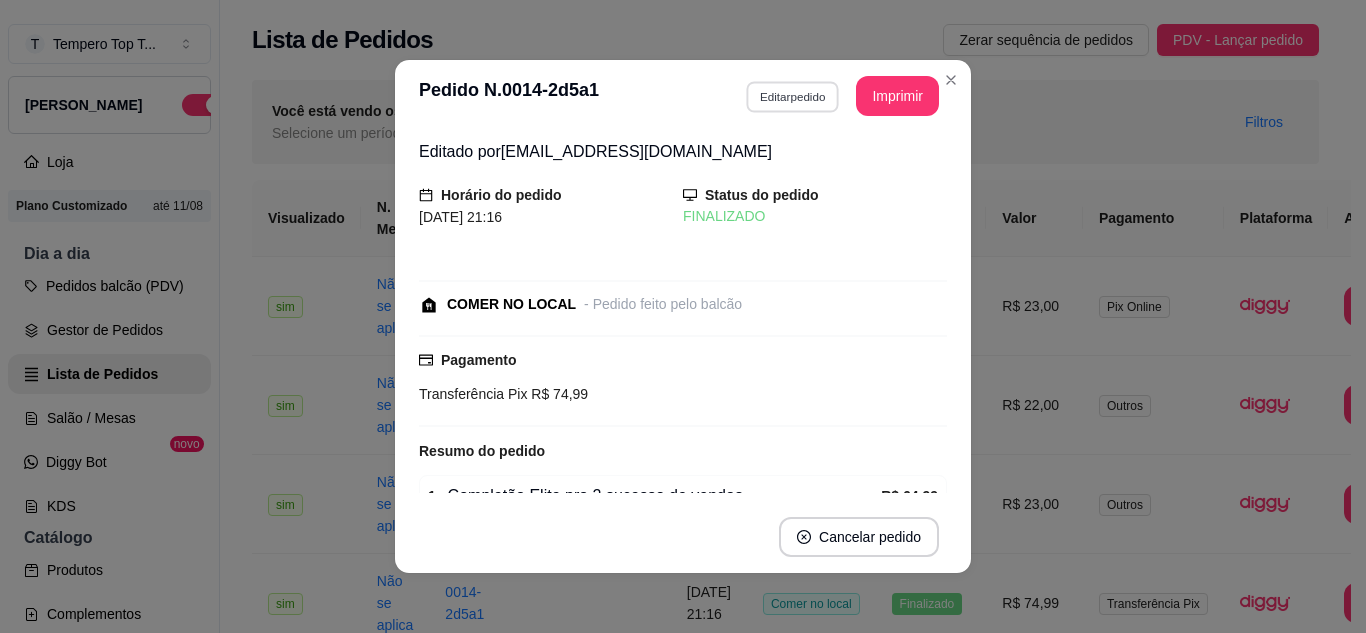 click on "Editar  pedido" at bounding box center (792, 96) 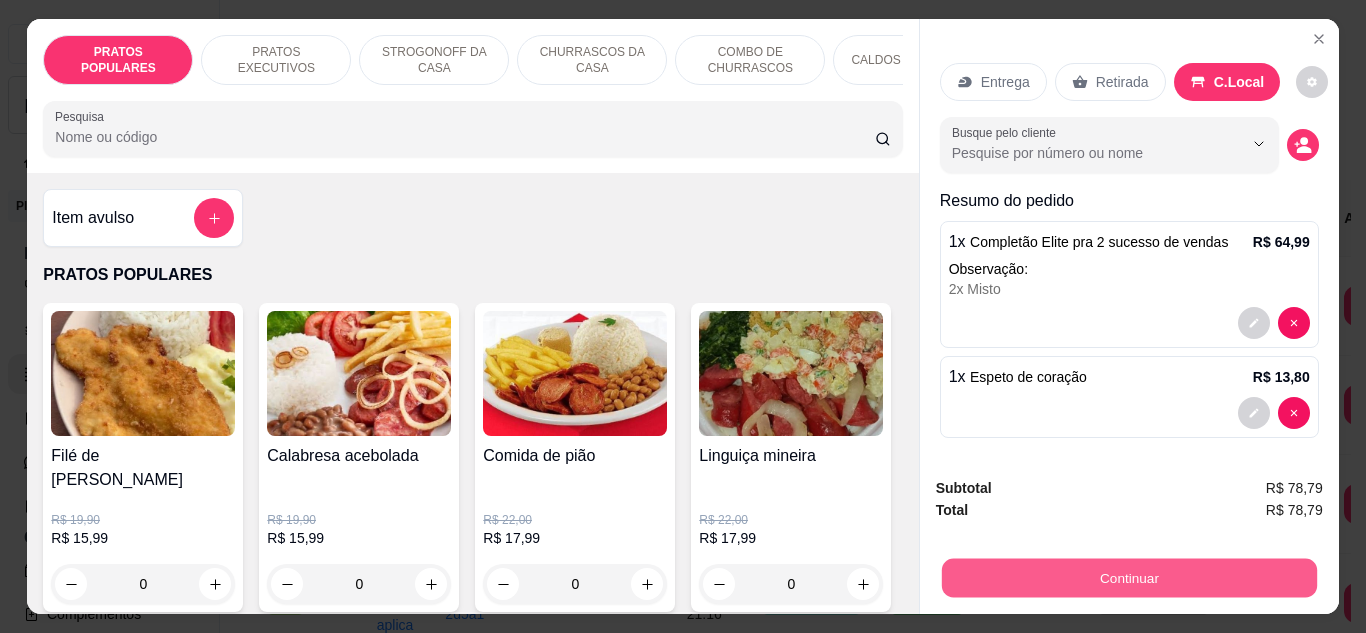 click on "Continuar" at bounding box center [1128, 578] 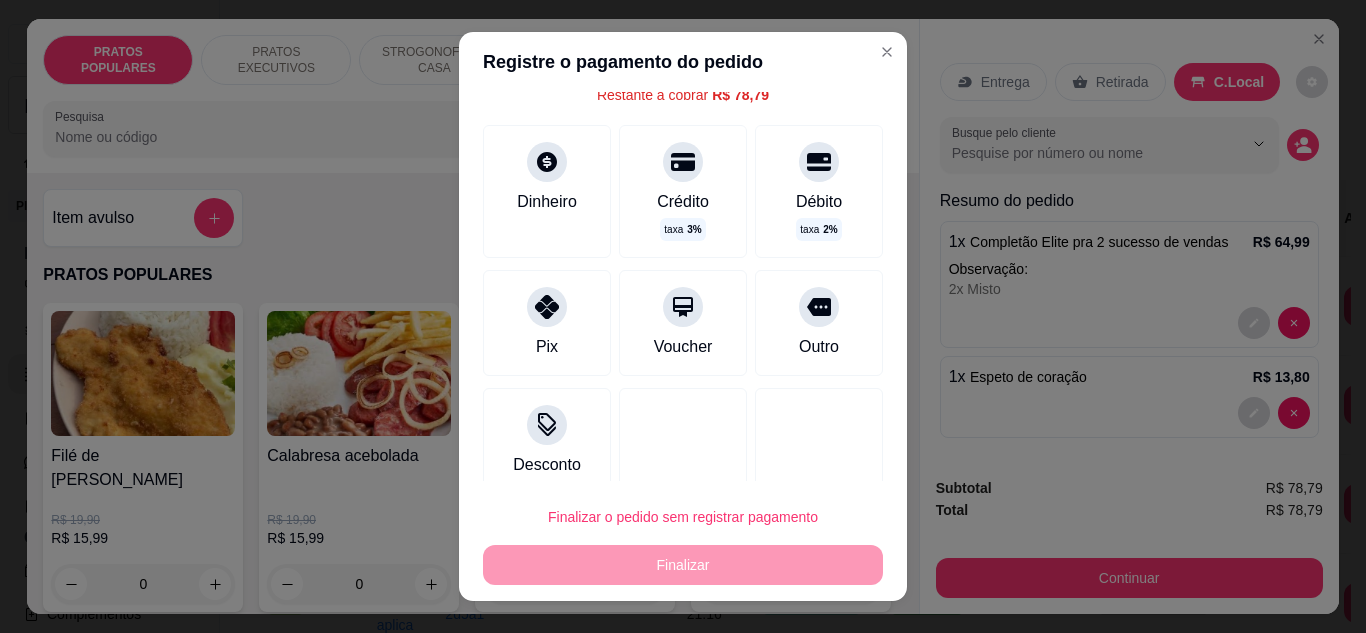 scroll, scrollTop: 107, scrollLeft: 0, axis: vertical 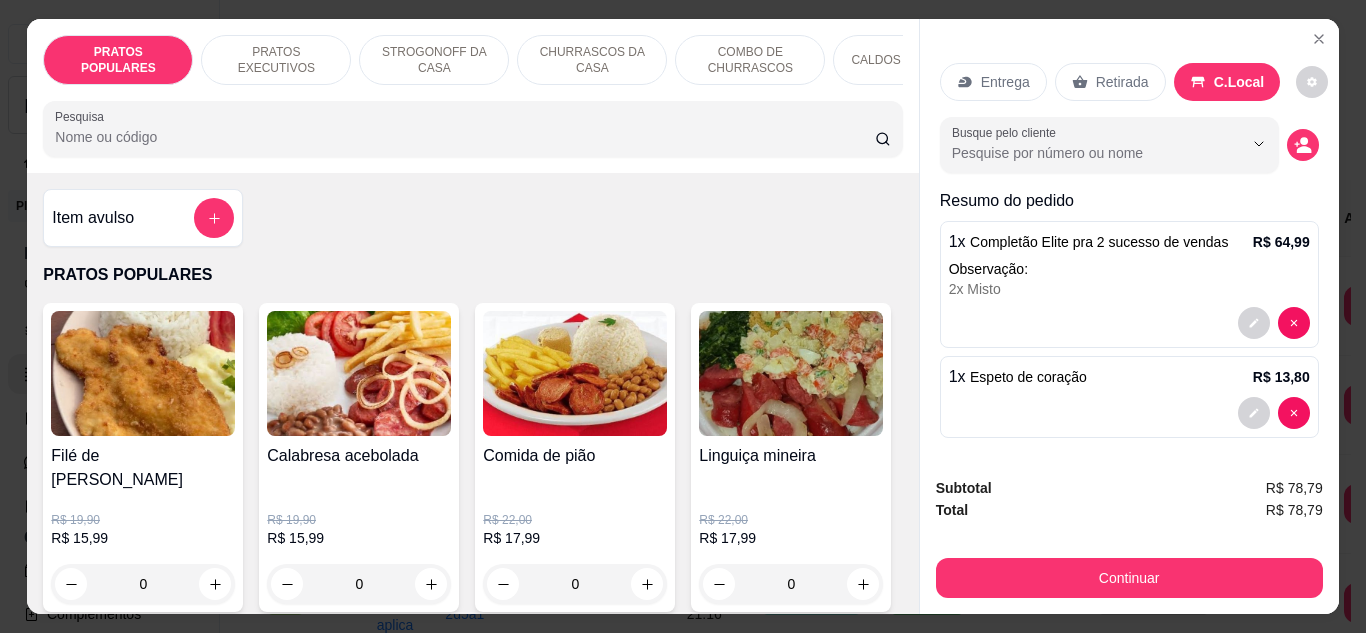 drag, startPoint x: 907, startPoint y: 226, endPoint x: 800, endPoint y: 282, distance: 120.76837 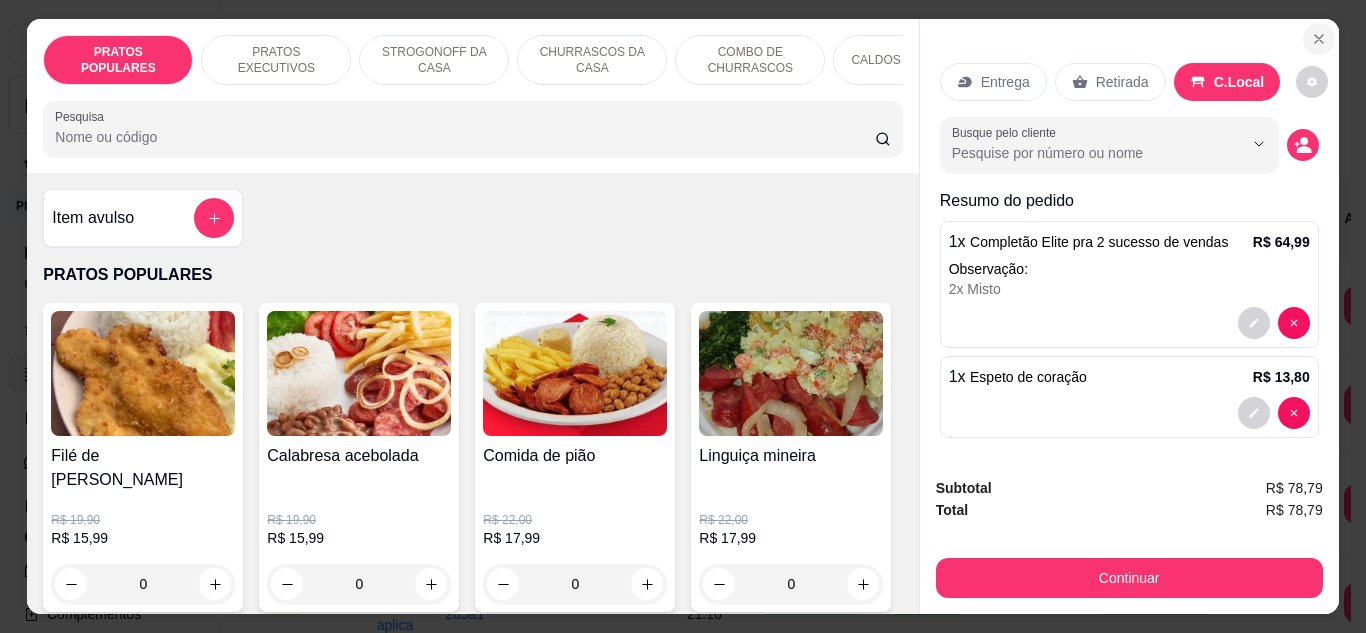 click 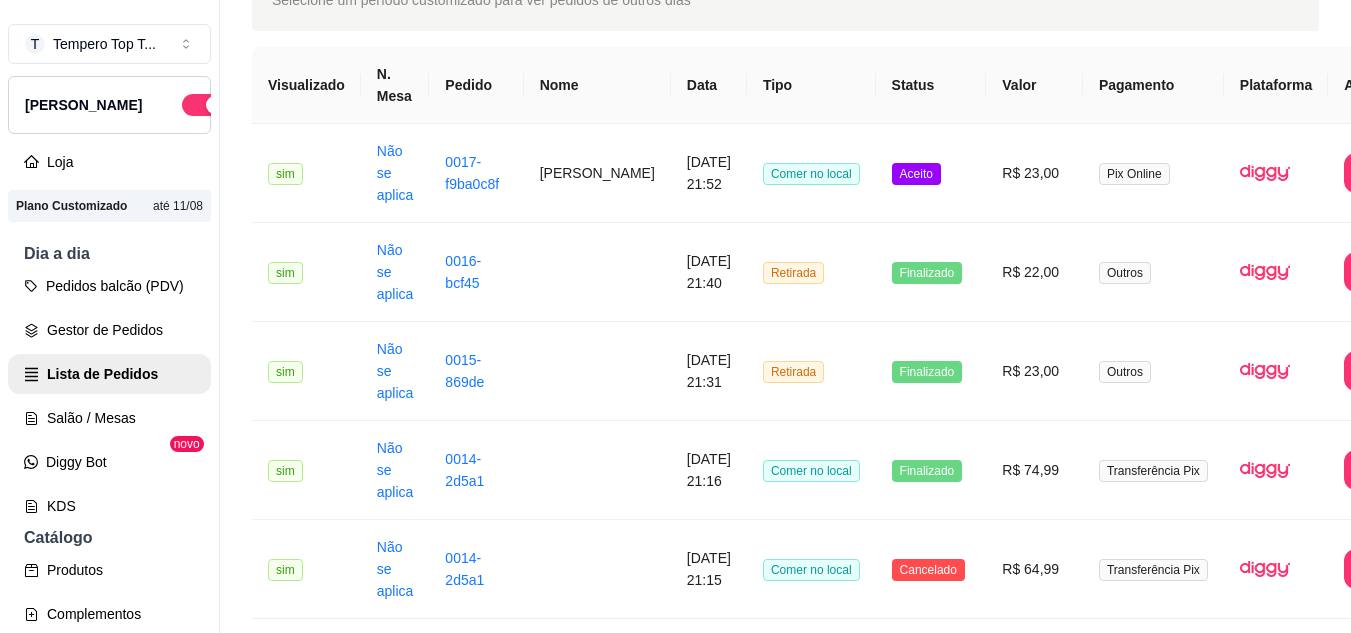 scroll, scrollTop: 143, scrollLeft: 0, axis: vertical 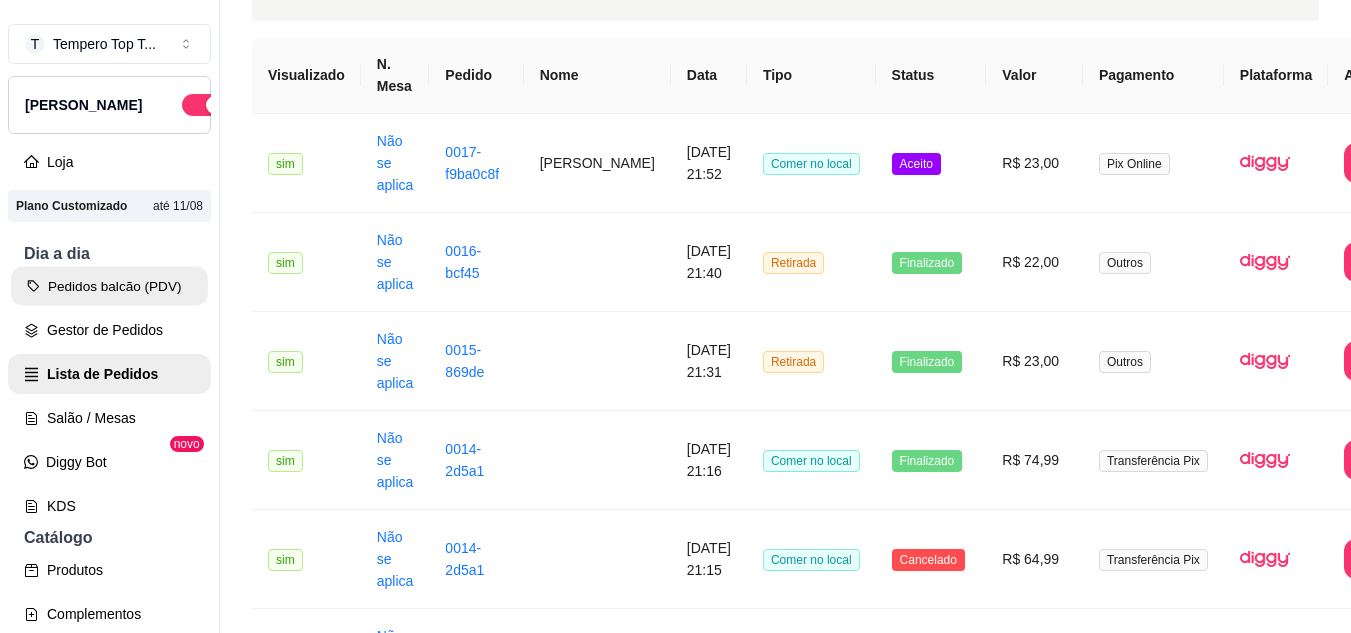click on "Pedidos balcão (PDV)" at bounding box center [109, 286] 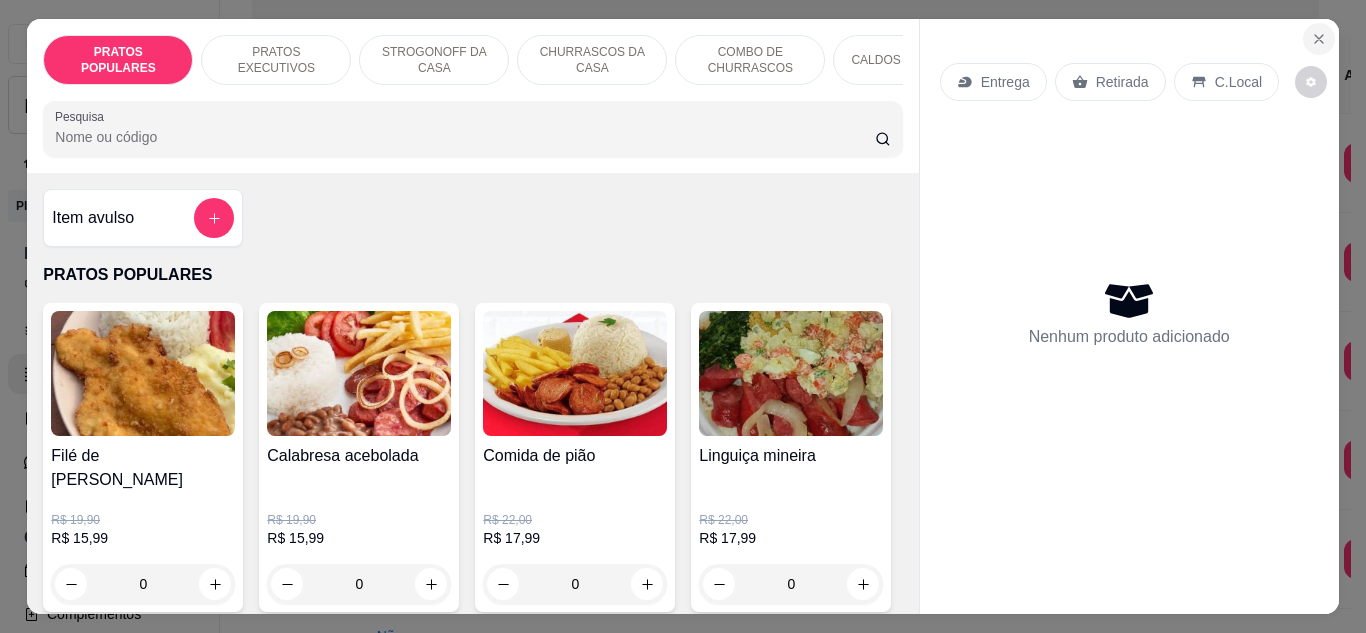 click 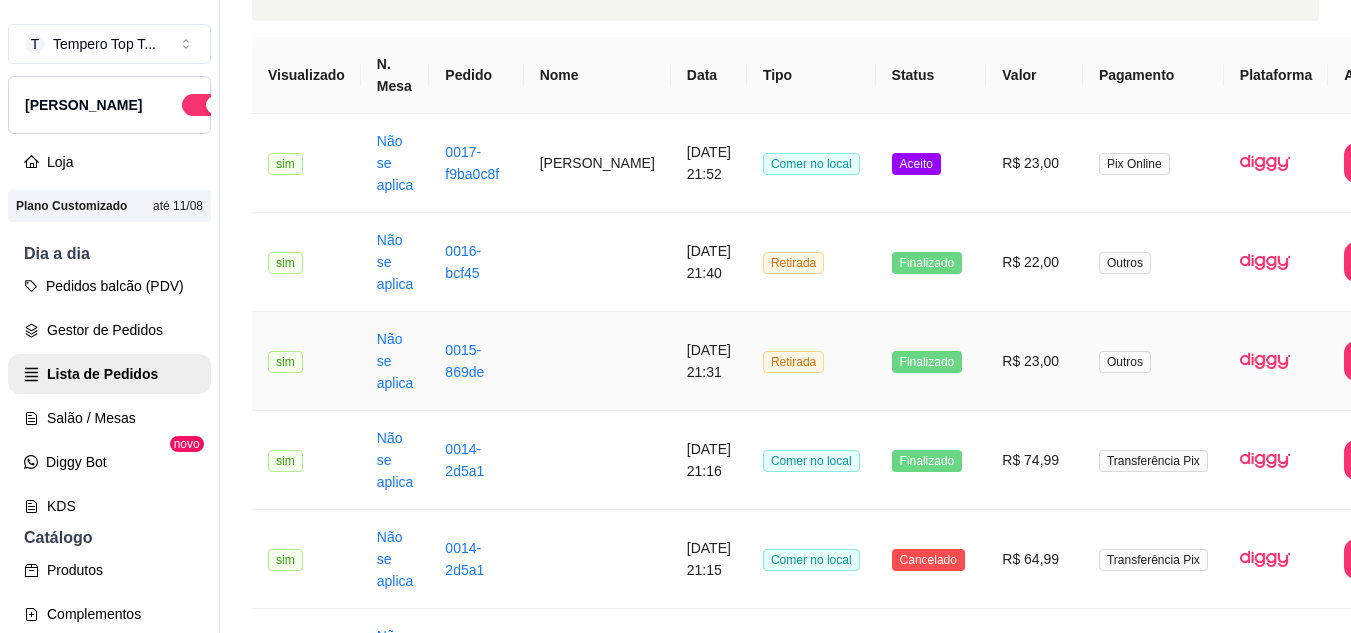 drag, startPoint x: 1314, startPoint y: 30, endPoint x: 255, endPoint y: 410, distance: 1125.1138 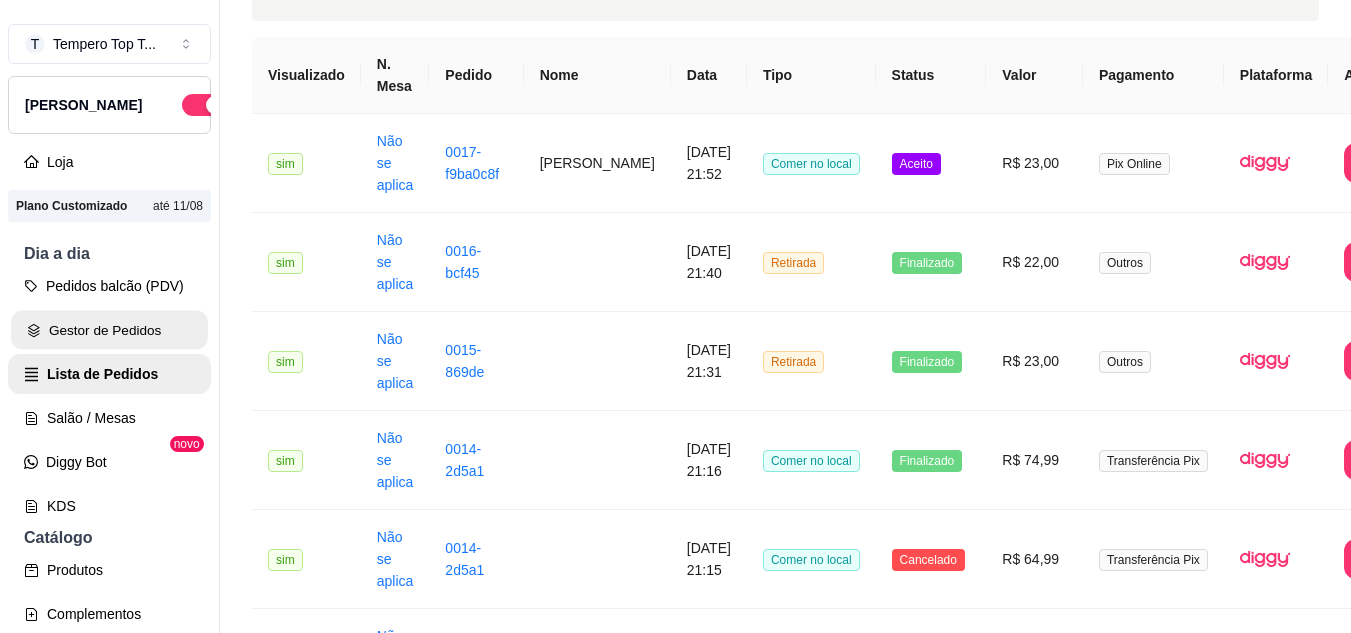 click on "Gestor de Pedidos" at bounding box center [109, 330] 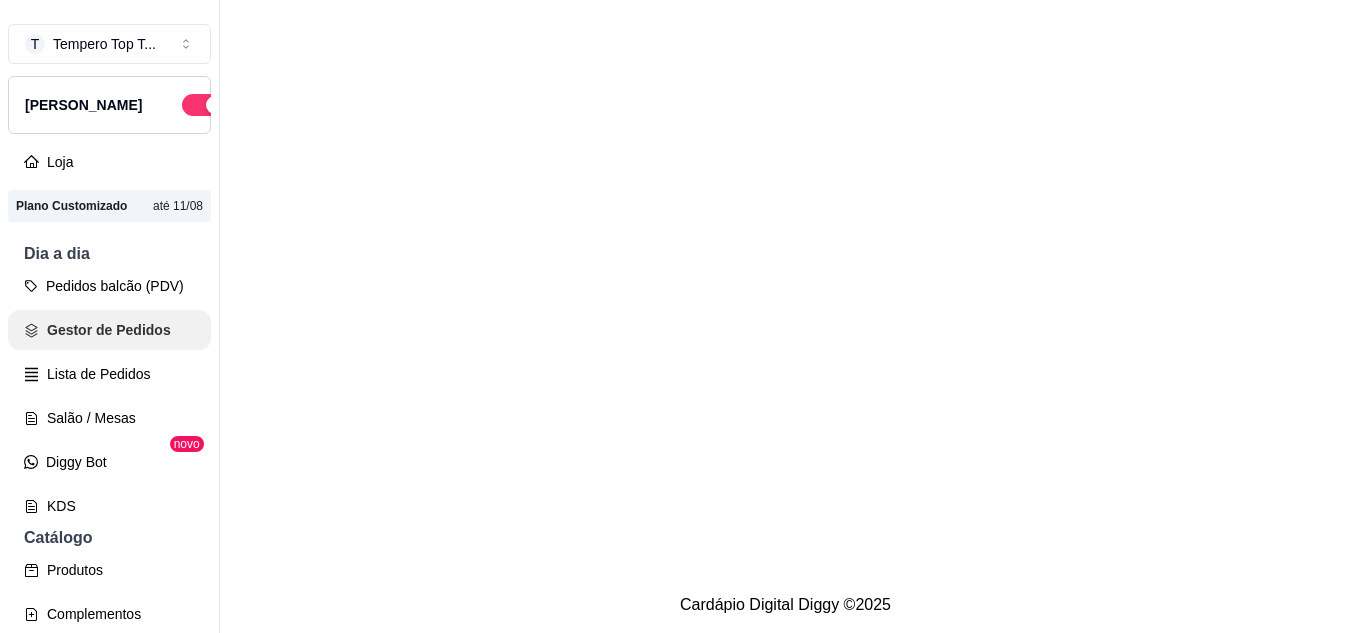 scroll, scrollTop: 0, scrollLeft: 0, axis: both 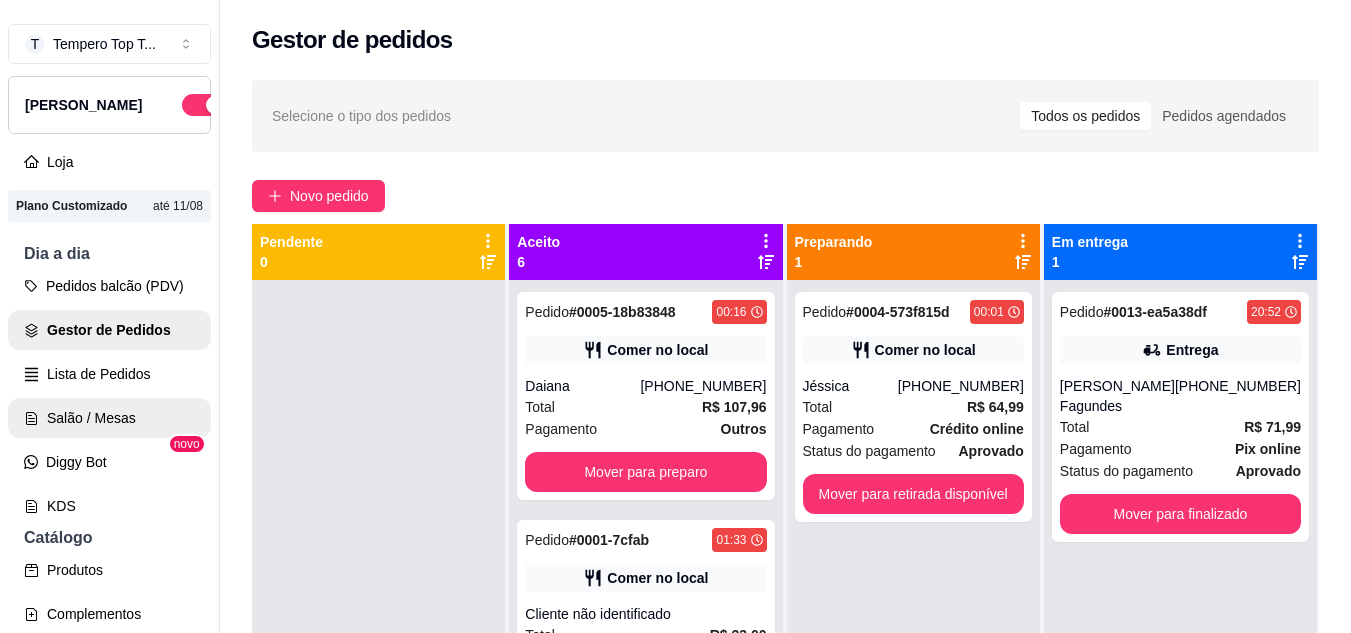 click on "Salão / Mesas" at bounding box center [109, 418] 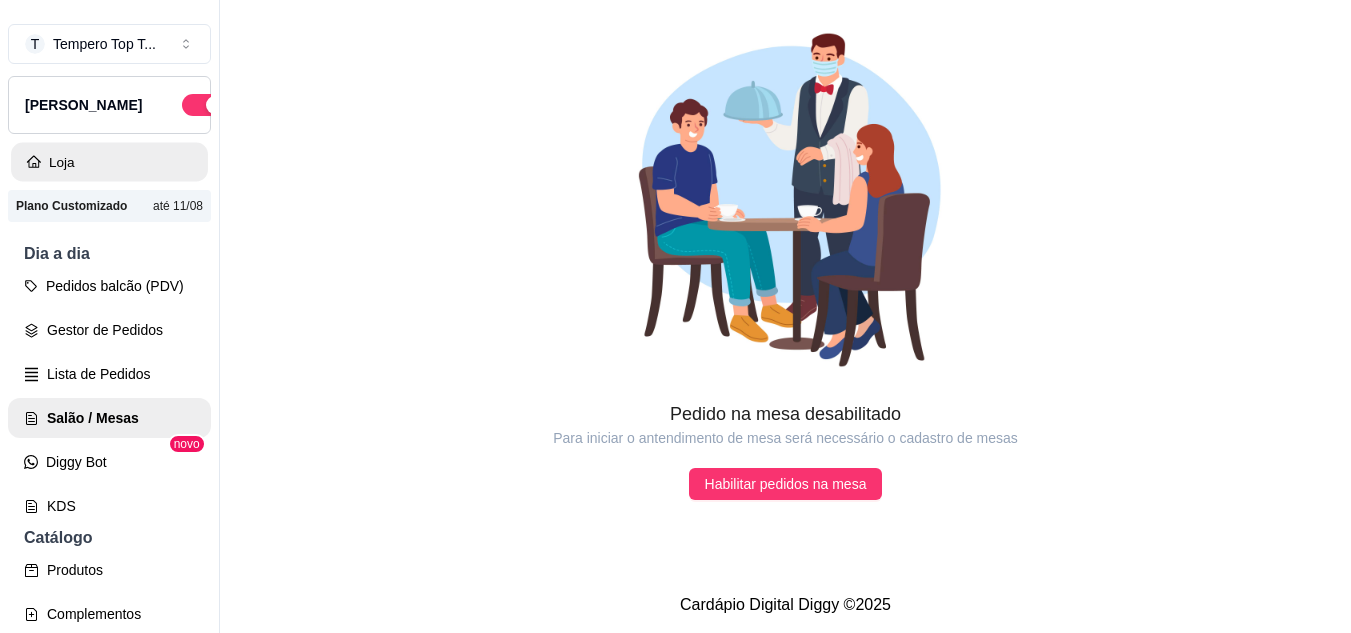 click on "Loja" at bounding box center [109, 162] 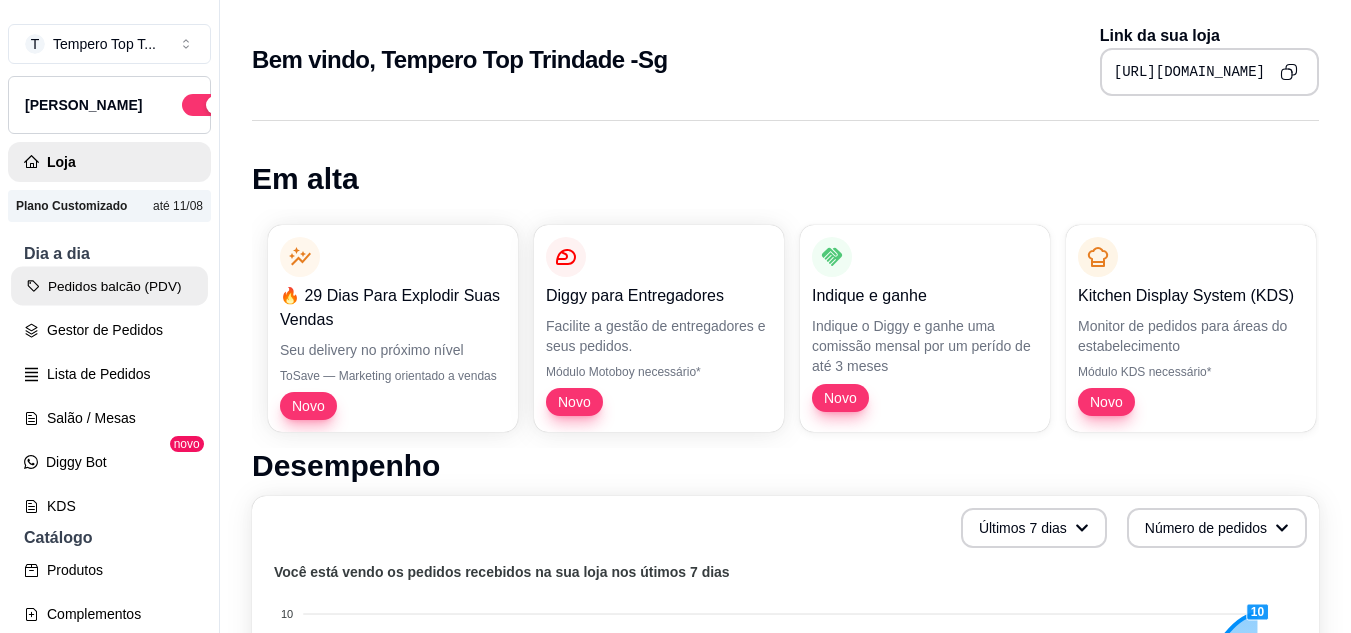click on "Pedidos balcão (PDV)" at bounding box center [109, 286] 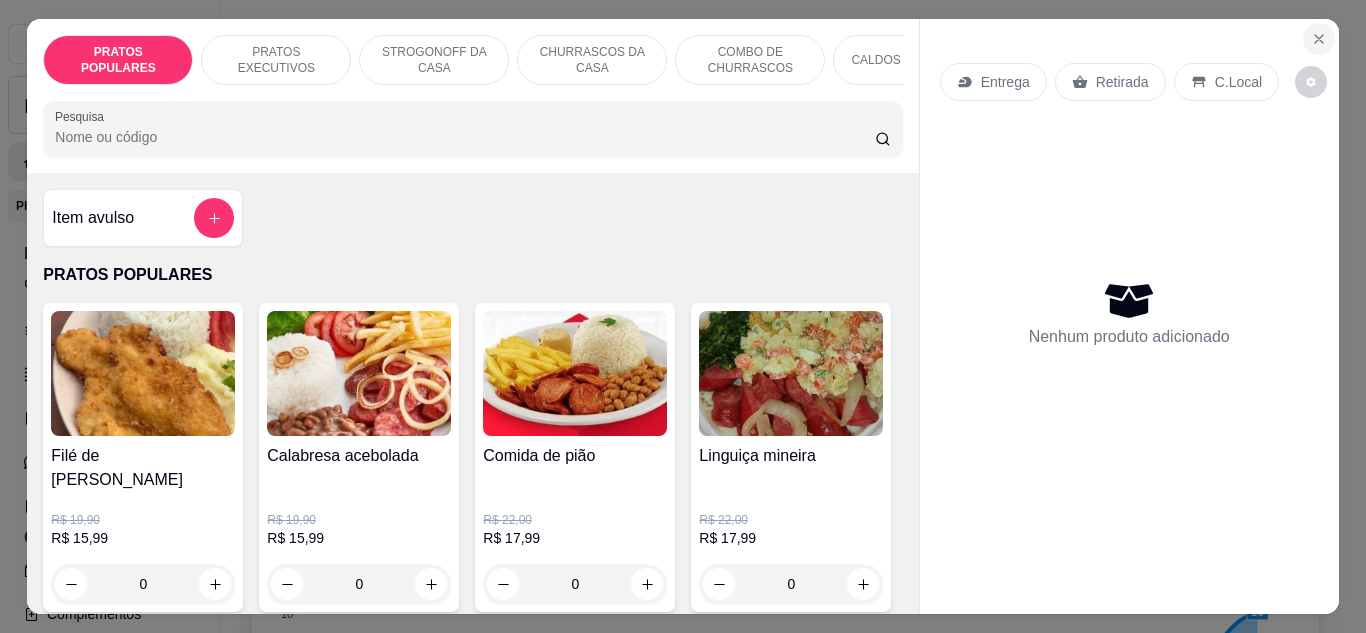 click 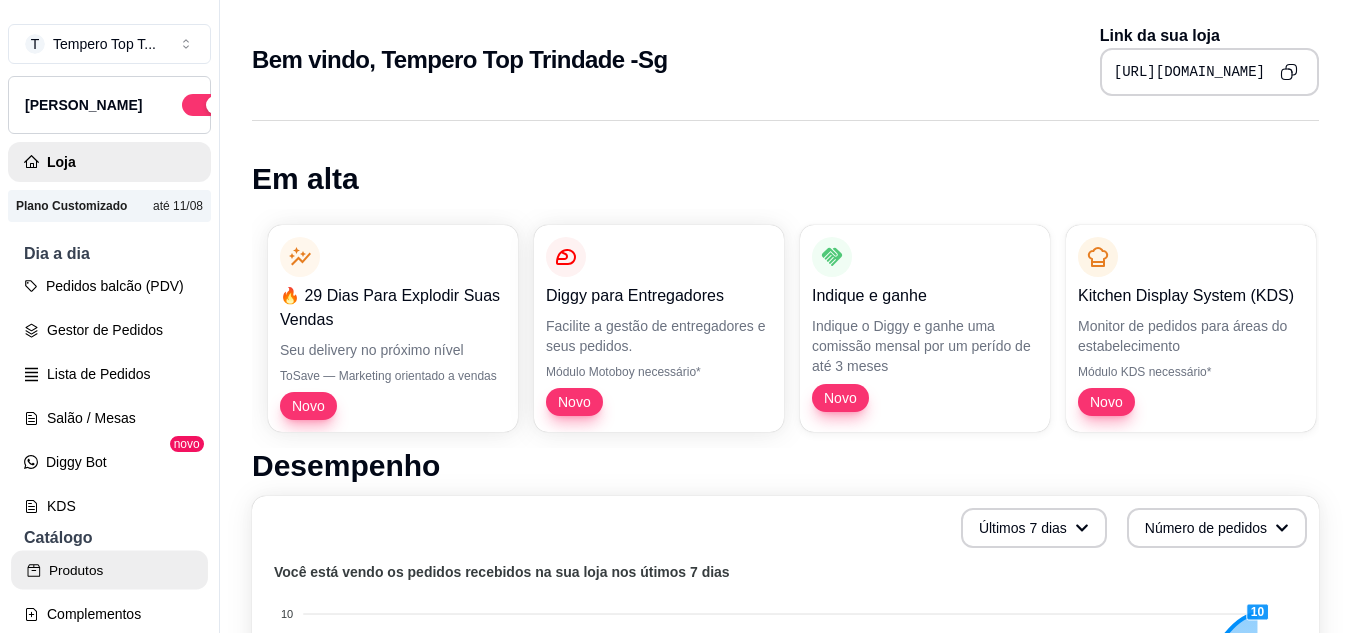 click on "Produtos" at bounding box center (109, 570) 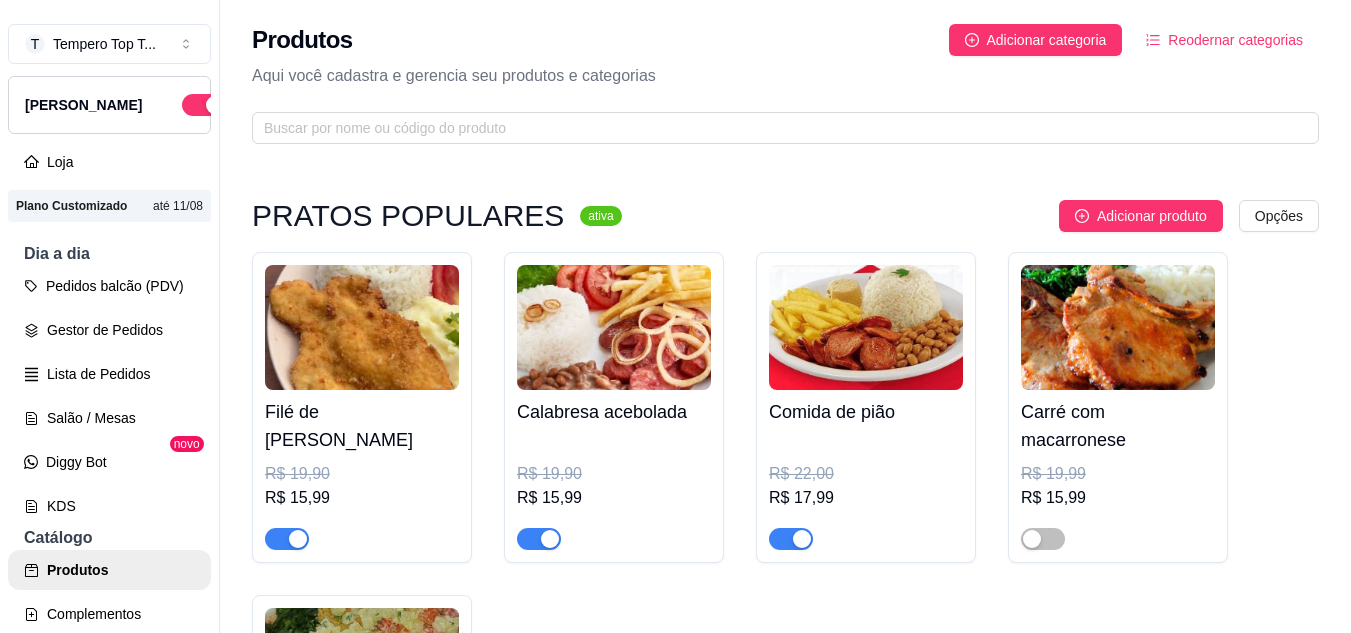 scroll, scrollTop: 540, scrollLeft: 0, axis: vertical 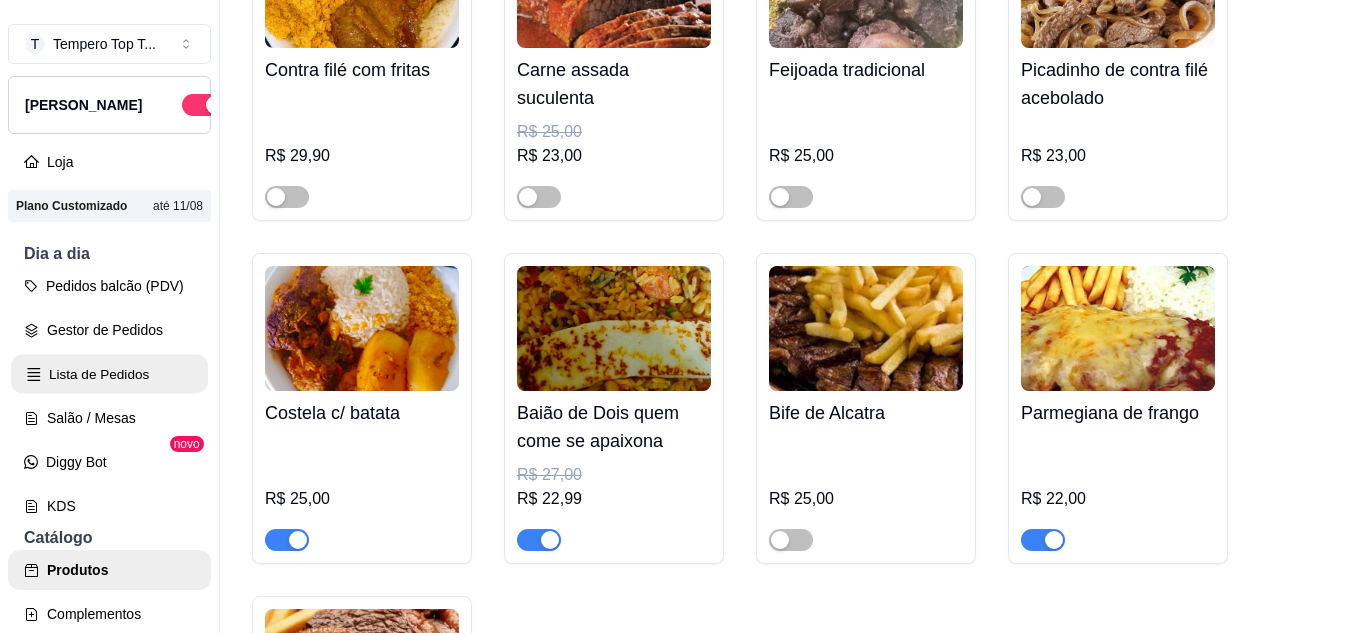 click on "Lista de Pedidos" at bounding box center [109, 374] 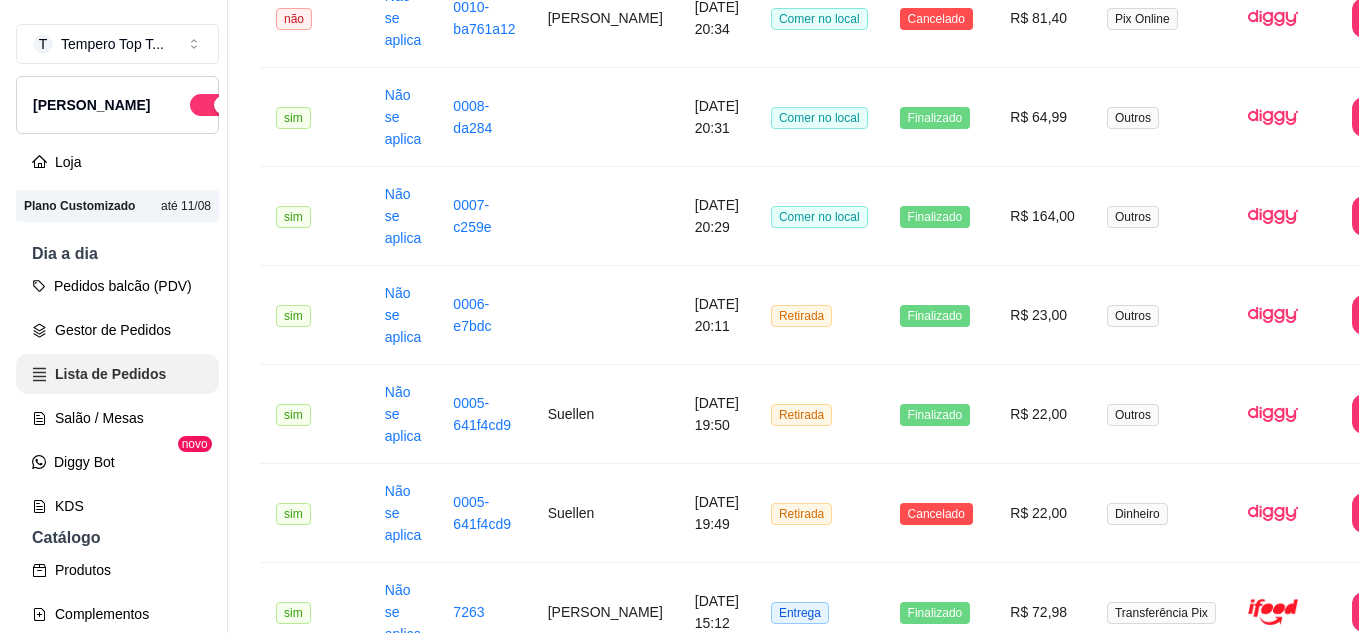 scroll, scrollTop: 0, scrollLeft: 0, axis: both 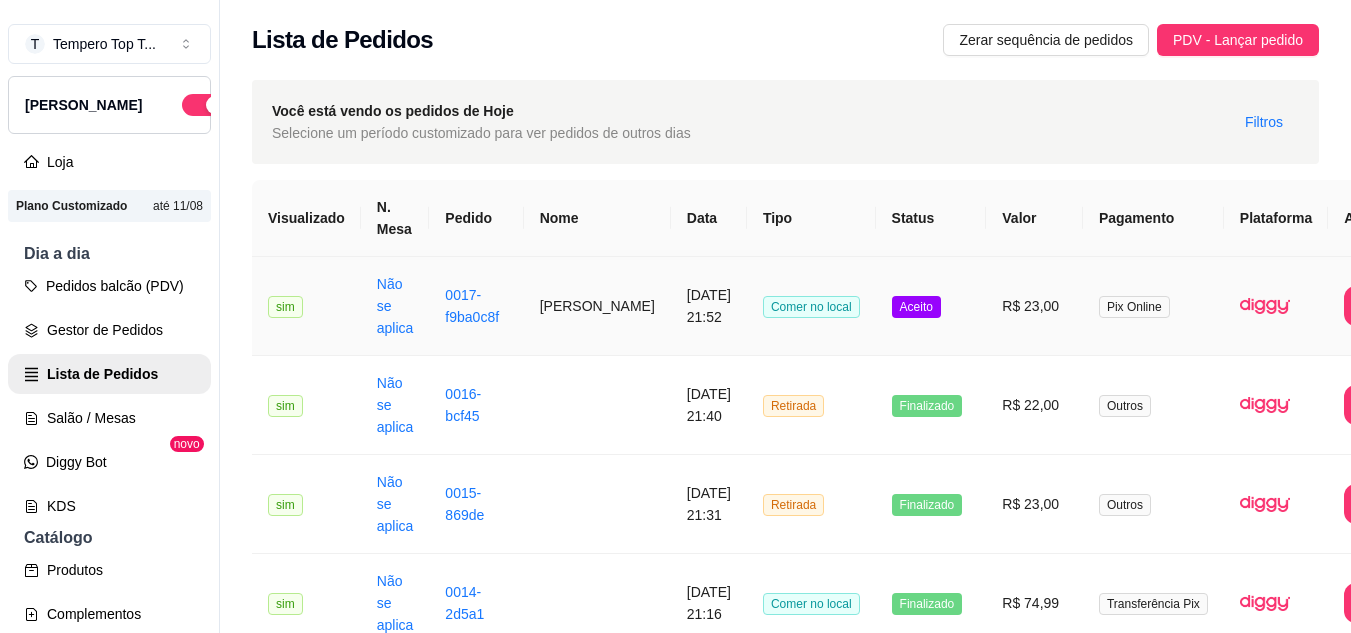 click on "R$ 23,00" at bounding box center (1034, 306) 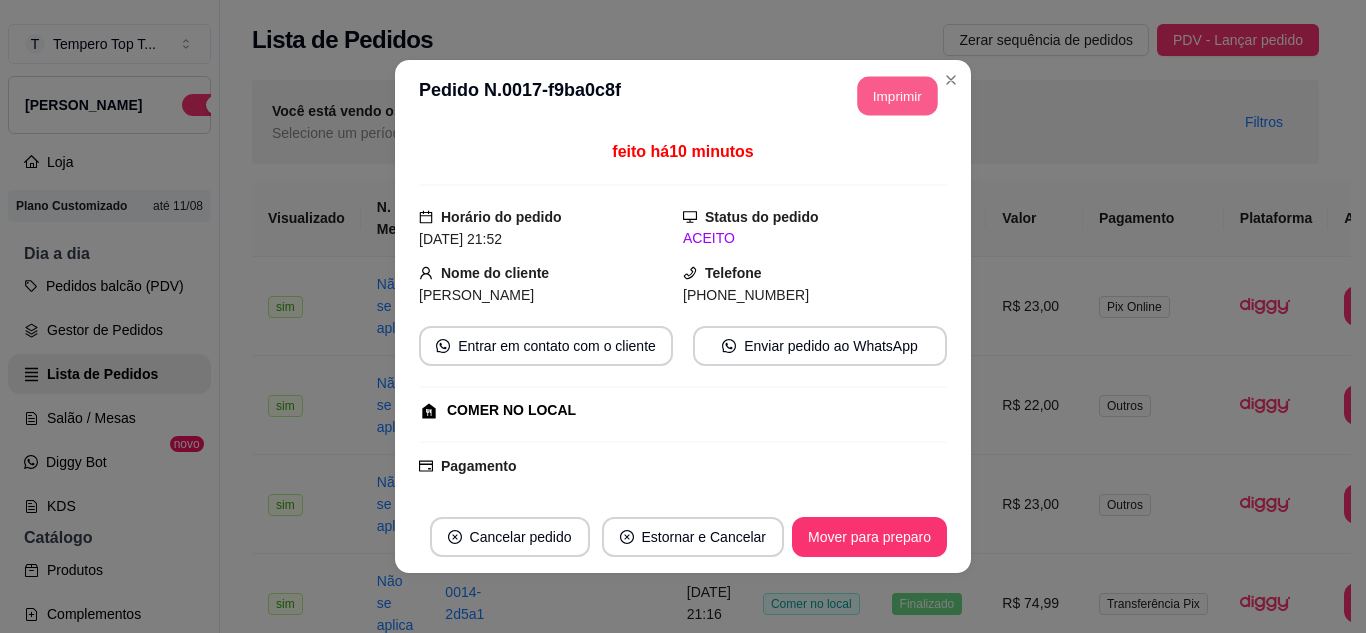 click on "Imprimir" at bounding box center (898, 96) 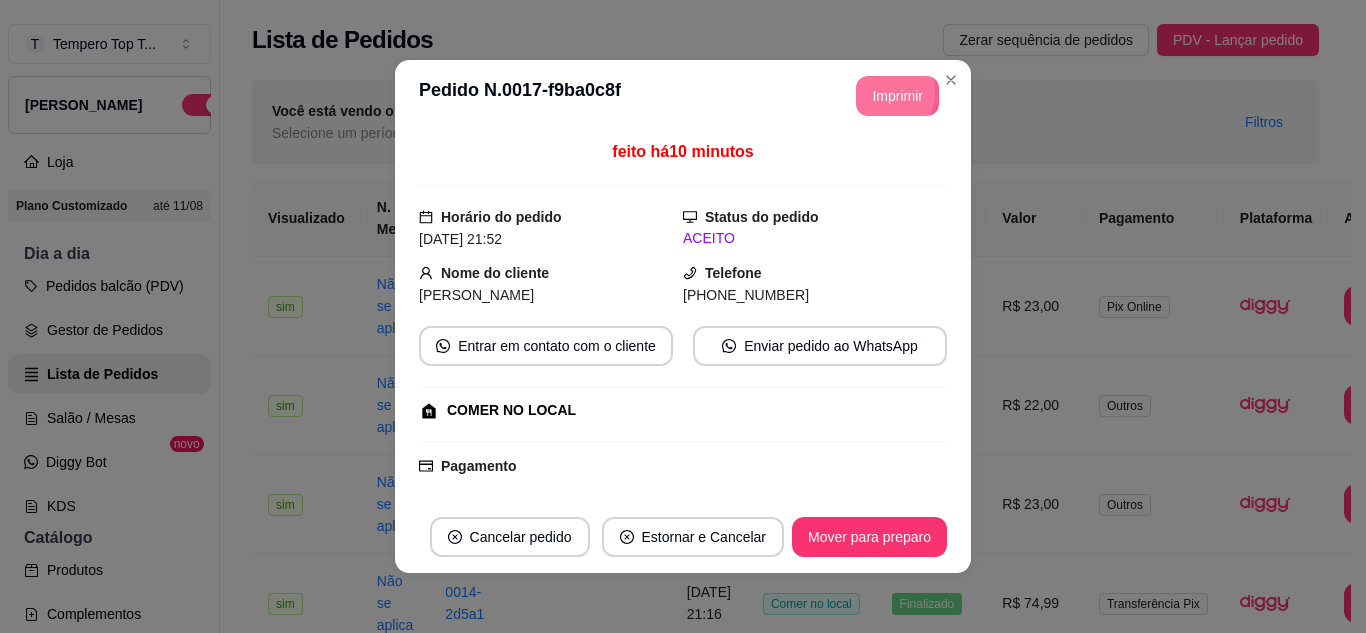 scroll, scrollTop: 0, scrollLeft: 0, axis: both 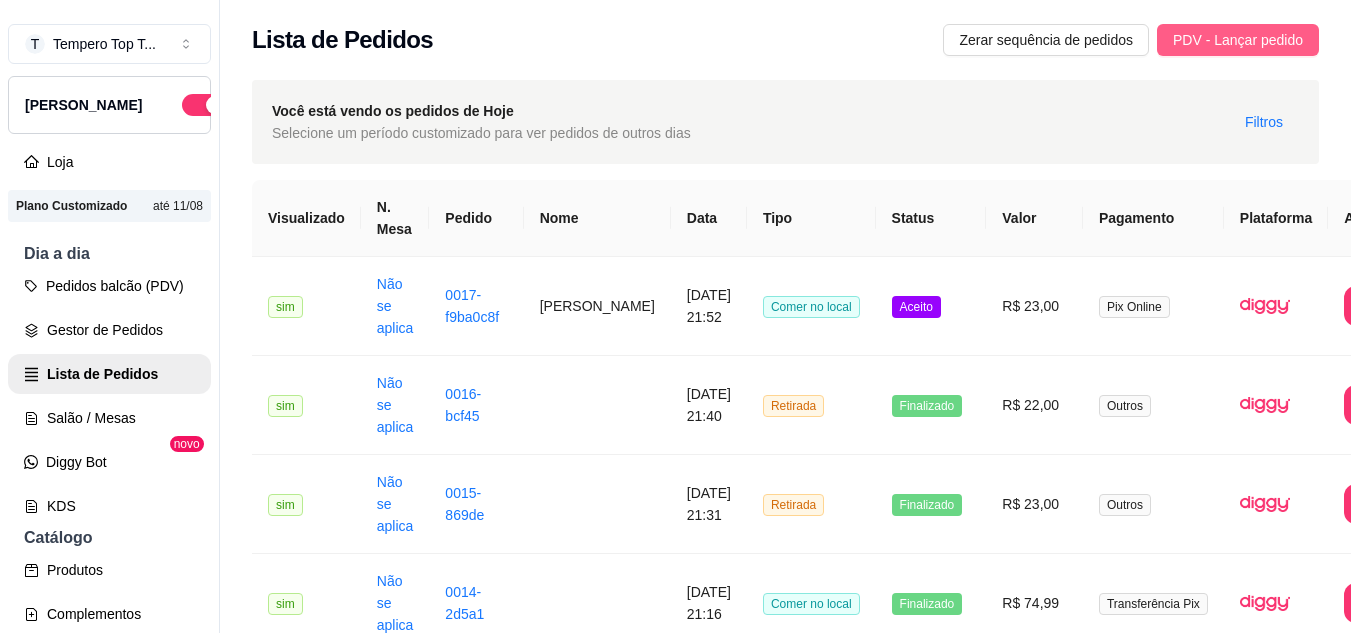 click on "PDV - Lançar pedido" at bounding box center [1238, 40] 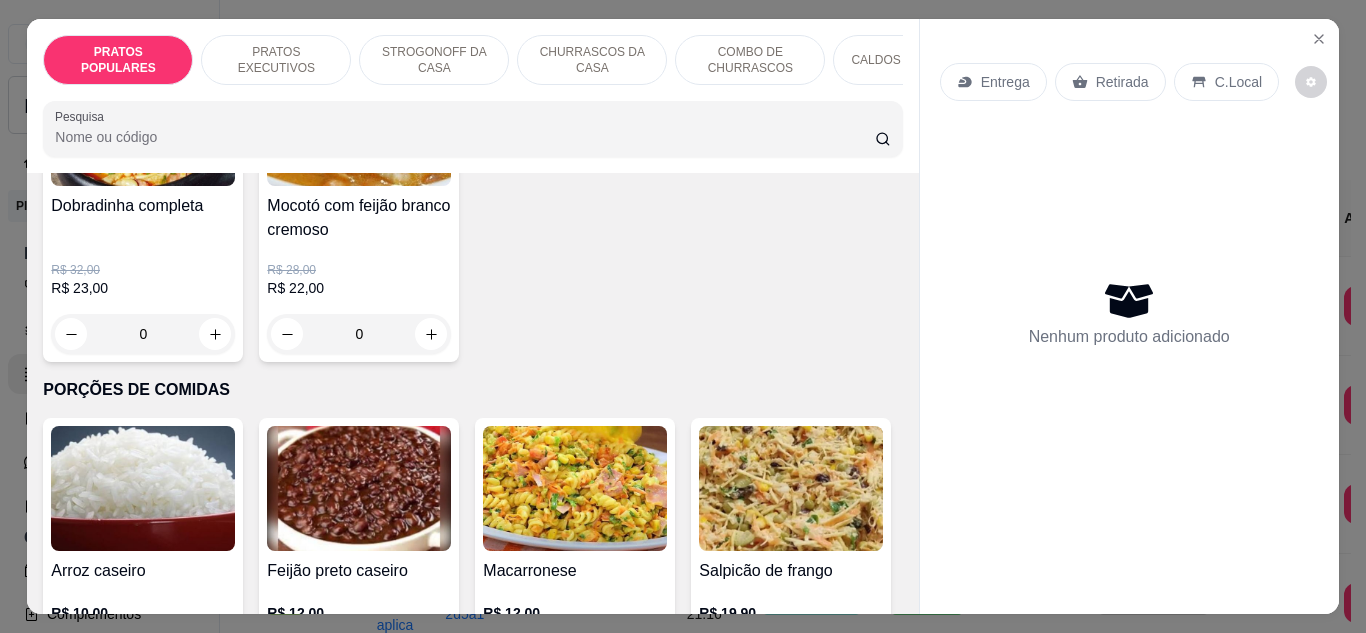 scroll, scrollTop: 2453, scrollLeft: 0, axis: vertical 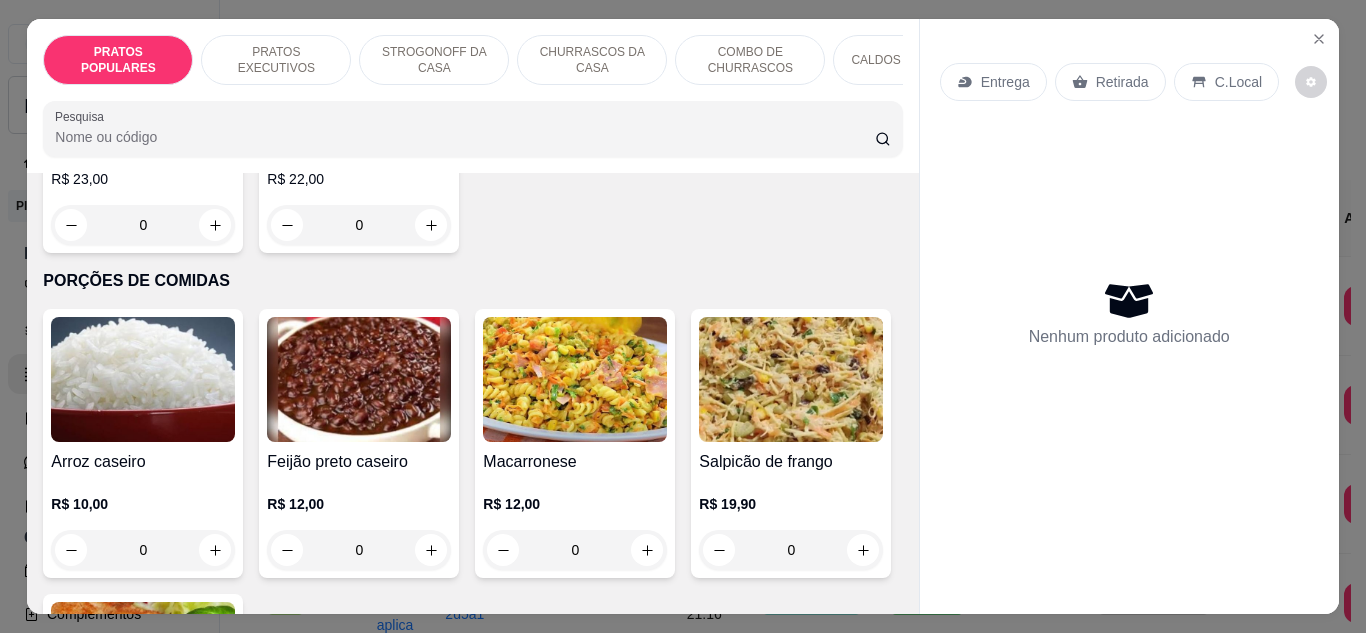 click at bounding box center [215, -141] 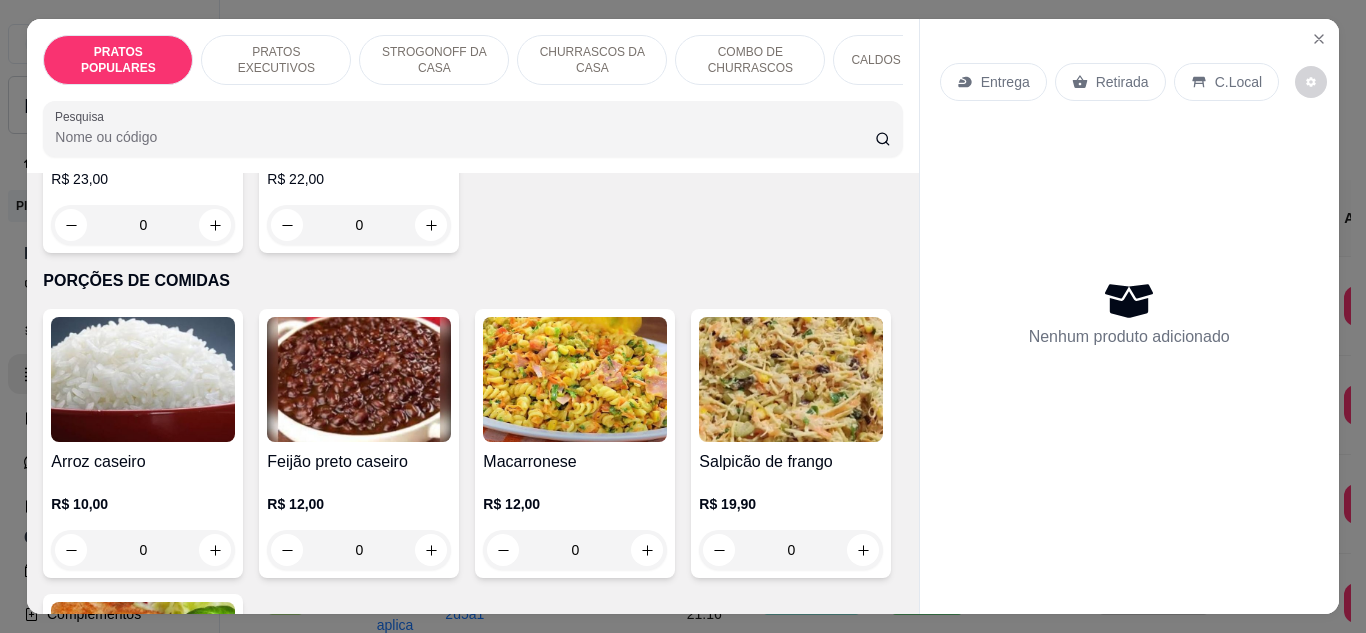 type on "1" 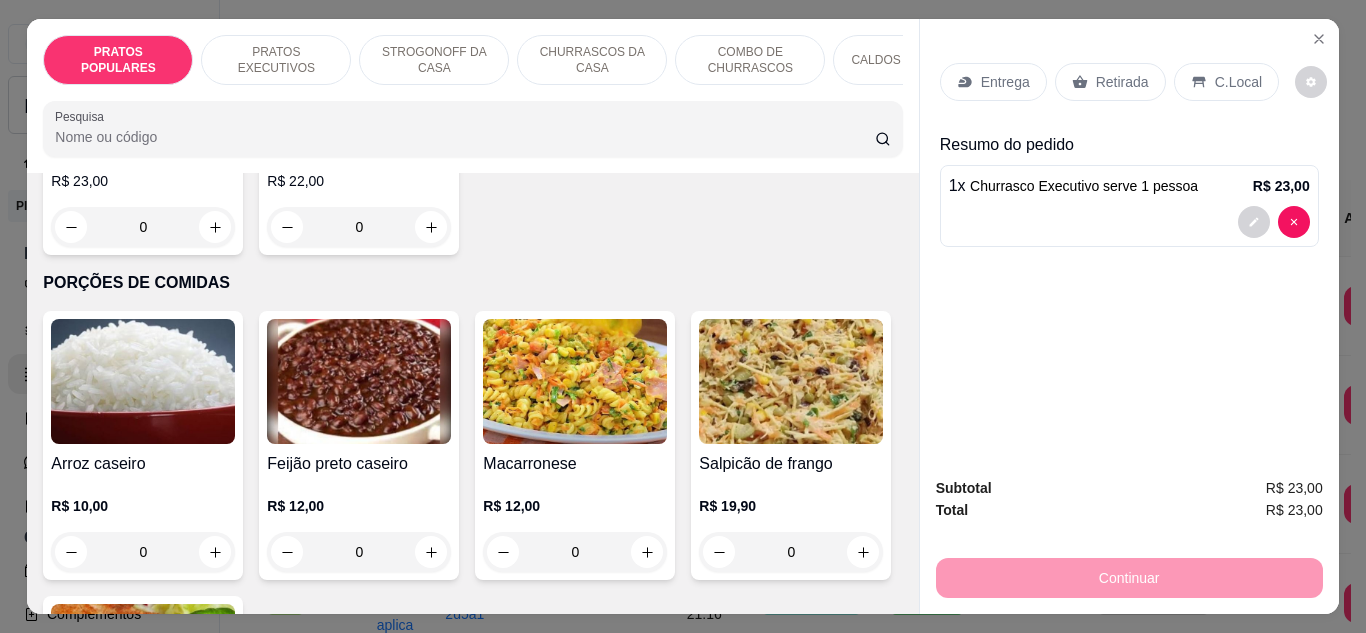 scroll, scrollTop: 2454, scrollLeft: 0, axis: vertical 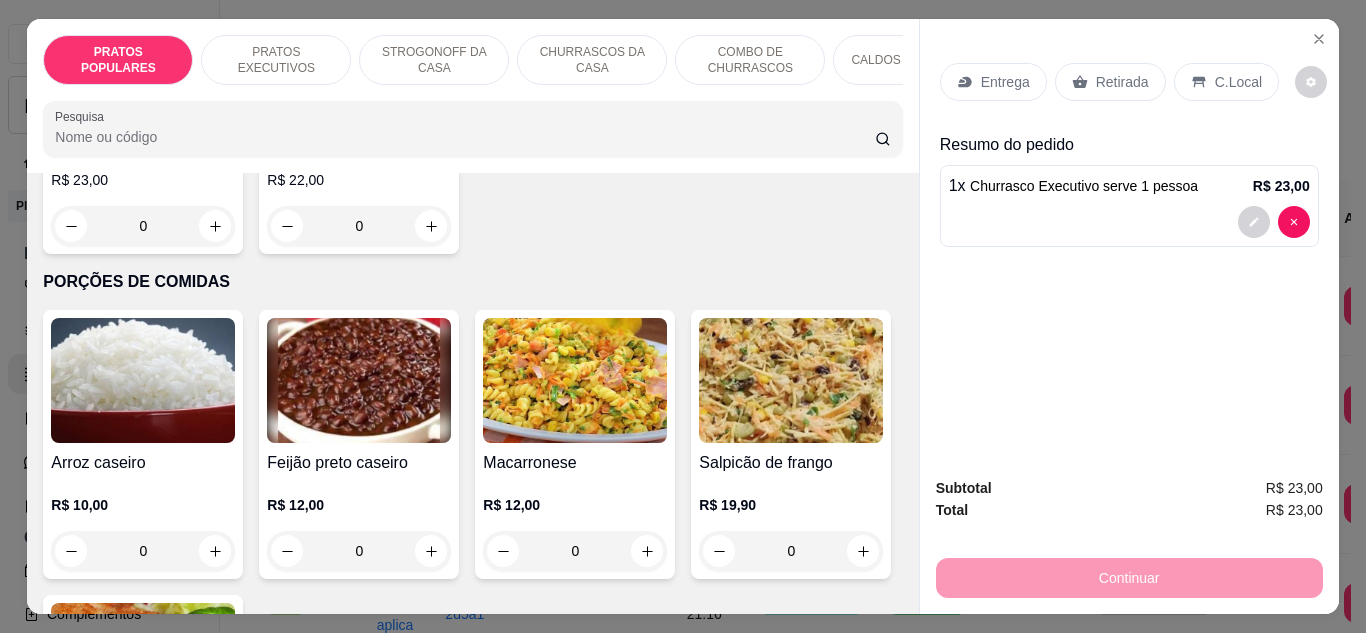click on "C.Local" at bounding box center [1238, 82] 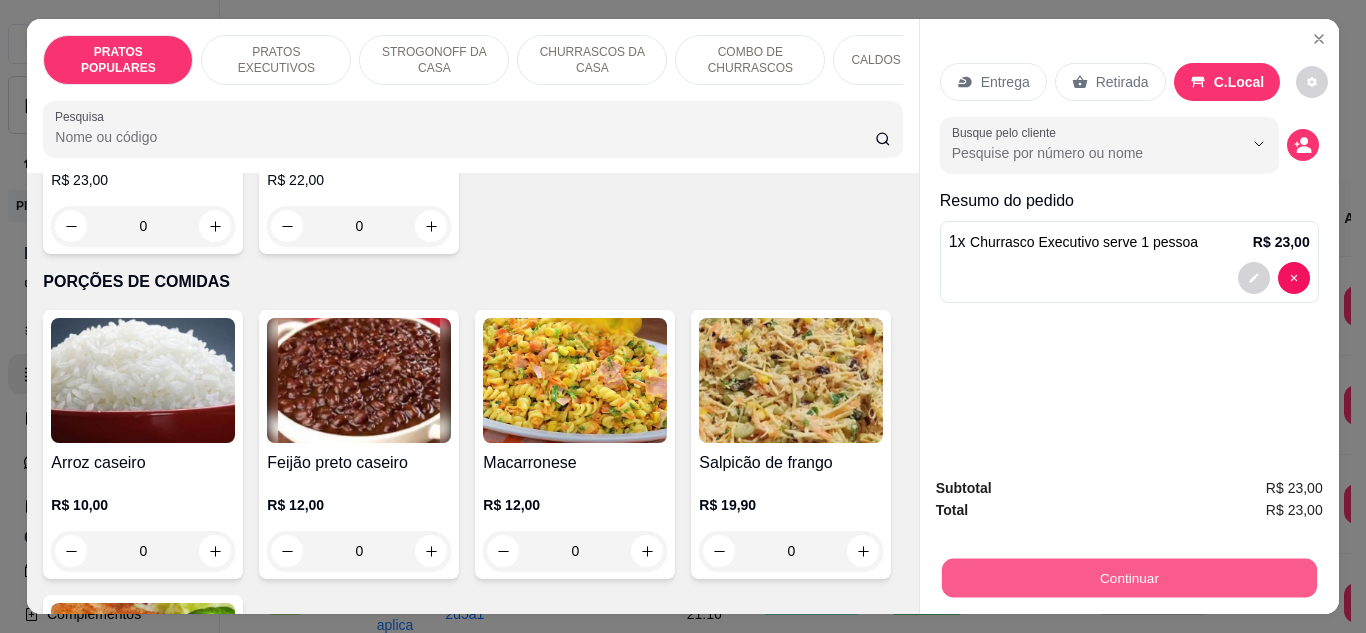 click on "Continuar" at bounding box center (1128, 578) 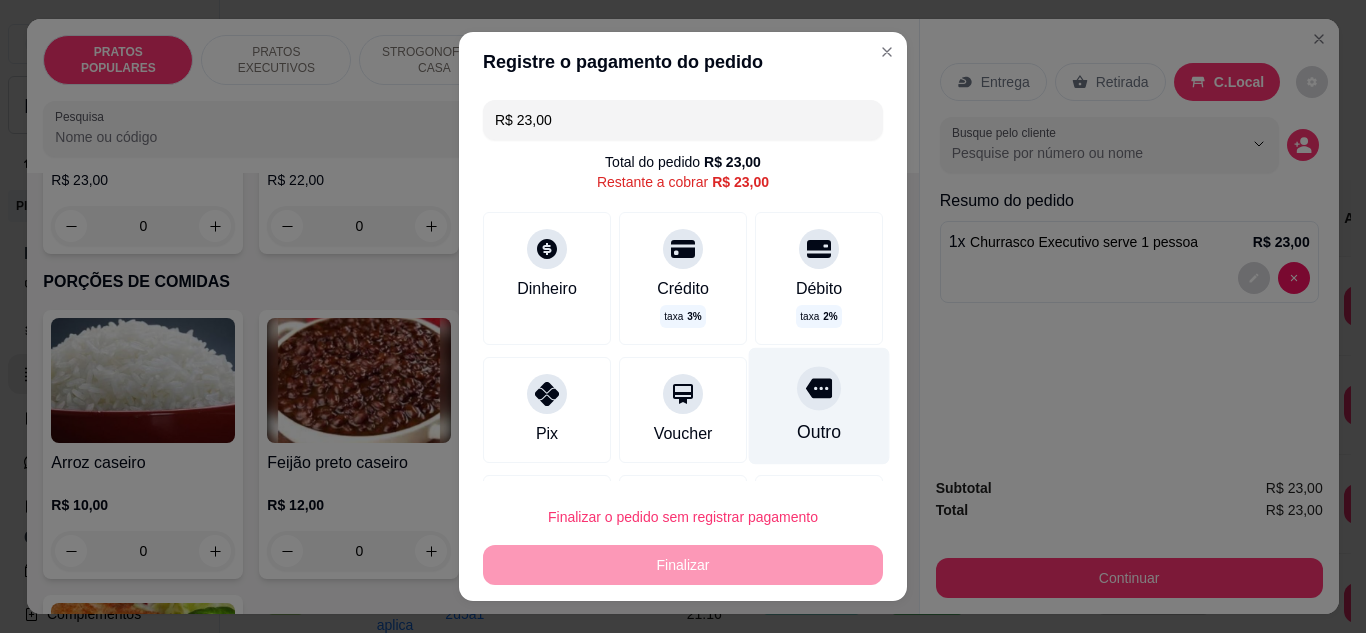 click on "Outro" at bounding box center [819, 405] 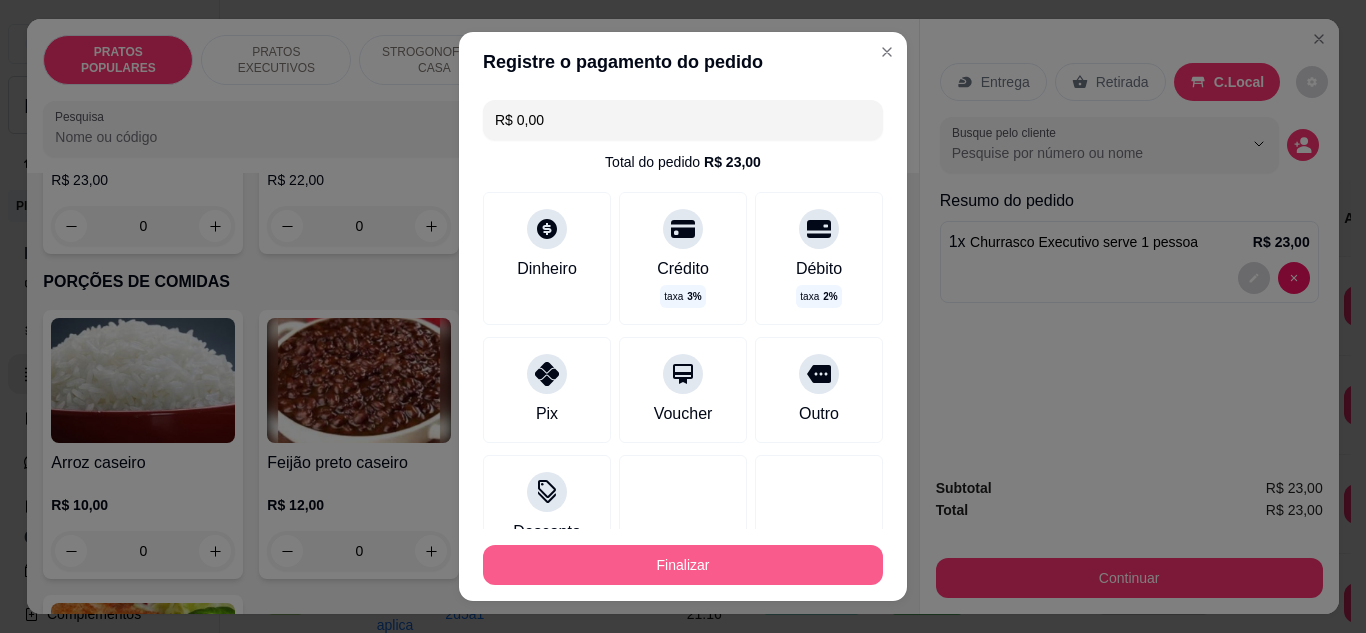 click on "Finalizar" at bounding box center [683, 565] 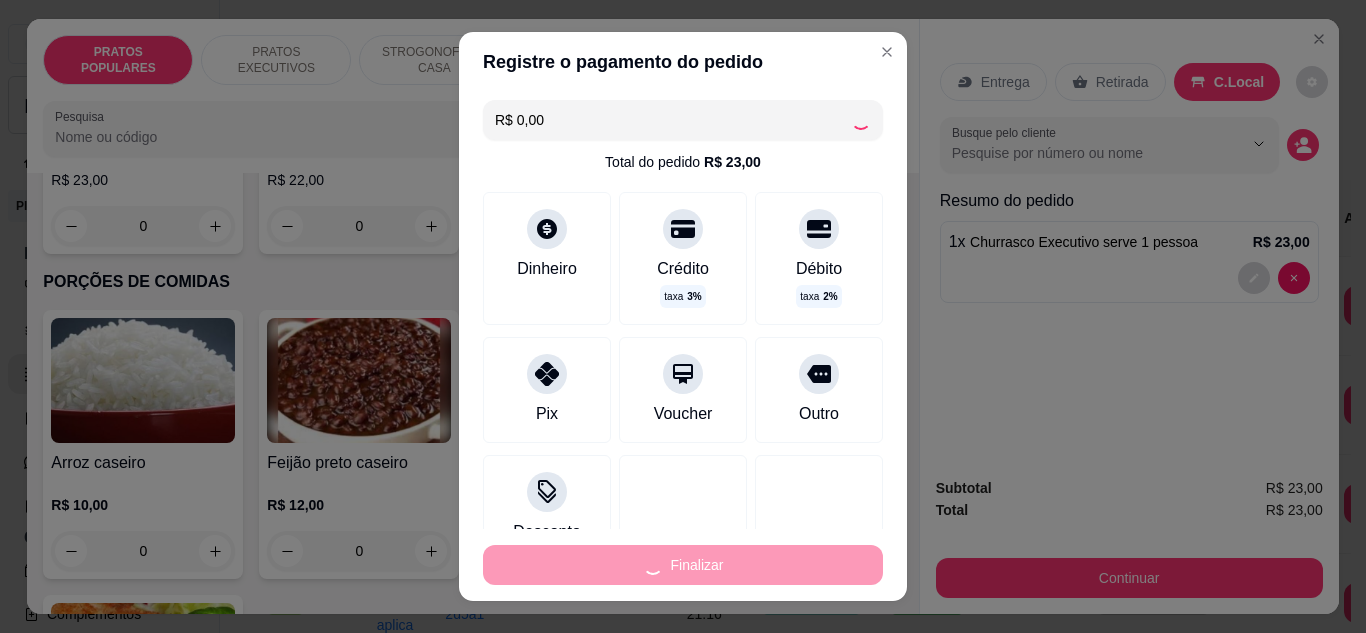 type on "0" 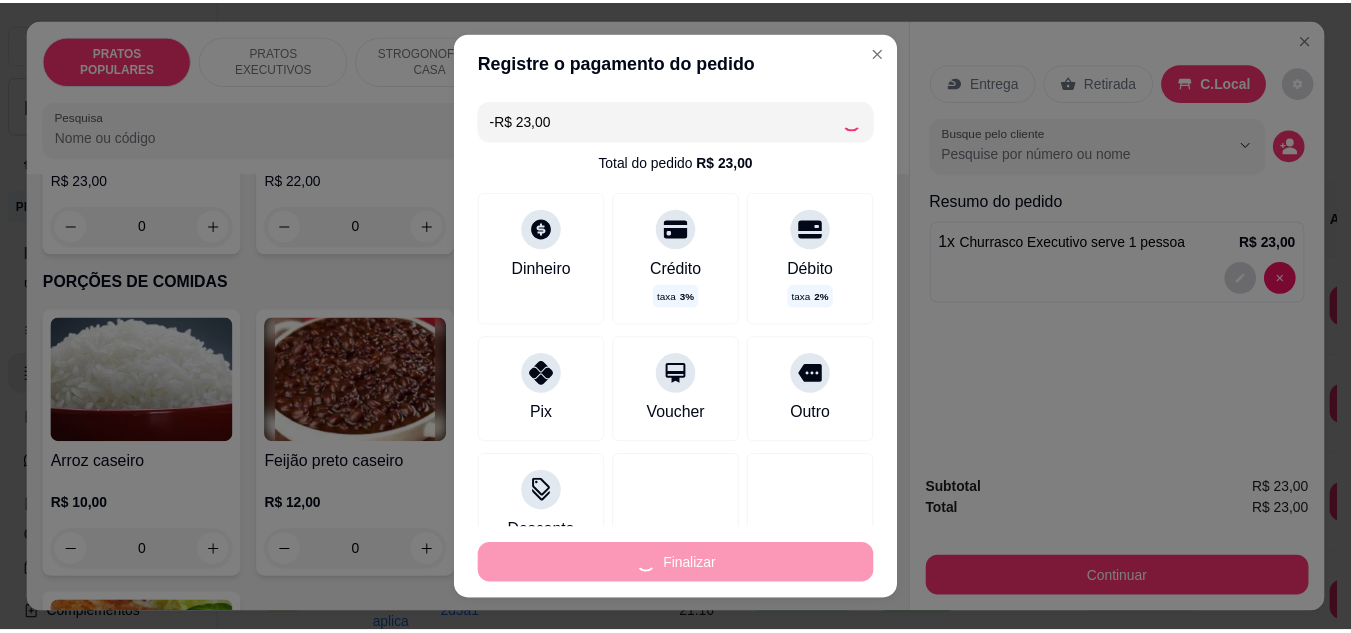 scroll, scrollTop: 2453, scrollLeft: 0, axis: vertical 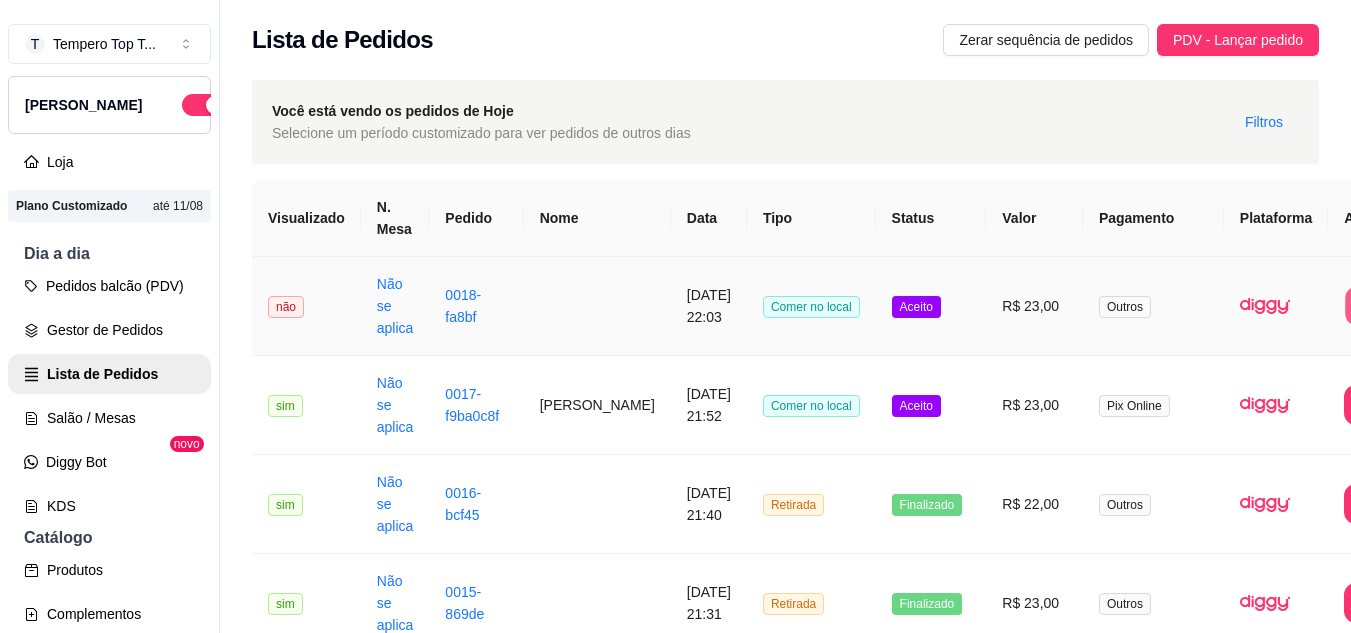 click on "Imprimir" at bounding box center (1385, 306) 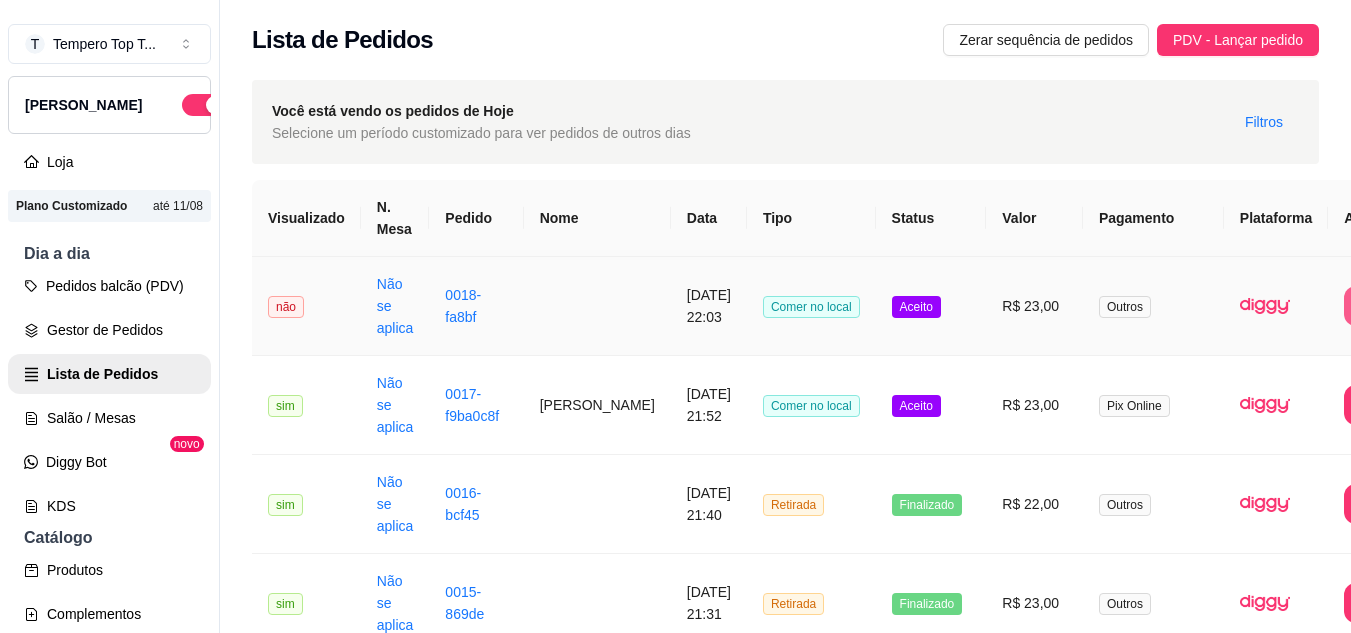 scroll, scrollTop: 0, scrollLeft: 0, axis: both 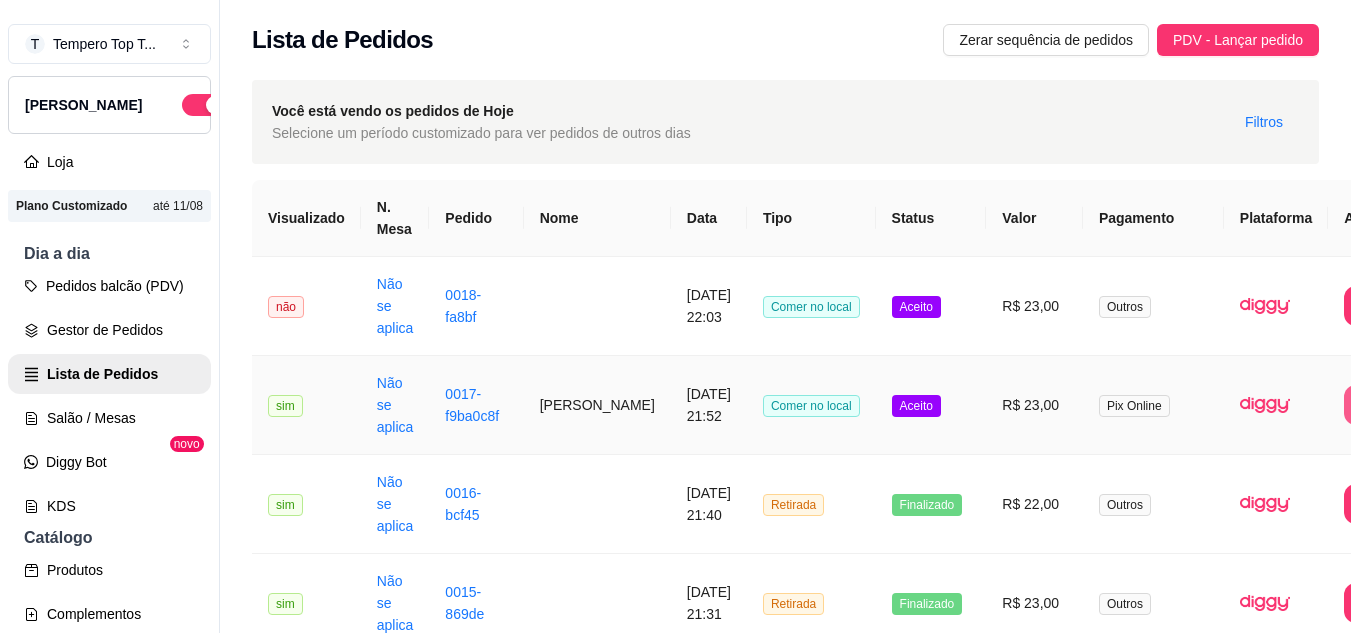 click on "Imprimir" at bounding box center [1385, 405] 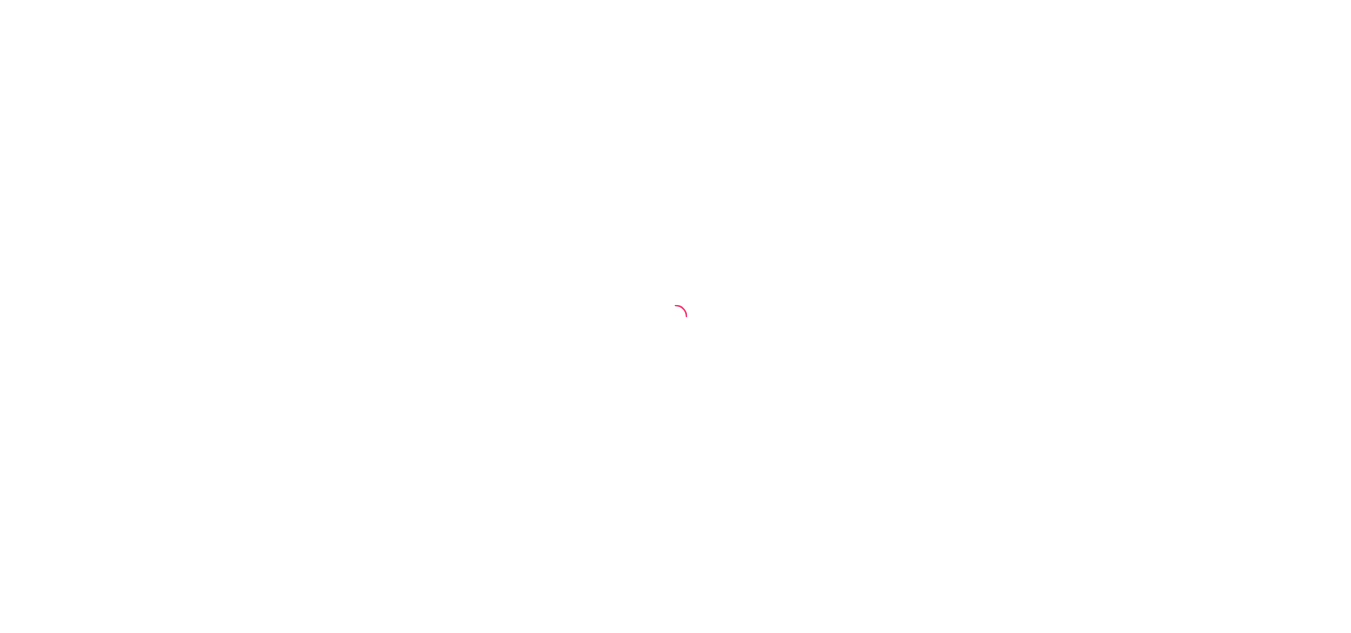 scroll, scrollTop: 0, scrollLeft: 0, axis: both 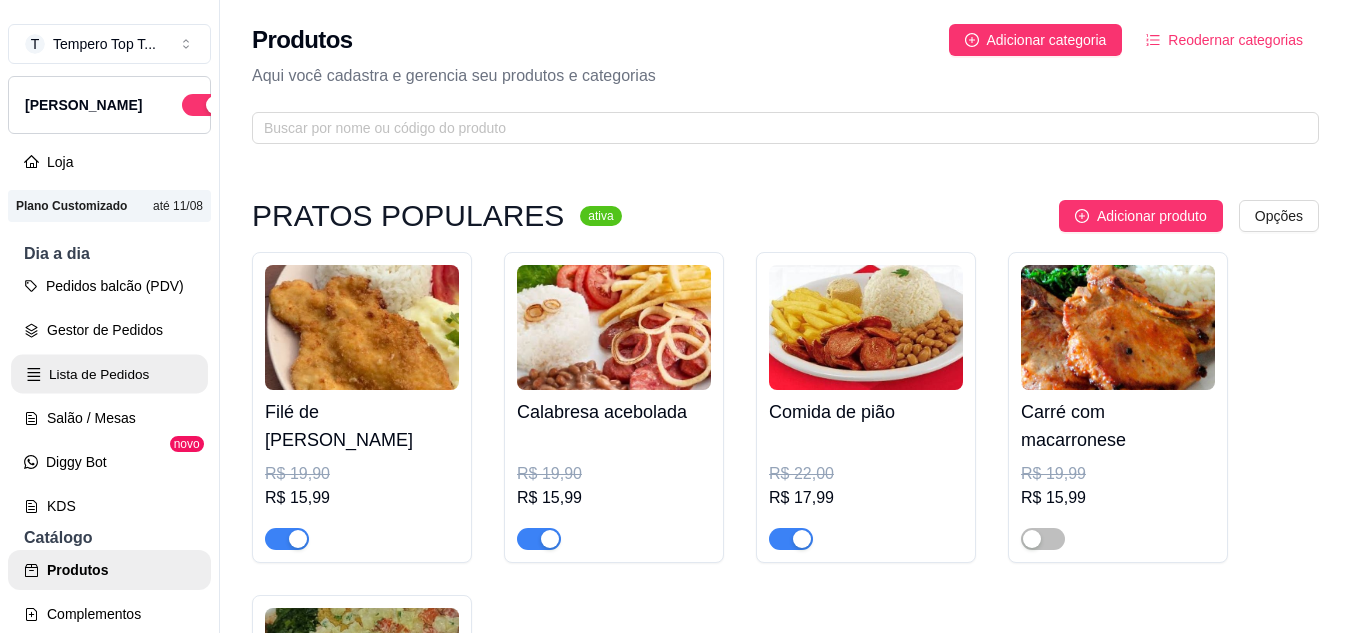 click on "Lista de Pedidos" at bounding box center [109, 374] 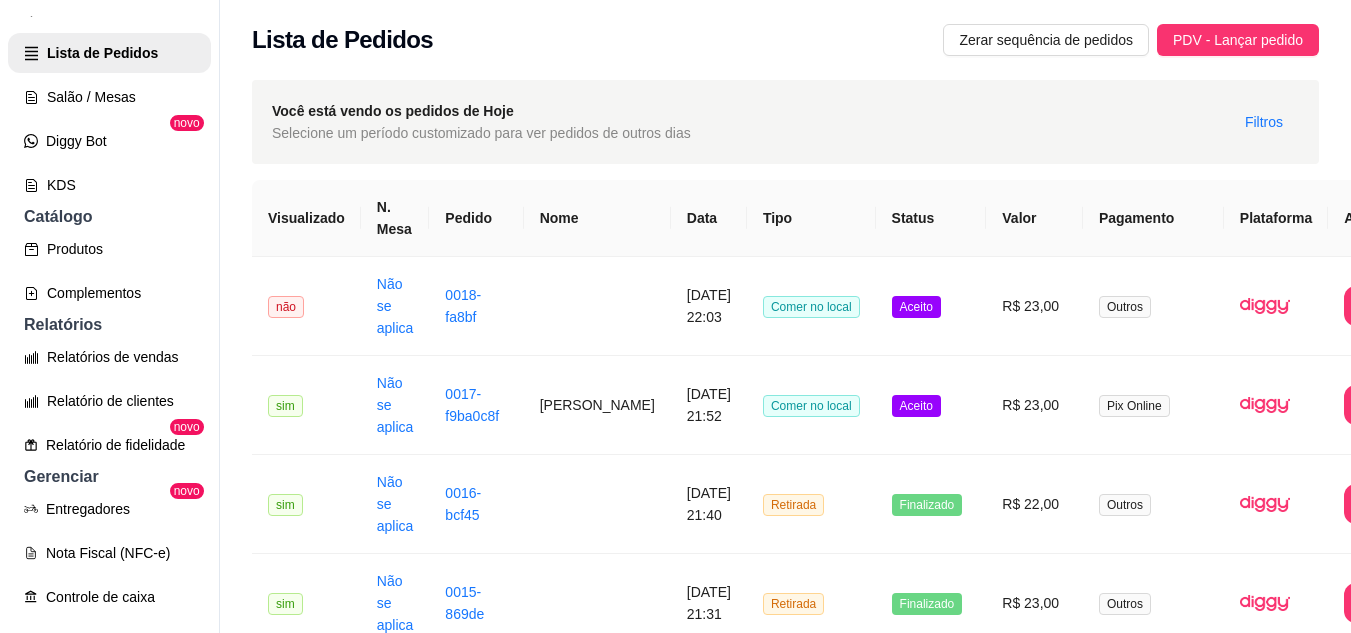 scroll, scrollTop: 324, scrollLeft: 0, axis: vertical 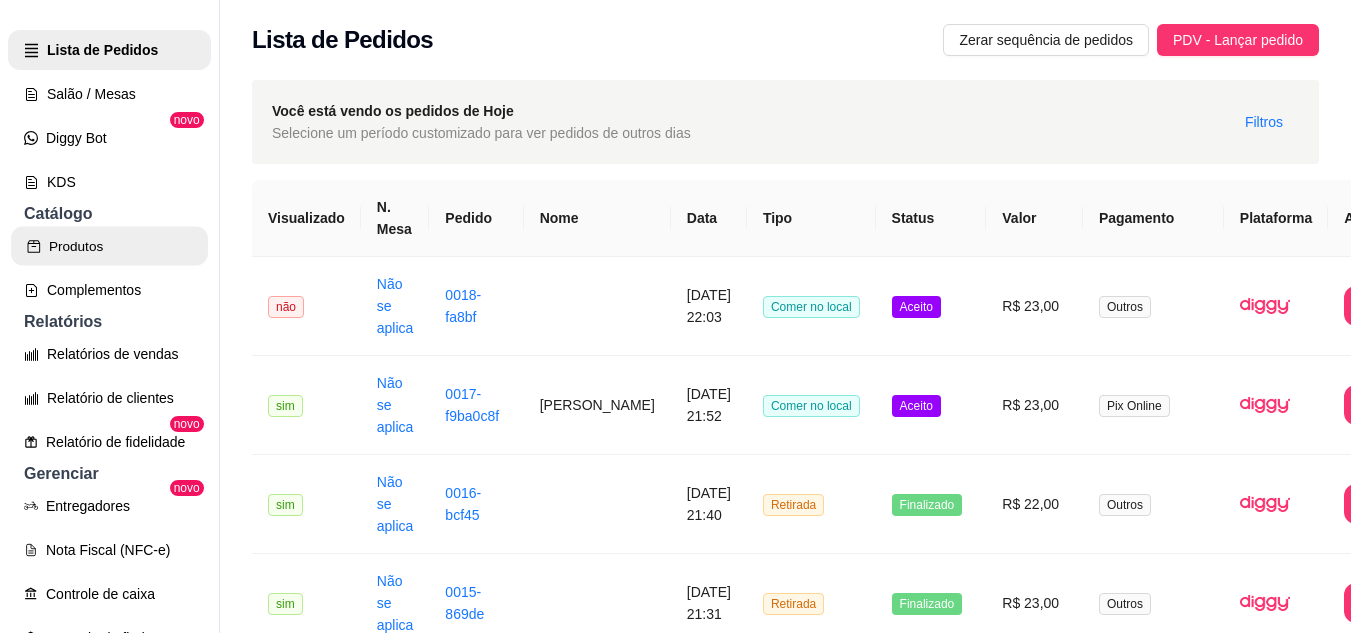 click on "Produtos" at bounding box center (109, 246) 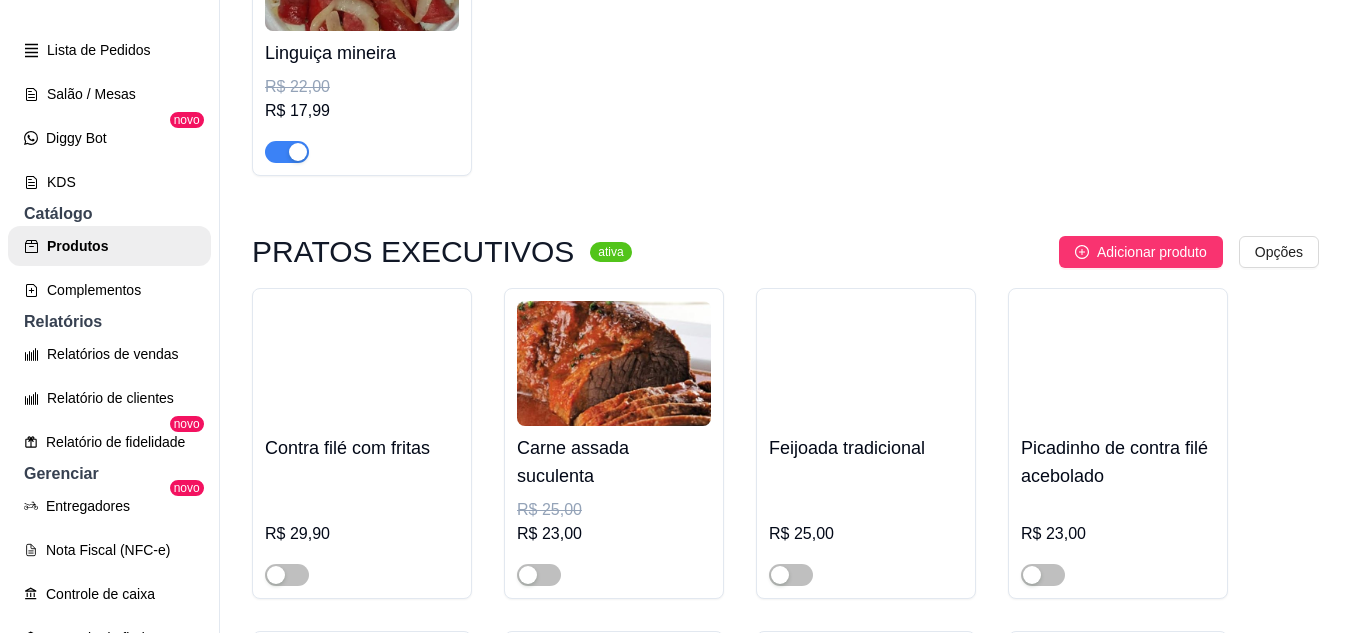 scroll, scrollTop: 715, scrollLeft: 0, axis: vertical 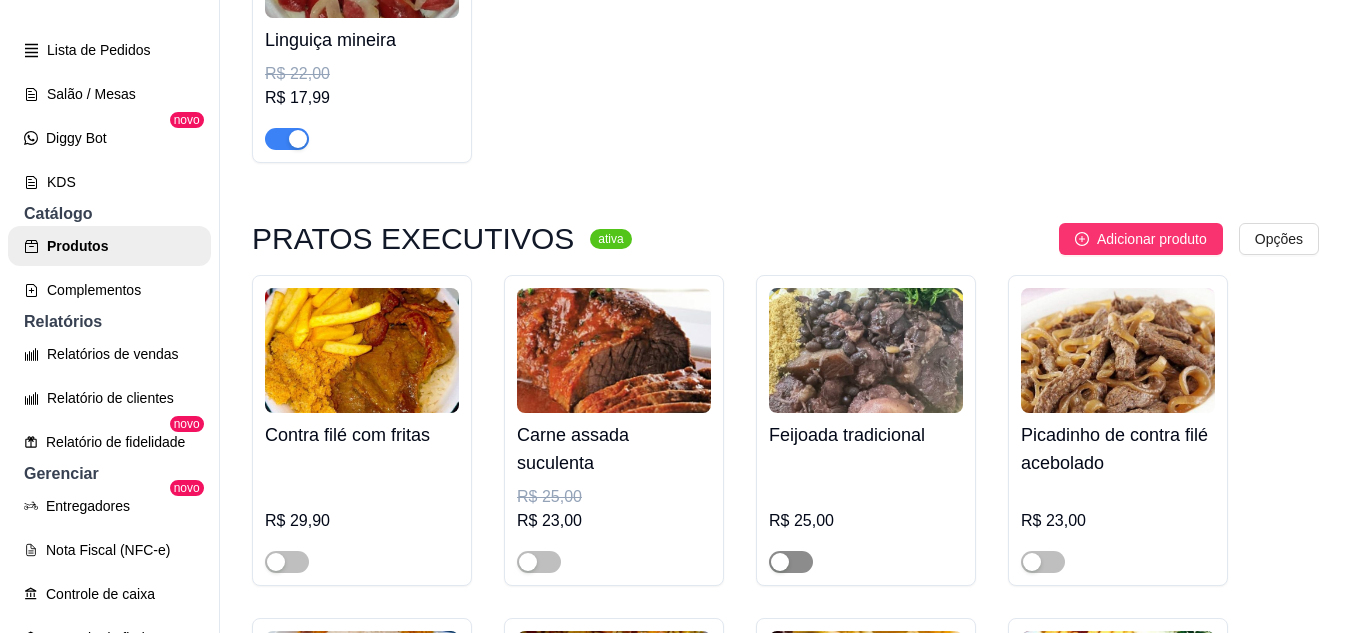 click at bounding box center [791, 562] 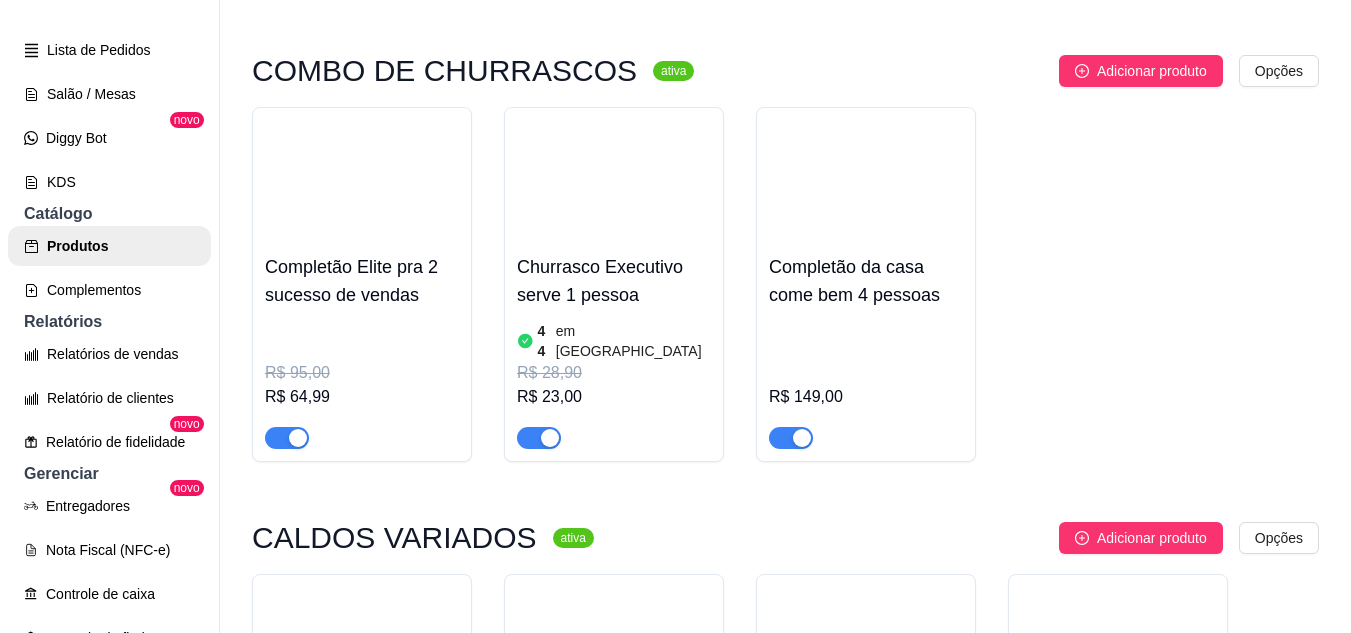 scroll, scrollTop: 3510, scrollLeft: 0, axis: vertical 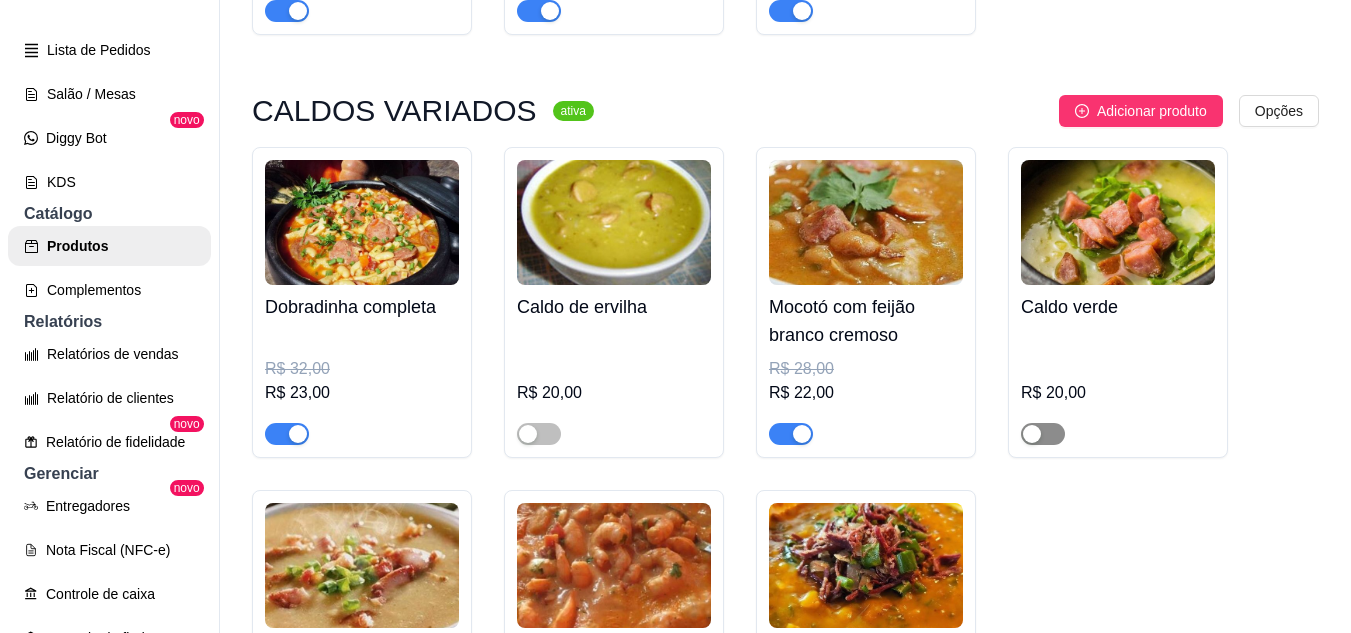 click at bounding box center [1043, 434] 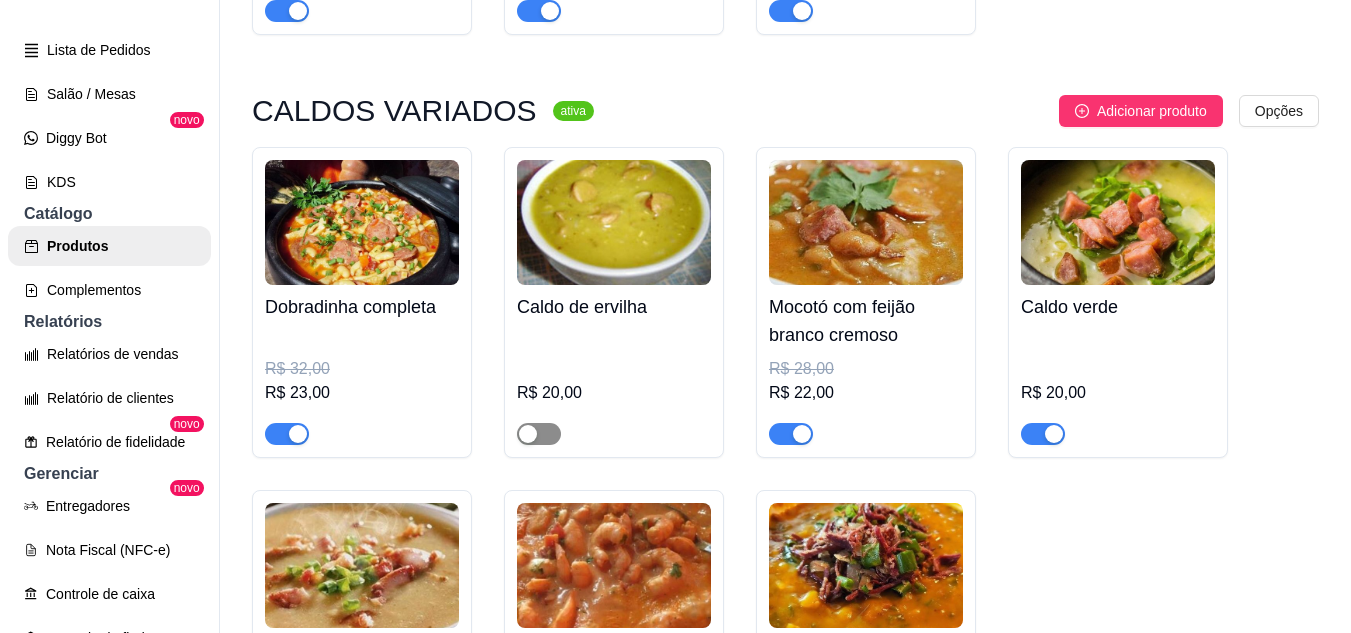 click at bounding box center (528, 434) 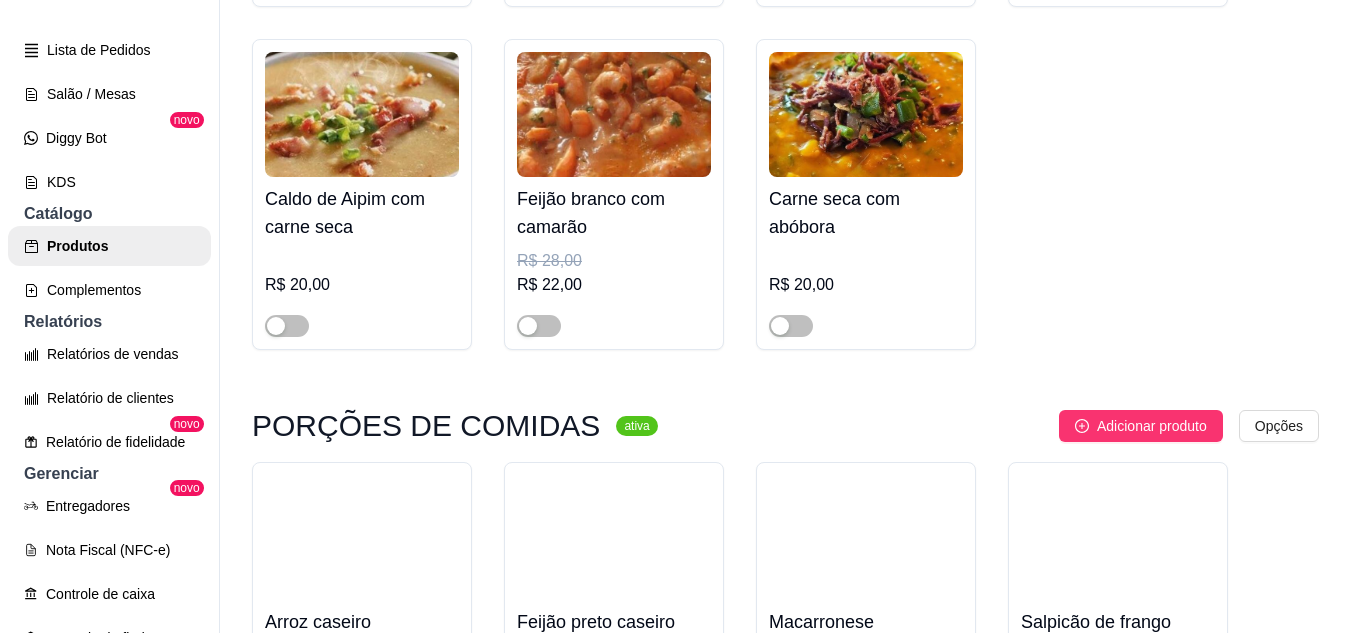 scroll, scrollTop: 4237, scrollLeft: 0, axis: vertical 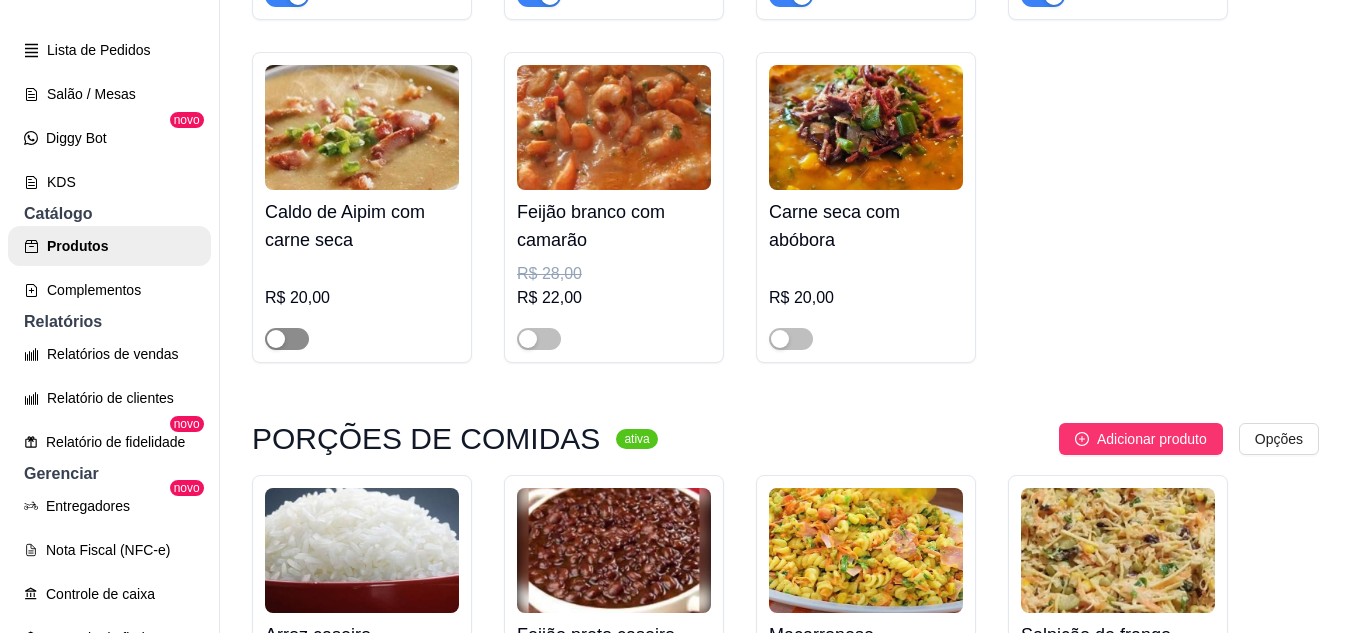 click at bounding box center [287, 339] 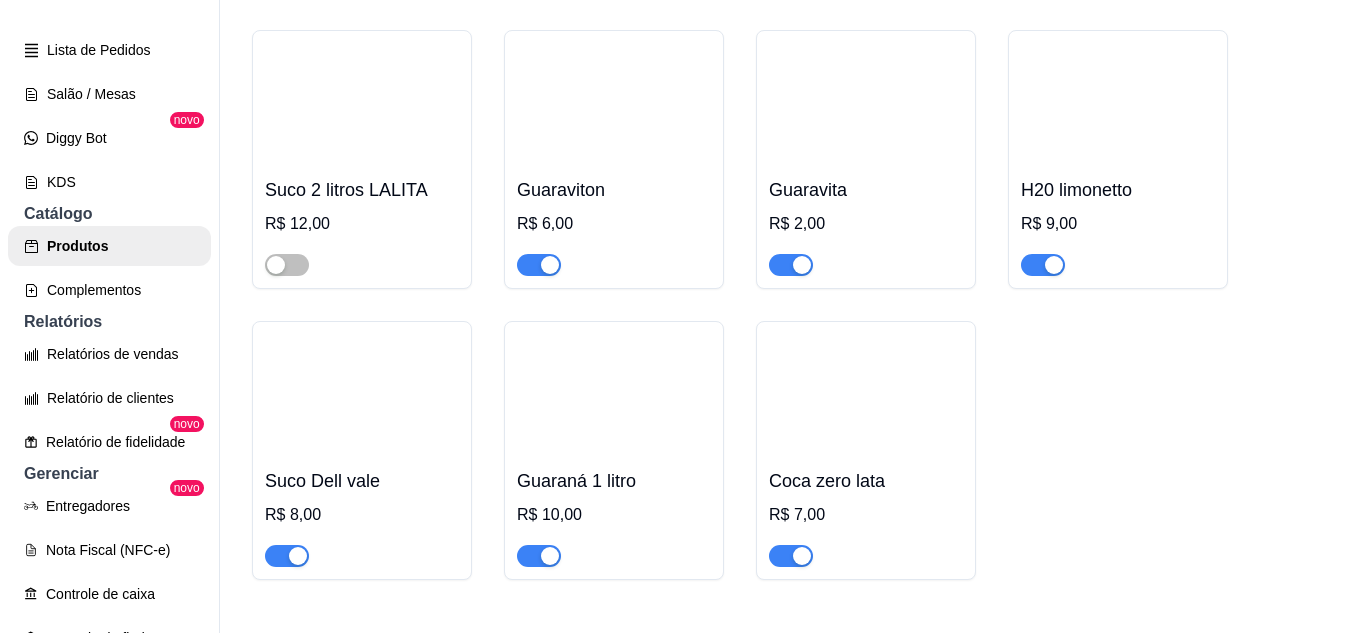 scroll, scrollTop: 6682, scrollLeft: 0, axis: vertical 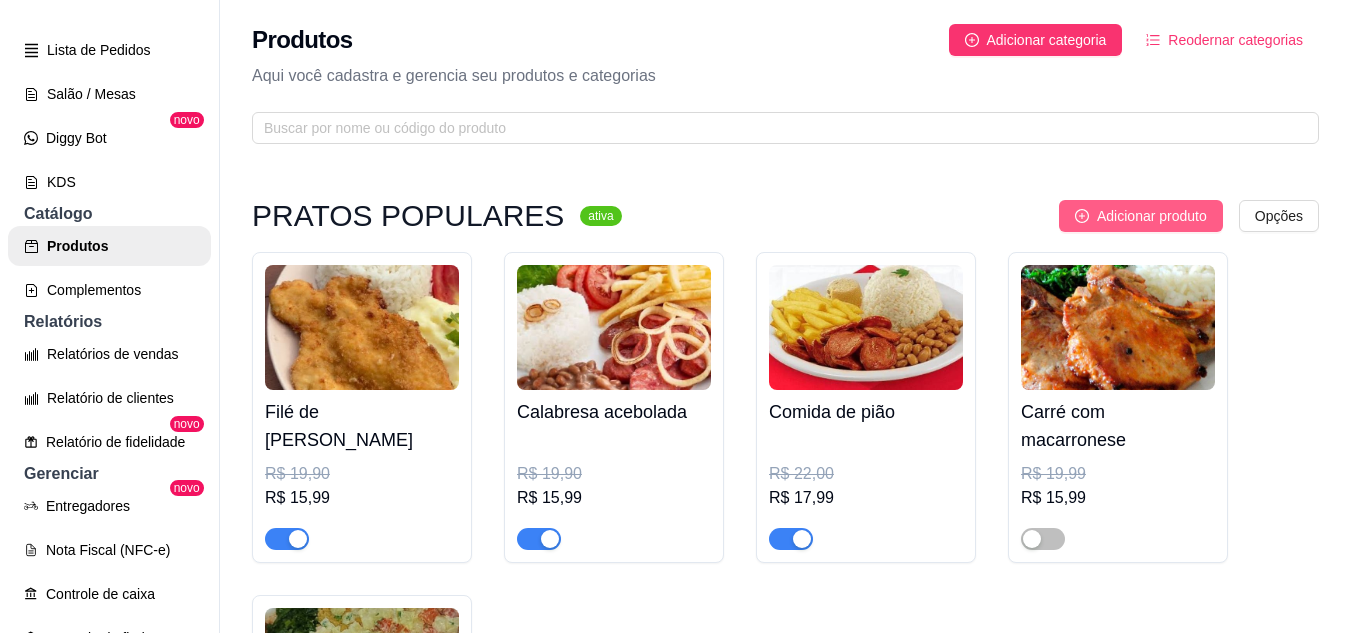 click on "Adicionar produto" at bounding box center [1152, 216] 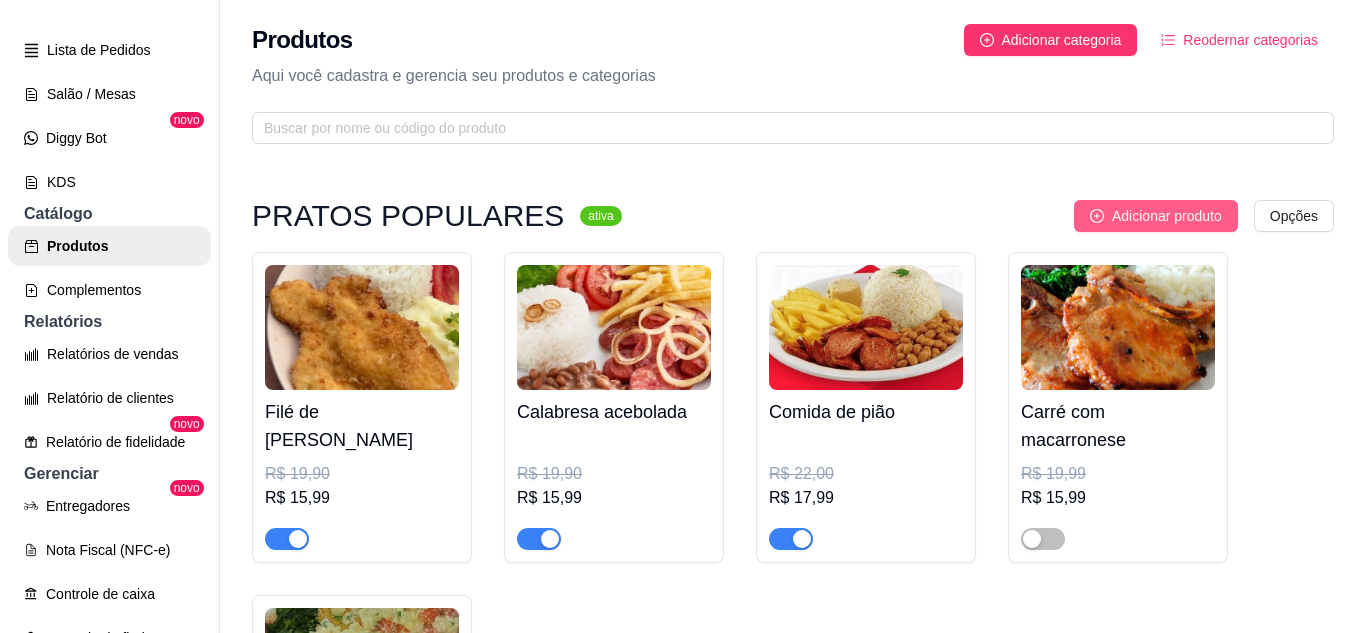 type 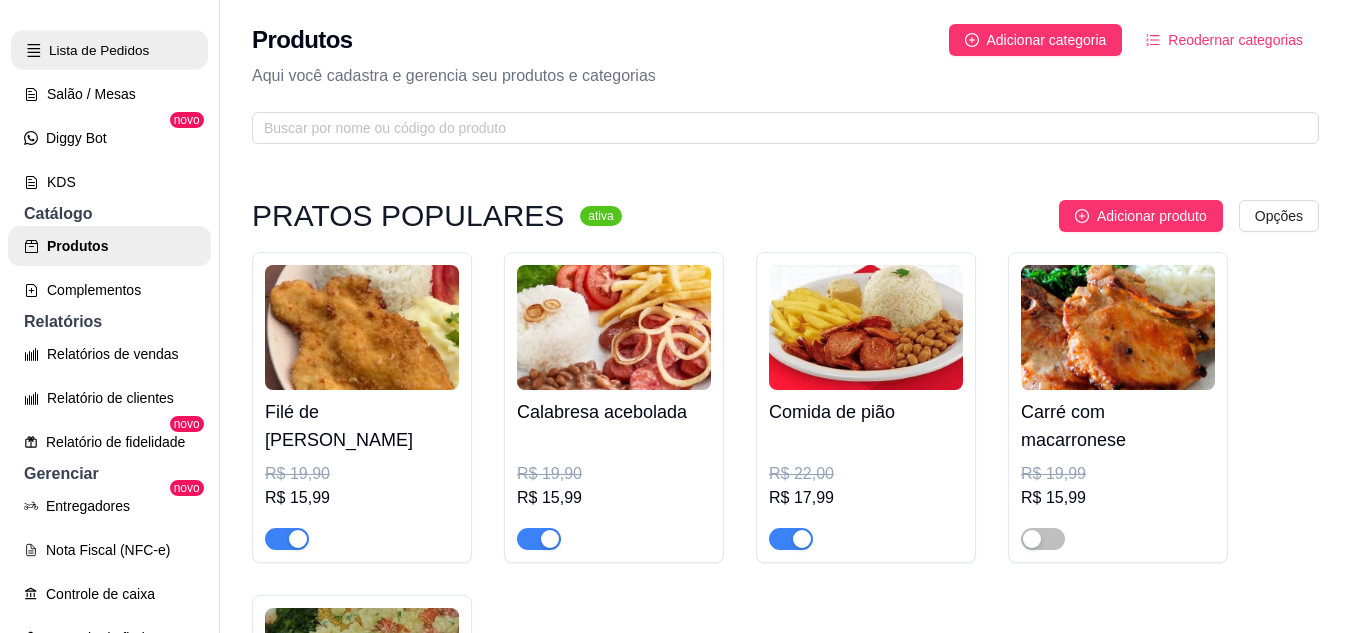 click on "Lista de Pedidos" at bounding box center [109, 50] 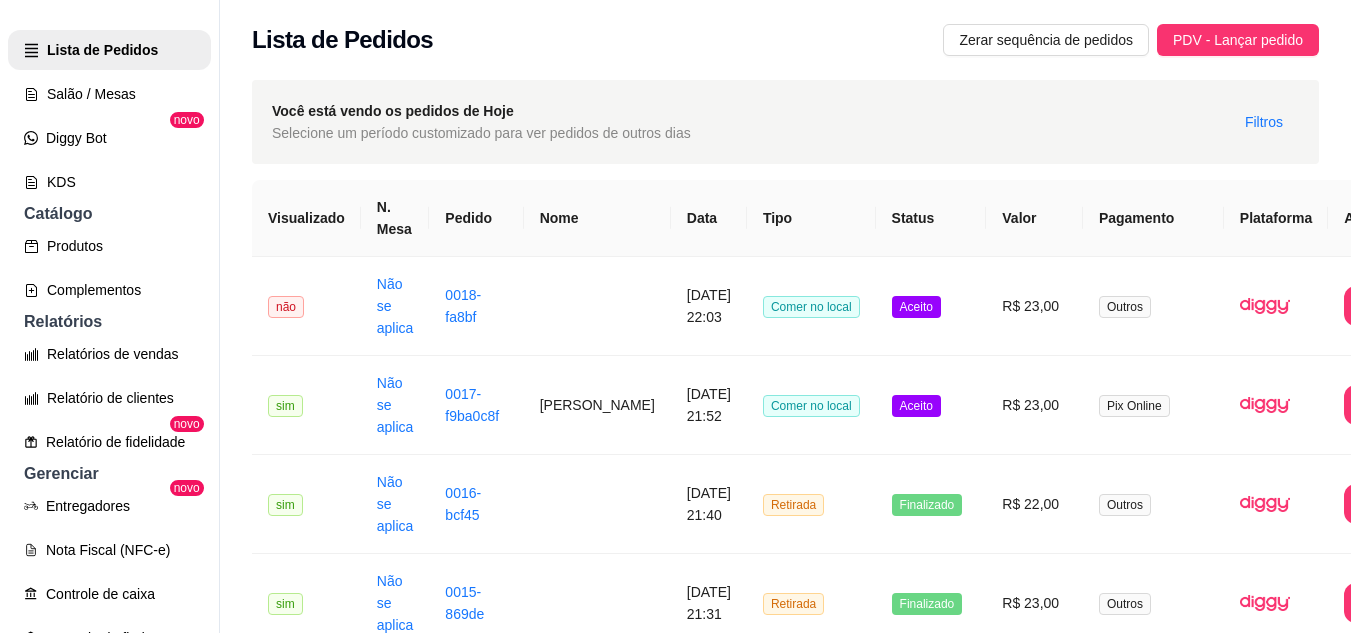 click on "Lista de Pedidos Zerar sequência de pedidos PDV - Lançar pedido" at bounding box center [785, 34] 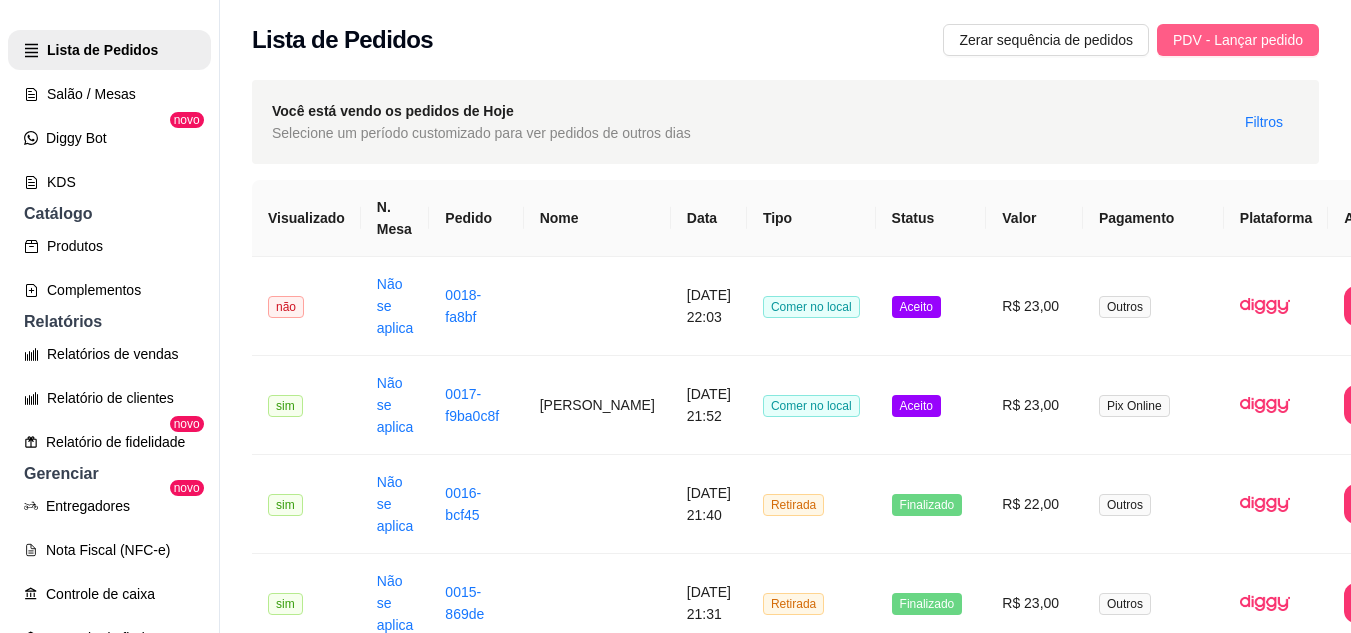 click on "PDV - Lançar pedido" at bounding box center [1238, 40] 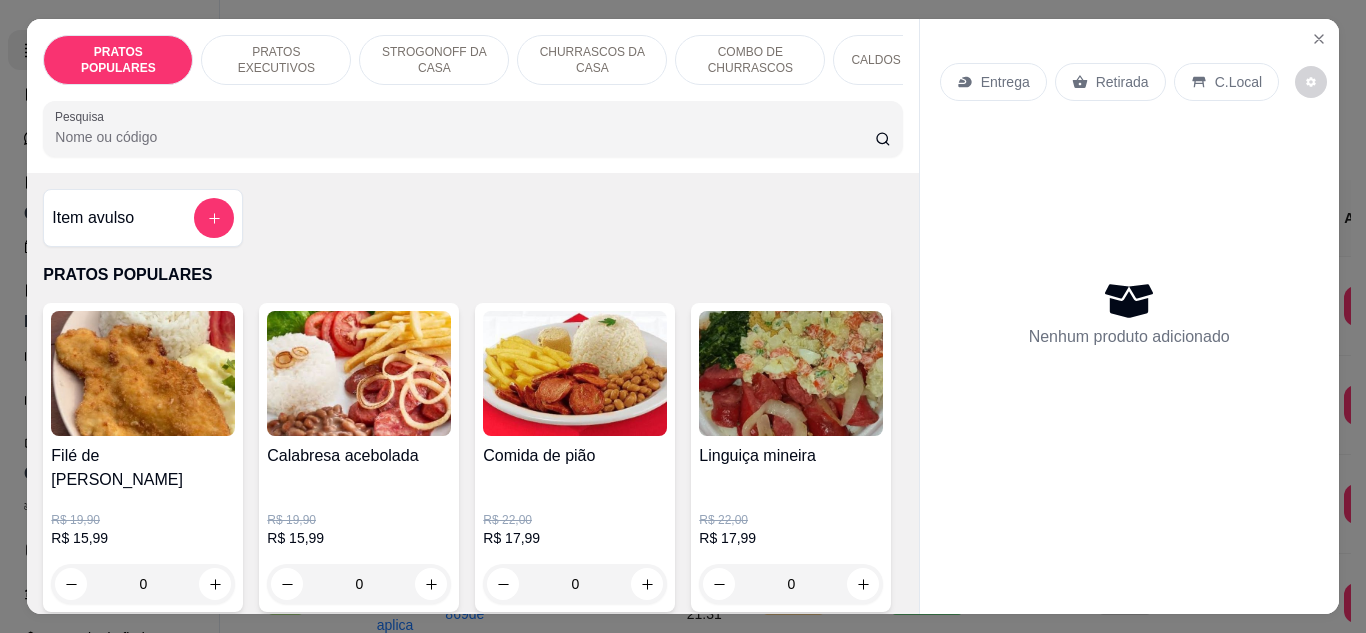 click on "0" at bounding box center (143, 584) 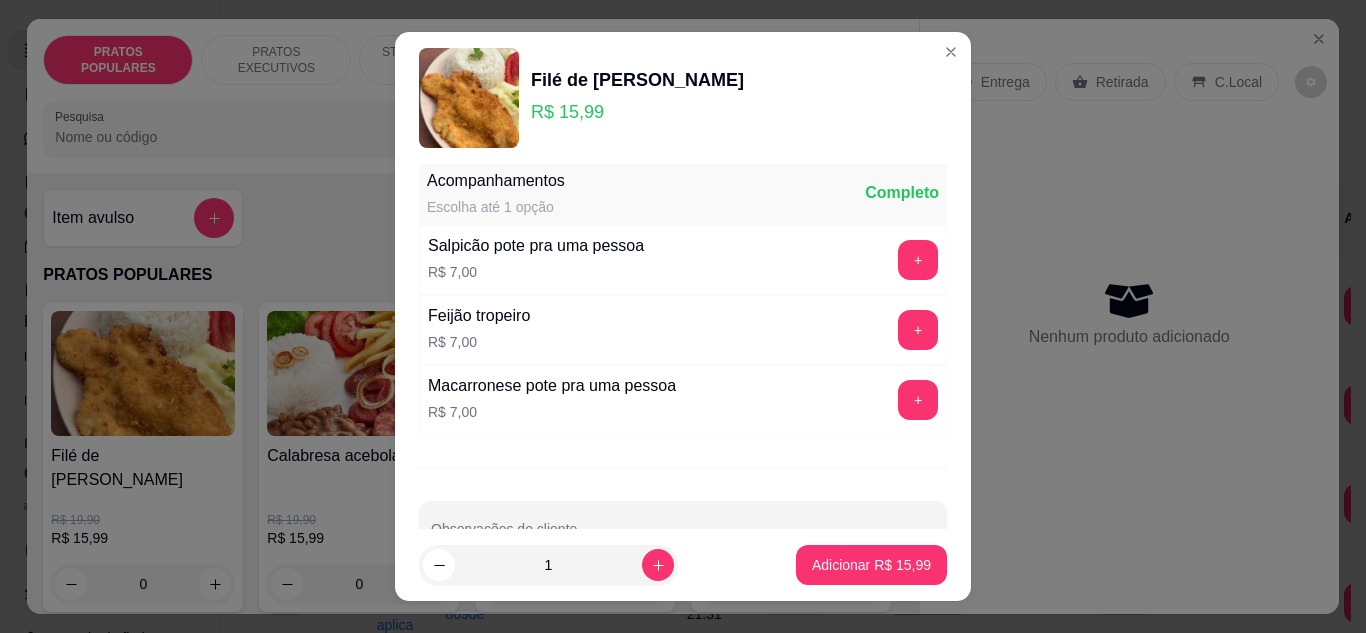 scroll, scrollTop: 826, scrollLeft: 0, axis: vertical 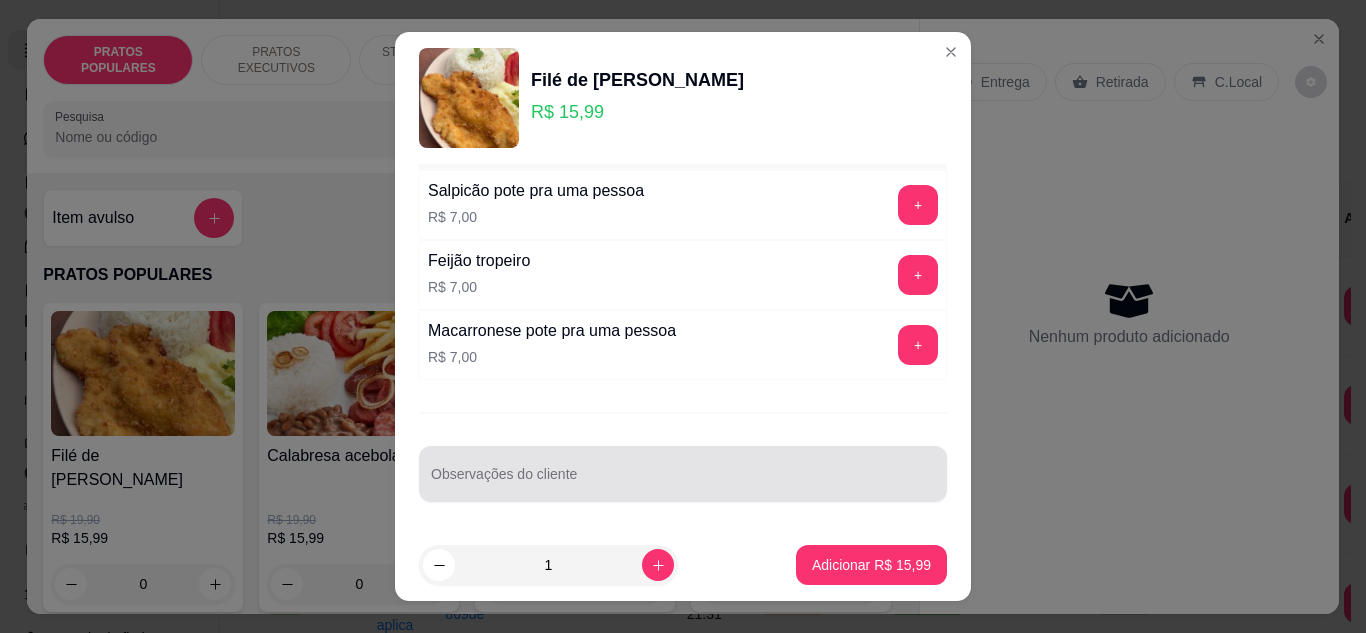 click at bounding box center [683, 474] 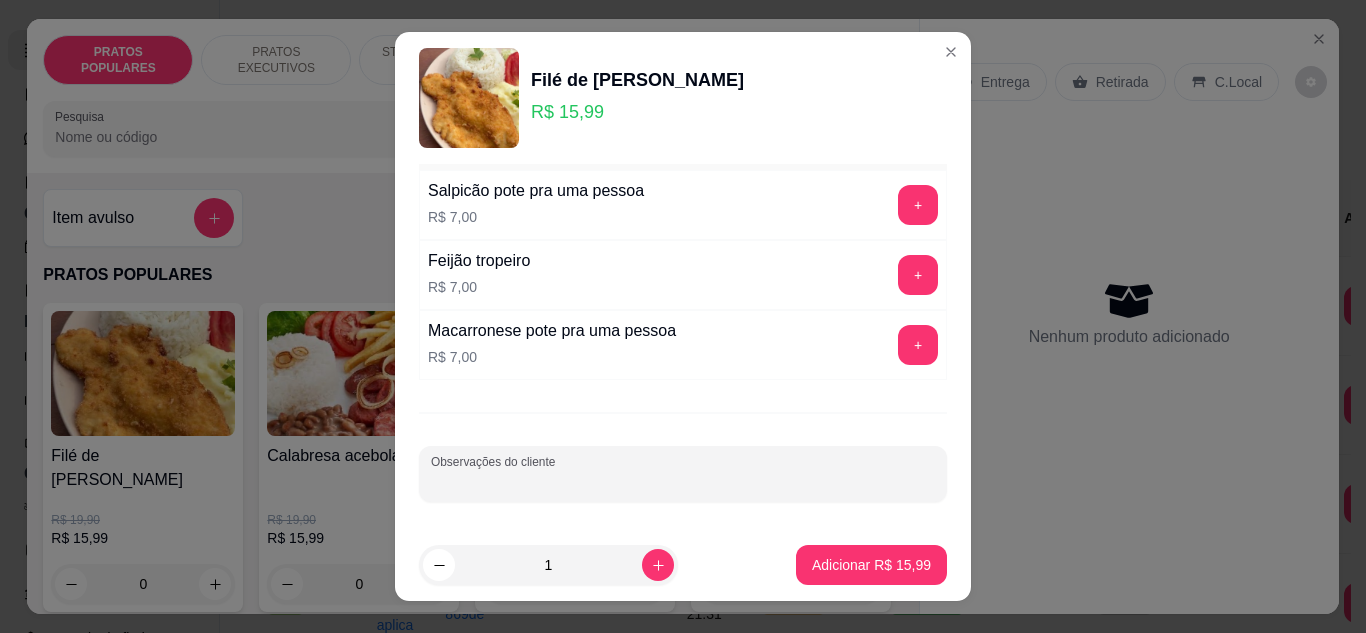 type on "c" 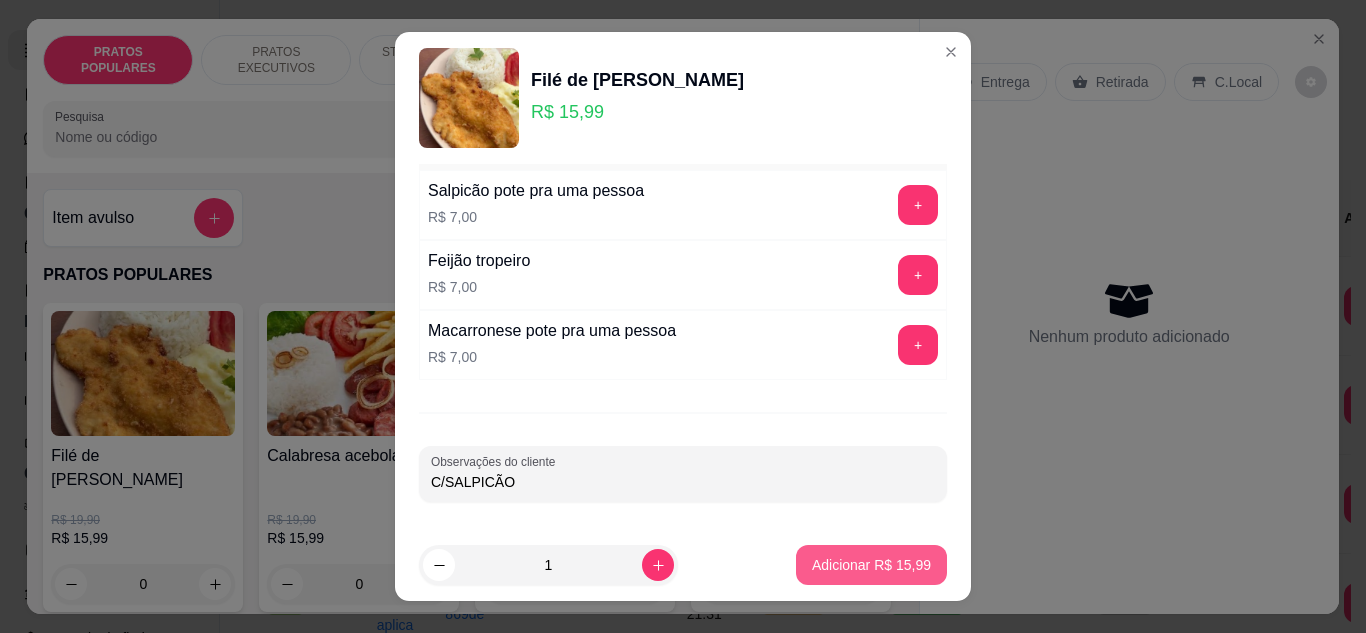 type on "C/SALPICÃO" 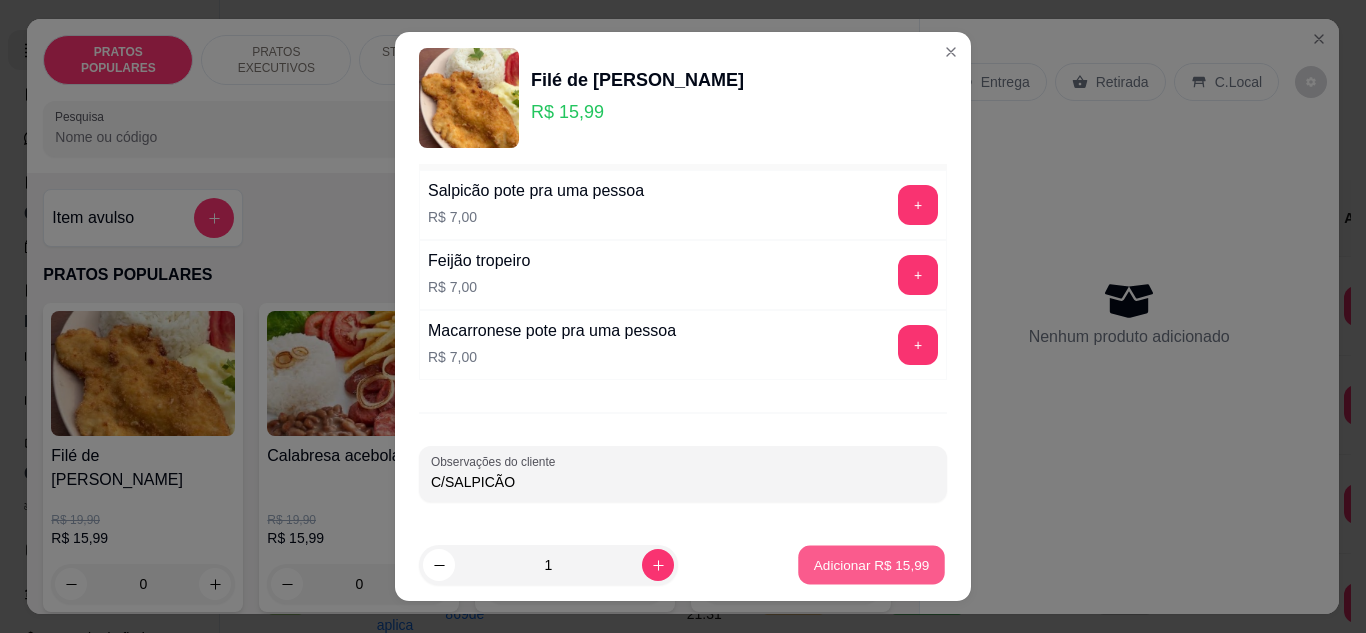 click on "Adicionar   R$ 15,99" at bounding box center [872, 565] 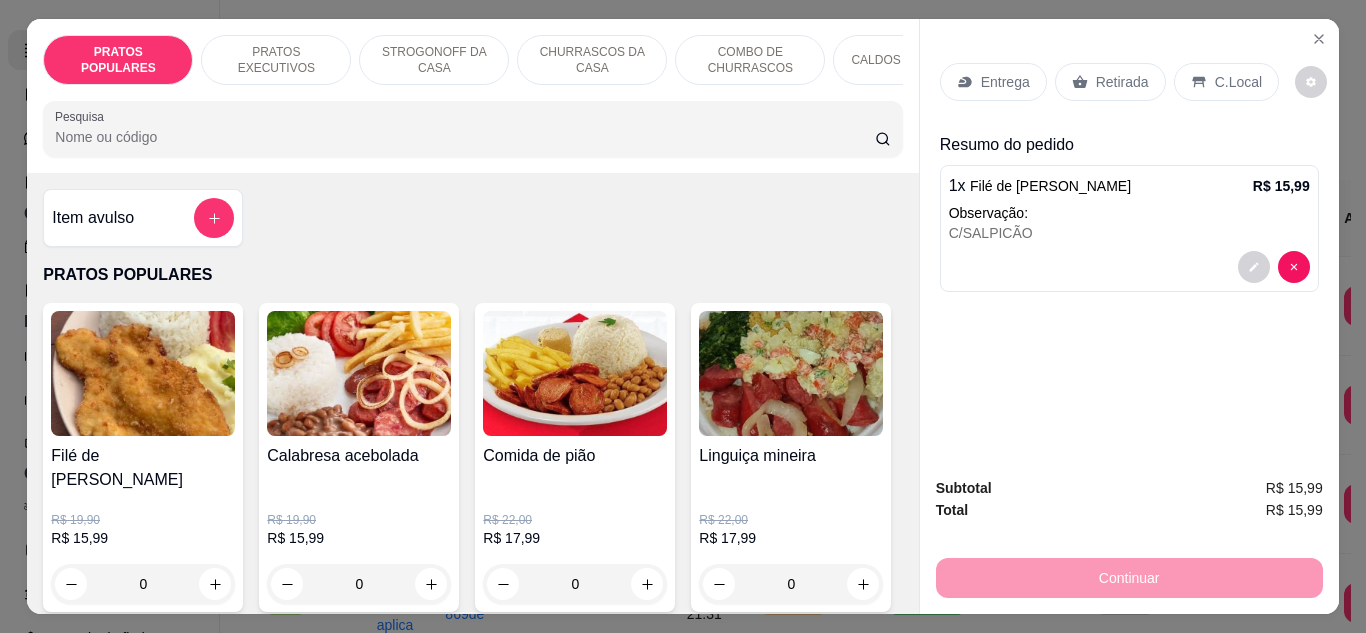 click on "Retirada" at bounding box center (1122, 82) 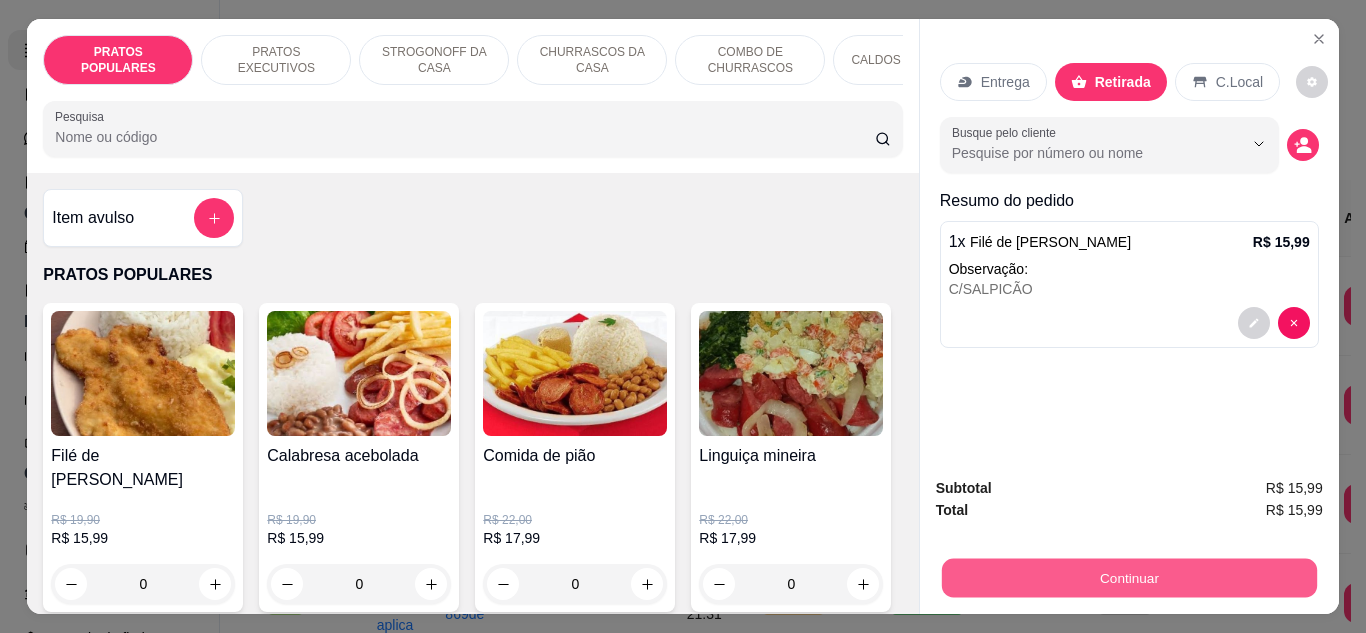 click on "Continuar" at bounding box center [1128, 578] 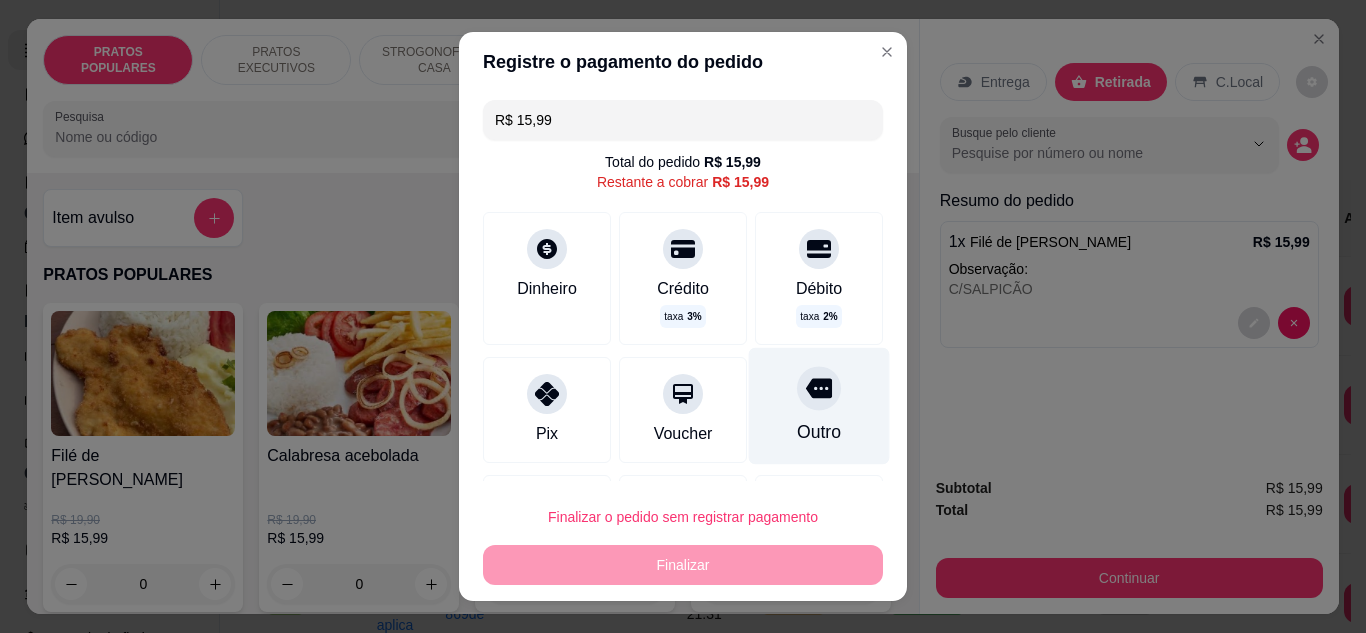 click on "Outro" at bounding box center [819, 405] 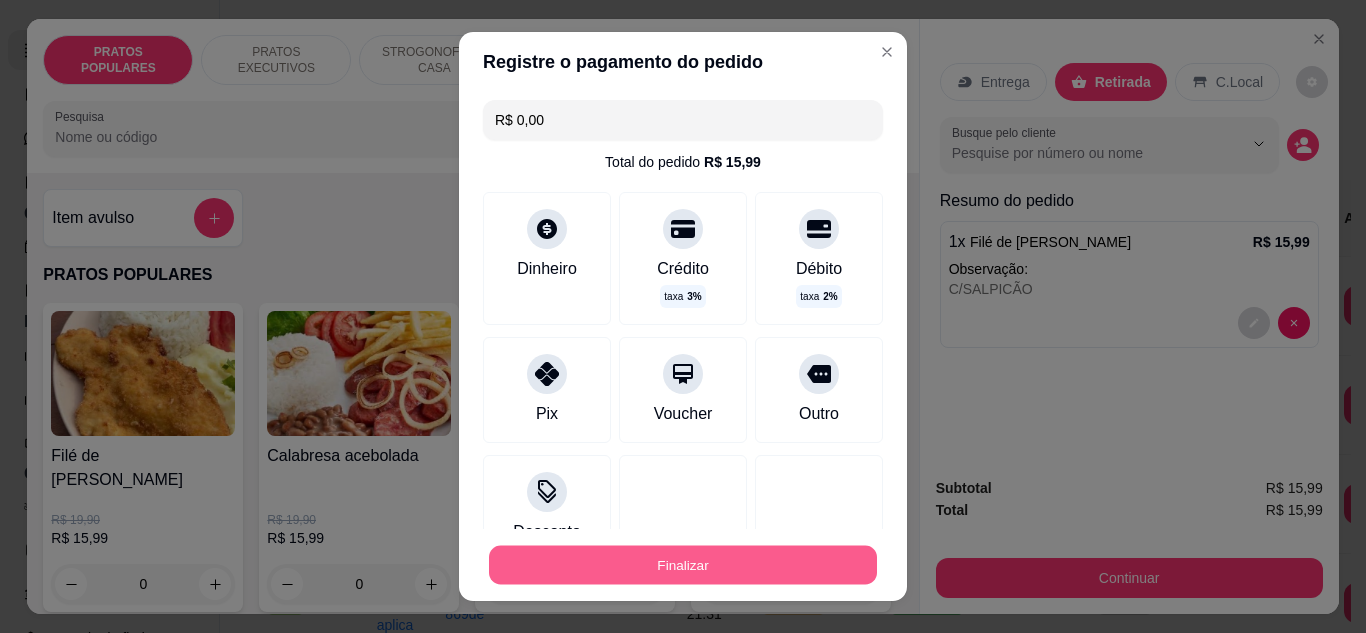 click on "Finalizar" at bounding box center (683, 565) 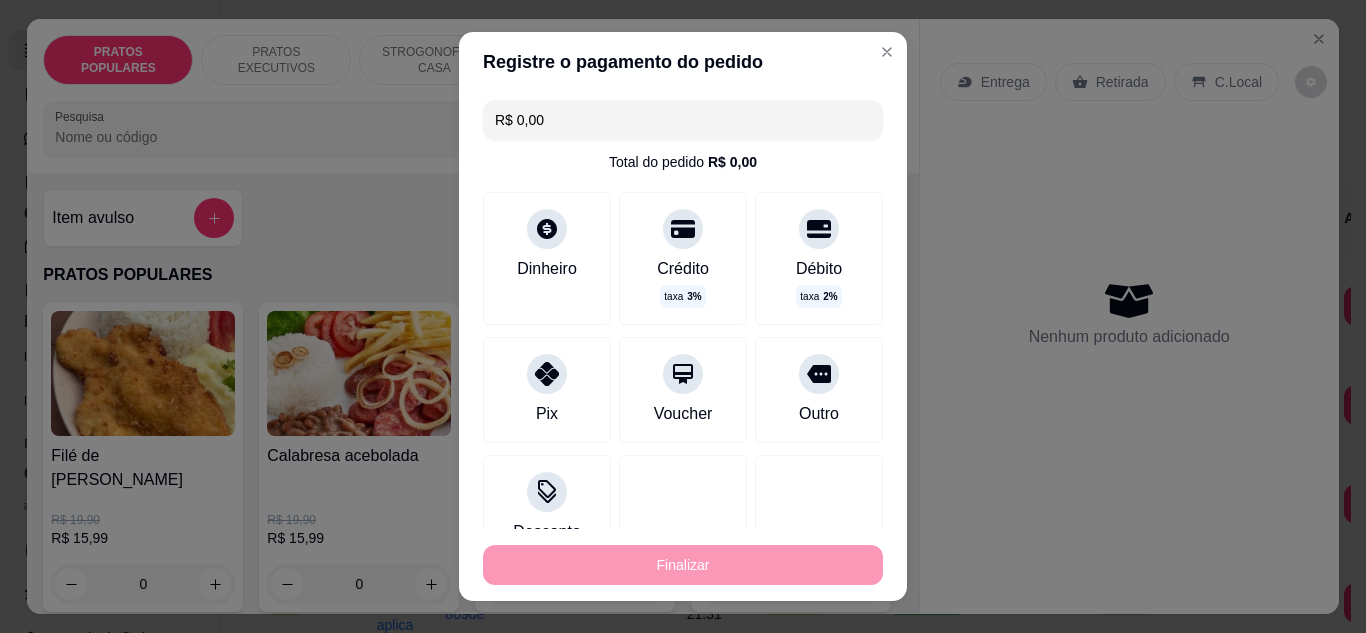 type on "-R$ 15,99" 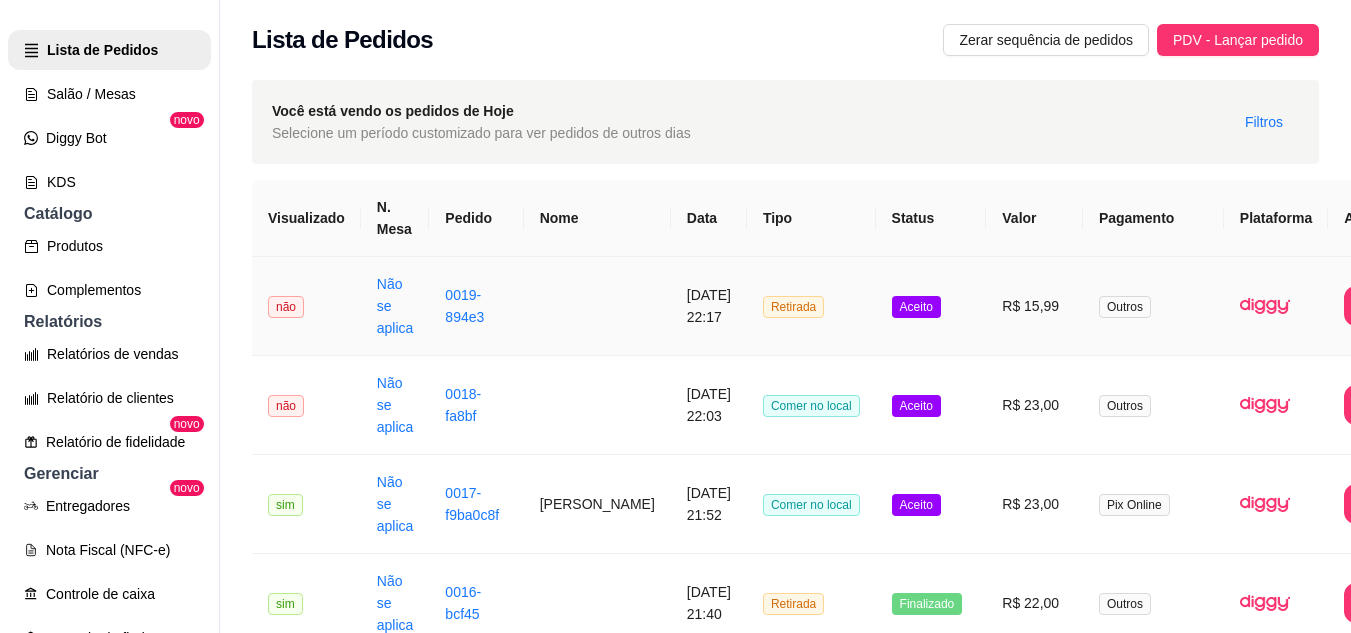 click on "Outros" at bounding box center (1153, 306) 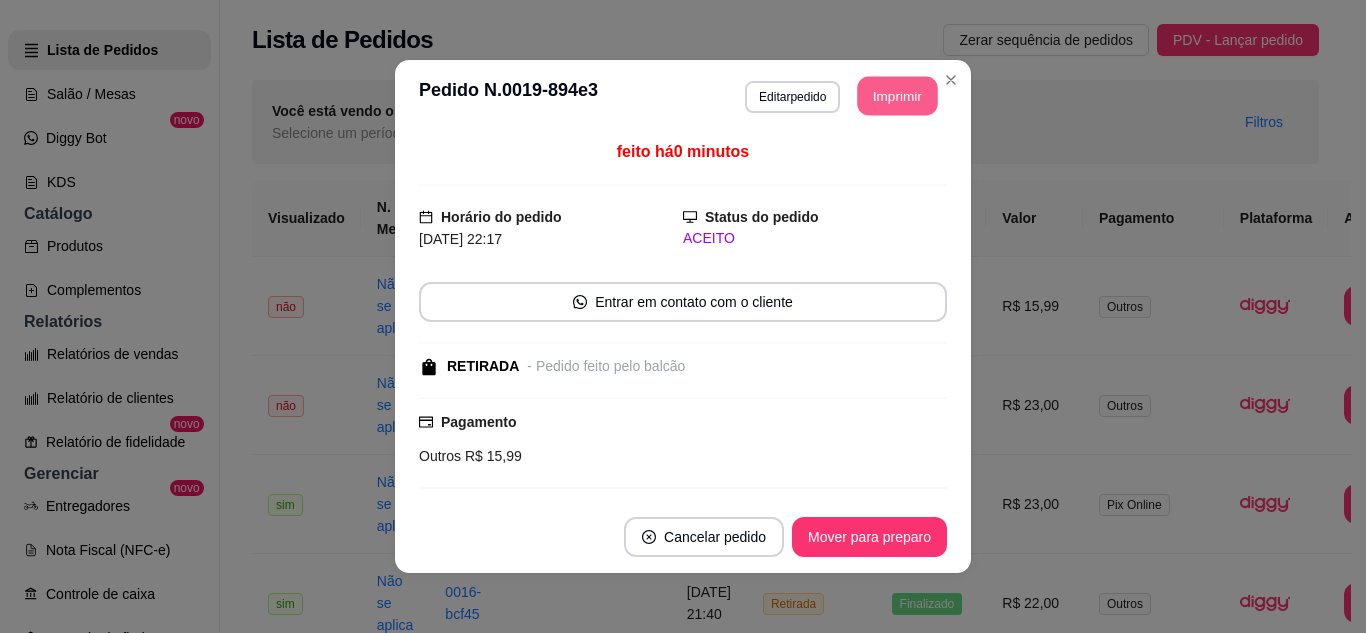 click on "Imprimir" at bounding box center [898, 96] 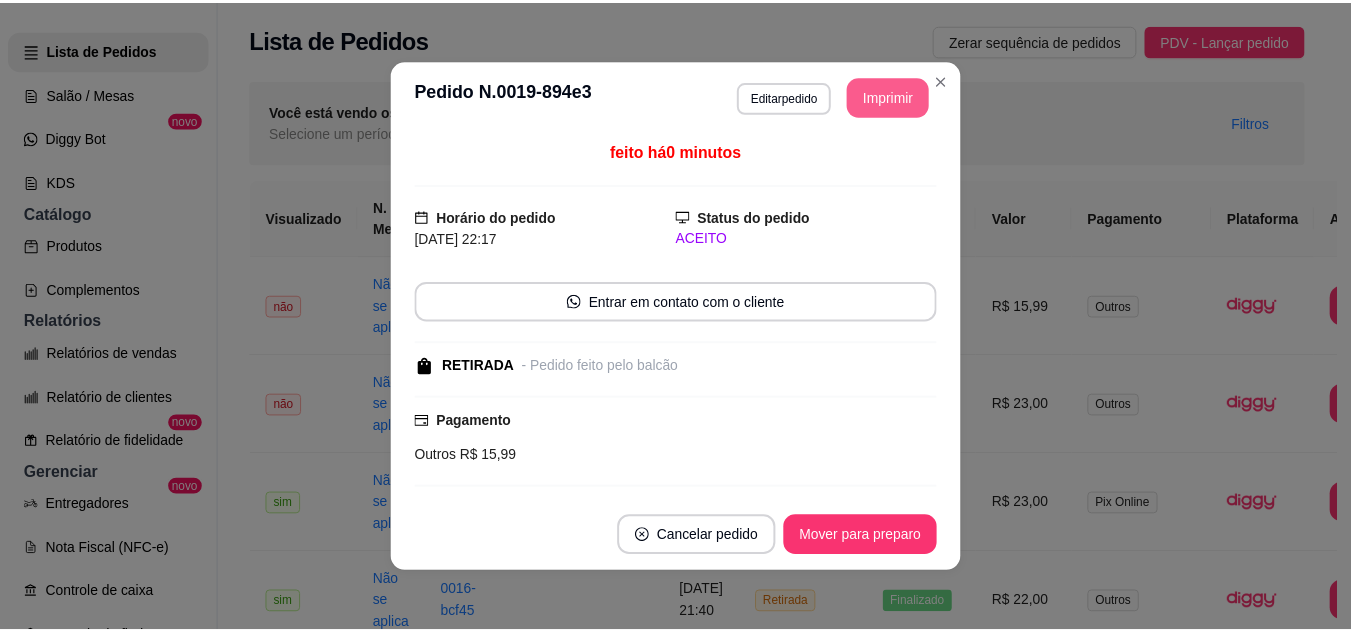 scroll, scrollTop: 0, scrollLeft: 0, axis: both 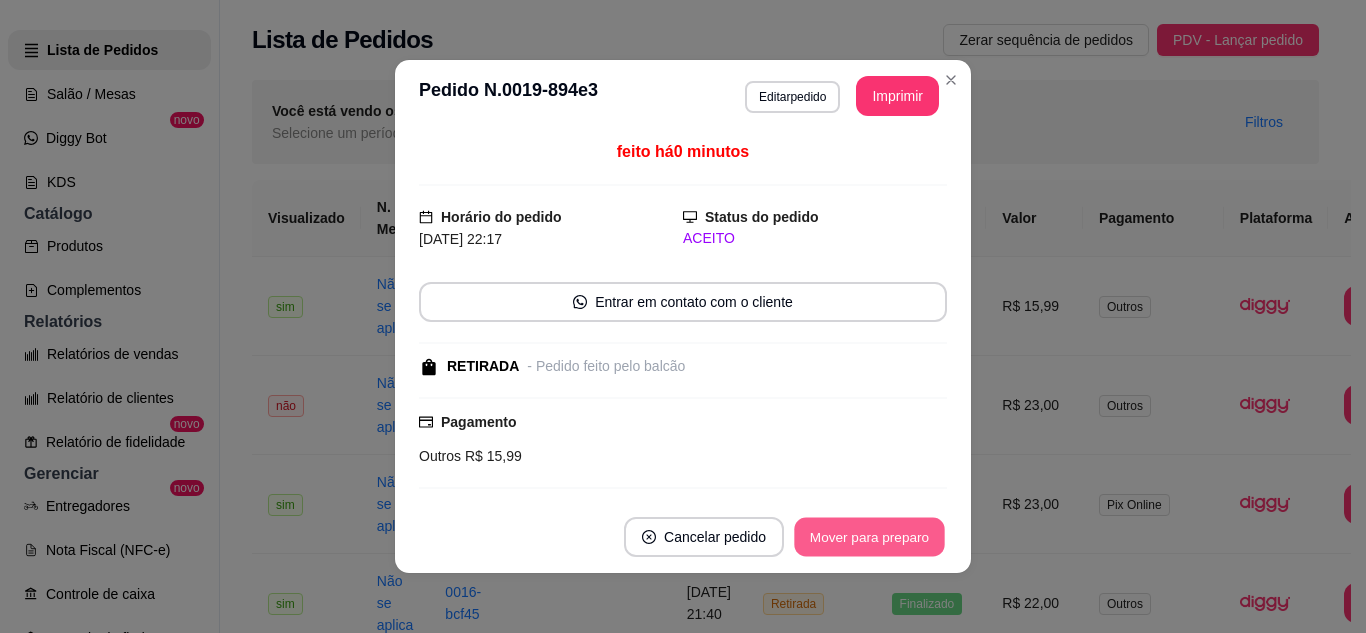 click on "Mover para preparo" at bounding box center [869, 537] 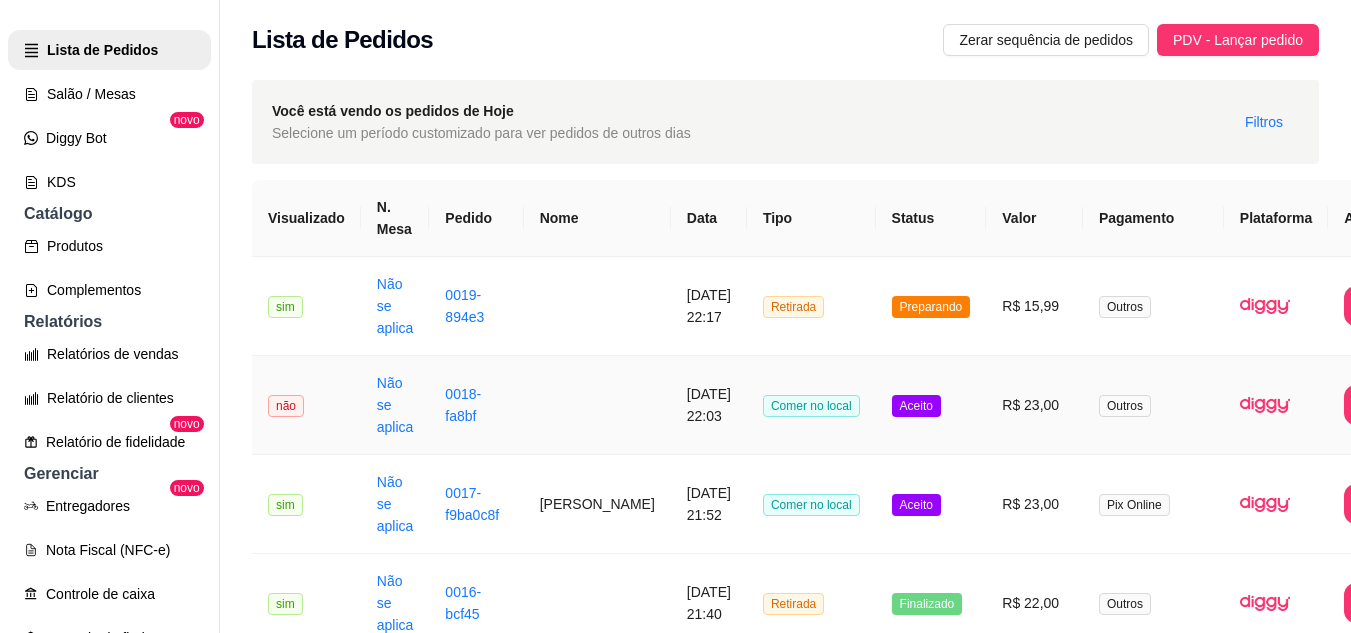 click on "Aceito" at bounding box center (931, 405) 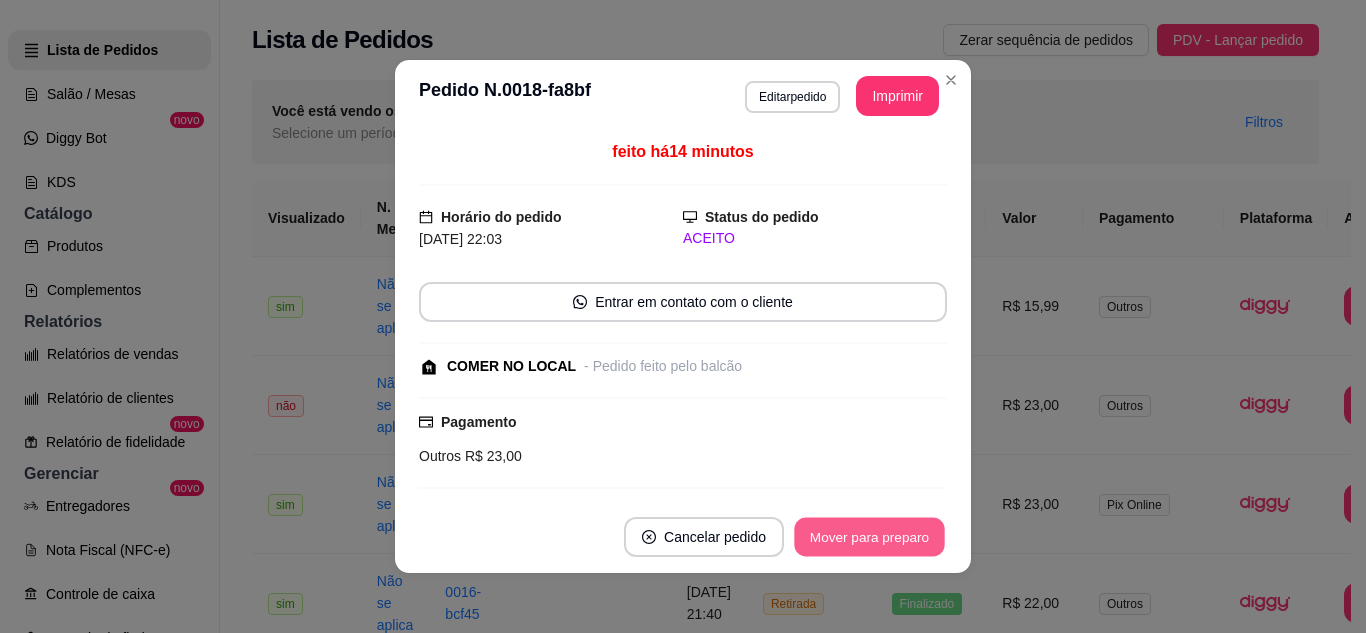 click on "Mover para preparo" at bounding box center (869, 537) 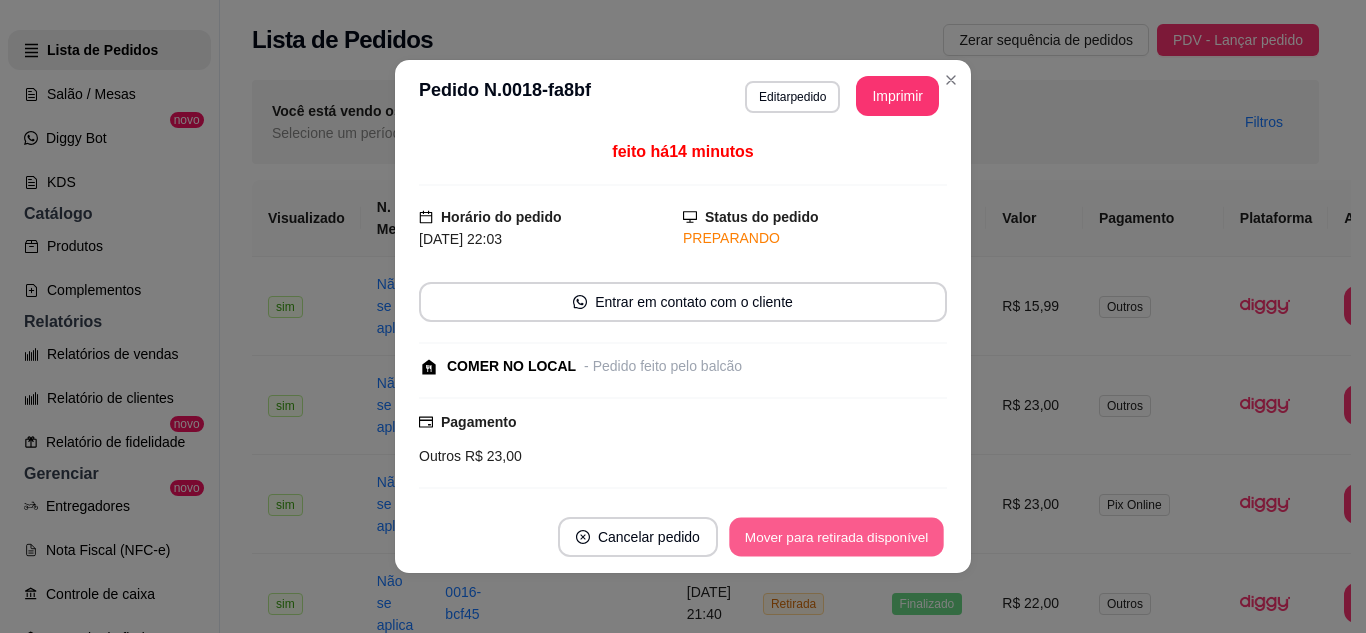 click on "Mover para retirada disponível" at bounding box center [836, 537] 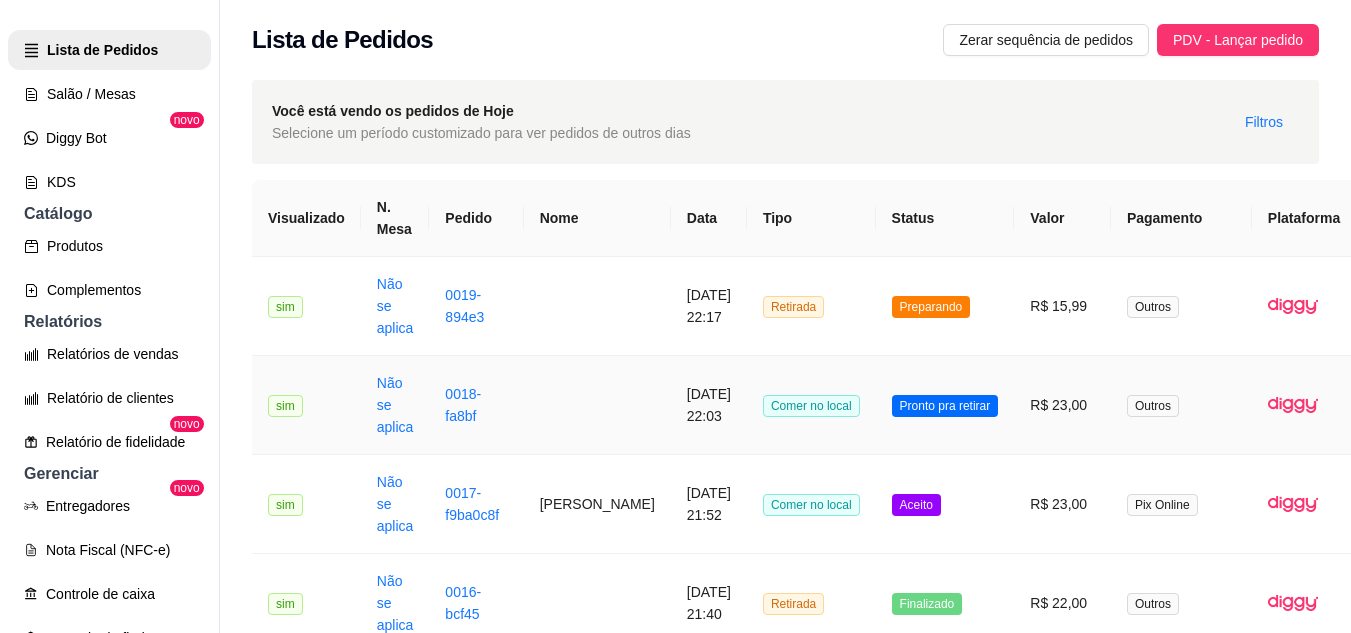 click on "Pronto pra retirar" at bounding box center [945, 405] 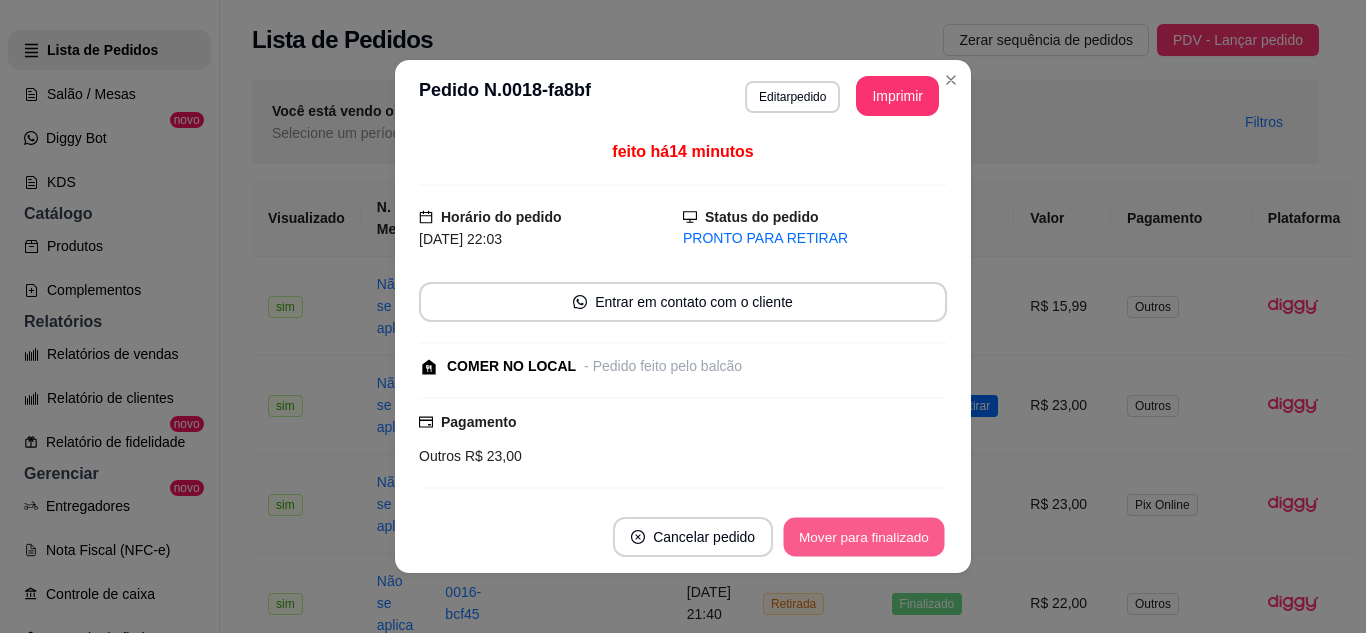 click on "Mover para finalizado" at bounding box center [864, 537] 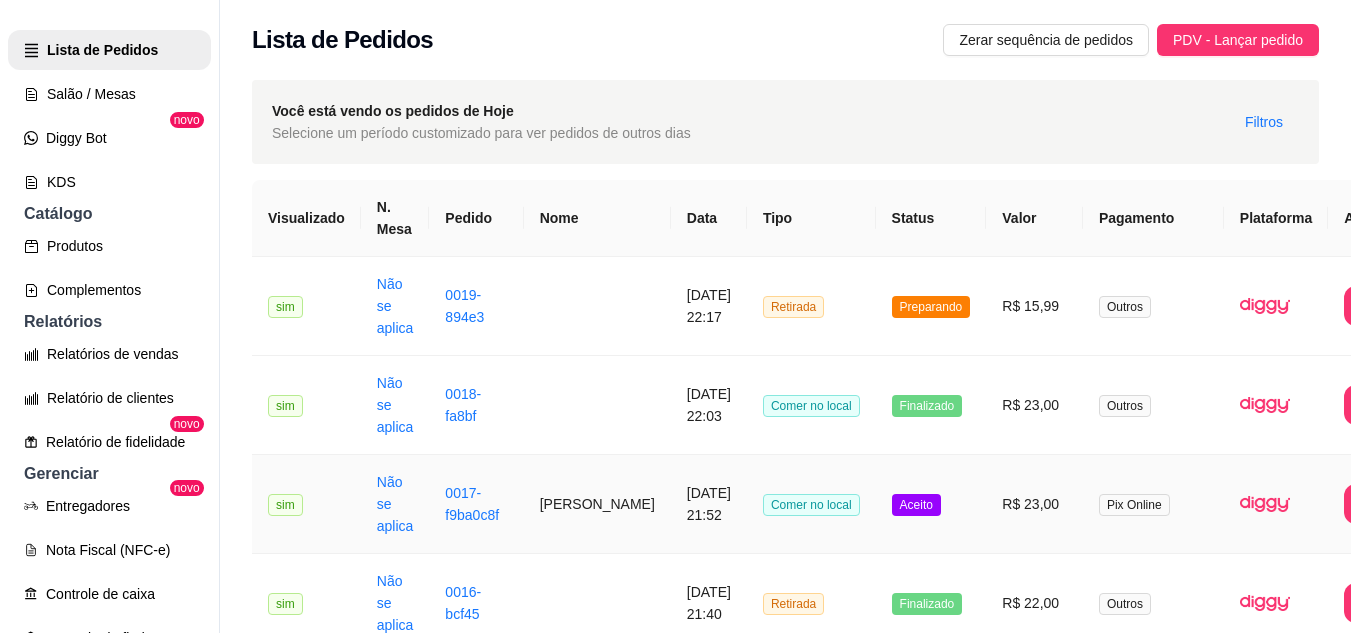 click on "Aceito" at bounding box center [931, 504] 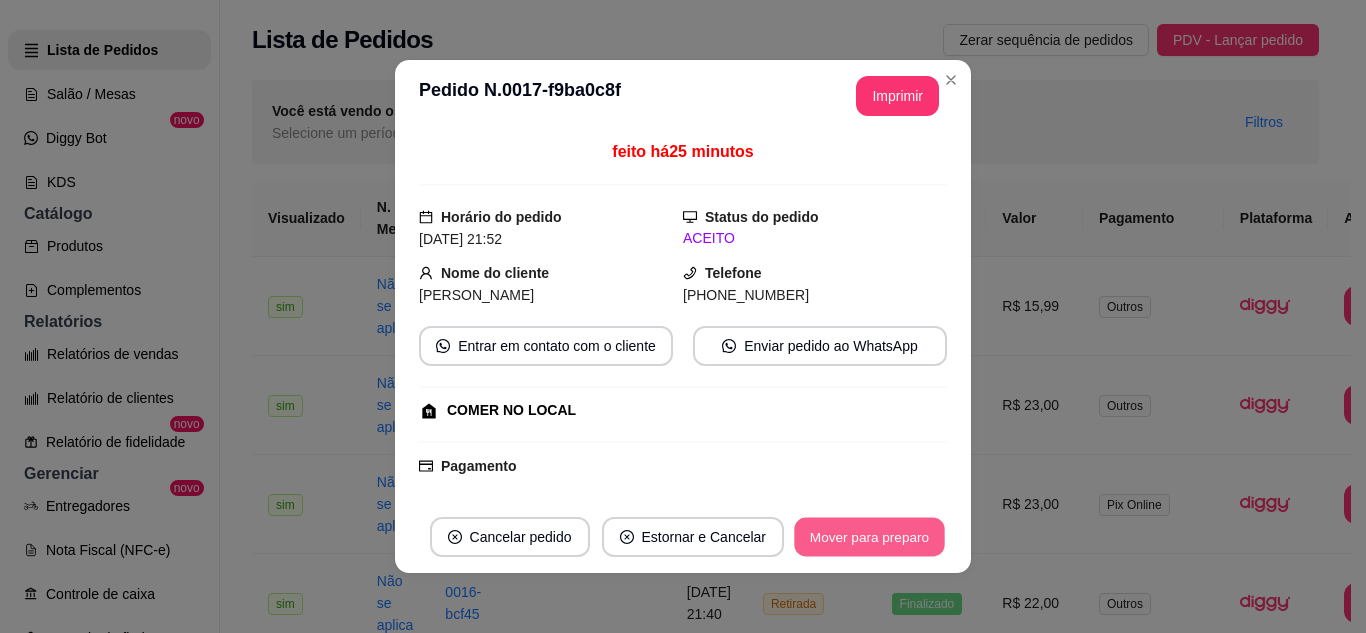 click on "Mover para preparo" at bounding box center [869, 537] 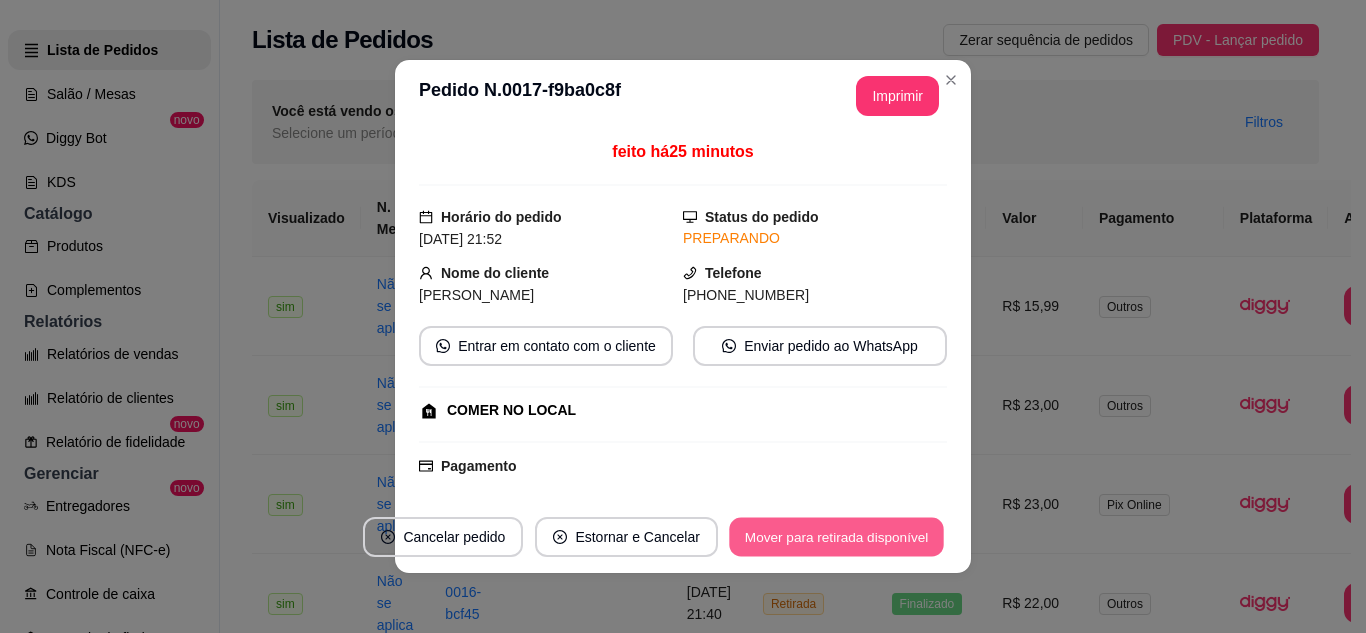 click on "Mover para retirada disponível" at bounding box center [836, 537] 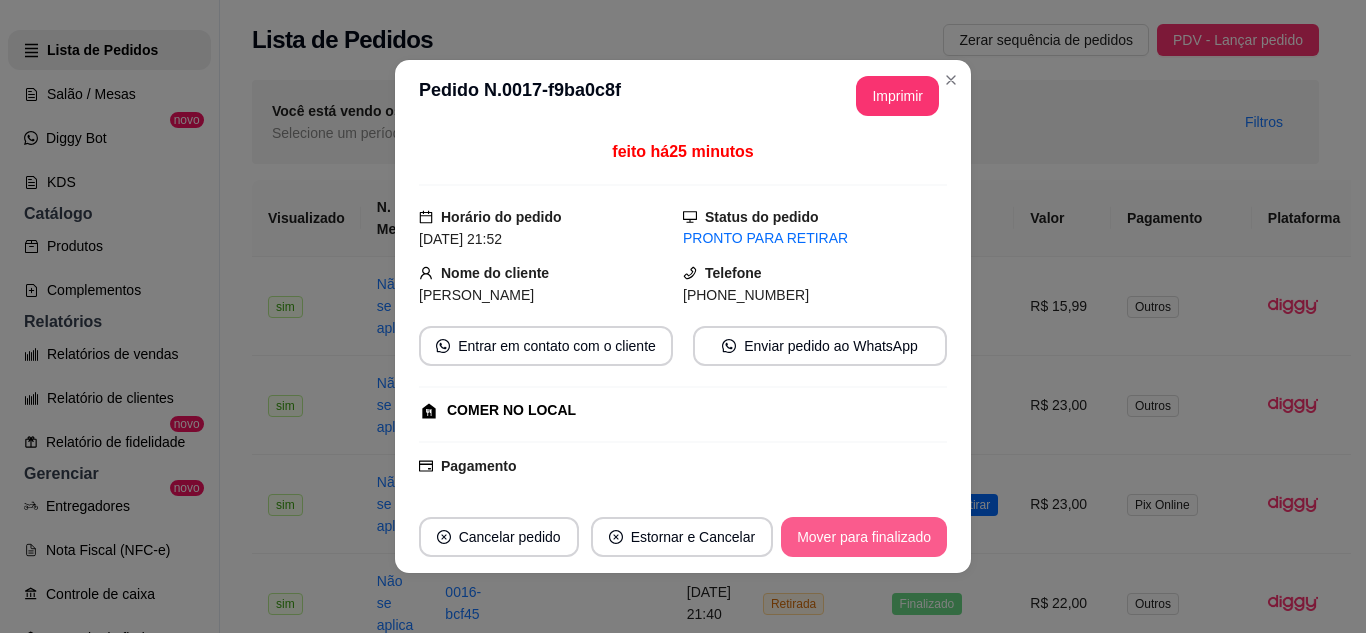 click on "Mover para finalizado" at bounding box center (864, 537) 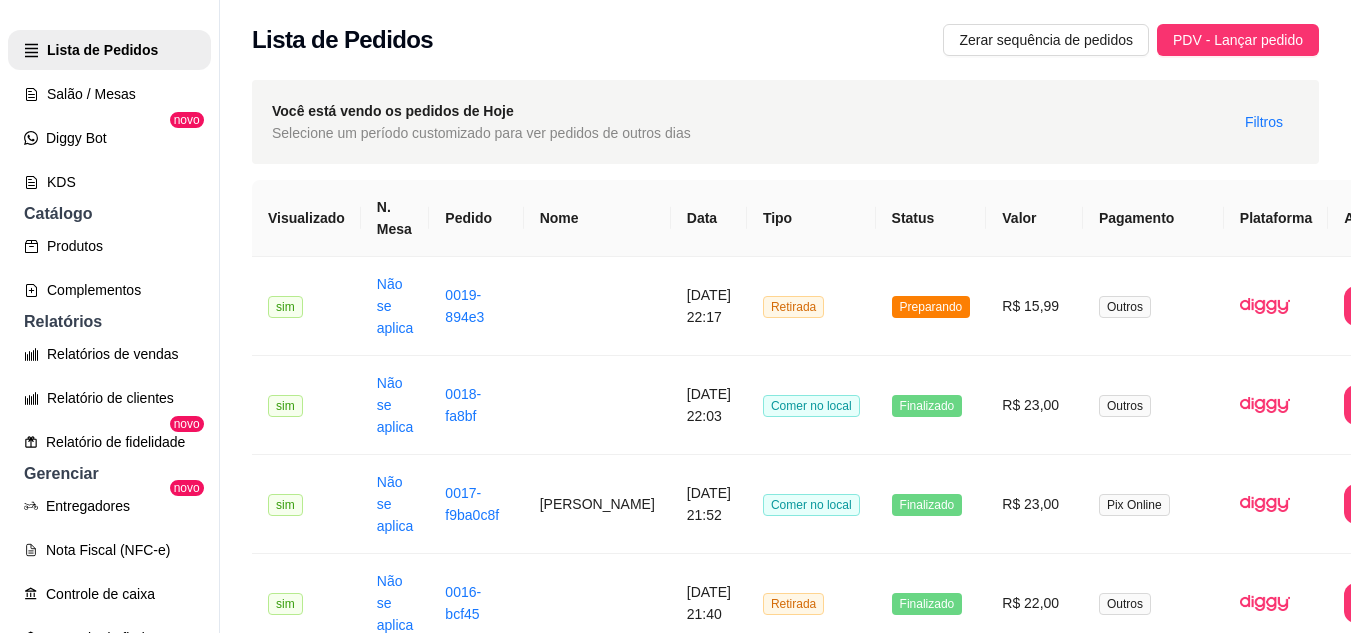 click on "Você está vendo os pedidos de   Hoje Selecione um período customizado para ver pedidos de outros dias Filtros" at bounding box center [785, 122] 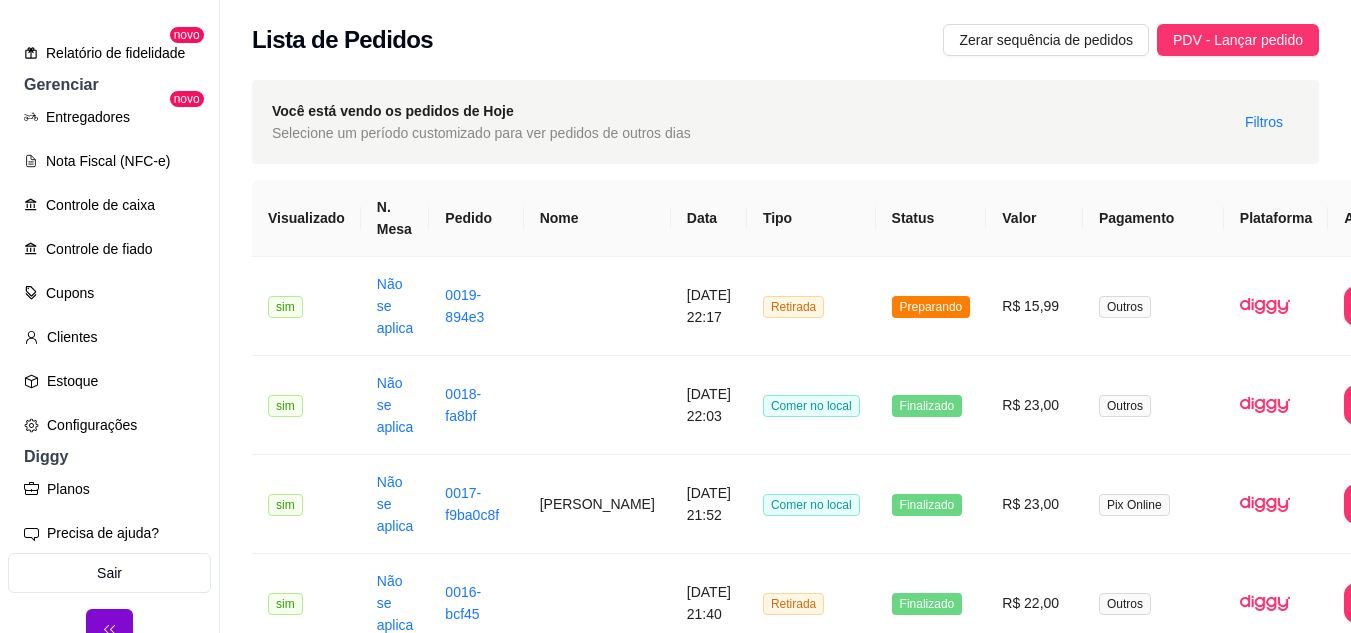 scroll, scrollTop: 737, scrollLeft: 0, axis: vertical 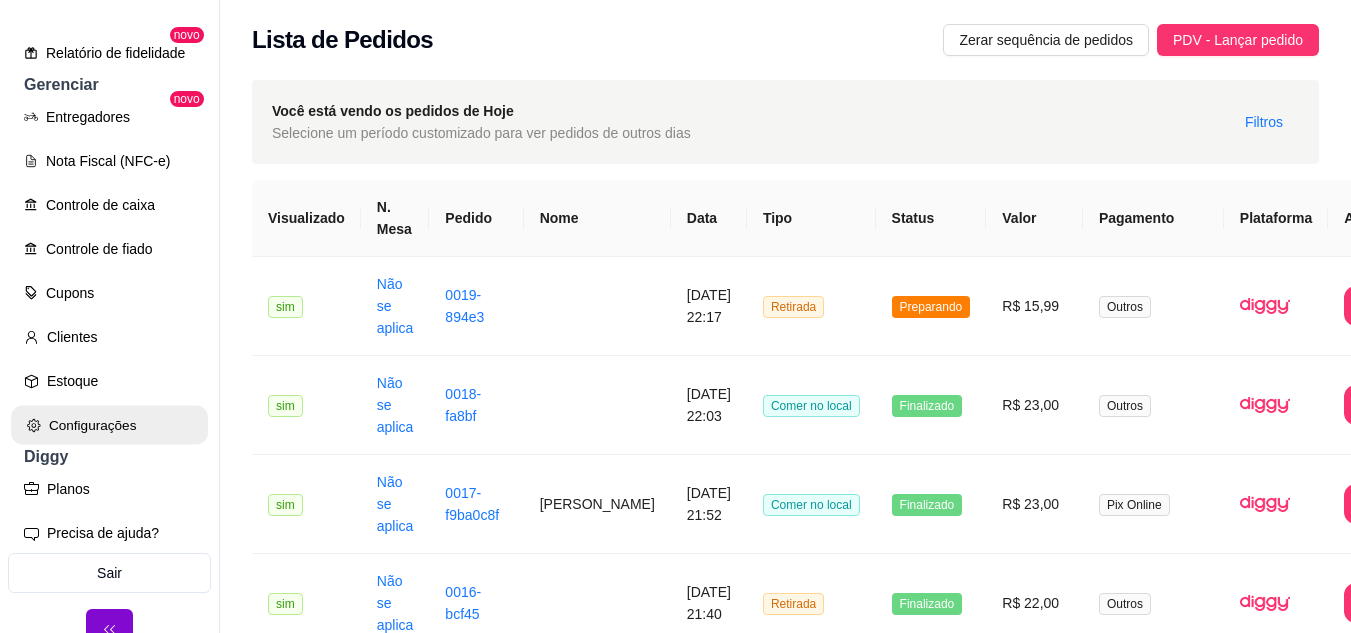 click on "Configurações" at bounding box center (109, 425) 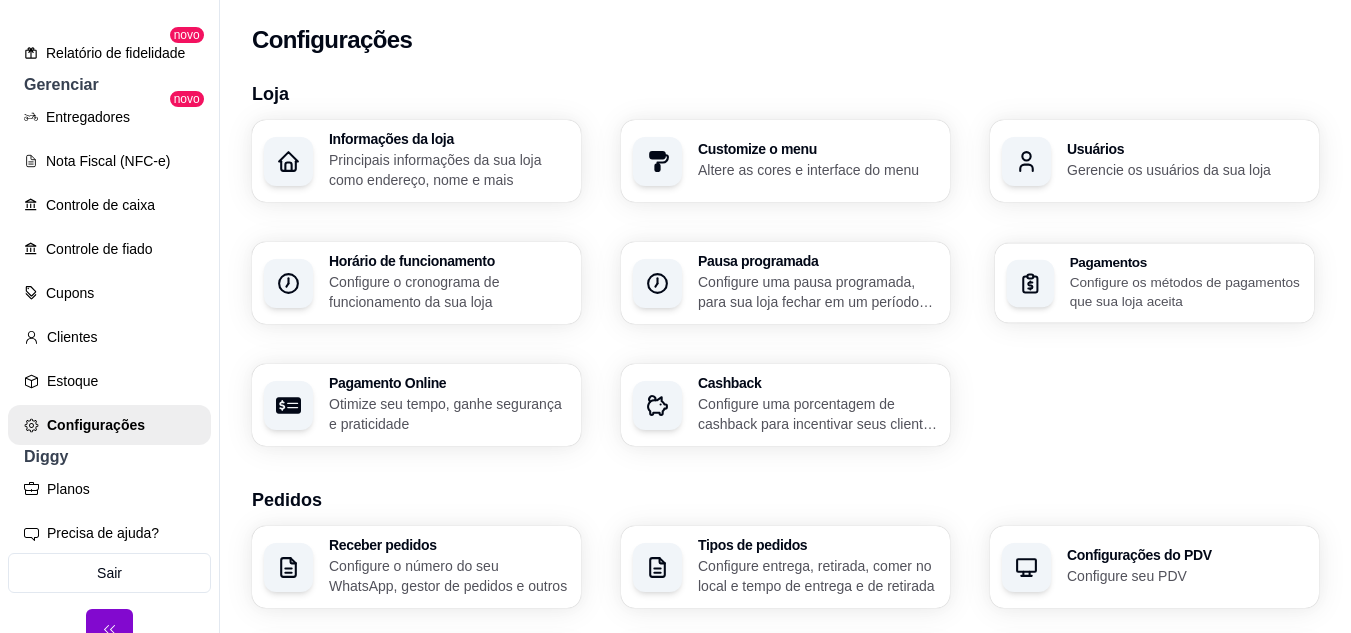 click on "Pagamentos" at bounding box center (1186, 262) 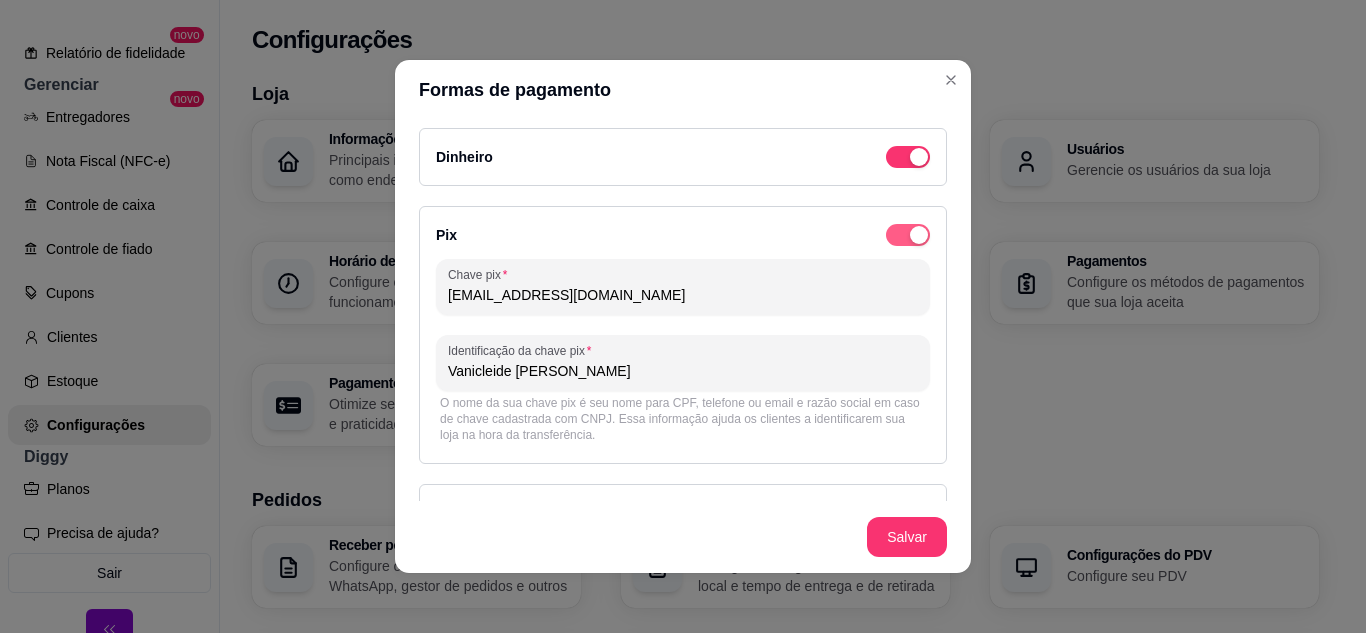 click at bounding box center [919, 157] 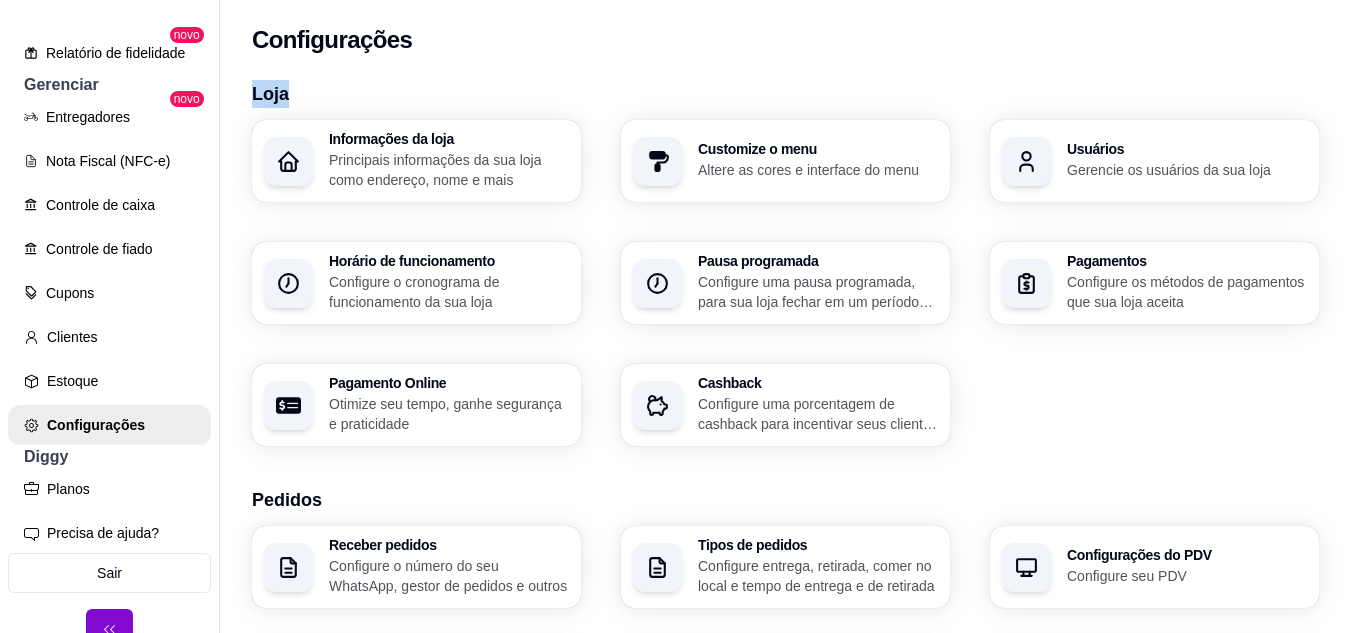 drag, startPoint x: 642, startPoint y: 89, endPoint x: 404, endPoint y: -86, distance: 295.41327 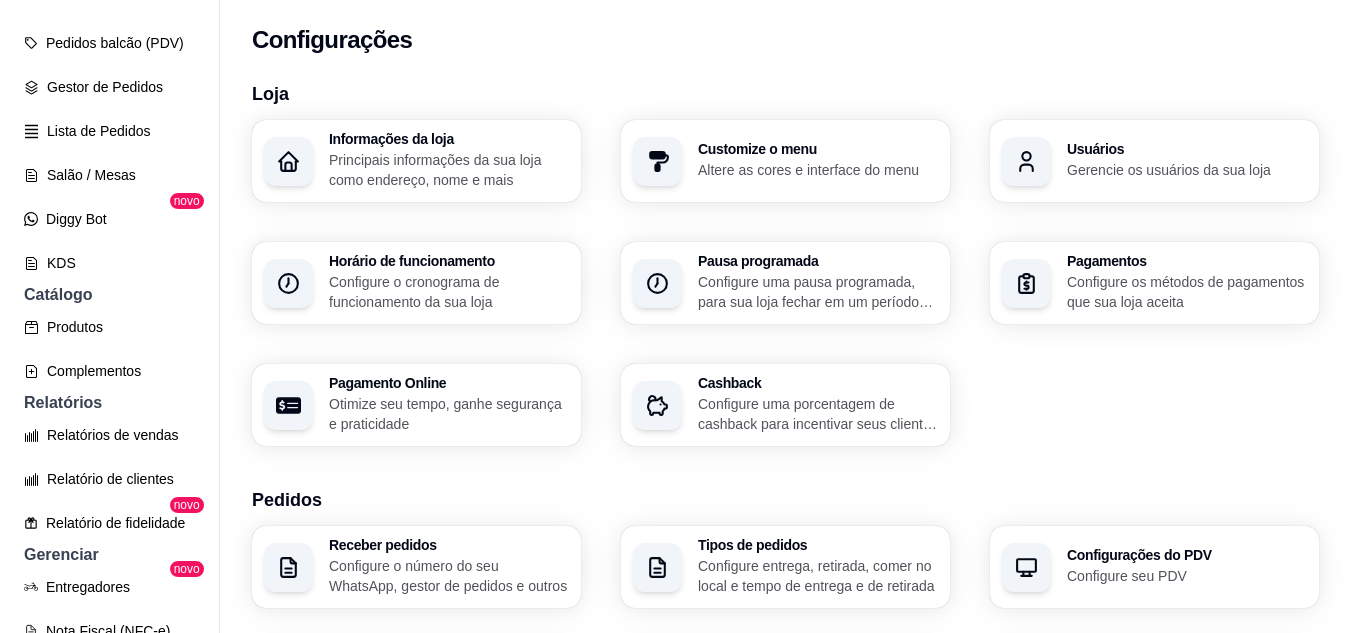 scroll, scrollTop: 223, scrollLeft: 0, axis: vertical 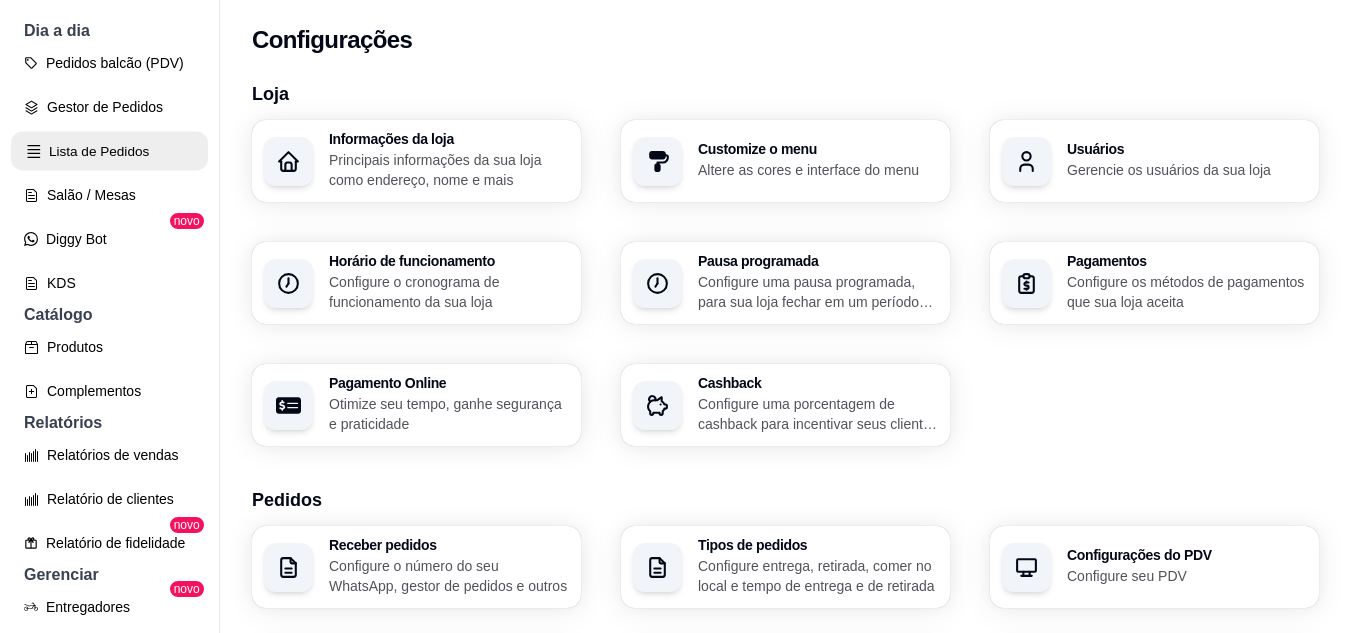 click on "Lista de Pedidos" at bounding box center [109, 151] 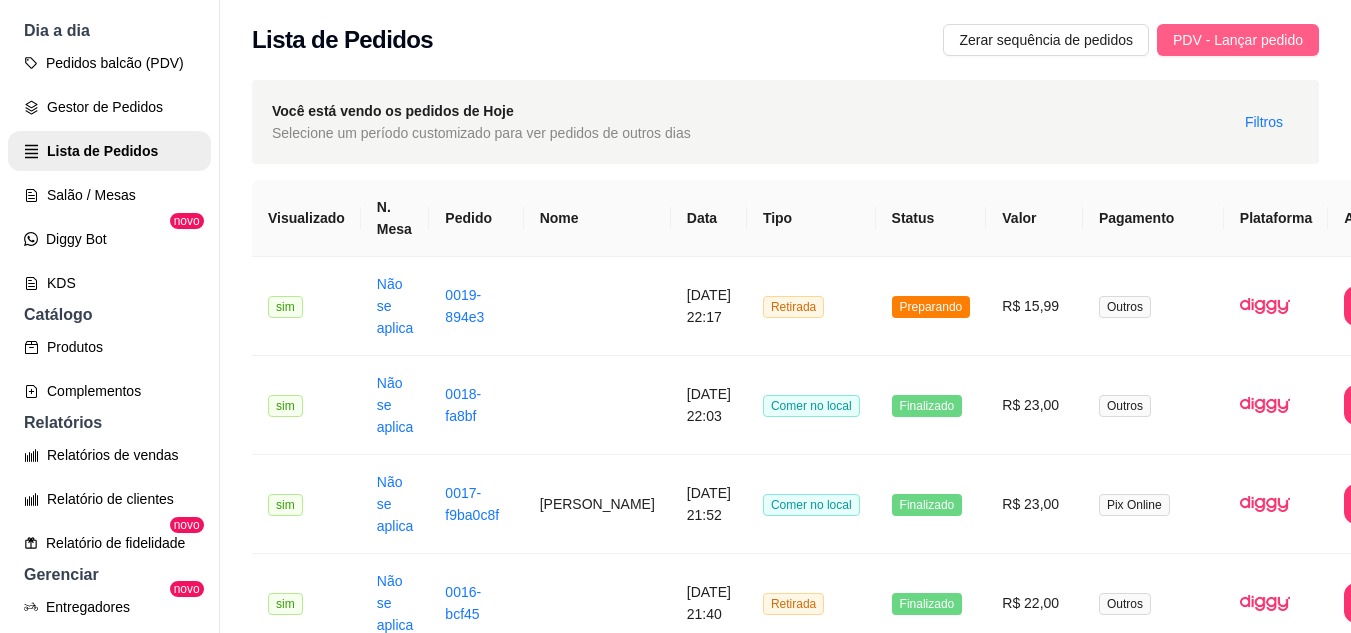 click on "PDV - Lançar pedido" at bounding box center (1238, 40) 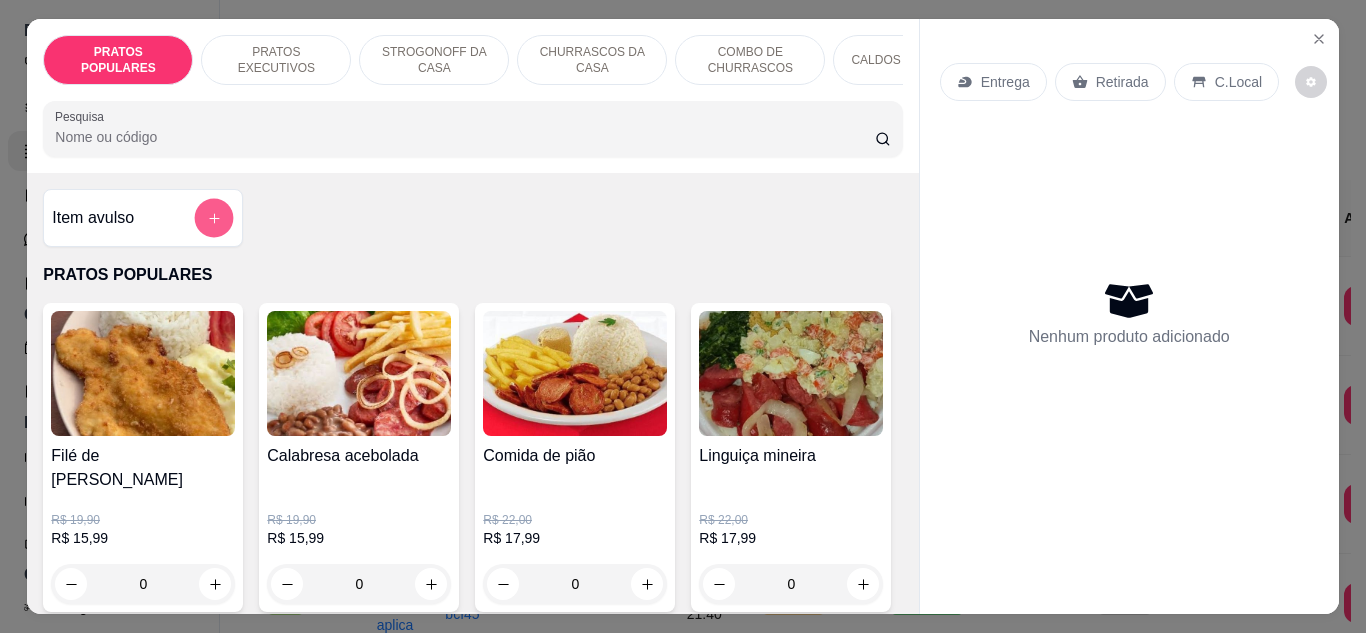 click at bounding box center (214, 218) 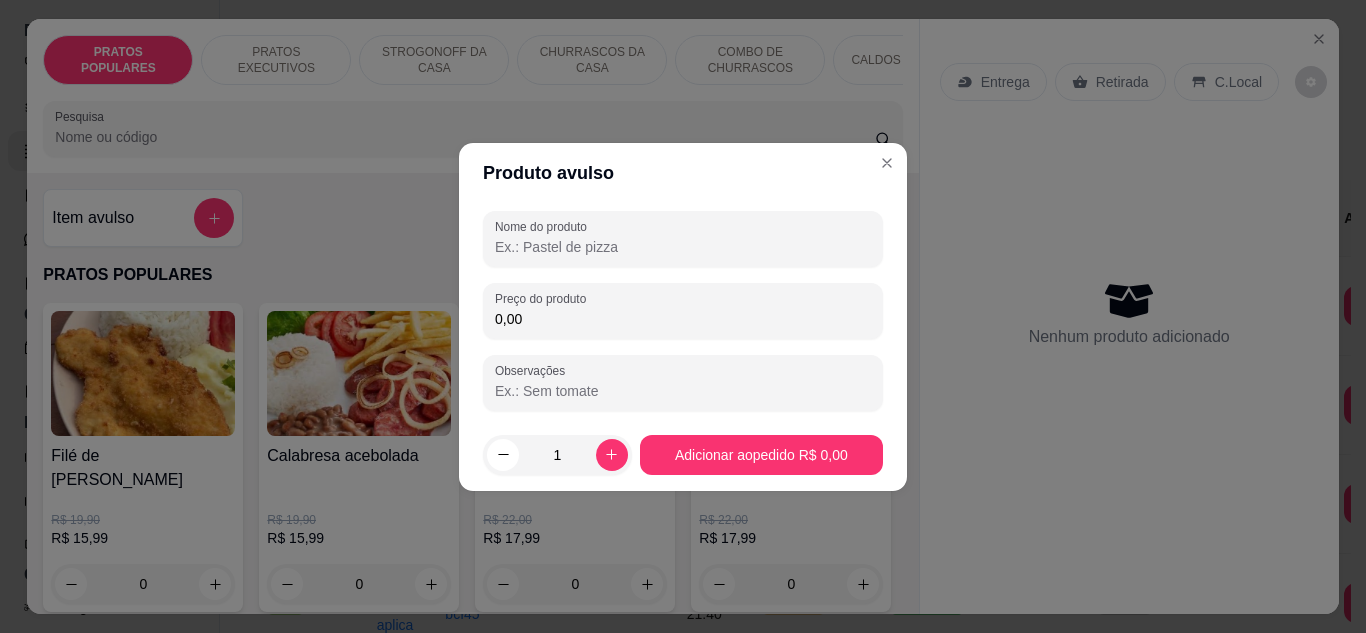 click on "Nome do produto" at bounding box center (683, 247) 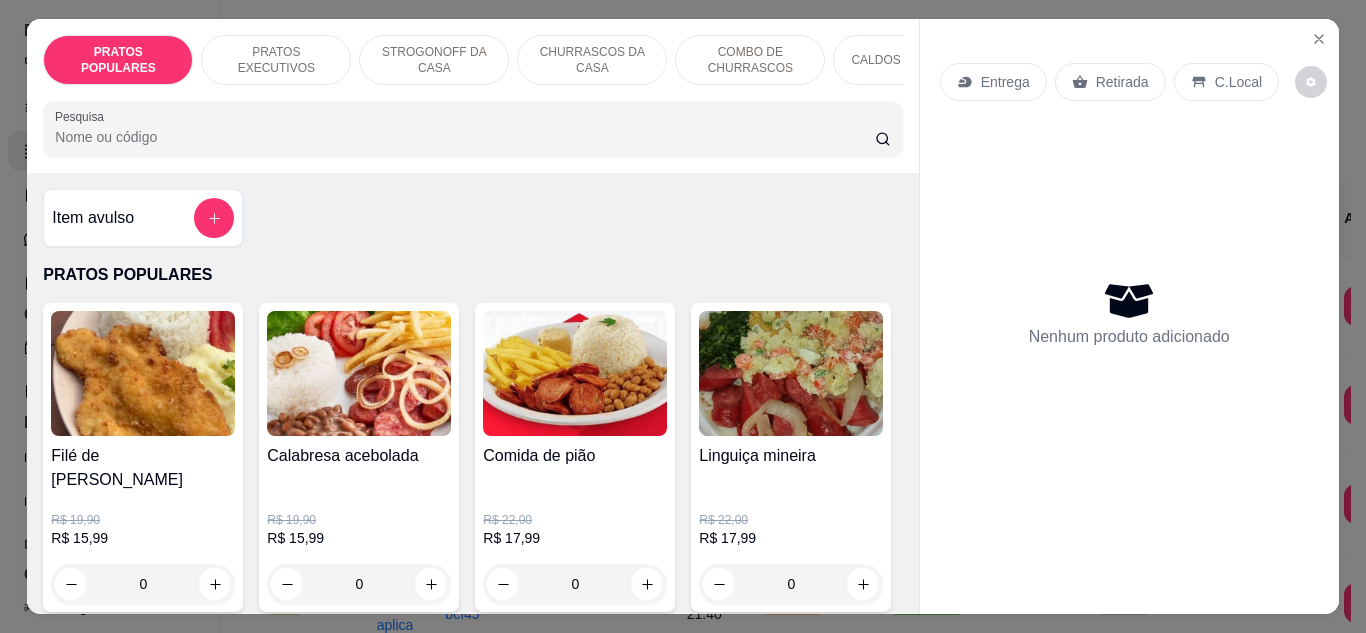 click on "Filé de frango á milanesa    R$ 19,90 R$ 15,99 0 Calabresa acebolada    R$ 19,90 R$ 15,99 0 Comida de pião   R$ 22,00 R$ 17,99 0 Linguiça mineira   R$ 22,00 R$ 17,99 0" at bounding box center [472, 457] 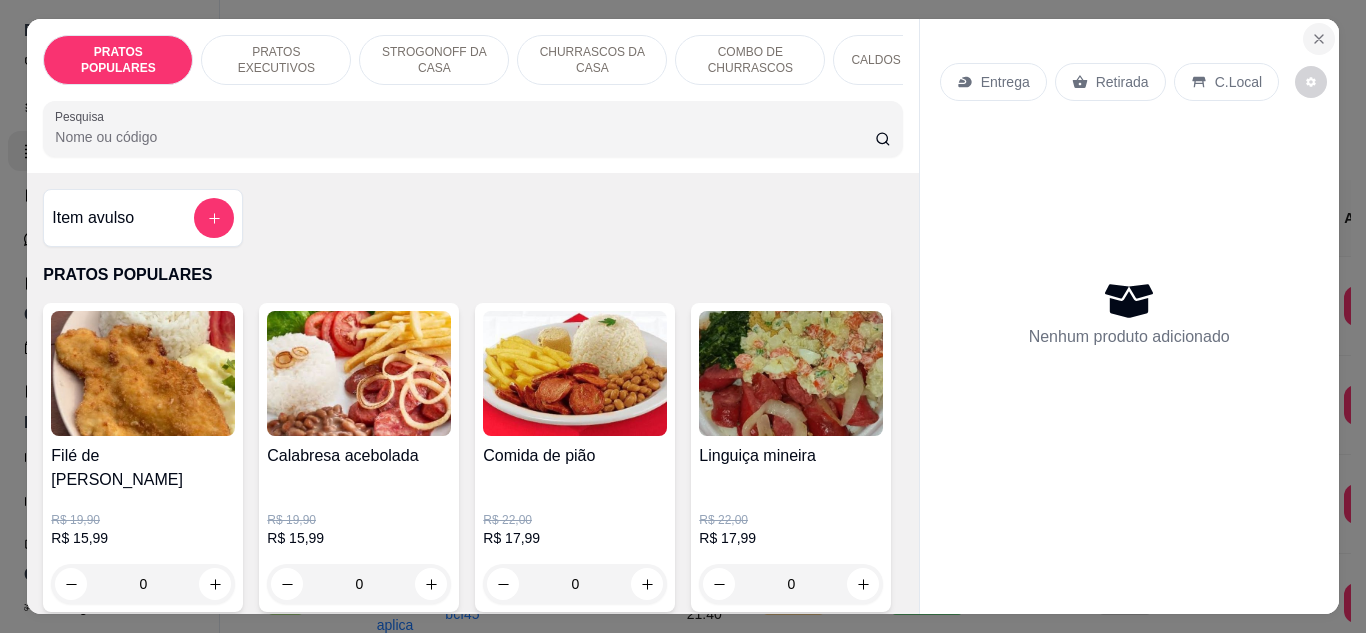 click 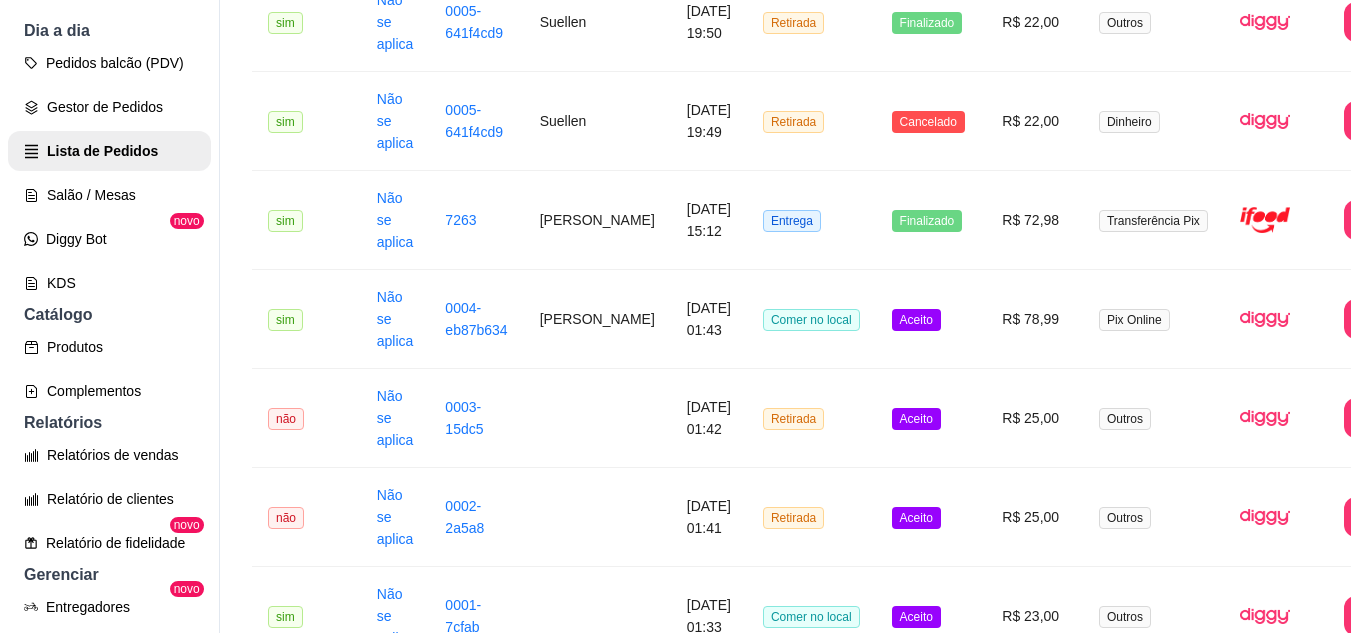 scroll, scrollTop: 1685, scrollLeft: 0, axis: vertical 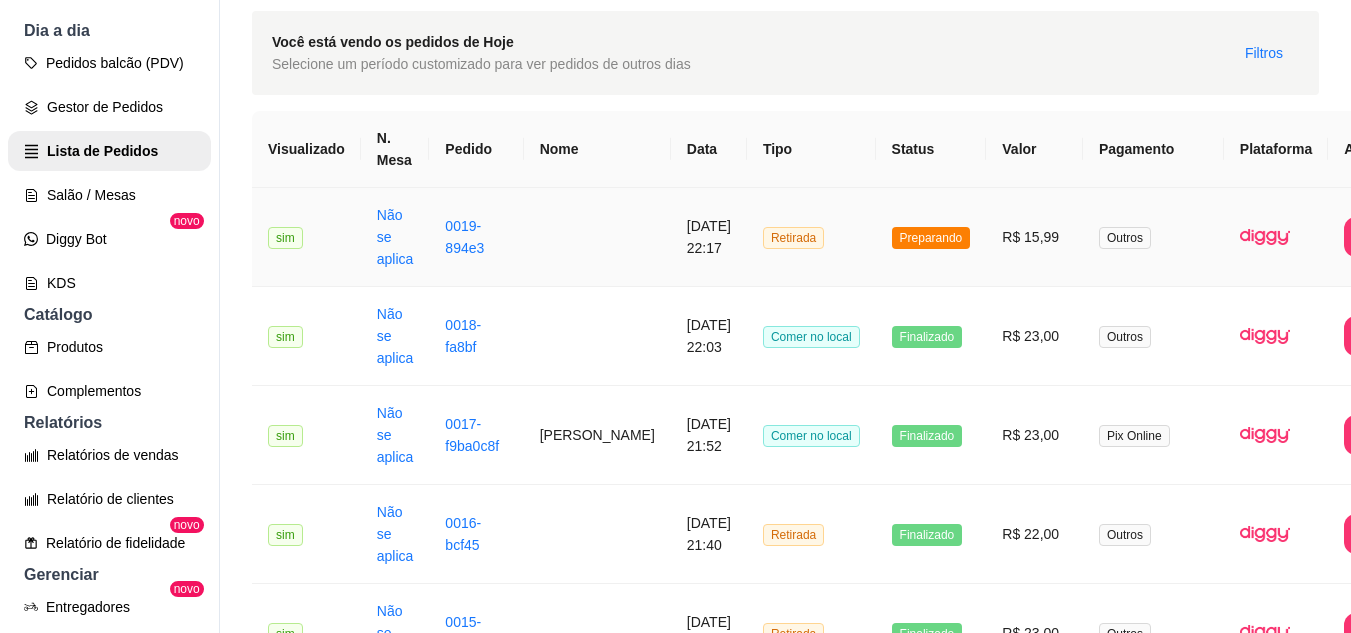 click on "Outros" at bounding box center (1153, 237) 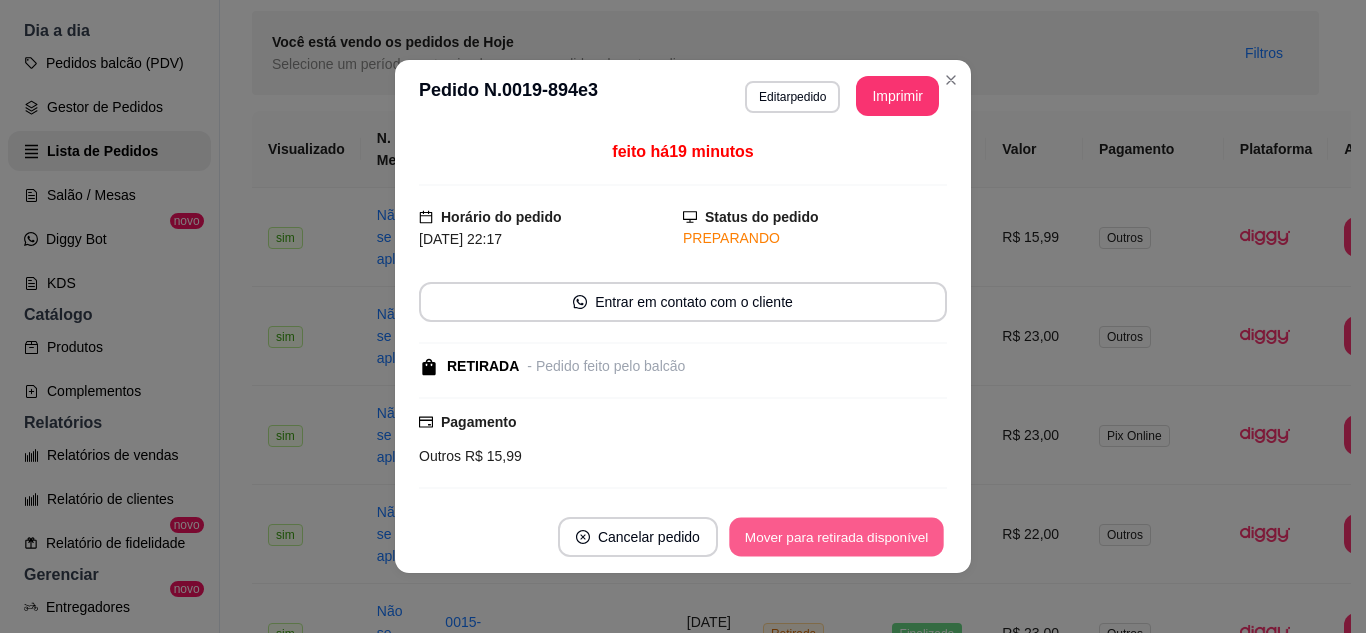 click on "Mover para retirada disponível" at bounding box center (836, 537) 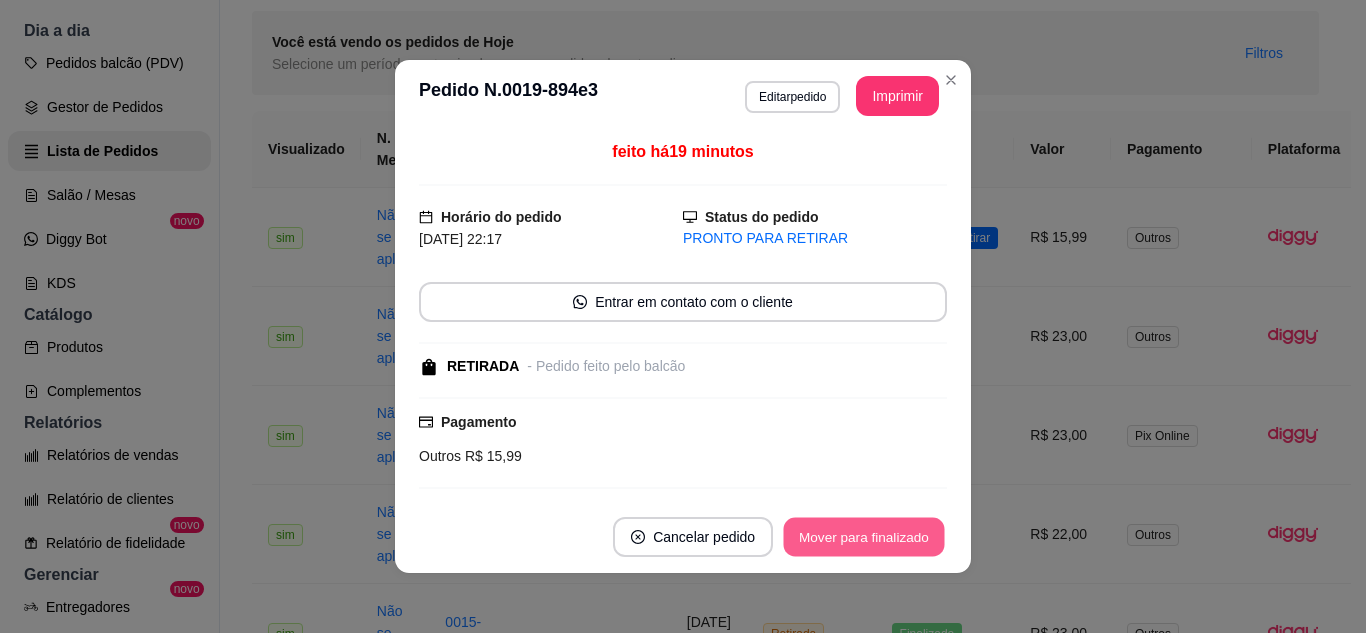 click on "Mover para finalizado" at bounding box center (864, 537) 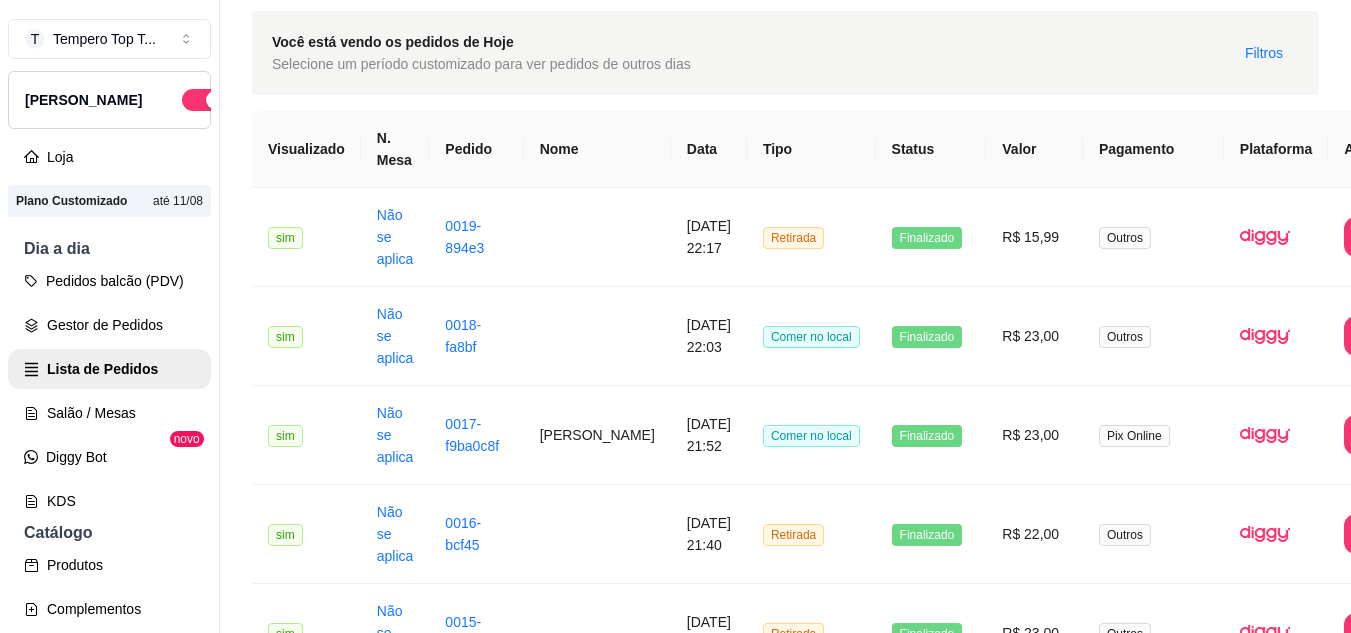 scroll, scrollTop: 0, scrollLeft: 0, axis: both 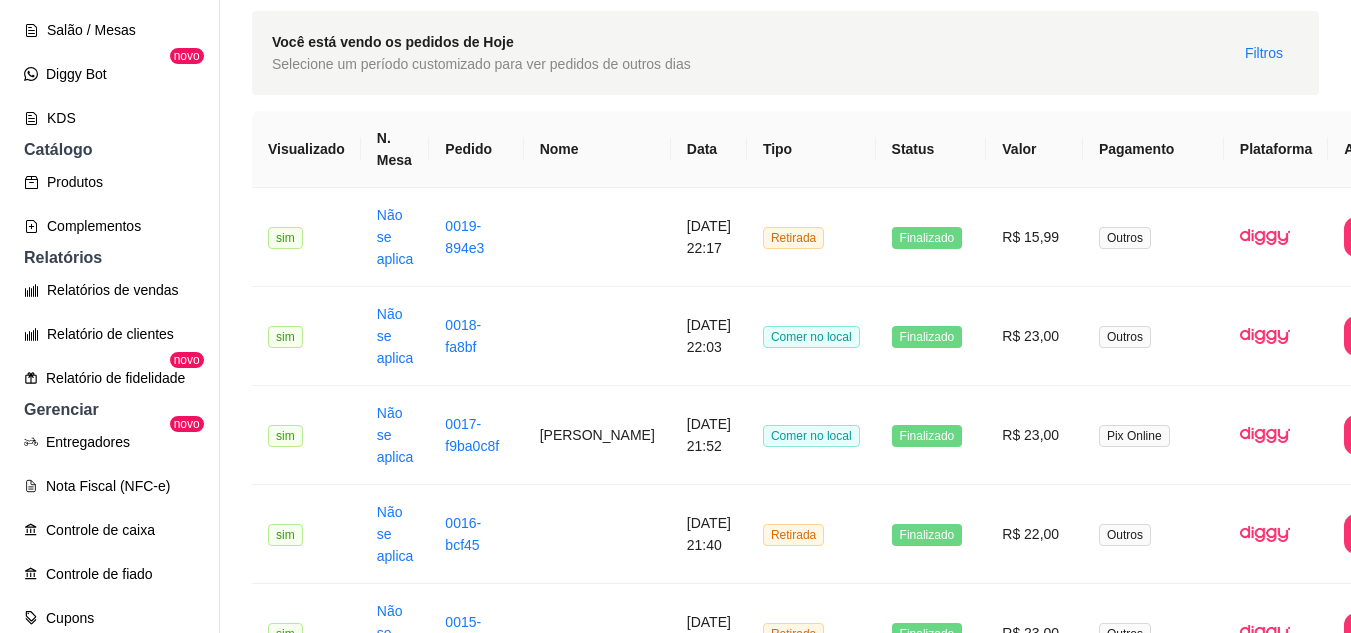 click on "T Tempero Top T ... Loja Aberta Loja Plano Customizado até 11/08   Dia a dia Pedidos balcão (PDV) Gestor de Pedidos Lista de Pedidos Salão / Mesas Diggy Bot novo KDS Catálogo Produtos Complementos Relatórios Relatórios de vendas Relatório de clientes Relatório de fidelidade novo Gerenciar Entregadores novo Nota Fiscal (NFC-e) Controle de caixa Controle de fiado Cupons Clientes Estoque Configurações Diggy Planos Precisa de ajuda? Sair" at bounding box center (110, 332) 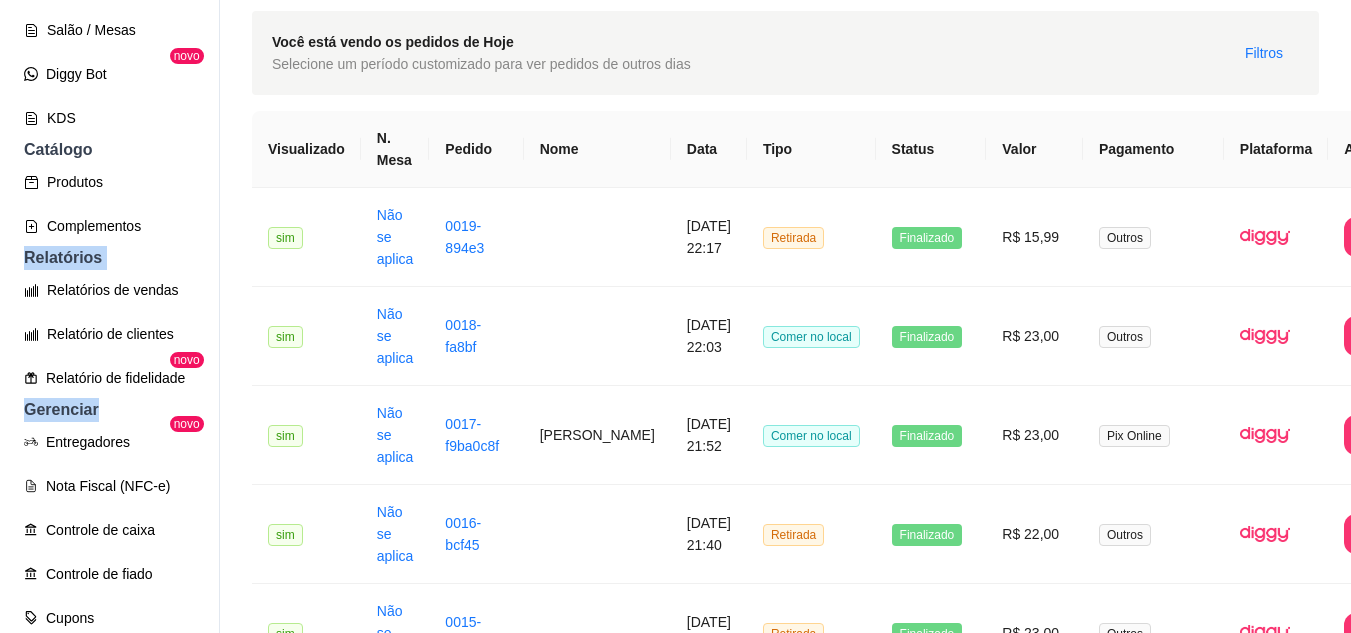 drag, startPoint x: 214, startPoint y: 399, endPoint x: 216, endPoint y: 222, distance: 177.01129 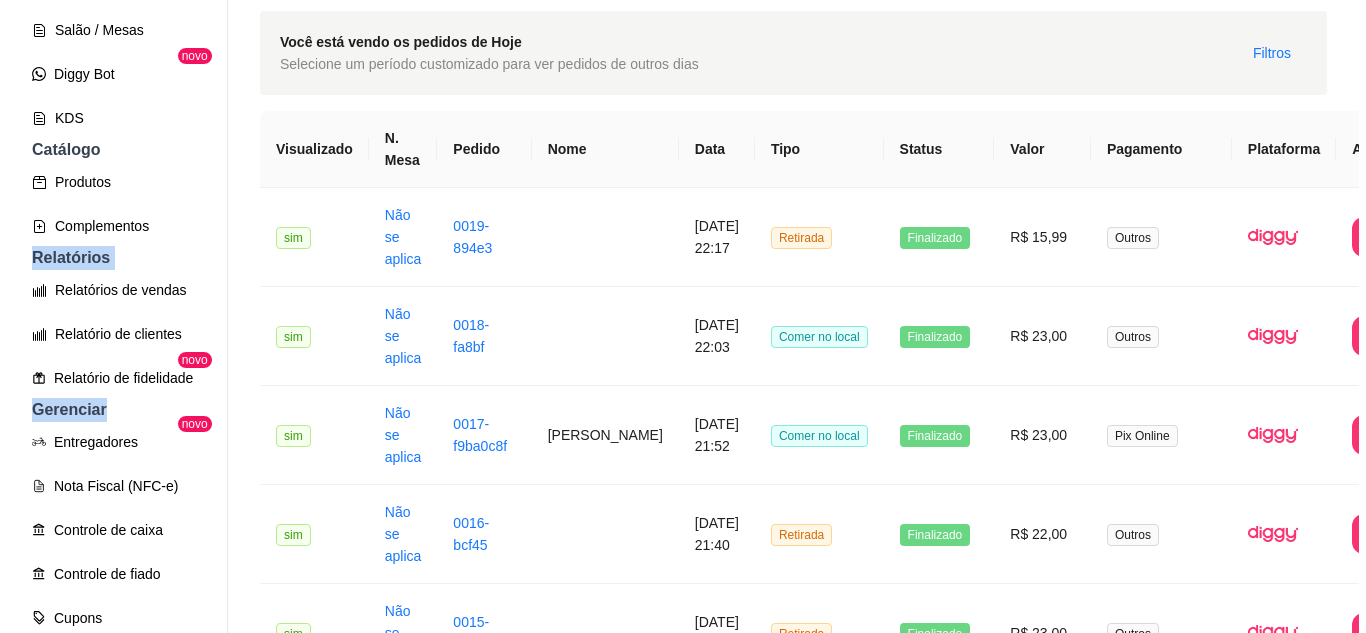 scroll, scrollTop: 0, scrollLeft: 0, axis: both 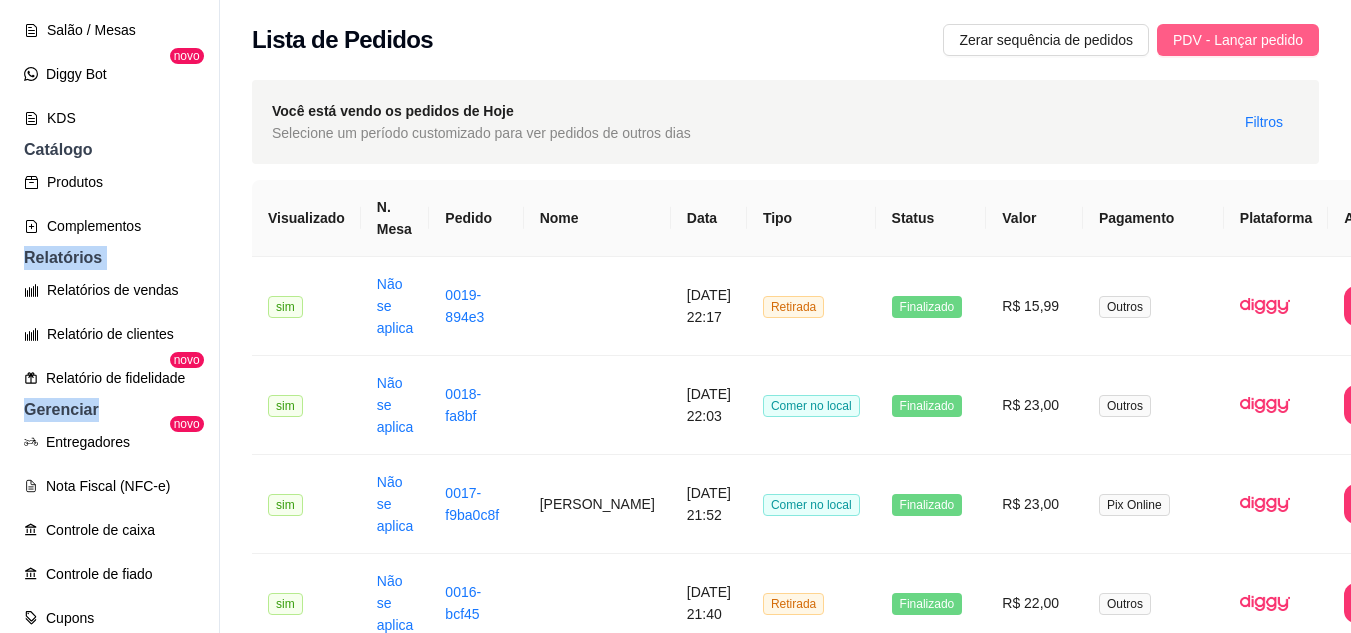 click on "PDV - Lançar pedido" at bounding box center (1238, 40) 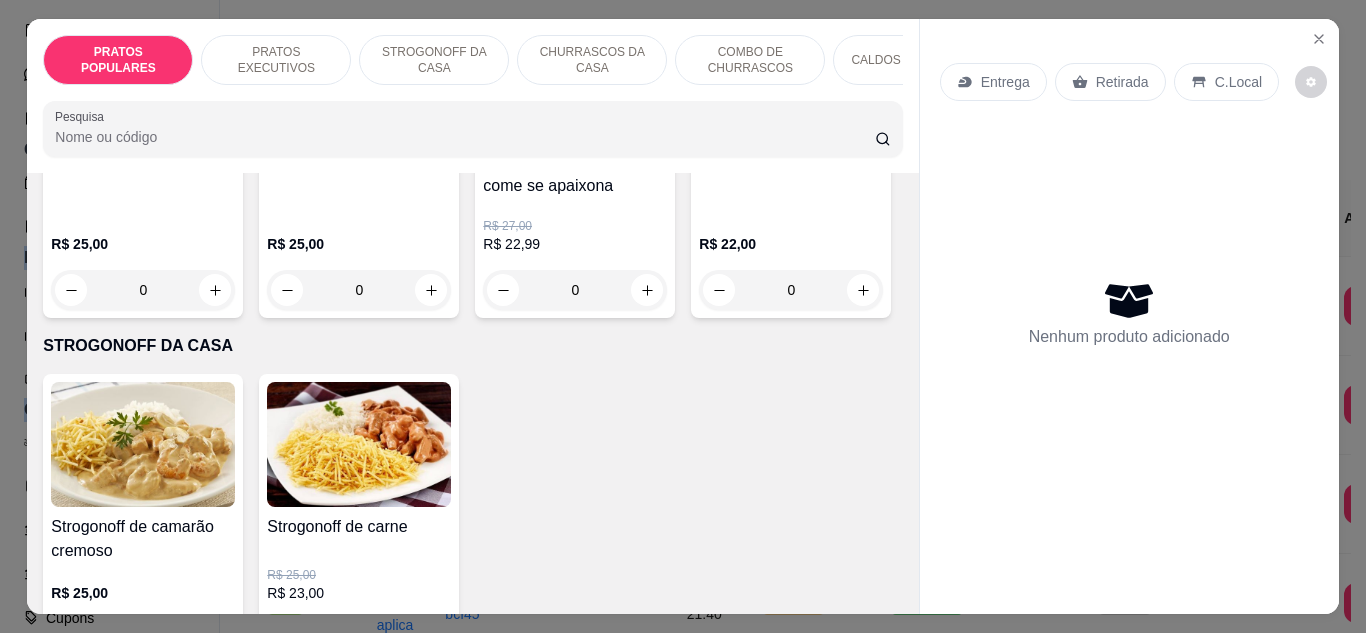 scroll, scrollTop: 449, scrollLeft: 0, axis: vertical 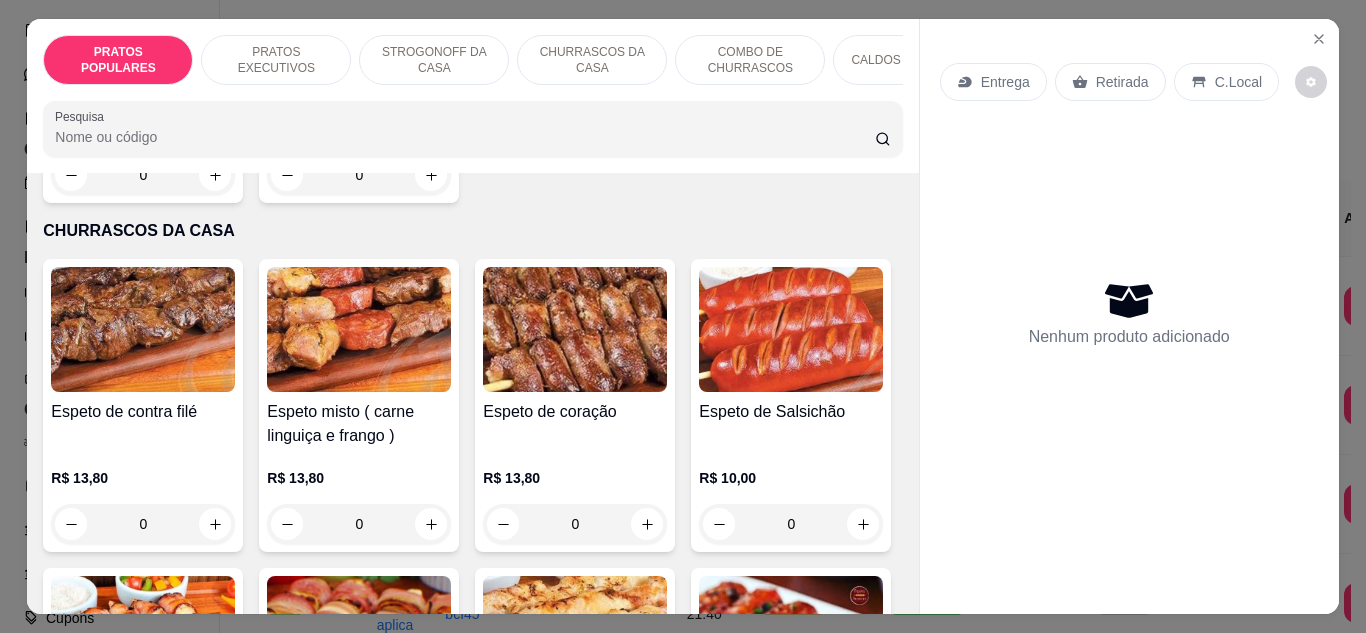 click on "0" at bounding box center [791, -174] 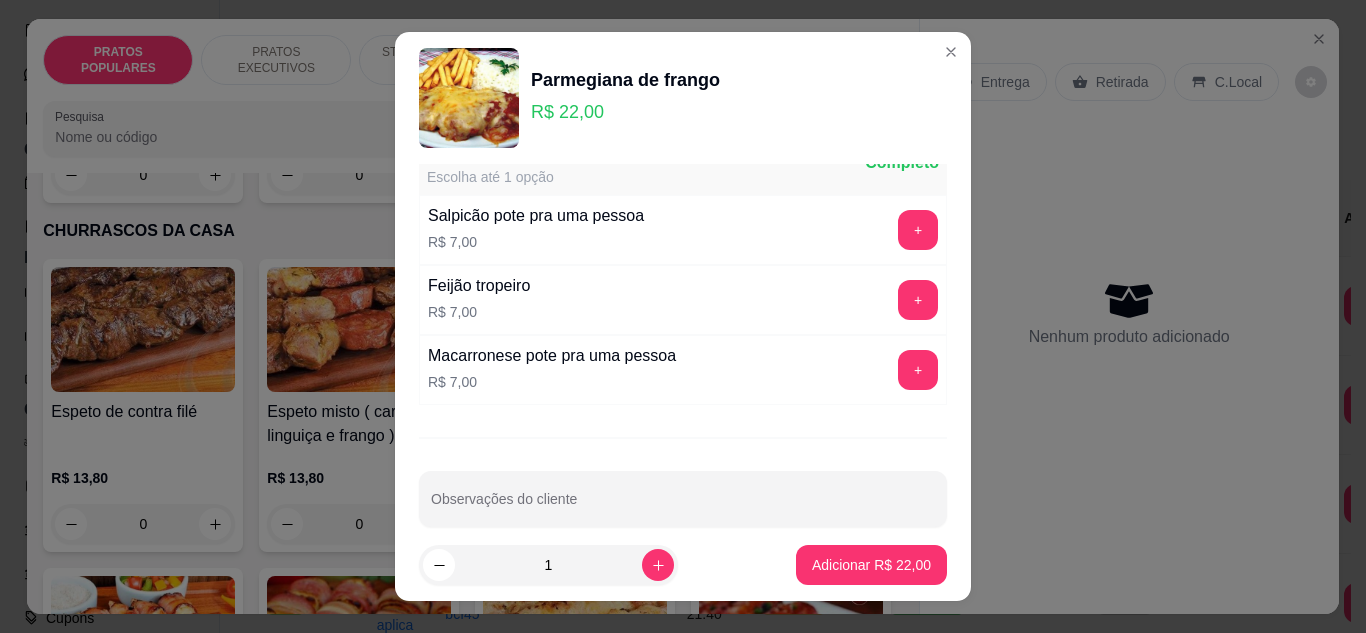 scroll, scrollTop: 826, scrollLeft: 0, axis: vertical 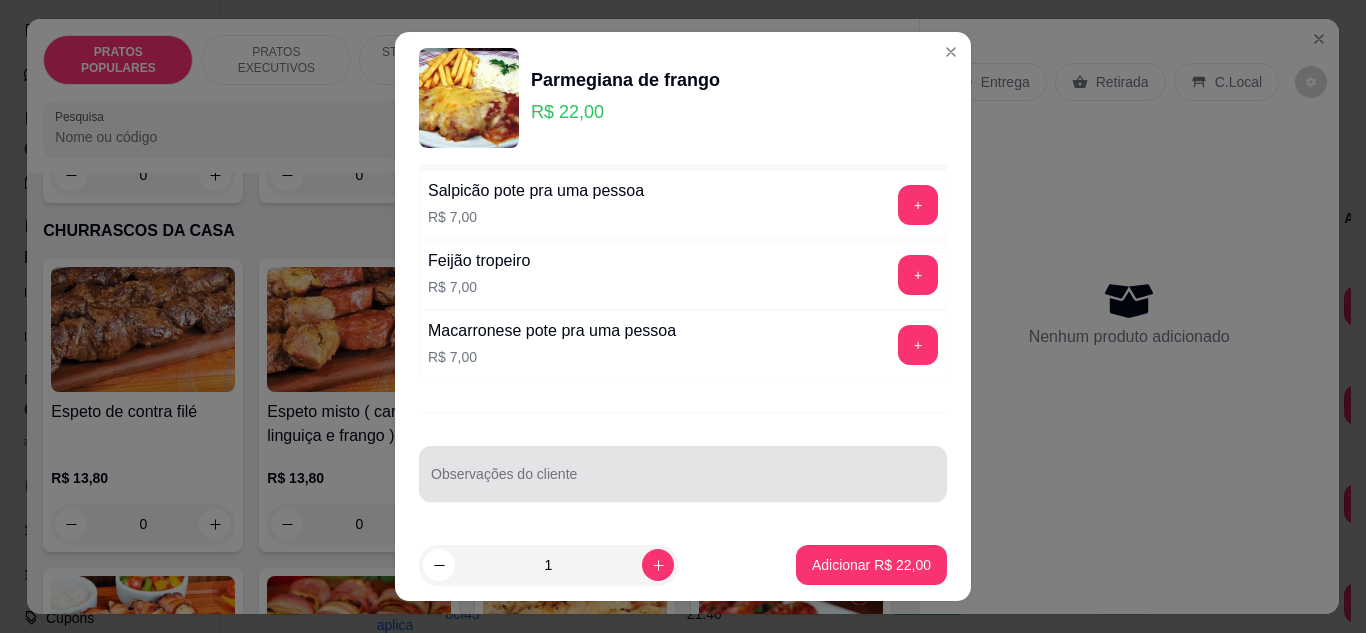 click on "Observações do cliente" at bounding box center [683, 474] 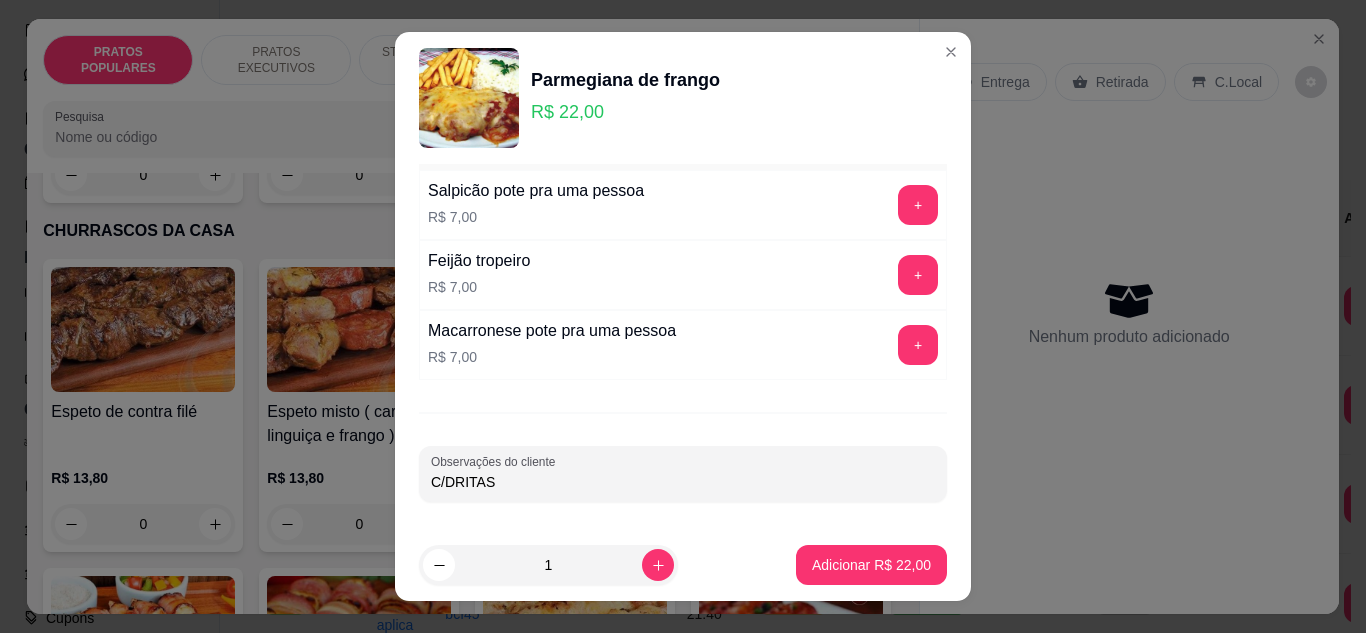 click on "C/DRITAS" at bounding box center (683, 482) 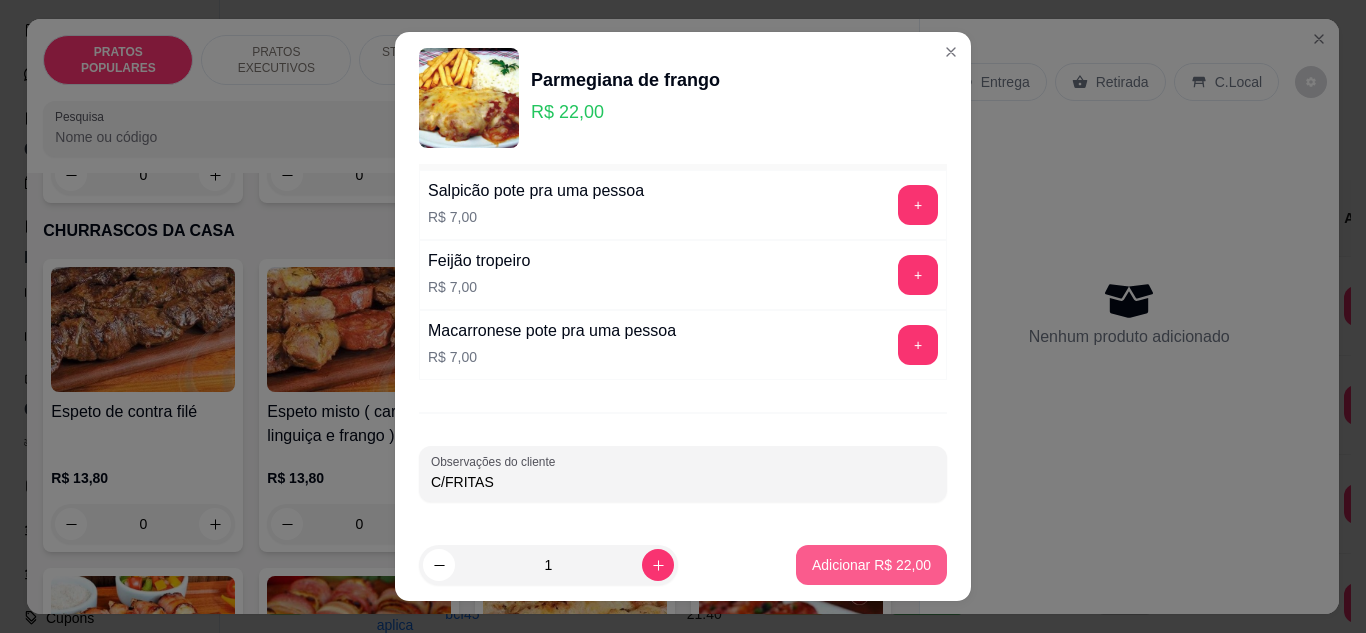 type on "C/FRITAS" 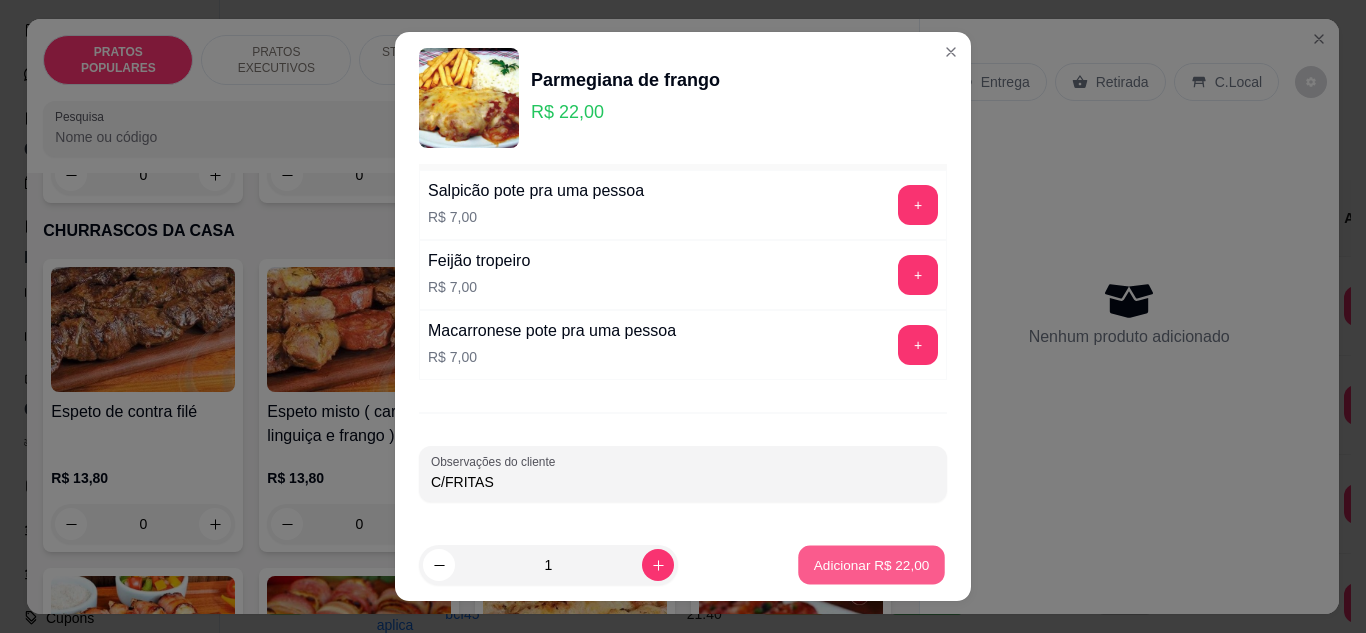 click on "Adicionar   R$ 22,00" at bounding box center [872, 565] 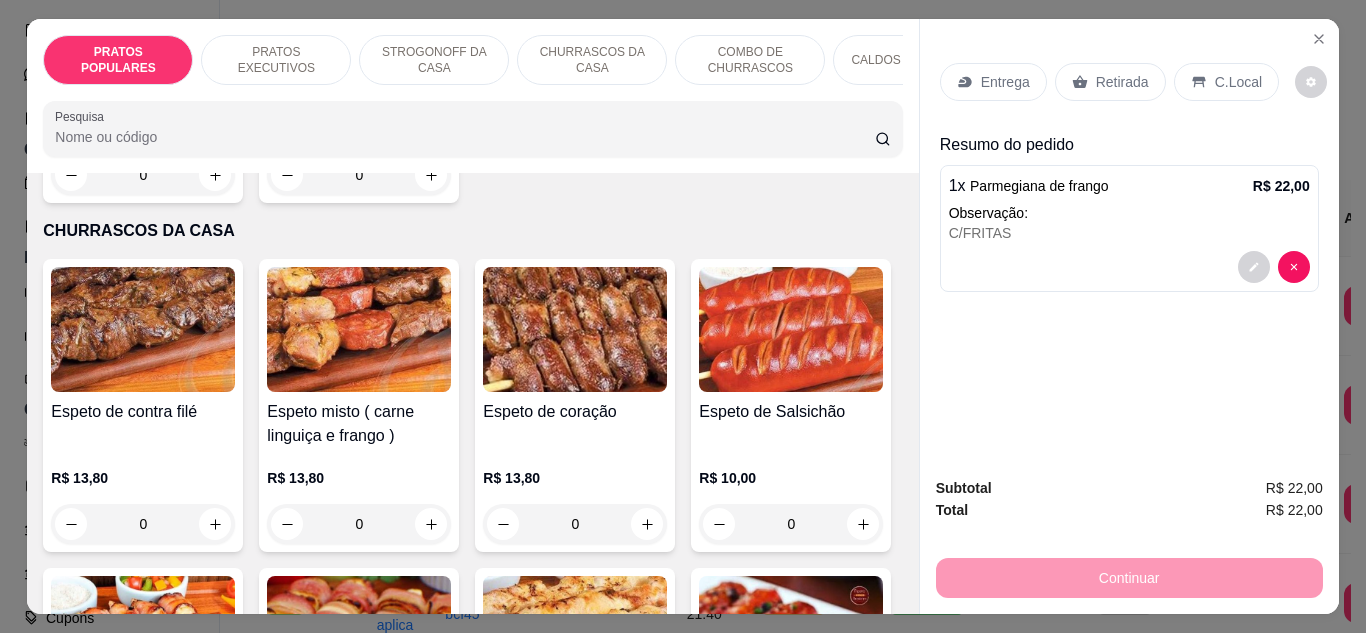 click on "Entrega" at bounding box center (1005, 82) 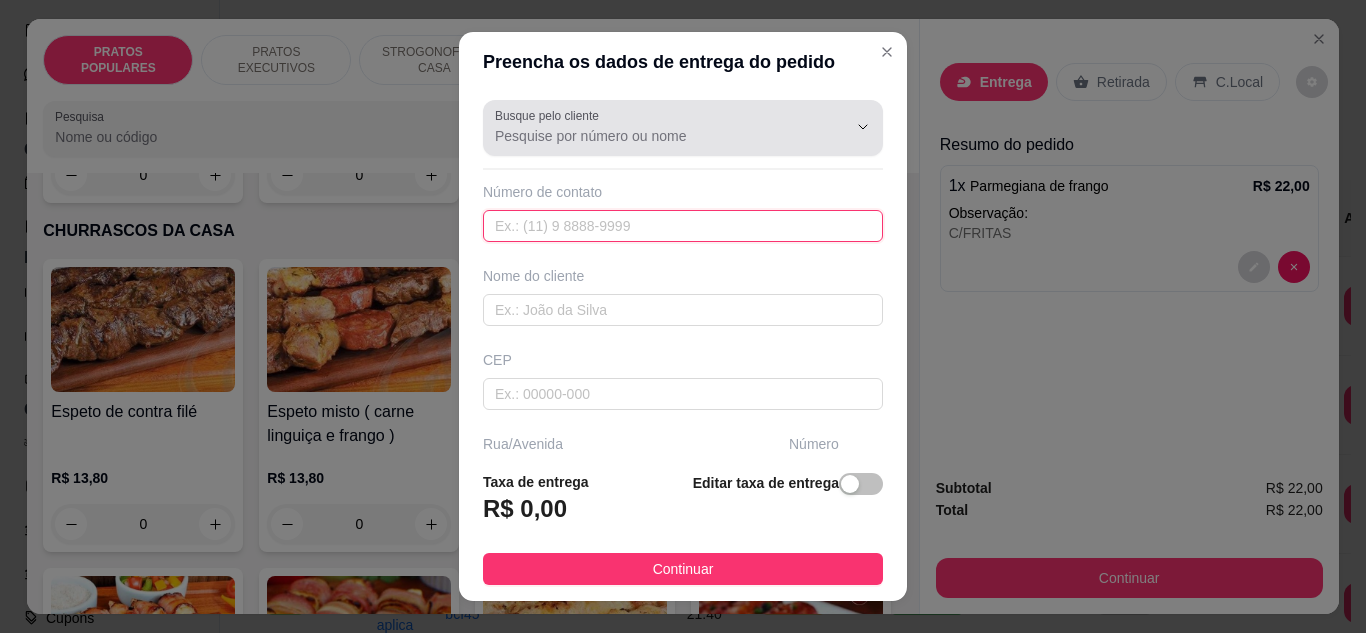 drag, startPoint x: 633, startPoint y: 221, endPoint x: 606, endPoint y: -87, distance: 309.18118 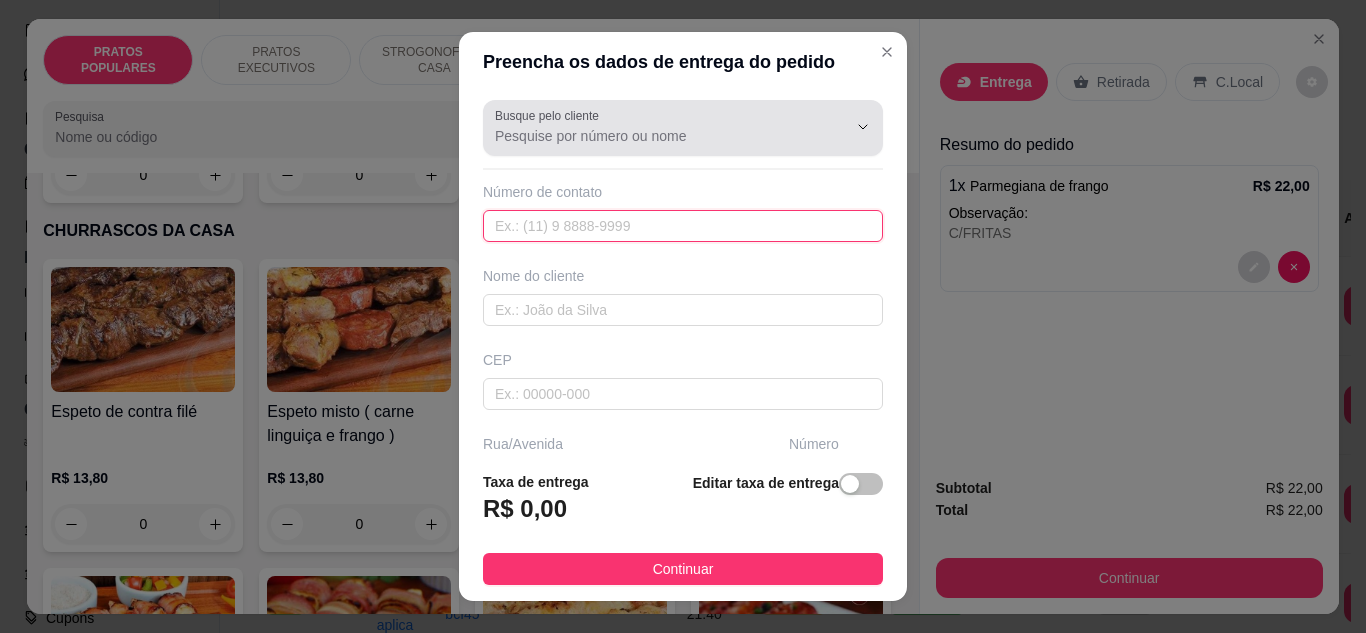 click on "**********" at bounding box center (683, 316) 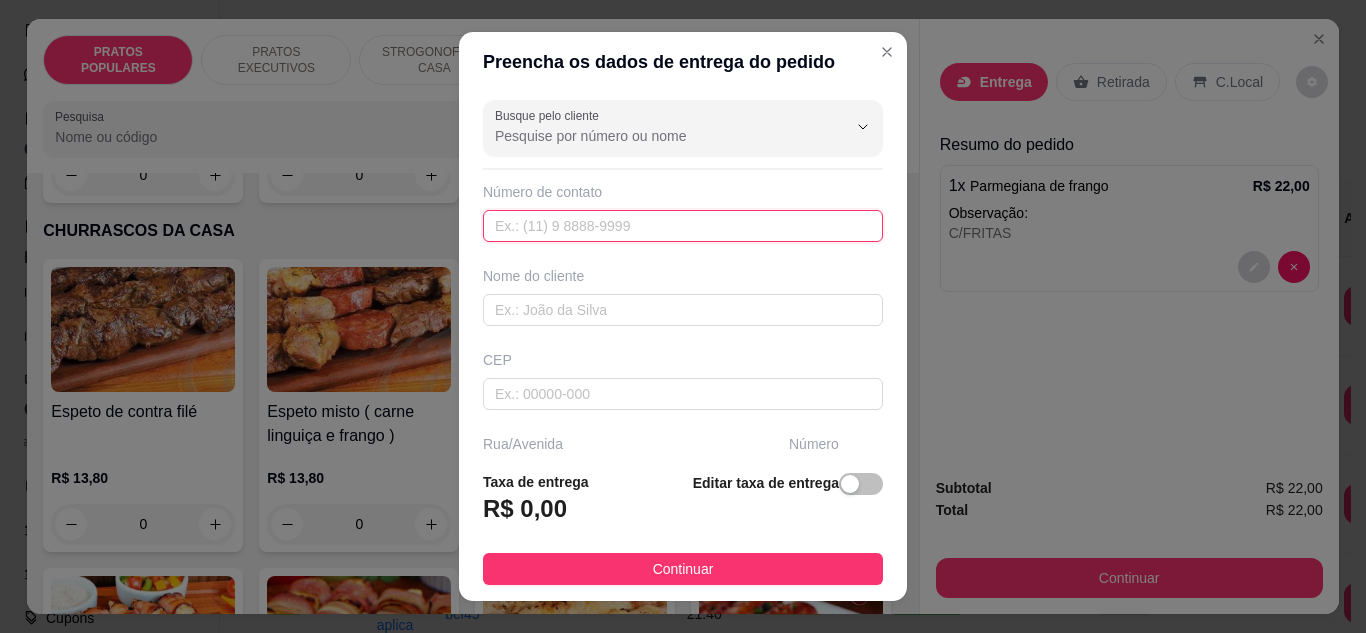 click at bounding box center [683, 226] 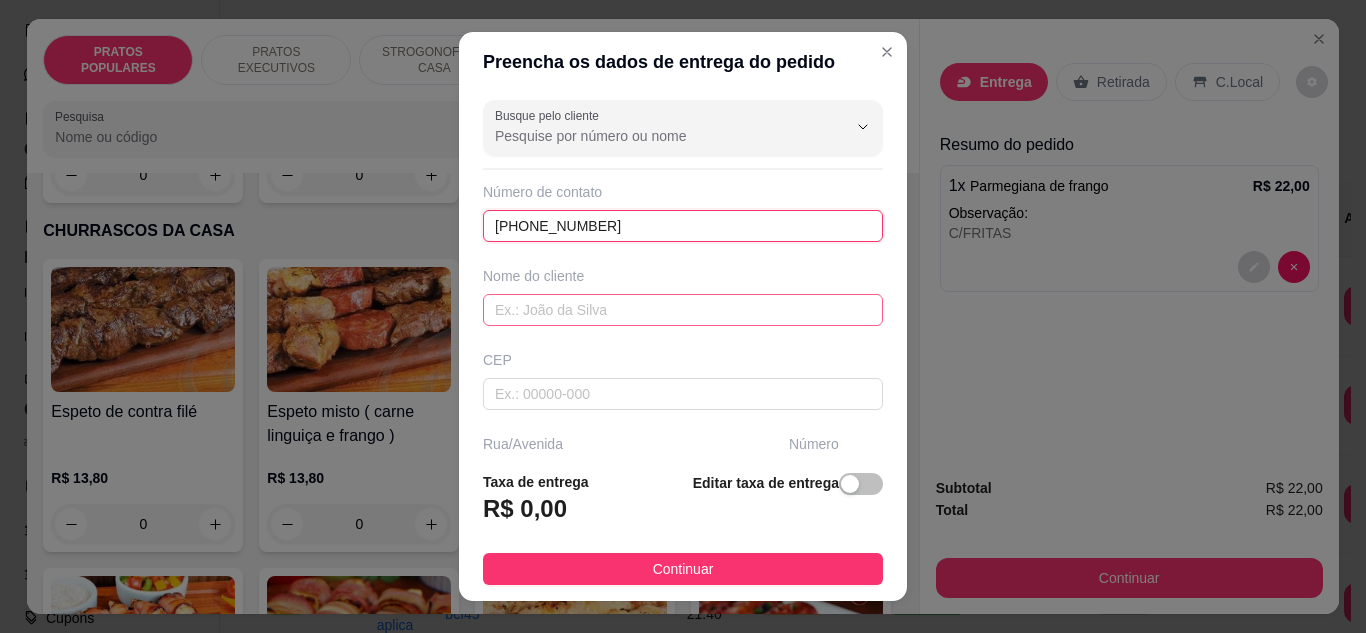 type on "(21) 96678-7953" 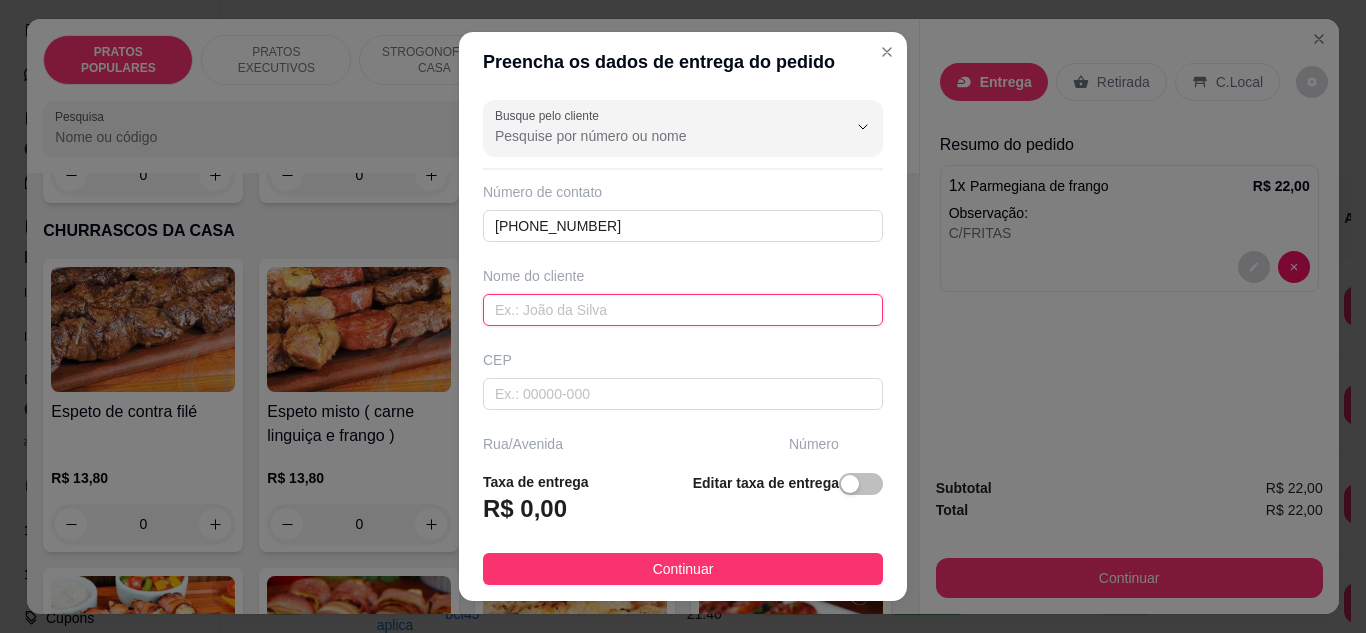 click at bounding box center (683, 310) 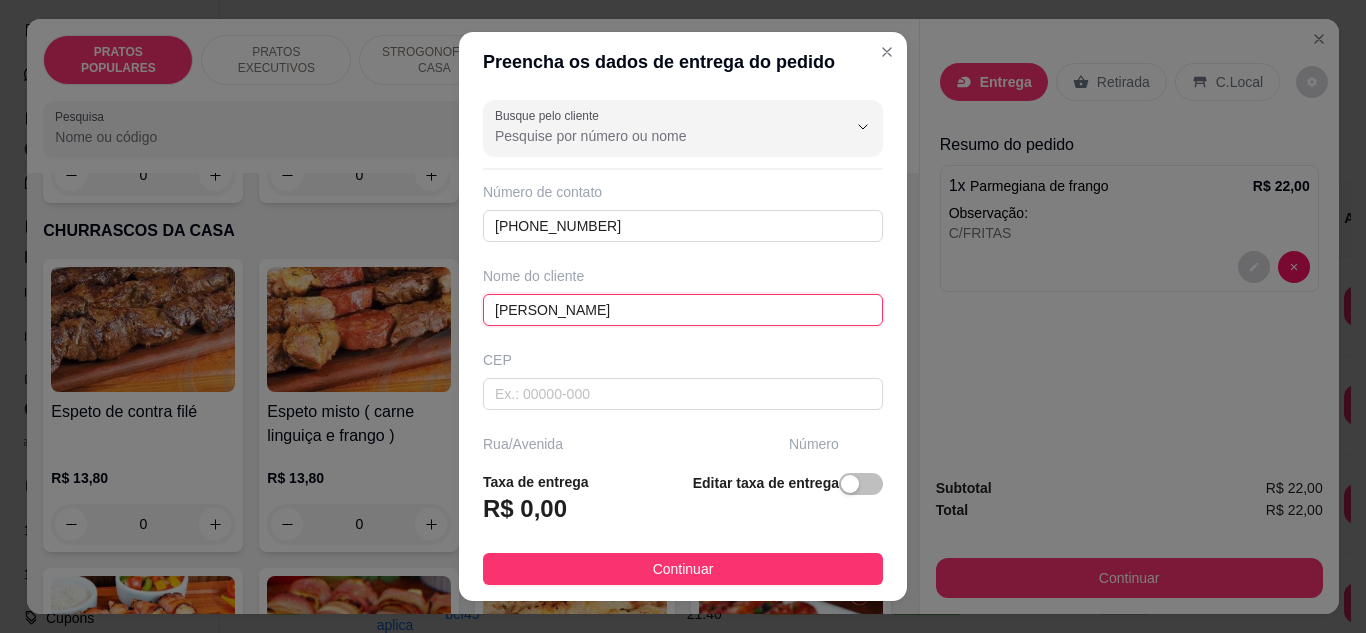 type on "[PERSON_NAME]" 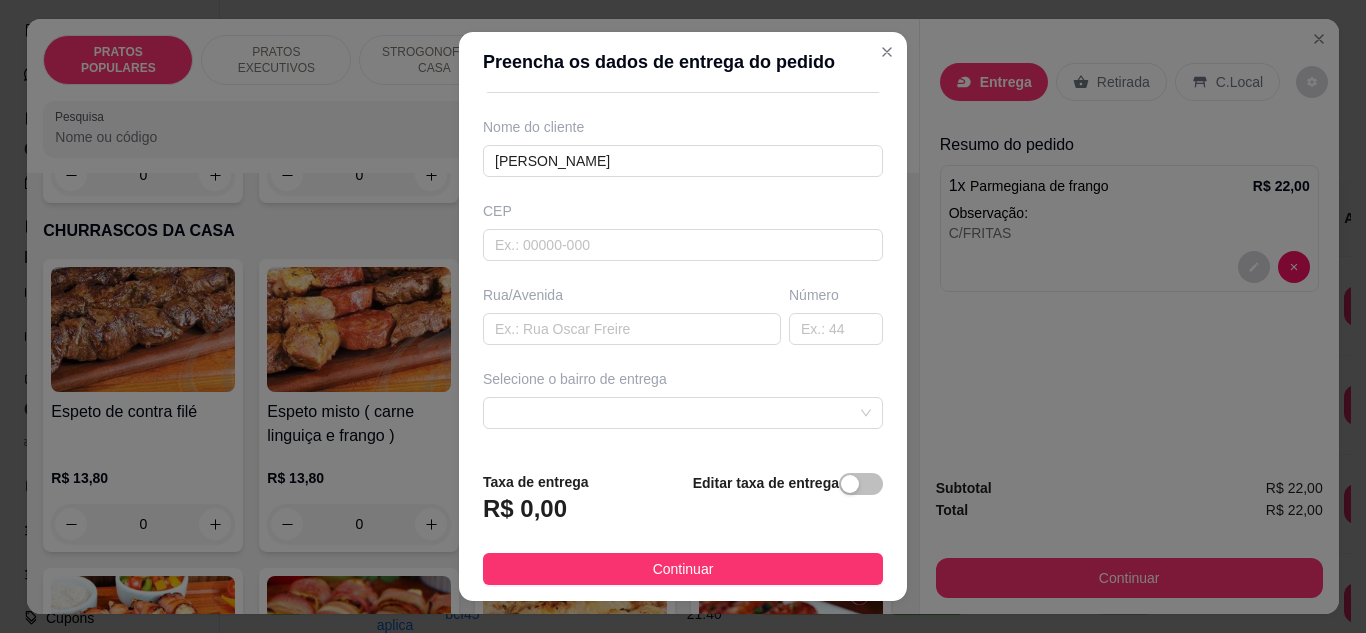 scroll, scrollTop: 161, scrollLeft: 0, axis: vertical 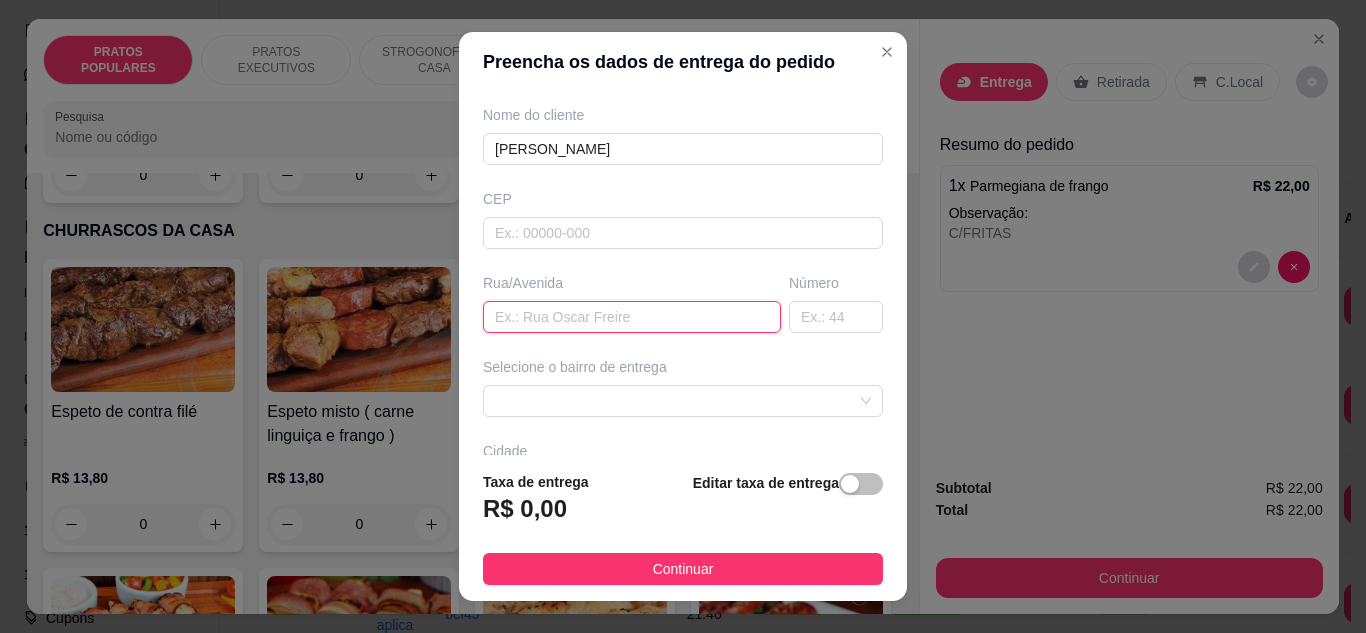 click at bounding box center [632, 317] 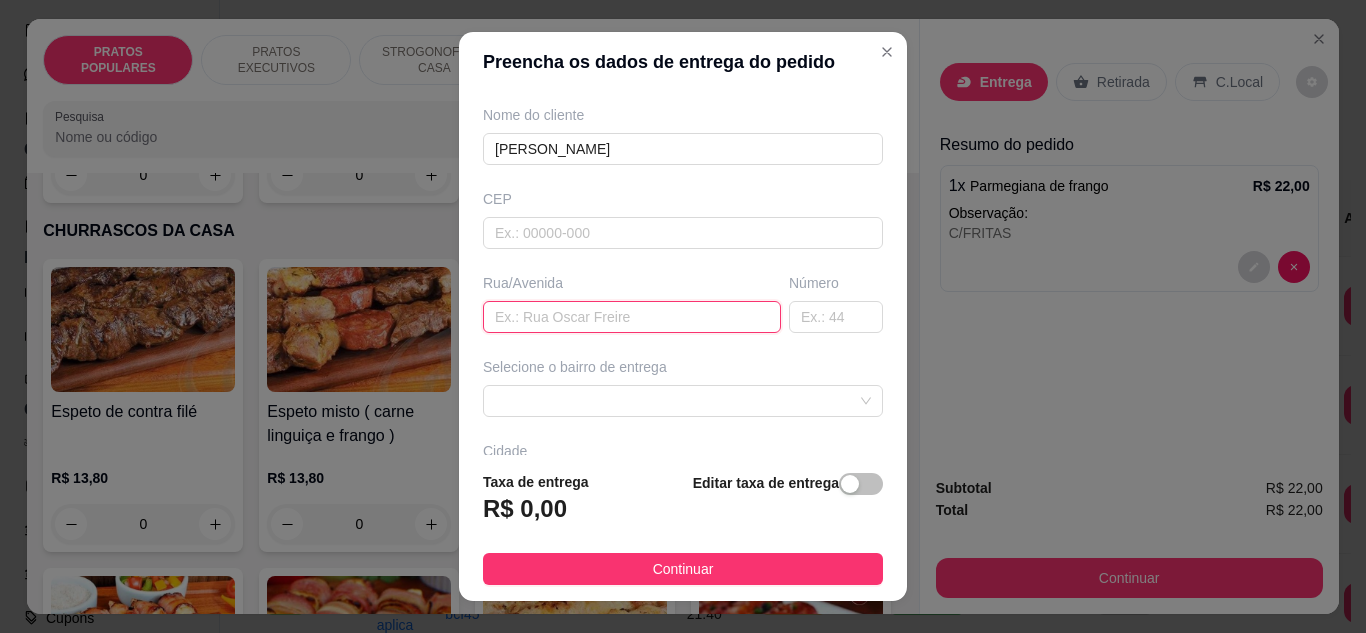 paste on "[STREET_ADDRESS][PERSON_NAME]" 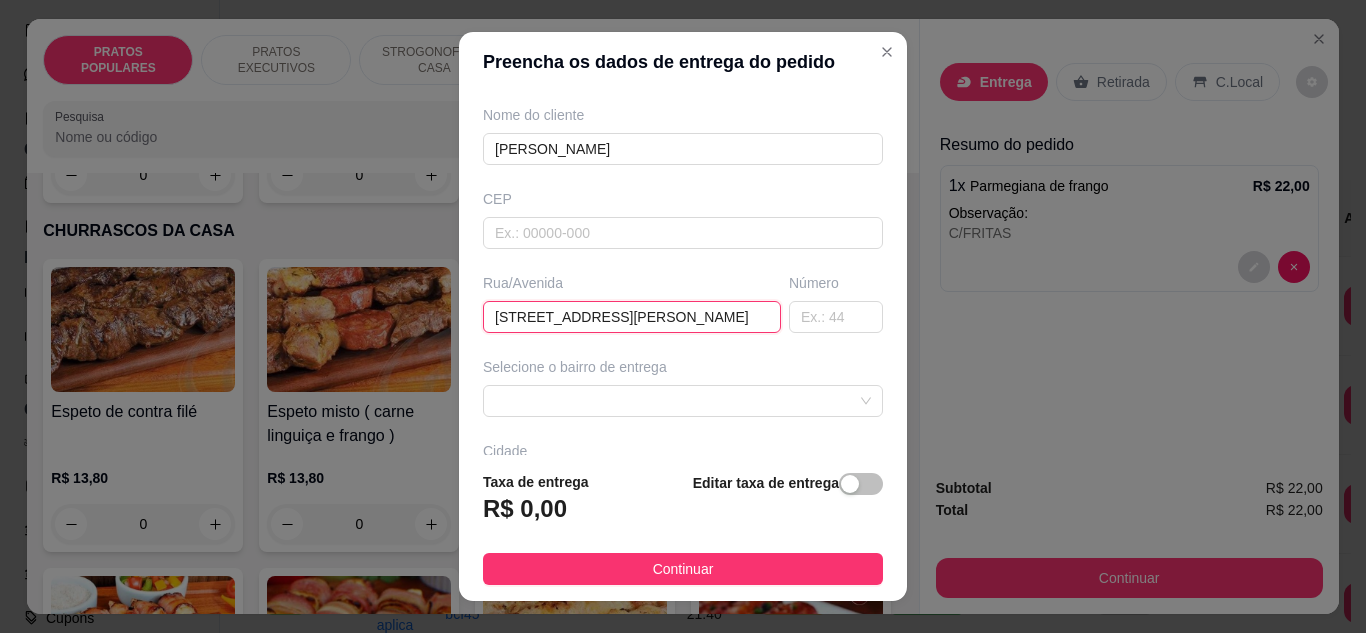 scroll, scrollTop: 0, scrollLeft: 33, axis: horizontal 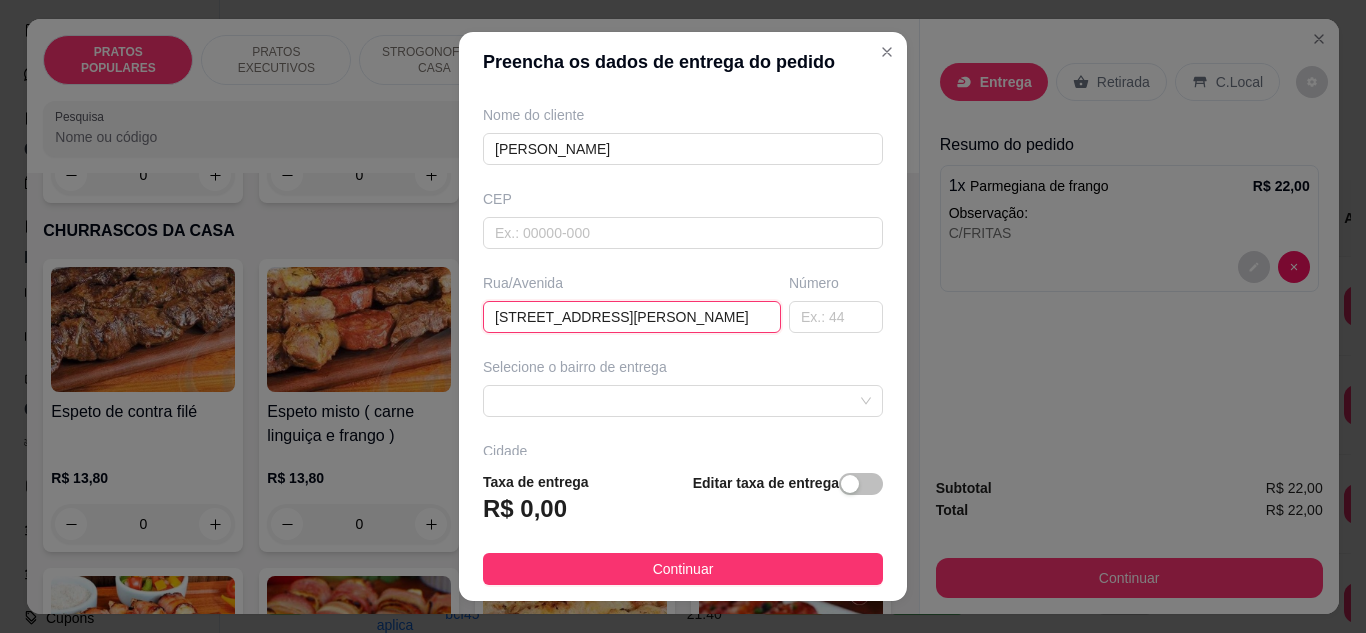 drag, startPoint x: 642, startPoint y: 315, endPoint x: 616, endPoint y: 315, distance: 26 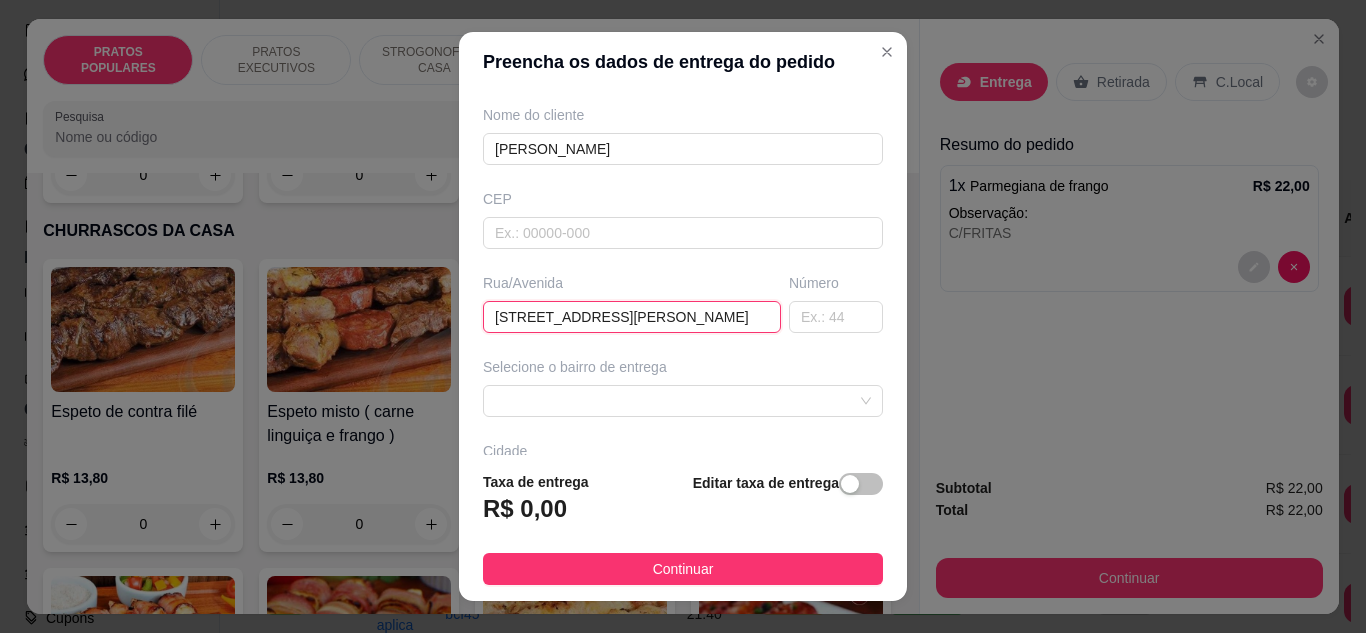 click on "[STREET_ADDRESS][PERSON_NAME]" at bounding box center (632, 317) 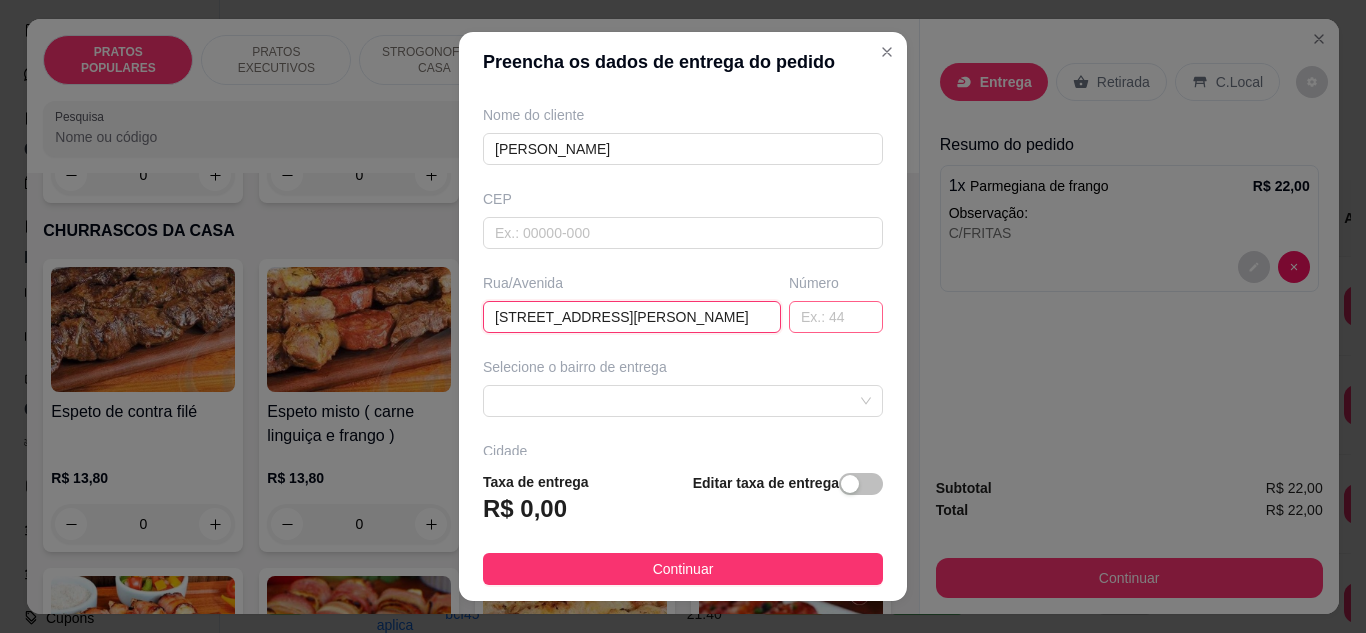 type on "[STREET_ADDRESS][PERSON_NAME]" 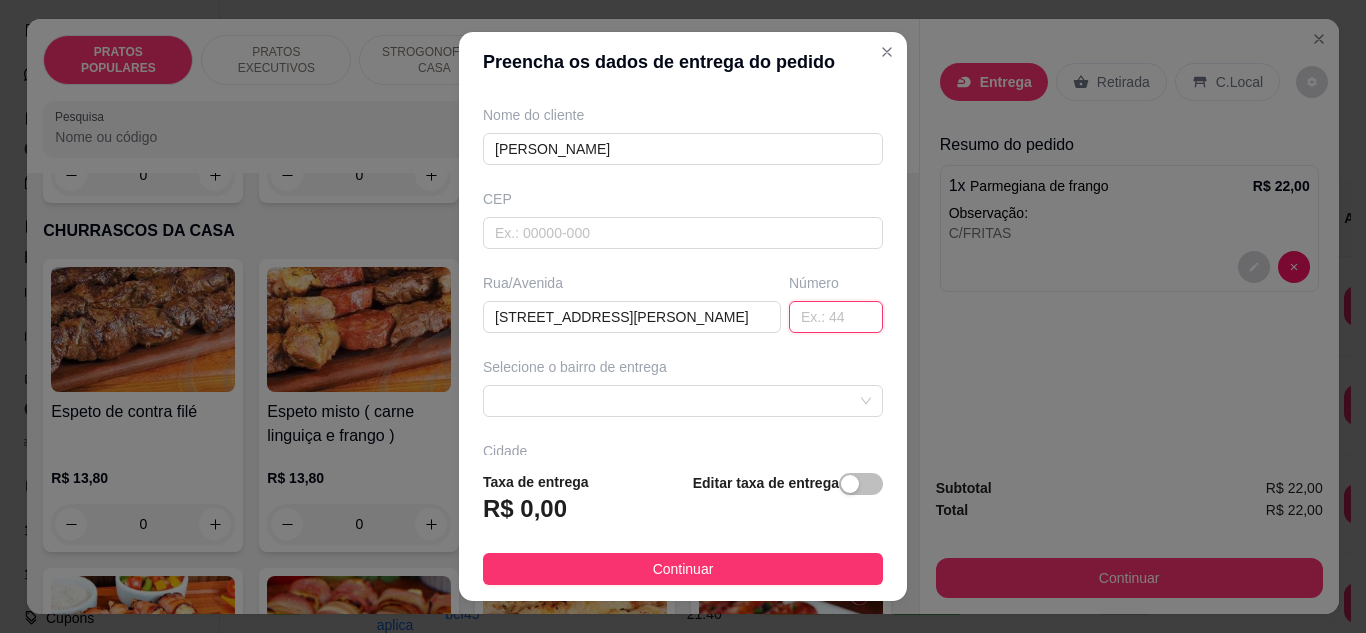 scroll, scrollTop: 0, scrollLeft: 0, axis: both 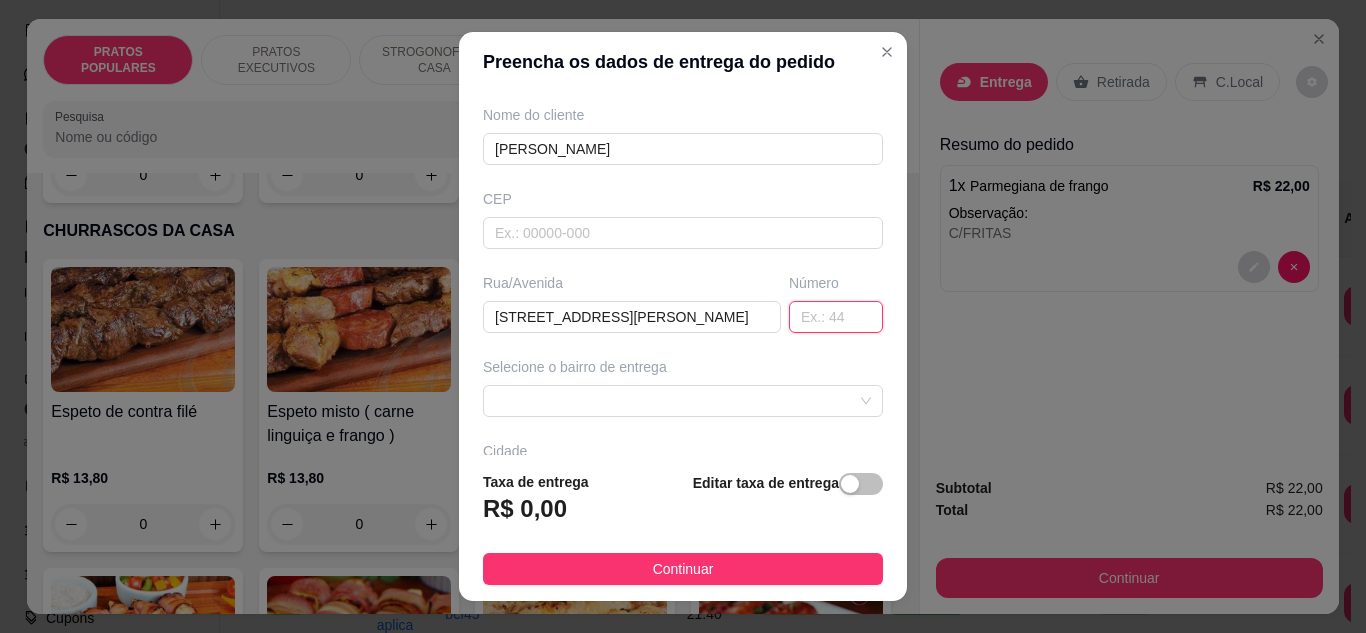paste on "2599" 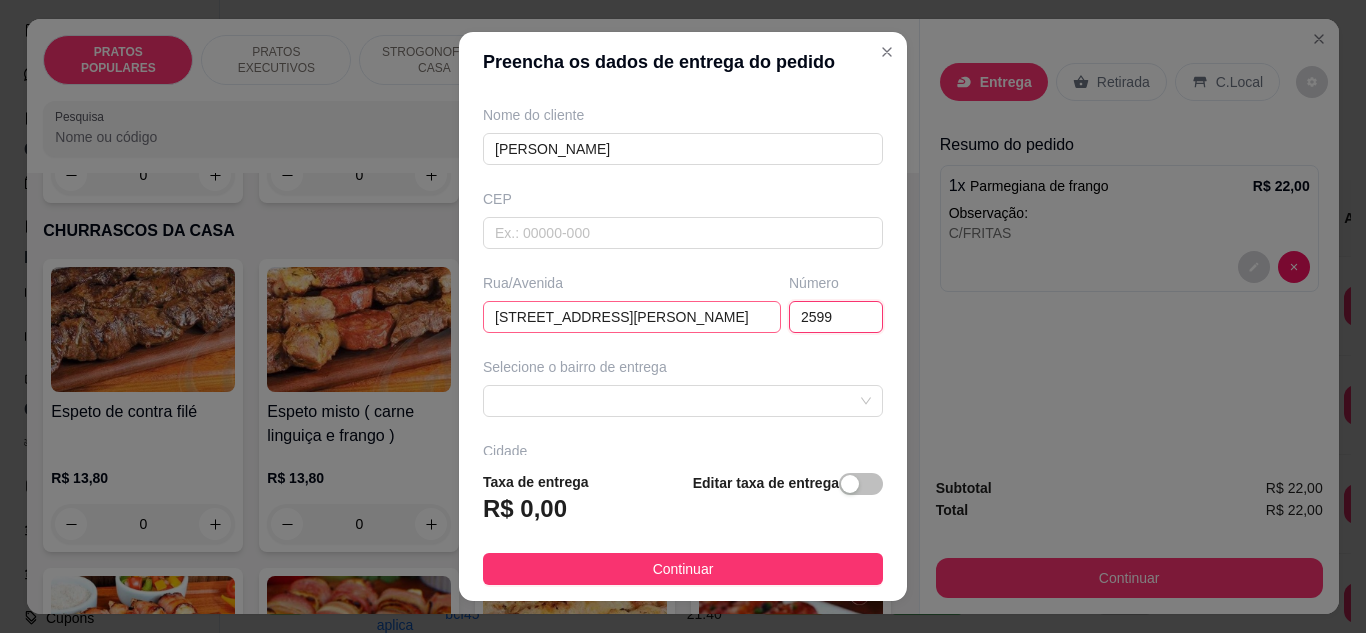type on "2599" 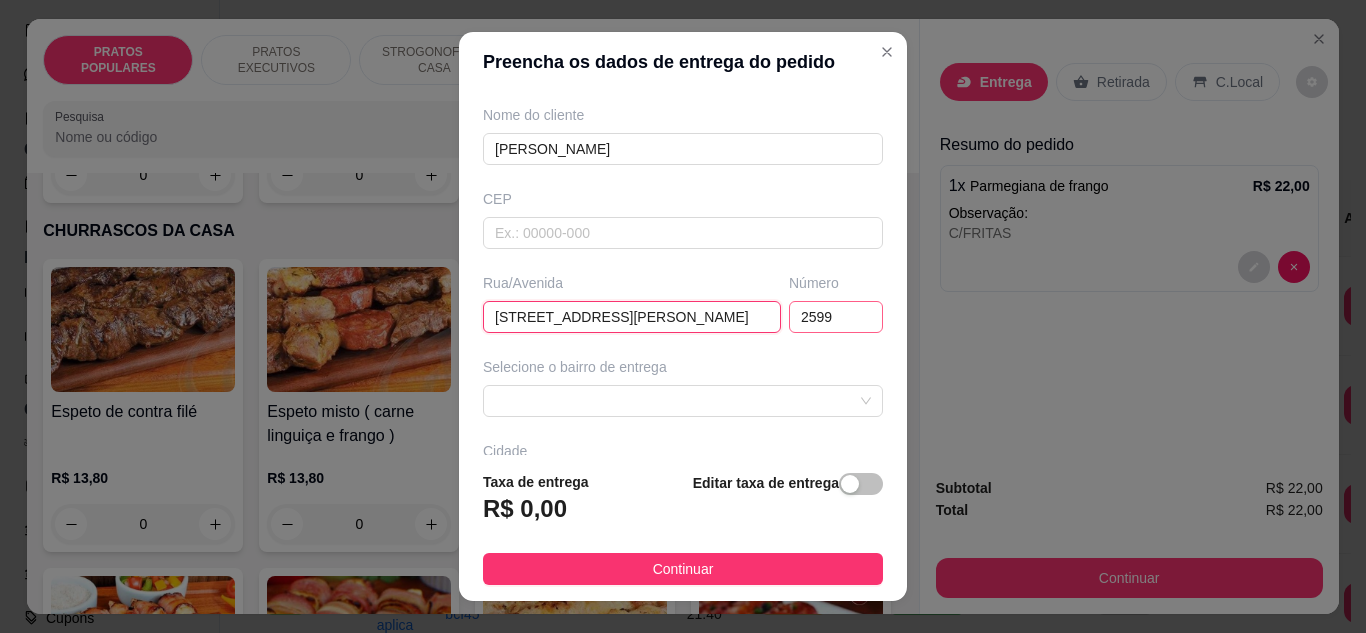 scroll, scrollTop: 0, scrollLeft: 33, axis: horizontal 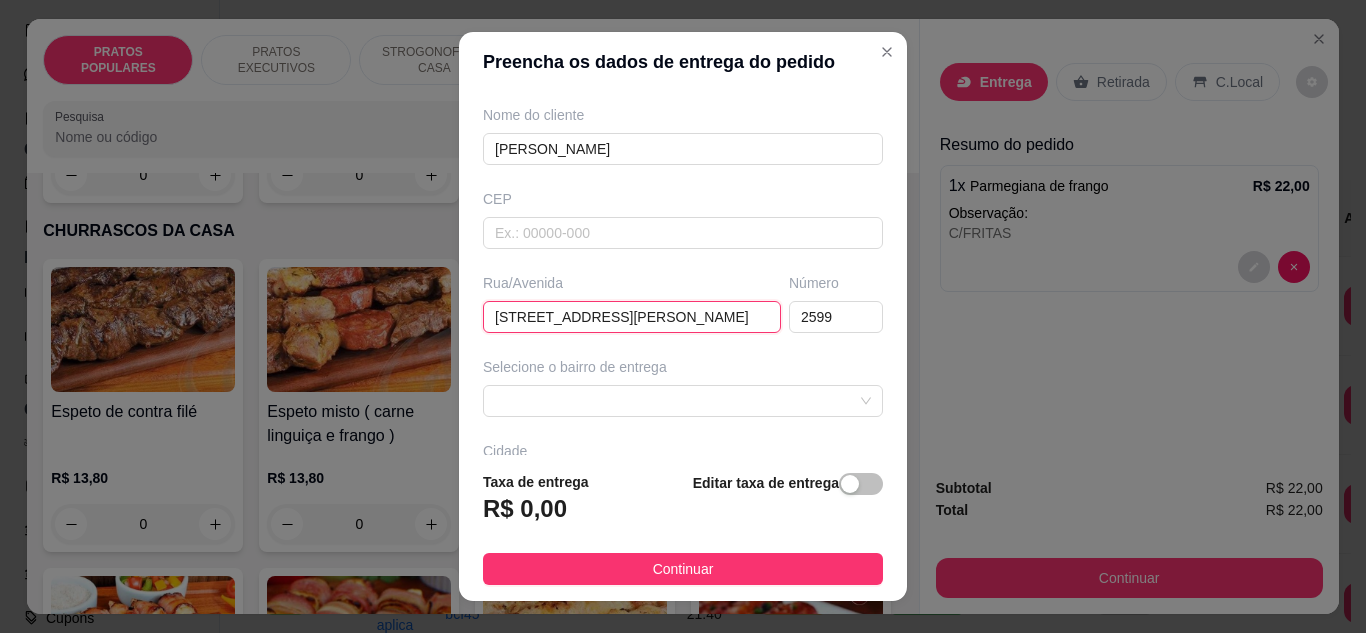 drag, startPoint x: 682, startPoint y: 318, endPoint x: 847, endPoint y: 316, distance: 165.01212 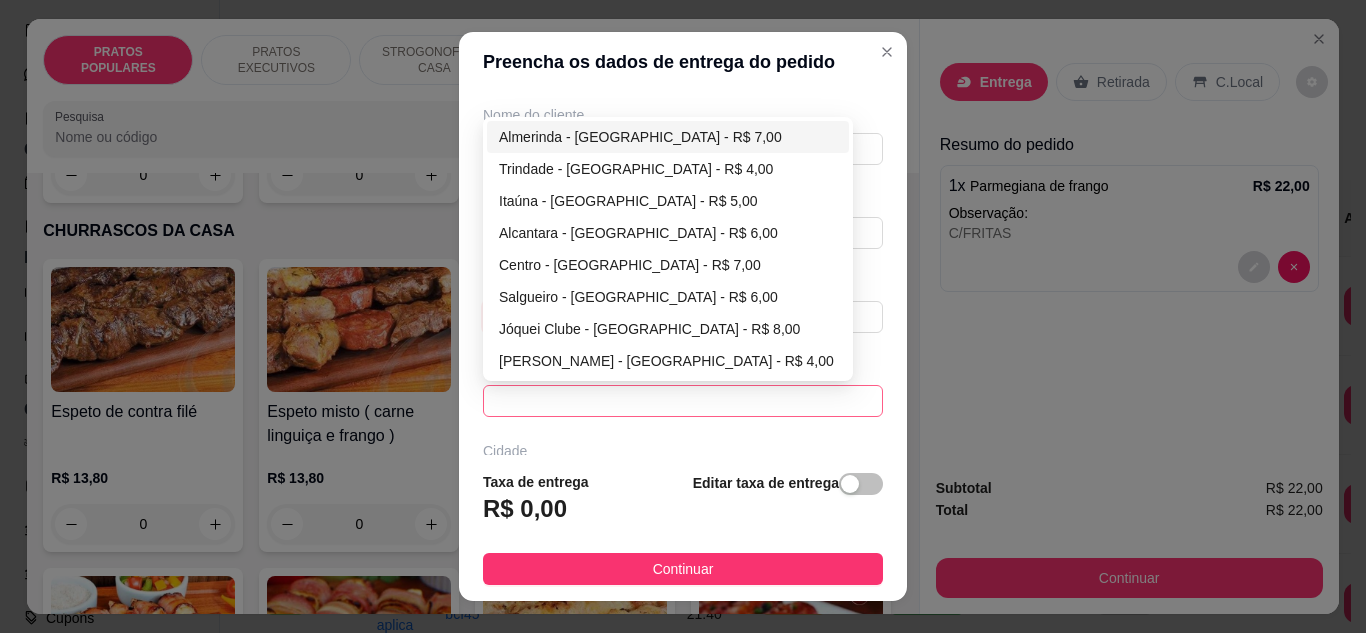 click at bounding box center (683, 401) 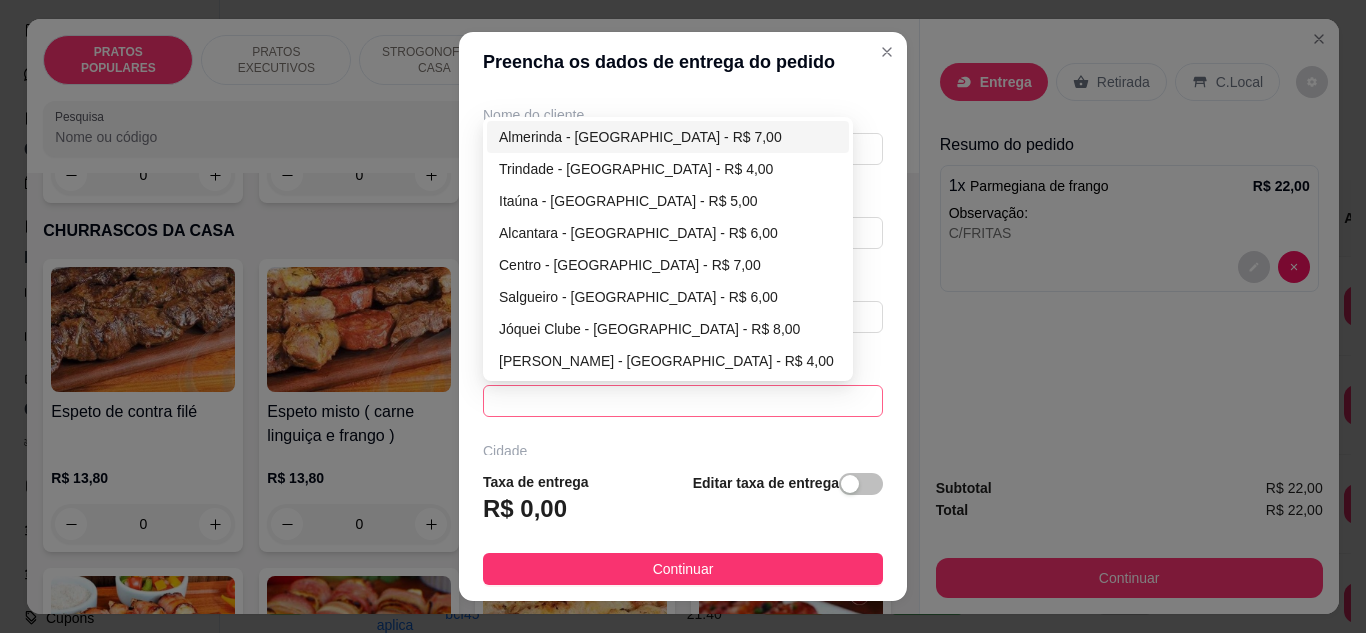 scroll, scrollTop: 0, scrollLeft: 0, axis: both 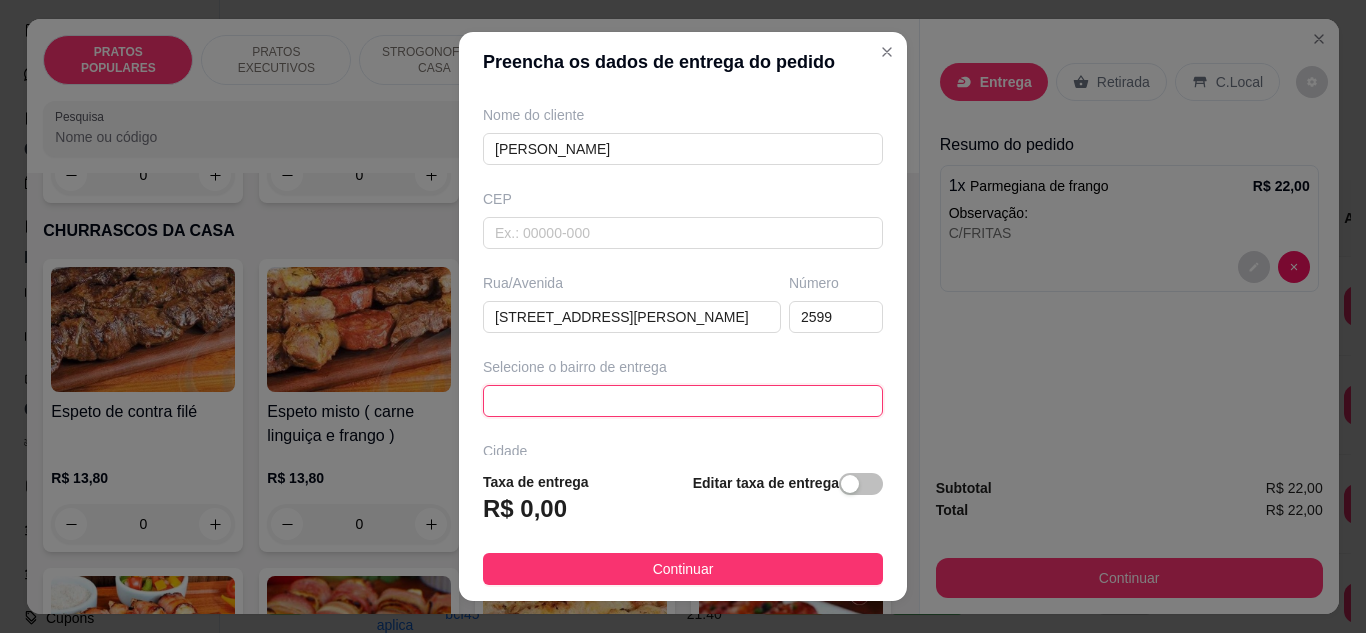 click at bounding box center [683, 401] 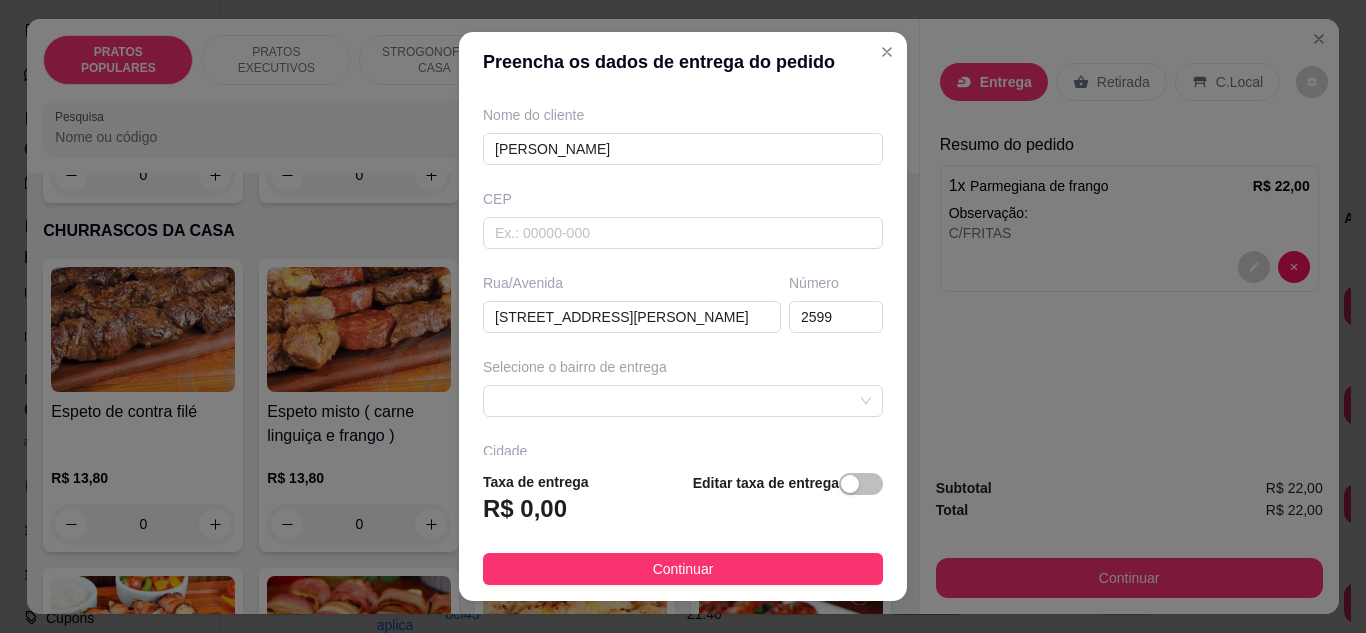 click on "R$ 0,00" at bounding box center [525, 509] 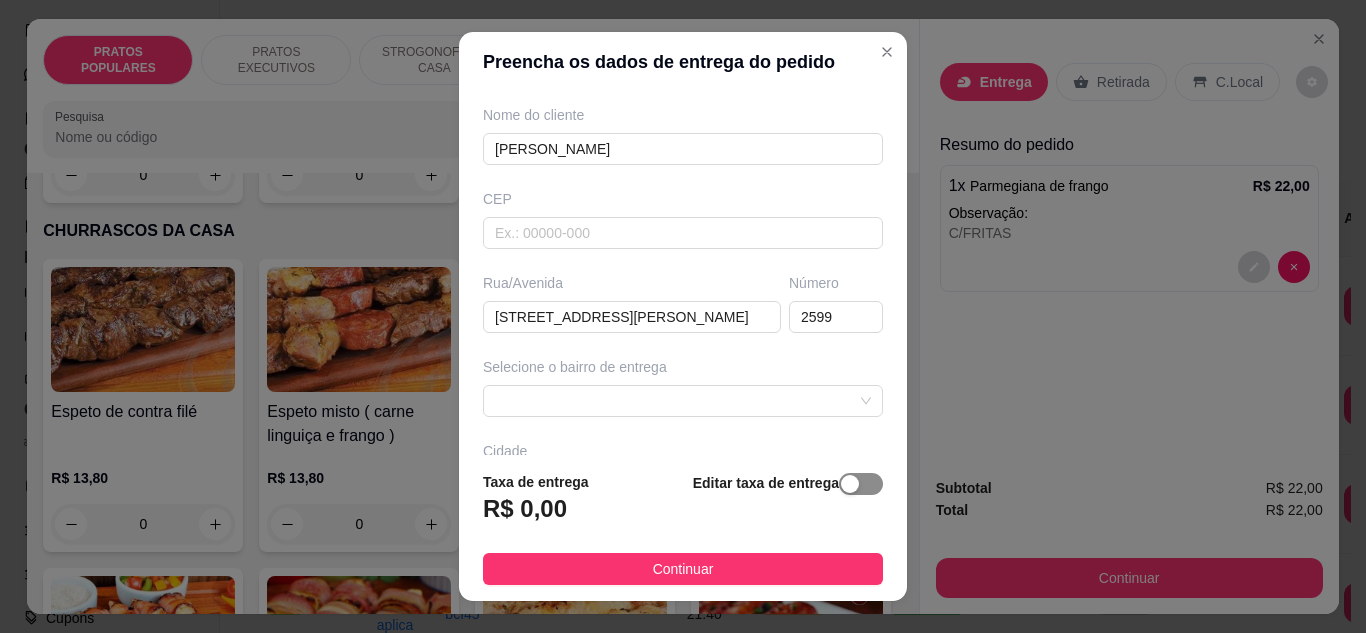 click at bounding box center (861, 484) 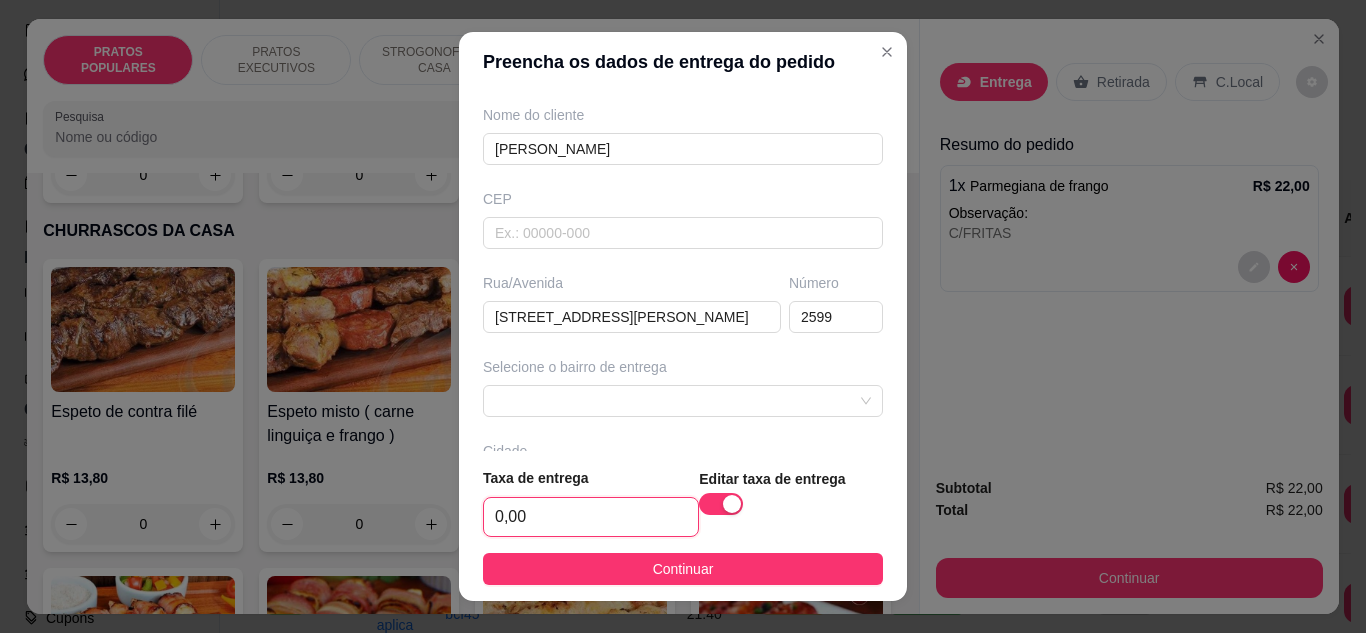 click on "0,00" at bounding box center [591, 517] 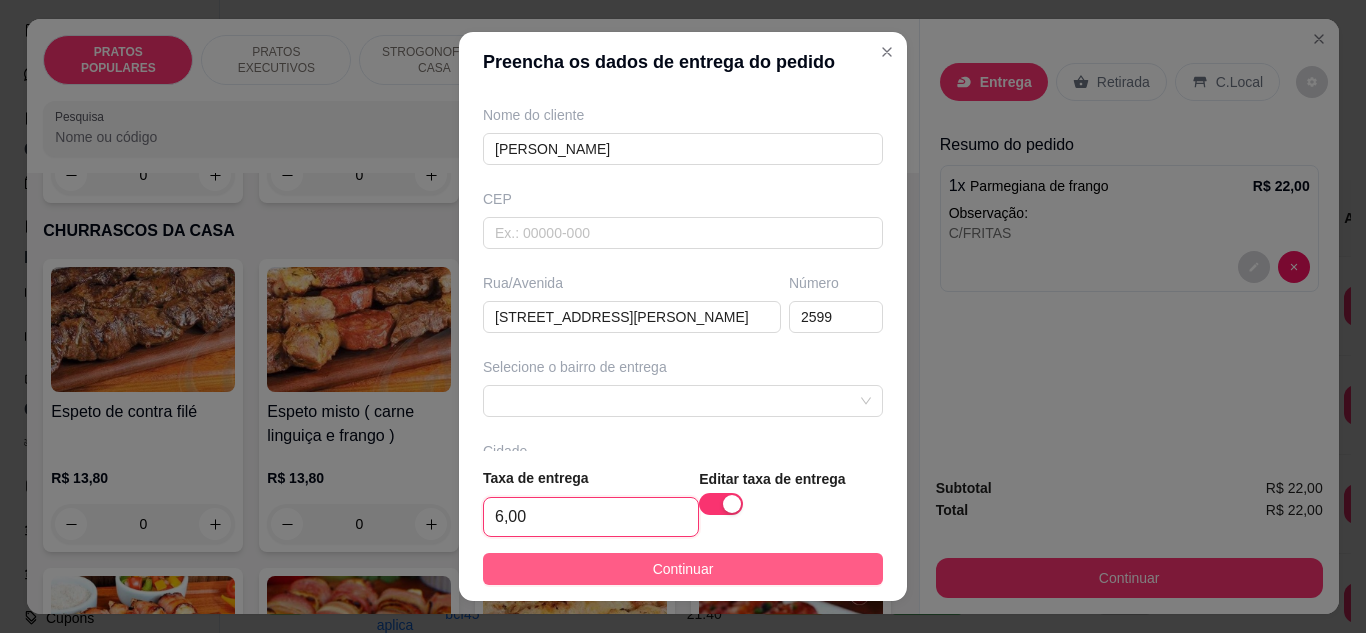 type on "6,00" 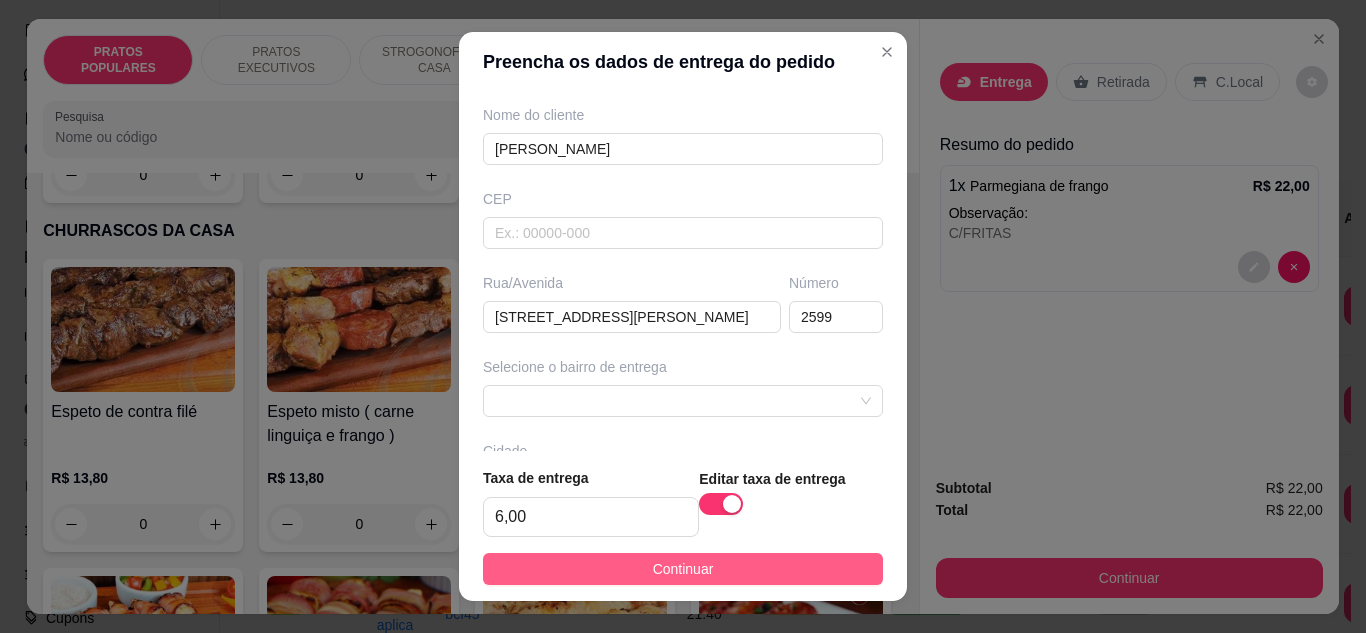 click on "Continuar" at bounding box center [683, 569] 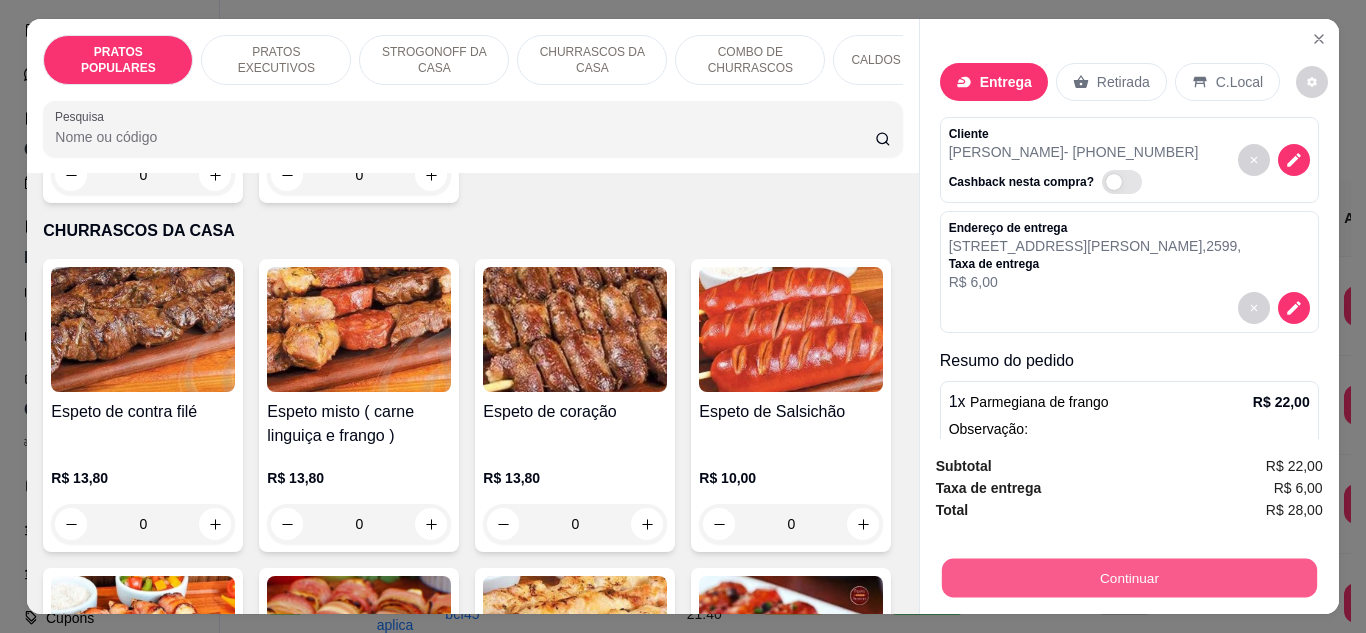 click on "Continuar" at bounding box center [1128, 578] 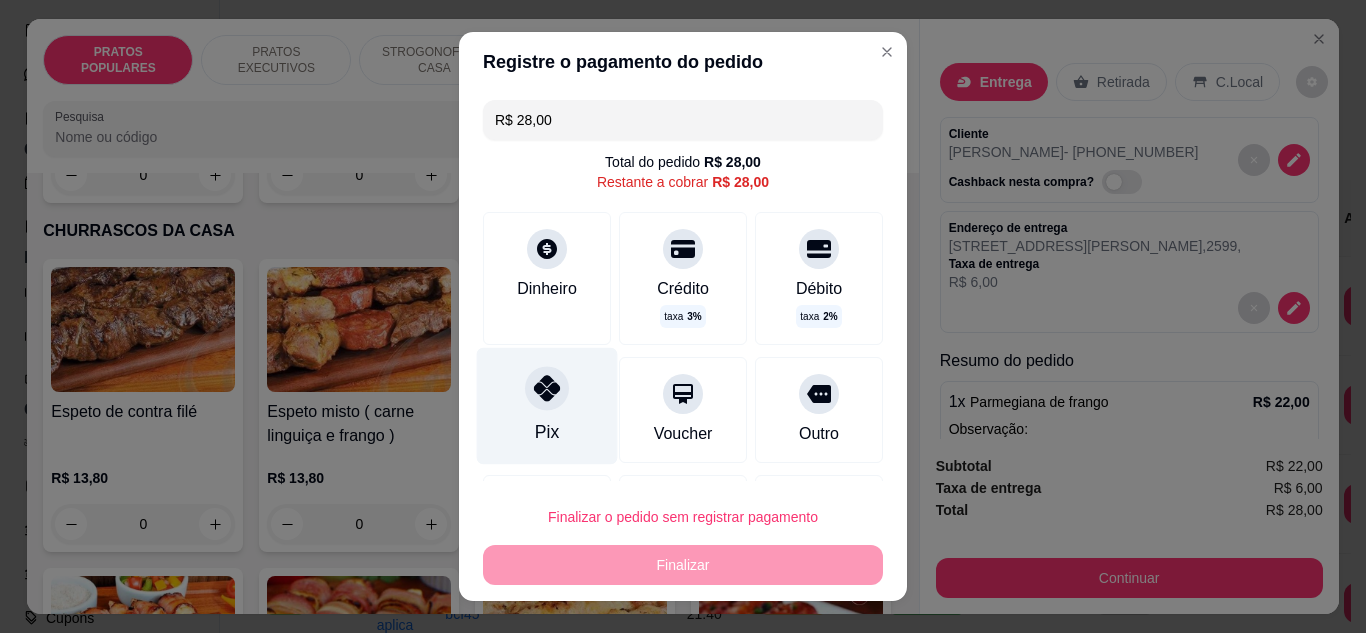 click on "Pix" at bounding box center (547, 405) 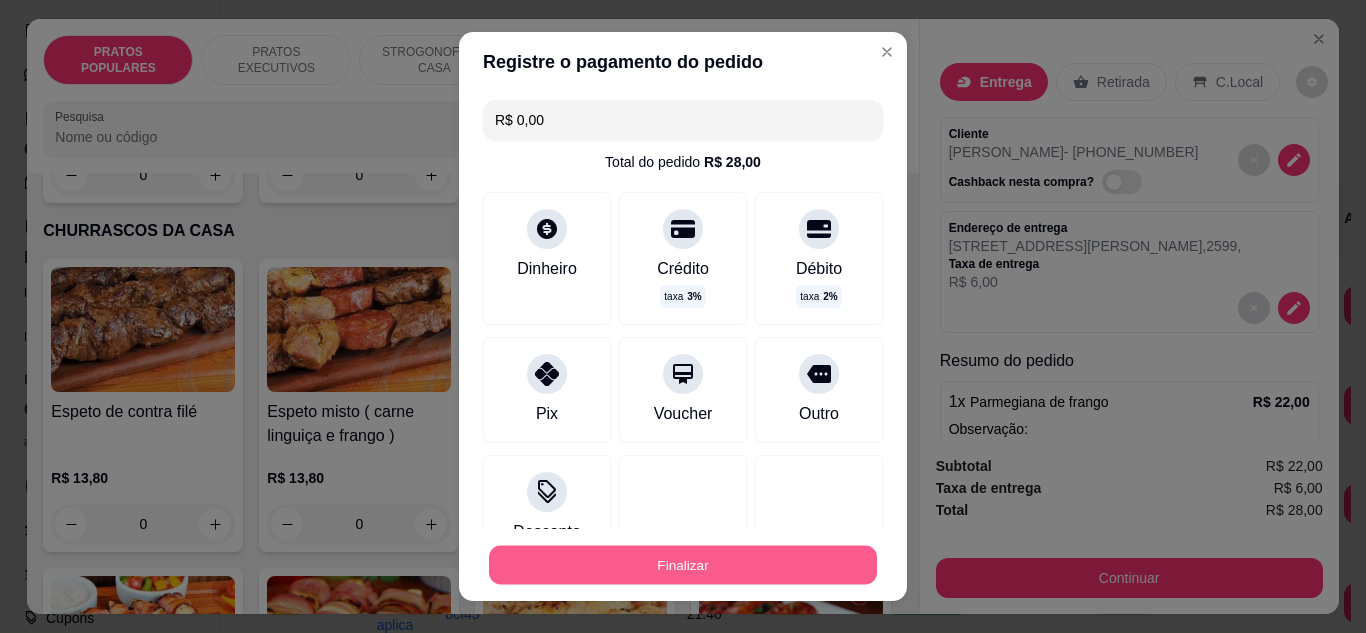 click on "Finalizar" at bounding box center [683, 565] 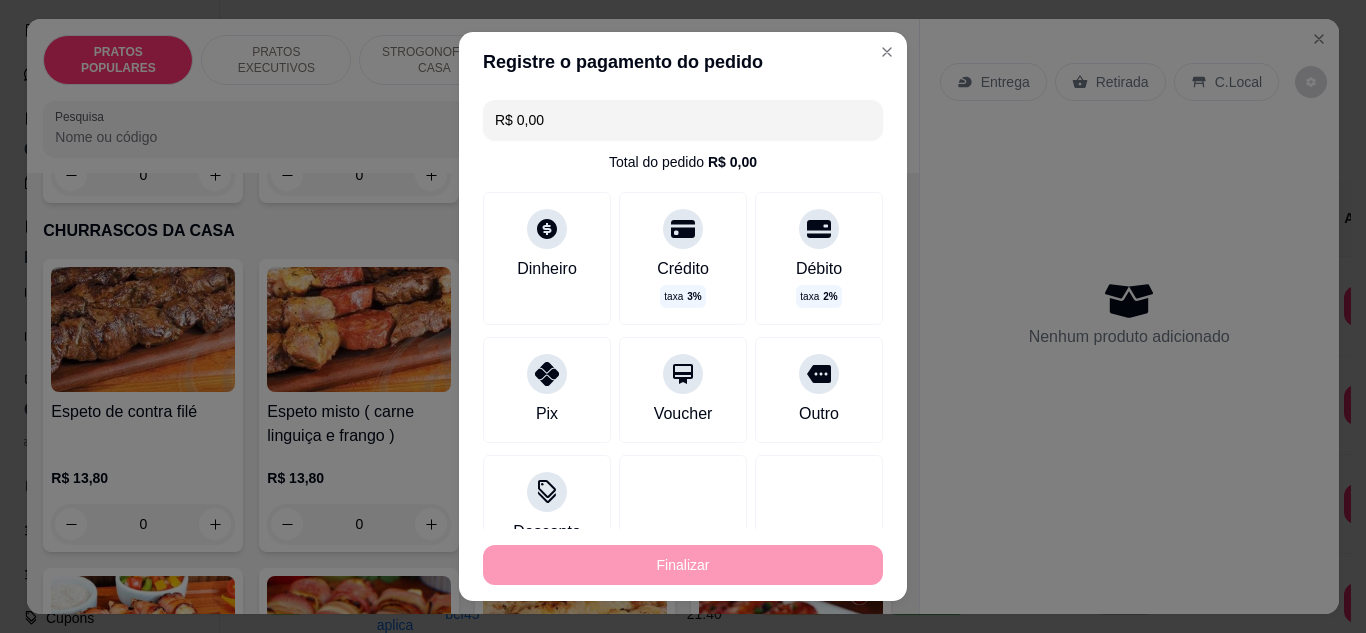 type on "-R$ 28,00" 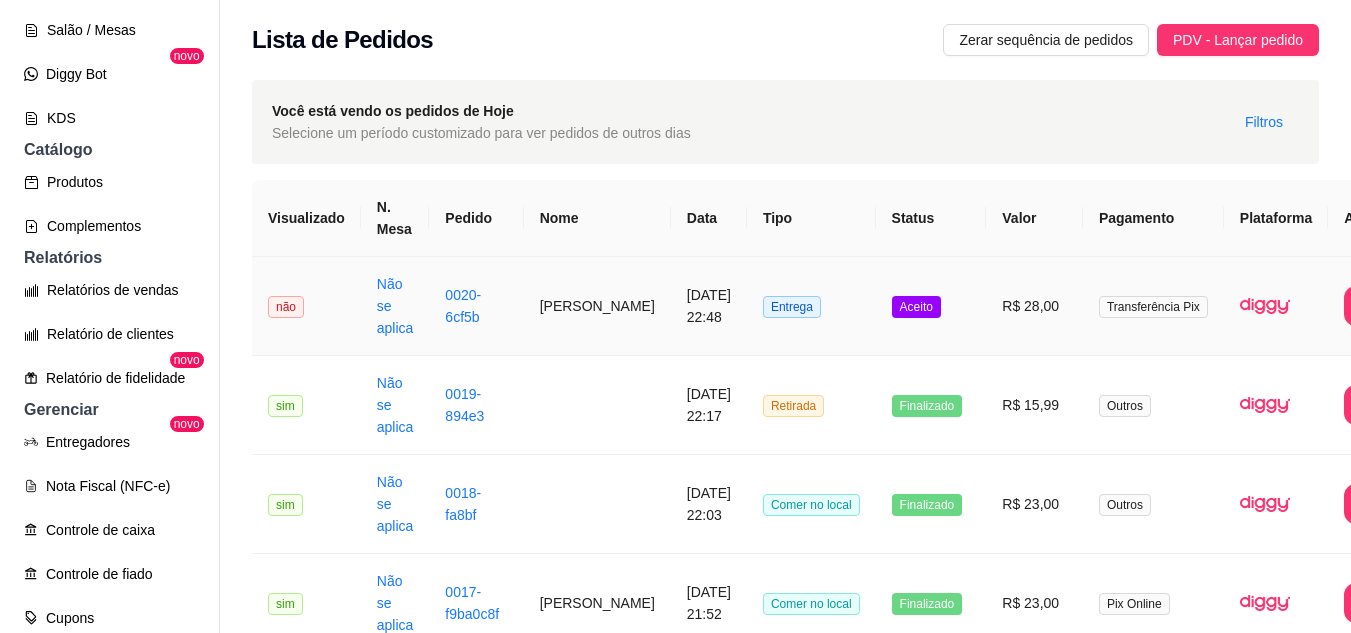 click on "R$ 28,00" at bounding box center [1034, 306] 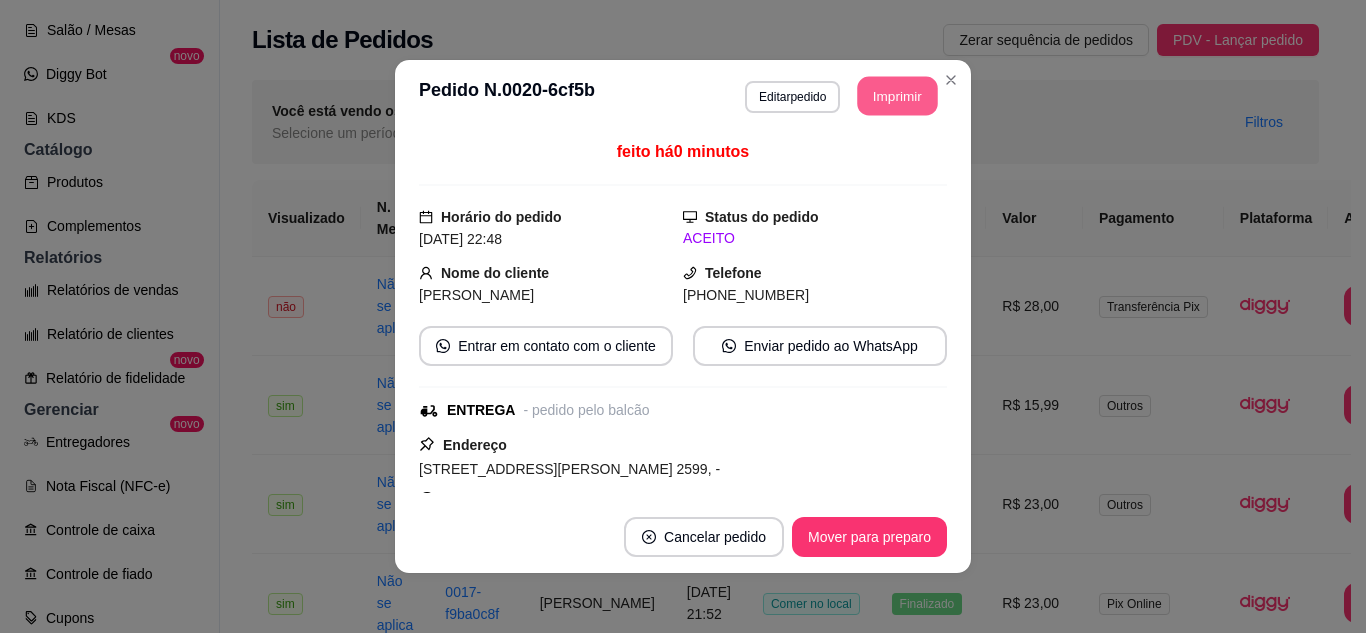 click on "Imprimir" at bounding box center [898, 96] 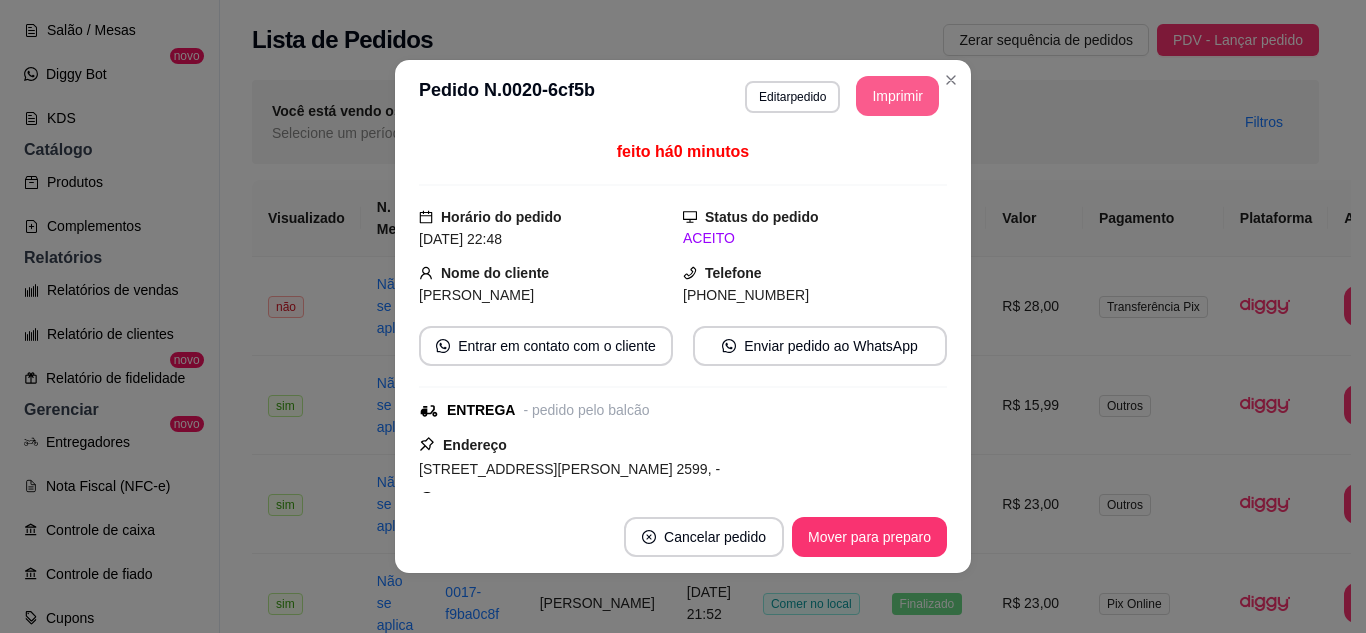 scroll, scrollTop: 0, scrollLeft: 0, axis: both 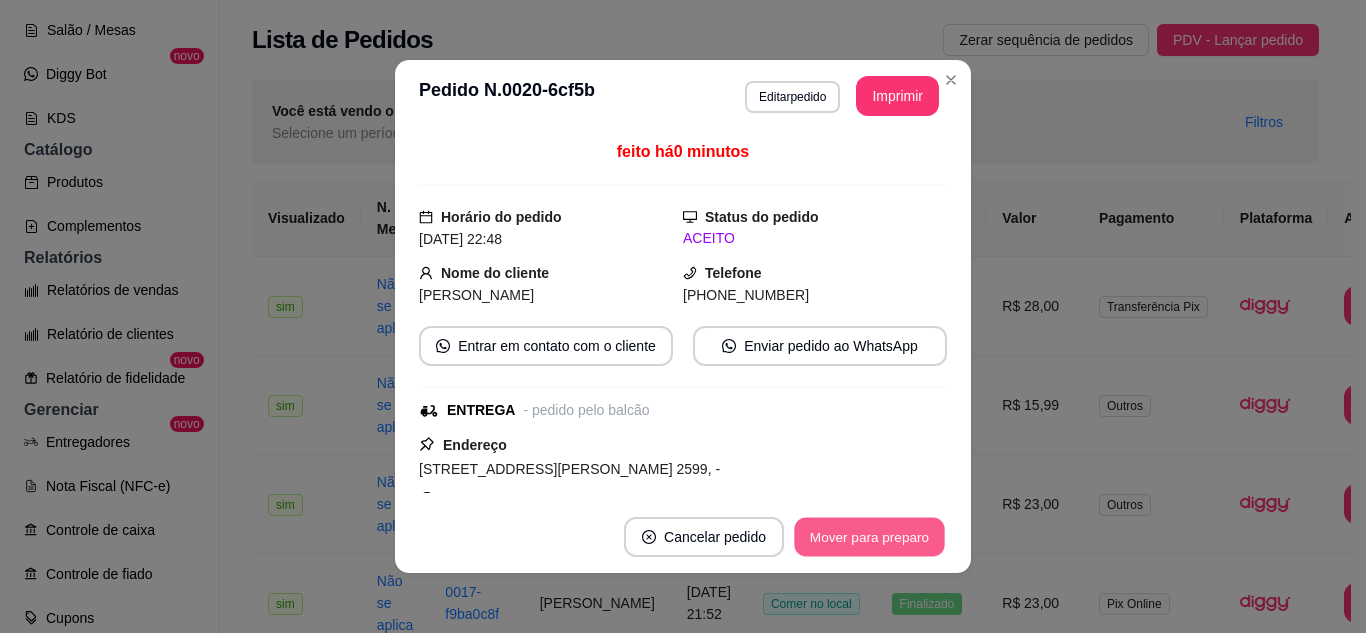 click on "Mover para preparo" at bounding box center (869, 537) 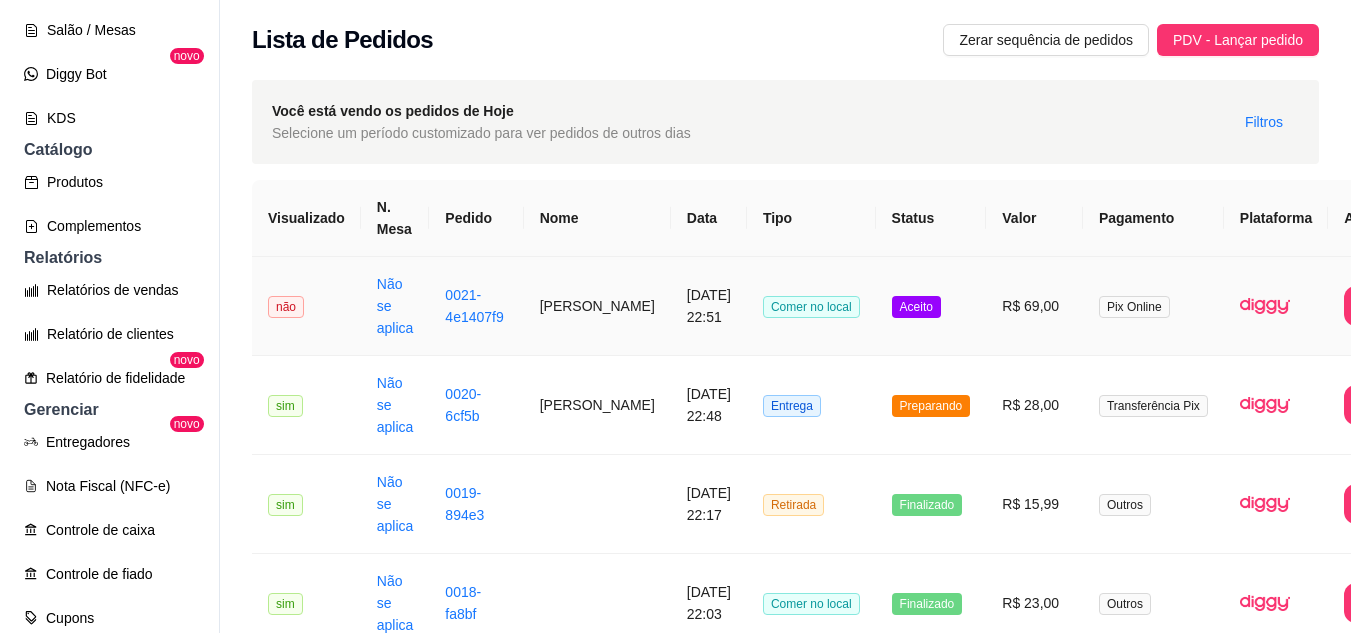 click on "R$ 69,00" at bounding box center [1034, 306] 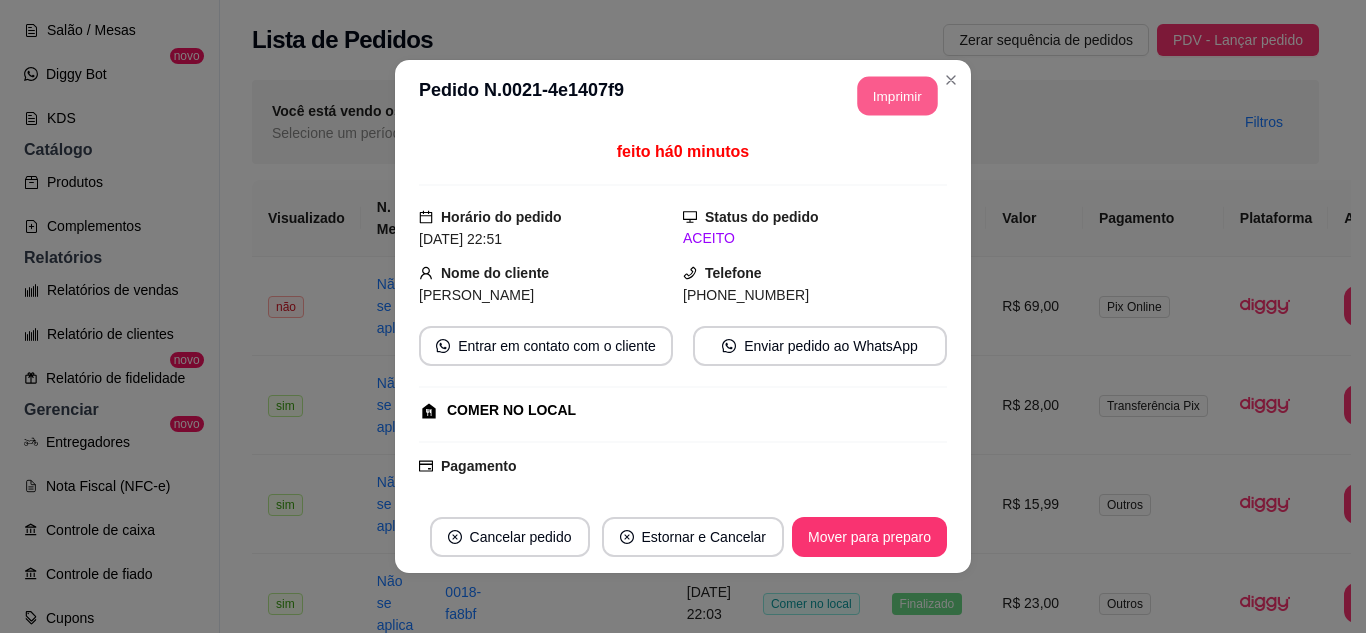 click on "Imprimir" at bounding box center [898, 96] 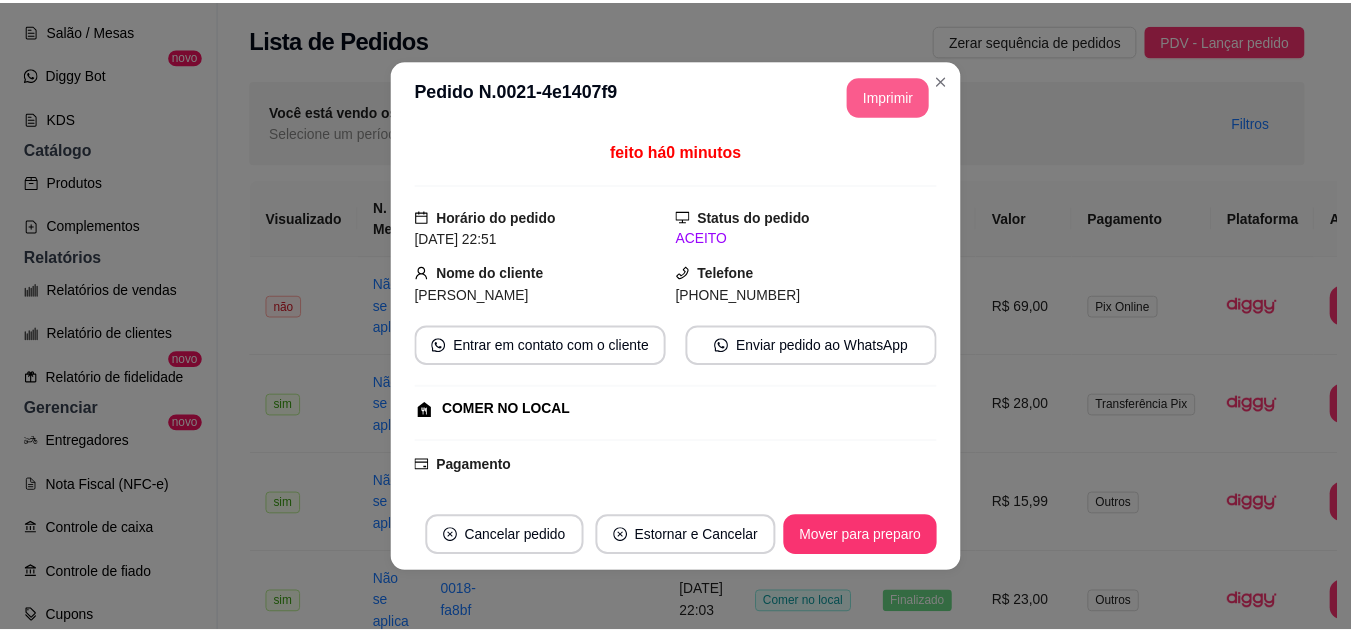 scroll, scrollTop: 0, scrollLeft: 0, axis: both 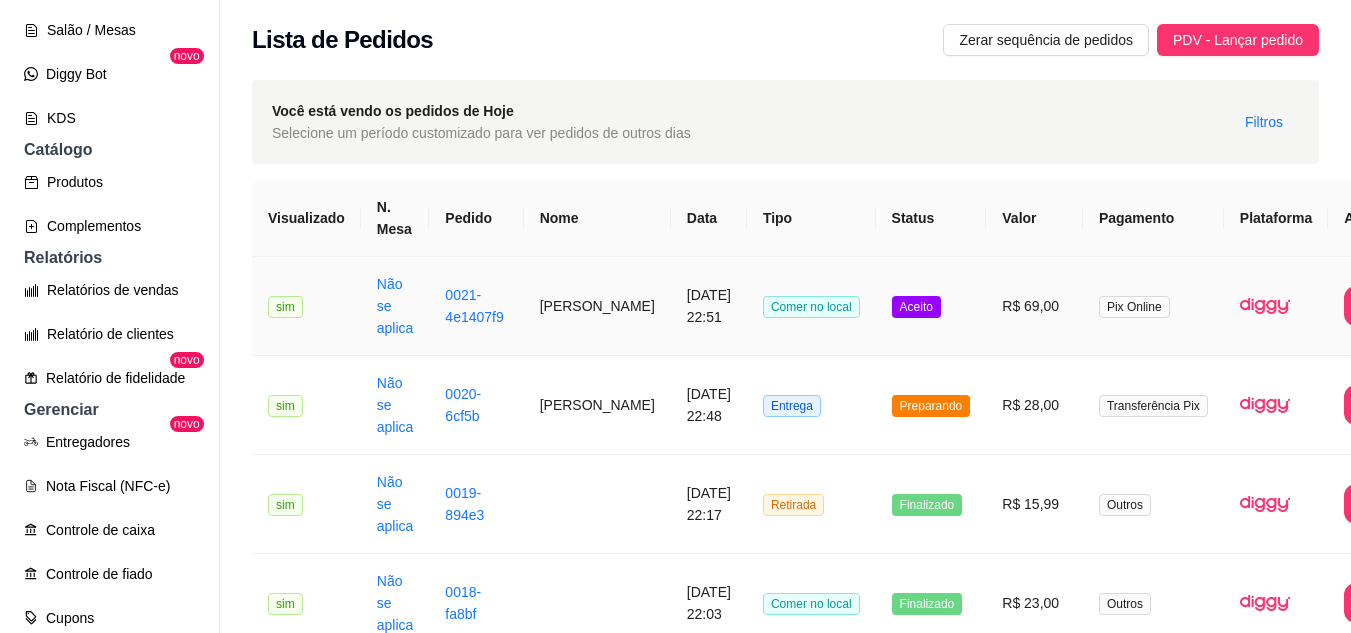 click on "R$ 69,00" at bounding box center [1034, 306] 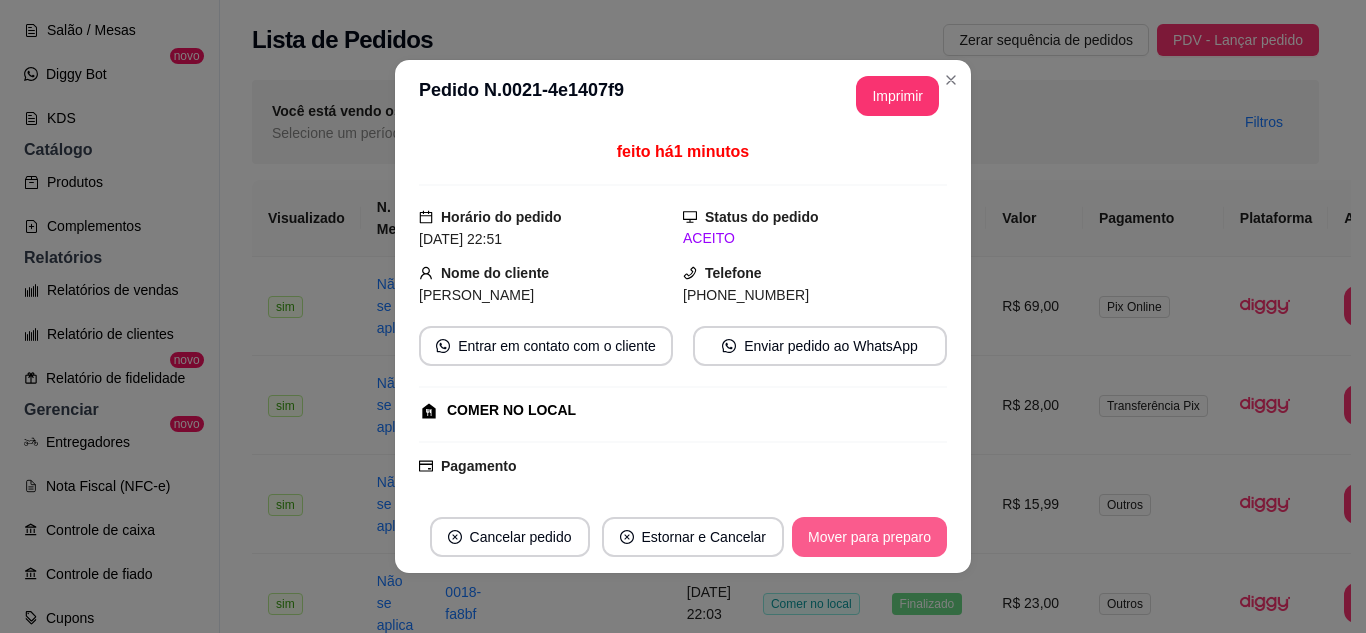 click on "Mover para preparo" at bounding box center [869, 537] 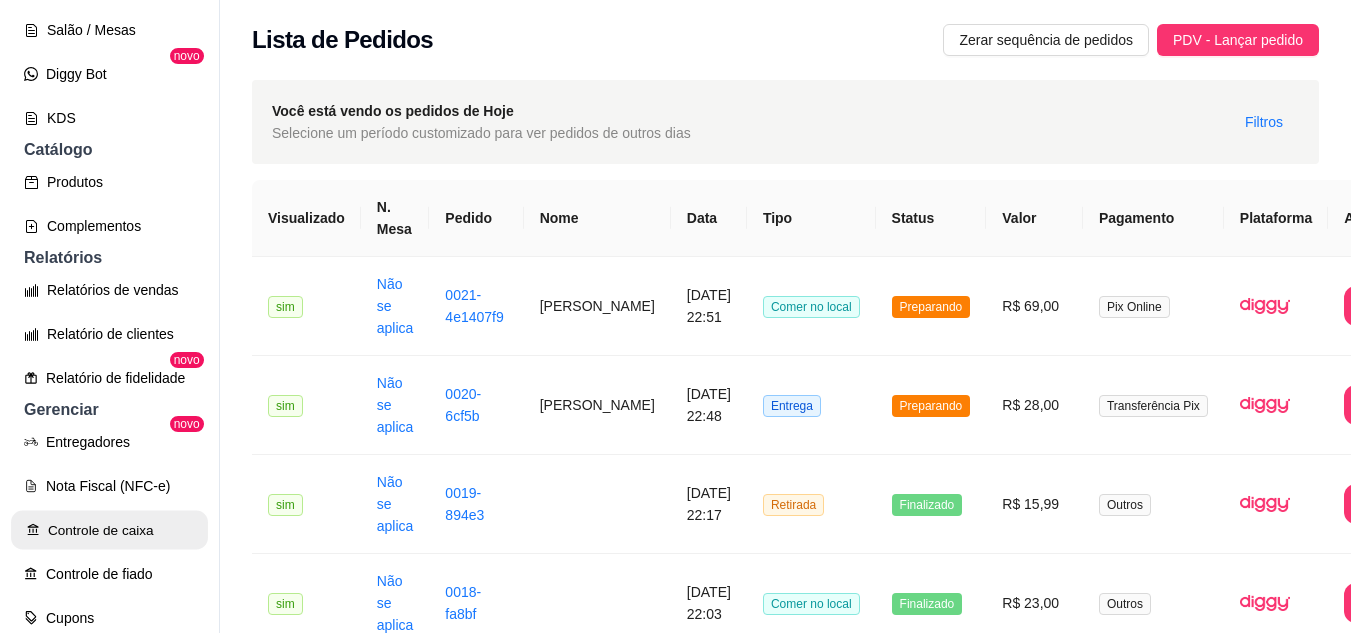 click on "Controle de caixa" at bounding box center (109, 530) 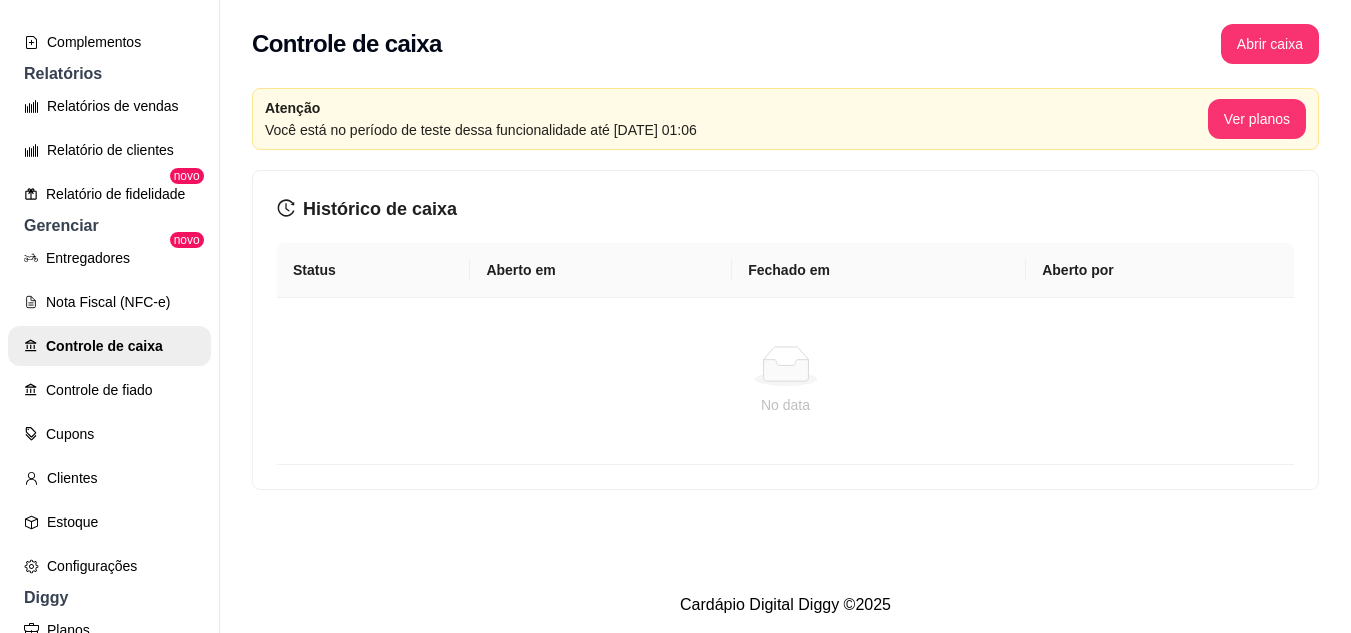 scroll, scrollTop: 657, scrollLeft: 0, axis: vertical 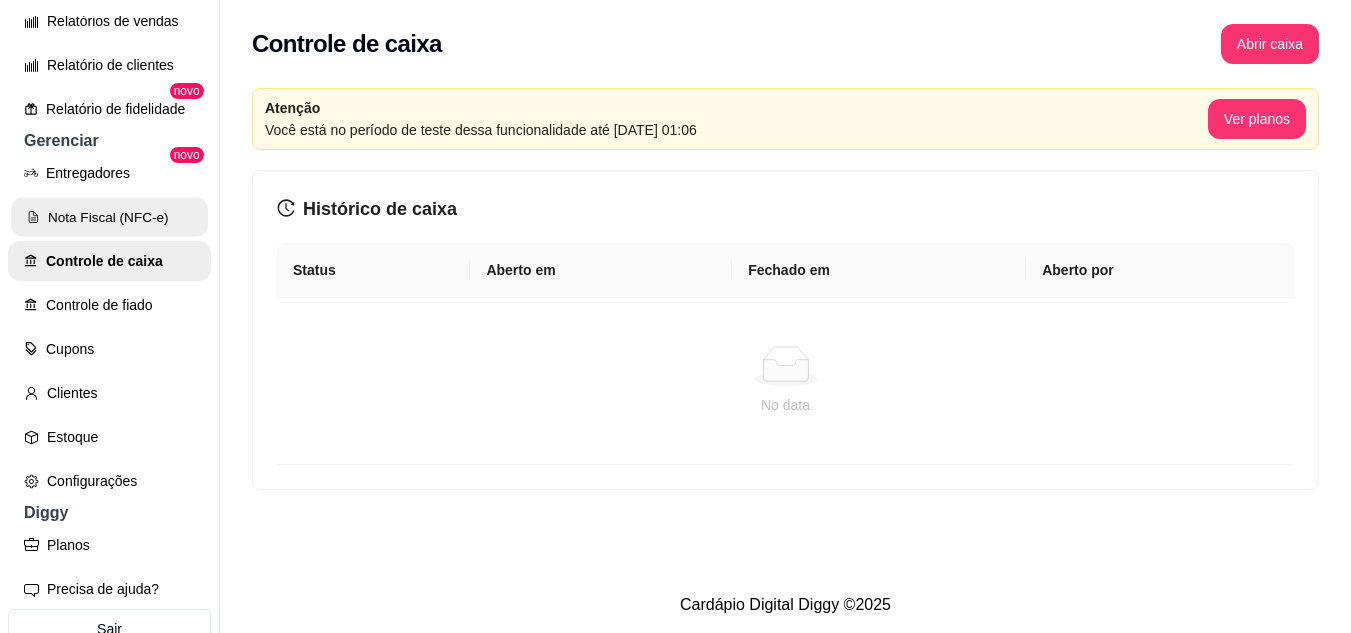 click on "Nota Fiscal (NFC-e)" at bounding box center (109, 217) 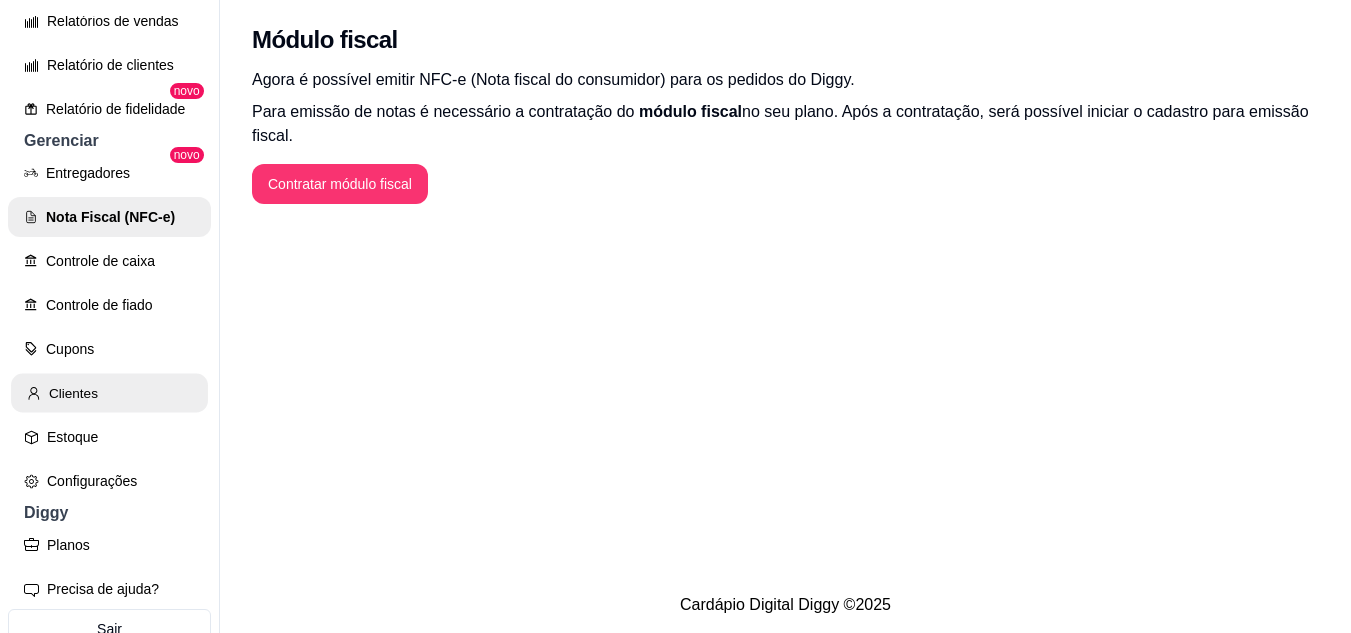 click on "Clientes" at bounding box center [109, 393] 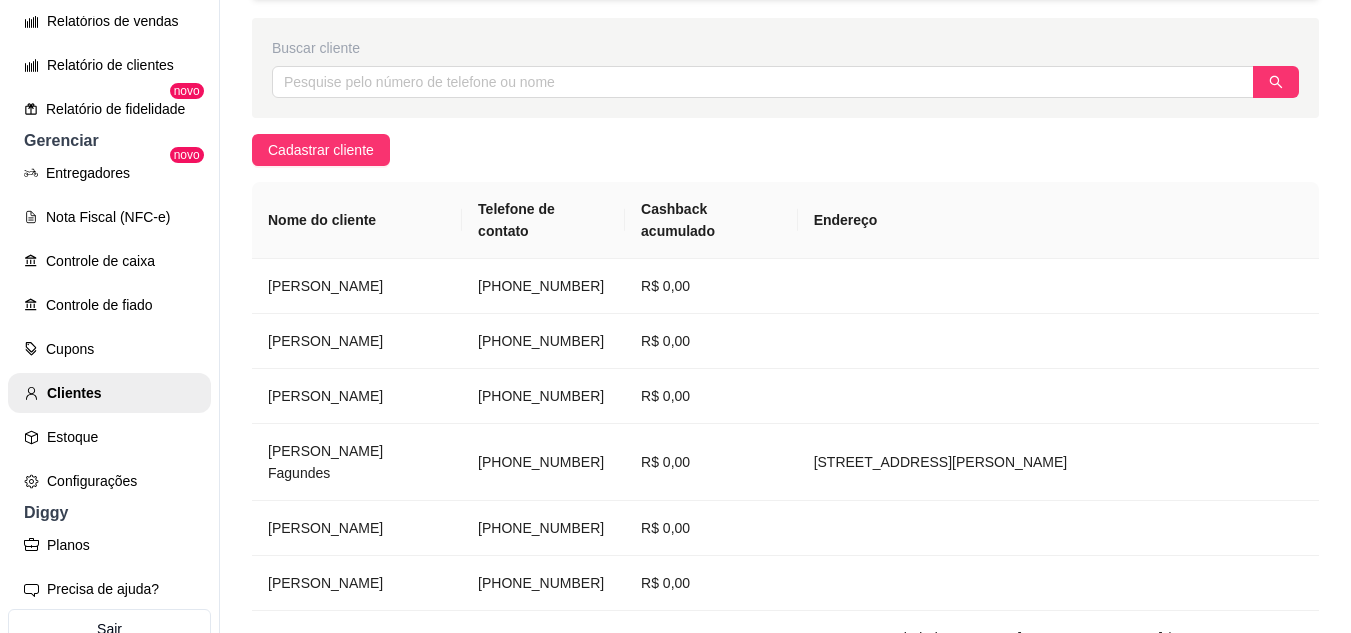 scroll, scrollTop: 201, scrollLeft: 0, axis: vertical 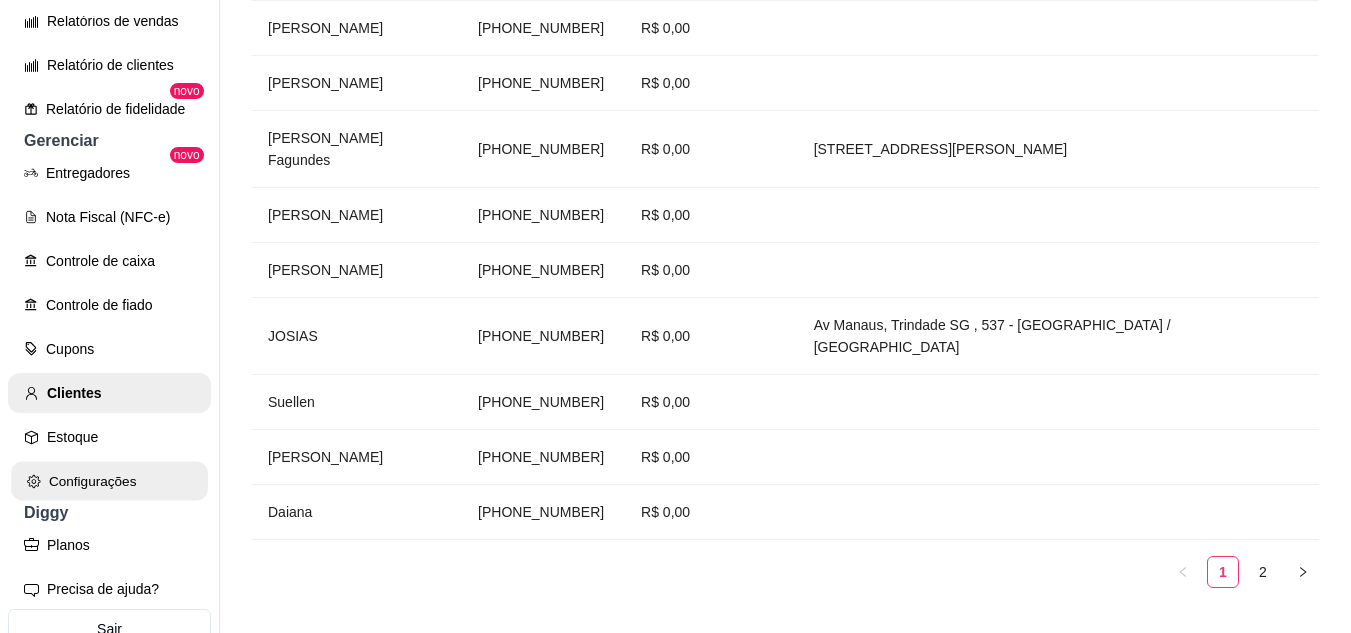 click on "Configurações" at bounding box center (109, 481) 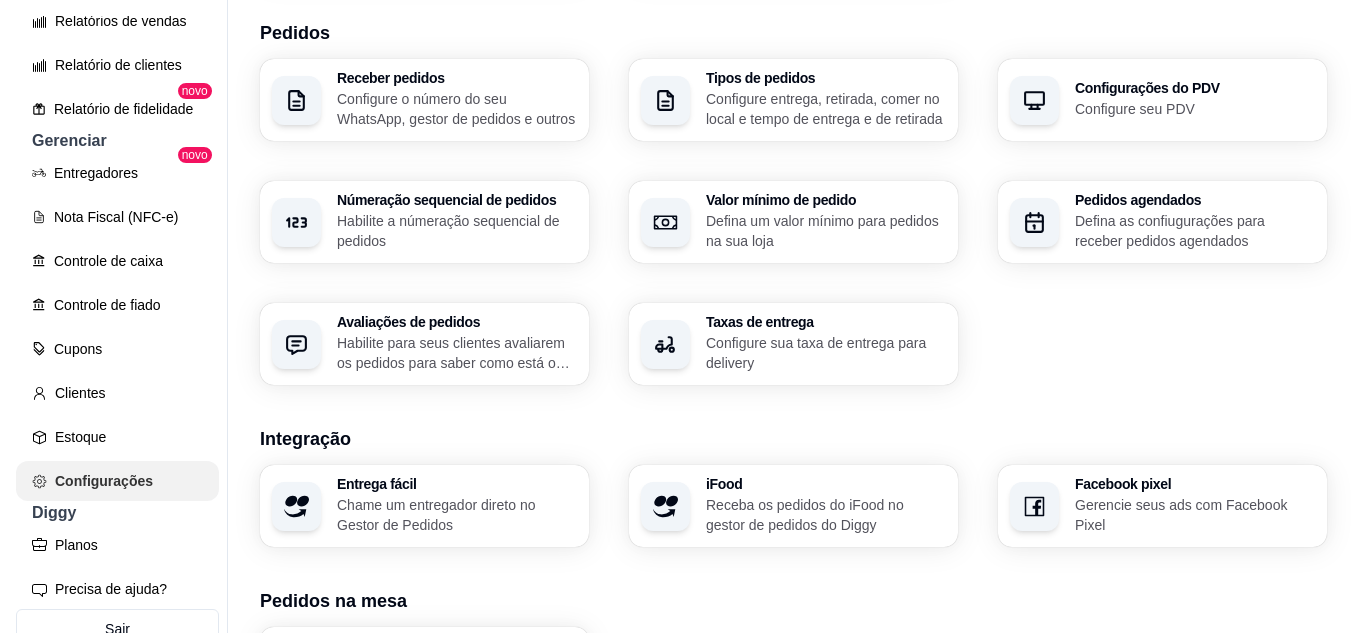 scroll, scrollTop: 0, scrollLeft: 0, axis: both 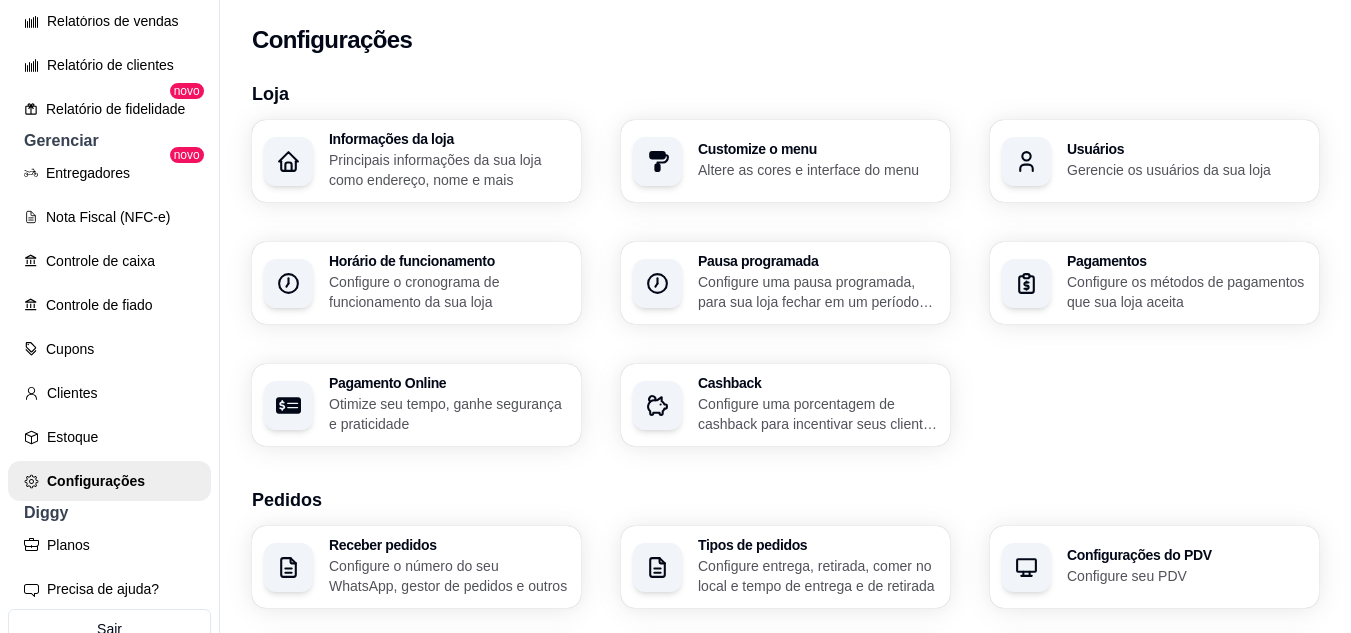 click 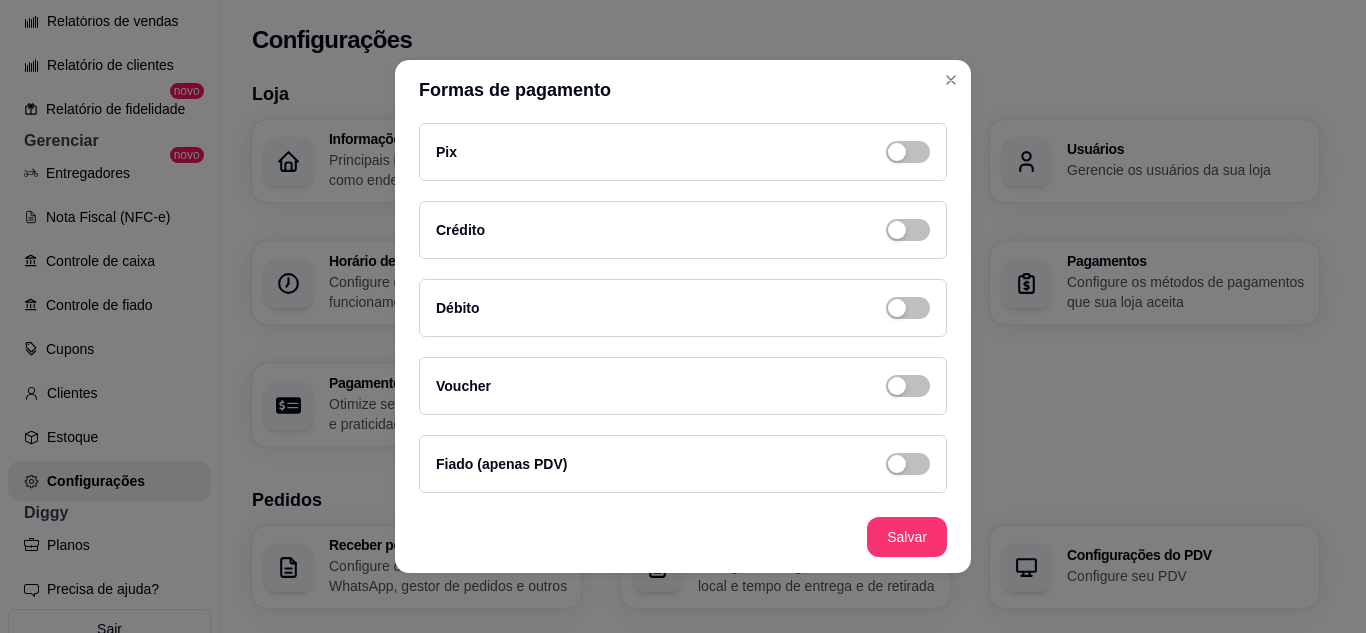 scroll, scrollTop: 0, scrollLeft: 0, axis: both 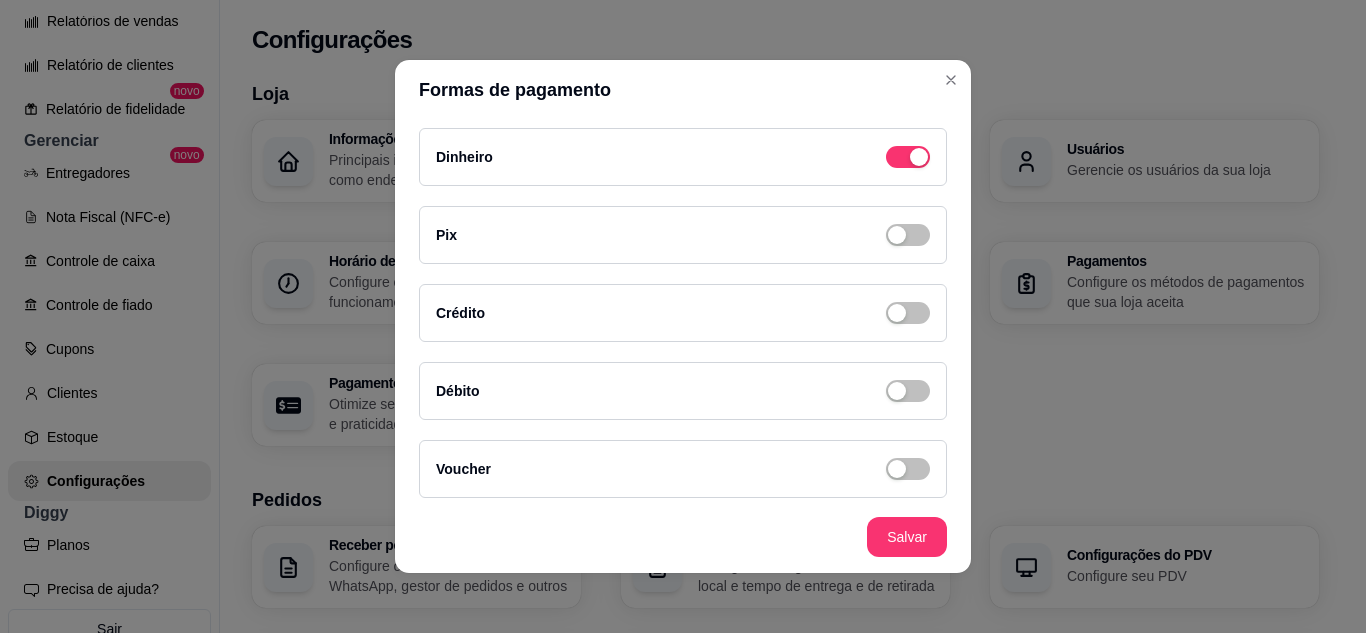 click on "Pix" at bounding box center (683, 235) 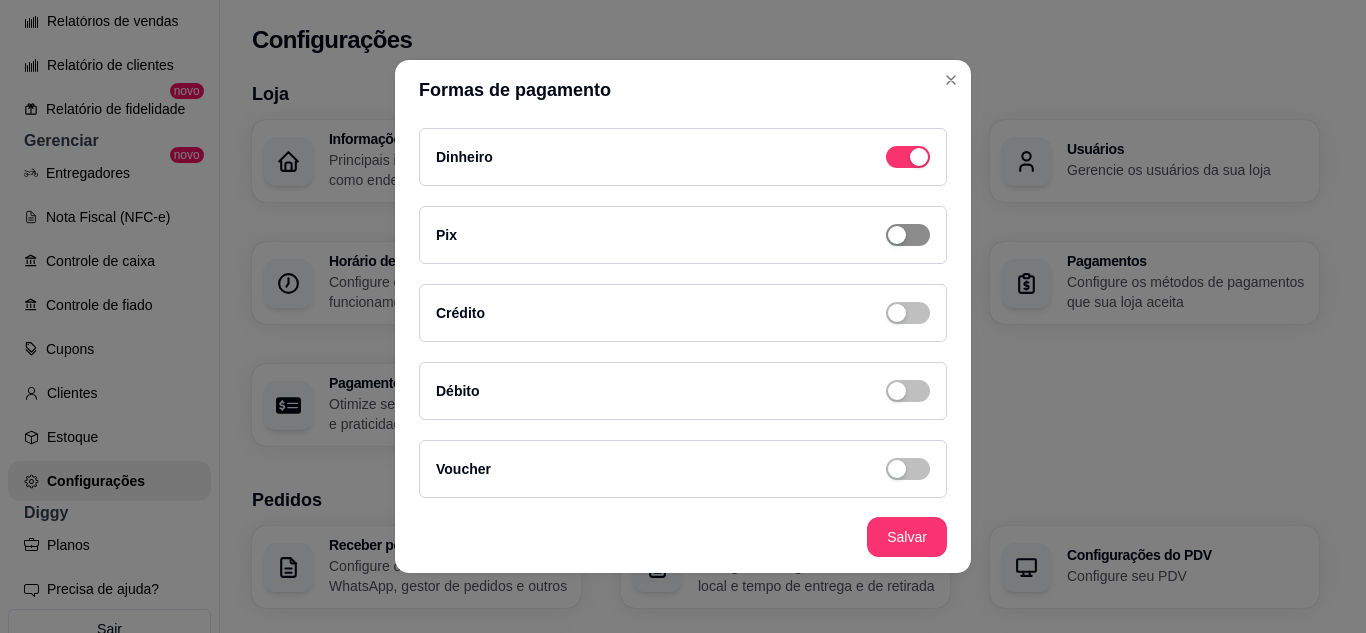 click at bounding box center (919, 157) 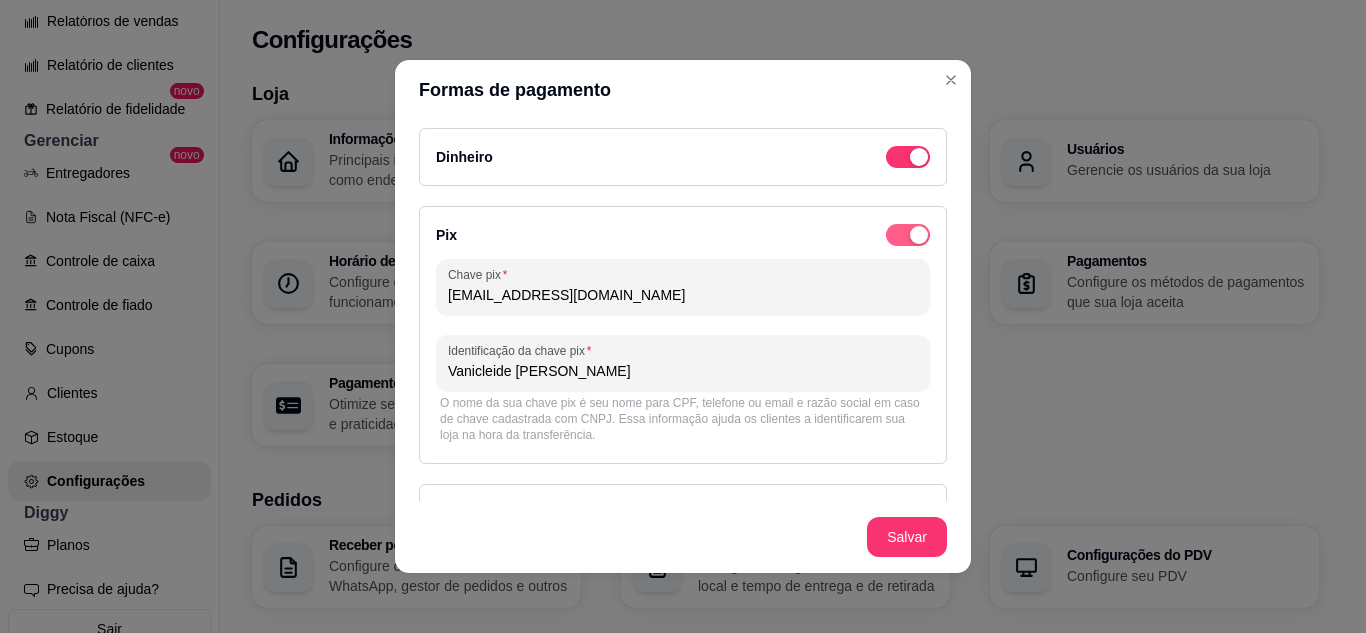 click at bounding box center [919, 157] 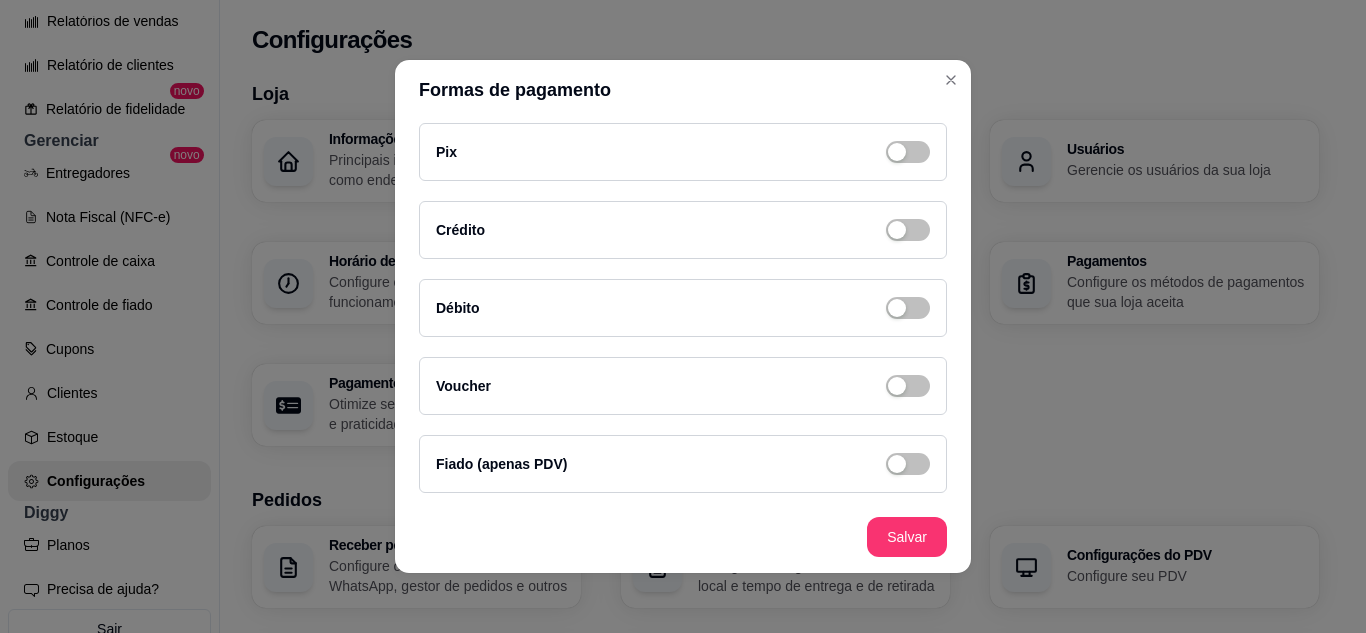 scroll, scrollTop: 0, scrollLeft: 0, axis: both 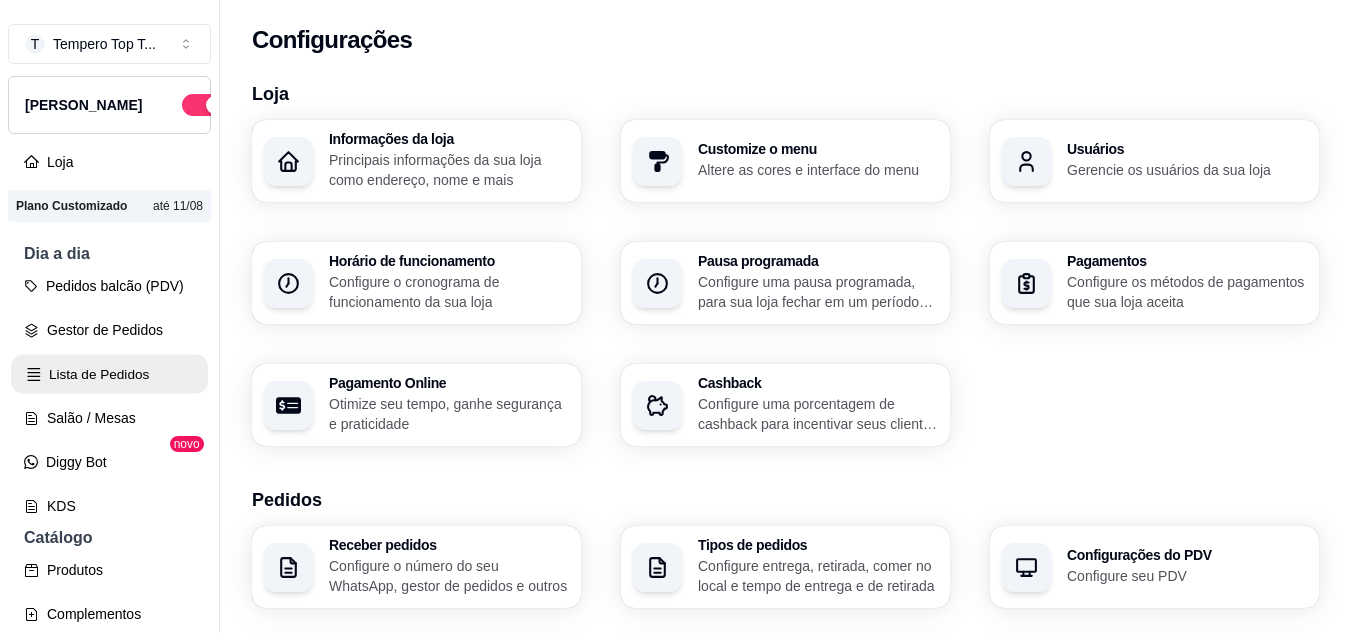 click on "Lista de Pedidos" at bounding box center [109, 374] 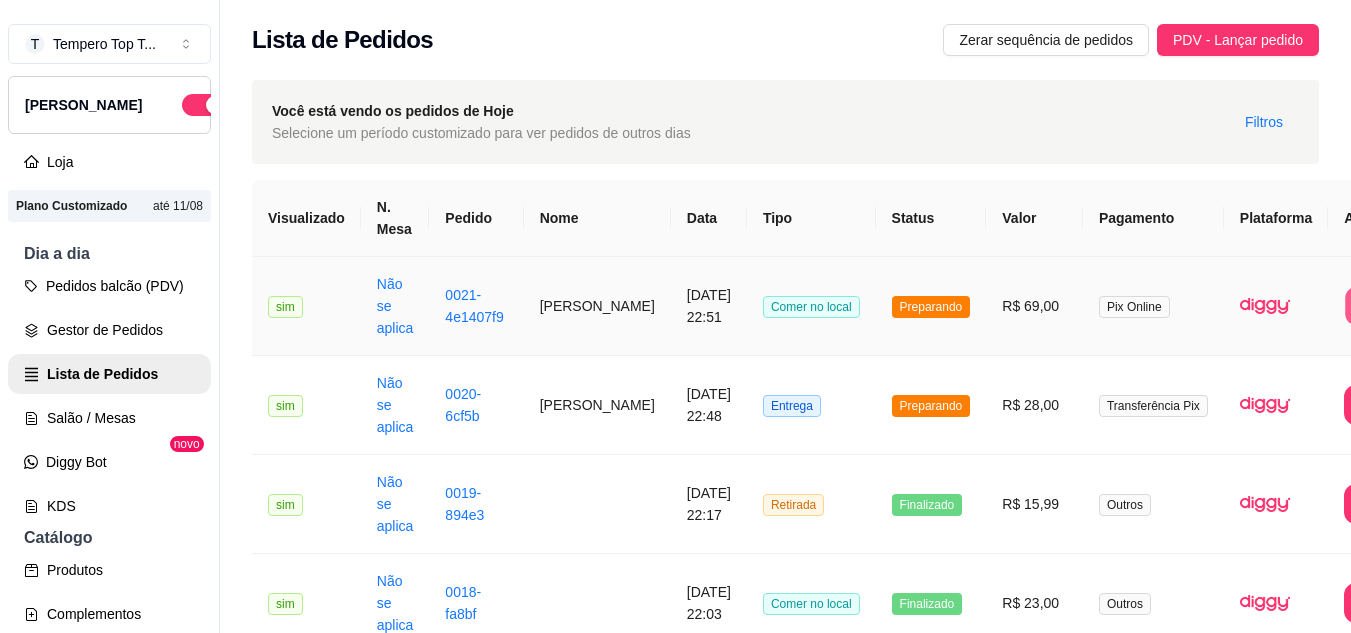 click on "Imprimir" at bounding box center (1385, 306) 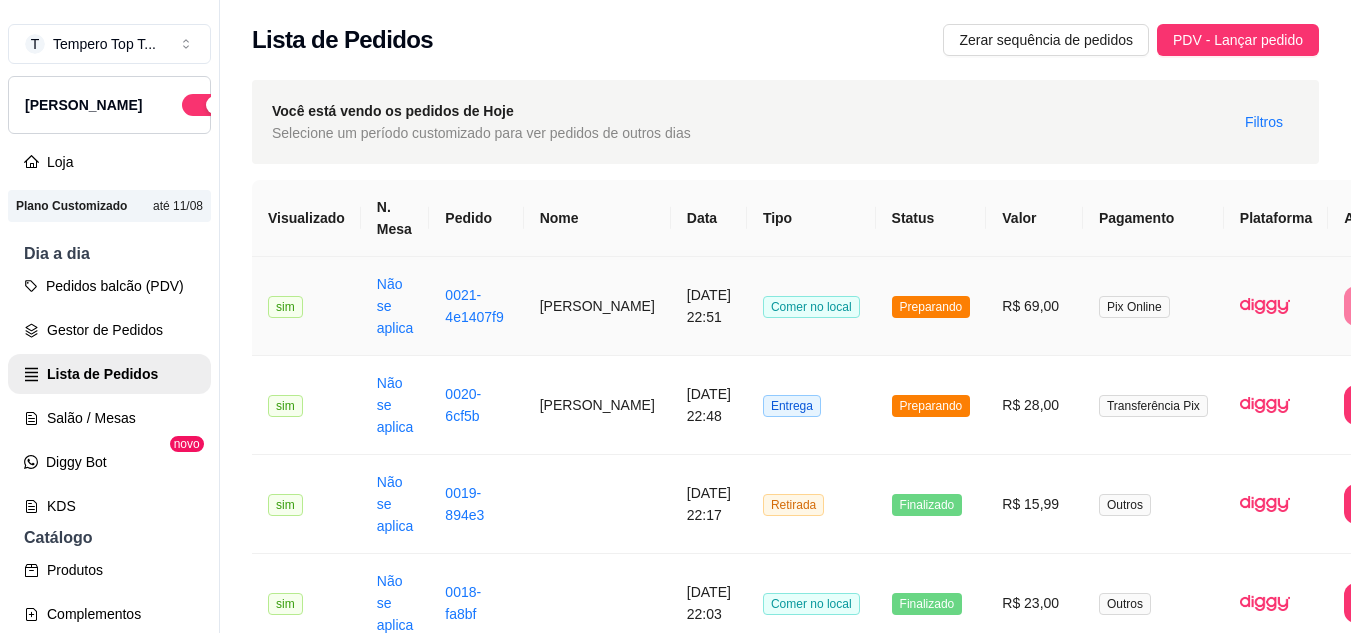 scroll, scrollTop: 0, scrollLeft: 0, axis: both 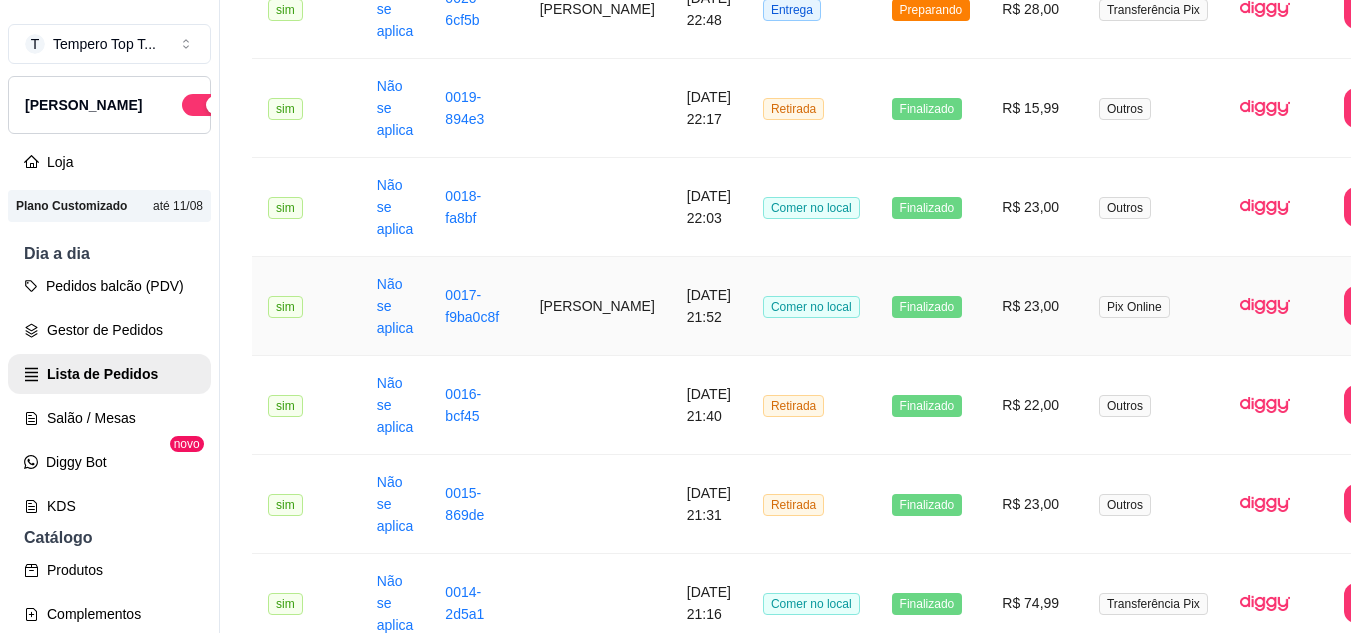 click on "R$ 23,00" at bounding box center (1034, 306) 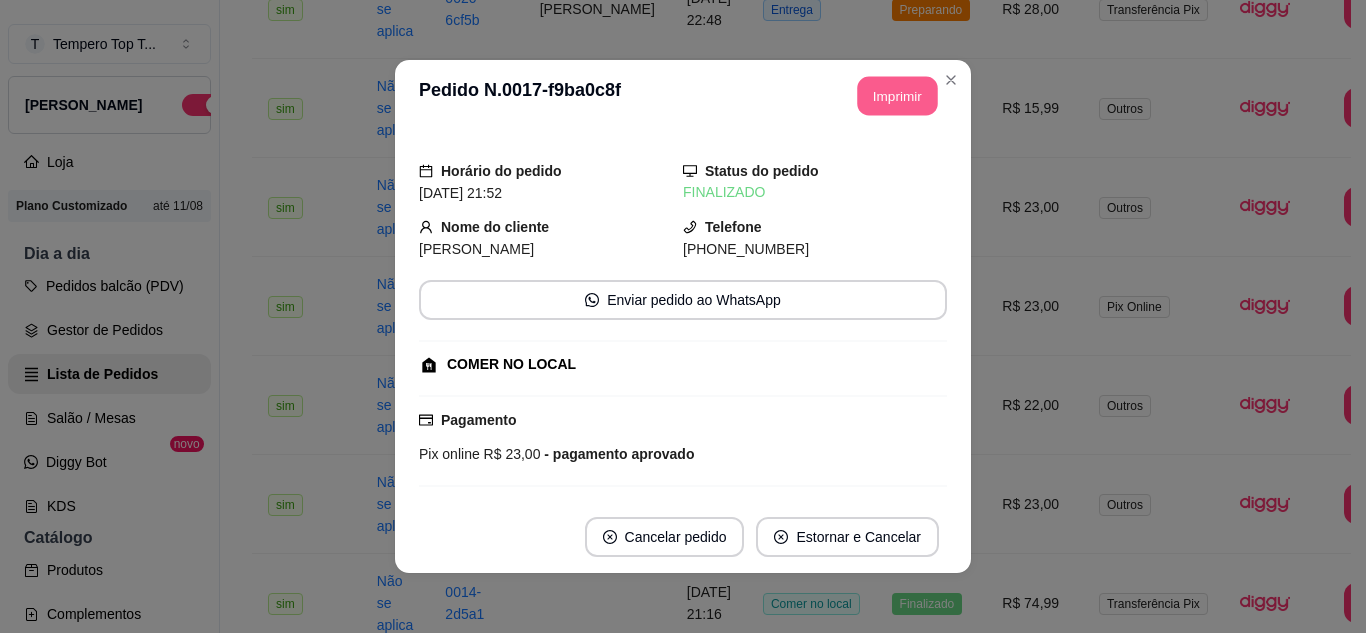 click on "Imprimir" at bounding box center [898, 96] 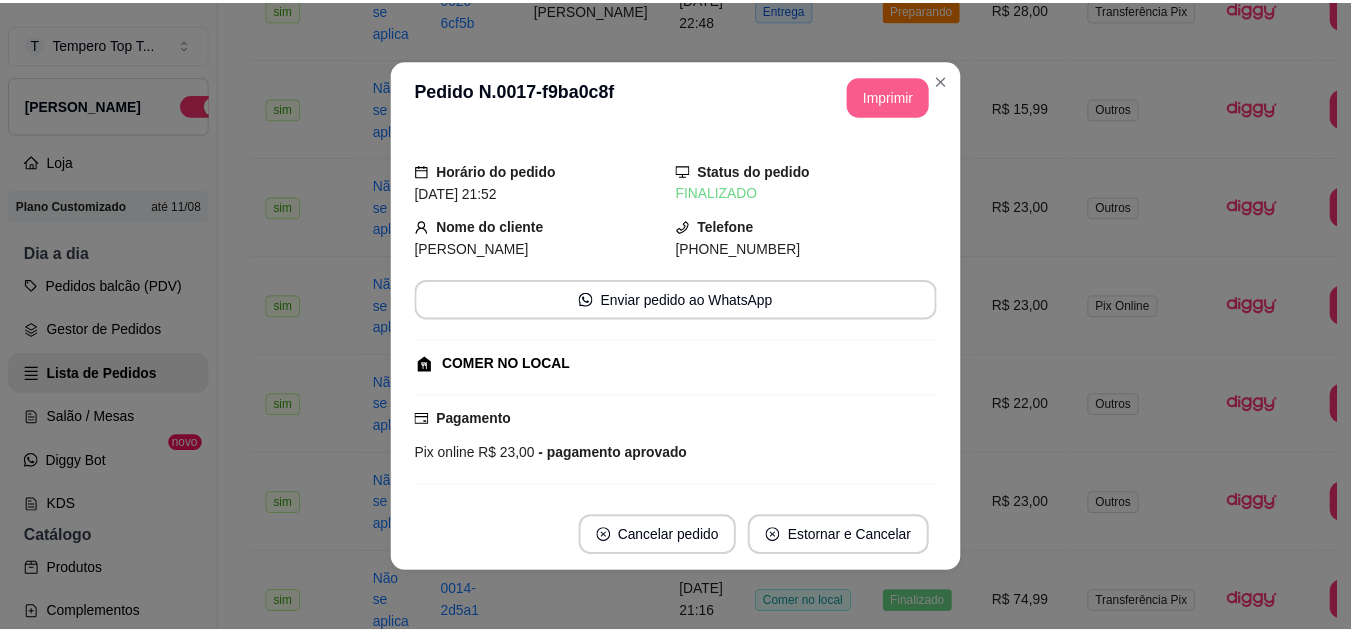 scroll, scrollTop: 0, scrollLeft: 0, axis: both 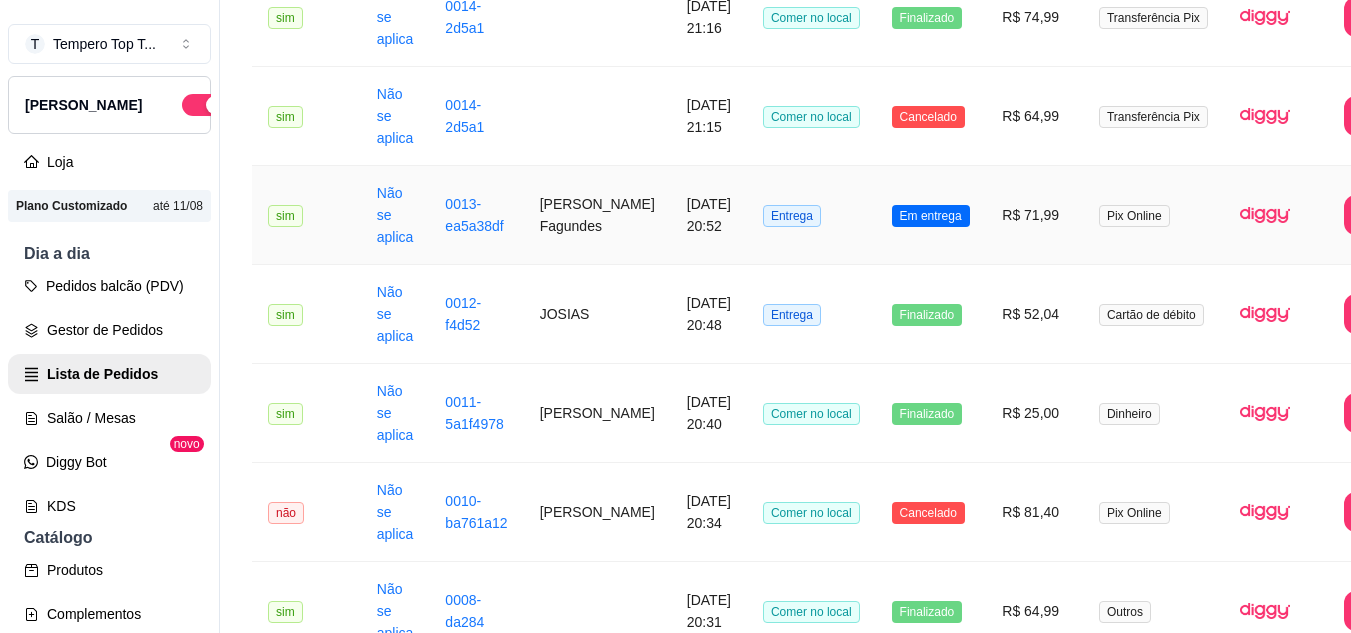 click on "R$ 71,99" at bounding box center (1034, 215) 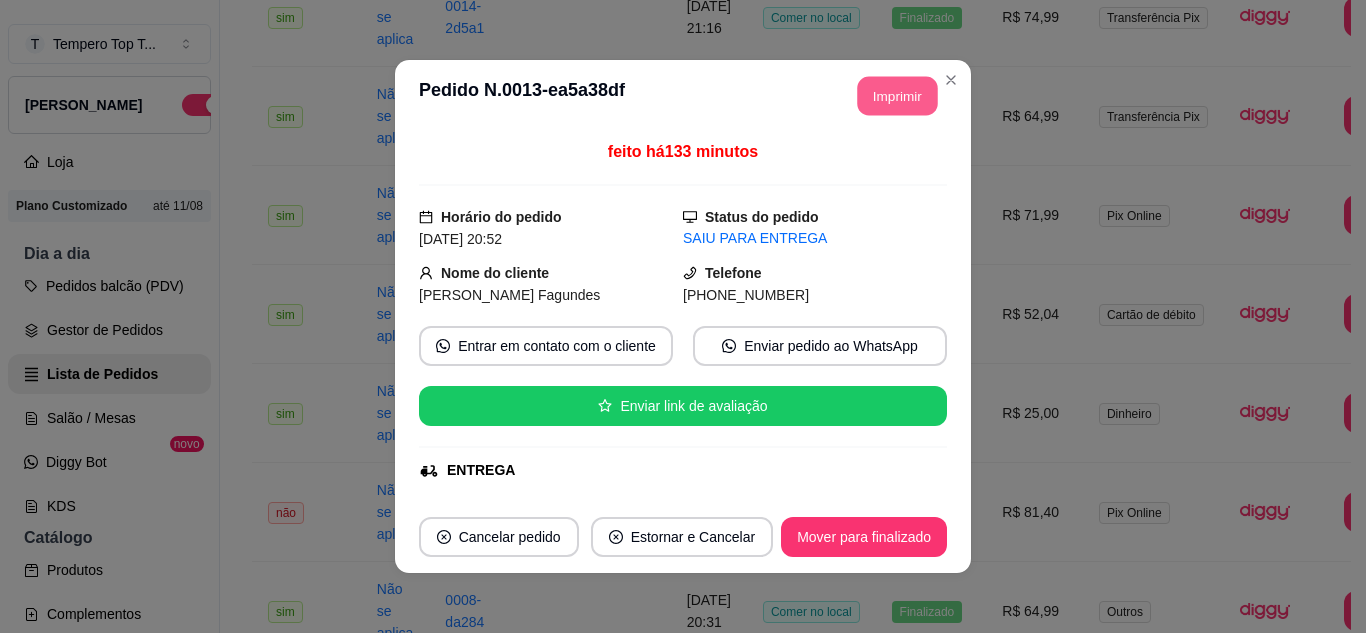 click on "Imprimir" at bounding box center (898, 96) 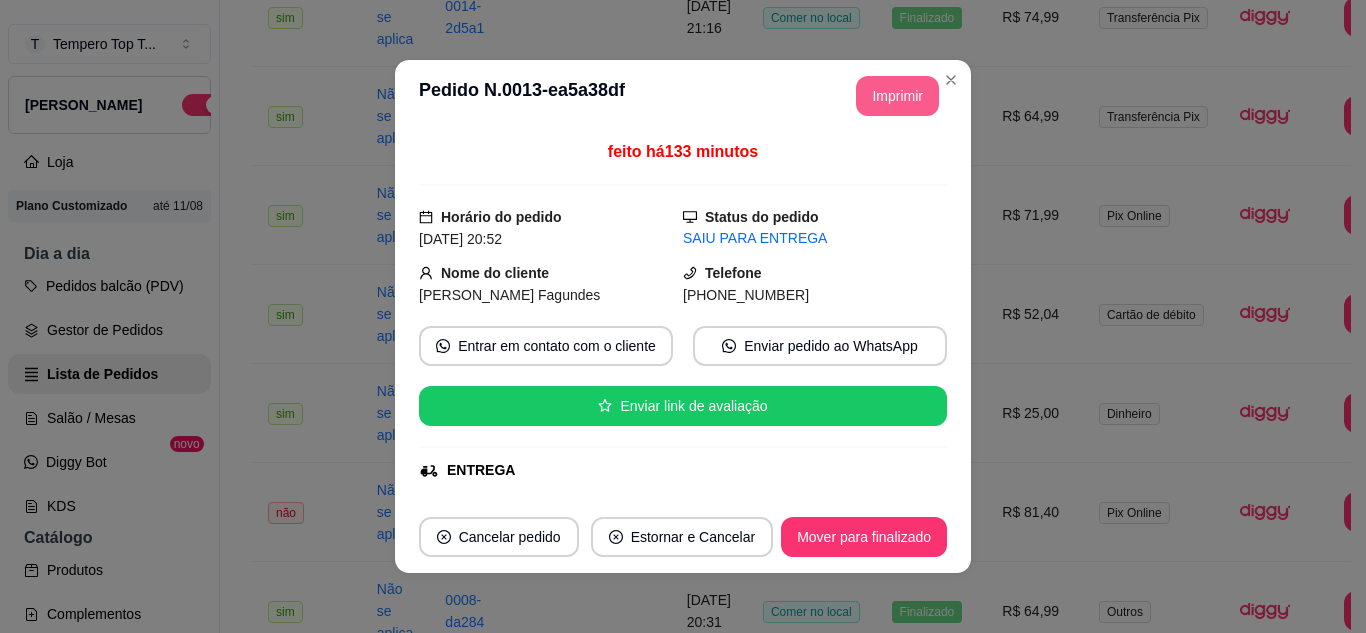 scroll, scrollTop: 0, scrollLeft: 0, axis: both 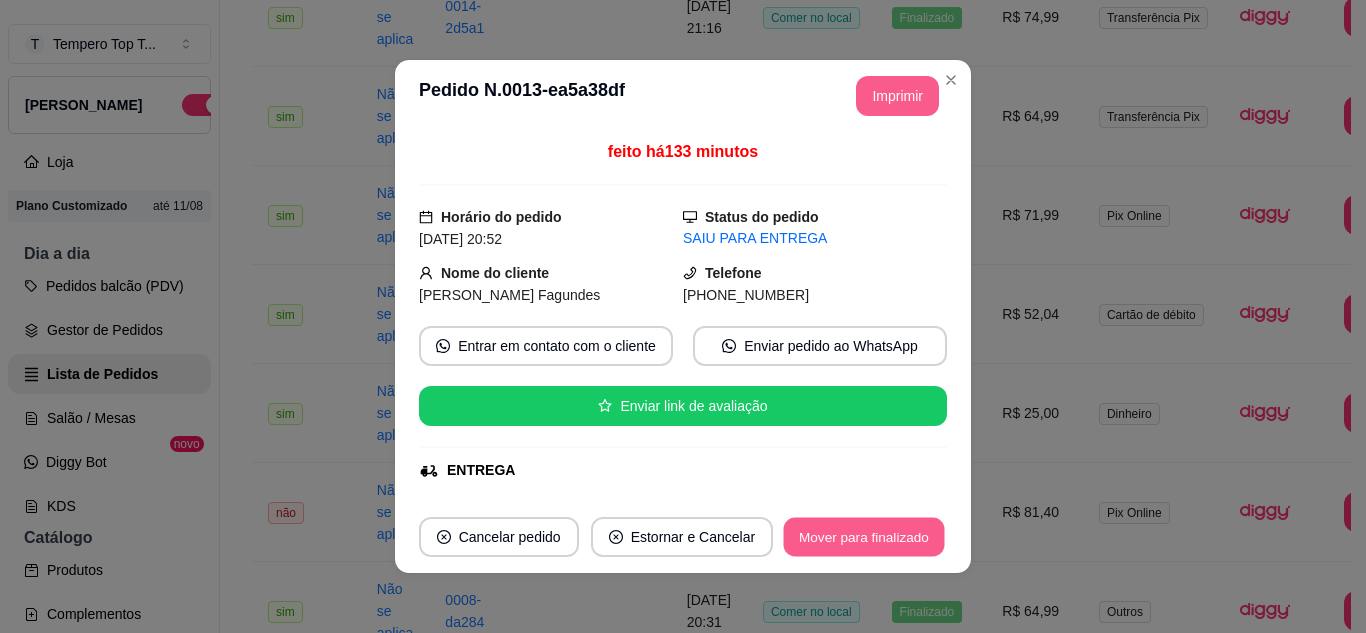 click on "Mover para finalizado" at bounding box center (864, 537) 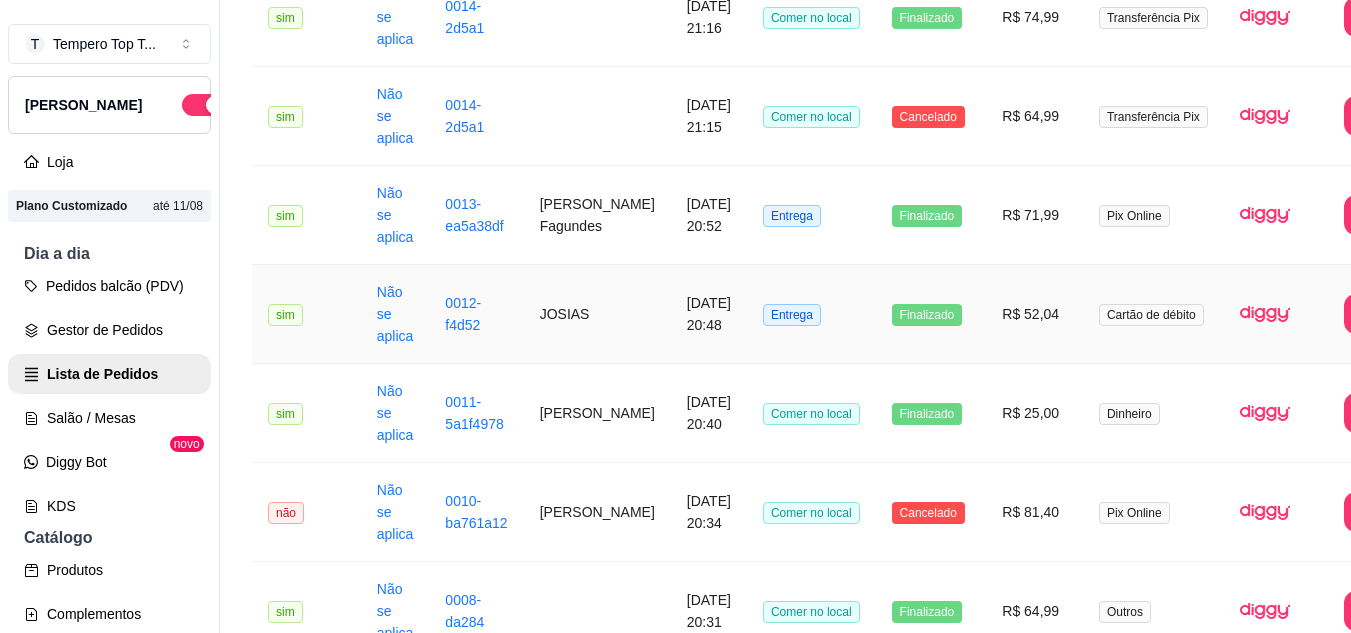 click on "R$ 52,04" at bounding box center (1034, 314) 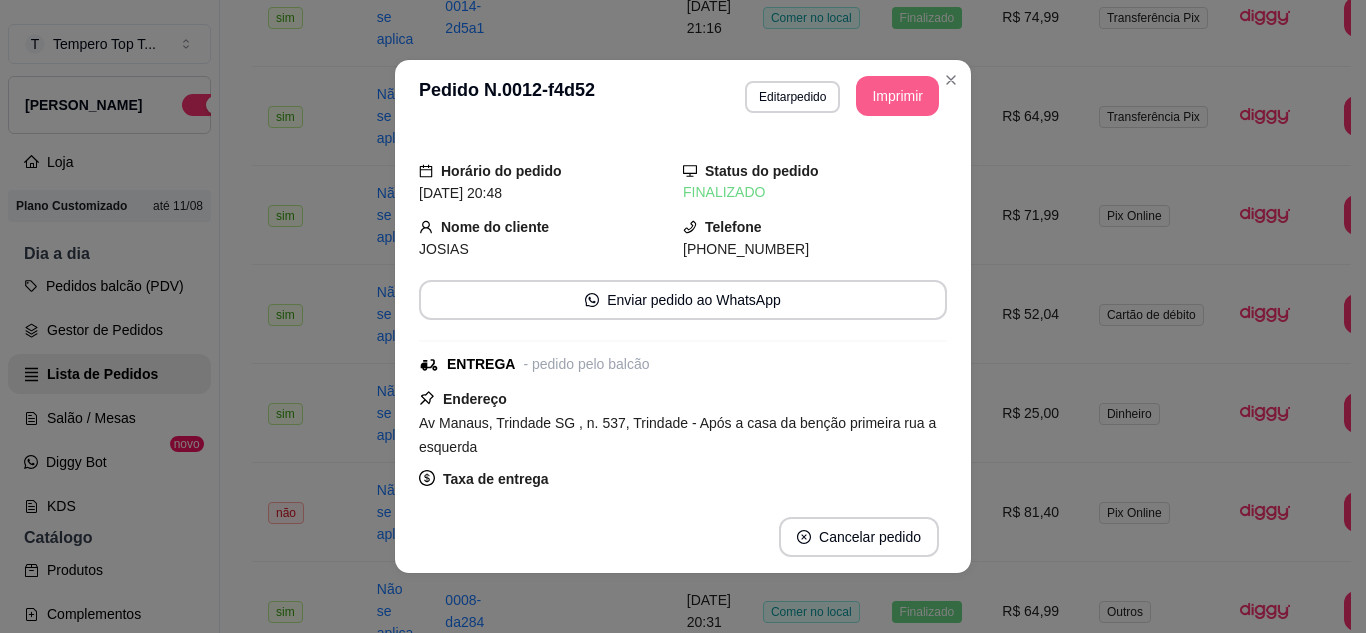 click on "Imprimir" at bounding box center (897, 96) 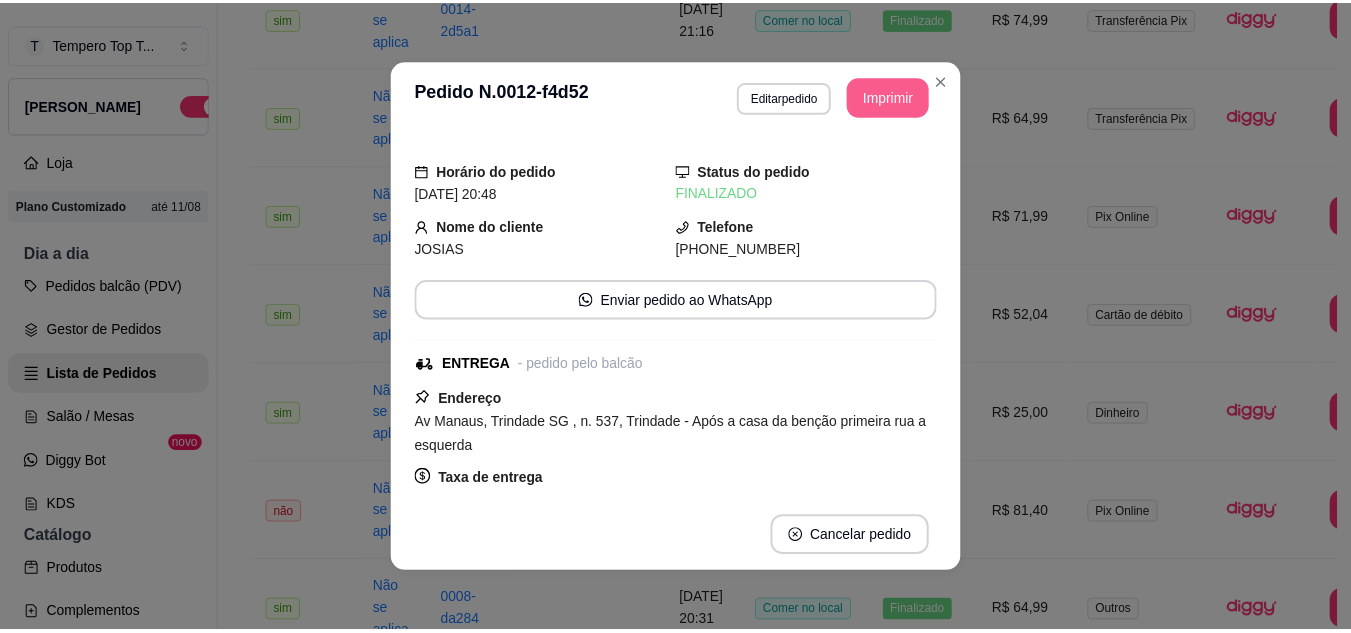 scroll, scrollTop: 0, scrollLeft: 0, axis: both 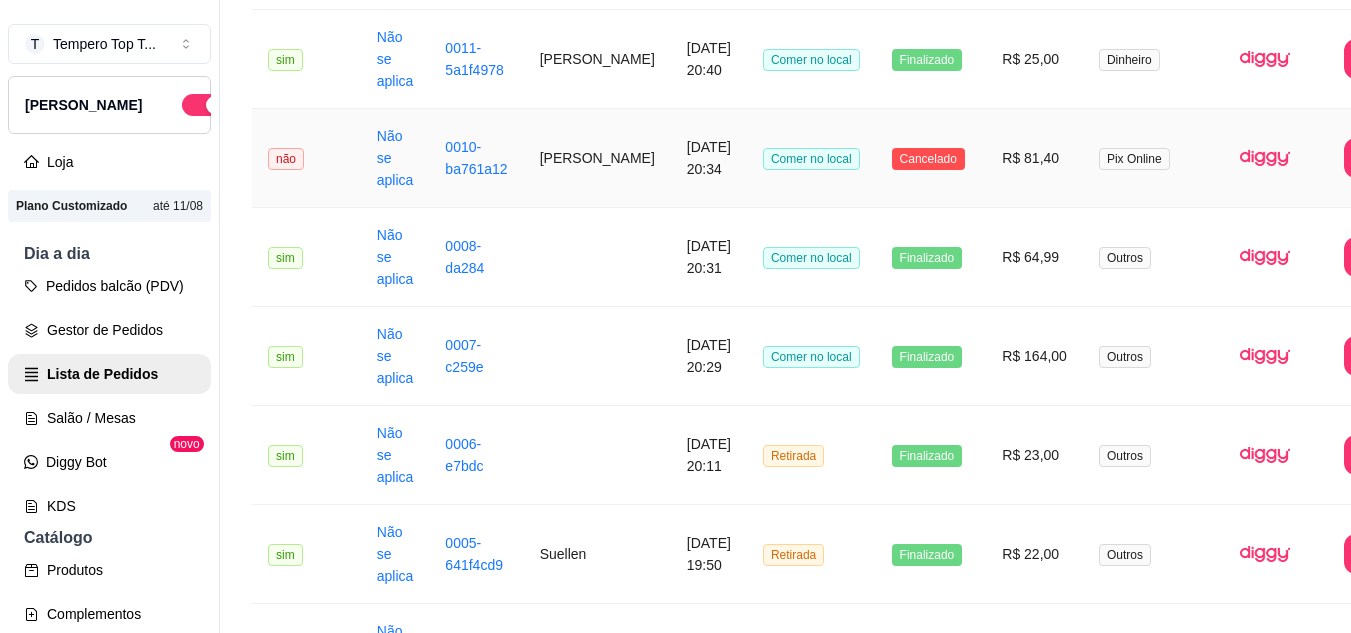 click on "R$ 81,40" at bounding box center (1034, 158) 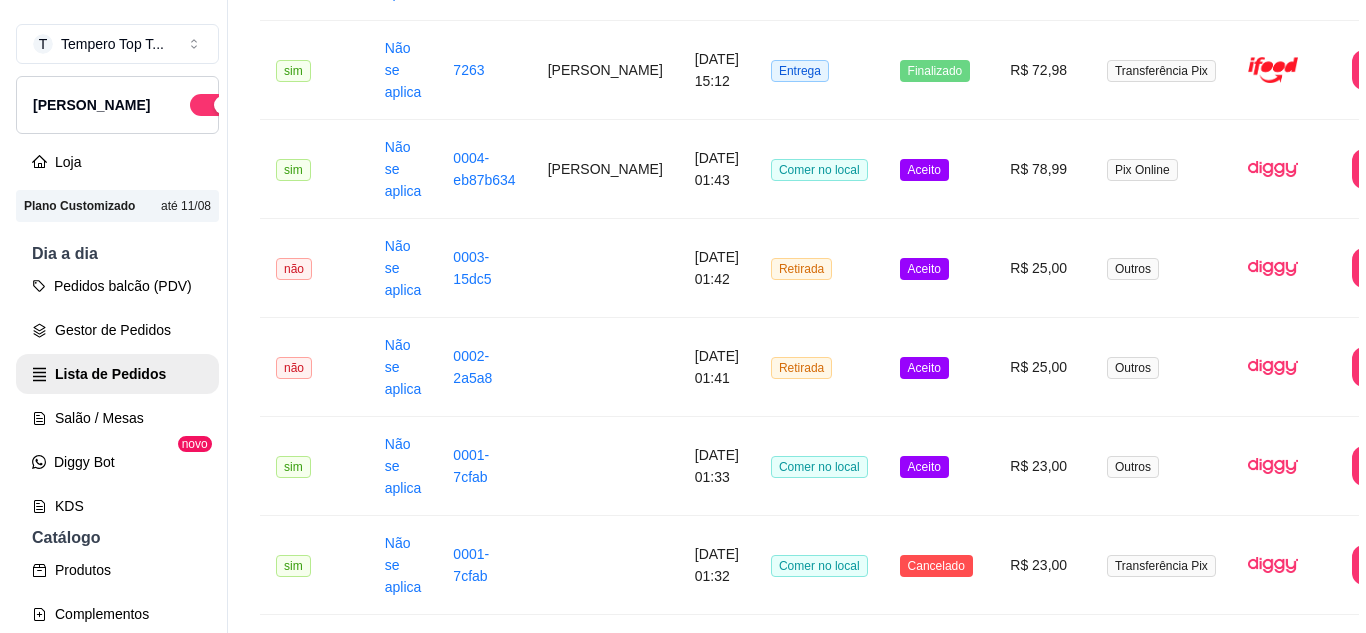 scroll, scrollTop: 2028, scrollLeft: 0, axis: vertical 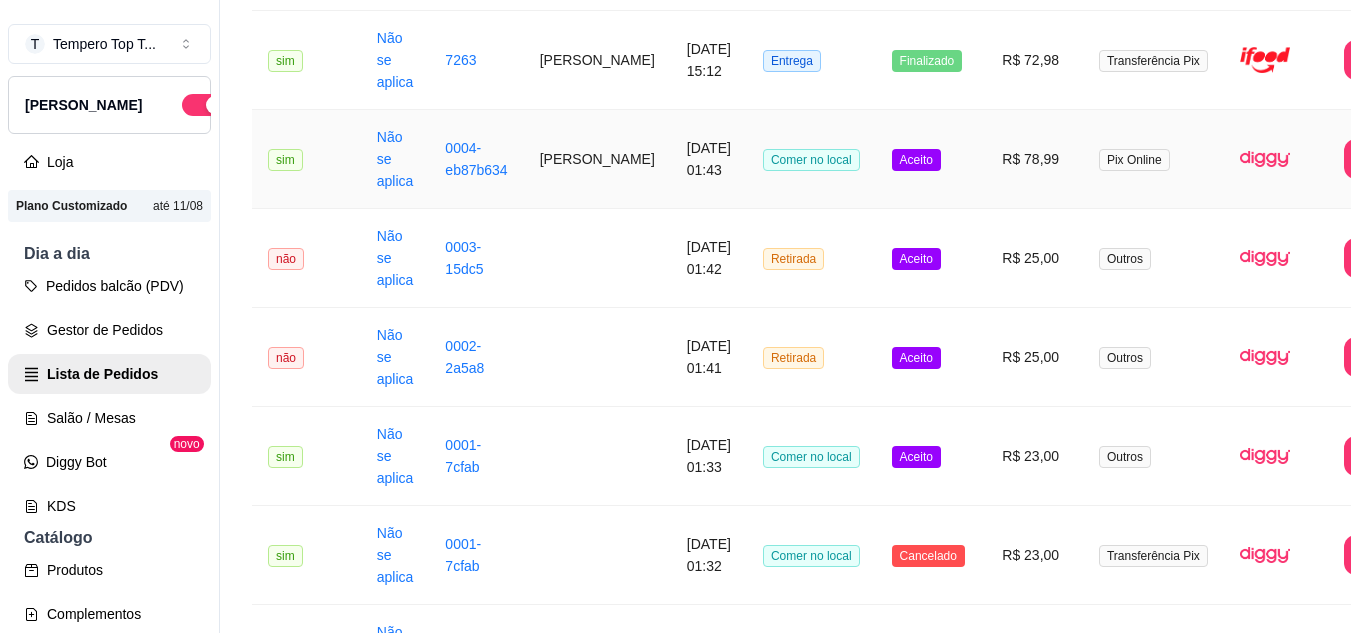 click on "Pix Online" at bounding box center (1153, 159) 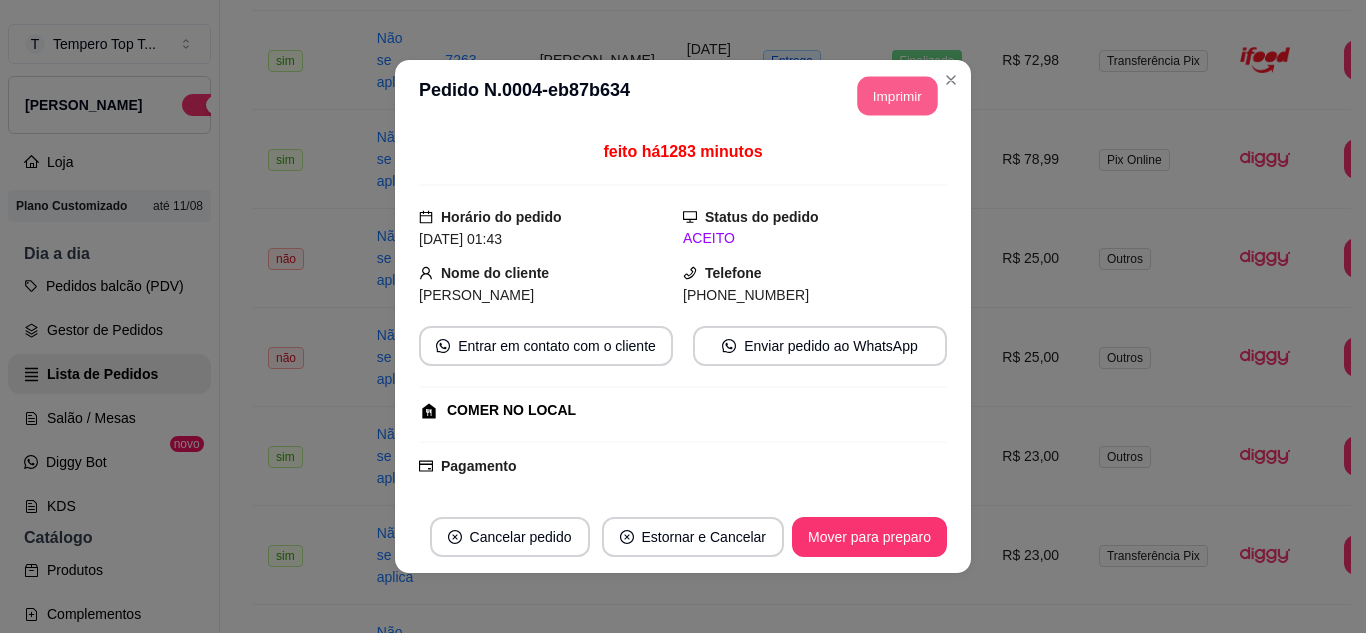 click on "Imprimir" at bounding box center (898, 96) 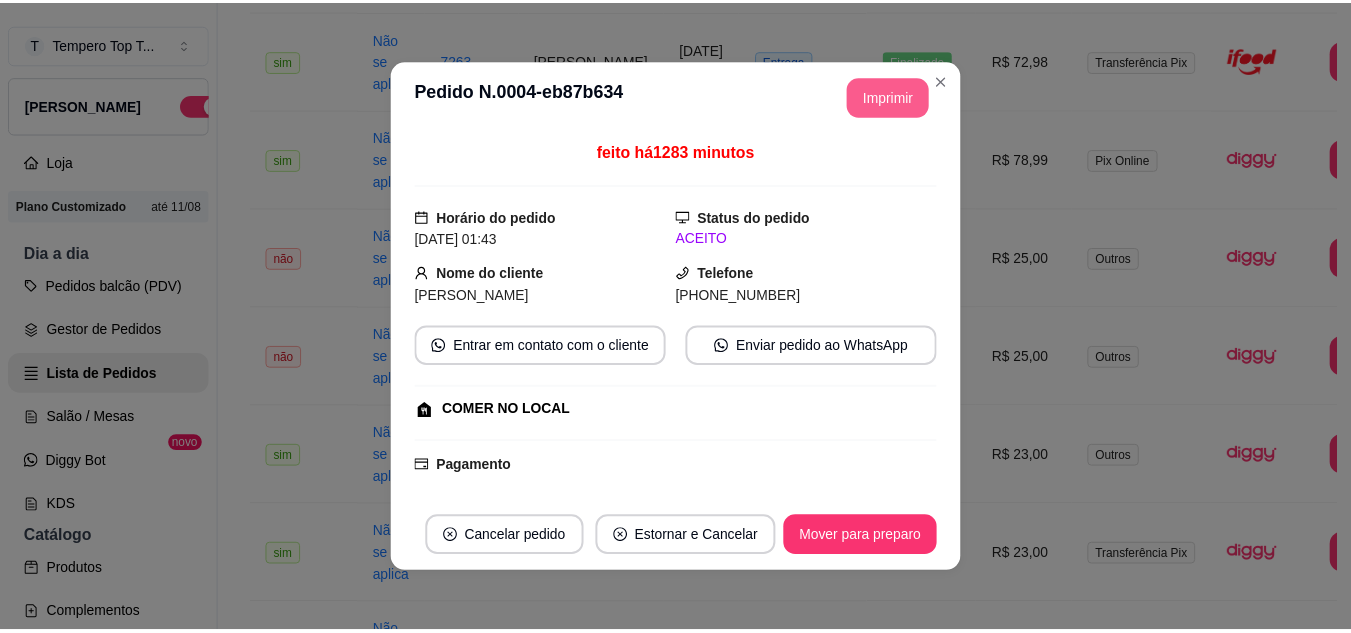 scroll, scrollTop: 0, scrollLeft: 0, axis: both 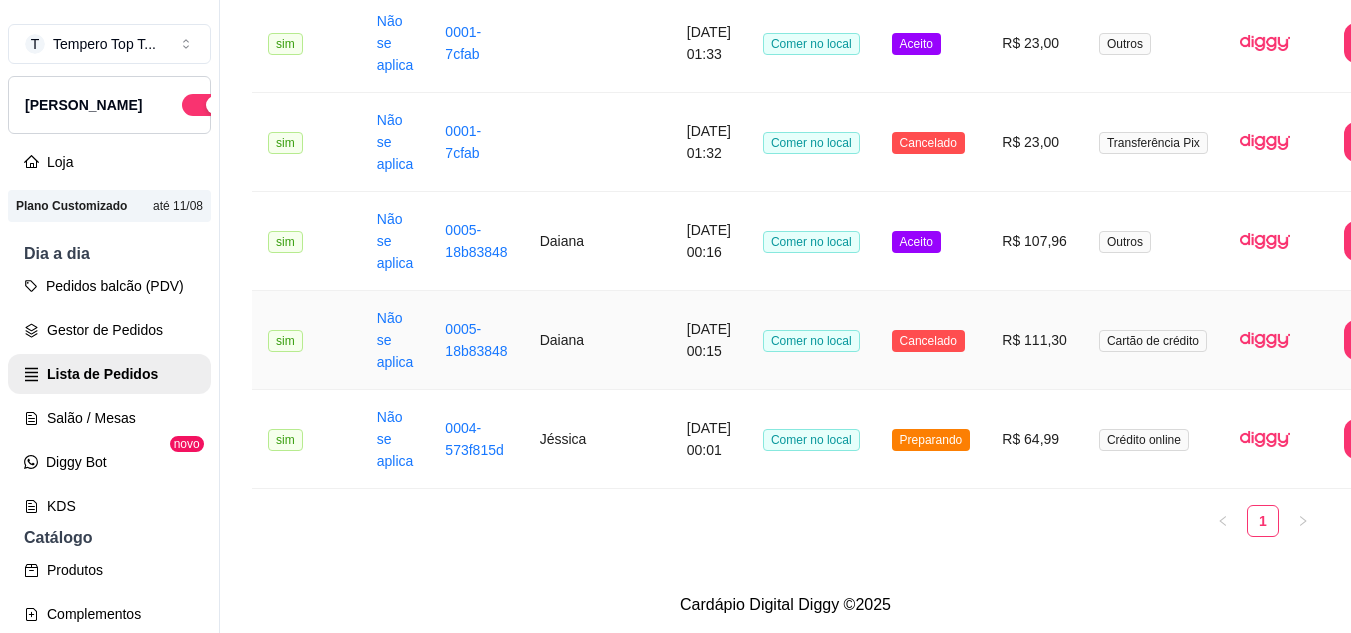 click on "R$ 111,30" at bounding box center (1034, 340) 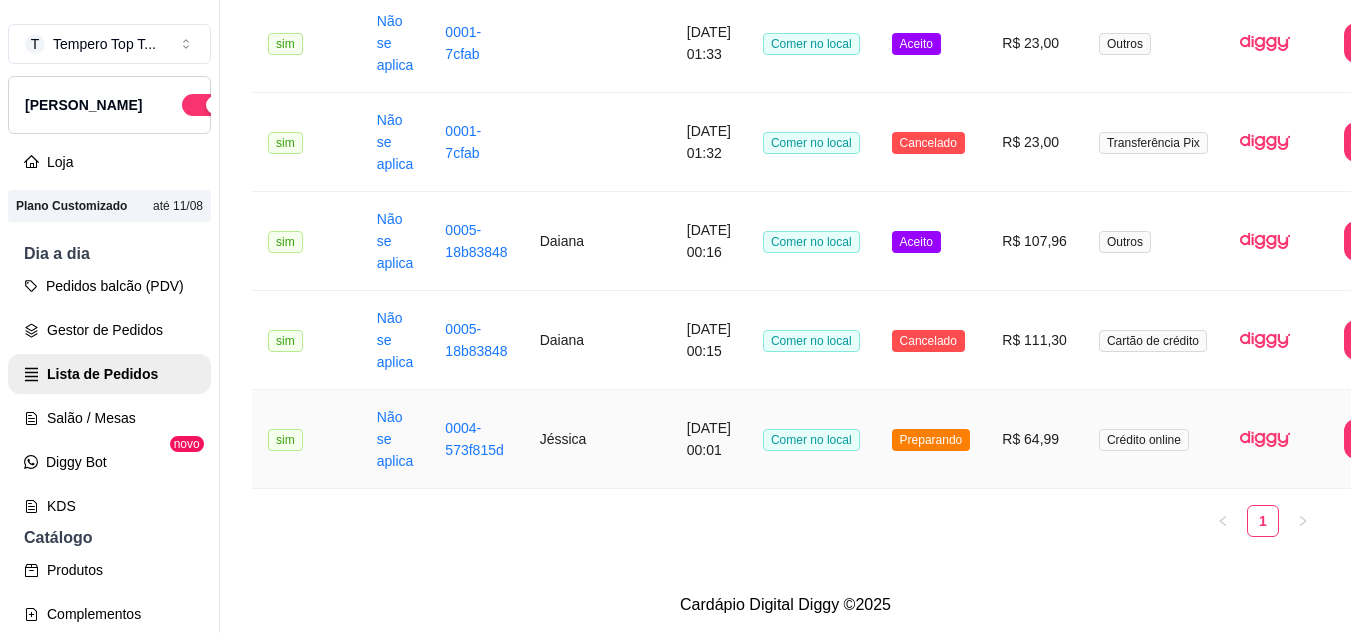 click on "R$ 64,99" at bounding box center (1034, 439) 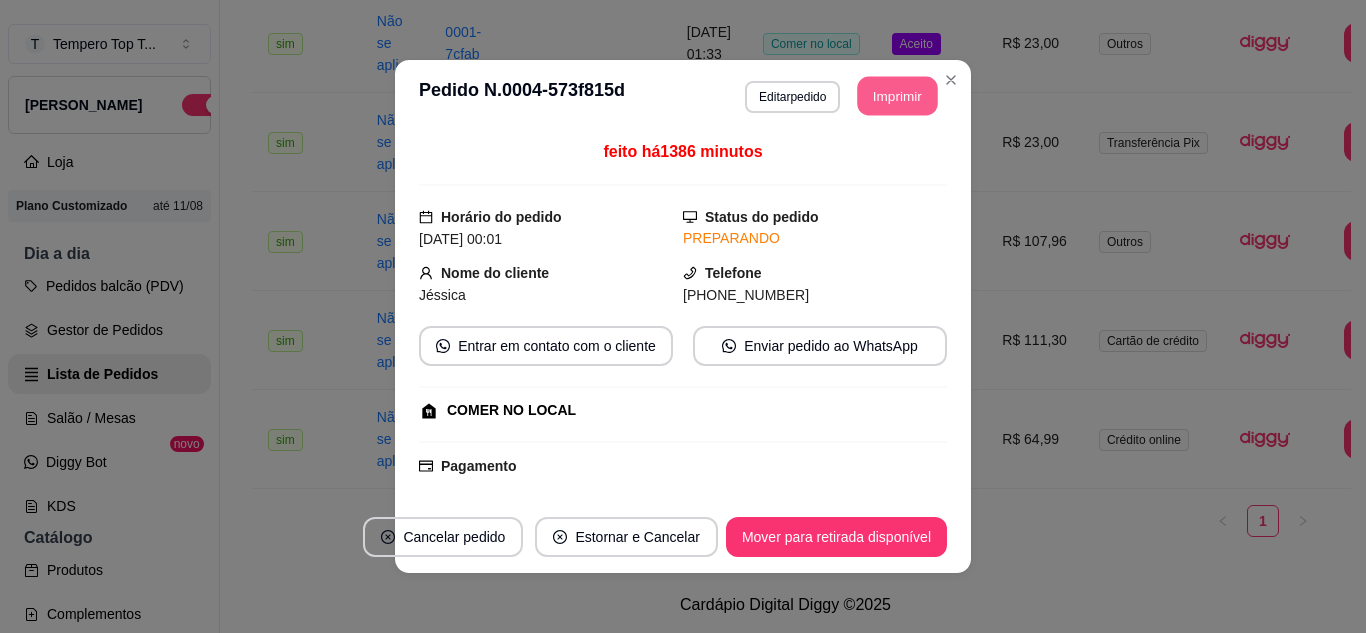 click on "Imprimir" at bounding box center (898, 96) 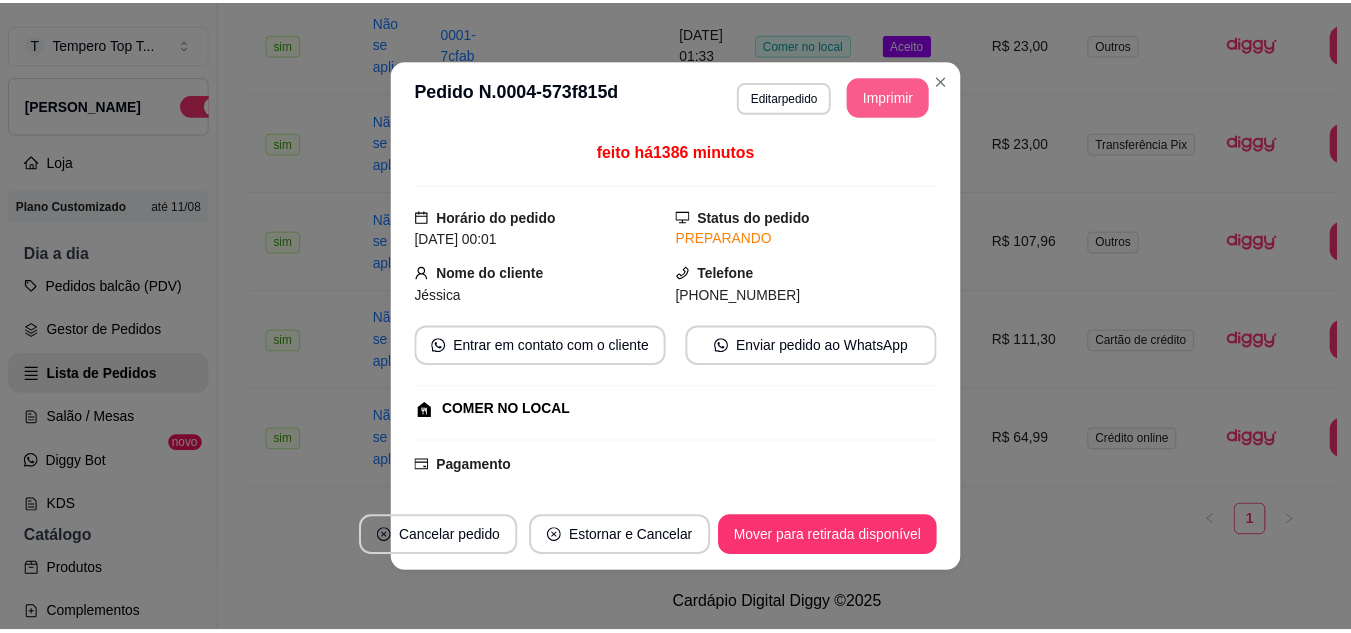 scroll, scrollTop: 0, scrollLeft: 0, axis: both 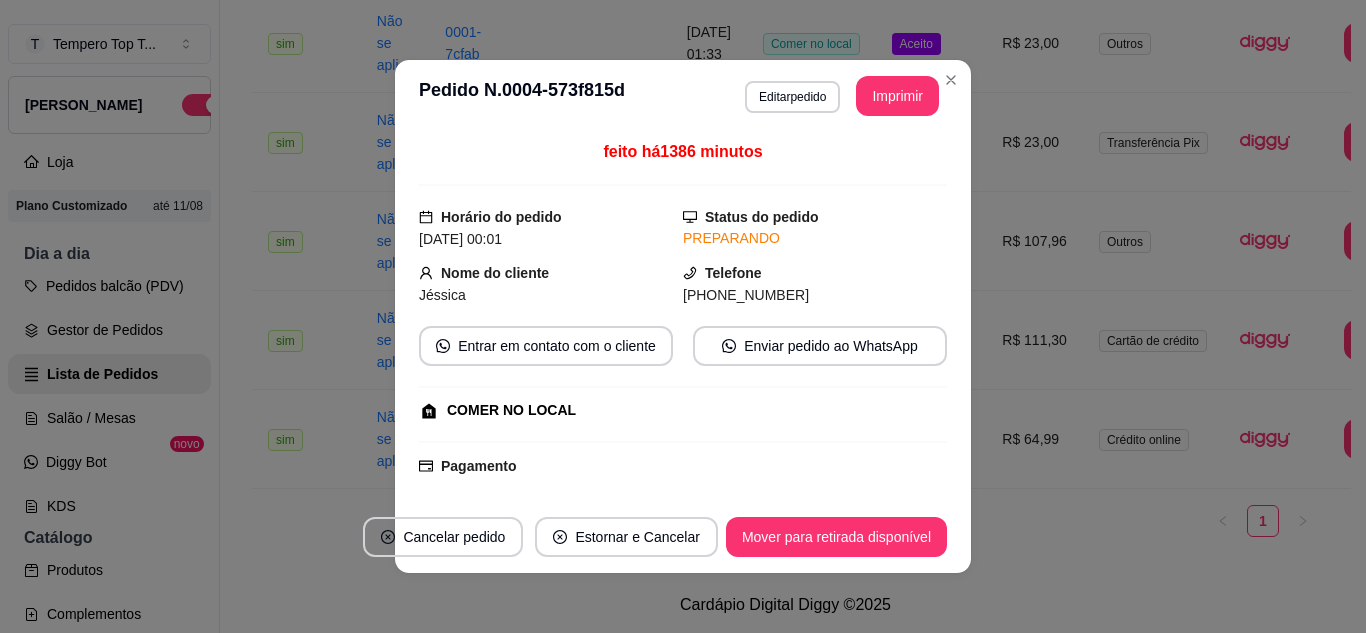 type 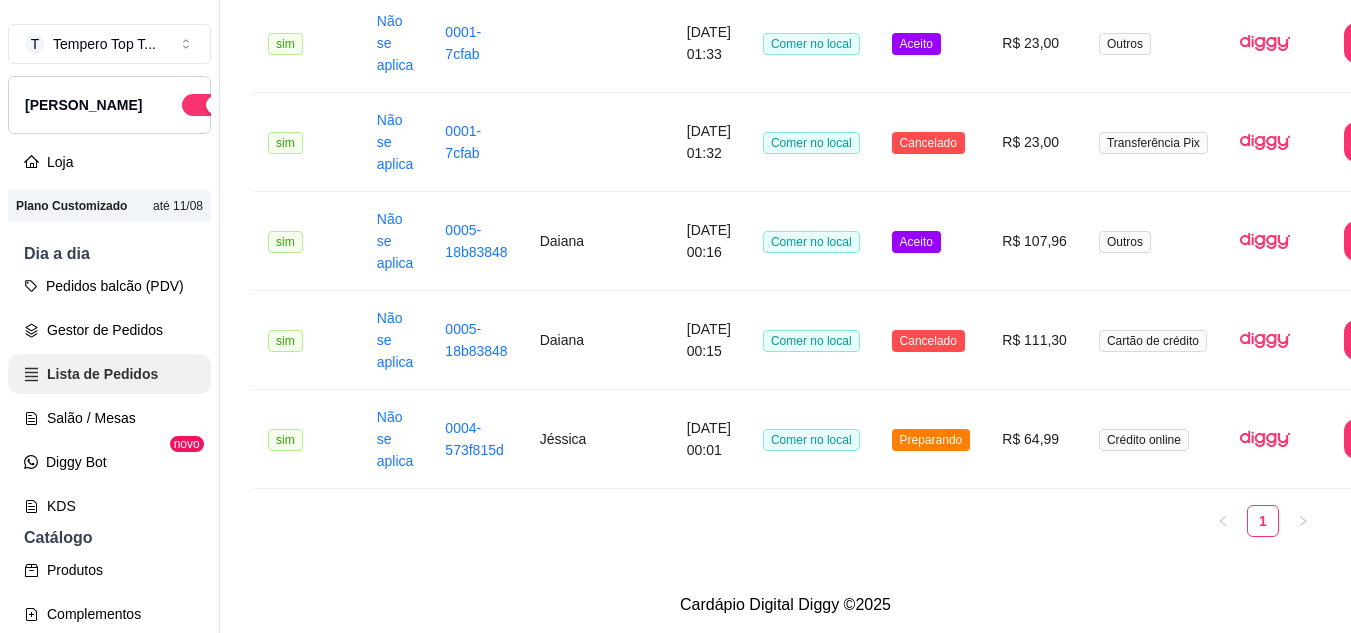 click on "Lista de Pedidos" at bounding box center [109, 374] 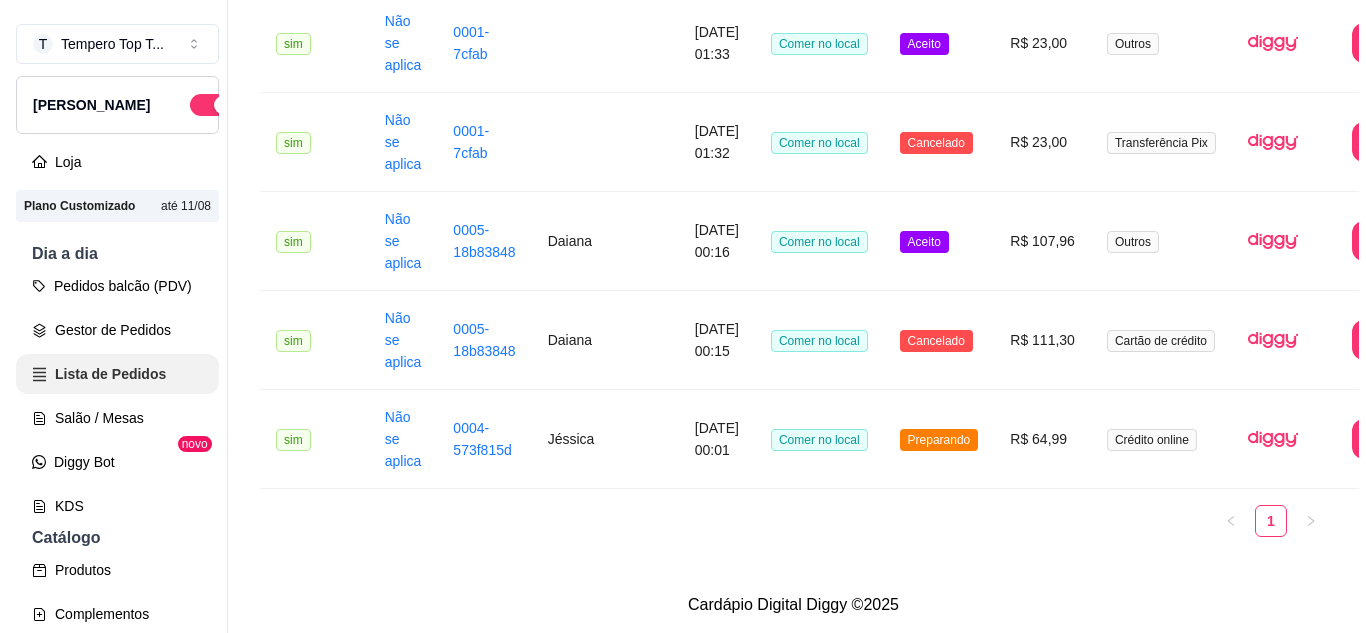 scroll, scrollTop: 0, scrollLeft: 0, axis: both 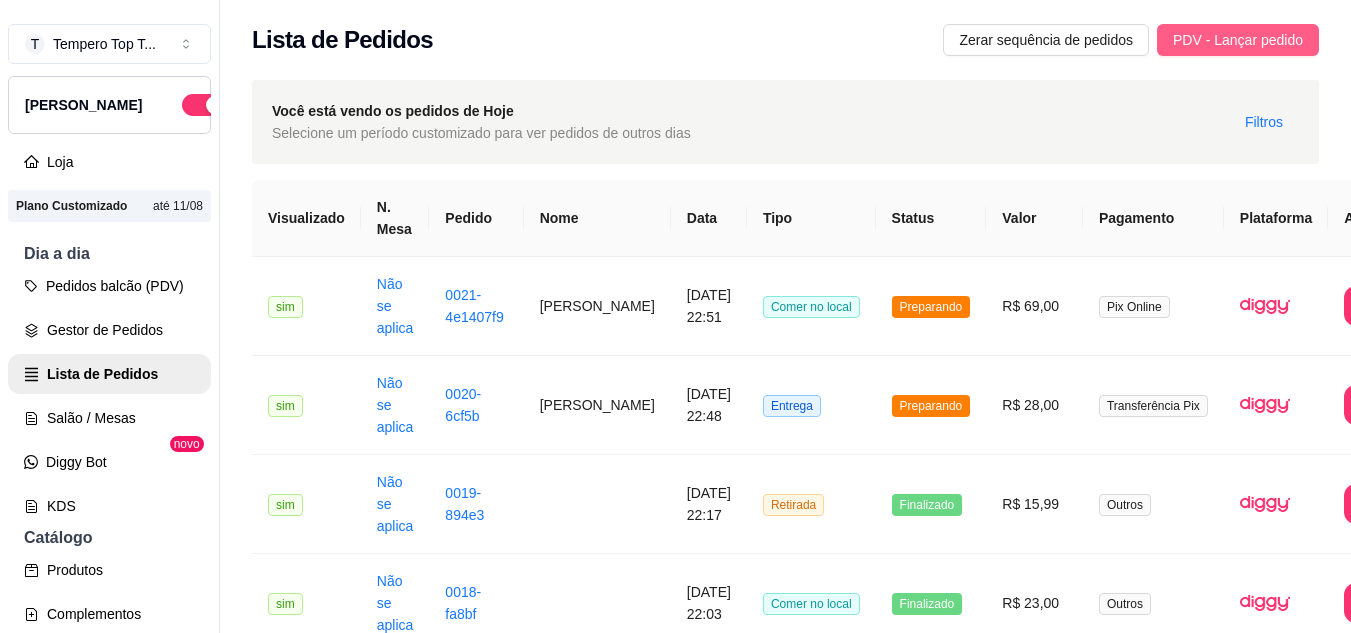 click on "PDV - Lançar pedido" at bounding box center (1238, 40) 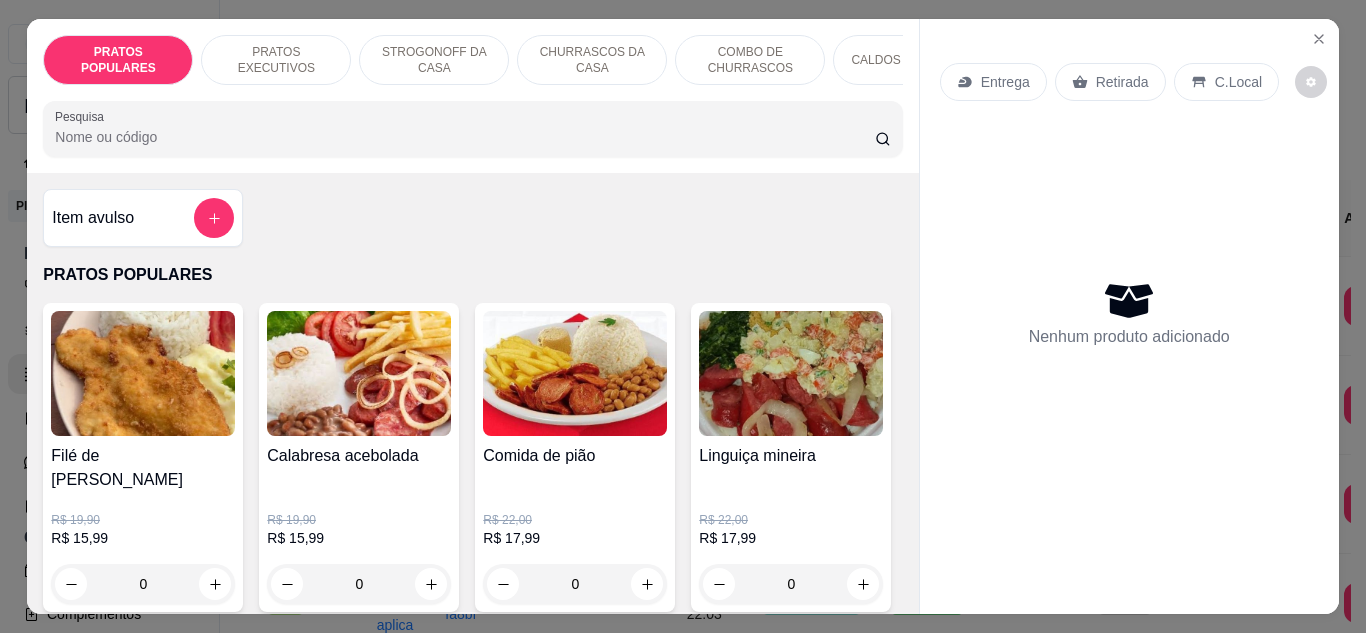 click on "C.Local" at bounding box center (1226, 82) 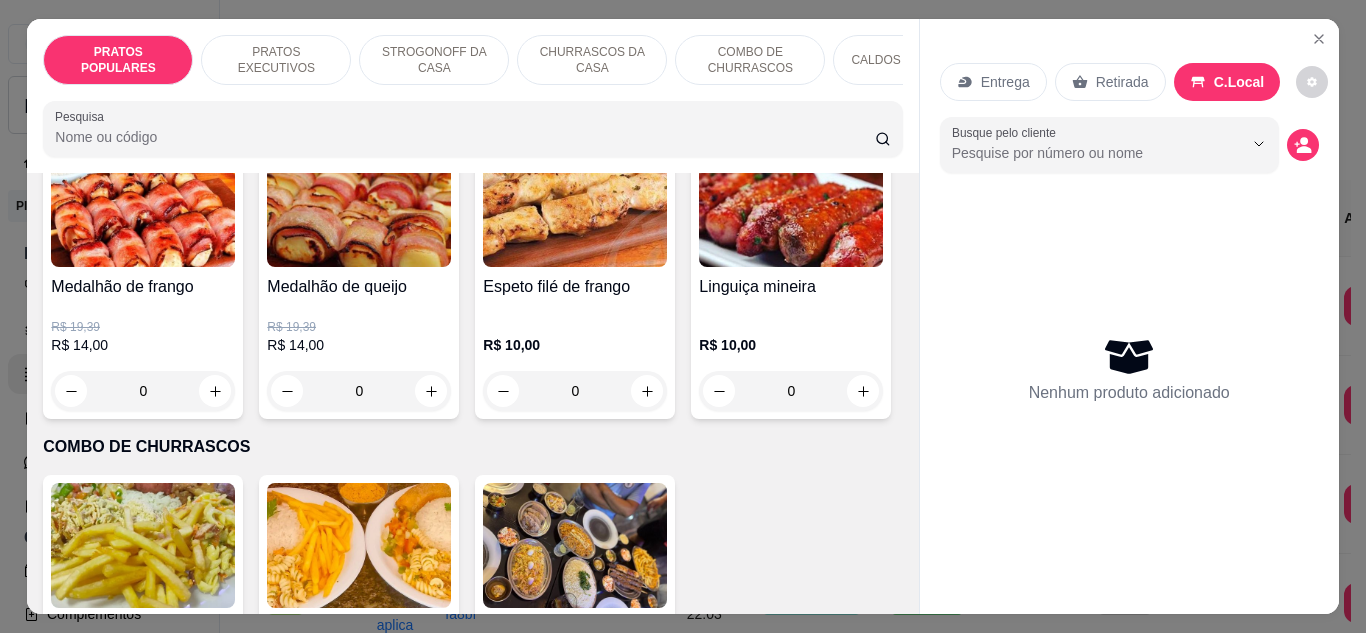 scroll, scrollTop: 1856, scrollLeft: 0, axis: vertical 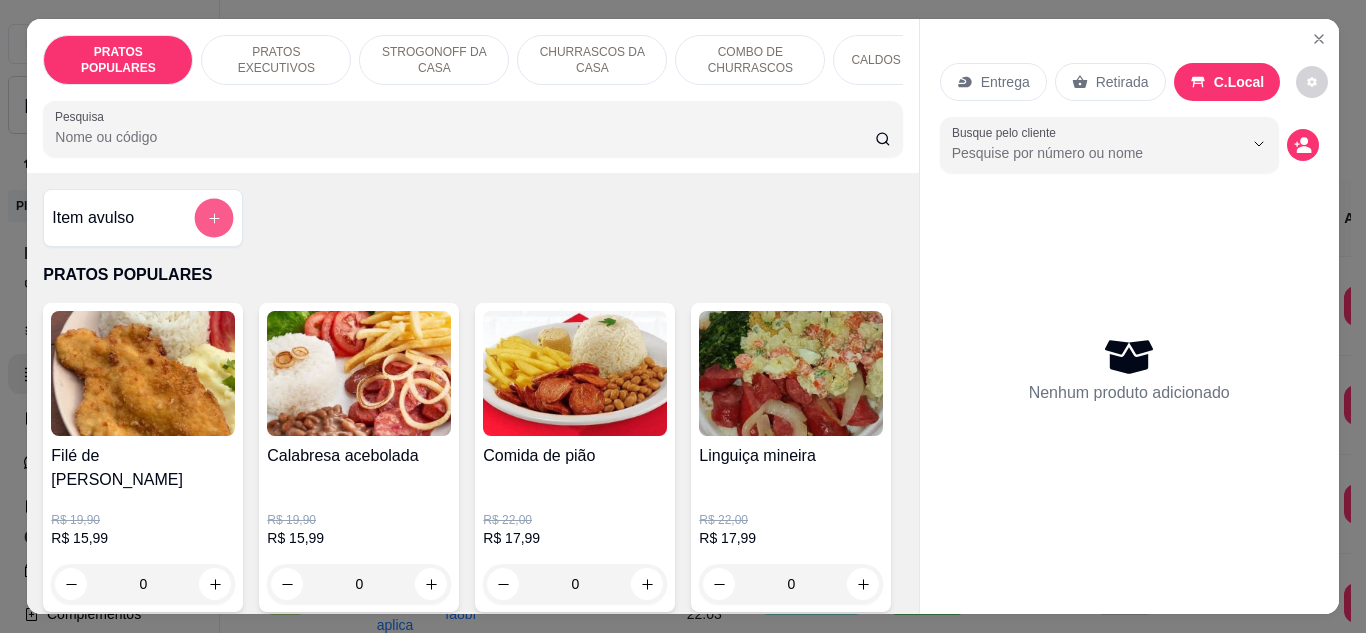 click at bounding box center (214, 218) 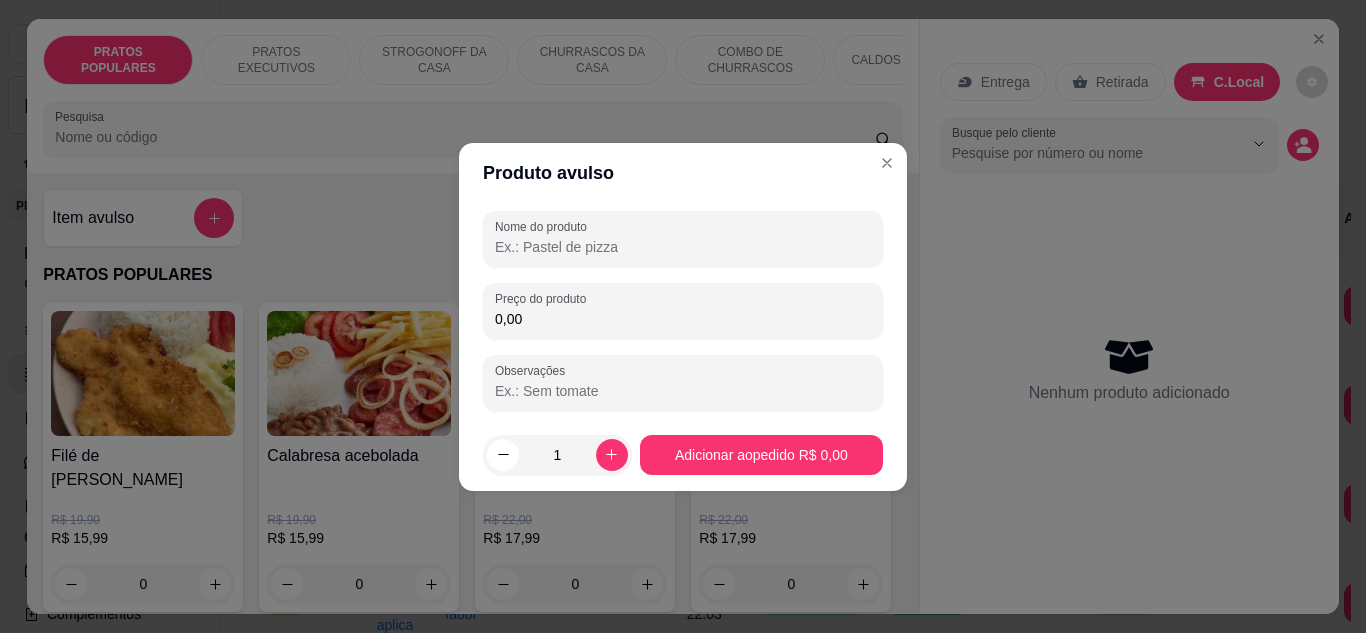 click on "Nome do produto" at bounding box center [683, 247] 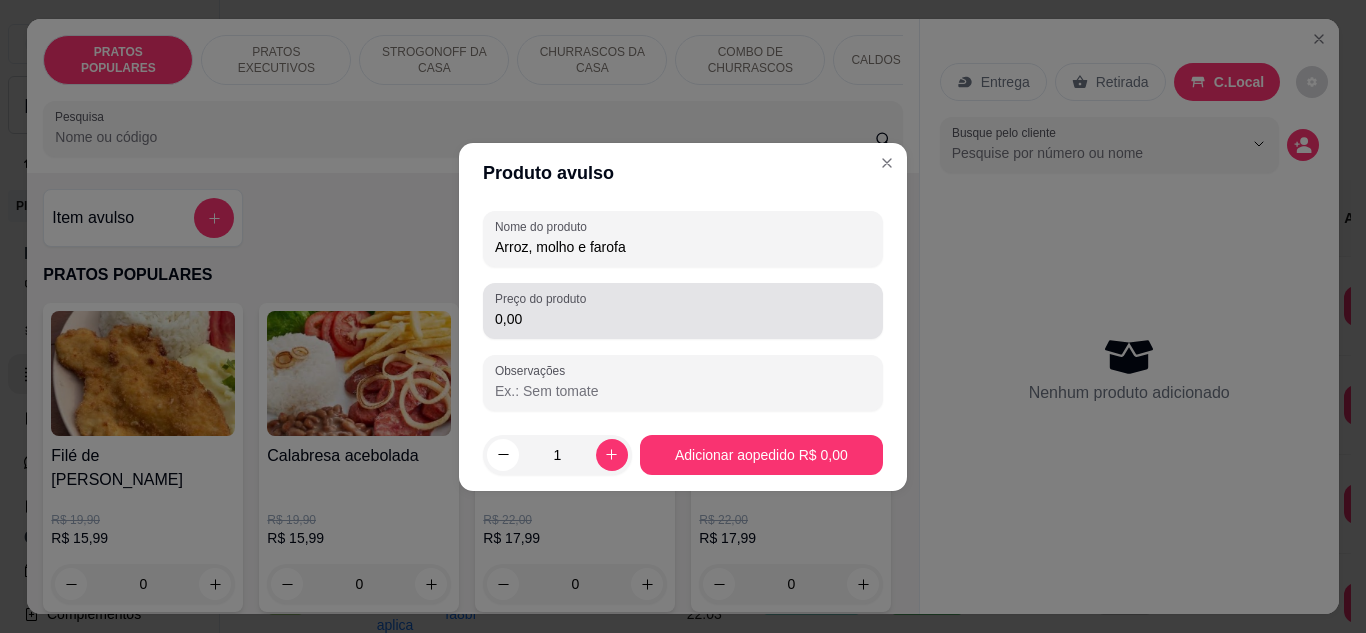 type on "Arroz, molho e farofa" 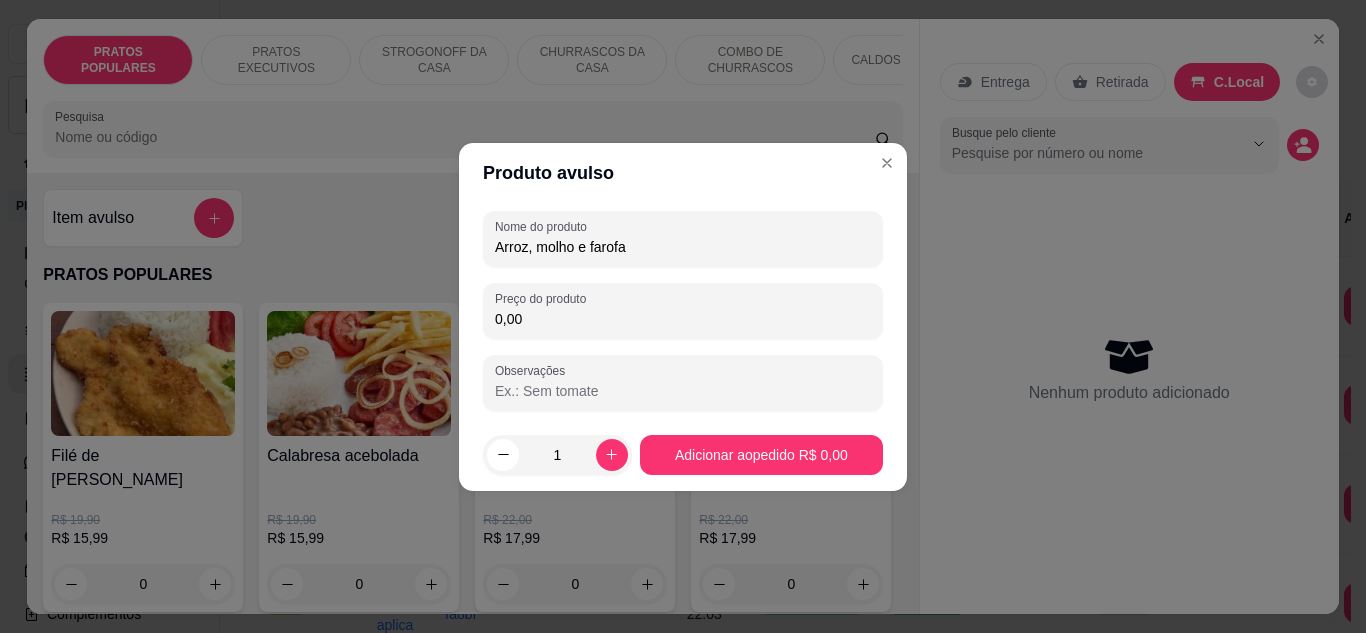 click on "0,00" at bounding box center [683, 319] 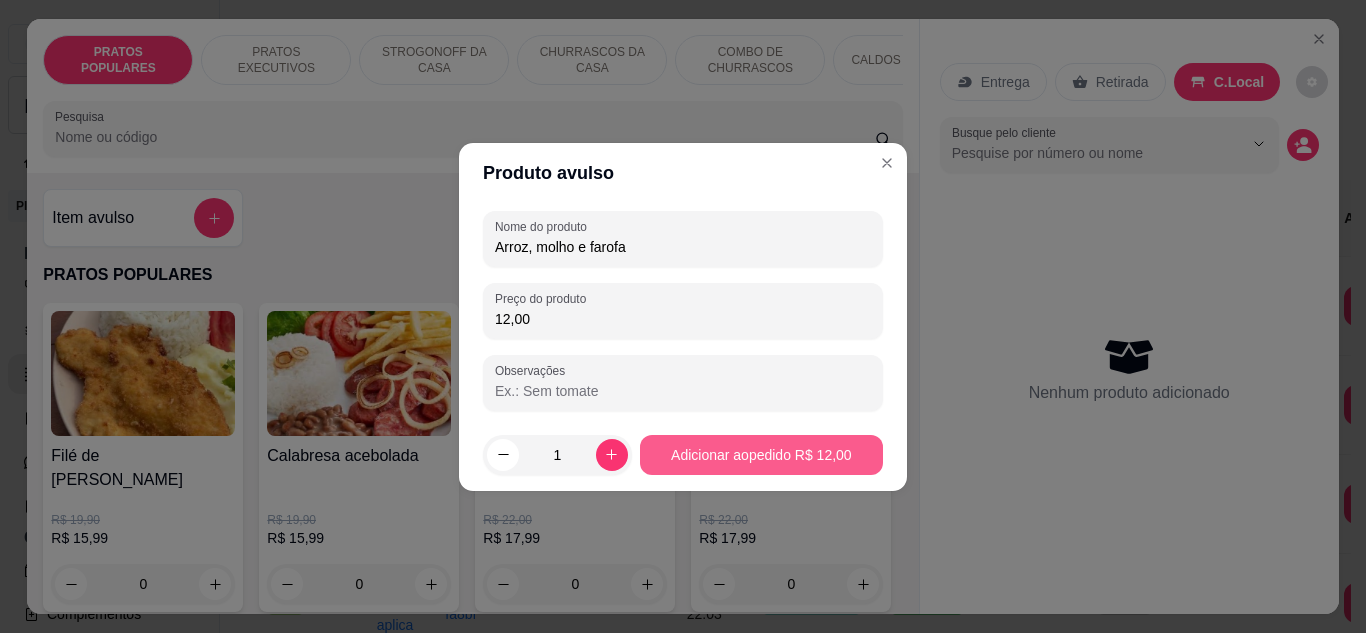 type on "12,00" 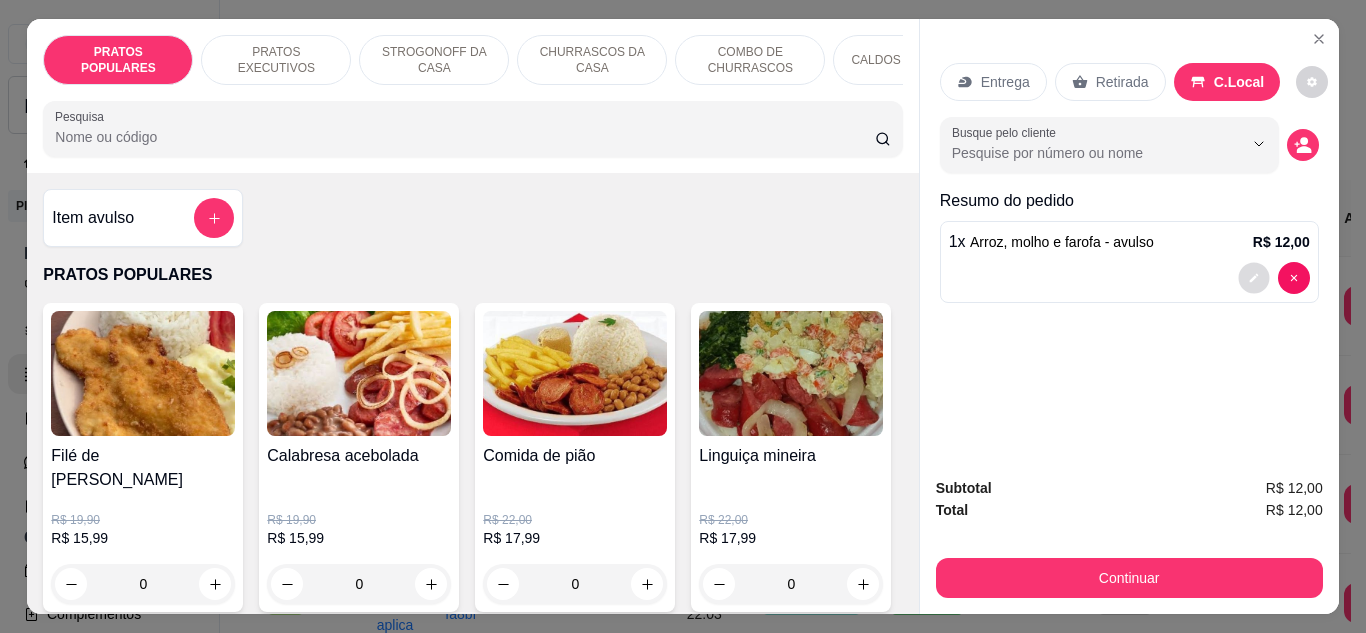 click 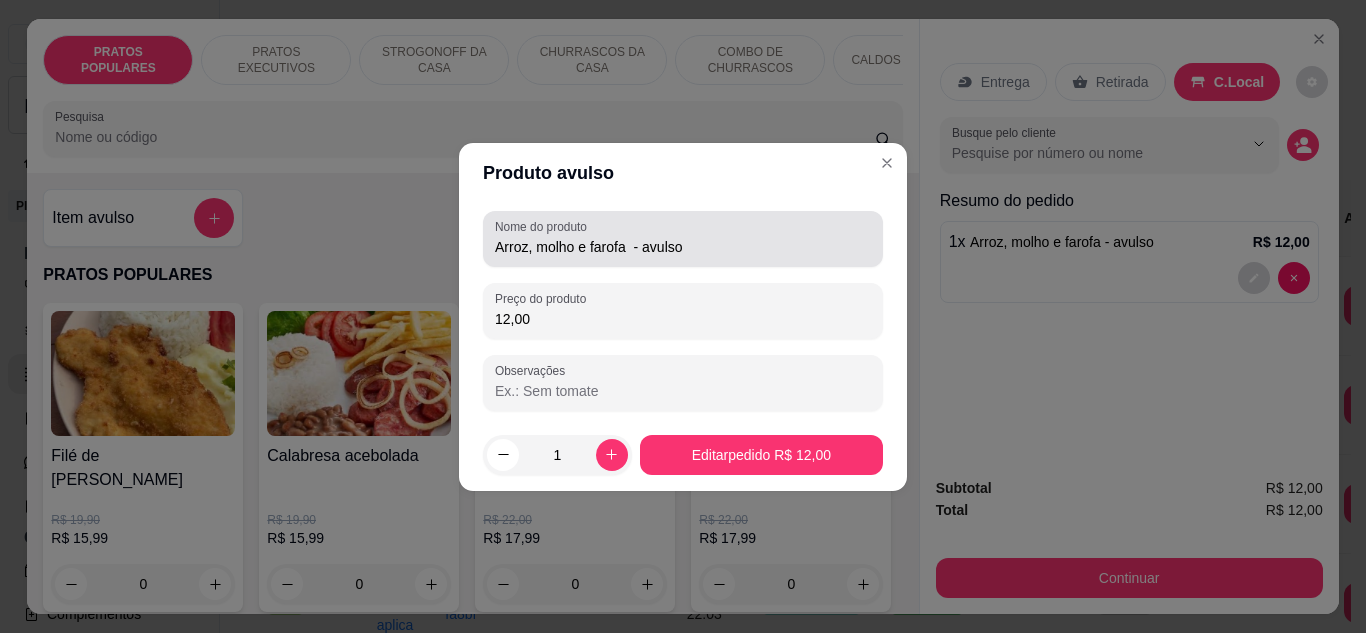 click on "Nome do produto Arroz, molho e farofa  - avulso" at bounding box center [683, 239] 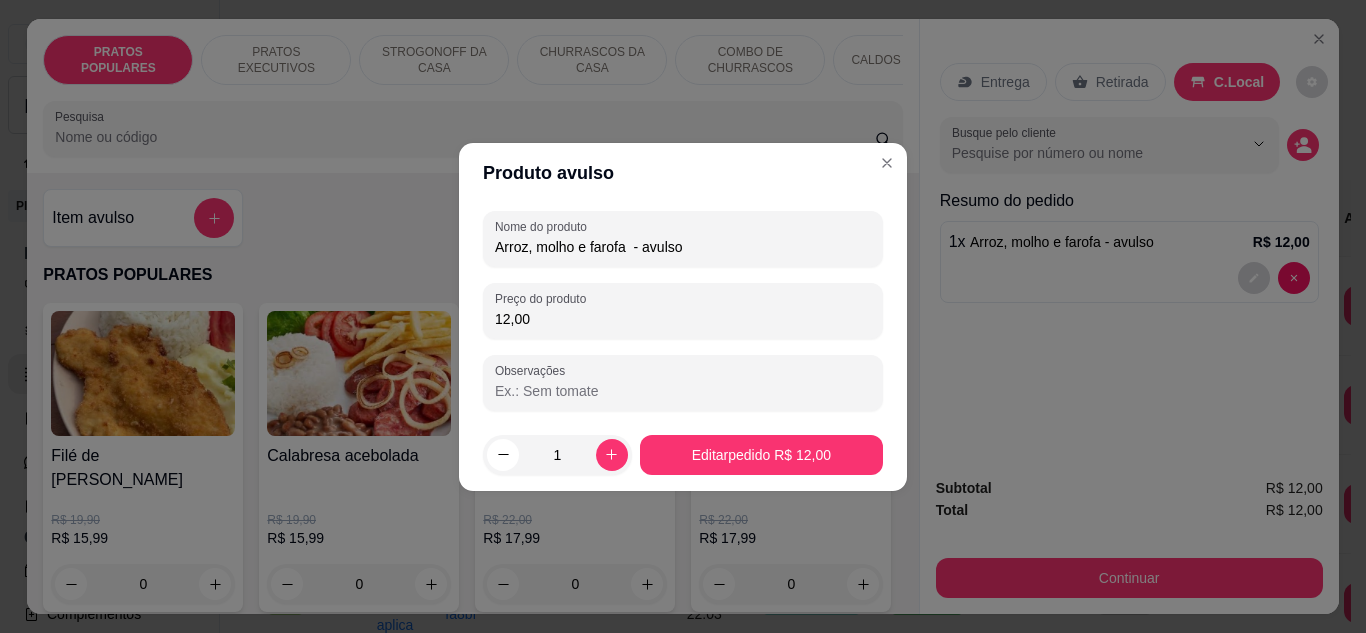 click on "Arroz, molho e farofa  - avulso" at bounding box center (683, 247) 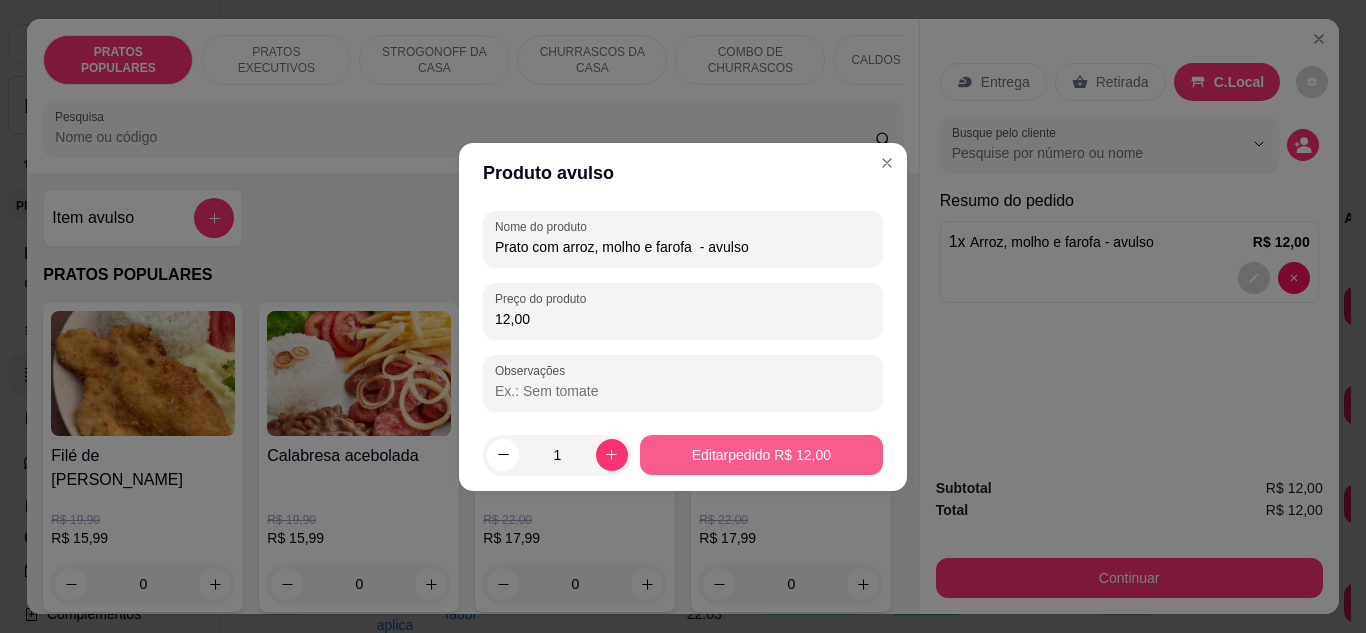 type on "Prato com arroz, molho e farofa  - avulso" 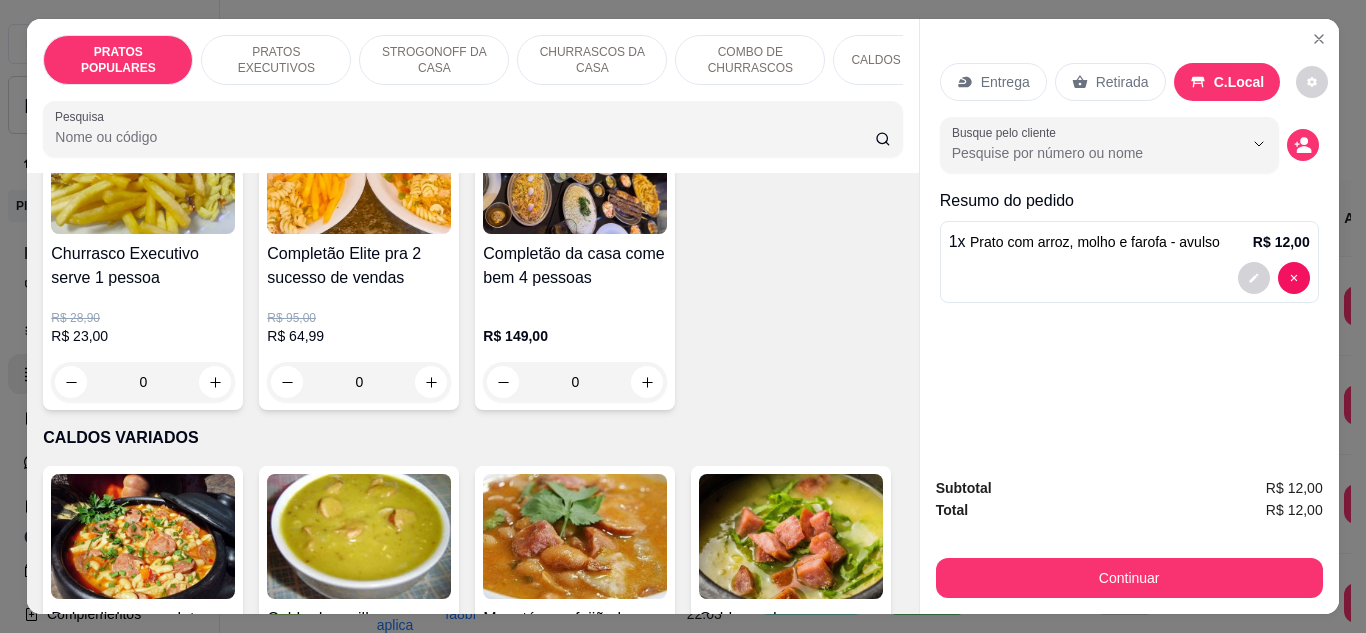 scroll, scrollTop: 1692, scrollLeft: 0, axis: vertical 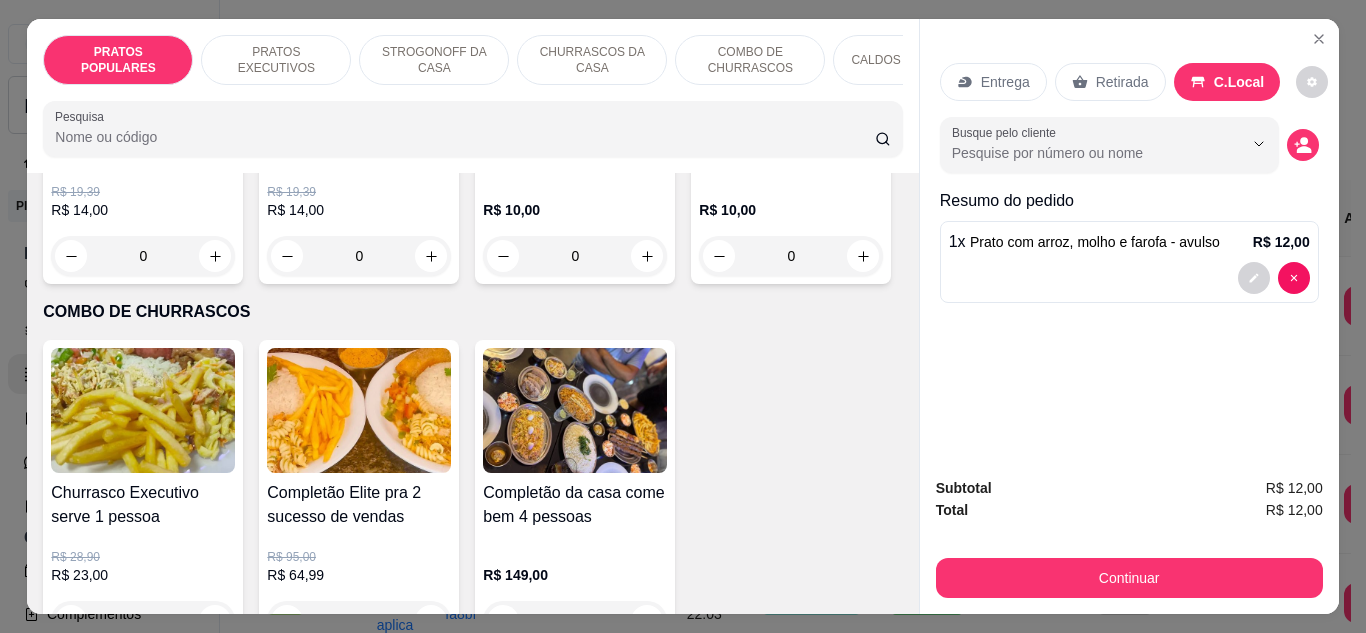 click 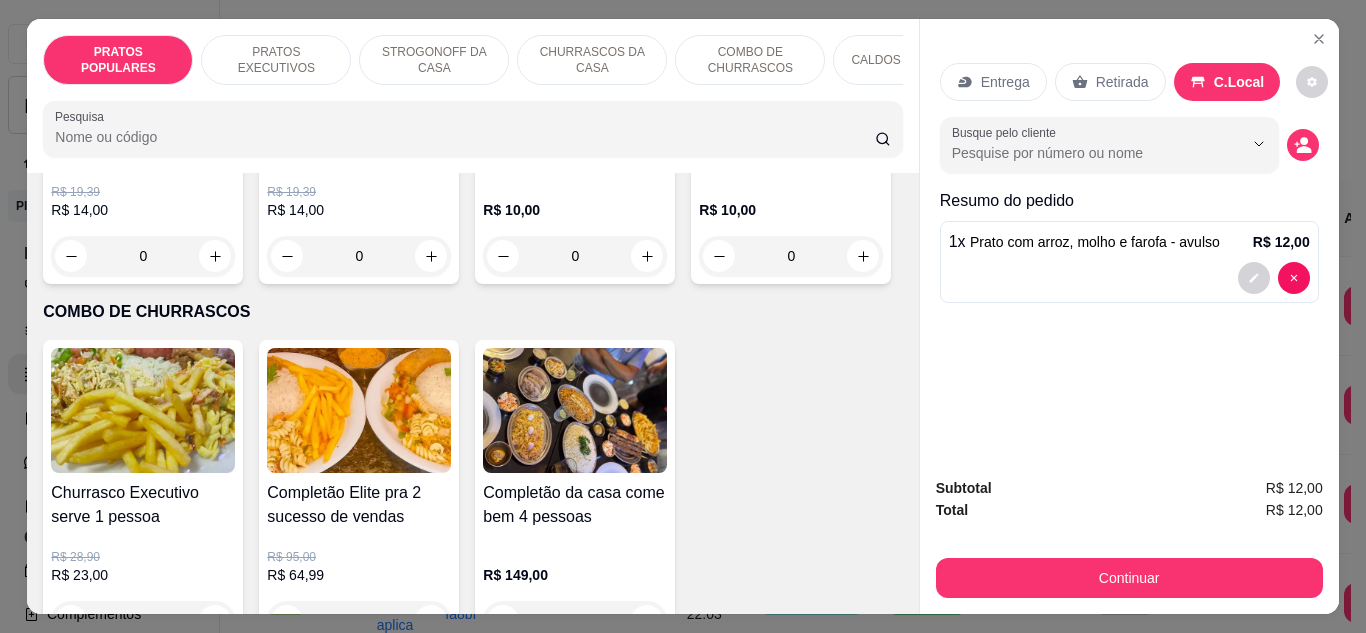 type on "1" 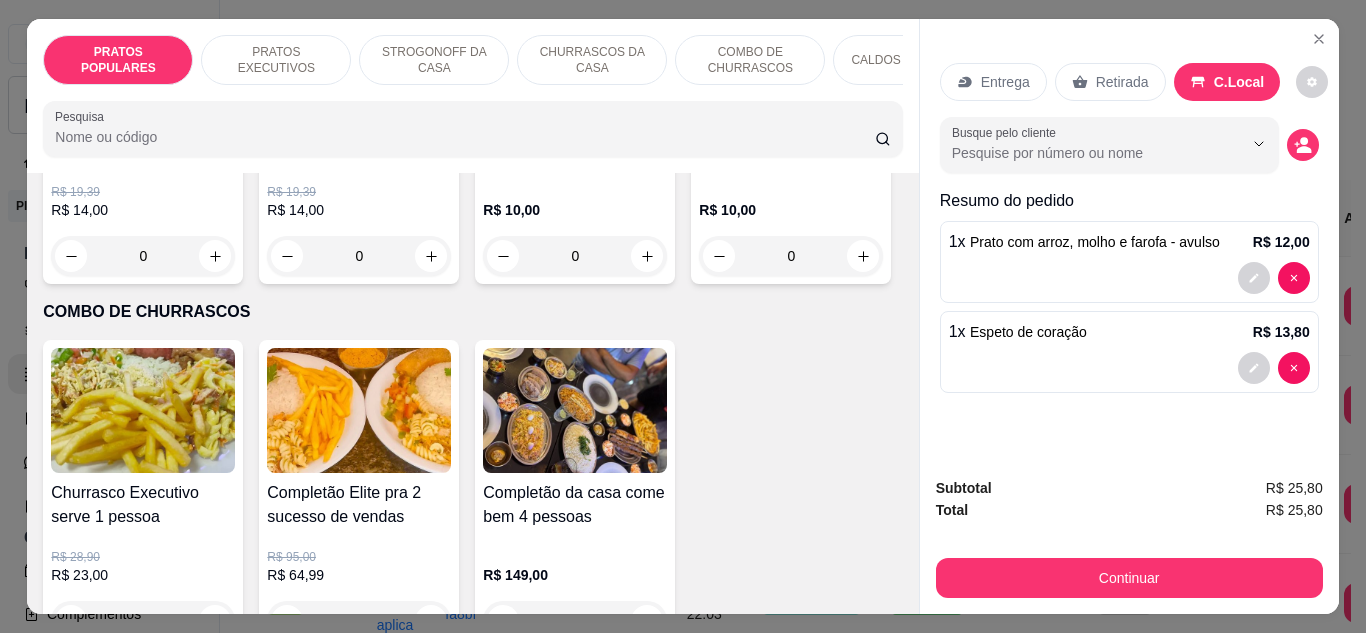 click 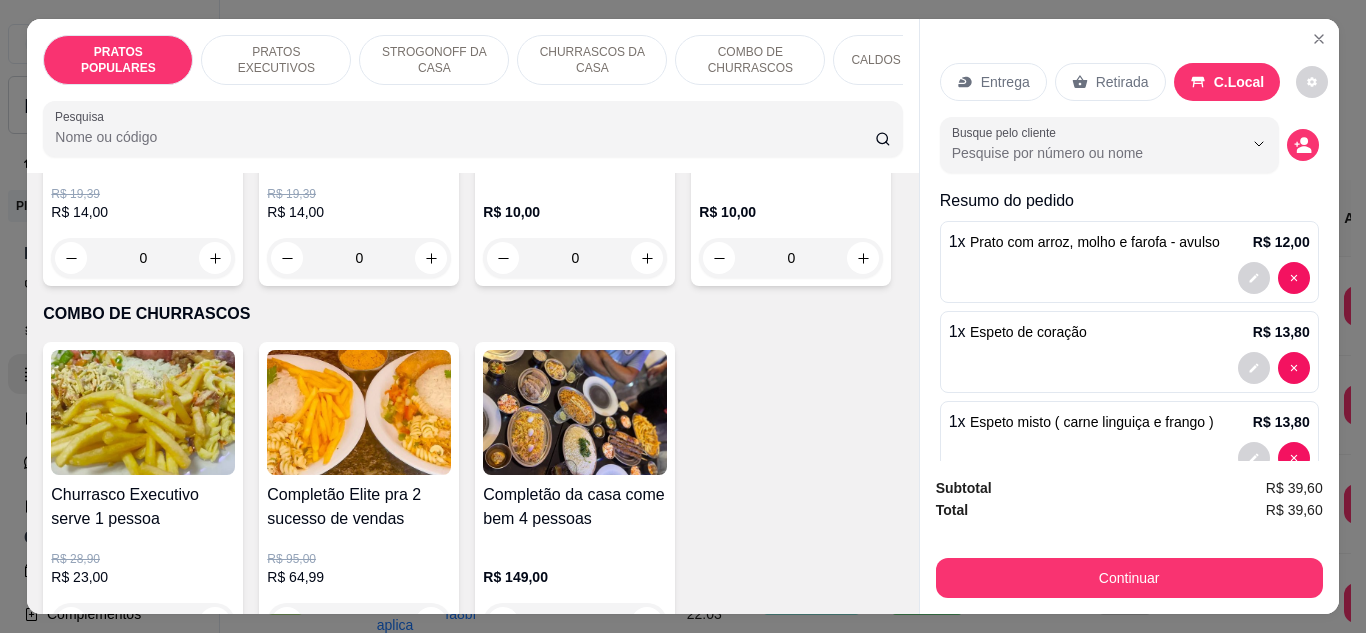 click 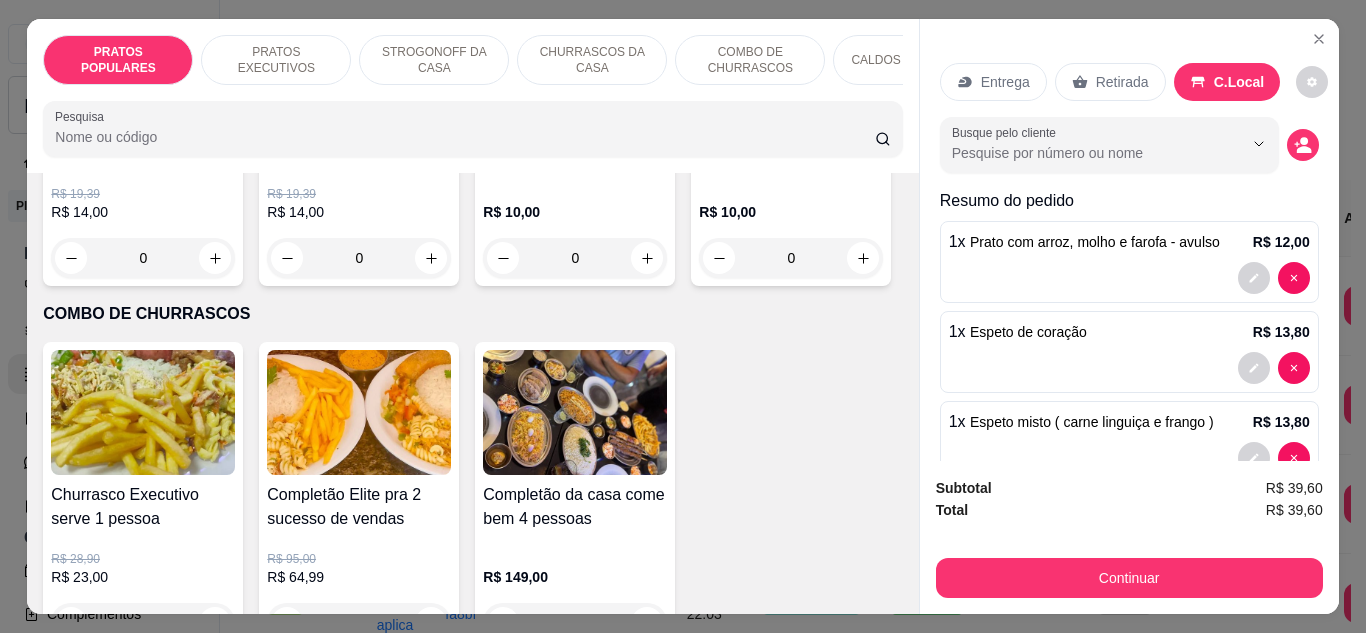 type on "2" 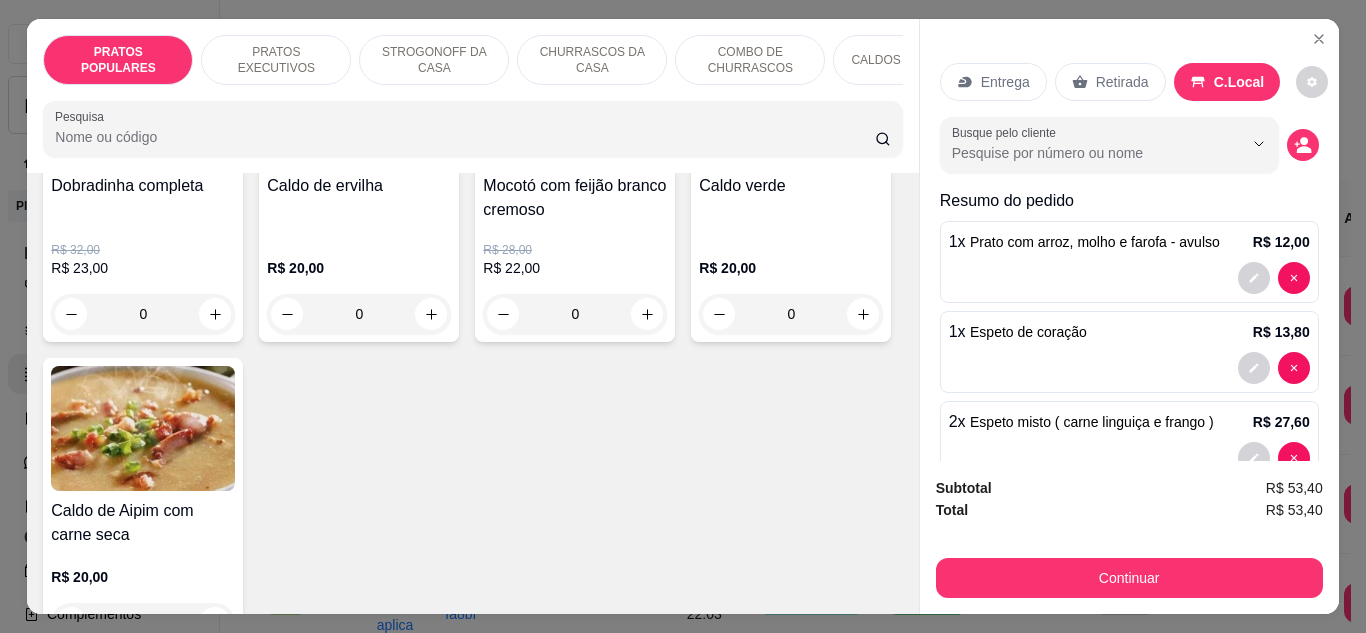 scroll, scrollTop: 2351, scrollLeft: 0, axis: vertical 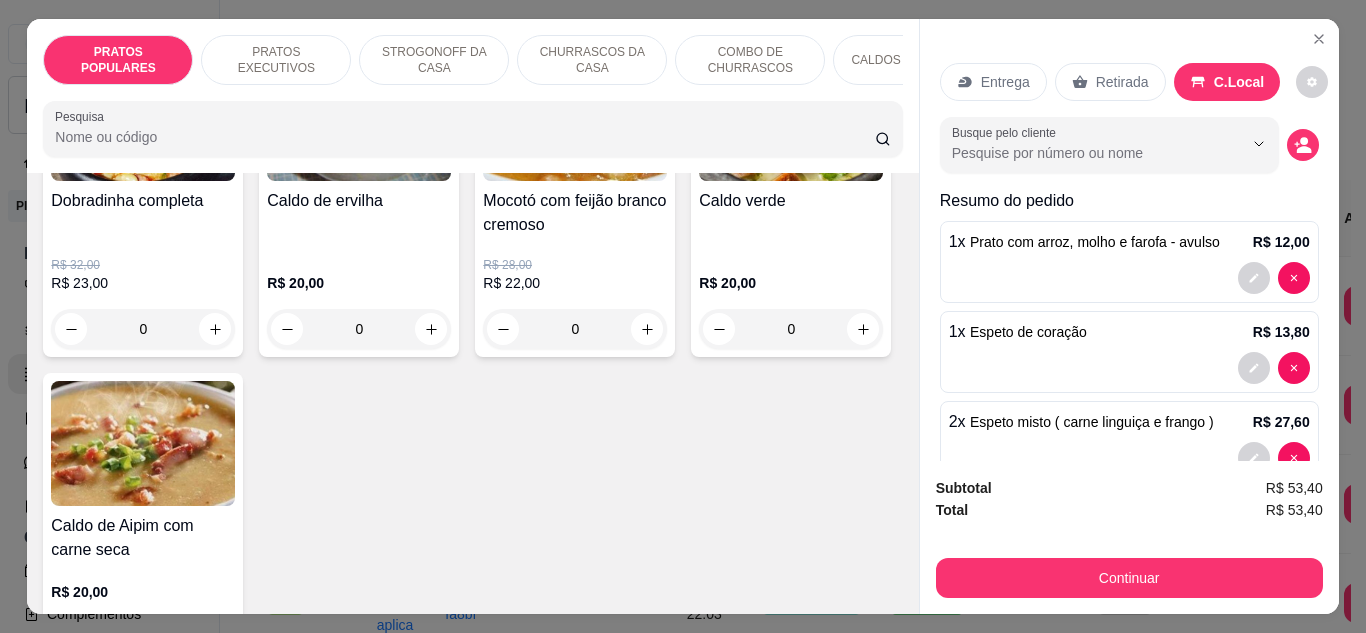 click 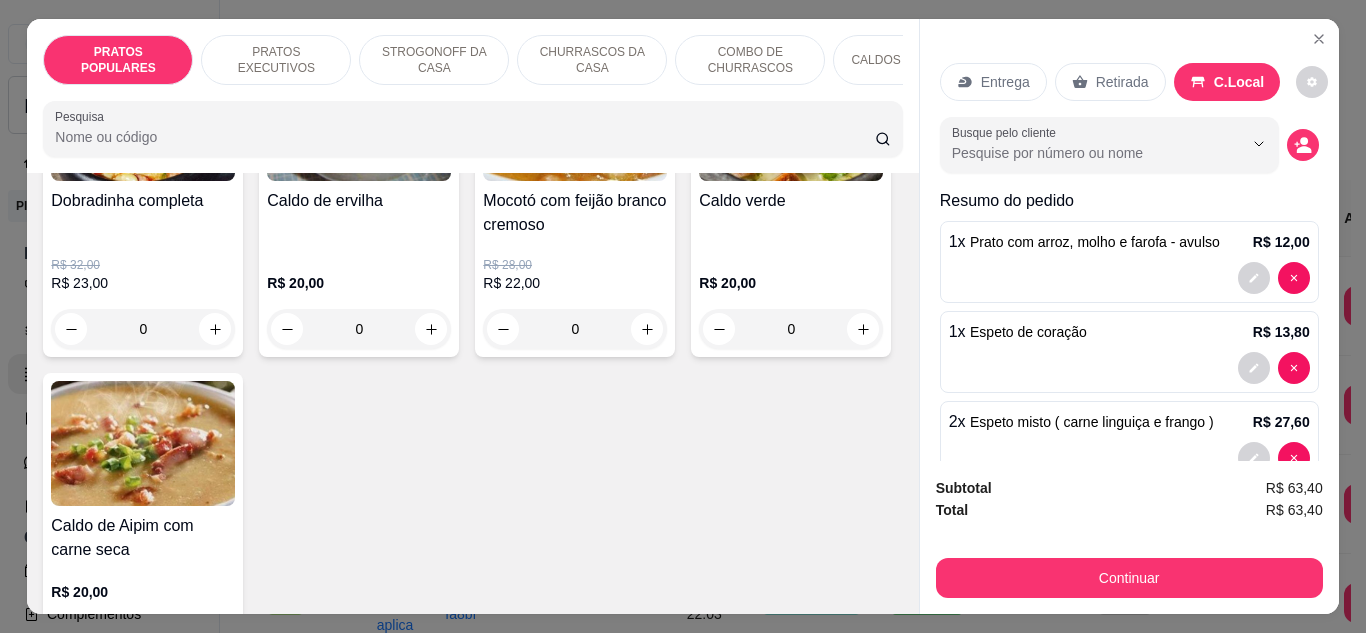 scroll, scrollTop: 12, scrollLeft: 0, axis: vertical 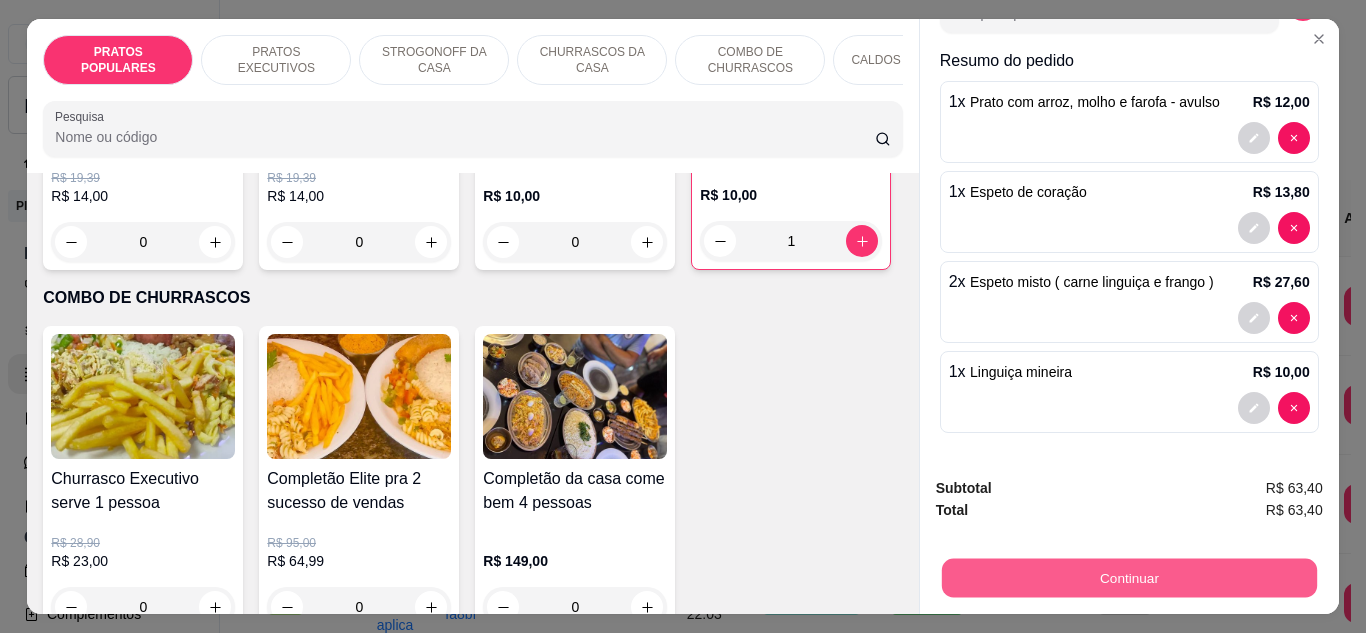 click on "Continuar" at bounding box center [1128, 578] 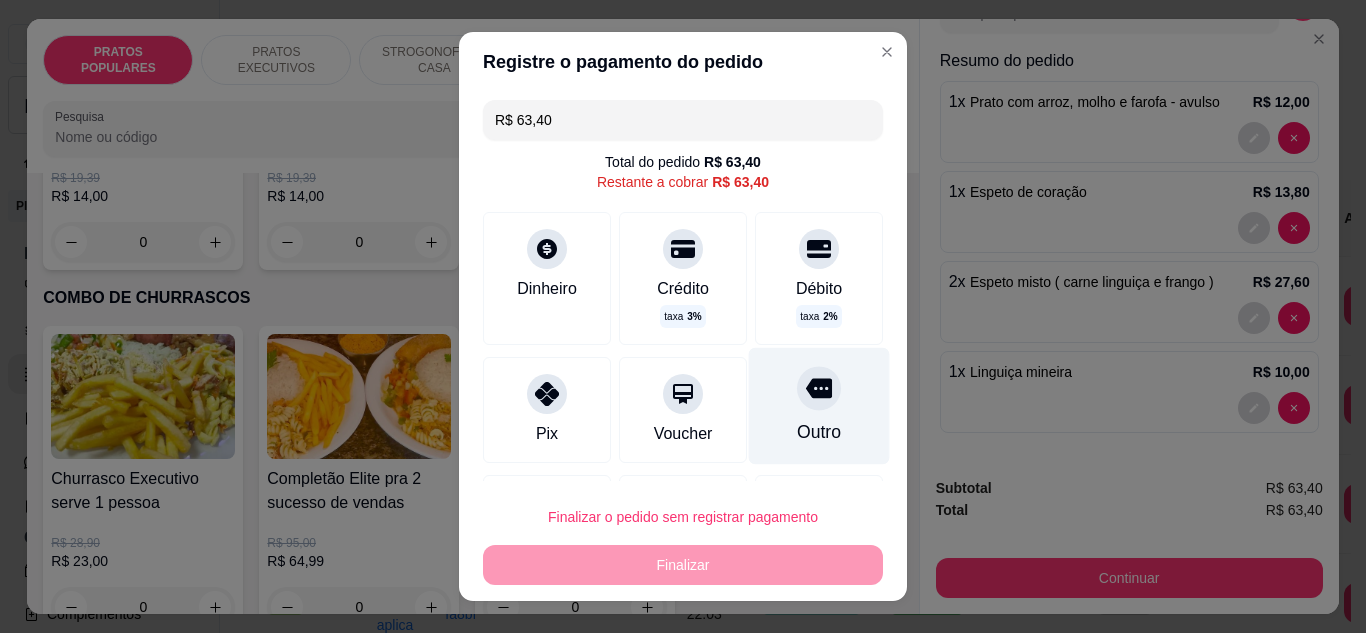 click at bounding box center (819, 388) 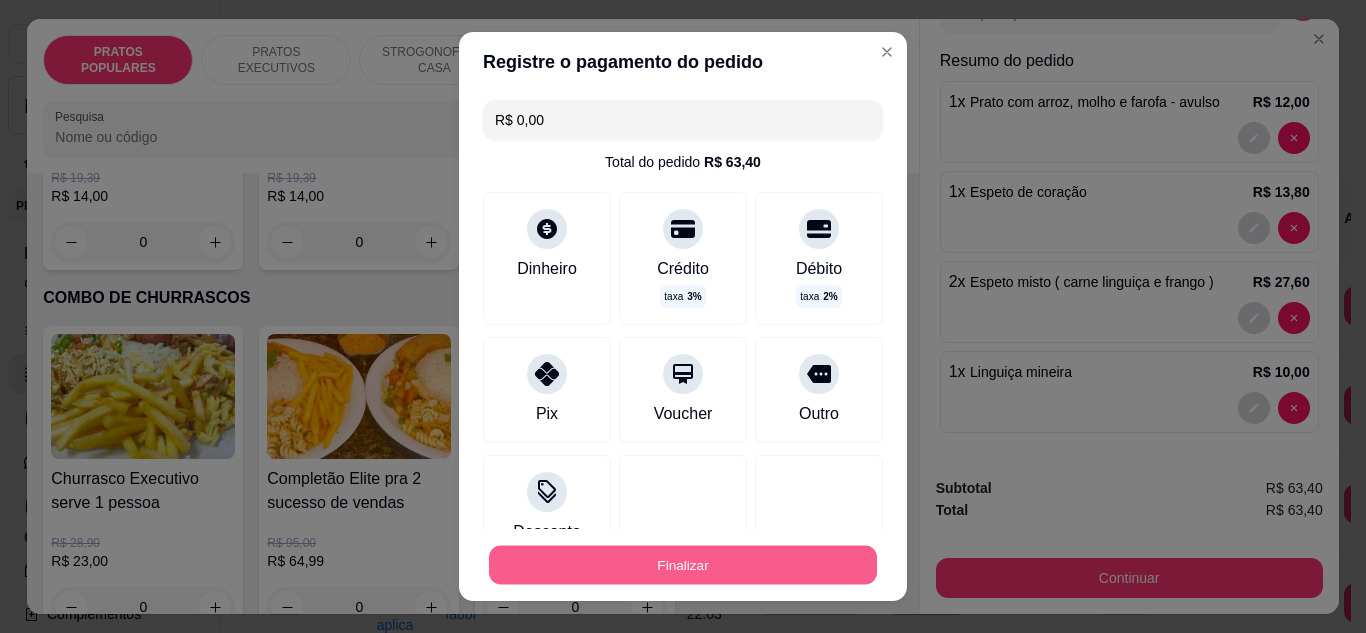 click on "Finalizar" at bounding box center (683, 565) 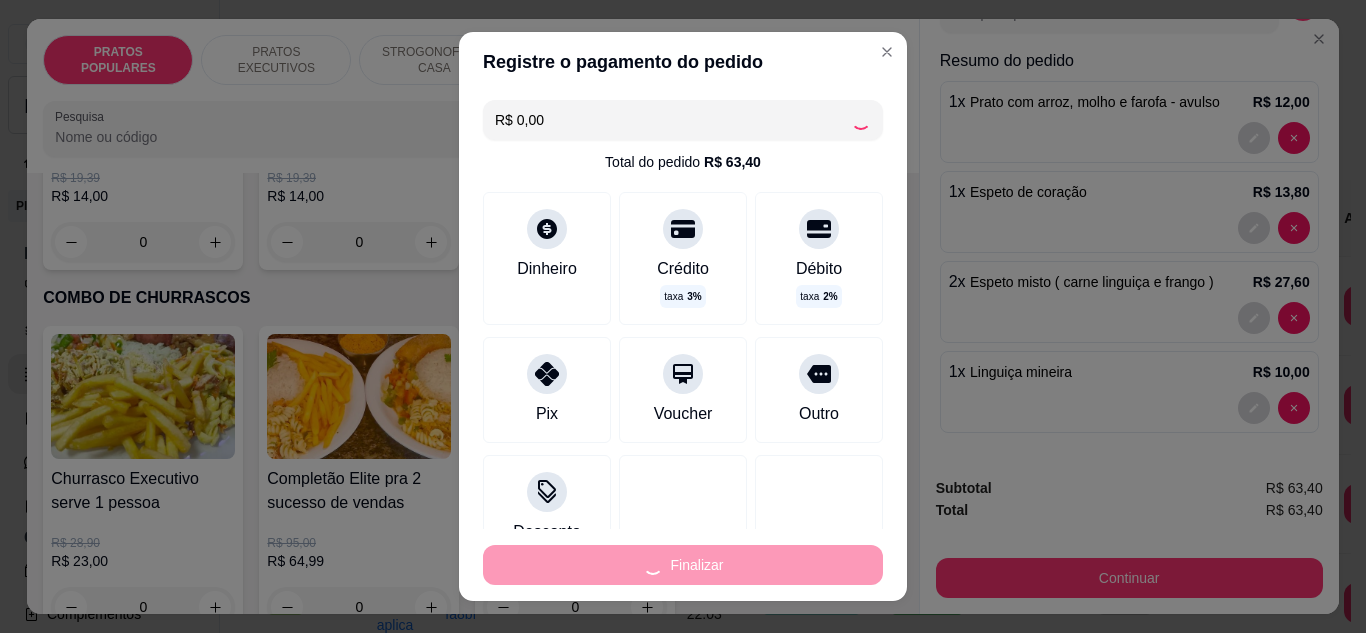 type on "0" 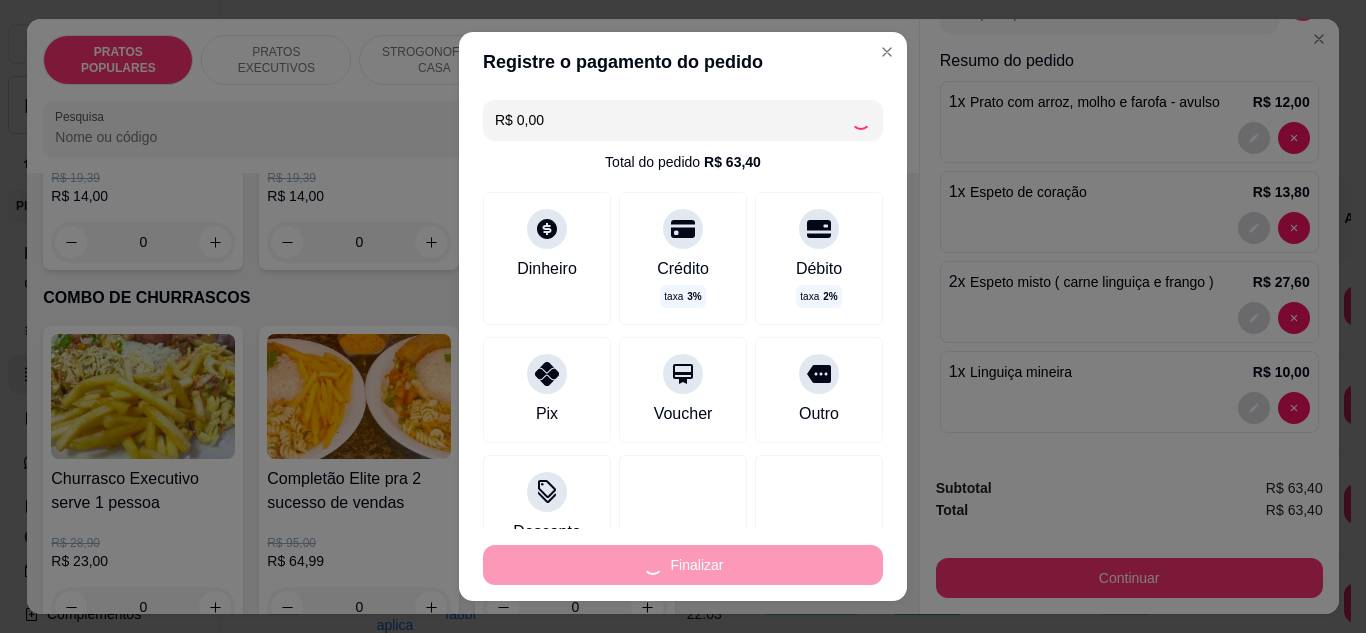 type on "0" 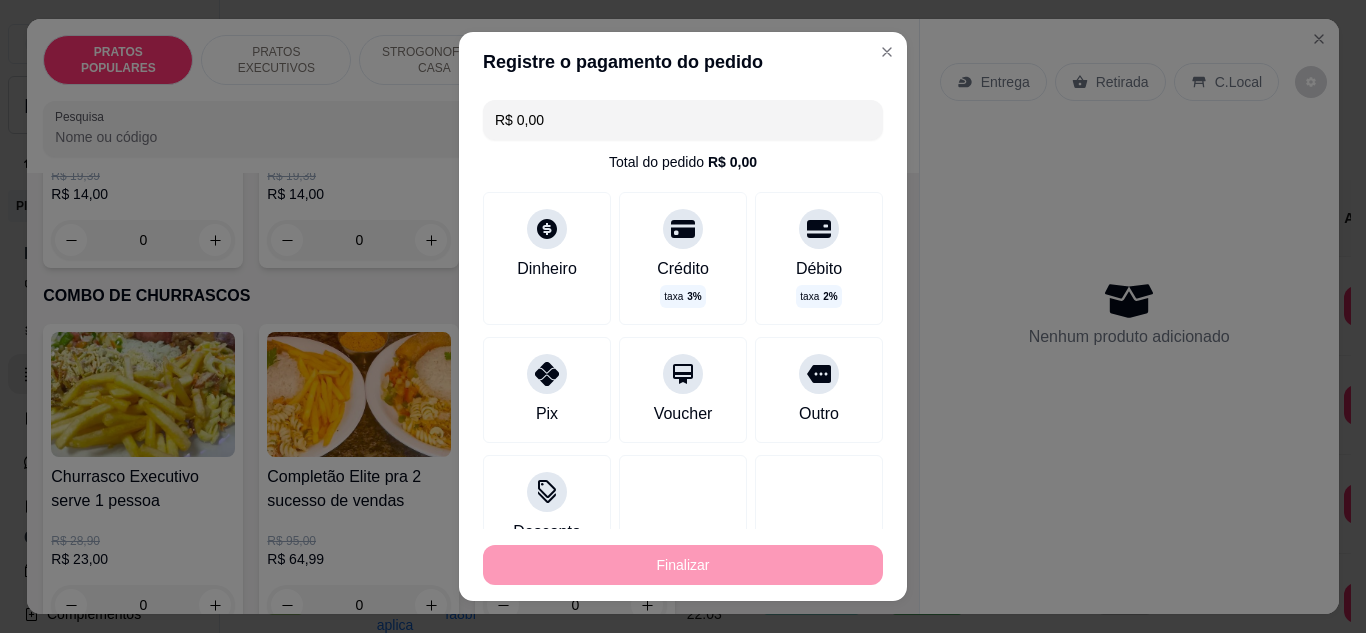 type on "-R$ 63,40" 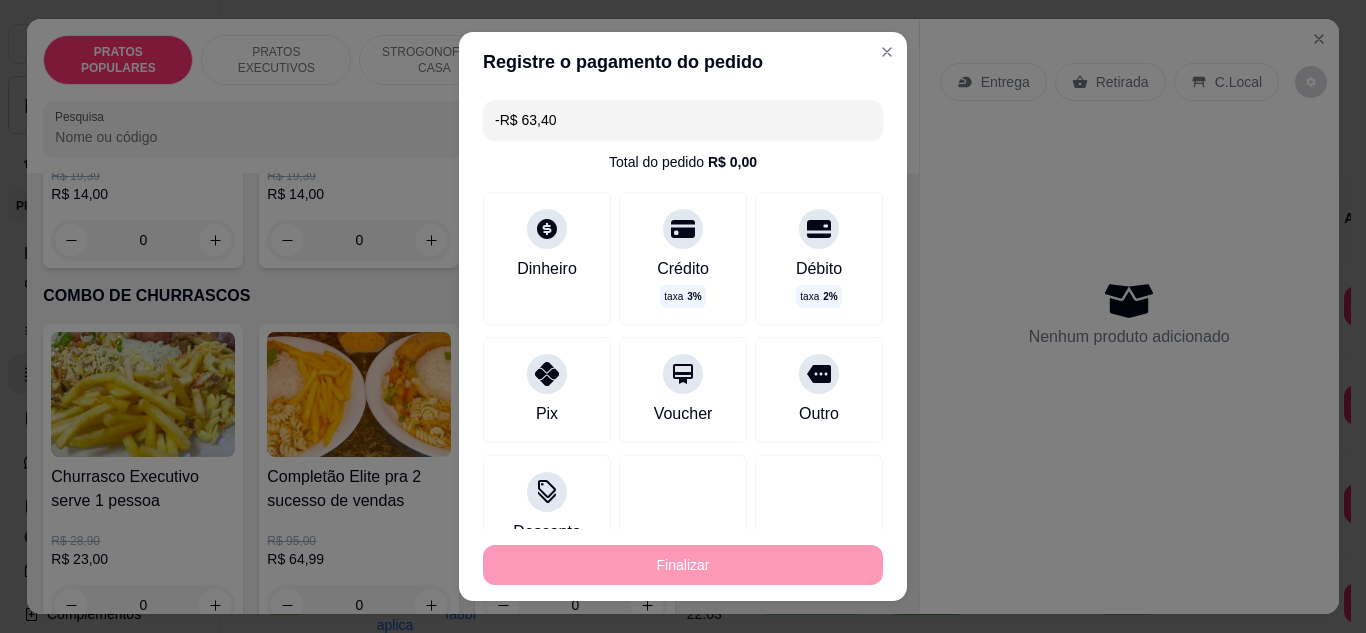 scroll, scrollTop: 0, scrollLeft: 0, axis: both 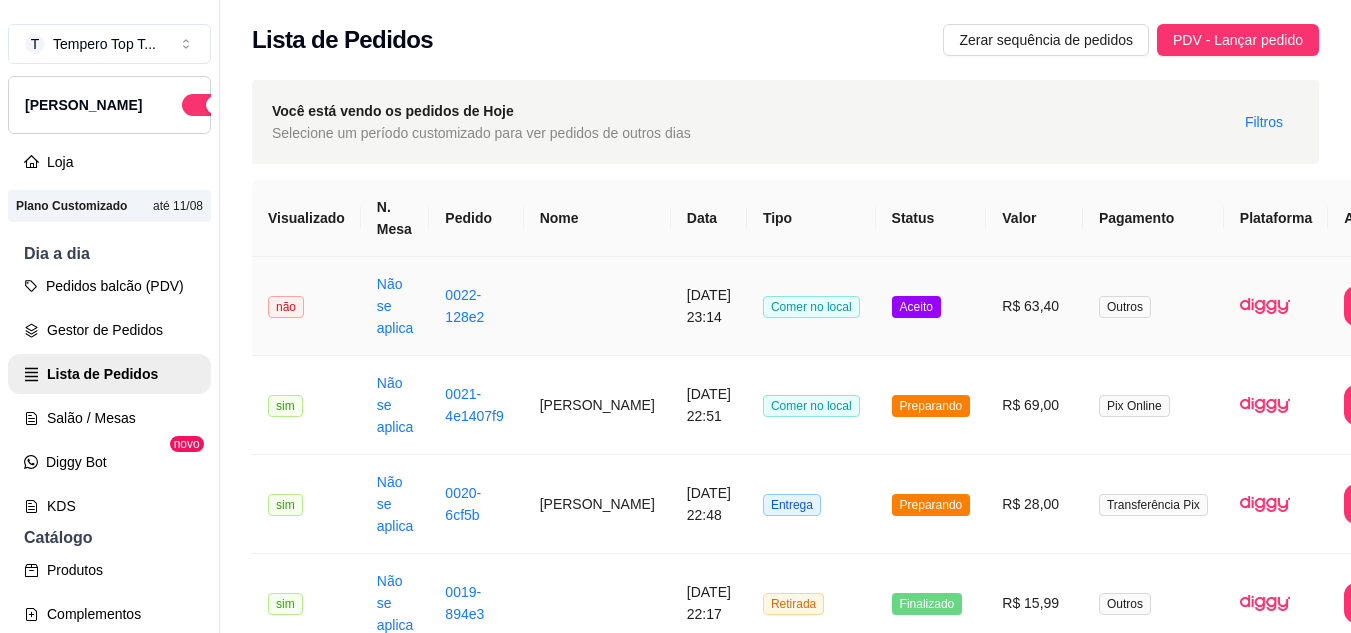 click on "R$ 63,40" at bounding box center (1034, 306) 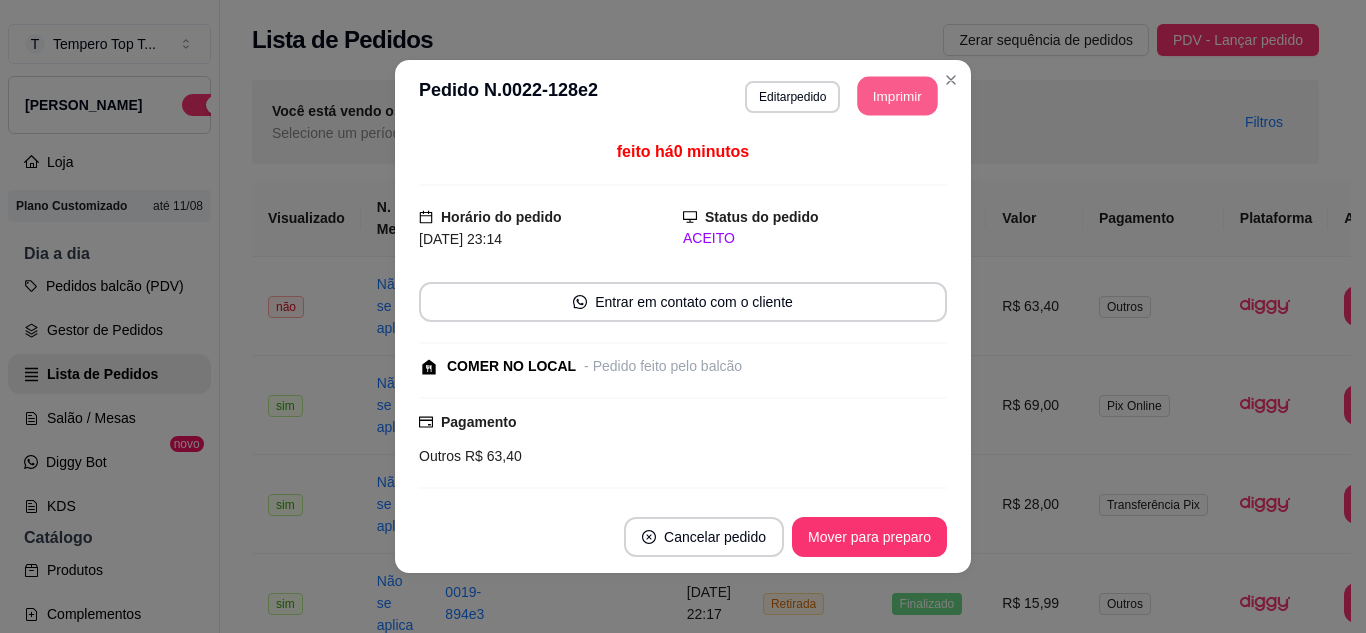click on "Imprimir" at bounding box center [898, 96] 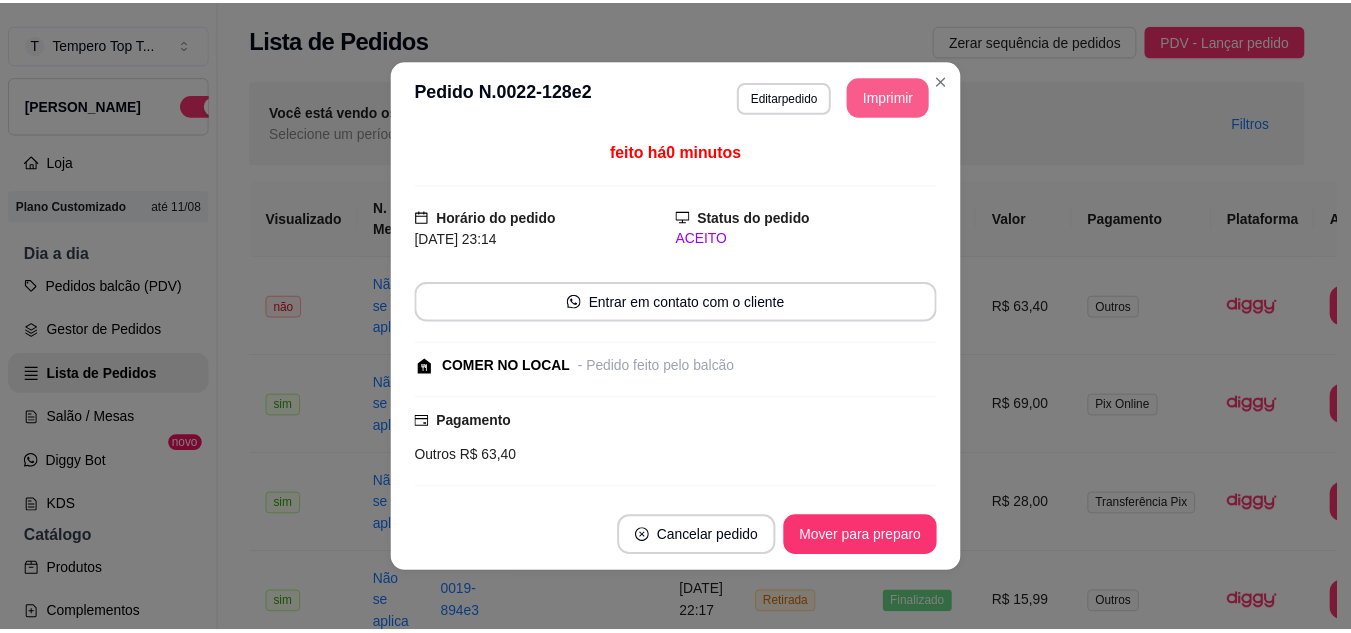 scroll, scrollTop: 0, scrollLeft: 0, axis: both 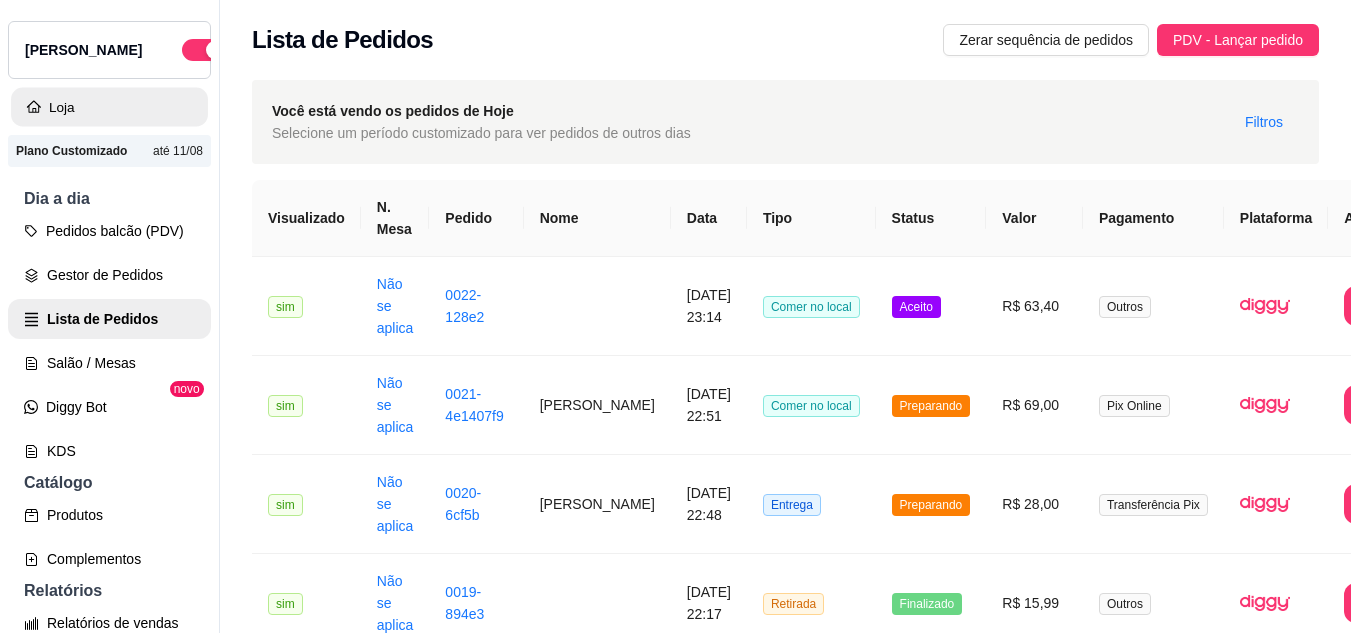 click on "Loja" at bounding box center [109, 107] 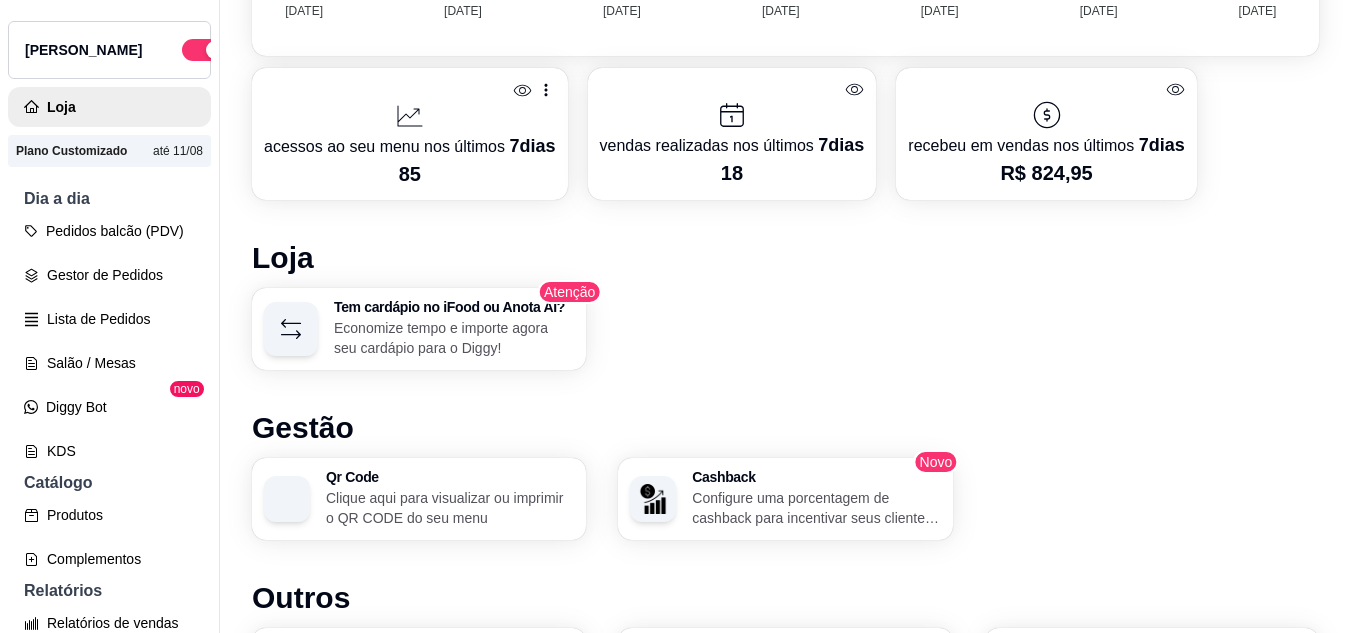 scroll, scrollTop: 890, scrollLeft: 0, axis: vertical 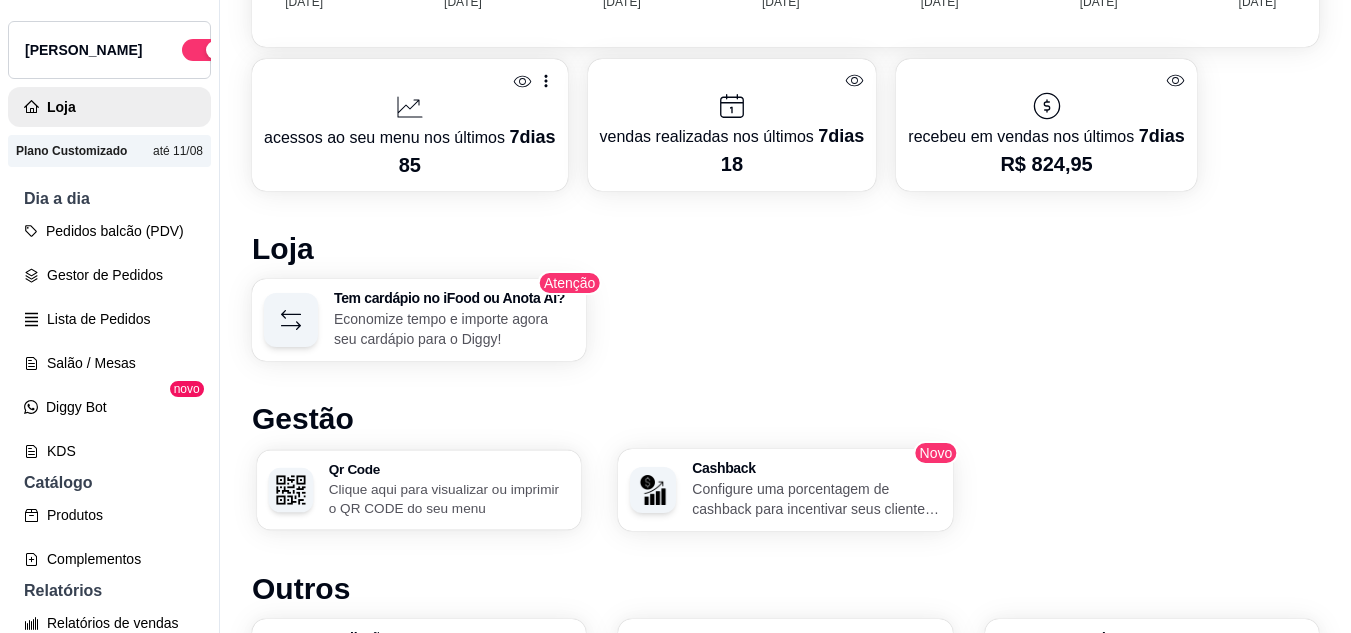 click on "Qr Code" at bounding box center [449, 469] 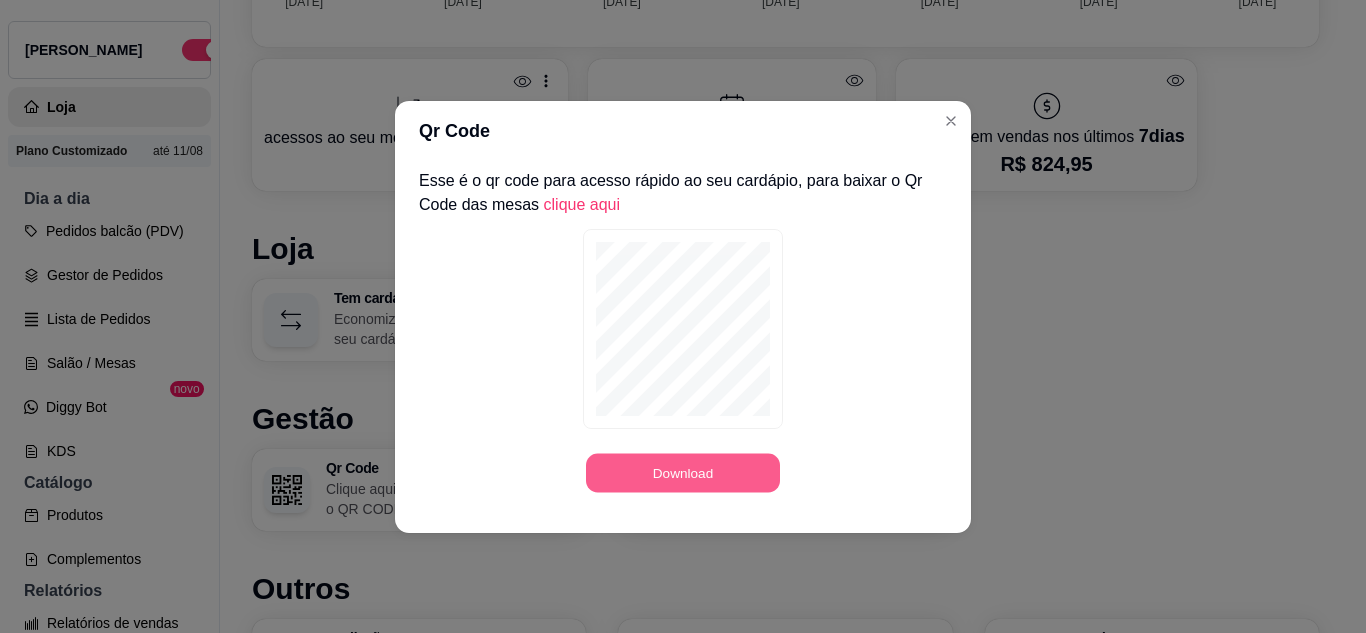 click on "Download" at bounding box center [683, 472] 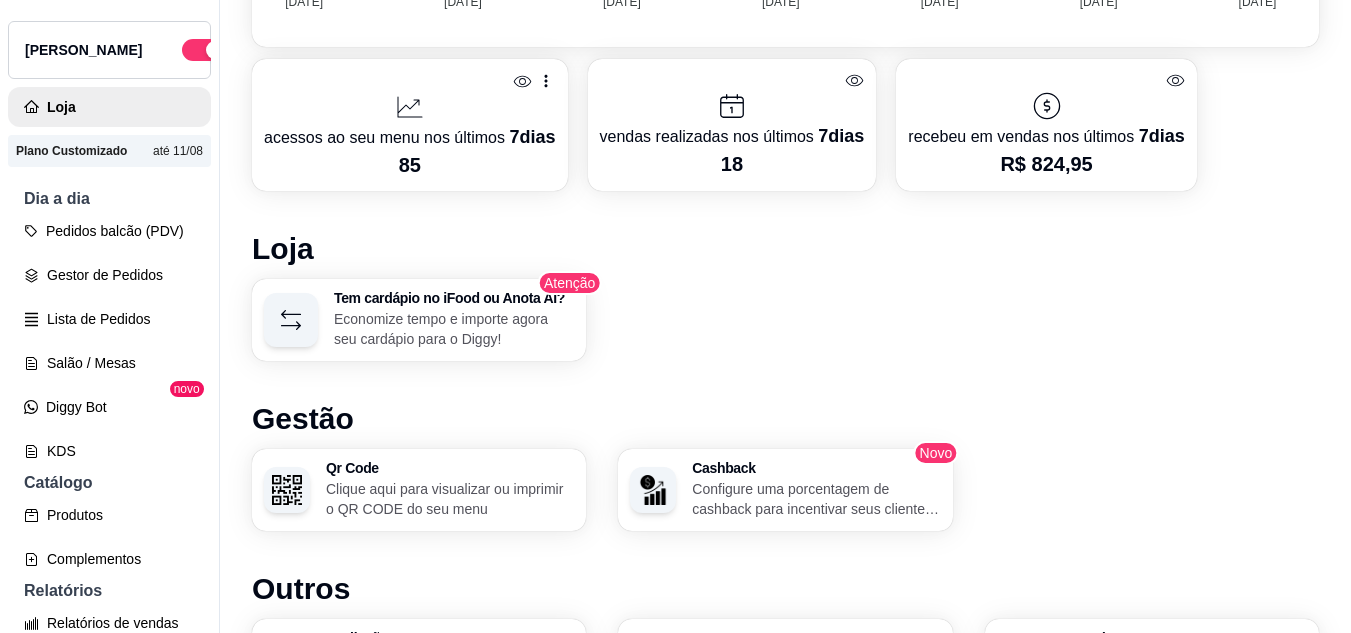 click on "Pedidos balcão (PDV) Gestor de Pedidos Lista de Pedidos Salão / Mesas Diggy Bot novo KDS" at bounding box center [109, 341] 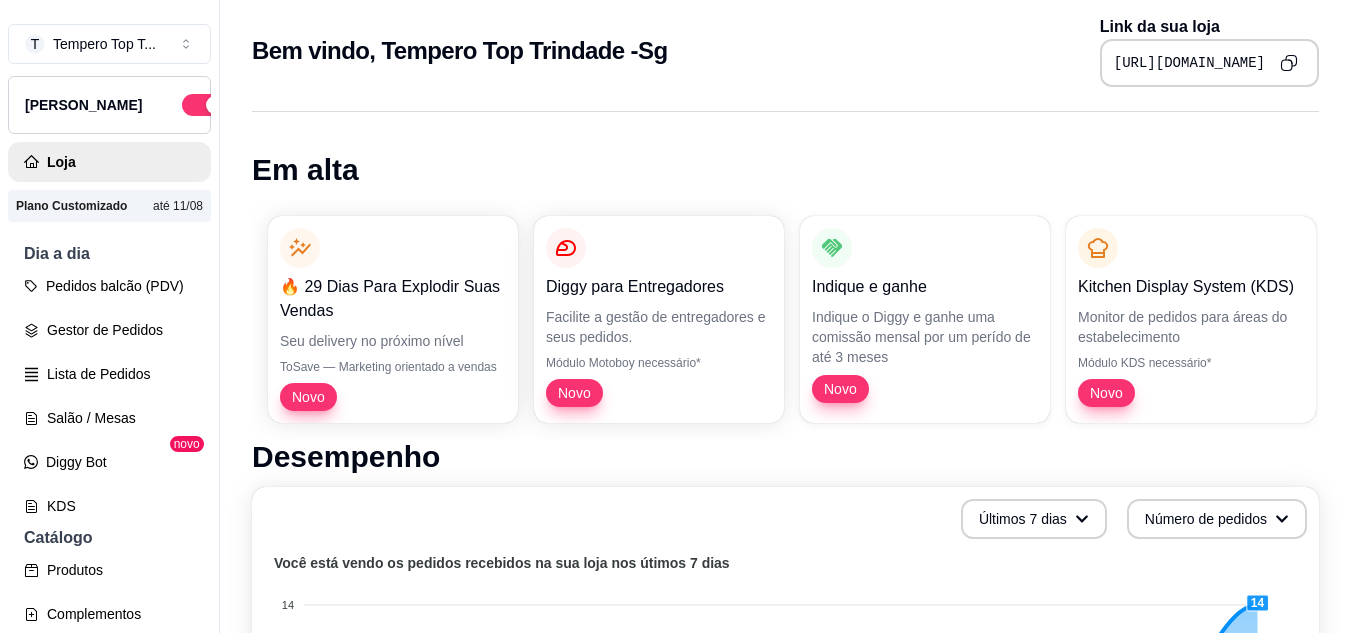 scroll, scrollTop: 0, scrollLeft: 0, axis: both 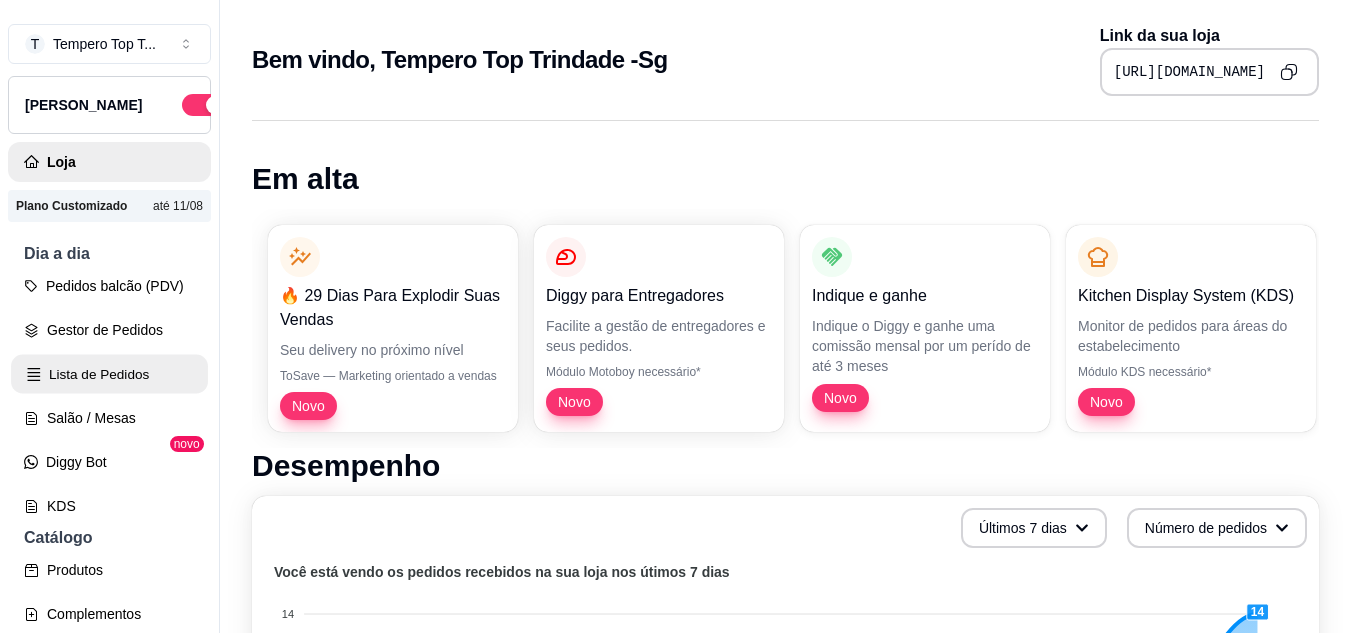 click on "Lista de Pedidos" at bounding box center [109, 374] 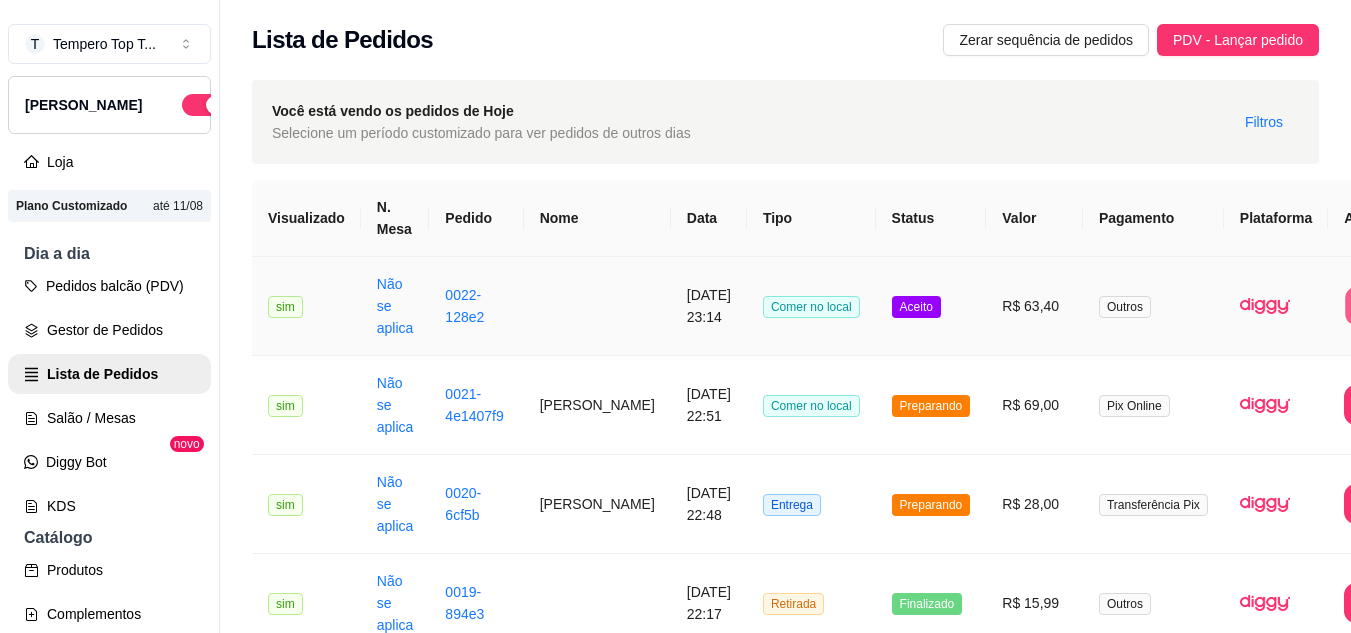click on "Imprimir" at bounding box center [1385, 306] 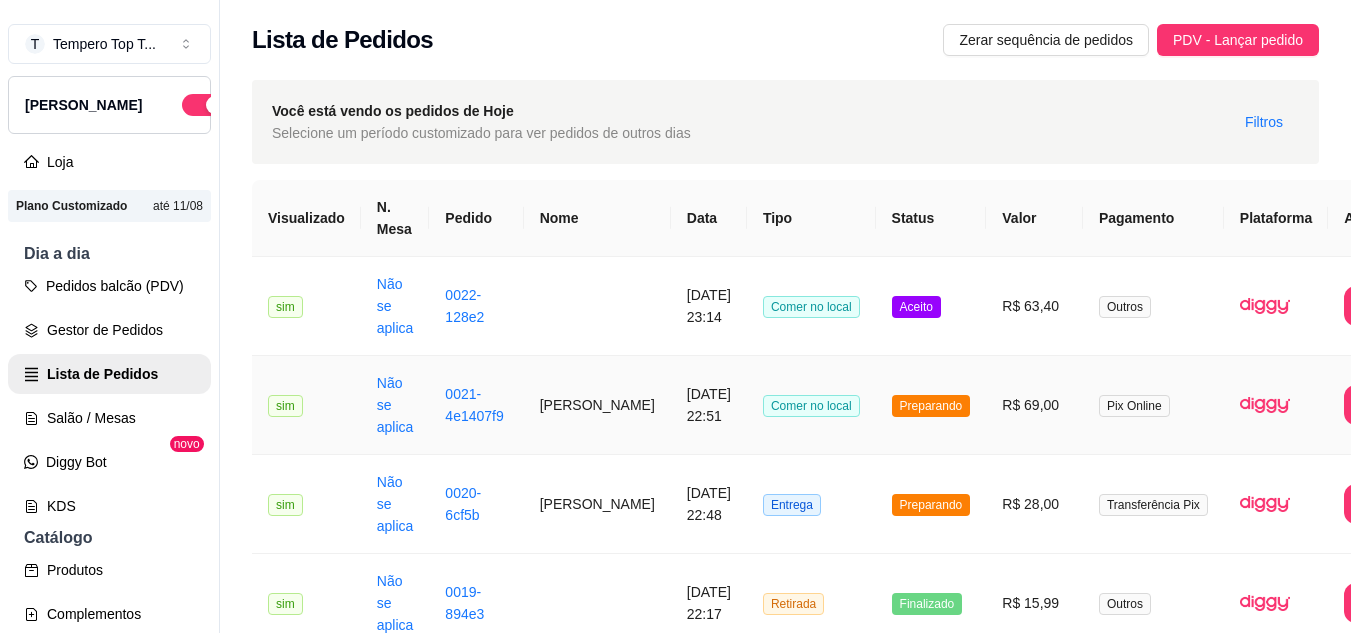 click on "Preparando" at bounding box center [931, 406] 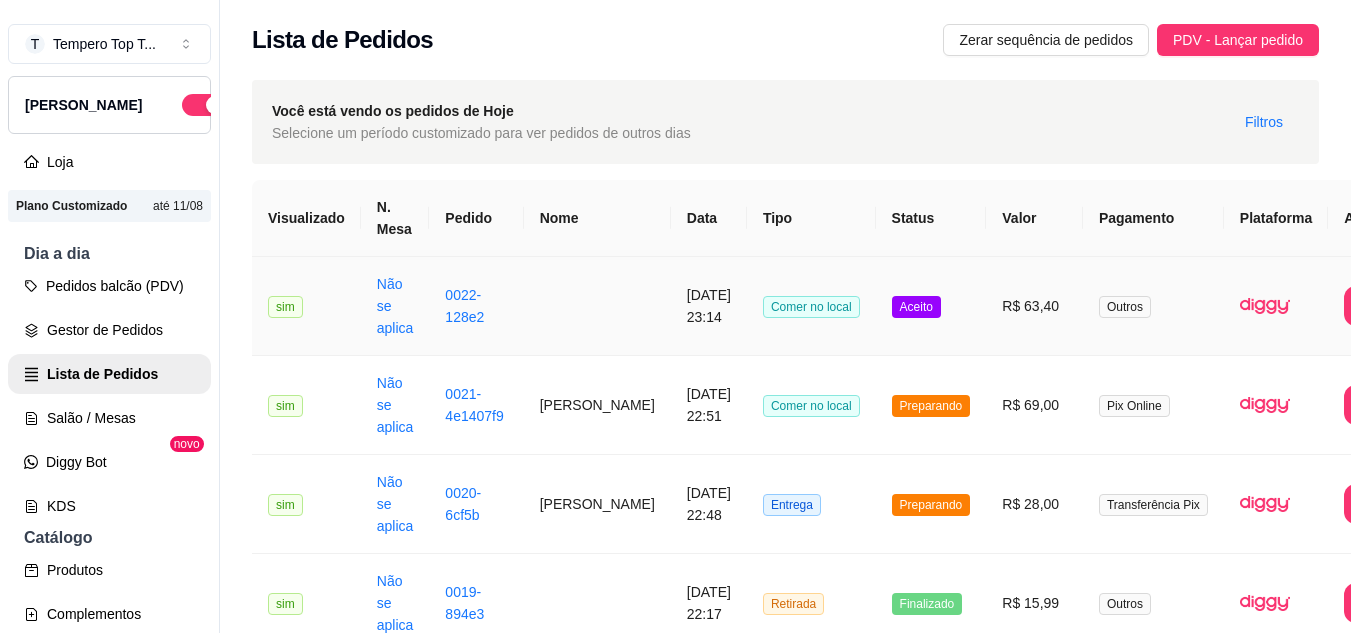 click on "[DATE] 23:14" at bounding box center (709, 306) 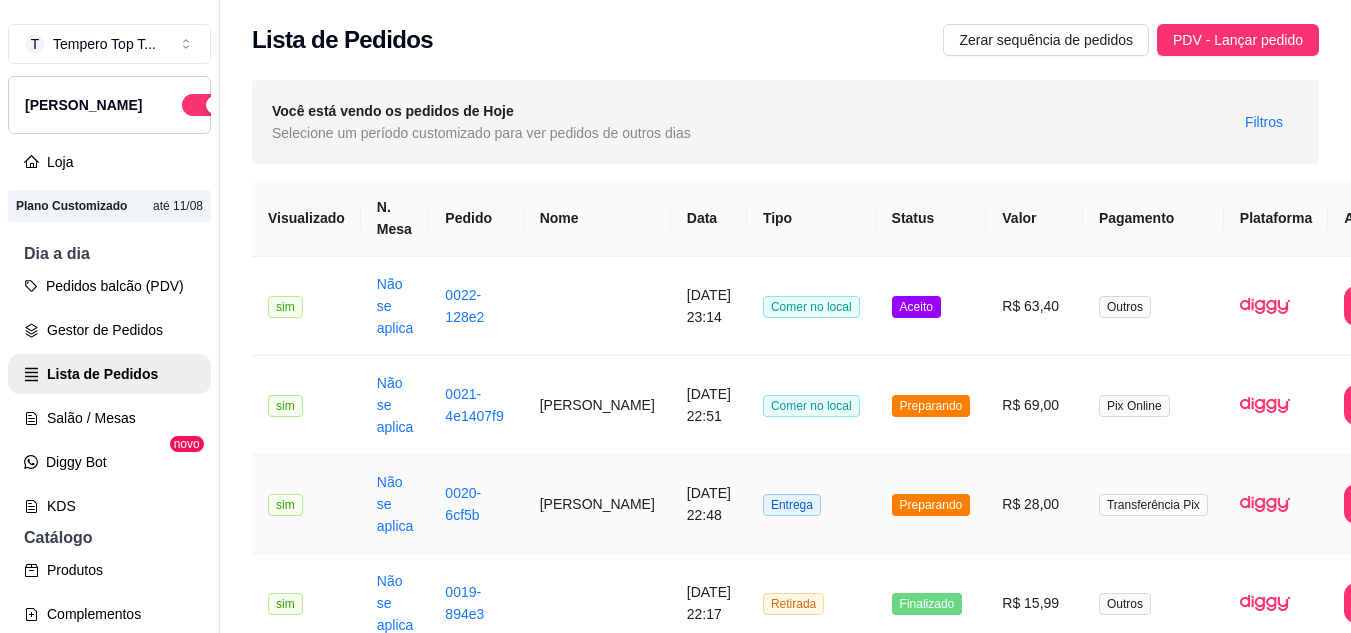 click on "Entrega" at bounding box center (811, 504) 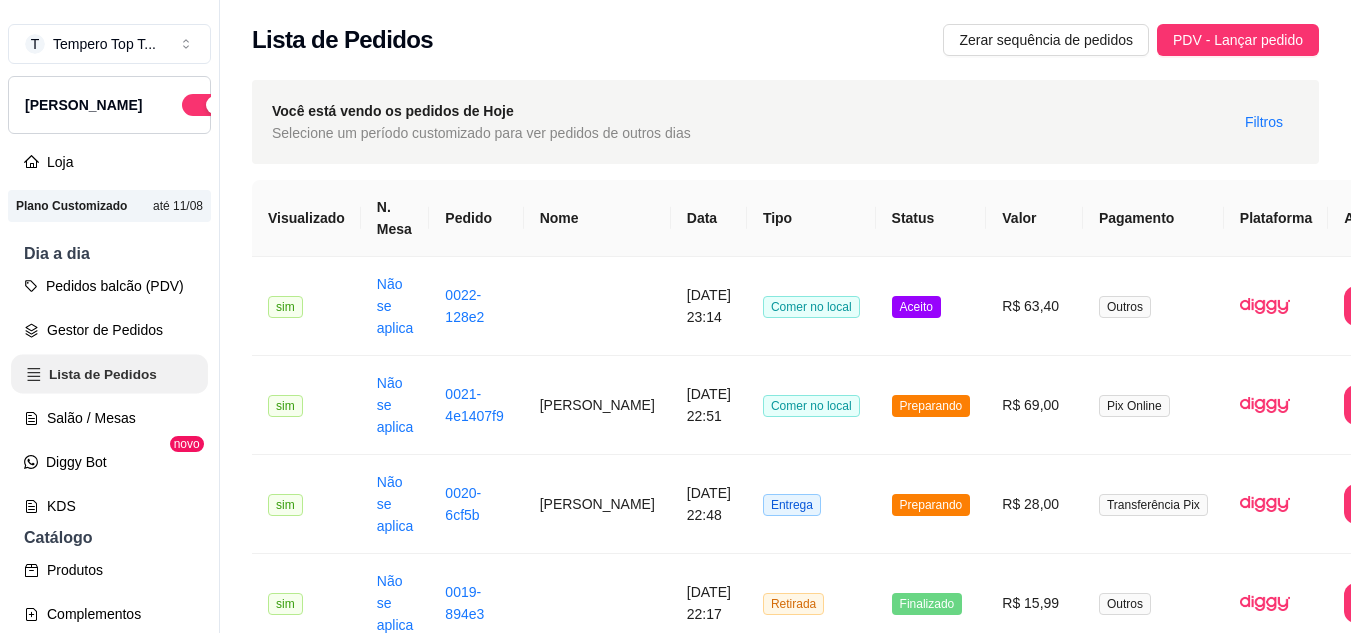 click on "Lista de Pedidos" at bounding box center (109, 374) 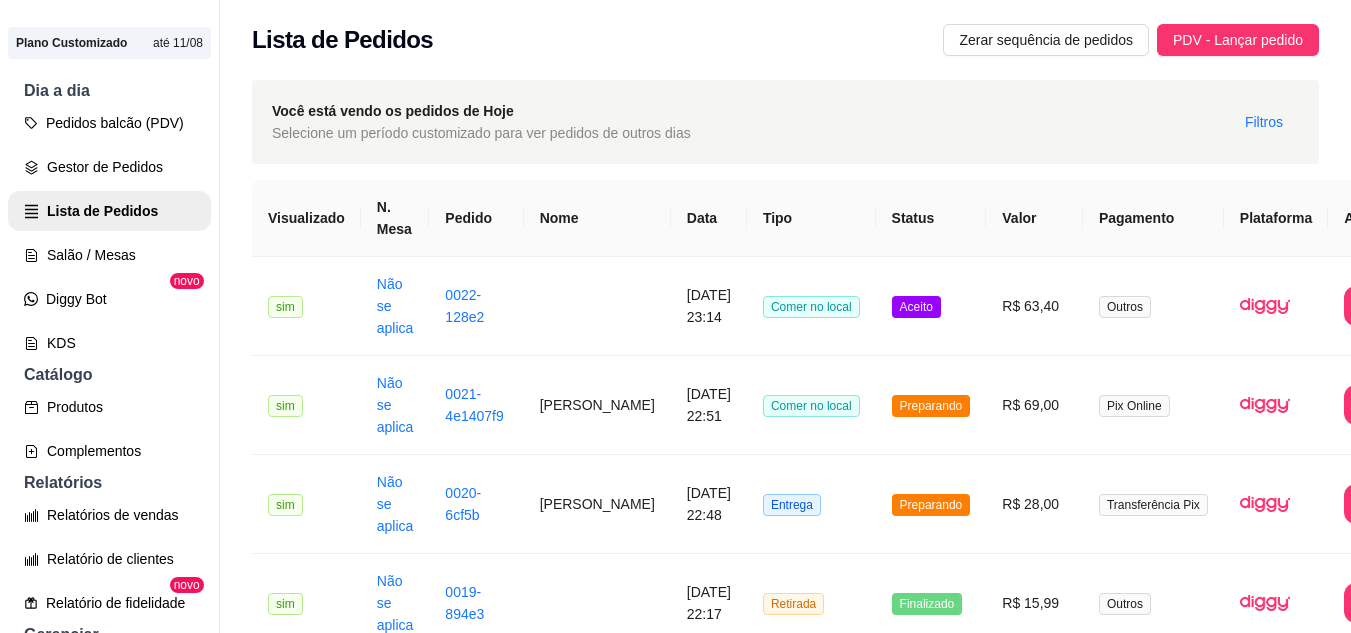 scroll, scrollTop: 0, scrollLeft: 0, axis: both 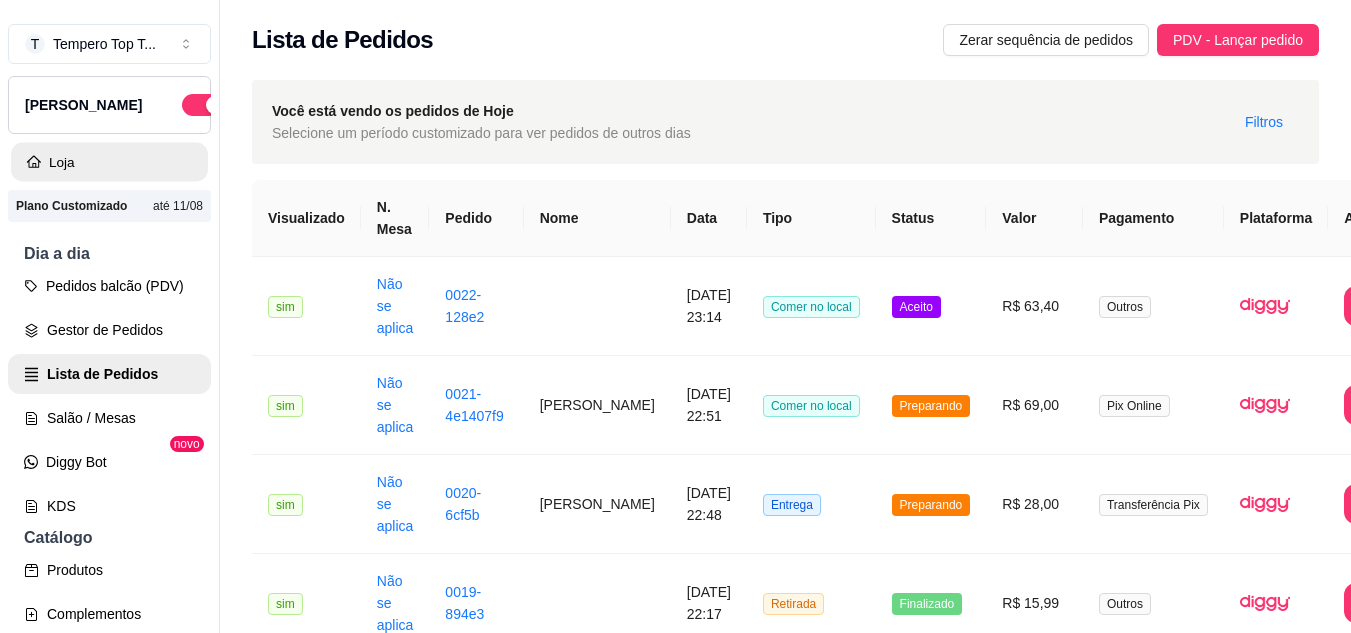 click on "Loja" at bounding box center [109, 162] 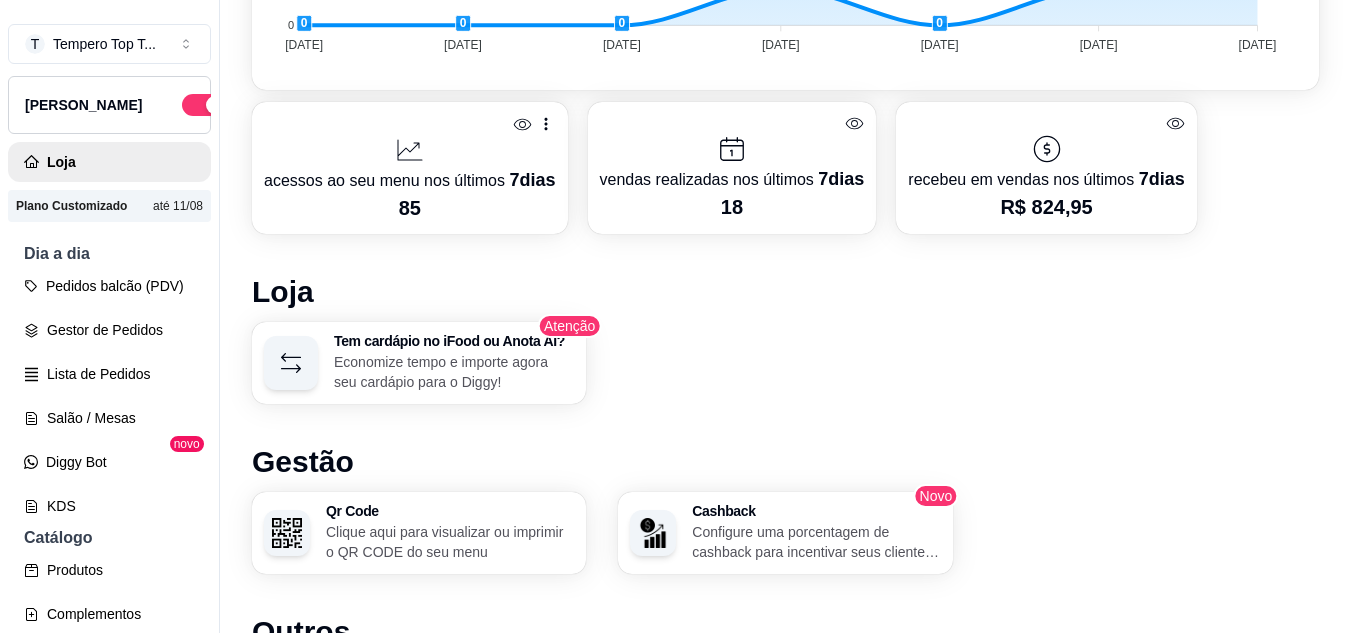 scroll, scrollTop: 960, scrollLeft: 0, axis: vertical 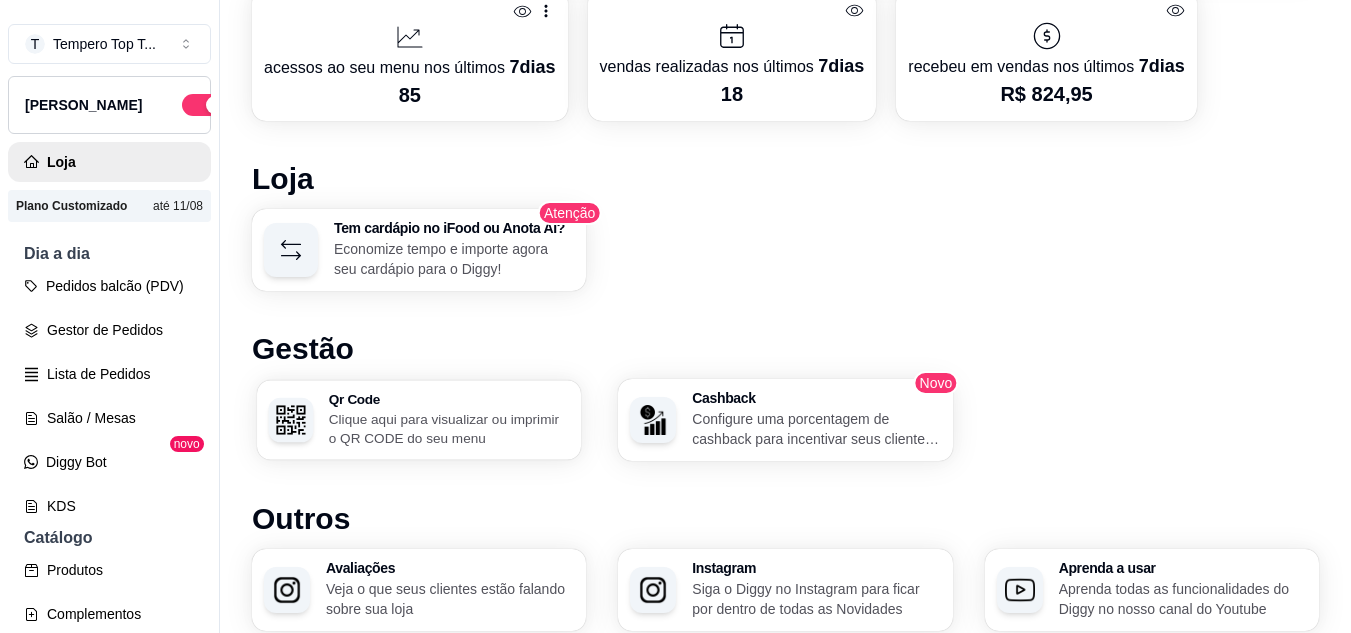 click on "Qr Code Clique aqui para visualizar ou imprimir o QR CODE do seu menu" at bounding box center [419, 420] 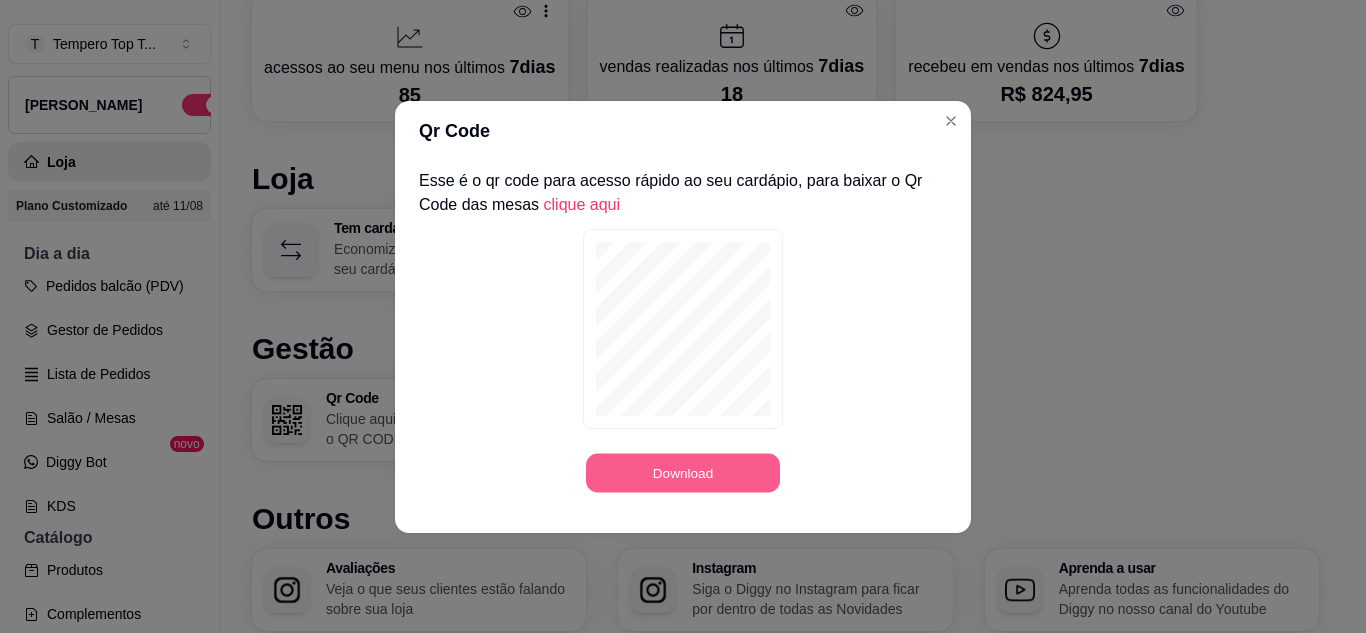 click on "Download" at bounding box center [683, 472] 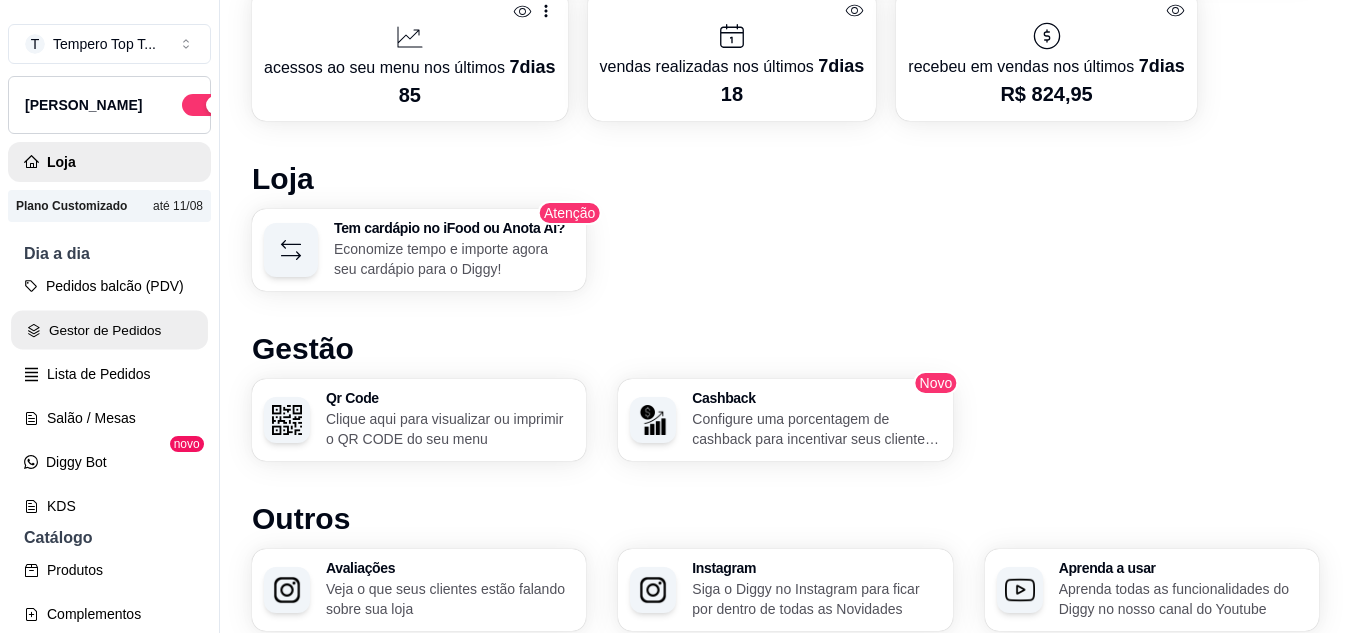 click on "Gestor de Pedidos" at bounding box center [109, 330] 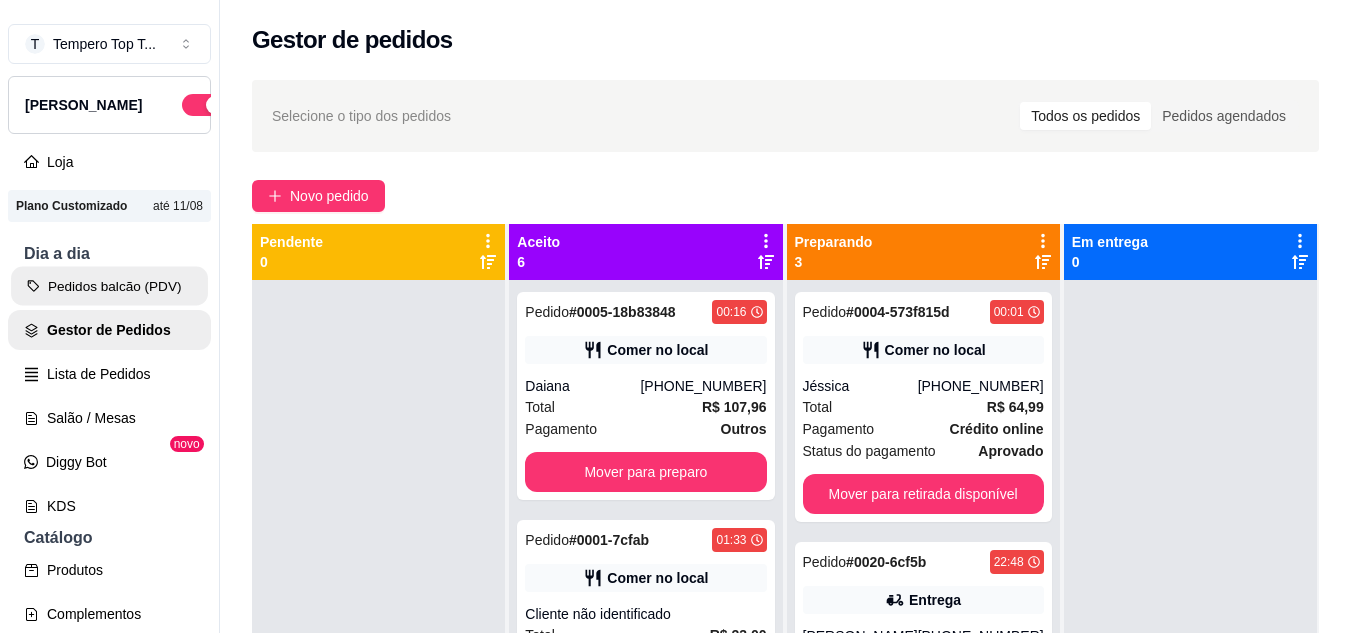 click on "Pedidos balcão (PDV)" at bounding box center (109, 286) 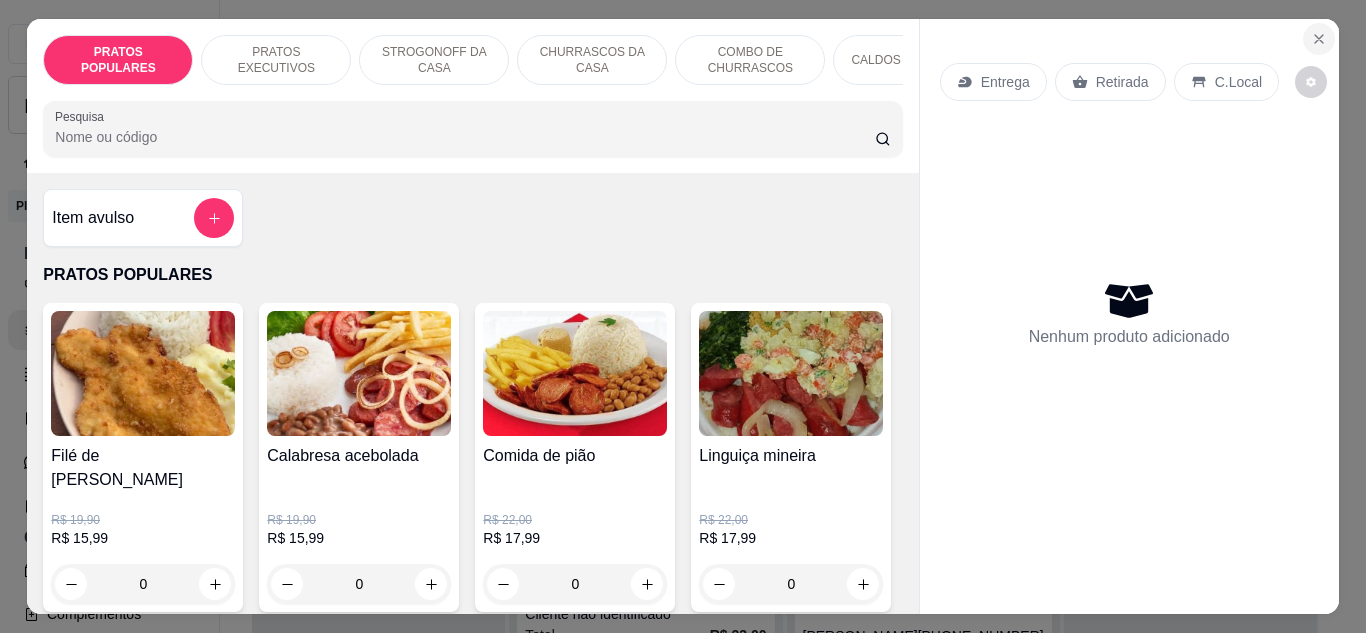 click 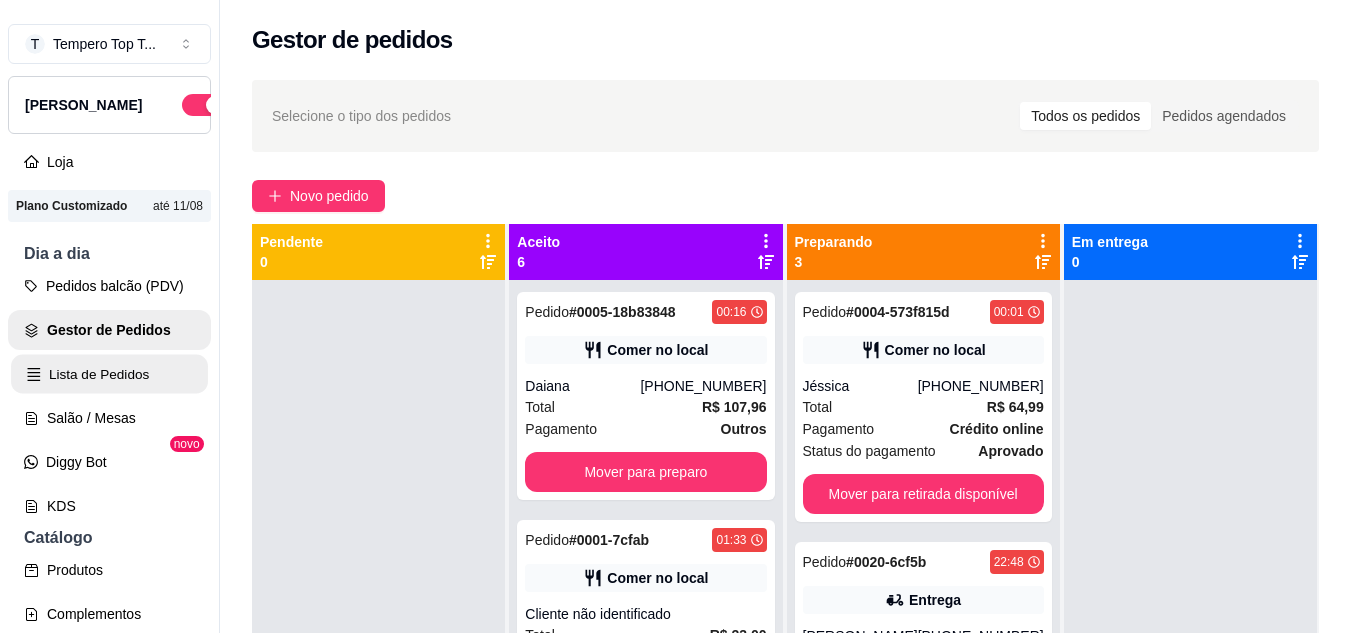 click on "Lista de Pedidos" at bounding box center (109, 374) 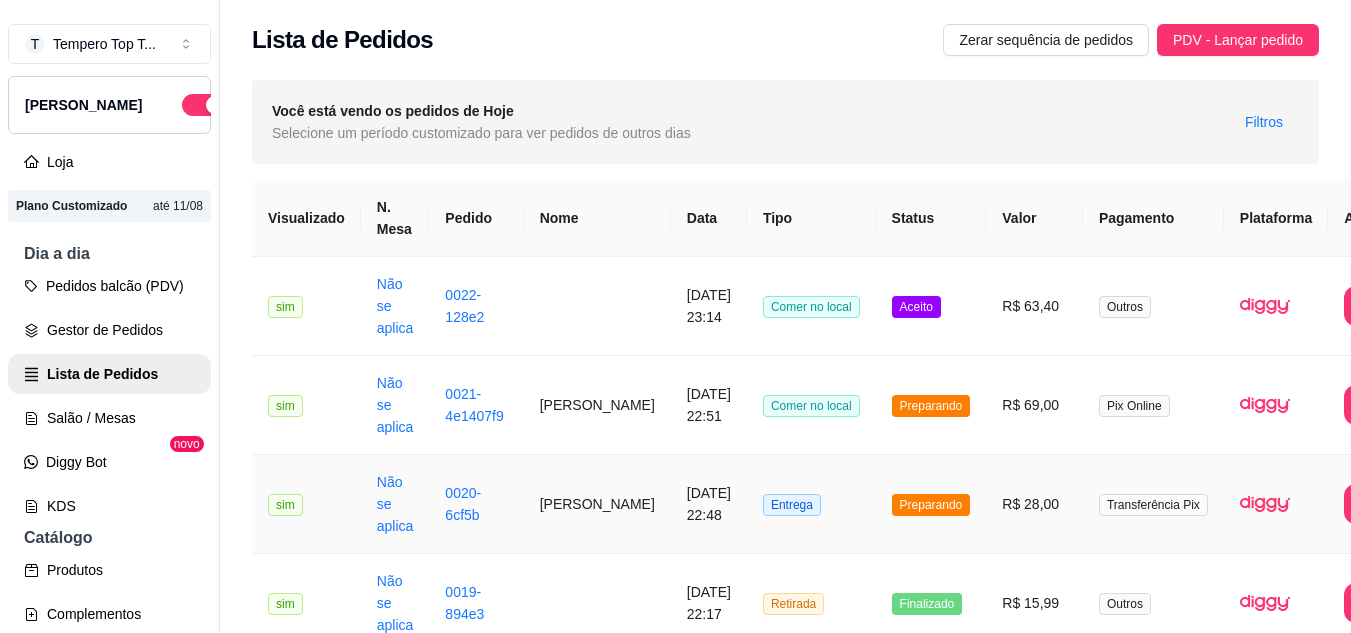 click on "Preparando" at bounding box center [931, 504] 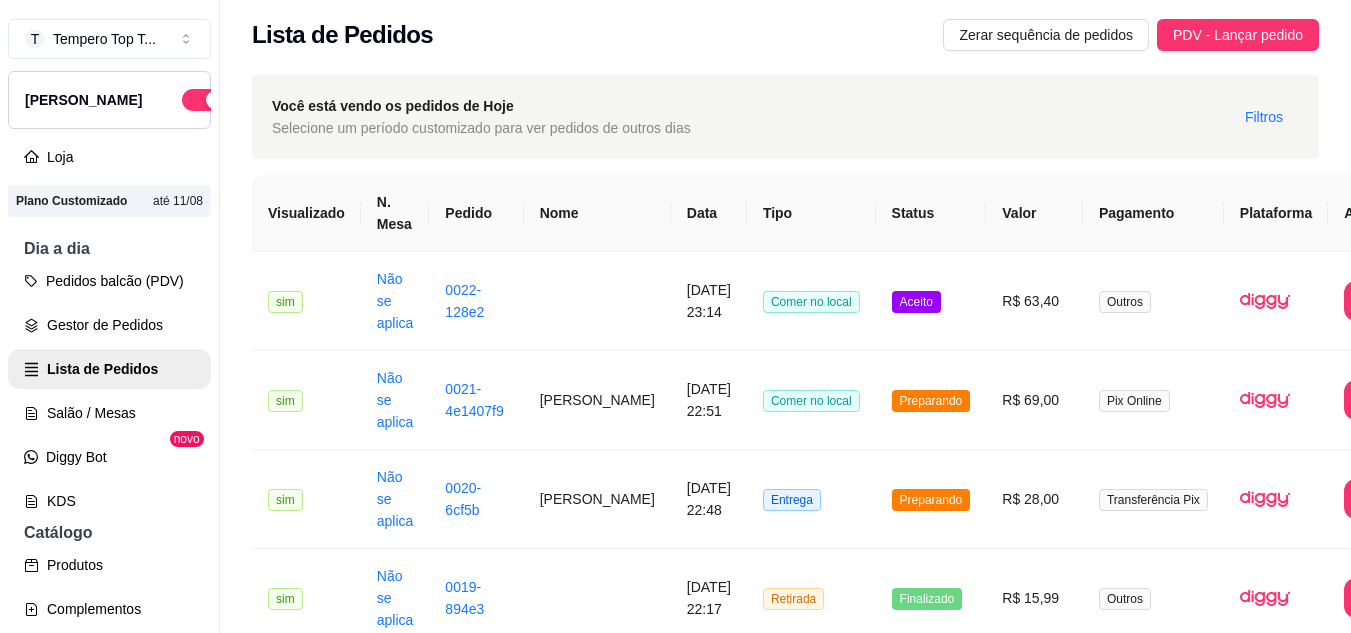 scroll, scrollTop: 0, scrollLeft: 0, axis: both 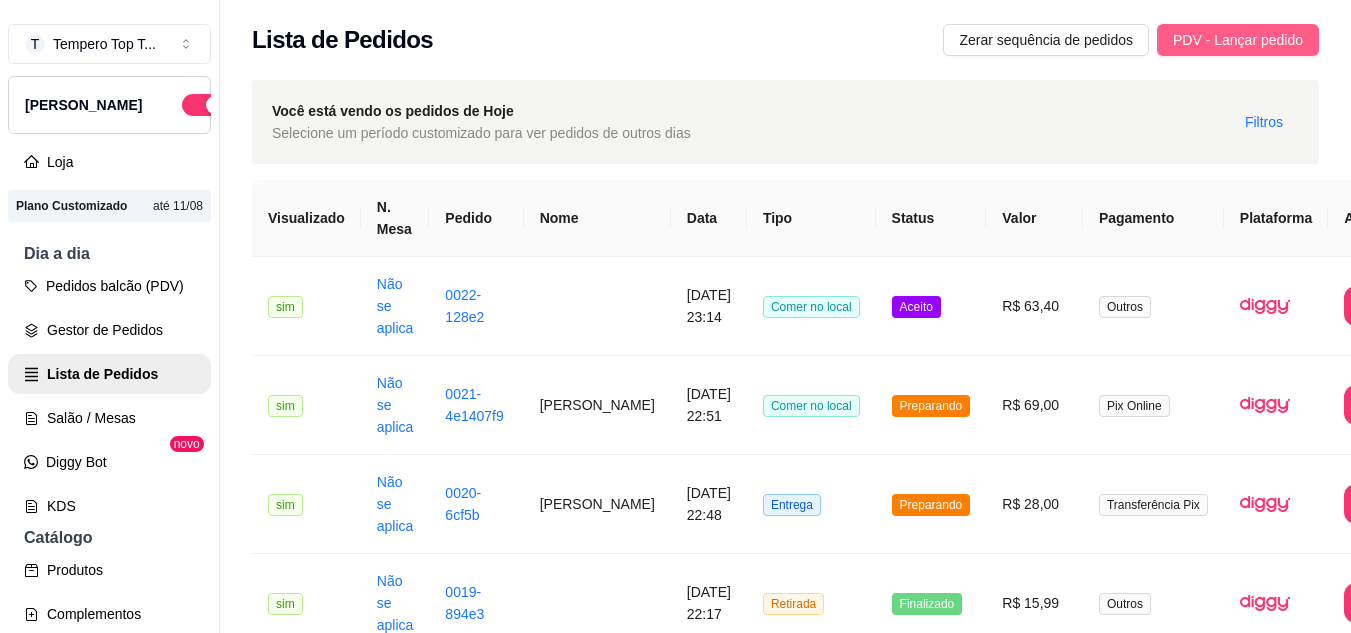 click on "PDV - Lançar pedido" at bounding box center [1238, 40] 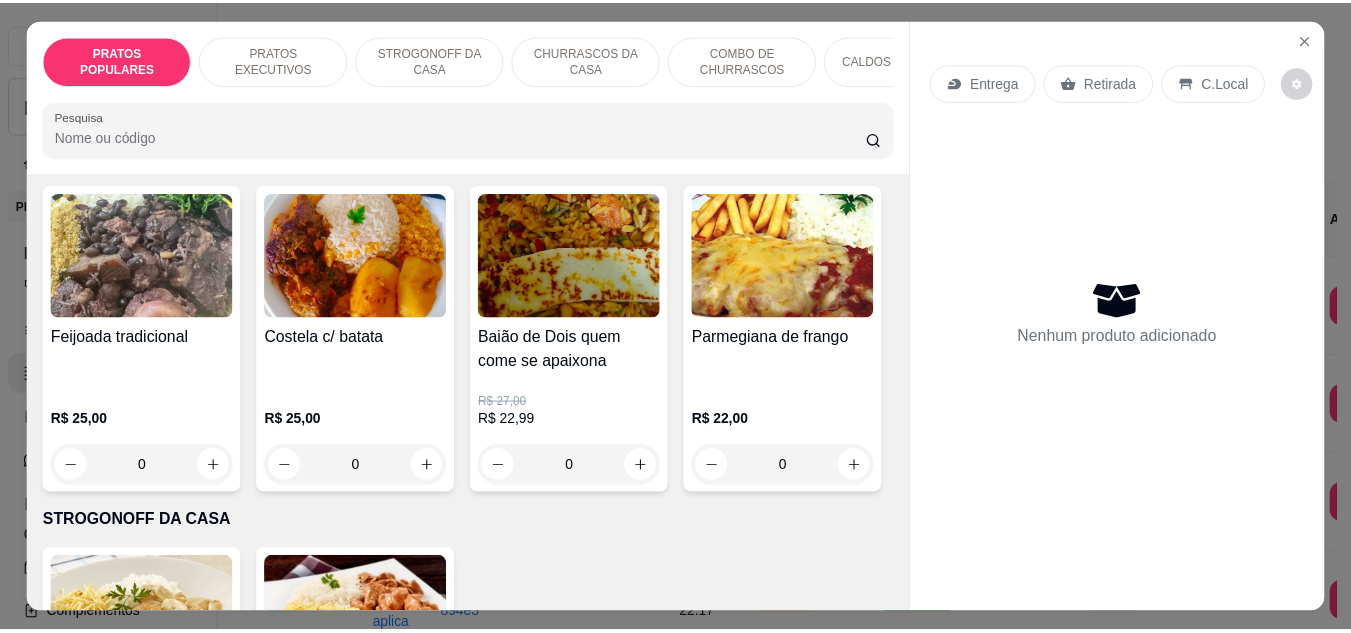 scroll, scrollTop: 0, scrollLeft: 0, axis: both 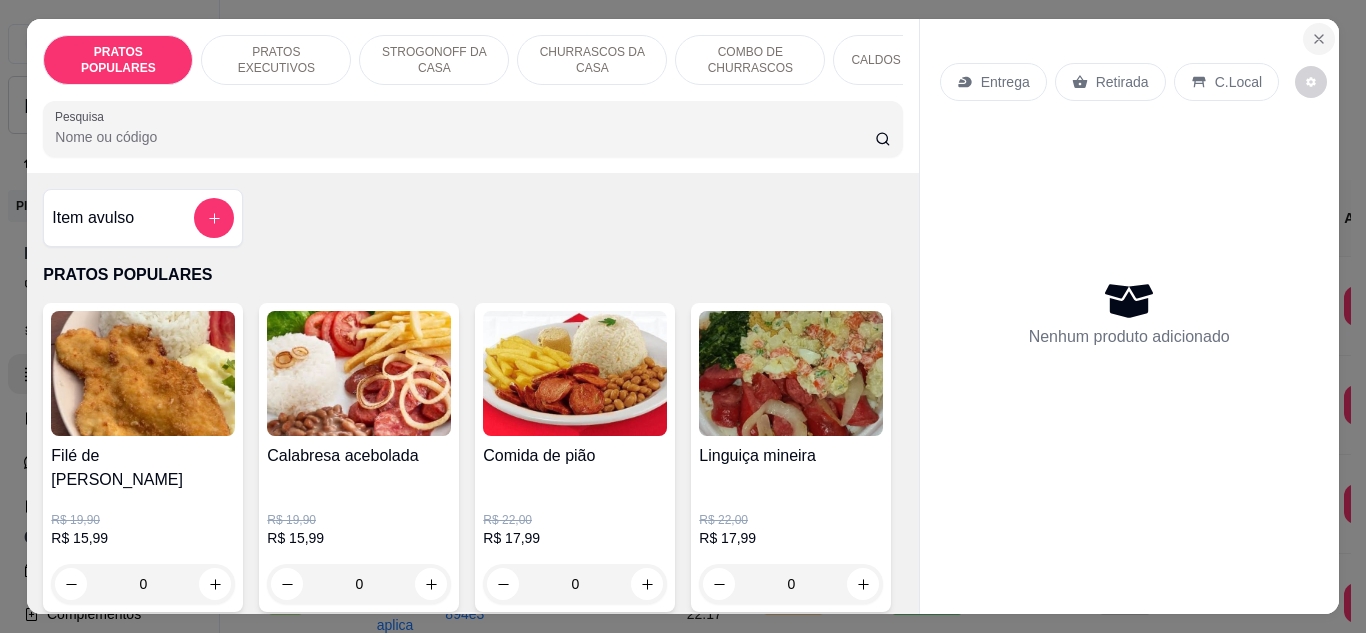 click at bounding box center [1319, 39] 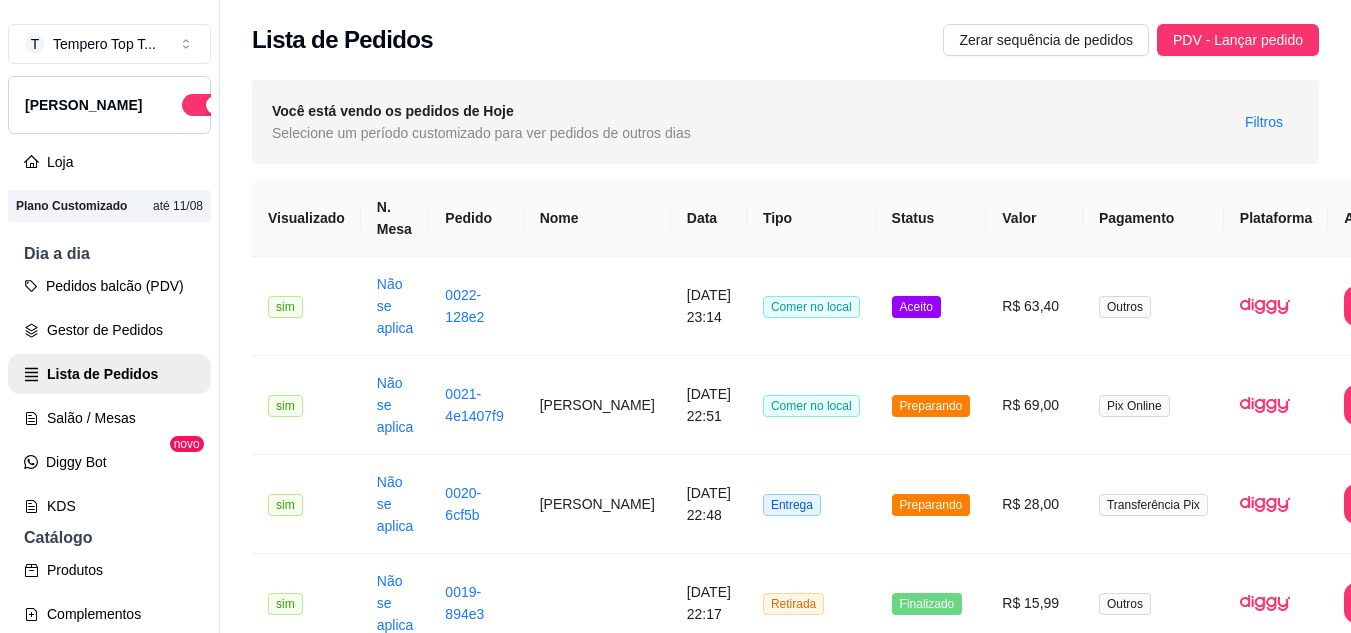 click on "Lista de Pedidos Zerar sequência de pedidos PDV - Lançar pedido" at bounding box center (785, 34) 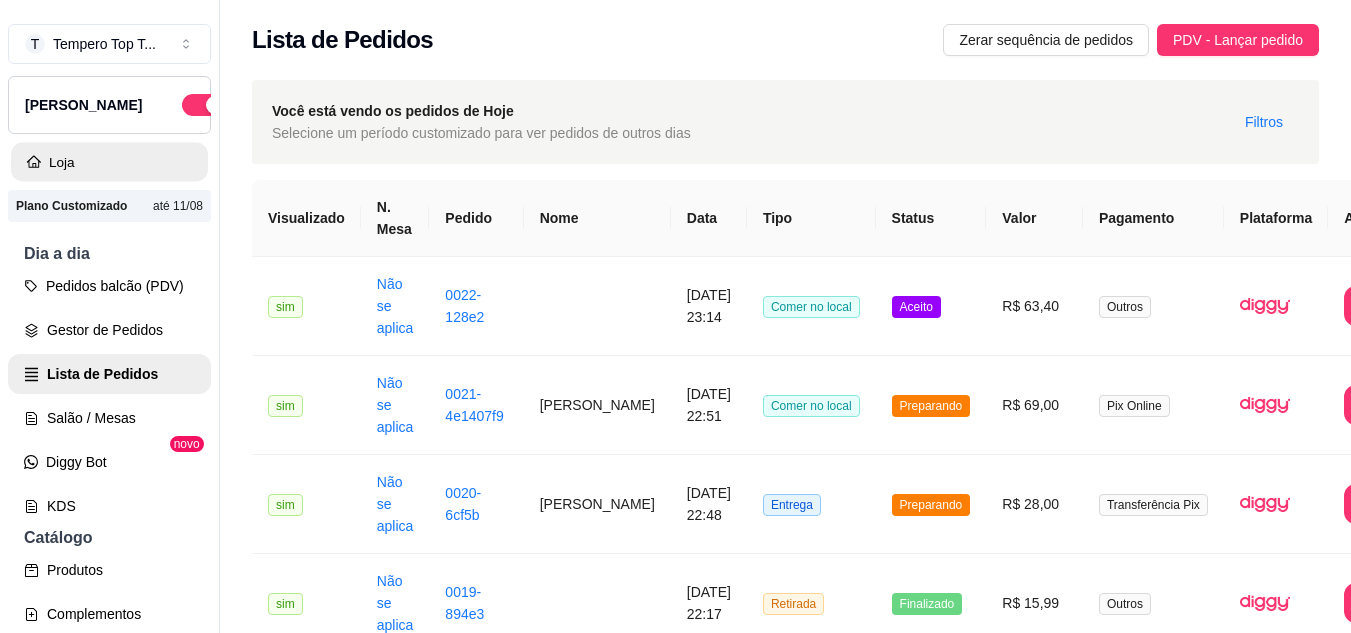 click on "Loja" at bounding box center (109, 162) 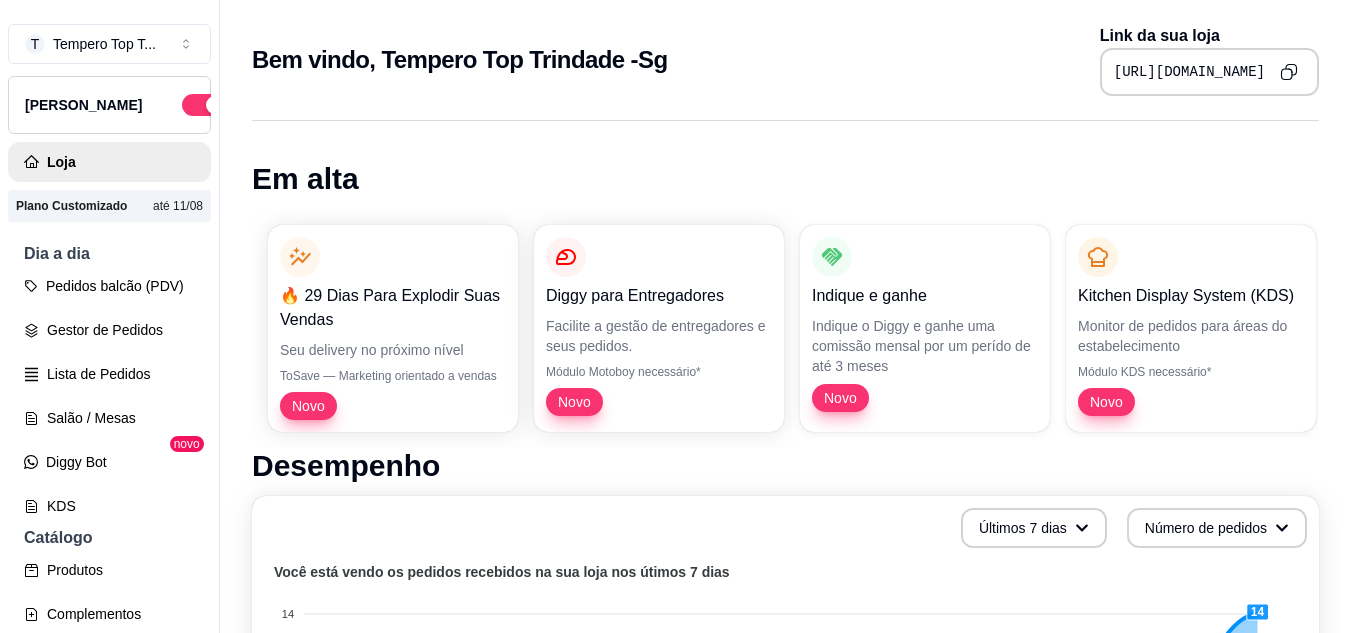scroll, scrollTop: 32, scrollLeft: 0, axis: vertical 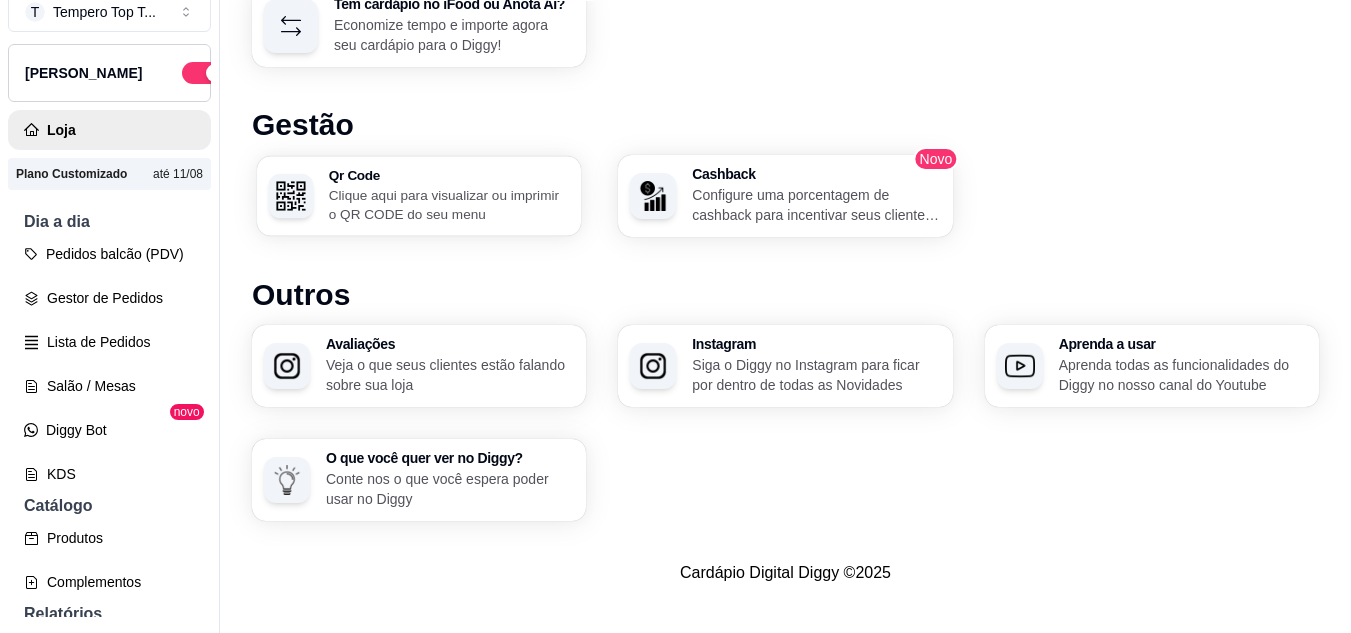 click on "Clique aqui para visualizar ou imprimir o QR CODE do seu menu" at bounding box center (449, 204) 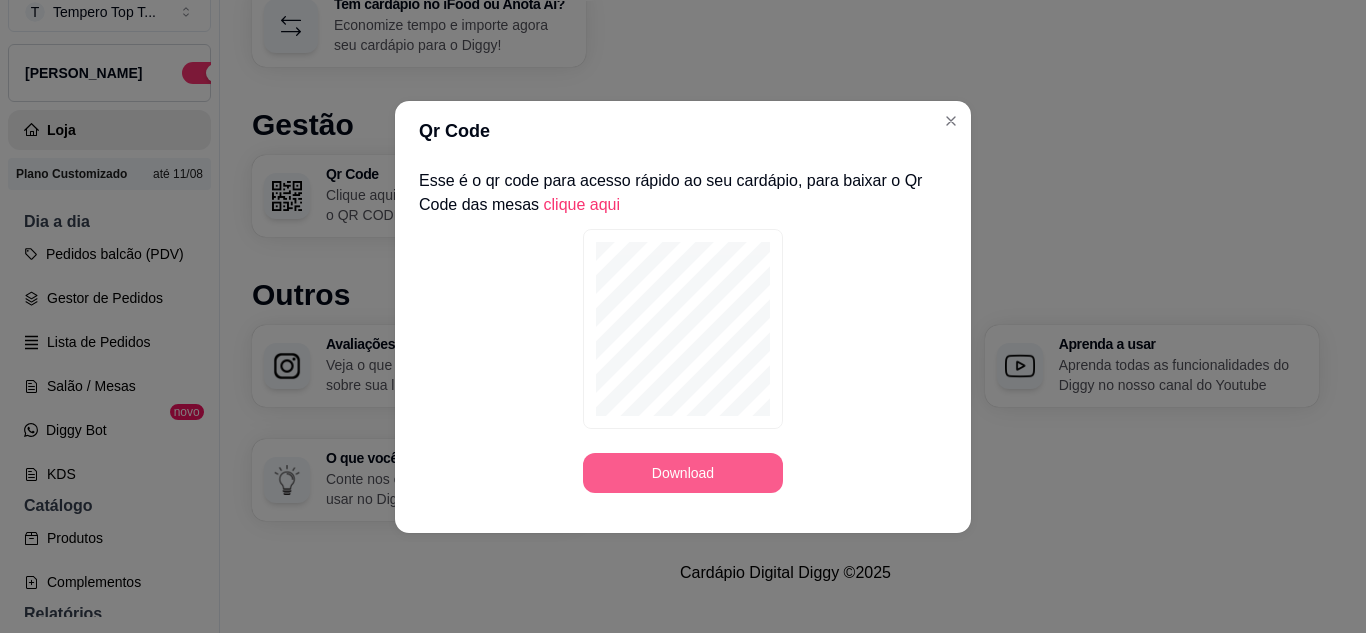 click on "Download" at bounding box center [683, 473] 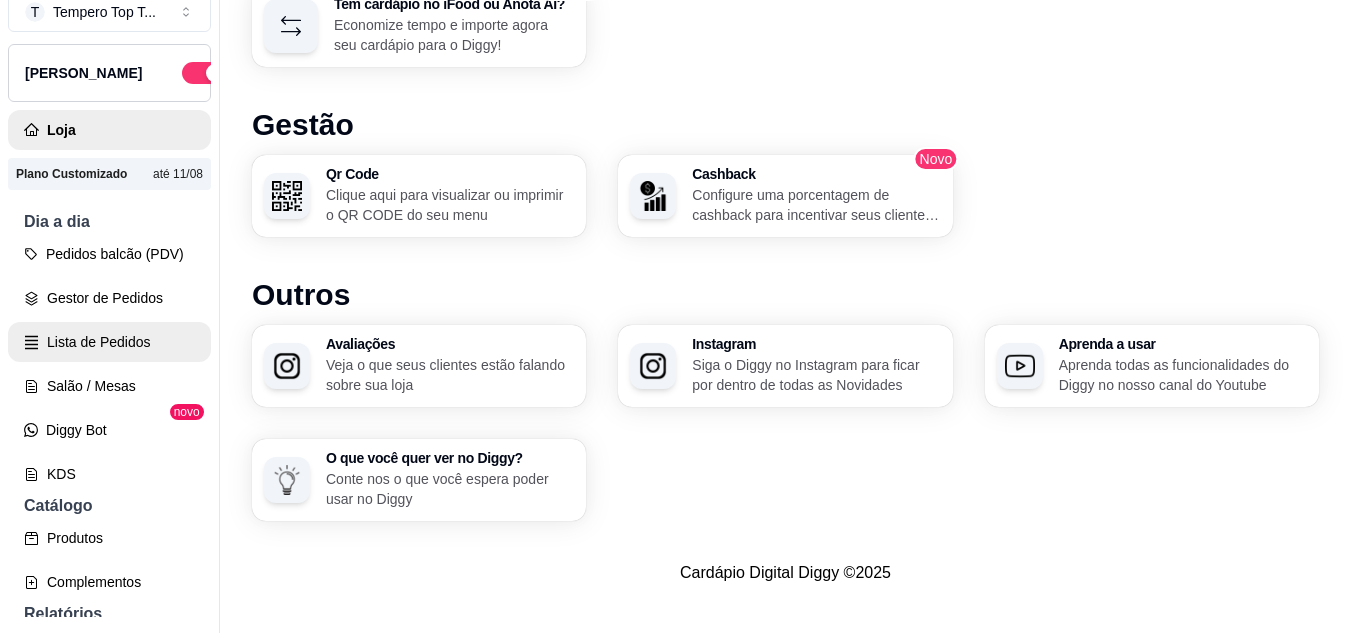 click on "Lista de Pedidos" at bounding box center (109, 342) 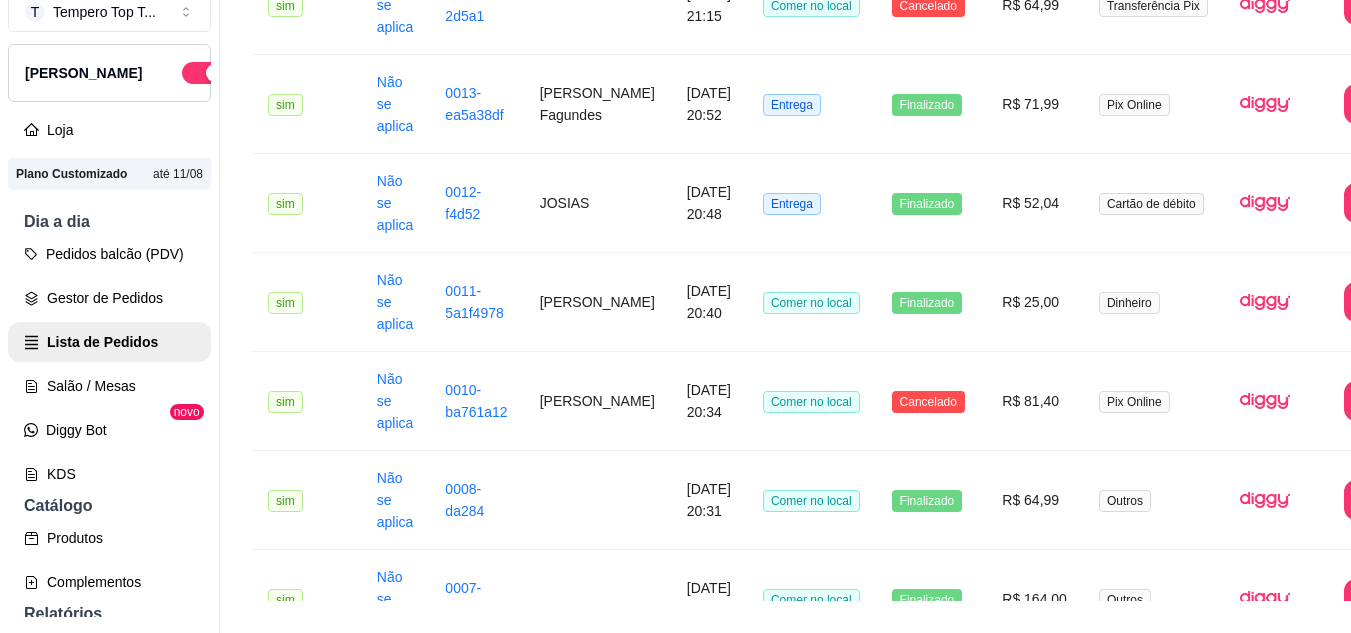 scroll, scrollTop: 0, scrollLeft: 0, axis: both 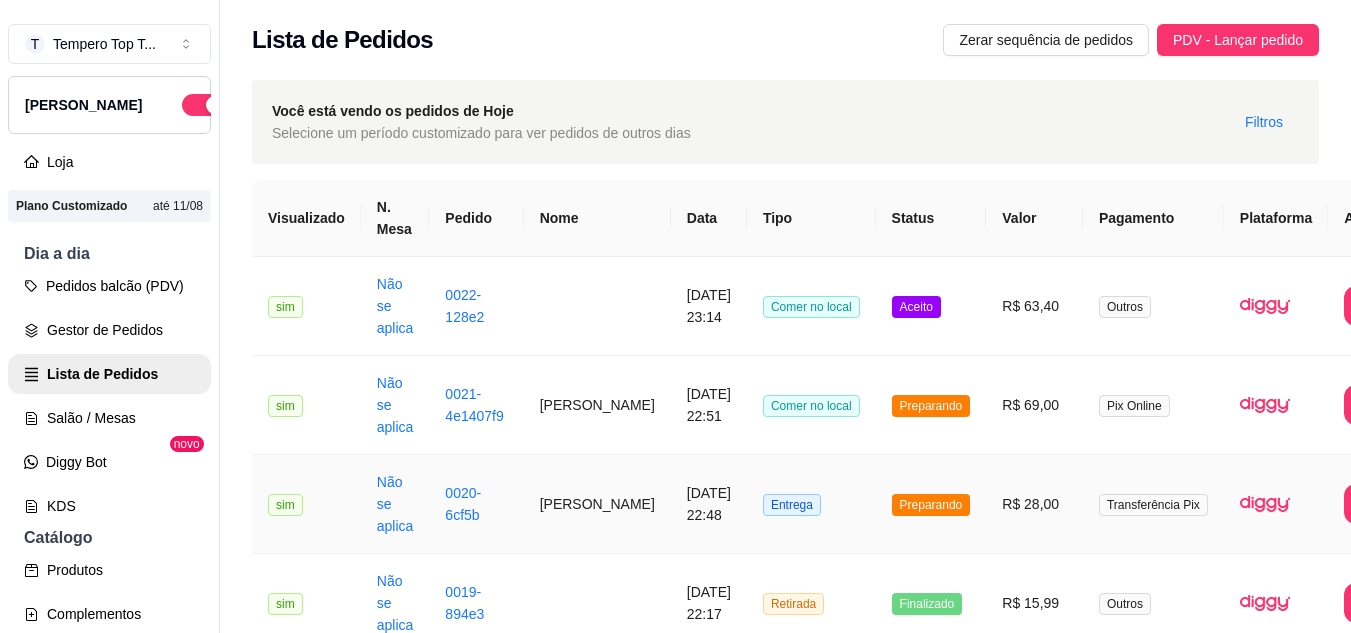 click on "Entrega" at bounding box center [811, 504] 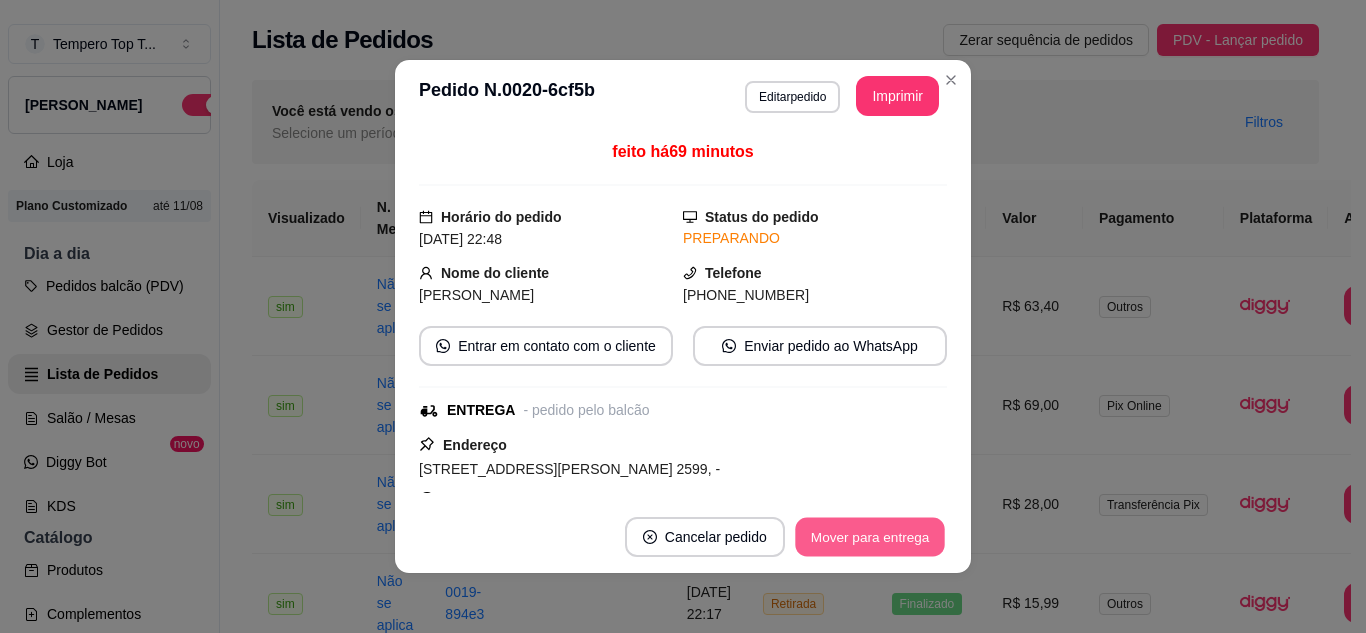 click on "Mover para entrega" at bounding box center [870, 537] 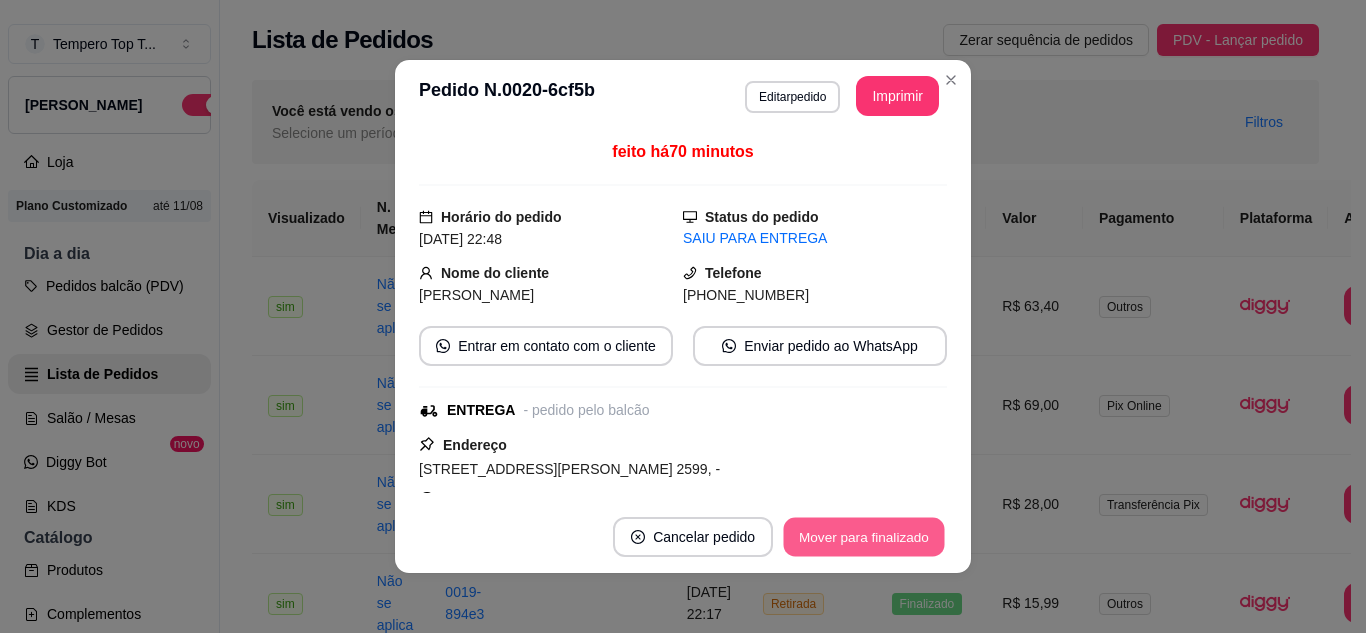 click on "Mover para finalizado" at bounding box center (864, 537) 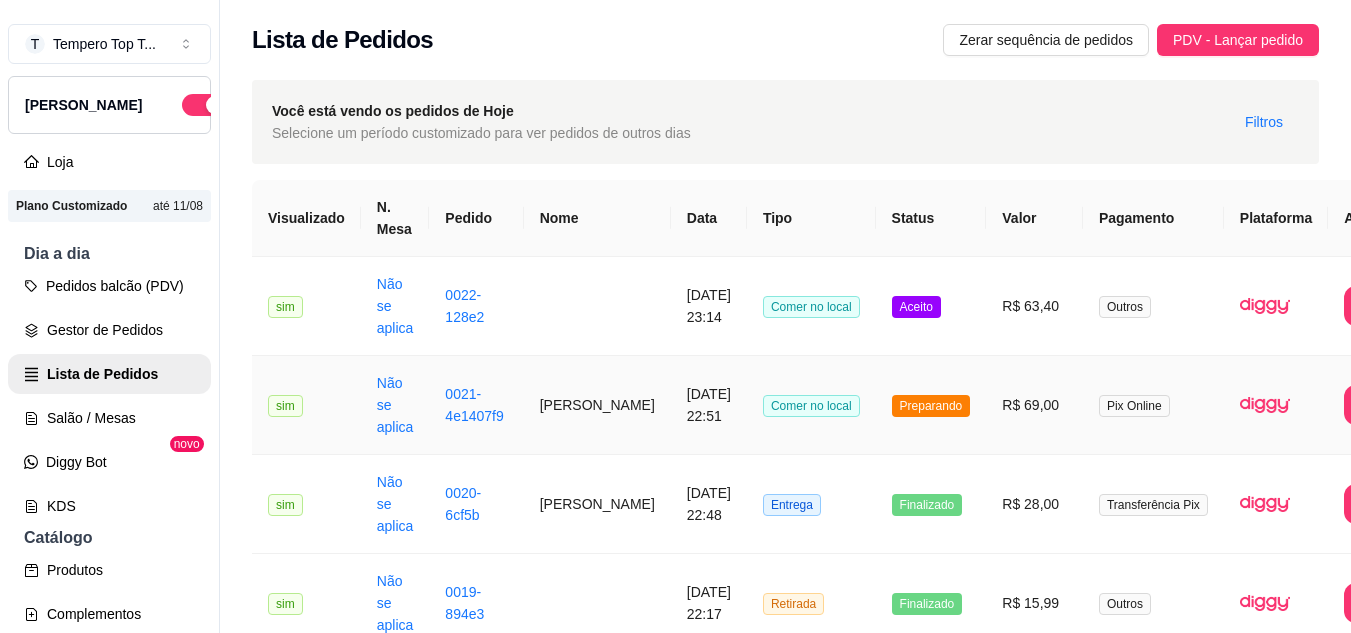 click on "R$ 69,00" at bounding box center [1034, 405] 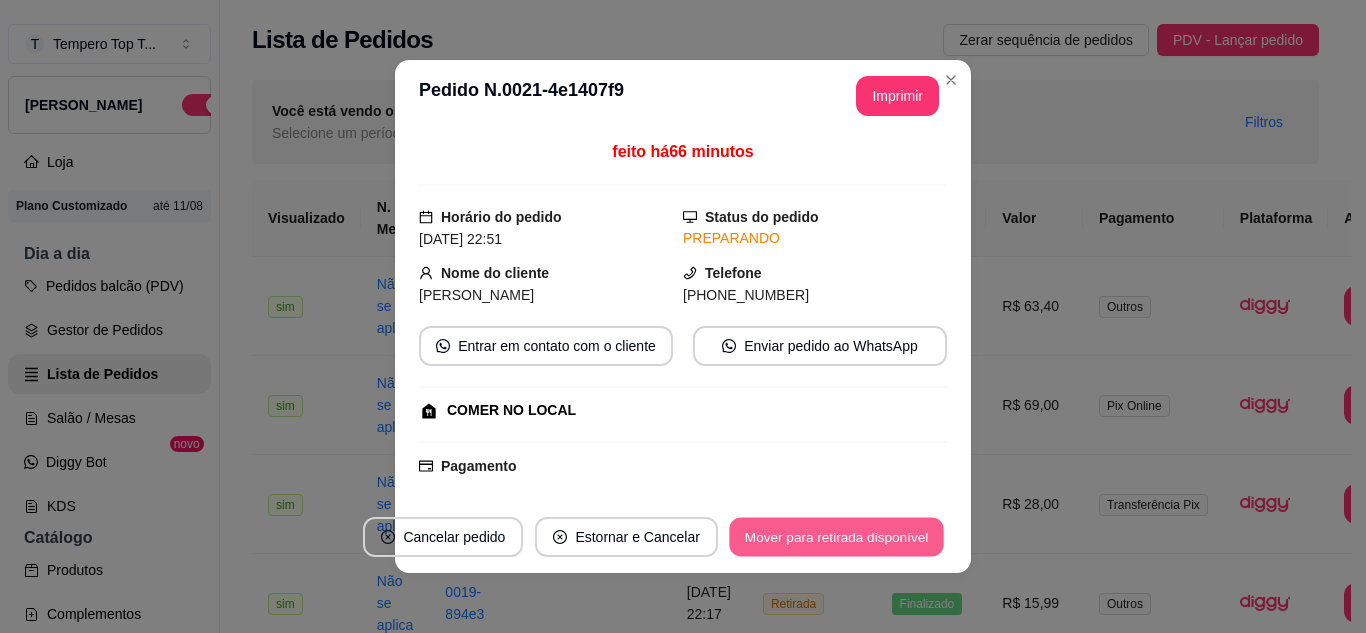 click on "Mover para retirada disponível" at bounding box center [836, 537] 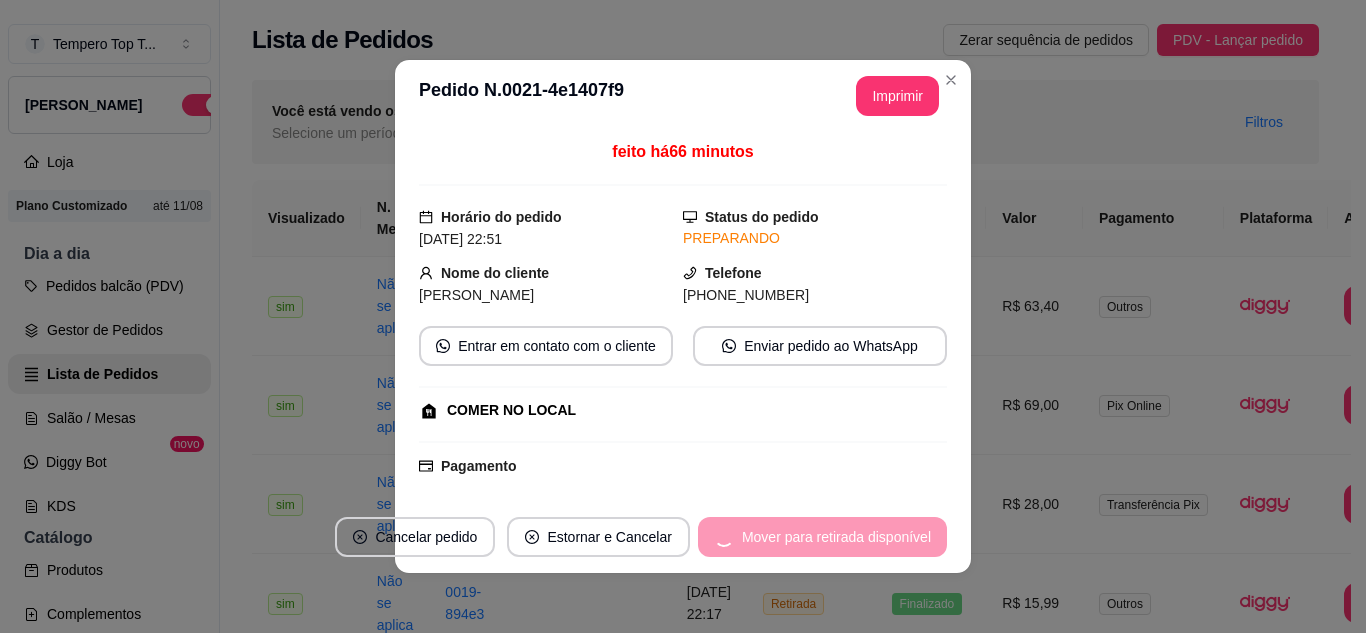 click on "Mover para retirada disponível" at bounding box center [822, 537] 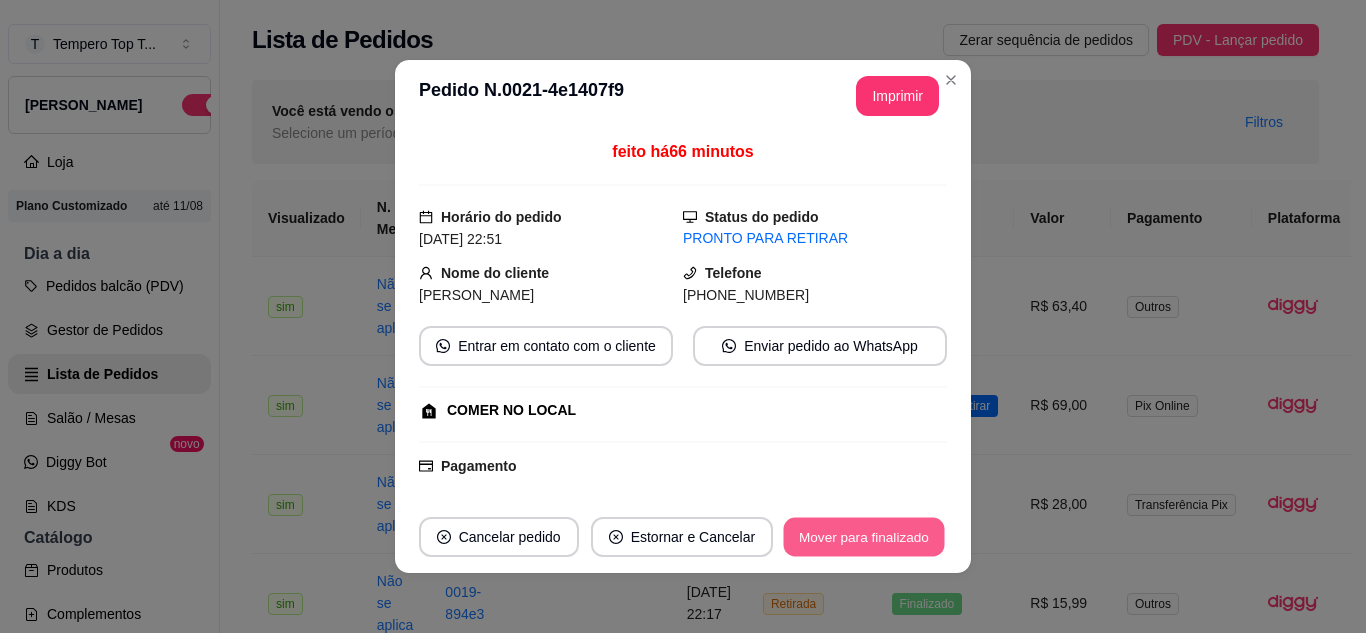 click on "Mover para finalizado" at bounding box center [864, 537] 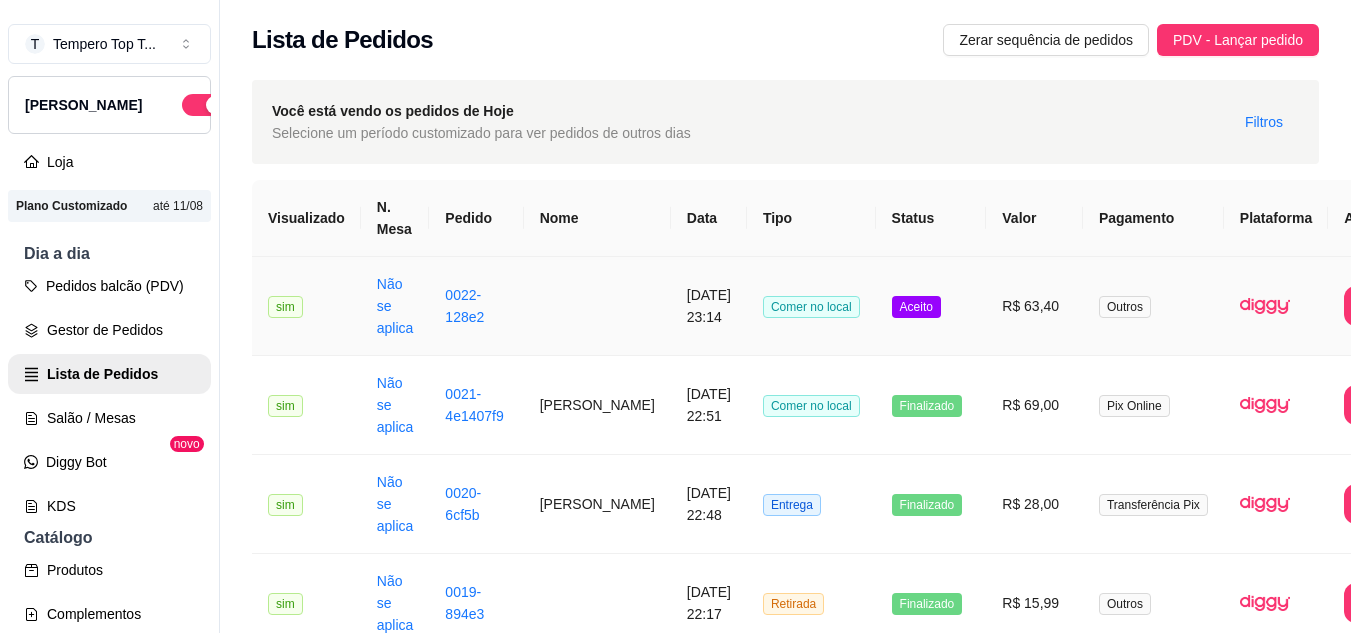click on "Aceito" at bounding box center (931, 306) 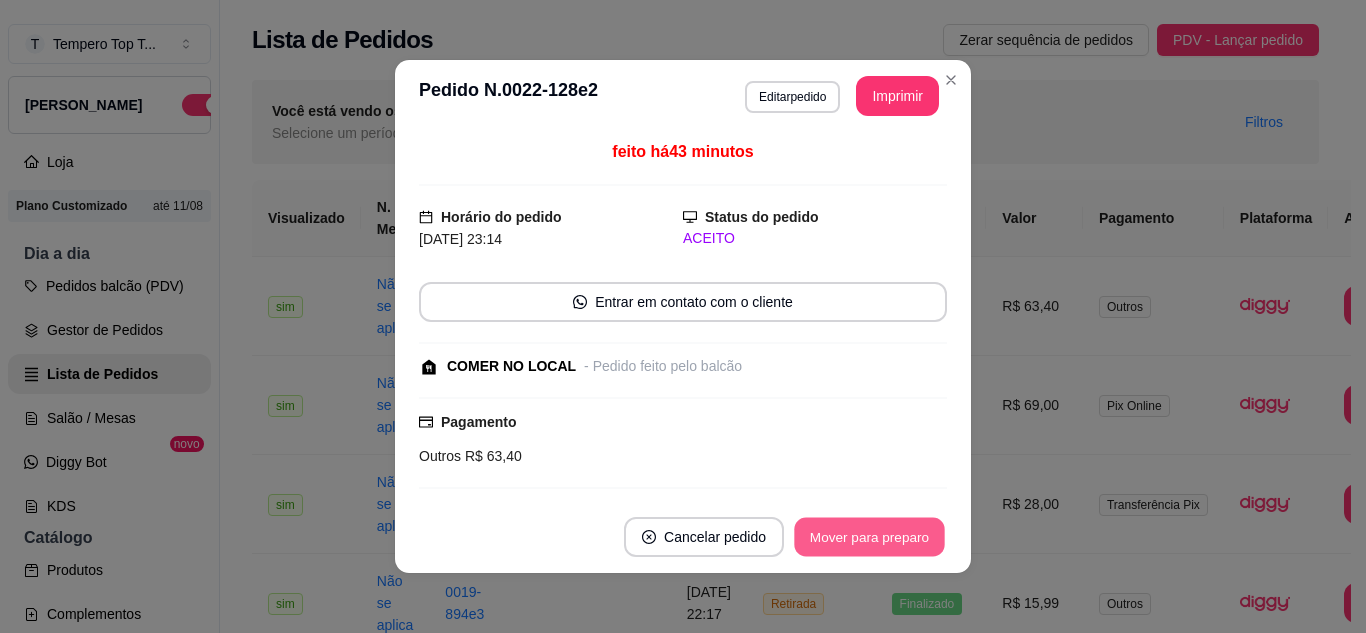 click on "Mover para preparo" at bounding box center [869, 537] 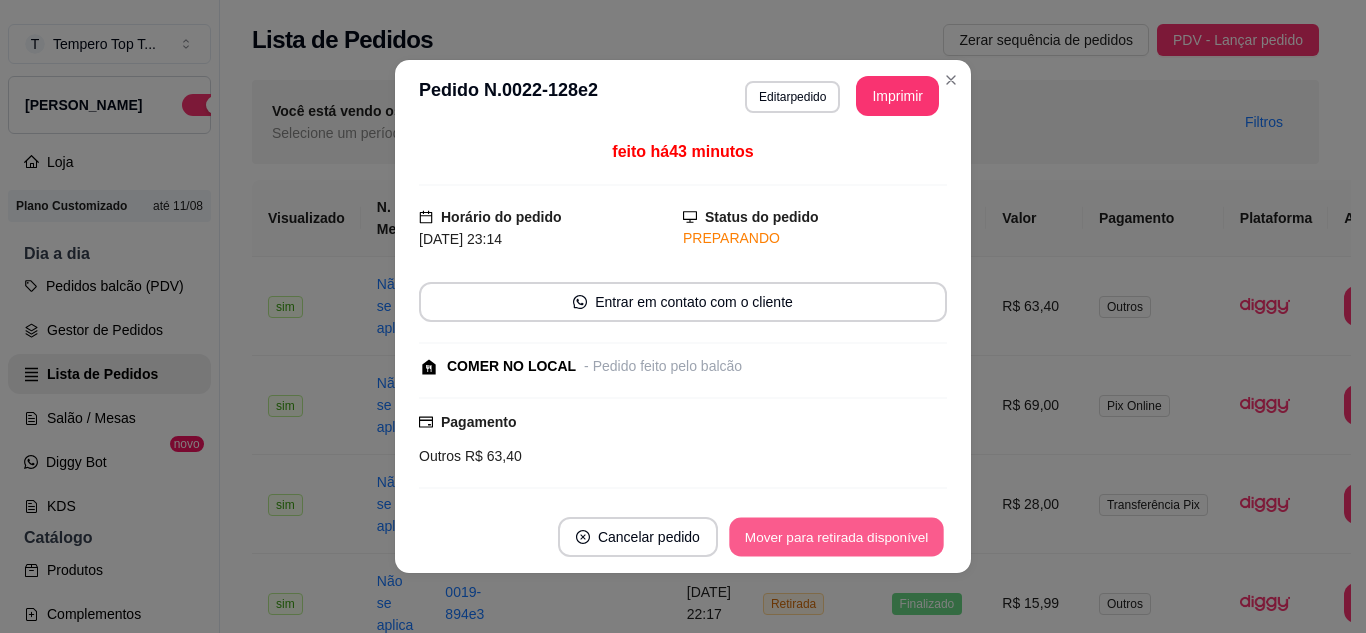 click on "Mover para retirada disponível" at bounding box center [836, 537] 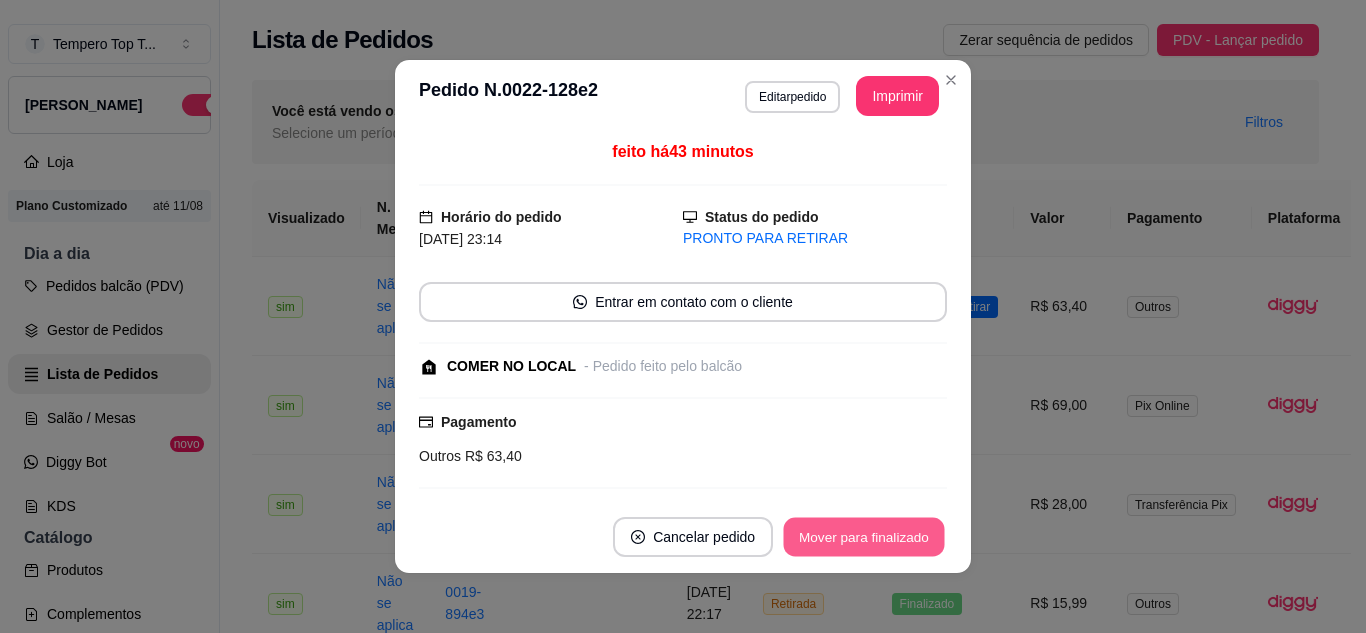 click on "Mover para finalizado" at bounding box center (864, 537) 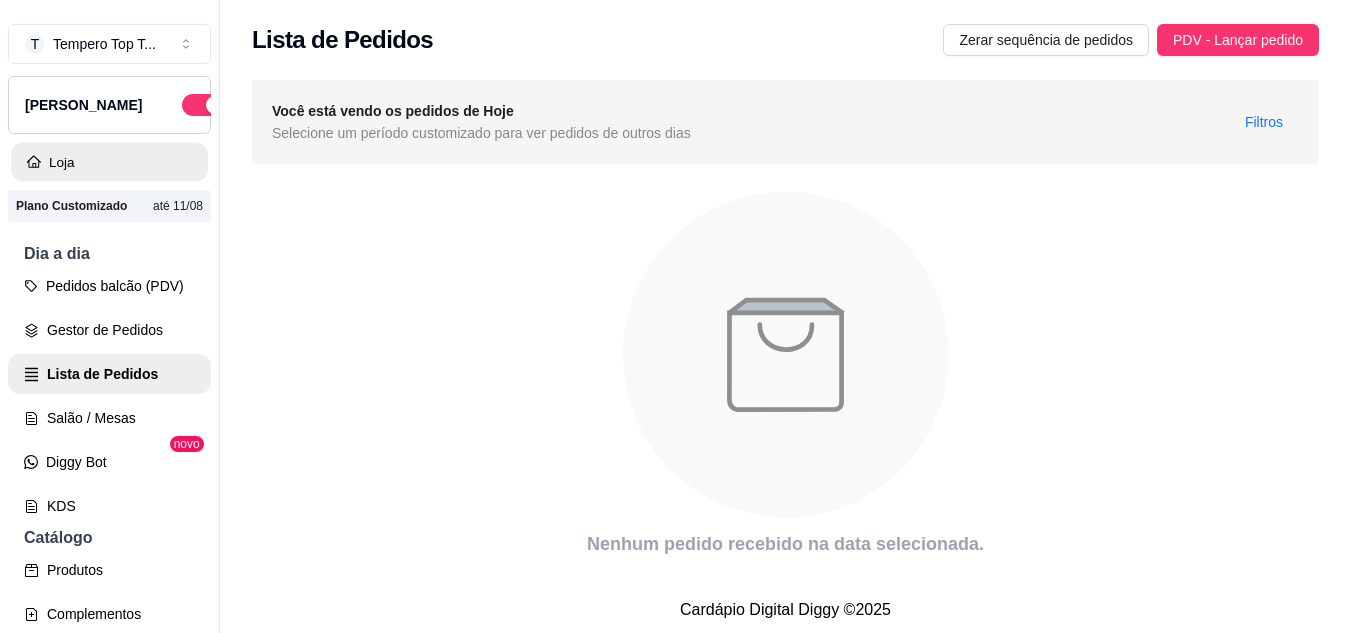 click on "Loja" at bounding box center [109, 162] 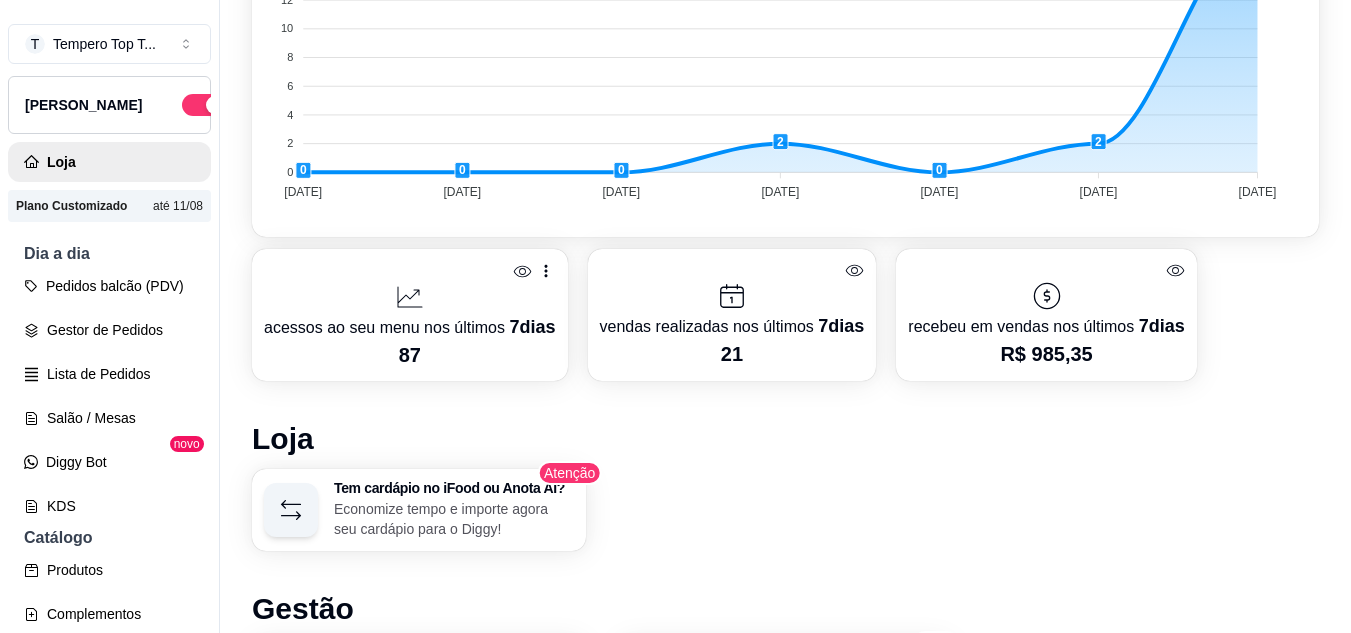 scroll, scrollTop: 825, scrollLeft: 0, axis: vertical 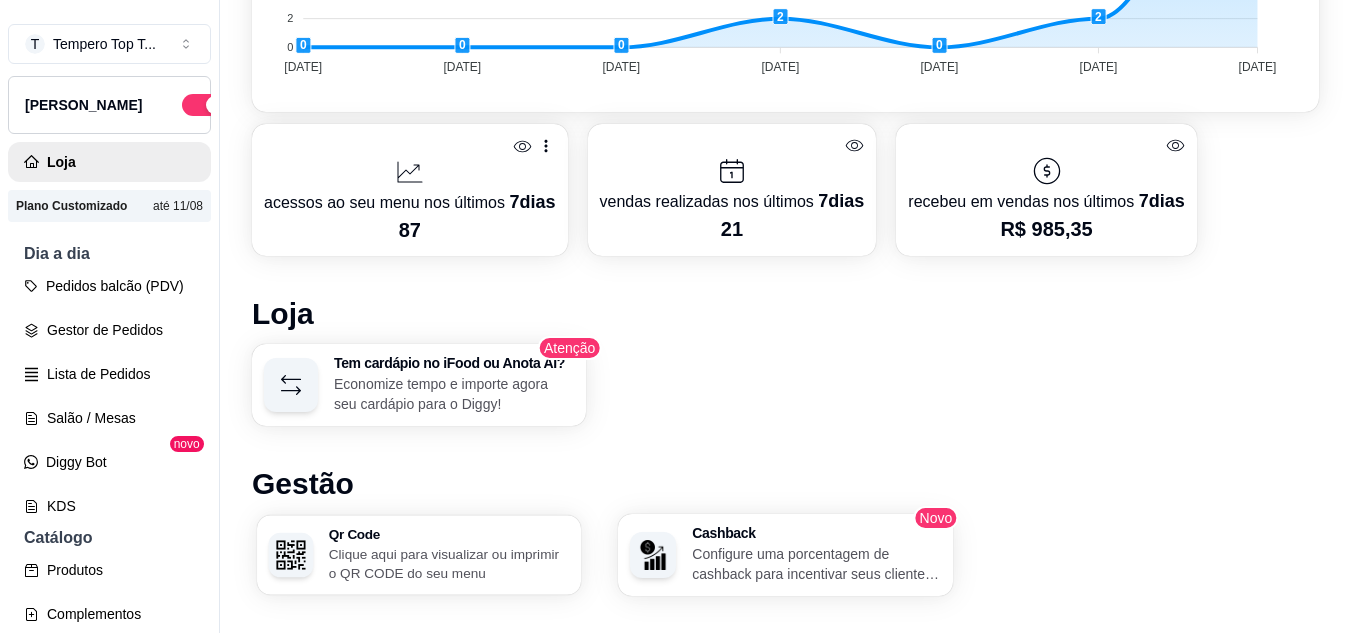 click on "Qr Code Clique aqui para visualizar ou imprimir o QR CODE do seu menu" at bounding box center (419, 555) 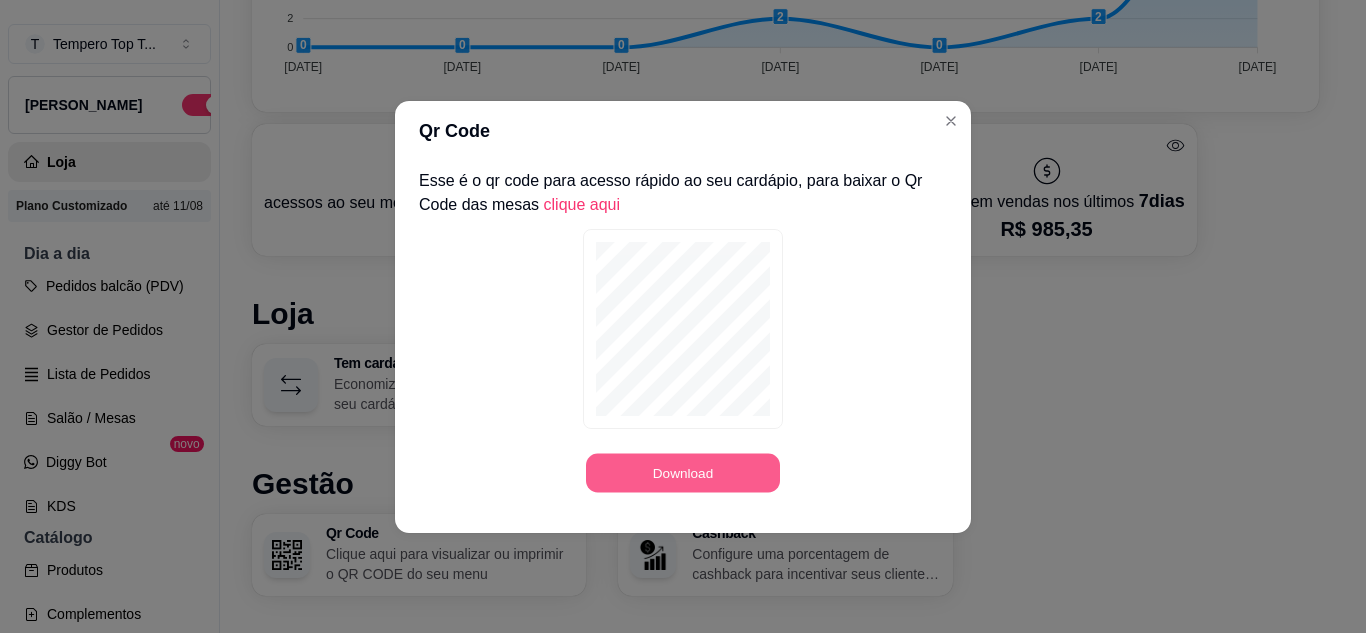 click on "Download" at bounding box center (683, 472) 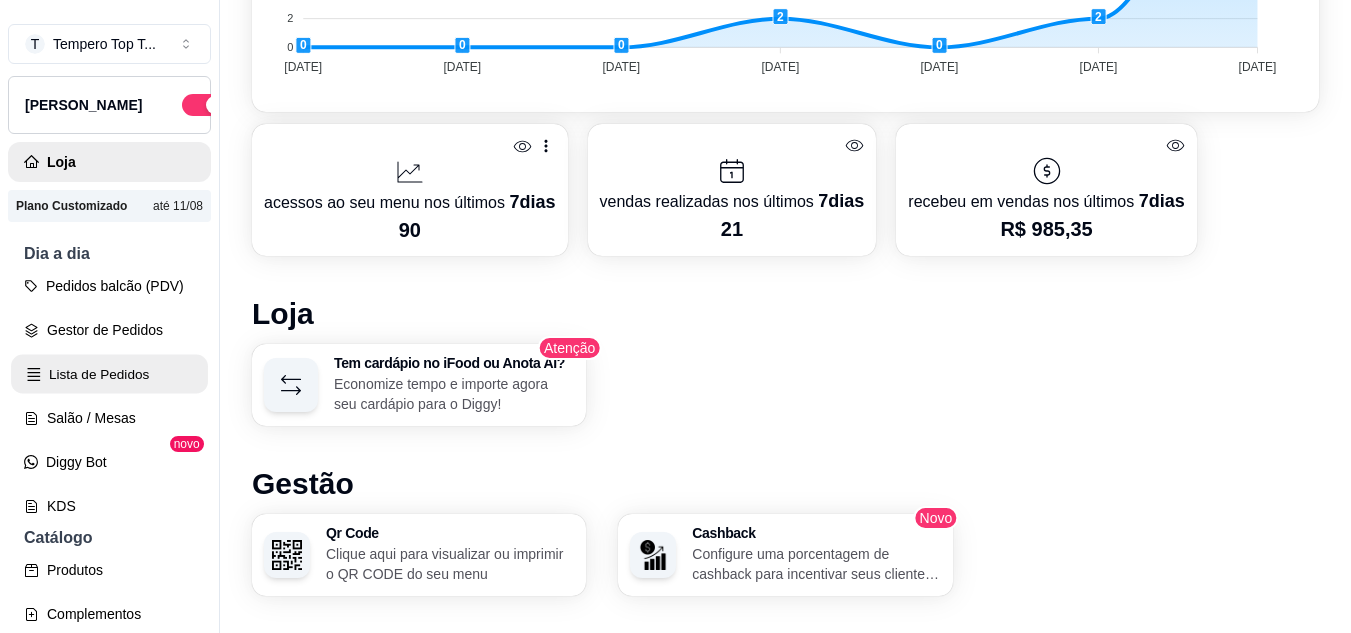click on "Lista de Pedidos" at bounding box center [109, 374] 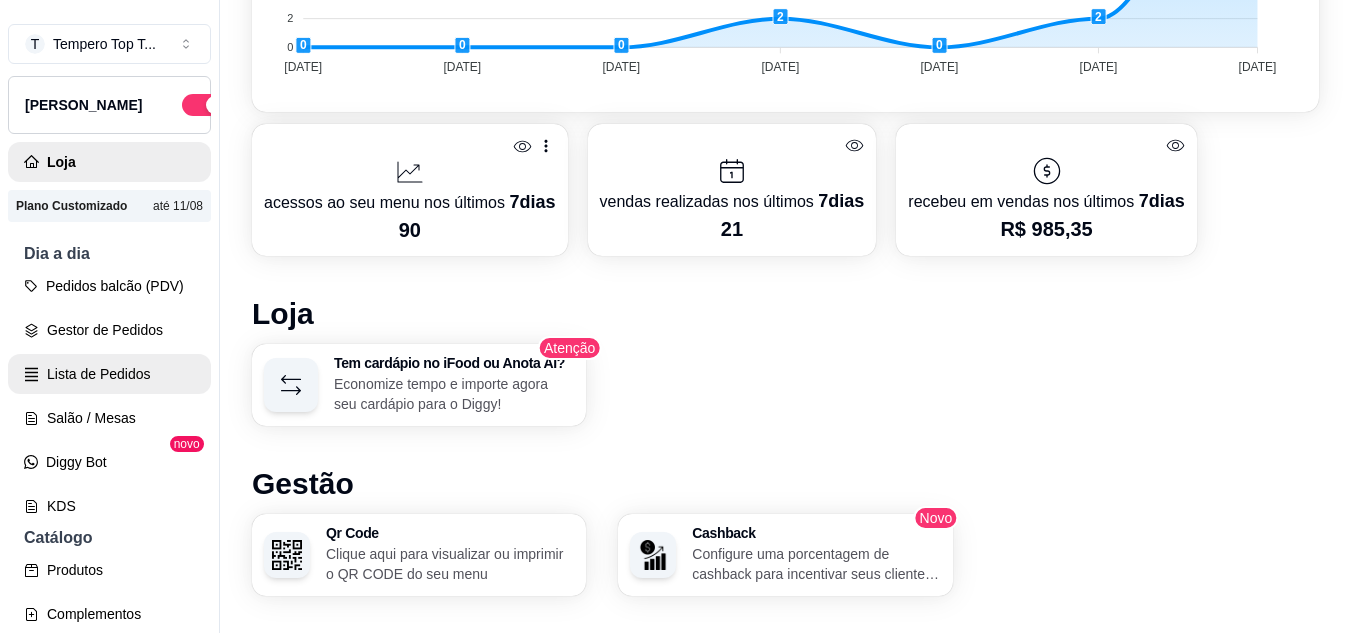 scroll, scrollTop: 0, scrollLeft: 0, axis: both 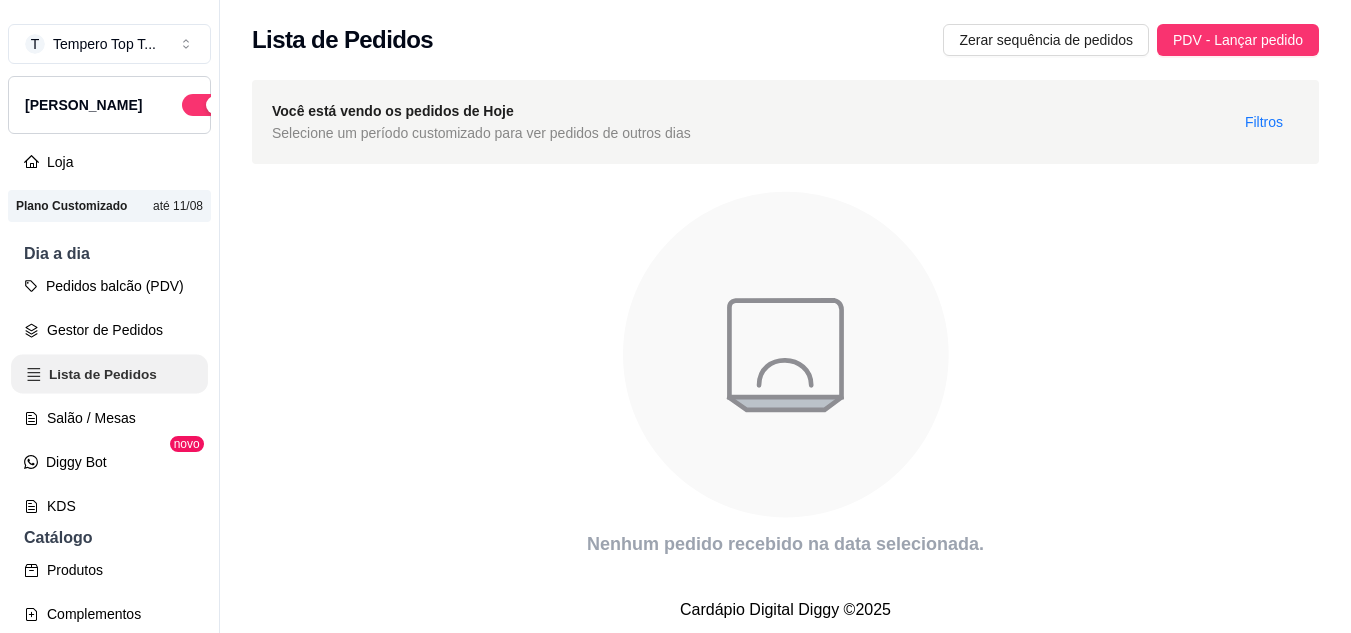 click on "Lista de Pedidos" at bounding box center [109, 374] 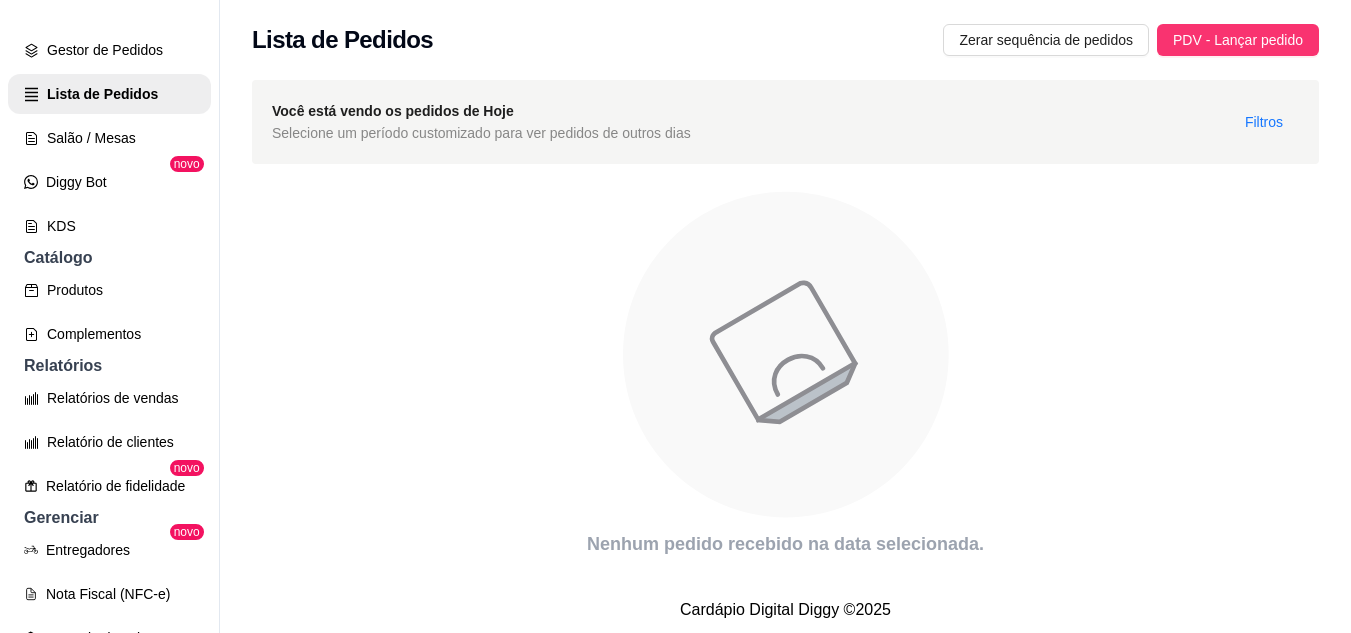 scroll, scrollTop: 289, scrollLeft: 0, axis: vertical 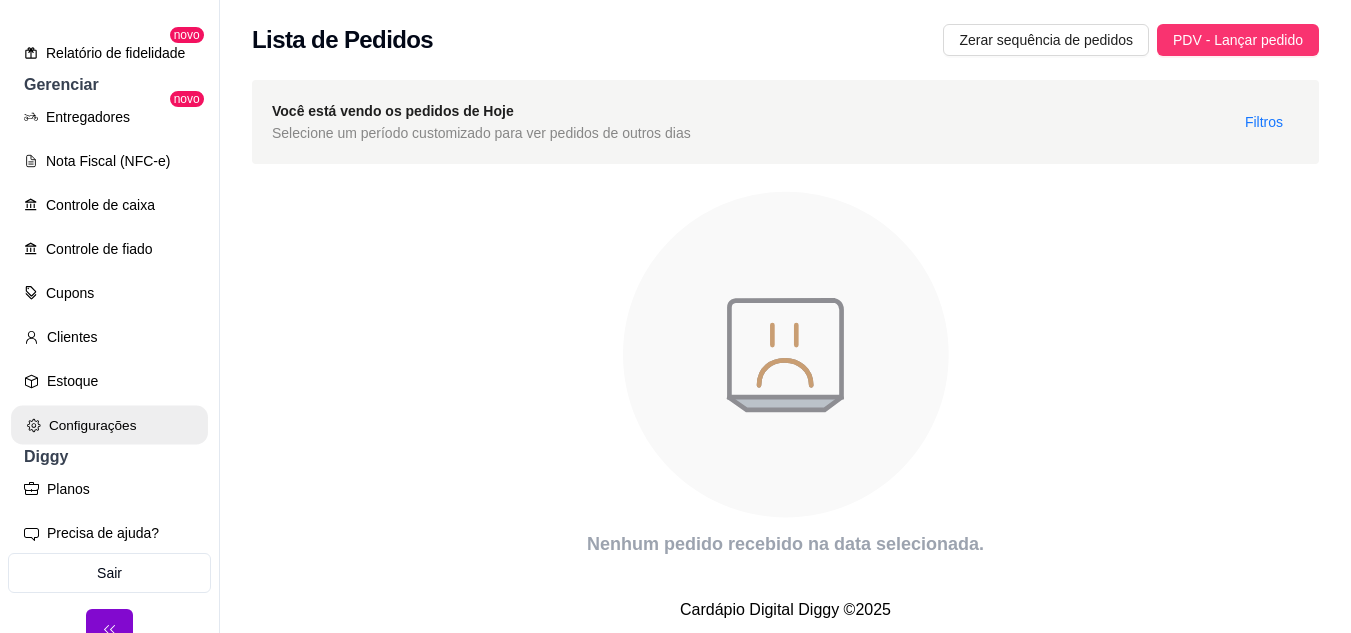 click on "Configurações" at bounding box center [109, 425] 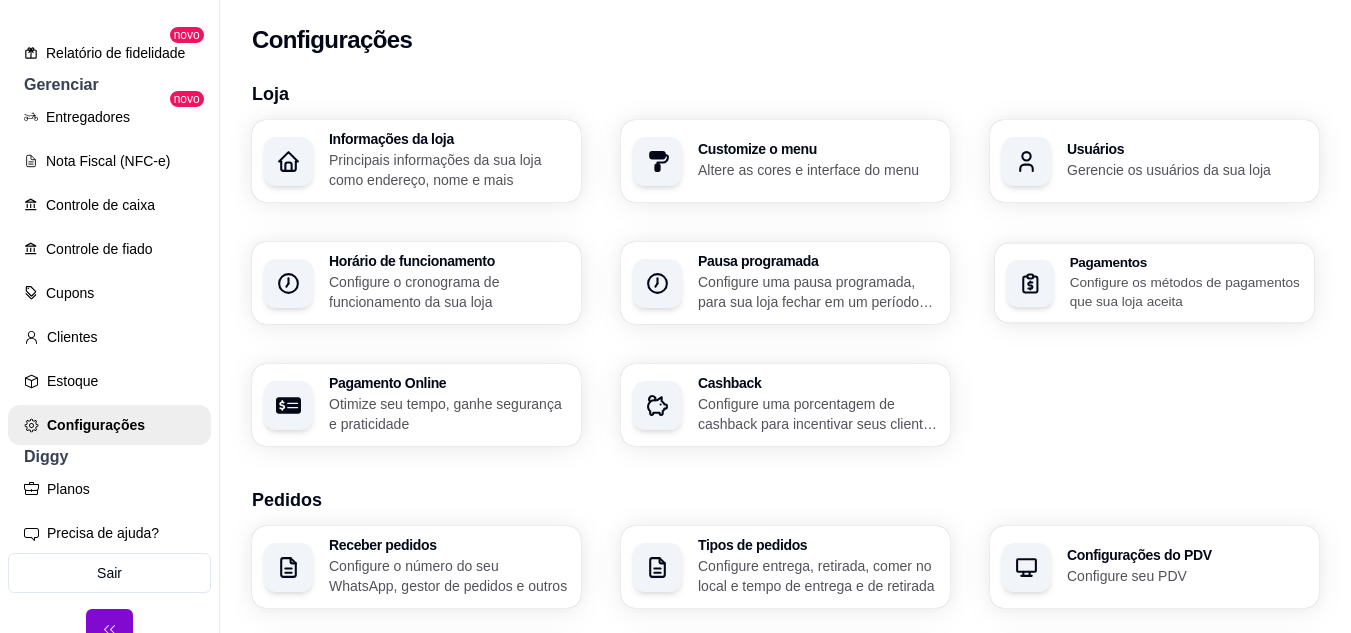 click on "Configure os métodos de pagamentos que sua loja aceita" at bounding box center (1186, 291) 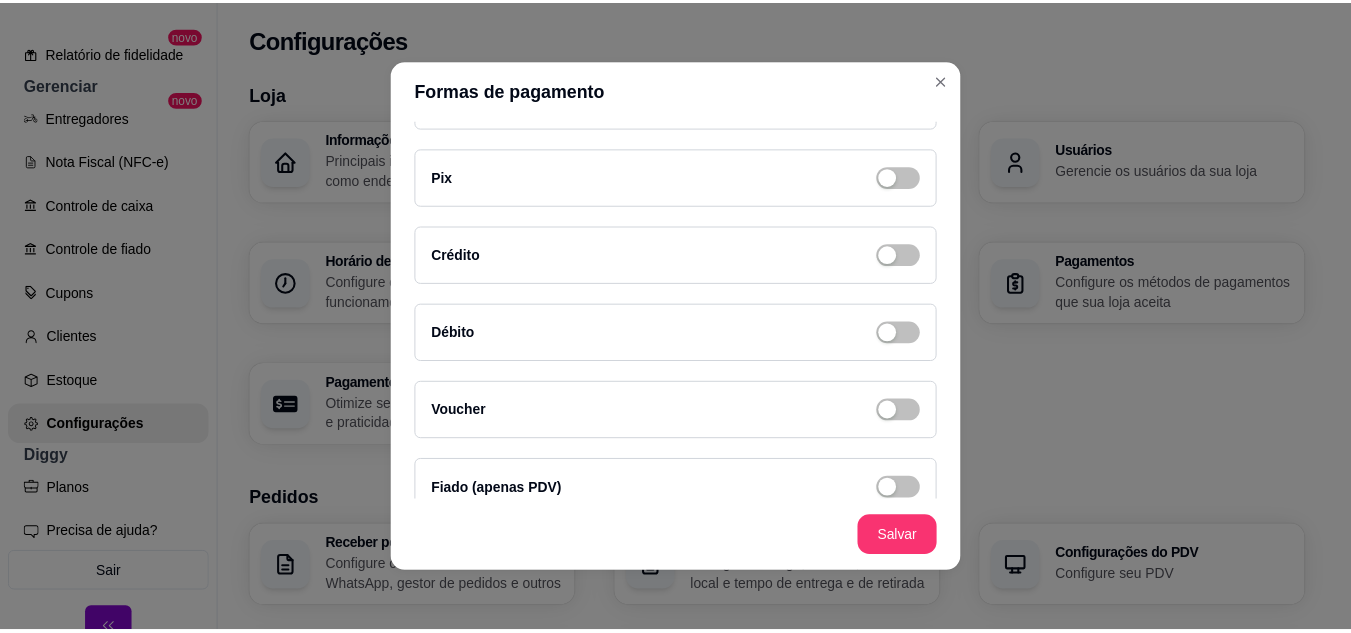 scroll, scrollTop: 83, scrollLeft: 0, axis: vertical 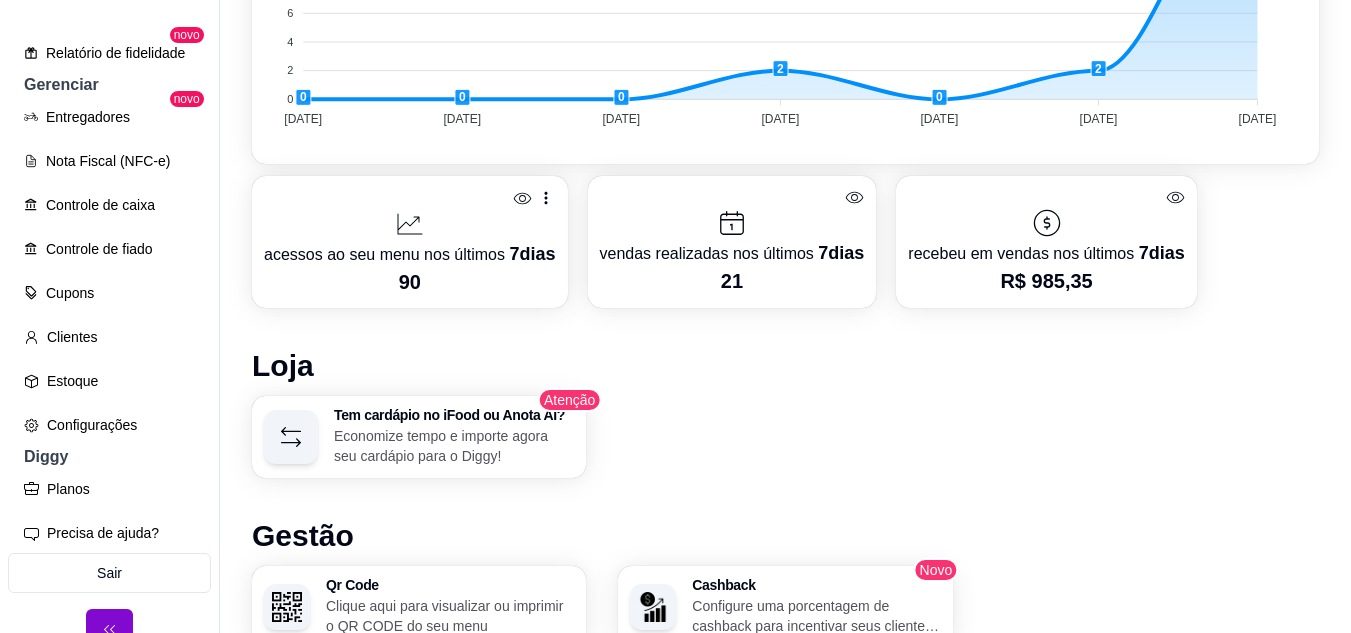 click on "Em alta 🔥 29 Dias Para Explodir Suas Vendas Seu delivery no próximo nível   ToSave — Marketing orientado a vendas Novo Diggy para Entregadores Facilite a gestão de entregadores e seus pedidos. Módulo Motoboy necessário* Novo Indique e ganhe Indique o Diggy e ganhe uma comissão mensal por um perído de até 3 meses Novo Kitchen Display System (KDS) Monitor de pedidos para áreas do estabelecimento Módulo KDS necessário* Novo Nota Fiscal (NFC-e) Emita notas fiscais (NFC-e) do seus pedidos do Diggy Módulo fiscal necessário* Novo Controle de Fiado Registre as suas vendas em fiado e tenha o controle das contas de cada cliente Novo Robô de Atendimento Otimize o atendimento dos seus pedidos vindos do WhatsApp com nosso robô Disponível para Windows 10 ou superior Desempenho Últimos 7 dias Número de pedidos Você está vendo os pedidos recebidos na sua loja nos útimos 7 dias 18 18 16 16 14 14 12 12 10 10 8 8 6 6 4 4 2 2 0 0 0 0 0 2 0 2 17 13/07/25 13/07/25 14/07/25 14/07/25 15/07/25 15/07/25   7" at bounding box center [785, 145] 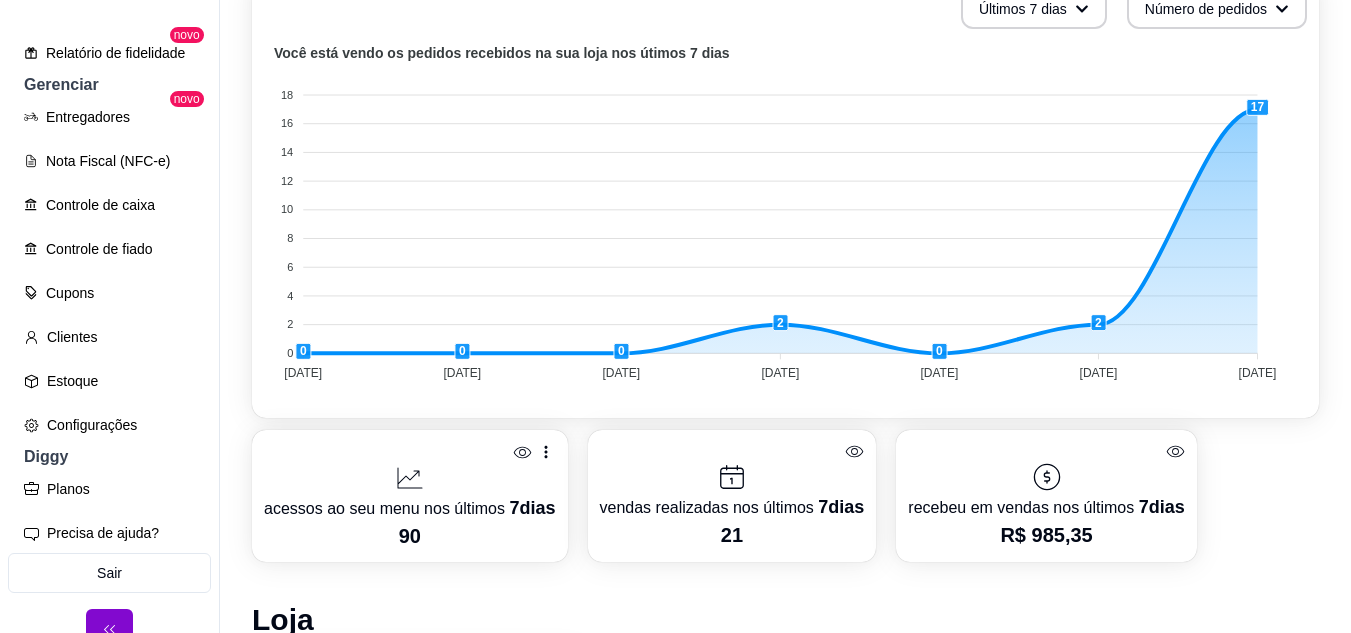 scroll, scrollTop: 163, scrollLeft: 0, axis: vertical 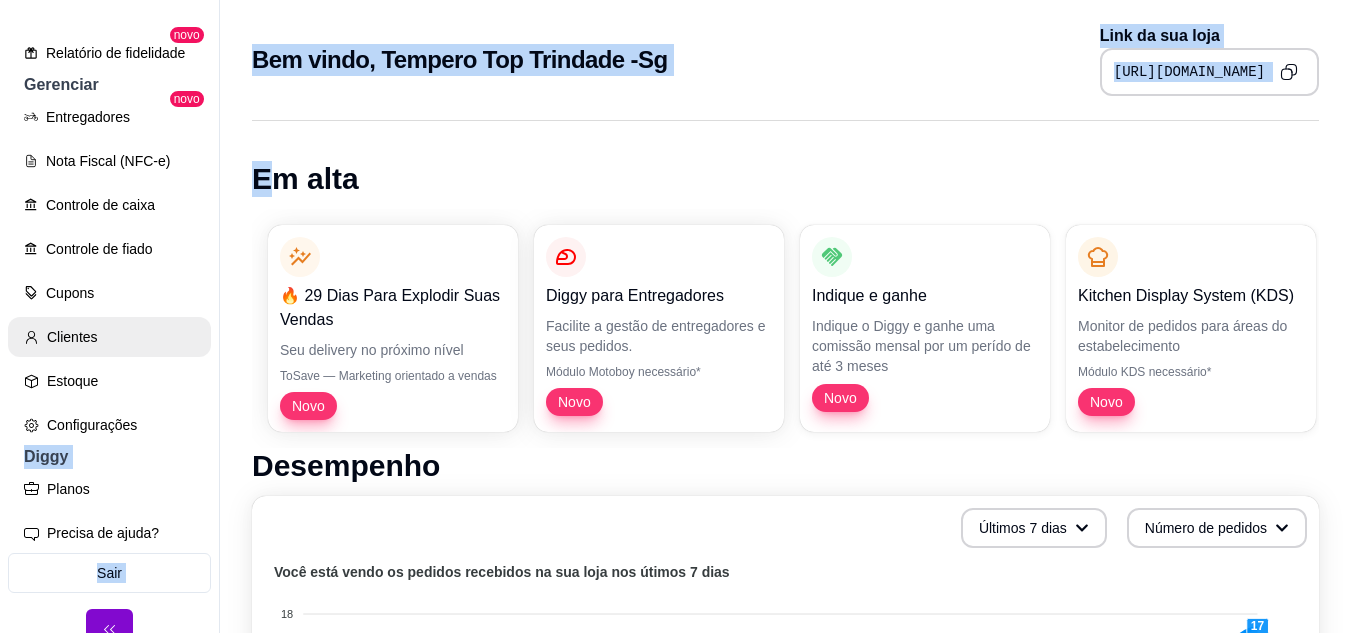 drag, startPoint x: 272, startPoint y: 144, endPoint x: 130, endPoint y: 425, distance: 314.84122 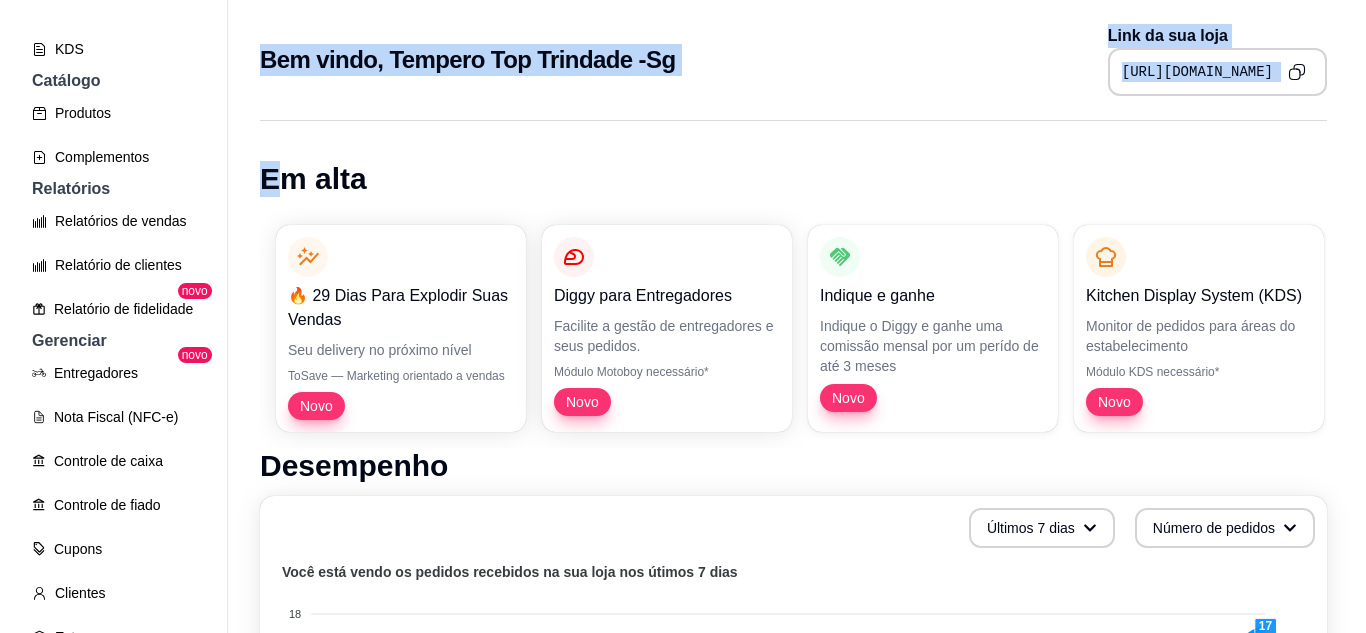 scroll, scrollTop: 737, scrollLeft: 0, axis: vertical 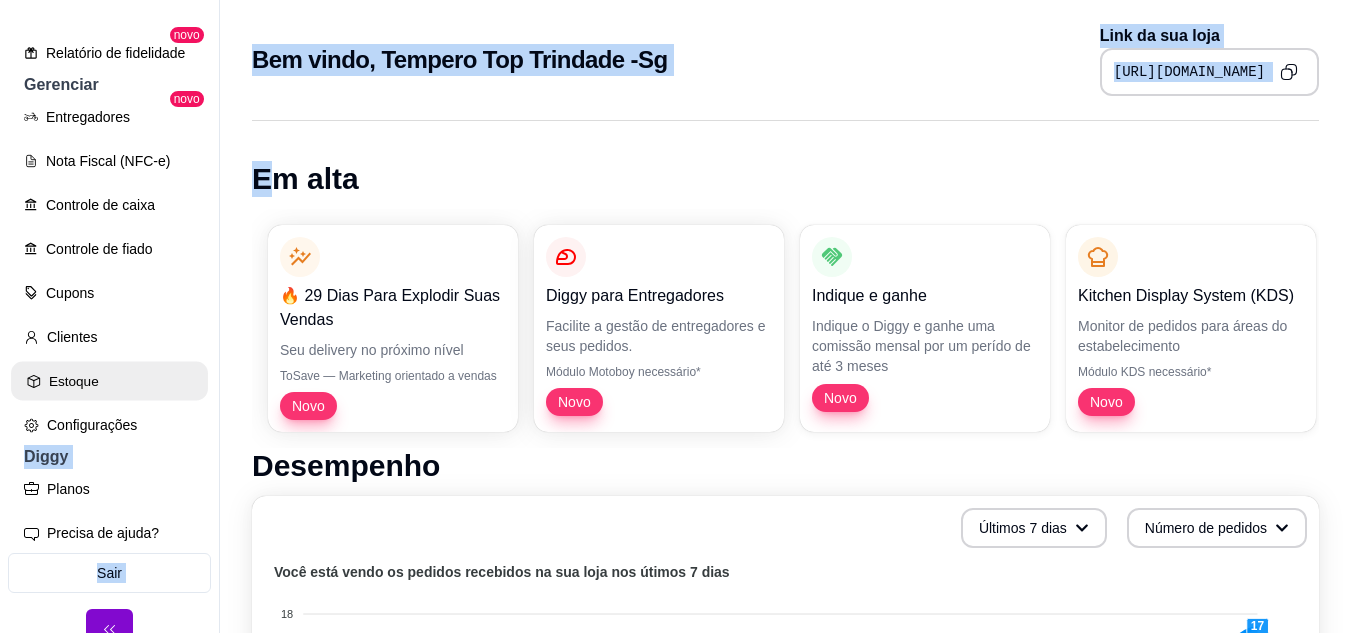 click on "Estoque" at bounding box center (109, 381) 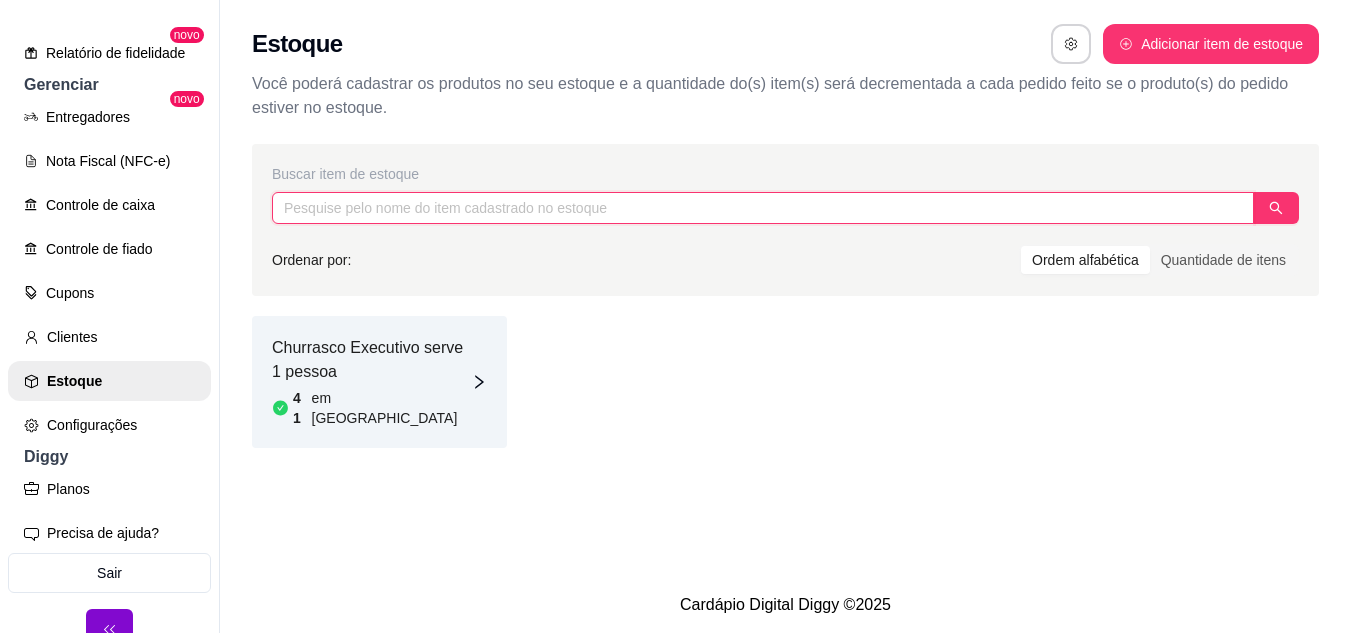 click at bounding box center (763, 208) 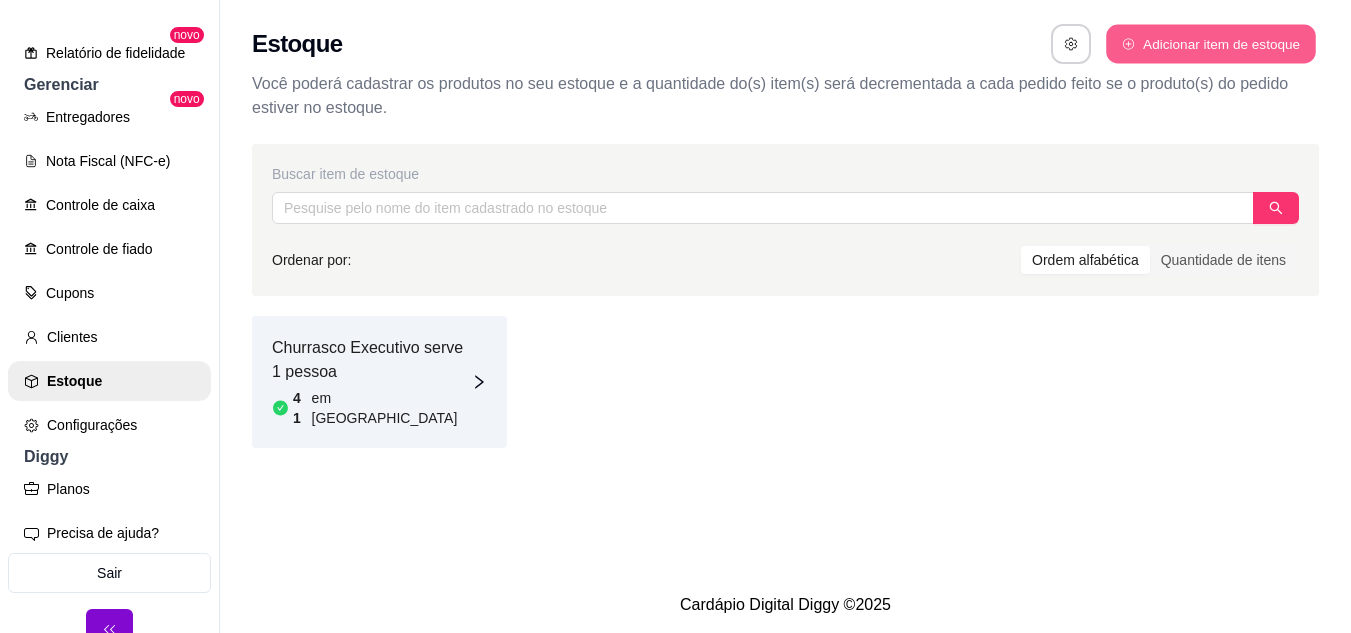 click on "Adicionar item de estoque" at bounding box center (1210, 44) 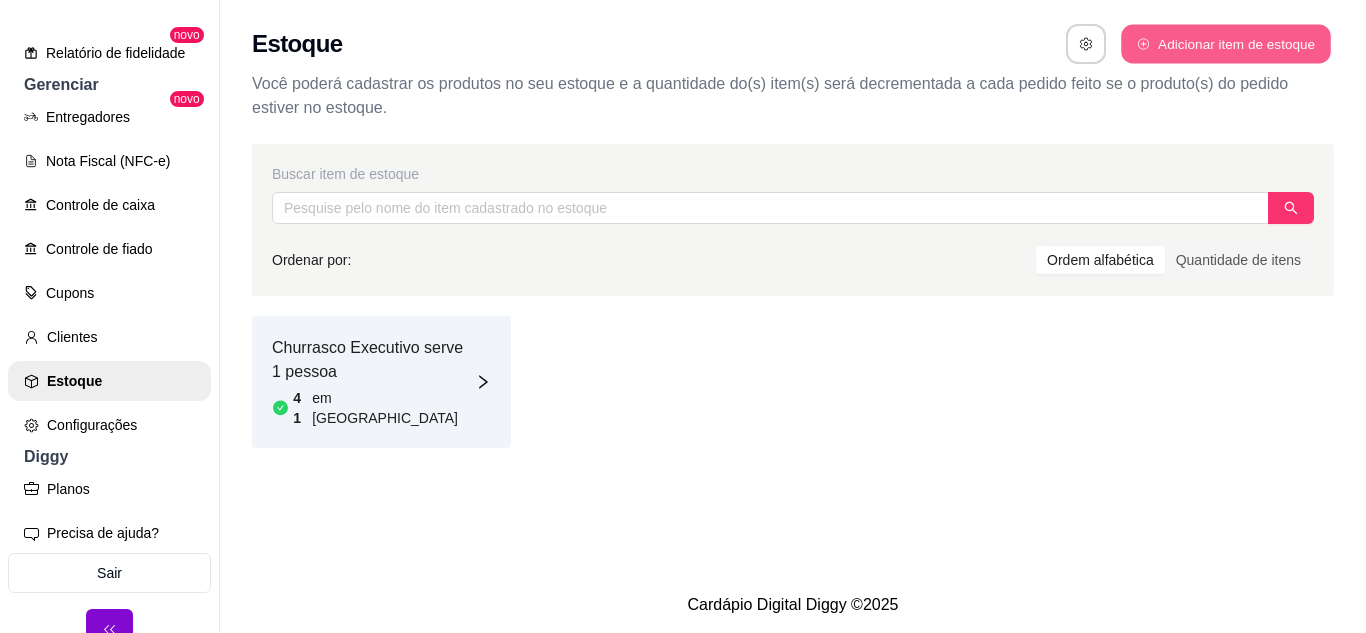 select on "UN" 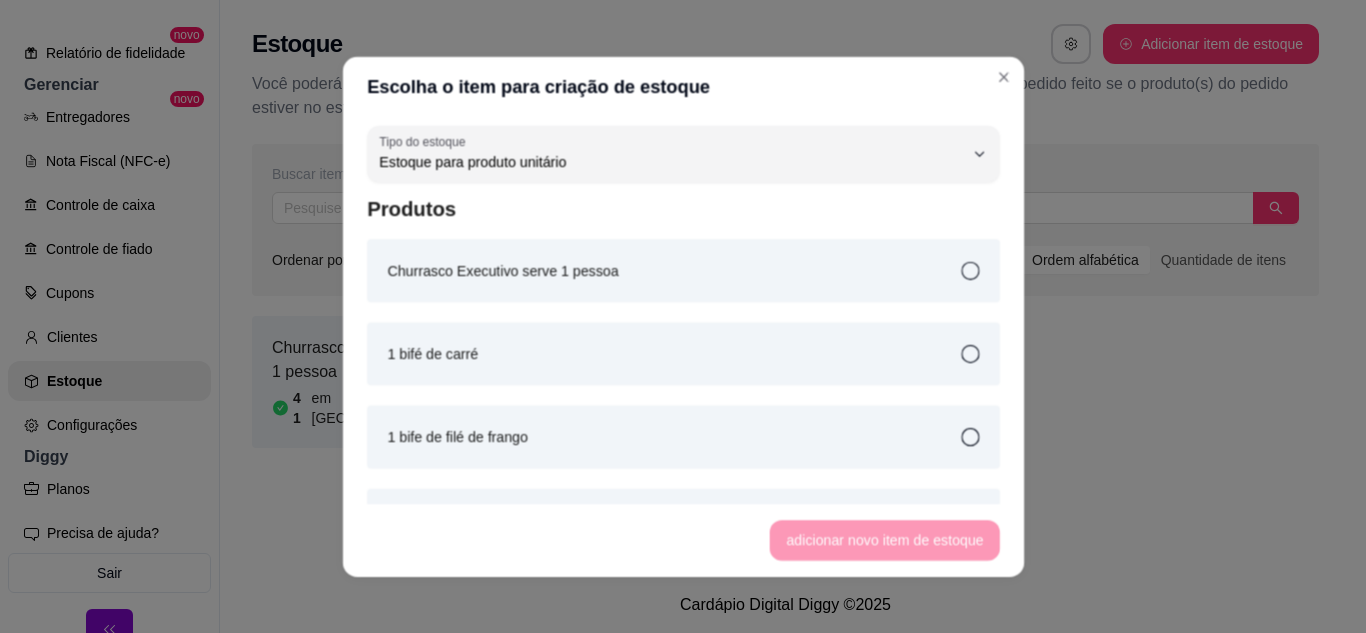 scroll, scrollTop: 19, scrollLeft: 0, axis: vertical 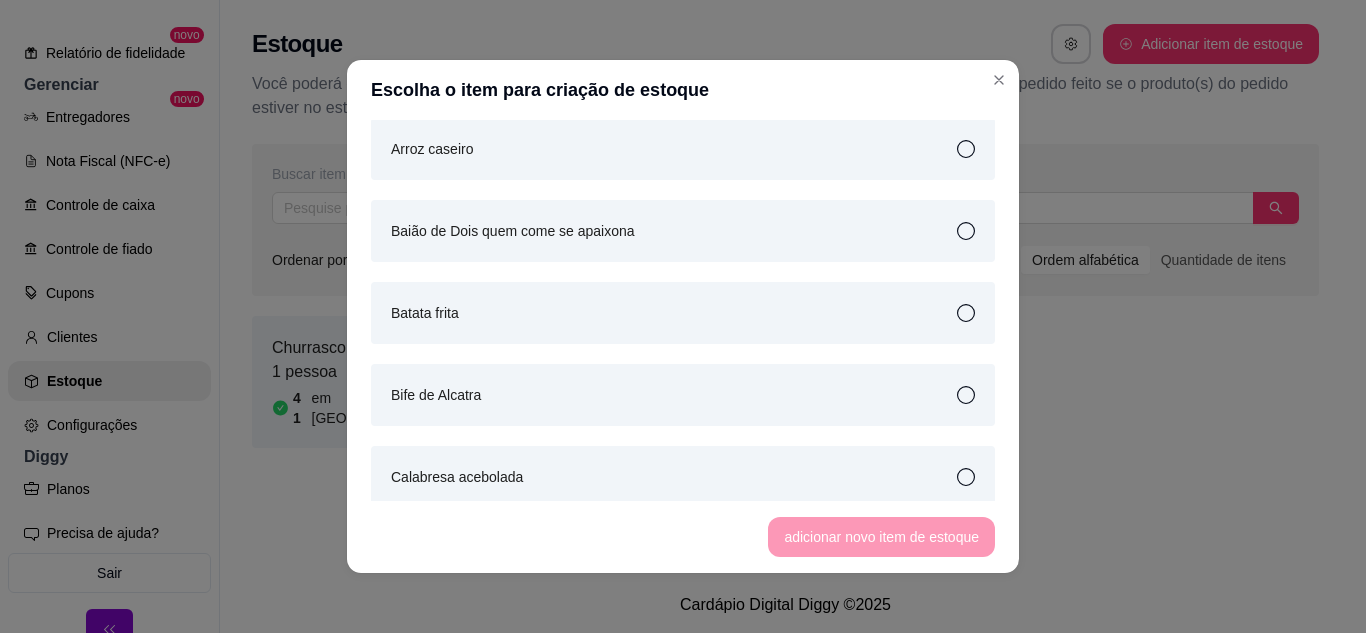 click on "Baião de Dois  quem come se apaixona" at bounding box center (683, 231) 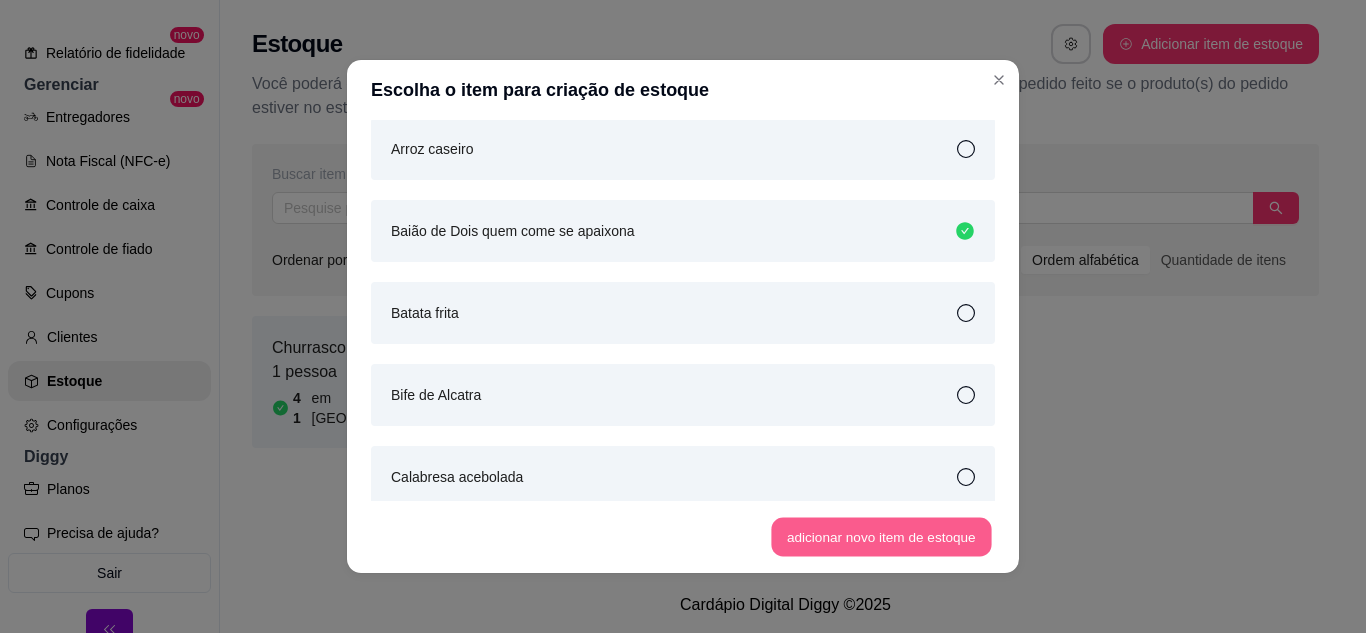 click on "adicionar novo item de estoque" at bounding box center [882, 537] 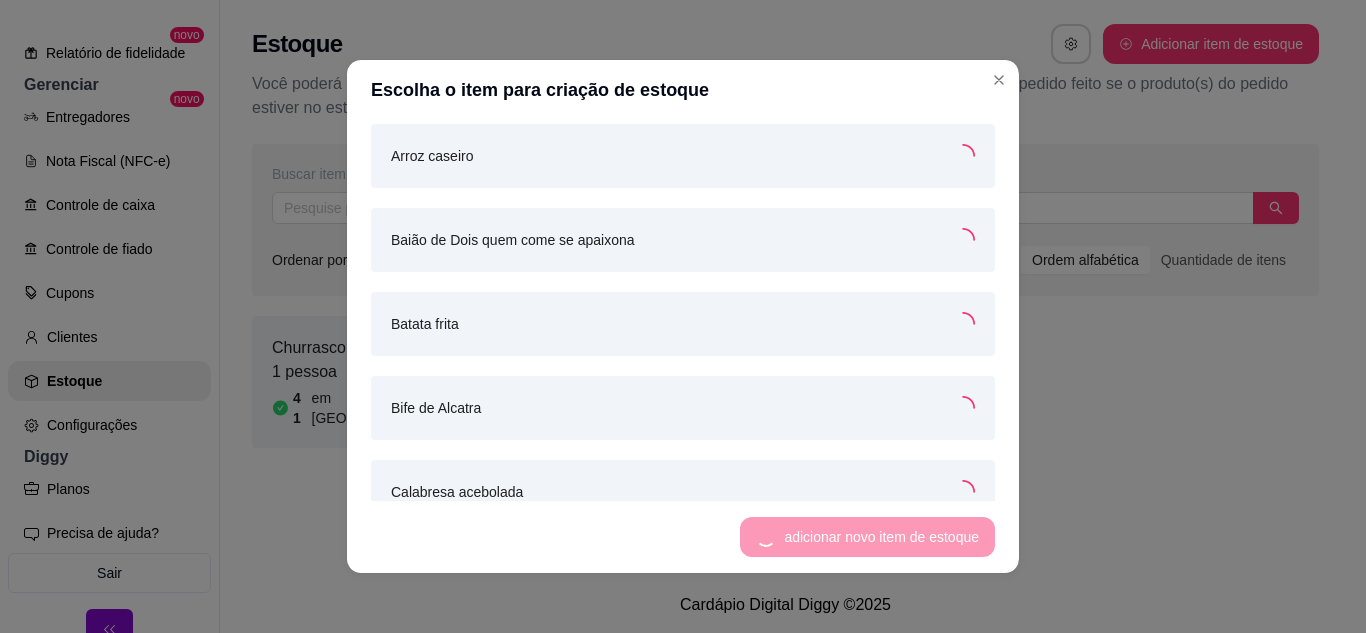 scroll, scrollTop: 375, scrollLeft: 0, axis: vertical 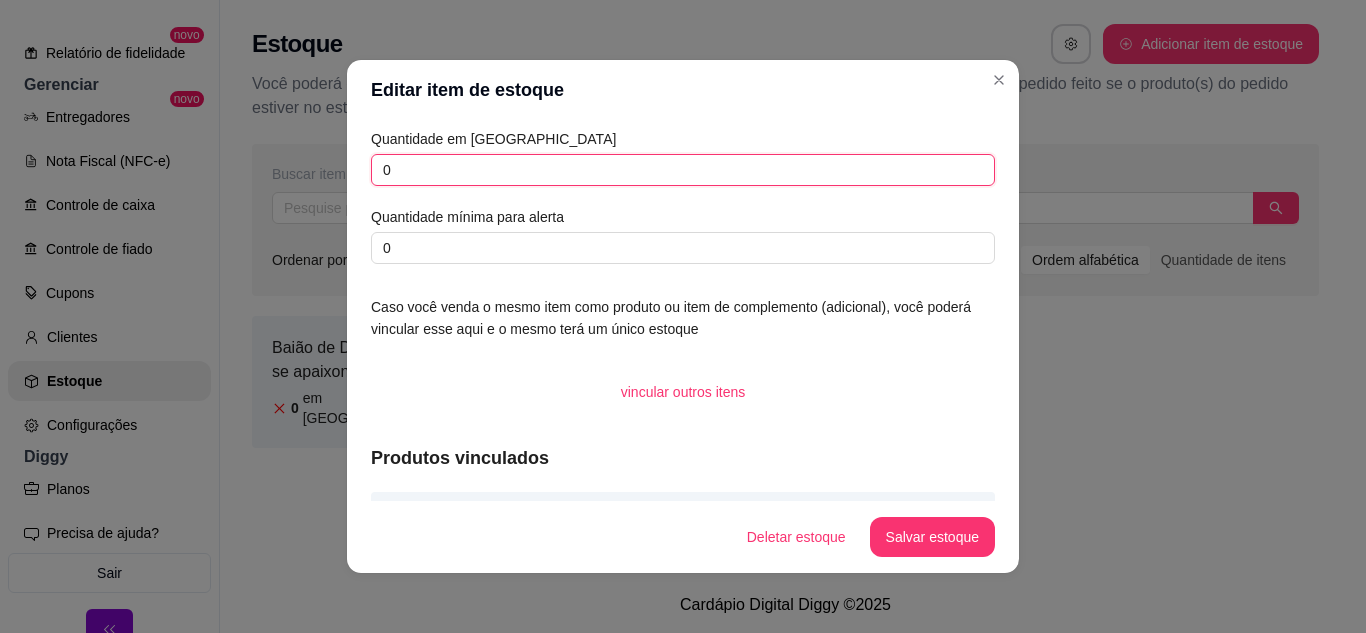 click on "0" at bounding box center [683, 170] 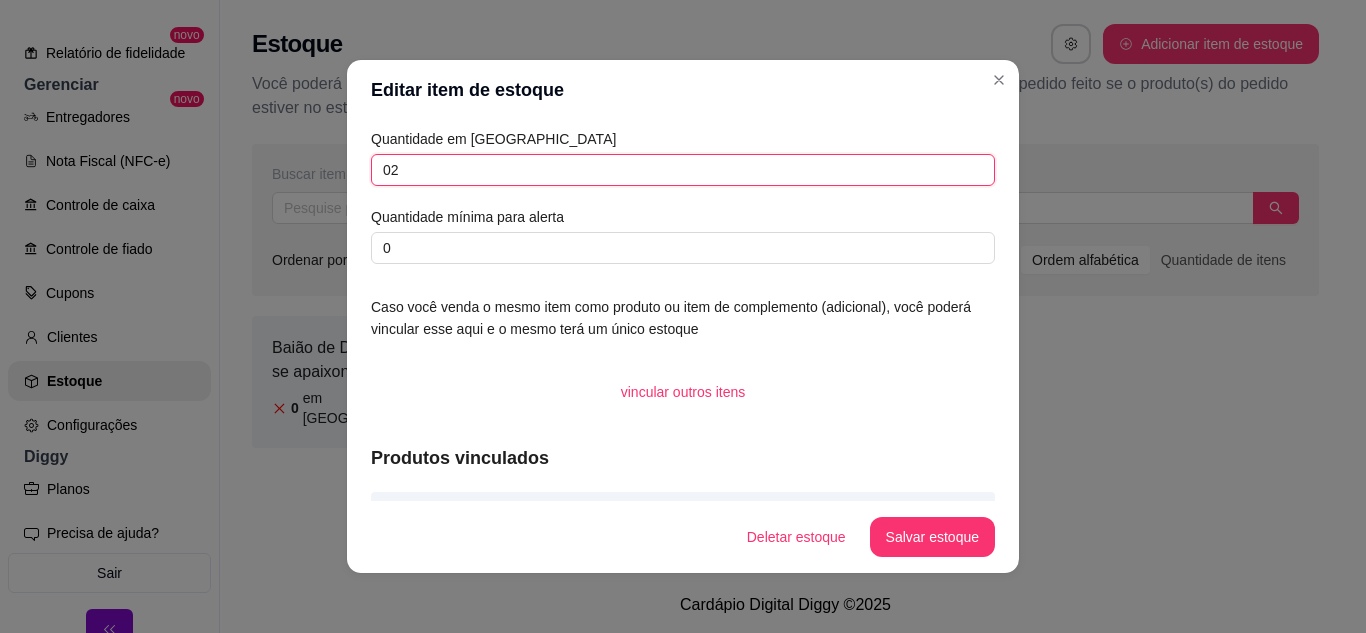 type on "0" 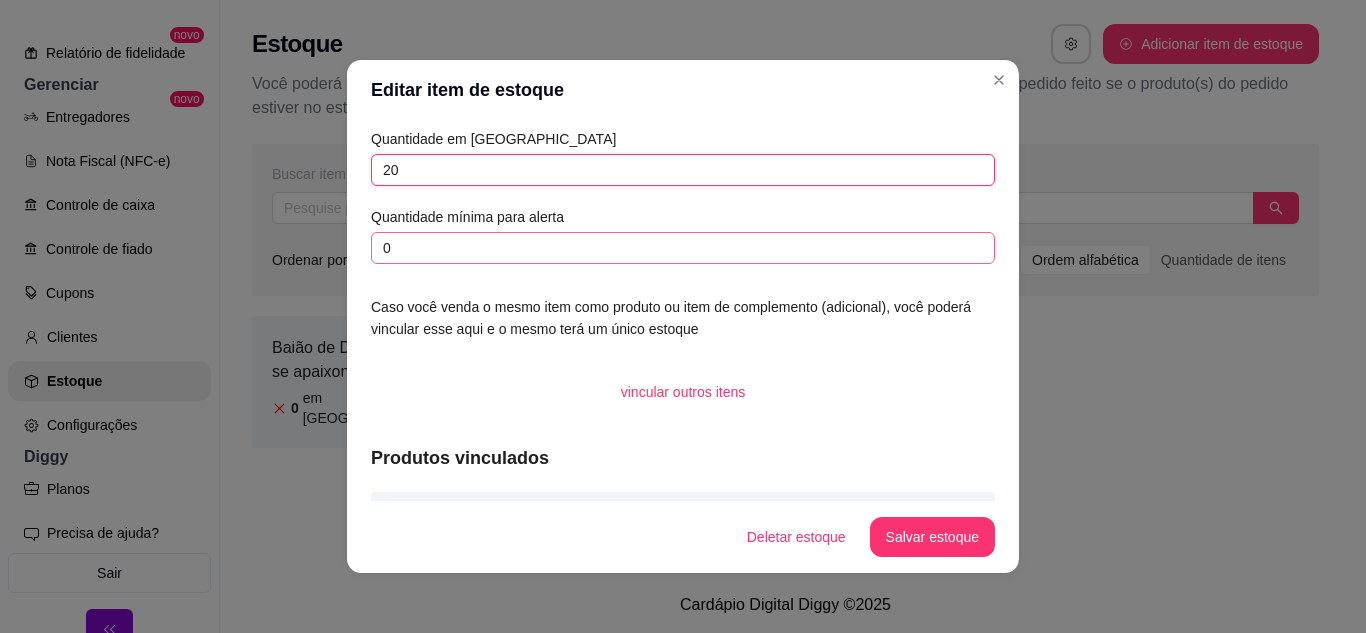 type on "20" 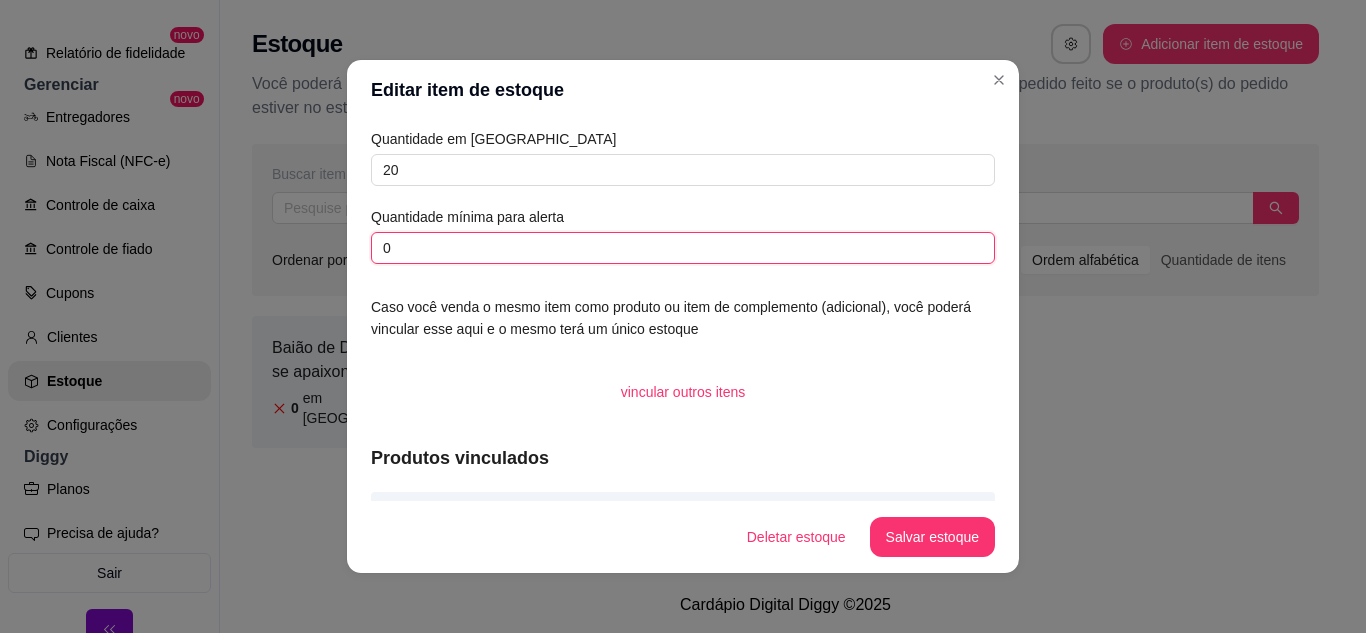 click on "0" at bounding box center [683, 248] 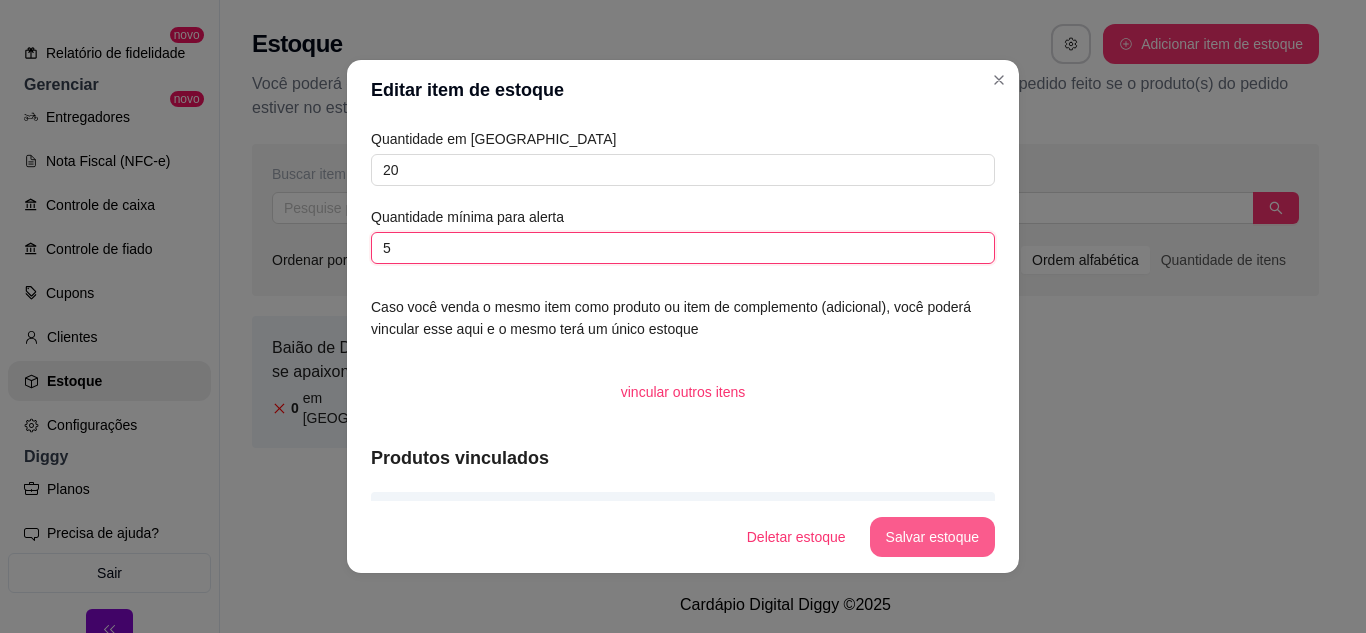 type on "5" 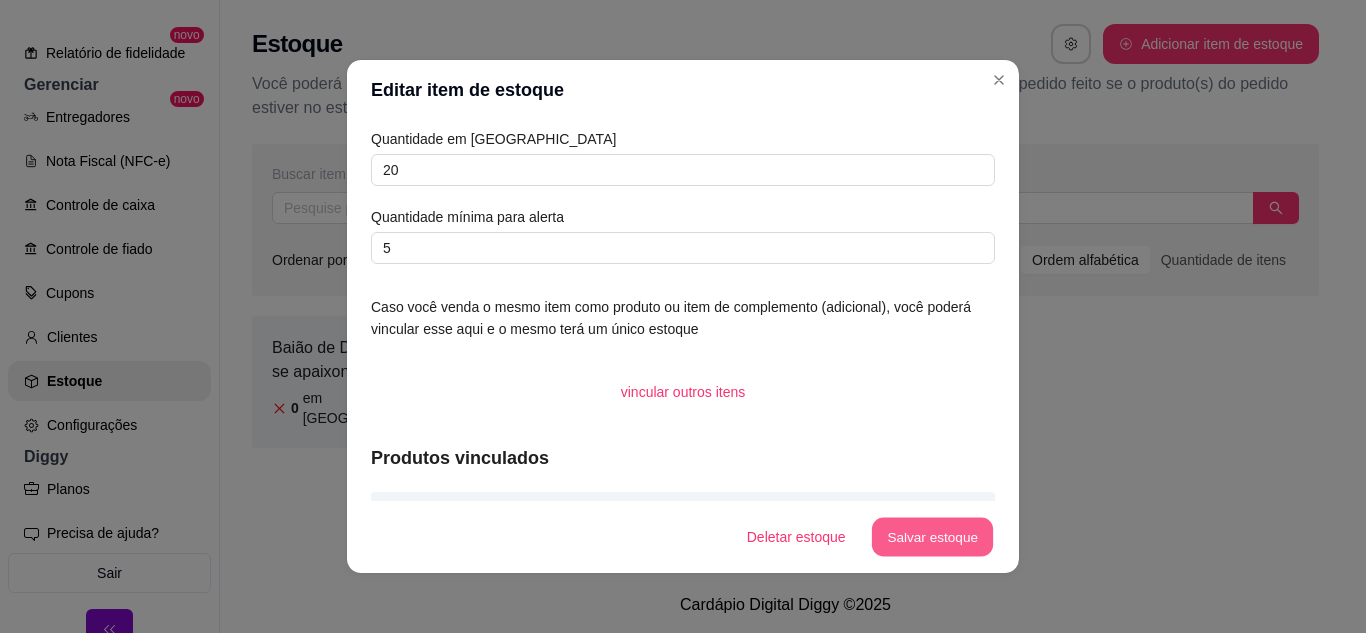 click on "Salvar estoque" at bounding box center [932, 537] 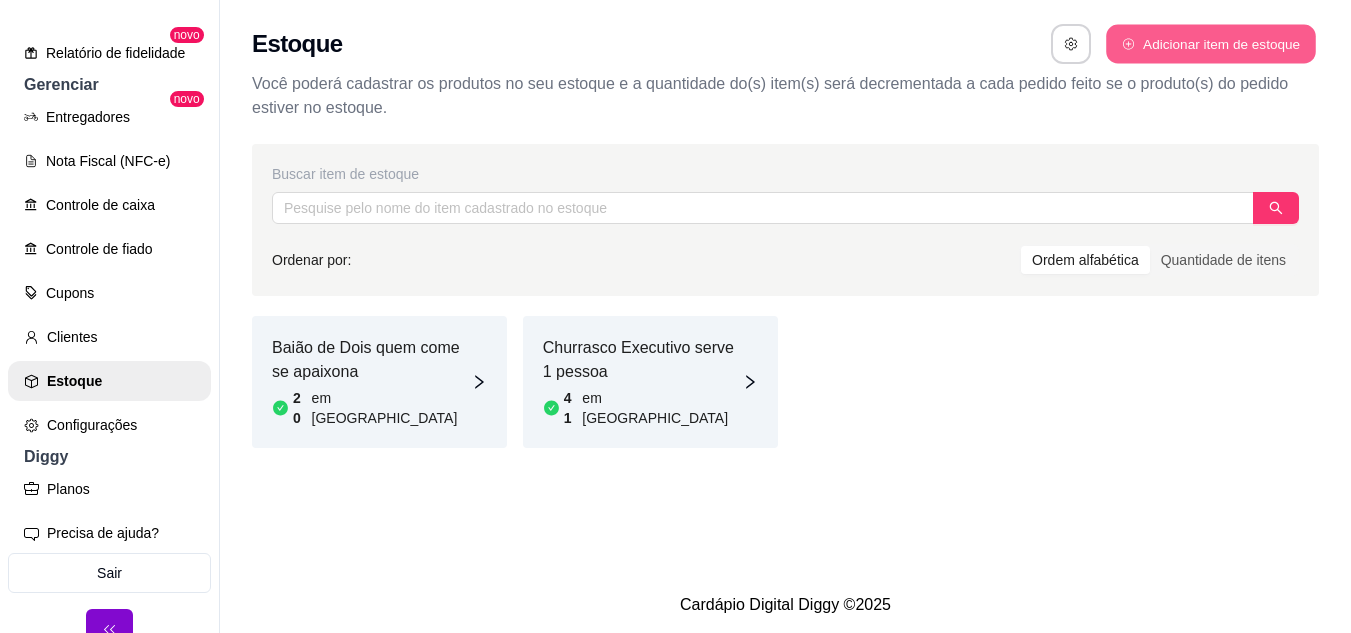 click on "Adicionar item de estoque" at bounding box center (1210, 44) 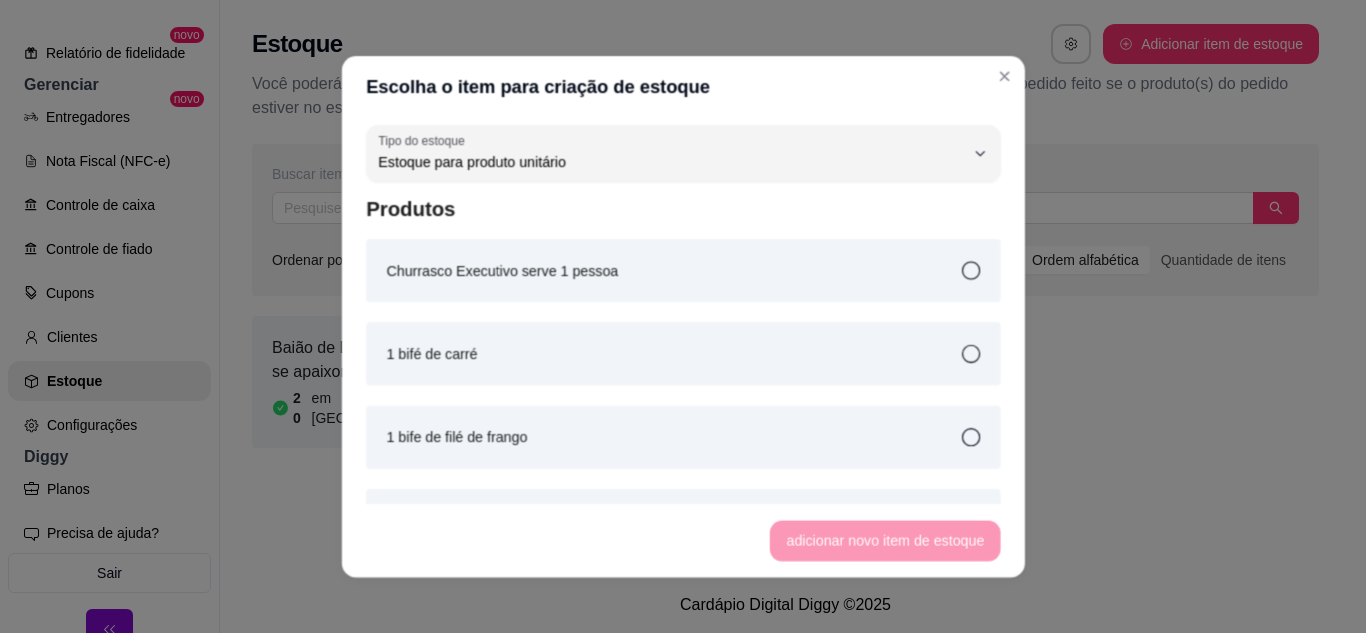 scroll, scrollTop: 19, scrollLeft: 0, axis: vertical 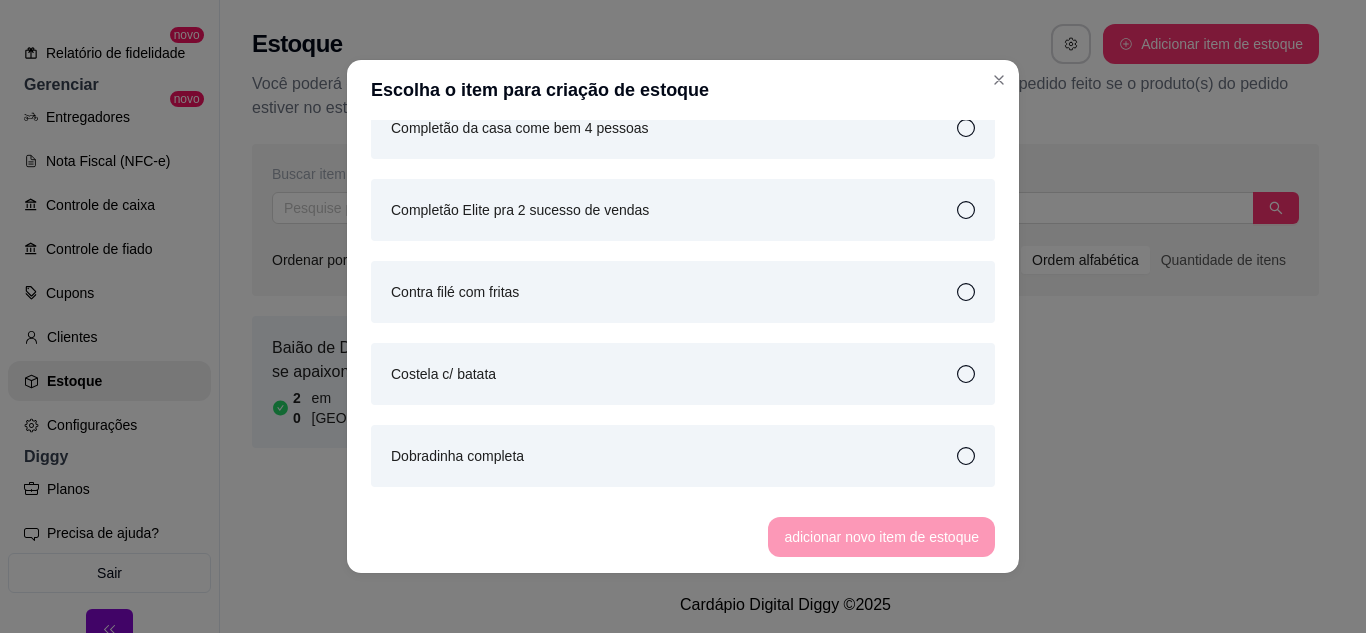 click 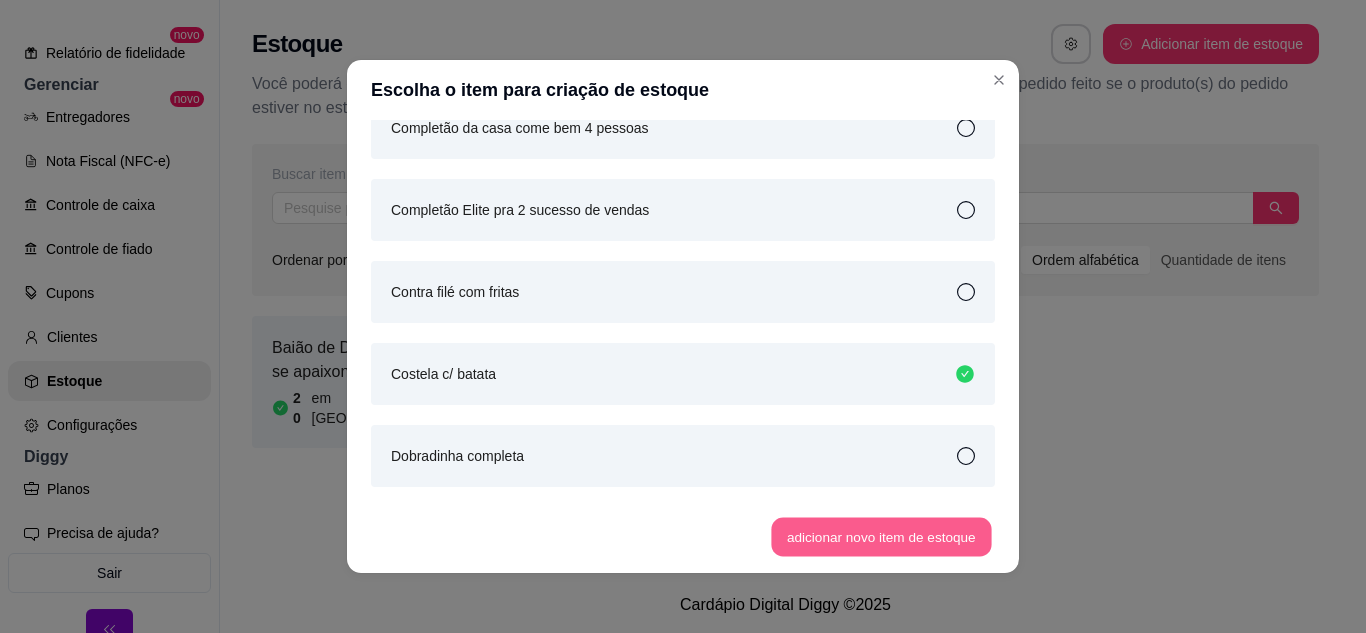 click on "adicionar novo item de estoque" at bounding box center (882, 537) 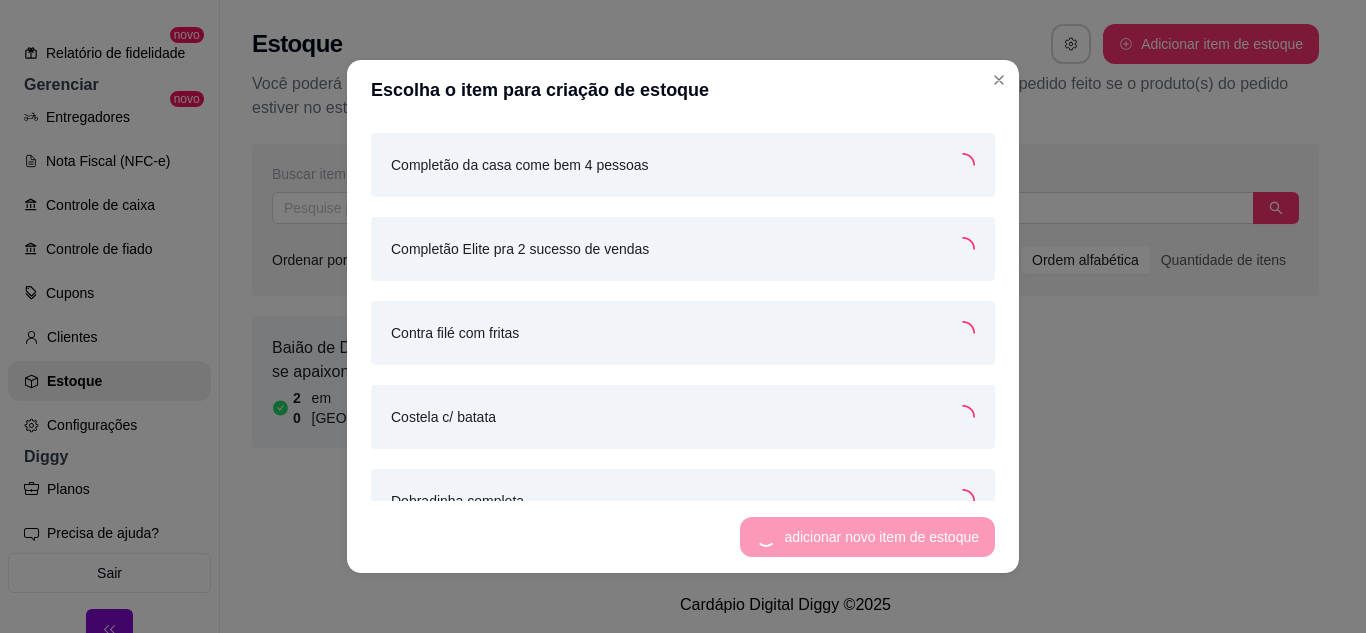 scroll, scrollTop: 1656, scrollLeft: 0, axis: vertical 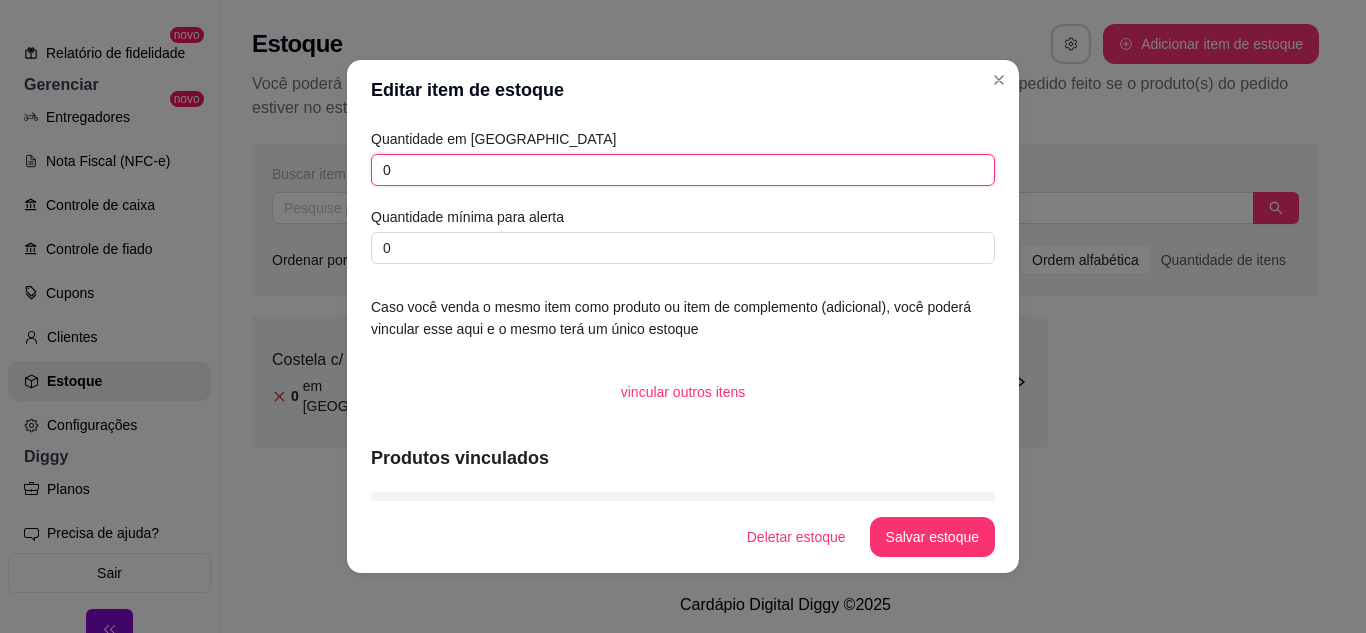 click on "0" at bounding box center [683, 170] 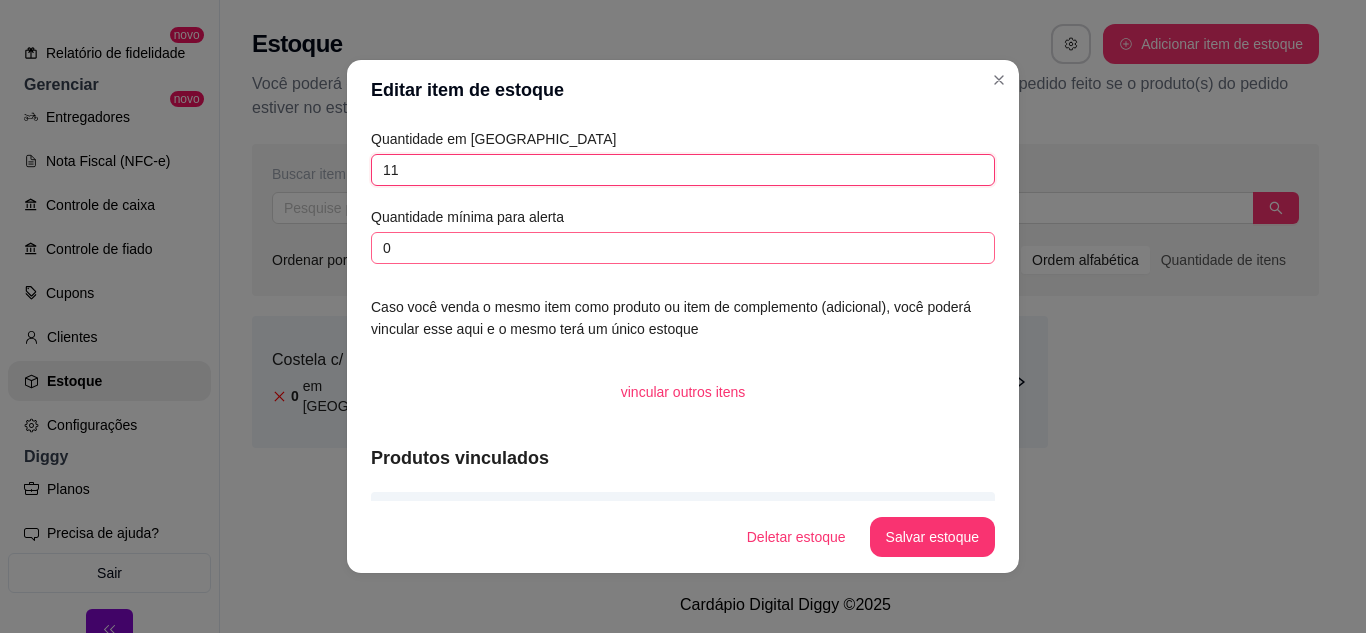 type on "11" 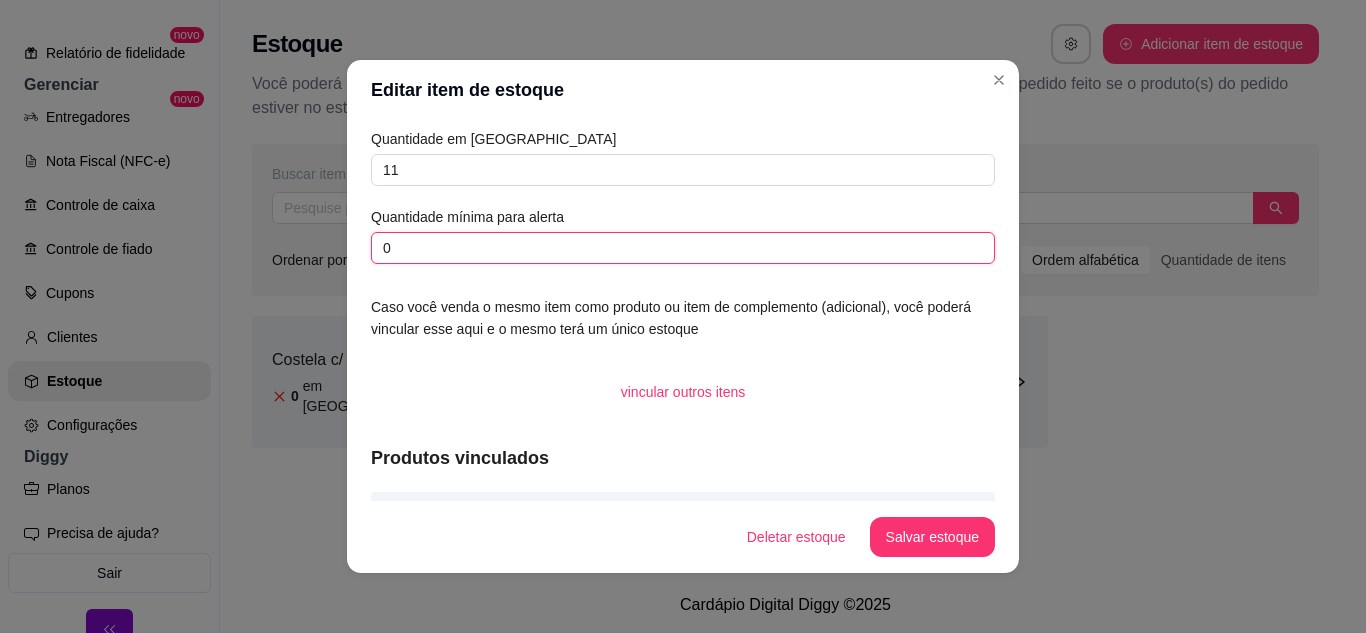 click on "0" at bounding box center (683, 248) 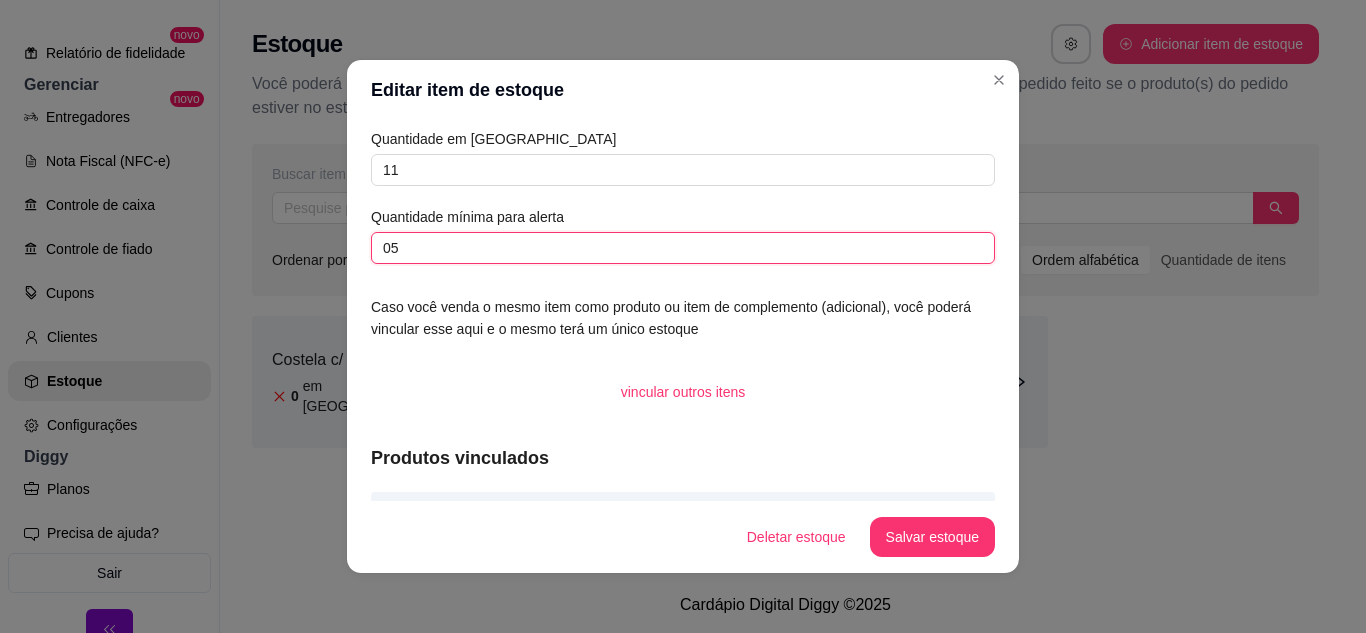 type on "0" 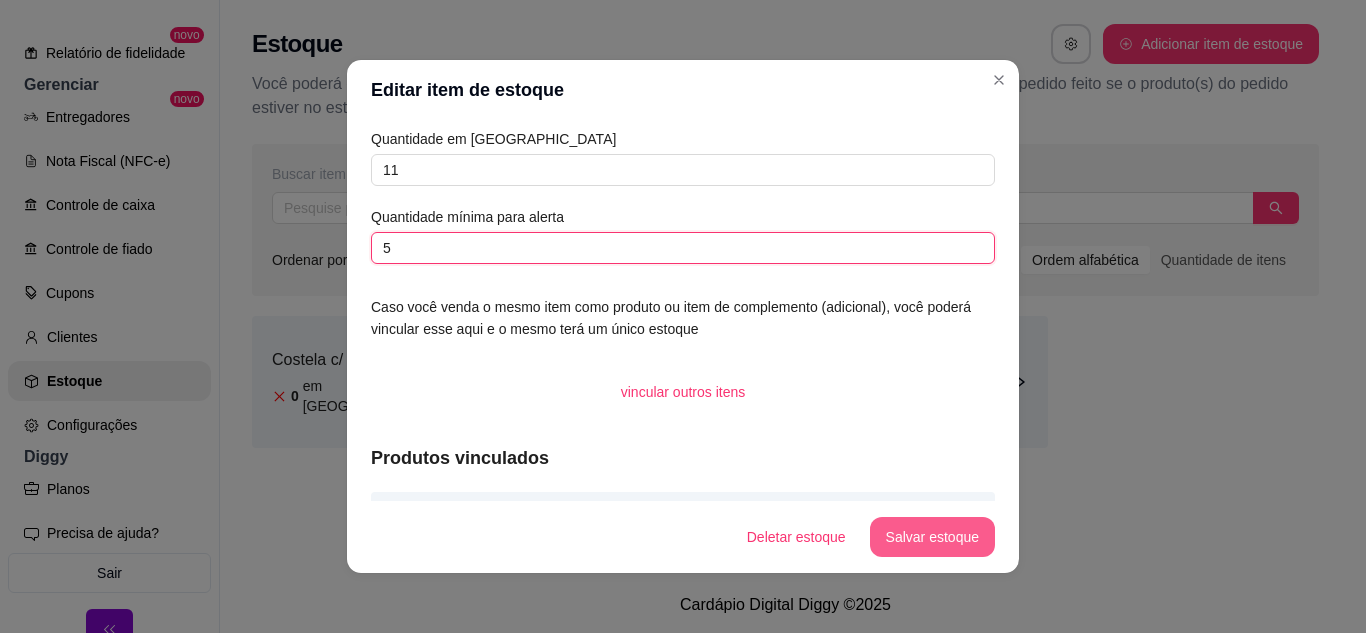 type on "5" 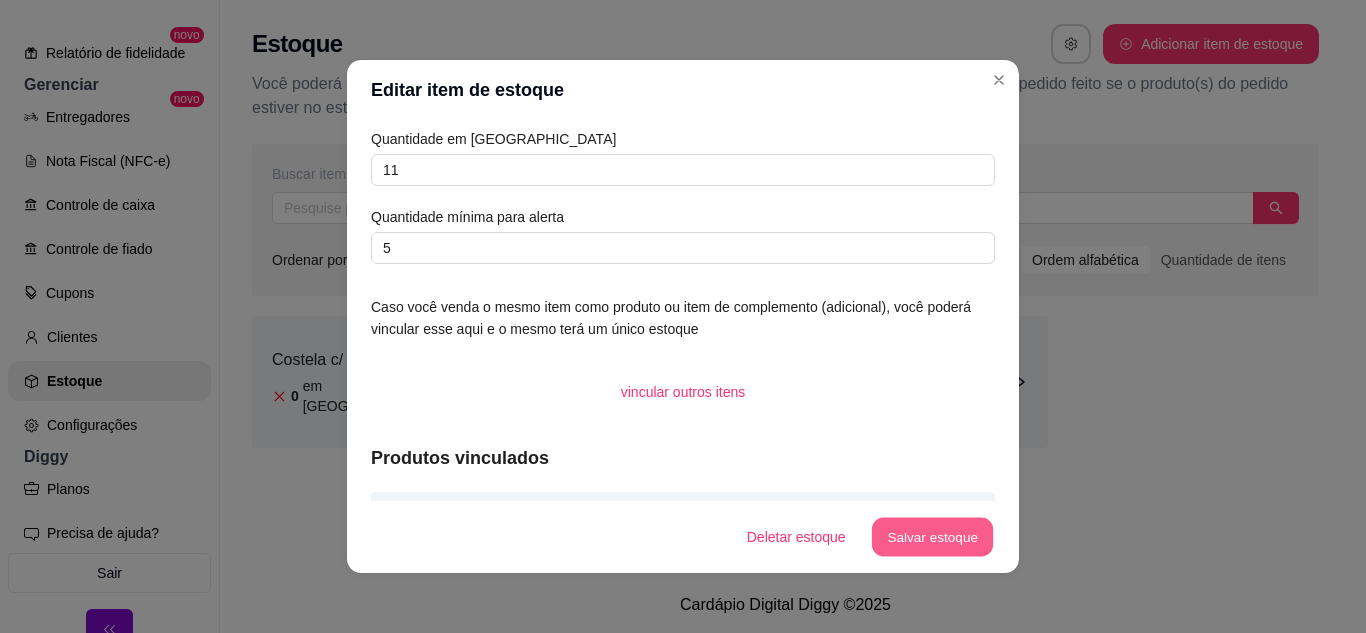 click on "Salvar estoque" at bounding box center (932, 537) 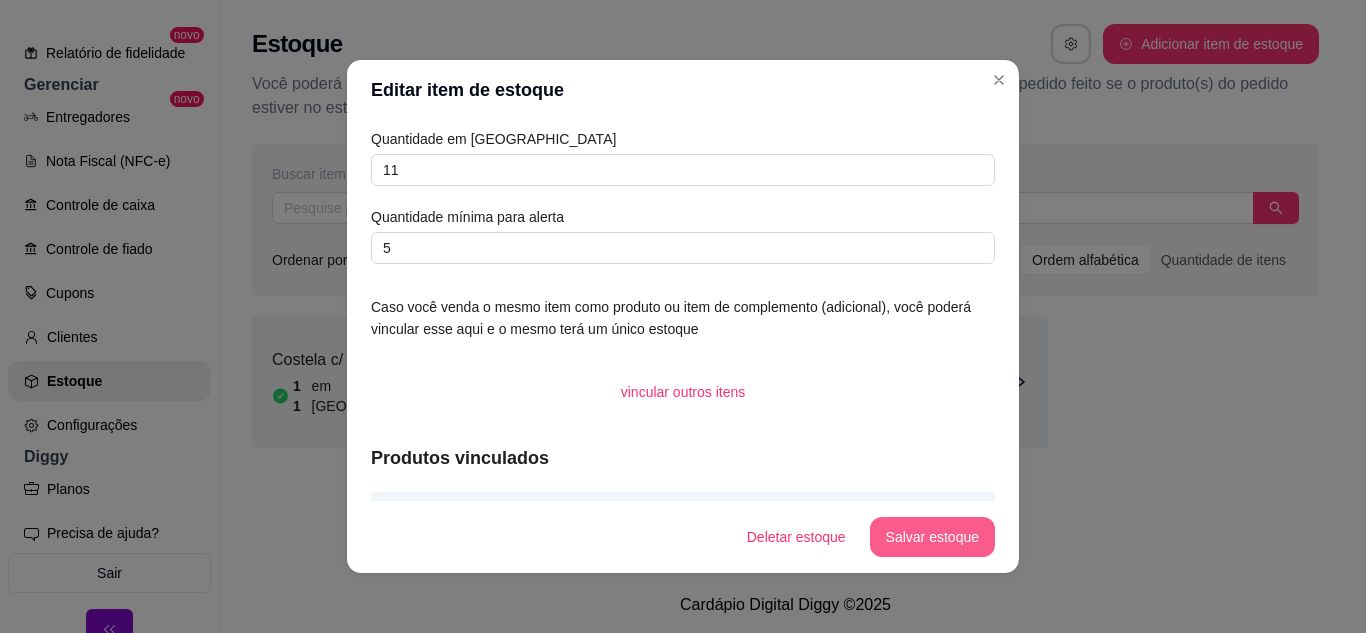 click on "Salvar estoque" at bounding box center [932, 537] 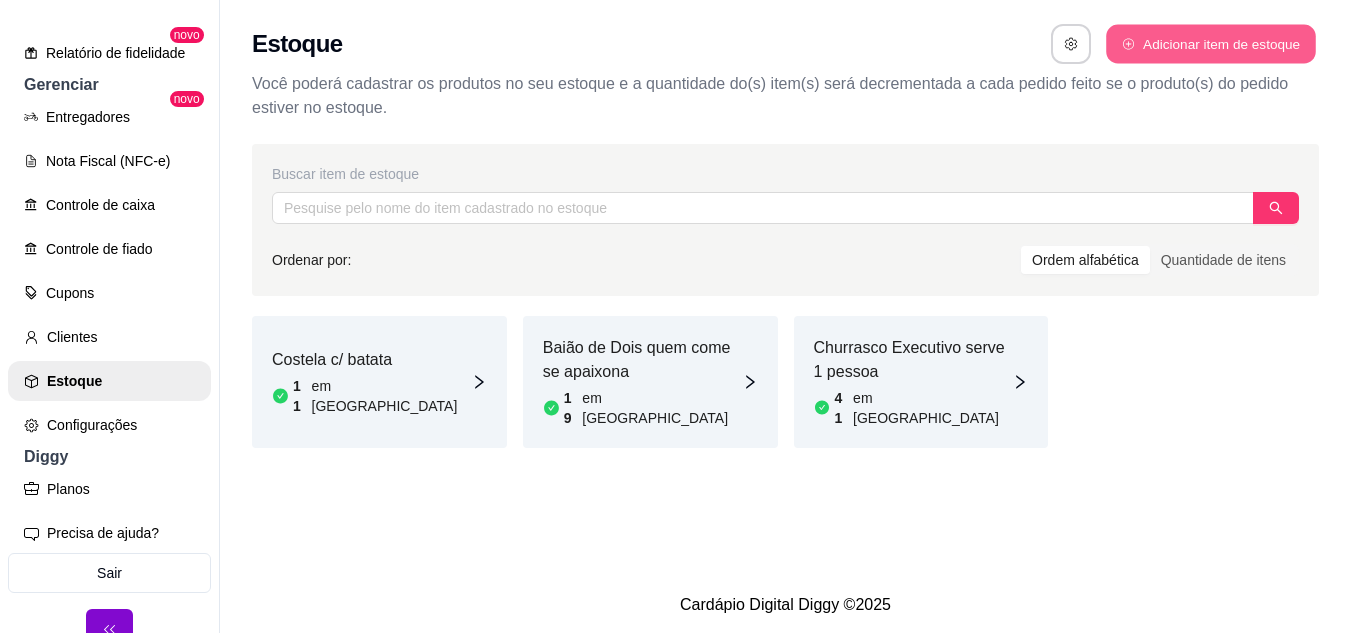 click on "Adicionar item de estoque" at bounding box center (1210, 44) 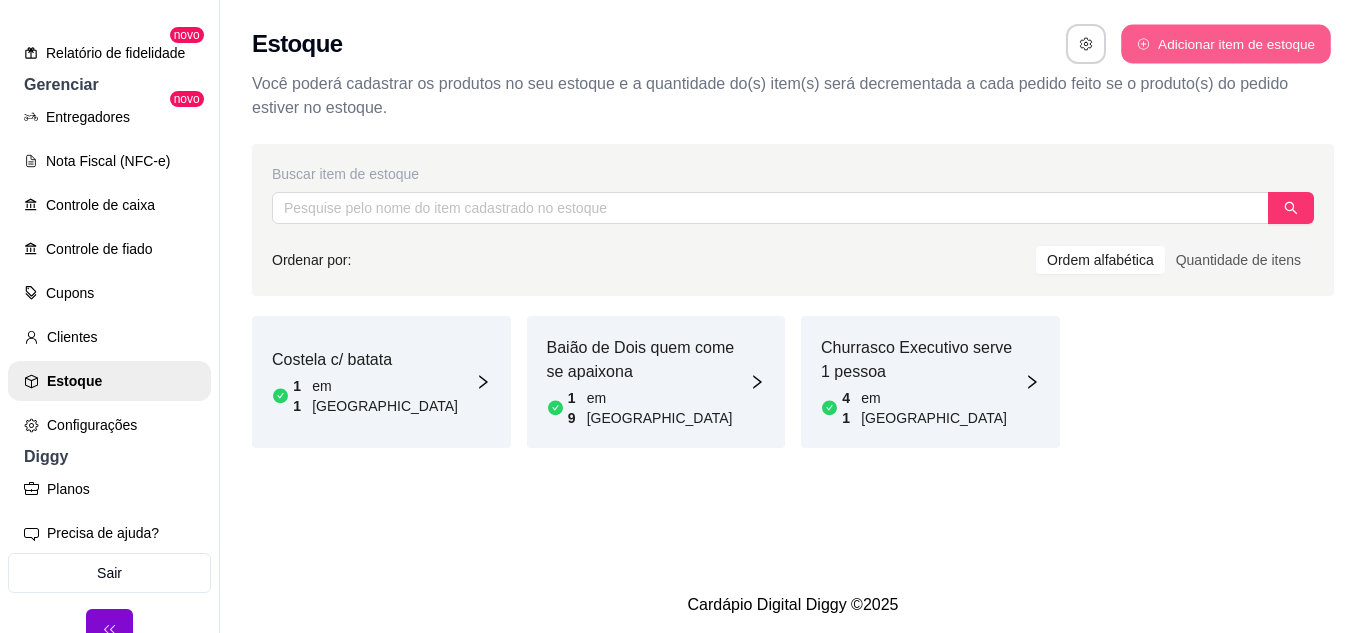 select on "UN" 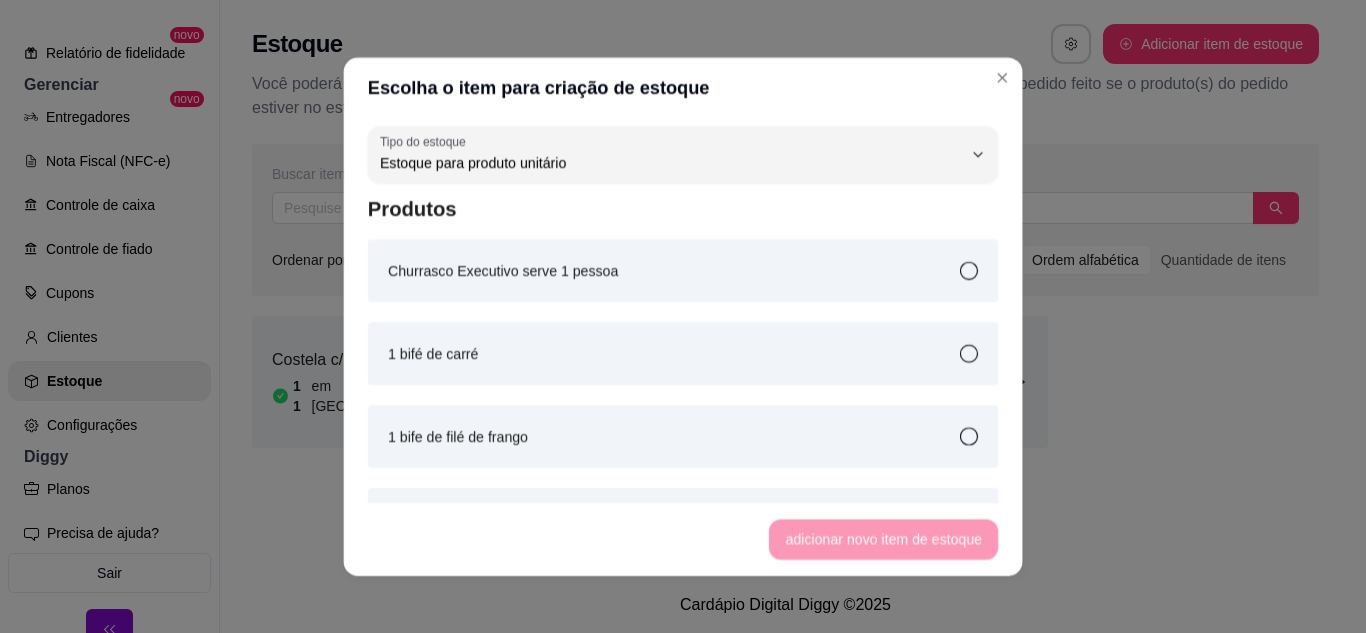 scroll, scrollTop: 19, scrollLeft: 0, axis: vertical 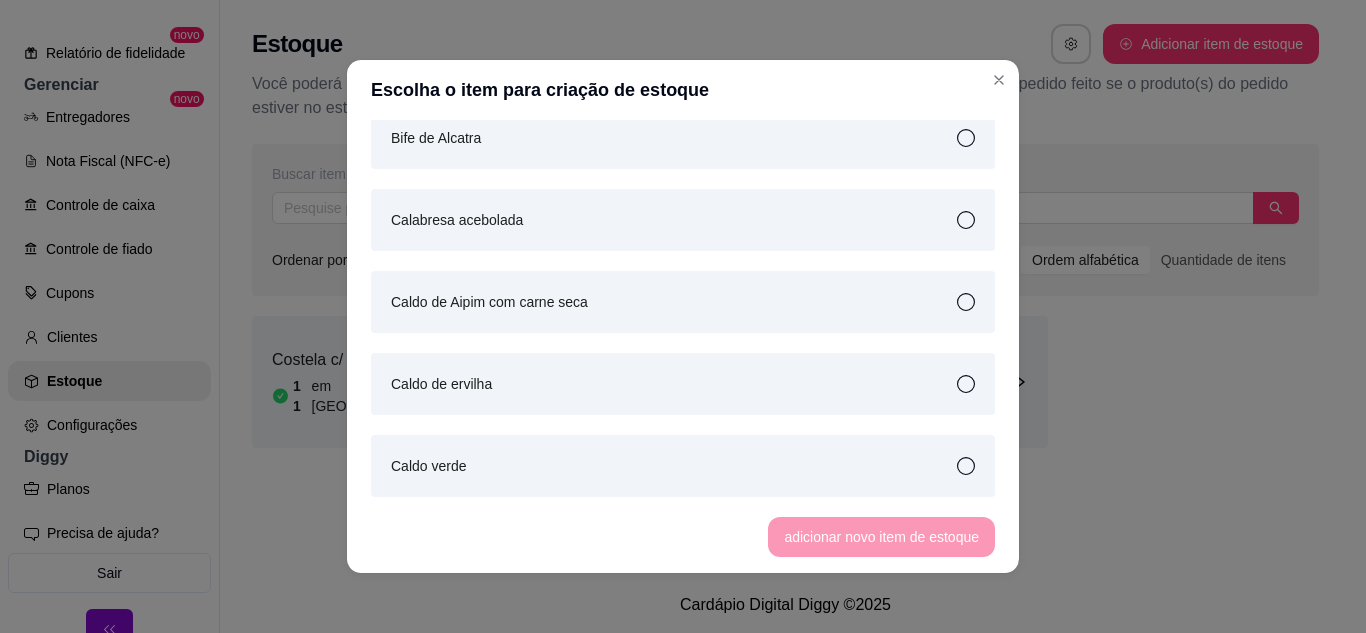 click 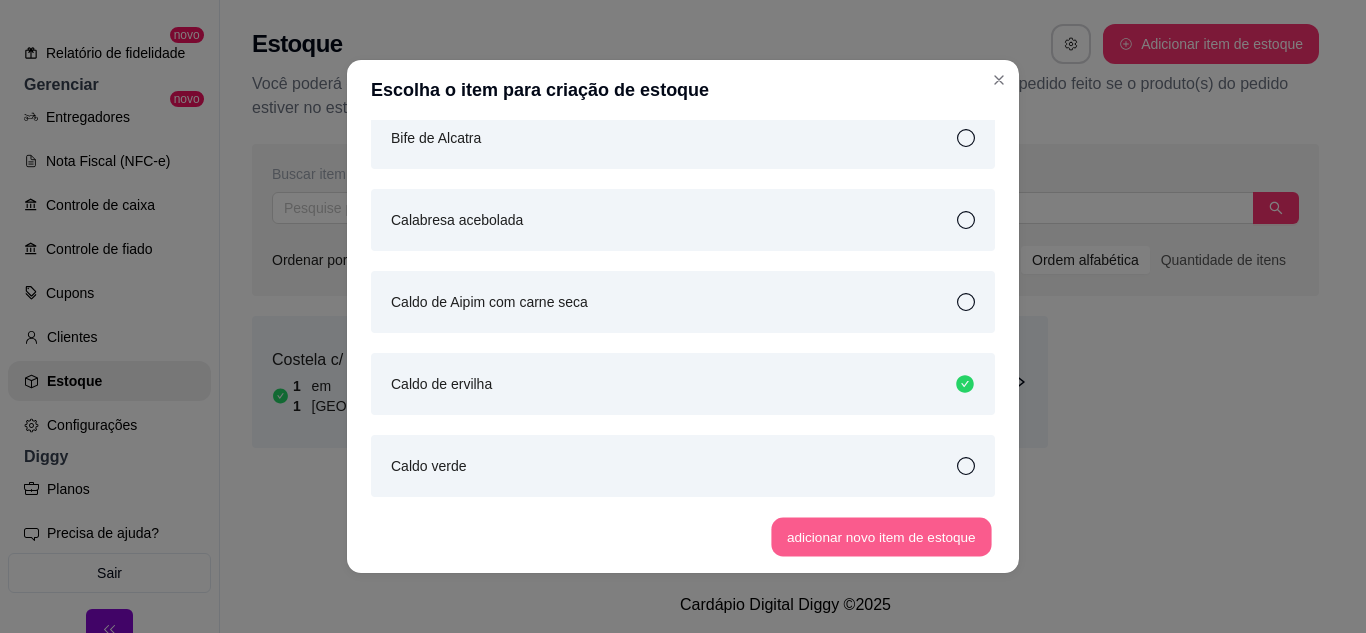 click on "adicionar novo item de estoque" at bounding box center [882, 537] 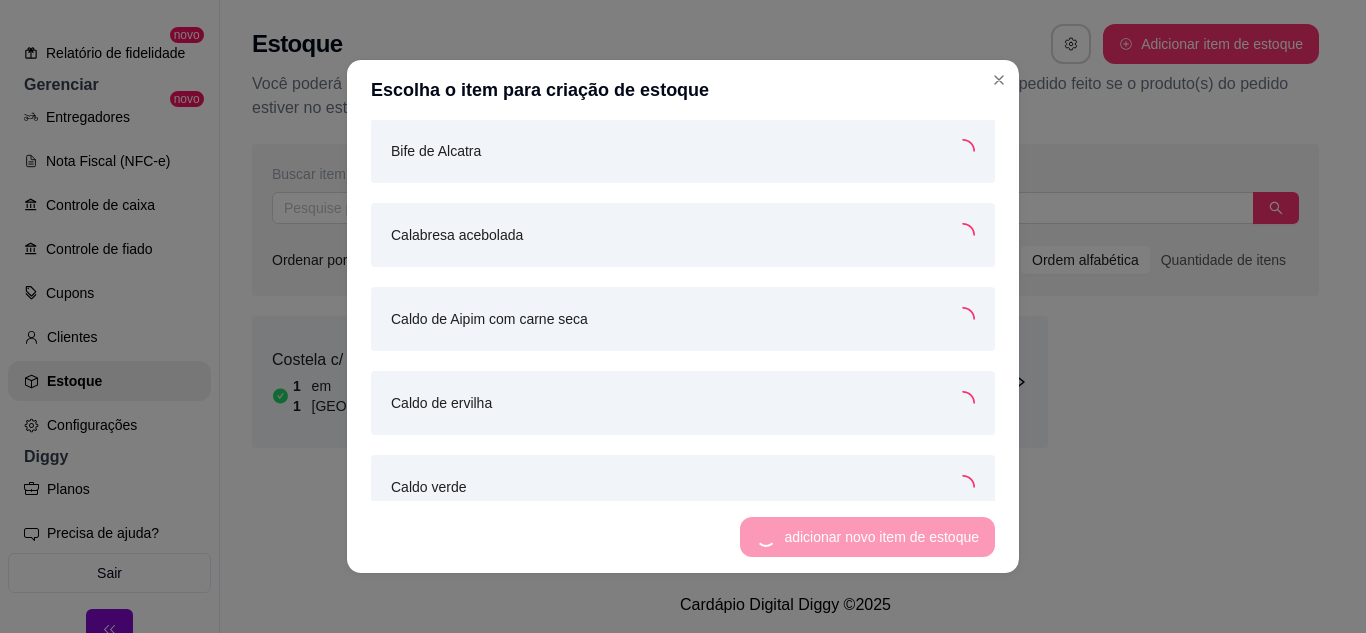scroll, scrollTop: 638, scrollLeft: 0, axis: vertical 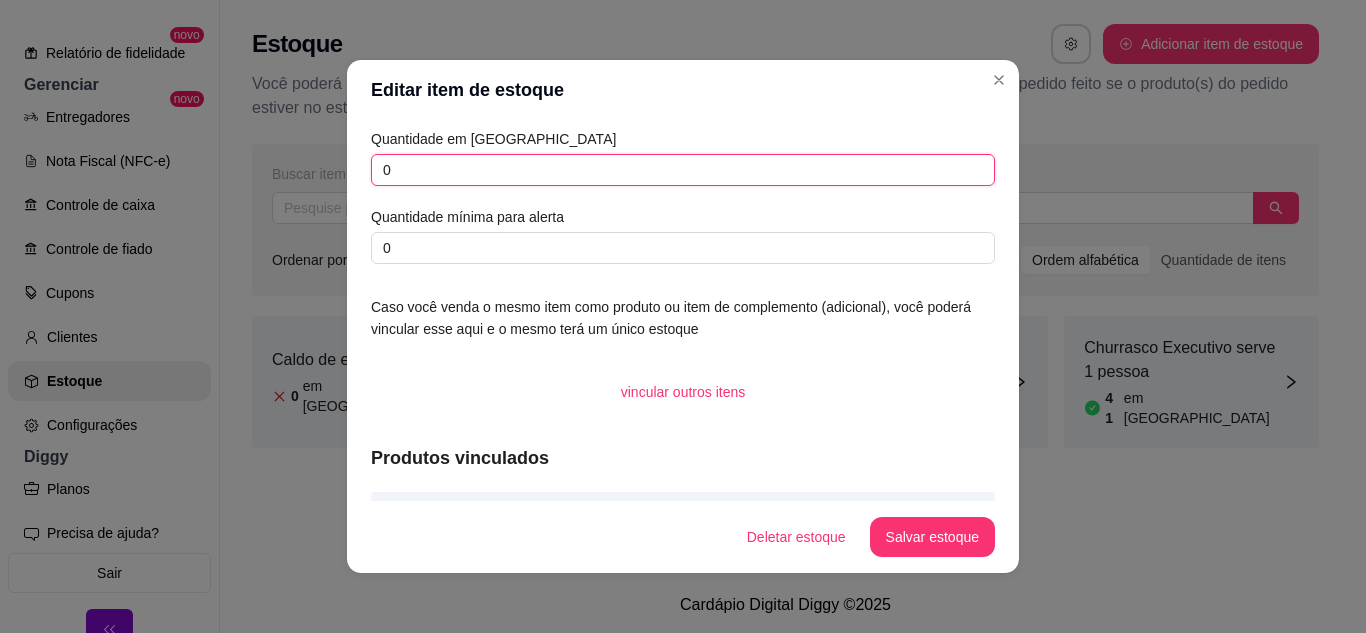 click on "0" at bounding box center (683, 170) 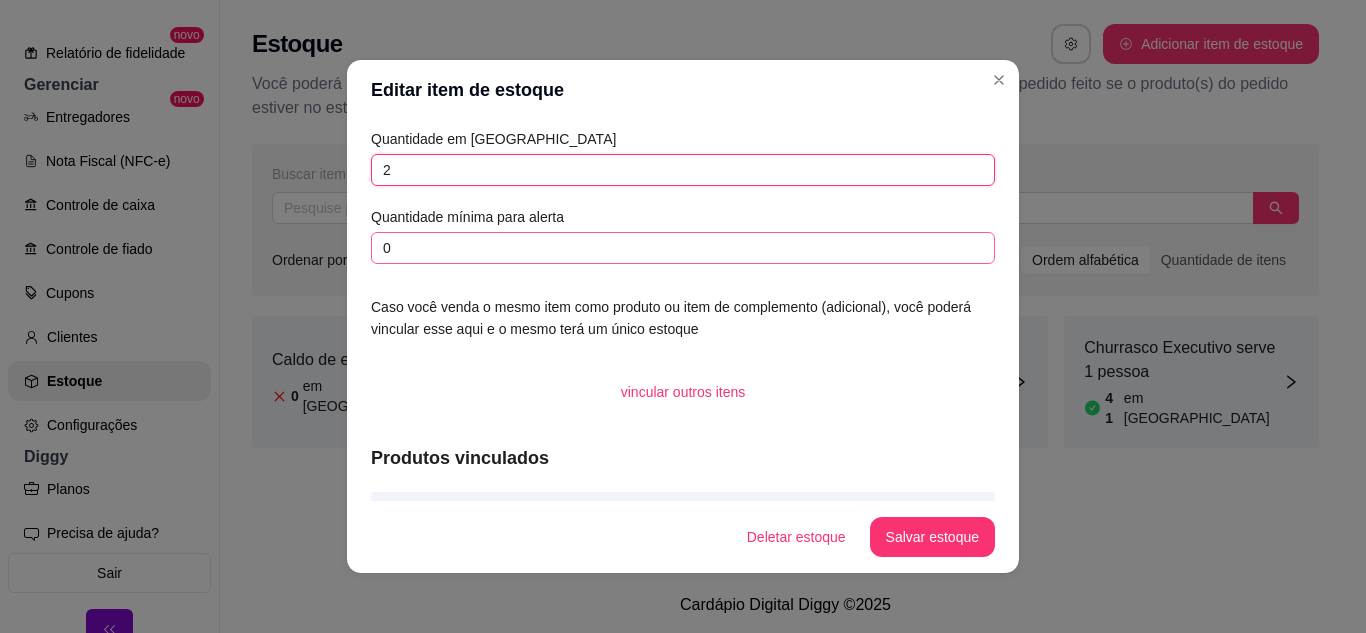 type on "2" 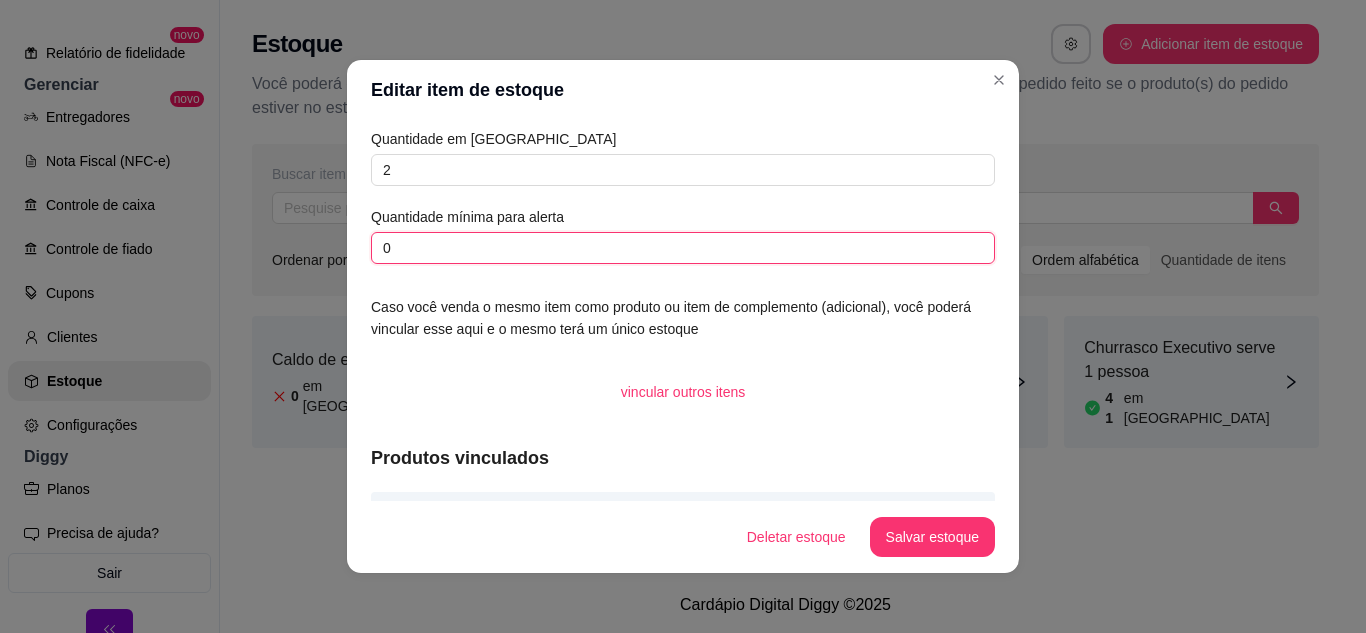 click on "0" at bounding box center (683, 248) 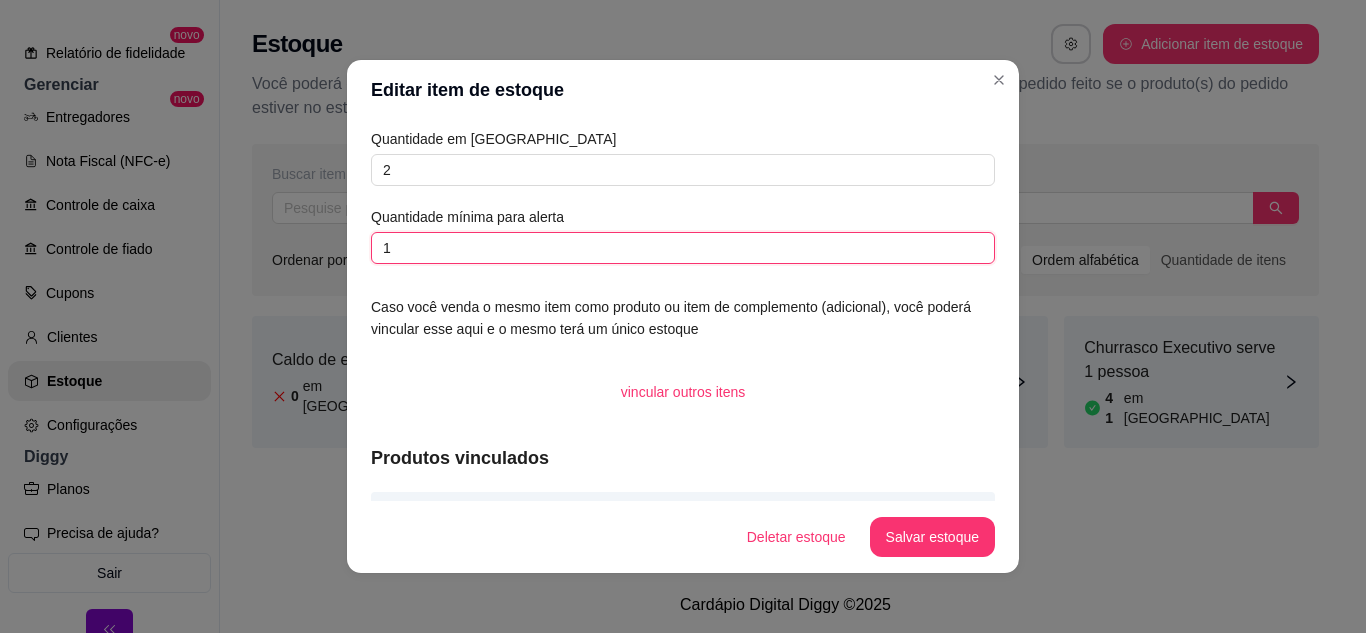 type on "1" 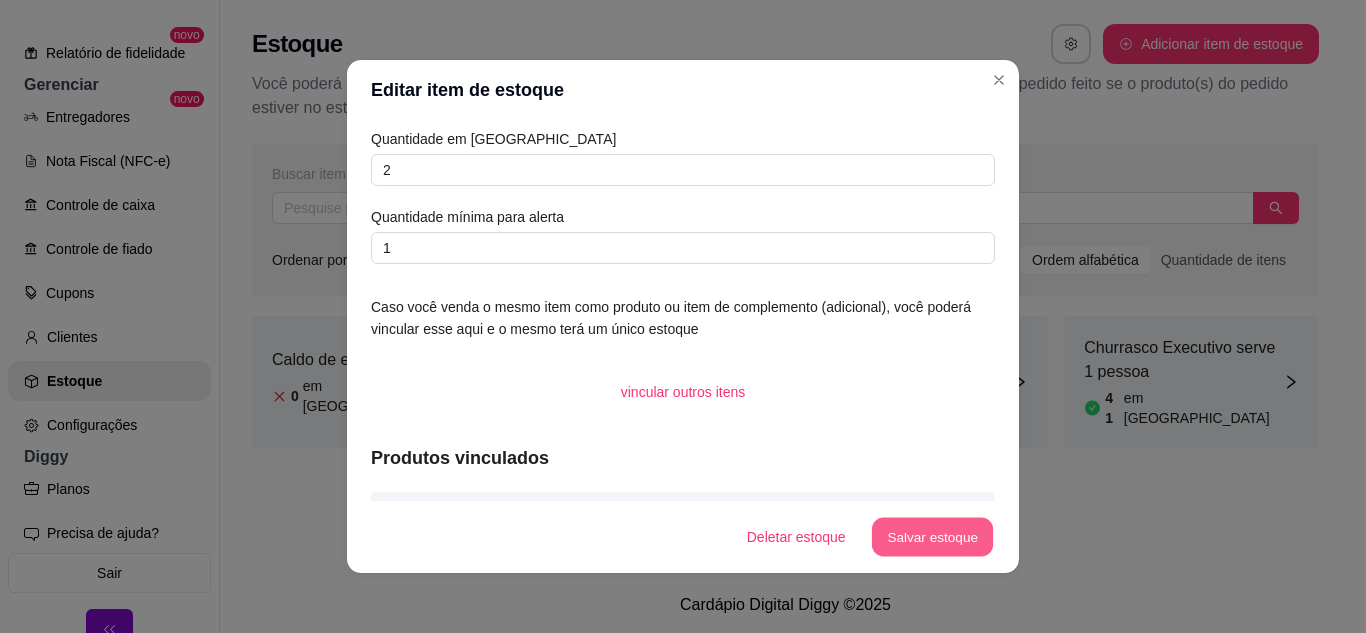 click on "Salvar estoque" at bounding box center (932, 537) 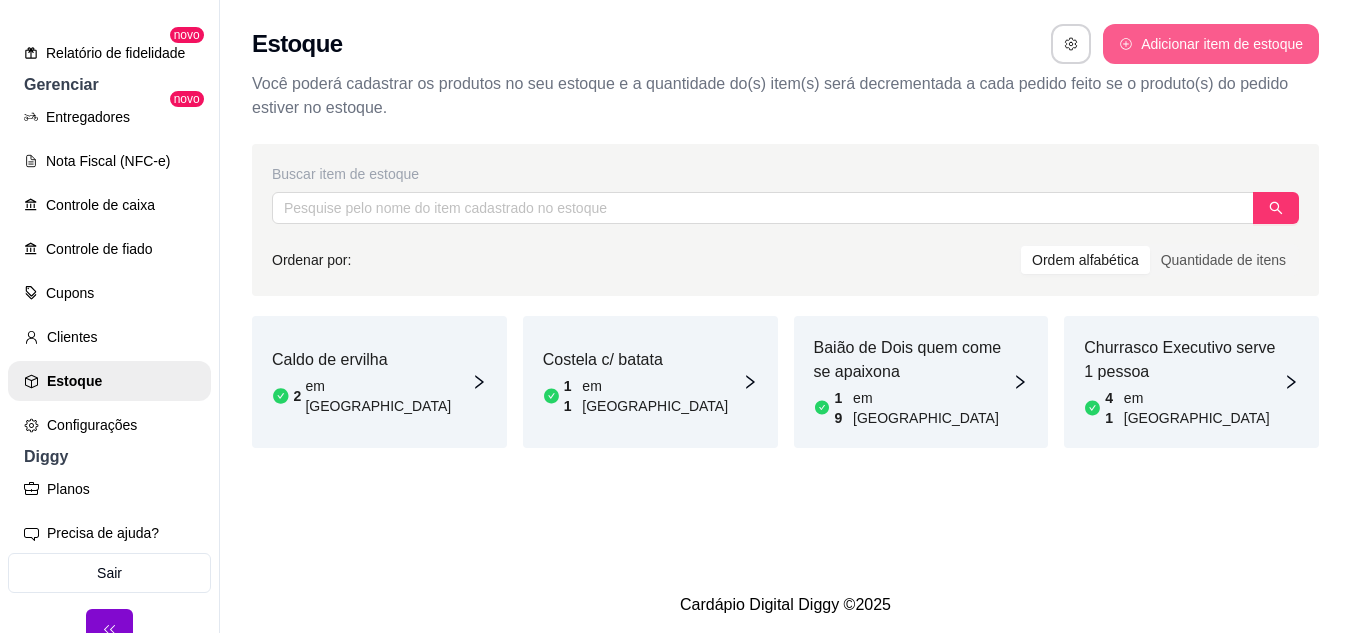 click on "Adicionar item de estoque" at bounding box center [1211, 44] 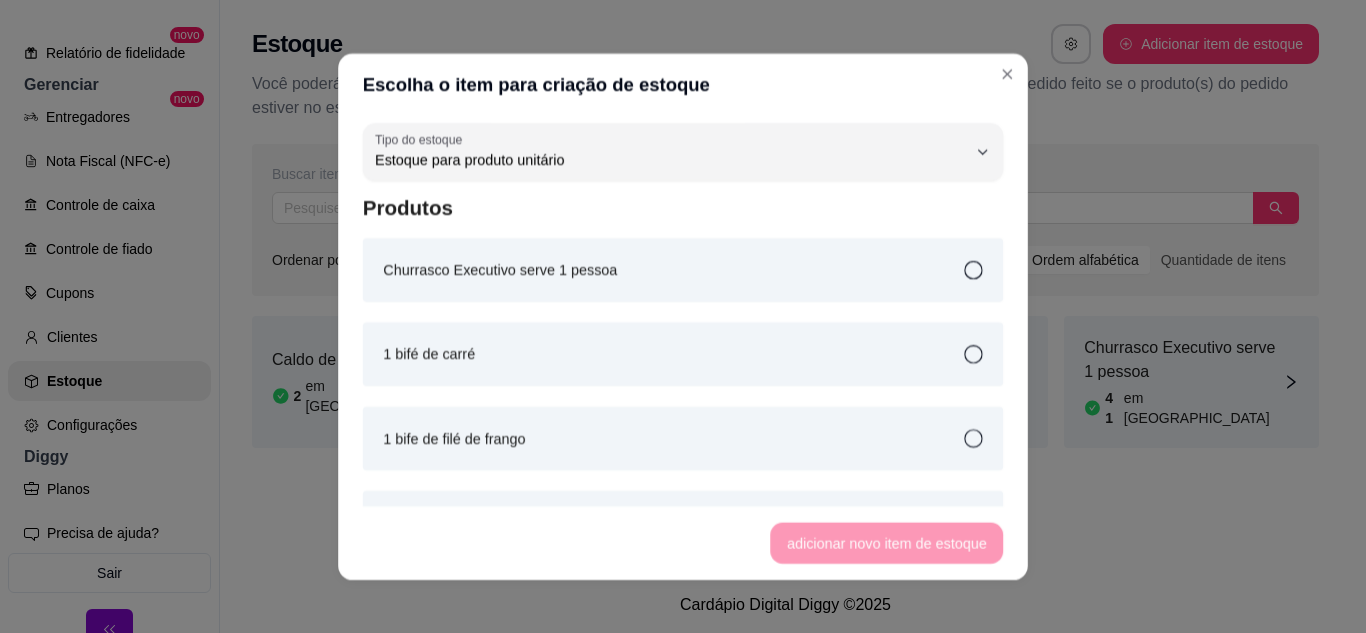 scroll, scrollTop: 19, scrollLeft: 0, axis: vertical 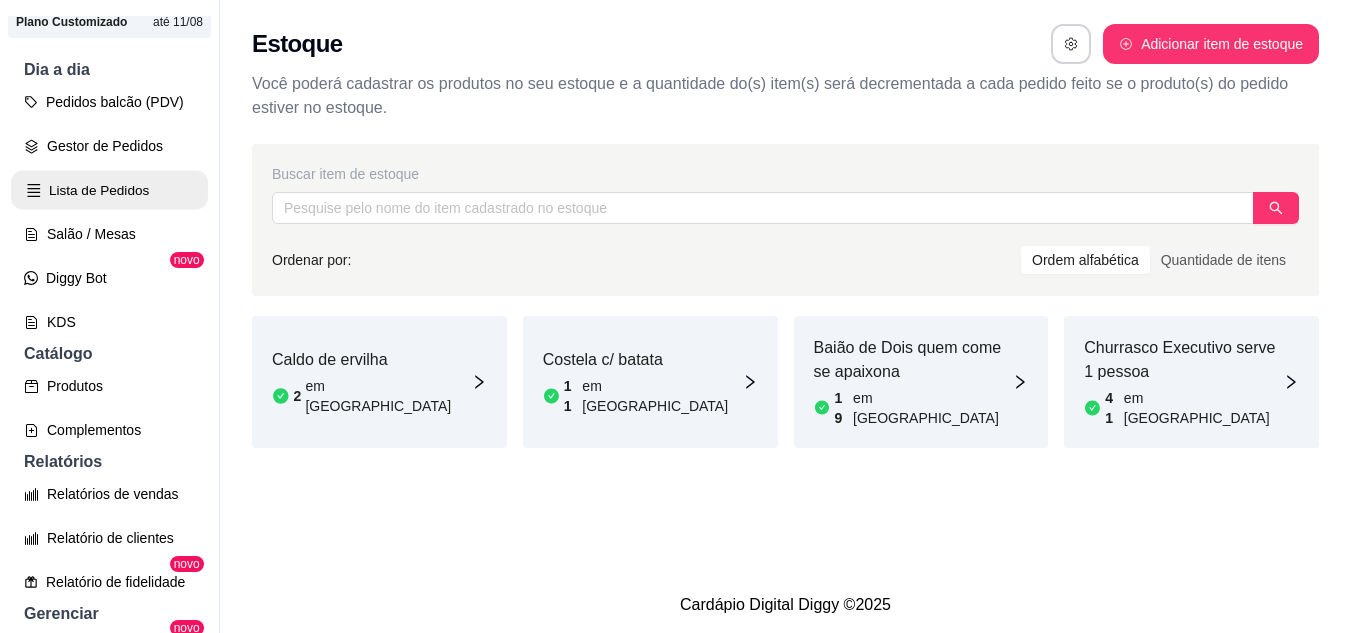 click on "Lista de Pedidos" at bounding box center [109, 190] 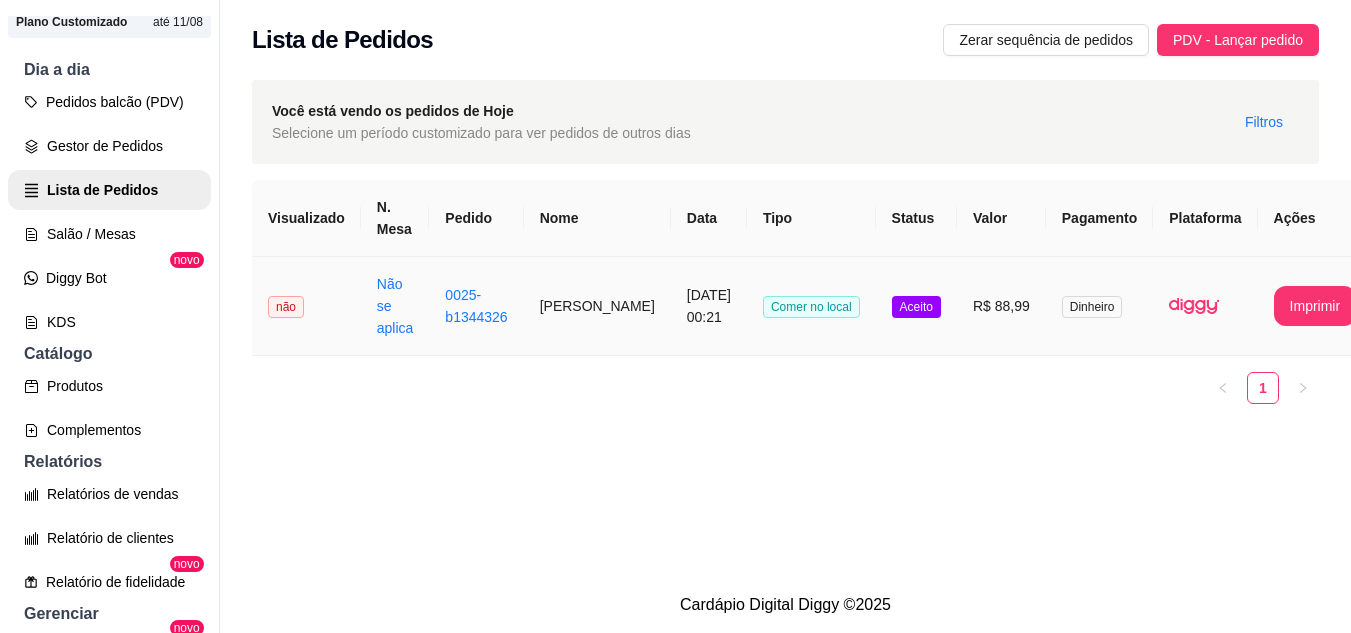 click on "R$ 88,99" at bounding box center (1001, 306) 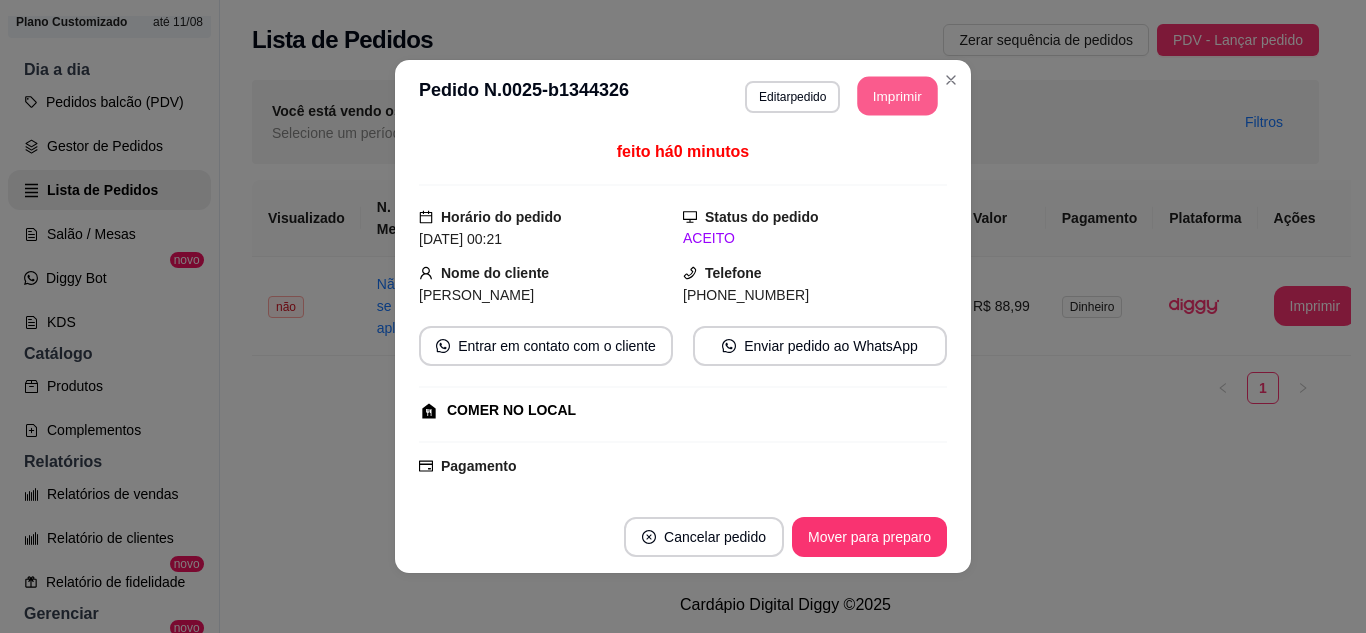 click on "Imprimir" at bounding box center [898, 96] 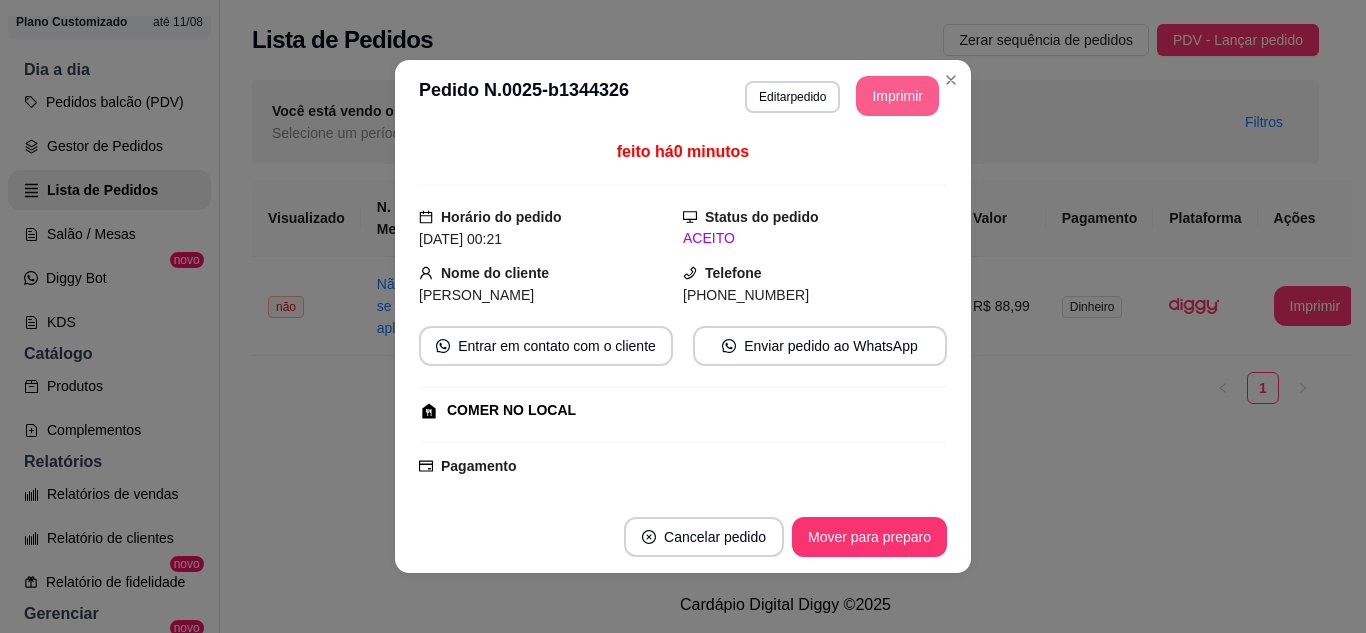 scroll, scrollTop: 0, scrollLeft: 0, axis: both 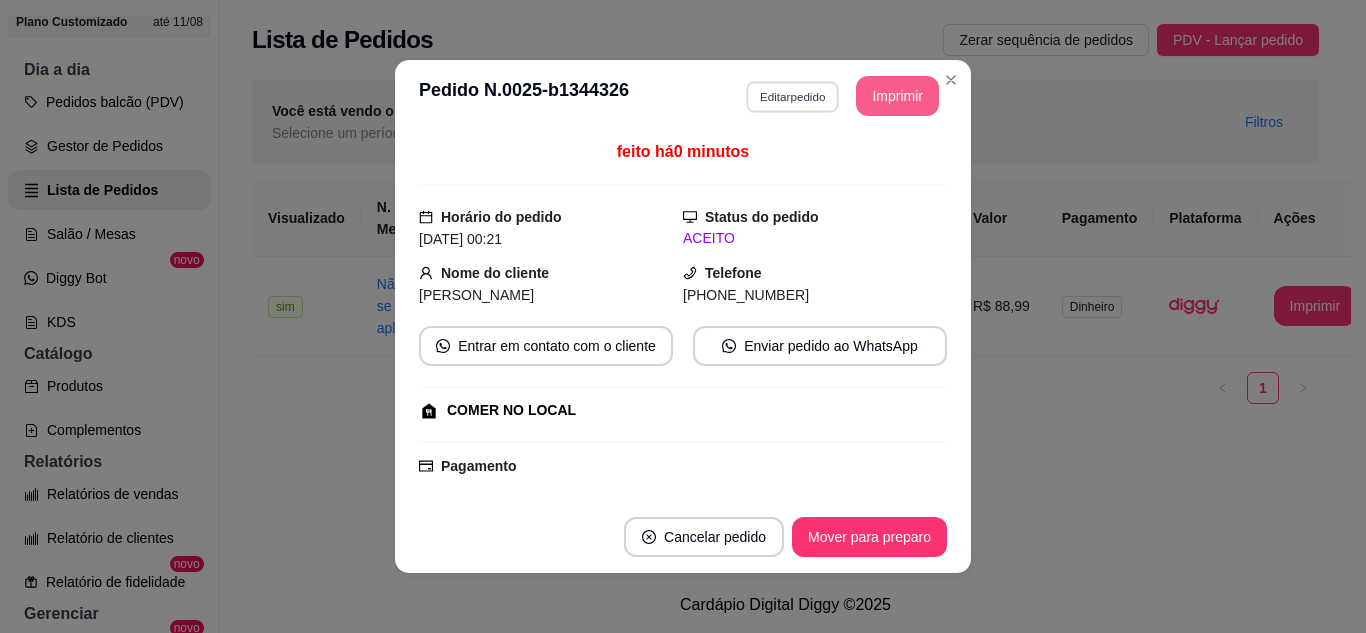 click on "Editar  pedido" at bounding box center (792, 96) 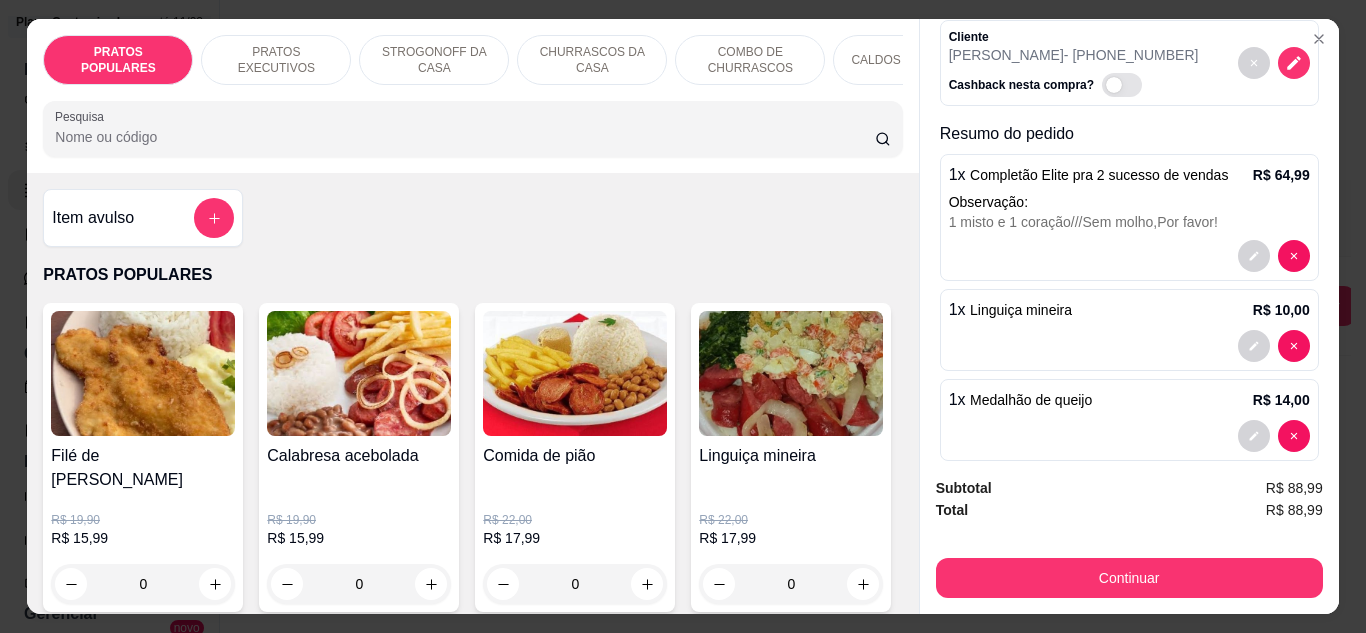 scroll, scrollTop: 125, scrollLeft: 0, axis: vertical 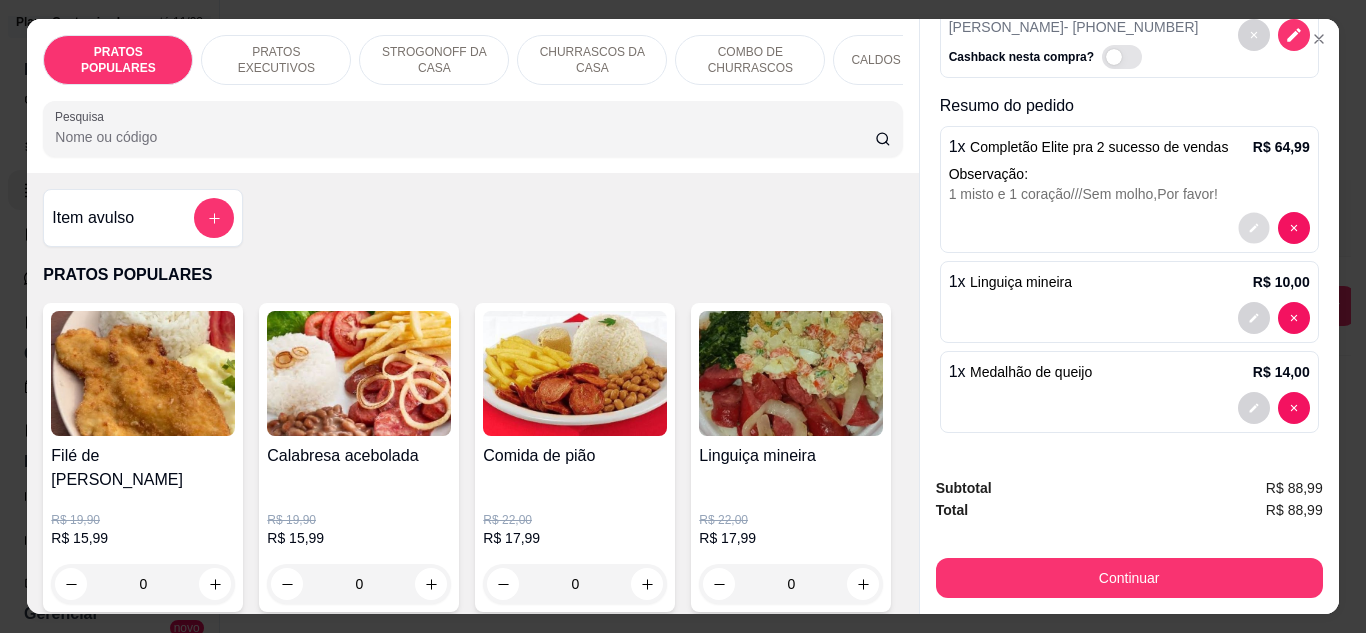 click 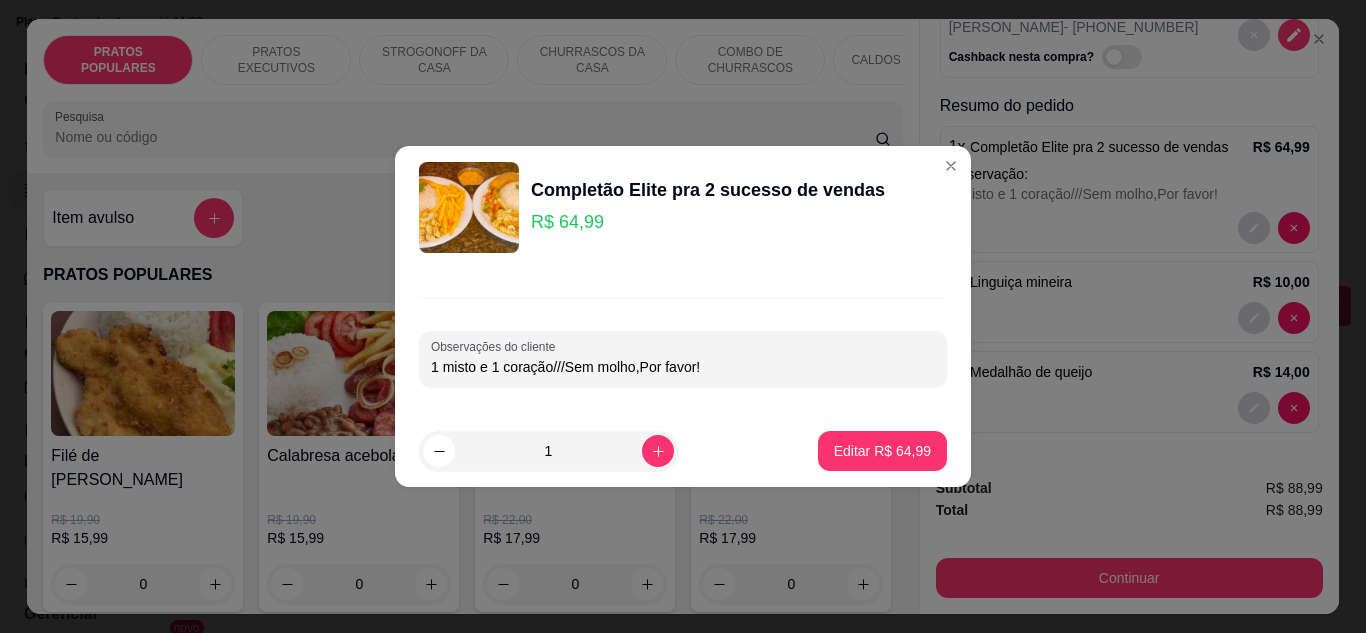 click on "1 misto e 1 coração///Sem molho,Por favor!" at bounding box center [683, 367] 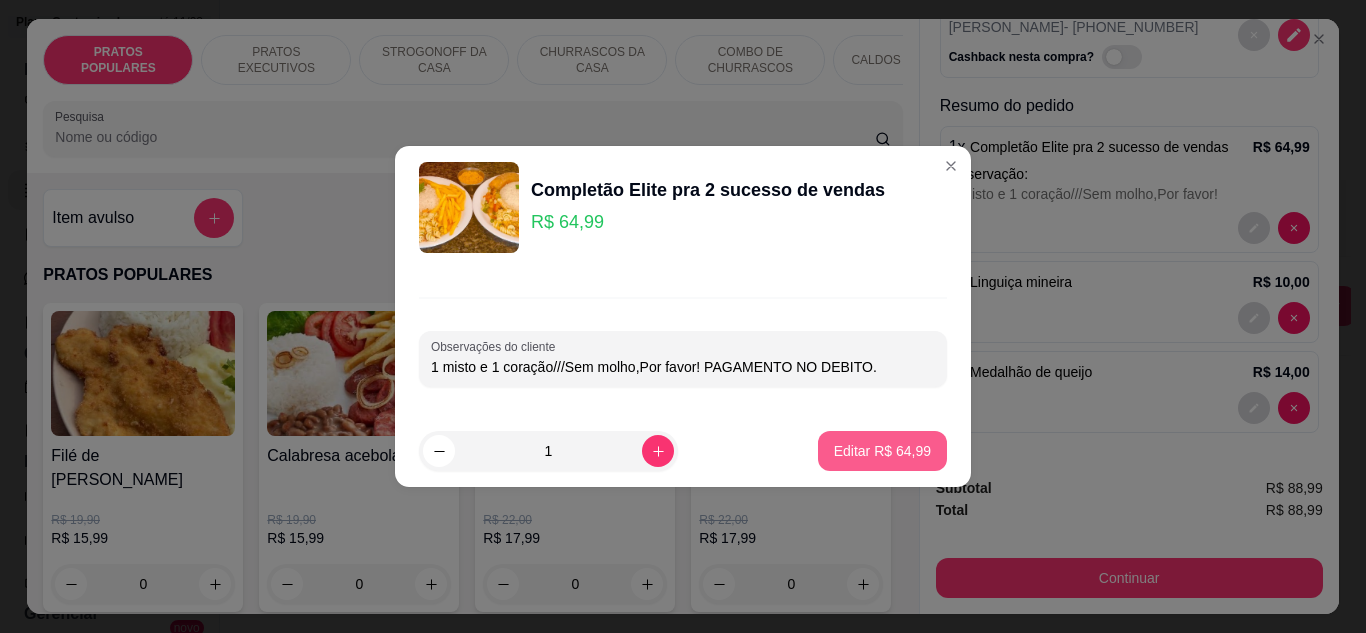 type on "1 misto e 1 coração///Sem molho,Por favor! PAGAMENTO NO DEBITO." 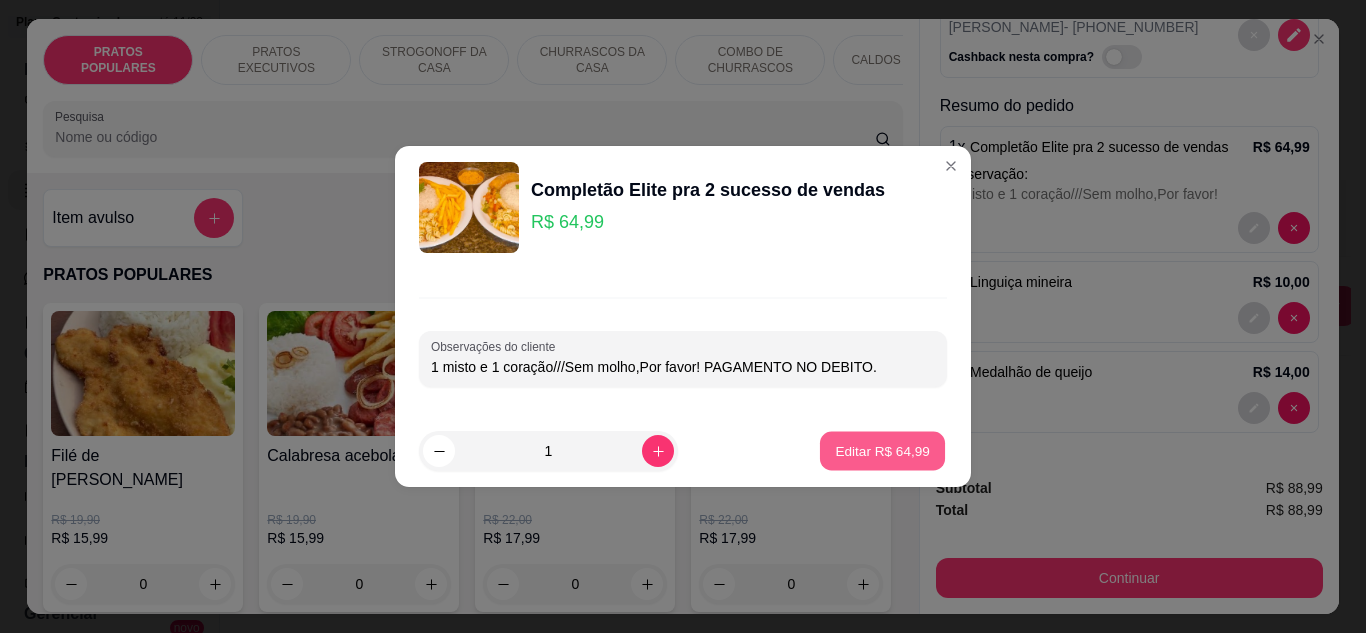 click on "Editar   R$ 64,99" at bounding box center (882, 451) 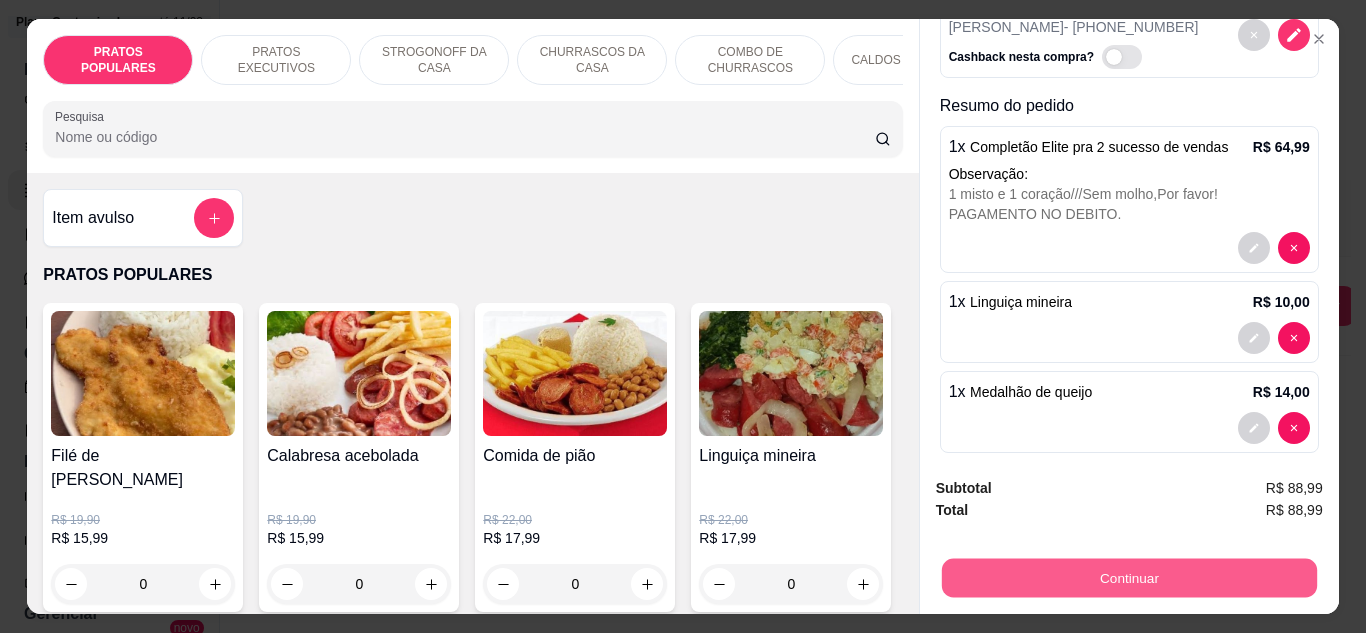 click on "Continuar" at bounding box center [1128, 578] 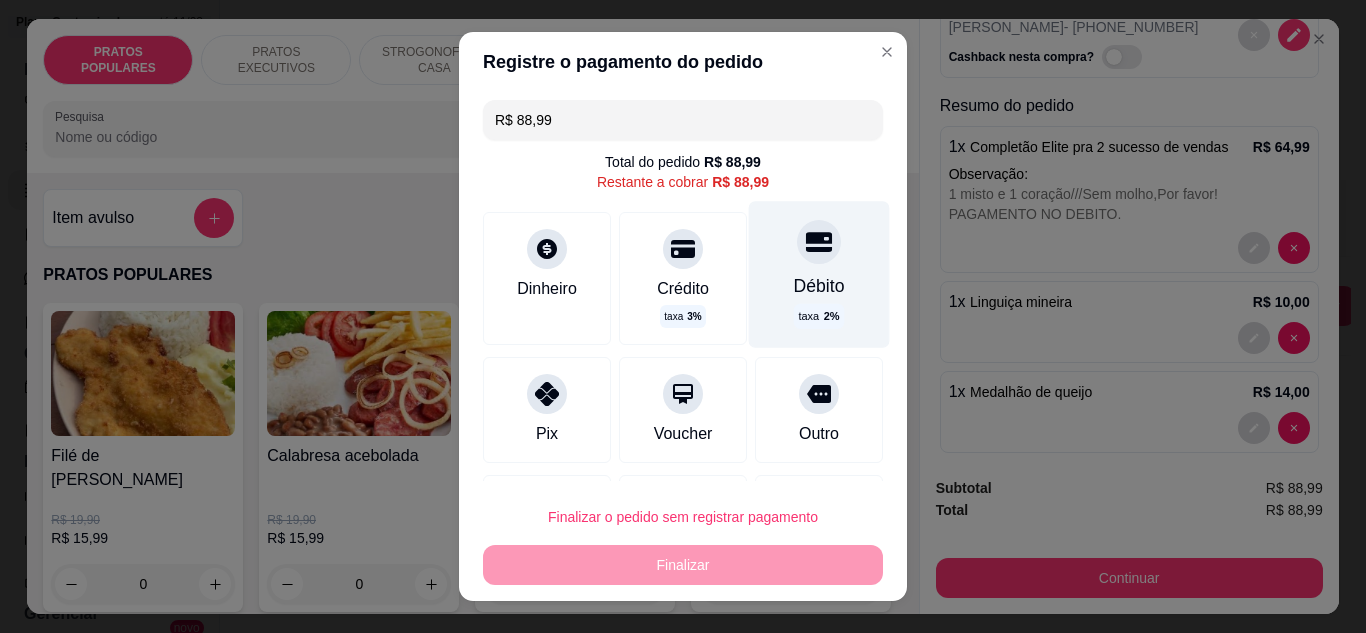 click on "Débito taxa   2 %" at bounding box center [819, 274] 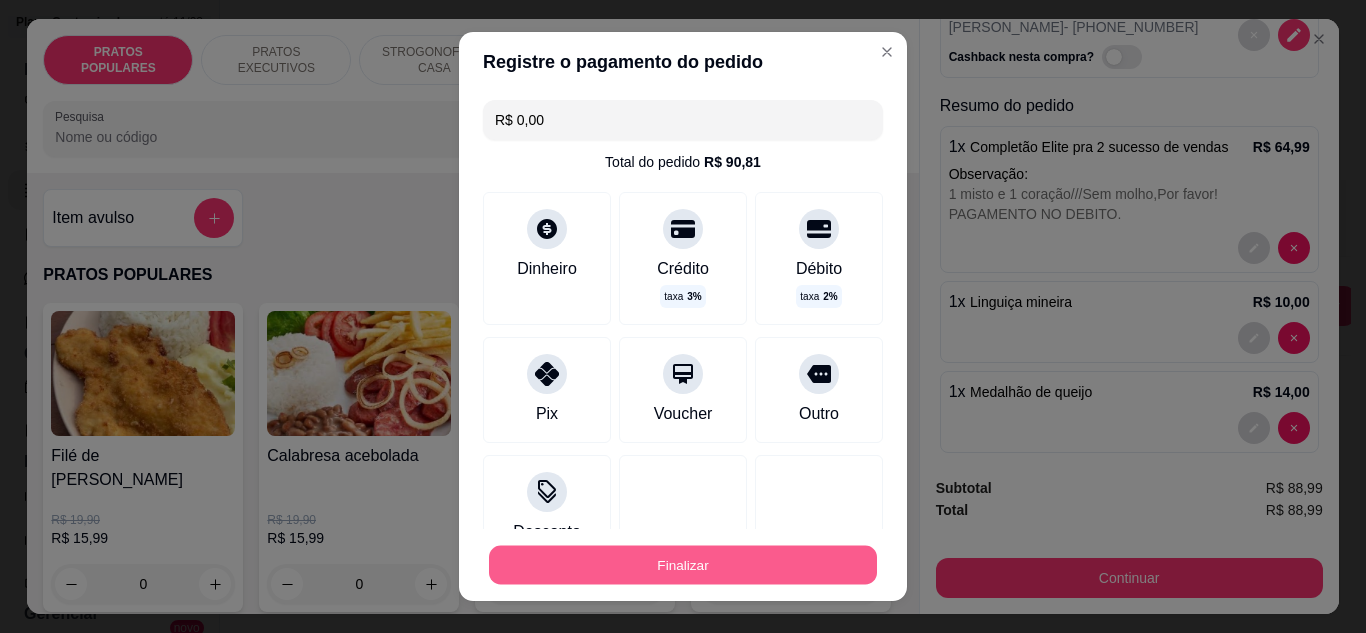 click on "Finalizar" at bounding box center [683, 565] 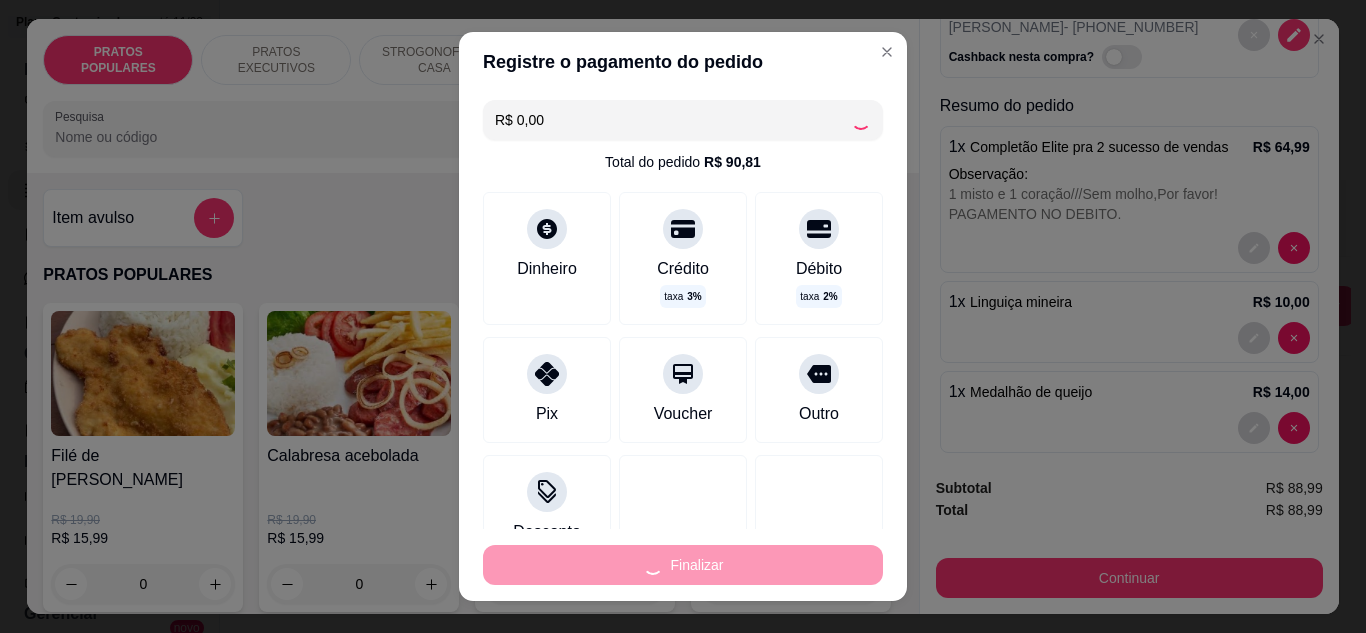 type on "0" 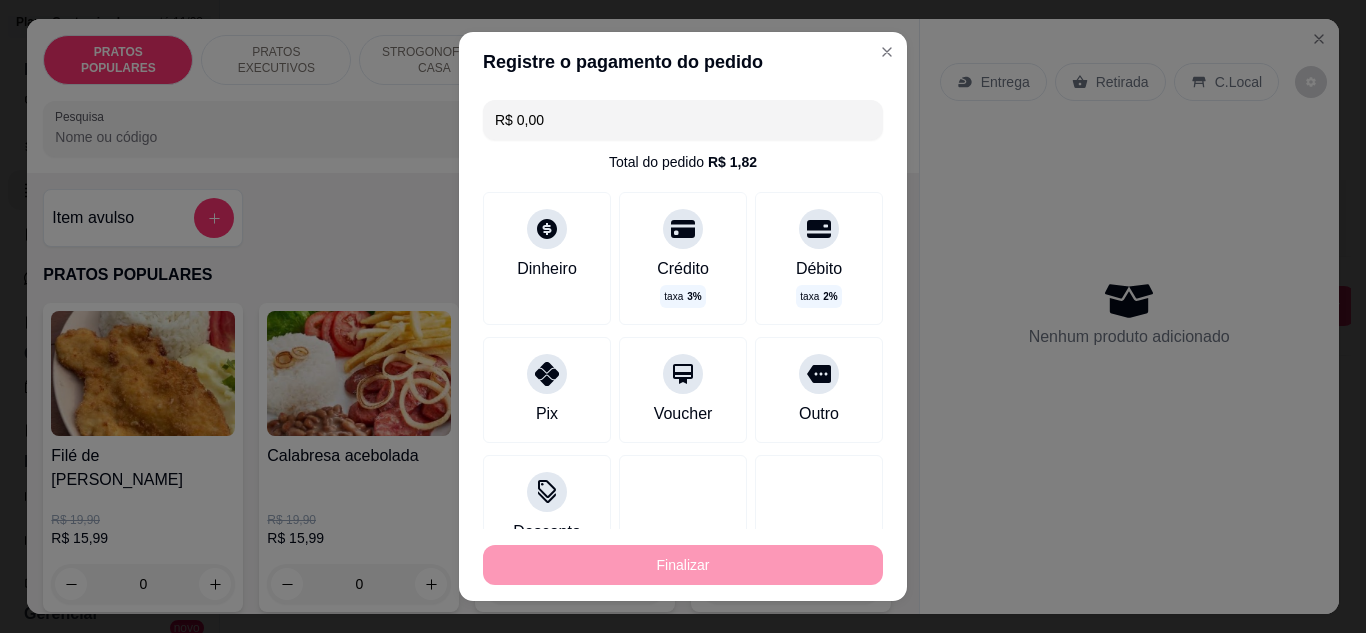 type on "-R$ 88,99" 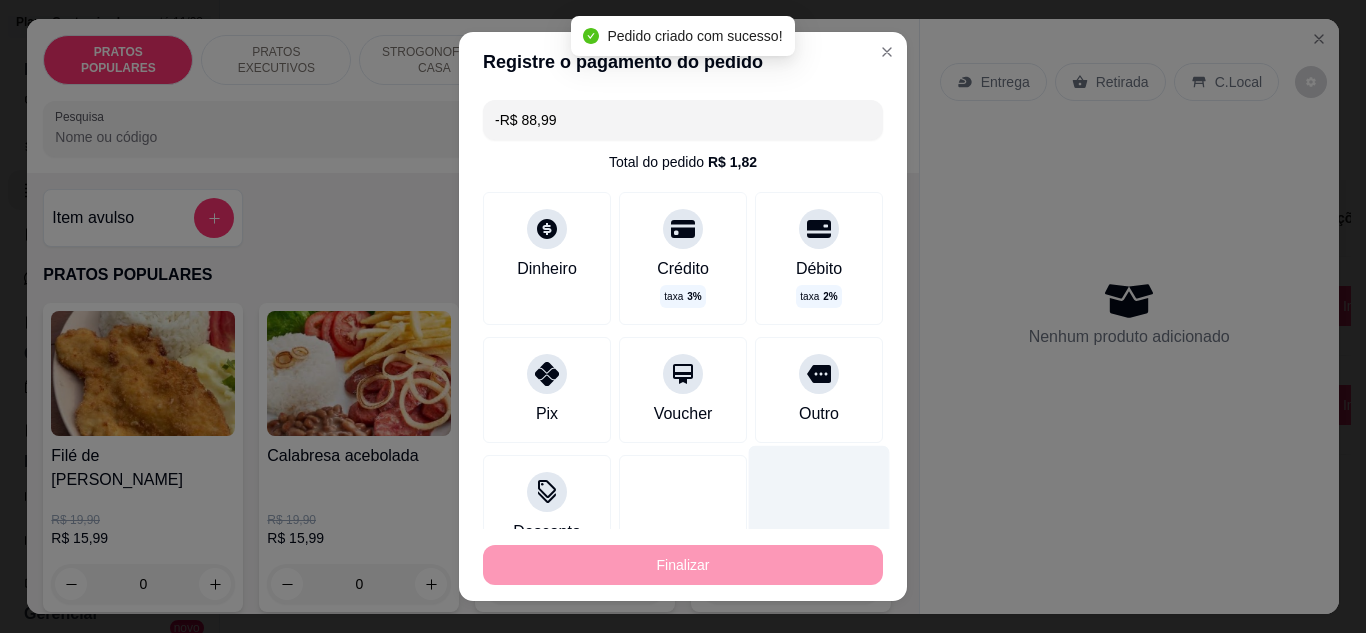 scroll, scrollTop: 0, scrollLeft: 0, axis: both 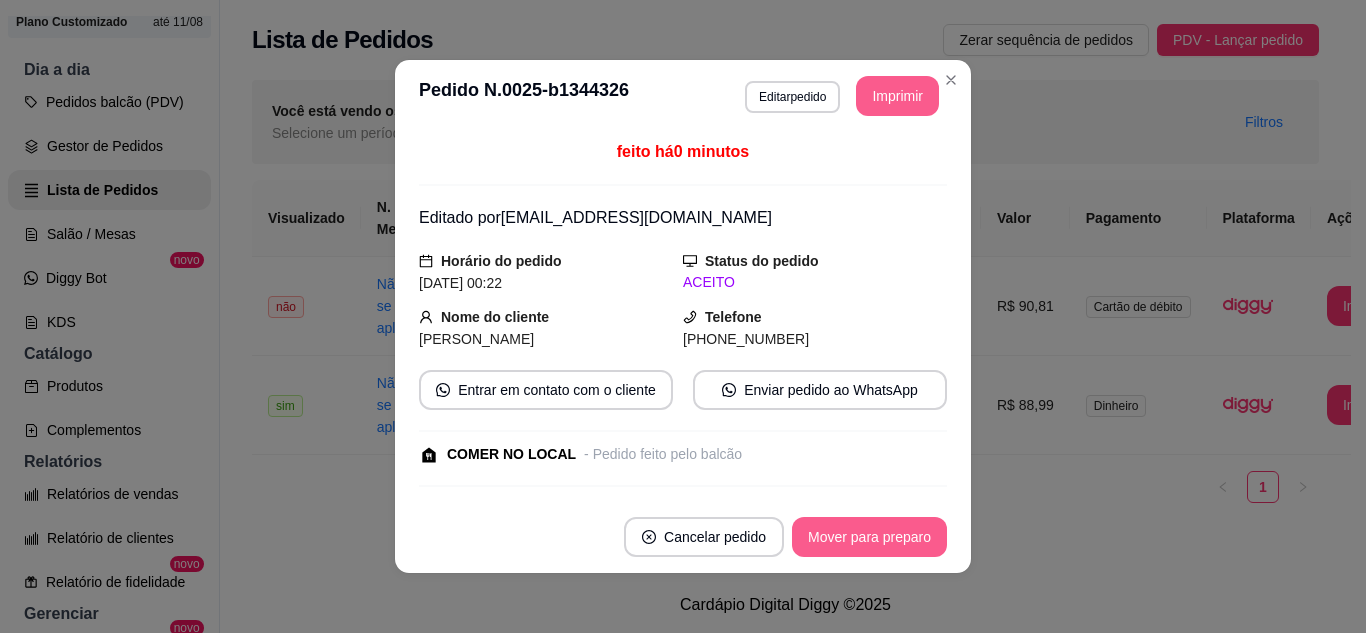 click on "Mover para preparo" at bounding box center (869, 537) 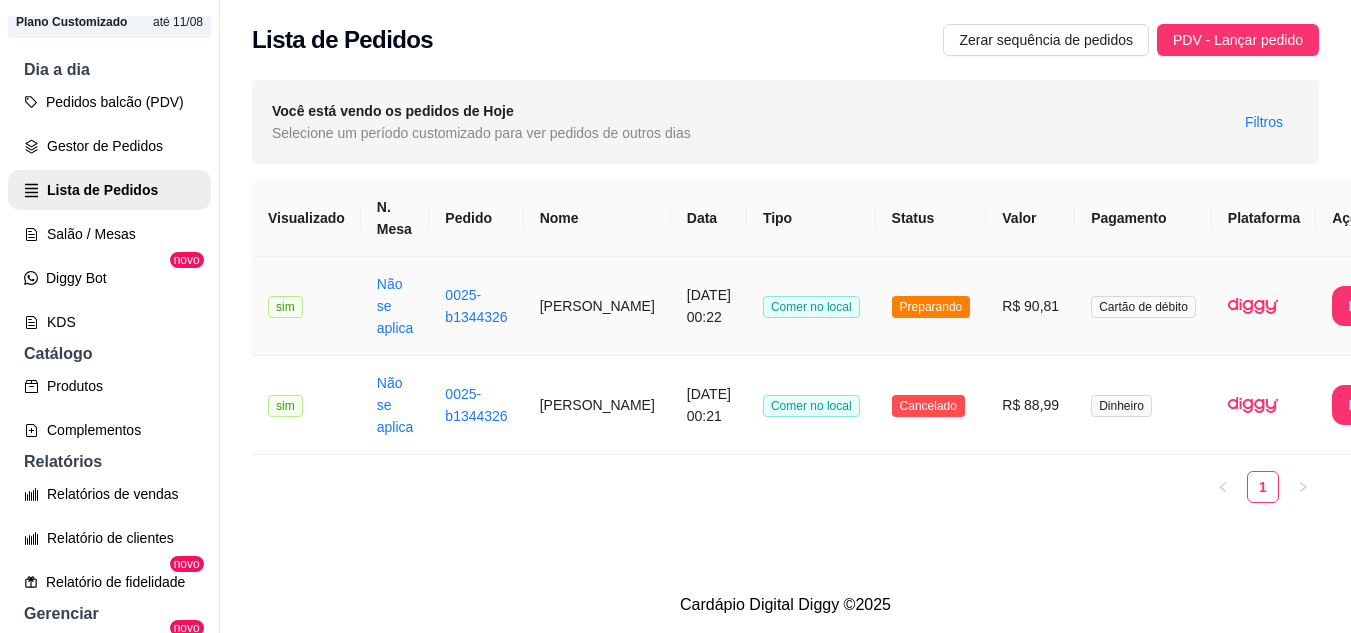click at bounding box center (1264, 306) 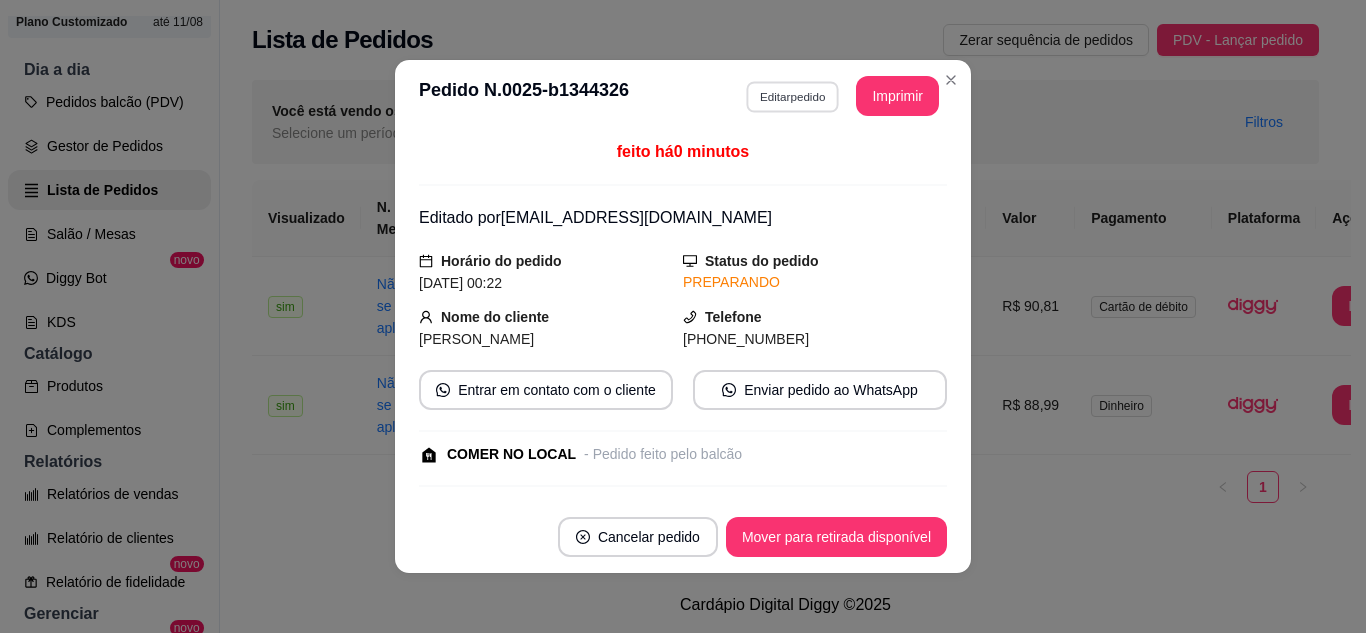 click on "Editar  pedido" at bounding box center (792, 96) 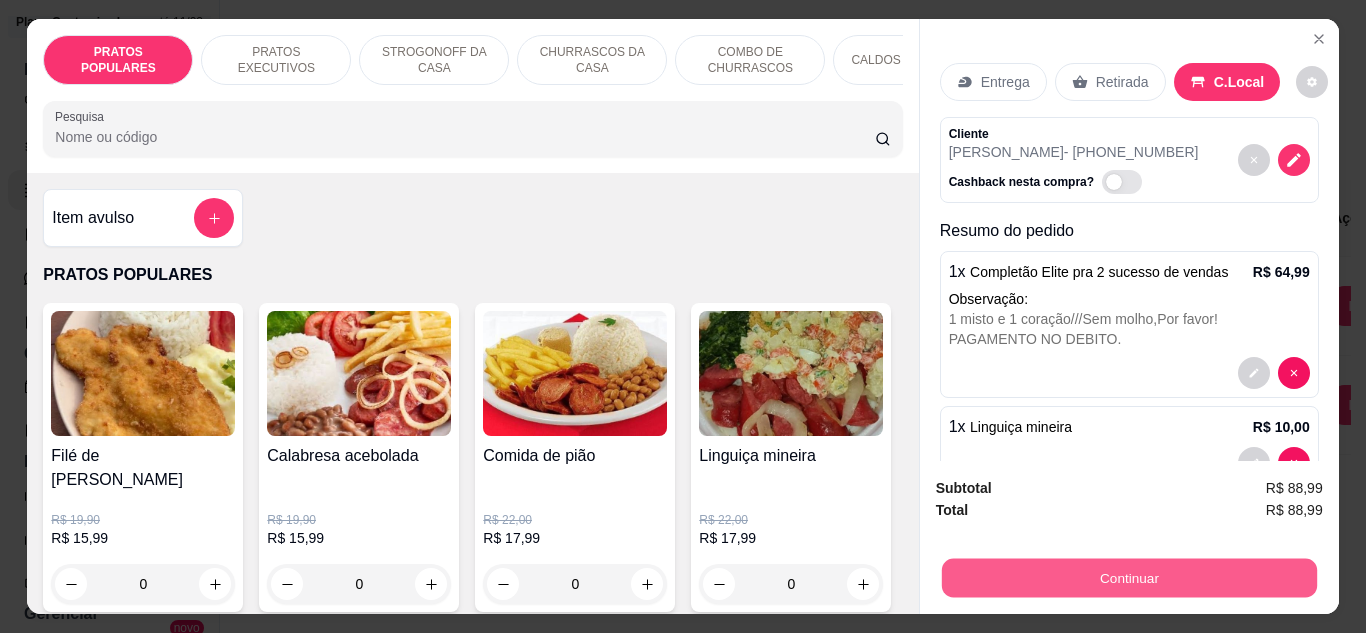 click on "Continuar" at bounding box center (1128, 578) 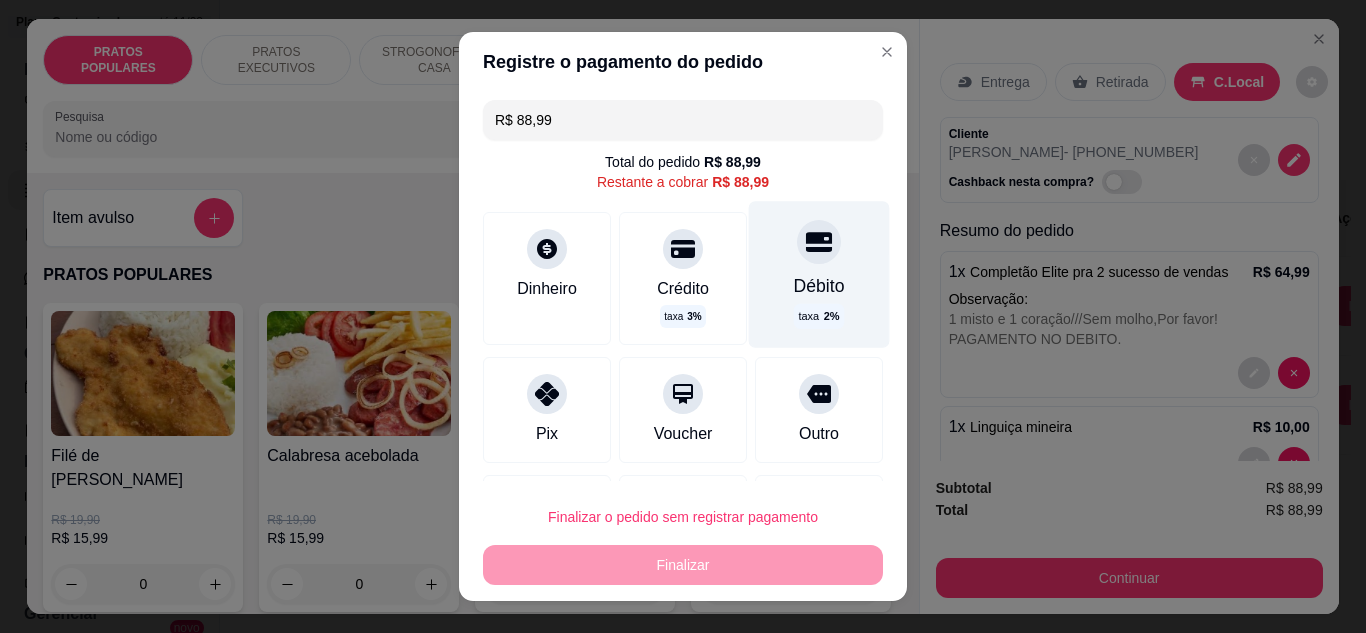 click on "Débito taxa   2 %" at bounding box center (819, 274) 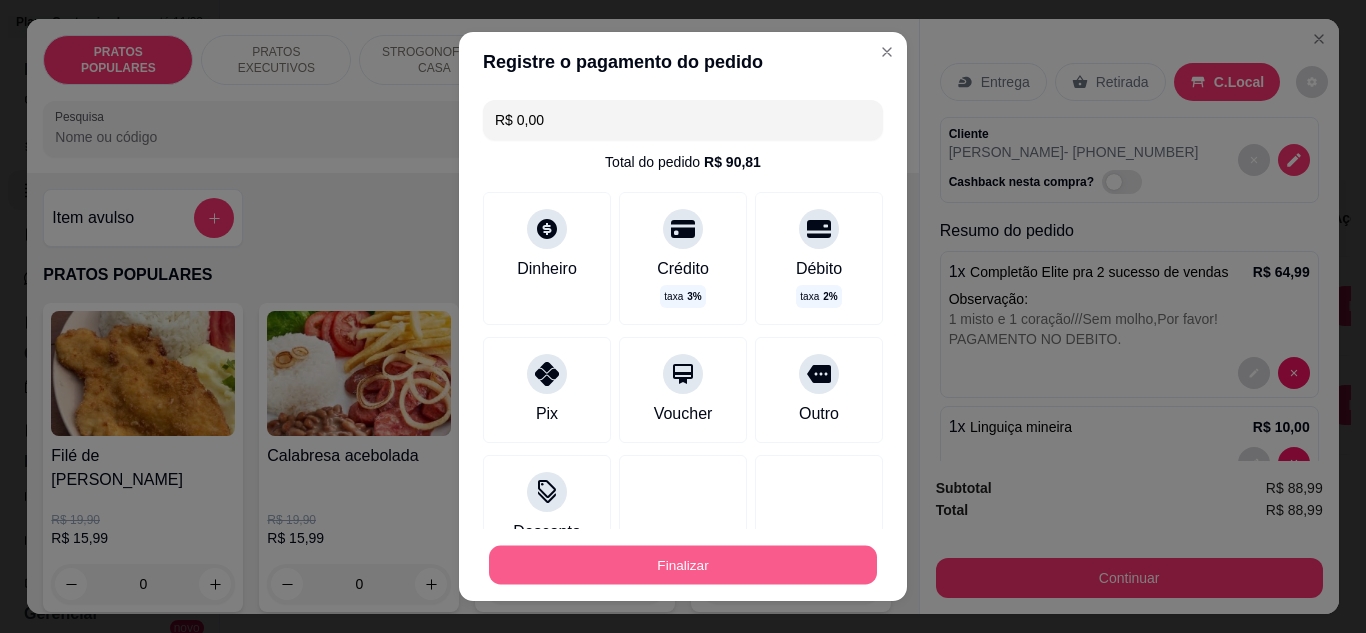 click on "Finalizar" at bounding box center [683, 565] 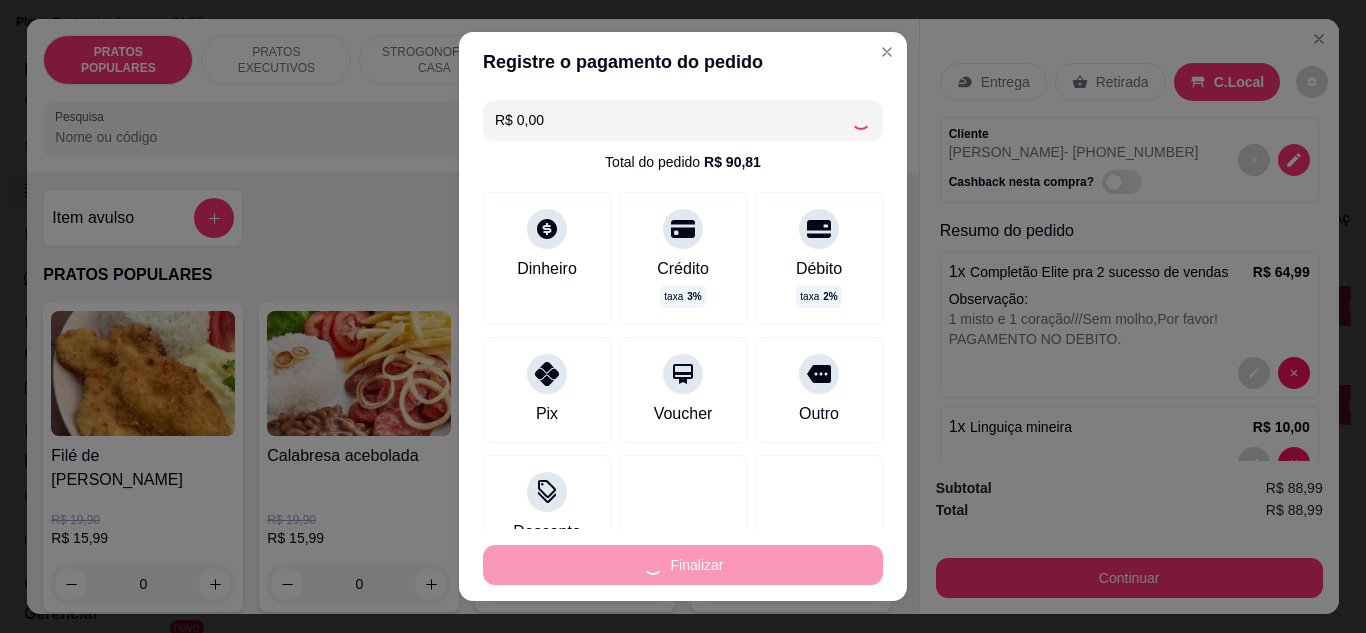 type on "0" 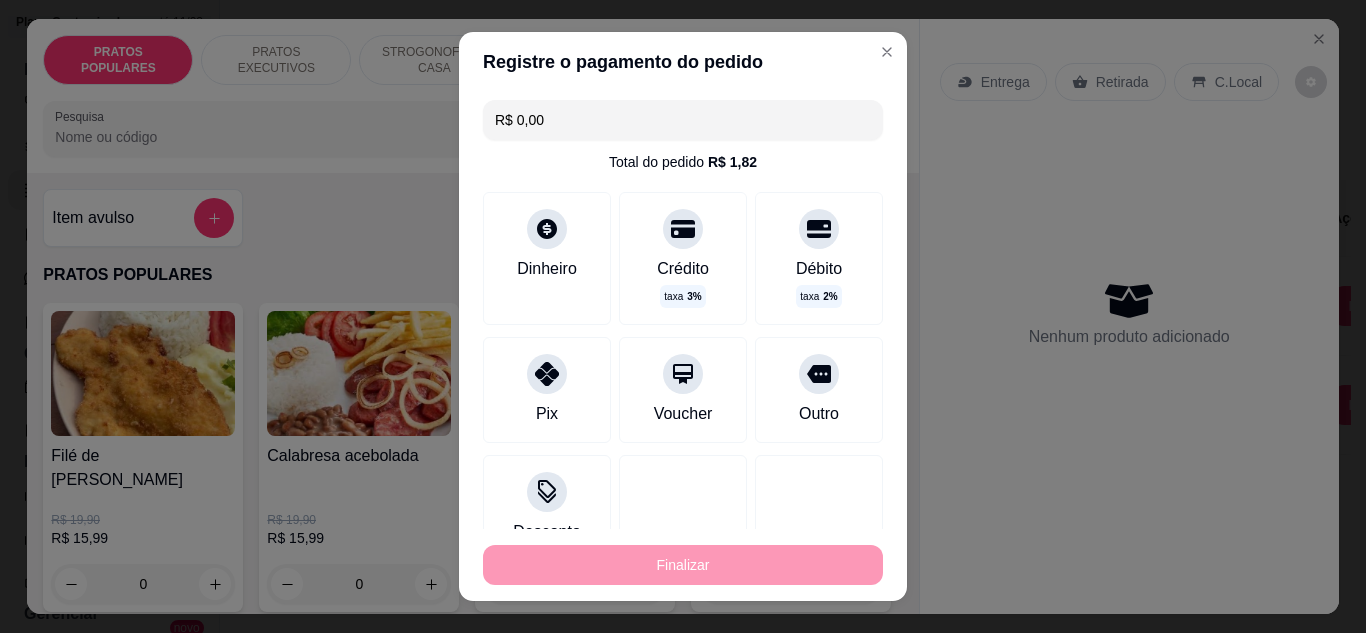 type on "-R$ 88,99" 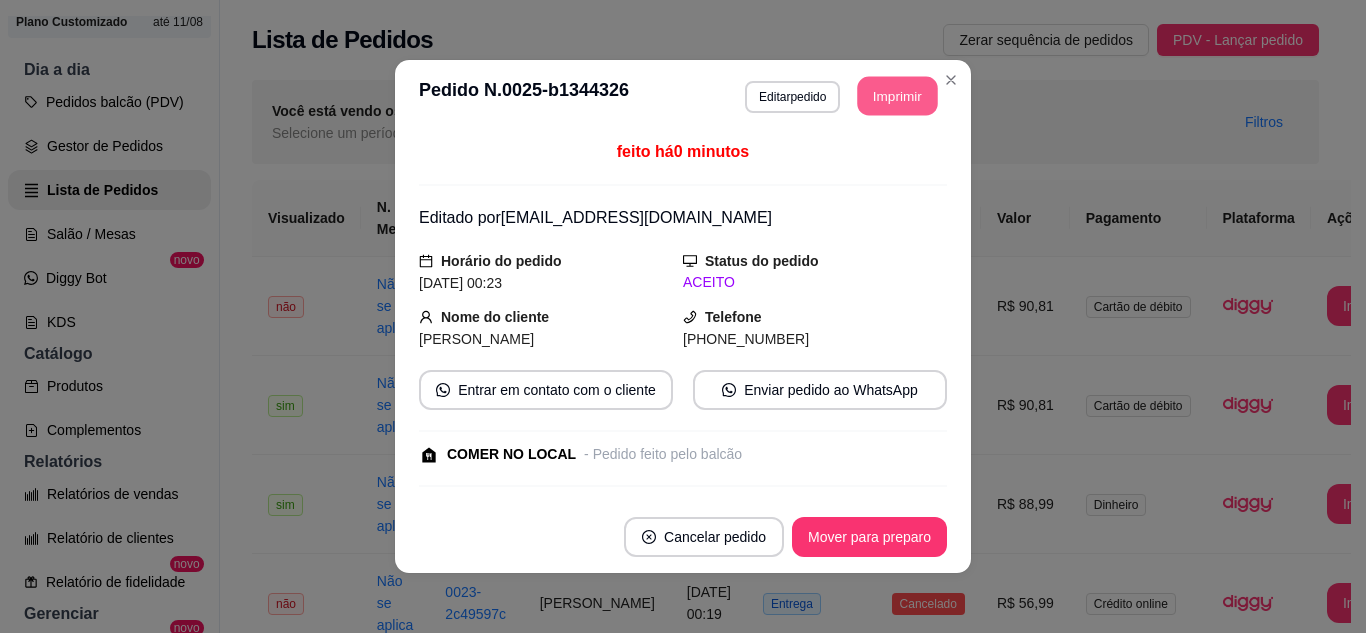 click on "Imprimir" at bounding box center [898, 96] 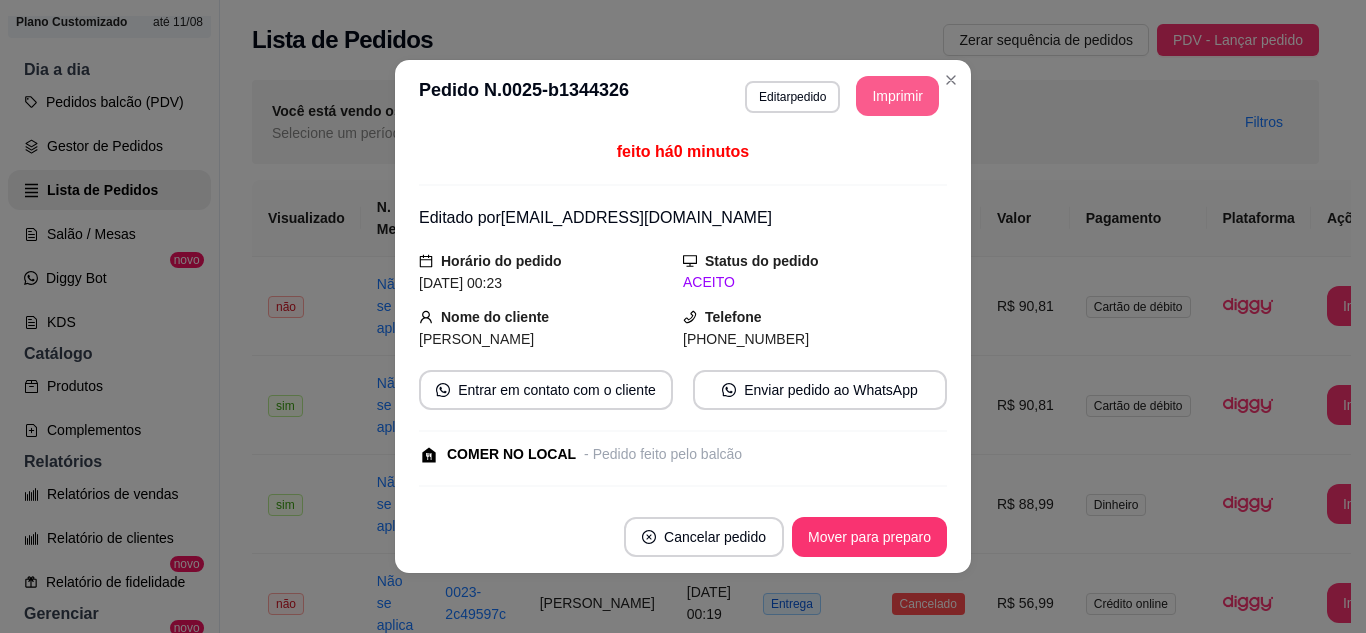 scroll, scrollTop: 0, scrollLeft: 0, axis: both 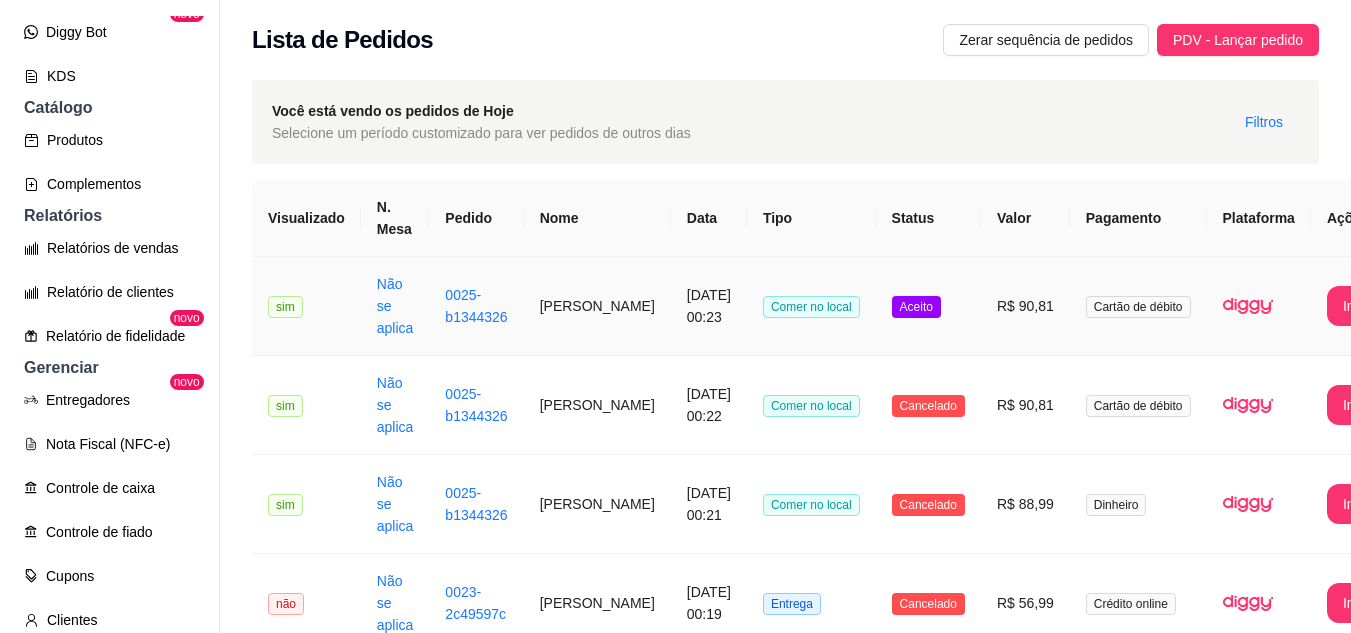 click on "Aceito" at bounding box center (928, 306) 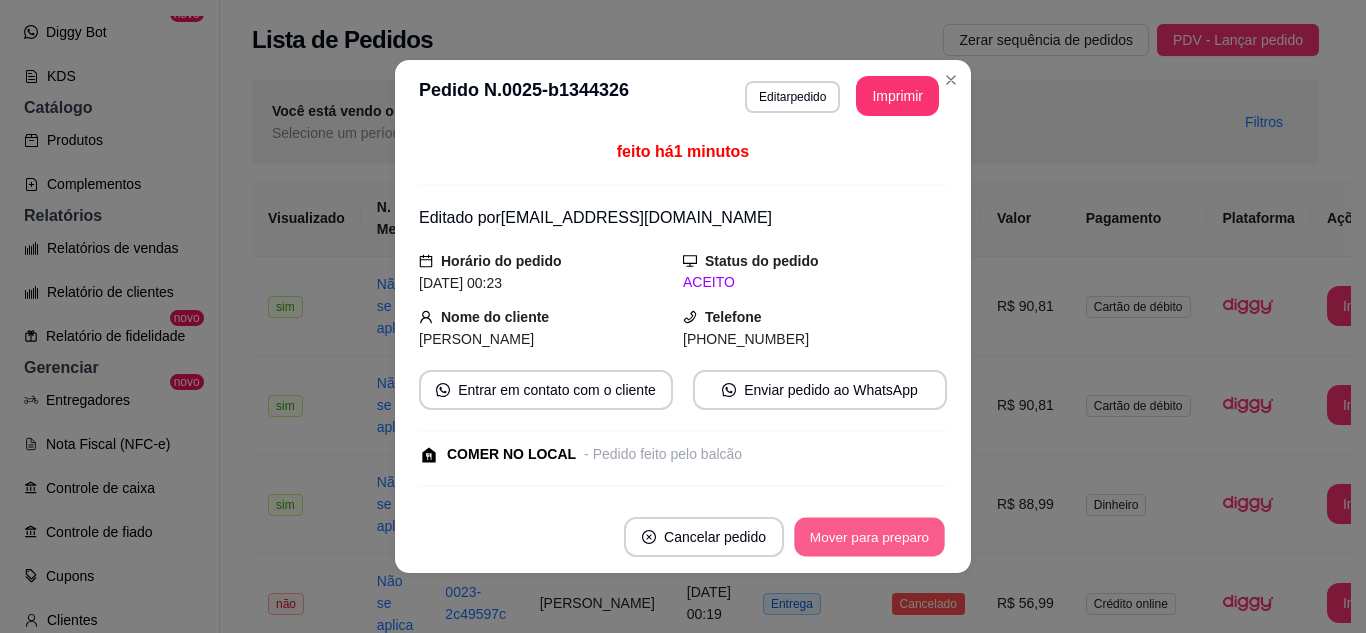 click on "Mover para preparo" at bounding box center [869, 537] 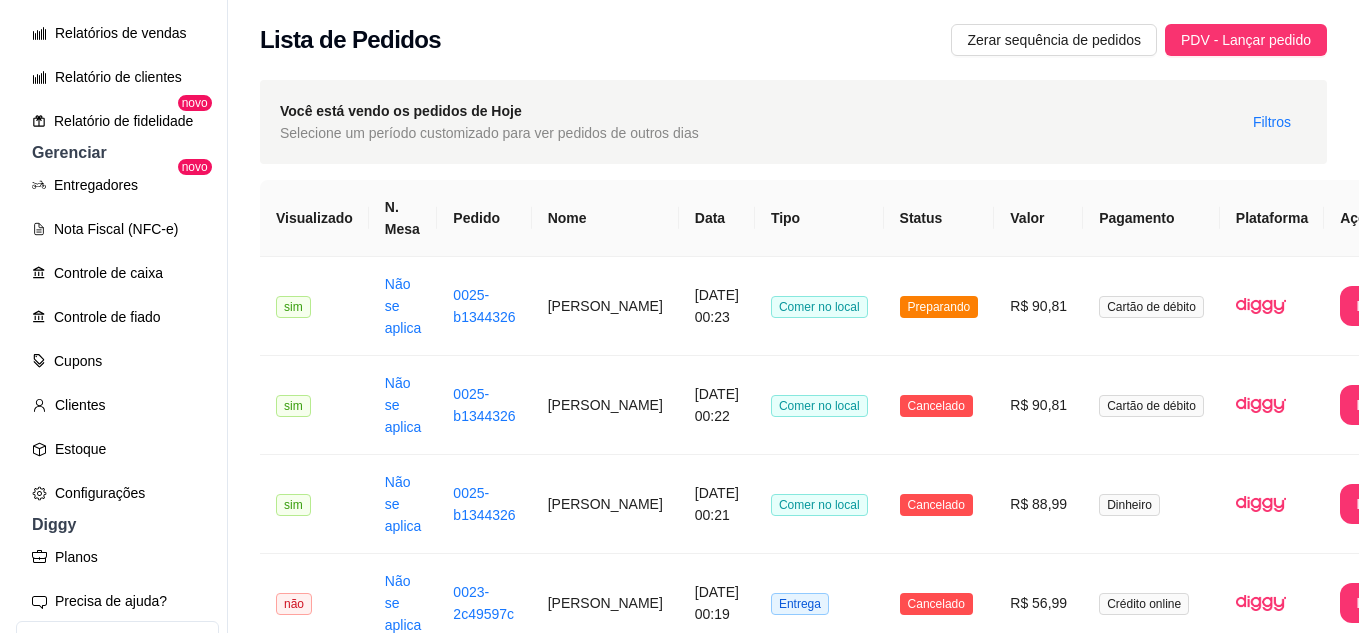scroll, scrollTop: 671, scrollLeft: 0, axis: vertical 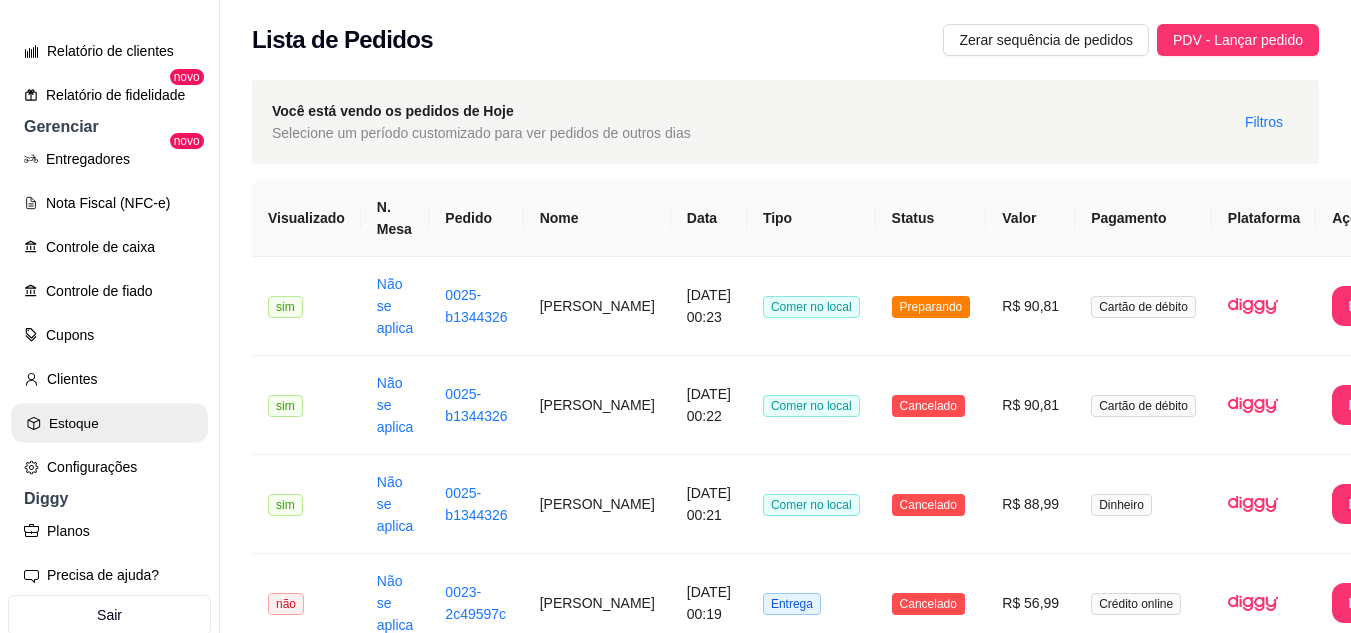 click on "Estoque" at bounding box center (109, 423) 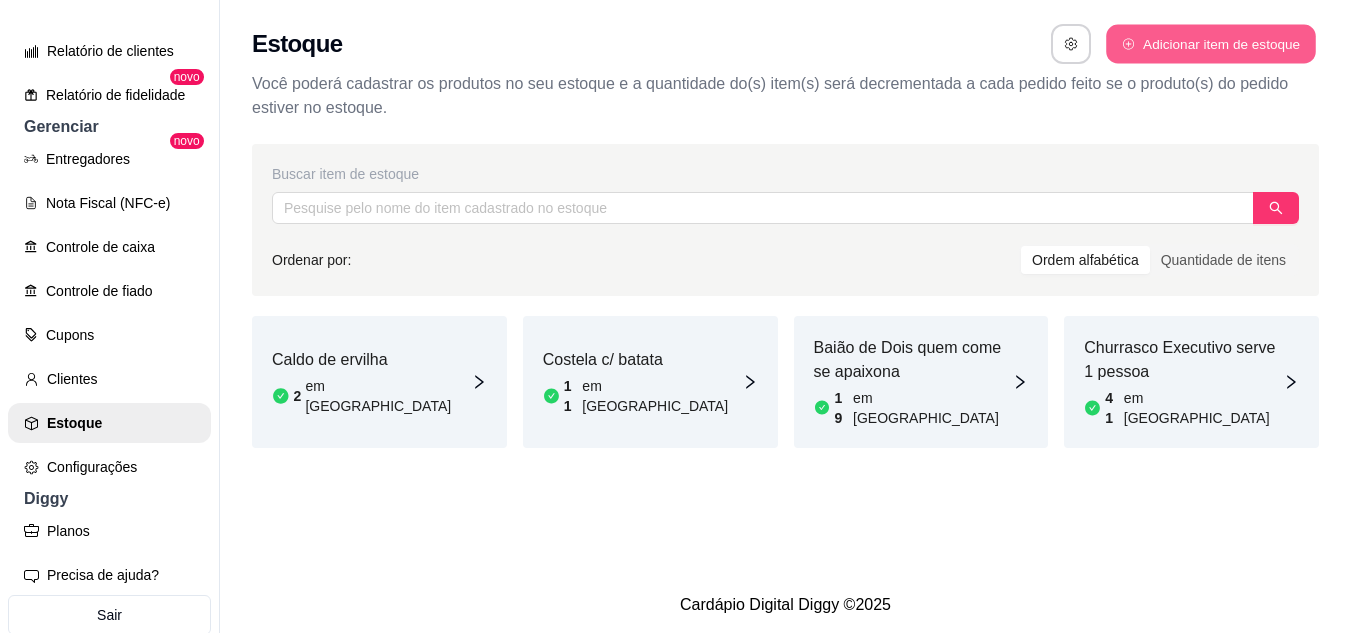 click on "Adicionar item de estoque" at bounding box center [1210, 44] 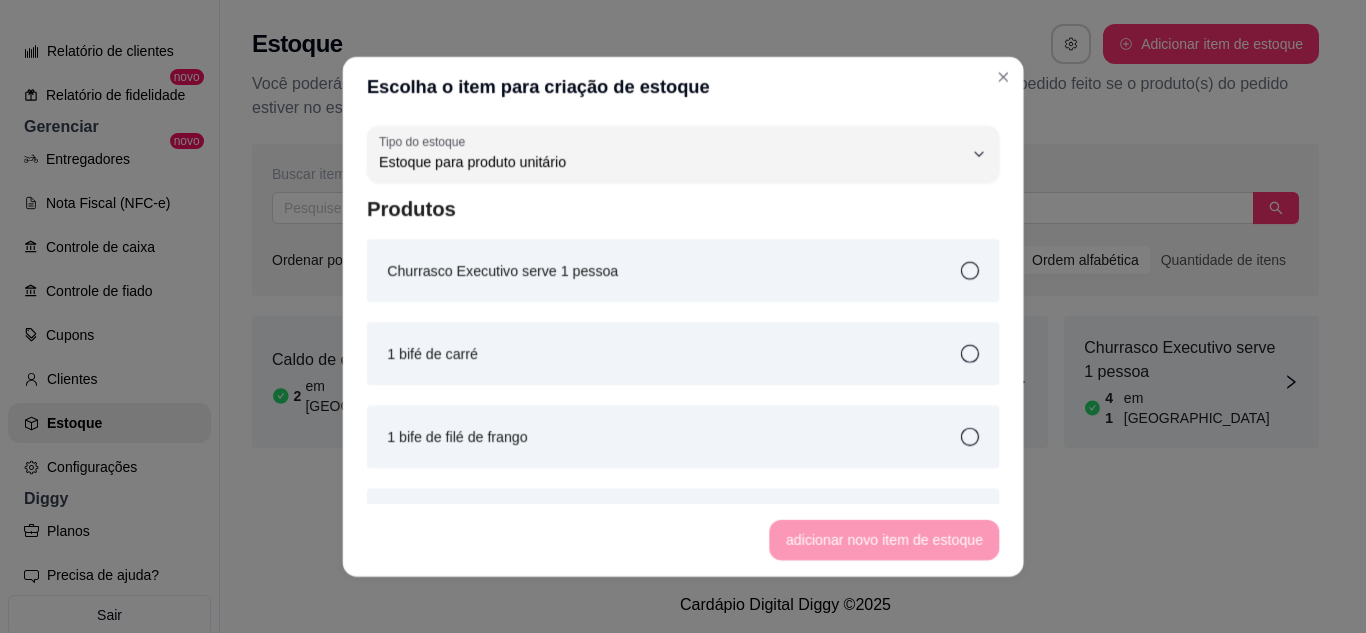 scroll, scrollTop: 19, scrollLeft: 0, axis: vertical 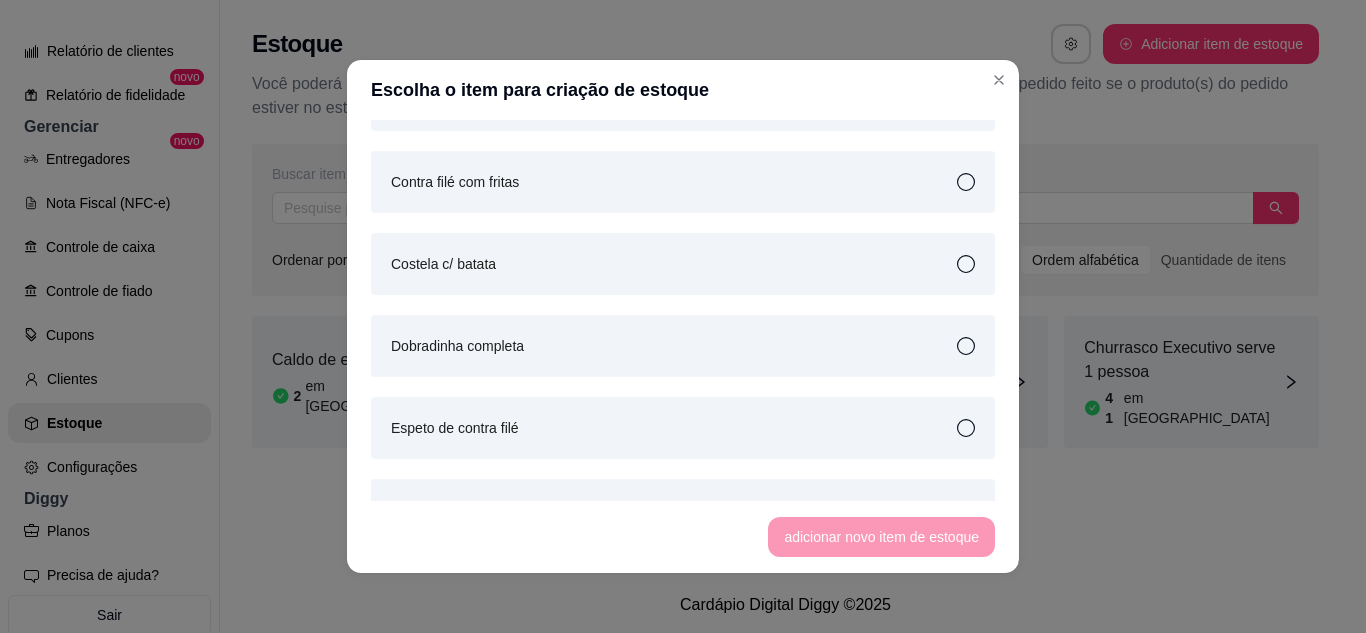 click 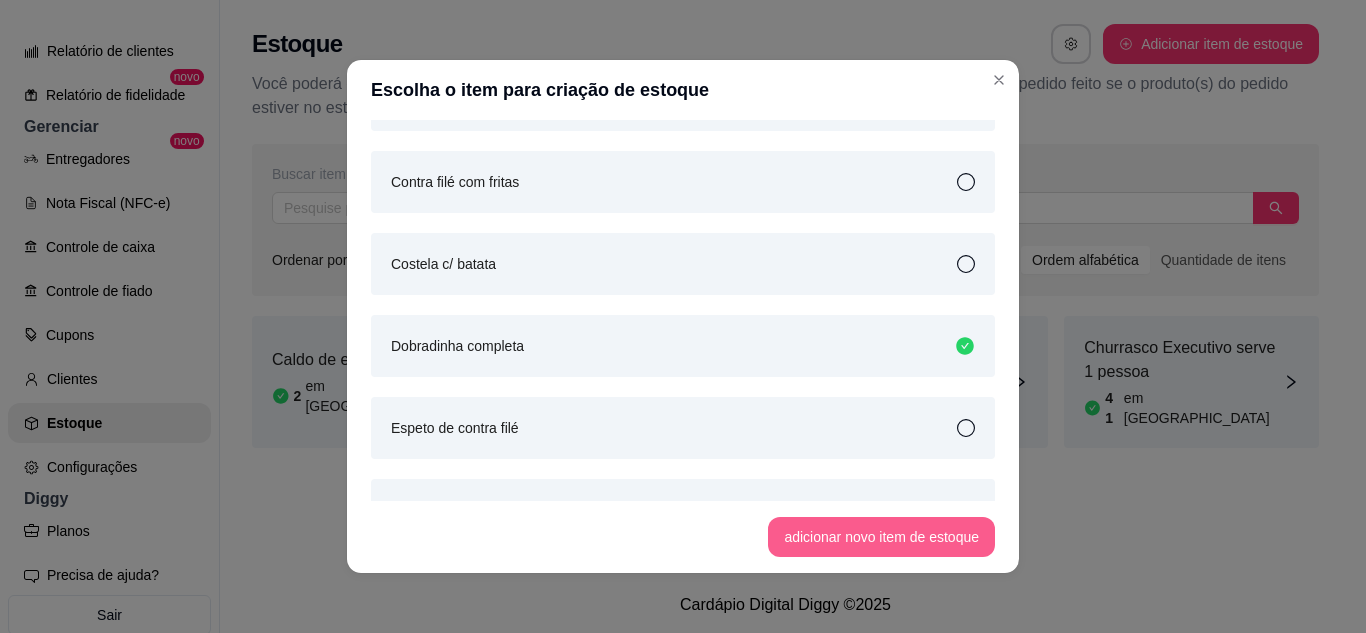 click on "adicionar novo item de estoque" at bounding box center (881, 537) 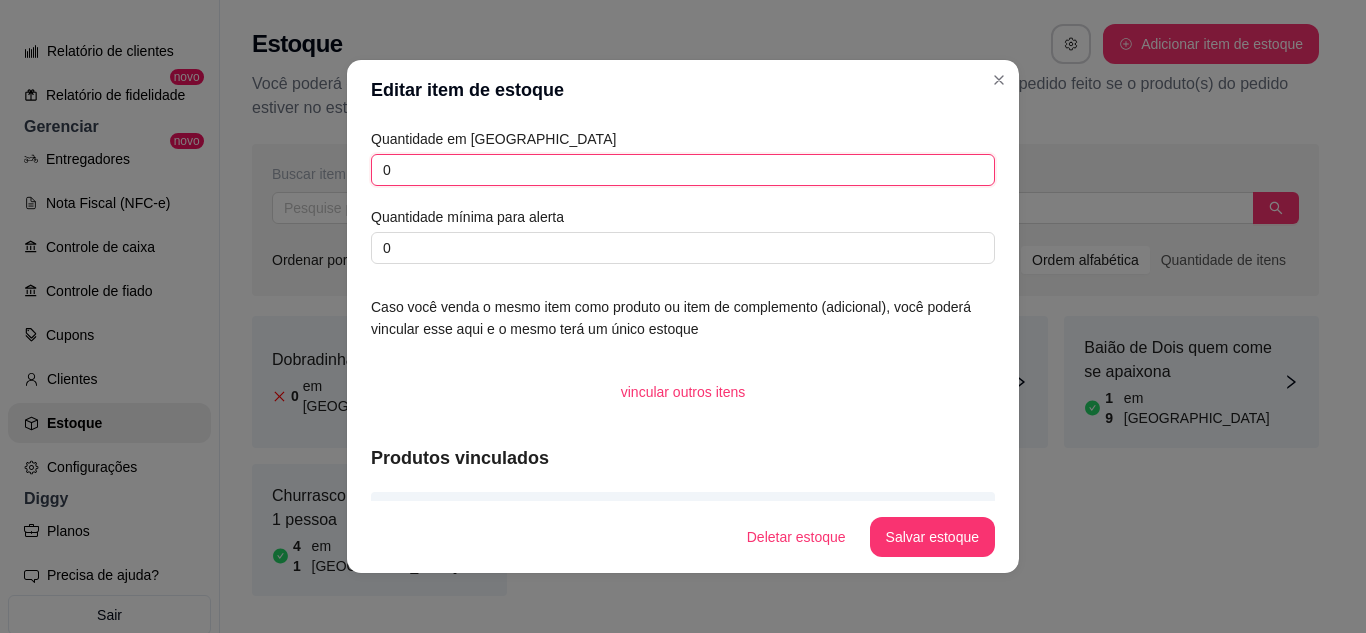 click on "0" at bounding box center [683, 170] 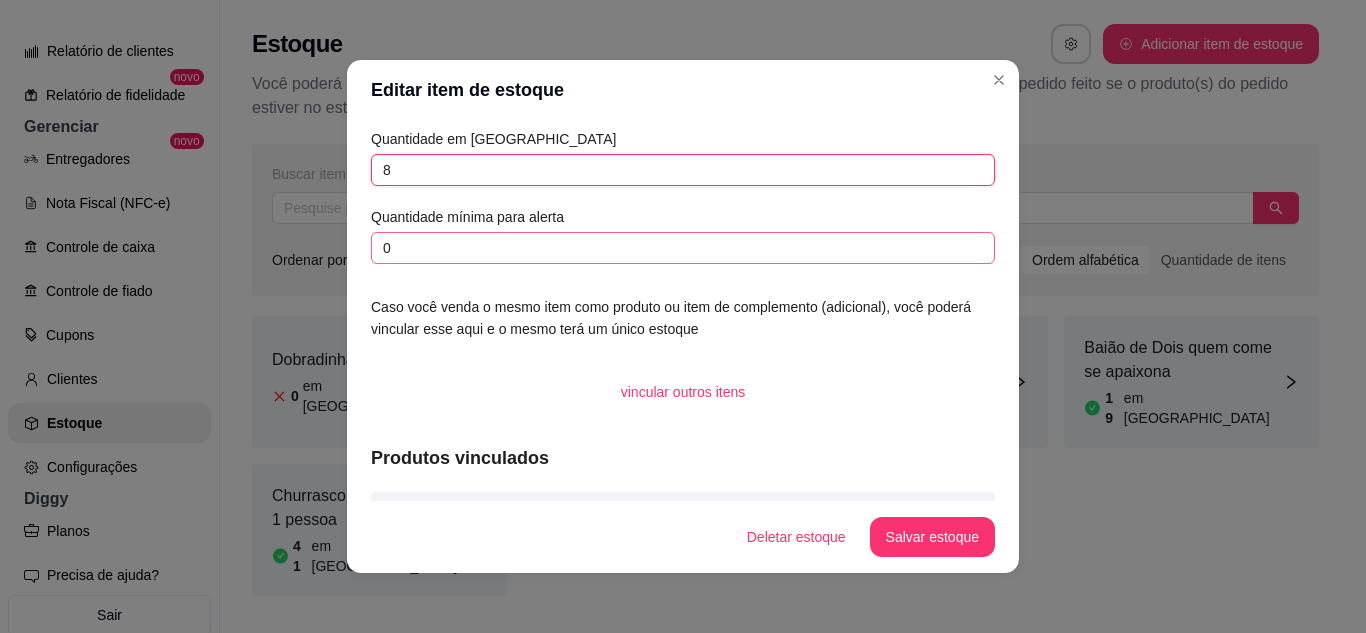 type on "8" 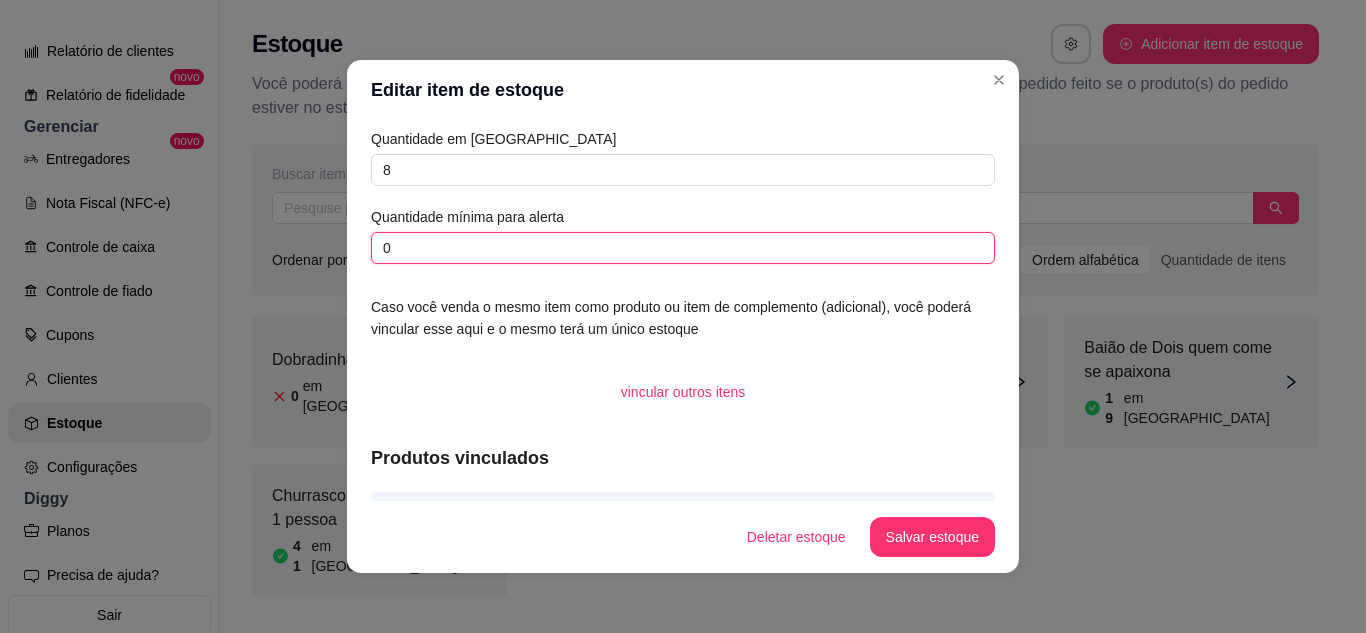 click on "0" at bounding box center (683, 248) 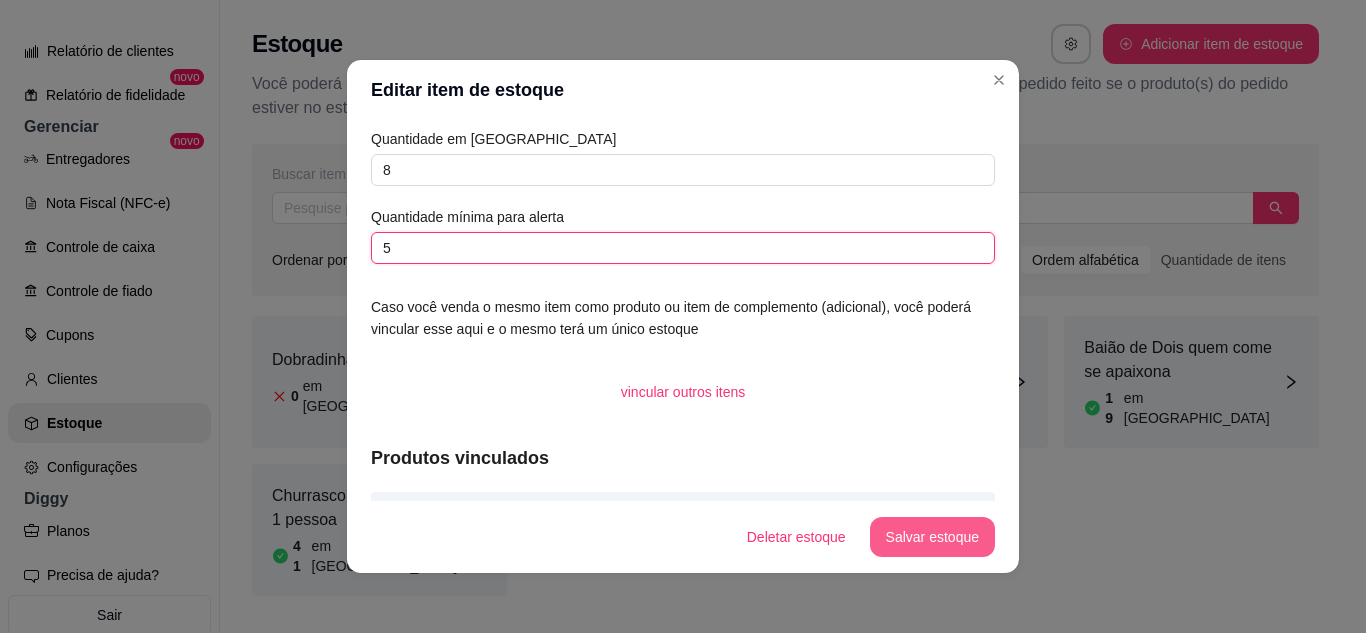 type on "5" 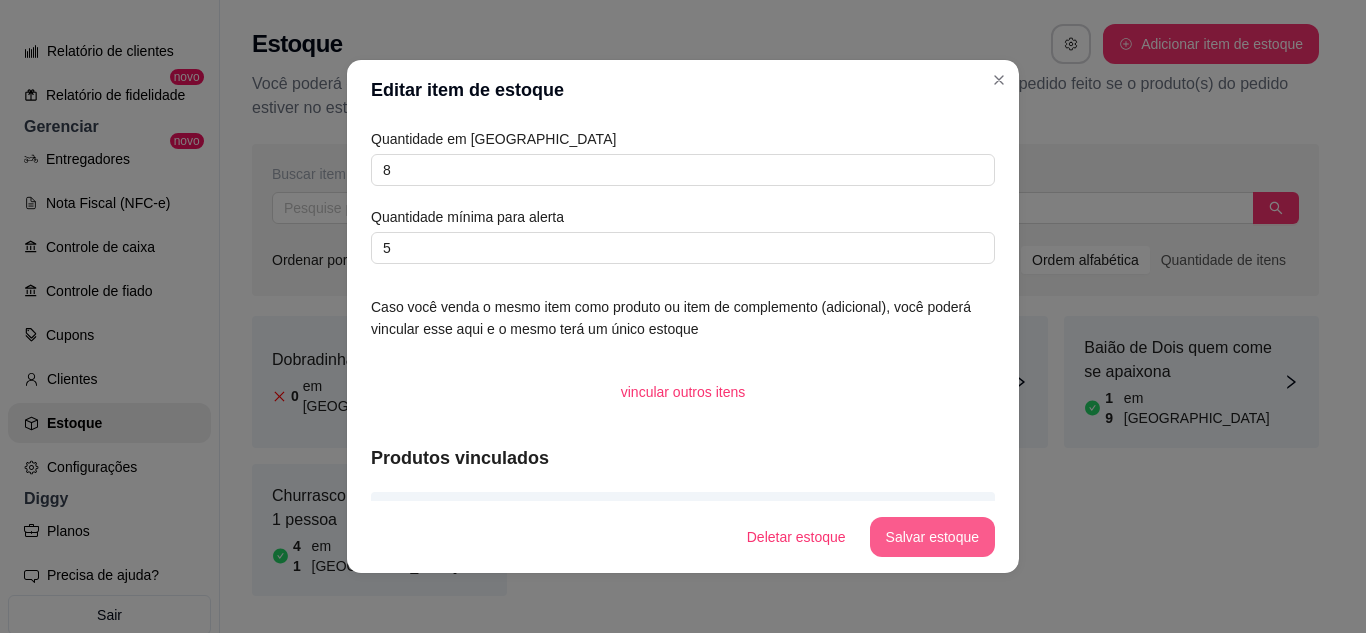 click on "Salvar estoque" at bounding box center [932, 537] 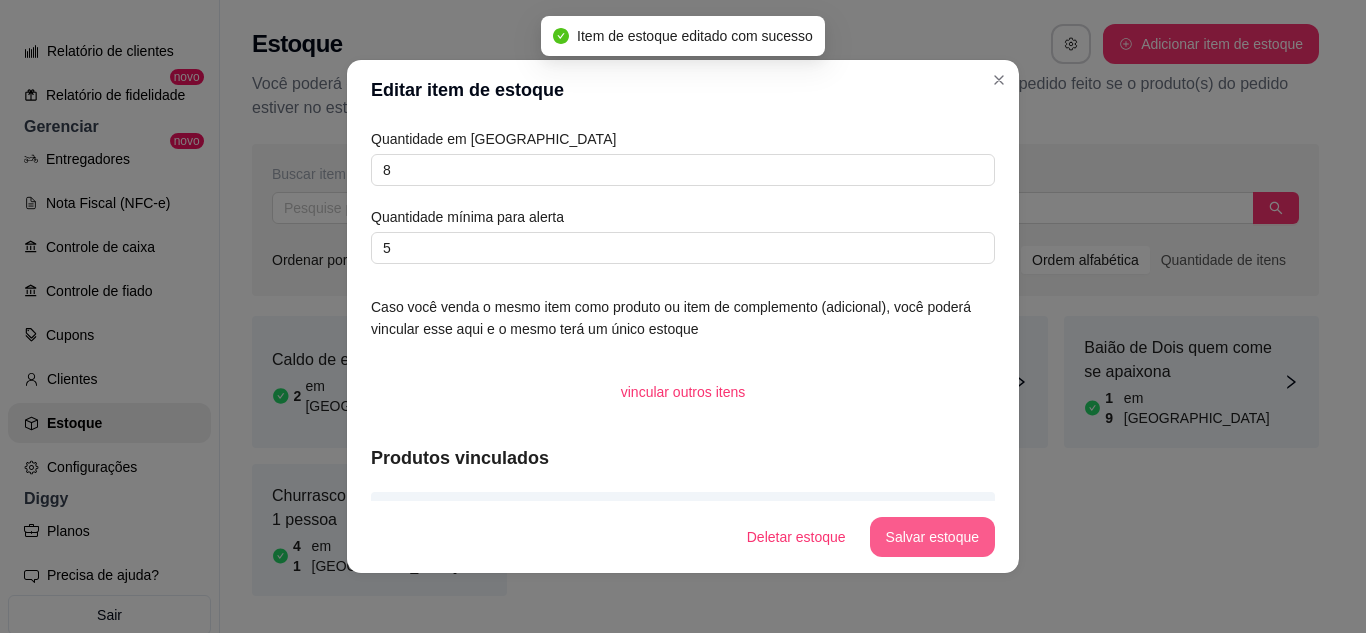 click on "Salvar estoque" at bounding box center (932, 537) 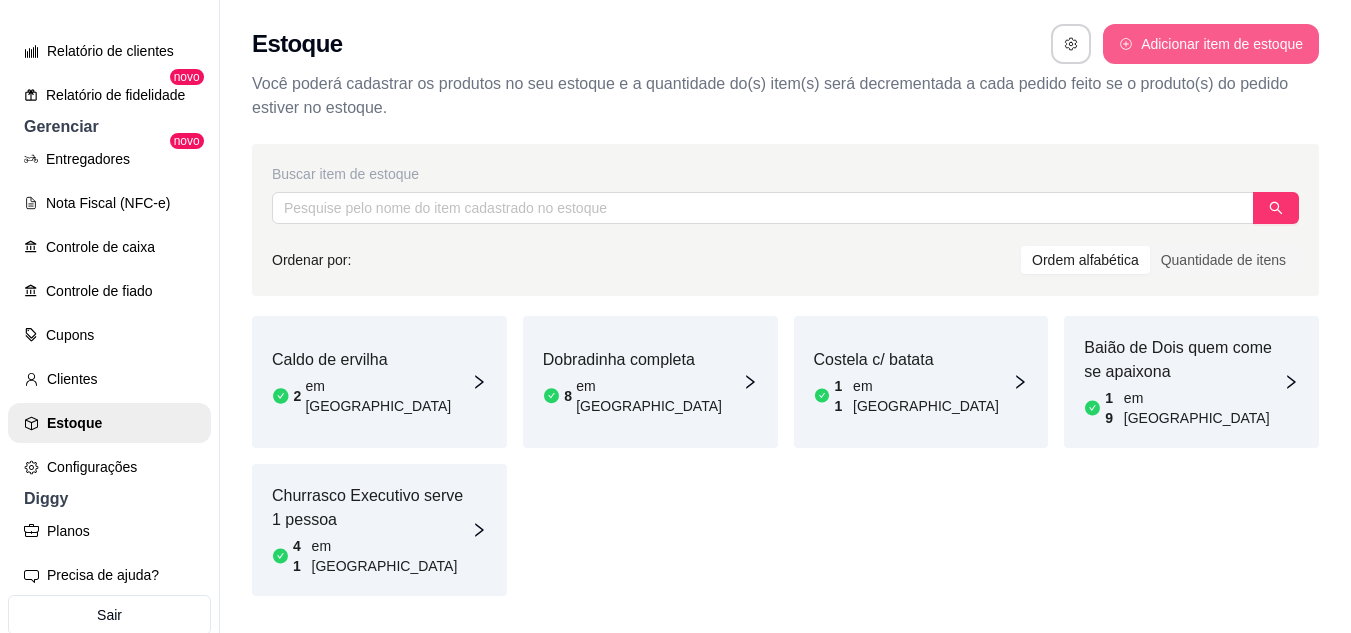 drag, startPoint x: 1100, startPoint y: 22, endPoint x: 1112, endPoint y: 33, distance: 16.27882 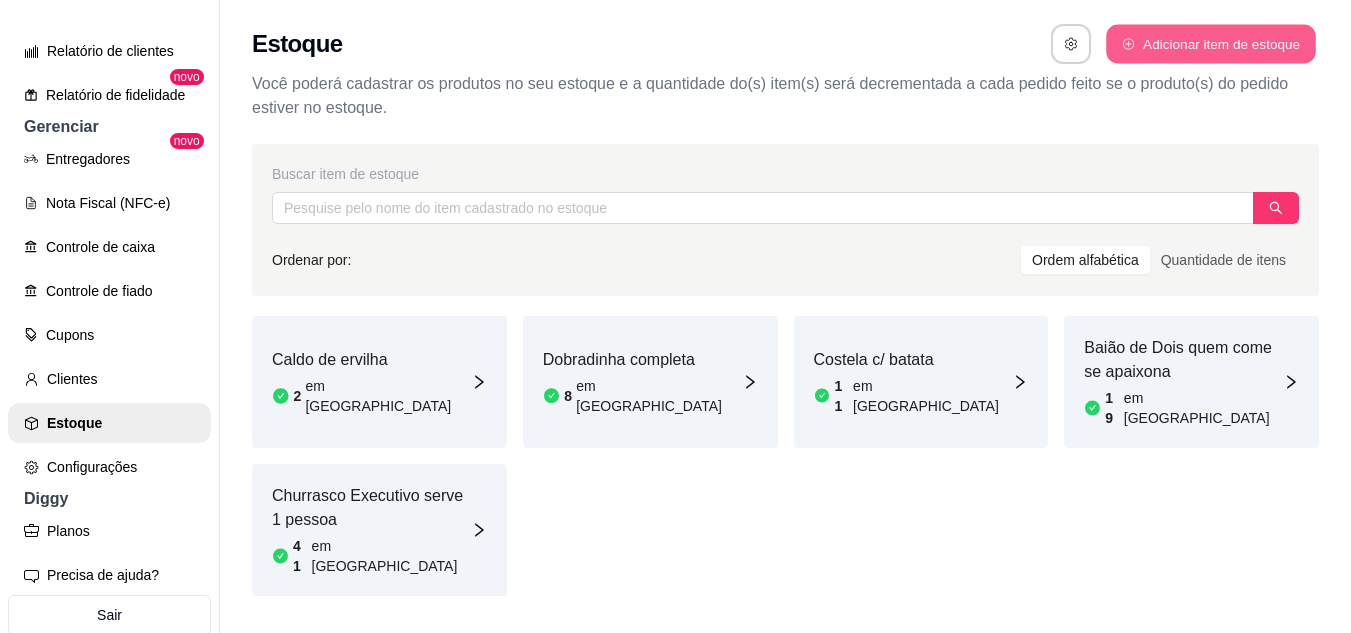 click on "Adicionar item de estoque" at bounding box center (1210, 44) 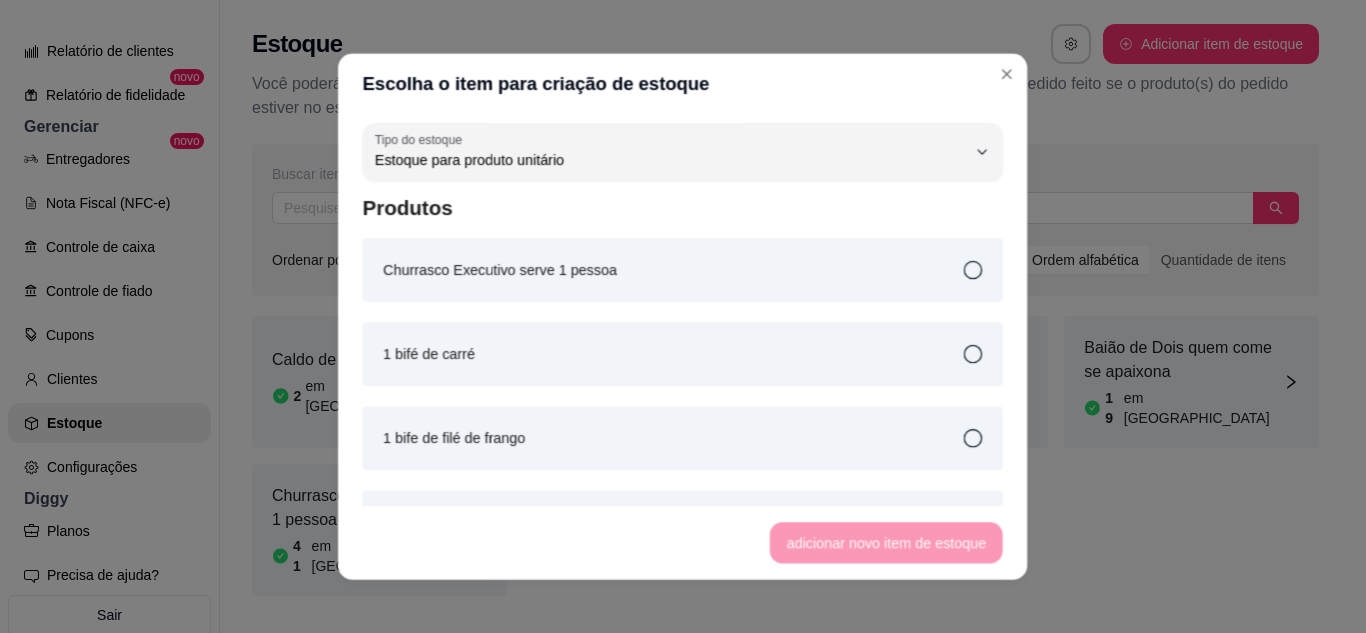 scroll, scrollTop: 19, scrollLeft: 0, axis: vertical 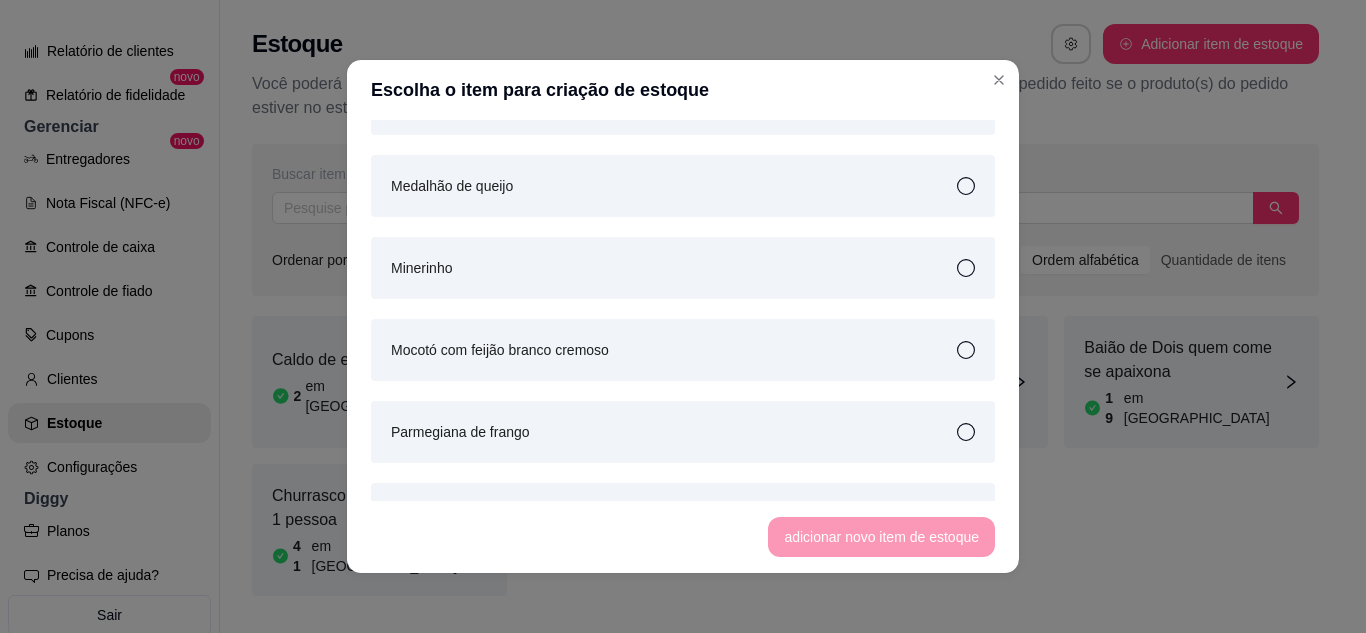 click on "Mocotó  com feijão branco cremoso" at bounding box center (683, 350) 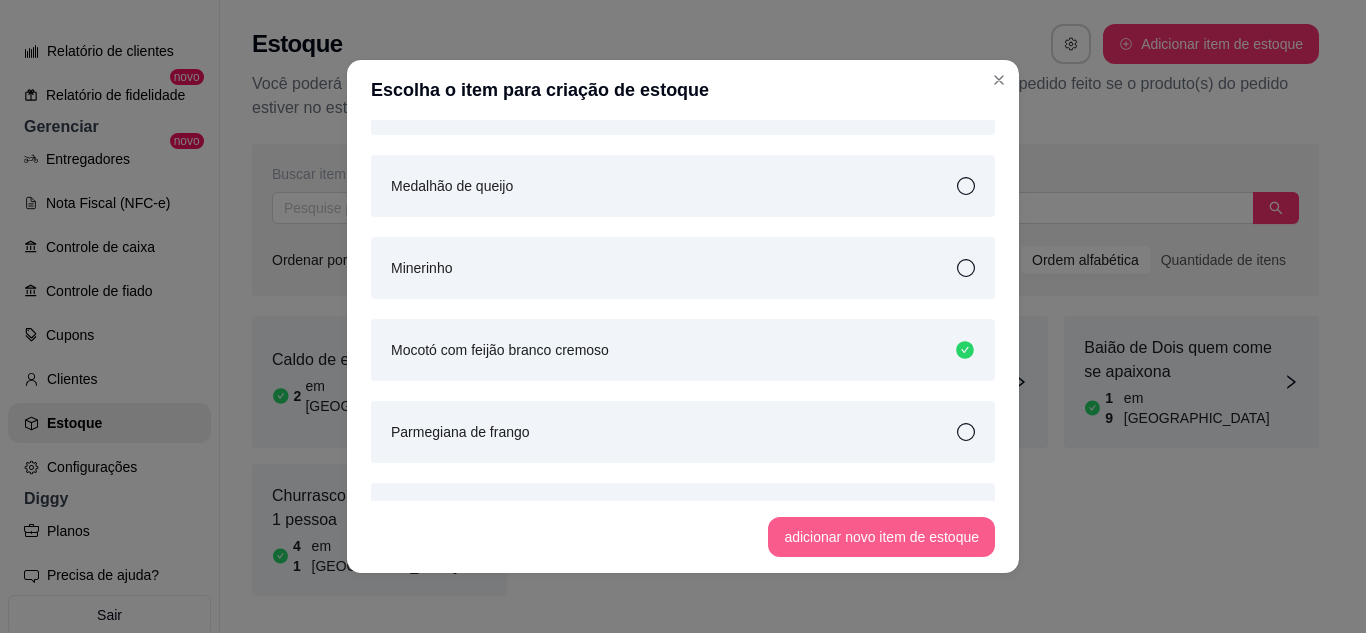 click on "adicionar novo item de estoque" at bounding box center (881, 537) 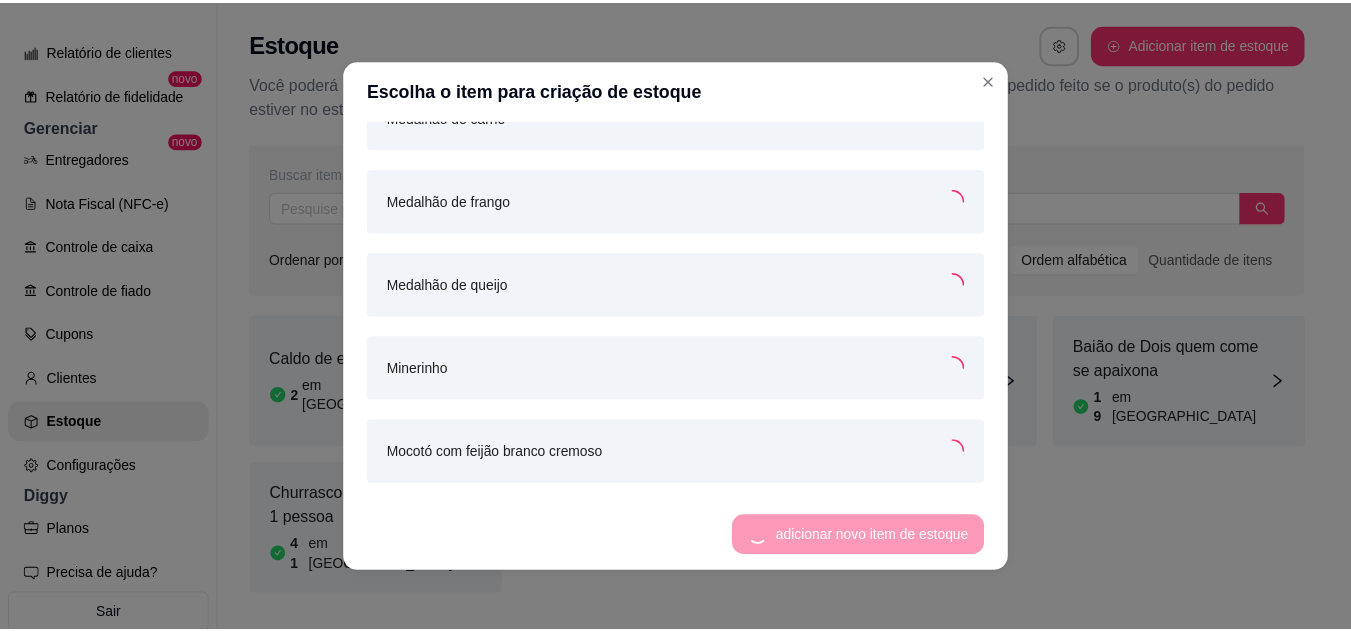 scroll, scrollTop: 4199, scrollLeft: 0, axis: vertical 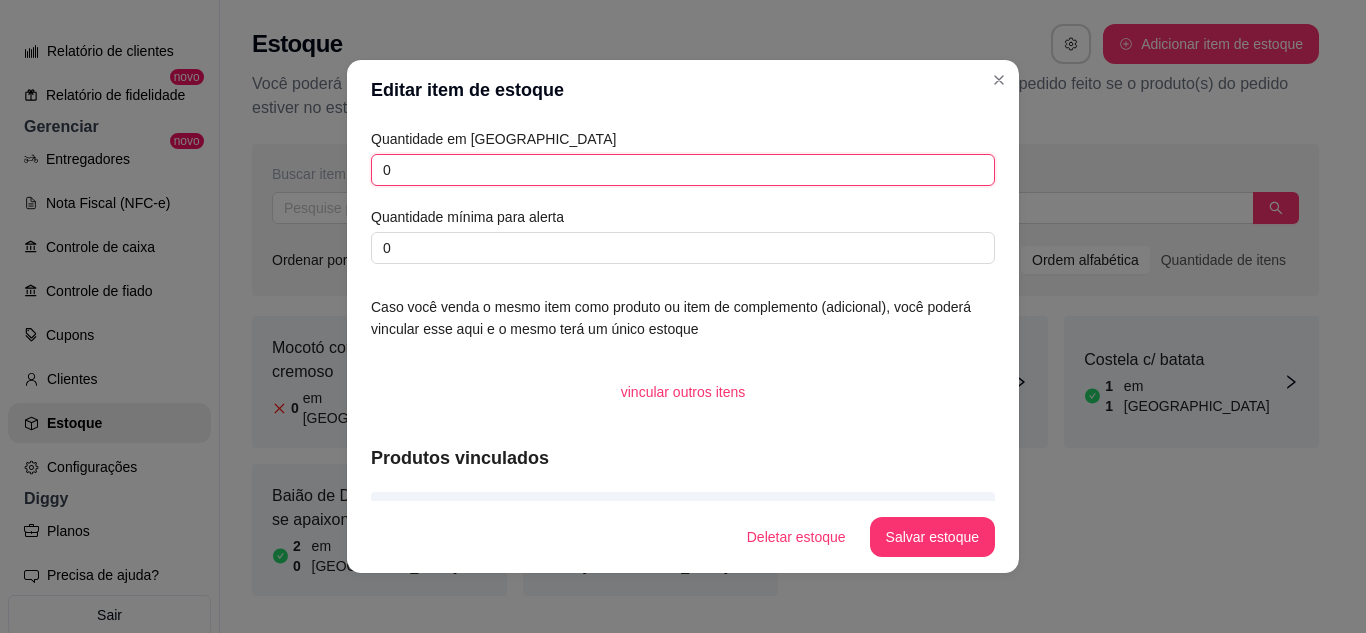 click on "0" at bounding box center (683, 170) 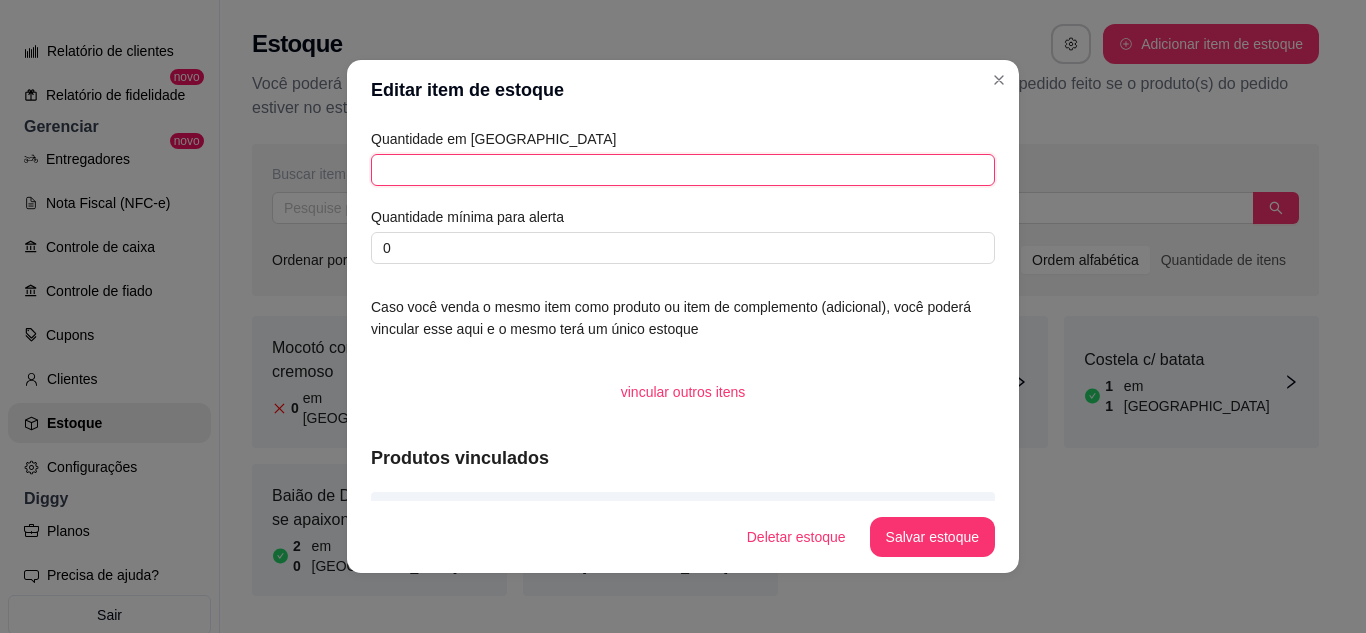 type on "5" 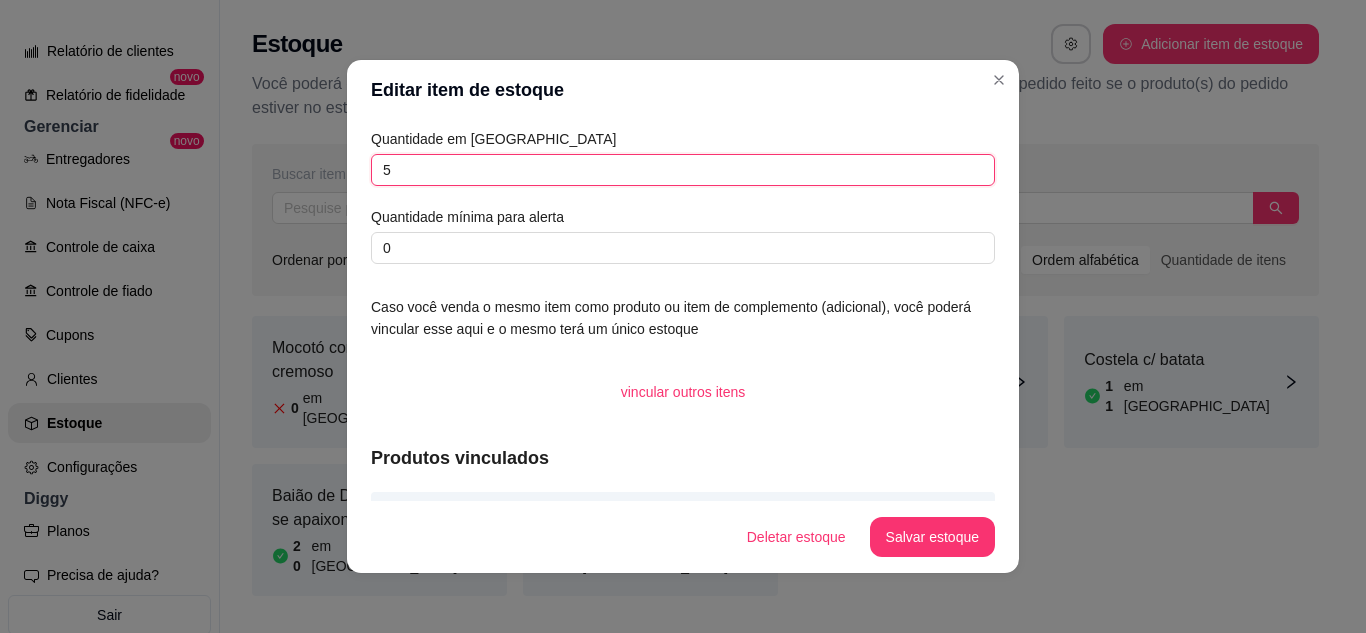 click on "5" at bounding box center (683, 170) 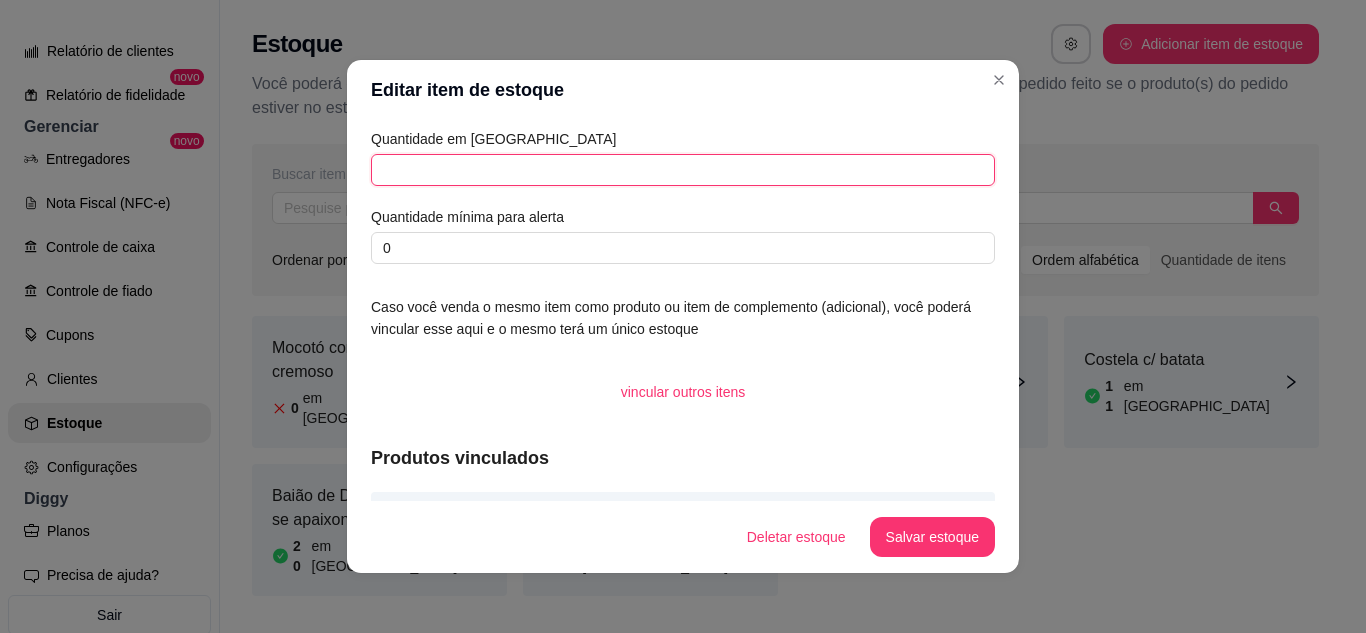 type on "4" 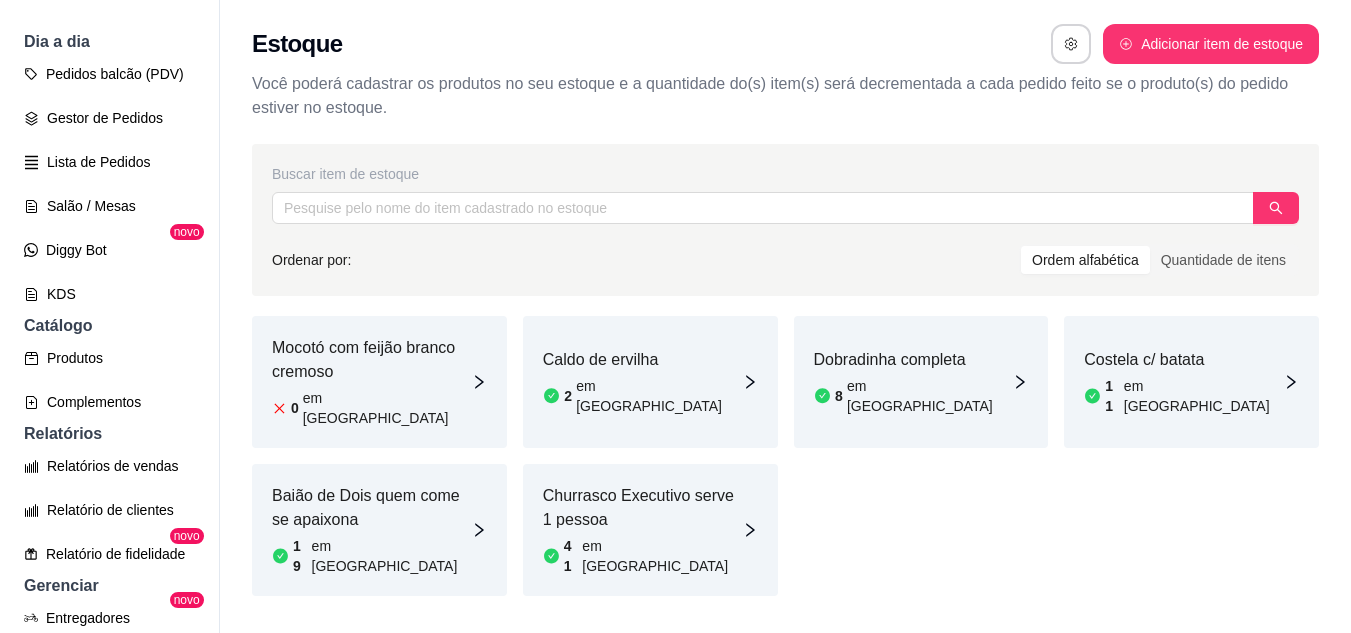 scroll, scrollTop: 0, scrollLeft: 0, axis: both 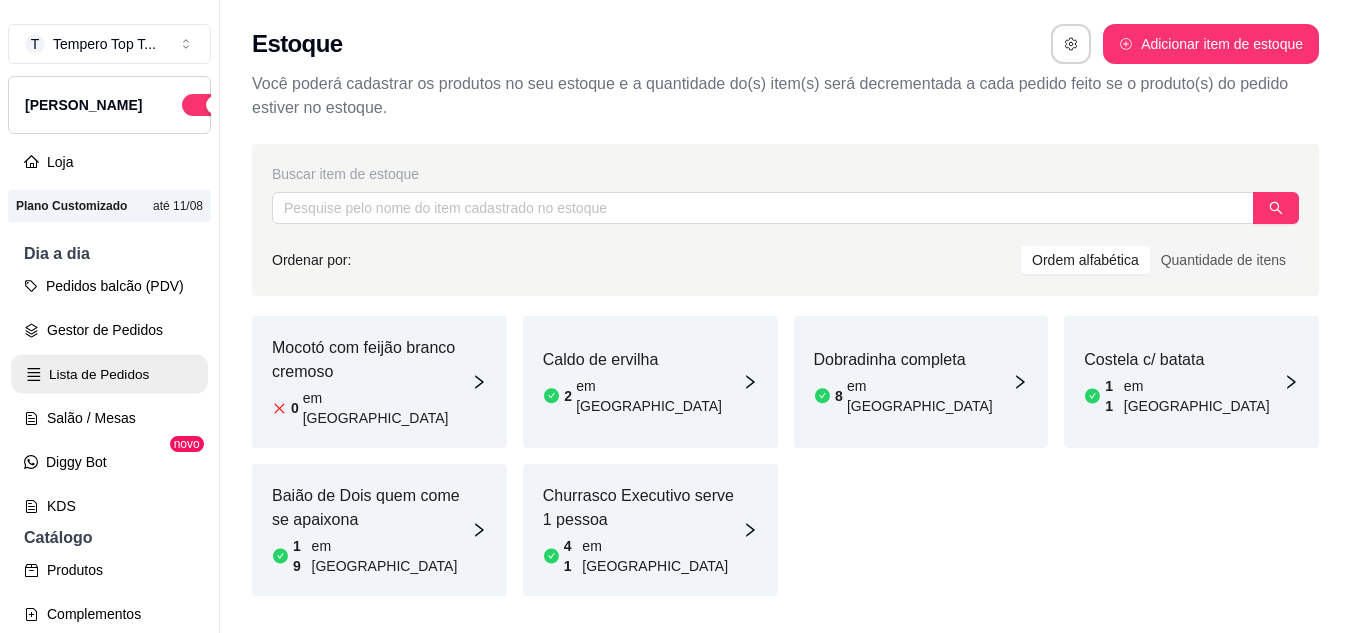 click on "Lista de Pedidos" at bounding box center (109, 374) 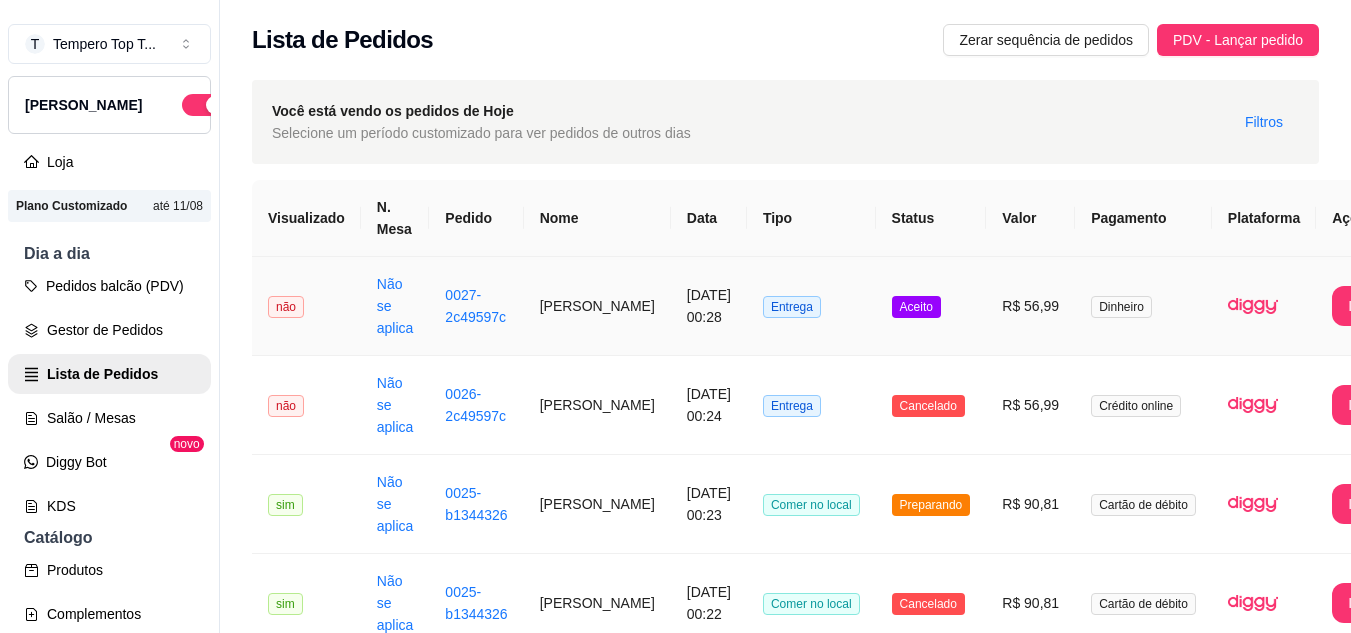 click on "R$ 56,99" at bounding box center [1030, 306] 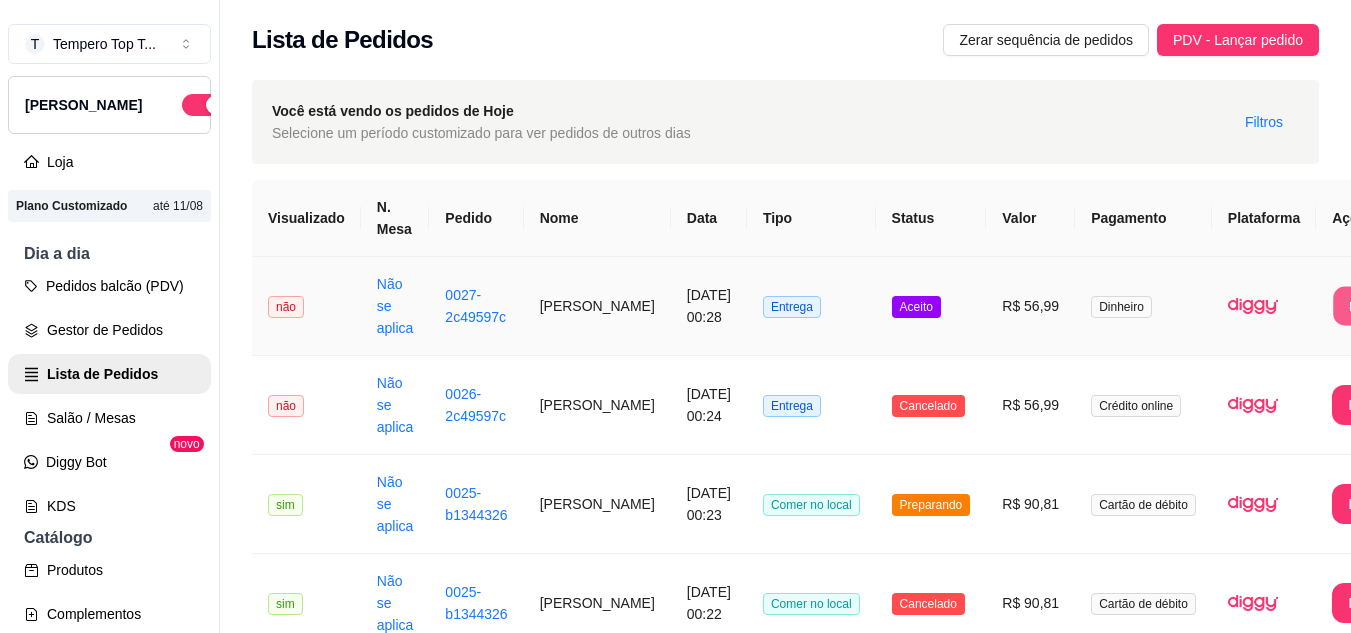 click on "Imprimir" at bounding box center (1373, 306) 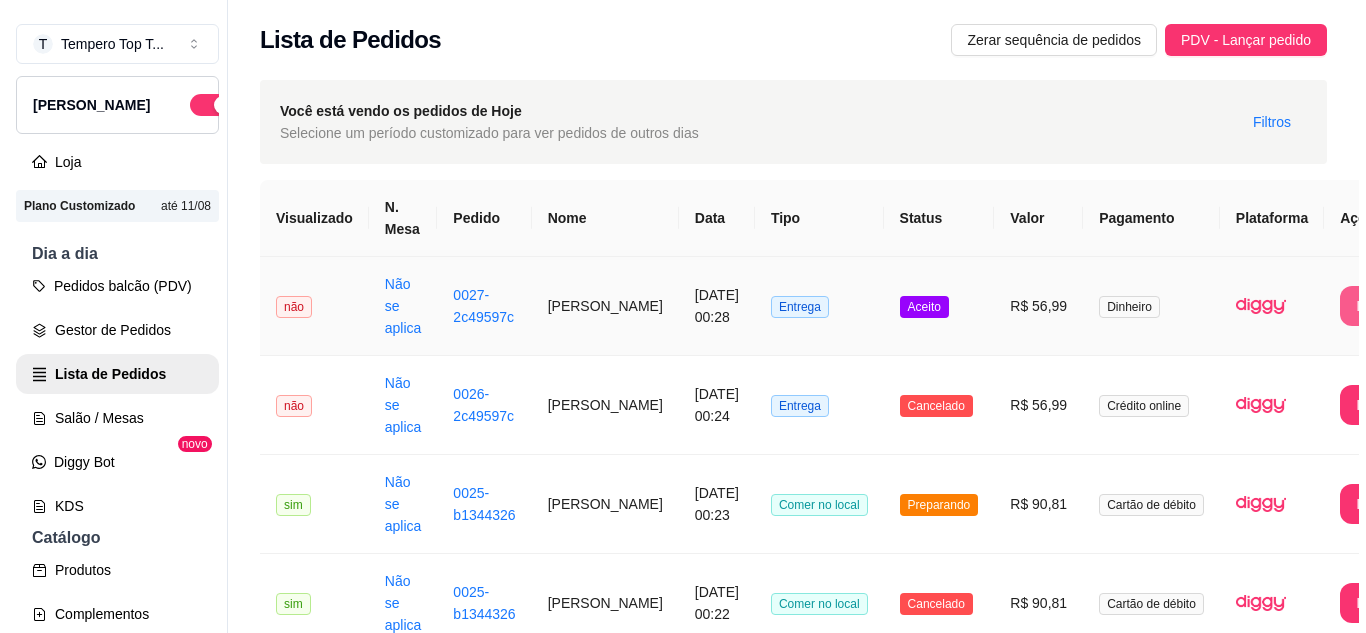 scroll, scrollTop: 0, scrollLeft: 0, axis: both 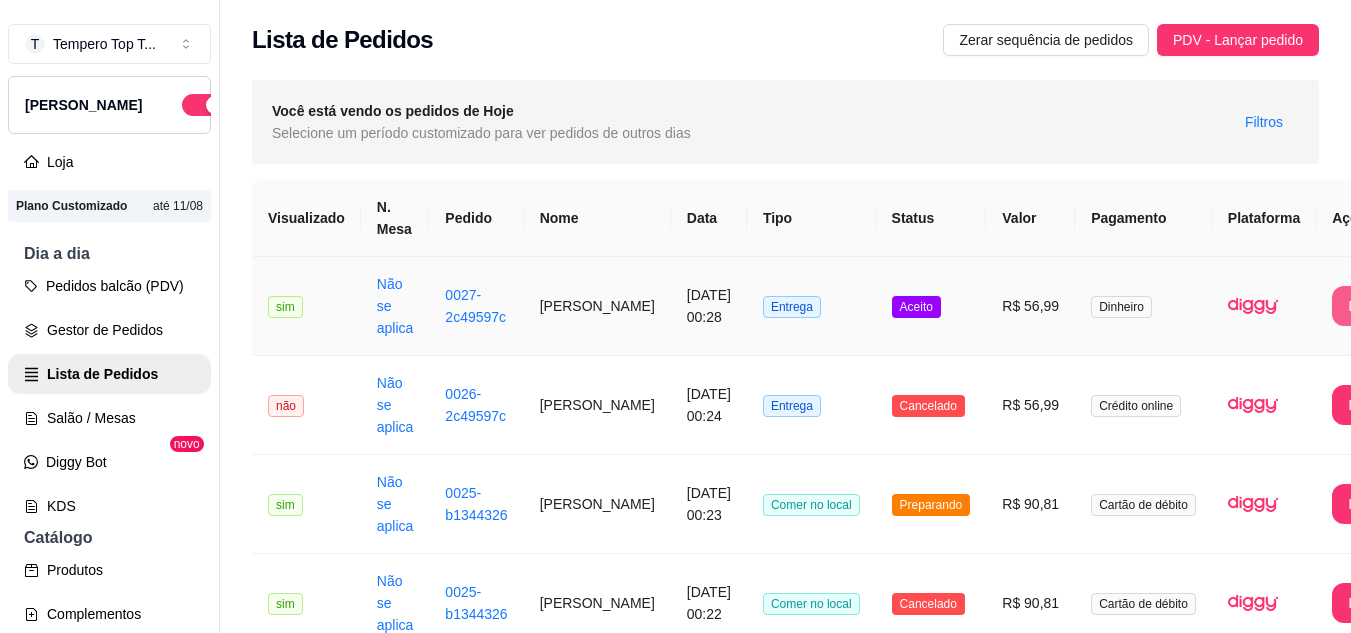 click on "R$ 56,99" at bounding box center (1030, 306) 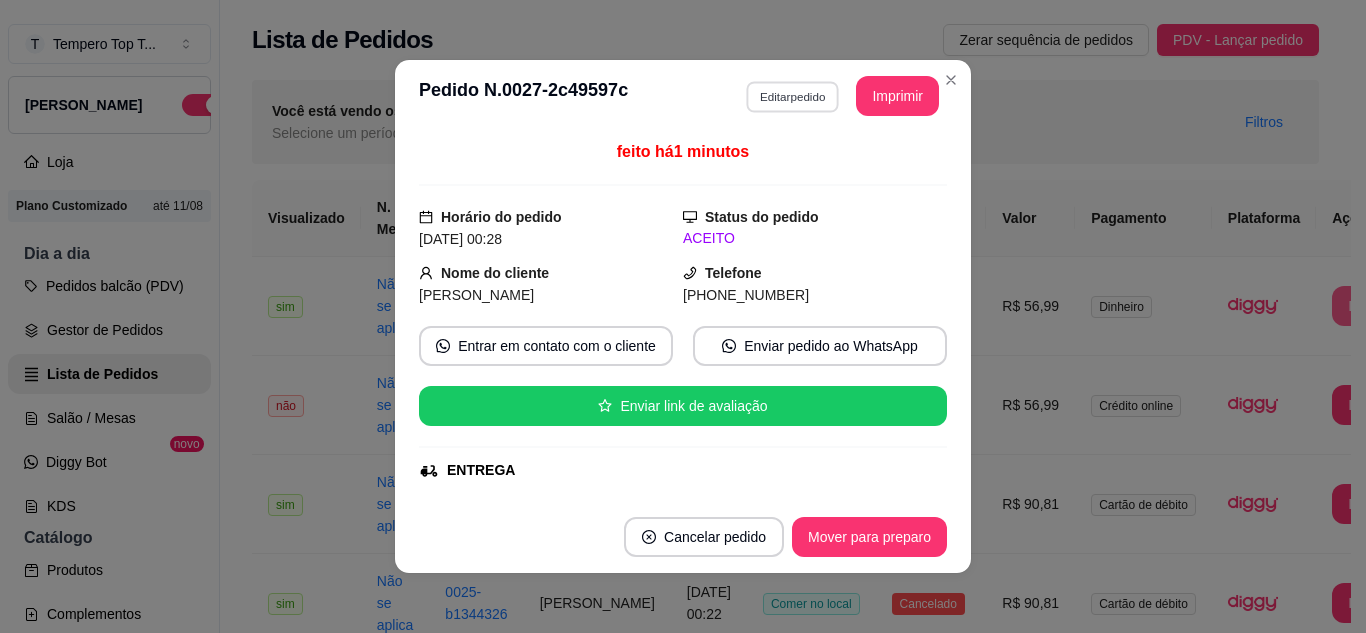 click on "Editar  pedido" at bounding box center [792, 96] 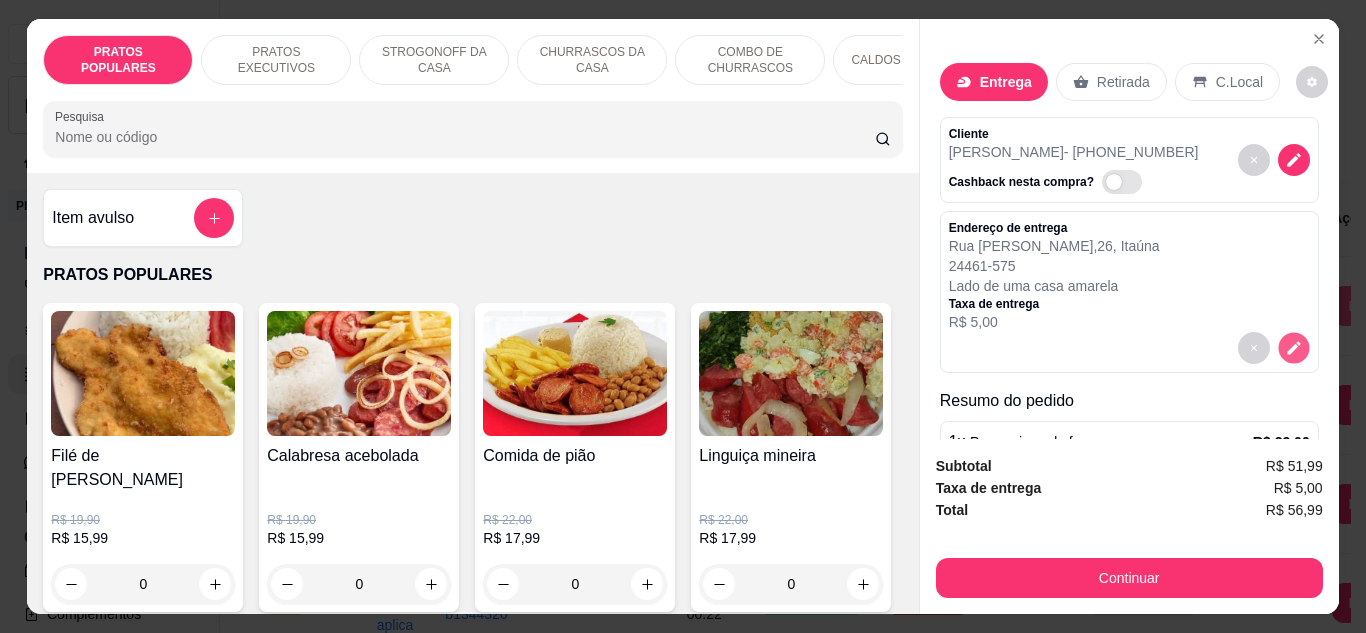 click 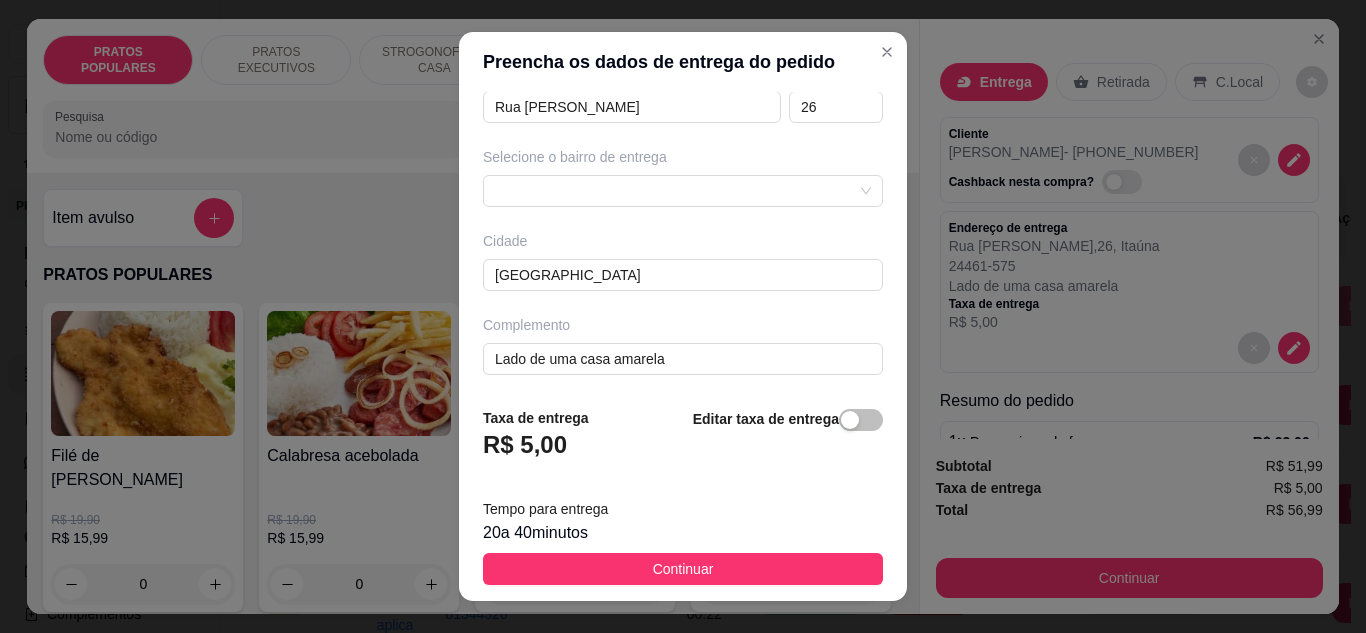 scroll, scrollTop: 374, scrollLeft: 0, axis: vertical 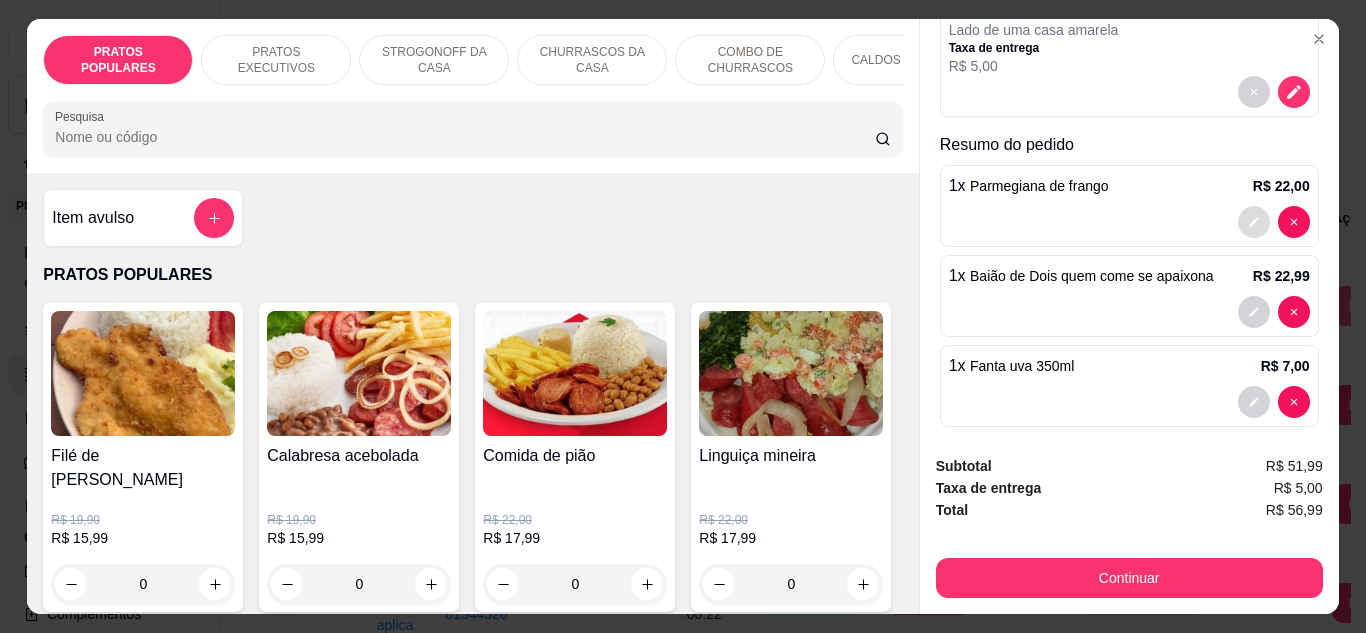 click 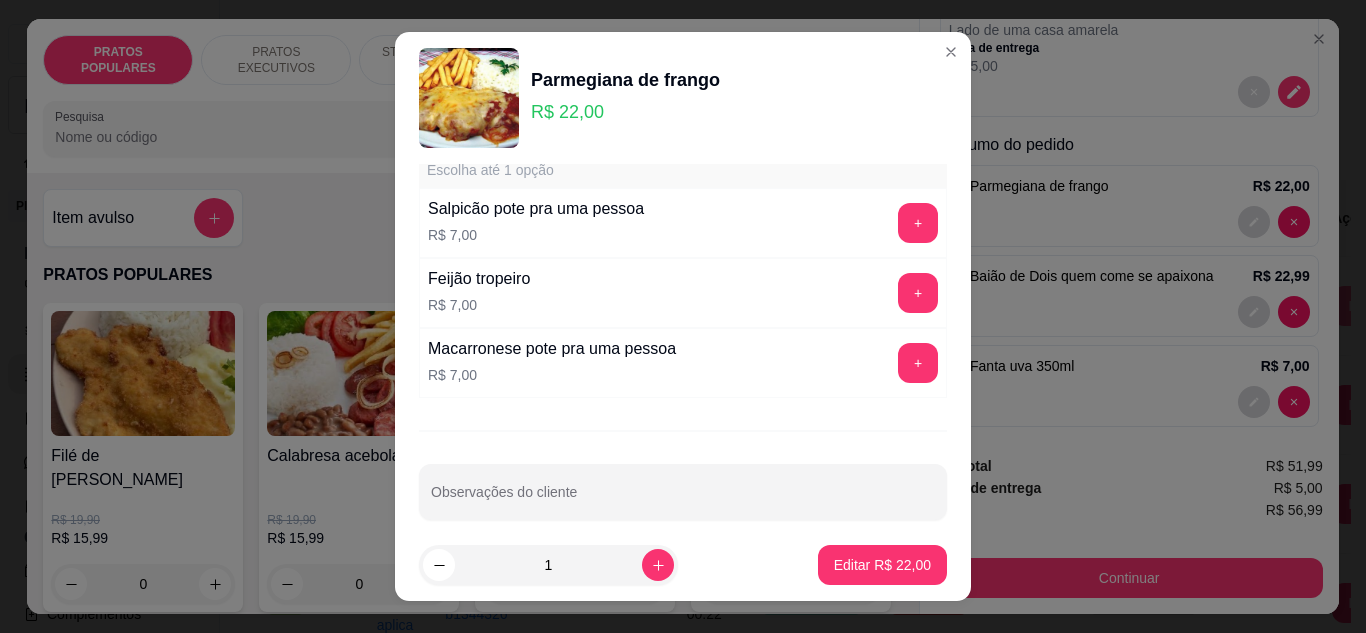 scroll, scrollTop: 826, scrollLeft: 0, axis: vertical 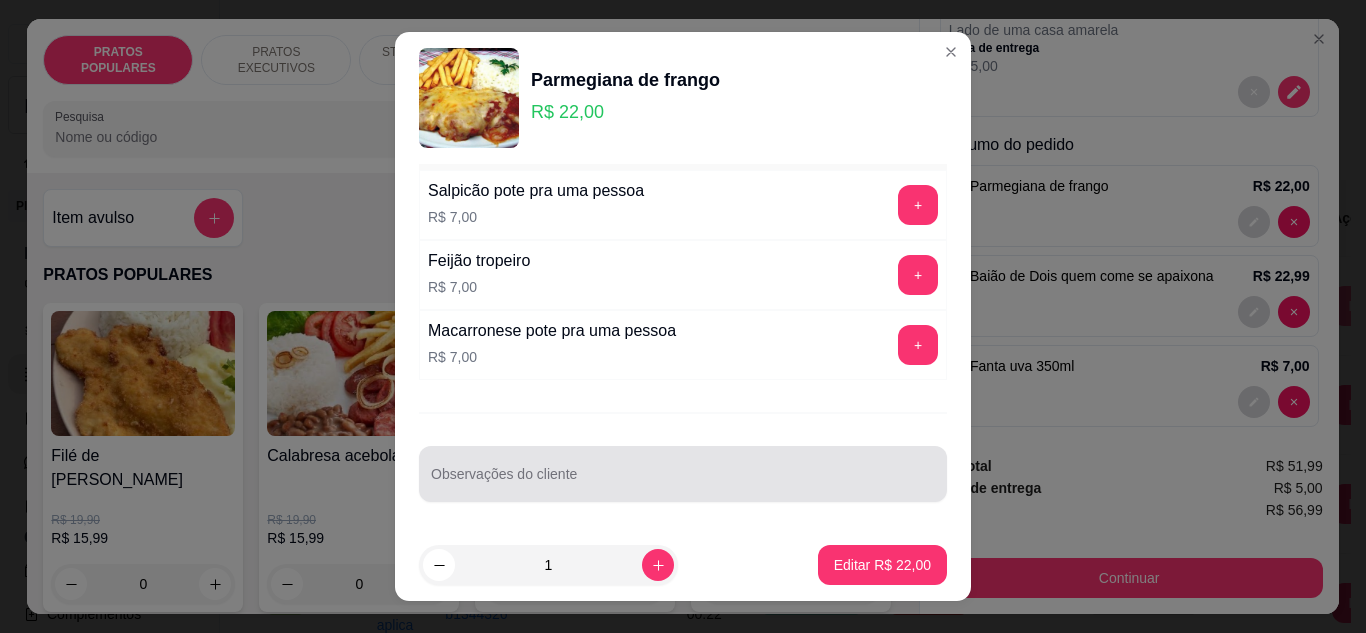 click at bounding box center [683, 474] 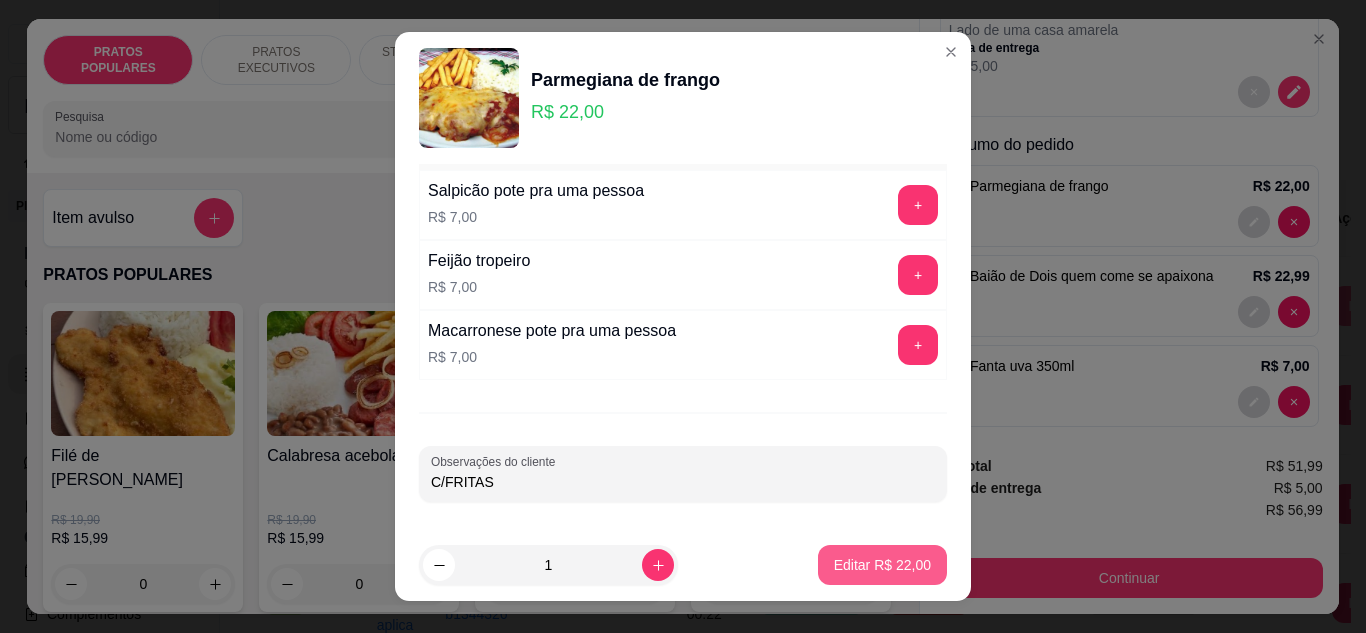 type on "C/FRITAS" 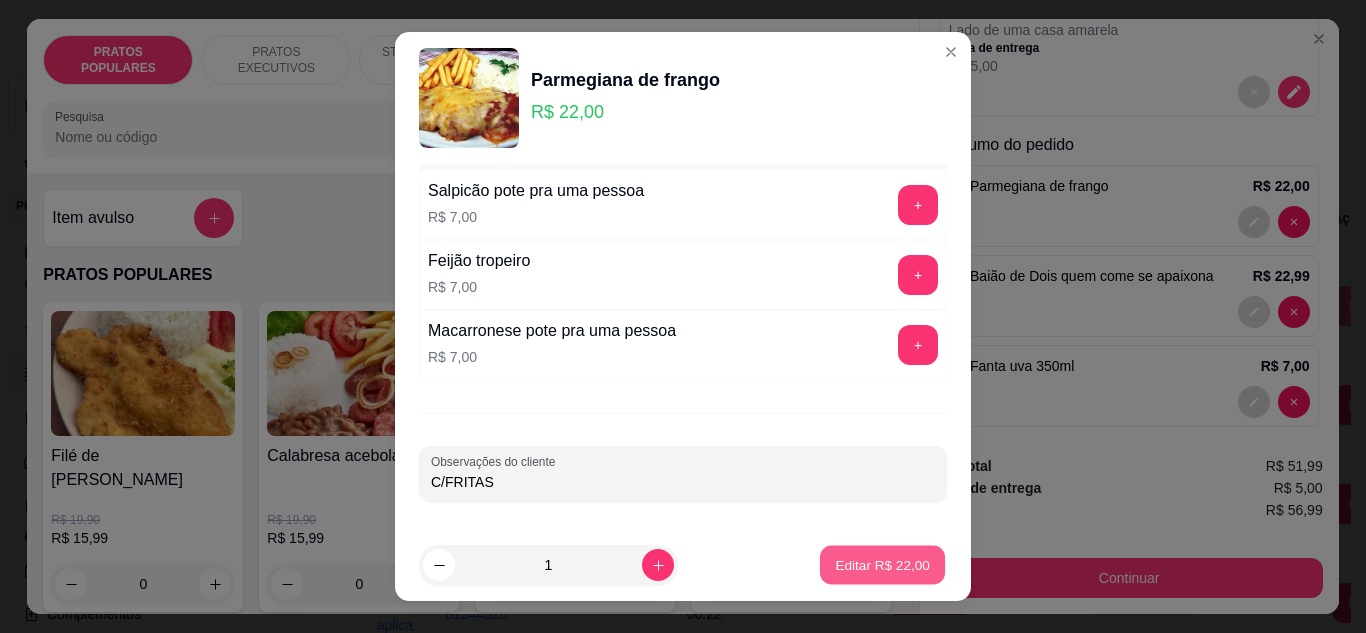 click on "Editar   R$ 22,00" at bounding box center [882, 565] 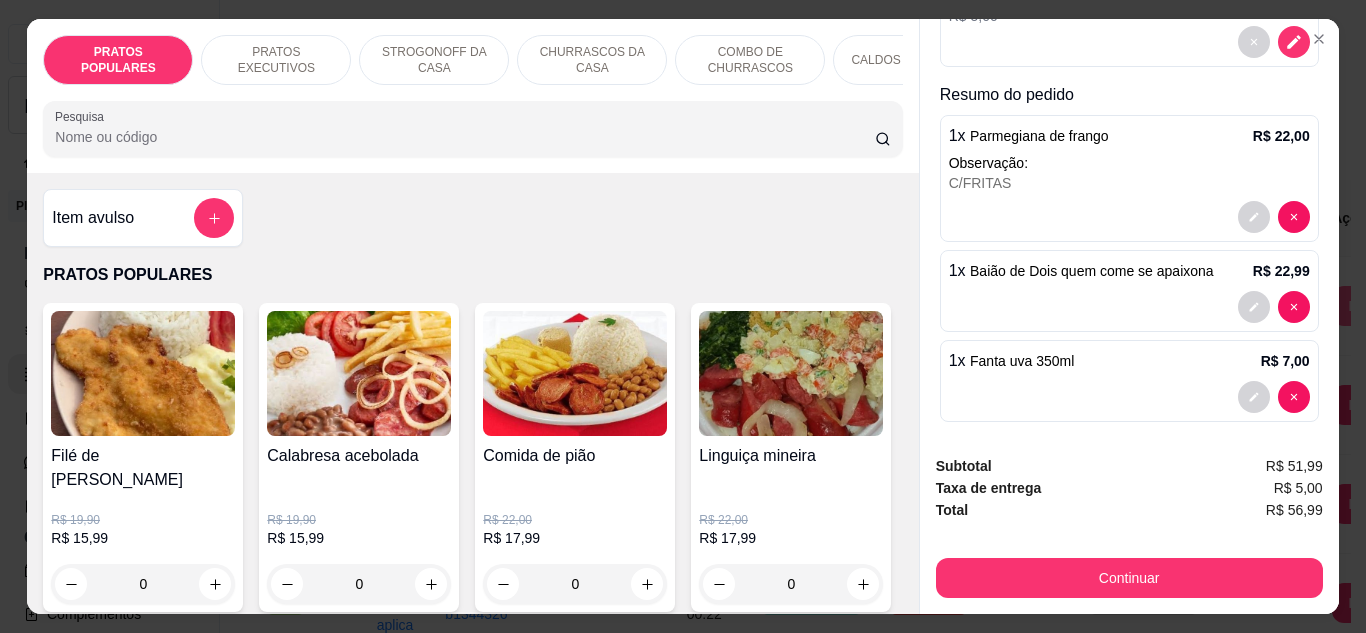 scroll, scrollTop: 317, scrollLeft: 0, axis: vertical 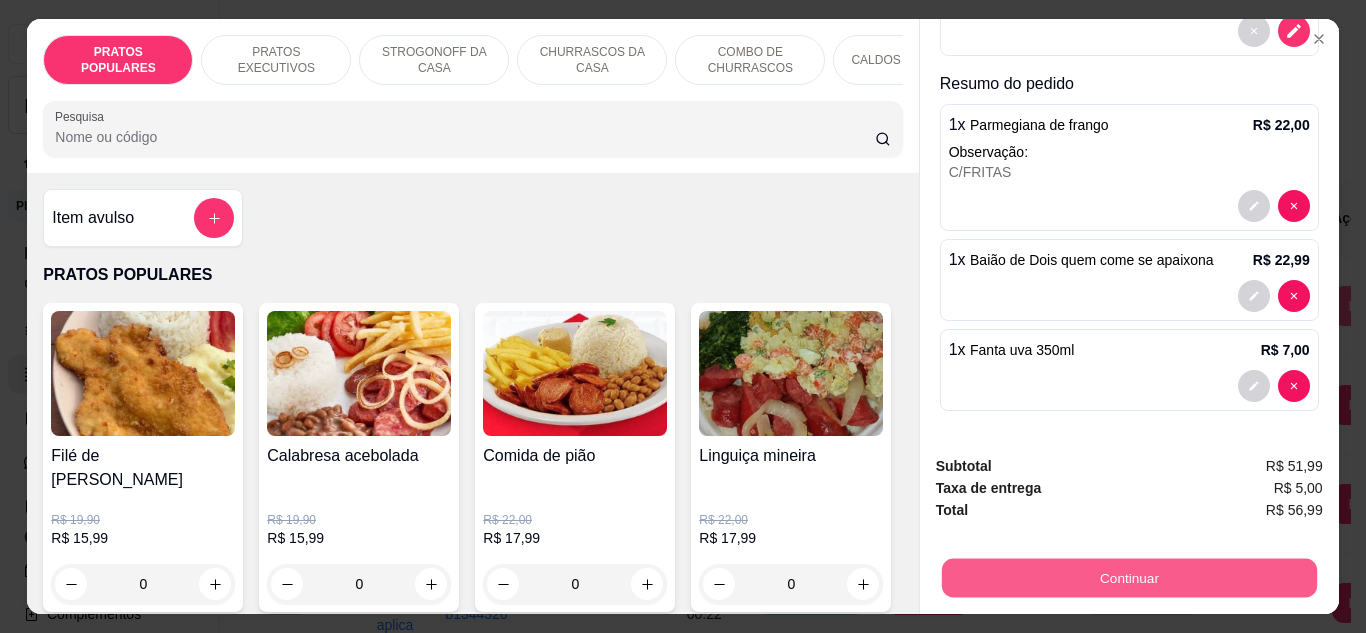 click on "Continuar" at bounding box center [1128, 578] 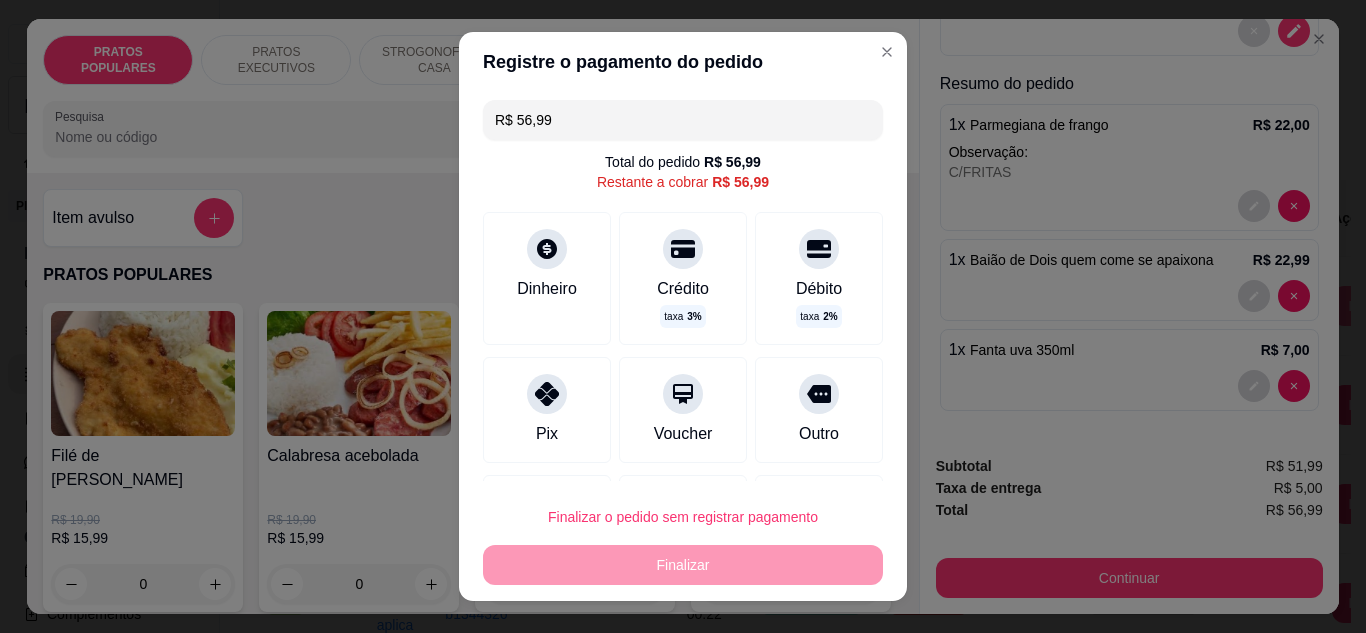 drag, startPoint x: 872, startPoint y: 323, endPoint x: 857, endPoint y: 381, distance: 59.908264 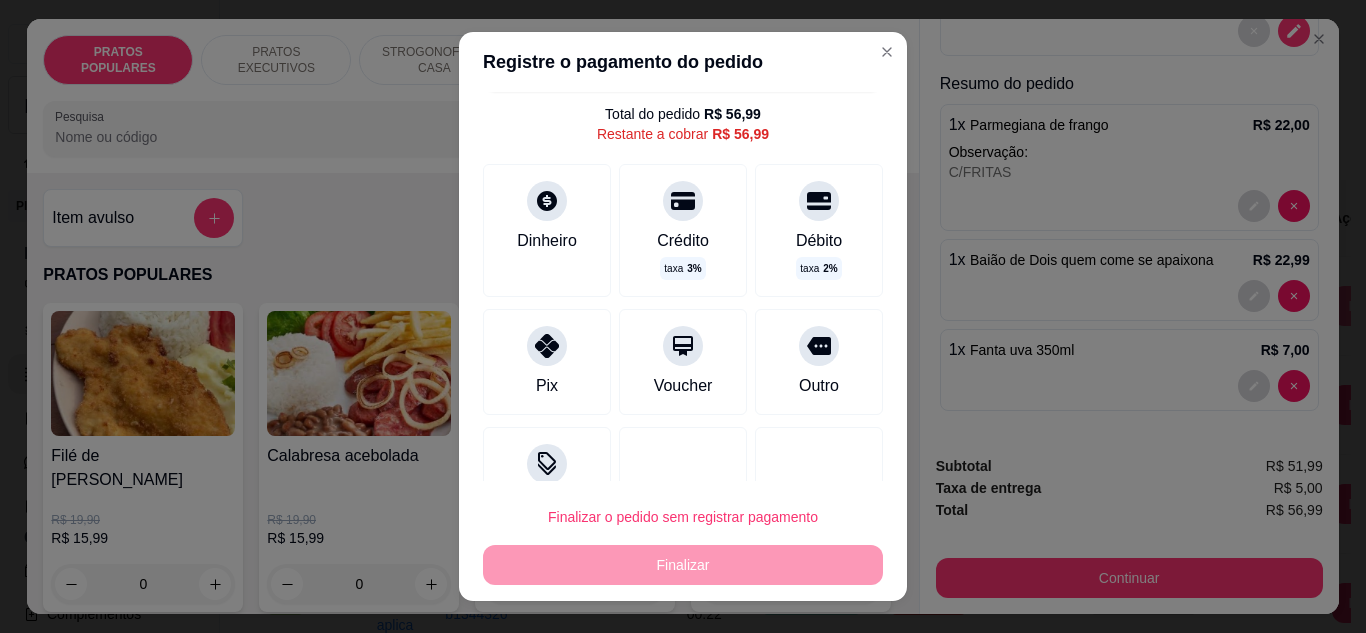 scroll, scrollTop: 107, scrollLeft: 0, axis: vertical 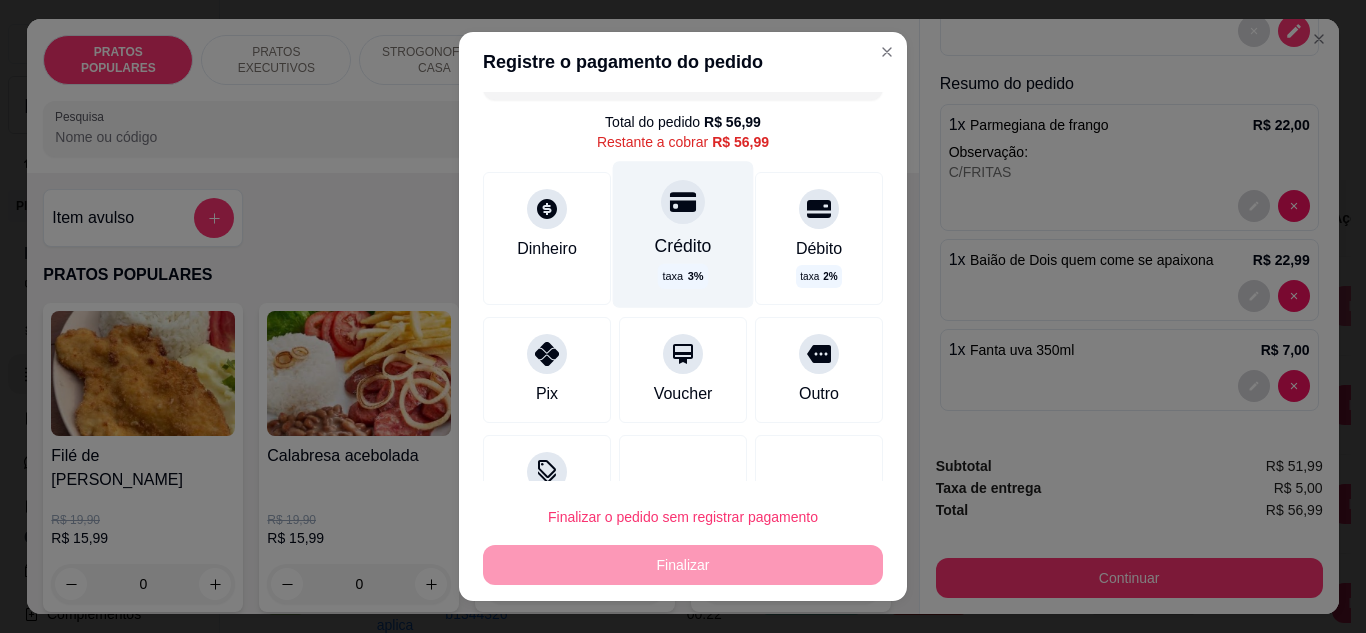 click on "Crédito" at bounding box center (683, 246) 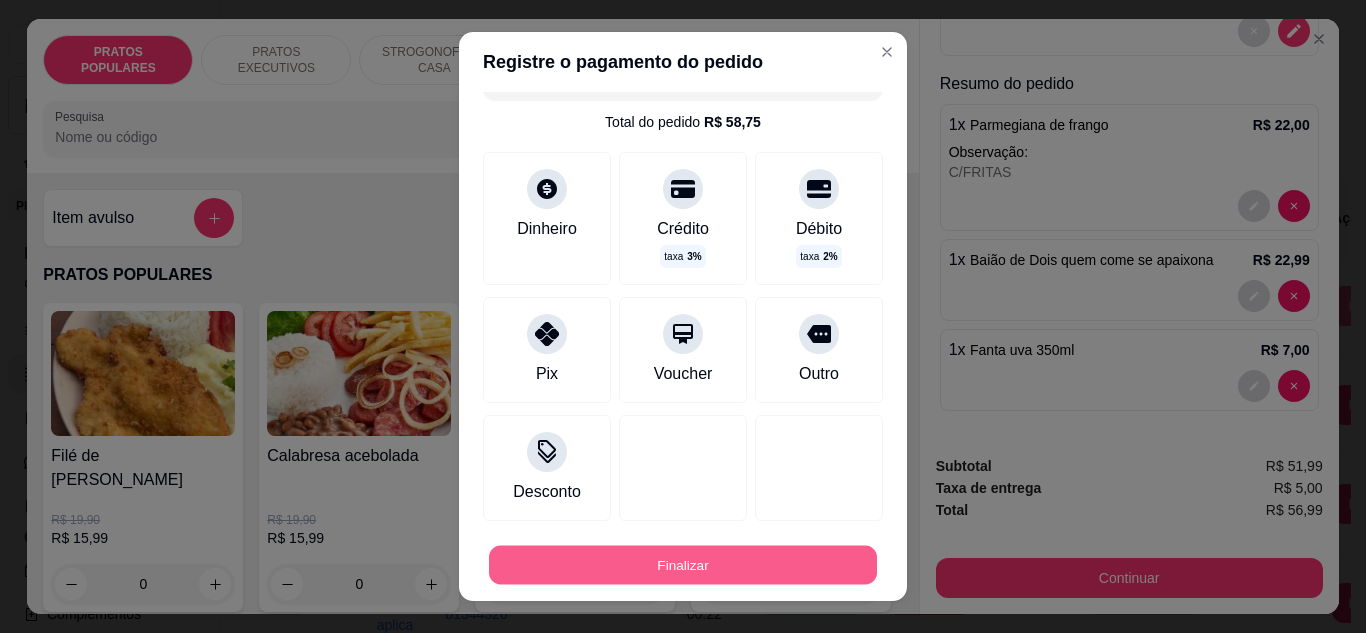 click on "Finalizar" at bounding box center [683, 565] 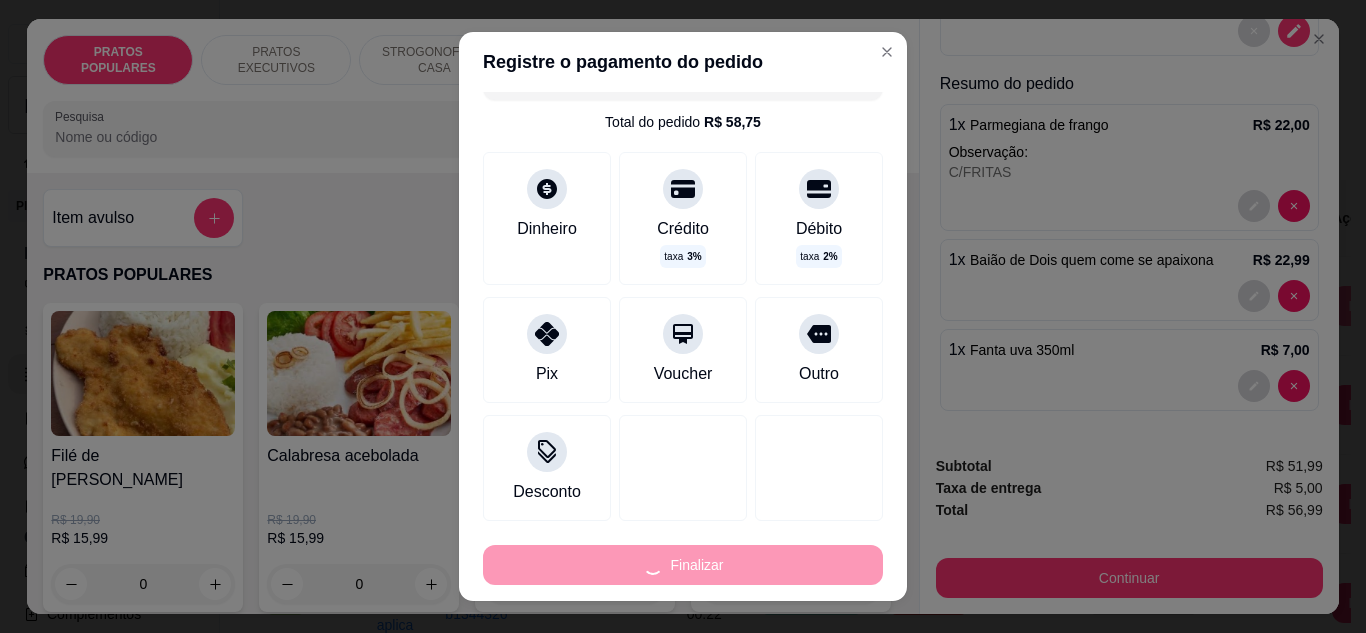 type on "0" 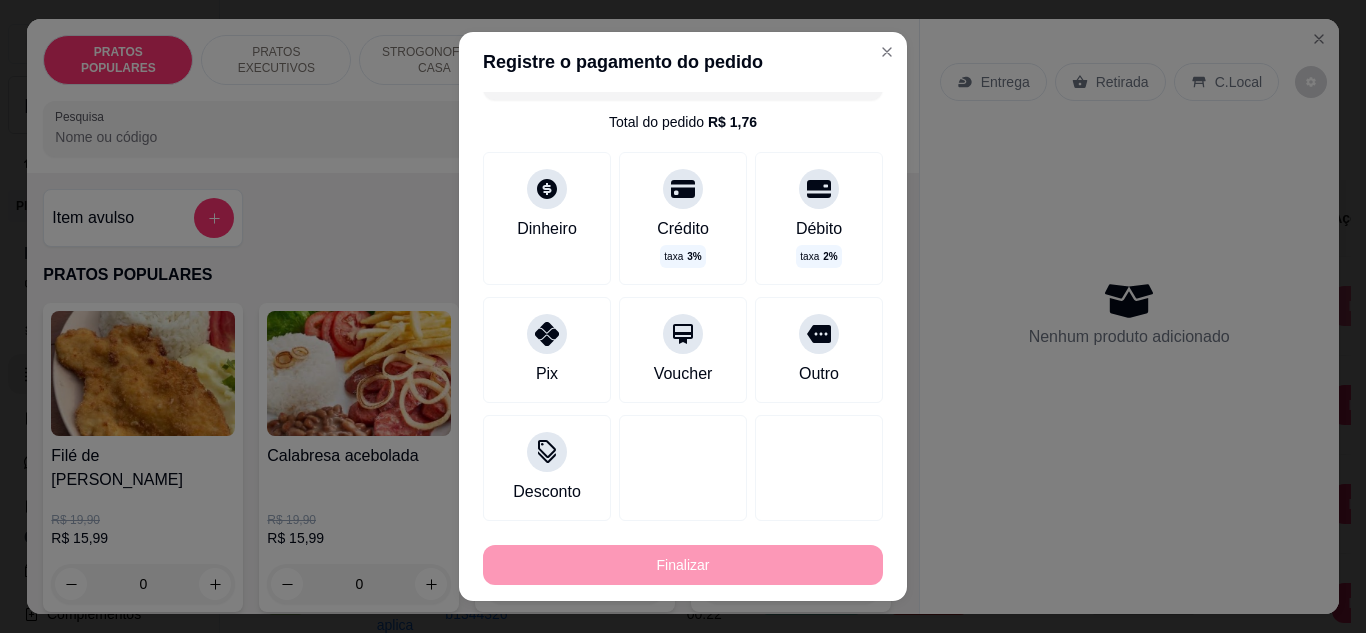 type on "-R$ 56,99" 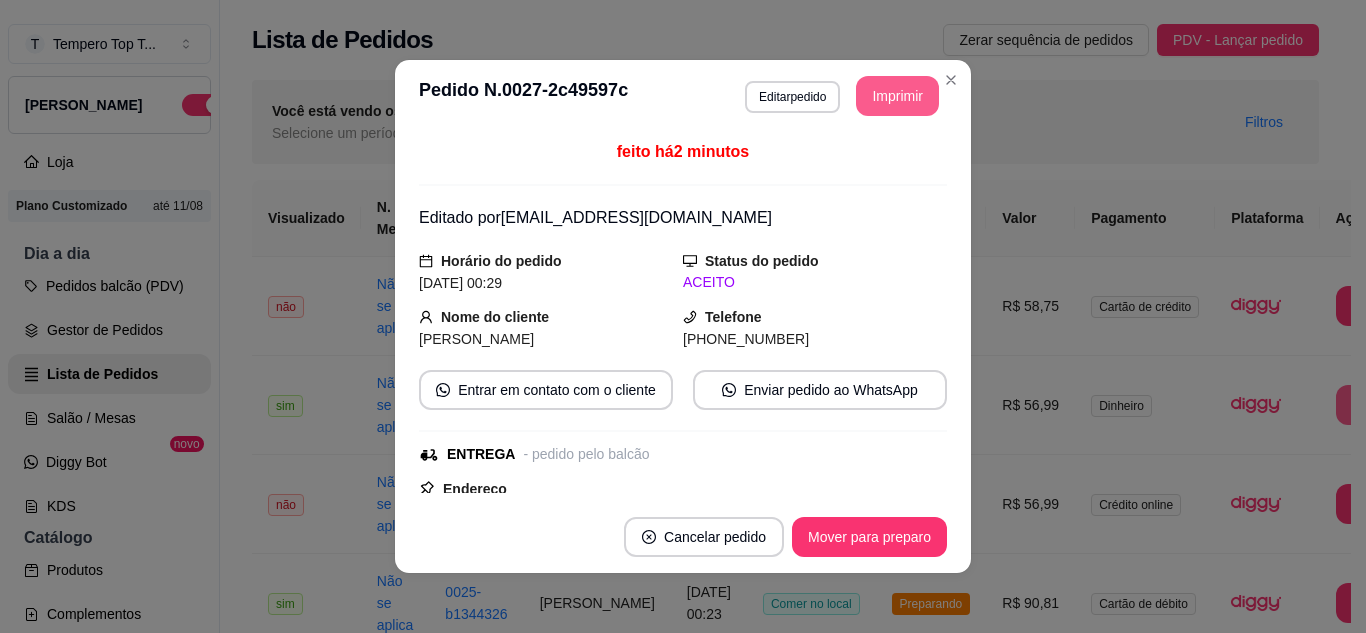 click on "Imprimir" at bounding box center (897, 96) 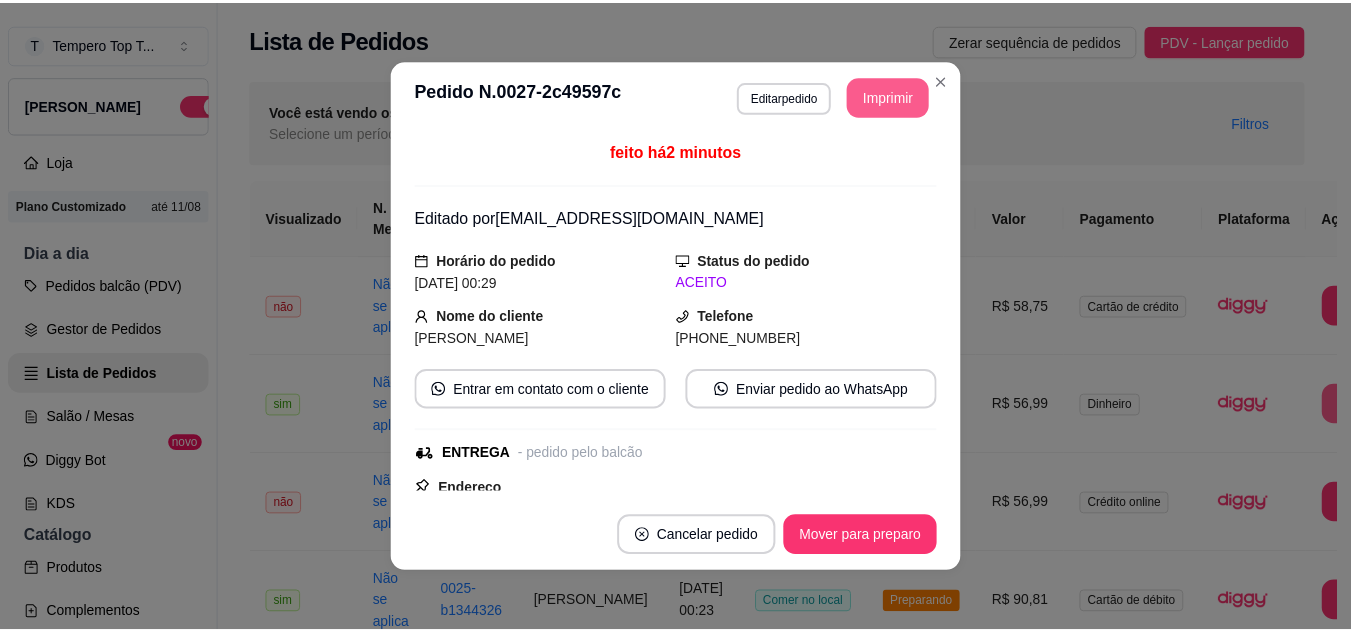 scroll, scrollTop: 0, scrollLeft: 0, axis: both 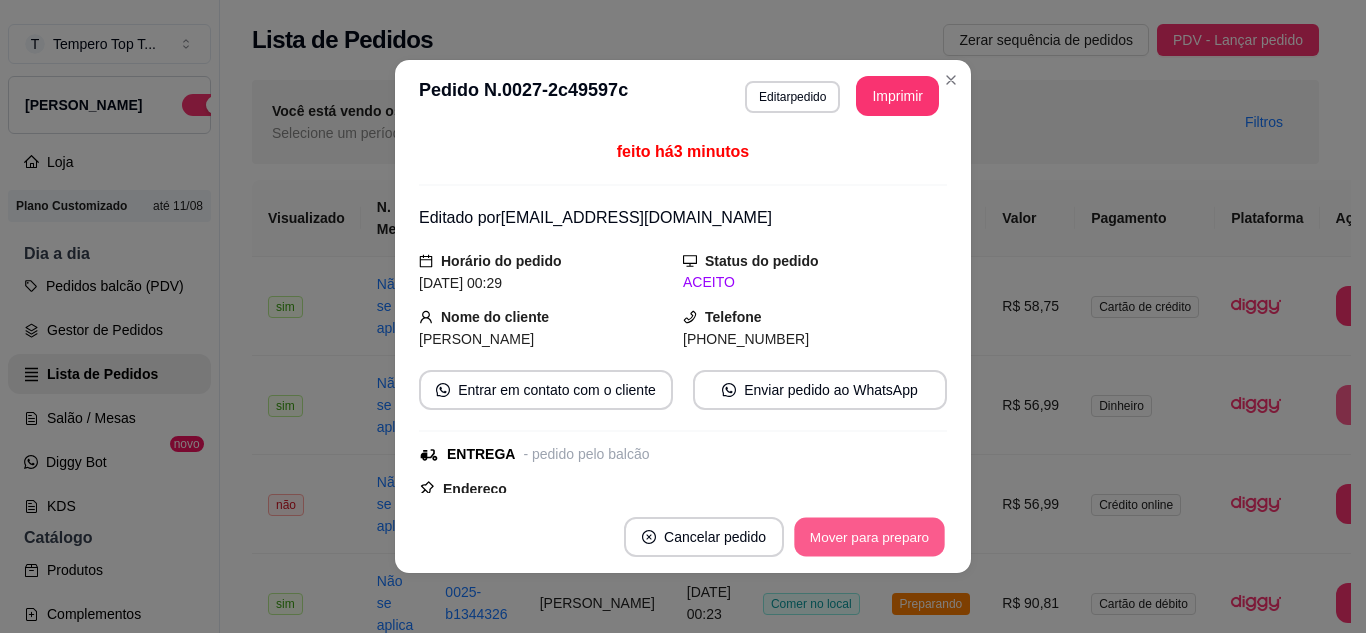 click on "Mover para preparo" at bounding box center [869, 537] 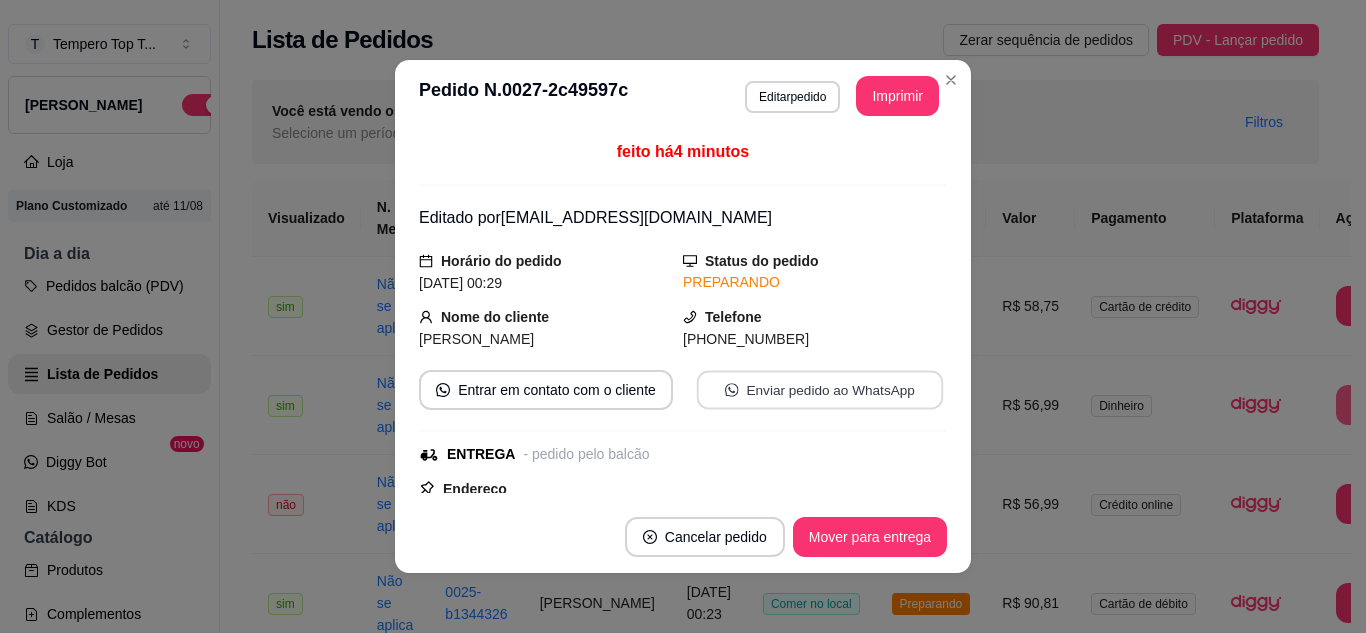 click on "Enviar pedido ao WhatsApp" at bounding box center [820, 390] 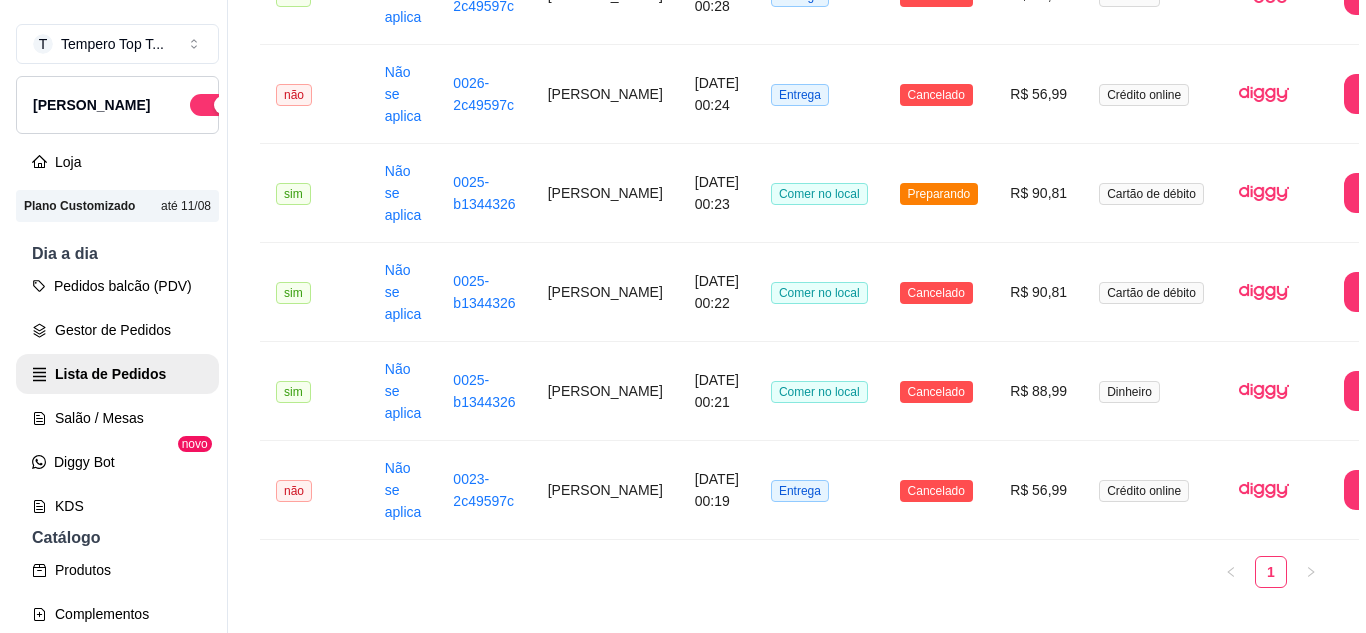 scroll, scrollTop: 412, scrollLeft: 0, axis: vertical 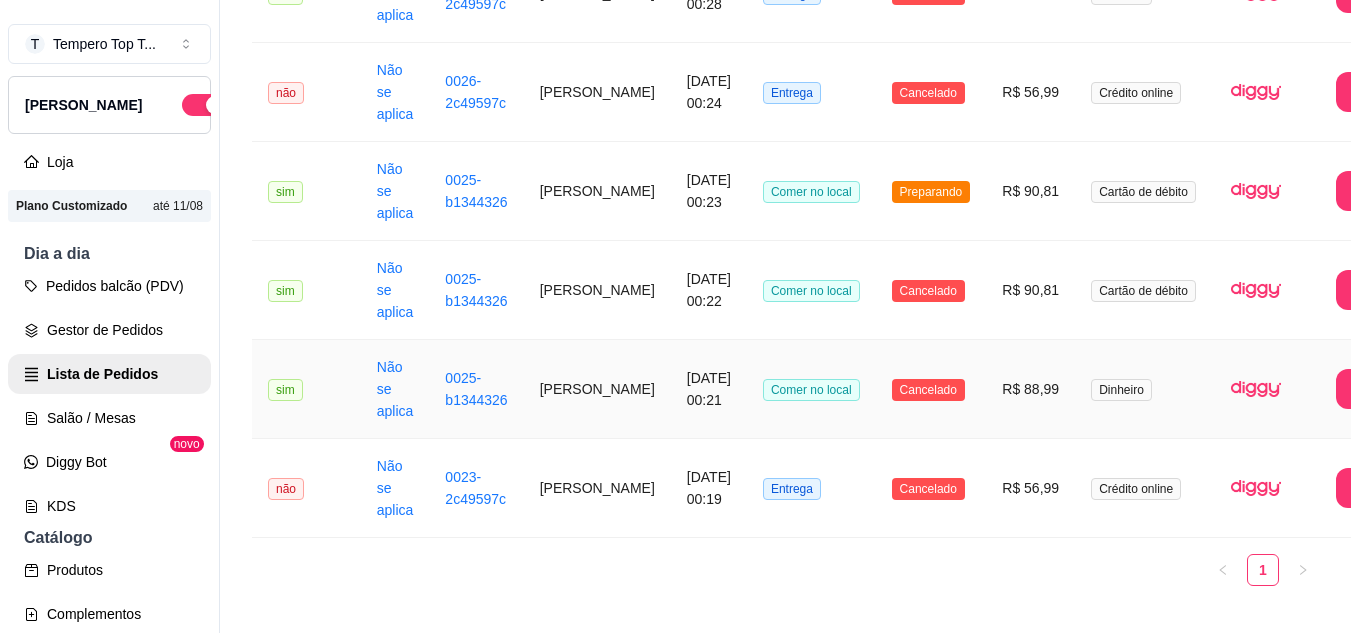 click on "R$ 88,99" at bounding box center [1030, 389] 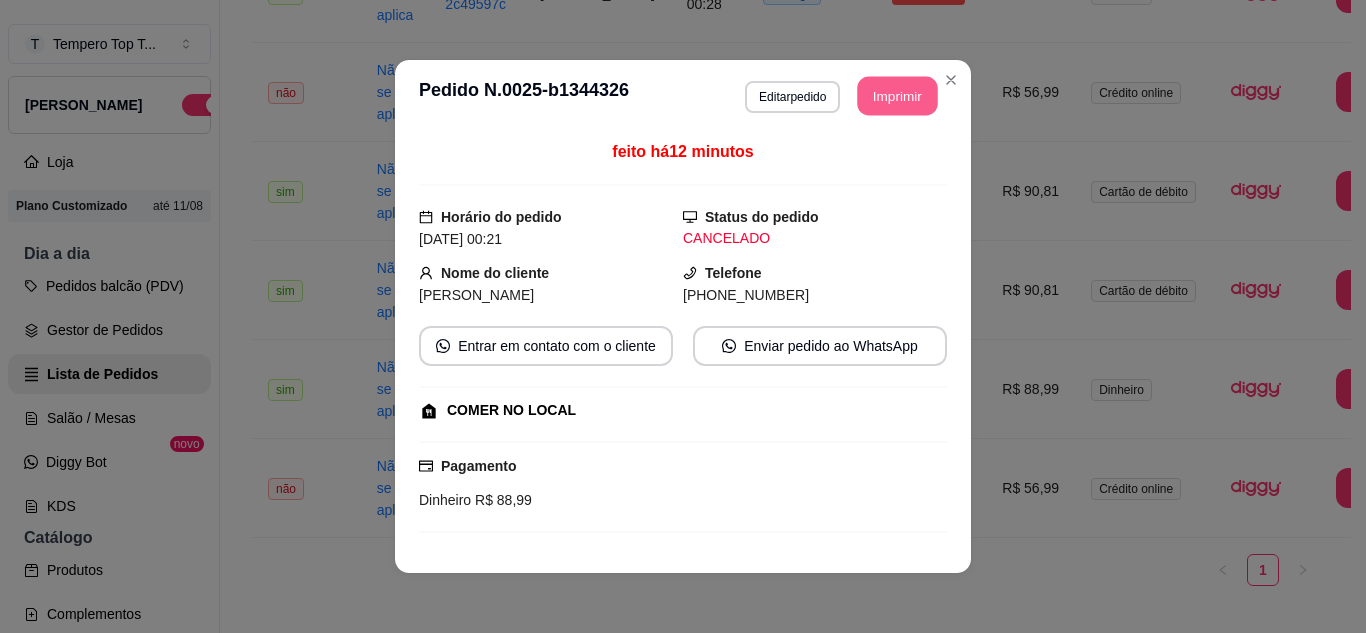 click on "Imprimir" at bounding box center (898, 96) 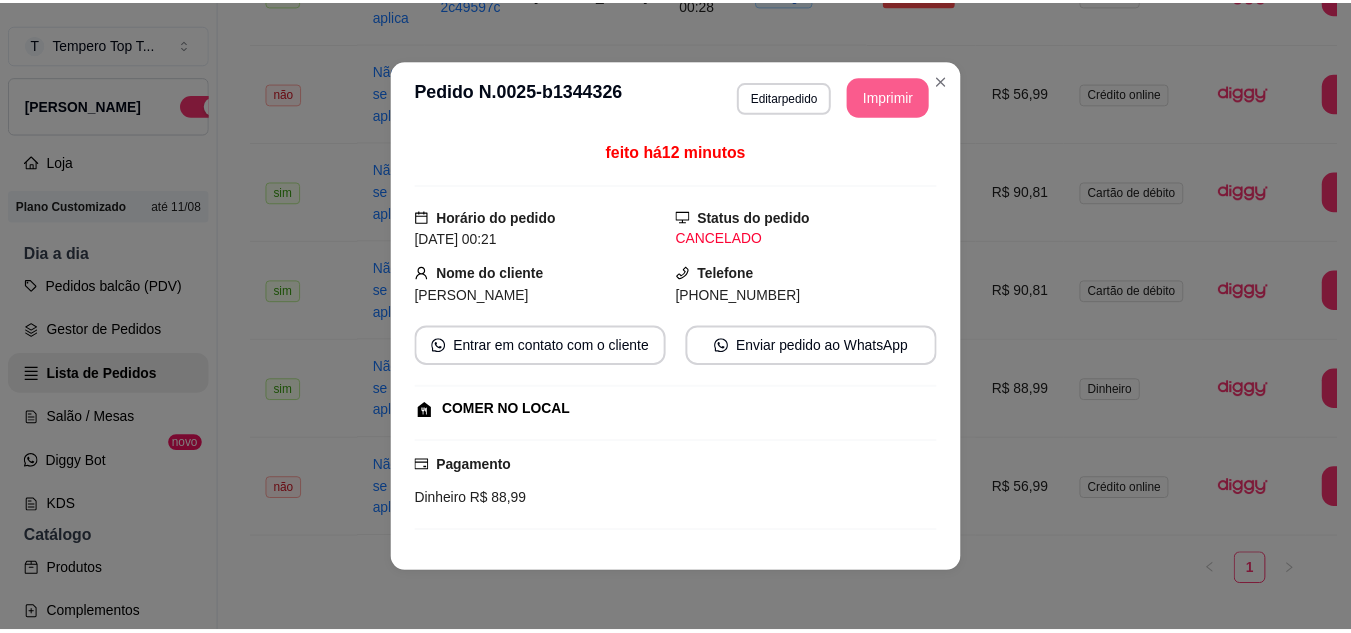scroll, scrollTop: 0, scrollLeft: 0, axis: both 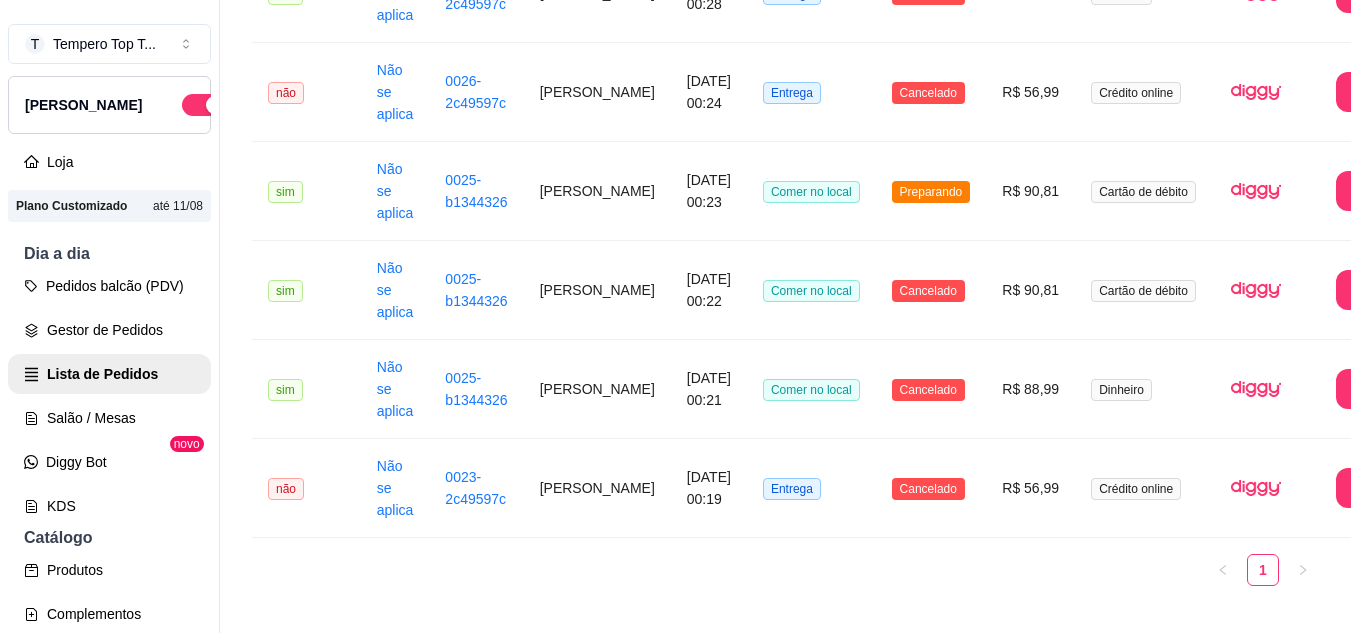 drag, startPoint x: 1344, startPoint y: 380, endPoint x: 1092, endPoint y: 597, distance: 332.55527 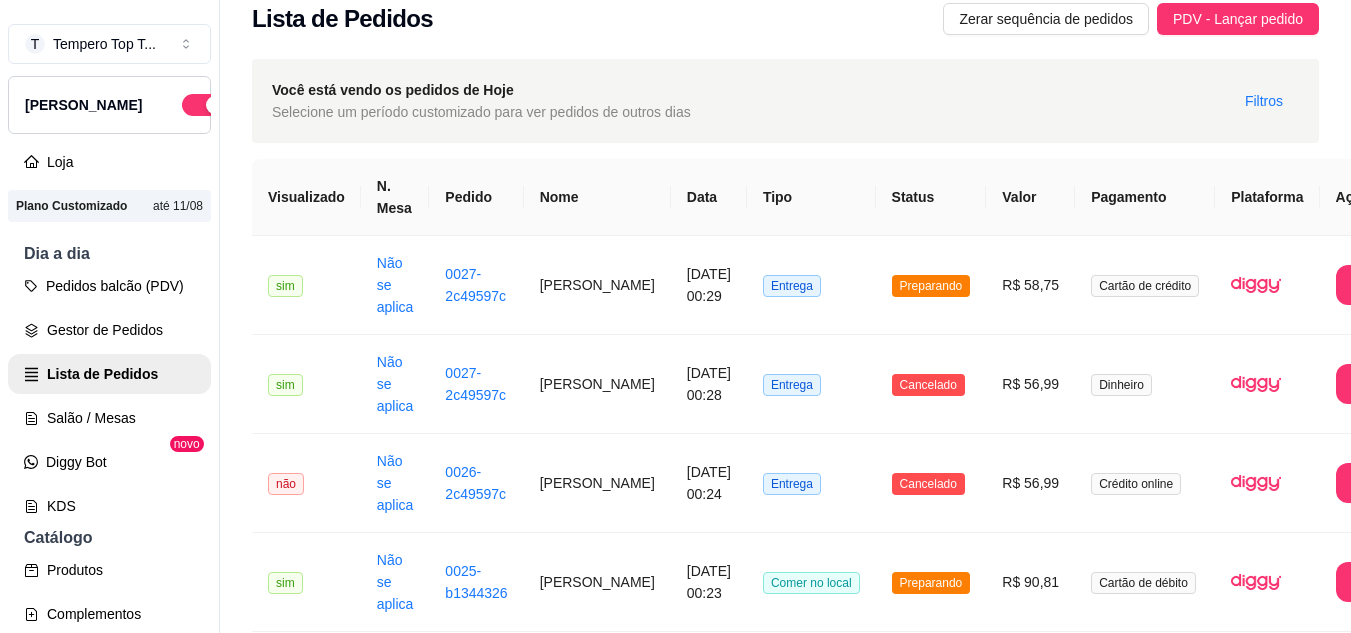 scroll, scrollTop: 0, scrollLeft: 0, axis: both 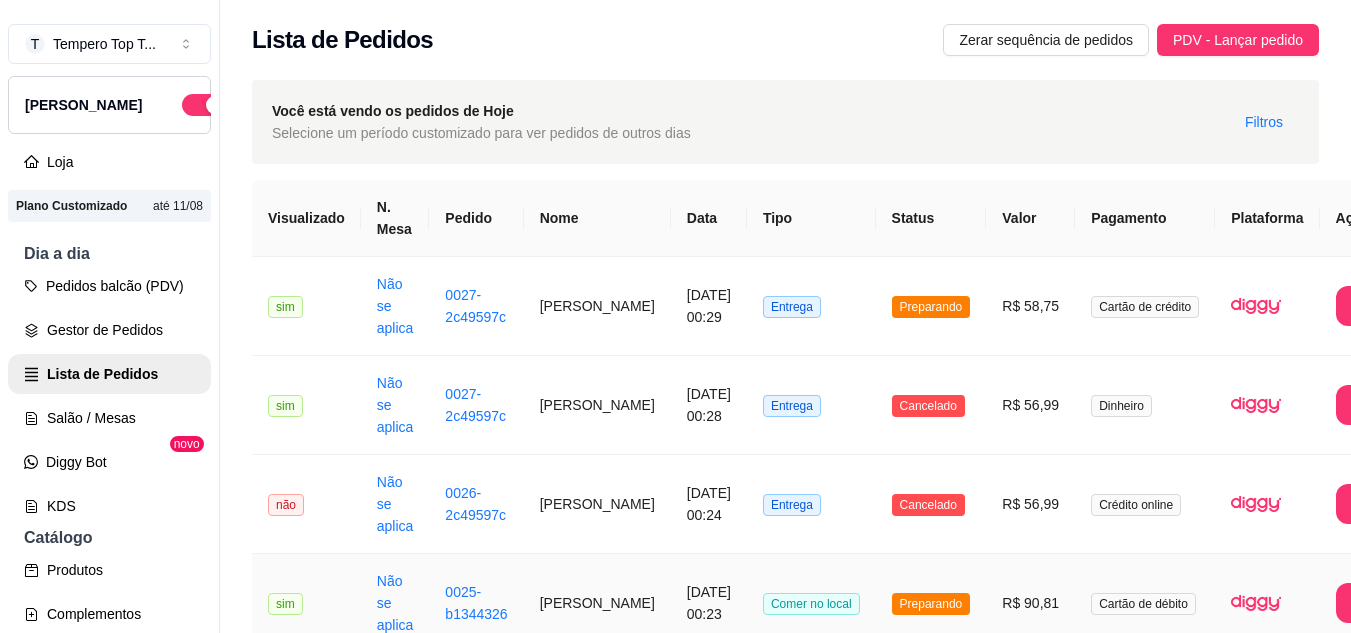 click on "R$ 90,81" at bounding box center [1030, 603] 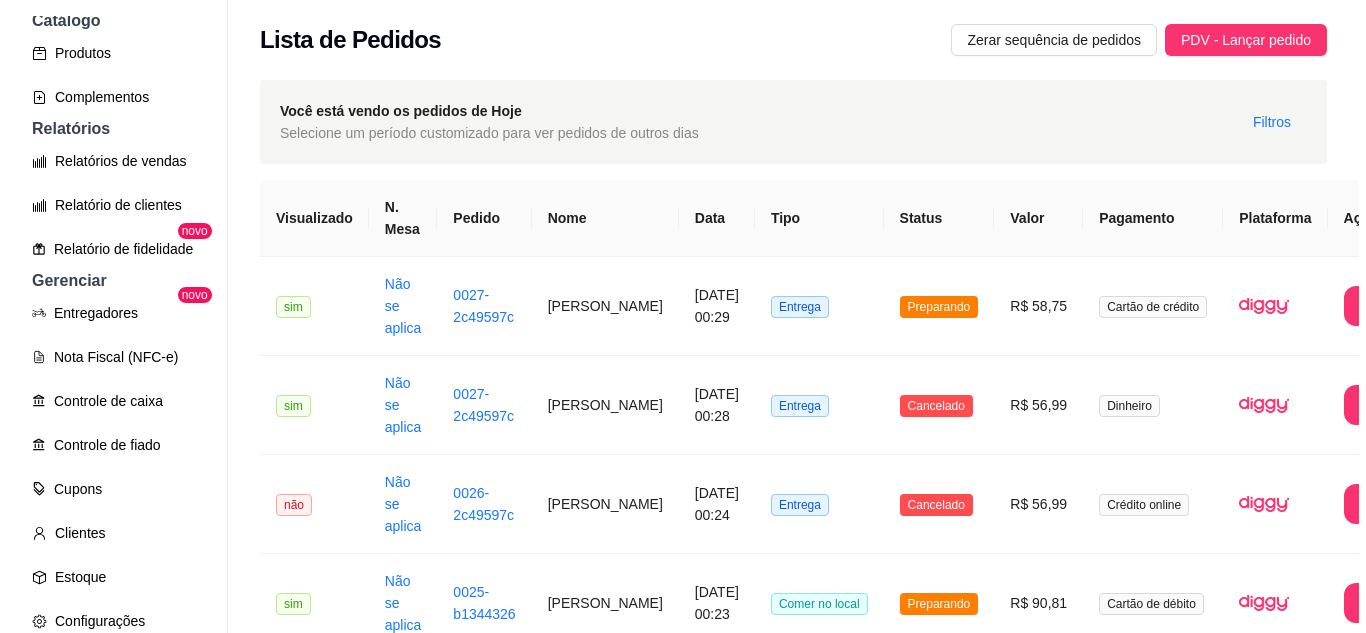 scroll, scrollTop: 638, scrollLeft: 0, axis: vertical 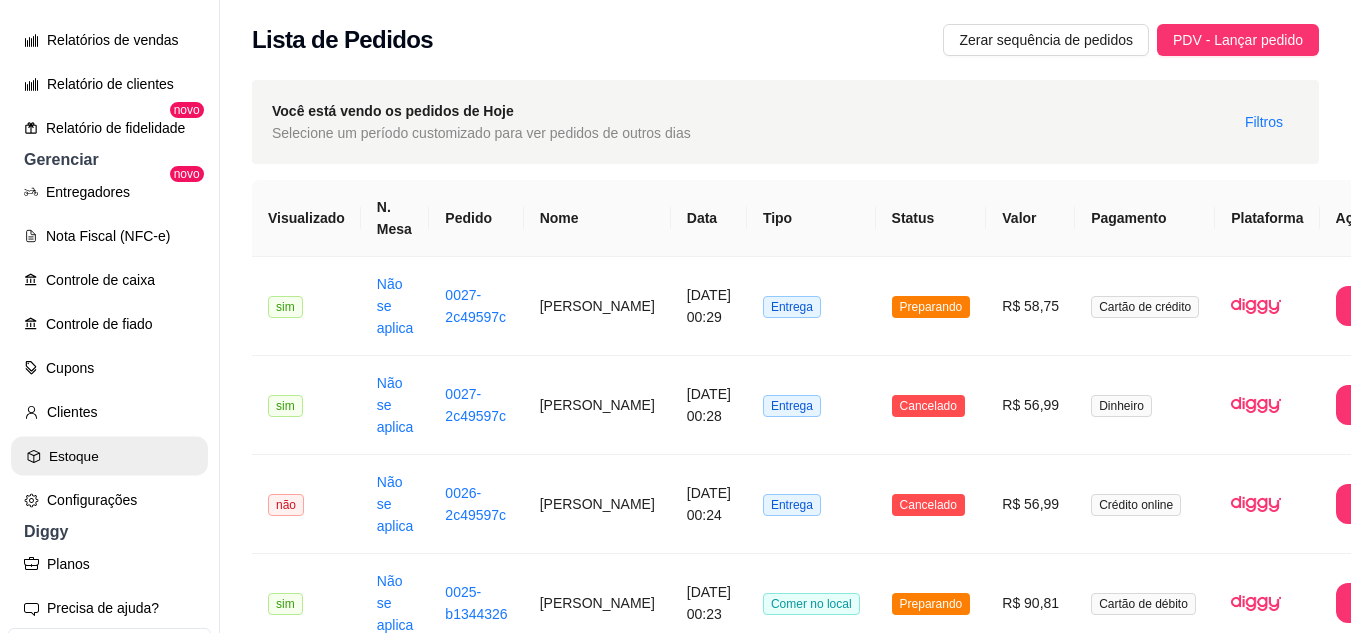 click on "Estoque" at bounding box center [109, 456] 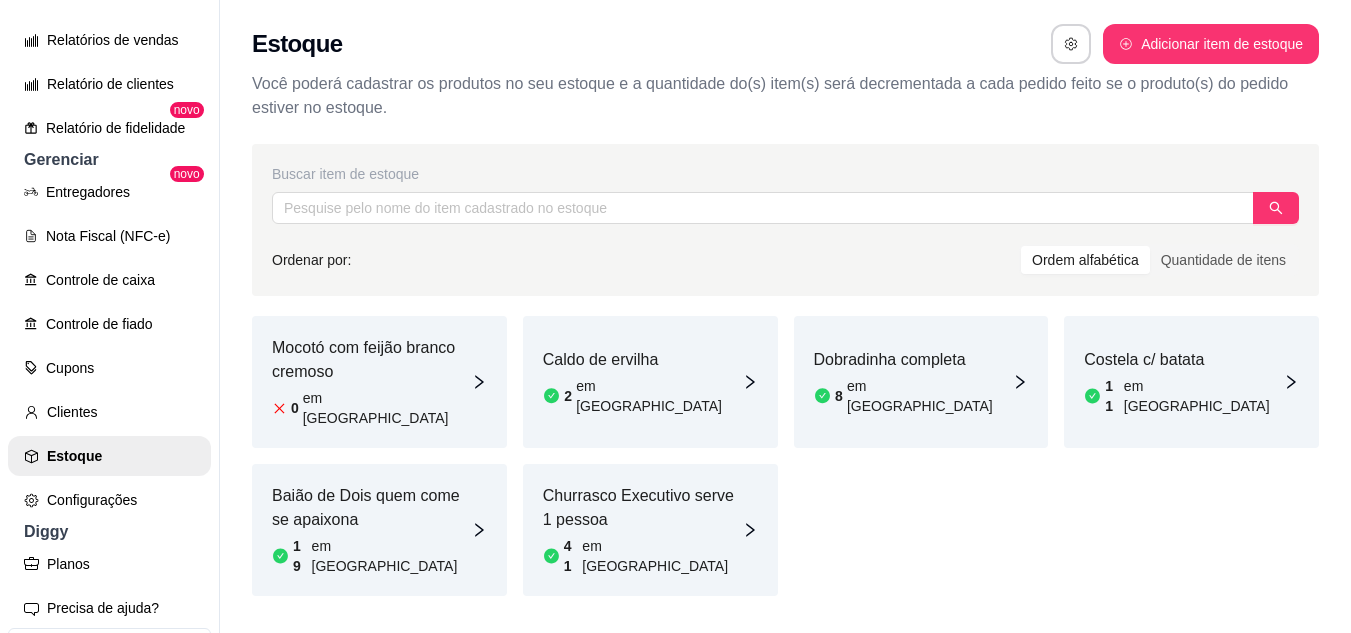 click on "Mocotó  com feijão branco cremoso 0 em estoque" at bounding box center (379, 382) 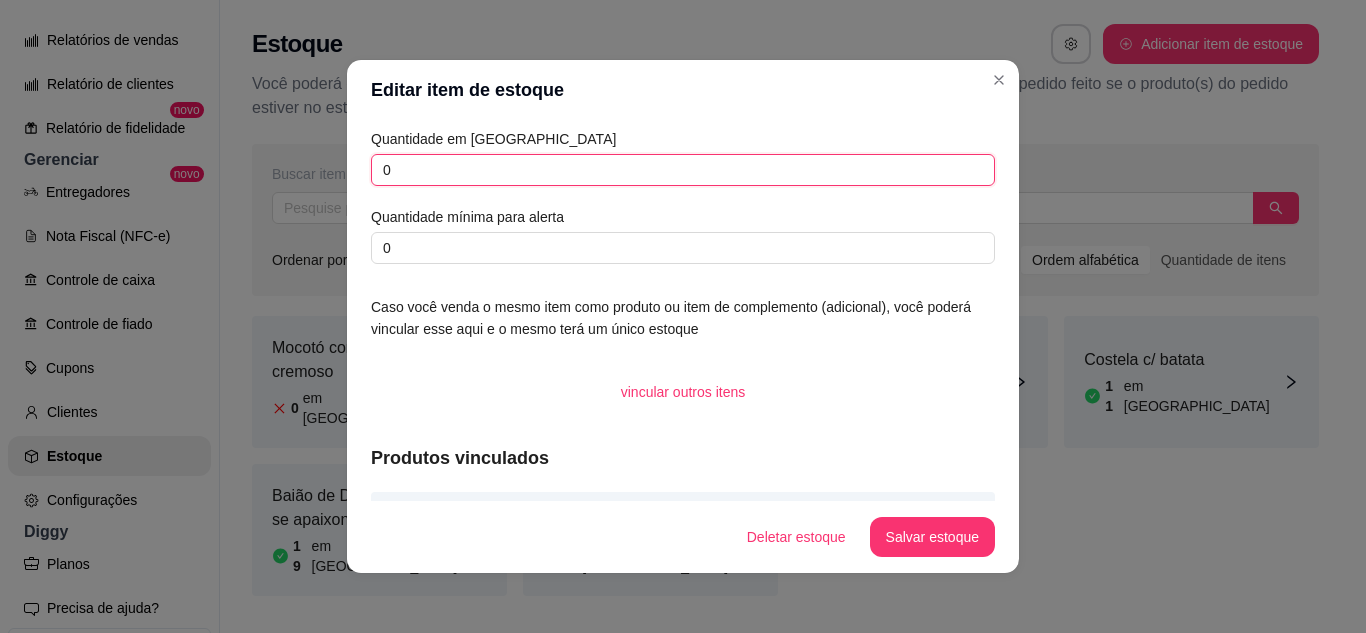 click on "0" at bounding box center (683, 170) 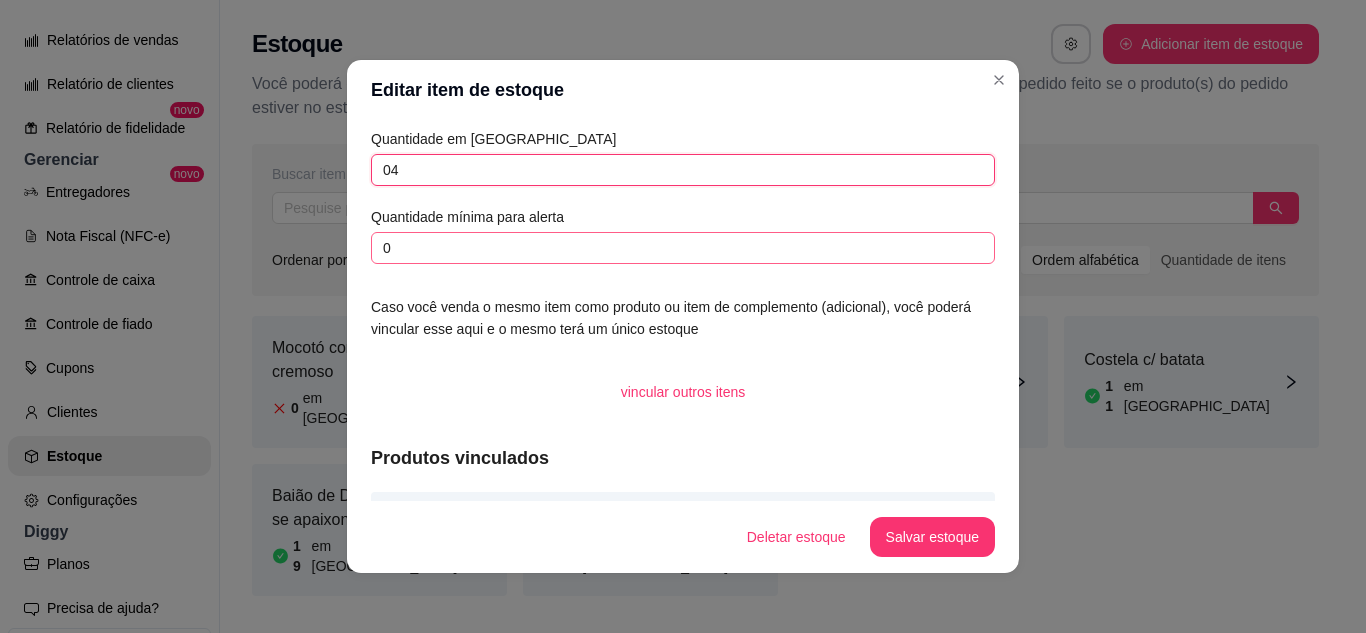 type on "04" 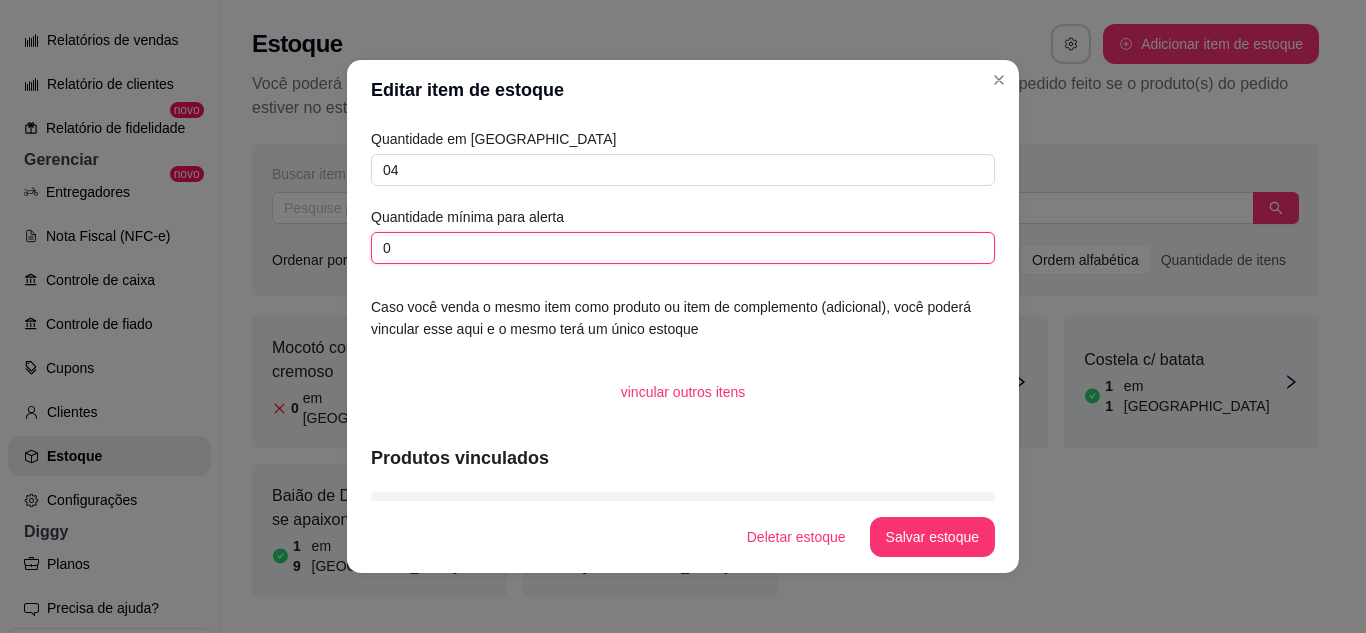 click on "0" at bounding box center [683, 248] 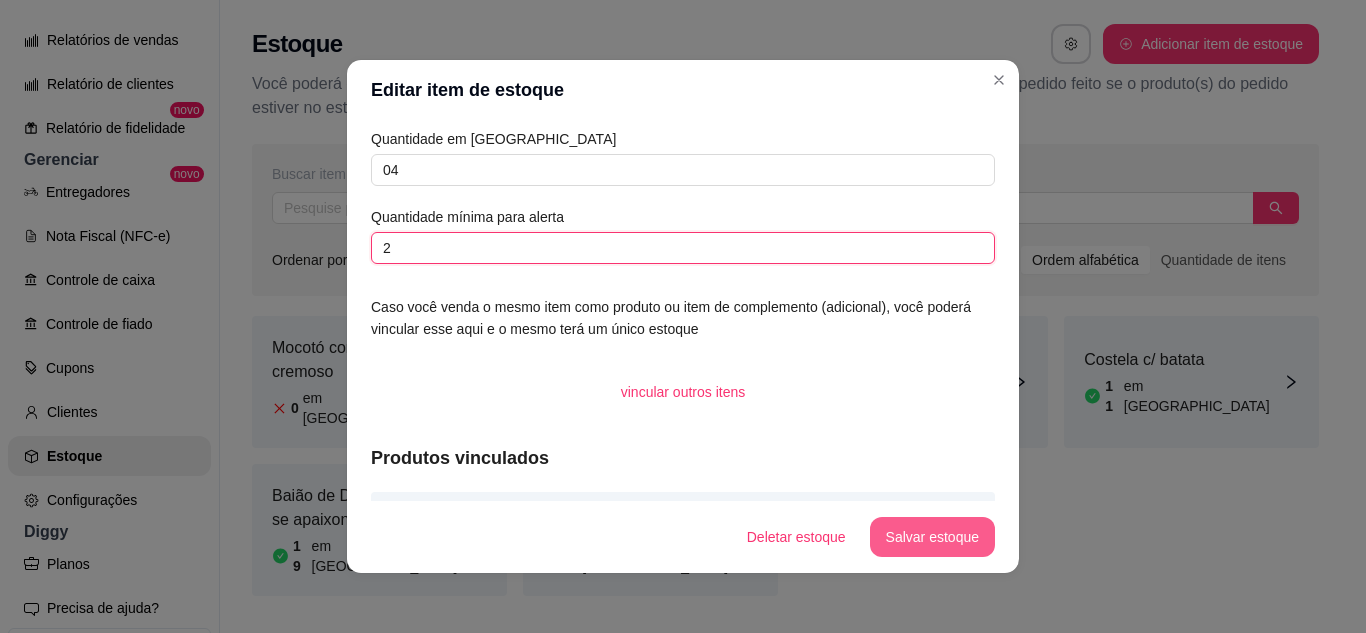 type on "2" 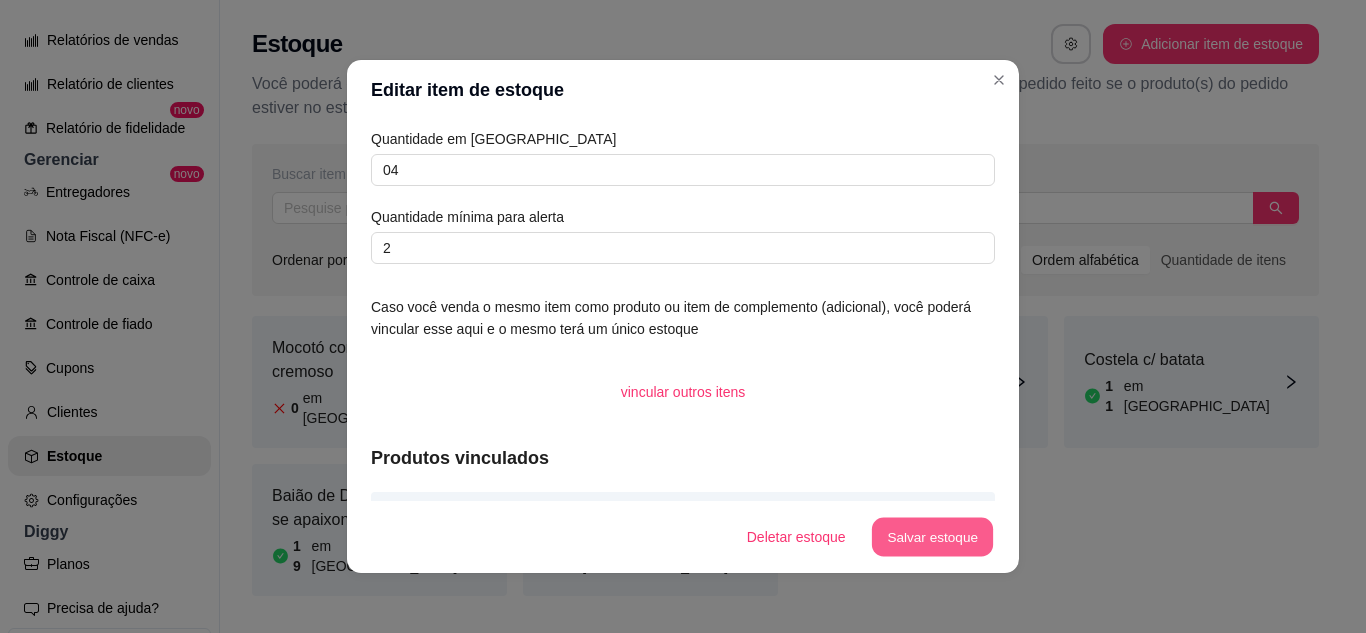 click on "Salvar estoque" at bounding box center [932, 537] 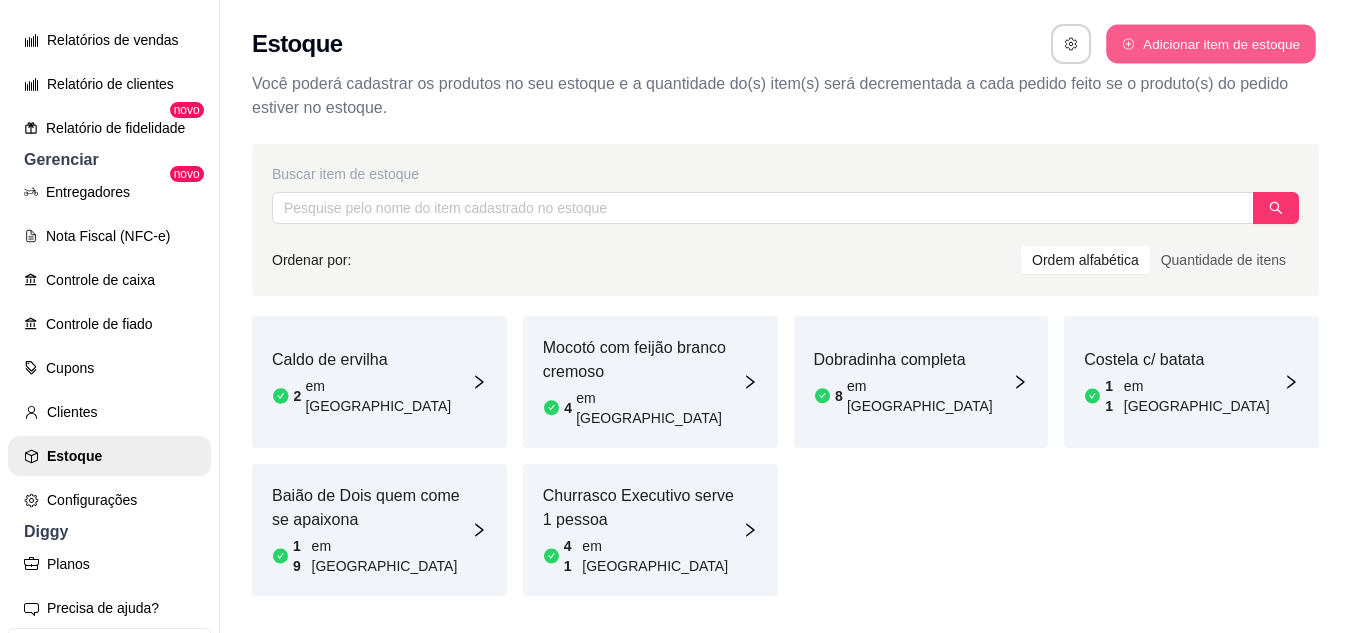 click on "Adicionar item de estoque" at bounding box center (1210, 44) 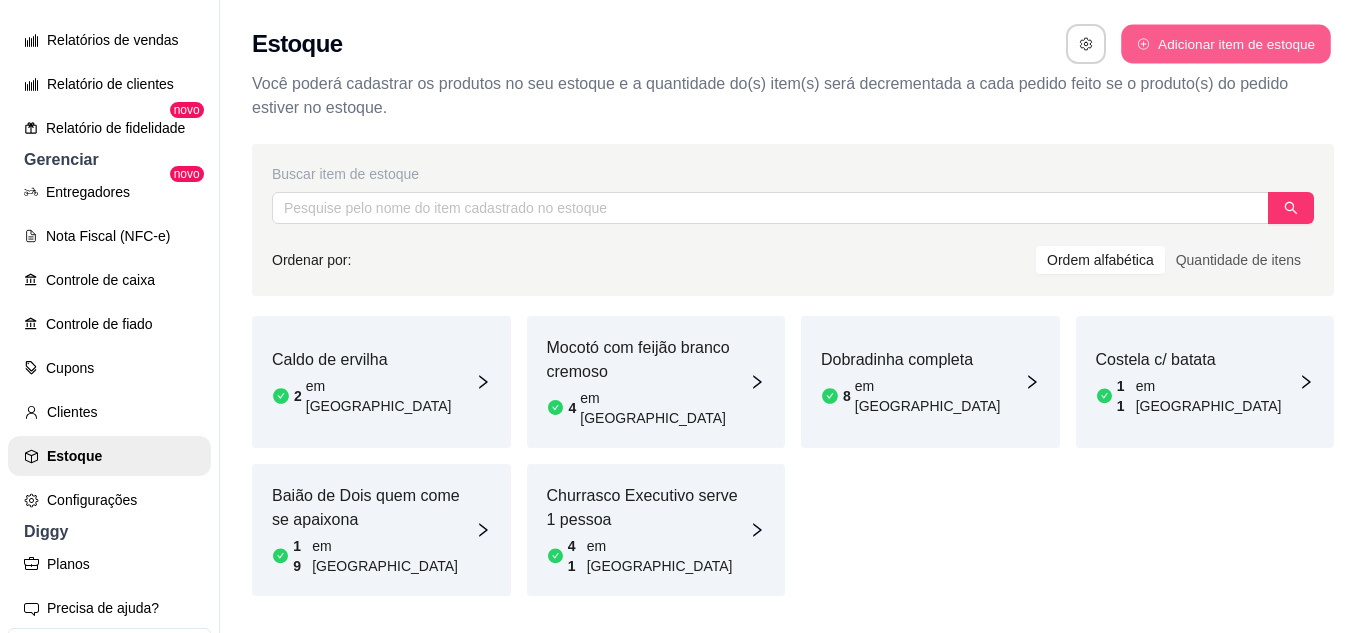 select on "UN" 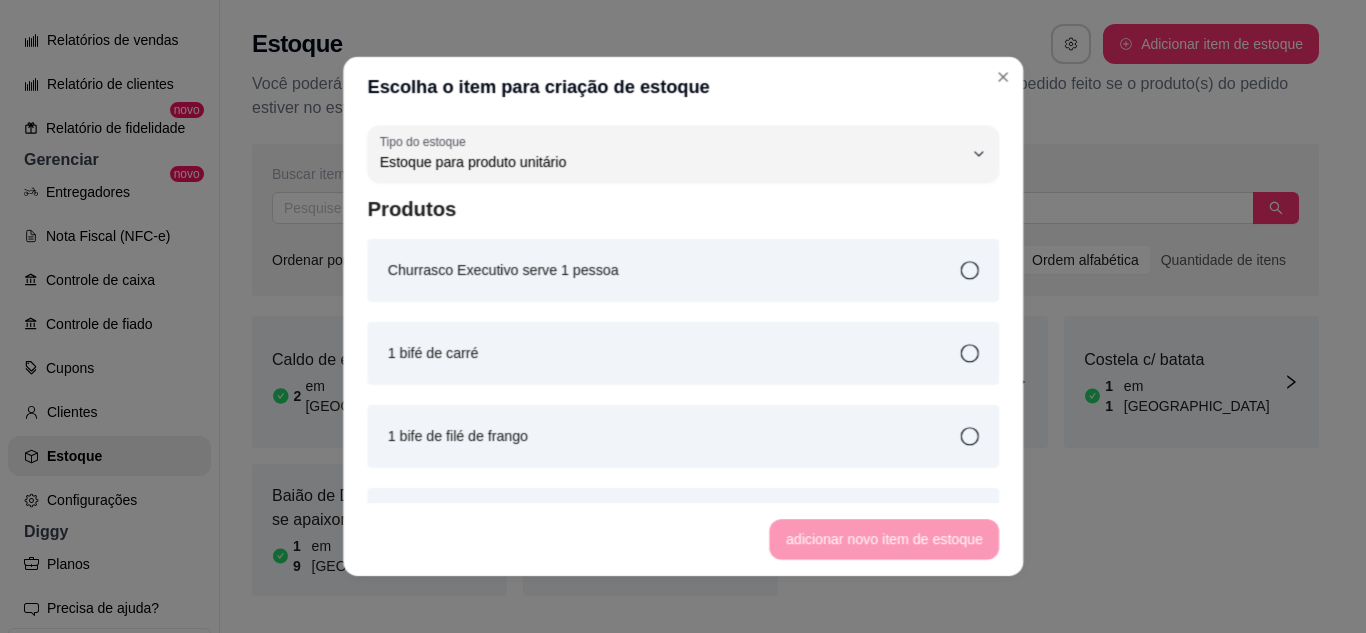 scroll, scrollTop: 19, scrollLeft: 0, axis: vertical 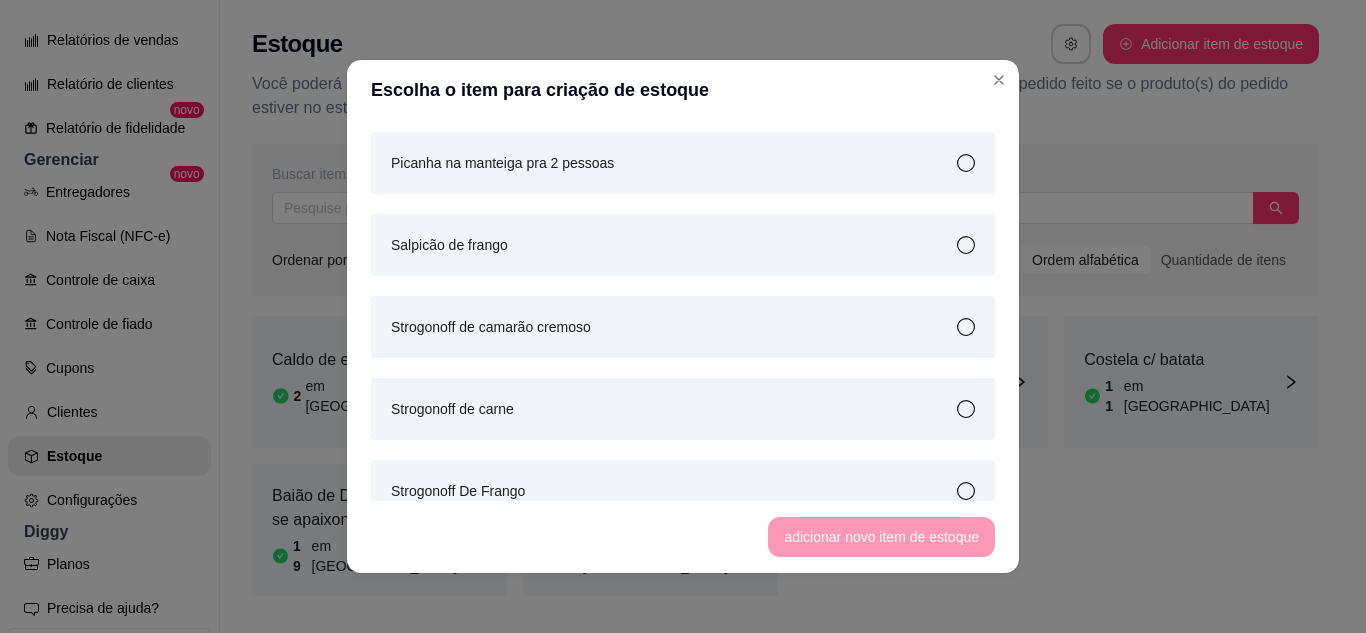 click on "Strogonoff de carne" at bounding box center (683, 409) 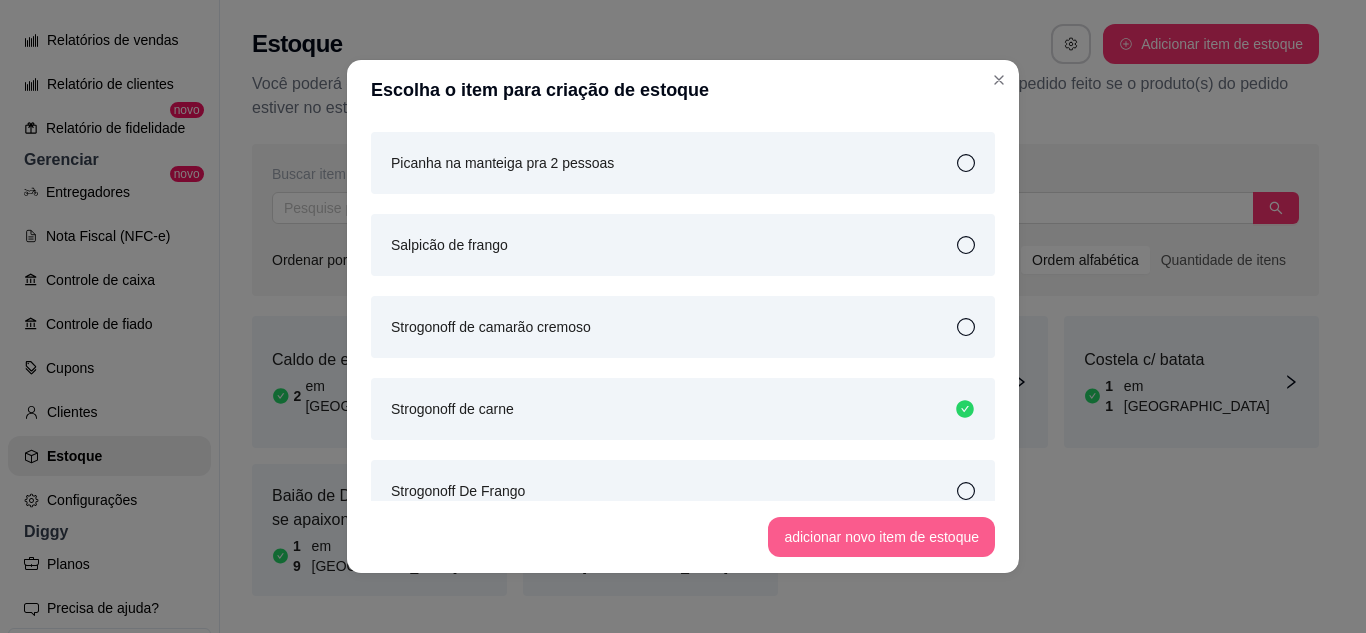 click on "adicionar novo item de estoque" at bounding box center [881, 537] 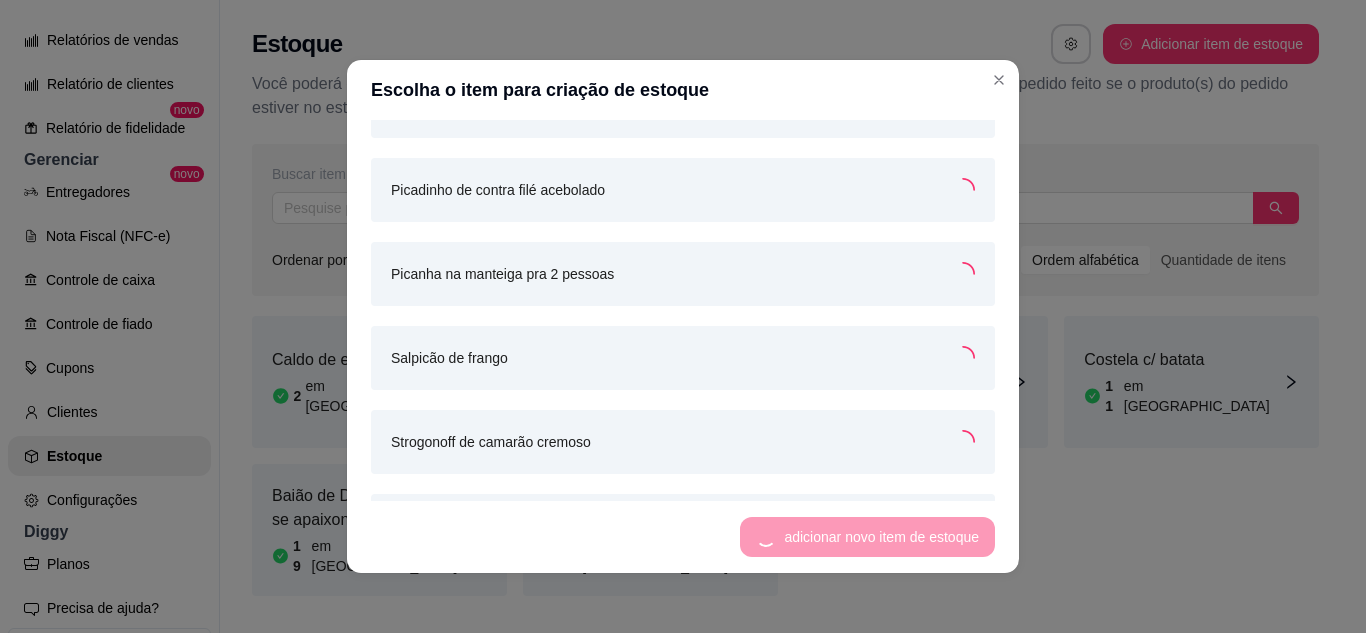scroll, scrollTop: 4728, scrollLeft: 0, axis: vertical 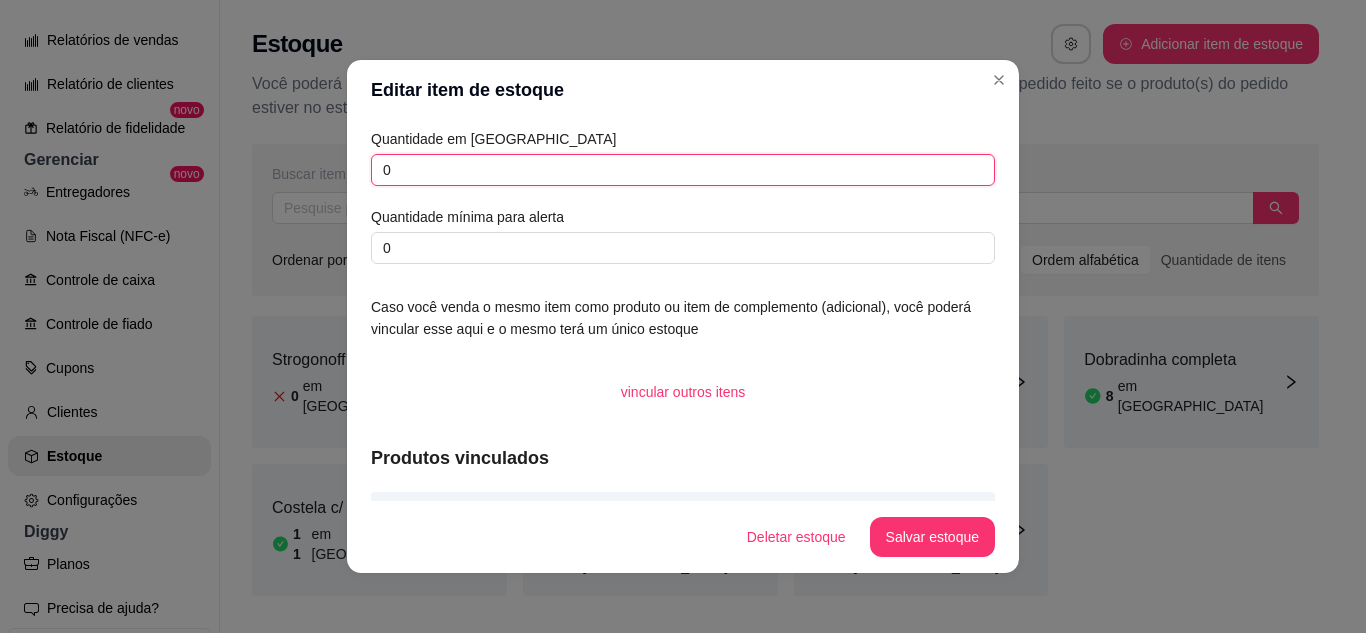 click on "0" at bounding box center (683, 170) 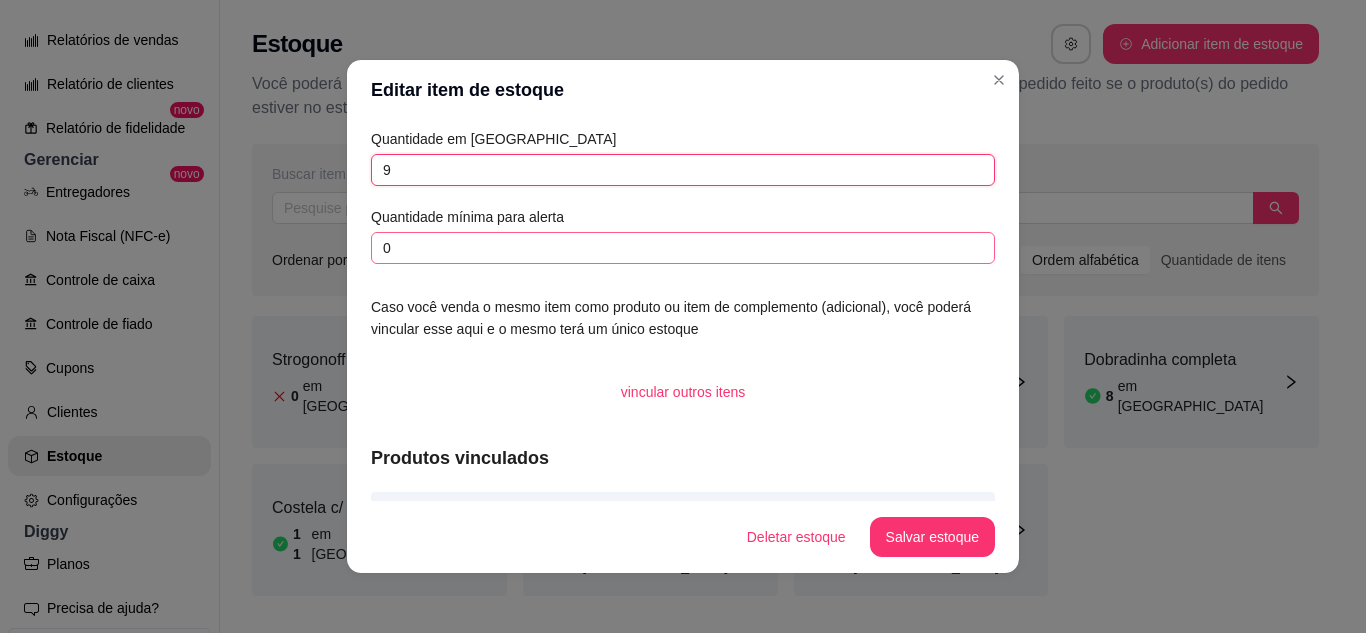 type on "9" 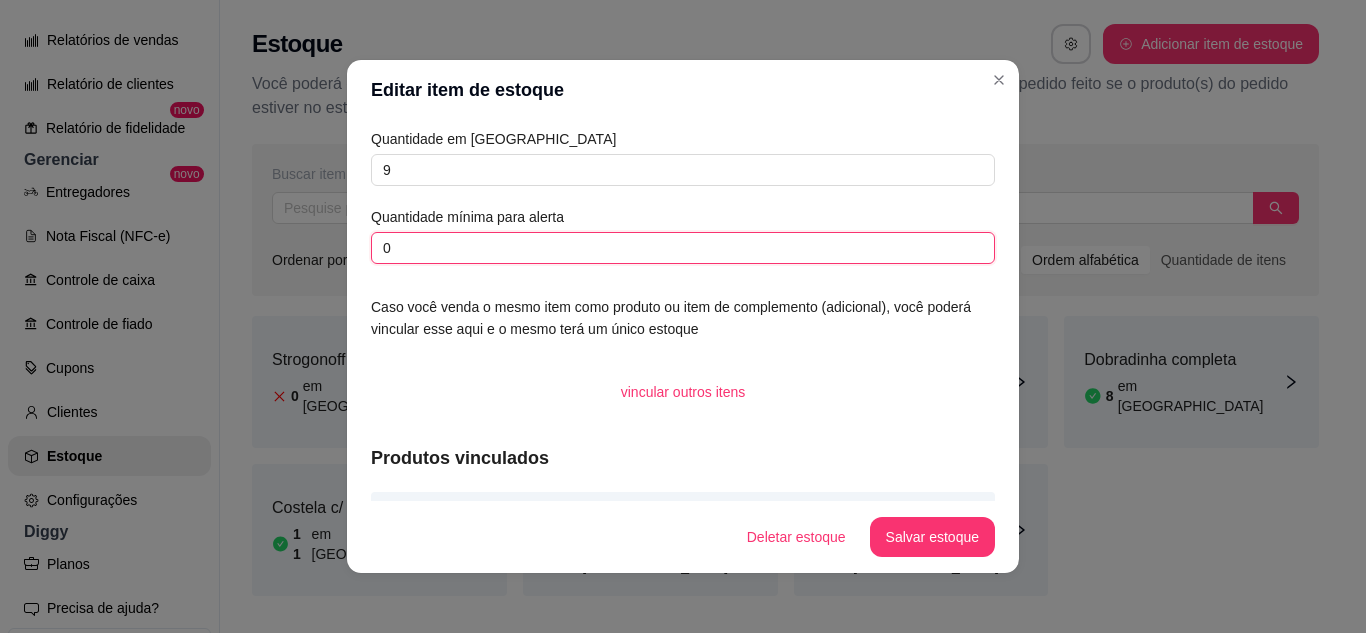 click on "0" at bounding box center [683, 248] 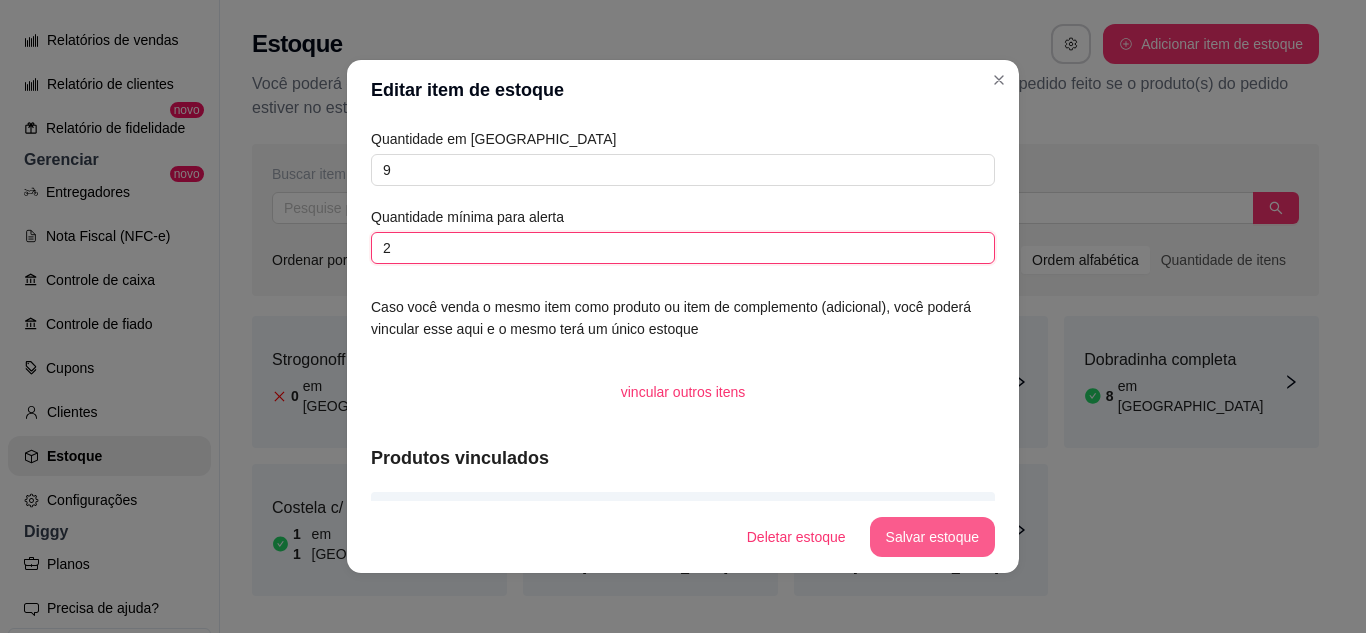 type on "2" 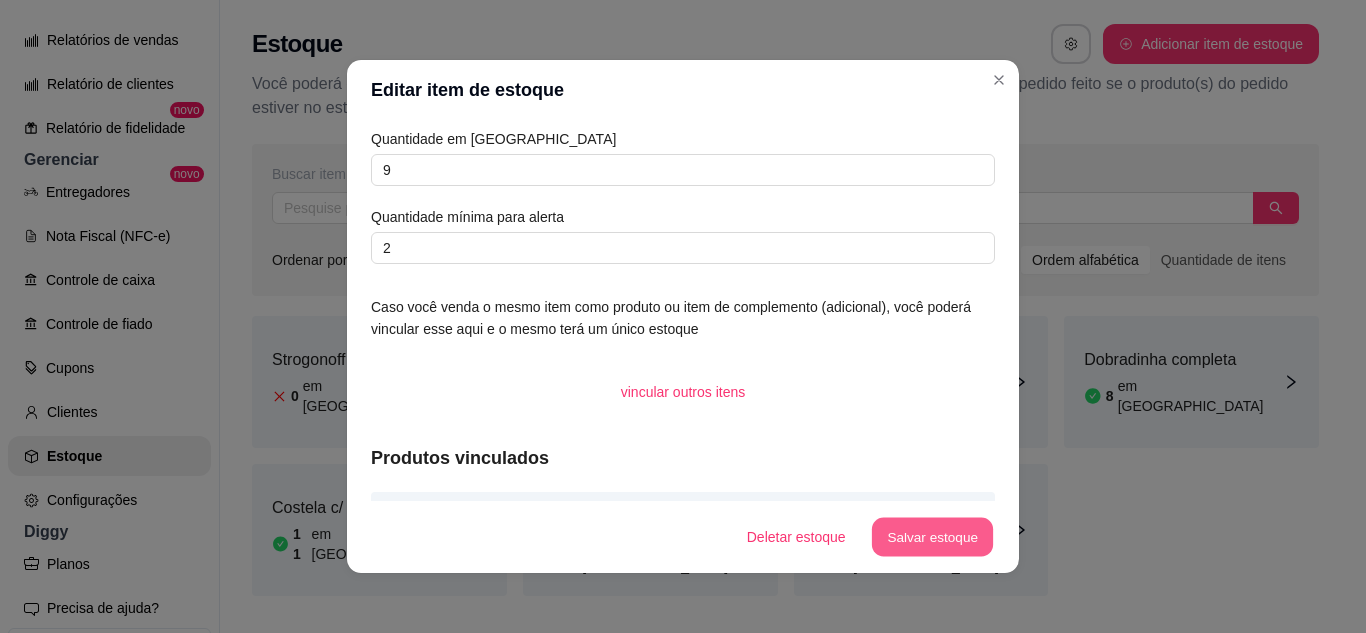 click on "Salvar estoque" at bounding box center [932, 537] 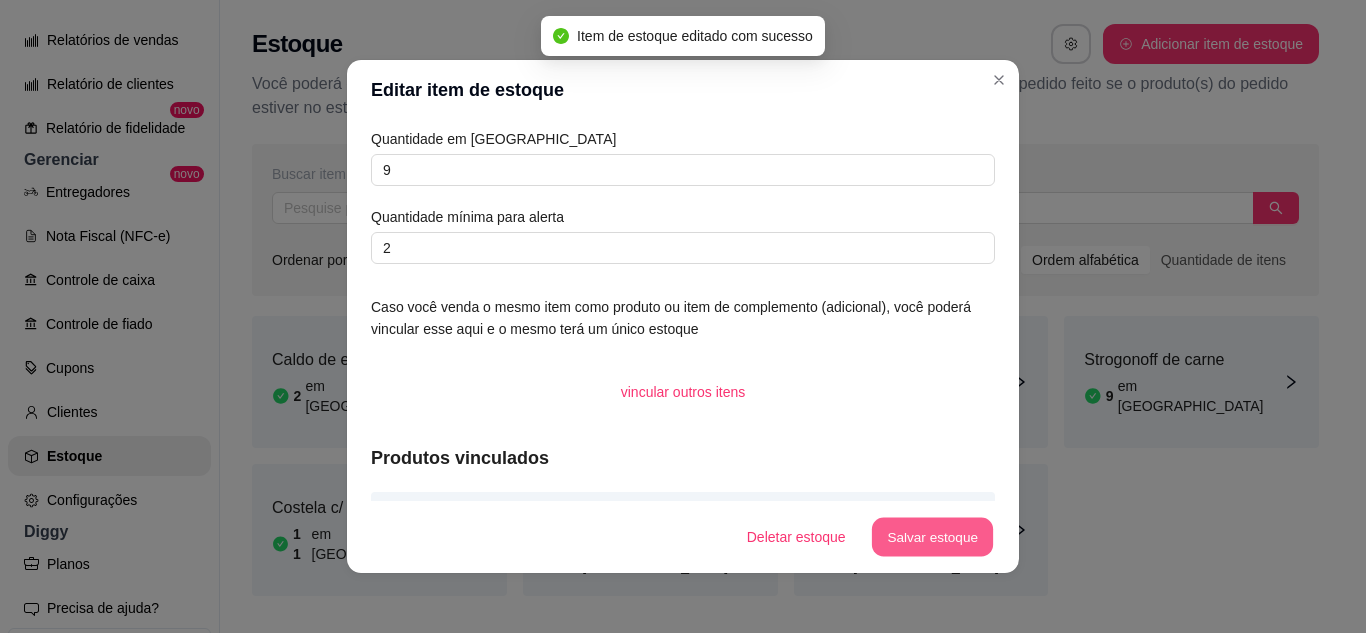 click on "Salvar estoque" at bounding box center (932, 537) 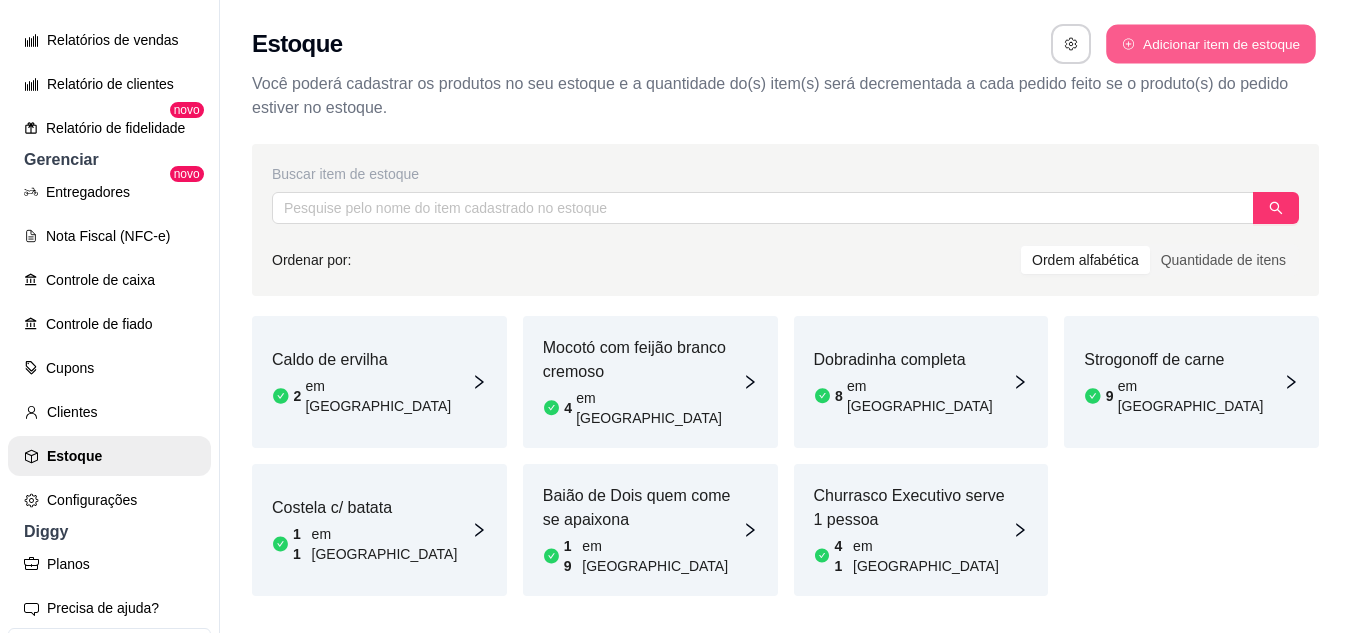 click on "Adicionar item de estoque" at bounding box center [1210, 44] 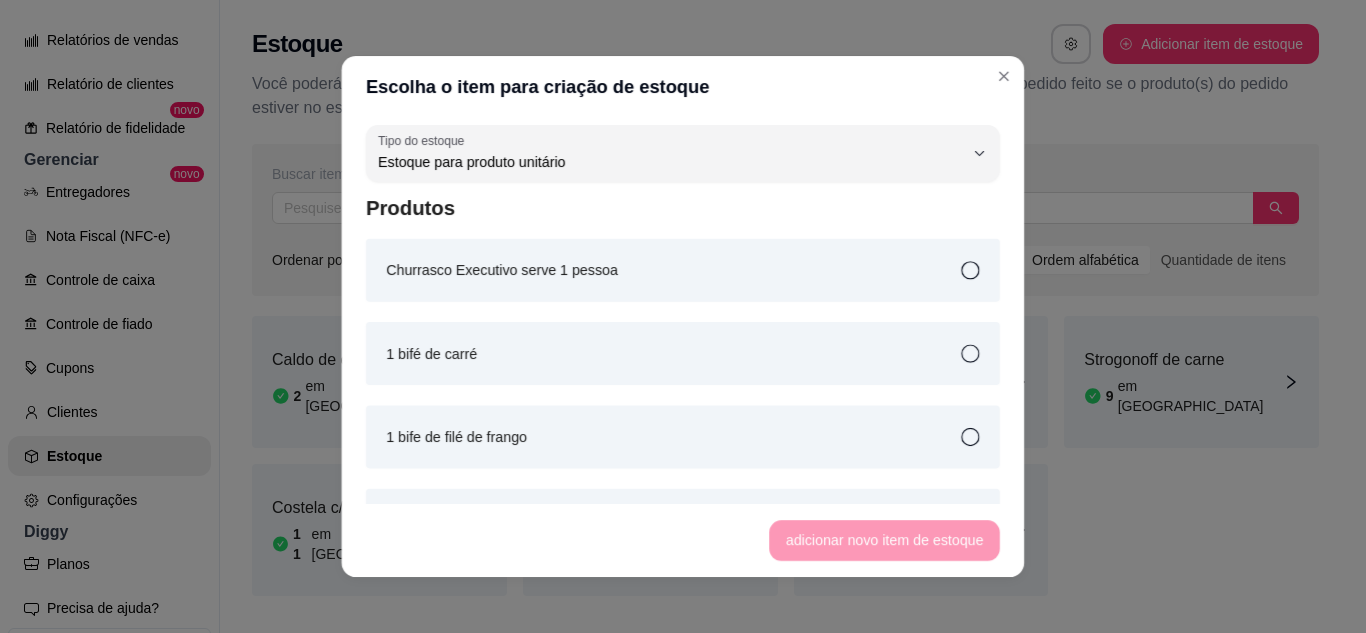 scroll, scrollTop: 19, scrollLeft: 0, axis: vertical 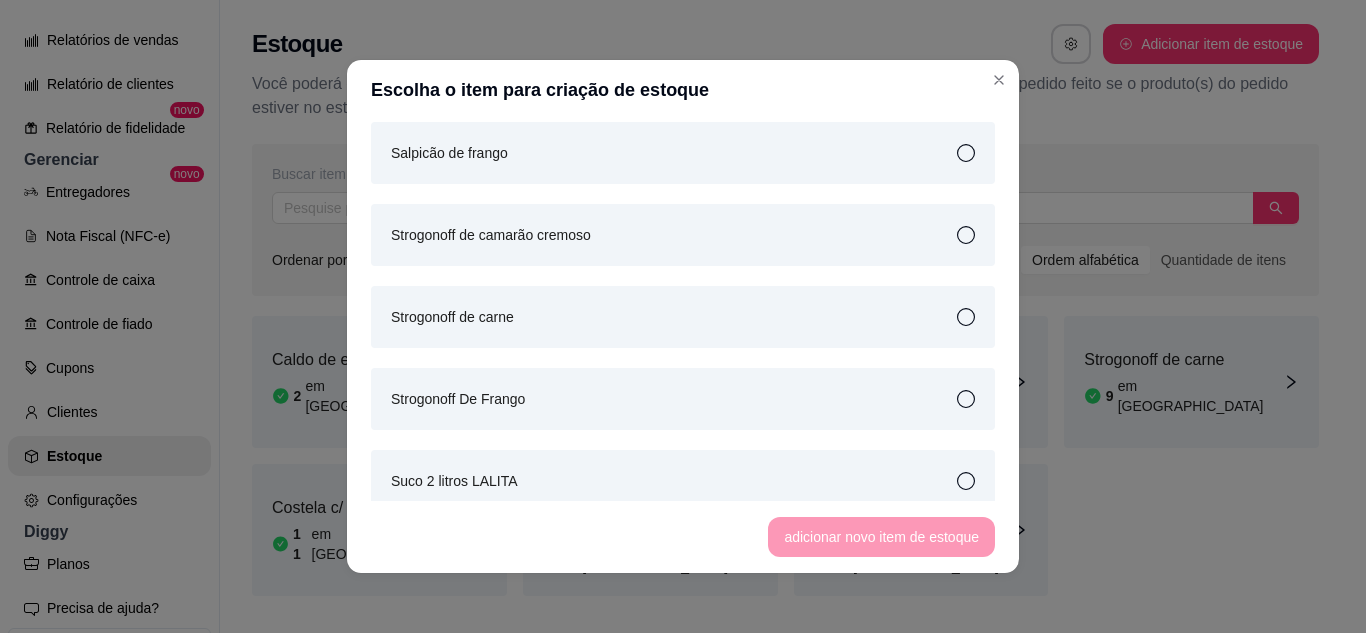 click on "Strogonoff de camarão cremoso" at bounding box center (683, 235) 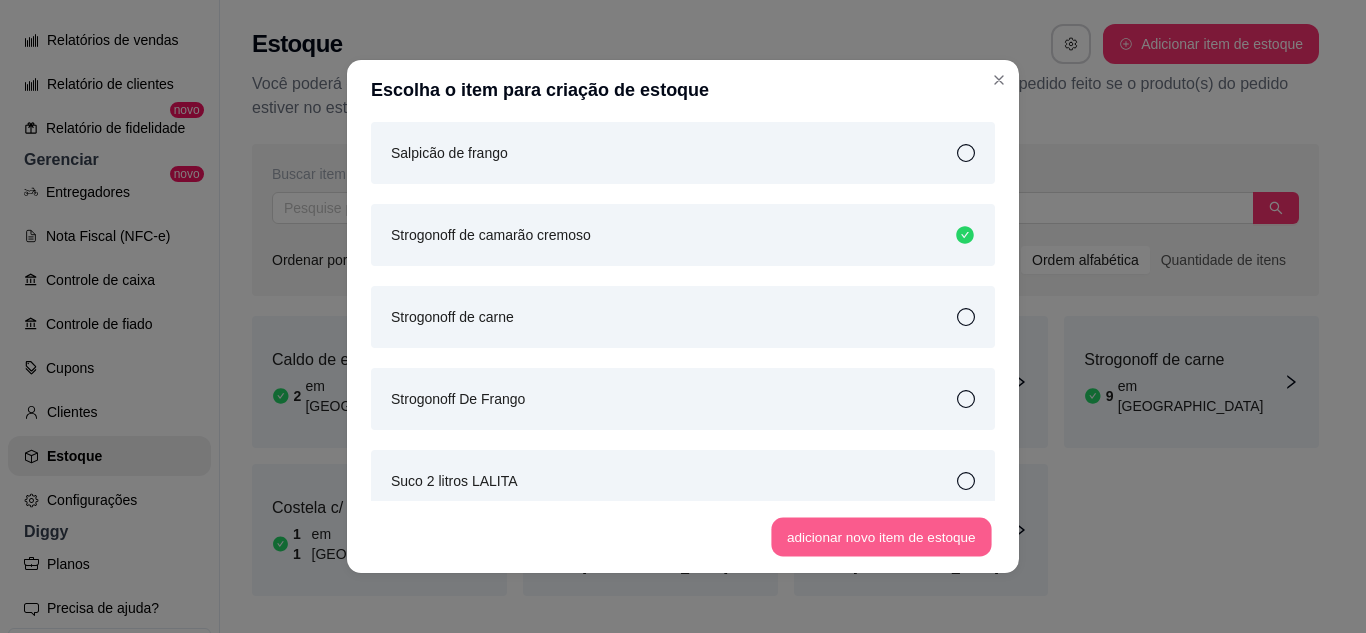 click on "adicionar novo item de estoque" at bounding box center (882, 537) 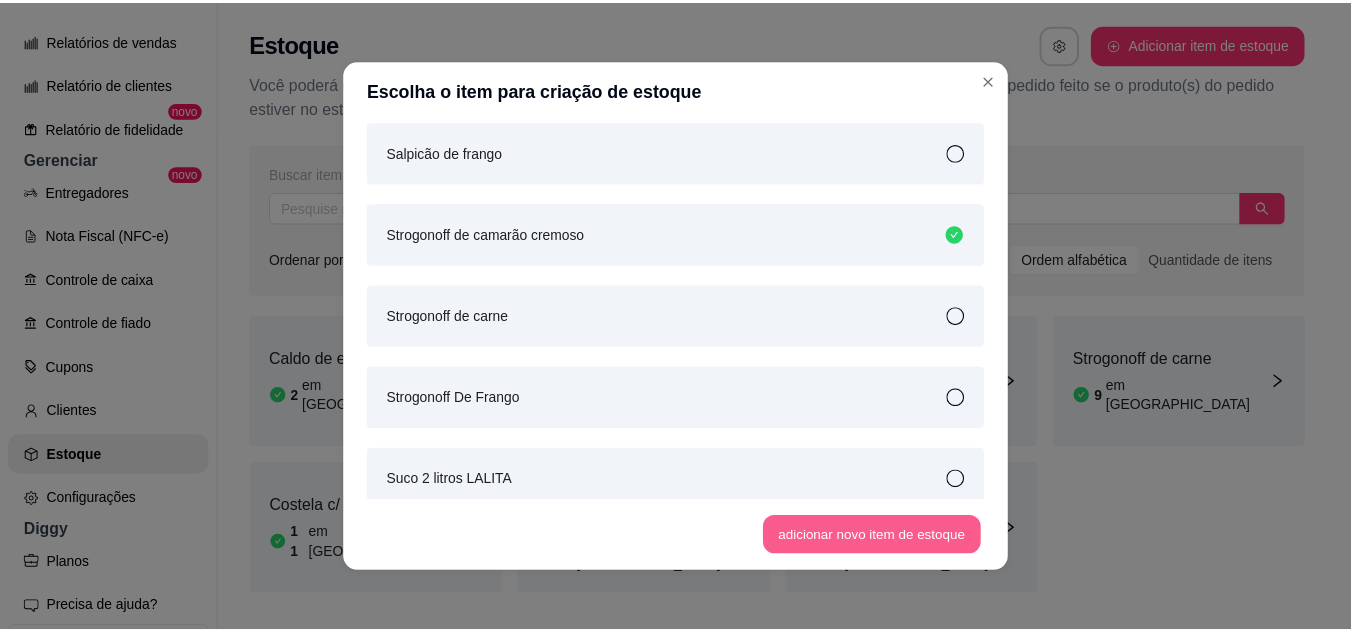 scroll, scrollTop: 4822, scrollLeft: 0, axis: vertical 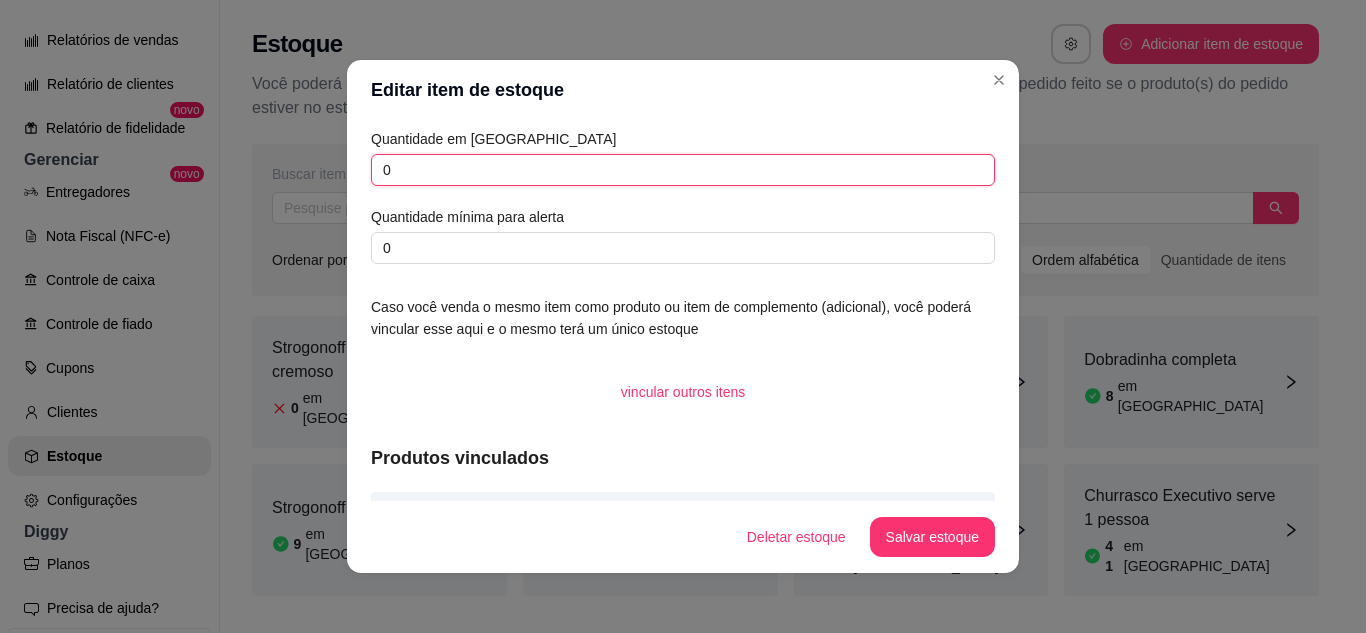 click on "0" at bounding box center (683, 170) 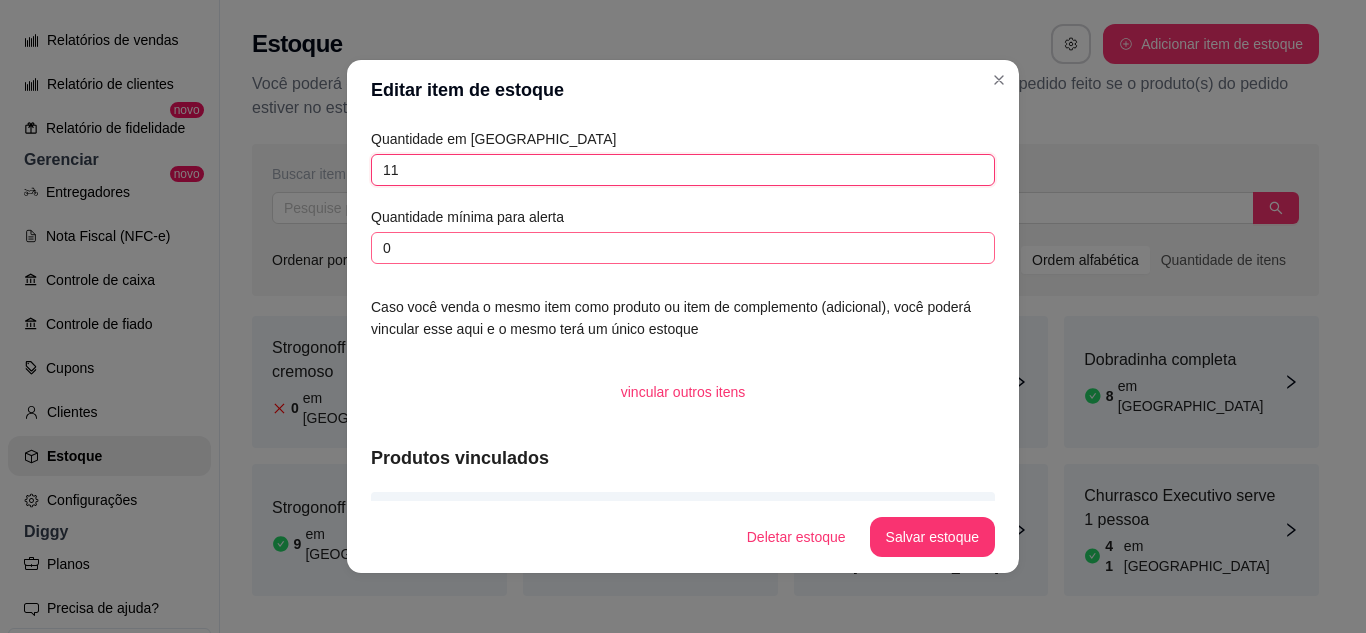 type on "11" 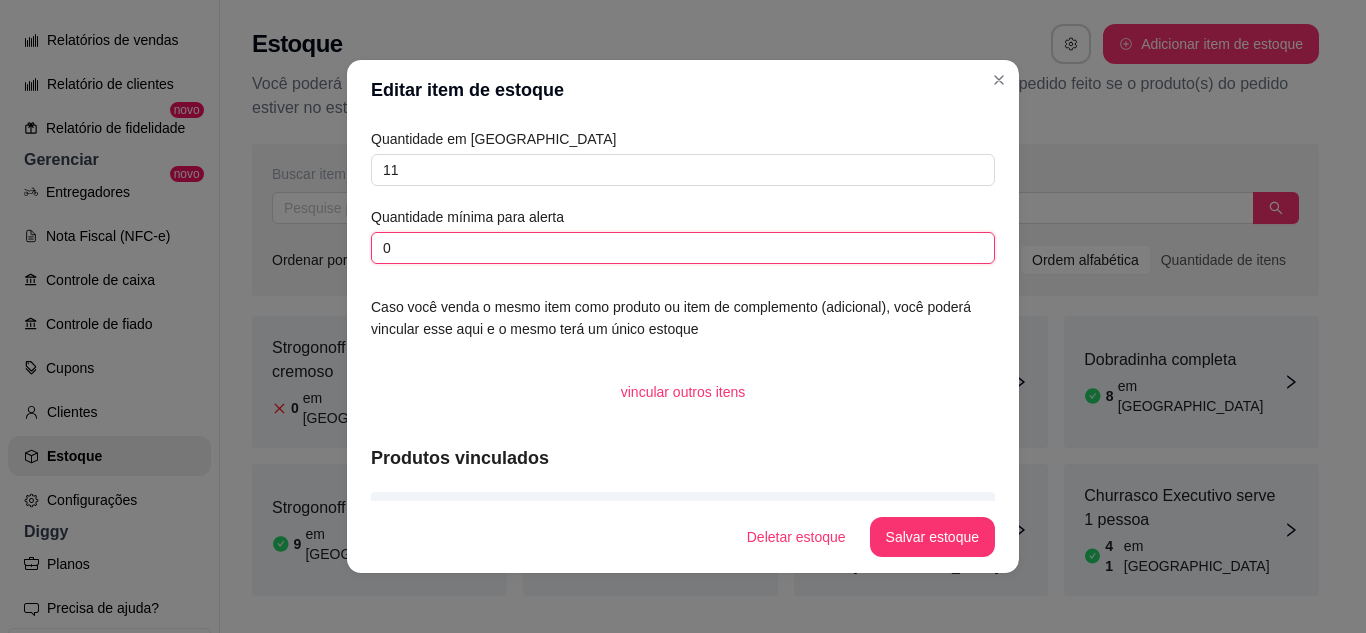 click on "0" at bounding box center (683, 248) 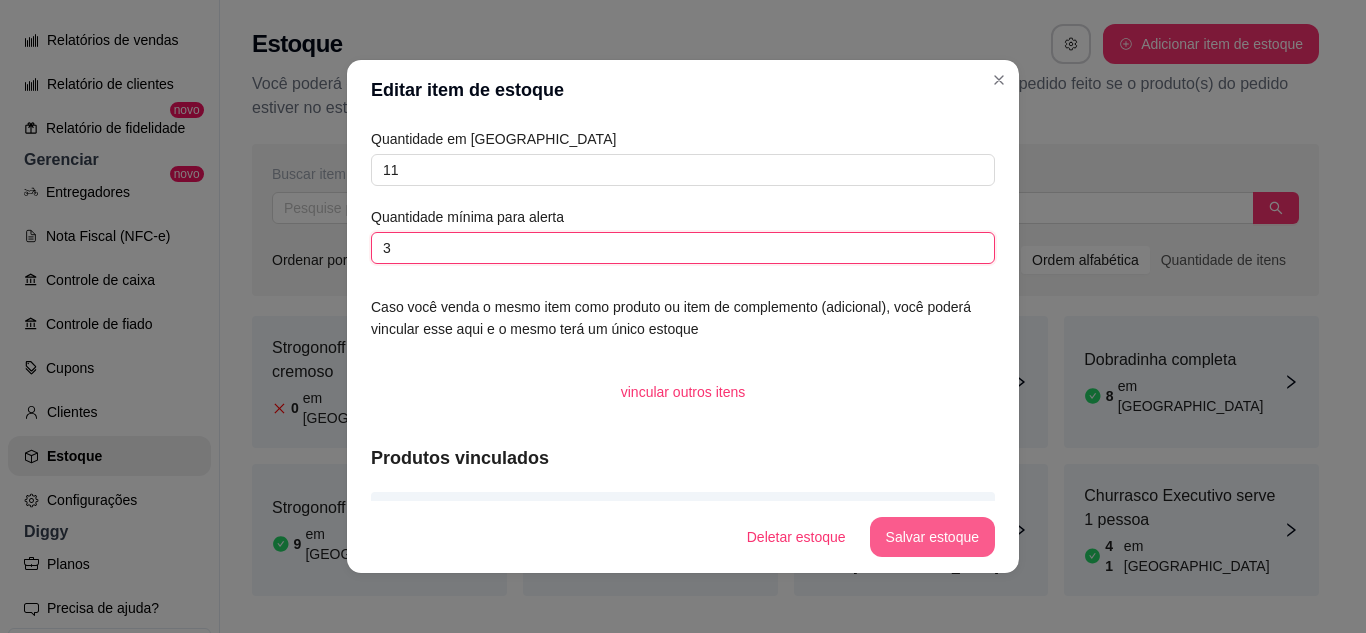 type on "3" 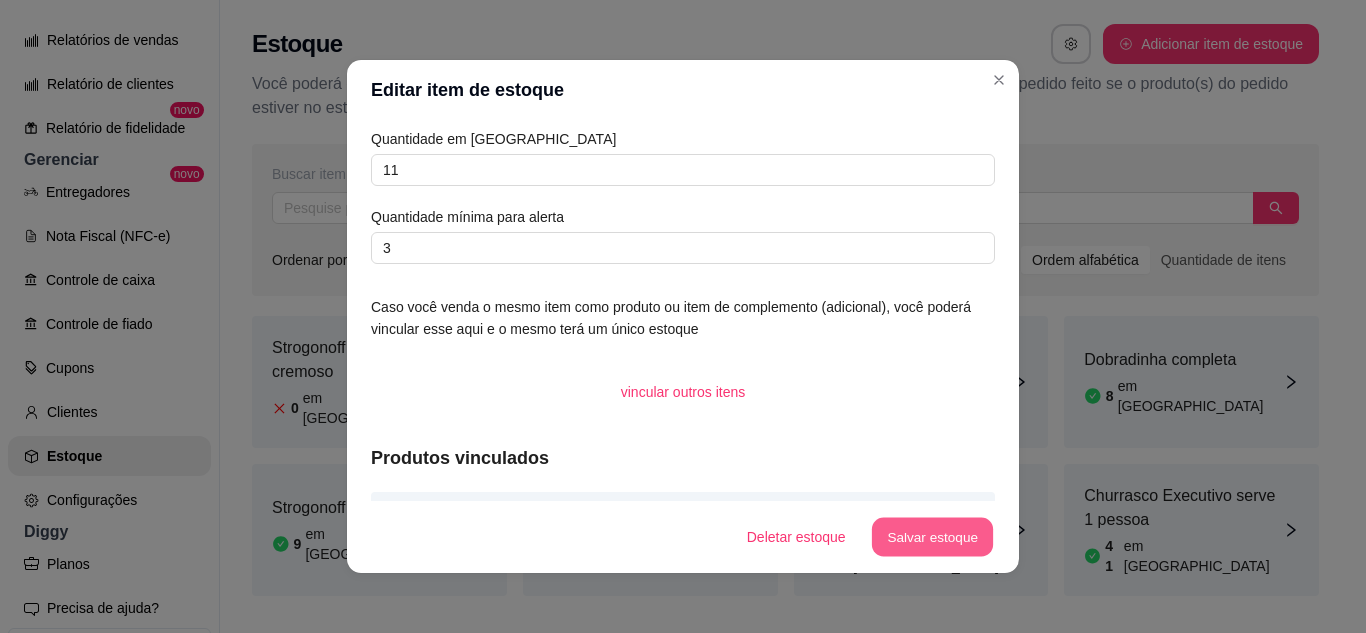 click on "Salvar estoque" at bounding box center [932, 537] 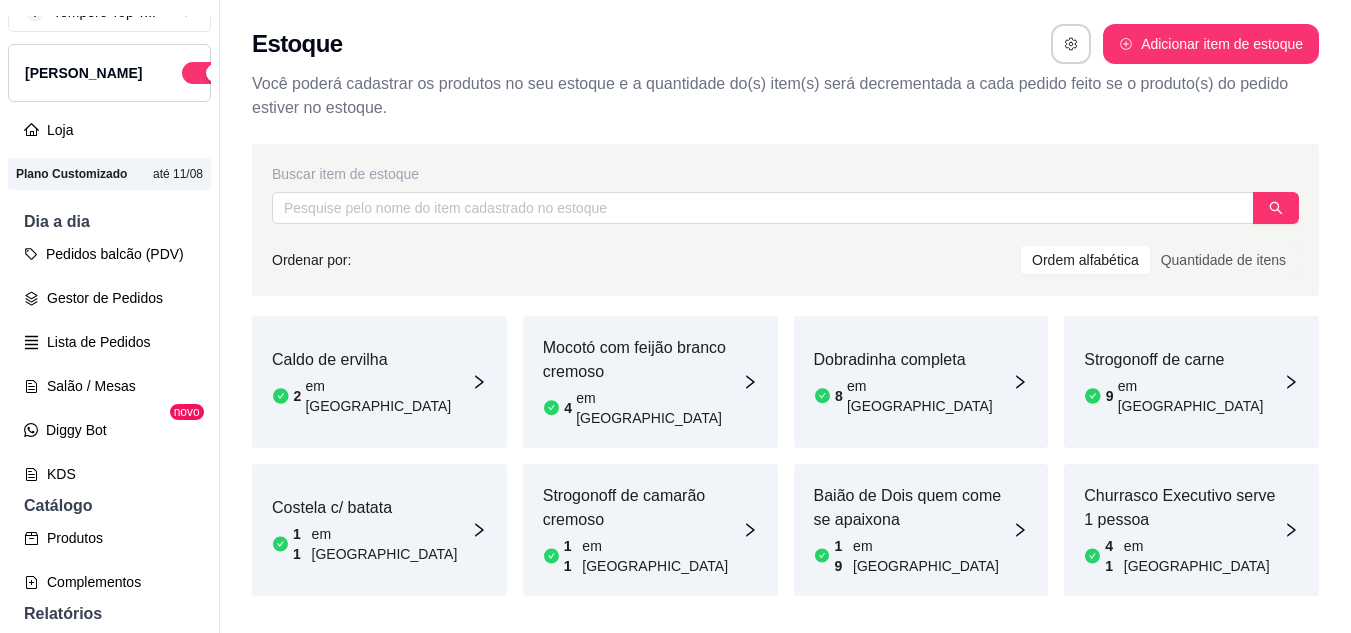 scroll, scrollTop: 0, scrollLeft: 0, axis: both 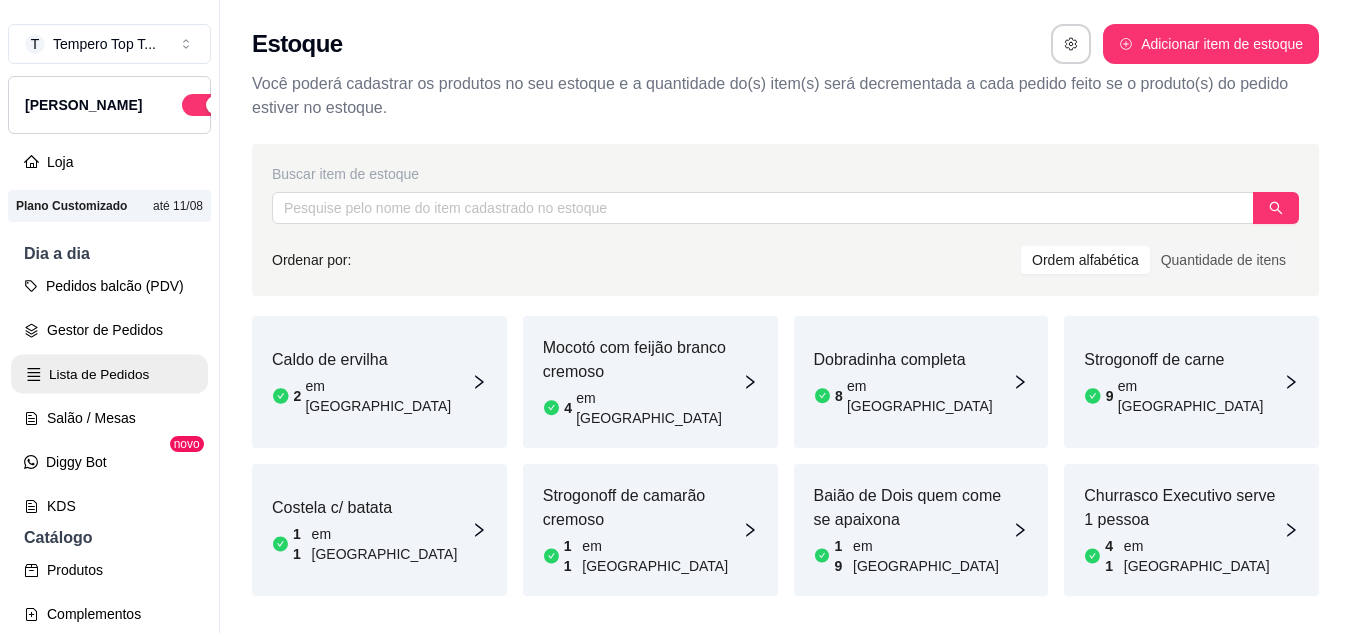 click on "Lista de Pedidos" at bounding box center (109, 374) 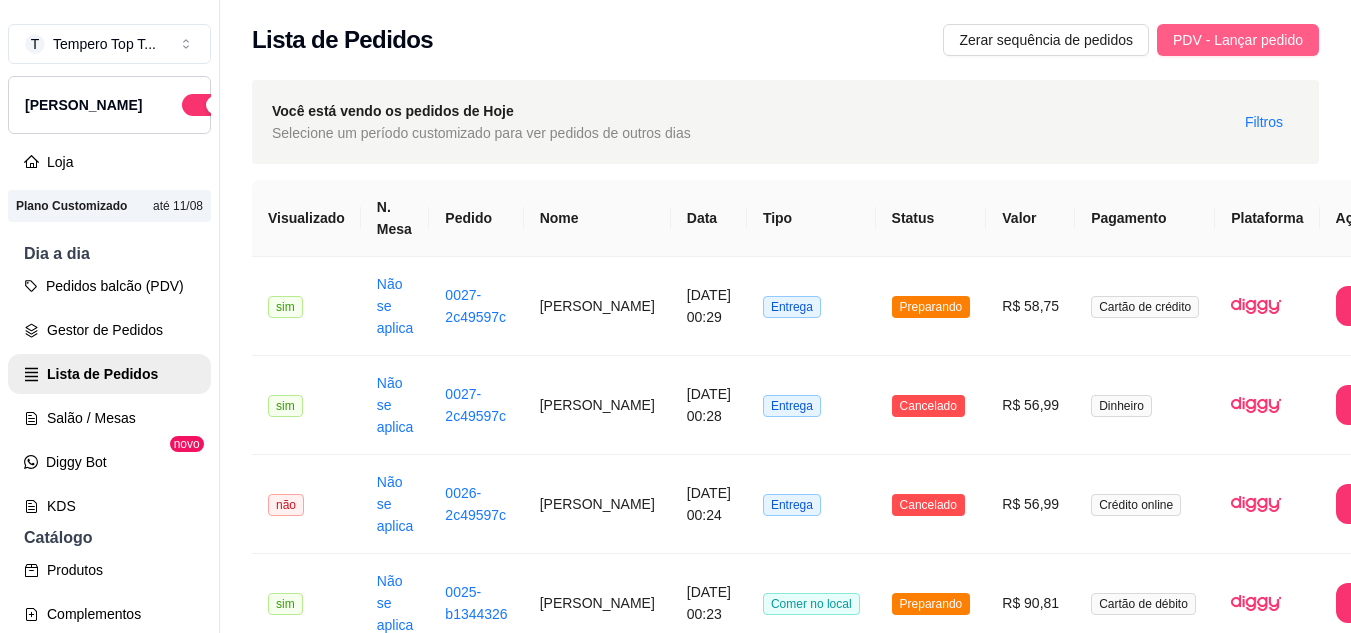 click on "PDV - Lançar pedido" at bounding box center [1238, 40] 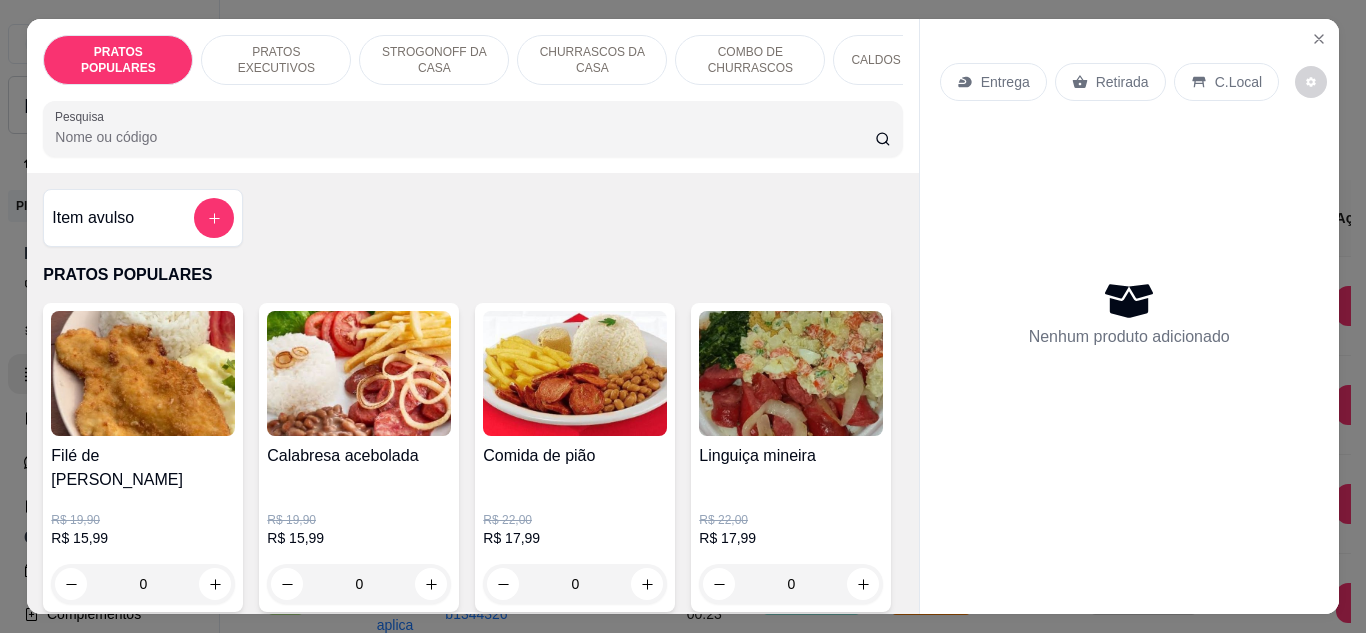 click on "Entrega Retirada C.Local Nenhum produto adicionado" at bounding box center (1129, 300) 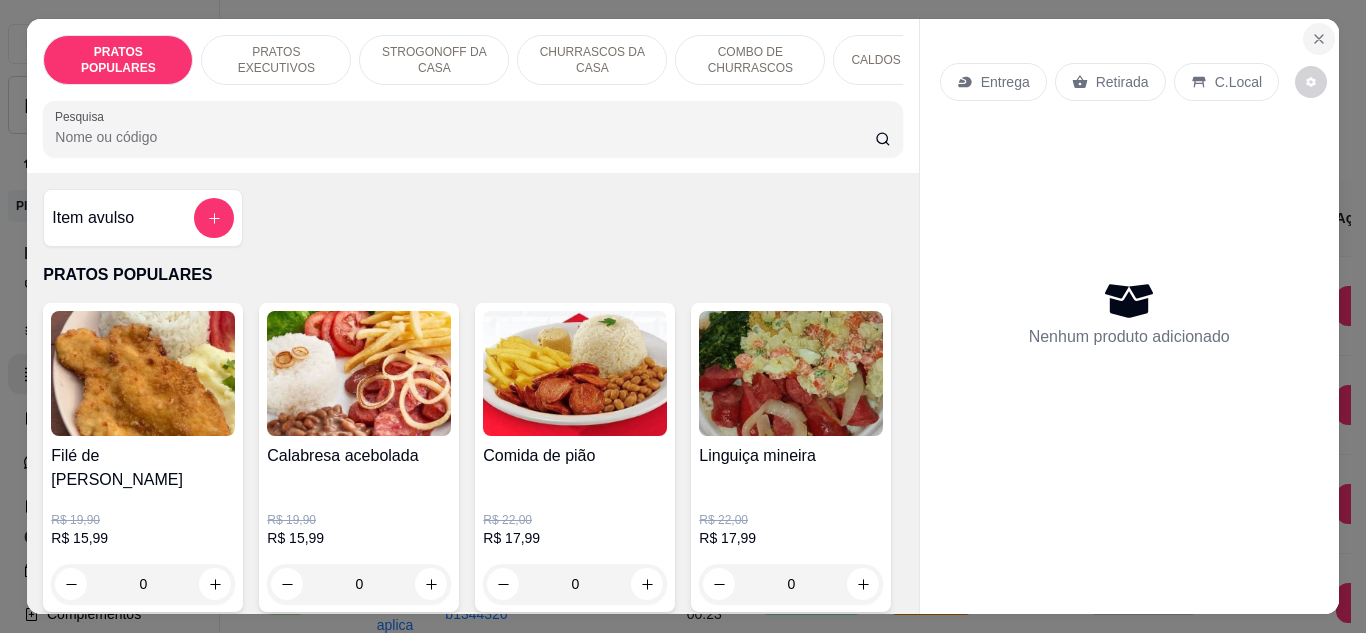 click at bounding box center (1319, 39) 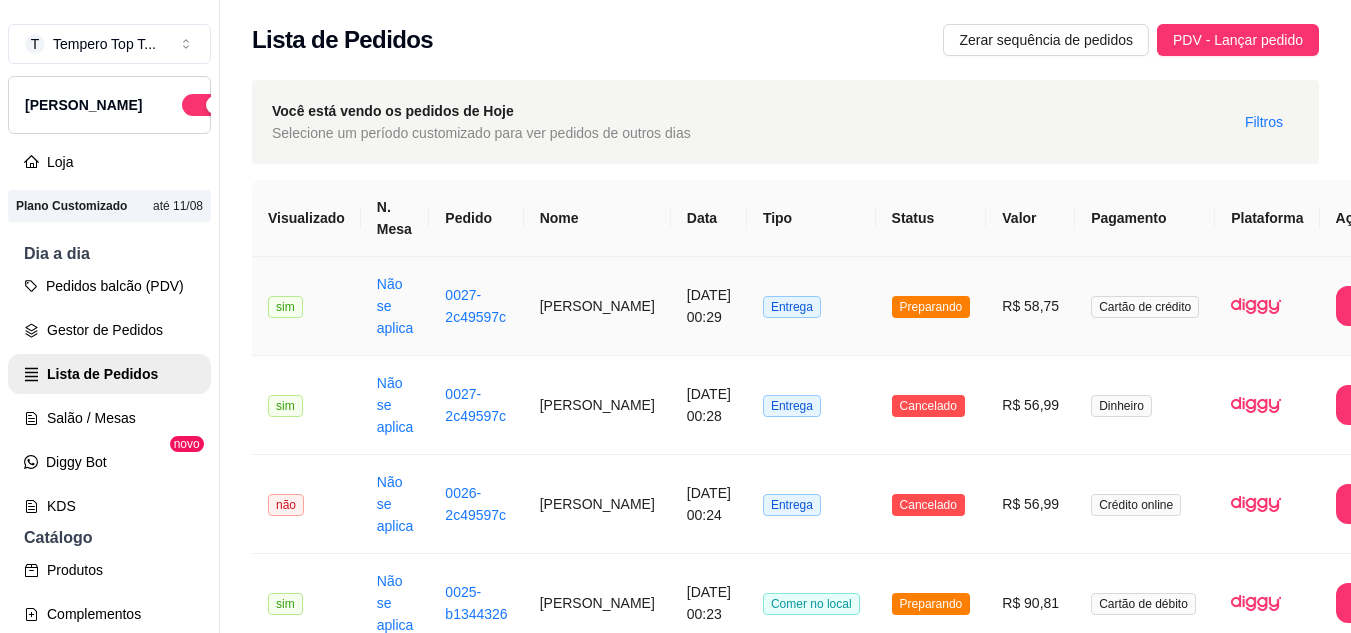 click on "Cartão de crédito" at bounding box center [1145, 306] 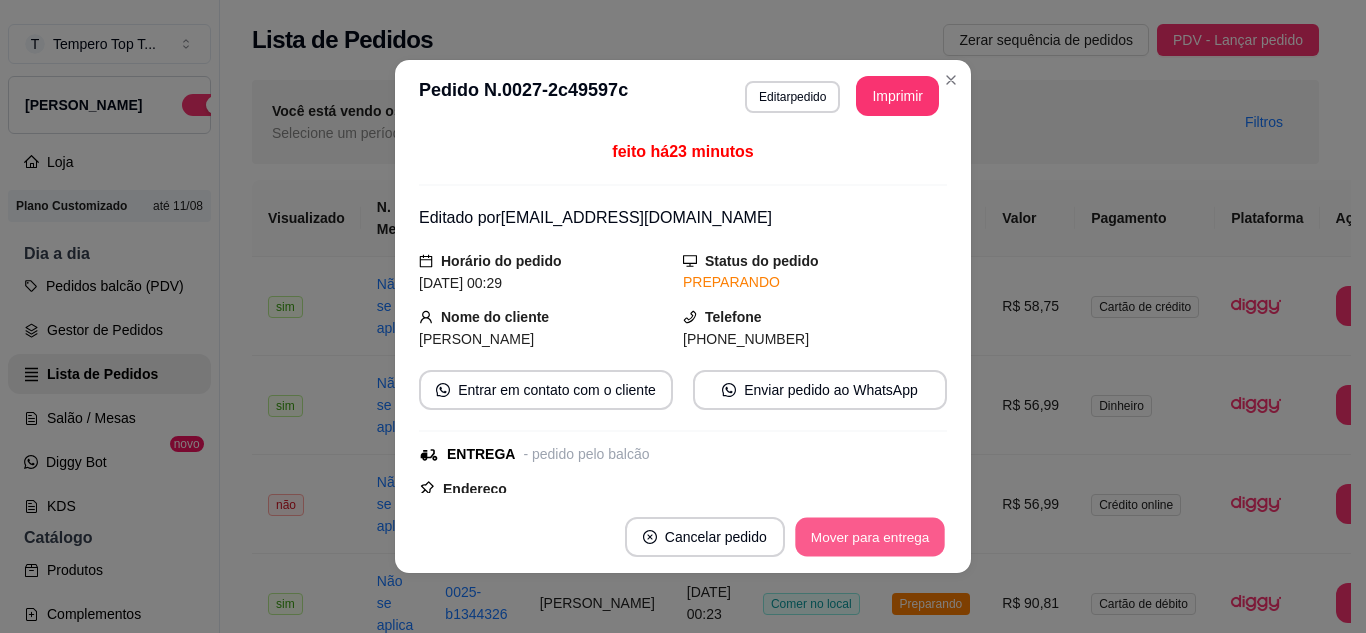 click on "Mover para entrega" at bounding box center [870, 537] 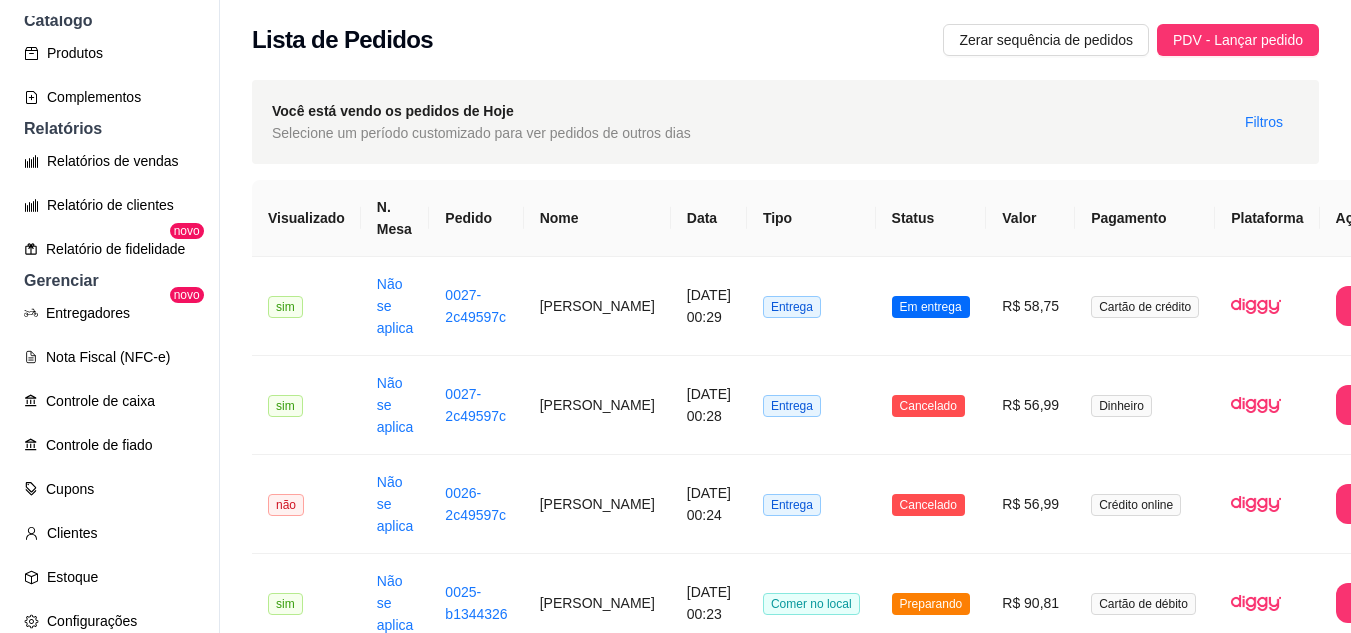 scroll, scrollTop: 535, scrollLeft: 0, axis: vertical 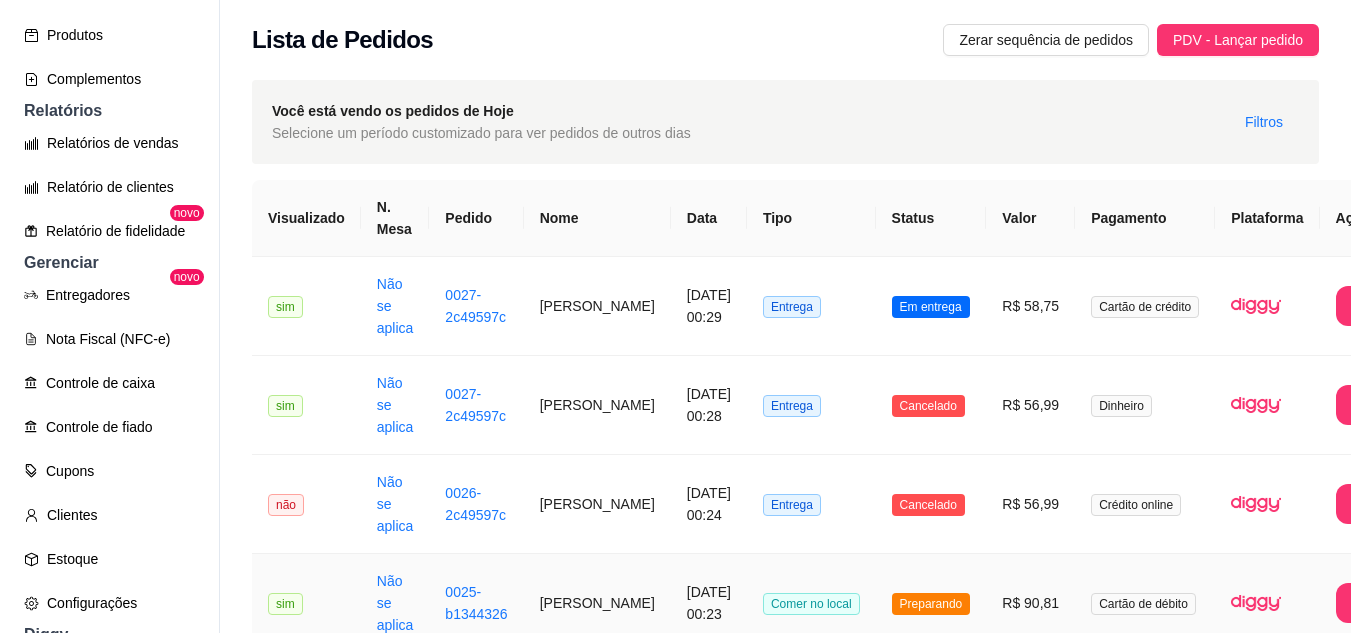 click on "R$ 90,81" at bounding box center (1030, 603) 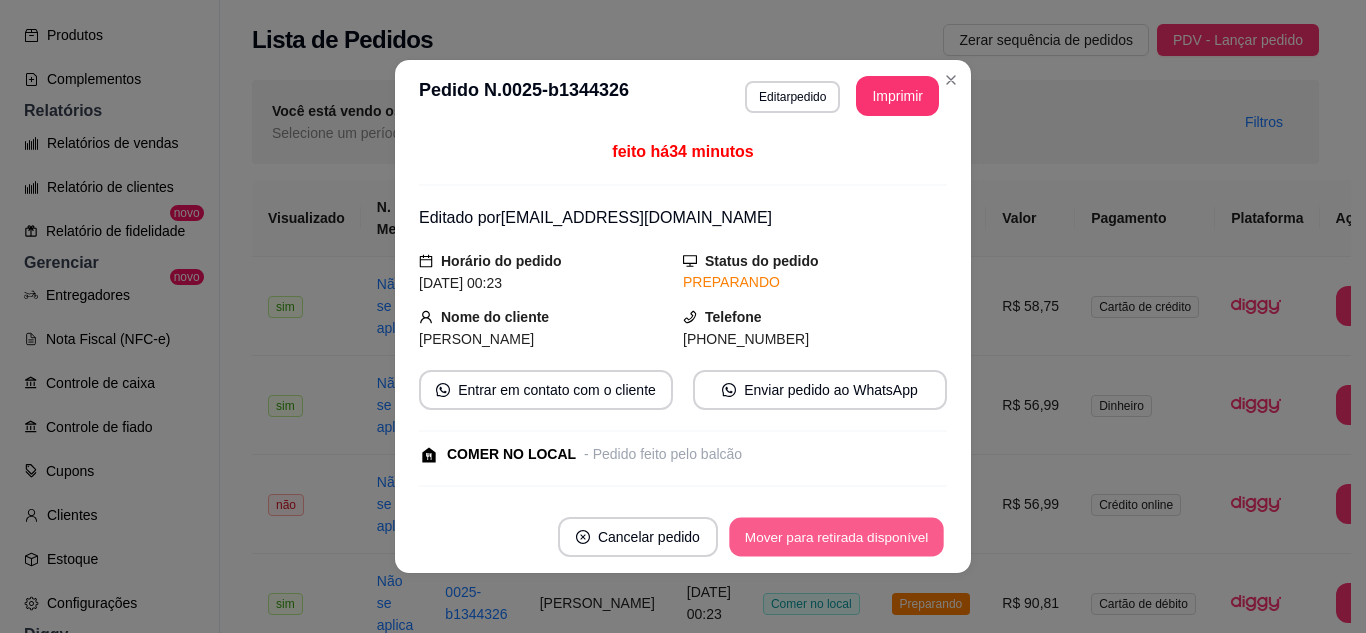 click on "Mover para retirada disponível" at bounding box center (836, 537) 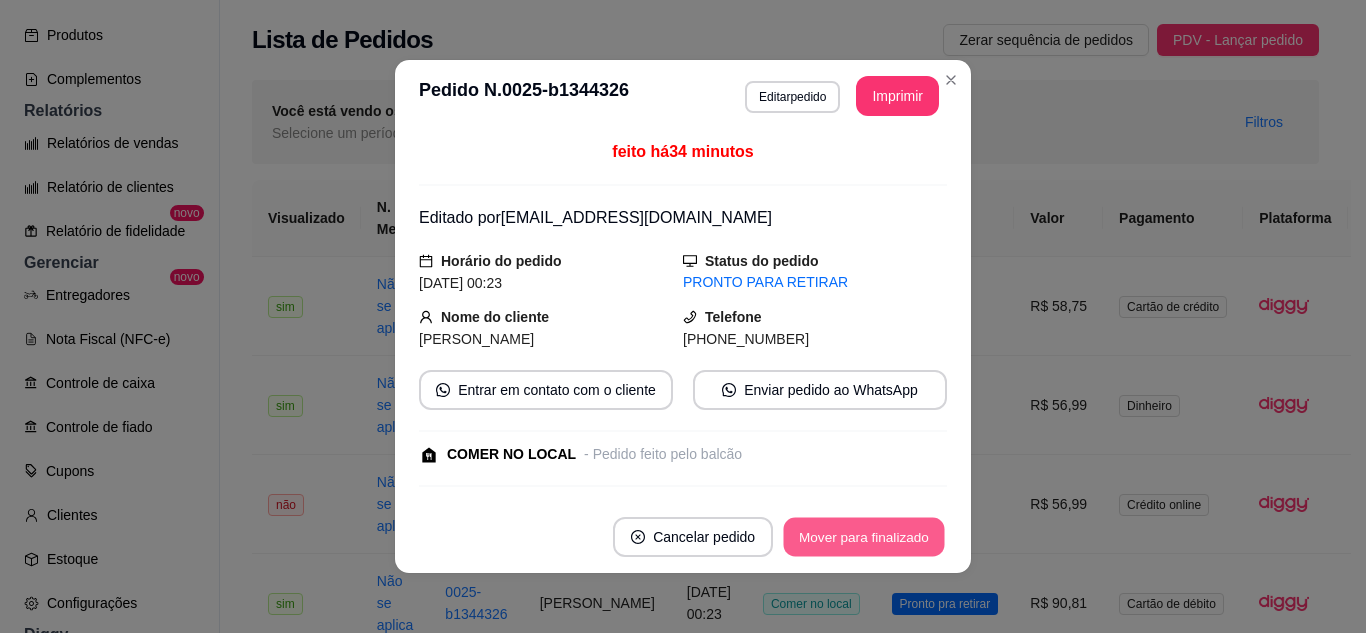 click on "Mover para finalizado" at bounding box center (864, 537) 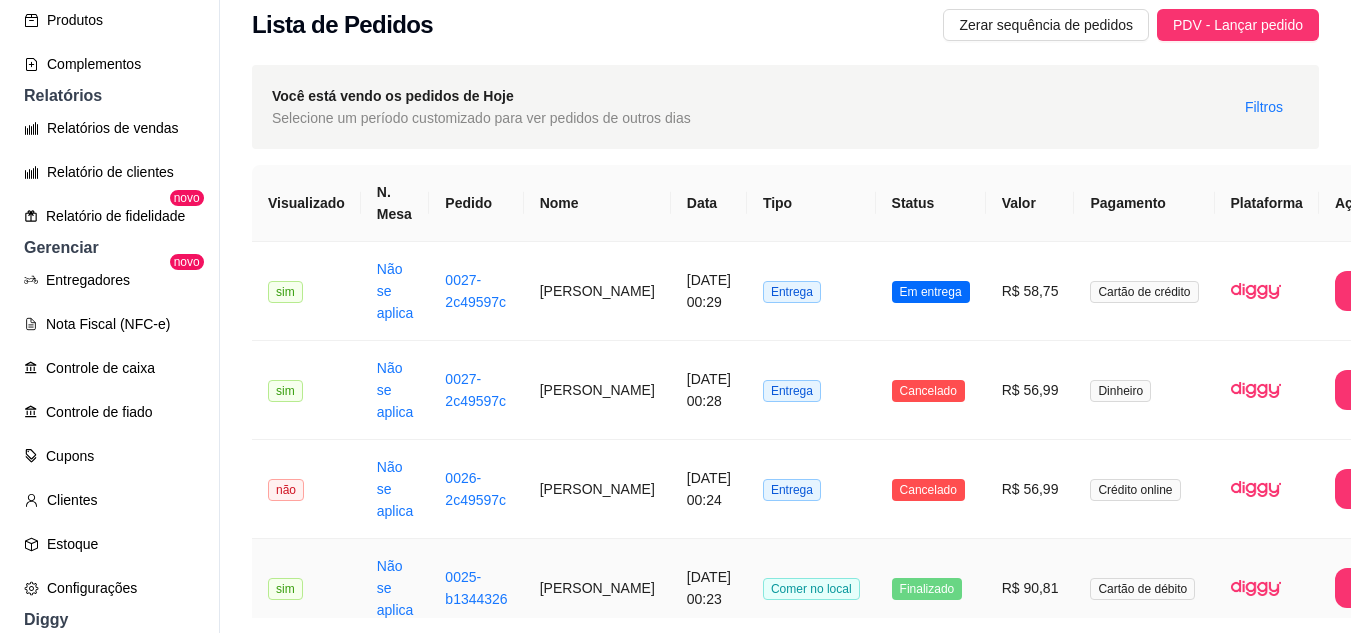 scroll, scrollTop: 32, scrollLeft: 0, axis: vertical 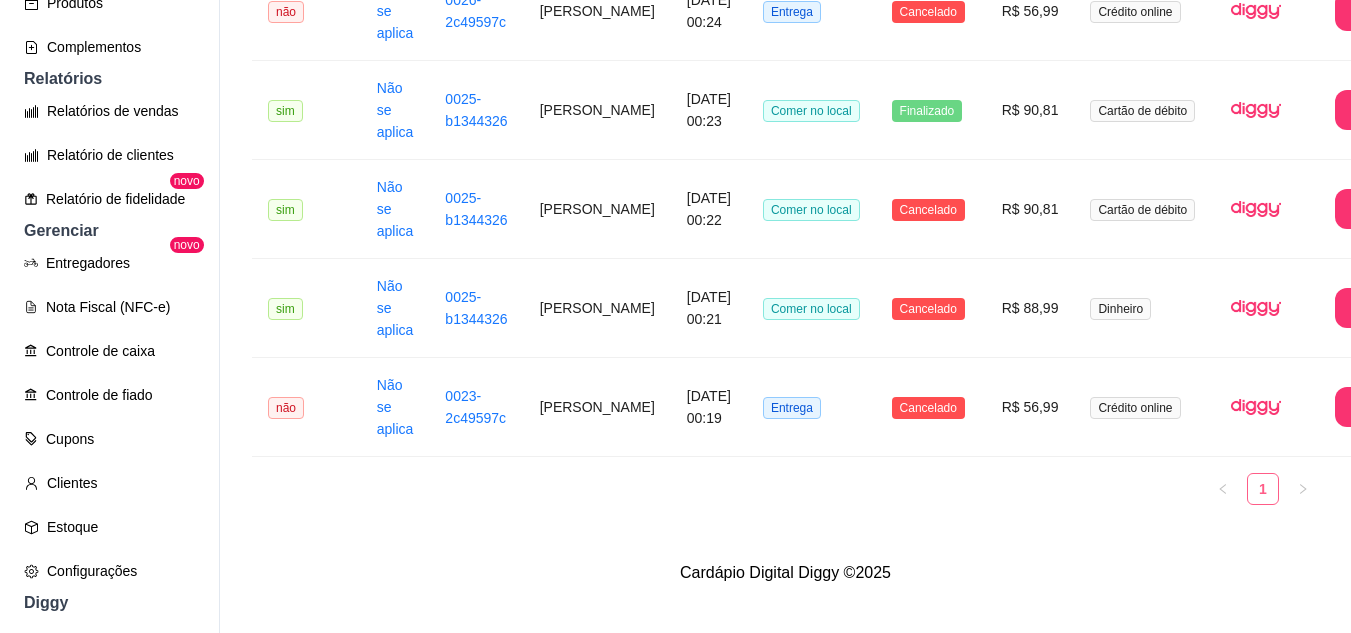 click on "1" at bounding box center (1263, 489) 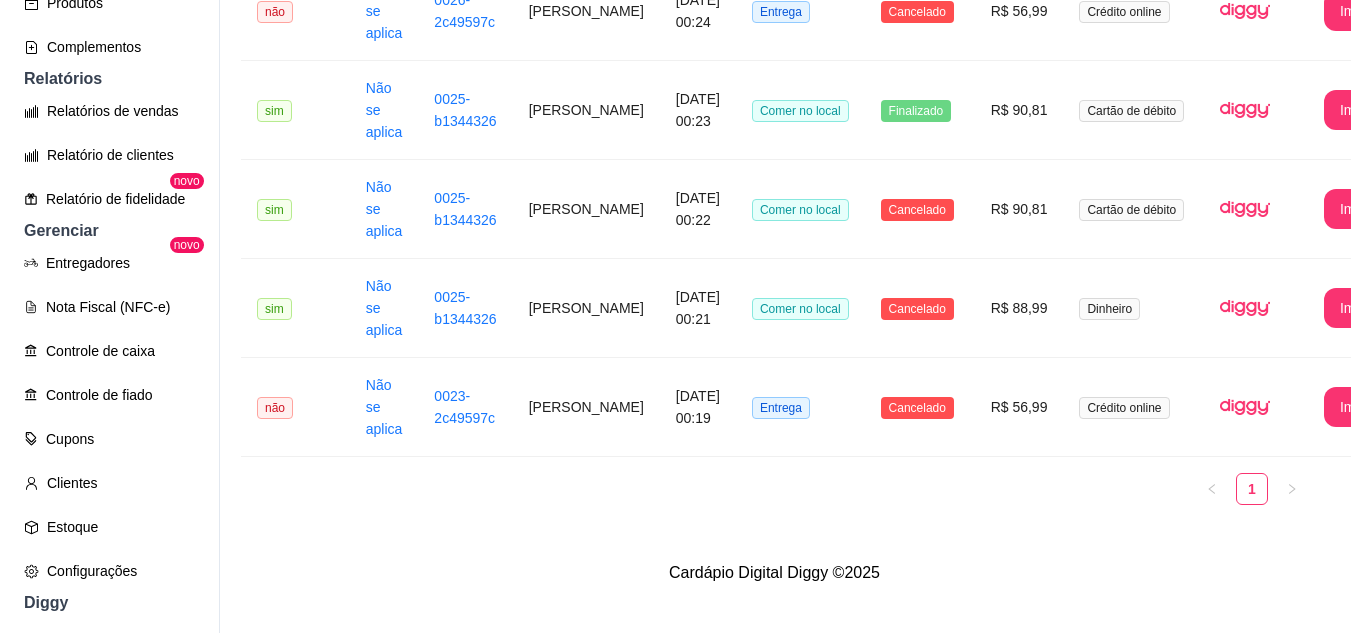 scroll, scrollTop: 476, scrollLeft: 0, axis: vertical 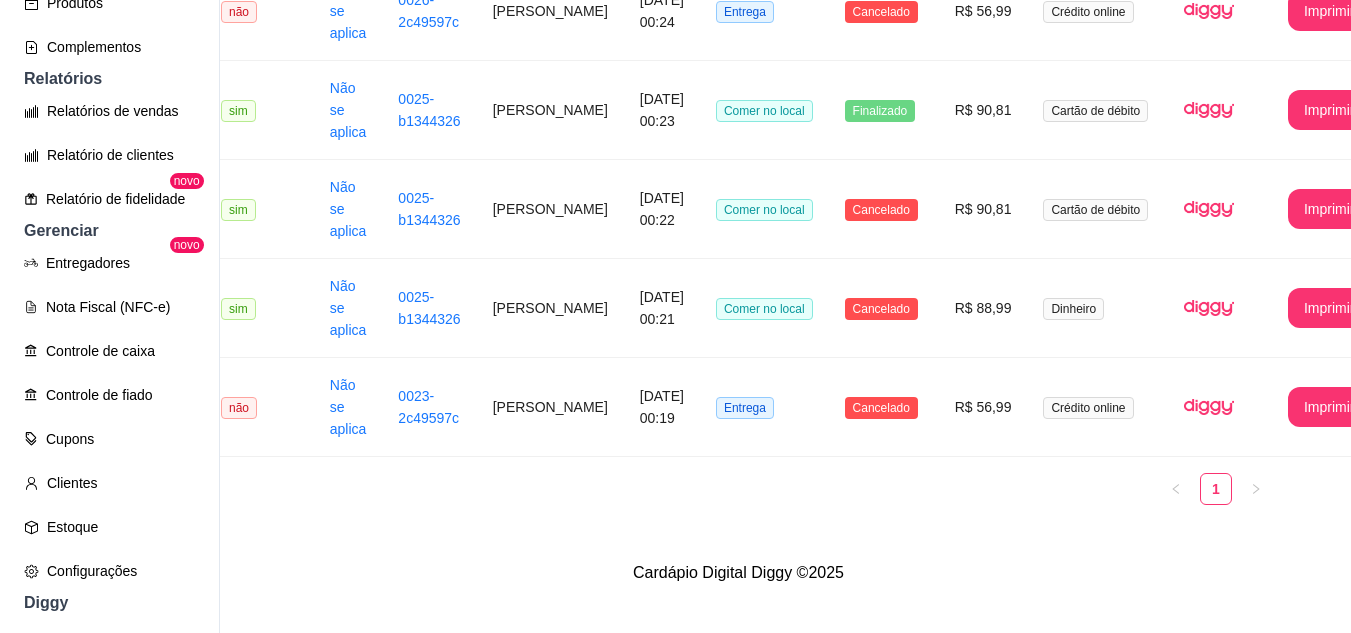 drag, startPoint x: 1018, startPoint y: 585, endPoint x: 927, endPoint y: 601, distance: 92.39589 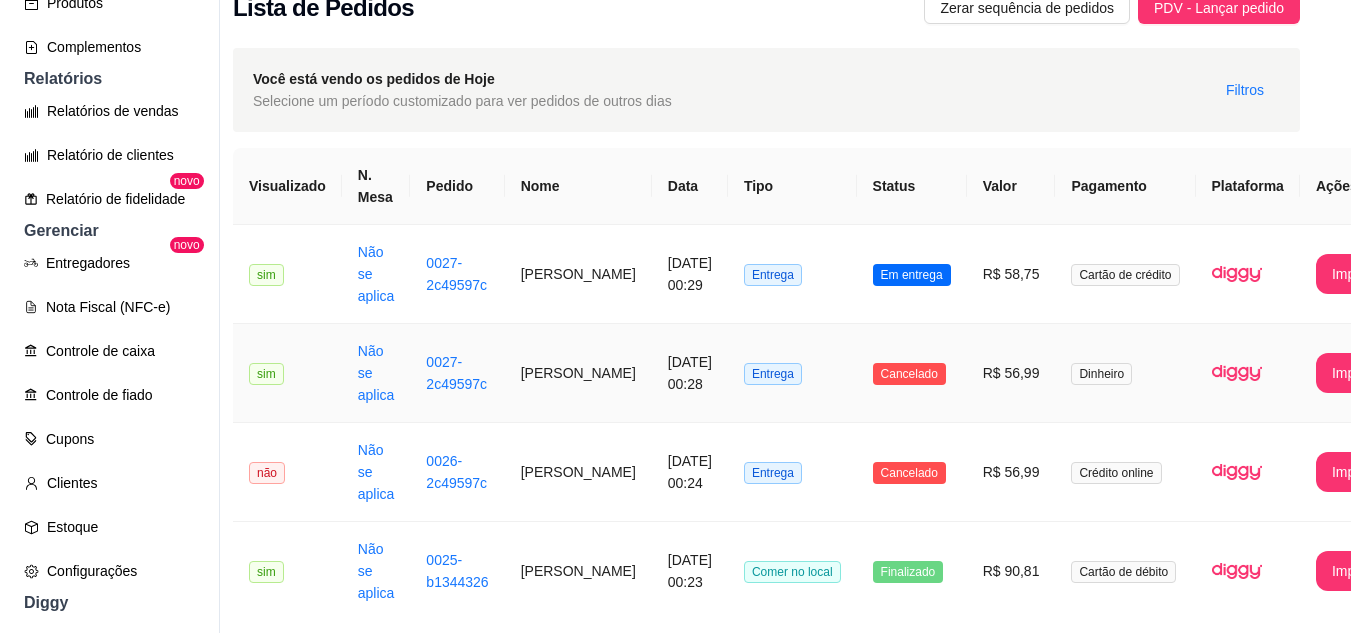 scroll, scrollTop: 0, scrollLeft: 18, axis: horizontal 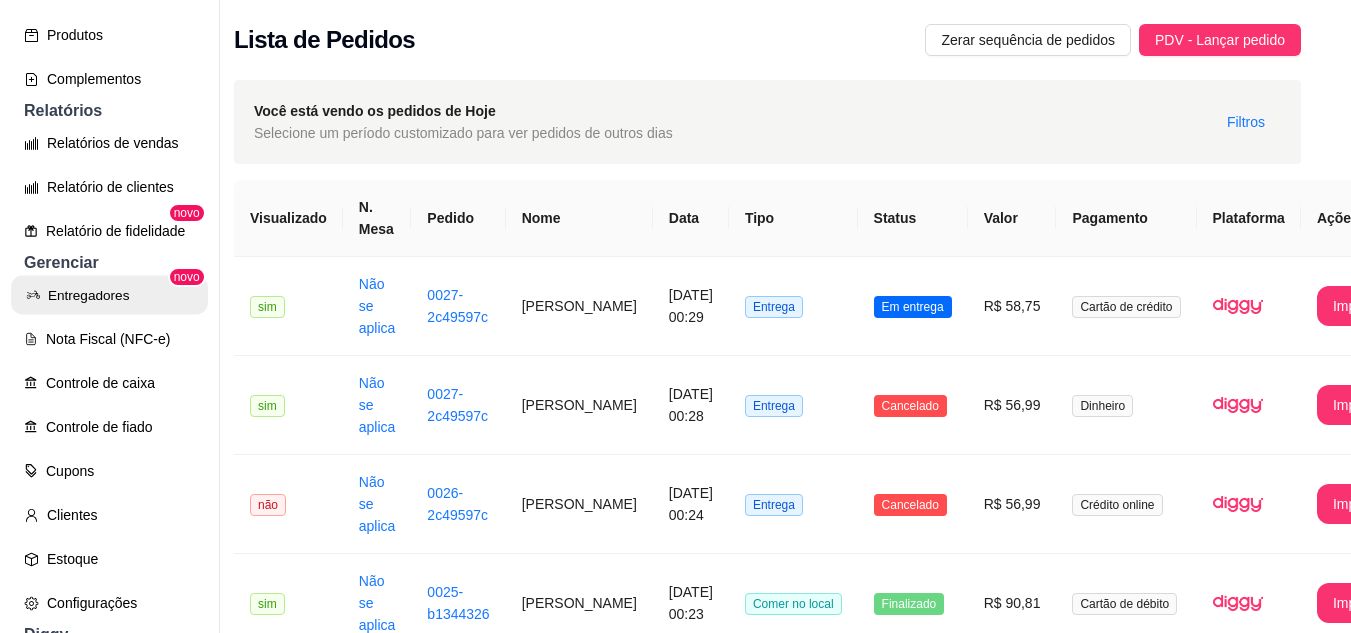 click on "Entregadores" at bounding box center (109, 295) 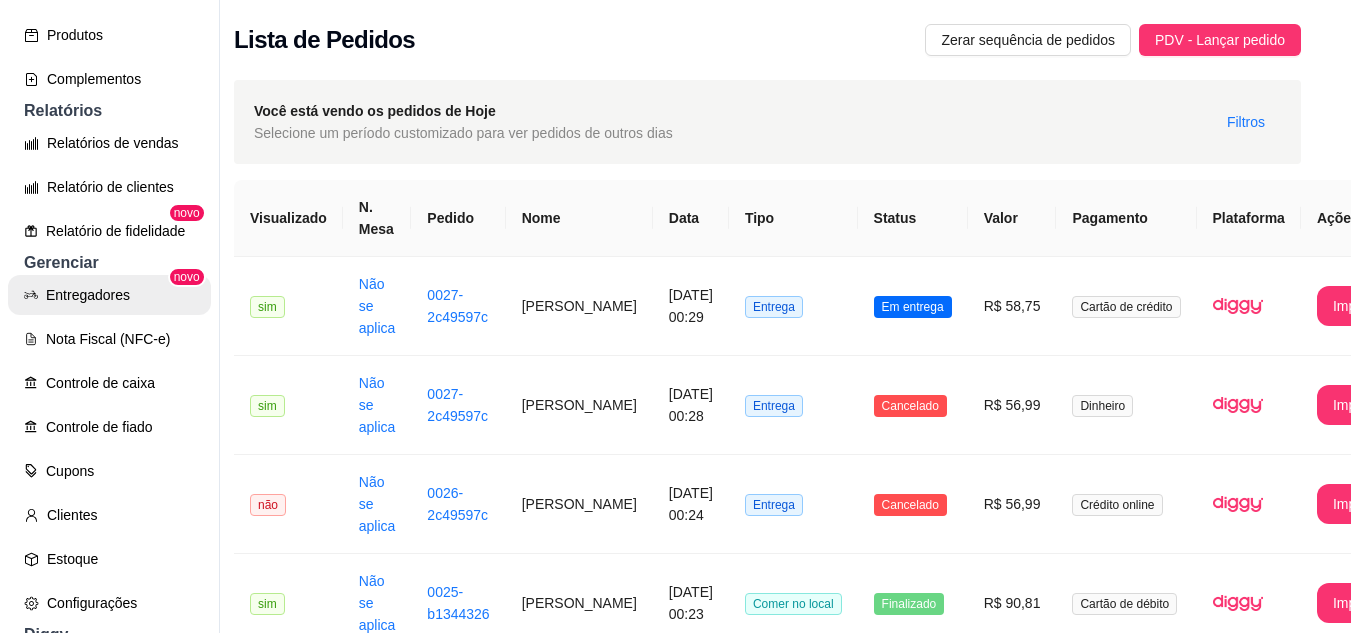 scroll, scrollTop: 0, scrollLeft: 0, axis: both 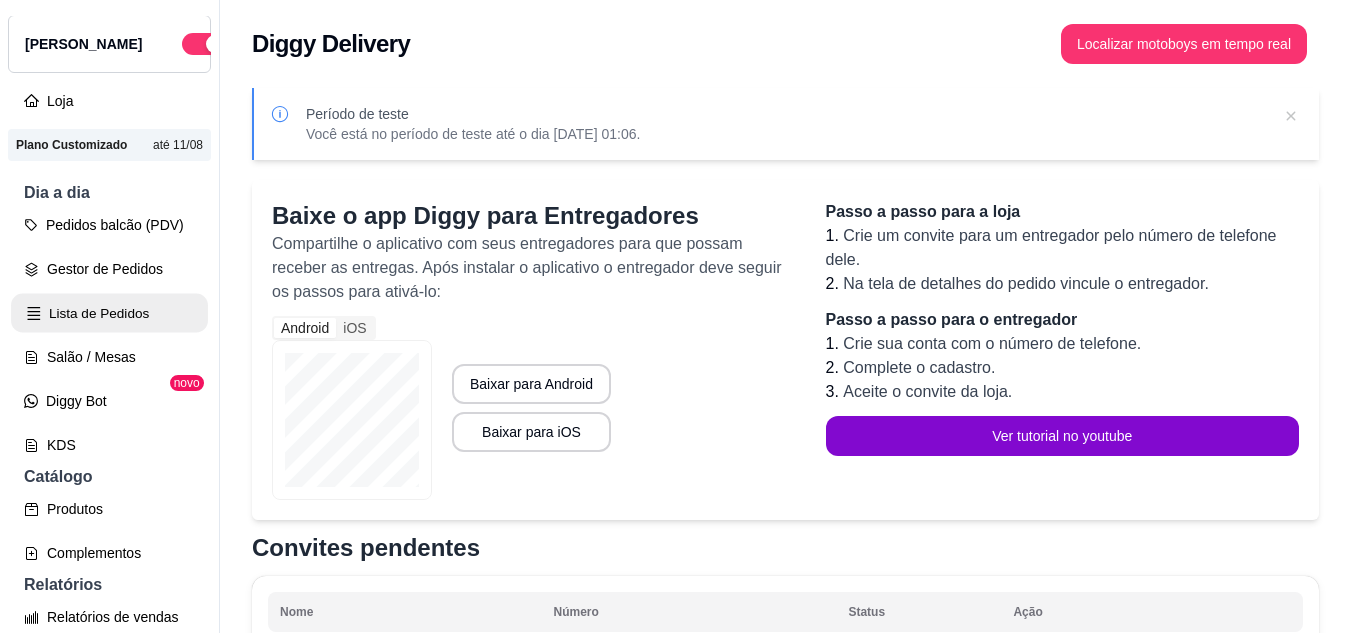 click on "Lista de Pedidos" at bounding box center (109, 313) 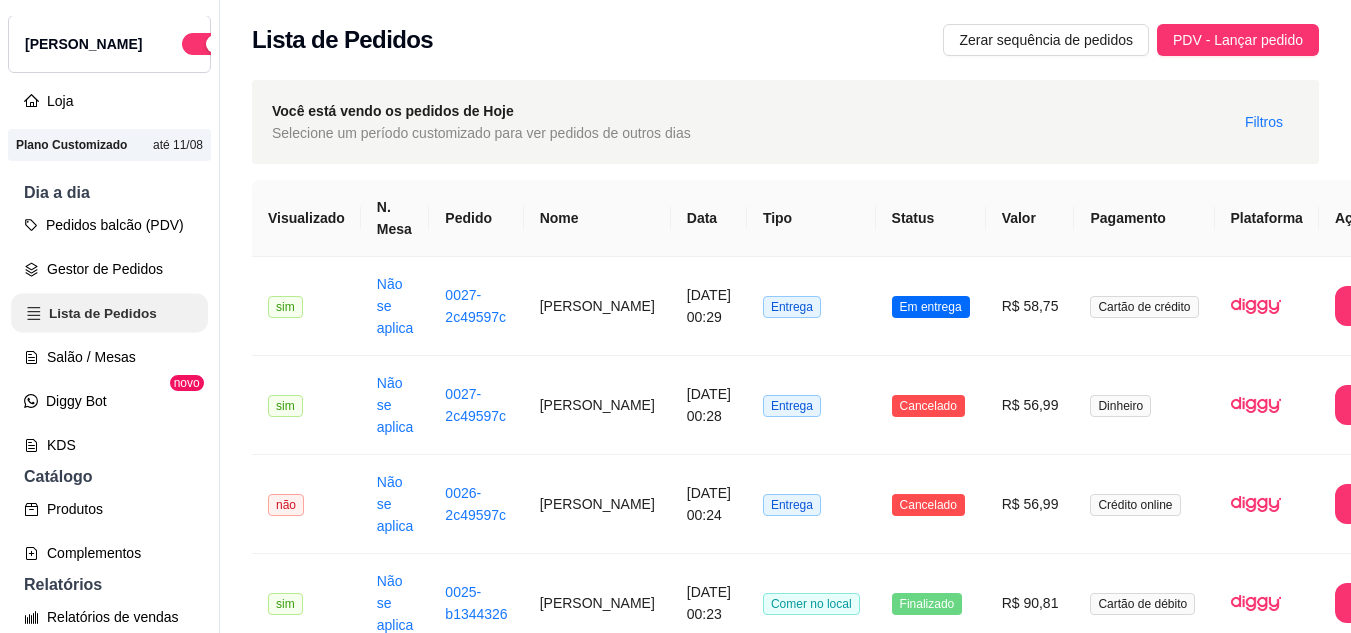 click on "Lista de Pedidos" at bounding box center (109, 313) 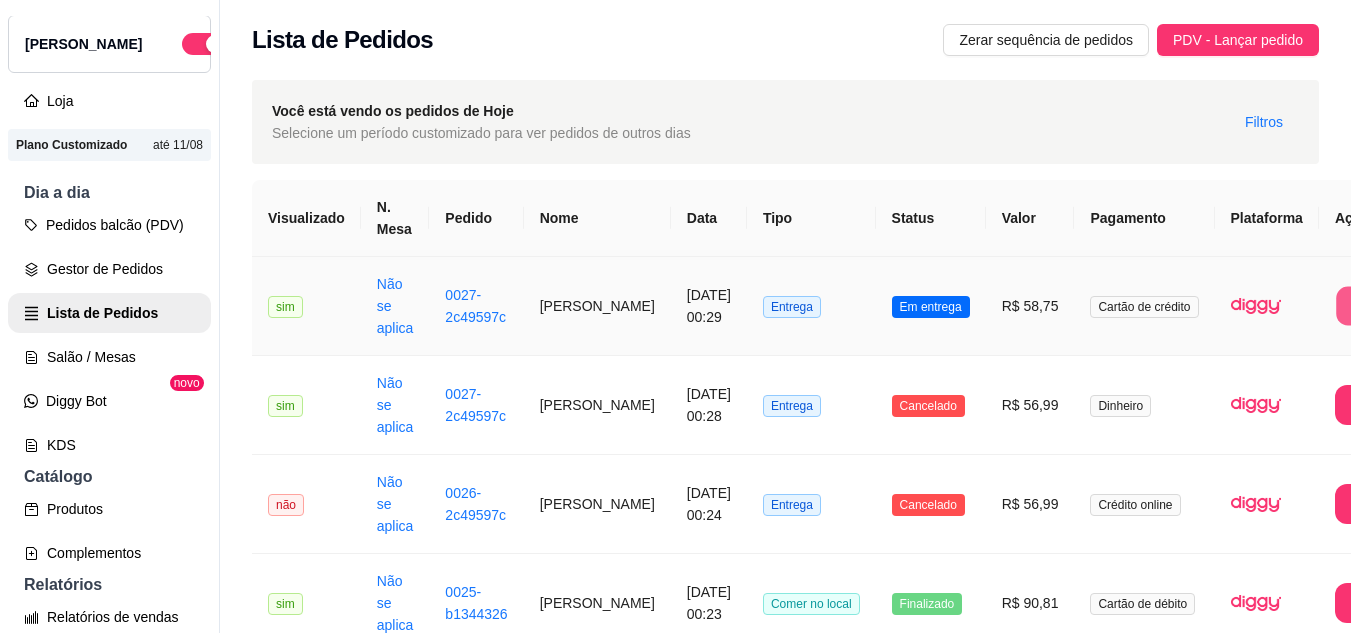 click on "Imprimir" at bounding box center (1376, 306) 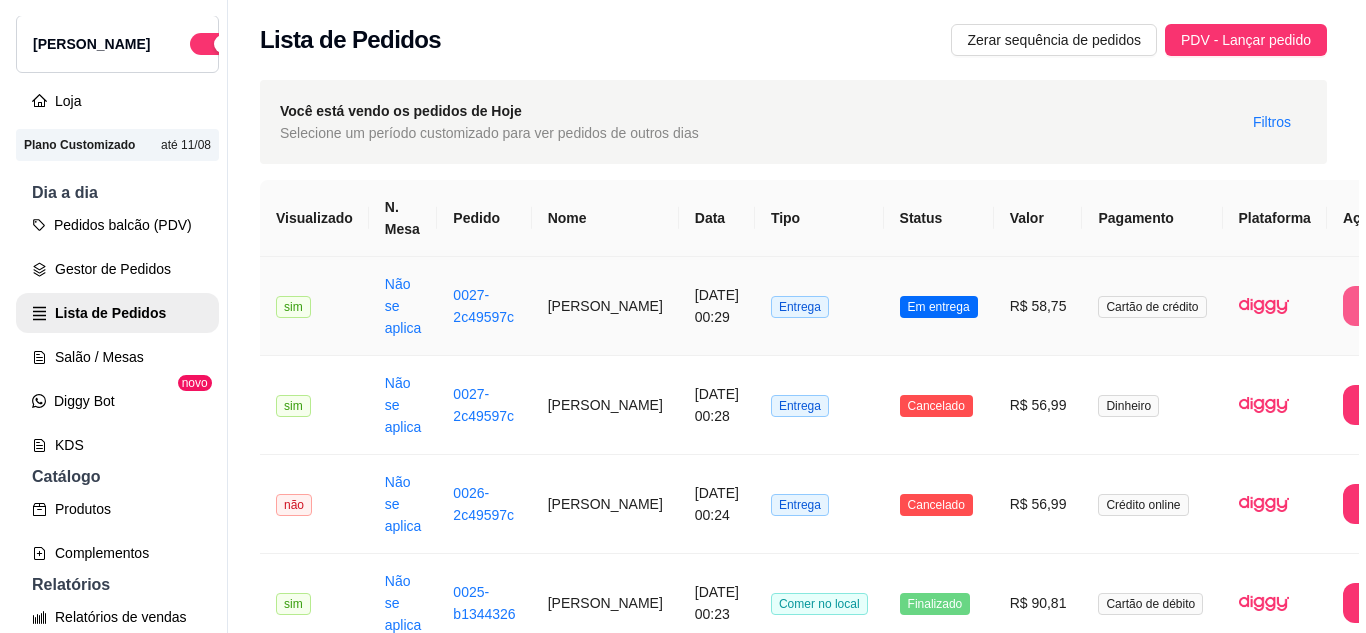 scroll, scrollTop: 0, scrollLeft: 0, axis: both 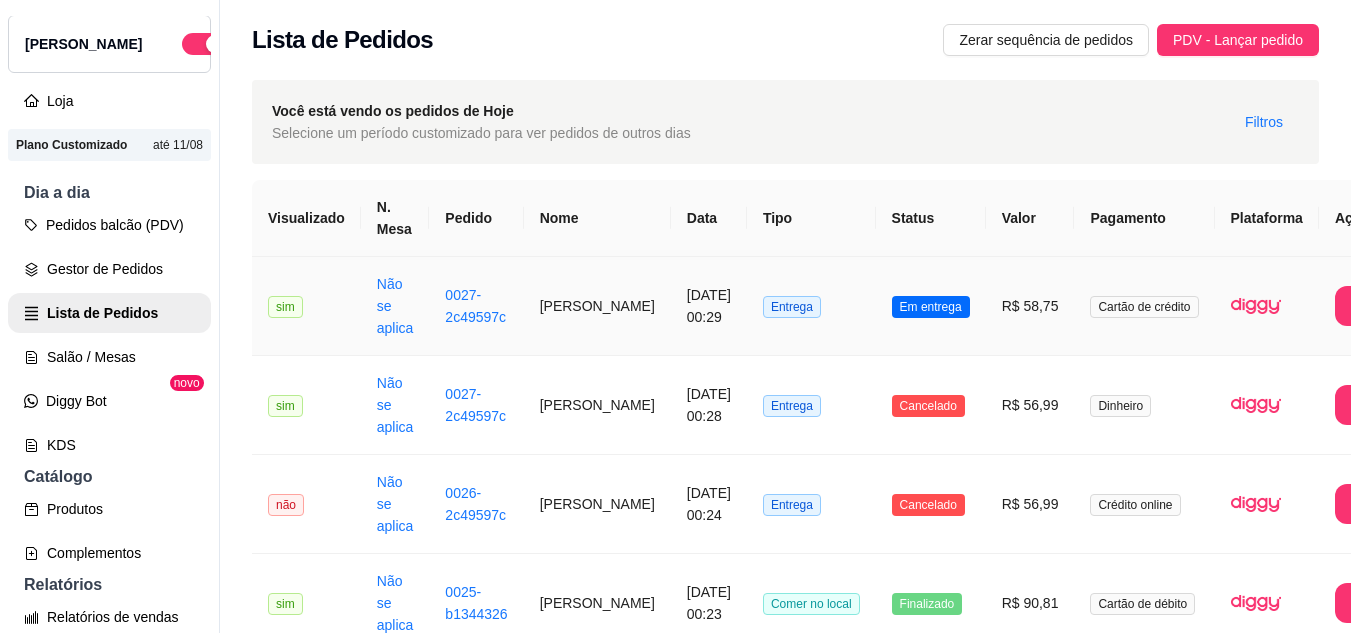 click at bounding box center [1267, 306] 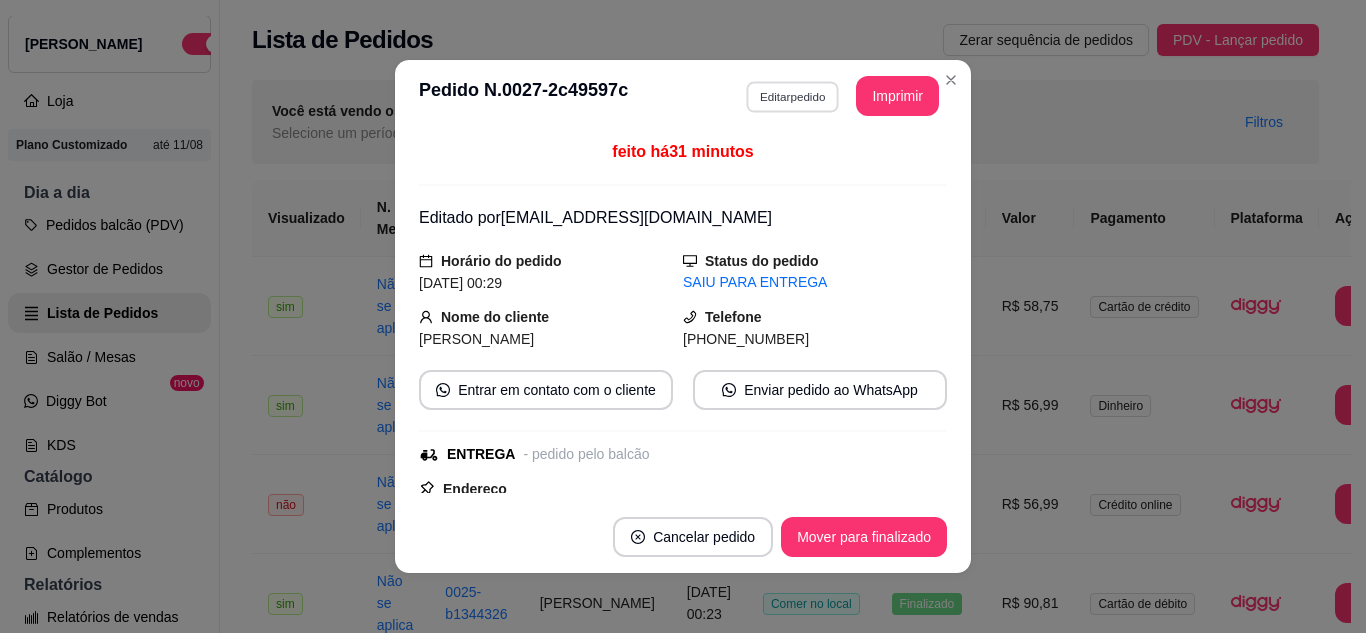 click on "Editar  pedido" at bounding box center (792, 96) 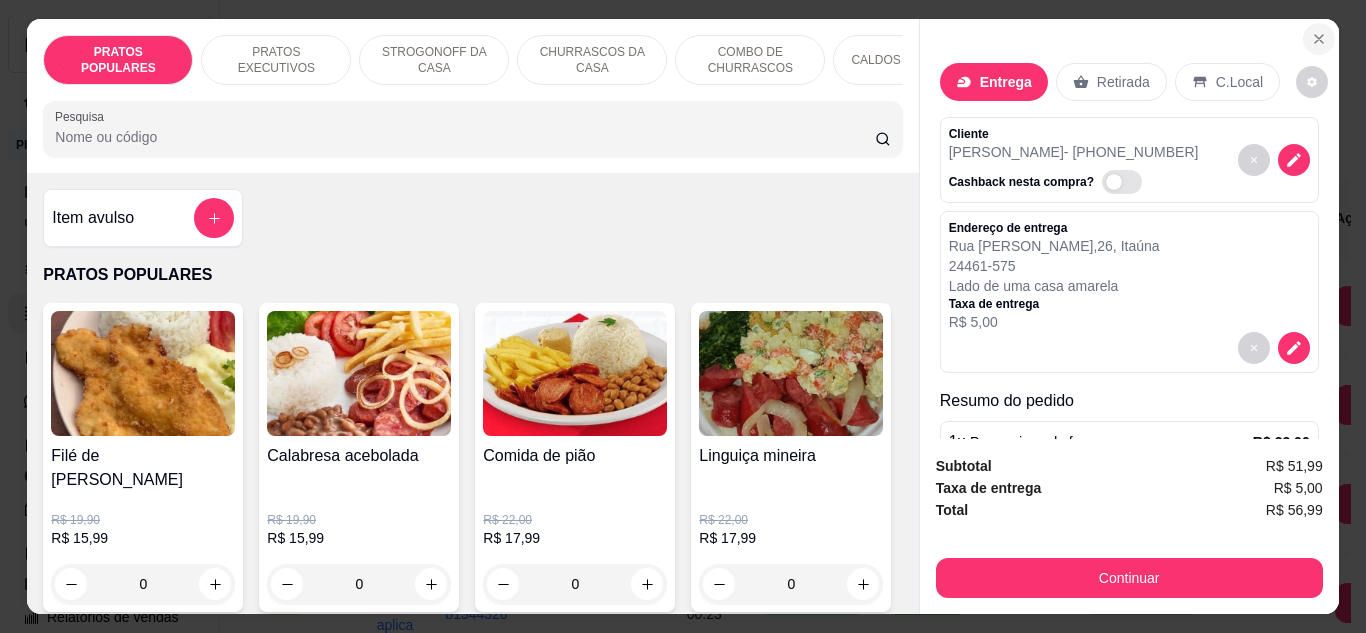 click 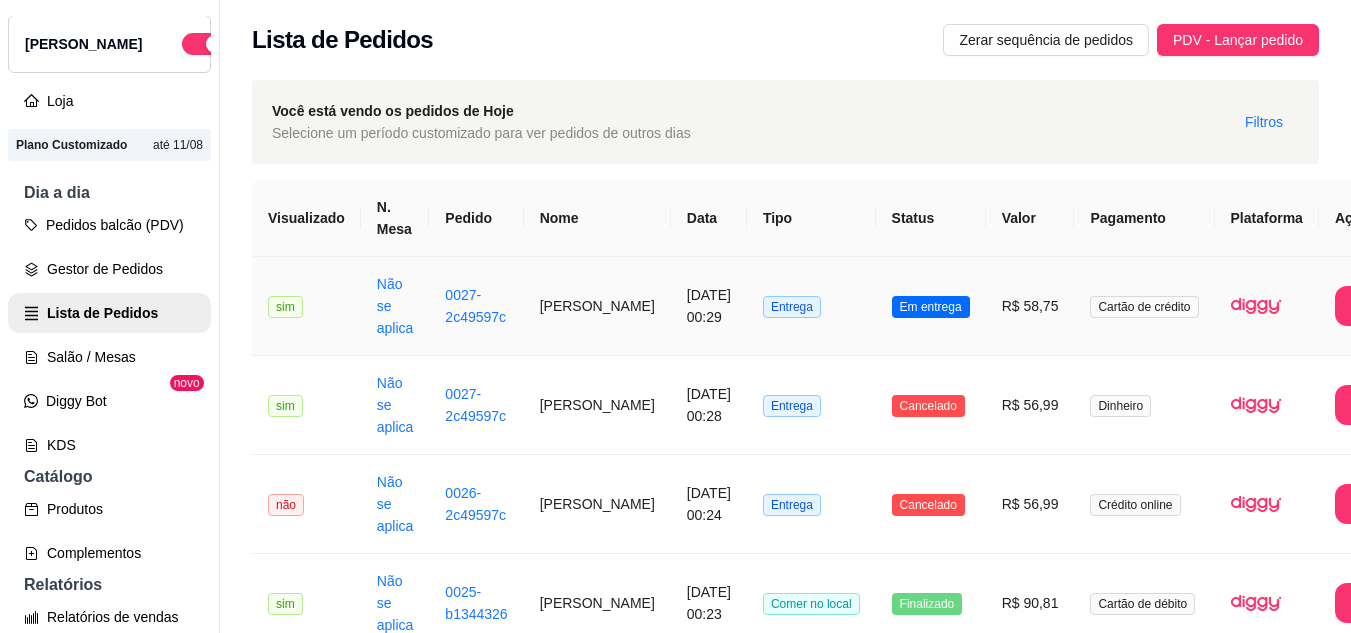 click on "Entrega" at bounding box center [811, 306] 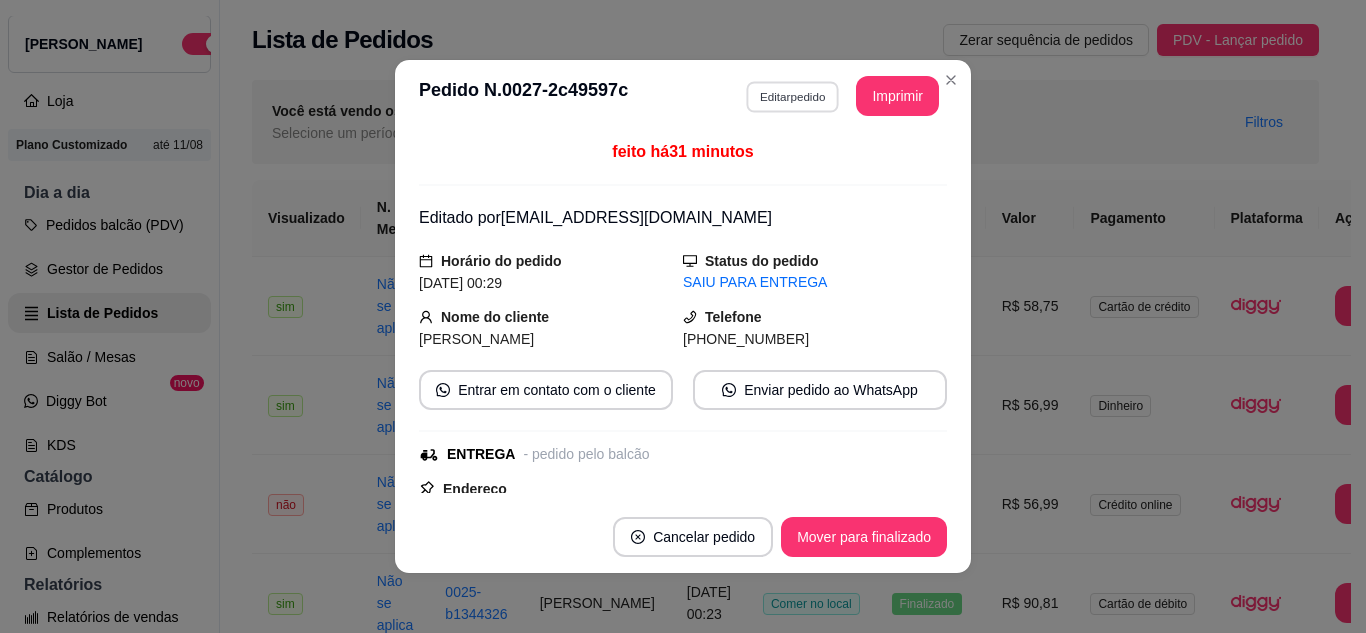 click on "Editar  pedido" at bounding box center (792, 96) 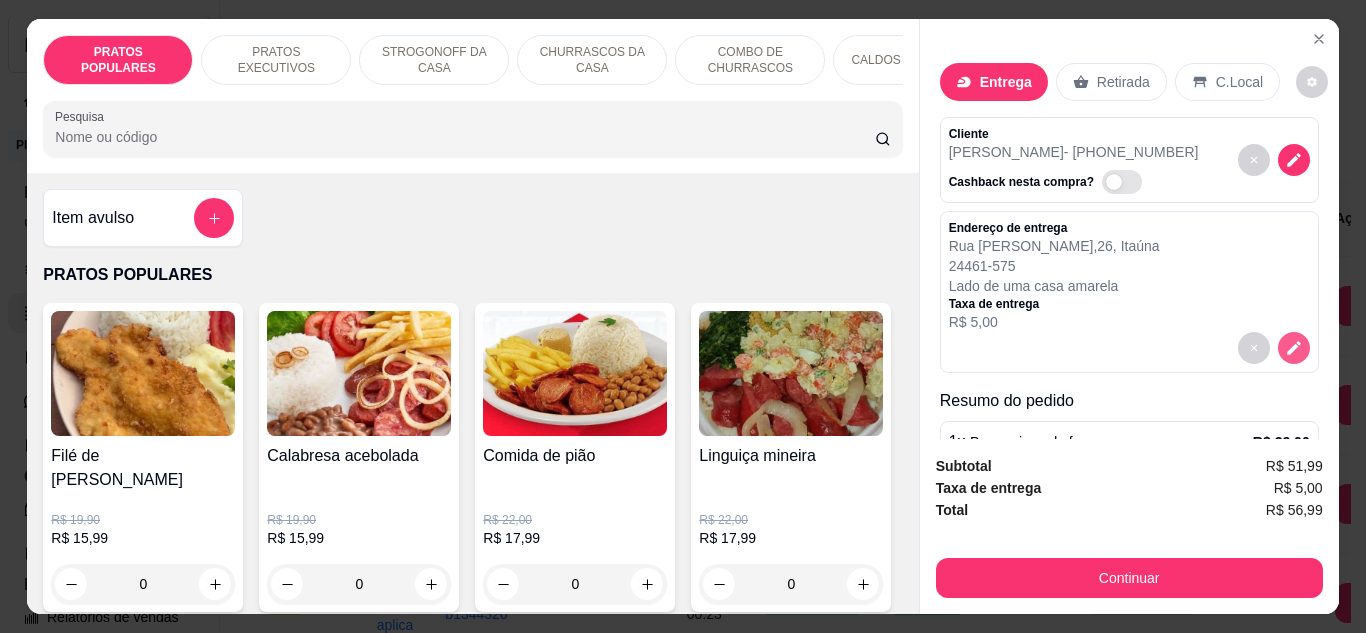 click at bounding box center (1294, 348) 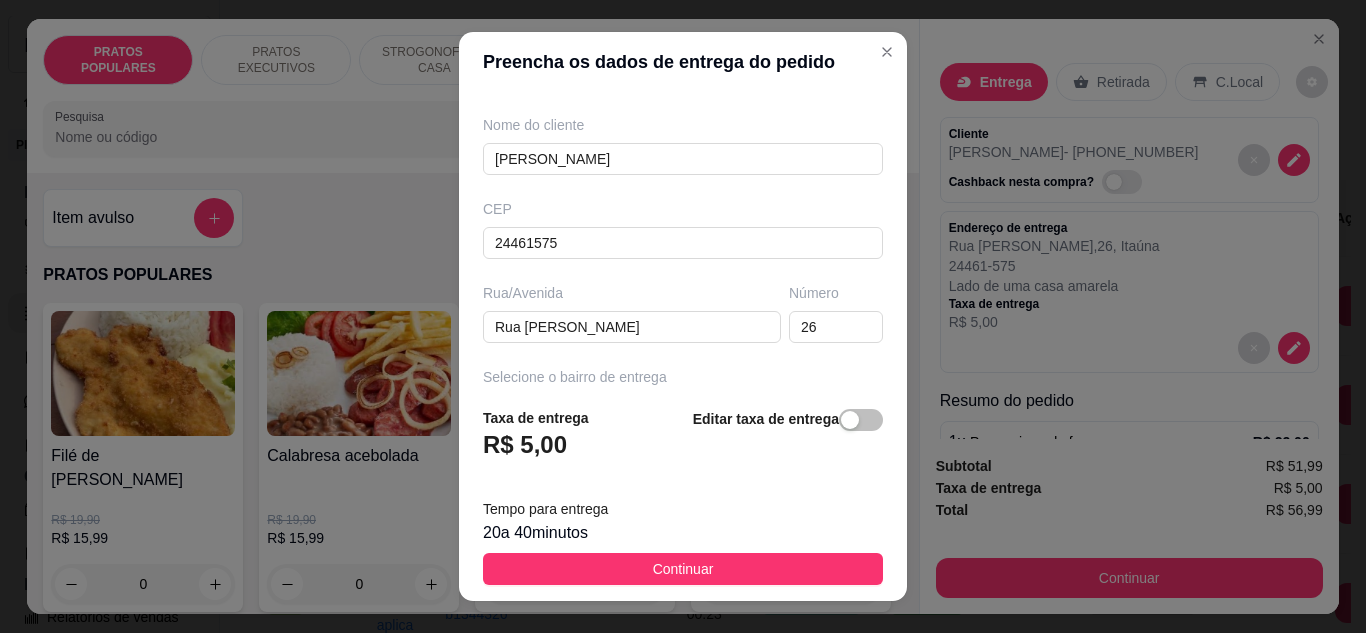 scroll, scrollTop: 0, scrollLeft: 0, axis: both 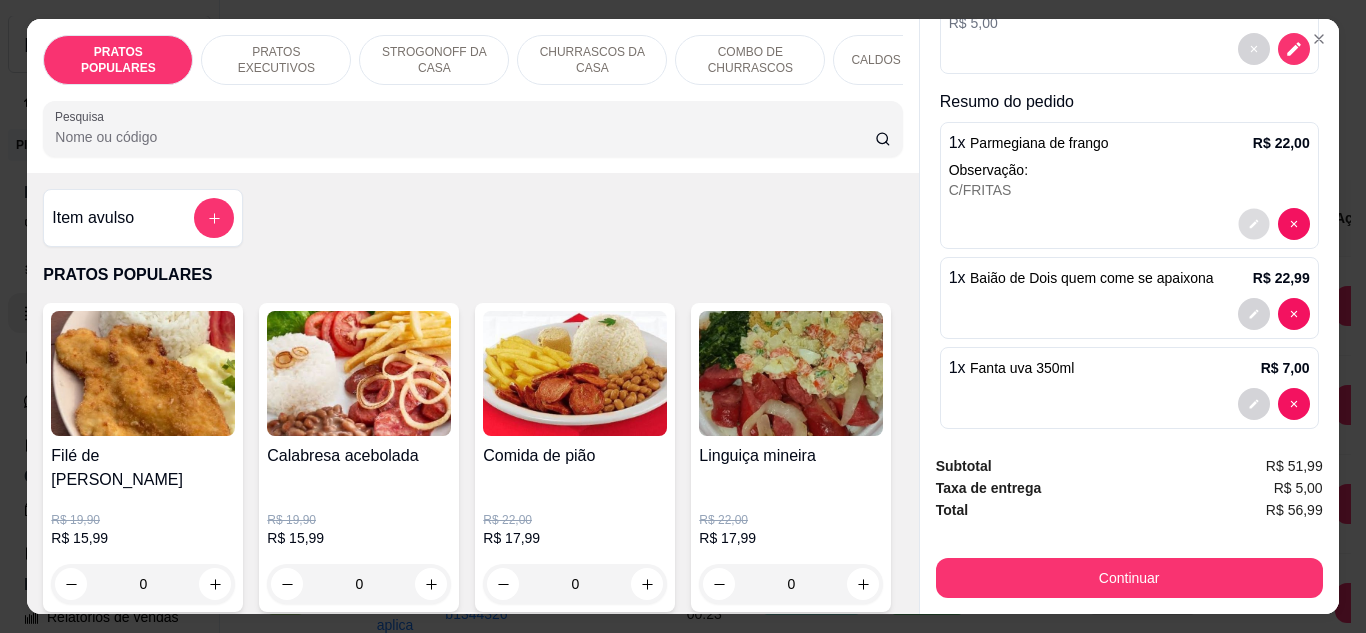 click at bounding box center [1253, 223] 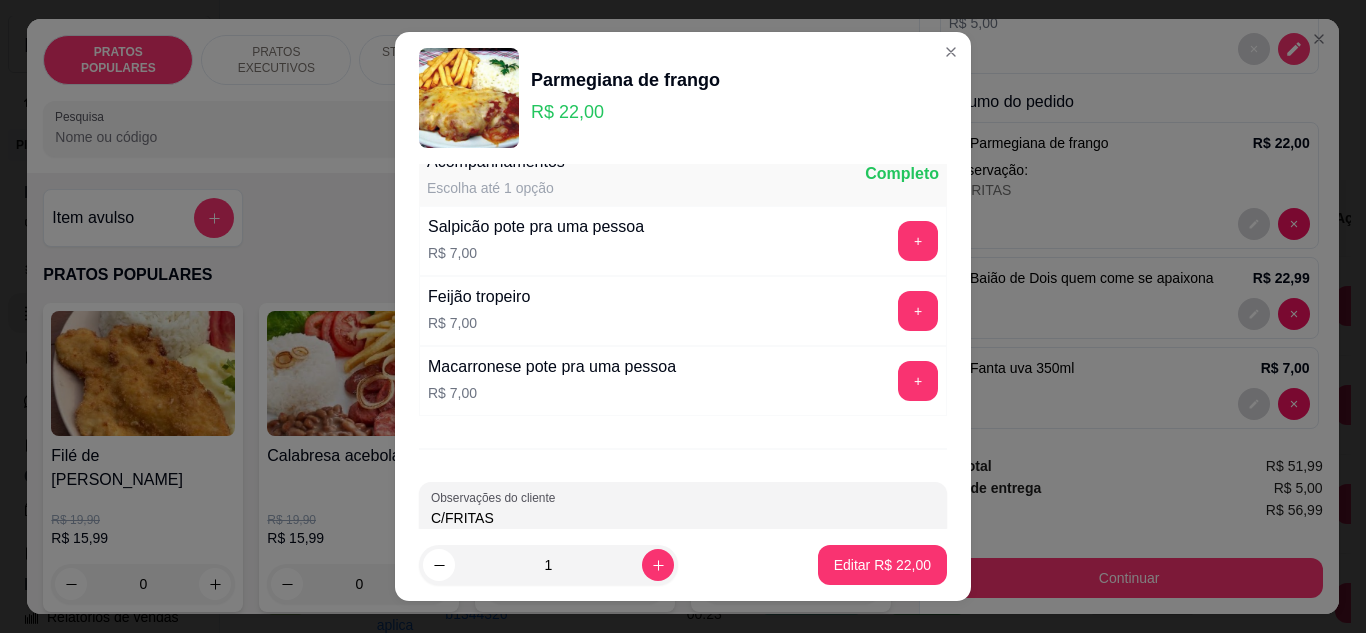 scroll, scrollTop: 826, scrollLeft: 0, axis: vertical 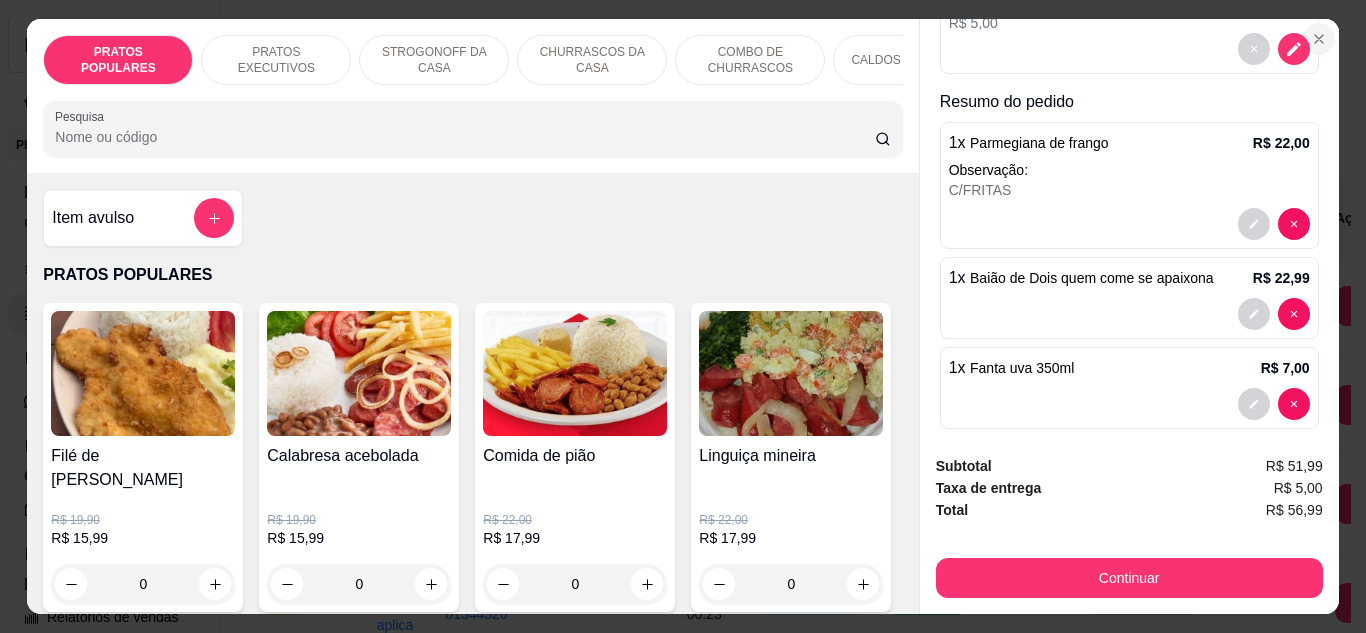 click 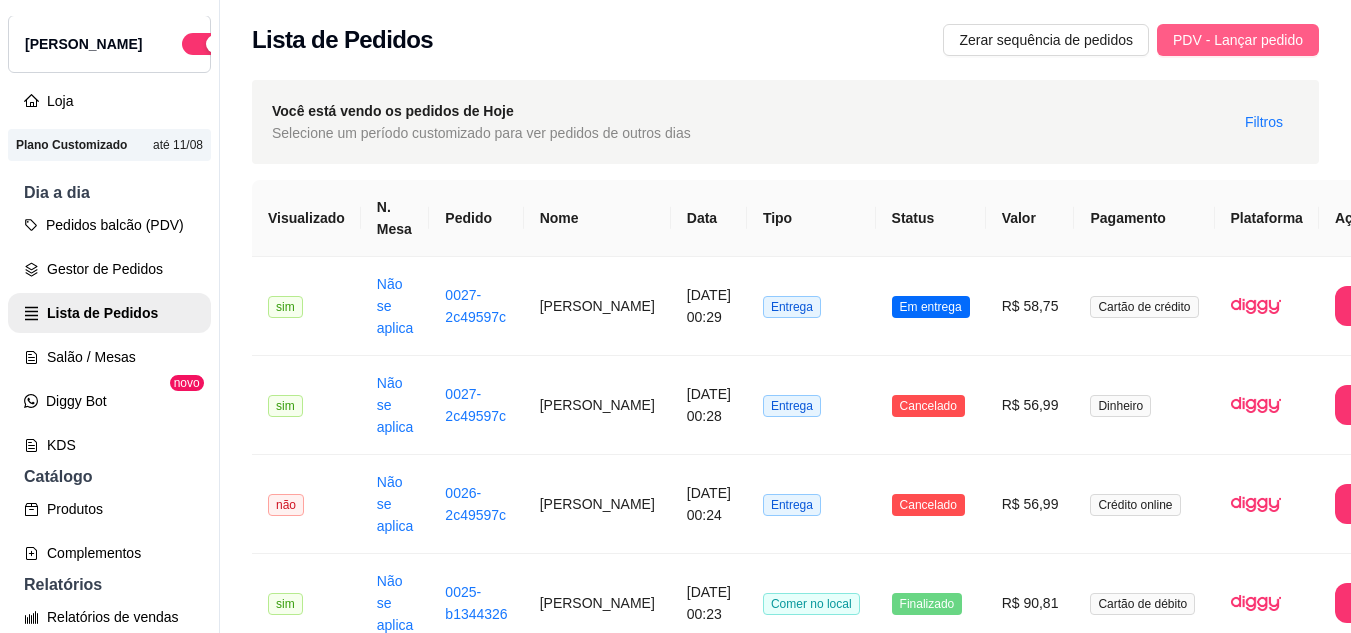 click on "PDV - Lançar pedido" at bounding box center (1238, 40) 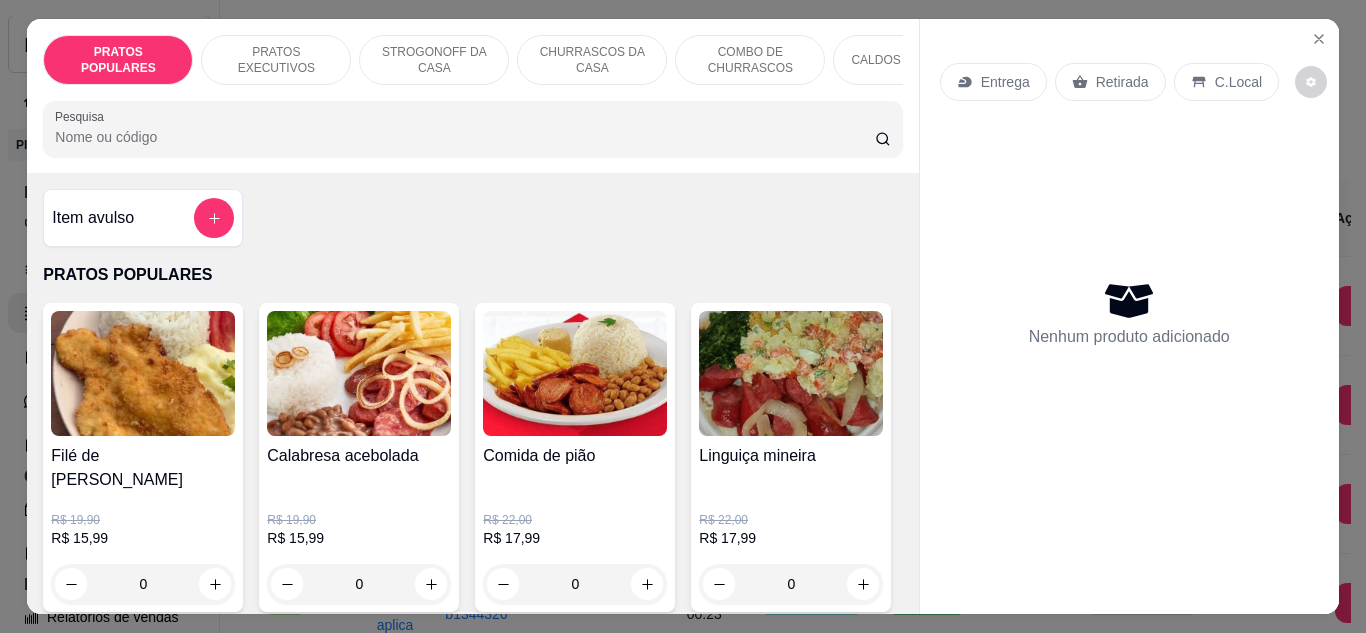 click on "Comida de pião" at bounding box center (575, 456) 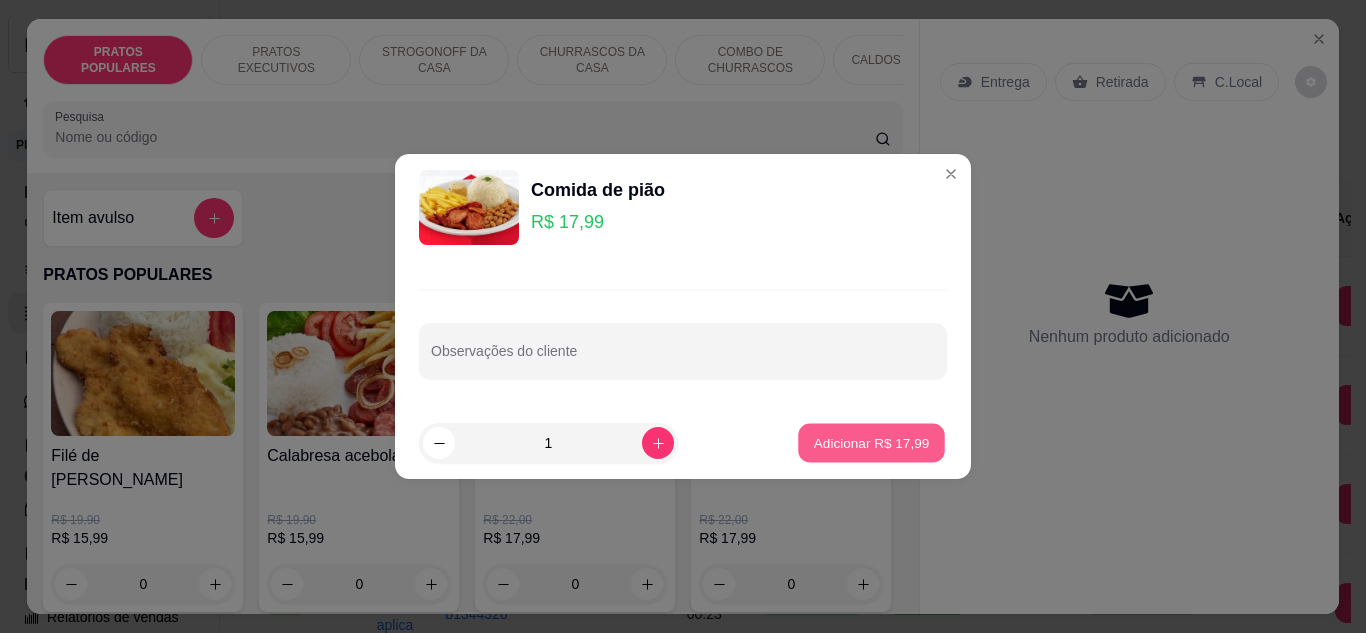 click on "Adicionar   R$ 17,99" at bounding box center (872, 442) 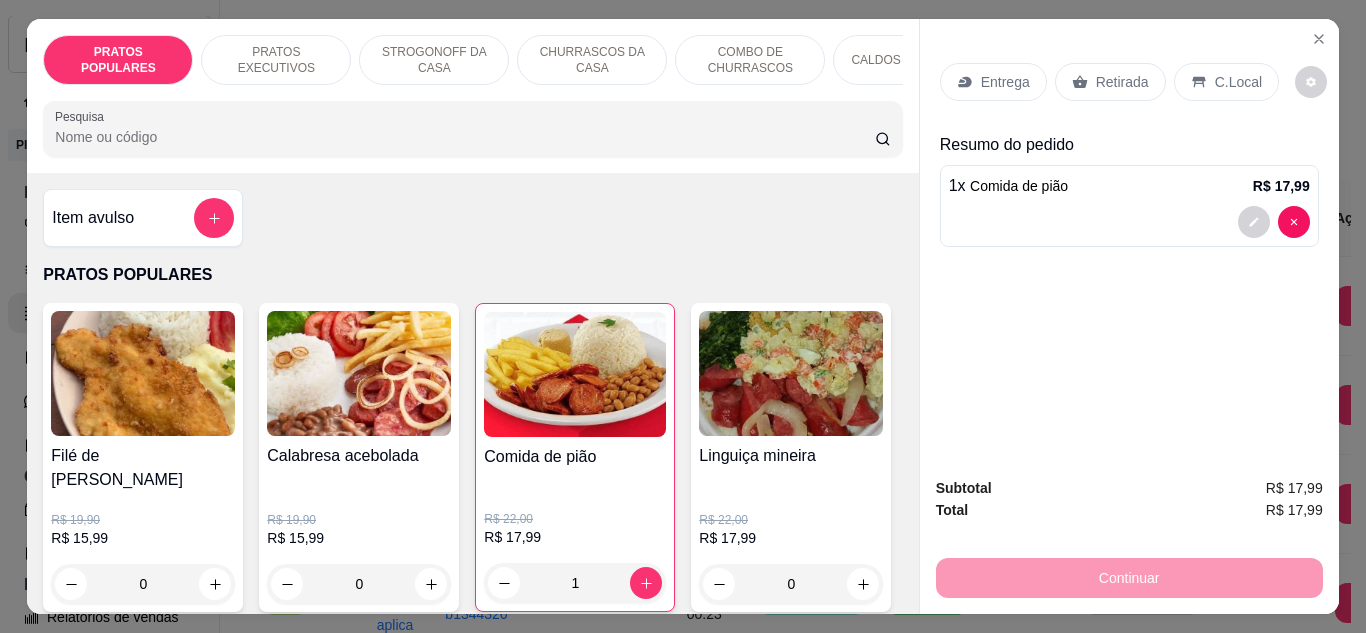 click on "C.Local" at bounding box center (1238, 82) 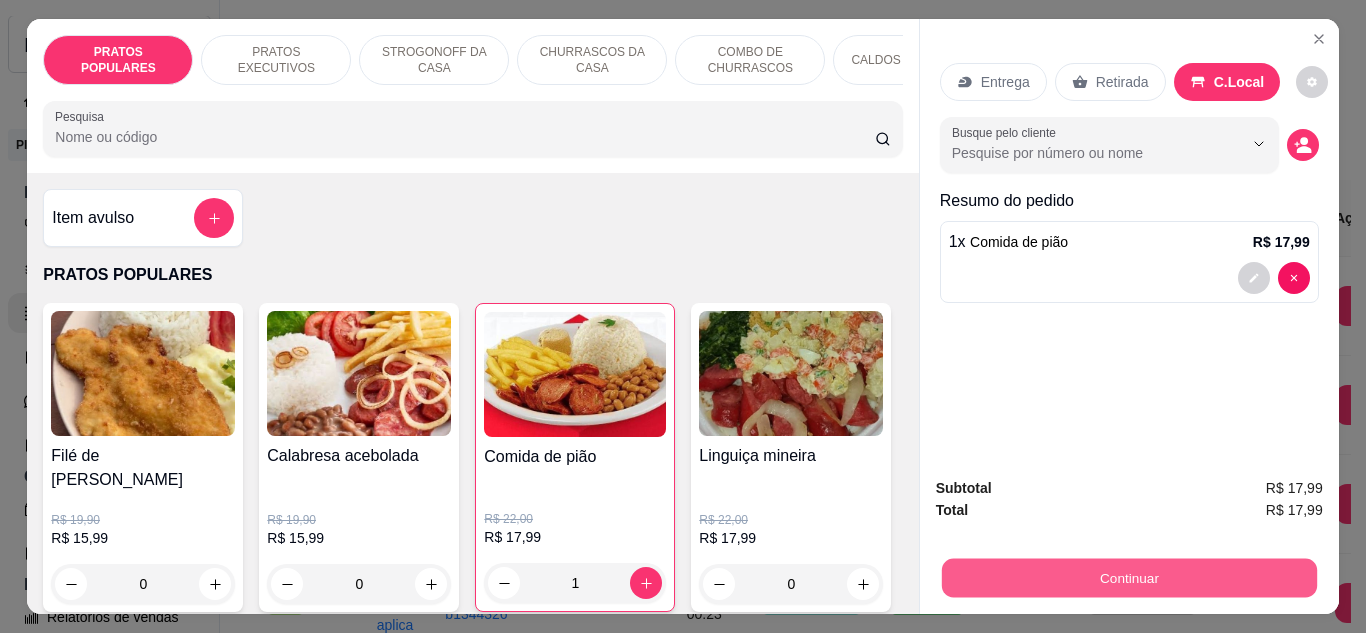 click on "Continuar" at bounding box center (1128, 578) 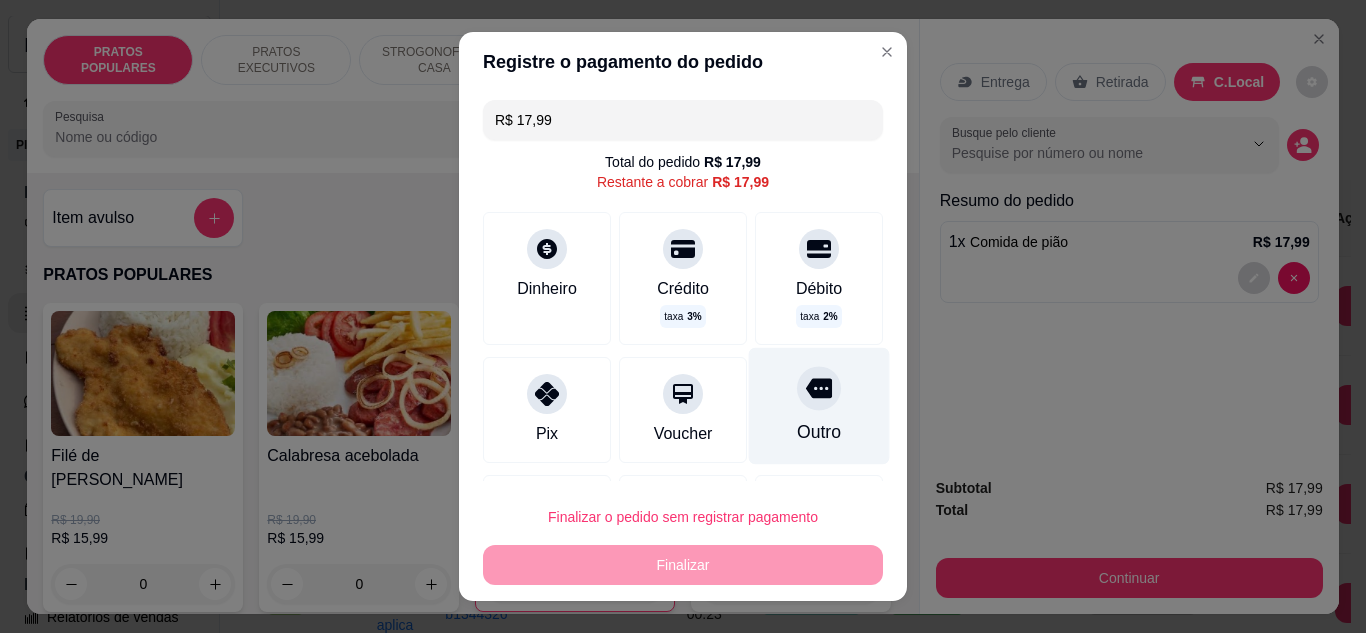 click at bounding box center (819, 388) 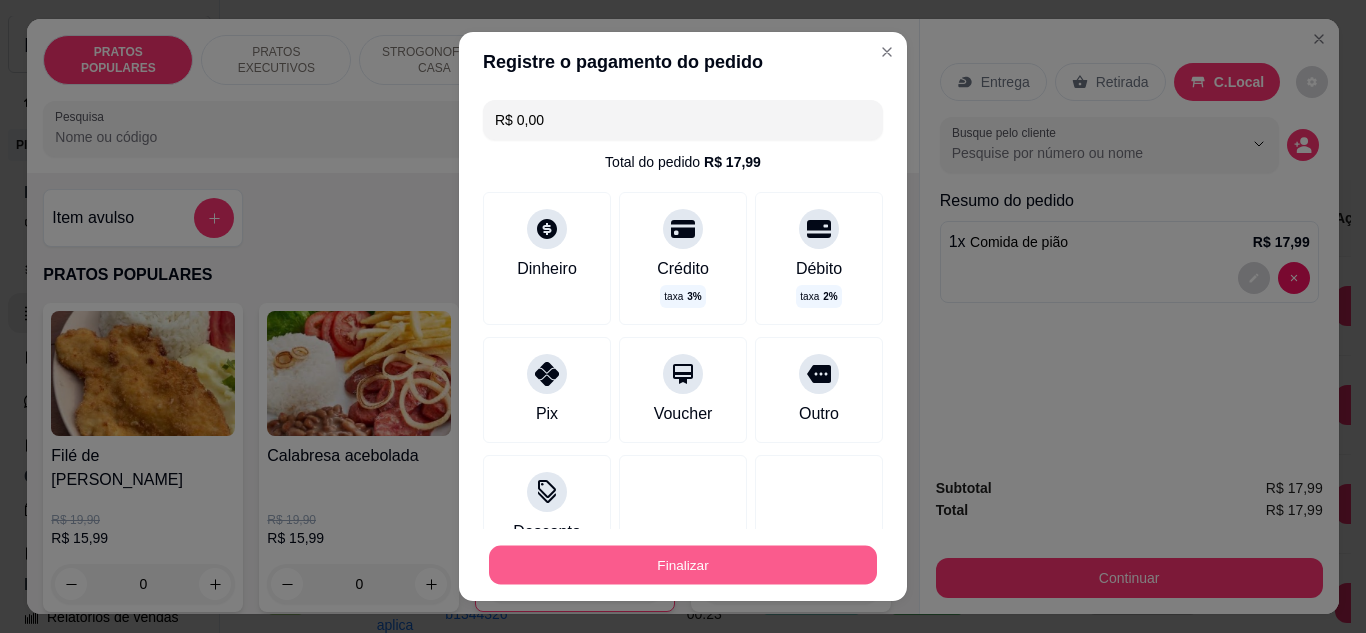 click on "Finalizar" at bounding box center [683, 565] 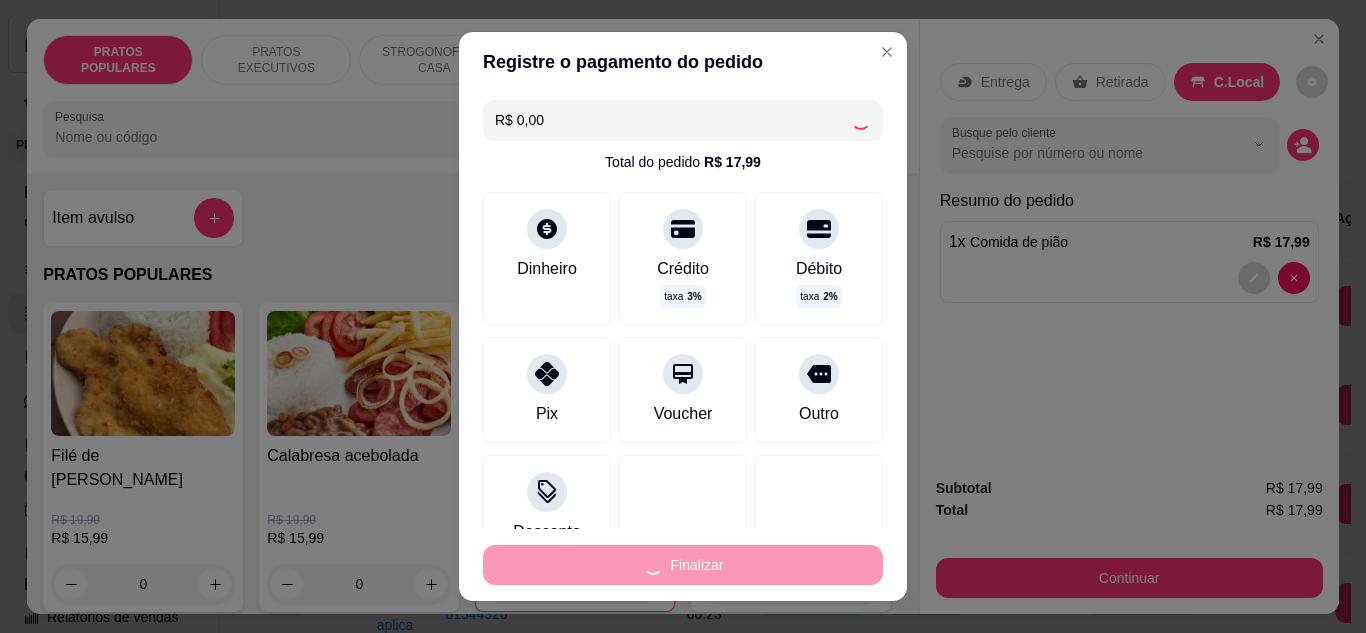 type on "0" 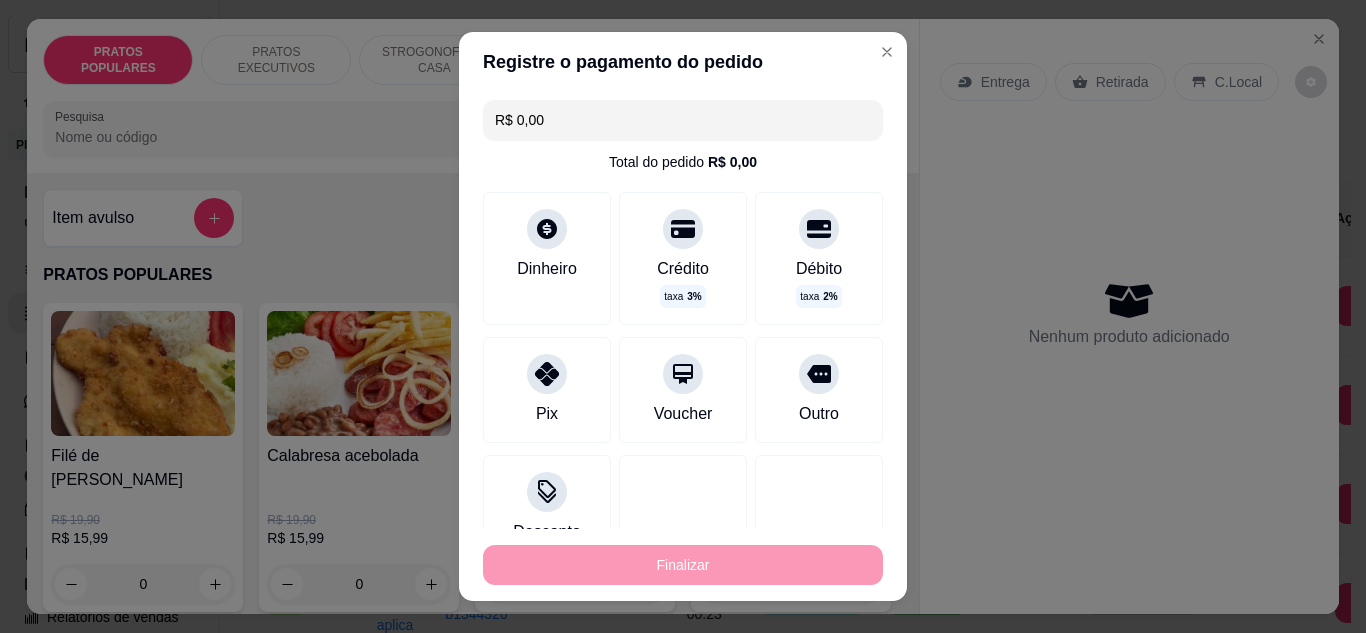 type on "-R$ 17,99" 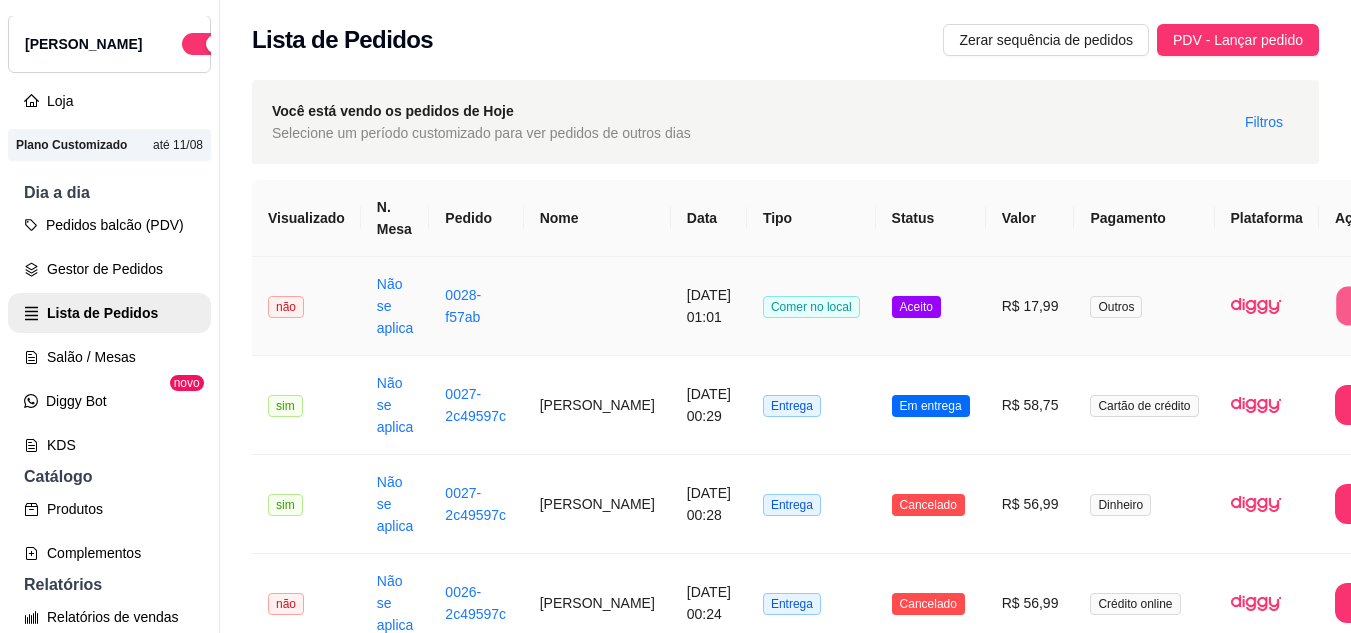 click on "Imprimir" at bounding box center [1376, 306] 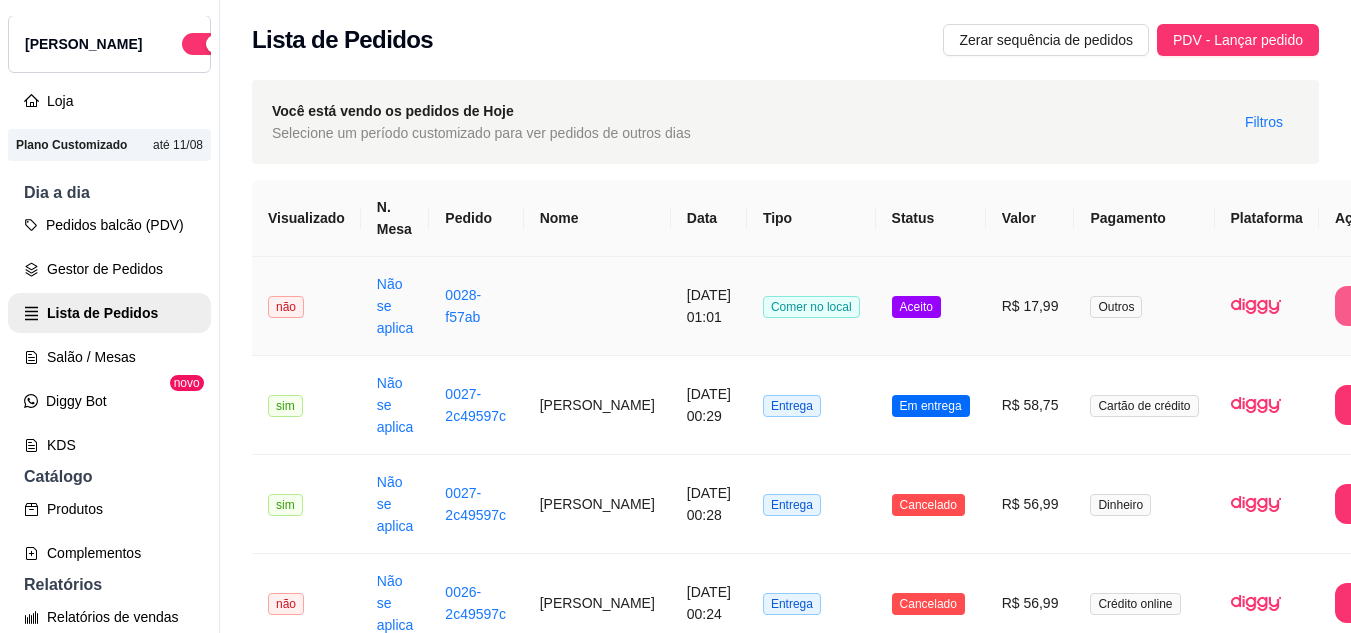 scroll, scrollTop: 0, scrollLeft: 0, axis: both 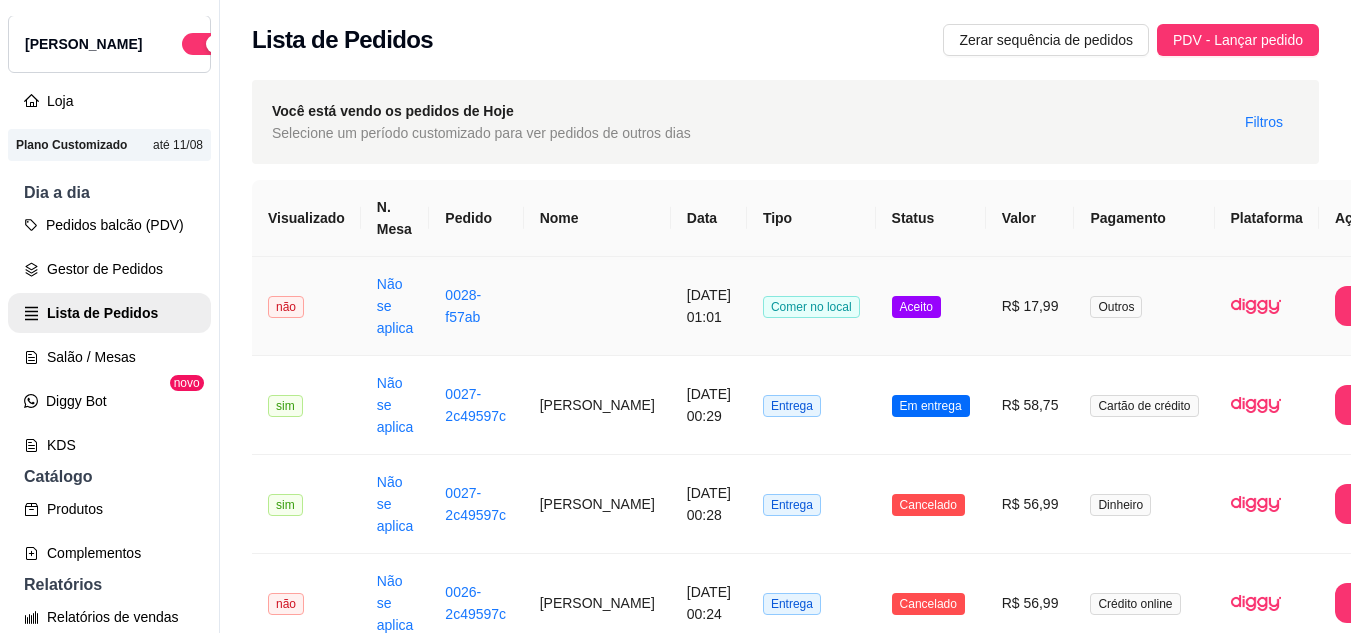 click on "Outros" at bounding box center (1144, 306) 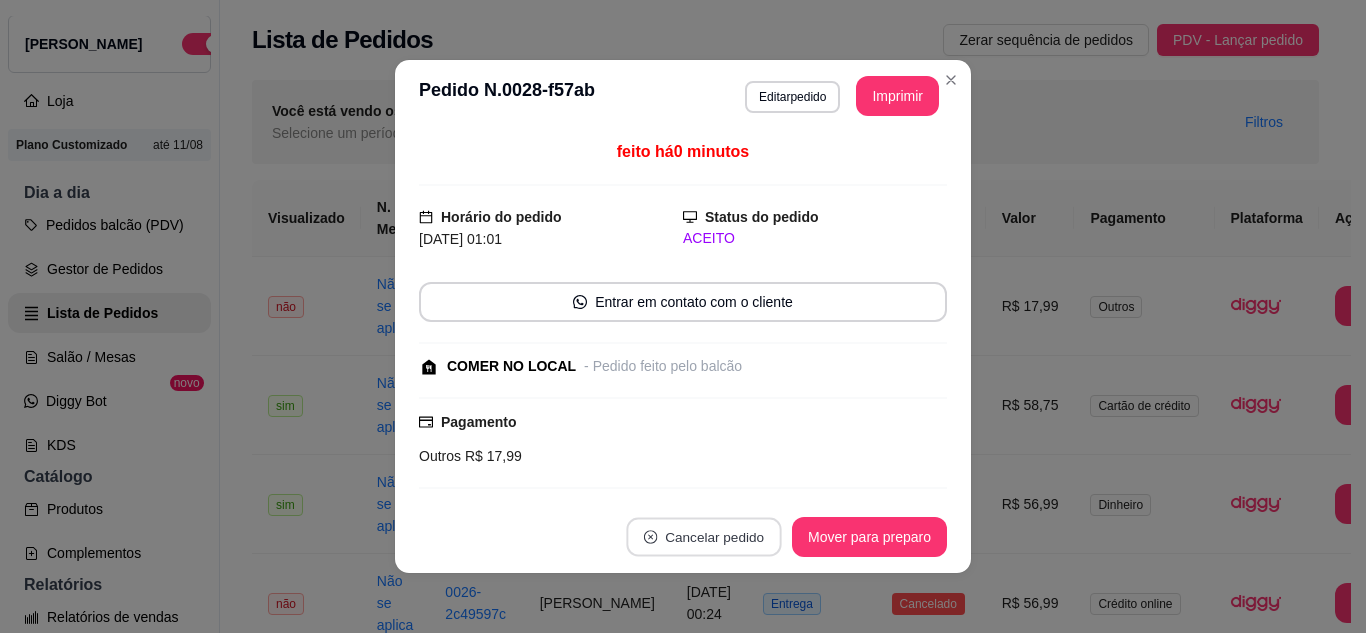 click on "Cancelar pedido" at bounding box center [703, 537] 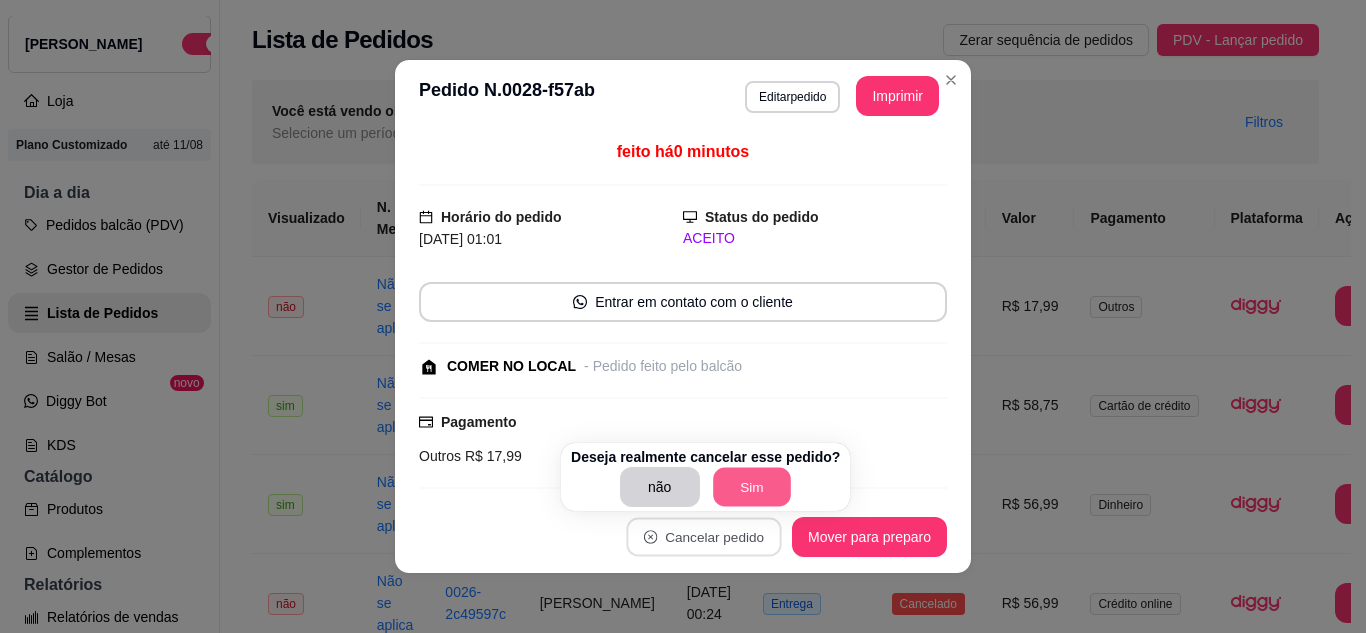 click on "Sim" at bounding box center [752, 487] 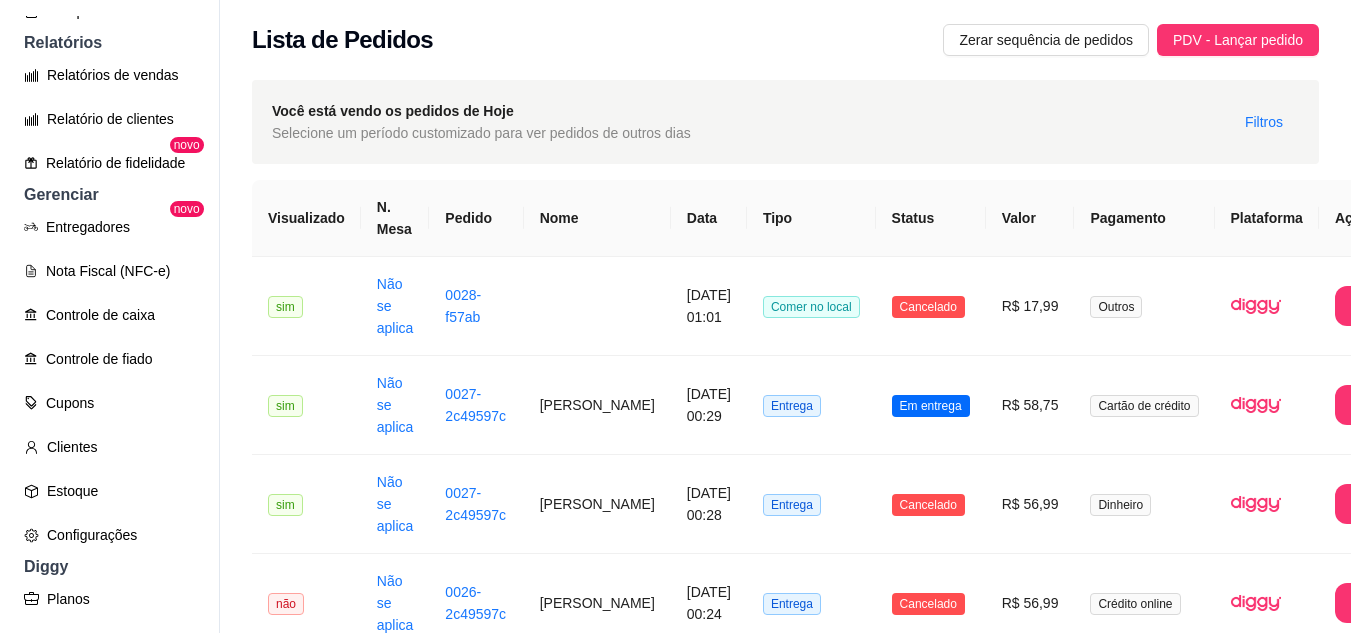 scroll, scrollTop: 610, scrollLeft: 0, axis: vertical 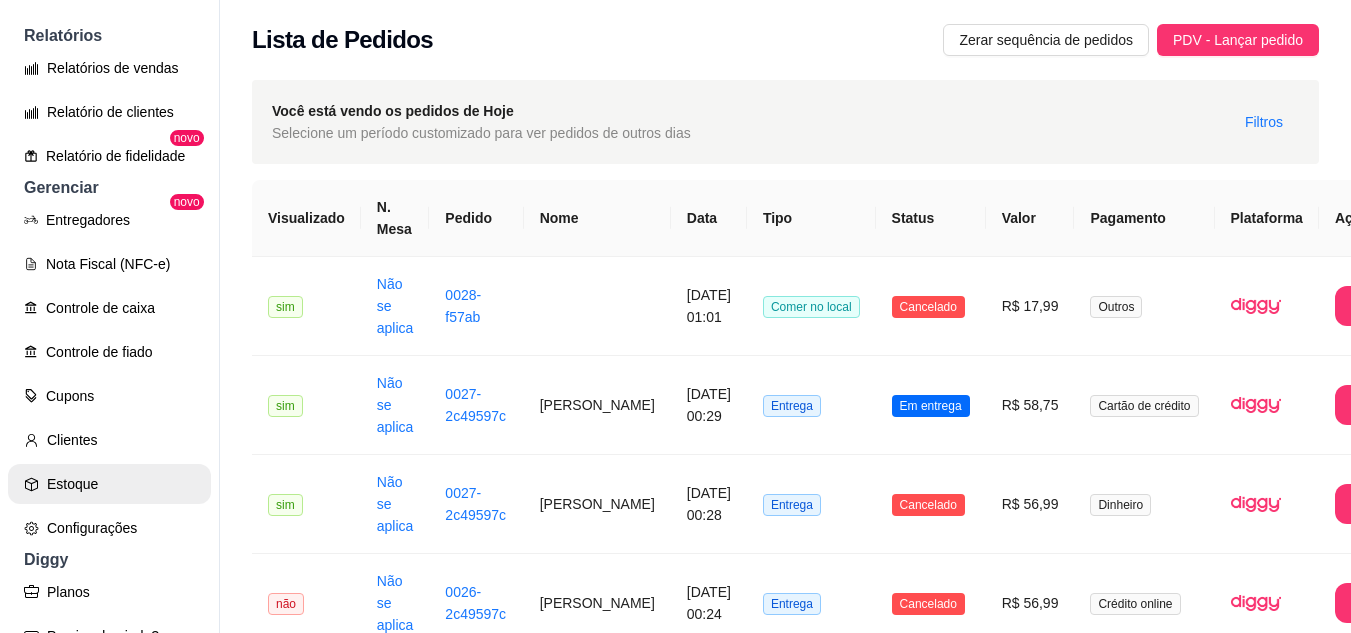 click on "Estoque" at bounding box center [109, 484] 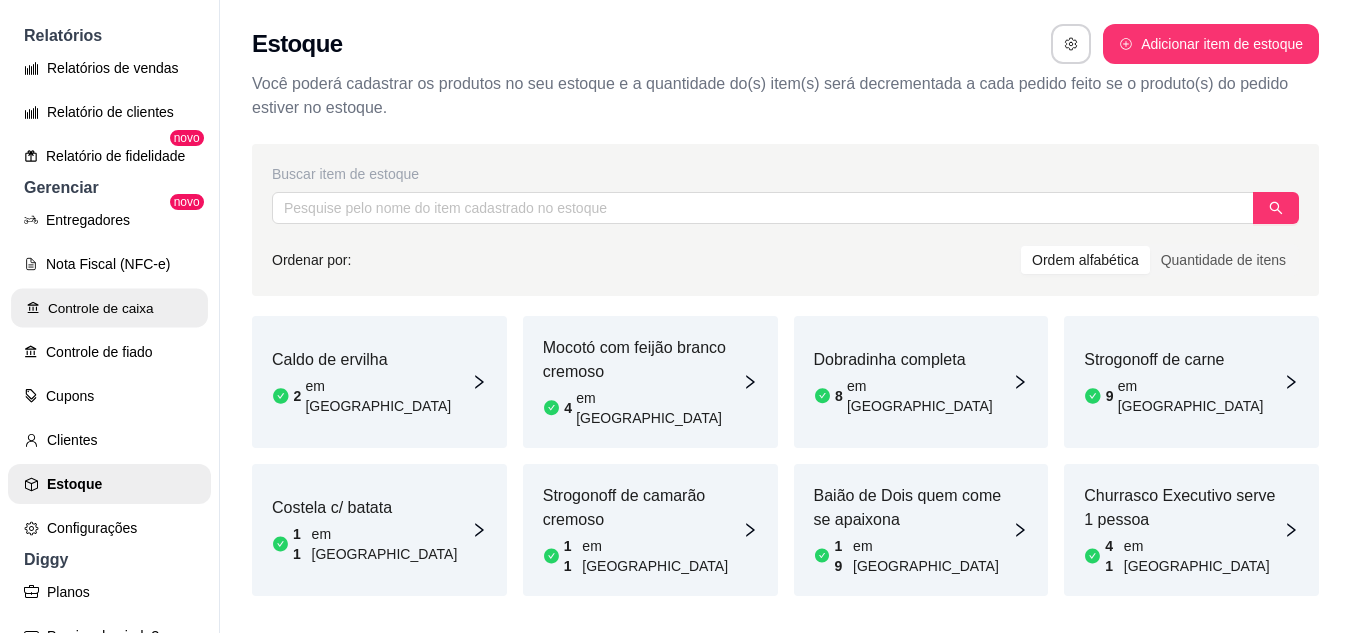 click on "Controle de caixa" at bounding box center [109, 308] 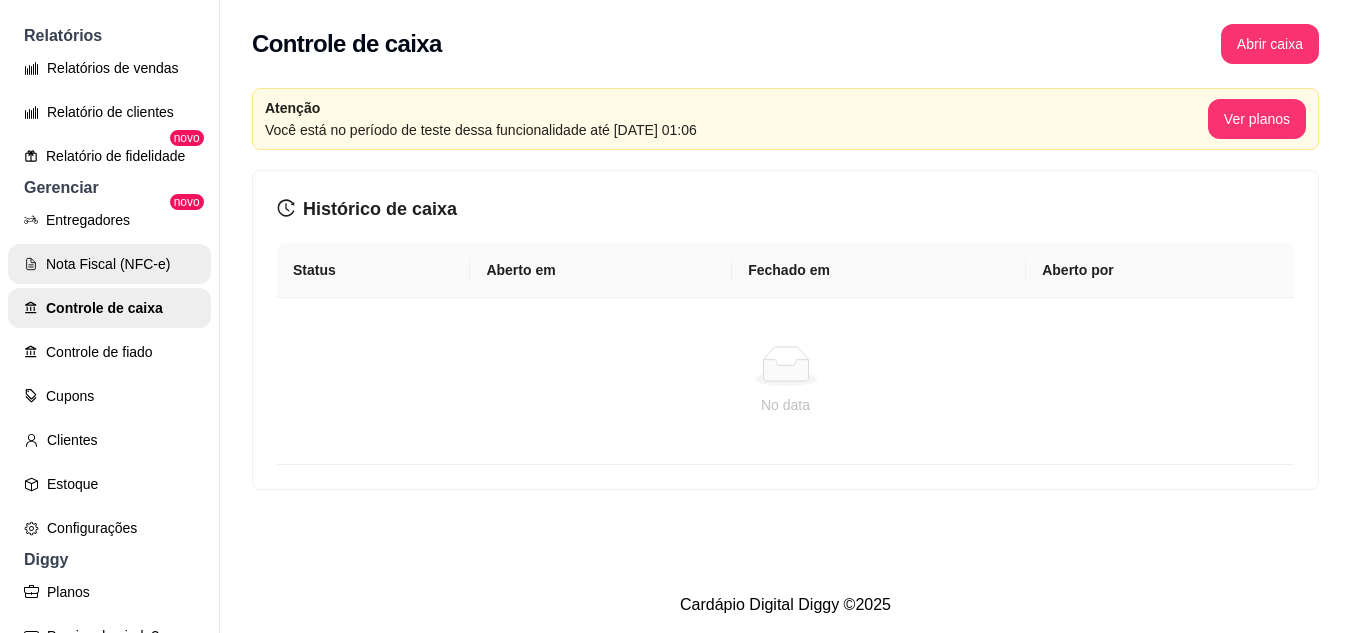 click on "Nota Fiscal (NFC-e)" at bounding box center [109, 264] 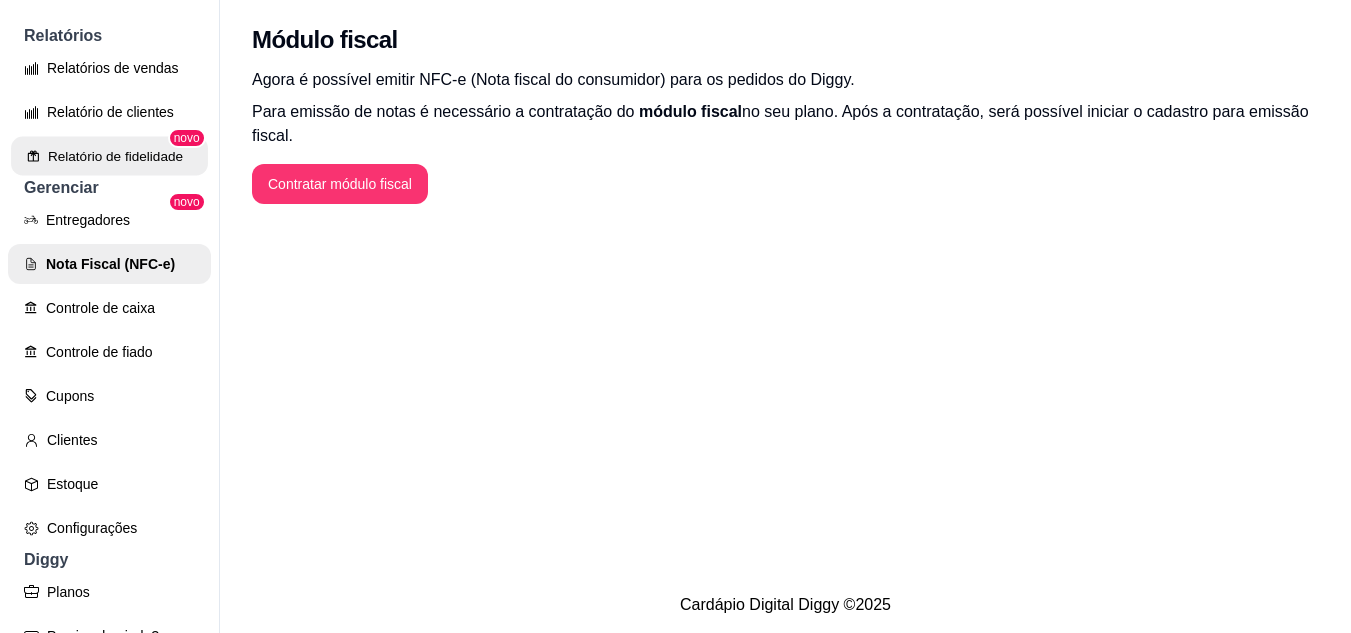 click on "Relatório de fidelidade" at bounding box center [109, 156] 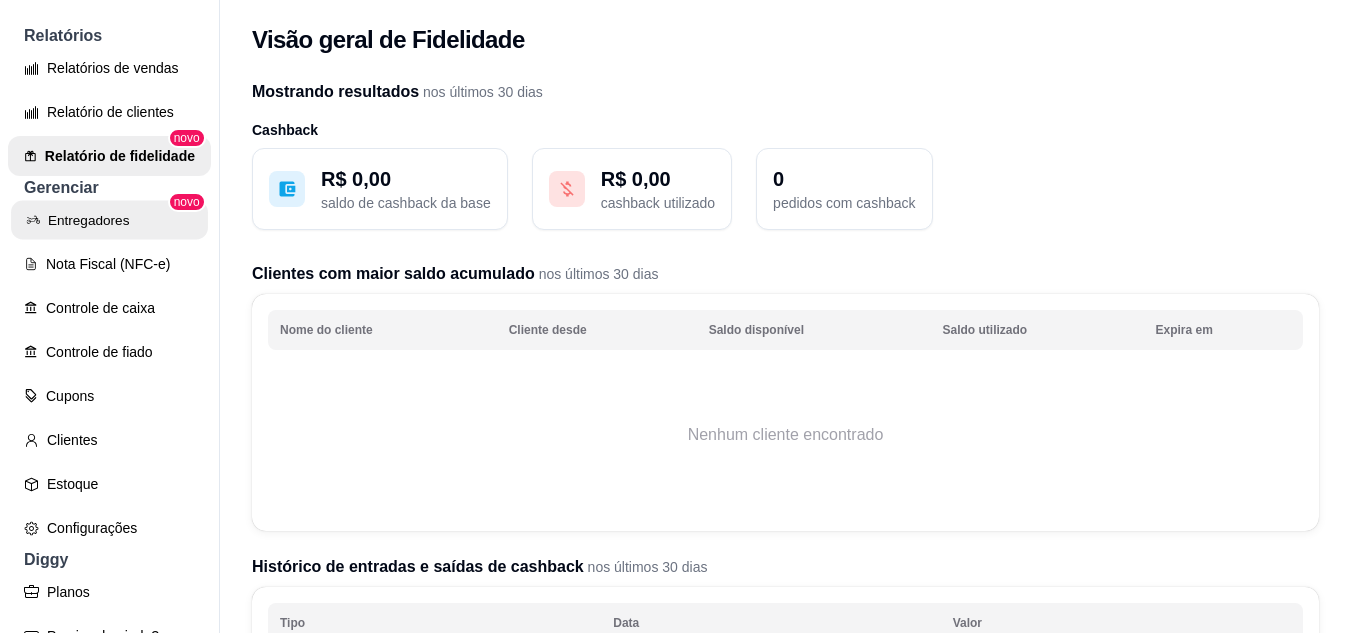 click on "Entregadores" at bounding box center [109, 220] 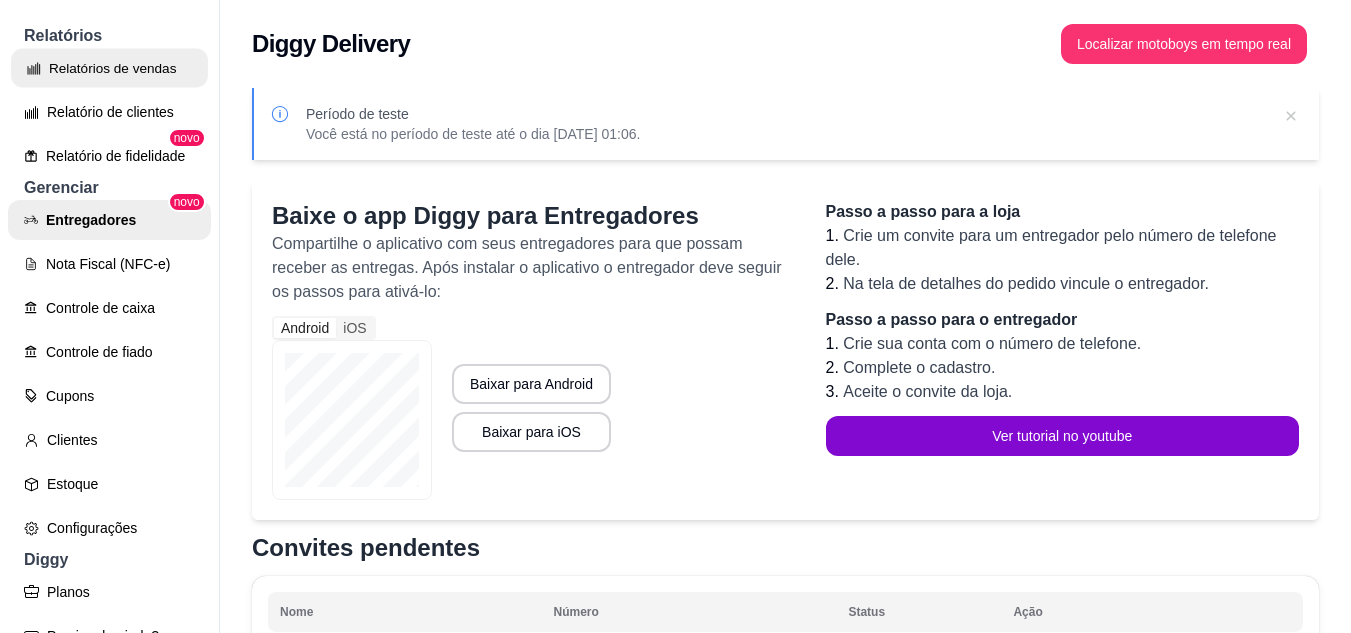 click on "Relatórios de vendas" at bounding box center [109, 68] 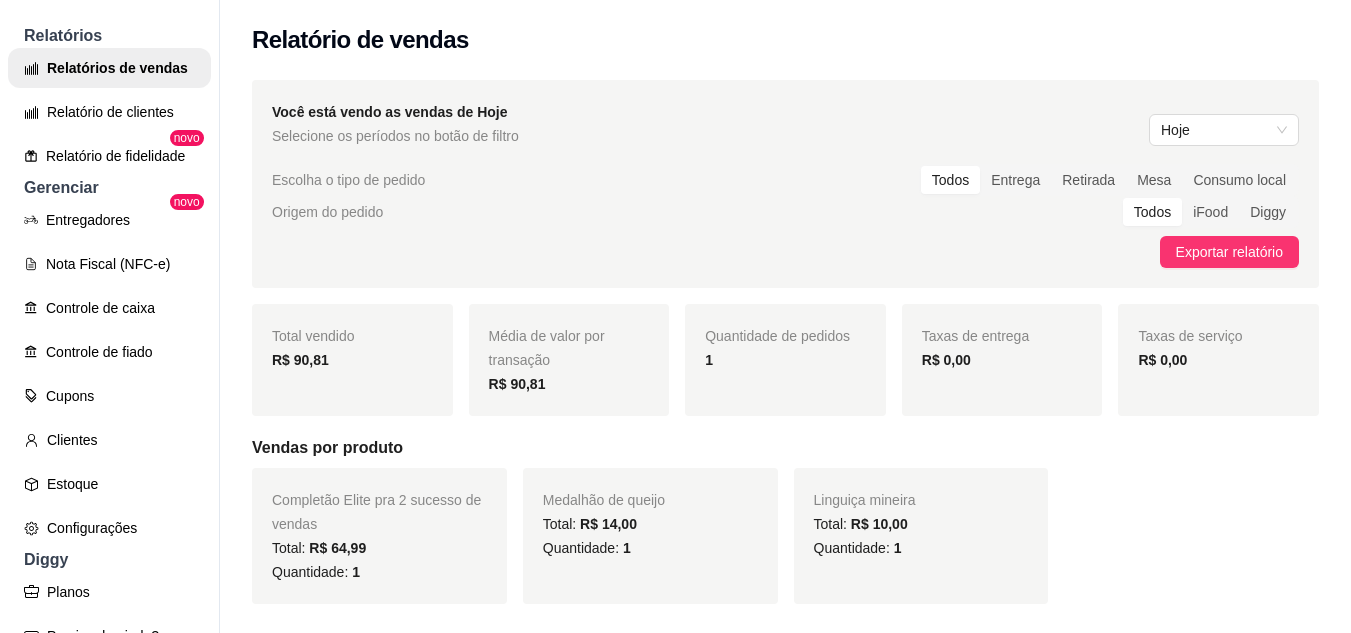 scroll, scrollTop: 32, scrollLeft: 0, axis: vertical 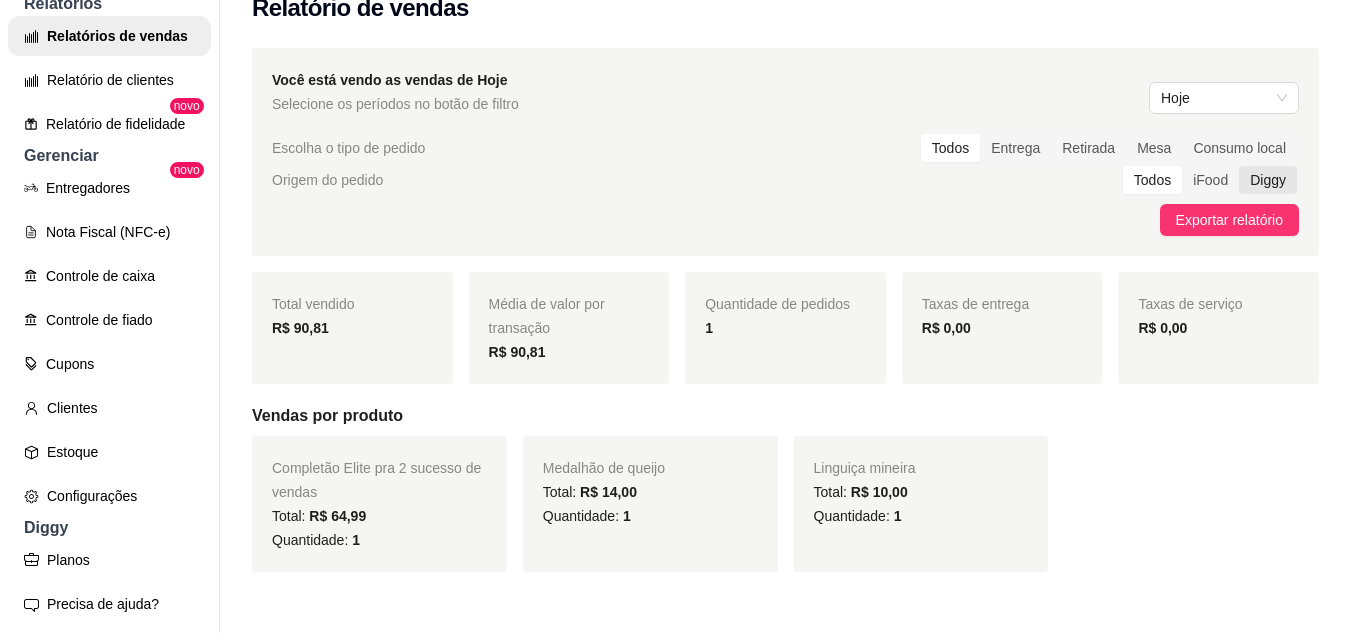 click on "Diggy" at bounding box center (1268, 180) 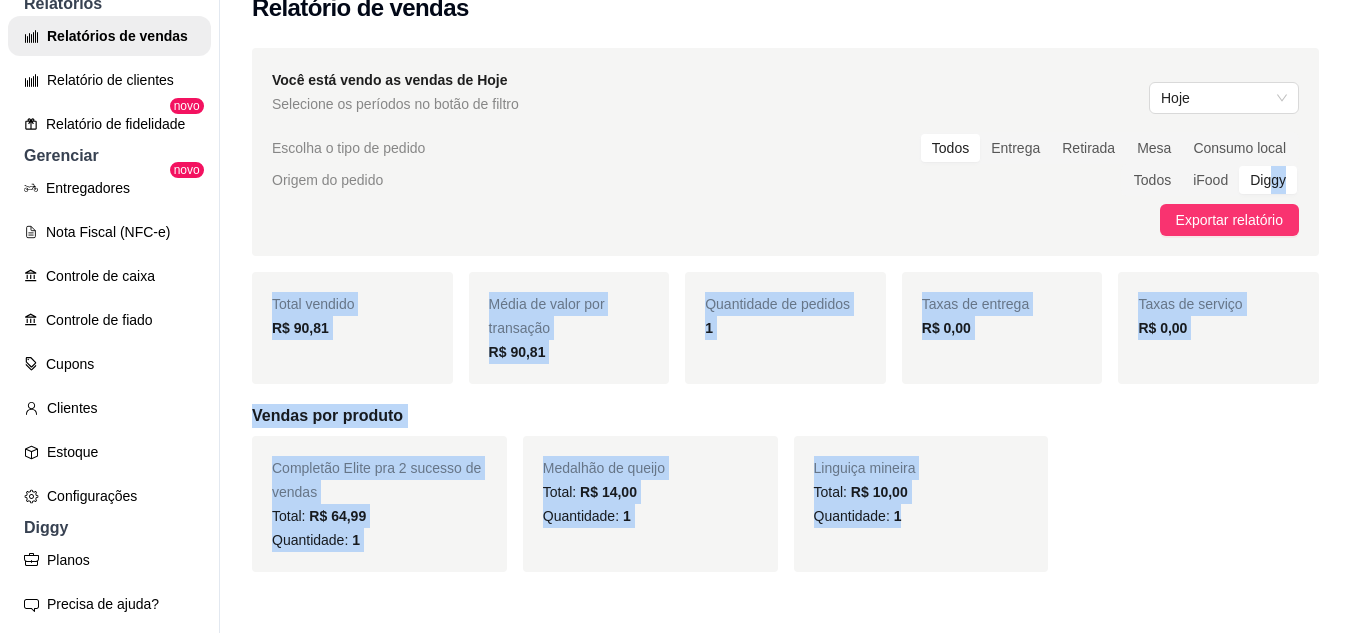 drag, startPoint x: 1259, startPoint y: 181, endPoint x: 1182, endPoint y: 534, distance: 361.3004 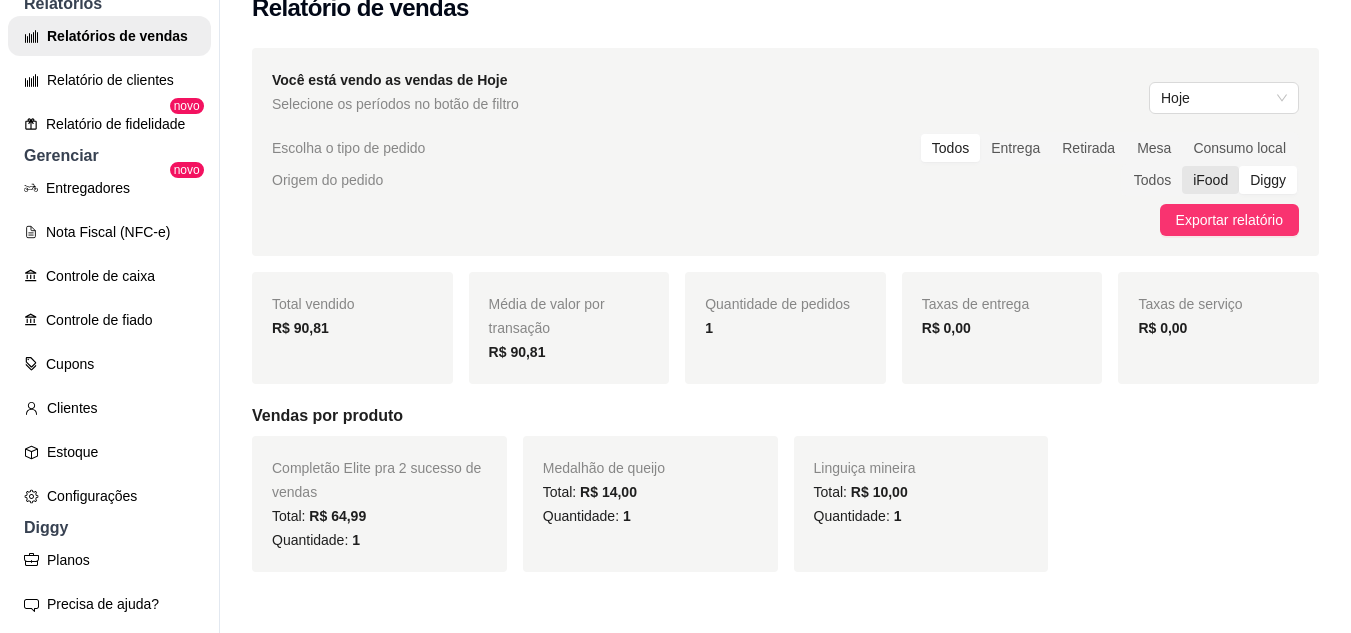 click on "iFood" at bounding box center (1210, 180) 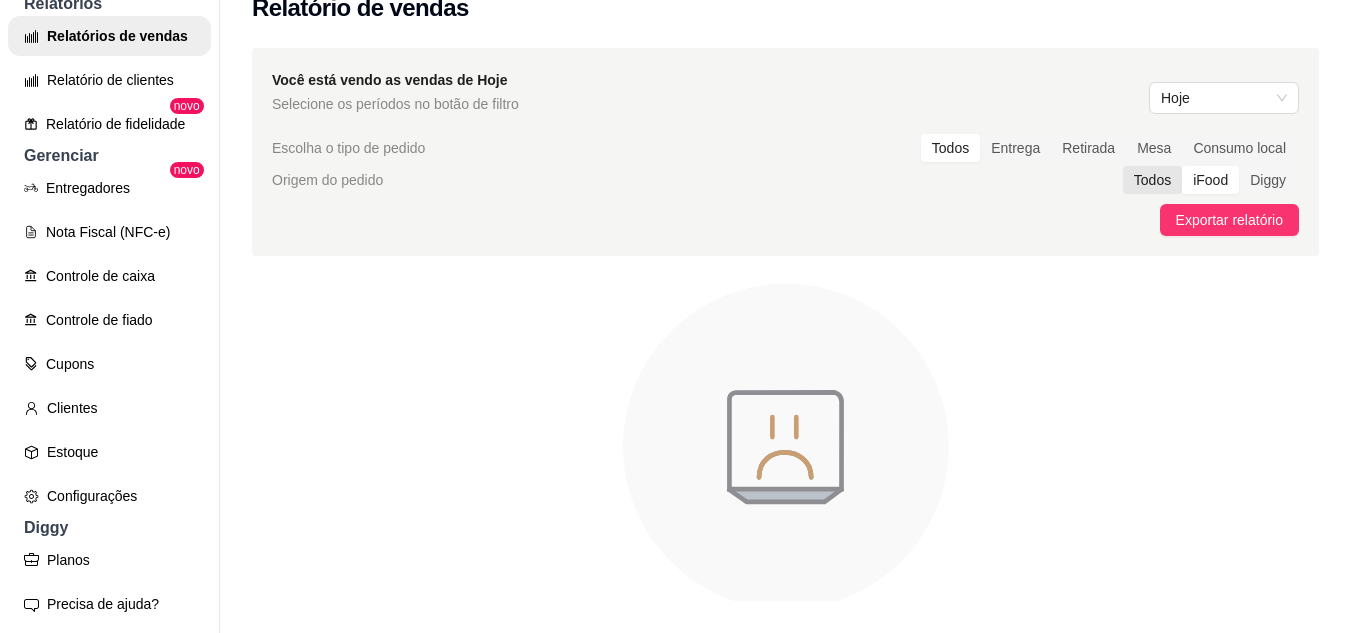 click on "Todos" at bounding box center [1152, 180] 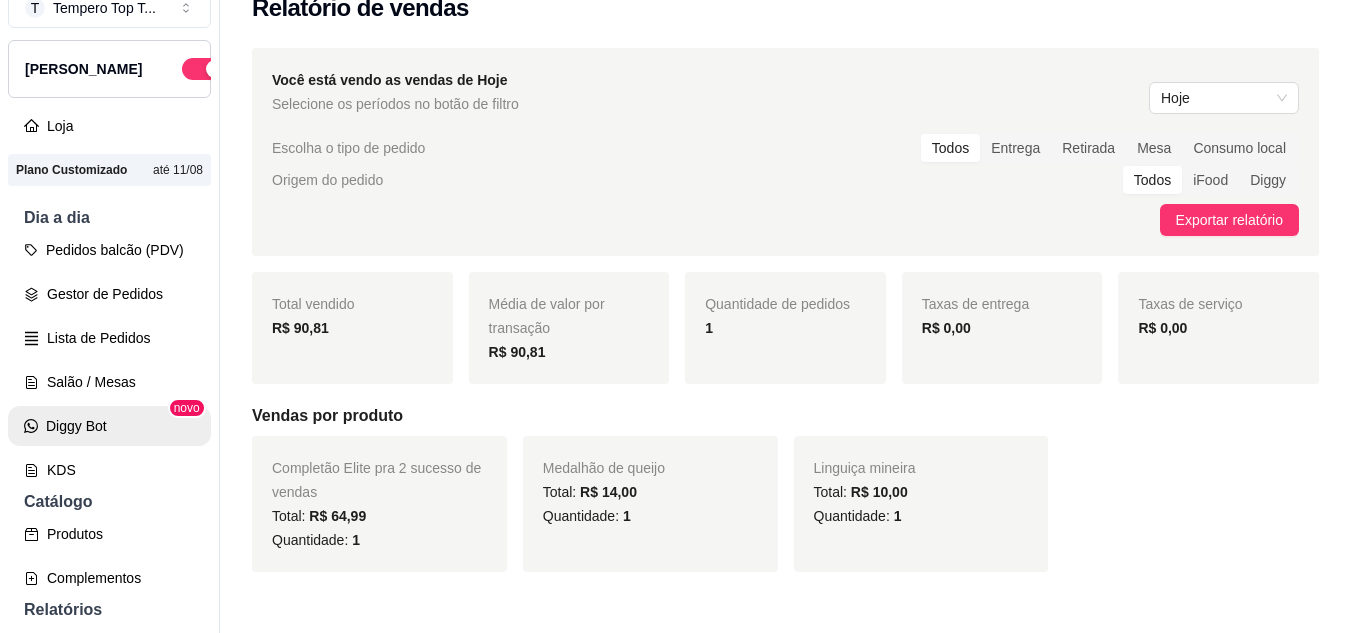 scroll, scrollTop: 2, scrollLeft: 0, axis: vertical 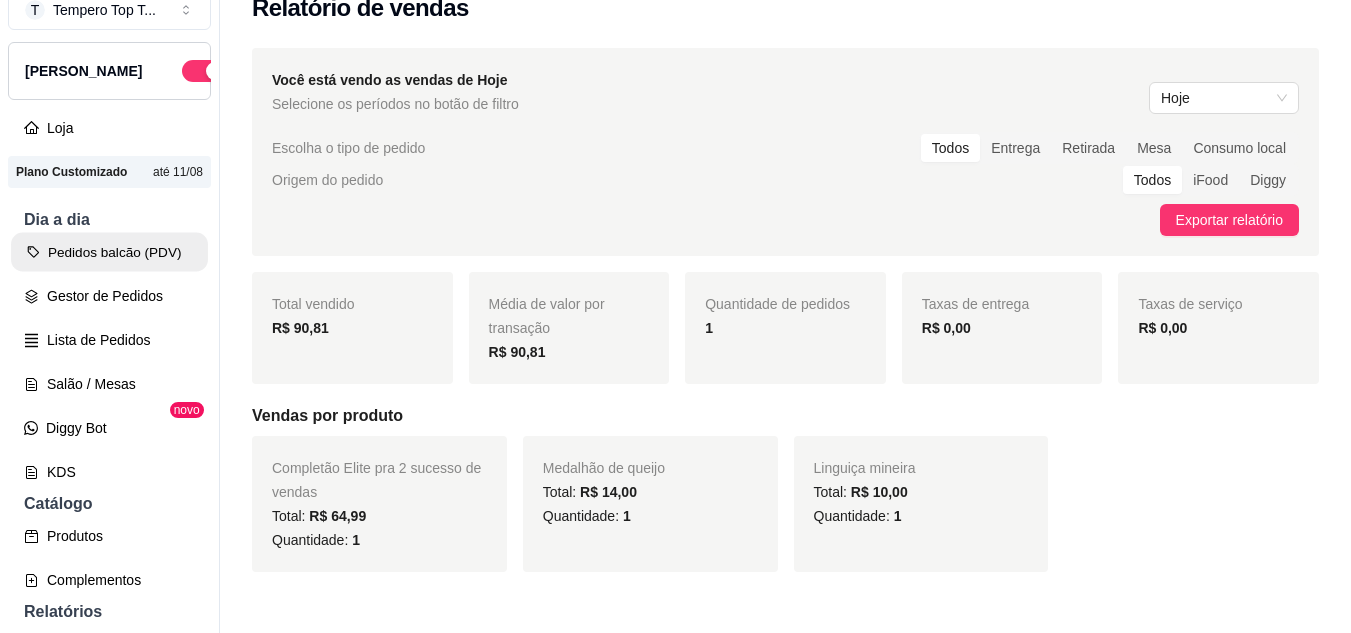 click on "Pedidos balcão (PDV)" at bounding box center (109, 252) 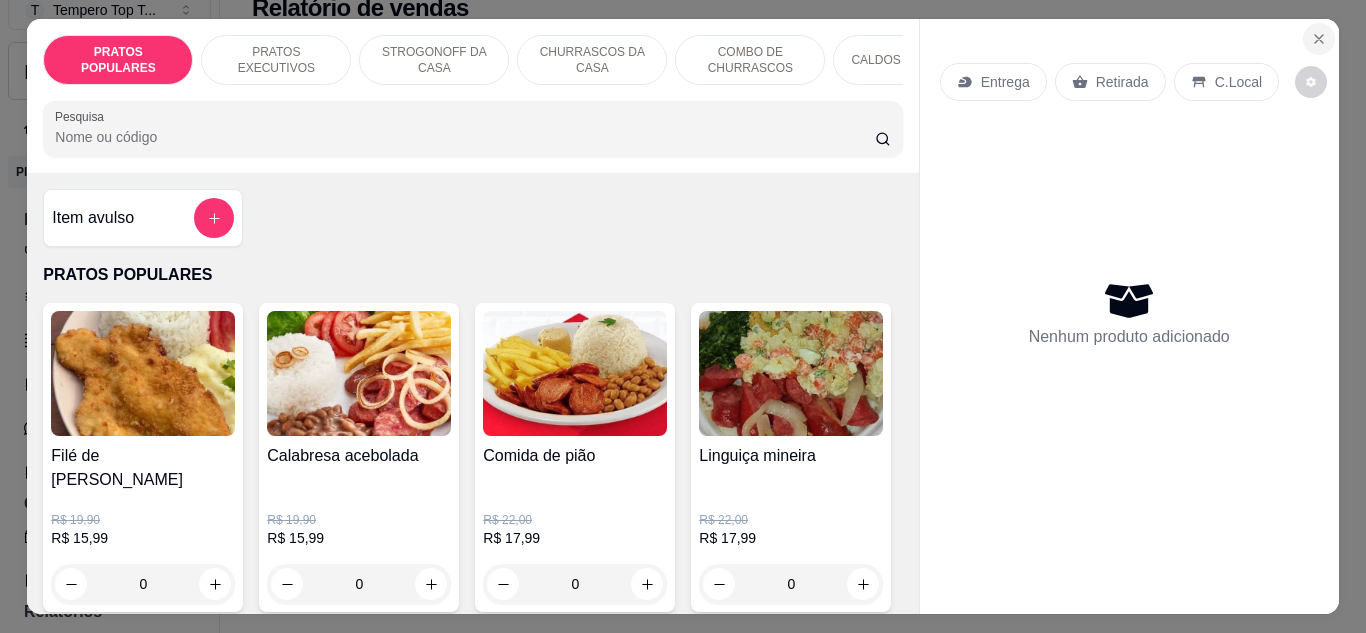 click 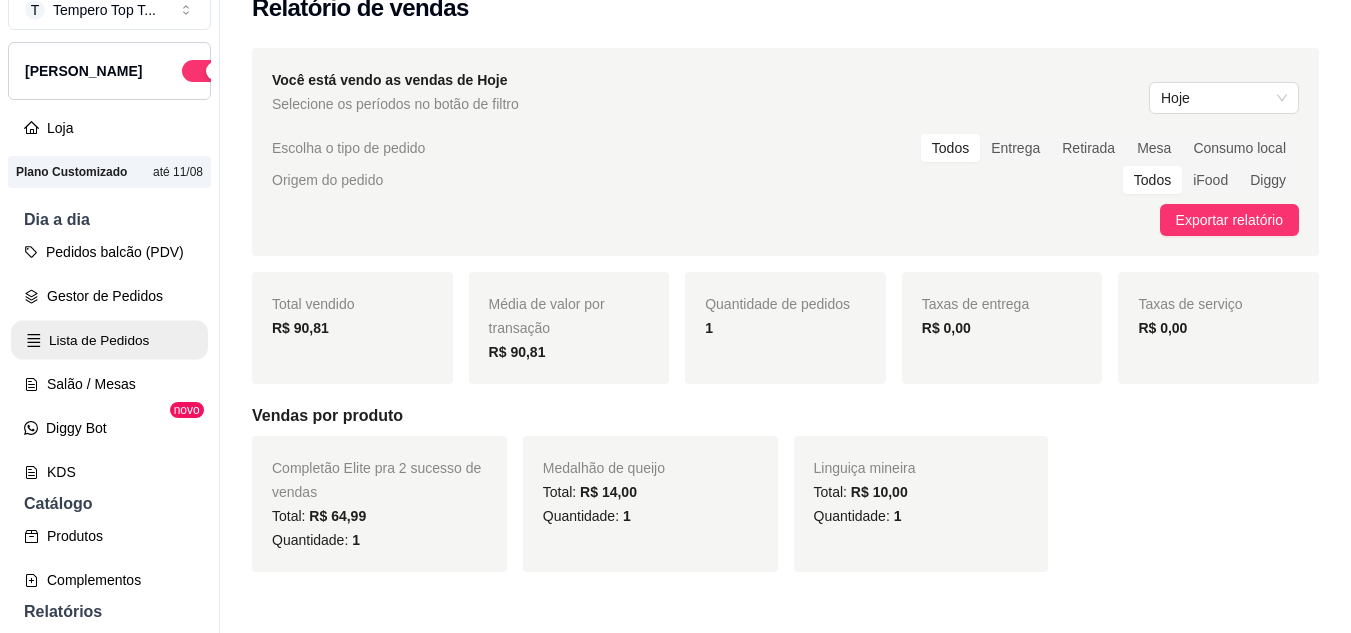 click on "Lista de Pedidos" at bounding box center [109, 340] 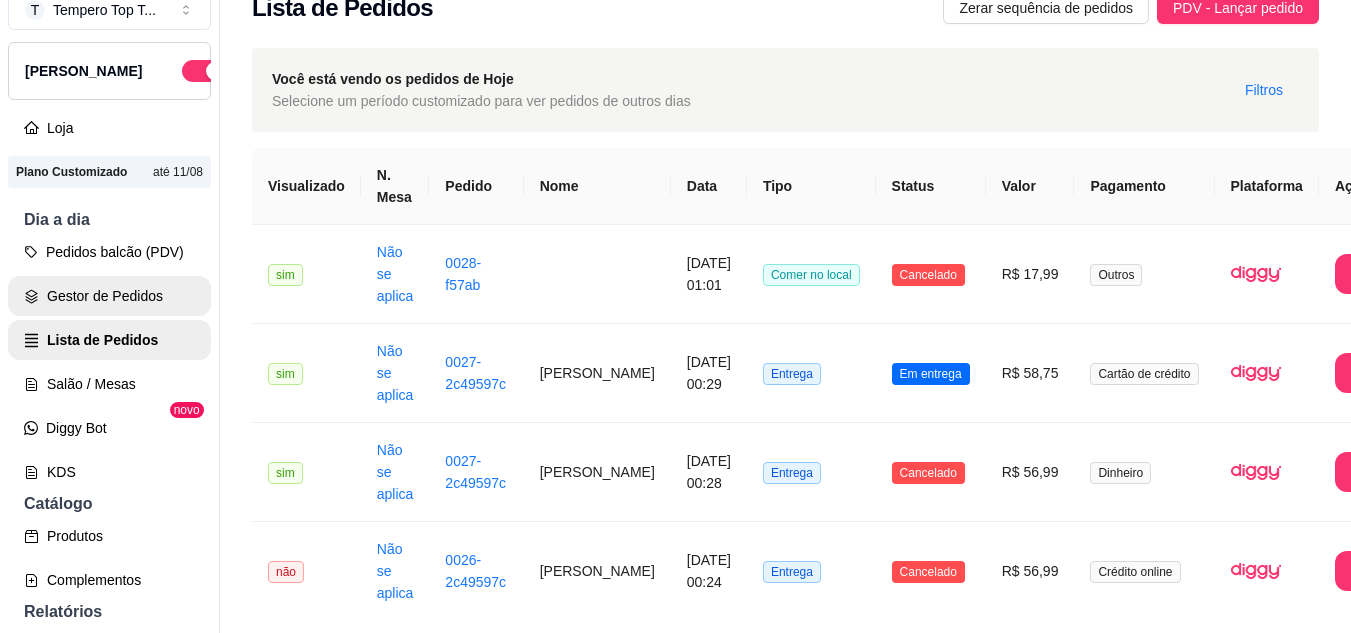 scroll, scrollTop: 0, scrollLeft: 0, axis: both 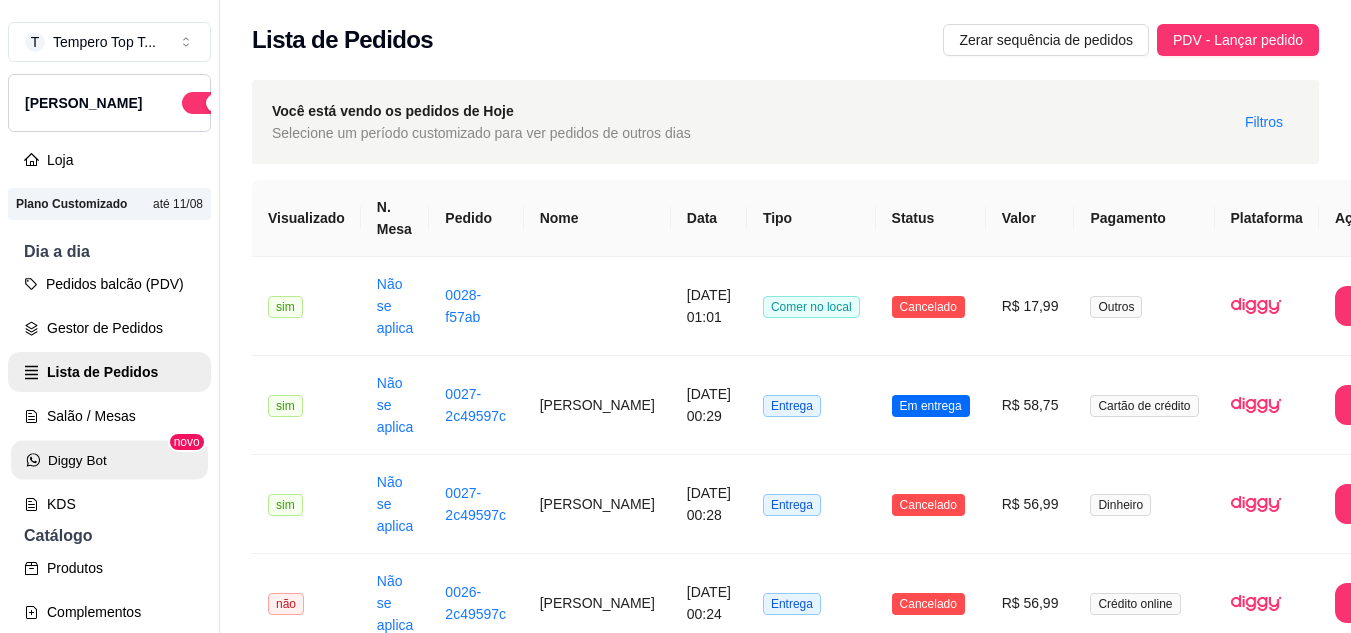 click on "Diggy Bot" at bounding box center (109, 460) 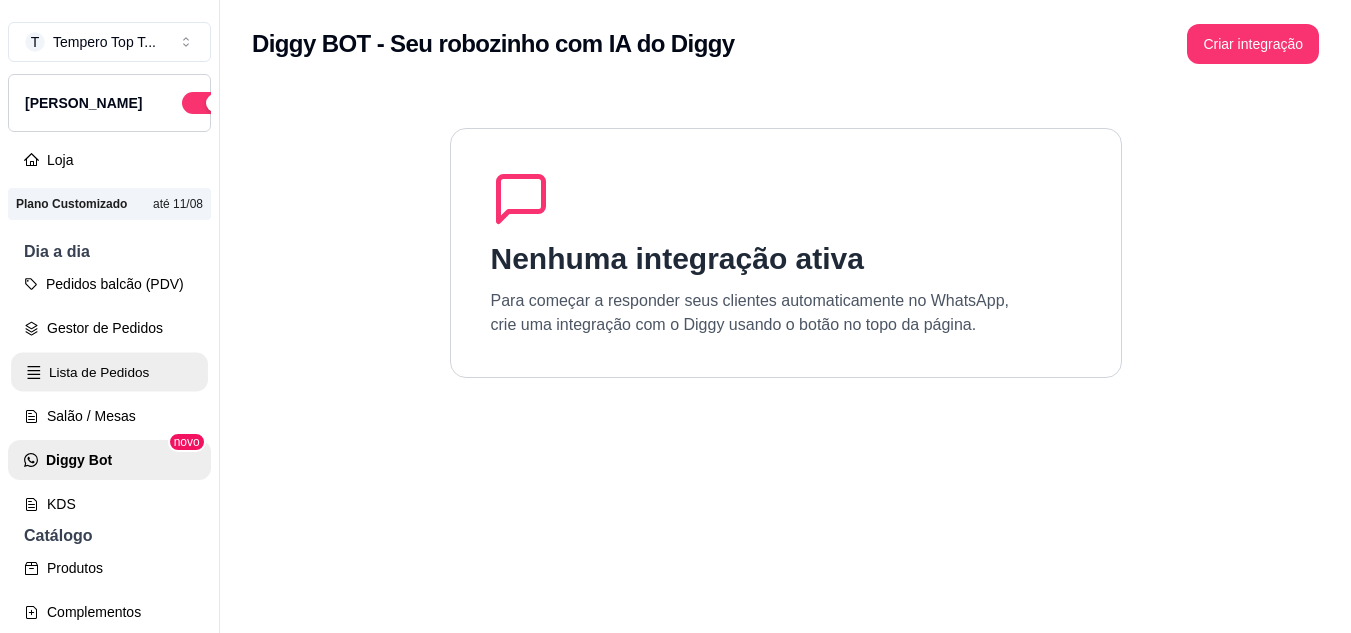 click on "Lista de Pedidos" at bounding box center [109, 372] 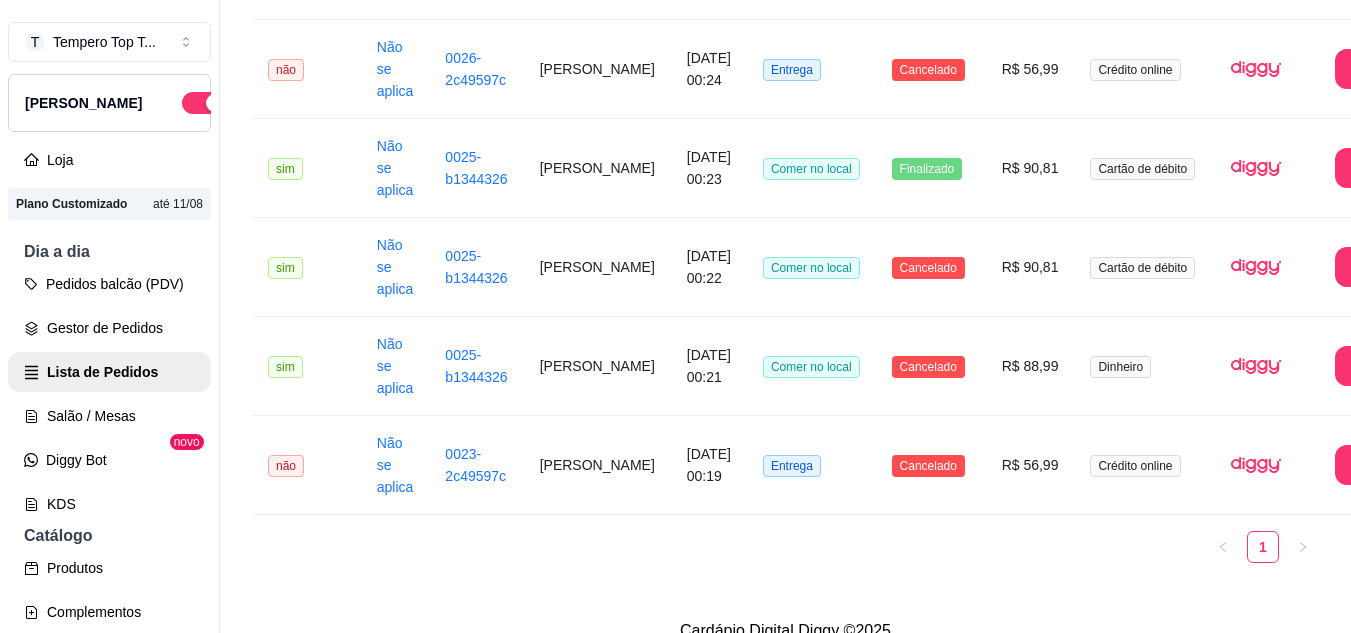 scroll, scrollTop: 575, scrollLeft: 0, axis: vertical 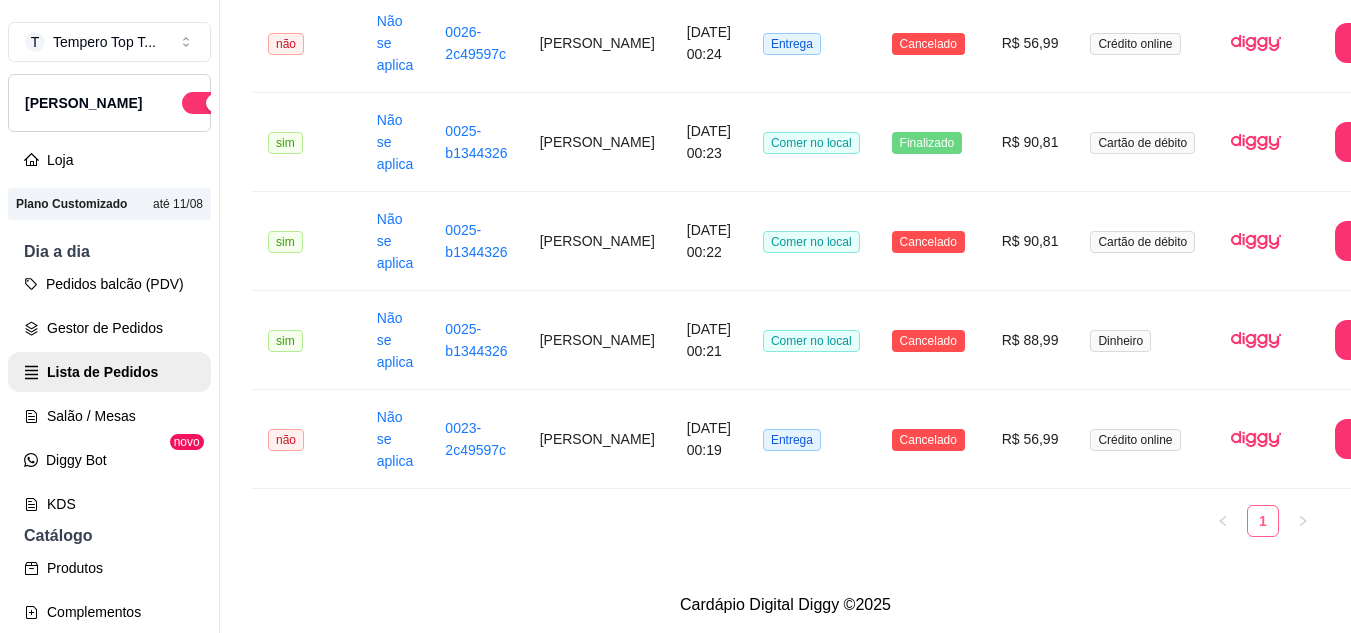 click on "1" at bounding box center [1263, 521] 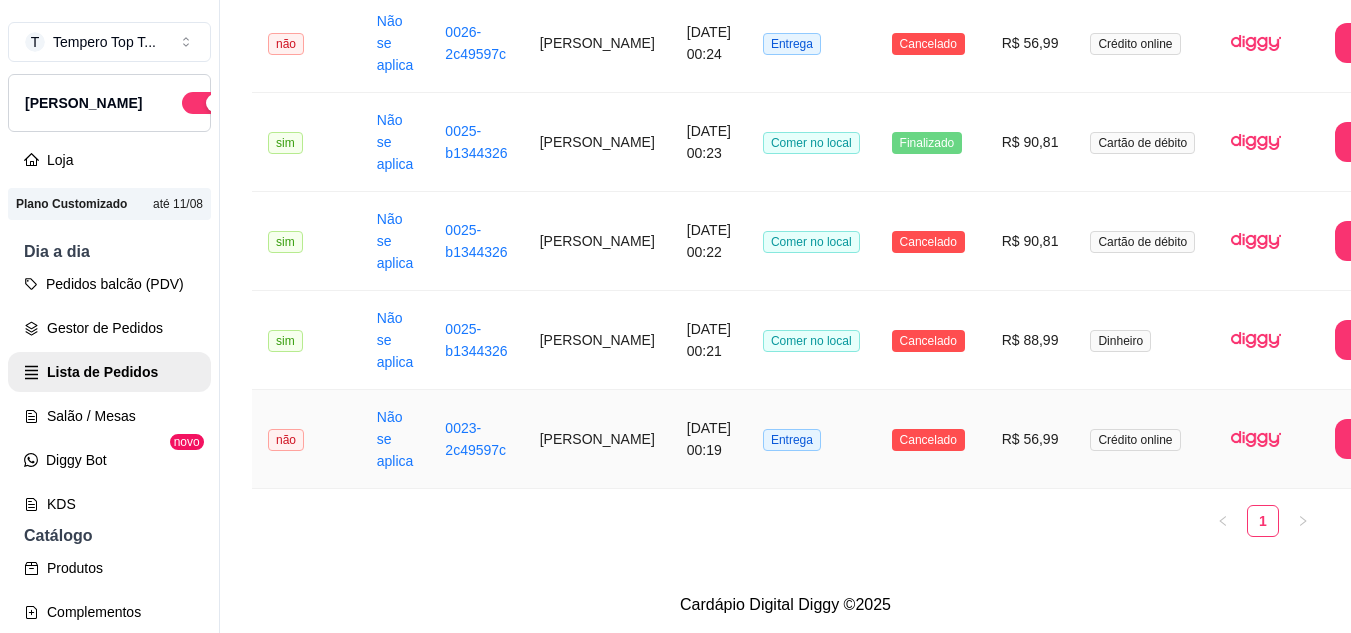 click on "Entrega" at bounding box center (811, 439) 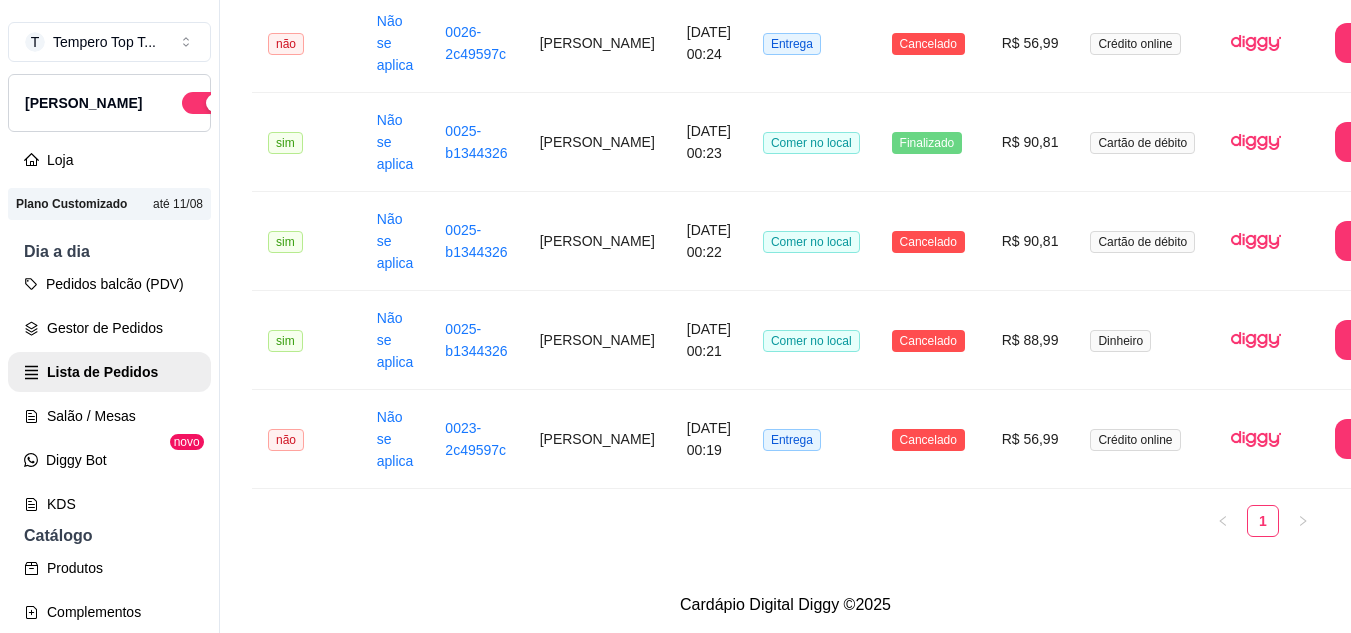 drag, startPoint x: 945, startPoint y: 513, endPoint x: 180, endPoint y: 502, distance: 765.0791 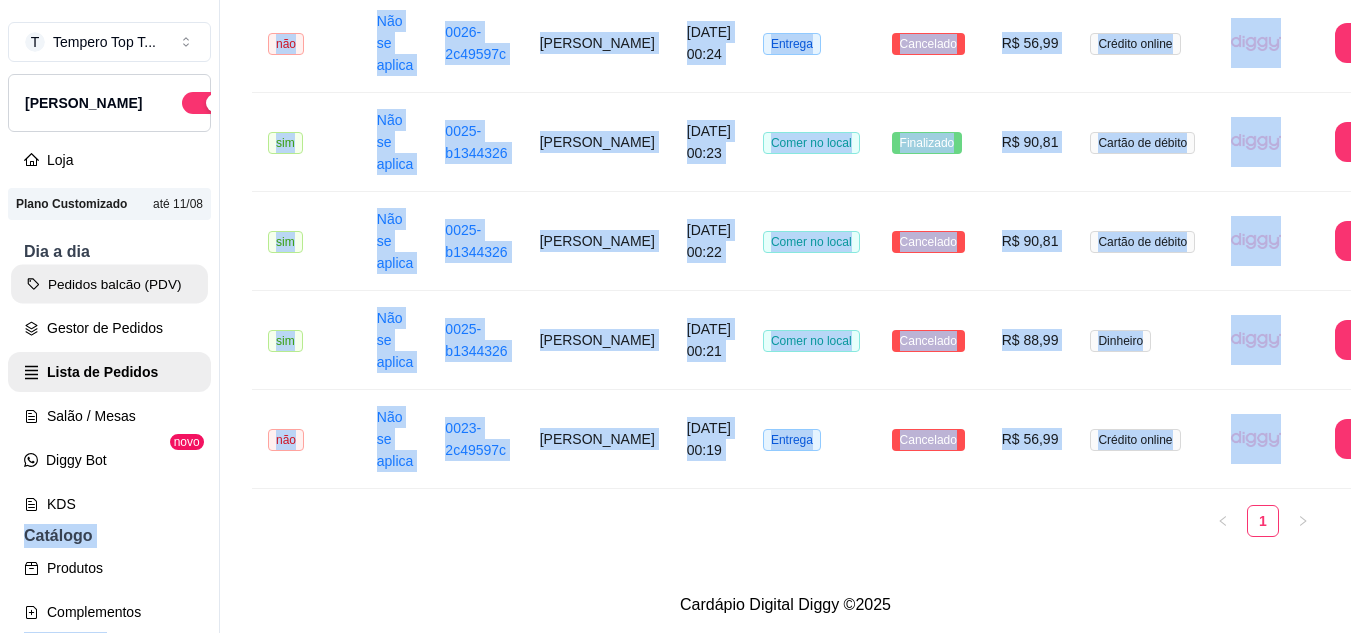 click on "Pedidos balcão (PDV)" at bounding box center [109, 284] 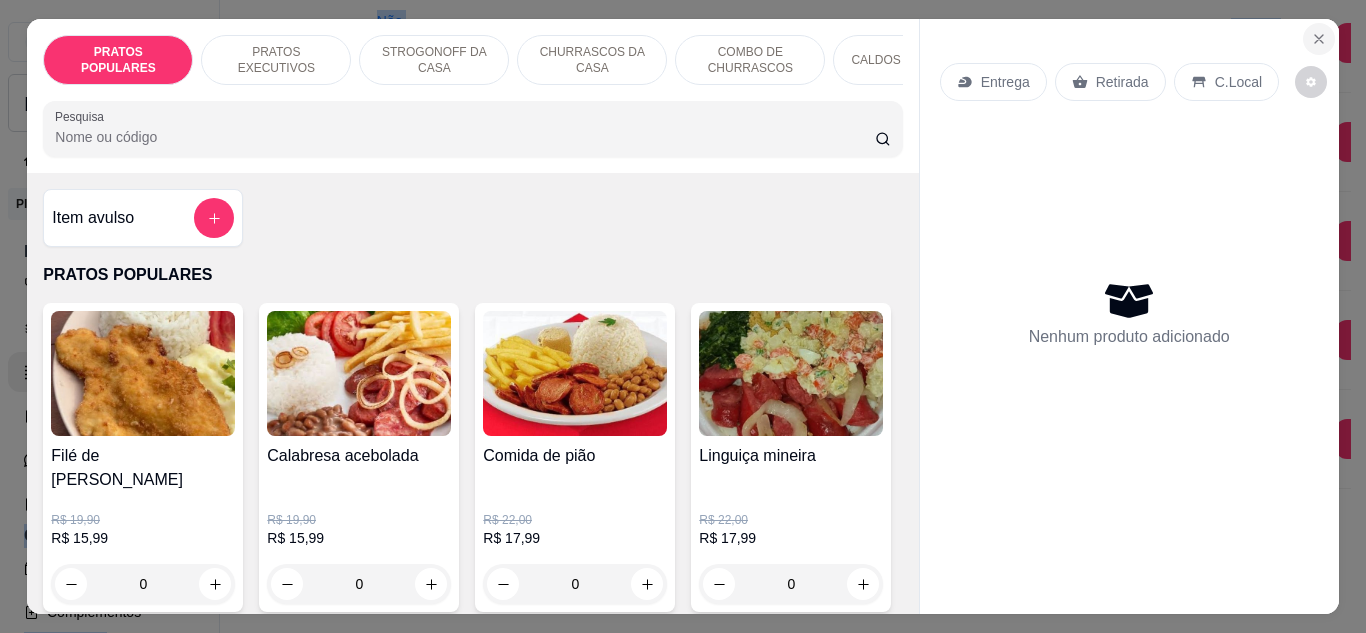 click at bounding box center (1319, 39) 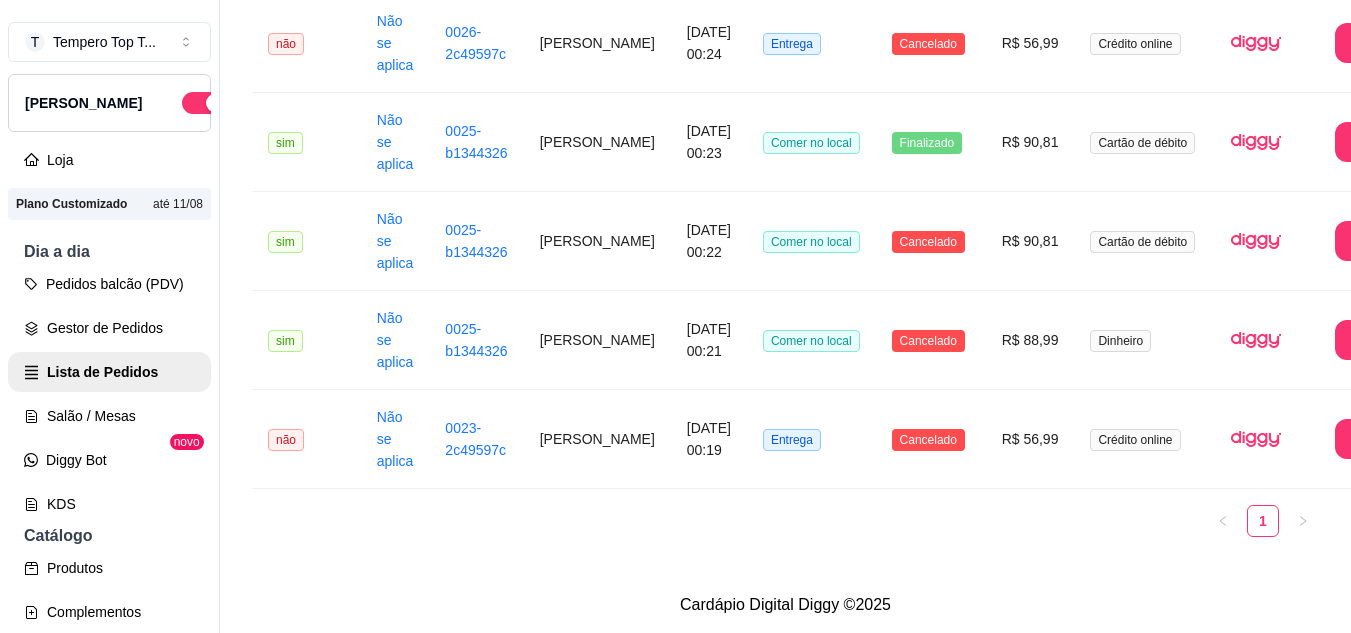 click on "Cardápio Digital Diggy © 2025" at bounding box center [785, 605] 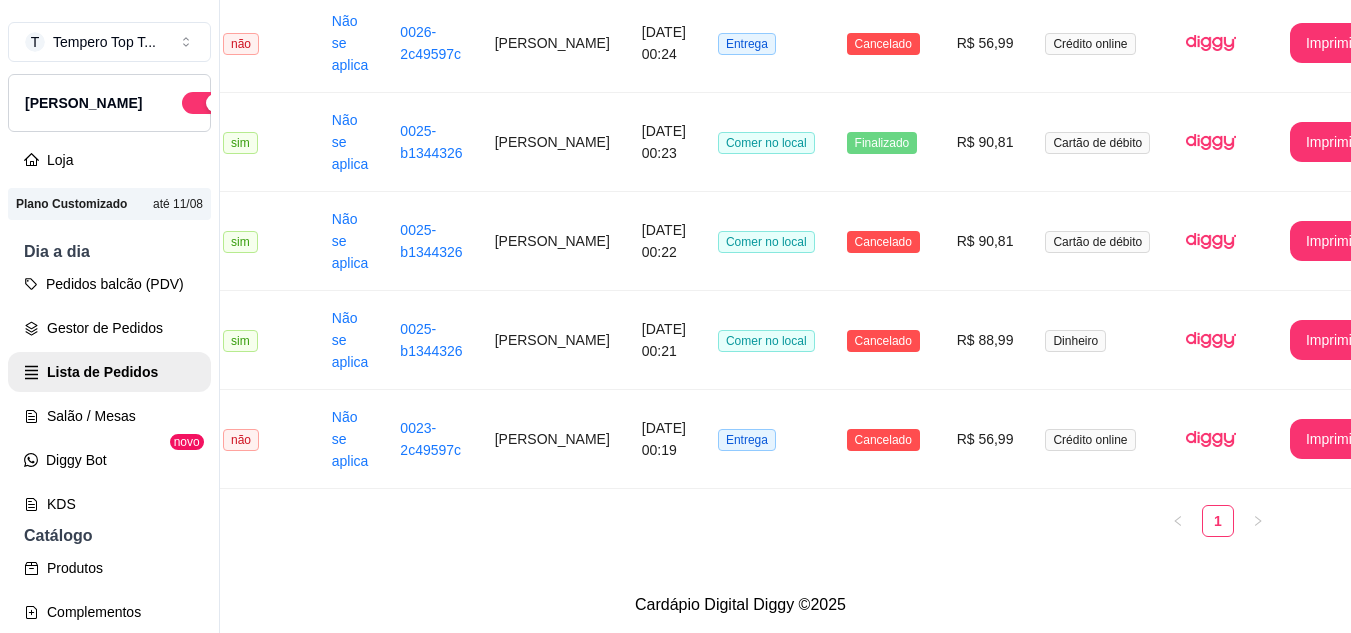 scroll, scrollTop: 575, scrollLeft: 47, axis: both 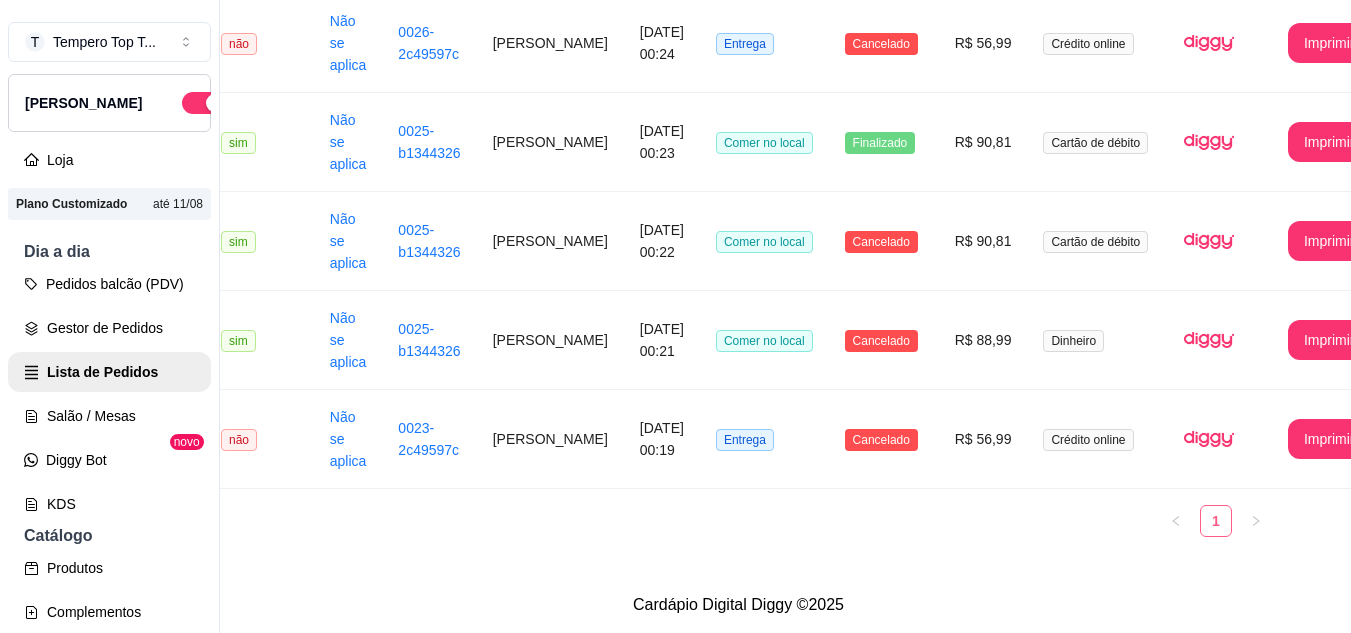 click on "1" at bounding box center (1216, 521) 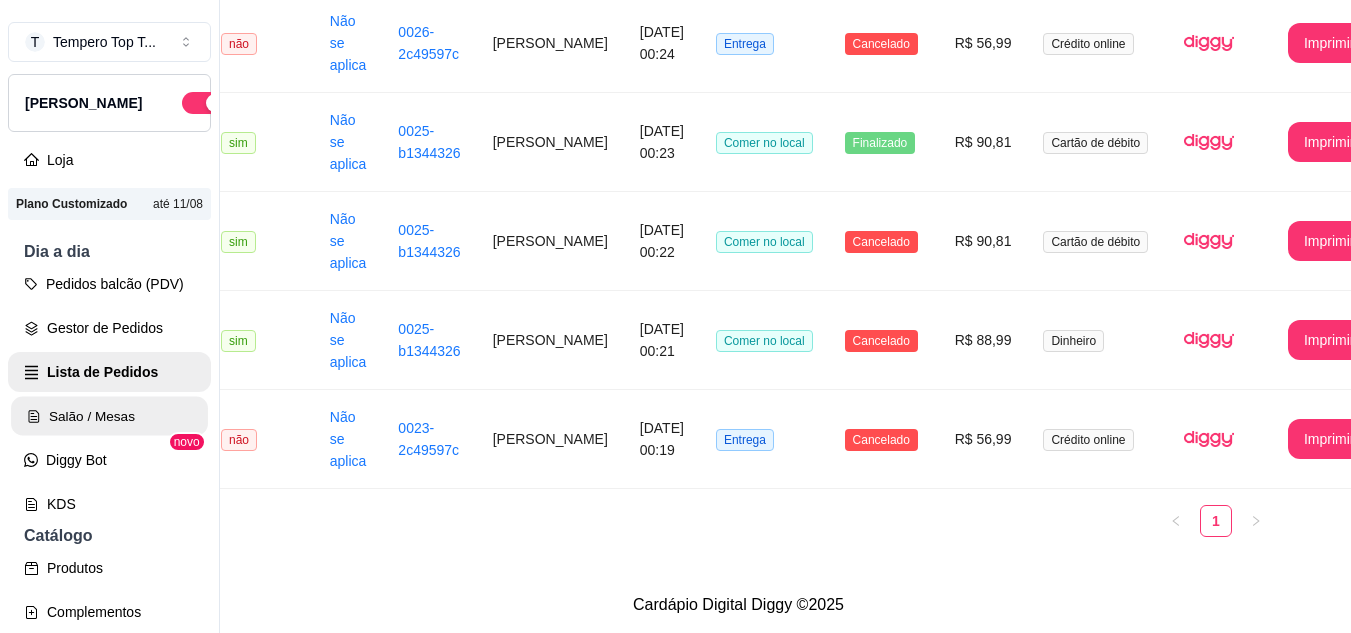 click on "Salão / Mesas" at bounding box center [109, 416] 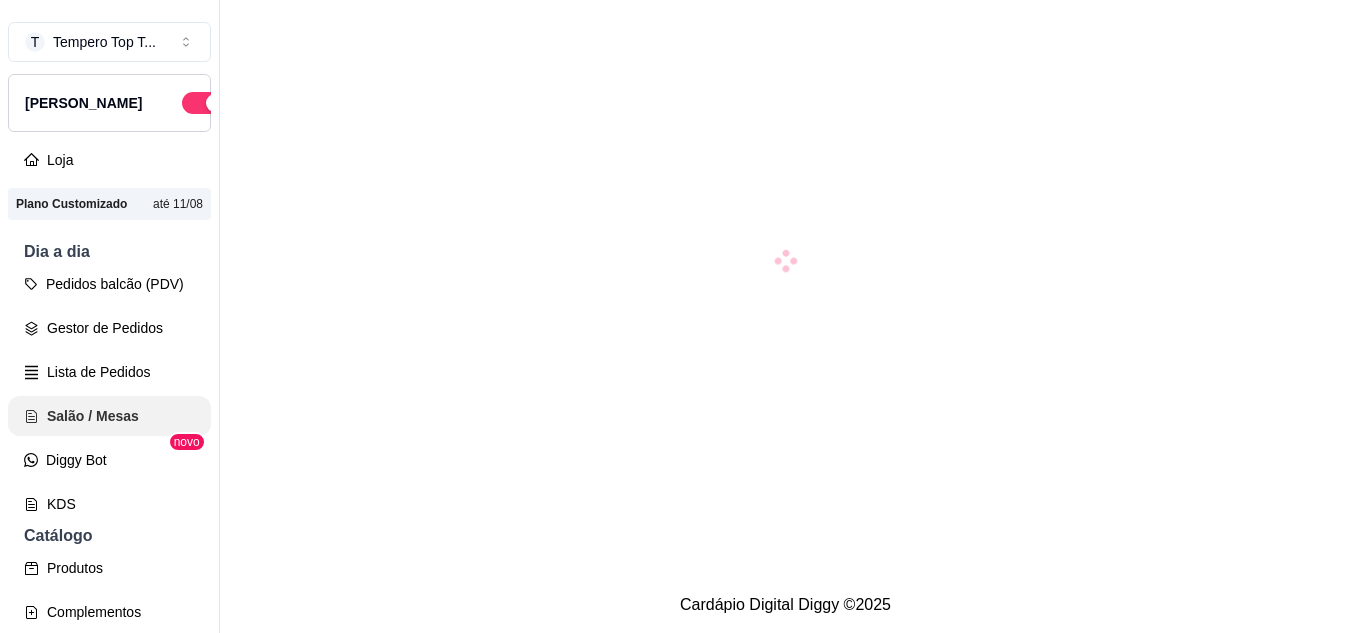 scroll, scrollTop: 0, scrollLeft: 0, axis: both 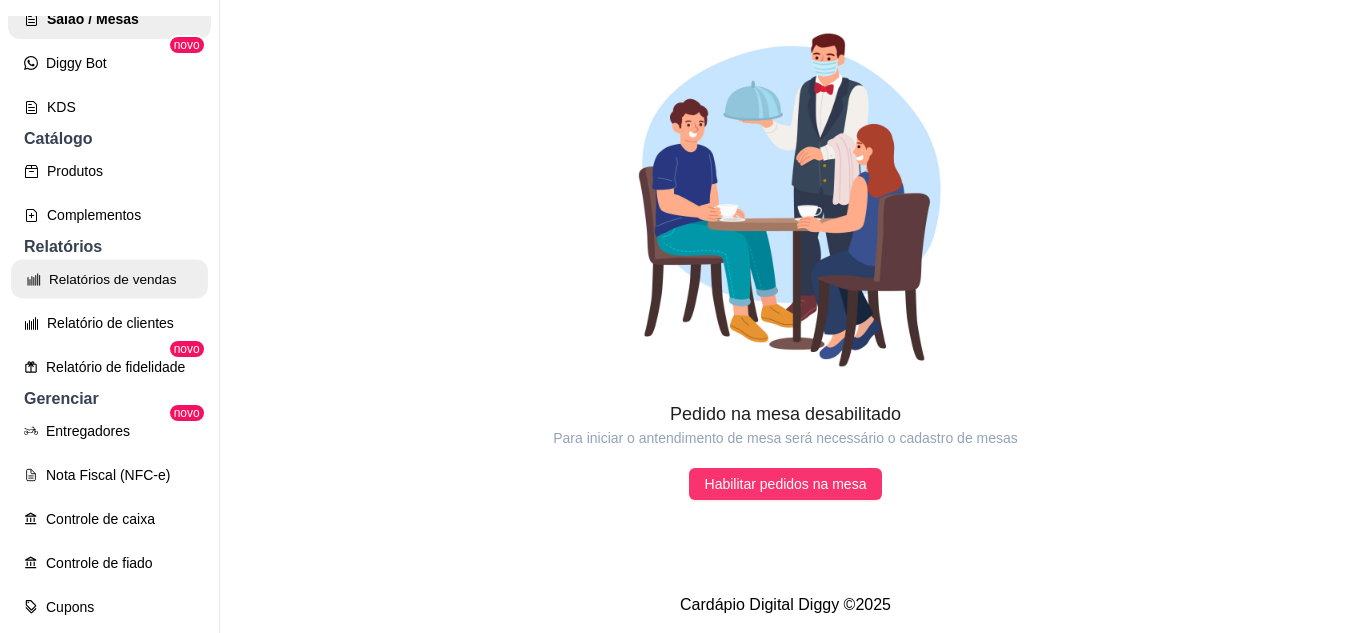 click on "Relatórios de vendas" at bounding box center [109, 279] 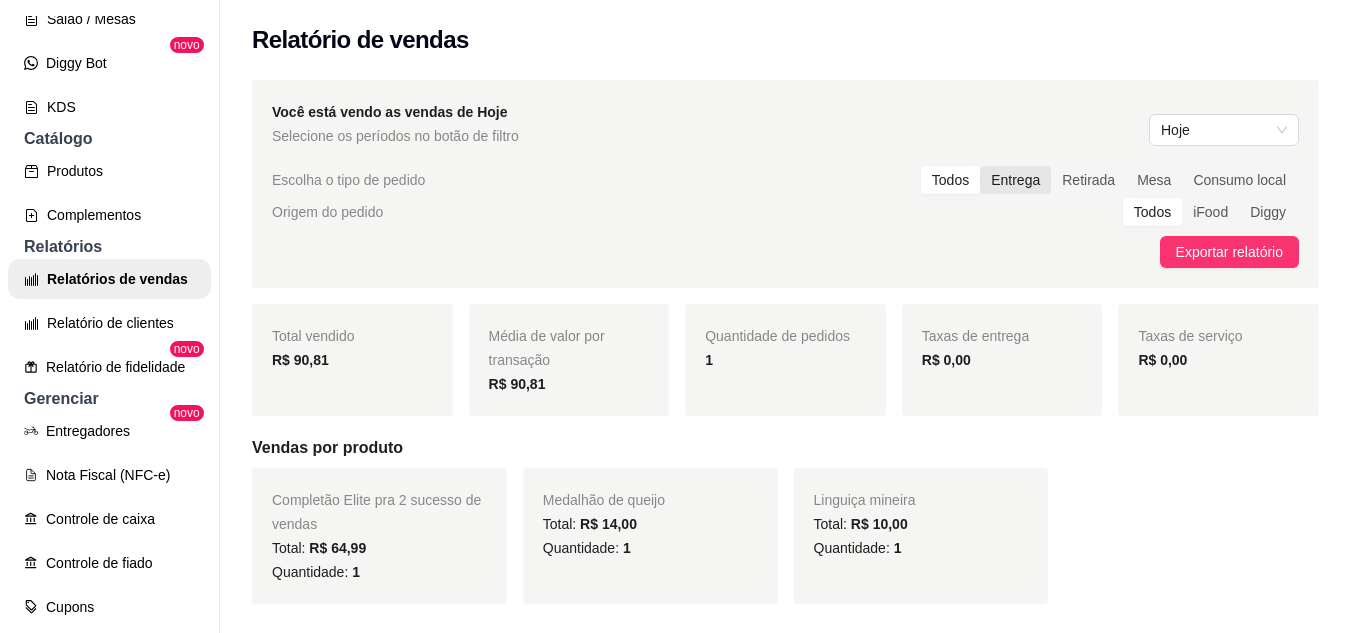 click on "Entrega" at bounding box center [1015, 180] 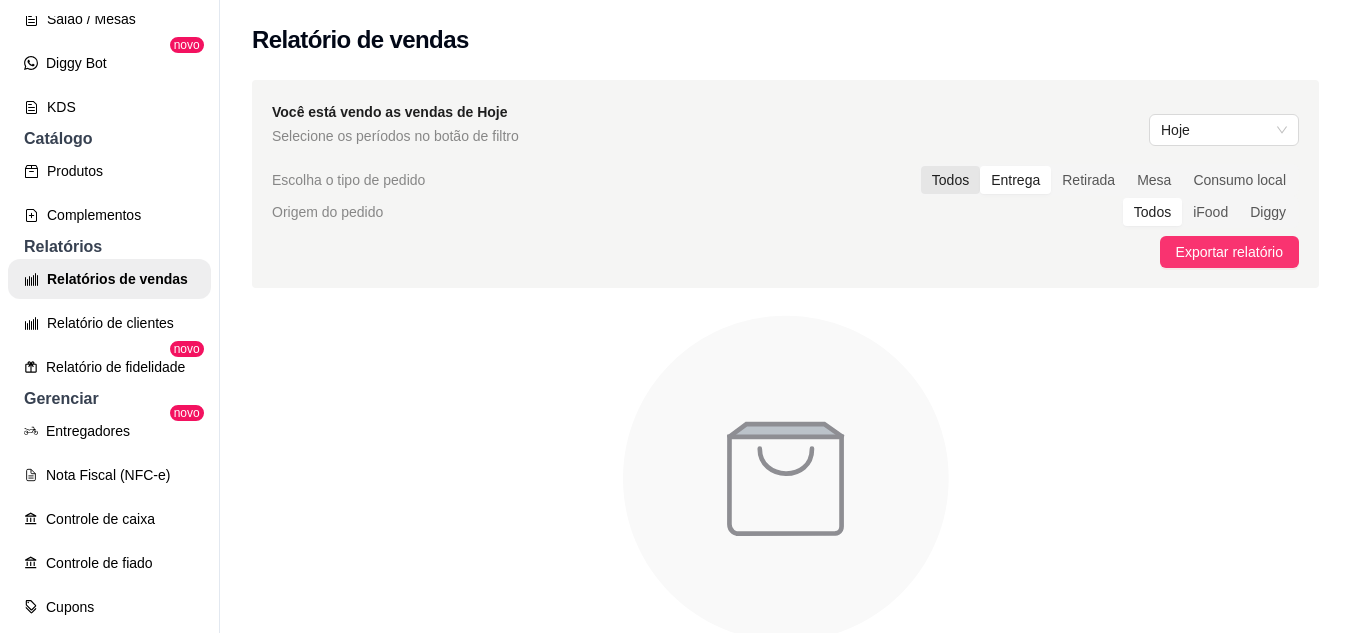 click on "Todos" at bounding box center (950, 180) 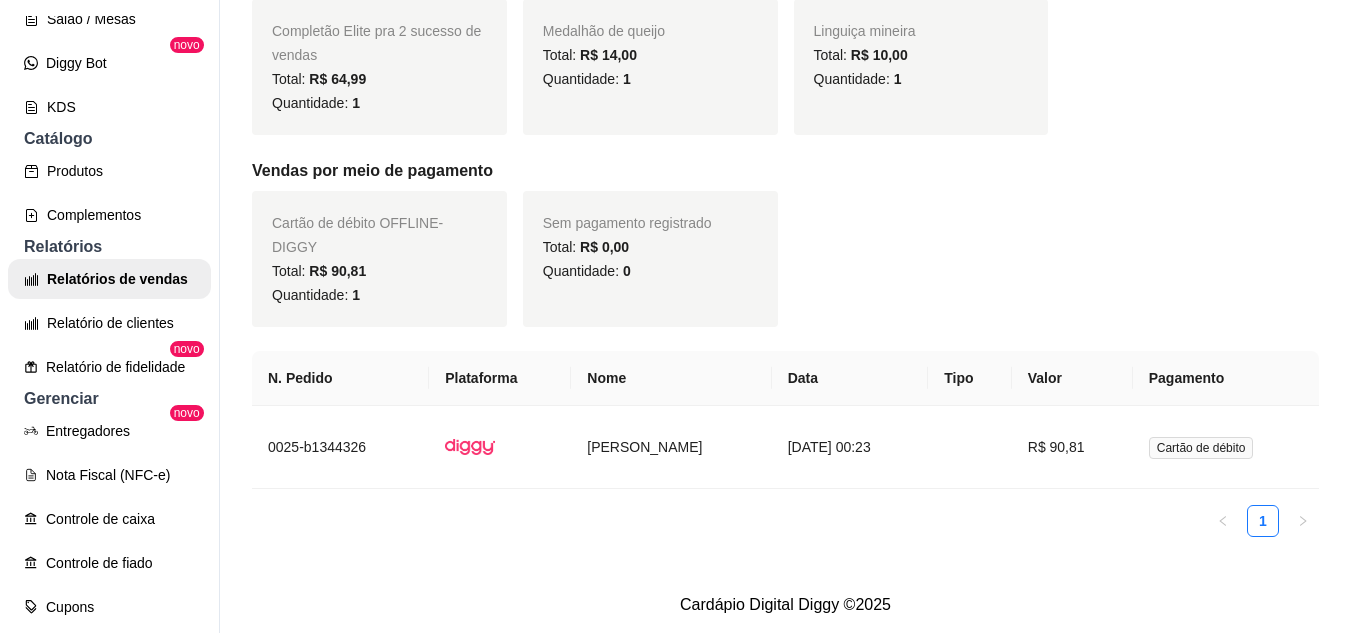 scroll, scrollTop: 484, scrollLeft: 0, axis: vertical 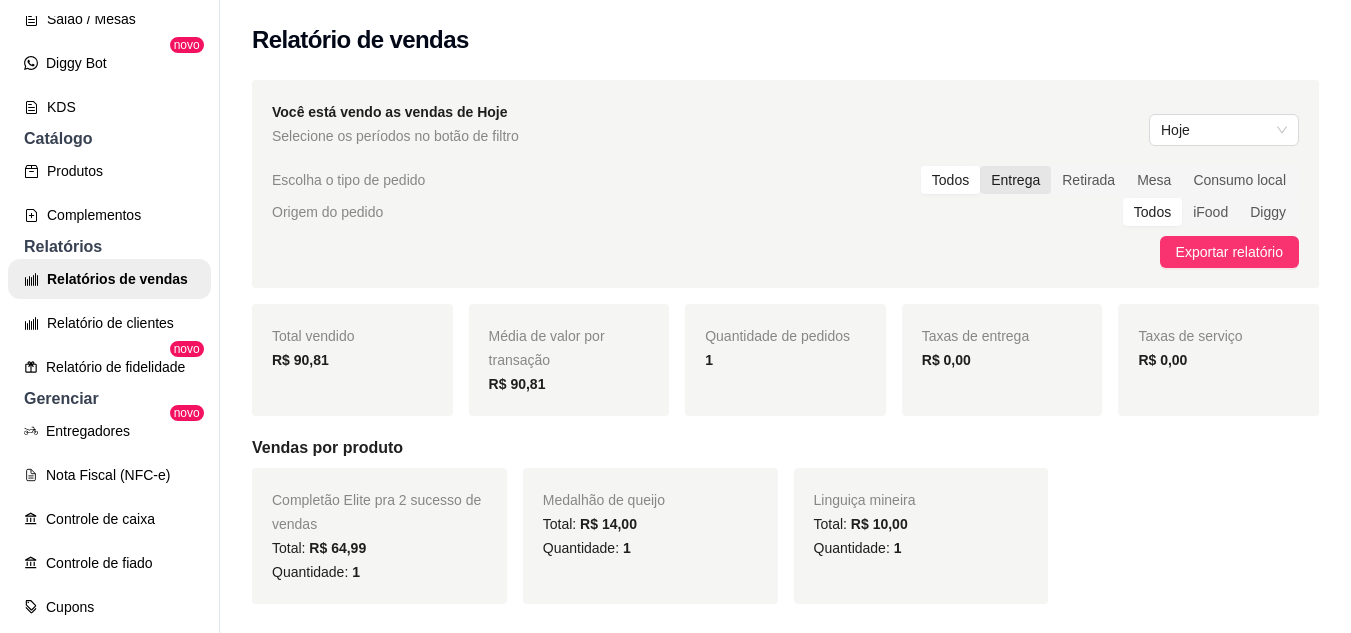 click on "Entrega" at bounding box center [1015, 180] 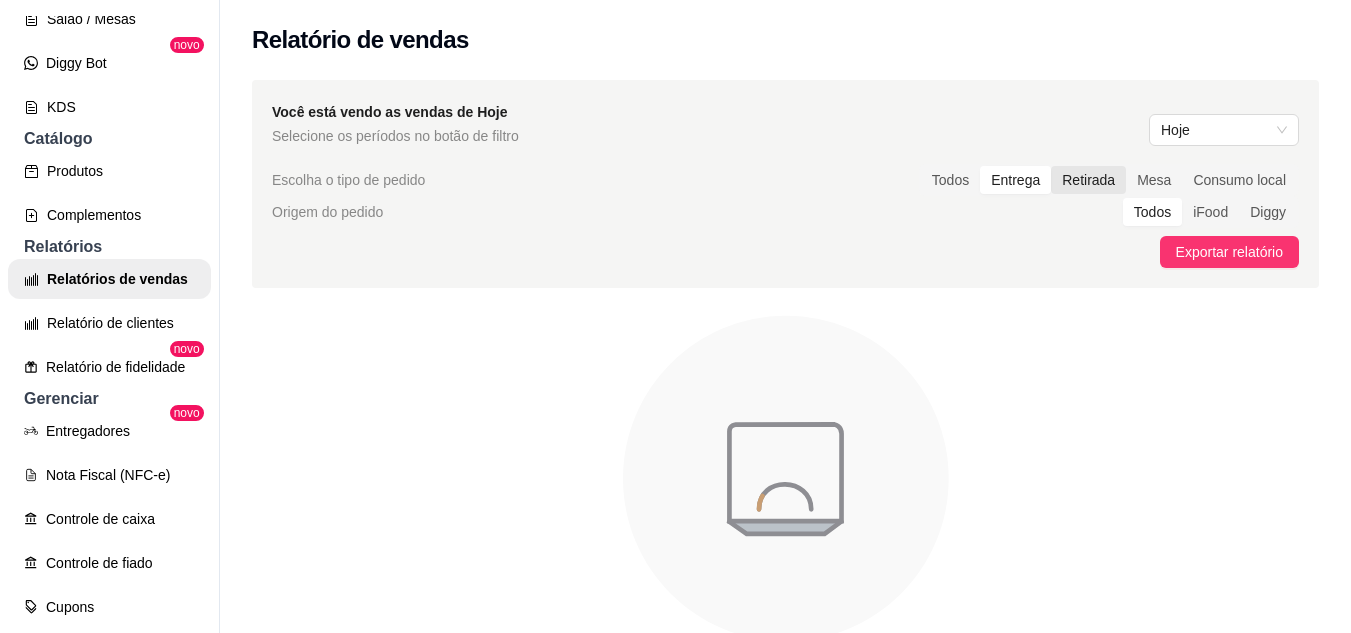 click on "Retirada" at bounding box center [1088, 180] 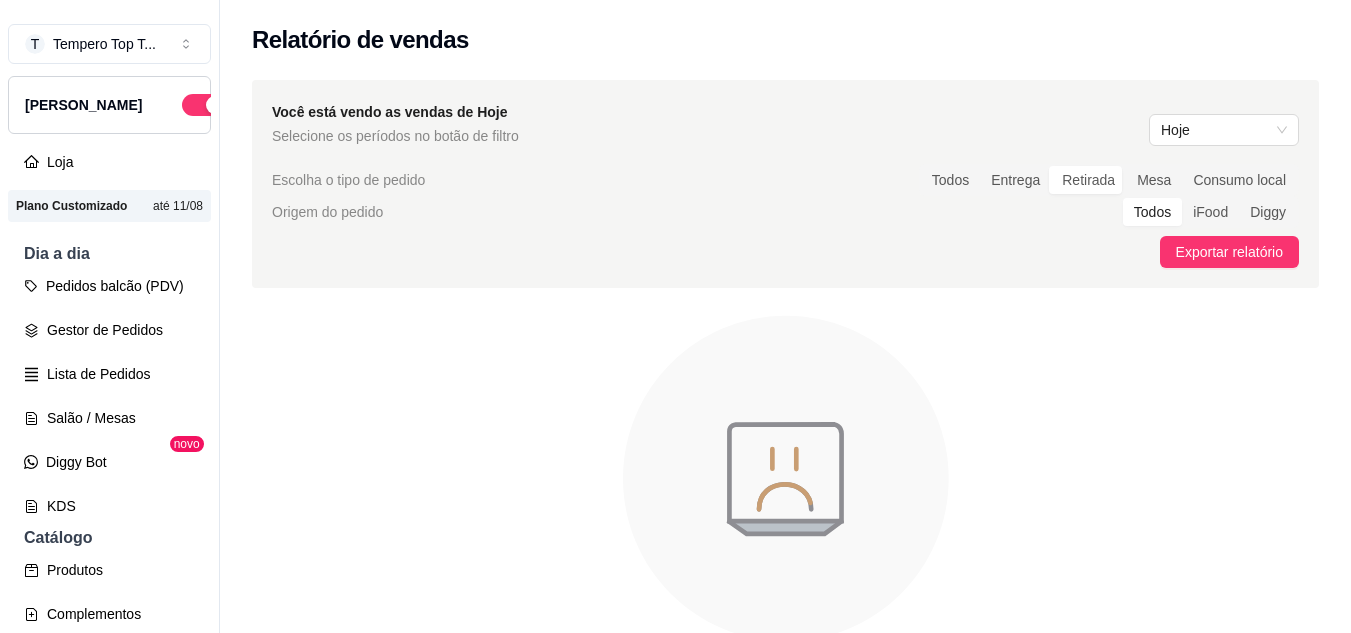 scroll, scrollTop: 0, scrollLeft: 0, axis: both 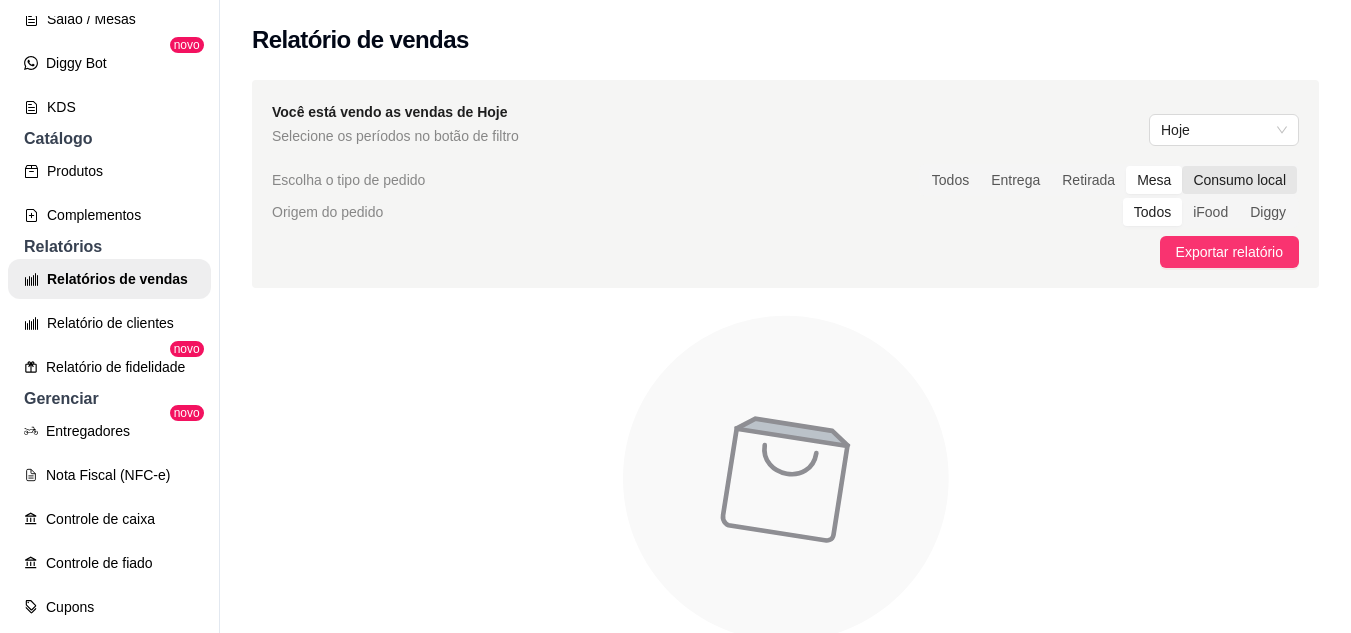 click on "Consumo local" at bounding box center [1239, 180] 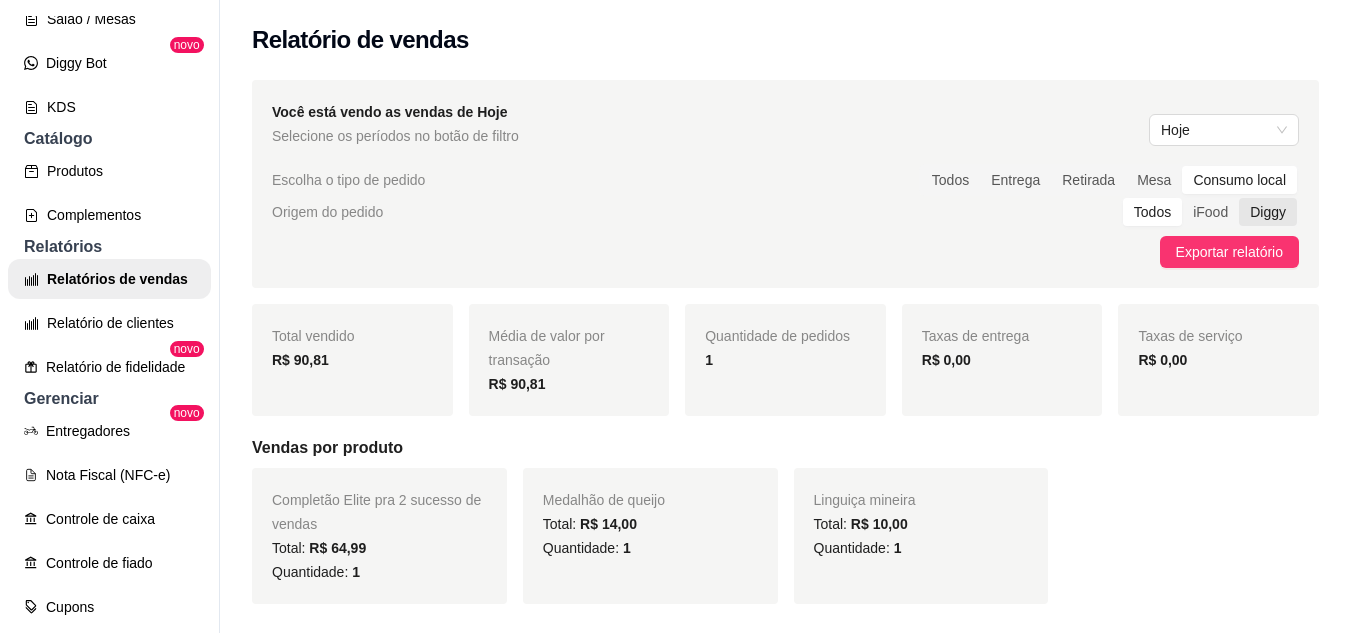 click on "Diggy" at bounding box center [1268, 212] 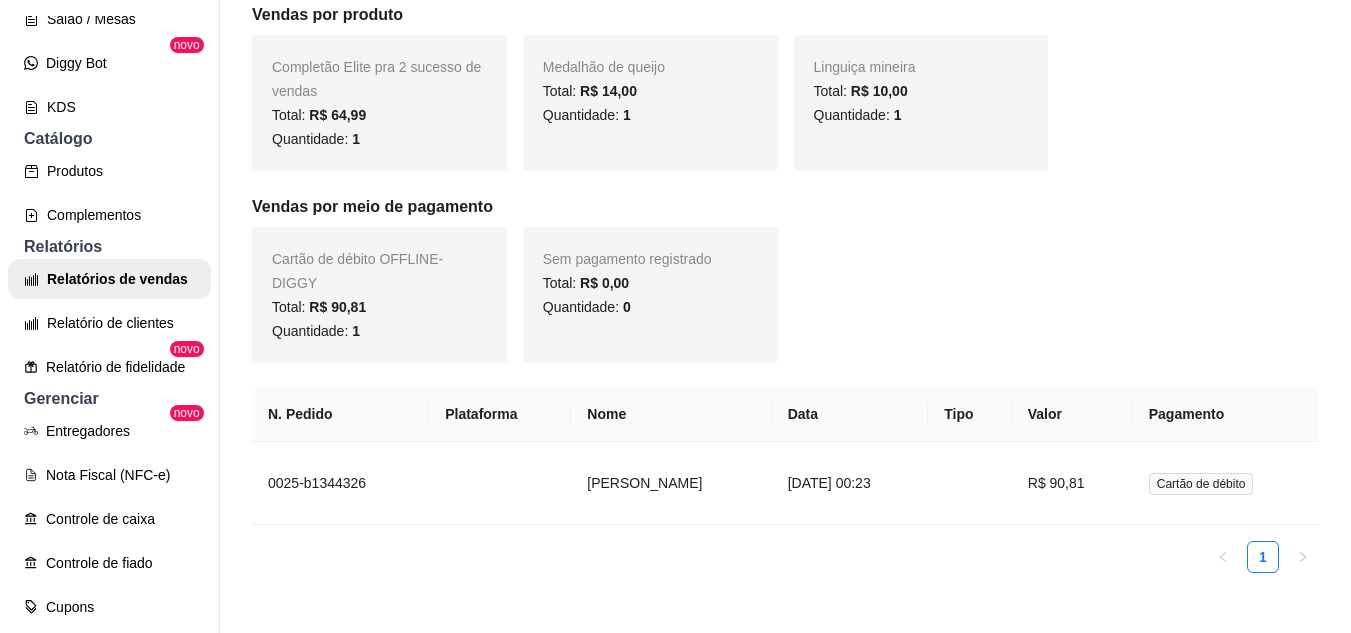 scroll, scrollTop: 484, scrollLeft: 0, axis: vertical 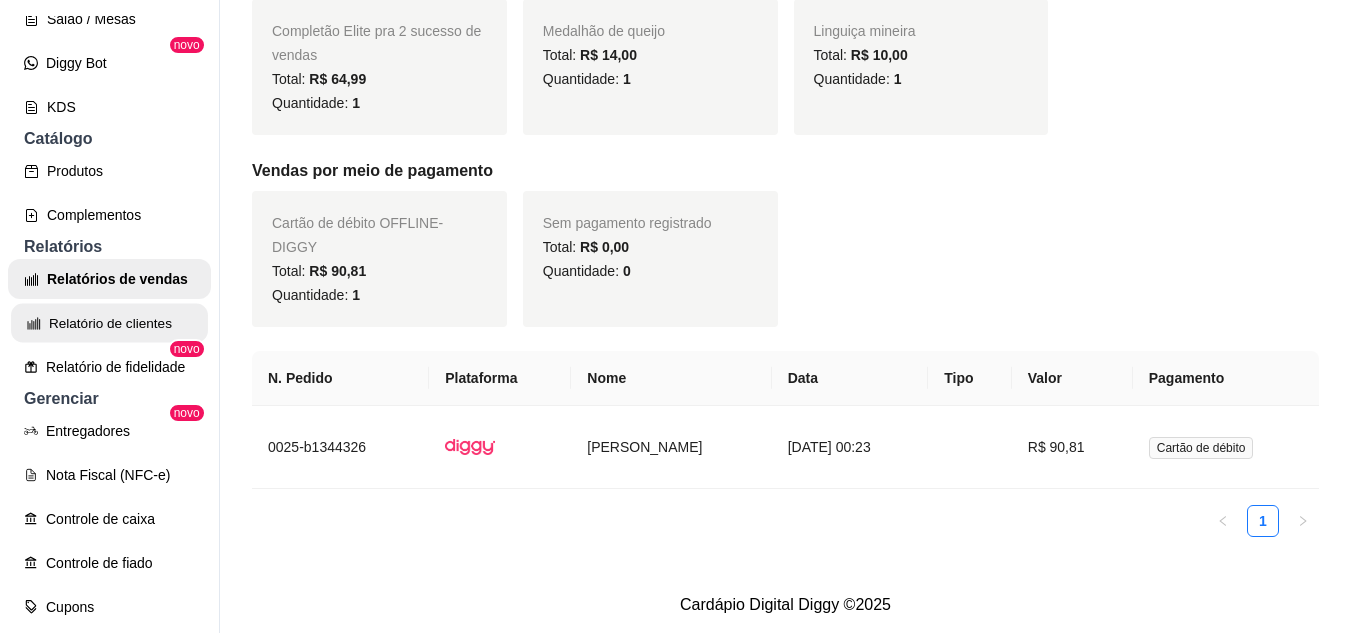 click on "Relatório de clientes" at bounding box center [109, 323] 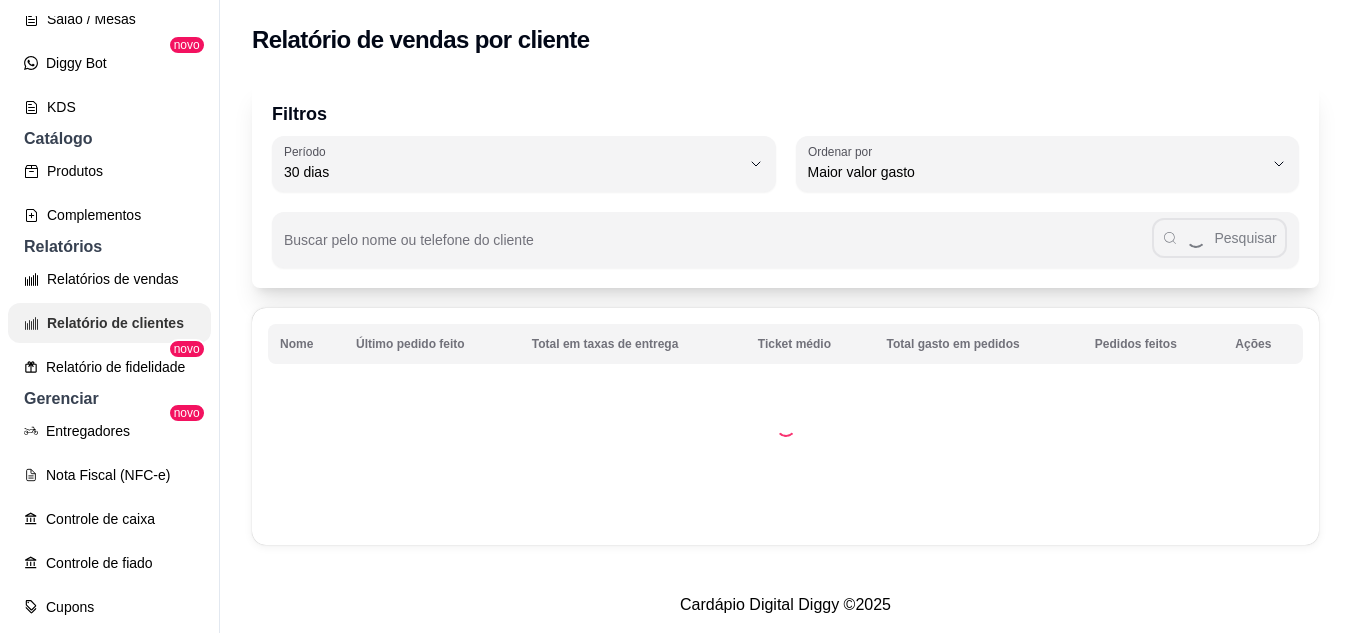 scroll, scrollTop: 0, scrollLeft: 0, axis: both 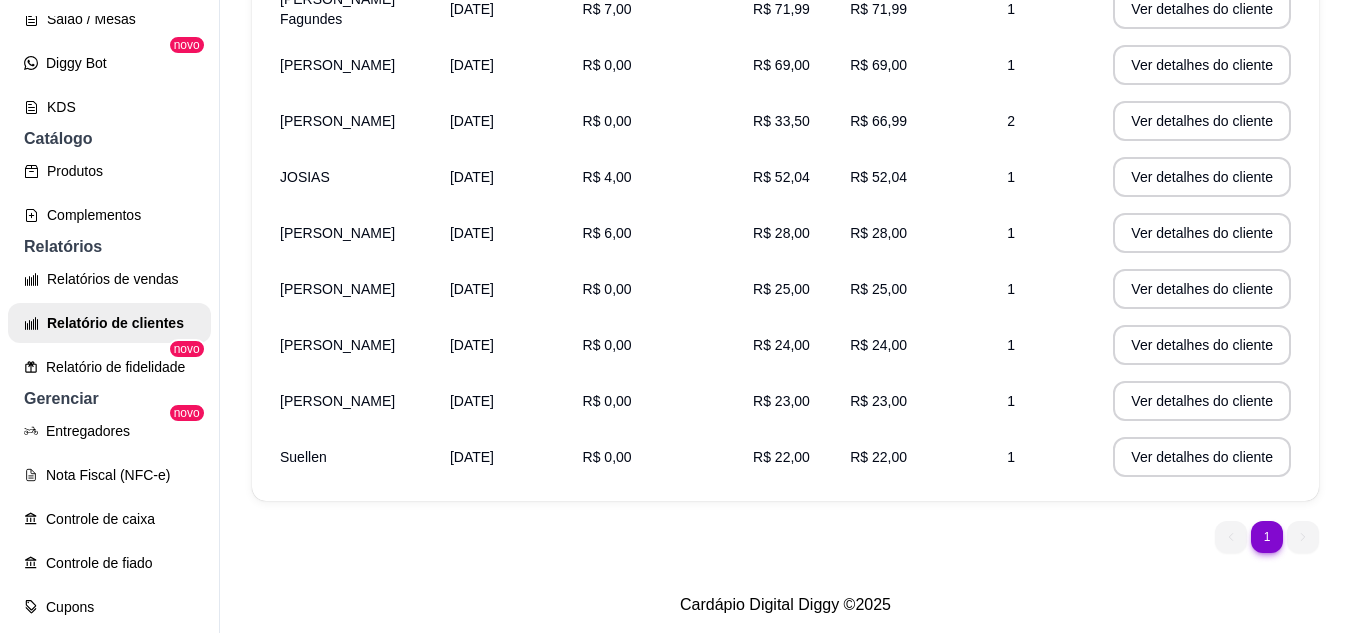 click on "1 1" at bounding box center [1267, 537] 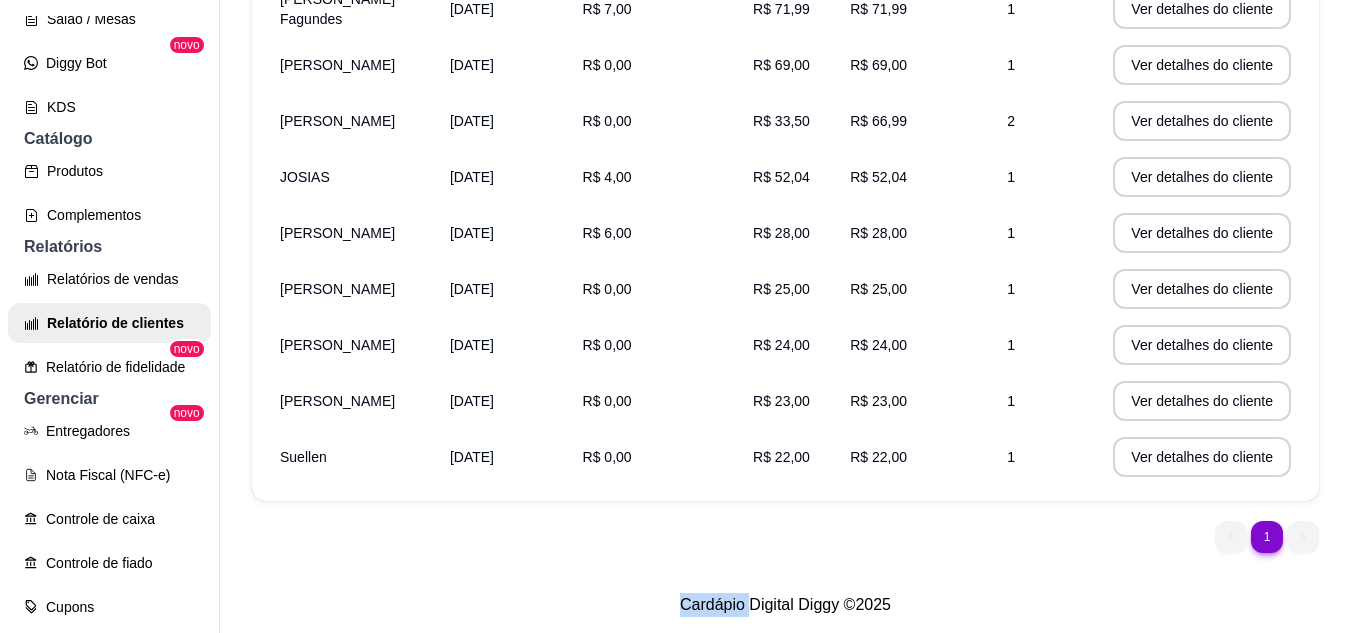 click on "1 1" at bounding box center [1267, 537] 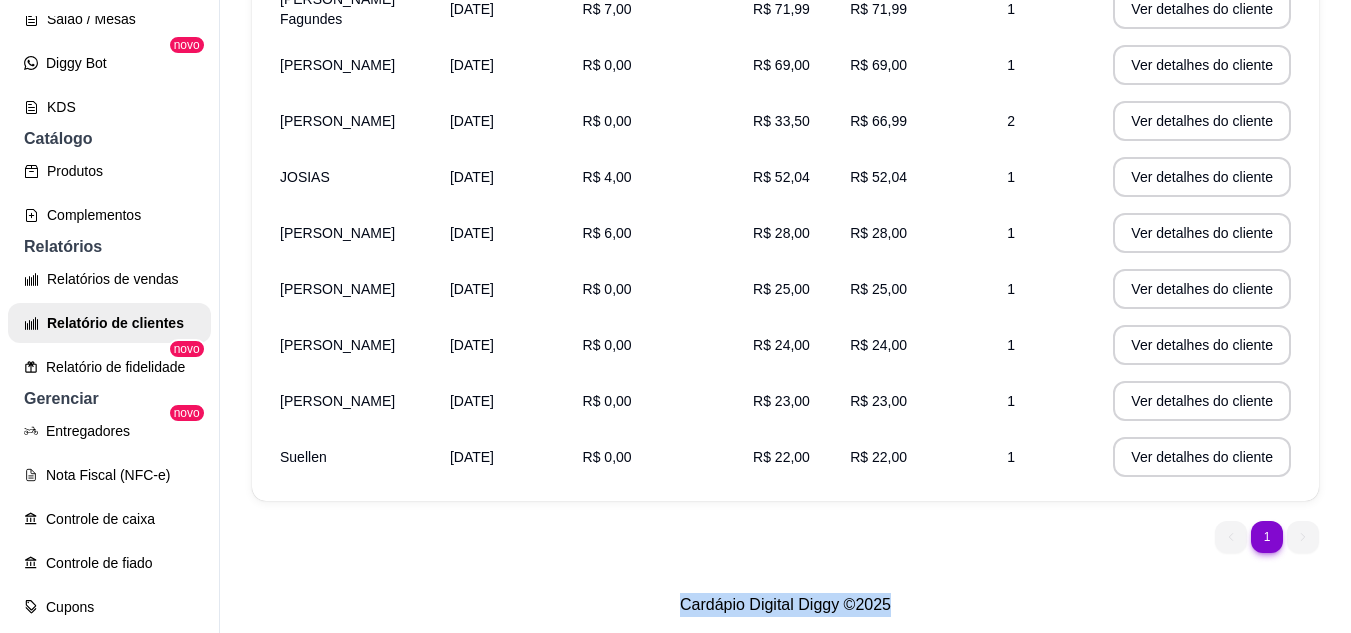 drag, startPoint x: 1286, startPoint y: 532, endPoint x: 1250, endPoint y: 533, distance: 36.013885 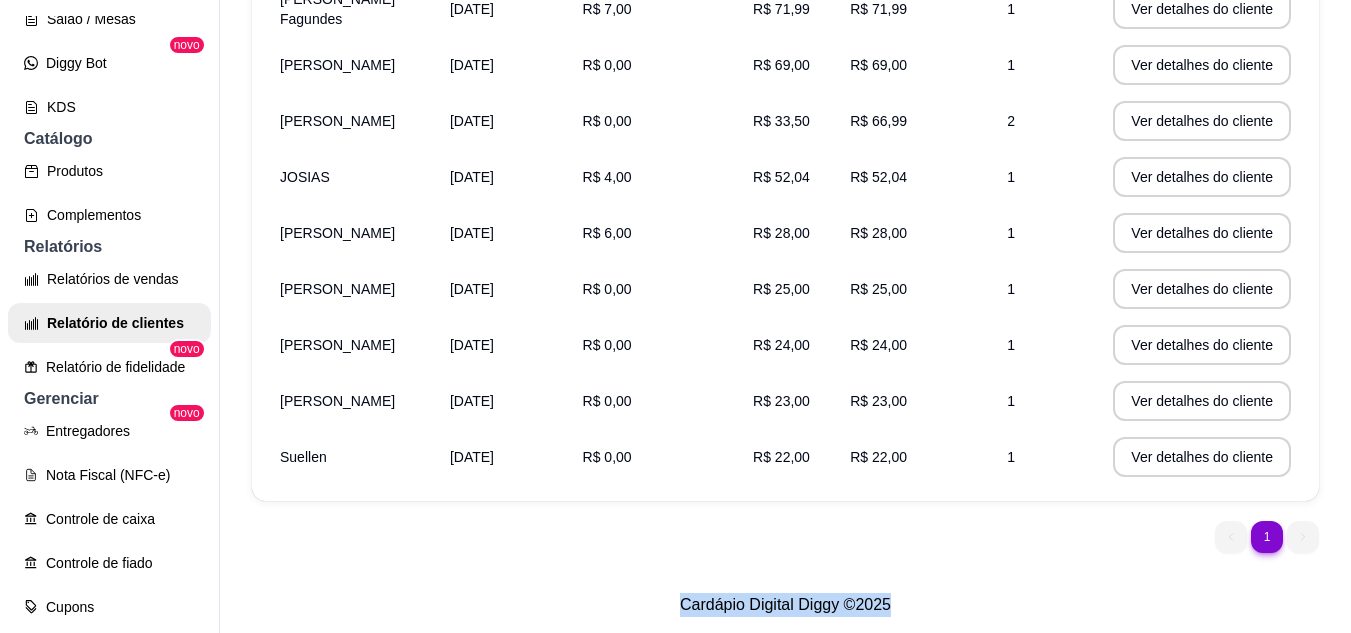 click on "1" at bounding box center [1266, 536] 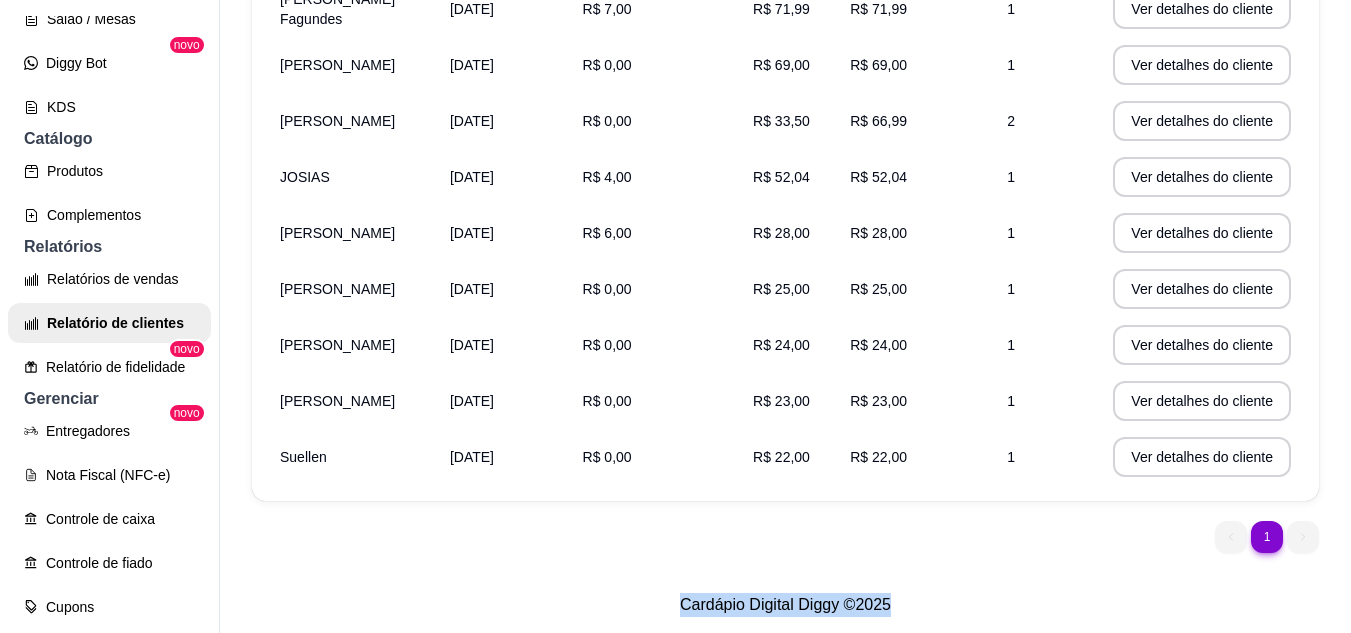 click on "1" at bounding box center (1267, 537) 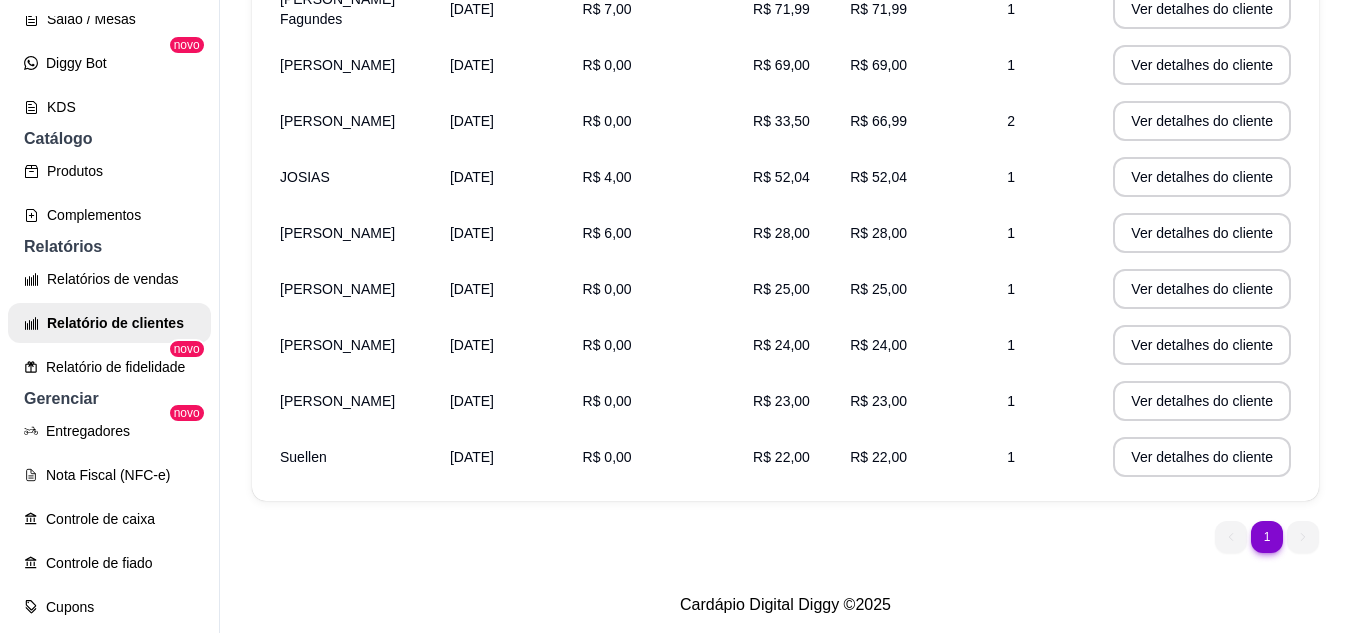 click on "1 1" at bounding box center [1267, 537] 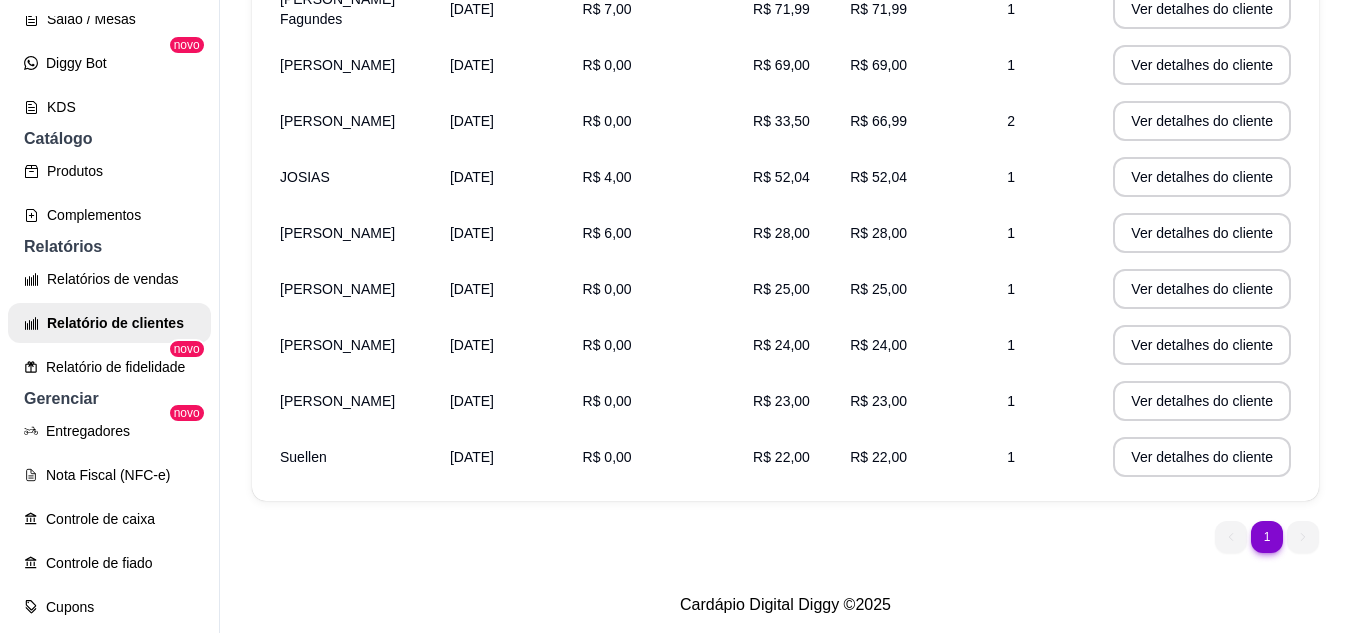 click on "Cardápio Digital Diggy © 2025" at bounding box center (785, 605) 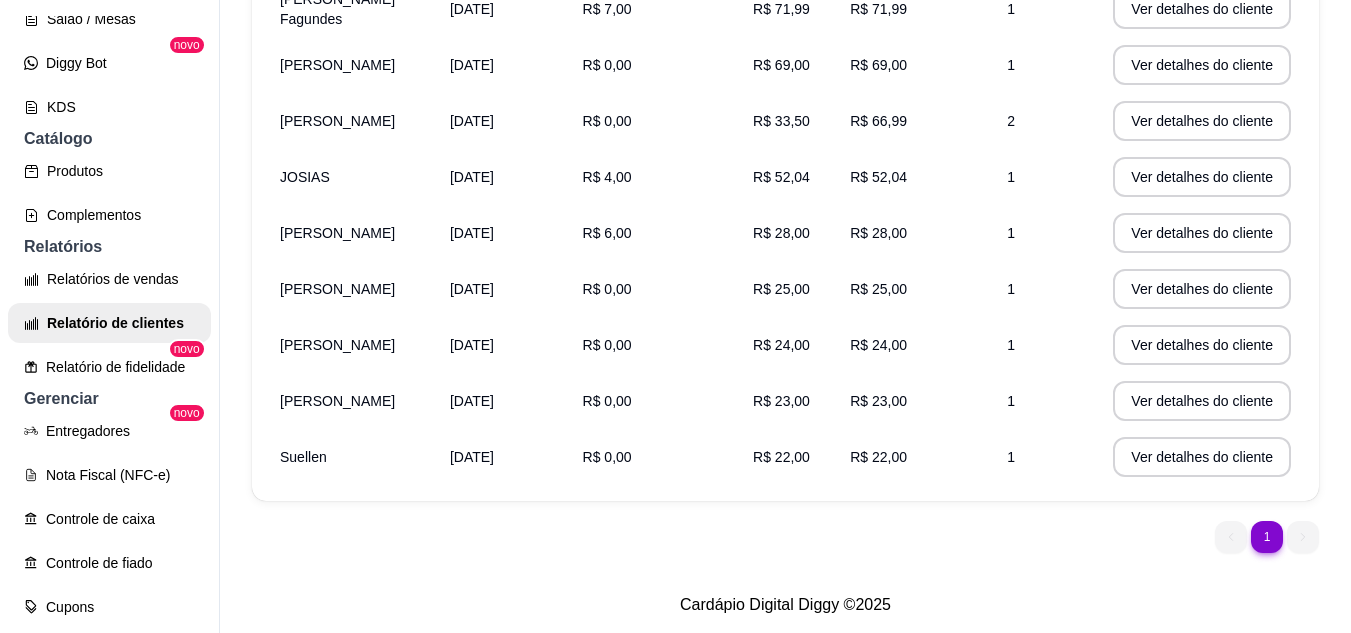 click on "1" at bounding box center (1266, 536) 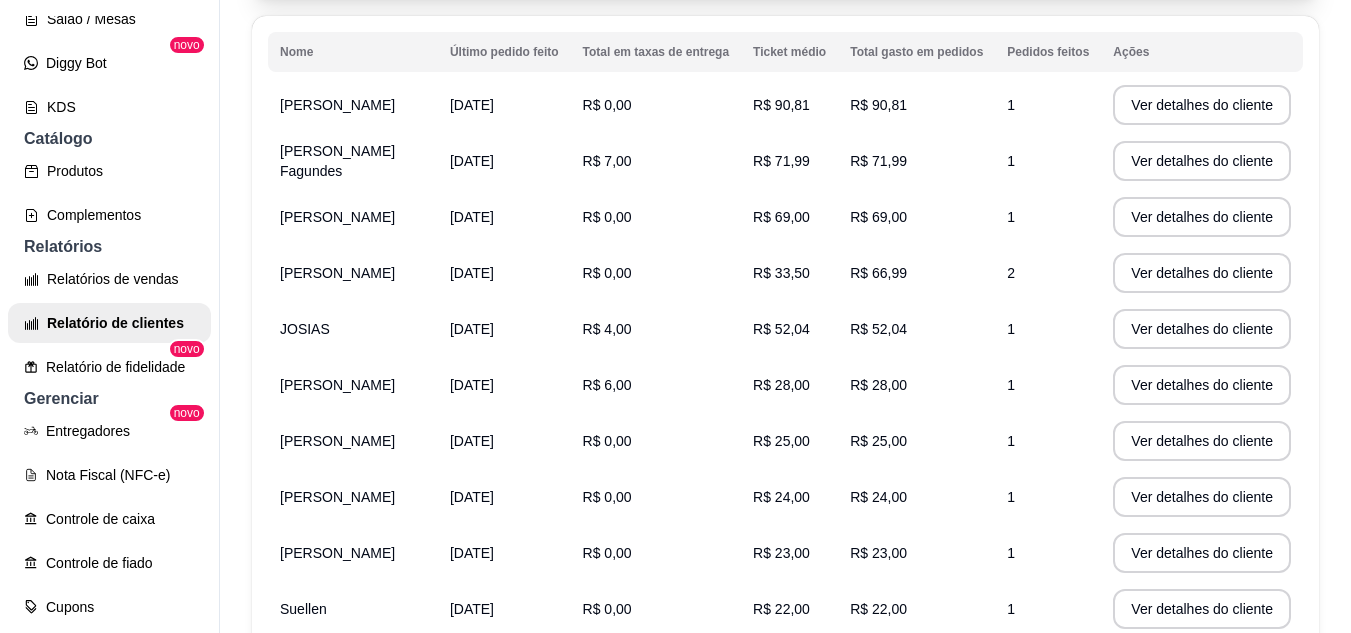 scroll, scrollTop: 290, scrollLeft: 0, axis: vertical 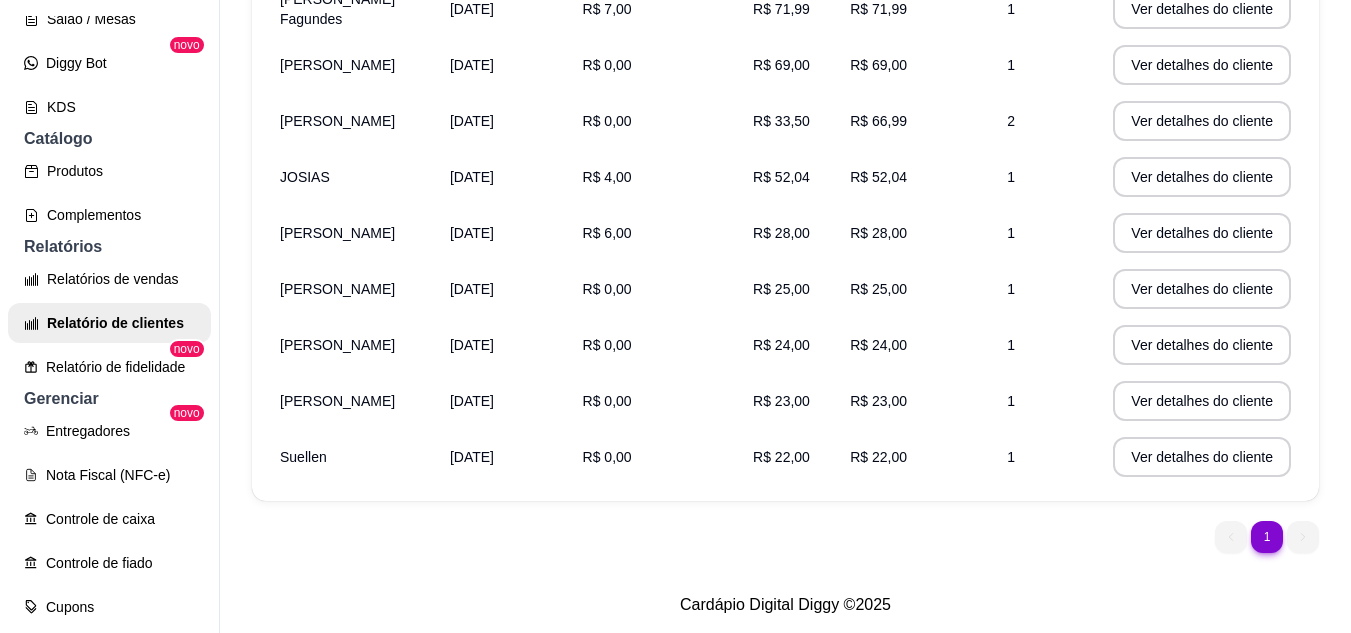 click on "1 1" at bounding box center (1267, 537) 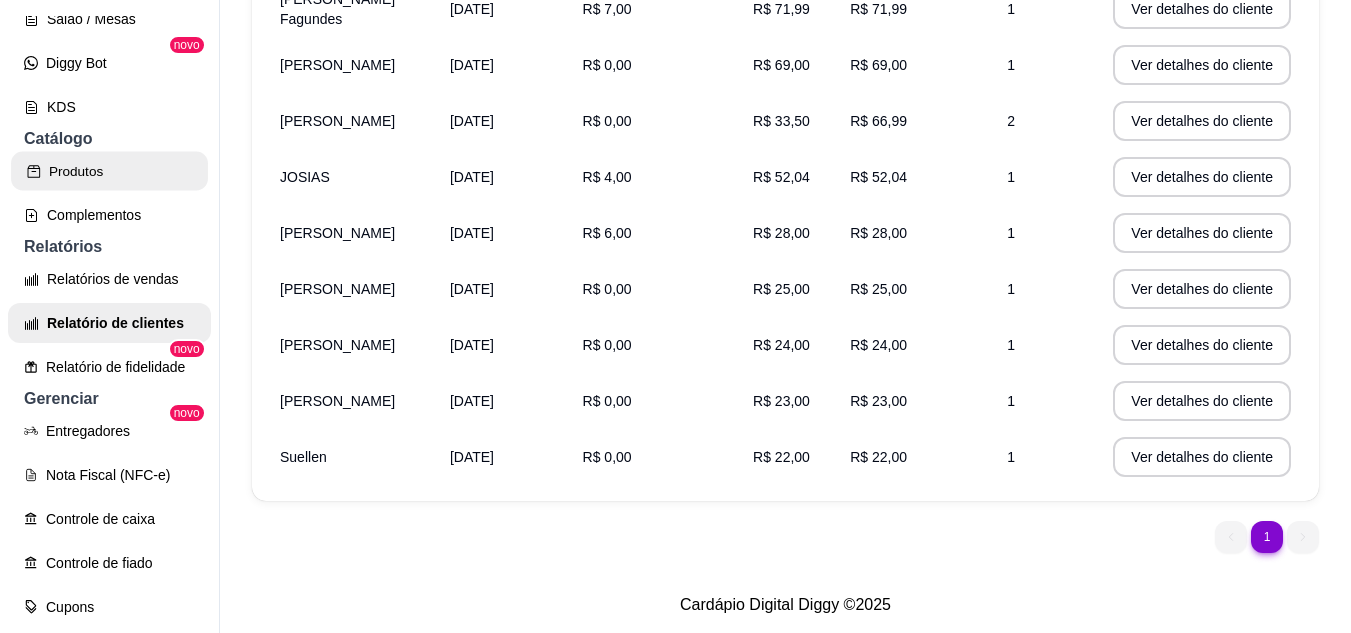 click on "Produtos" at bounding box center [109, 171] 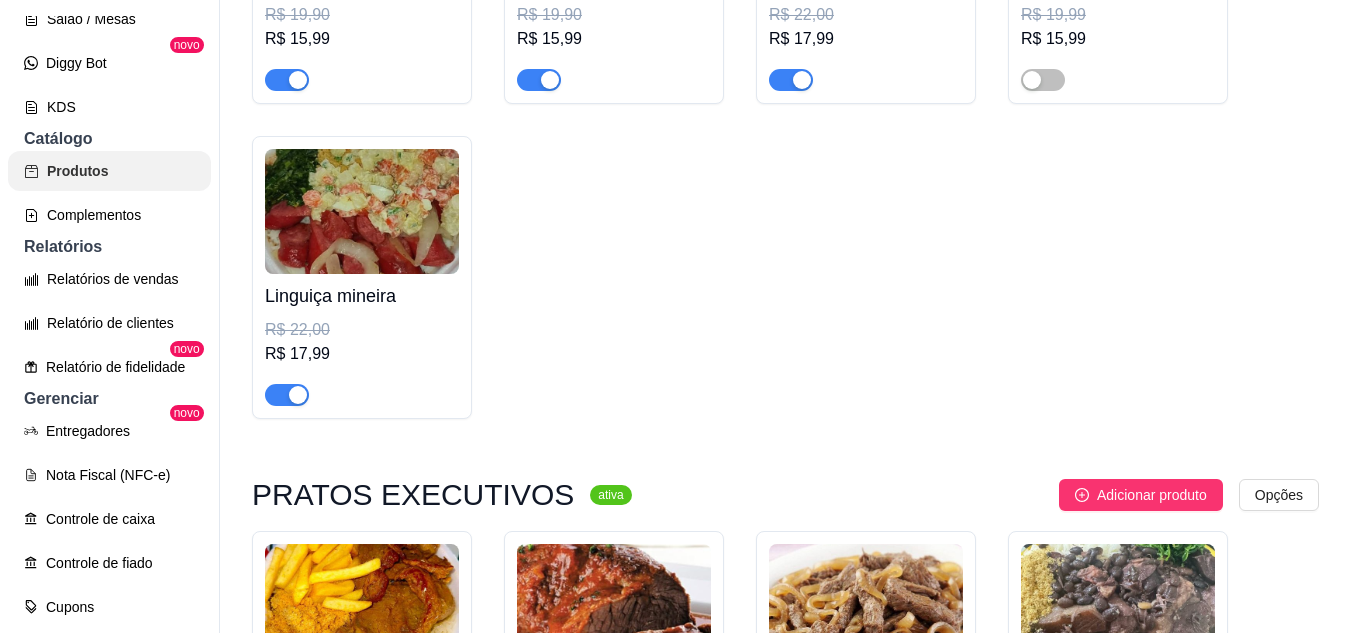 scroll, scrollTop: 0, scrollLeft: 0, axis: both 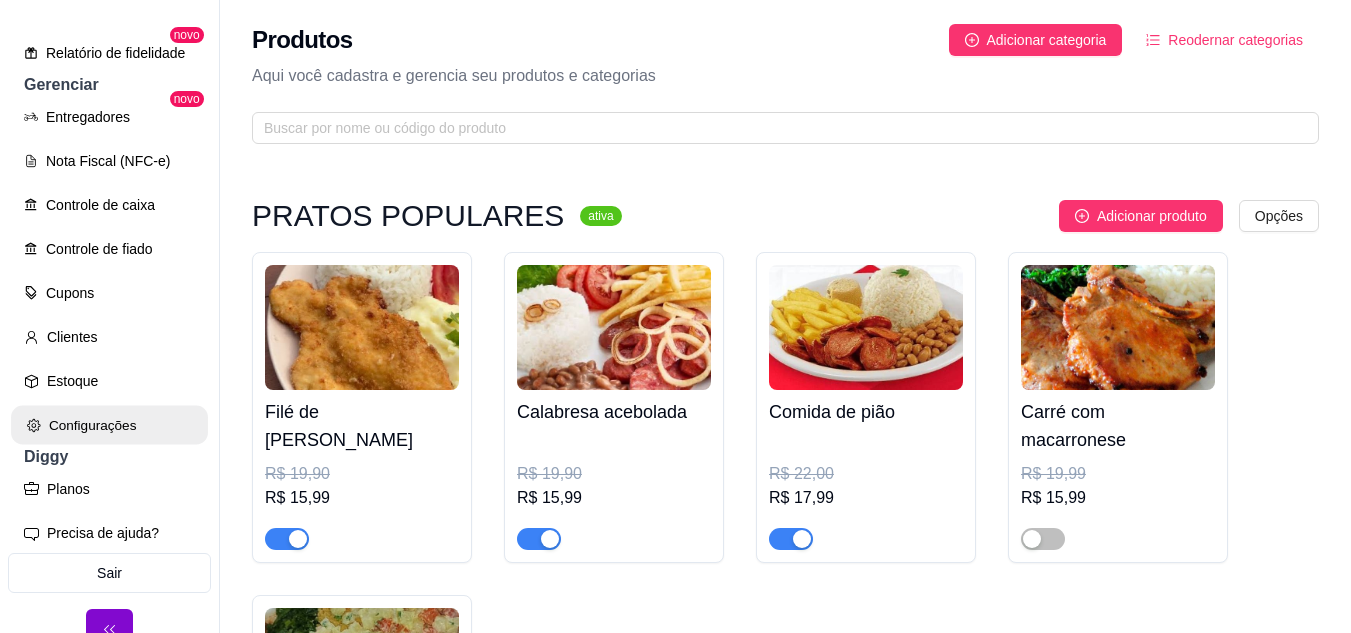 click on "Configurações" at bounding box center (109, 425) 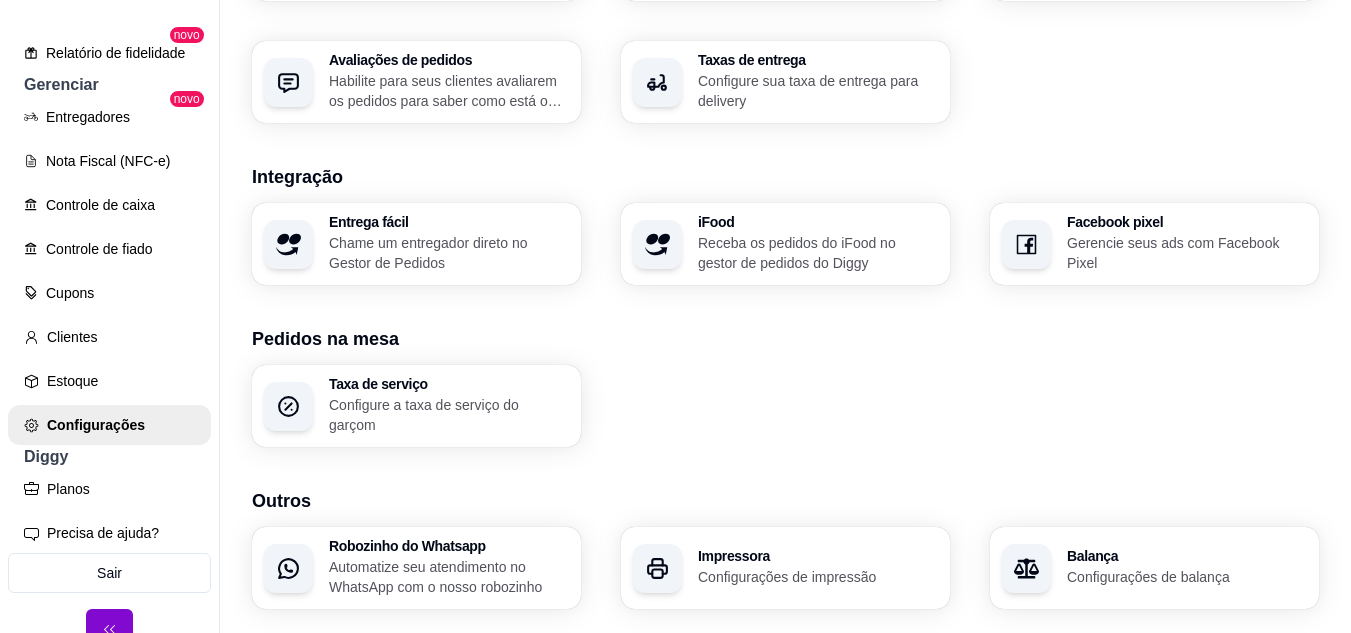 scroll, scrollTop: 800, scrollLeft: 0, axis: vertical 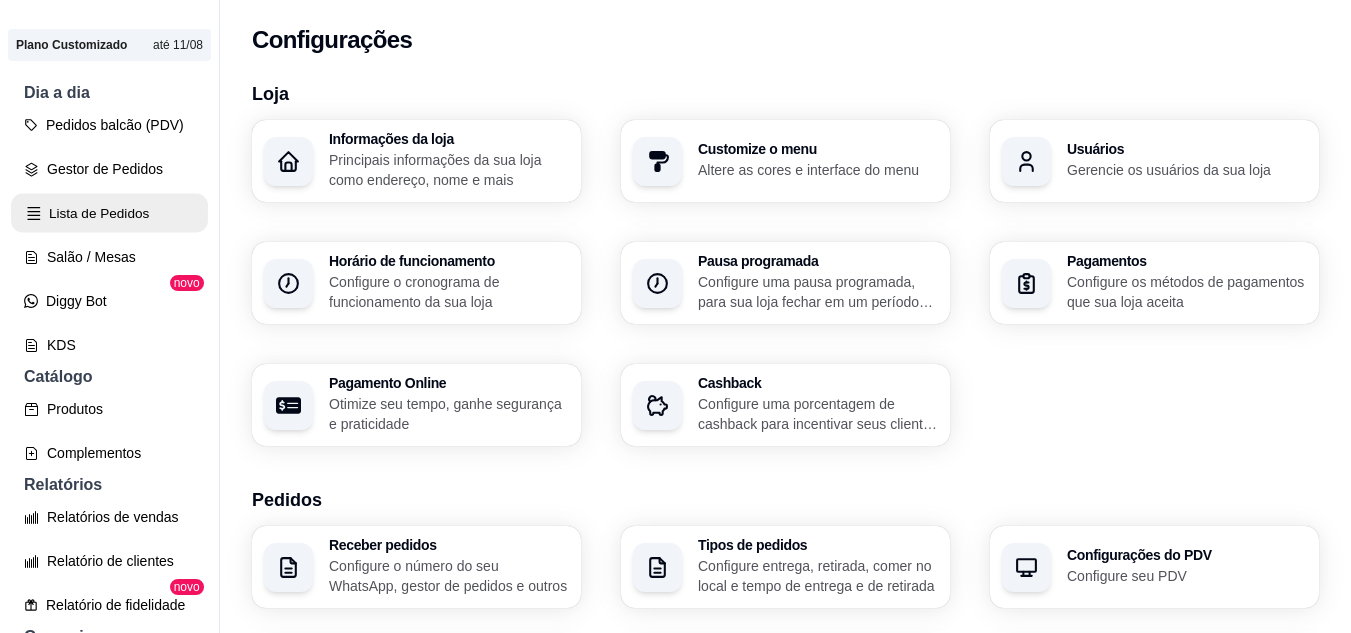 click on "Lista de Pedidos" at bounding box center [109, 213] 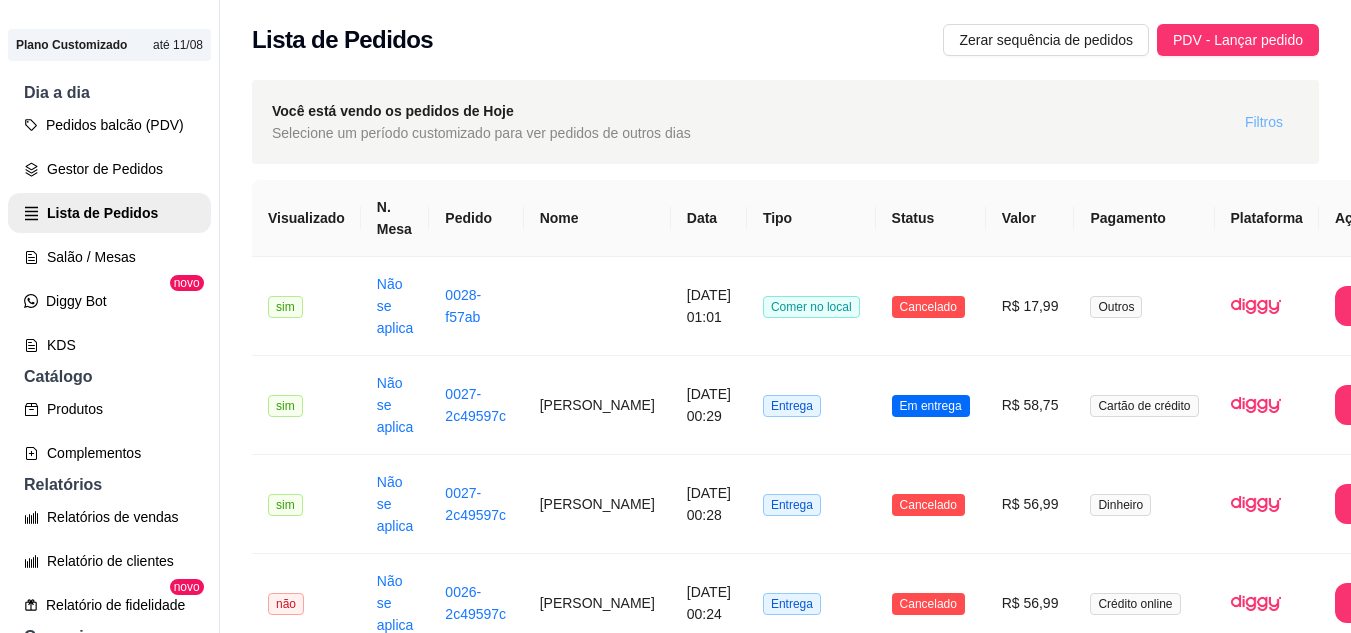 click on "Filtros" at bounding box center (1264, 122) 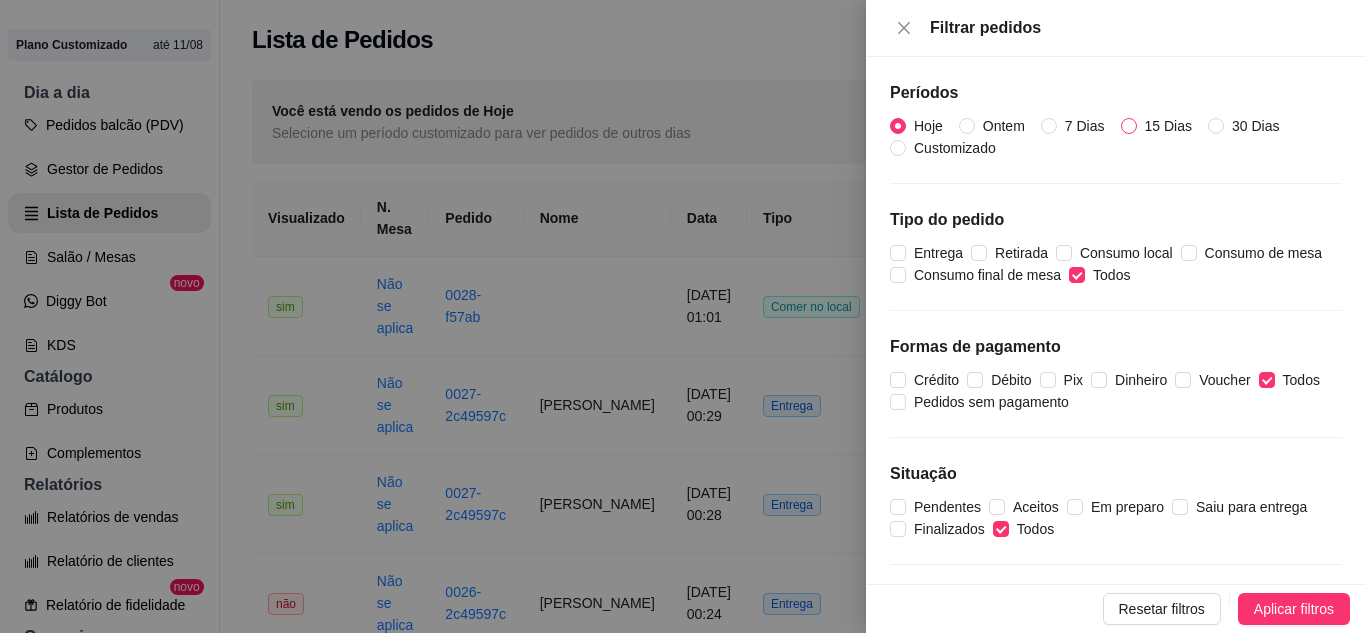 click on "15 Dias" at bounding box center [1129, 126] 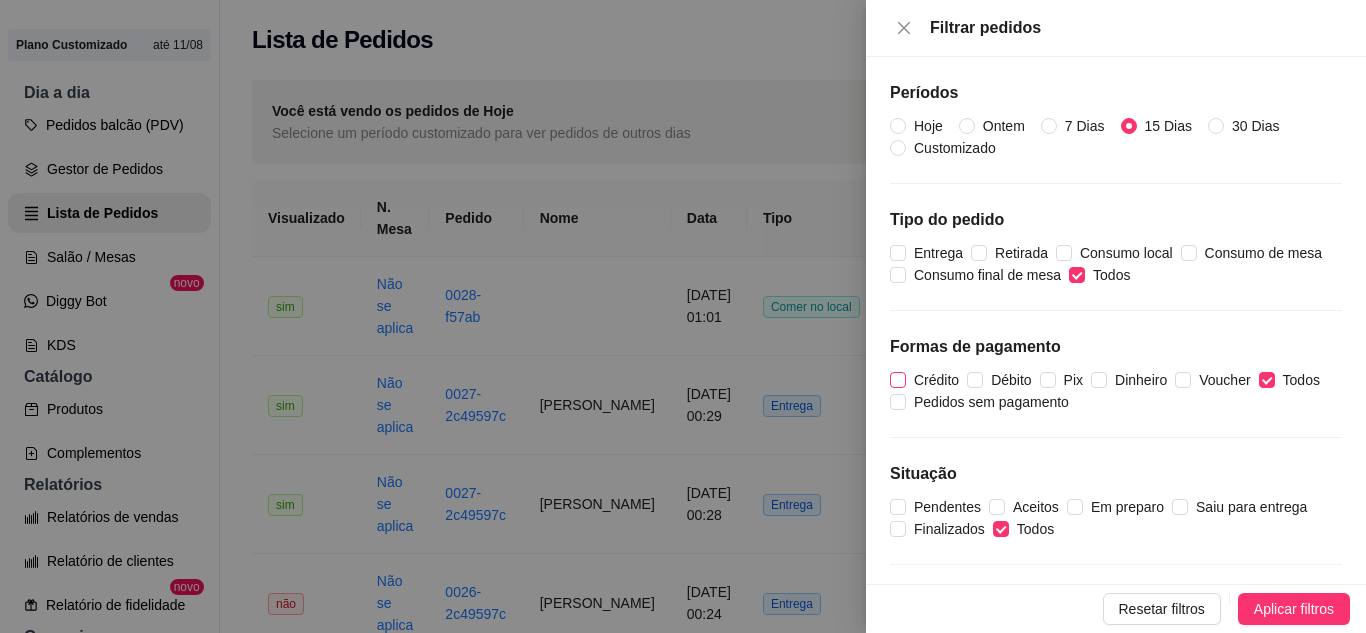 click on "Crédito" at bounding box center (898, 380) 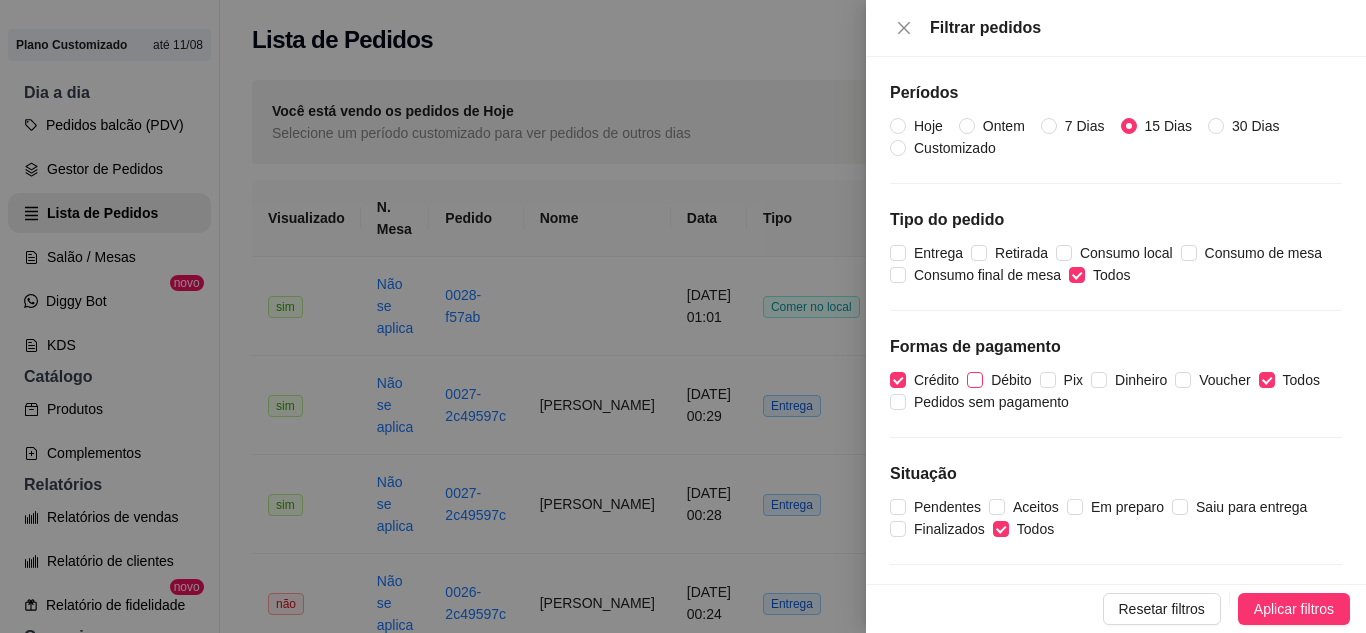 click on "Débito" at bounding box center (1011, 380) 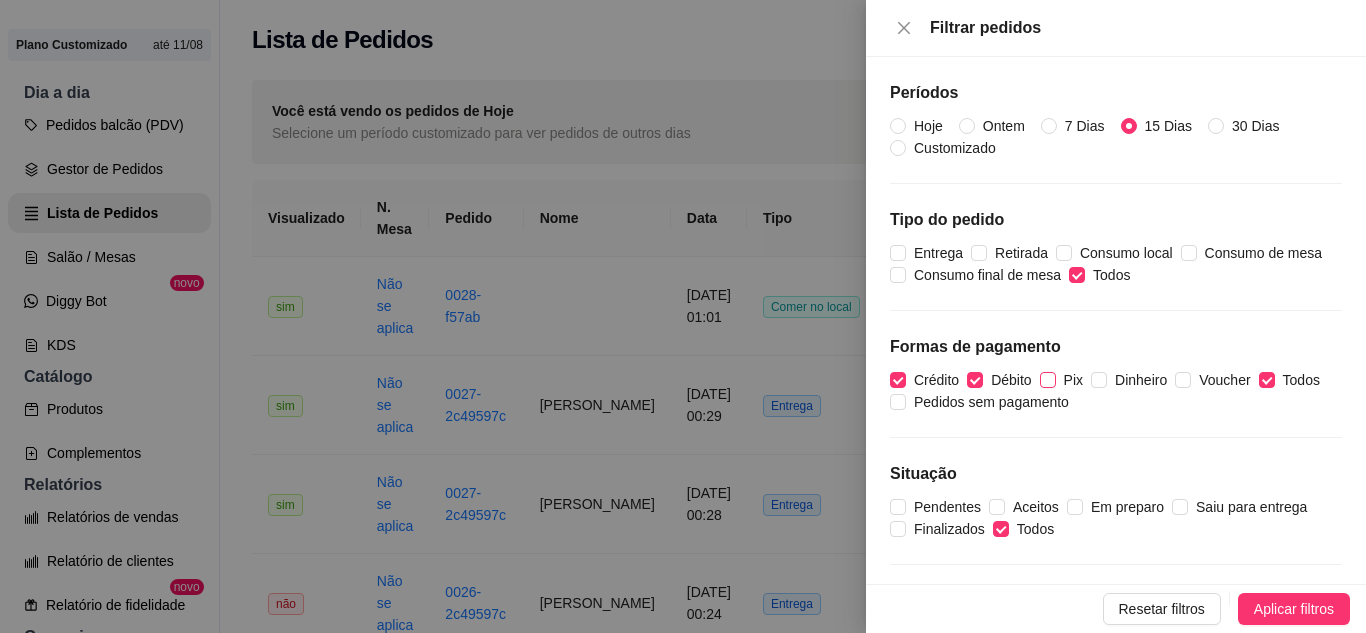 click on "Pix" at bounding box center (1048, 380) 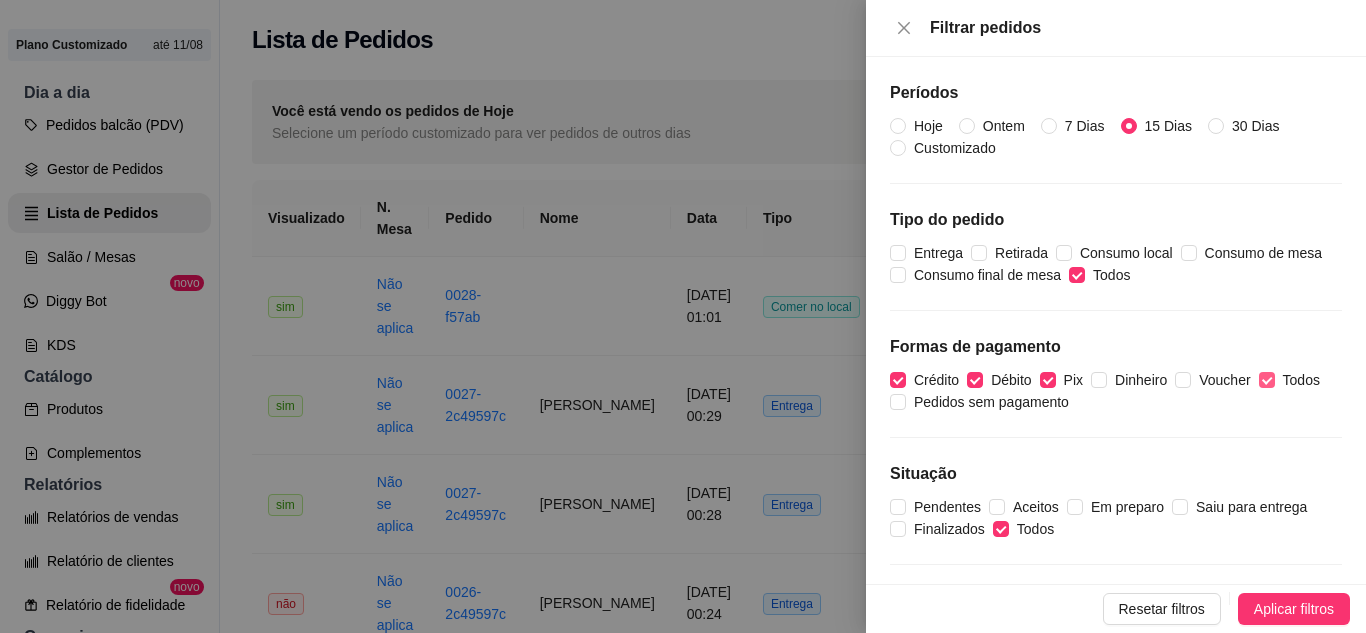click on "Todos" at bounding box center (1267, 380) 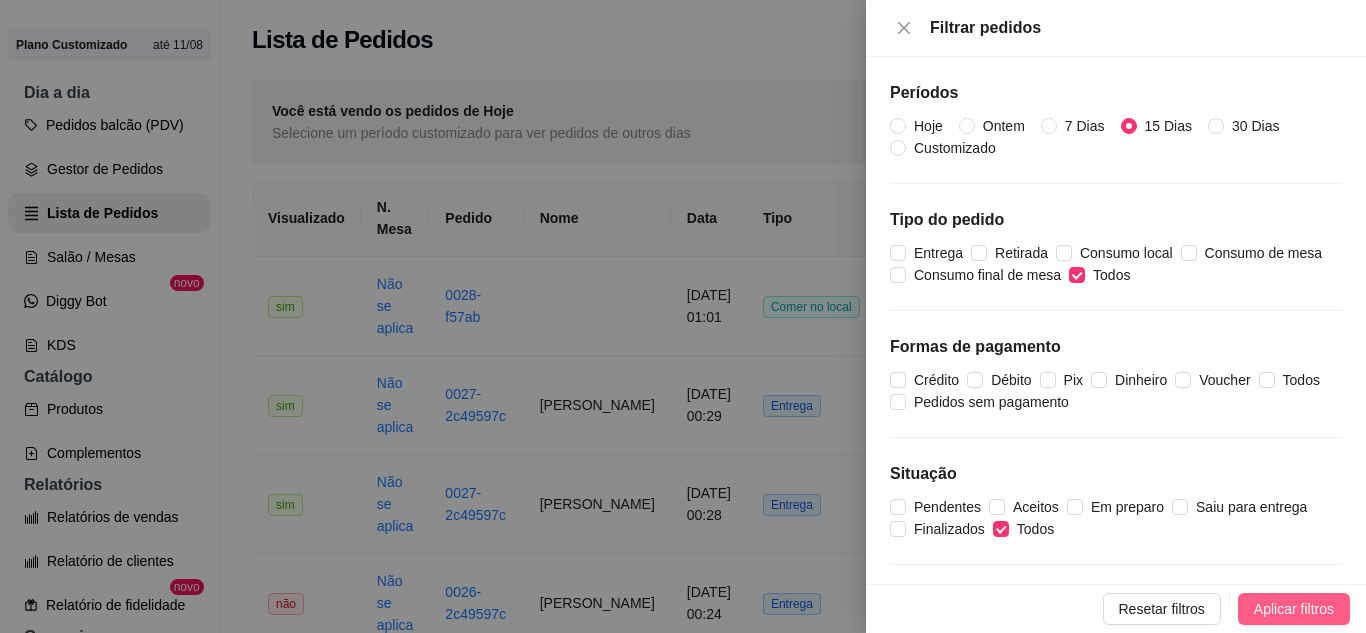 click on "Aplicar filtros" at bounding box center (1294, 609) 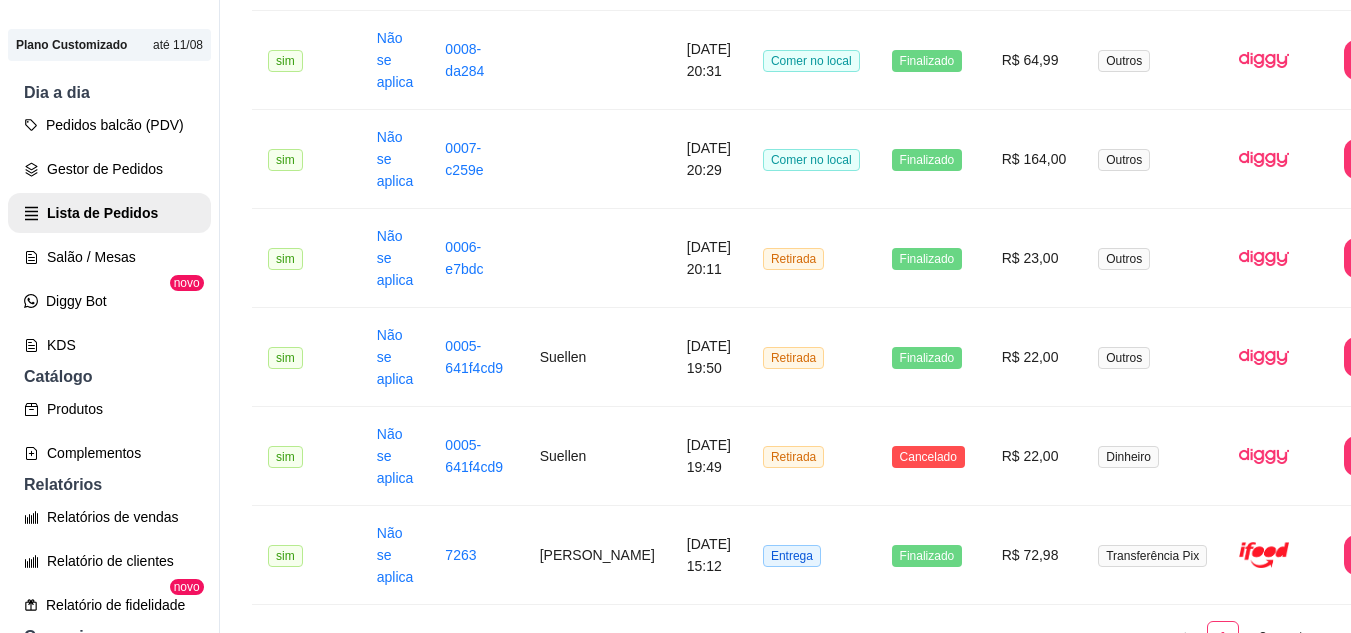 scroll, scrollTop: 2555, scrollLeft: 0, axis: vertical 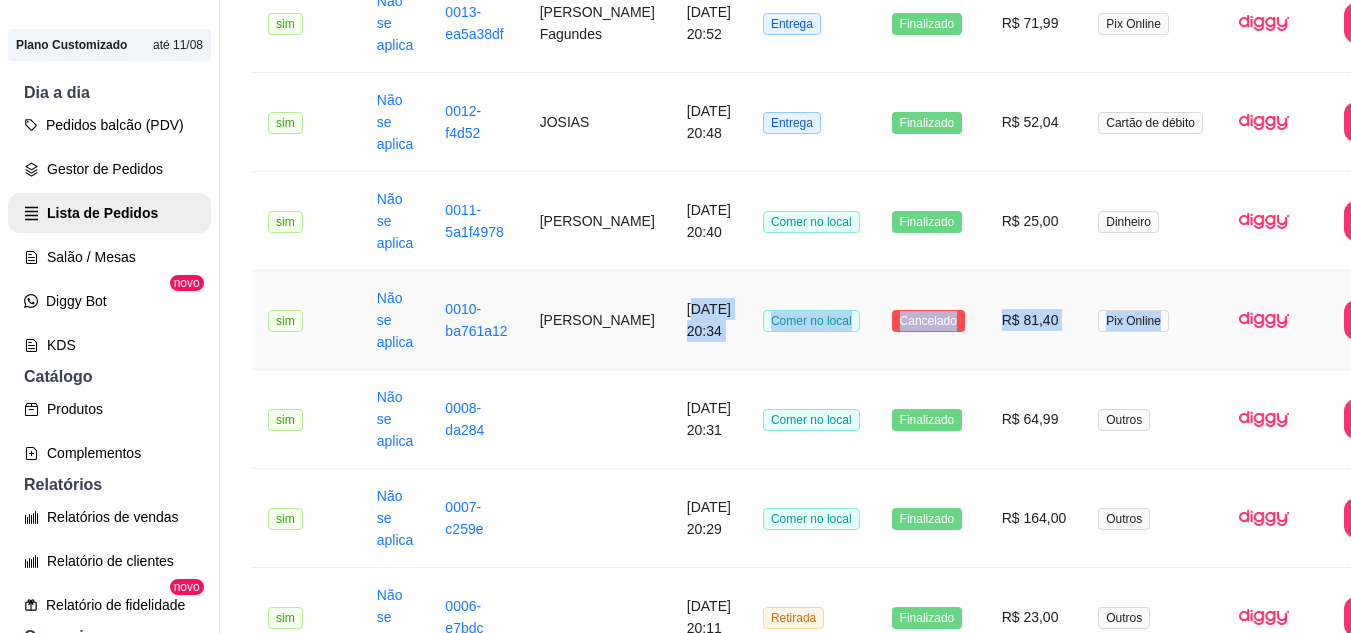 drag, startPoint x: 637, startPoint y: 307, endPoint x: 1143, endPoint y: 322, distance: 506.2223 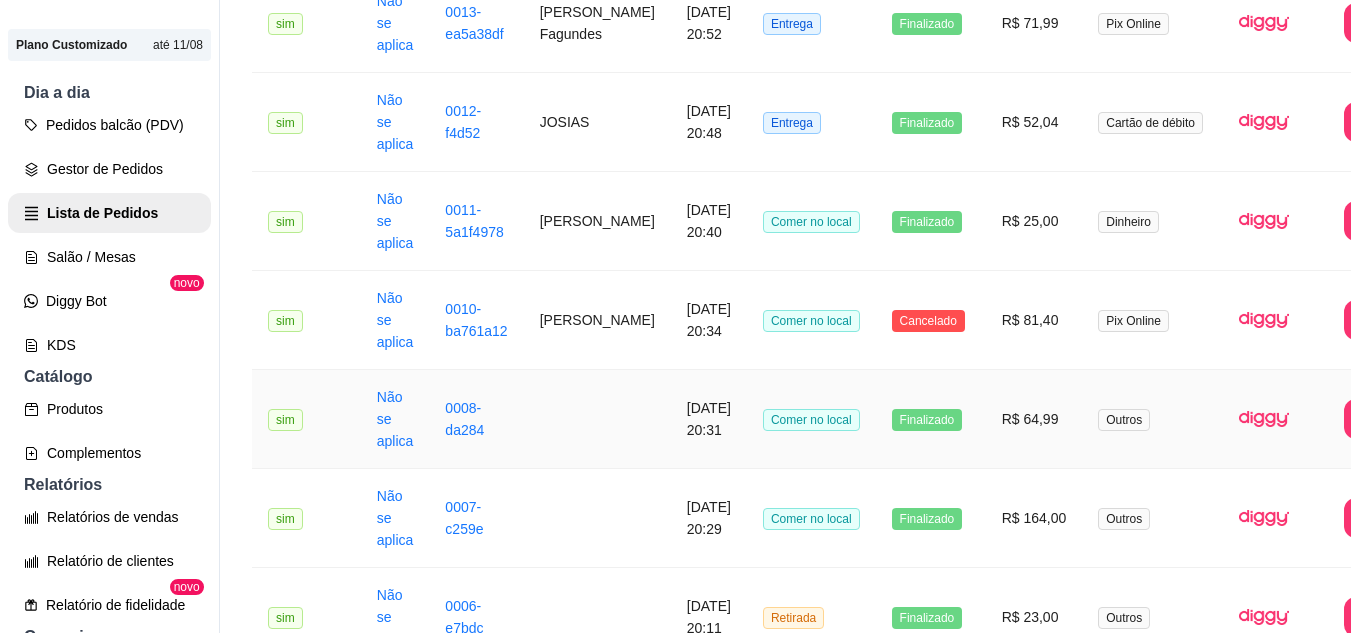 click on "R$ 64,99" at bounding box center (1034, 419) 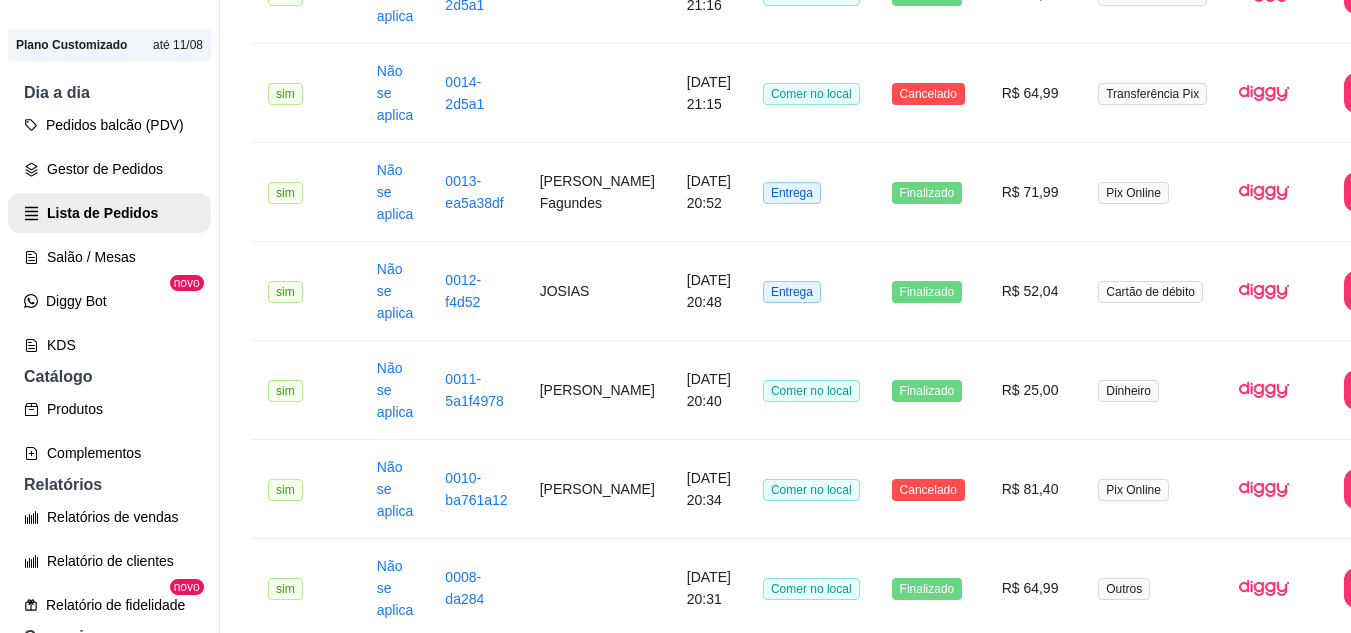 scroll, scrollTop: 1890, scrollLeft: 0, axis: vertical 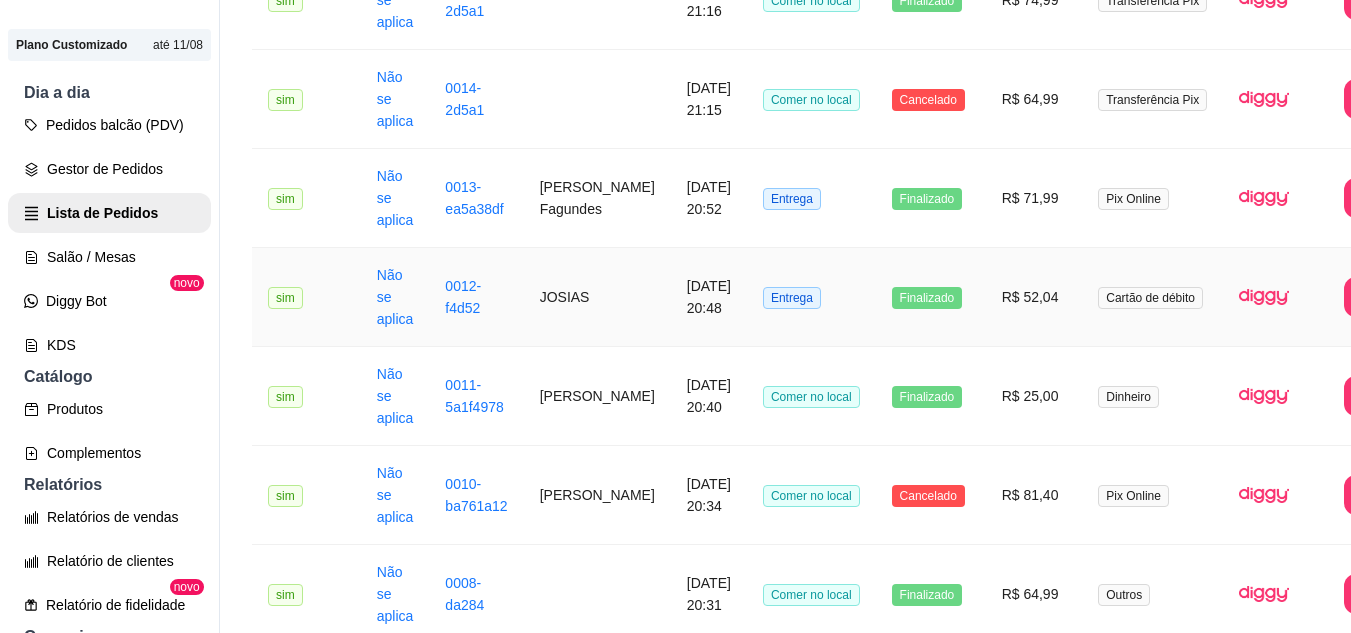 click on "R$ 52,04" at bounding box center (1034, 297) 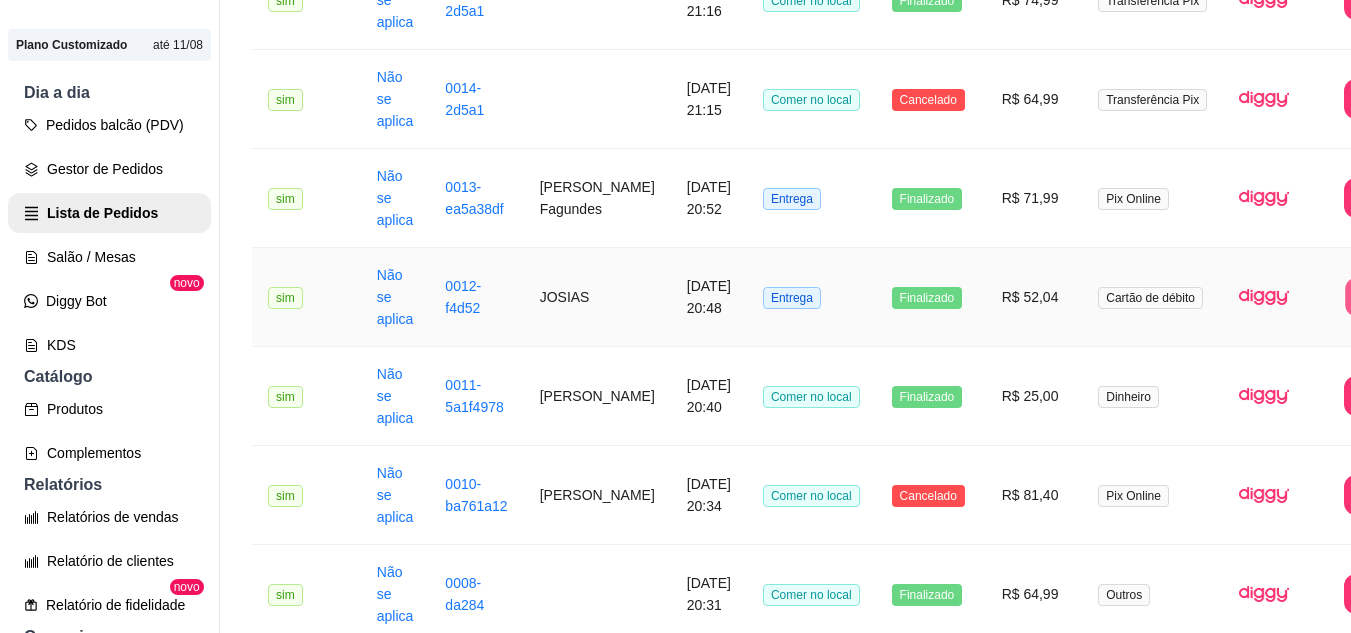 click on "Imprimir" at bounding box center (1385, 297) 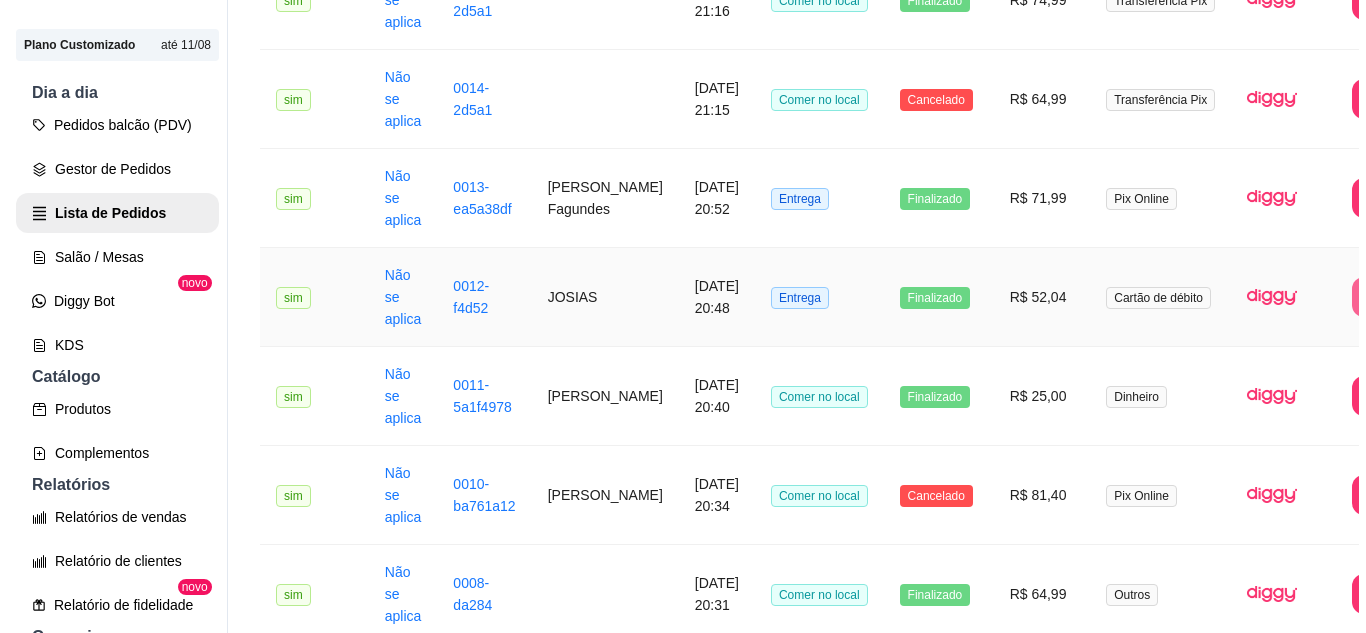 scroll, scrollTop: 0, scrollLeft: 0, axis: both 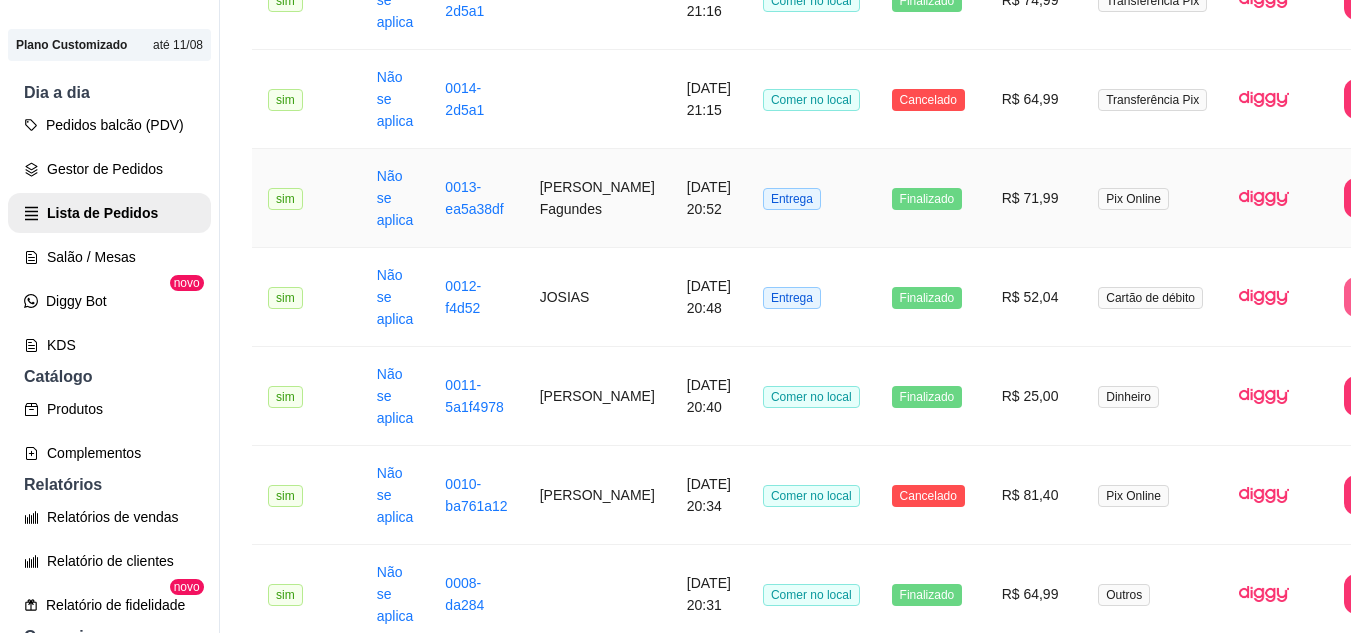 click on "R$ 71,99" at bounding box center (1034, 198) 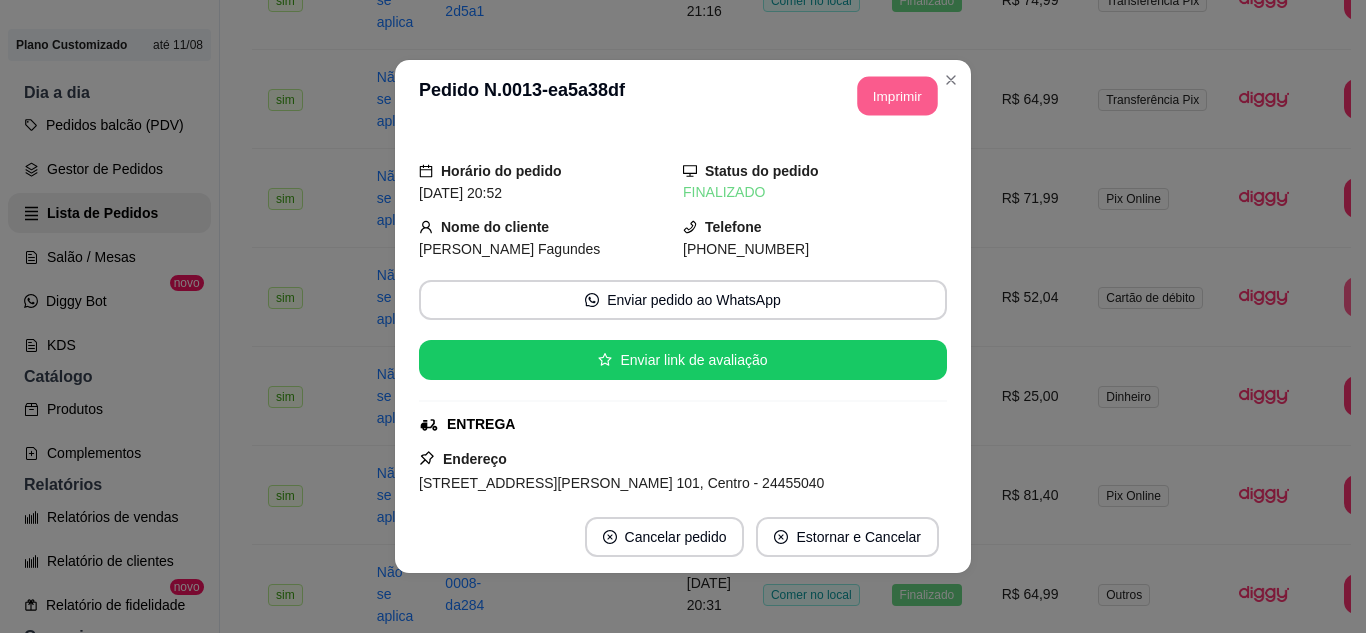 click on "Imprimir" at bounding box center [898, 96] 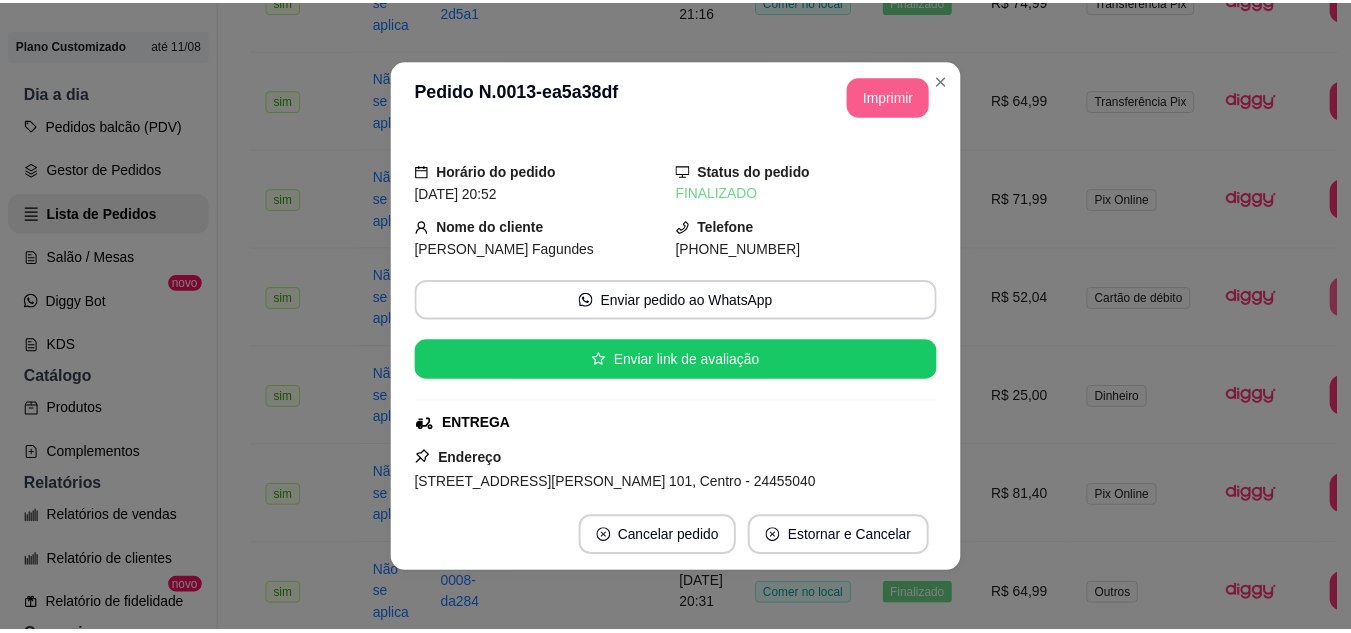 scroll, scrollTop: 0, scrollLeft: 0, axis: both 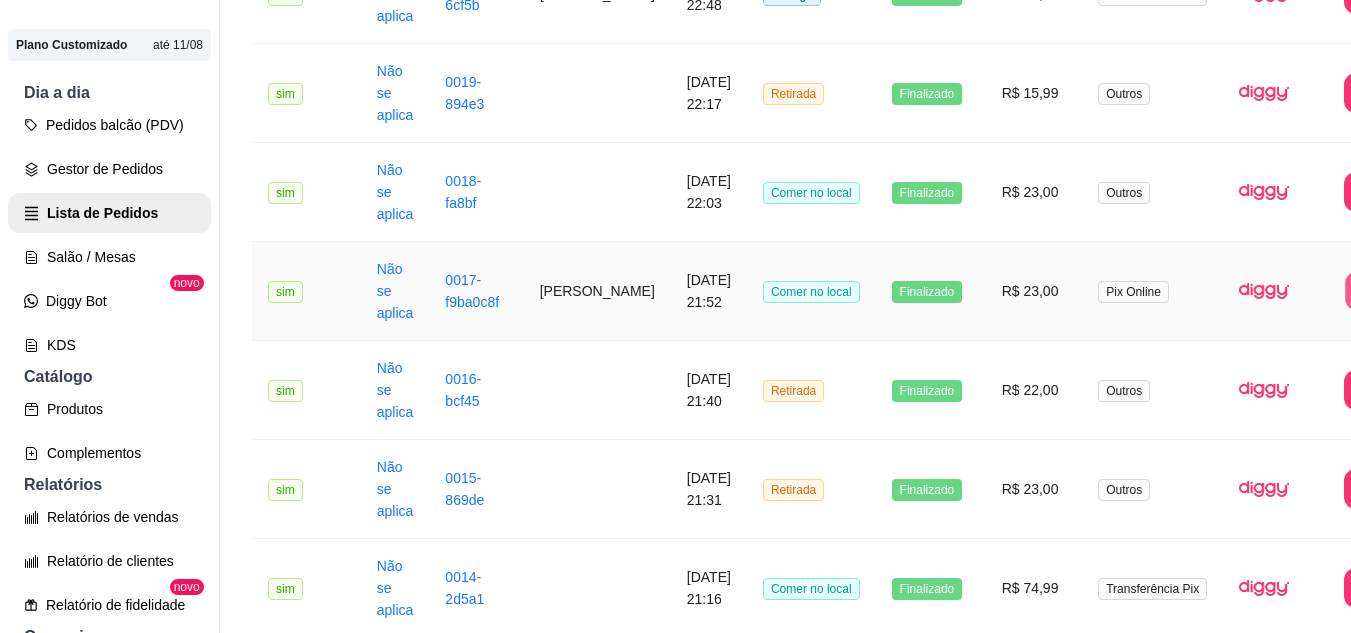 click on "Imprimir" at bounding box center [1385, 291] 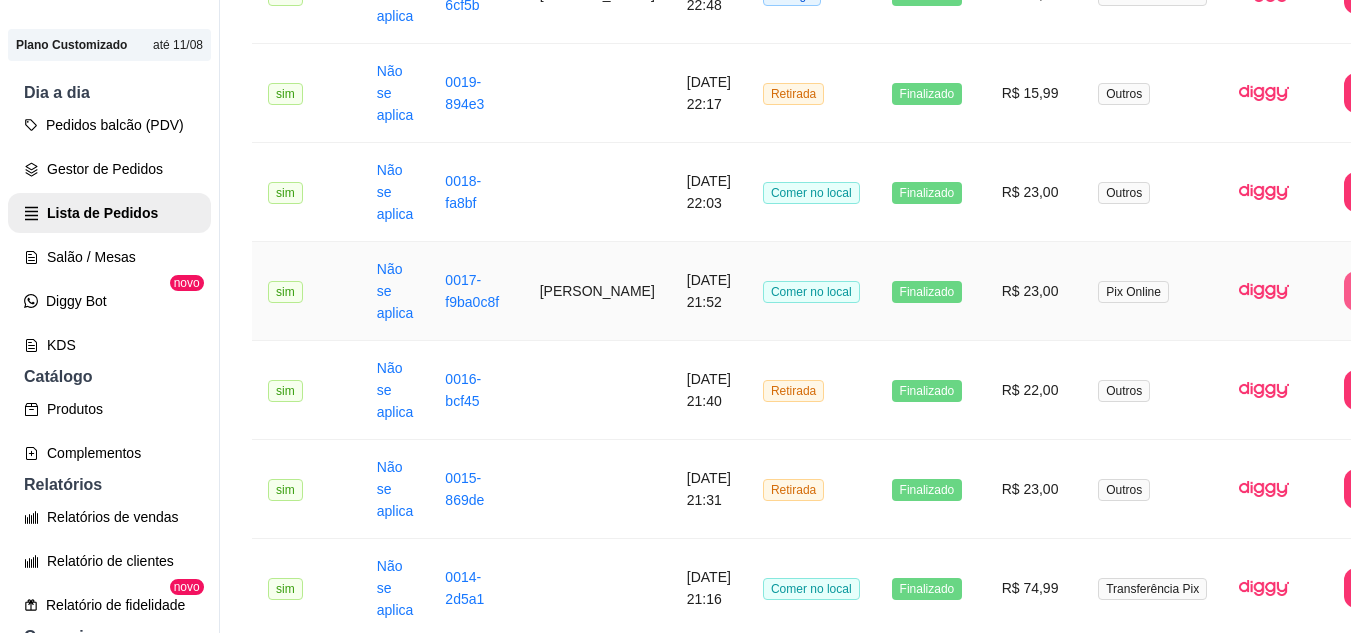 scroll, scrollTop: 0, scrollLeft: 0, axis: both 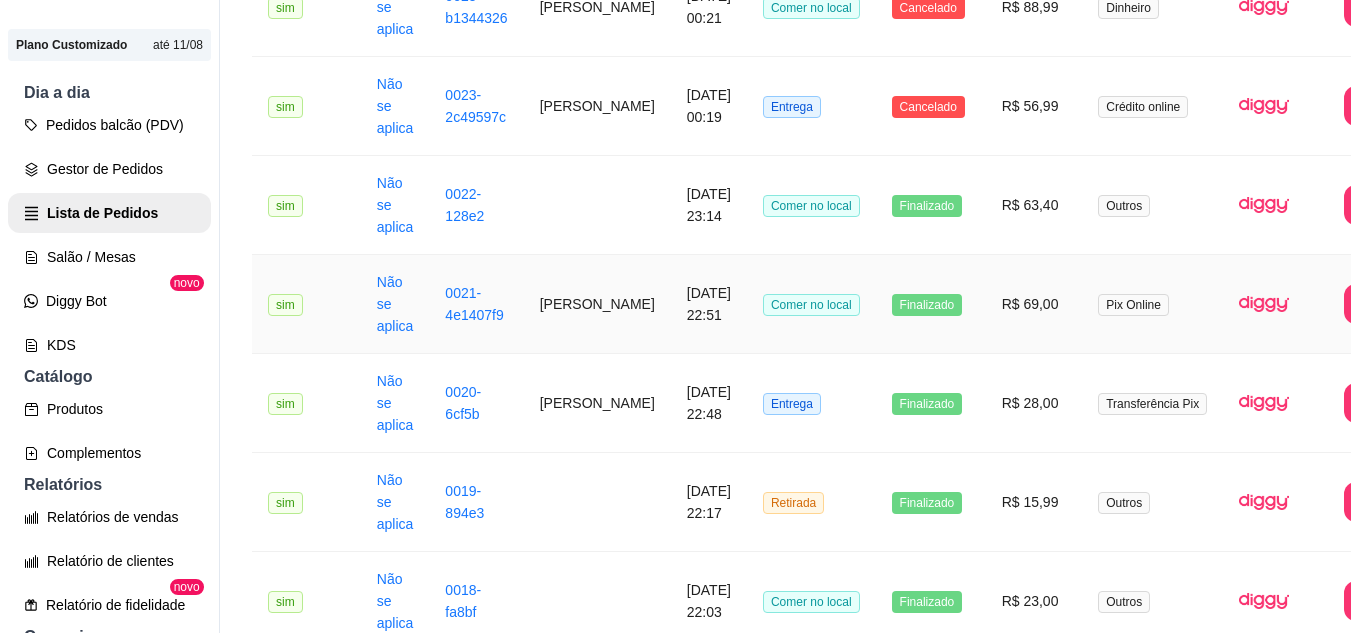 click on "R$ 69,00" at bounding box center [1034, 304] 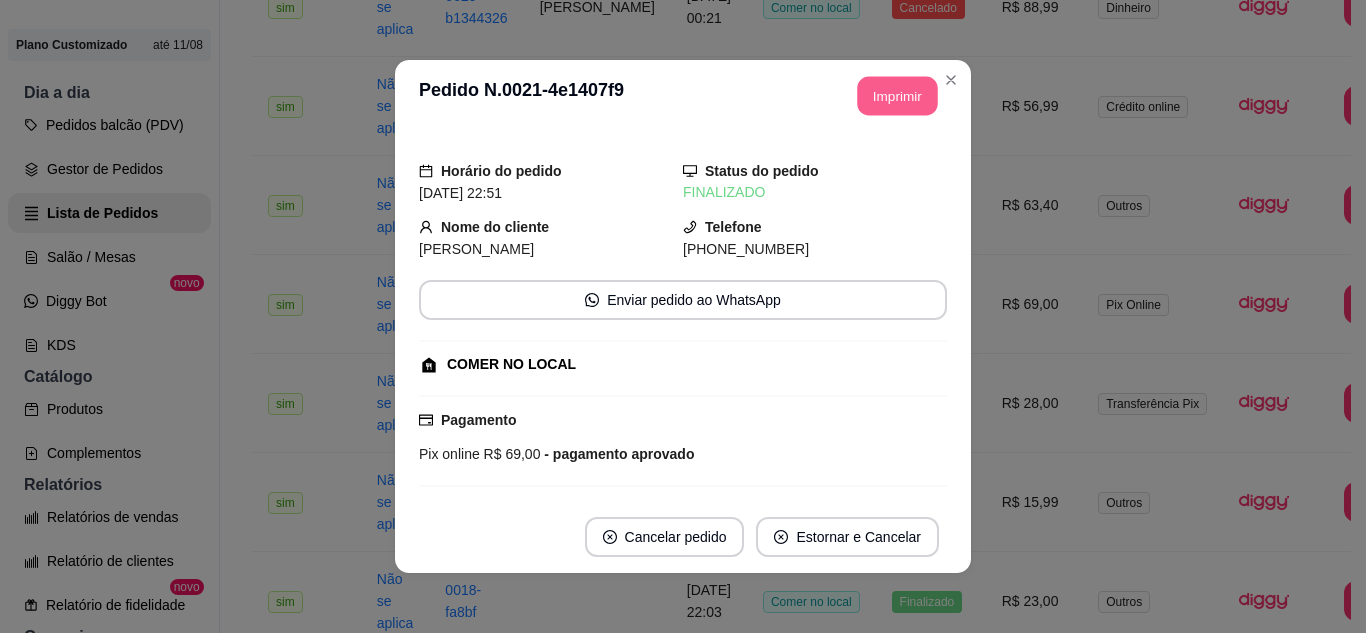 click on "Imprimir" at bounding box center (898, 96) 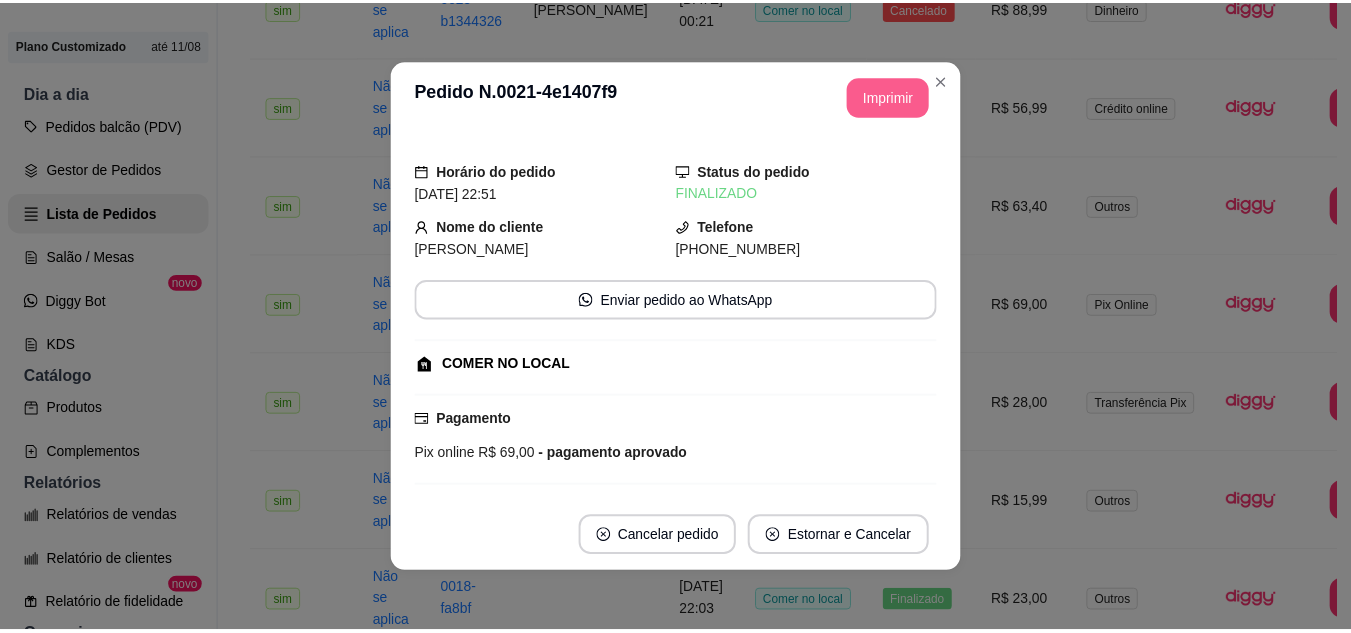 scroll, scrollTop: 0, scrollLeft: 0, axis: both 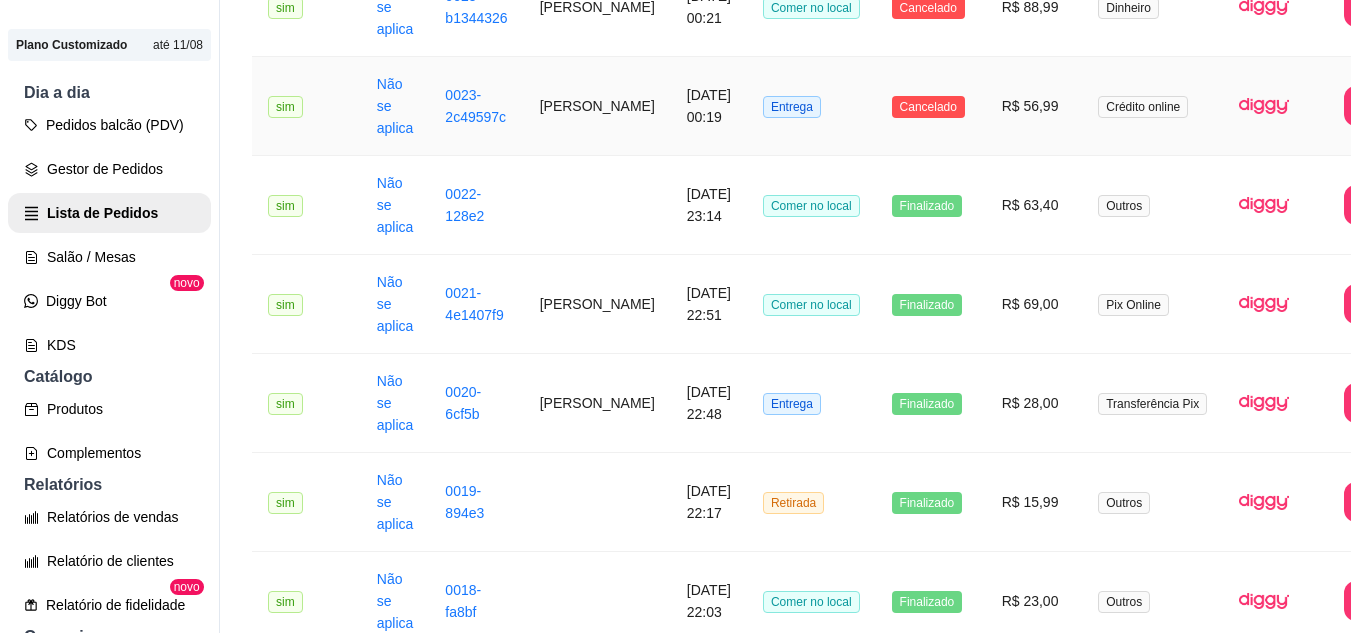 click on "Crédito online" at bounding box center [1152, 106] 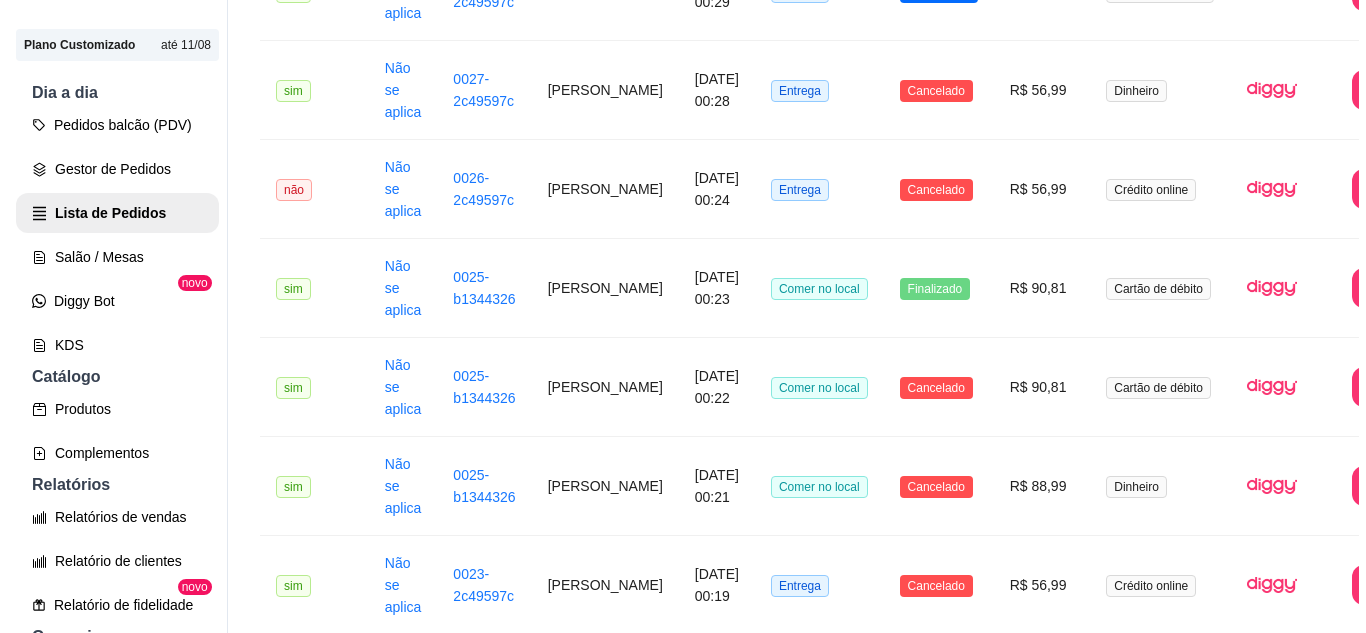 scroll, scrollTop: 392, scrollLeft: 0, axis: vertical 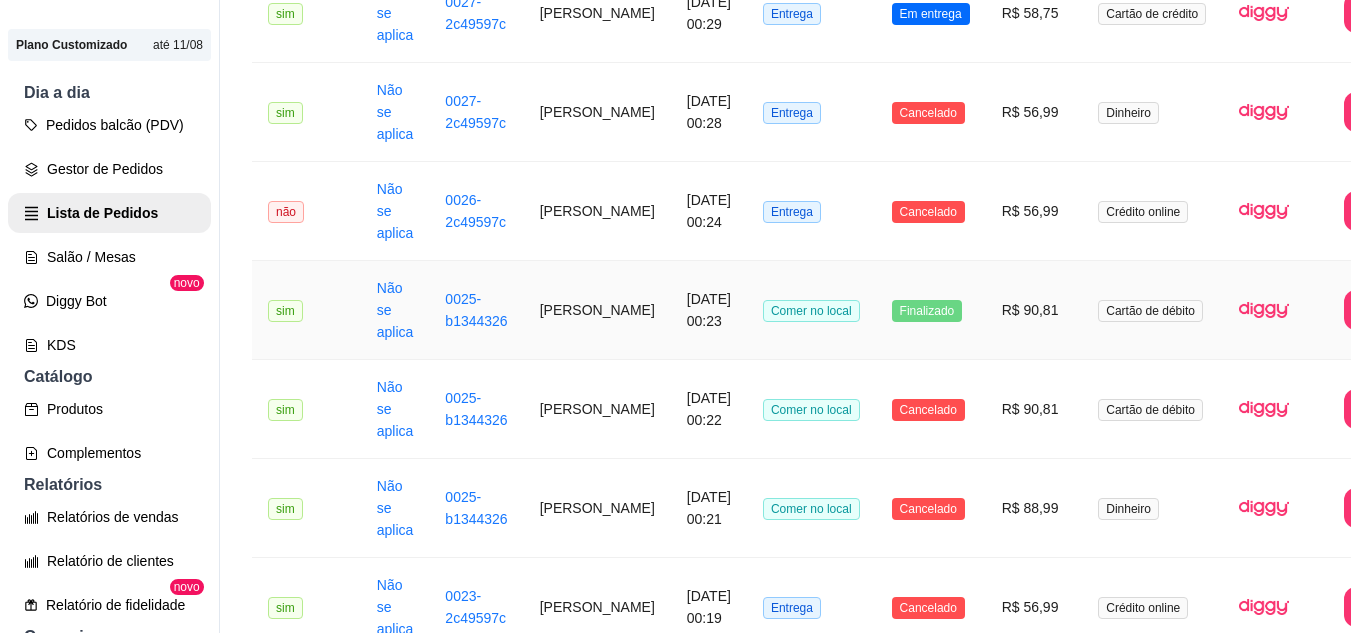 click on "Finalizado" at bounding box center [931, 310] 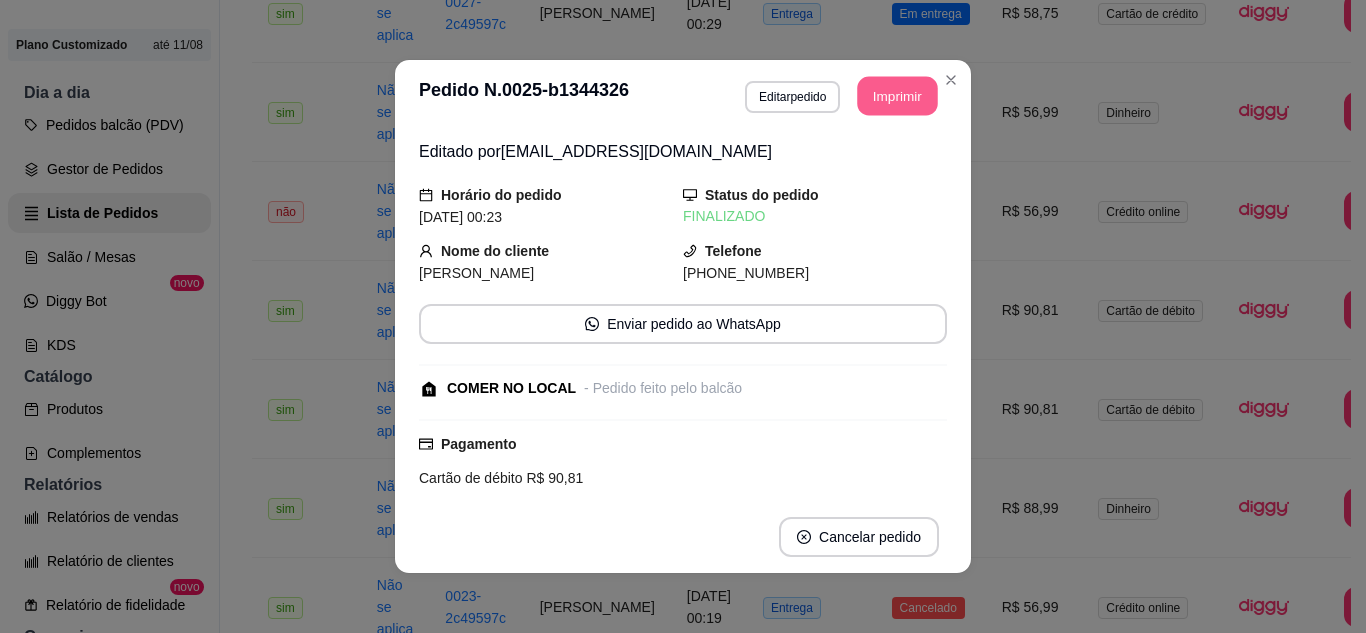 click on "Imprimir" at bounding box center (898, 96) 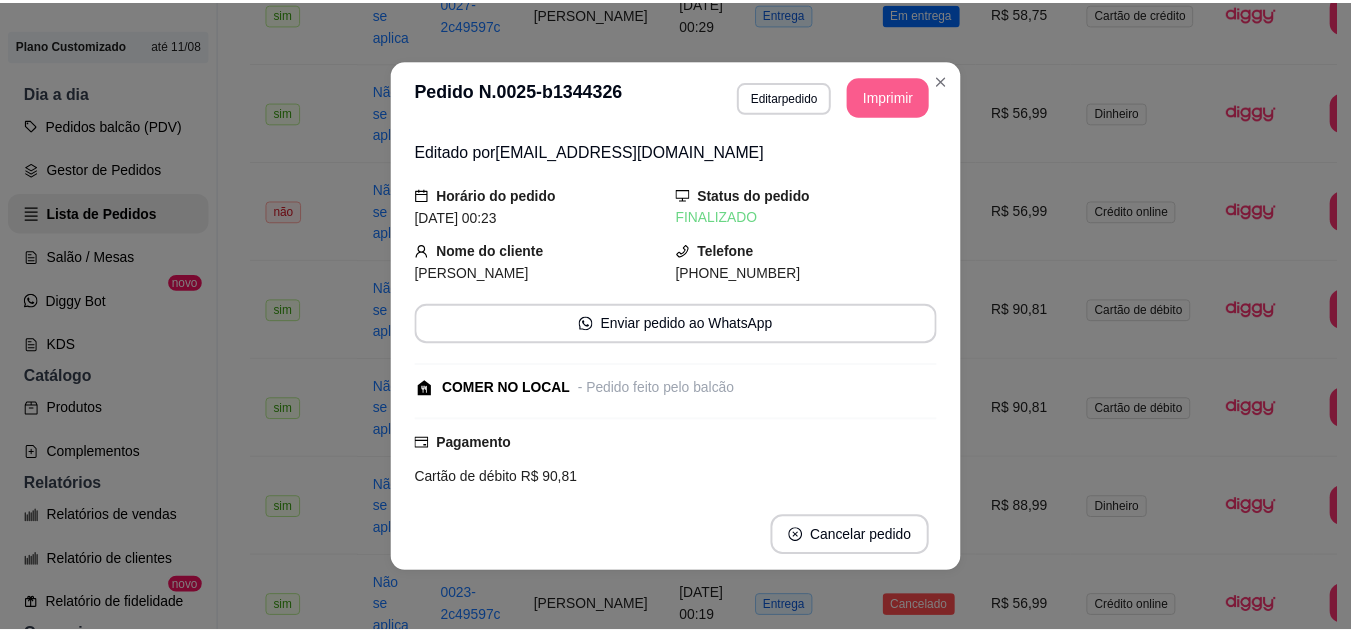 scroll, scrollTop: 0, scrollLeft: 0, axis: both 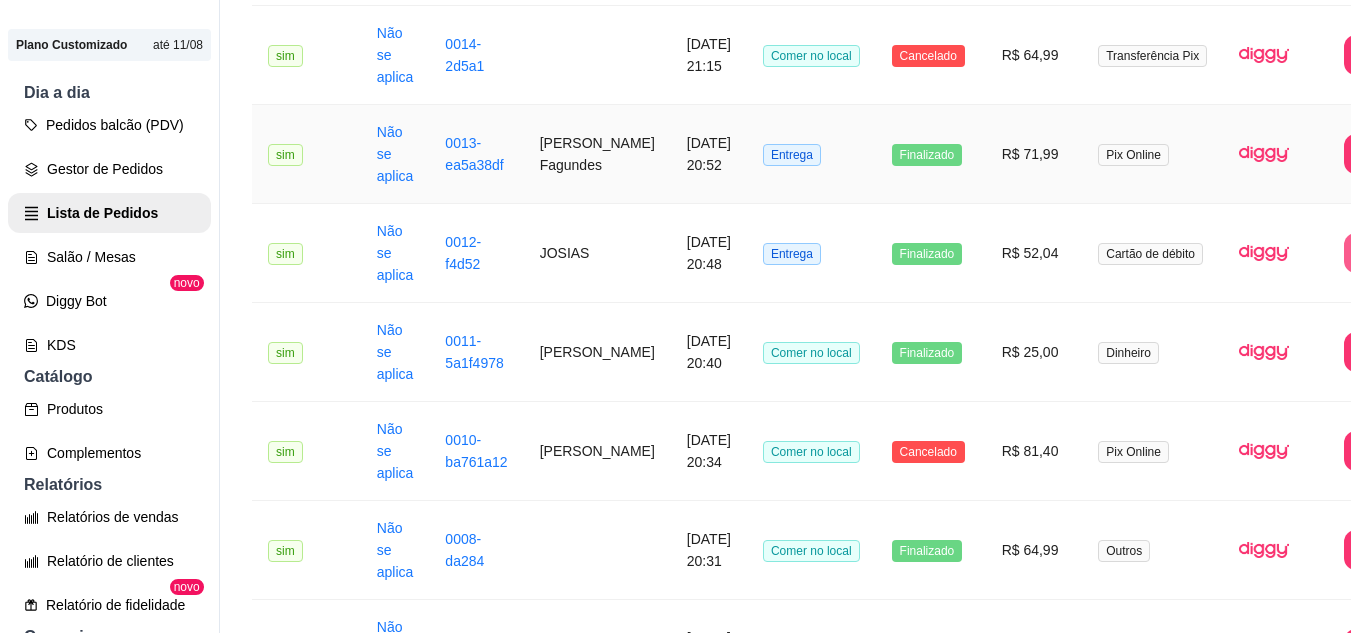 click on "R$ 71,99" at bounding box center [1034, 154] 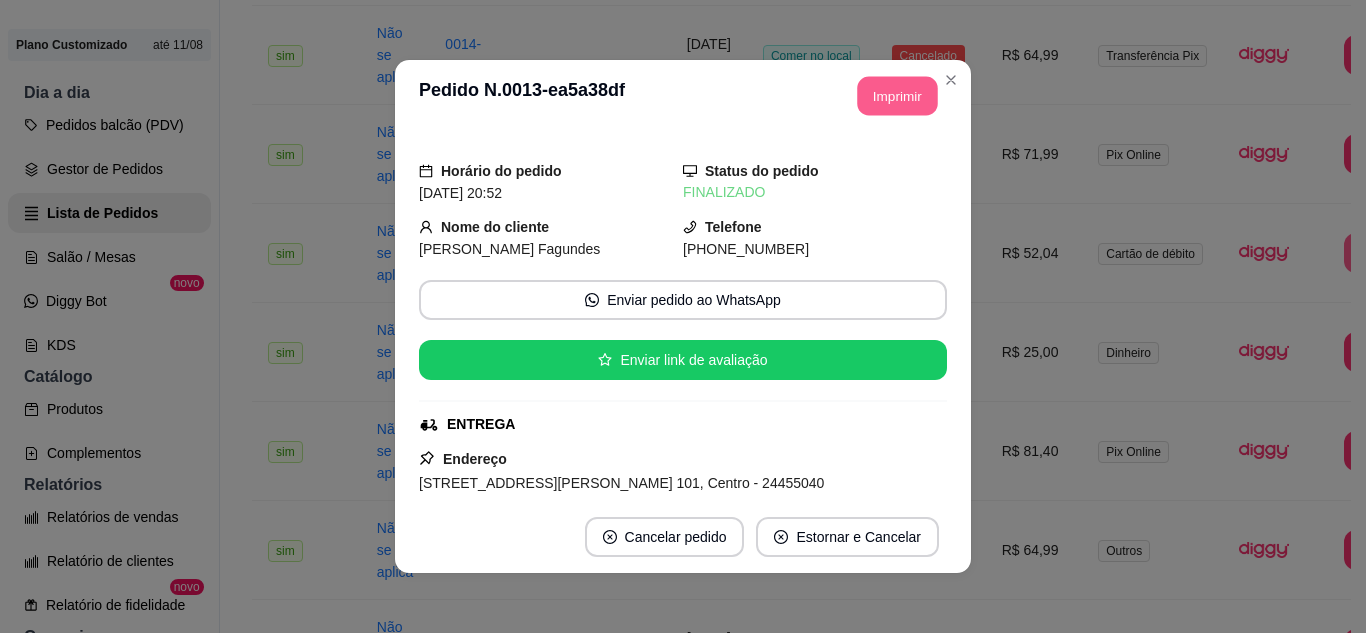 click on "Imprimir" at bounding box center (898, 96) 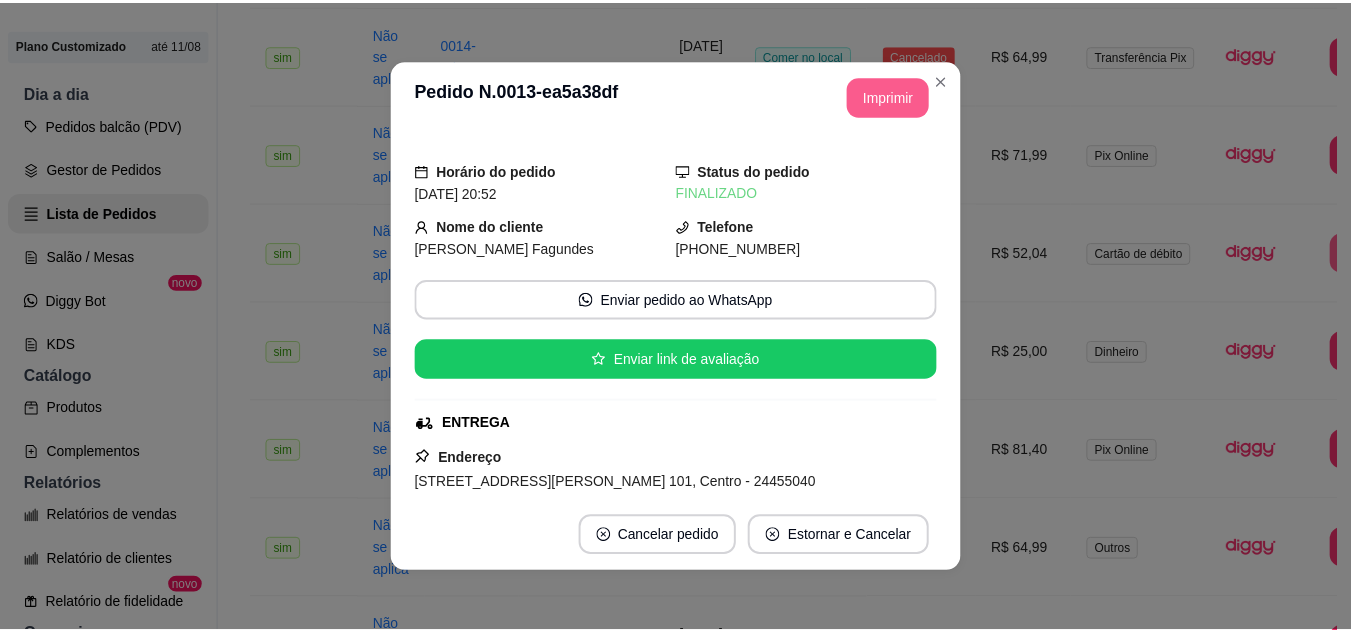 scroll, scrollTop: 0, scrollLeft: 0, axis: both 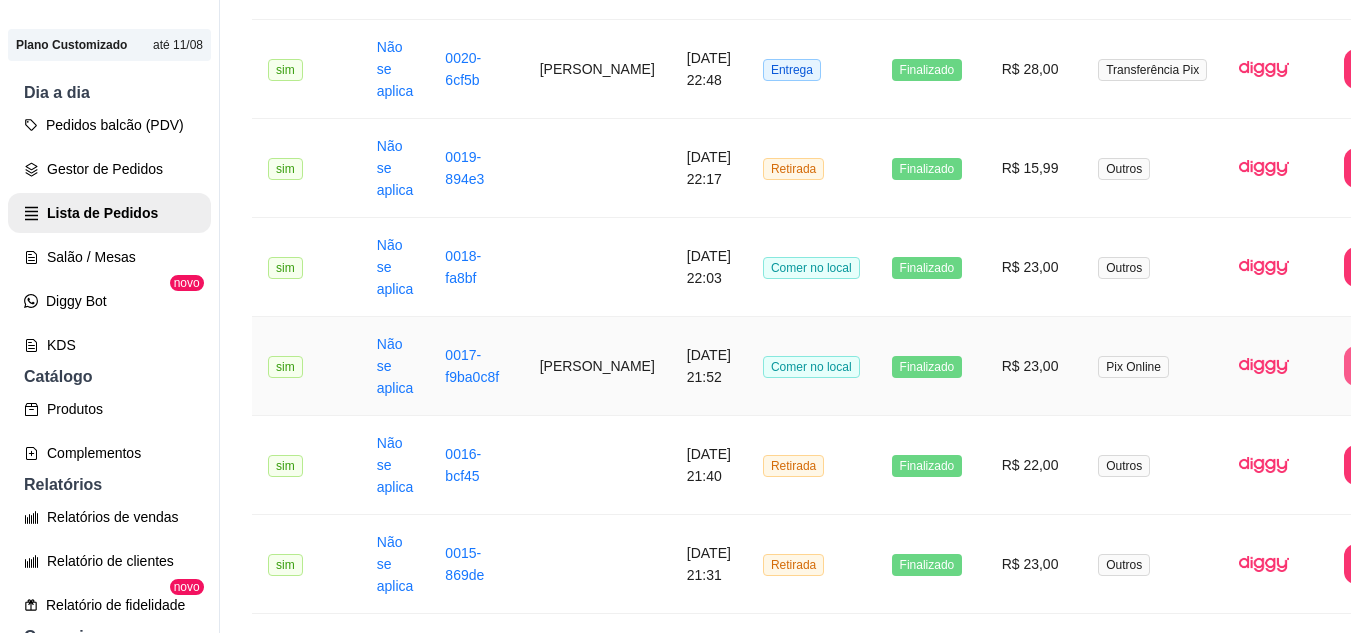 click on "R$ 23,00" at bounding box center (1034, 366) 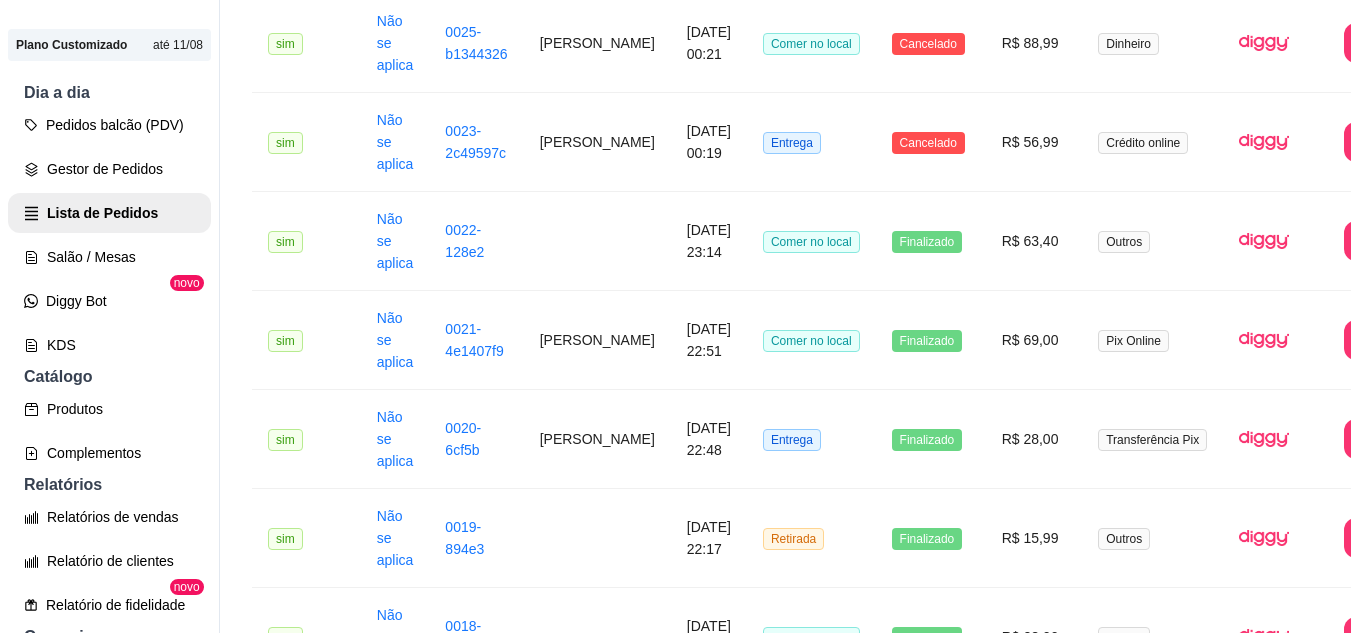 scroll, scrollTop: 827, scrollLeft: 0, axis: vertical 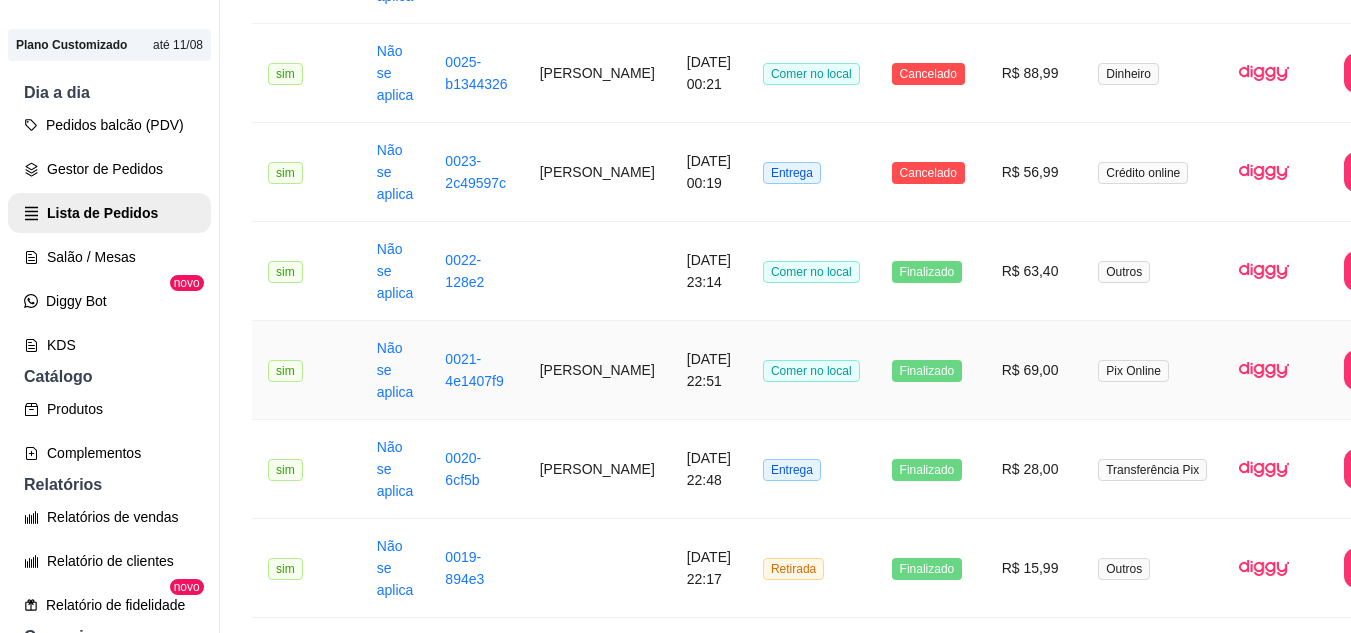 click on "R$ 69,00" at bounding box center (1034, 370) 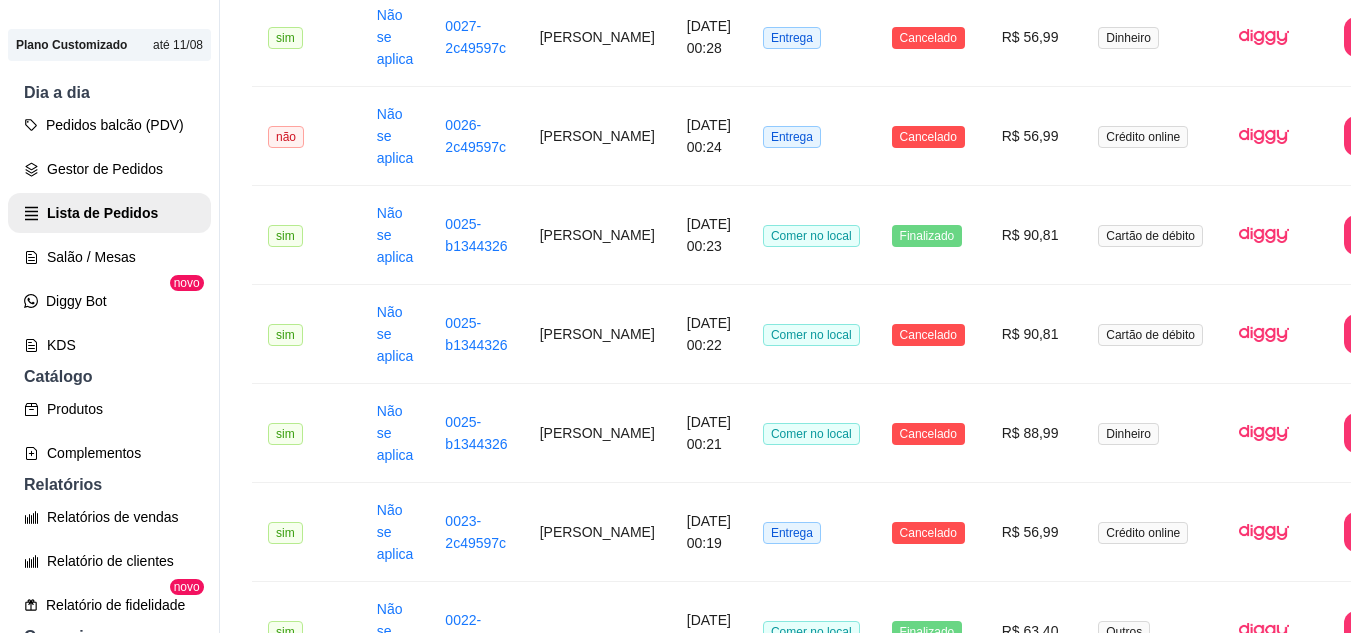 scroll, scrollTop: 427, scrollLeft: 0, axis: vertical 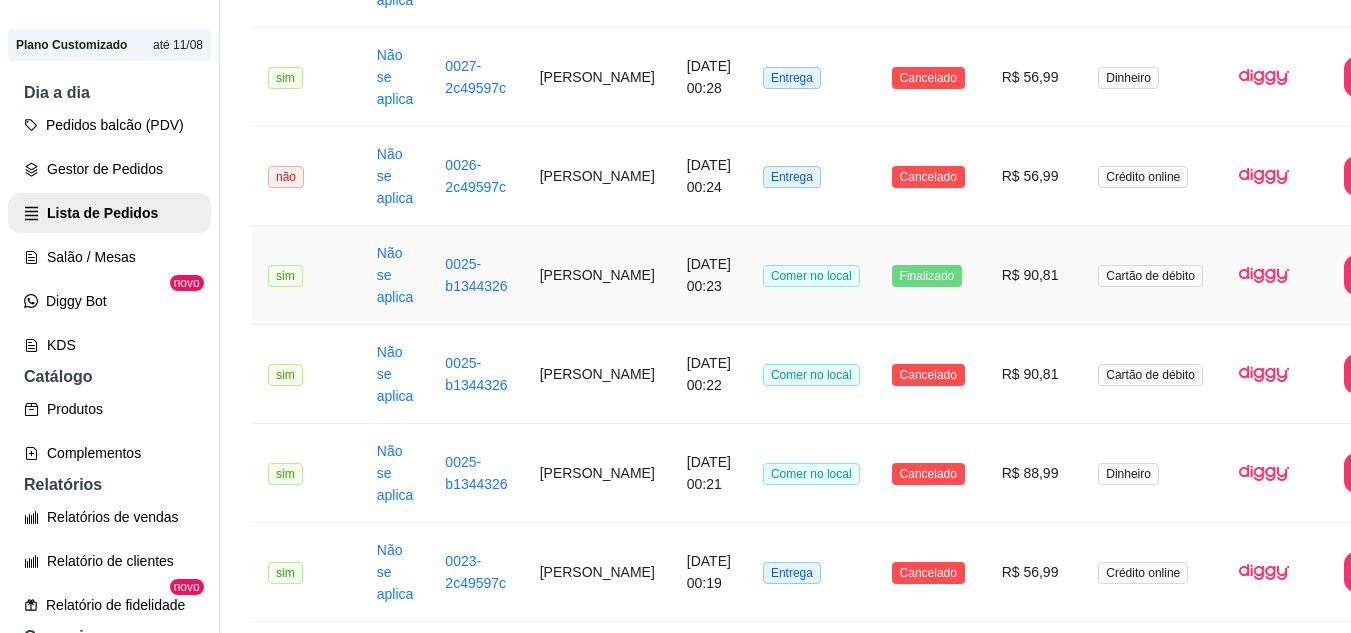 click on "R$ 90,81" at bounding box center (1034, 275) 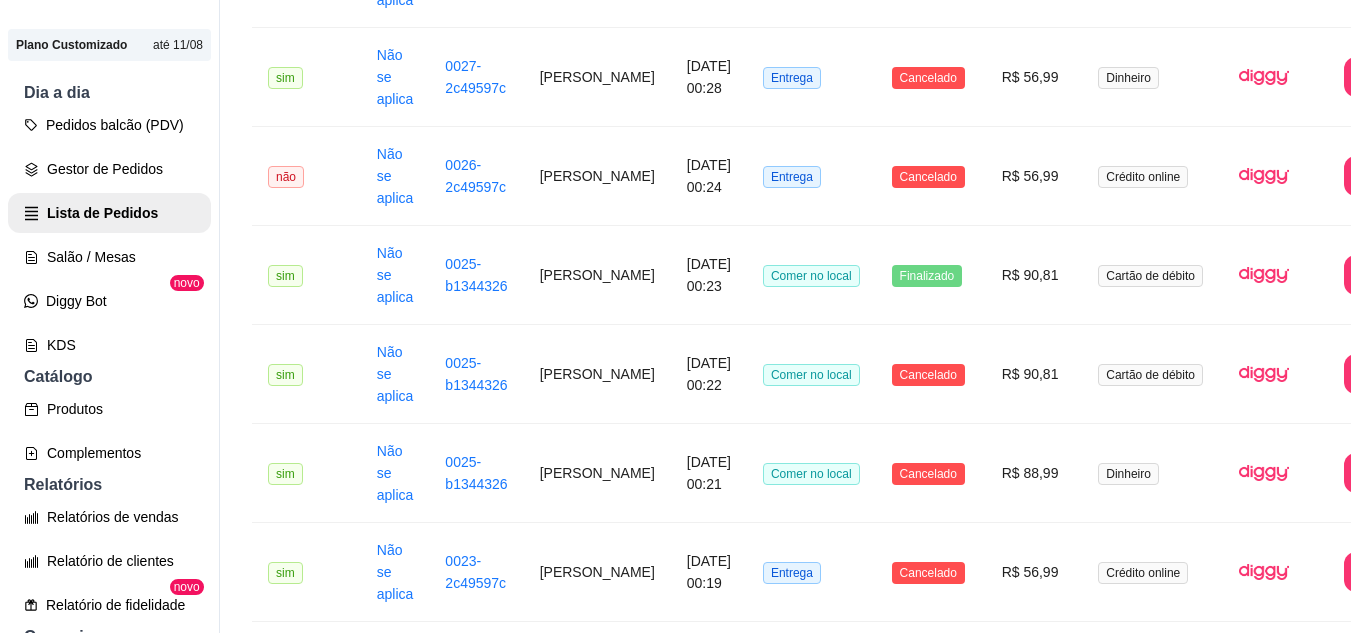scroll, scrollTop: 422, scrollLeft: 0, axis: vertical 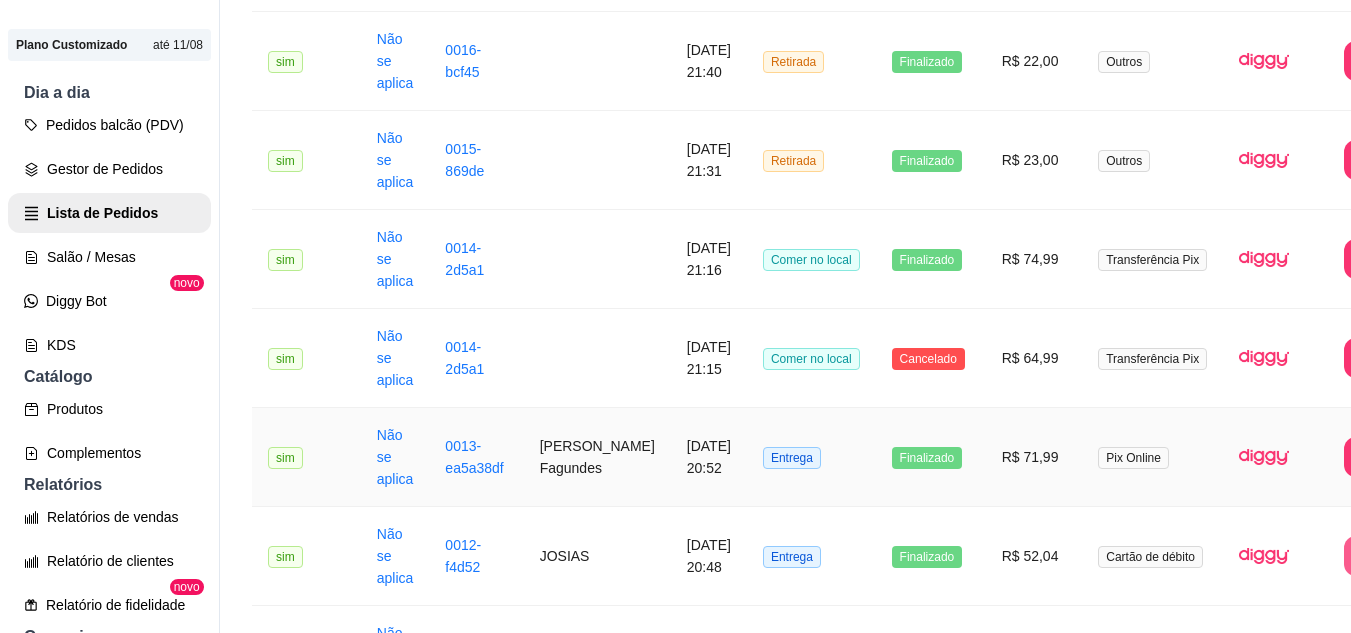 click on "Pix Online" at bounding box center (1152, 457) 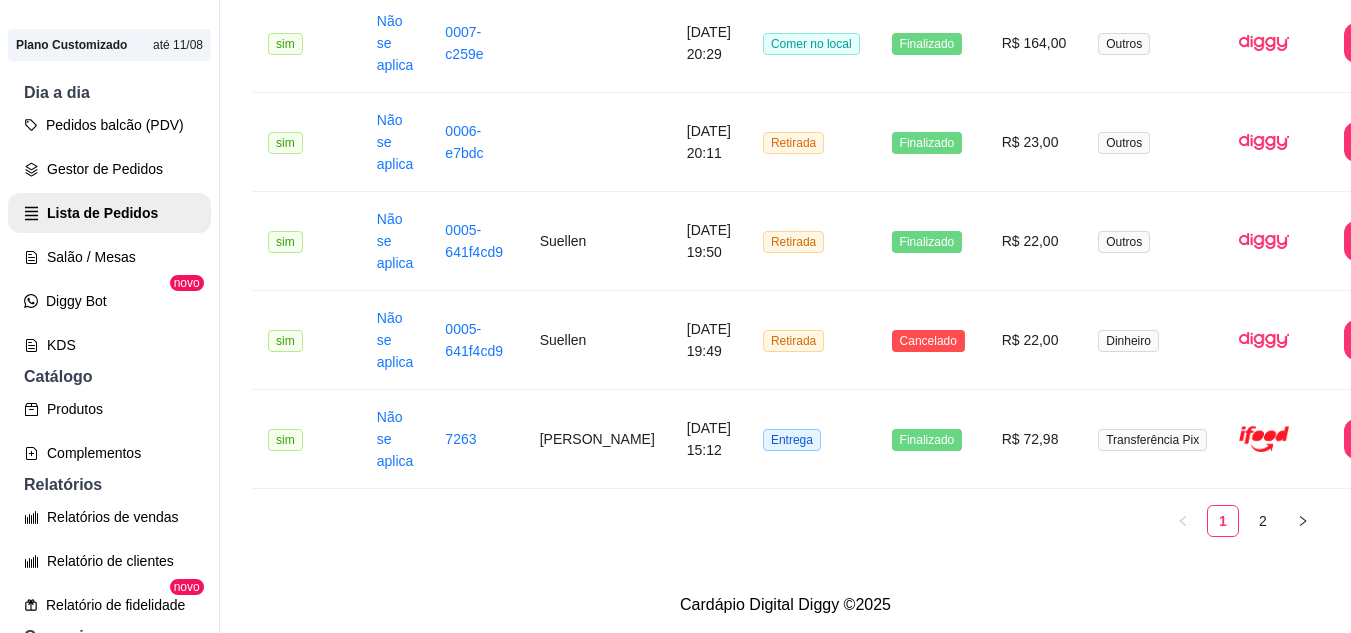 scroll, scrollTop: 2555, scrollLeft: 0, axis: vertical 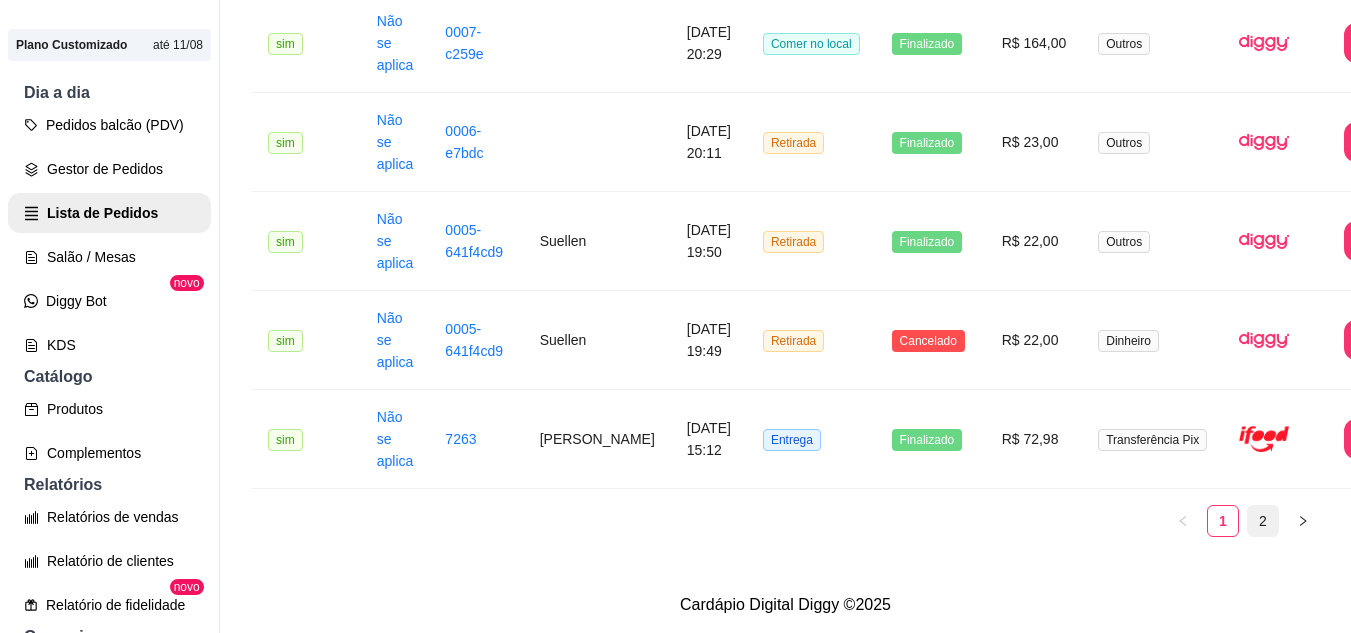 click on "2" at bounding box center [1263, 521] 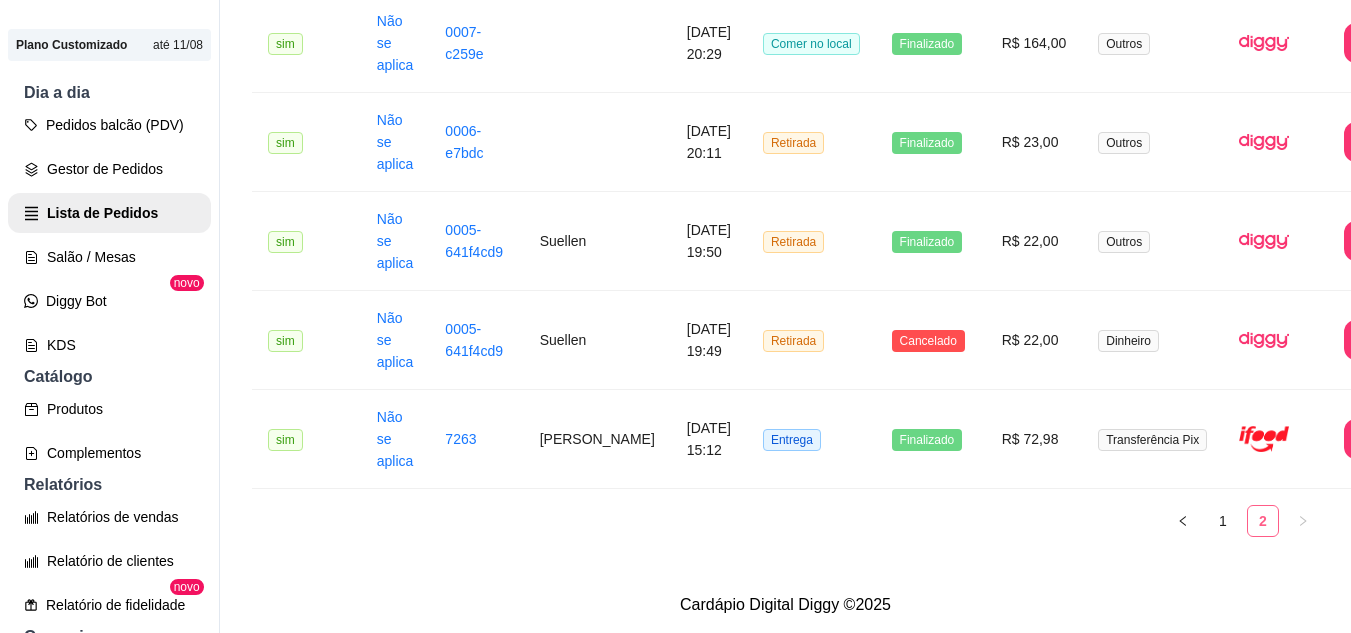 scroll, scrollTop: 971, scrollLeft: 0, axis: vertical 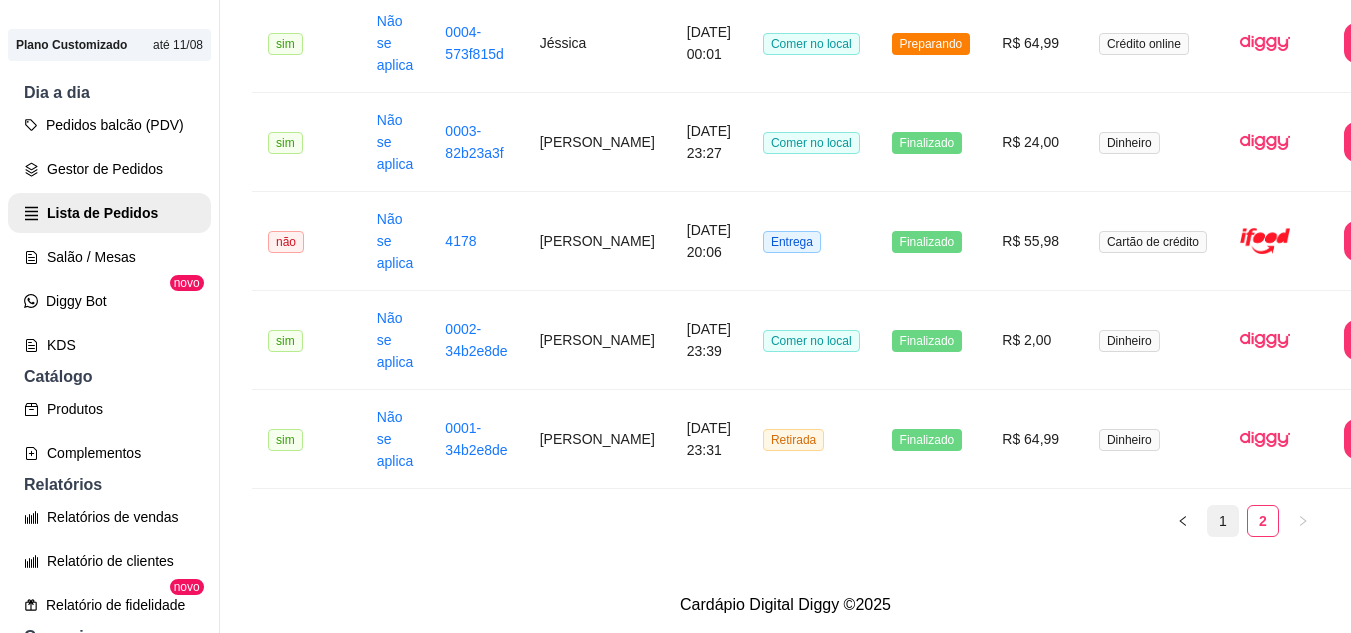 click on "1" at bounding box center (1223, 521) 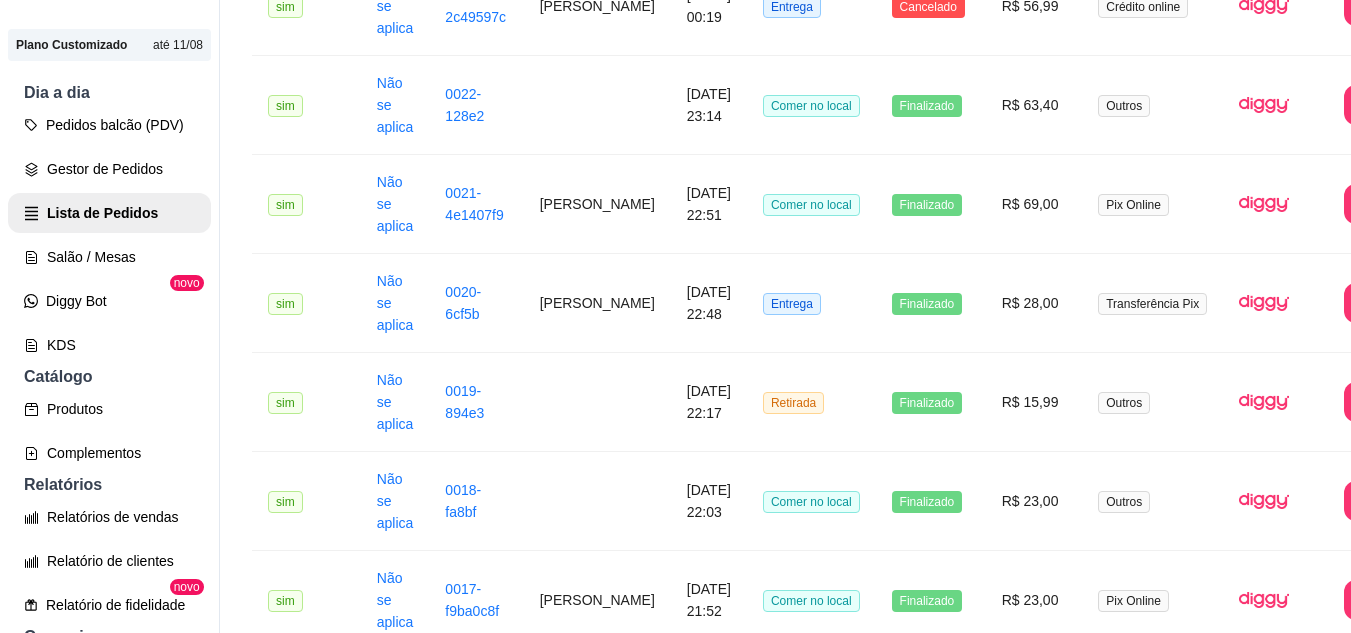 scroll, scrollTop: 987, scrollLeft: 0, axis: vertical 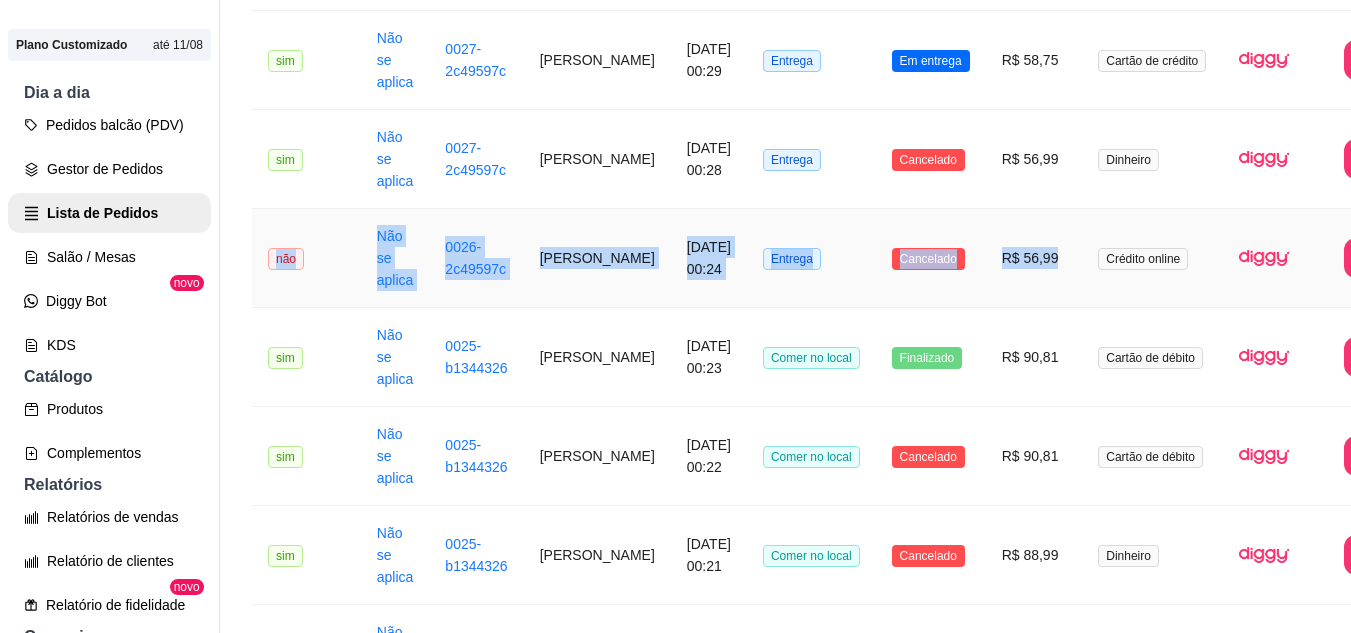 drag, startPoint x: 1316, startPoint y: 134, endPoint x: 1036, endPoint y: 304, distance: 327.56677 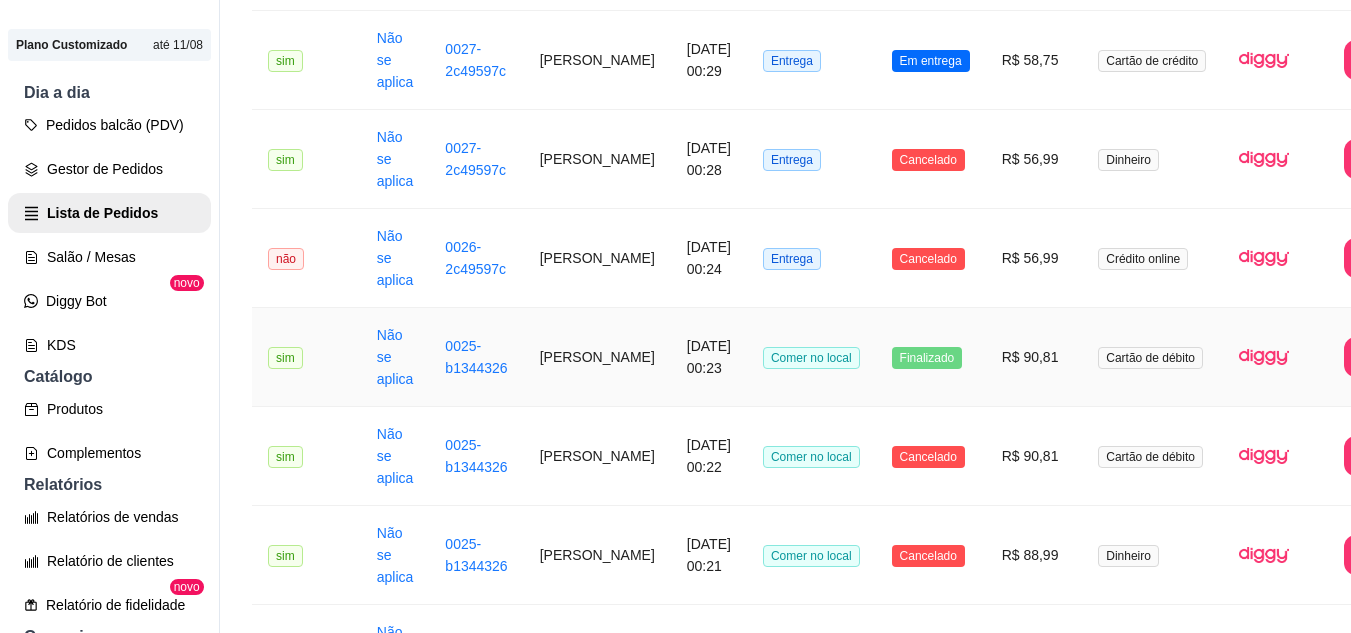 click on "Comer no local" at bounding box center (811, 357) 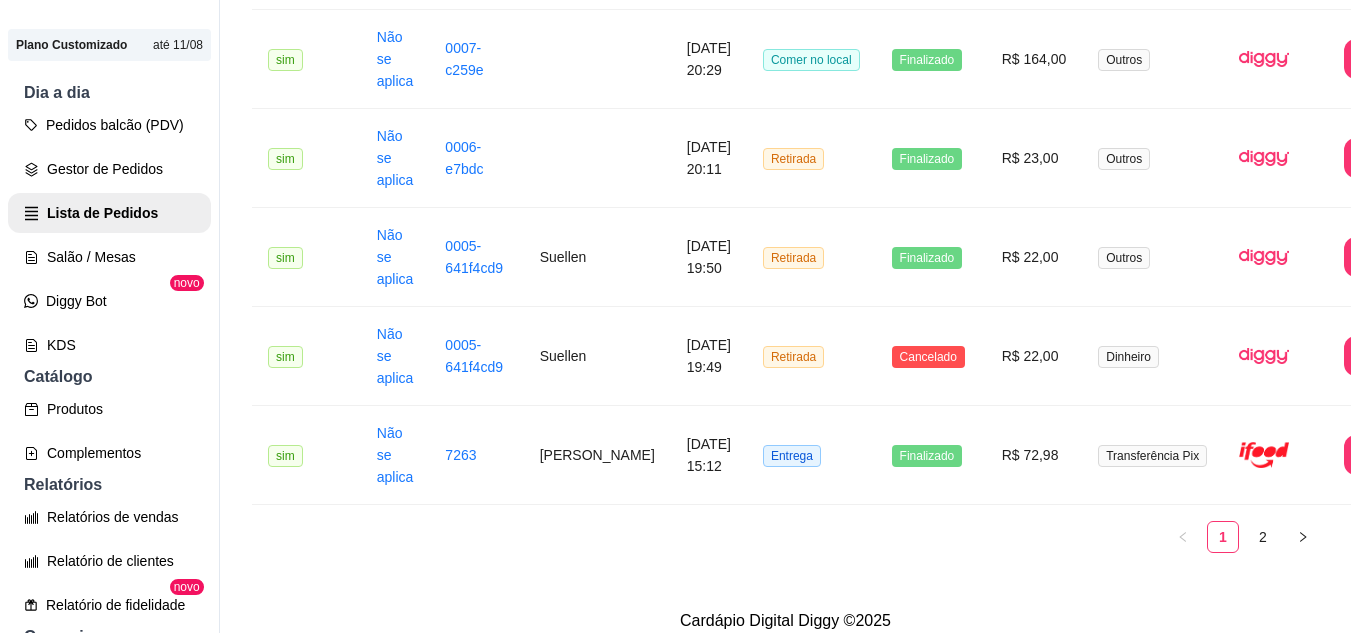 scroll, scrollTop: 2485, scrollLeft: 0, axis: vertical 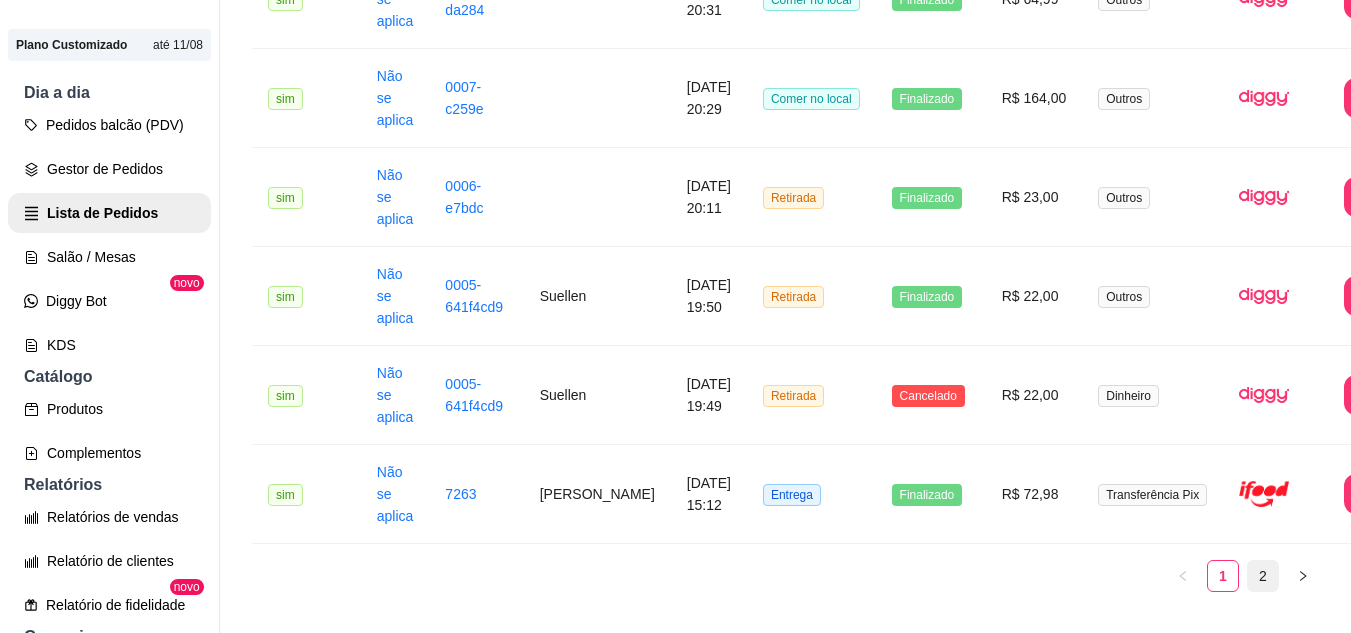 click on "2" at bounding box center [1263, 576] 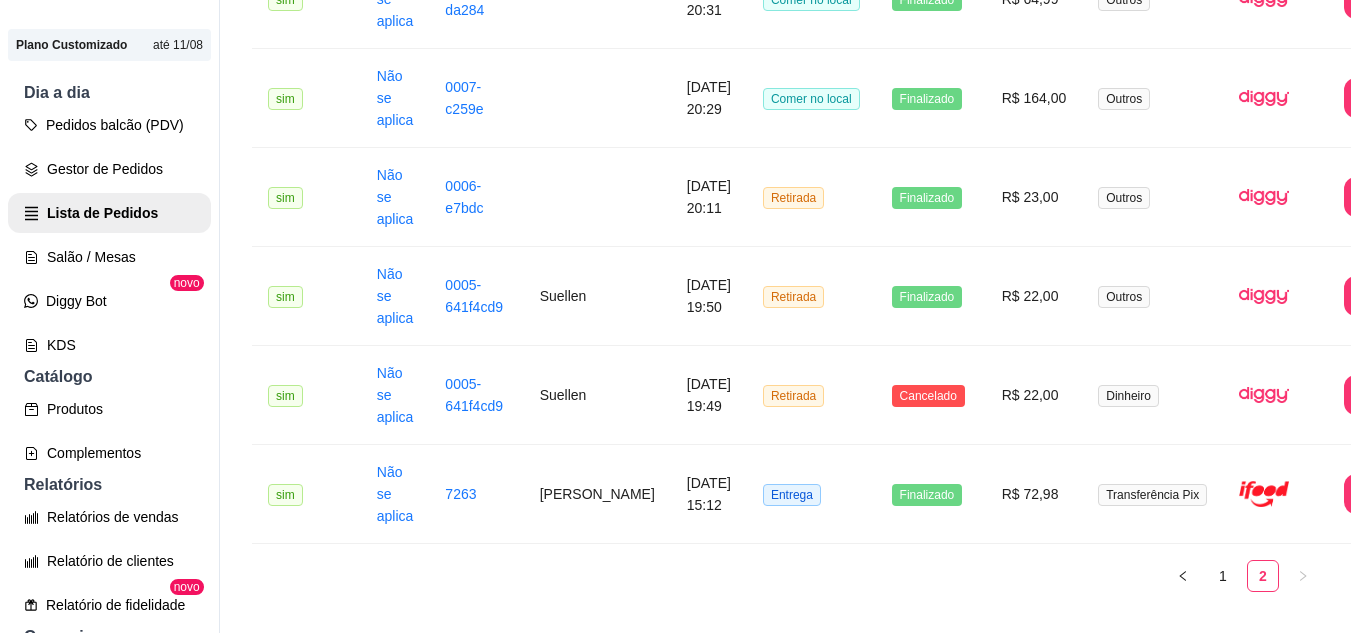 scroll, scrollTop: 971, scrollLeft: 0, axis: vertical 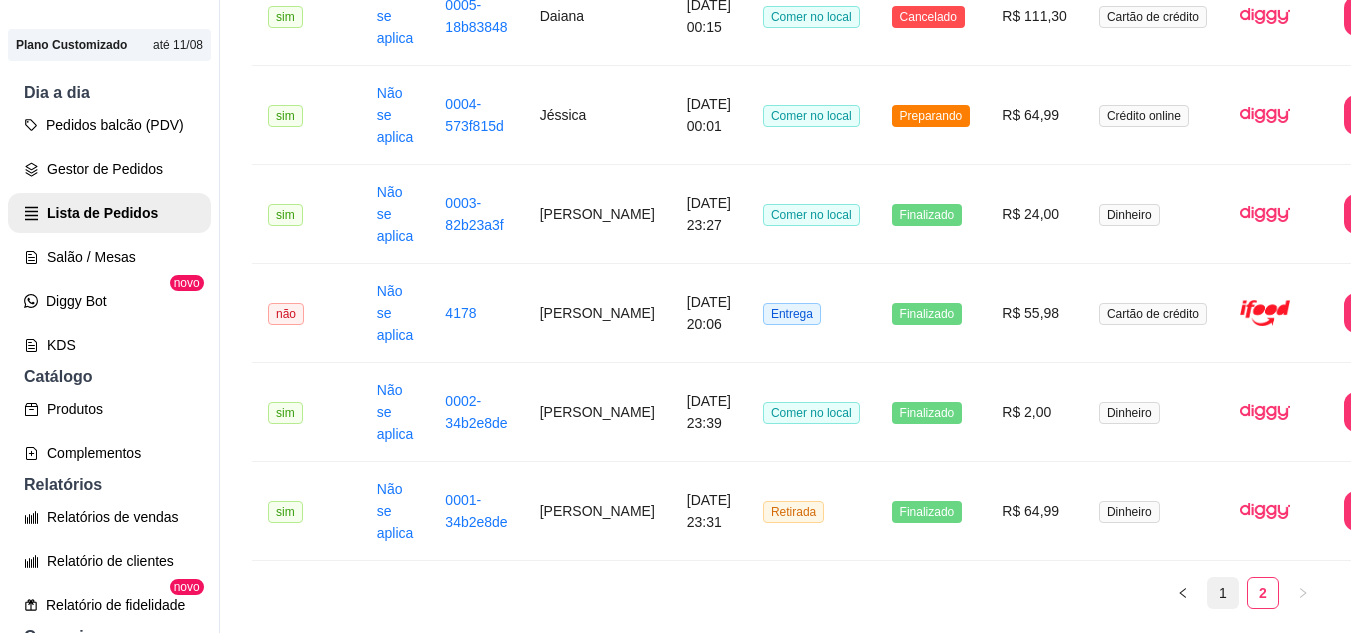 click on "1" at bounding box center [1223, 593] 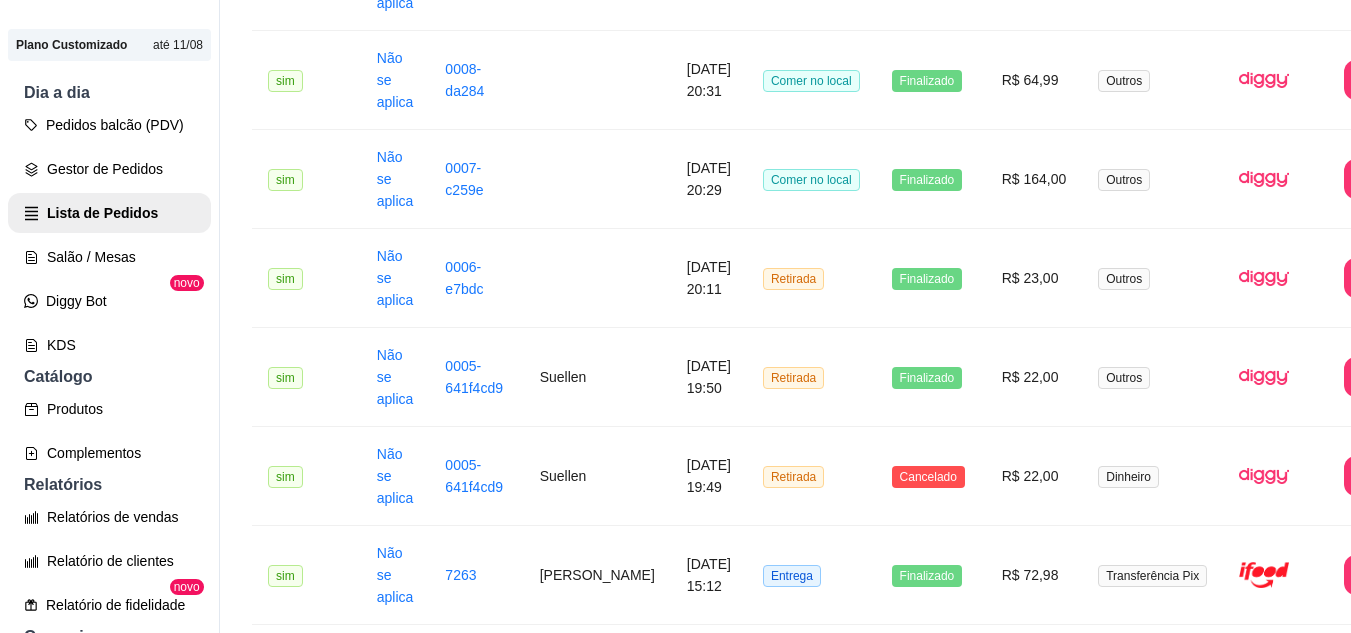 scroll, scrollTop: 2555, scrollLeft: 0, axis: vertical 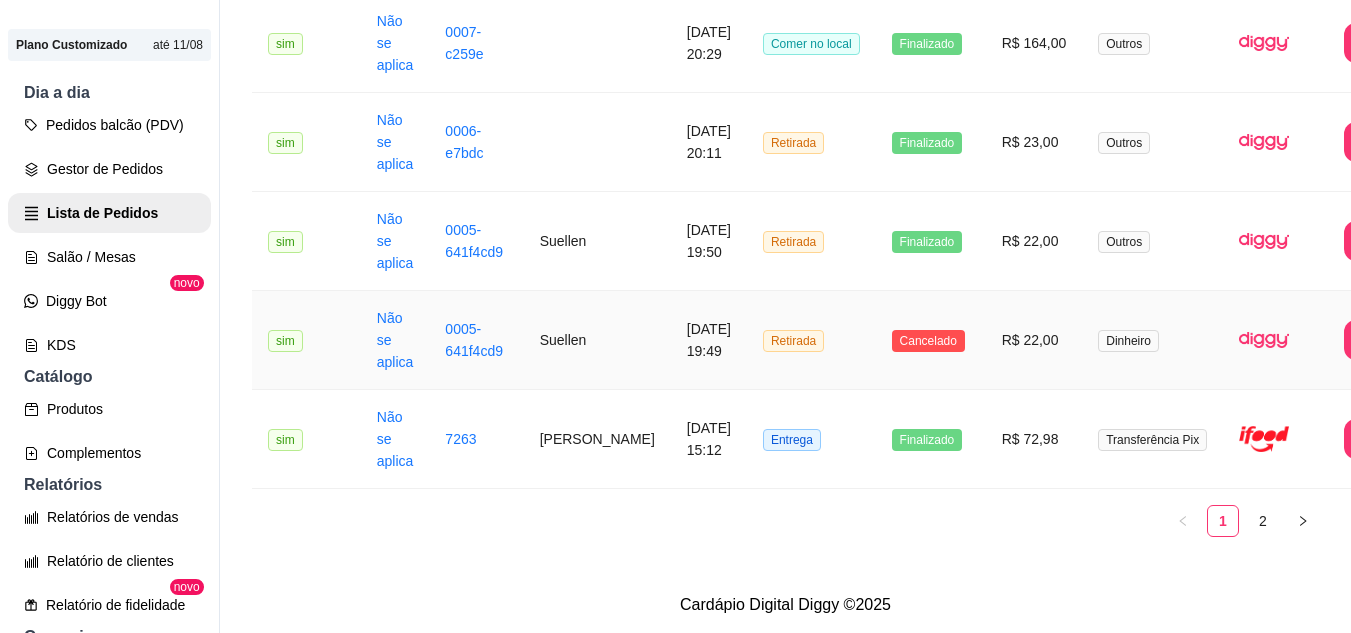 click on "R$ 22,00" at bounding box center [1034, 340] 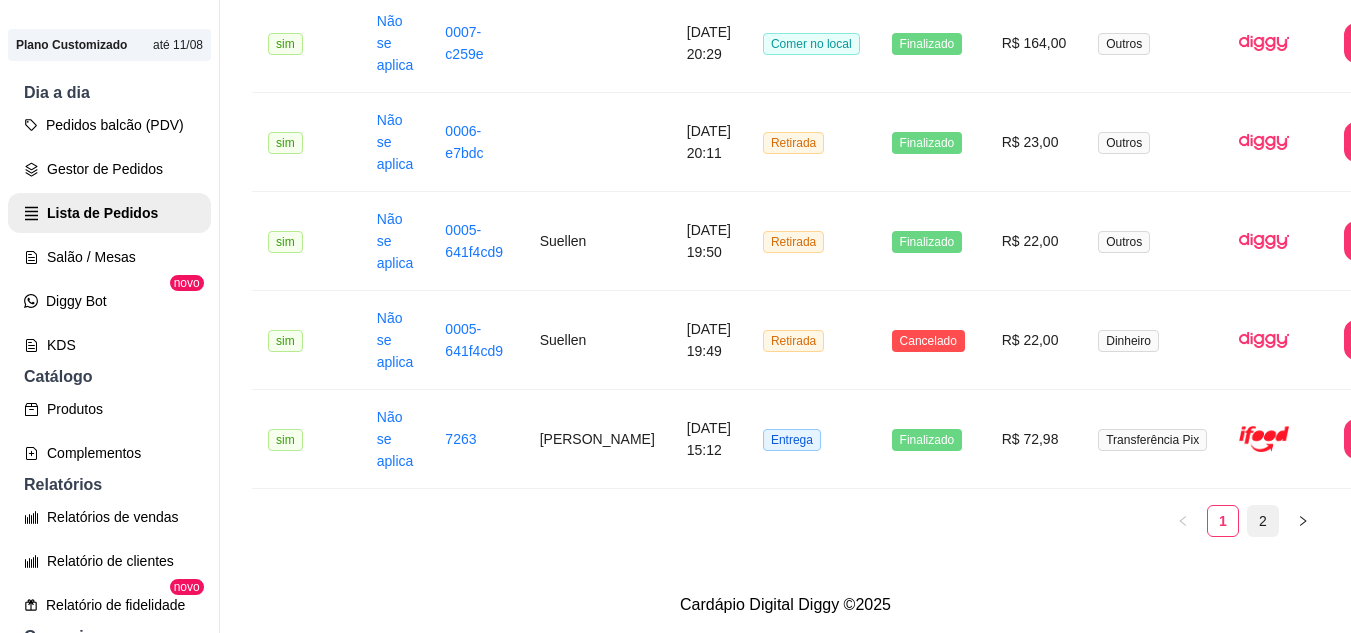 click on "2" at bounding box center (1263, 521) 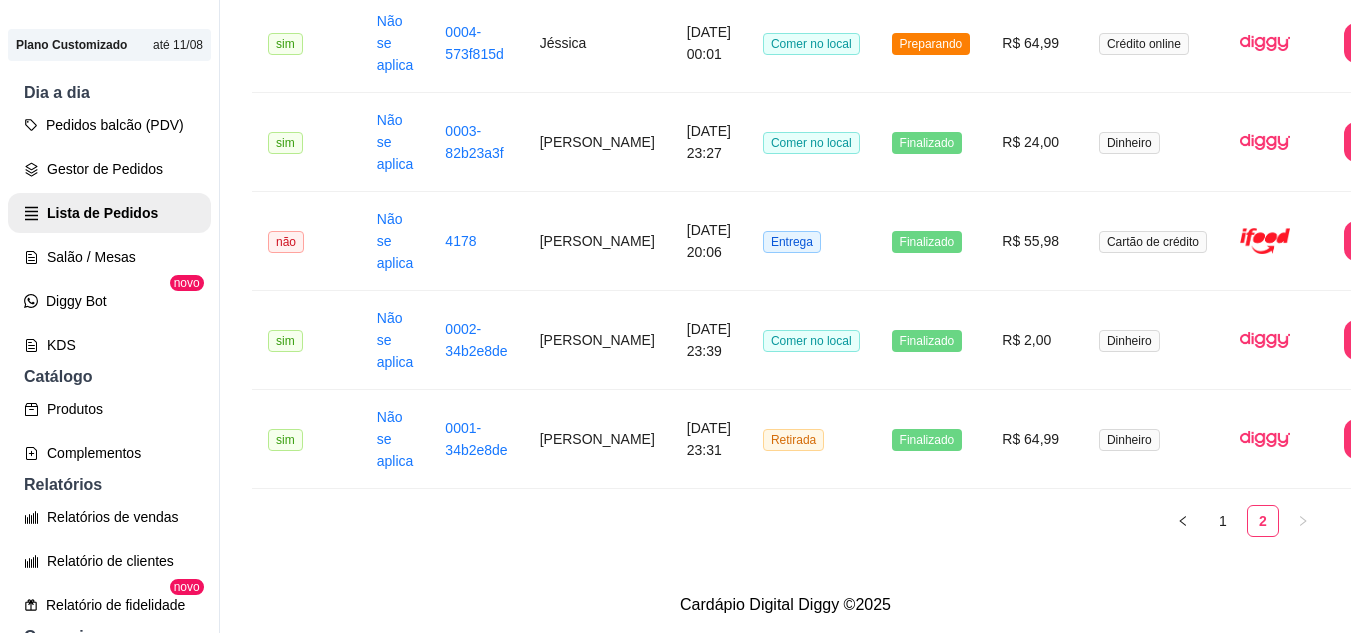scroll, scrollTop: 971, scrollLeft: 0, axis: vertical 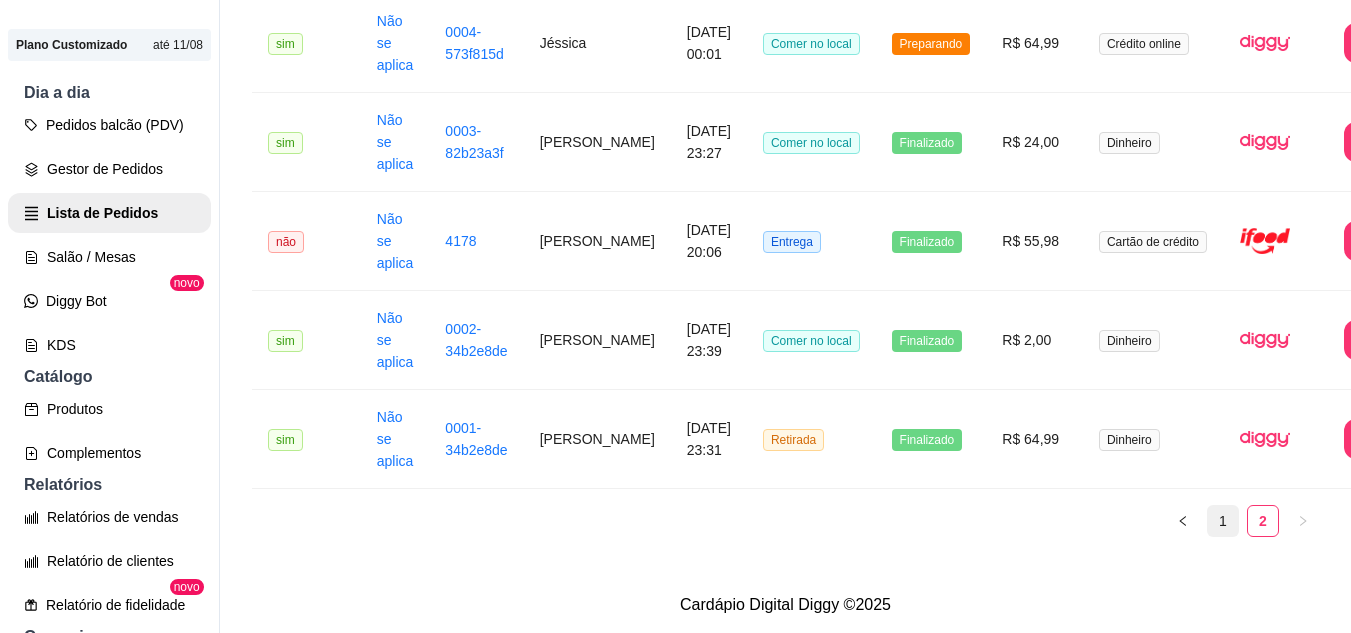 click on "1" at bounding box center (1223, 521) 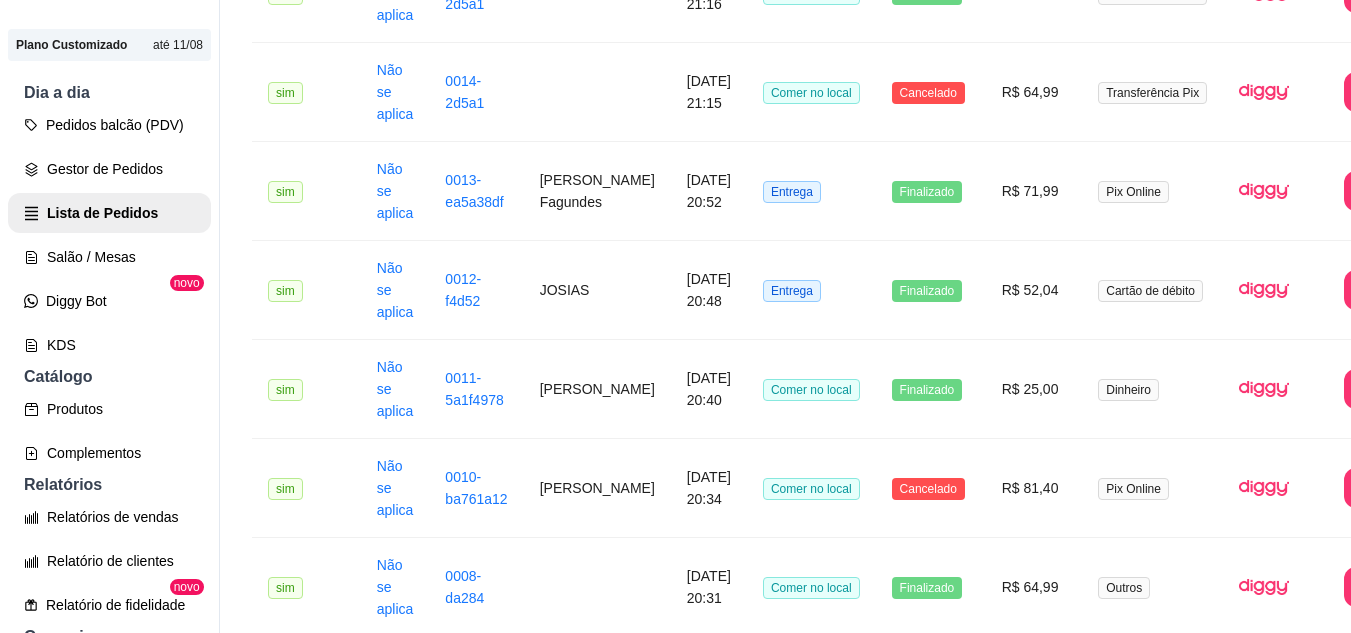 scroll, scrollTop: 1881, scrollLeft: 0, axis: vertical 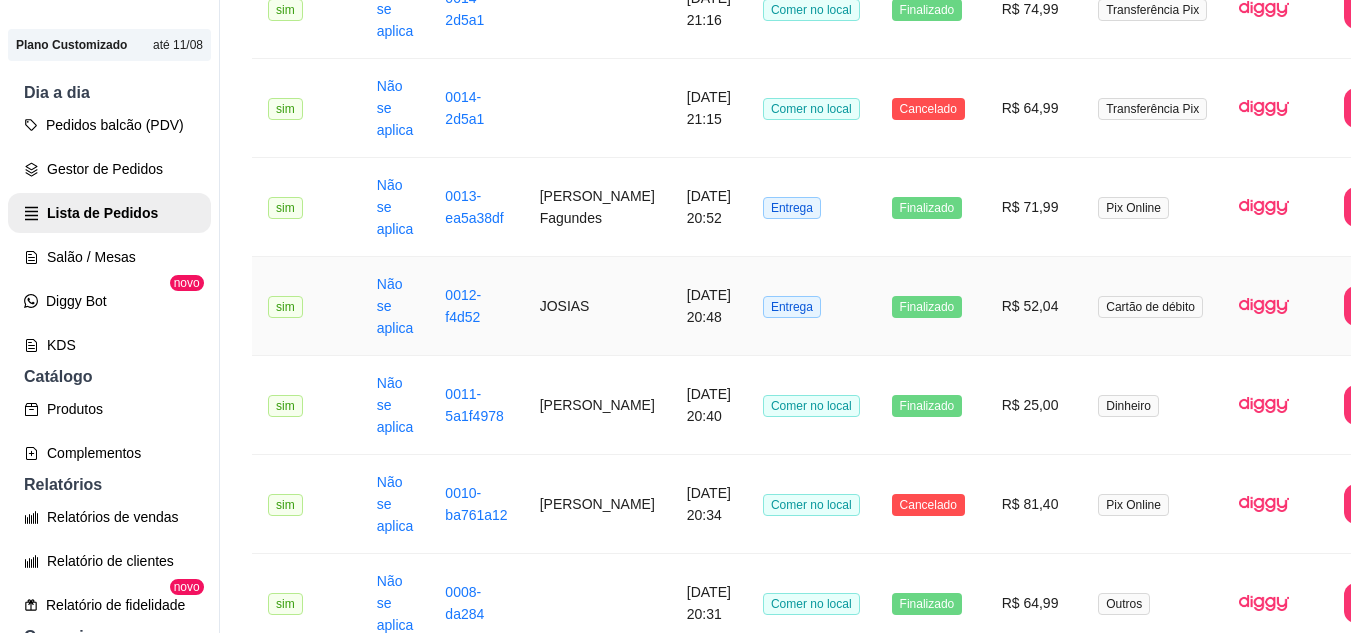 click on "R$ 52,04" at bounding box center (1034, 306) 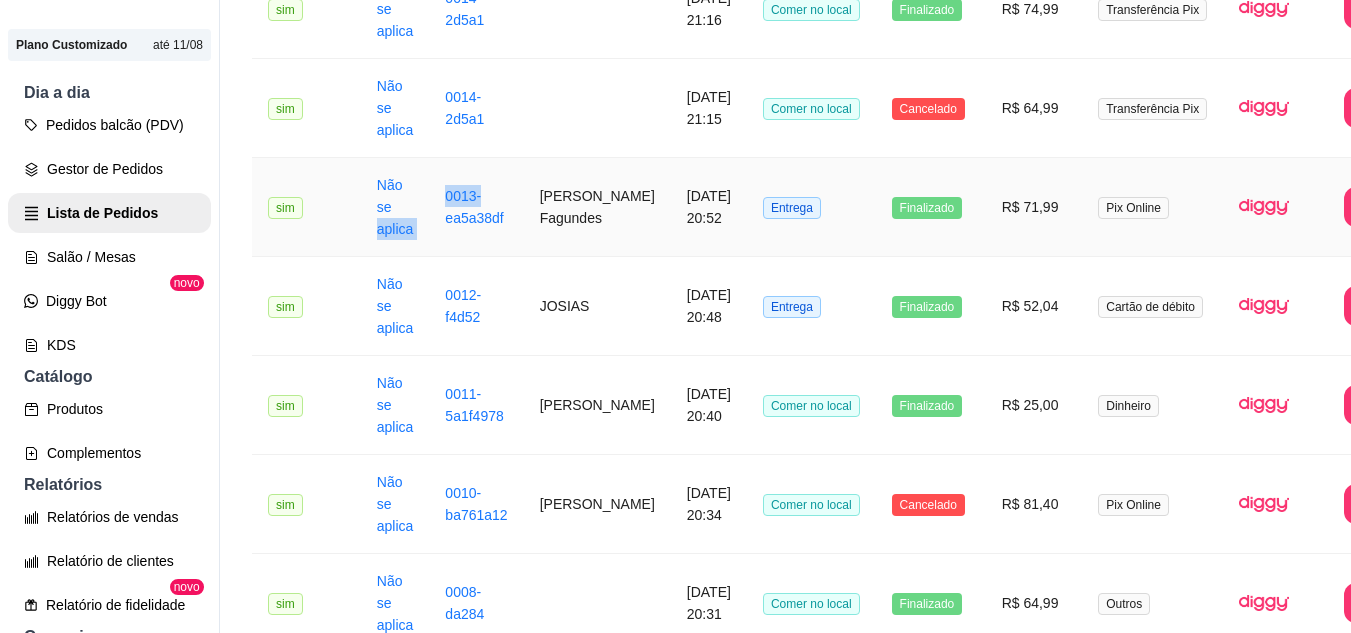 drag, startPoint x: 408, startPoint y: 196, endPoint x: 496, endPoint y: 191, distance: 88.14193 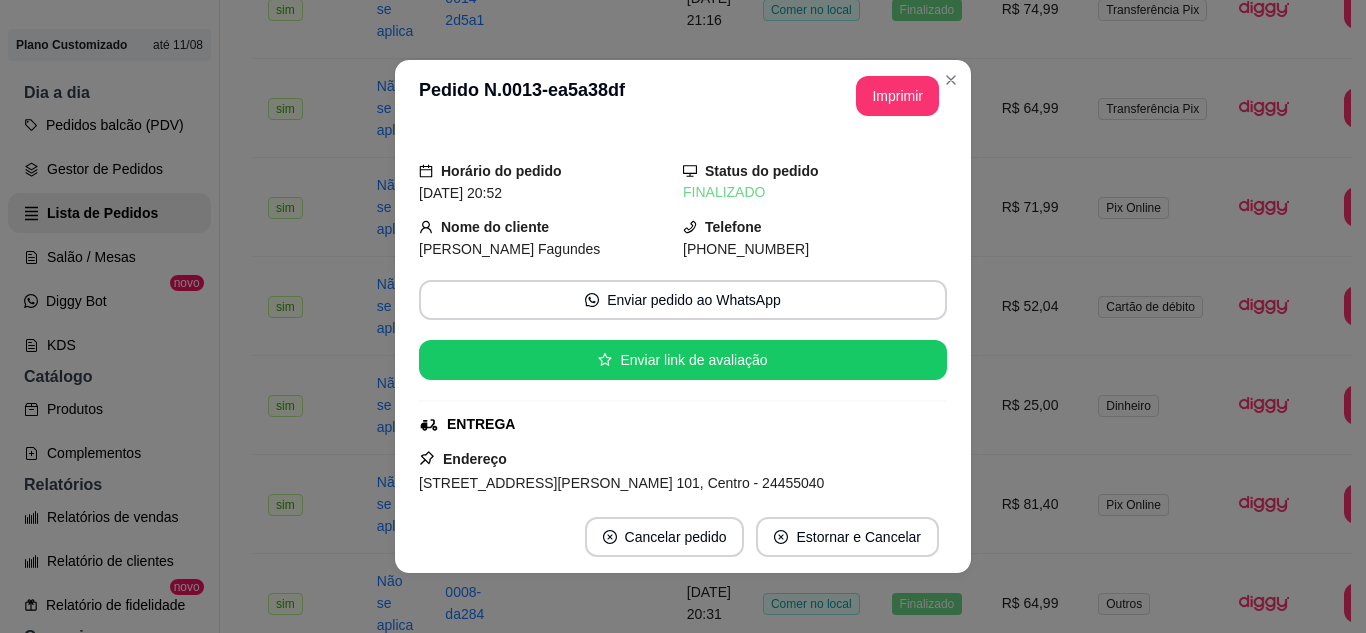 click on "Horário do pedido 19/07/2025 20:52 Status do pedido FINALIZADO Nome do cliente Jose Wellington Fagundes Telefone (21) 9 9522-1167 Enviar pedido ao WhatsApp Enviar link de avaliação ENTREGA Endereço  Rua Joao Ferreira Leão, n. 101, Centro - 24455040 Bairro Antonina (após o colégio Mannna Junior, segunda rua a direita - rua sem saída) Taxa de entrega  R$ 7,00 Copiar Endereço Vincular motoboy Pagamento Pix online   R$ 71,99   - pagamento   aprovado Resumo do pedido 1 x     Completão Elite   pra 2  sucesso de vendas R$ 64,99 Subtotal R$ 64,99 Total R$ 71,99" at bounding box center (683, 316) 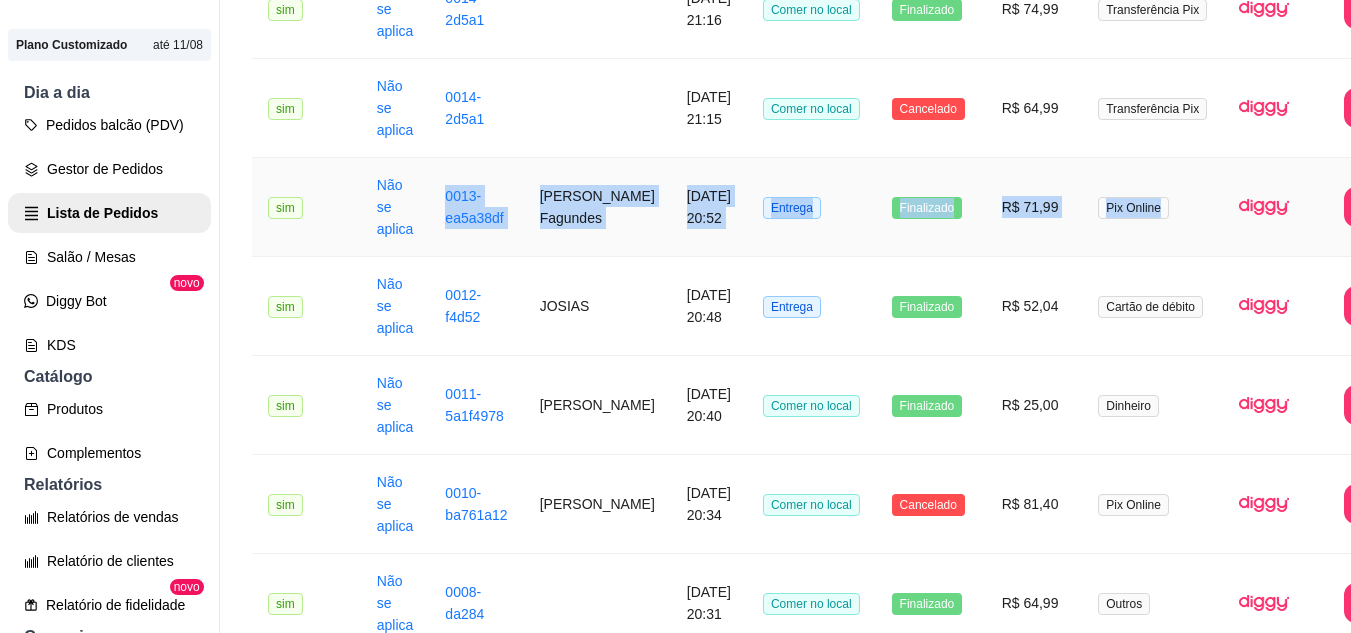 drag, startPoint x: 433, startPoint y: 194, endPoint x: 1143, endPoint y: 200, distance: 710.0253 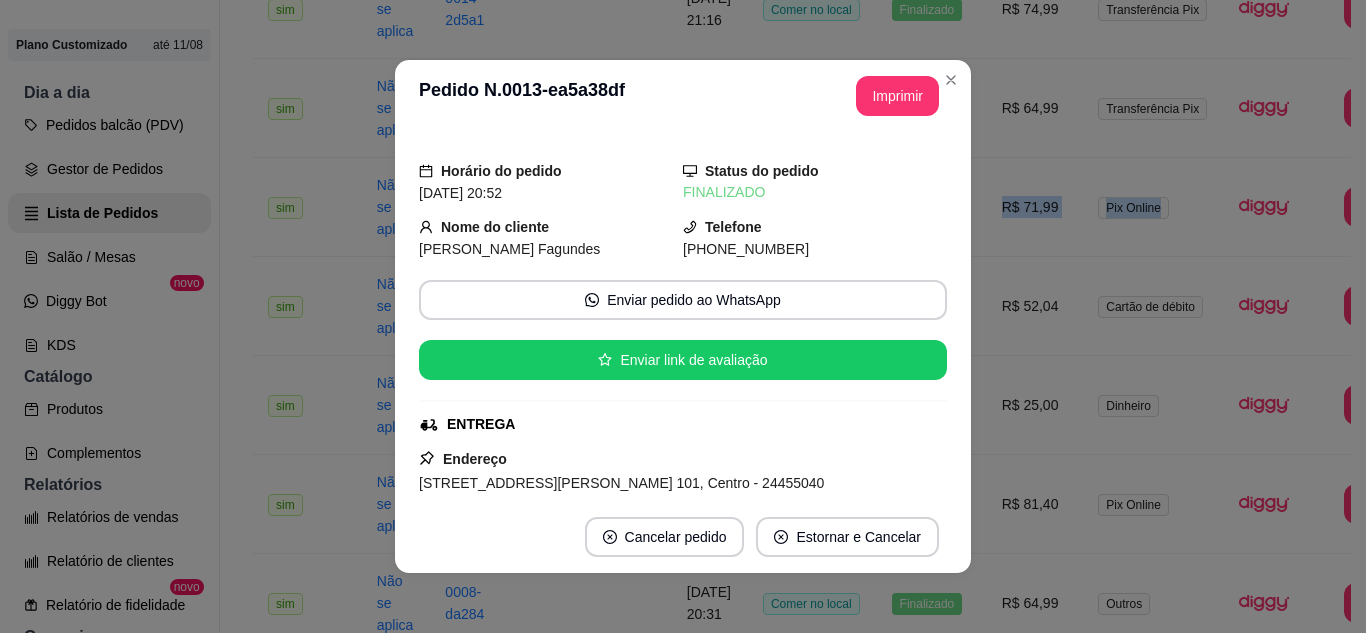 copy on "0013-ea5a38df Jose Wellington Fagundes 19/07/2025 às 20:52 Entrega Finalizado R$ 71,99 Pix Online" 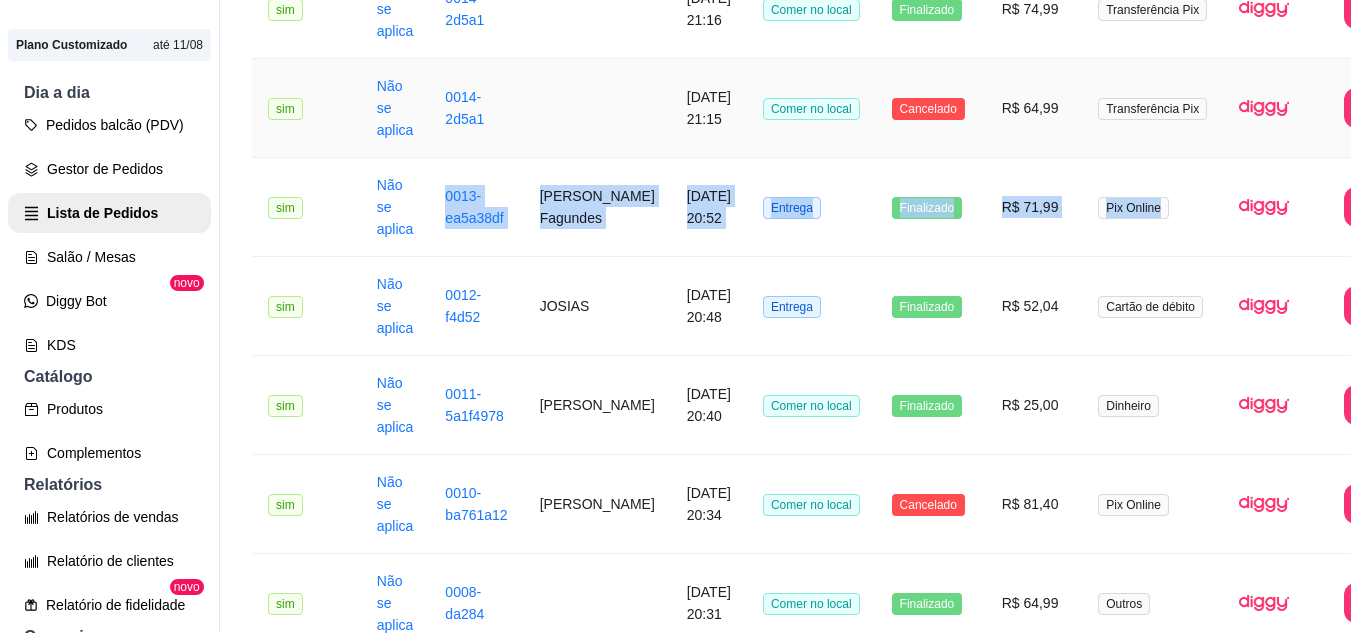 copy on "0013-ea5a38df Jose Wellington Fagundes 19/07/2025 às 20:52 Entrega Finalizado R$ 71,99 Pix Online" 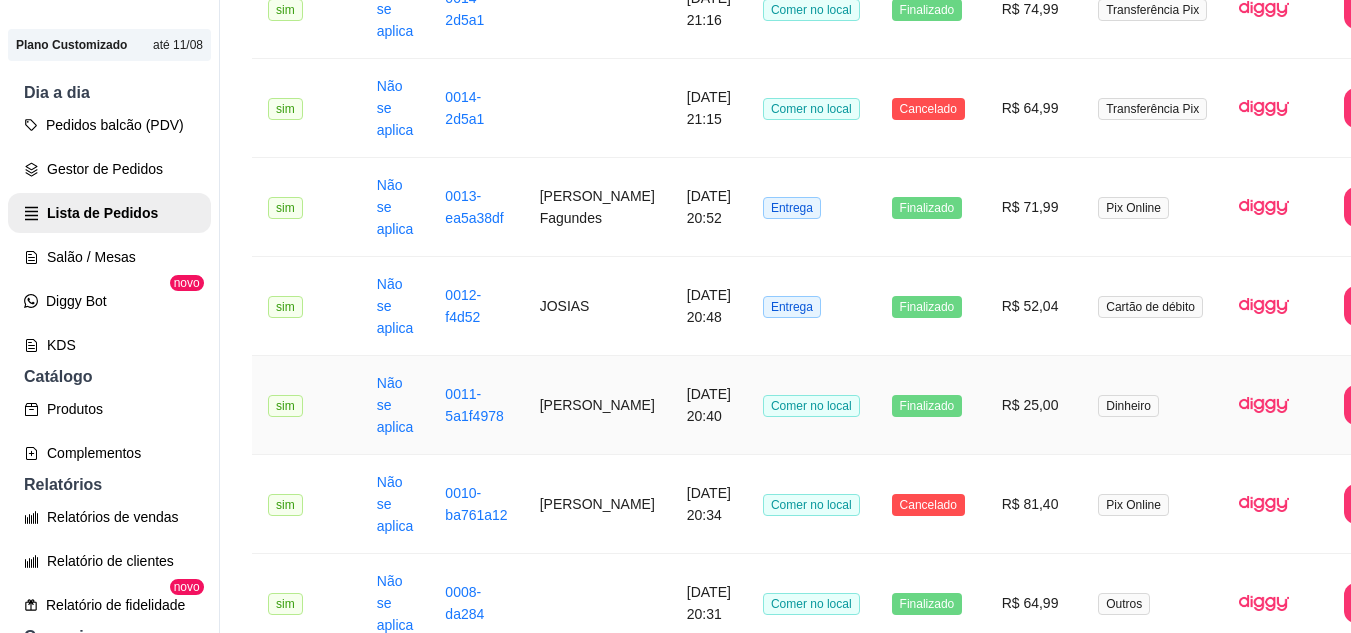 click on "[PERSON_NAME]" at bounding box center (597, 405) 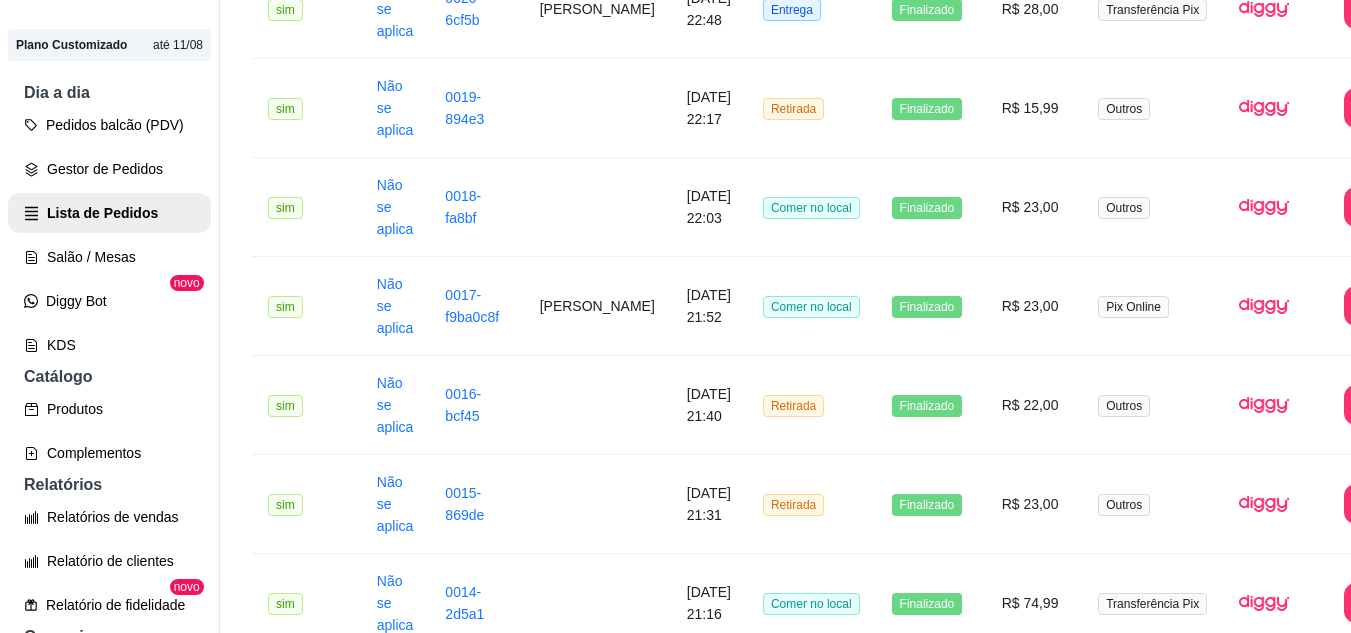 scroll, scrollTop: 1282, scrollLeft: 0, axis: vertical 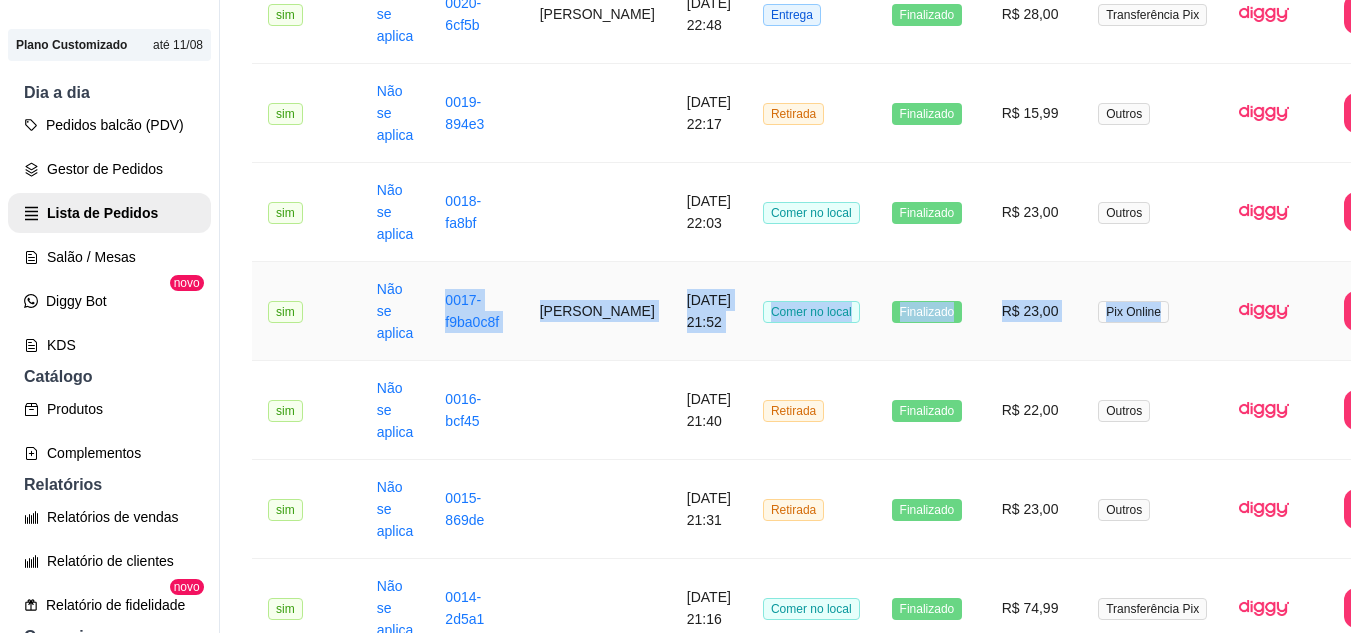 drag, startPoint x: 434, startPoint y: 295, endPoint x: 1144, endPoint y: 315, distance: 710.2816 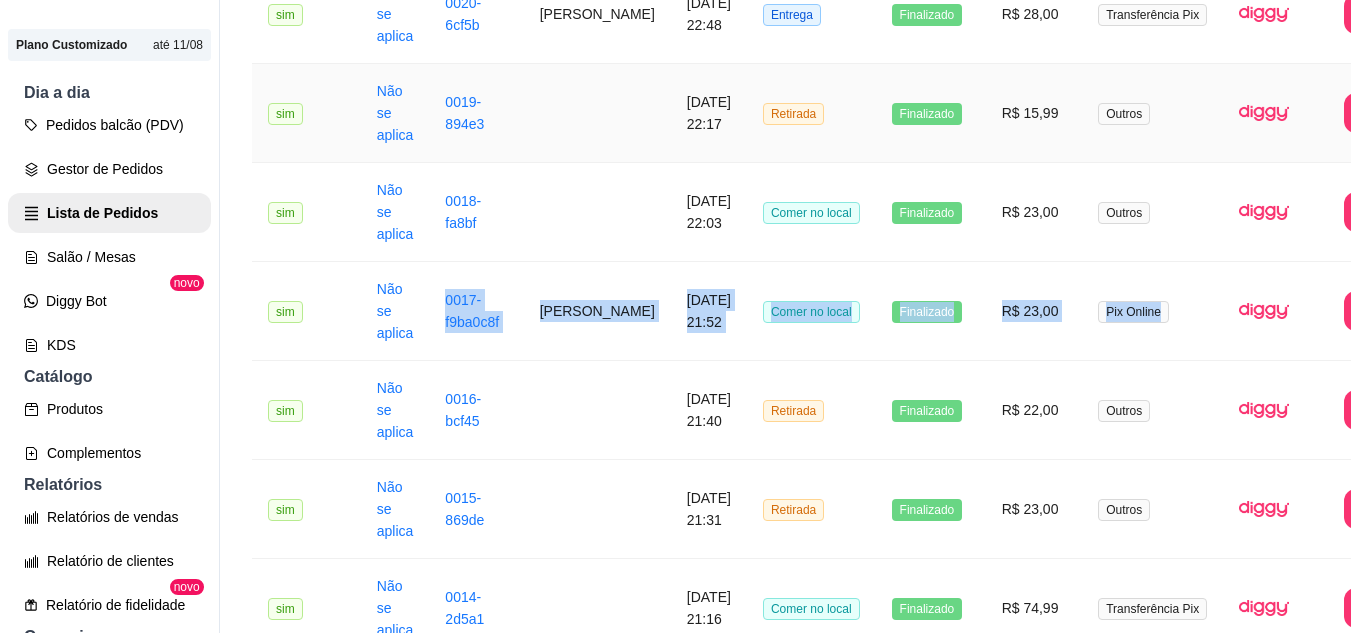 copy on "0017-f9ba0c8f Isaias abreu ferreira  19/07/2025 às 21:52 Comer no local Finalizado R$ 23,00 Pix Online" 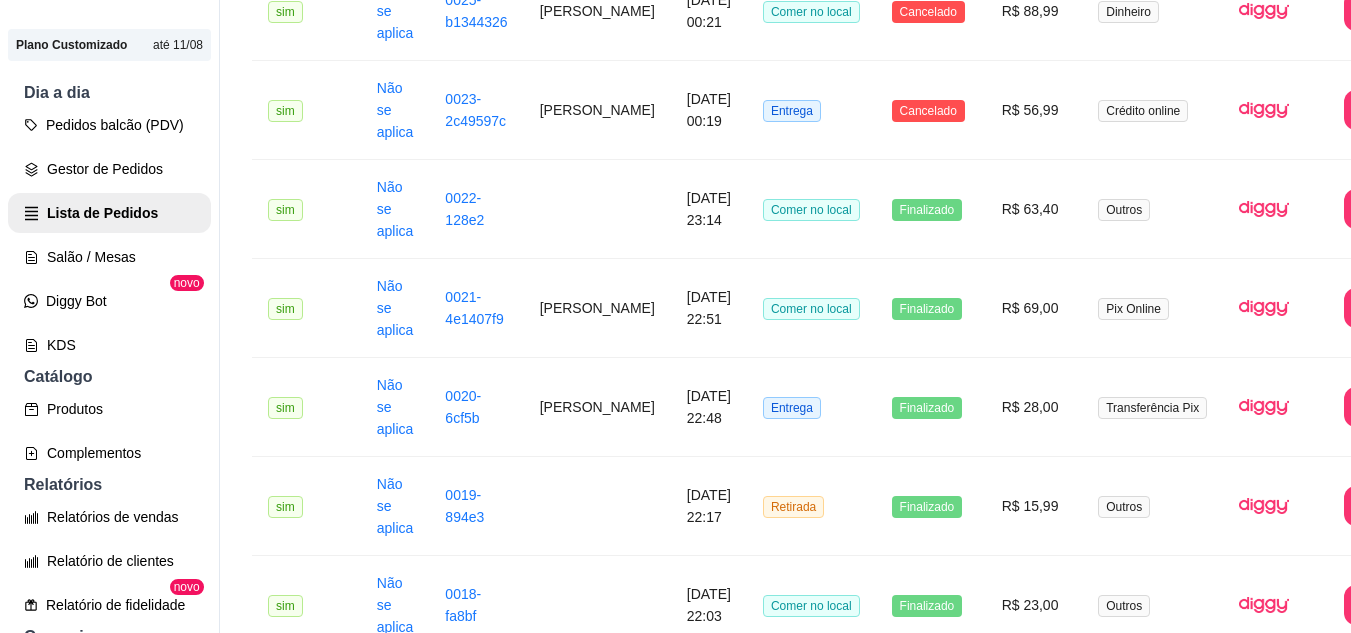 scroll, scrollTop: 878, scrollLeft: 0, axis: vertical 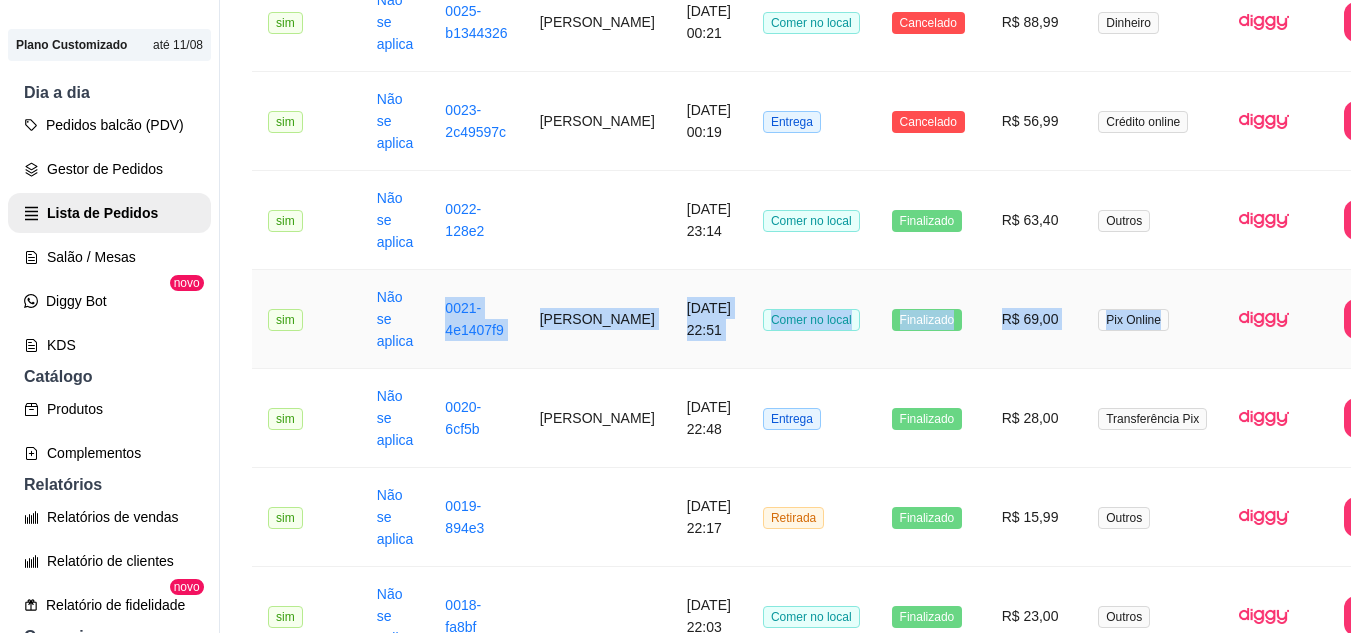 drag, startPoint x: 436, startPoint y: 307, endPoint x: 1128, endPoint y: 313, distance: 692.026 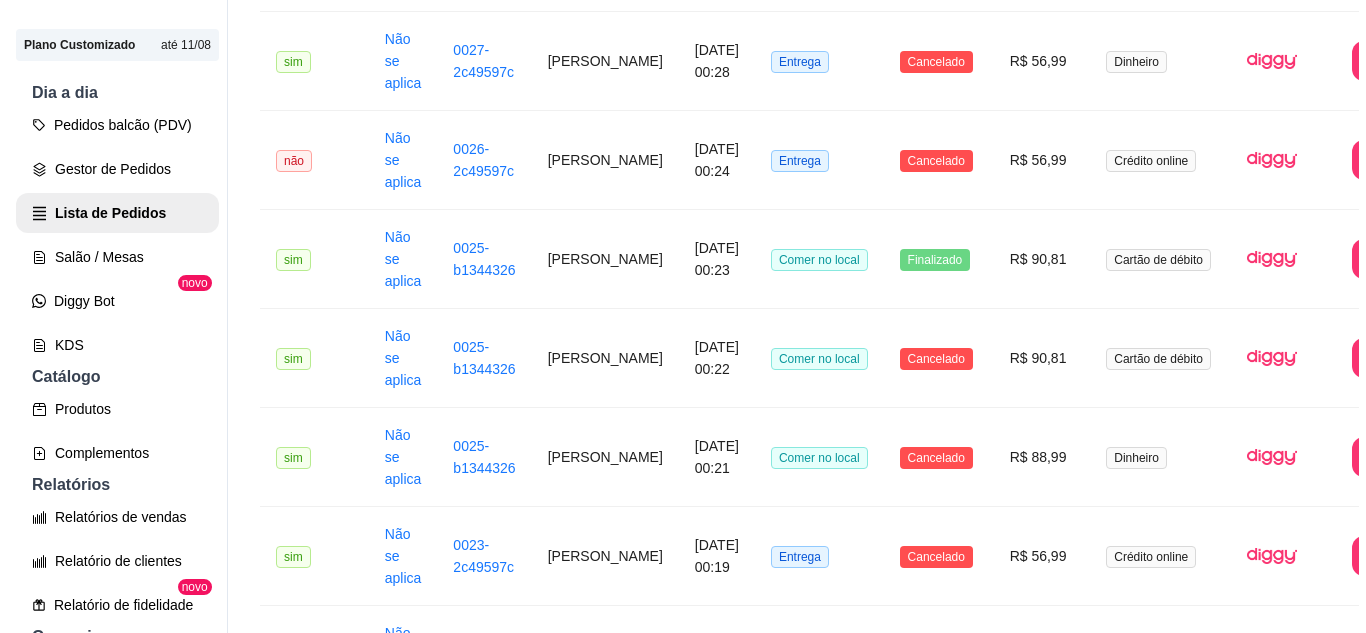 scroll, scrollTop: 426, scrollLeft: 0, axis: vertical 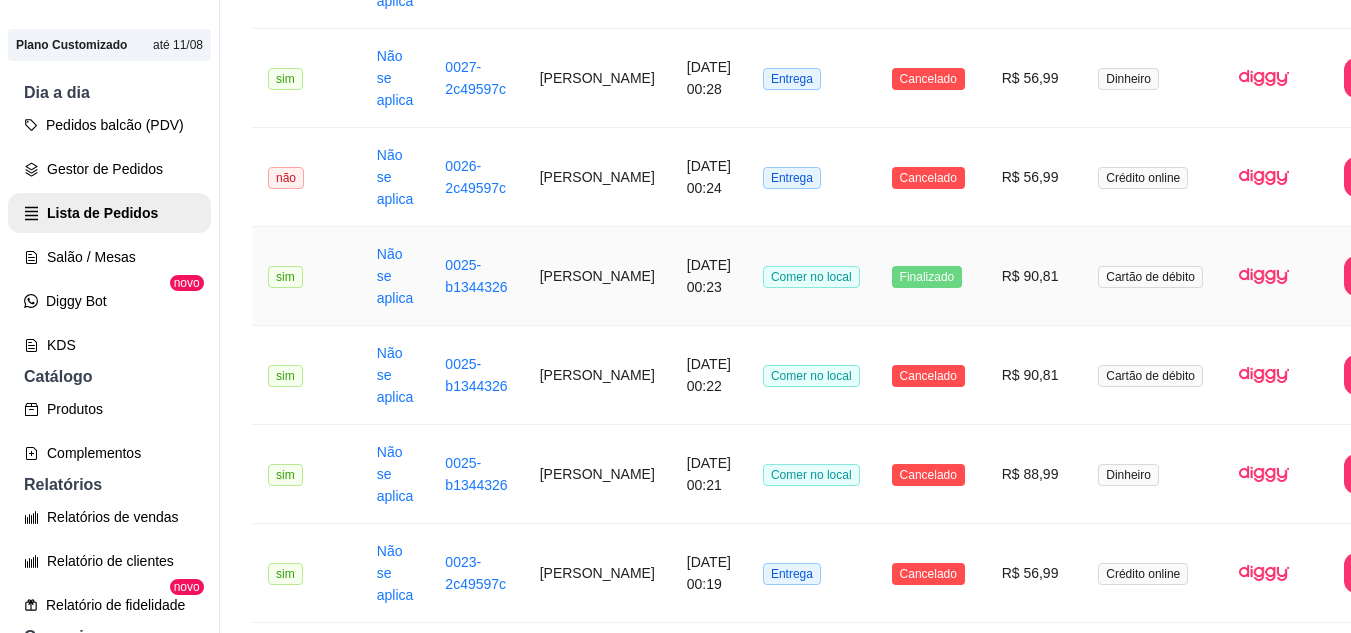 click on "R$ 90,81" at bounding box center (1034, 276) 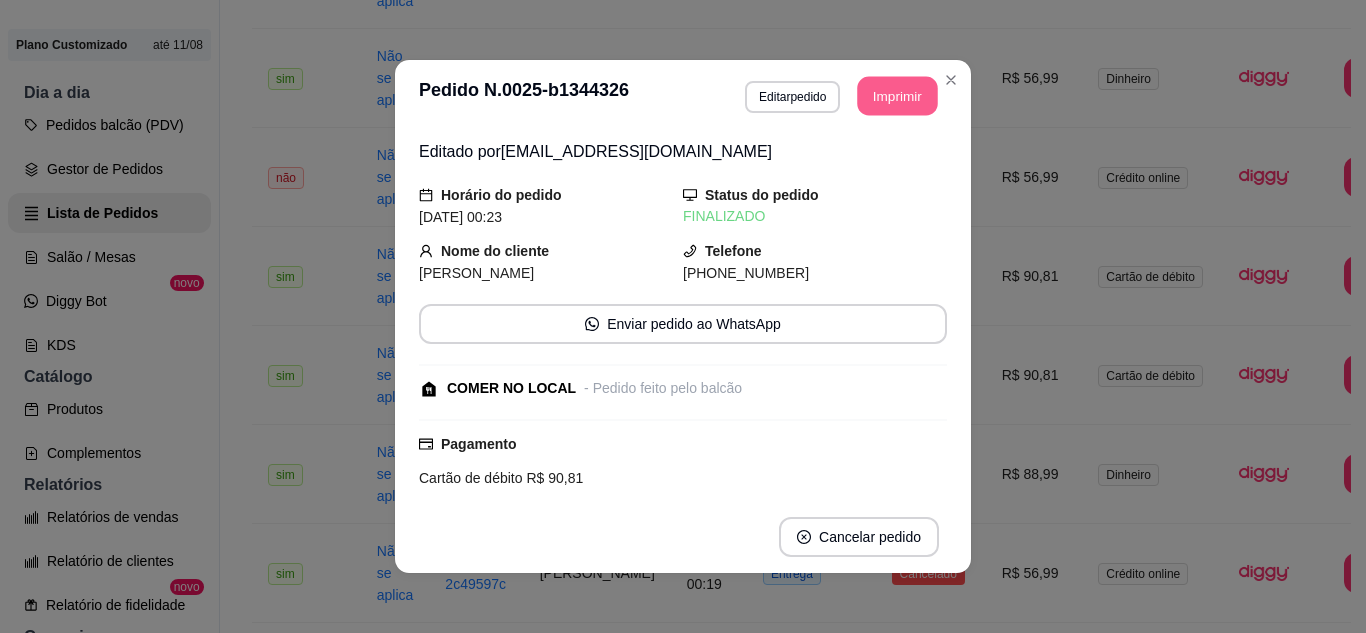 click on "Imprimir" at bounding box center [898, 96] 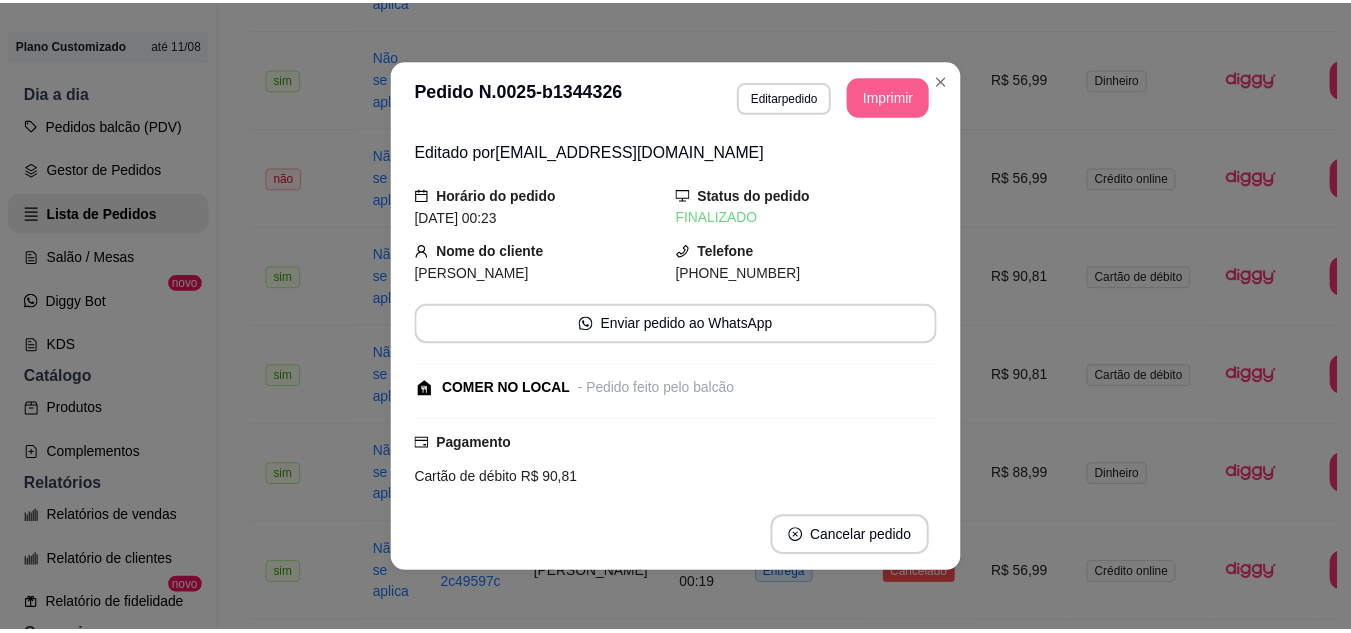 scroll, scrollTop: 0, scrollLeft: 0, axis: both 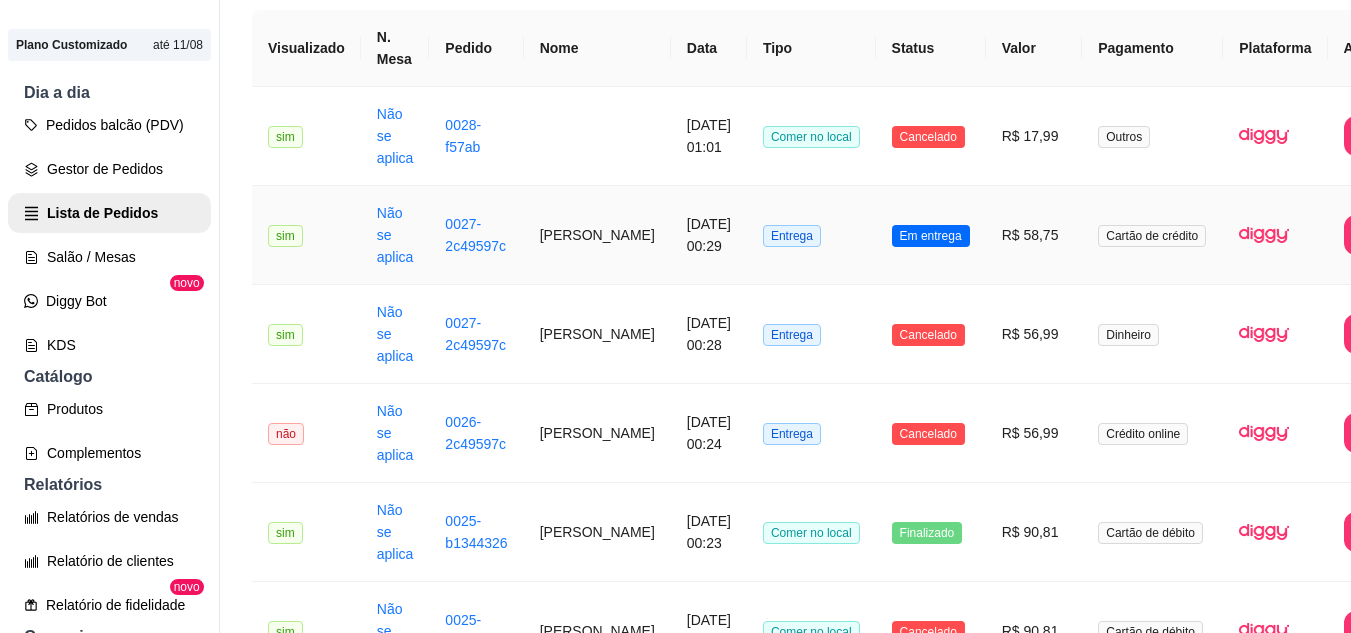 click on "R$ 58,75" at bounding box center [1034, 235] 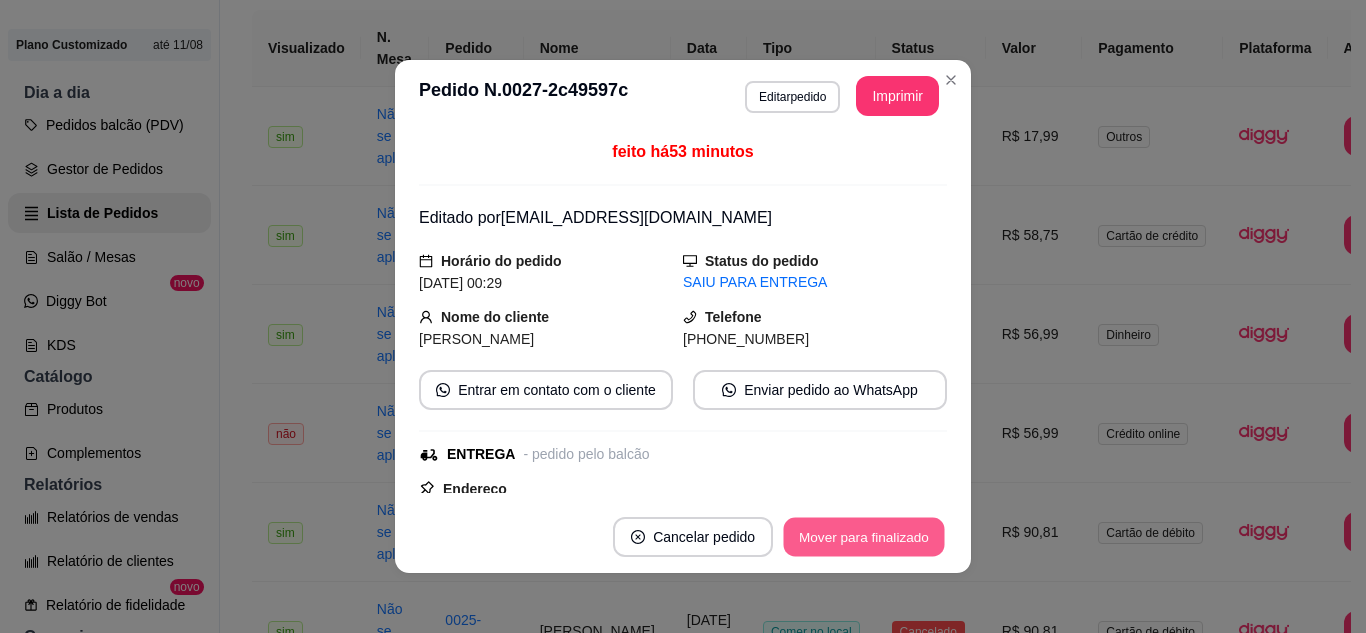 click on "Mover para finalizado" at bounding box center (864, 537) 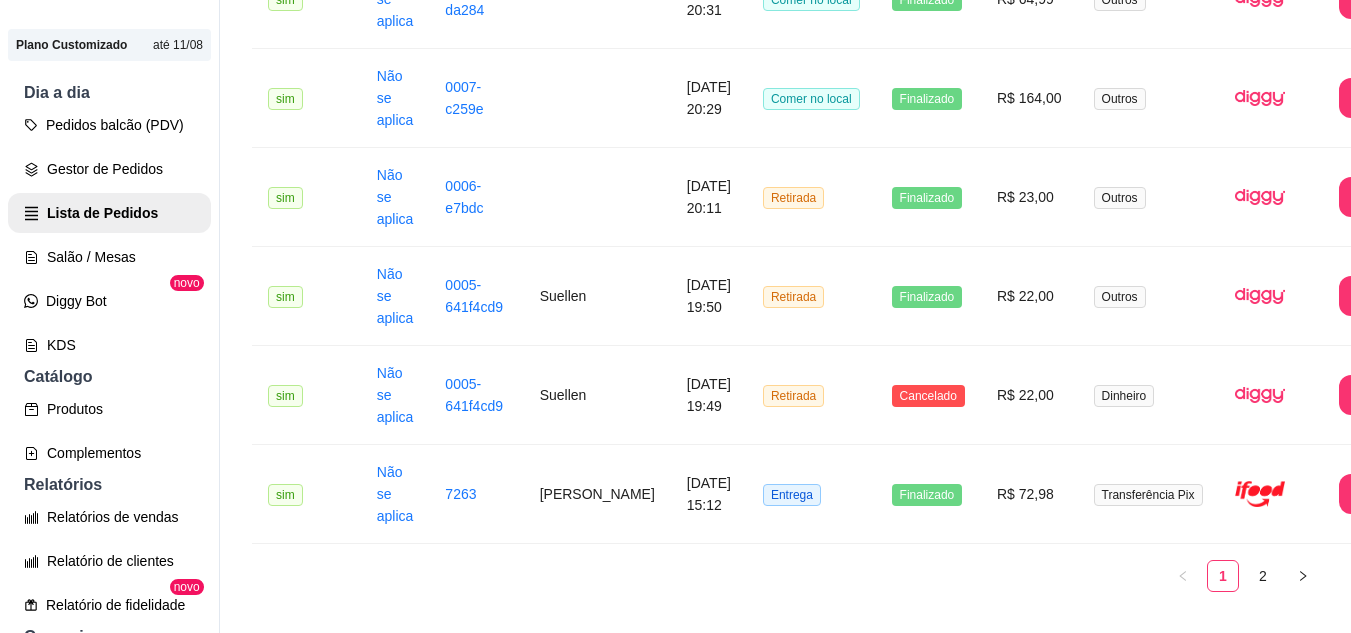 scroll, scrollTop: 2555, scrollLeft: 0, axis: vertical 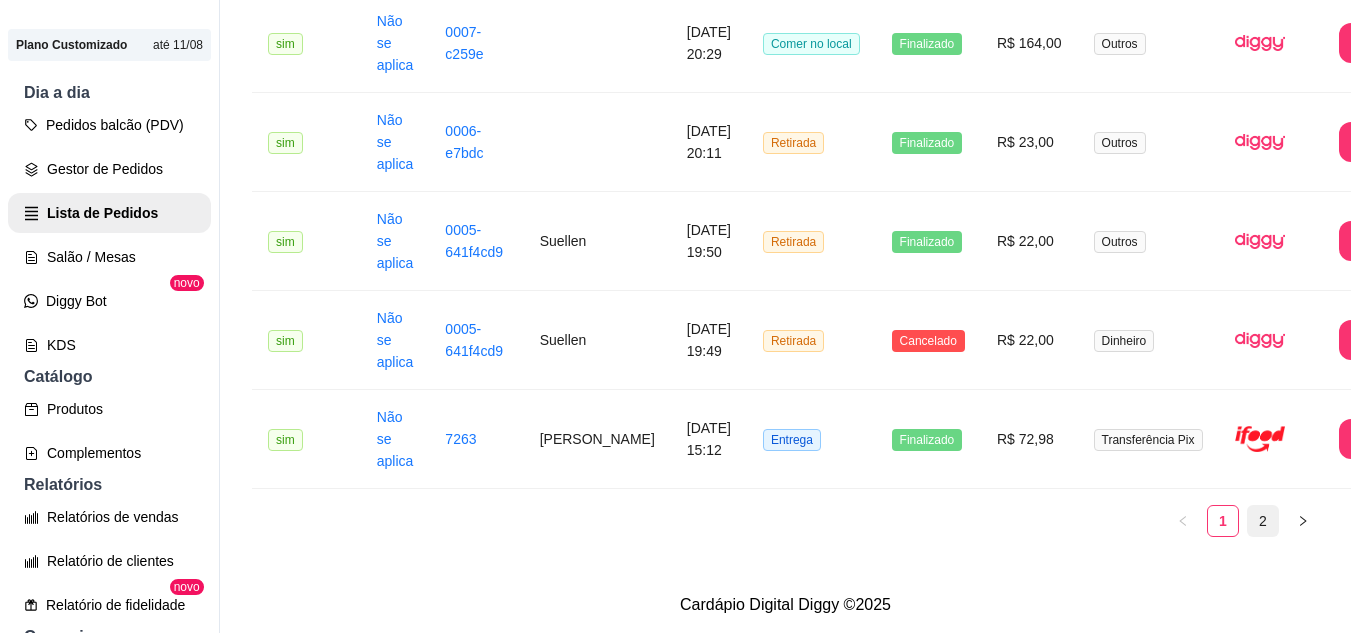 click on "2" at bounding box center (1263, 521) 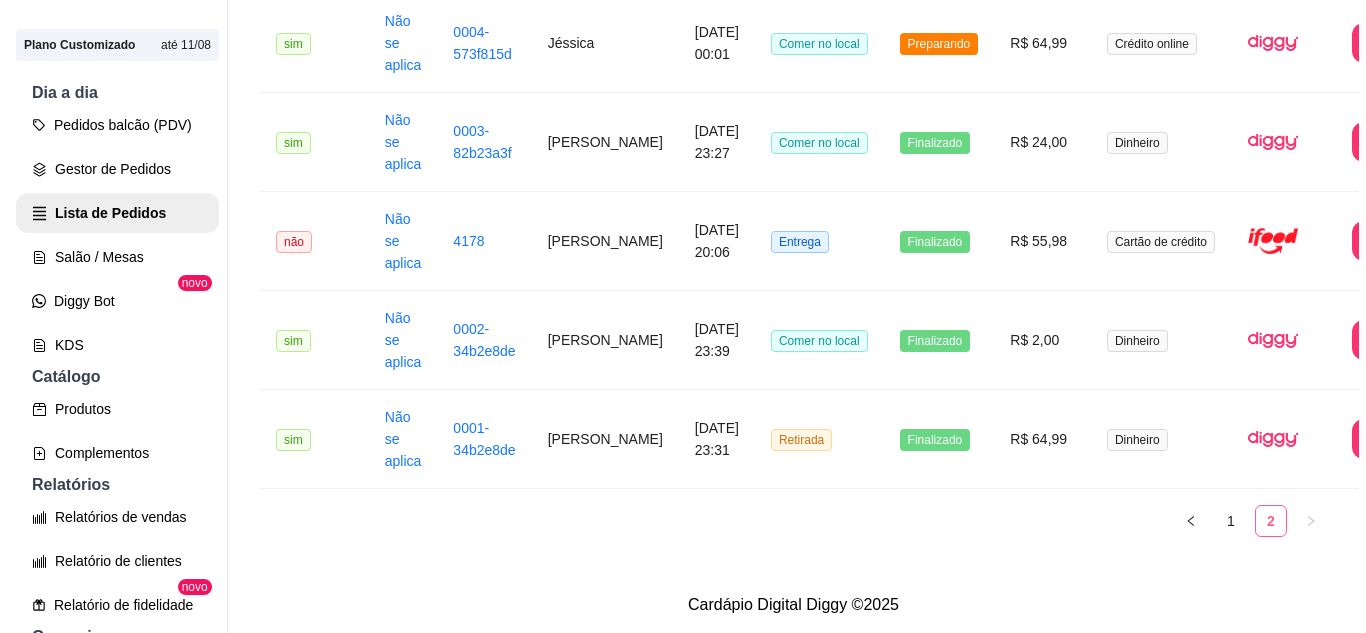 scroll, scrollTop: 971, scrollLeft: 0, axis: vertical 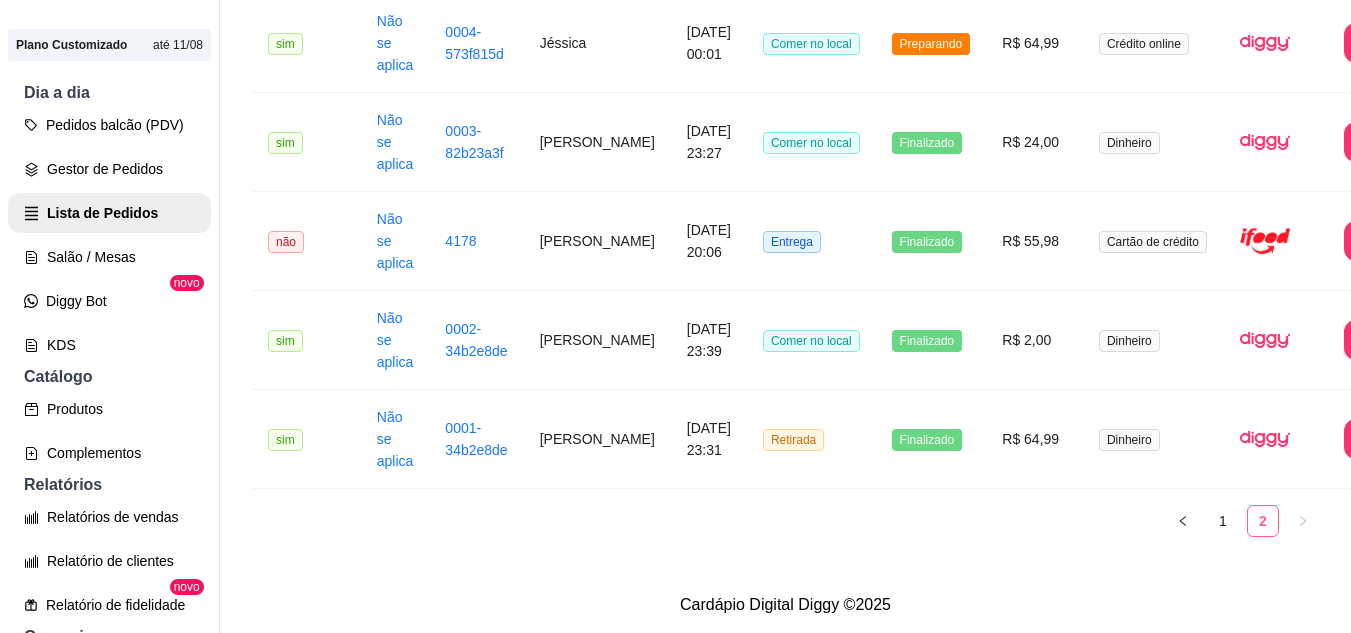 click on "2" at bounding box center (1263, 521) 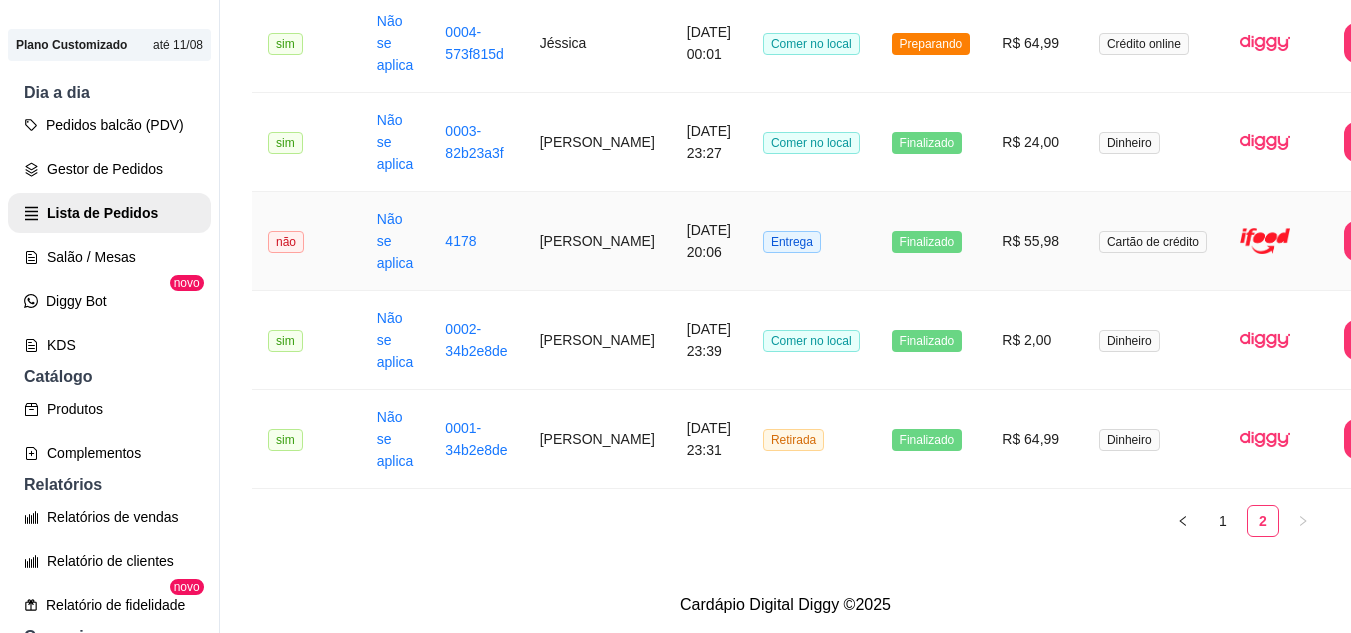click on "R$ 55,98" at bounding box center (1034, 241) 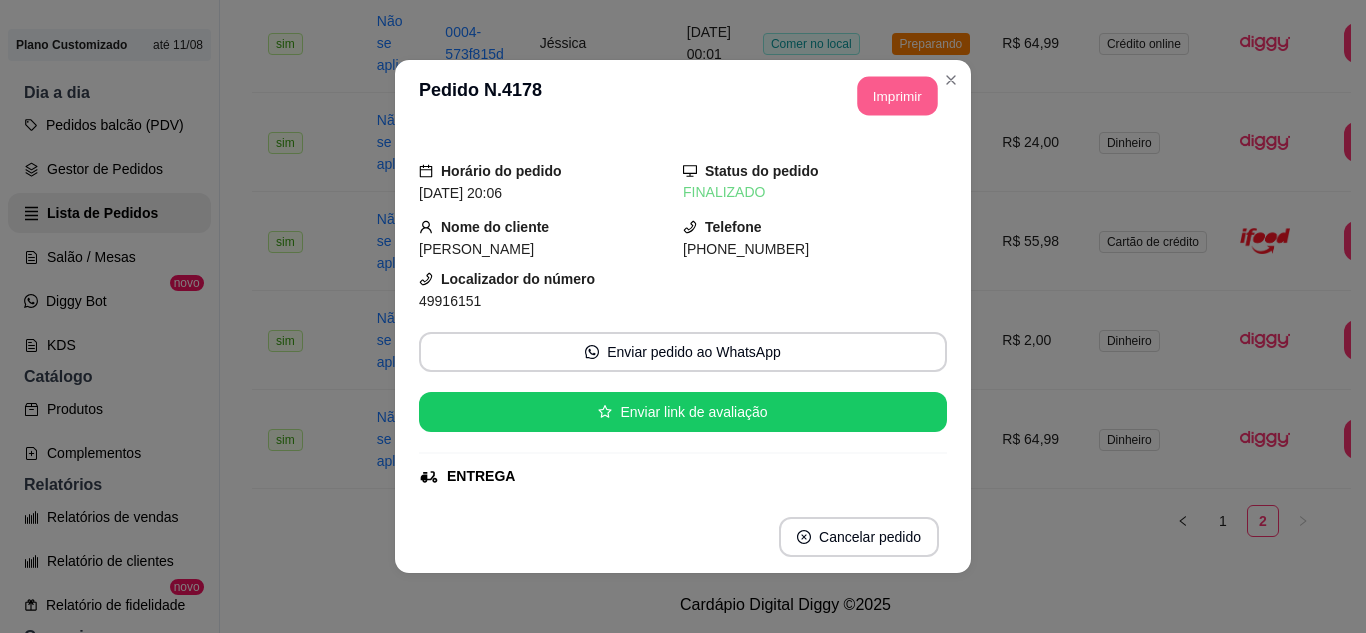 click on "Imprimir" at bounding box center (898, 96) 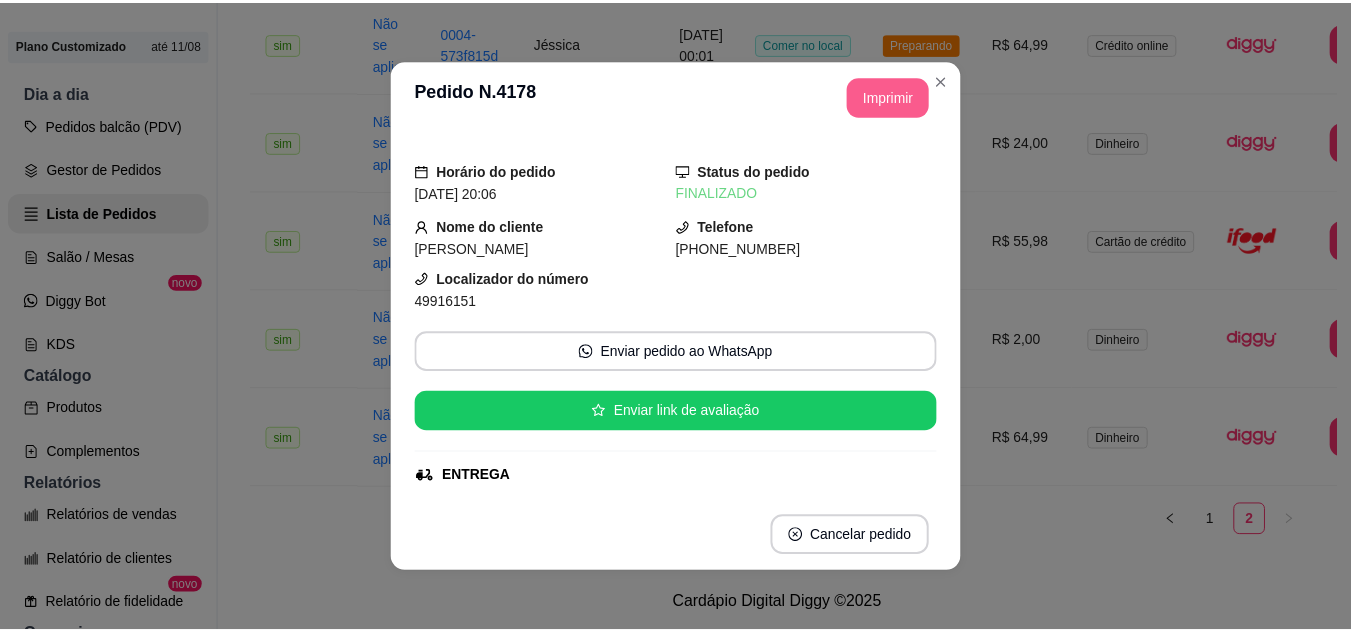 scroll, scrollTop: 0, scrollLeft: 0, axis: both 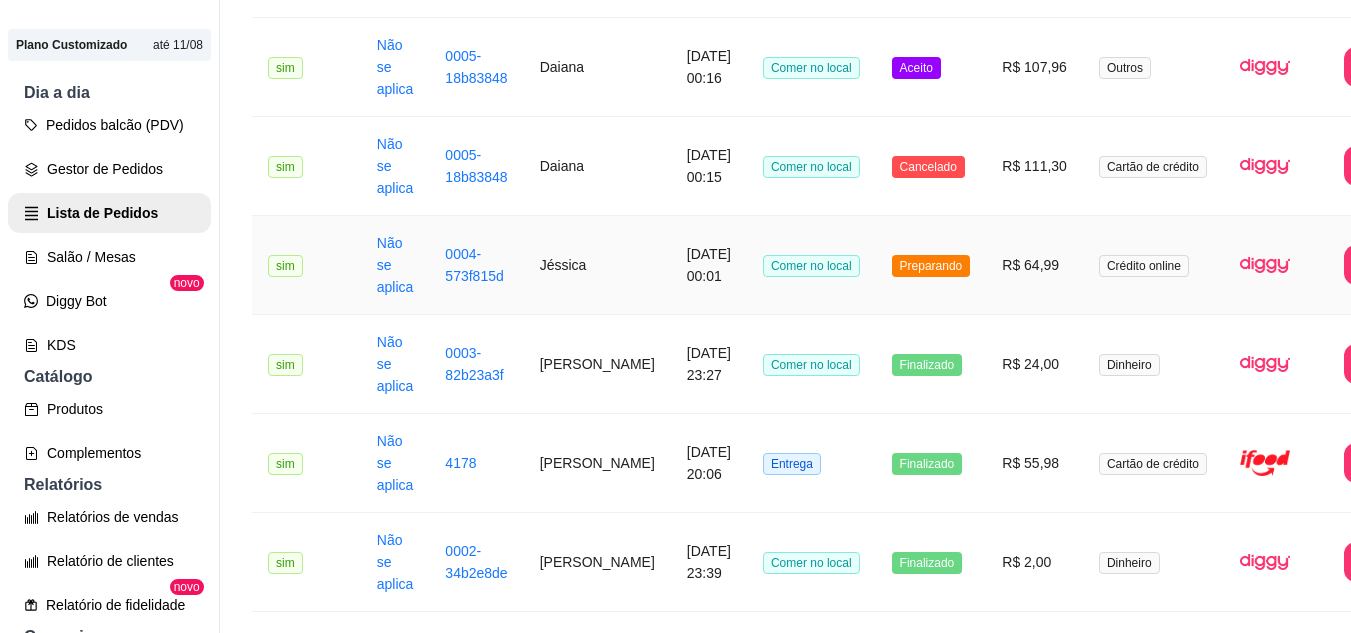 click on "R$ 64,99" at bounding box center [1034, 265] 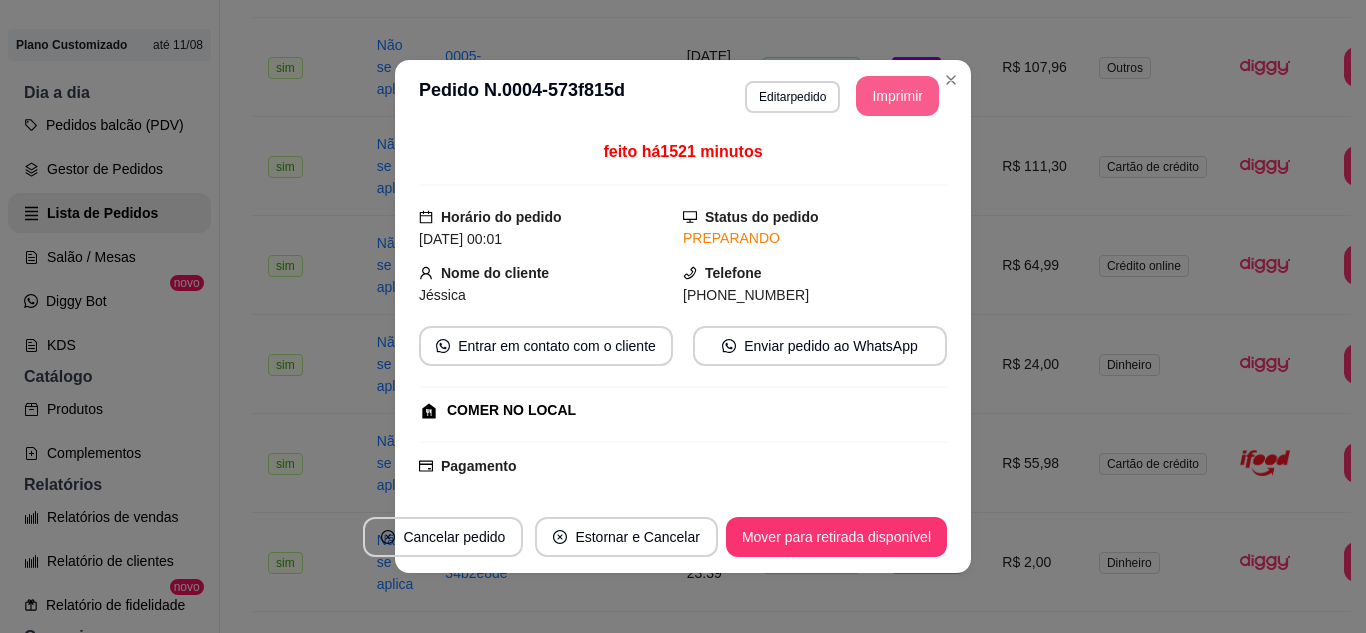 click on "Imprimir" at bounding box center [897, 96] 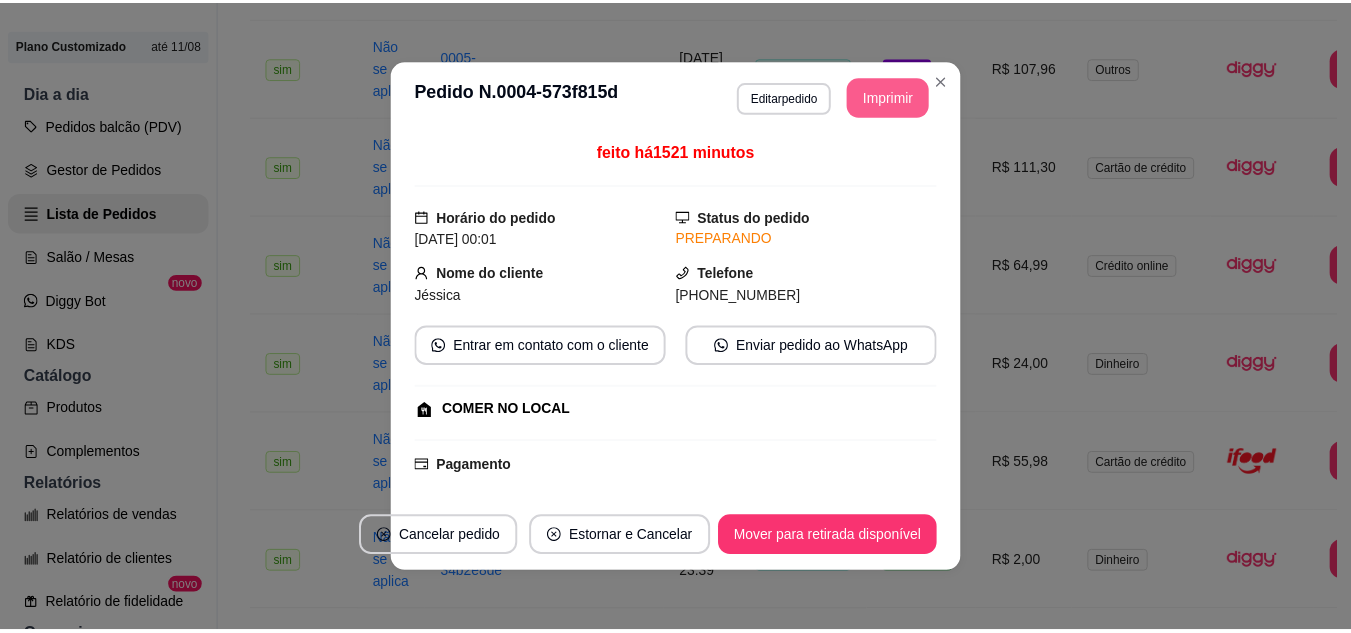 scroll, scrollTop: 0, scrollLeft: 0, axis: both 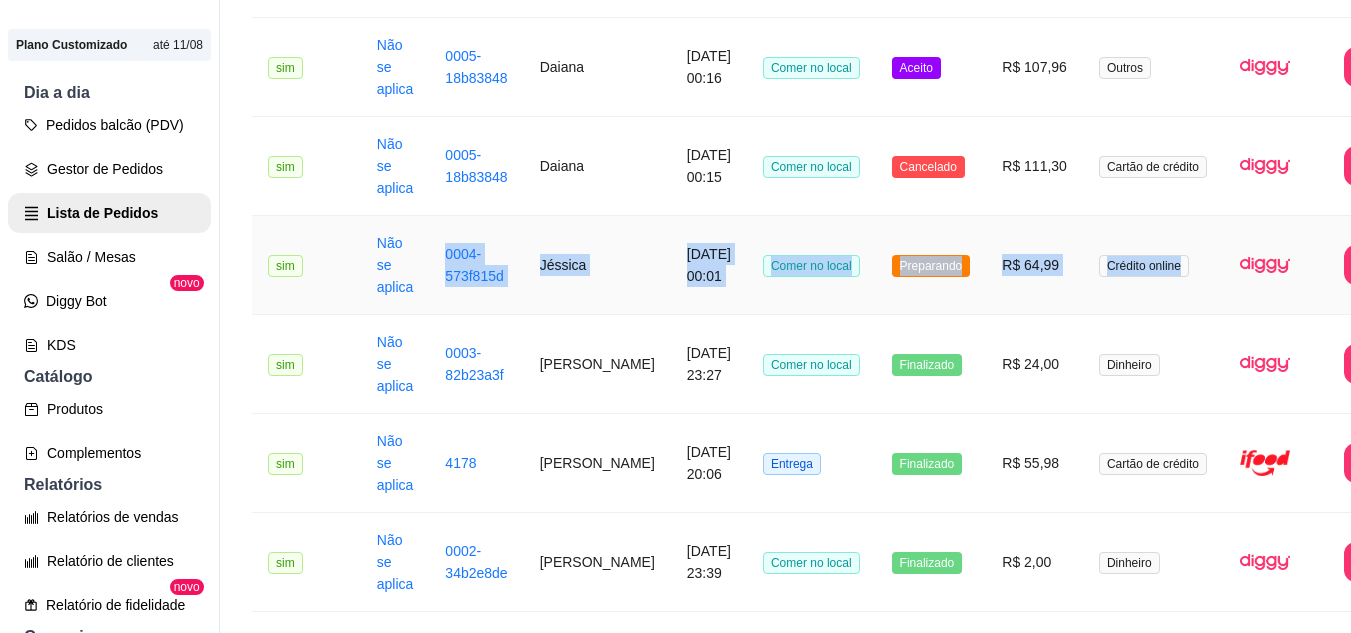 drag, startPoint x: 436, startPoint y: 249, endPoint x: 1147, endPoint y: 266, distance: 711.2032 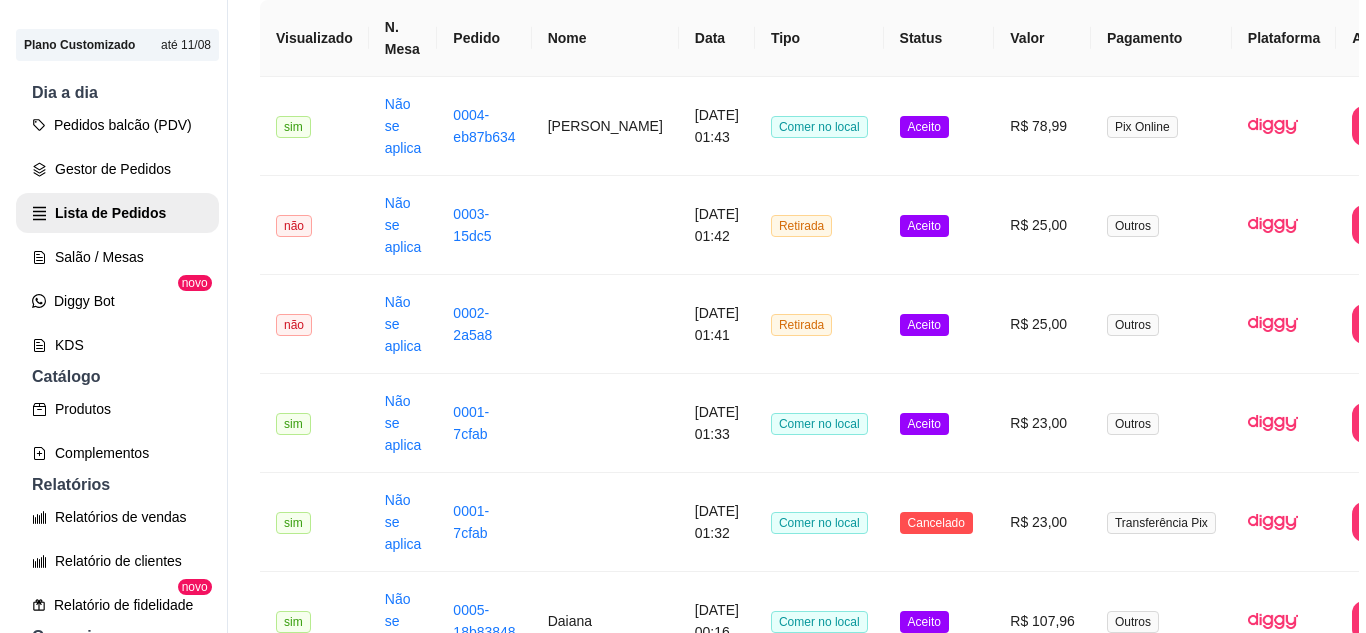 scroll, scrollTop: 123, scrollLeft: 0, axis: vertical 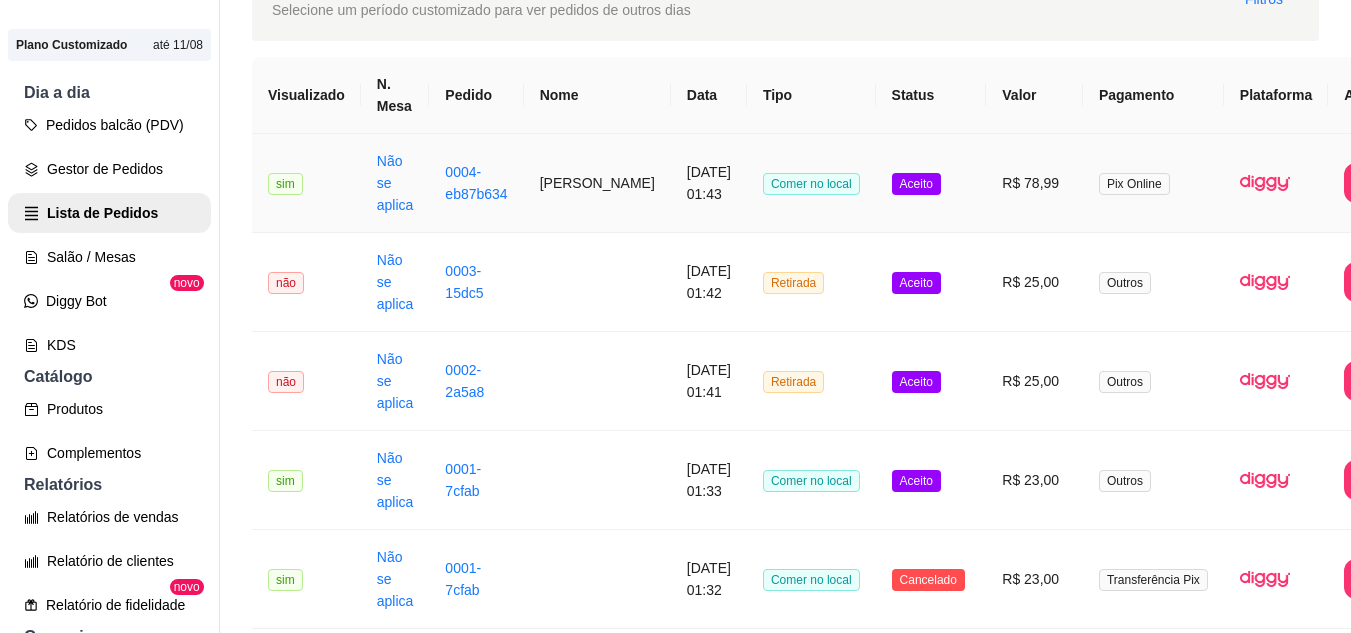 click on "R$ 78,99" at bounding box center [1034, 183] 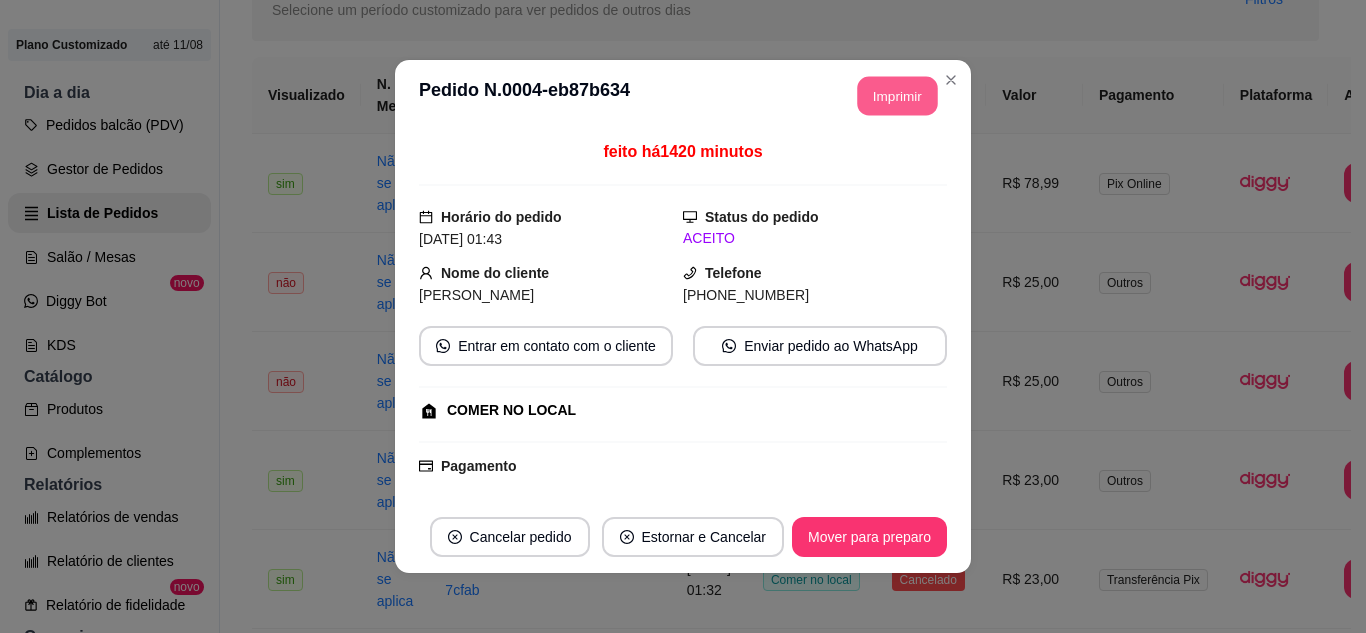 click on "Imprimir" at bounding box center (898, 96) 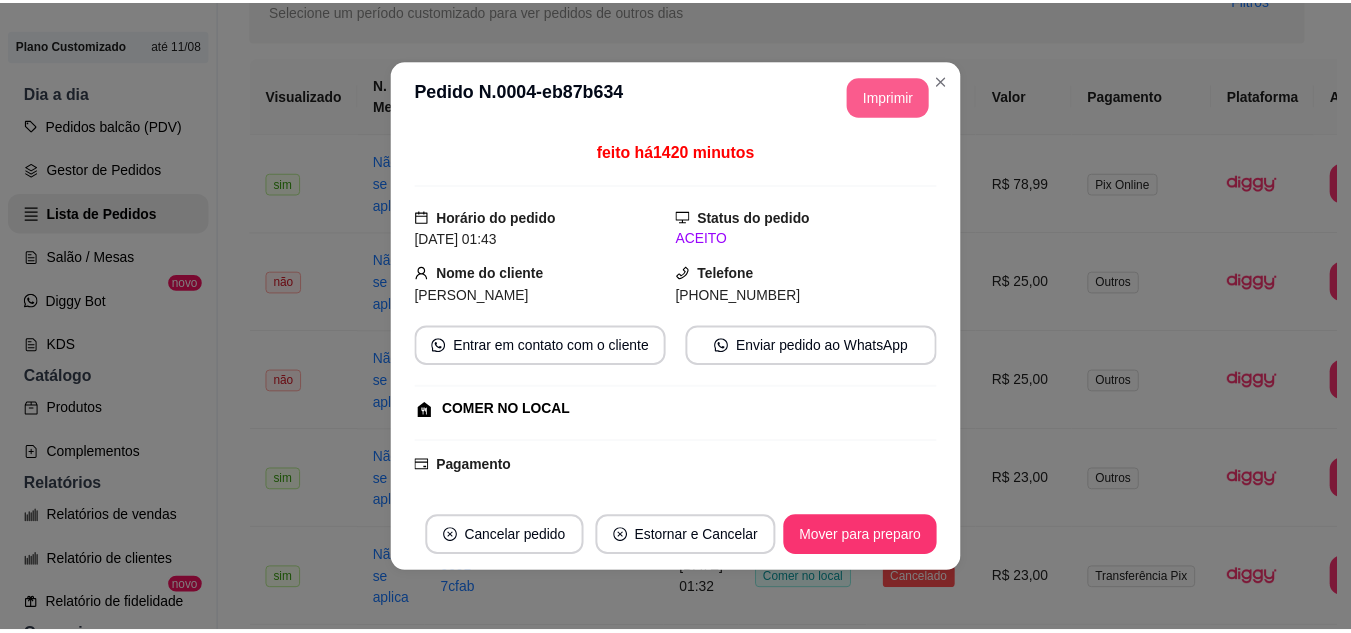scroll, scrollTop: 0, scrollLeft: 0, axis: both 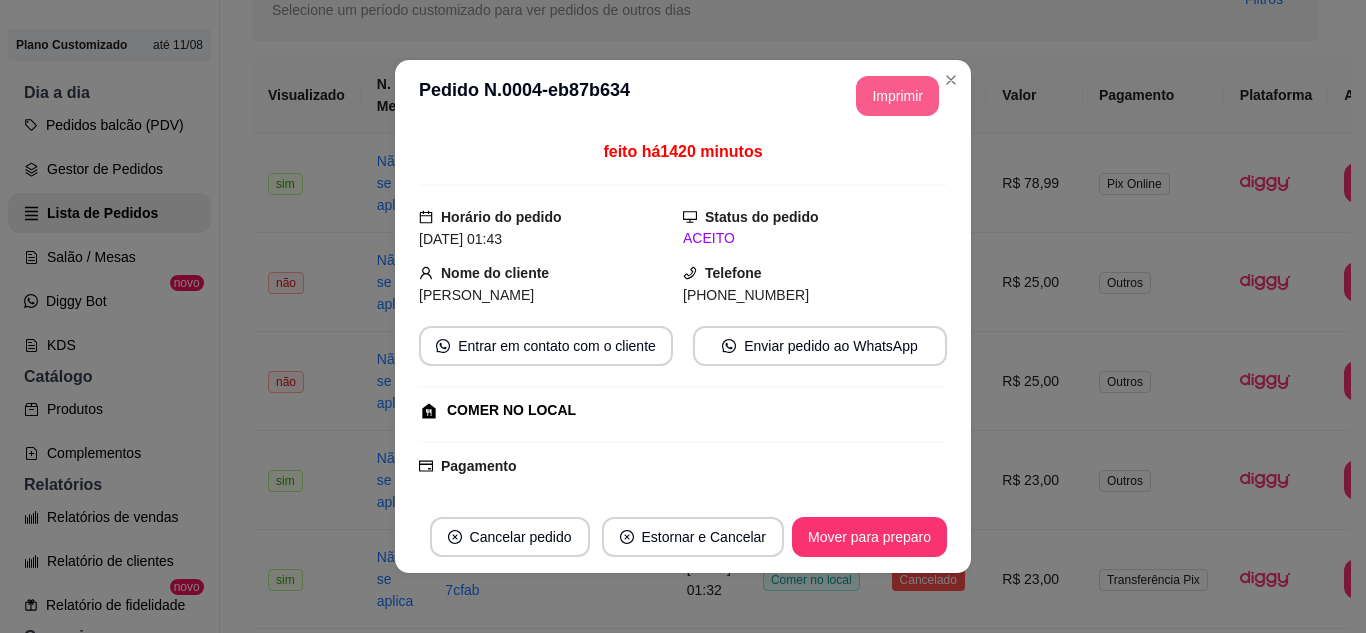 click on "**********" at bounding box center [683, 316] 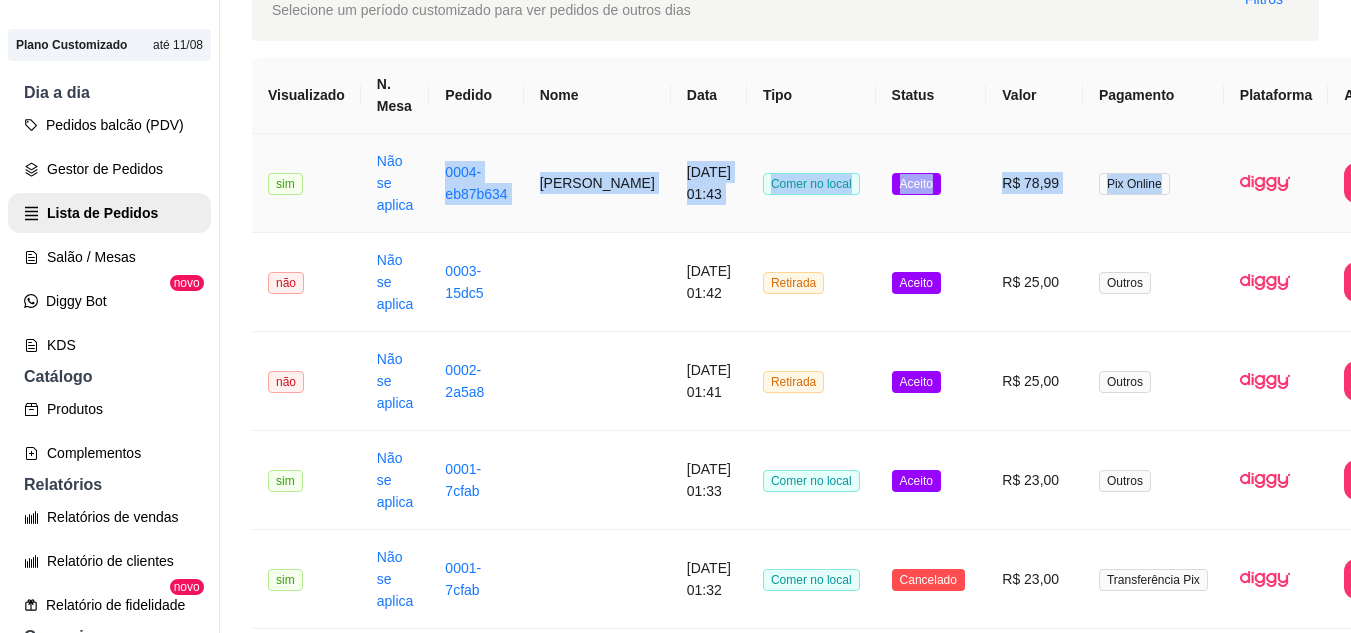 drag, startPoint x: 441, startPoint y: 170, endPoint x: 1134, endPoint y: 174, distance: 693.01154 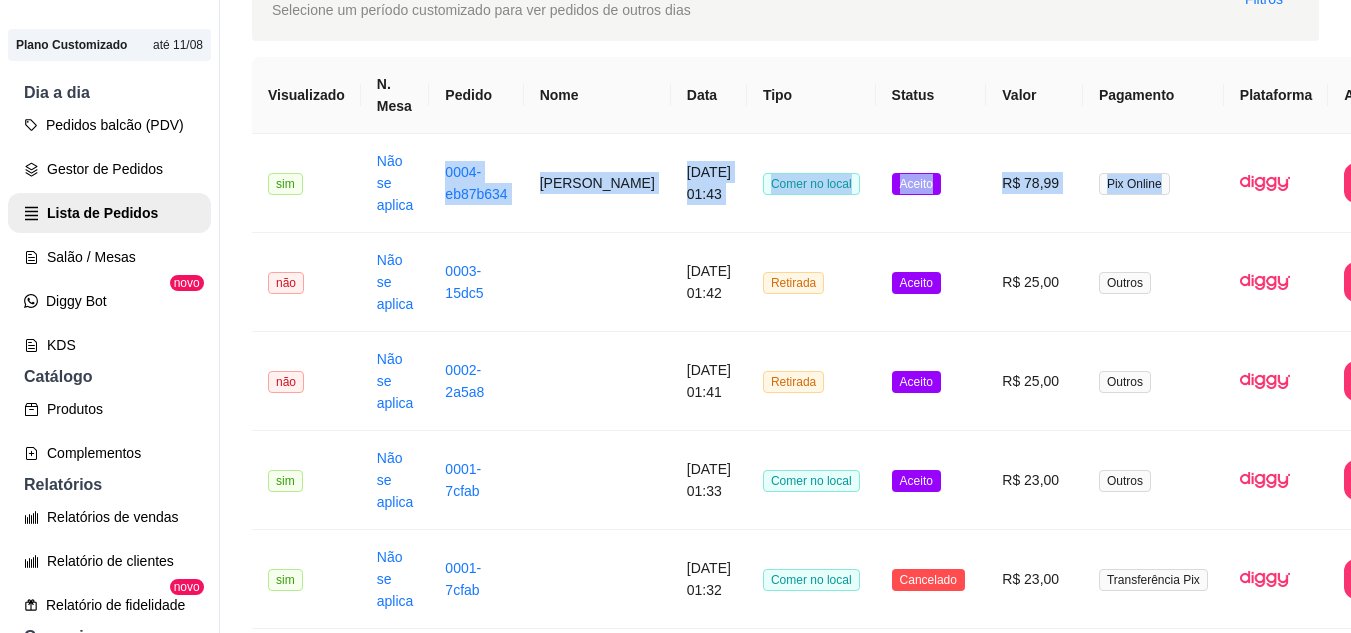 copy on "0004-eb87b634 Douglas  19/07/2025 às 01:43 Comer no local Aceito R$ 78,99 Pix Online" 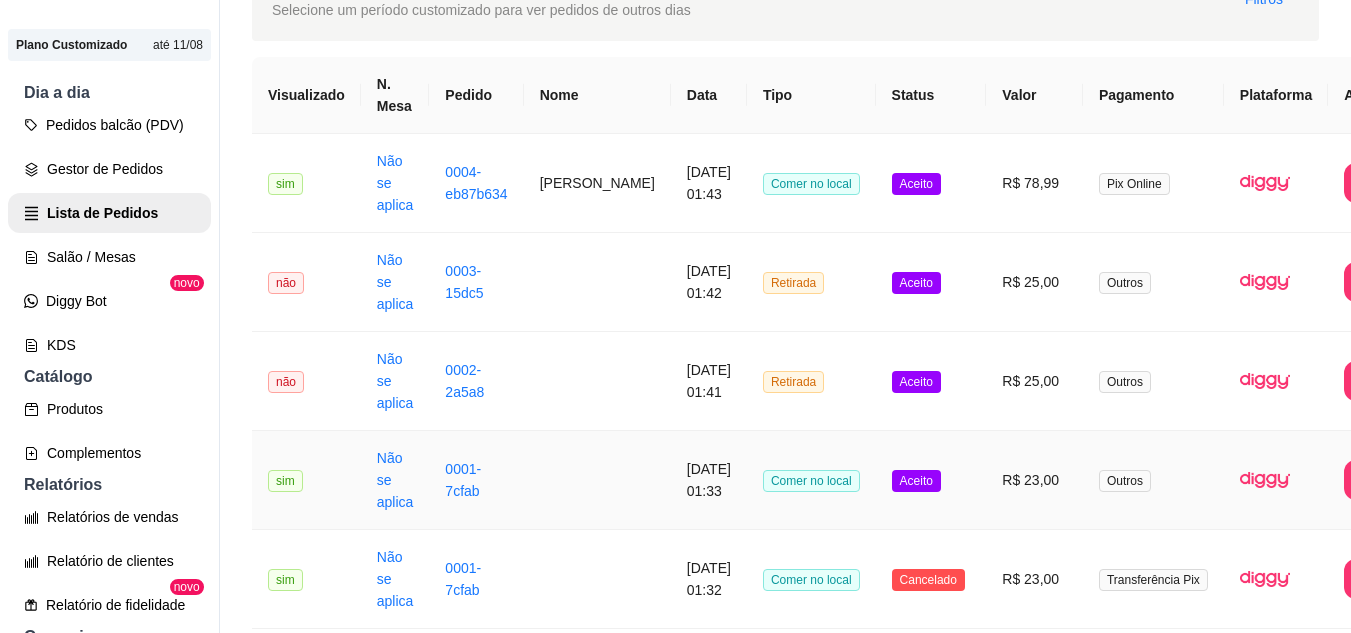 click on "R$ 23,00" at bounding box center [1034, 480] 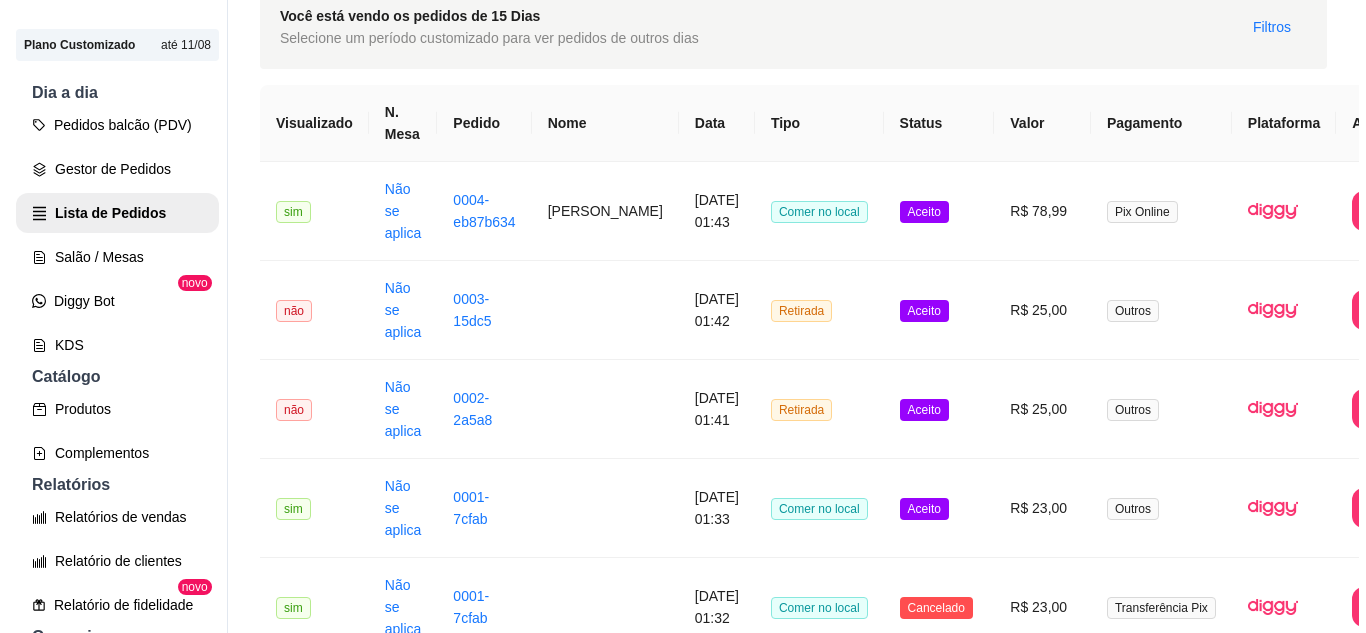 scroll, scrollTop: 109, scrollLeft: 0, axis: vertical 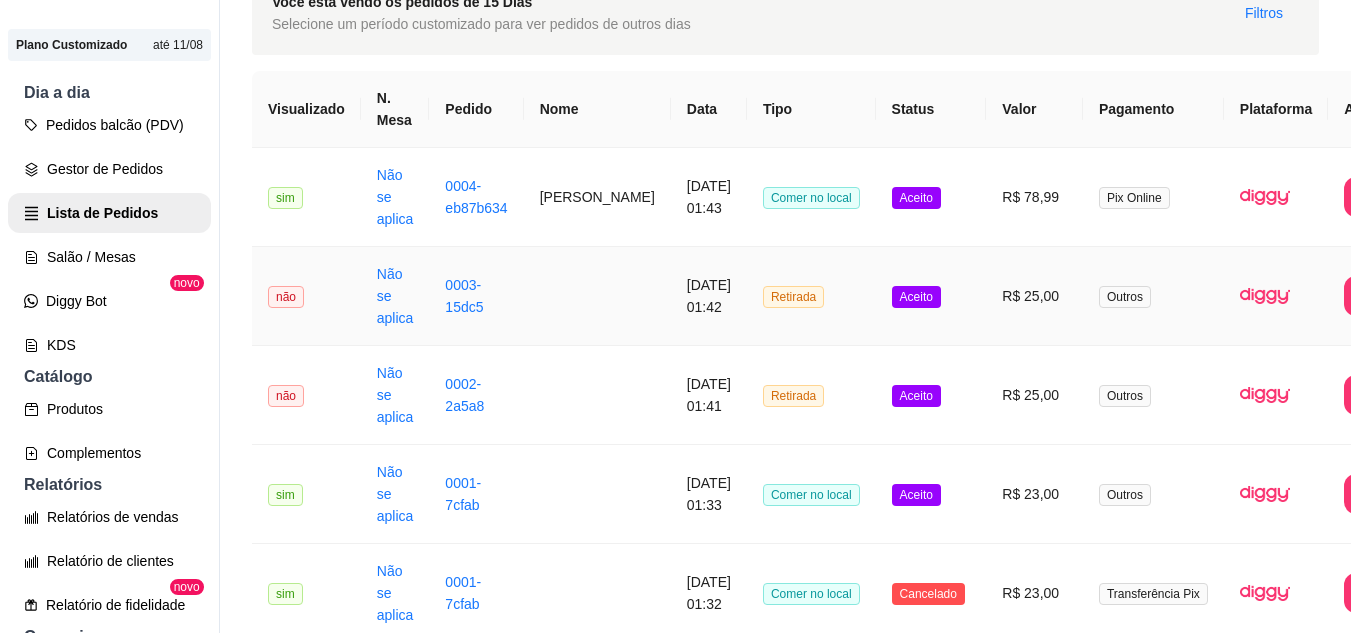 click on "R$ 25,00" at bounding box center (1034, 296) 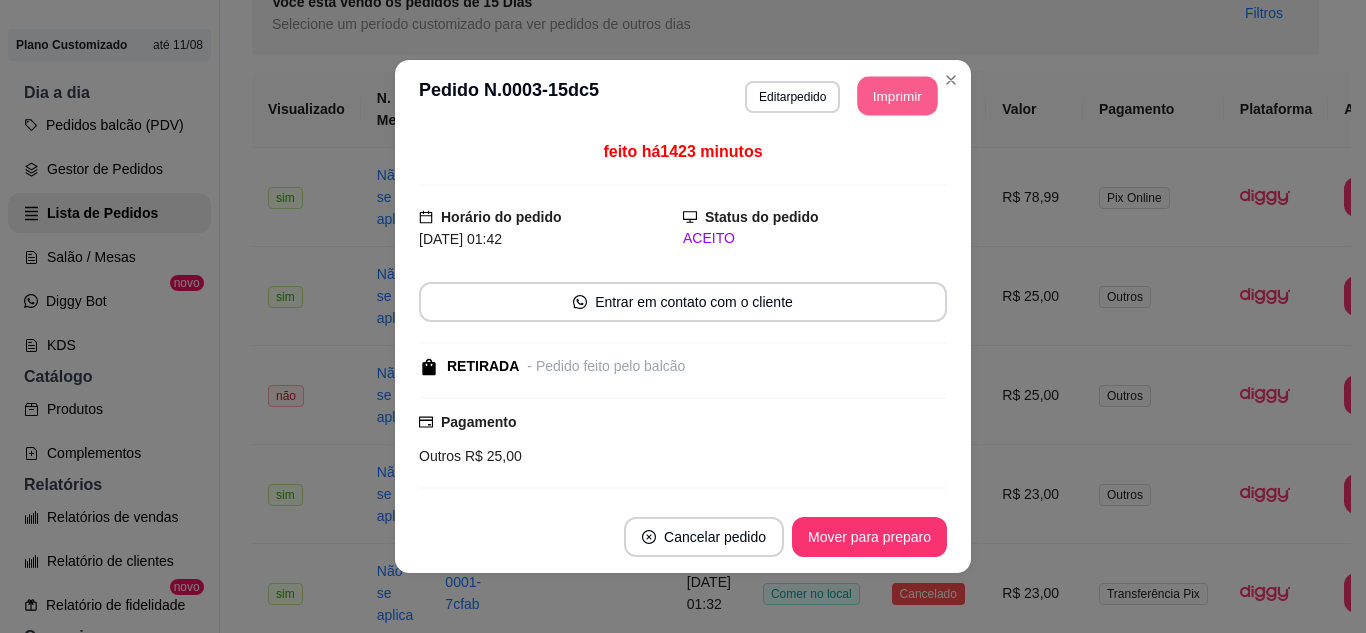 click on "Imprimir" at bounding box center [898, 96] 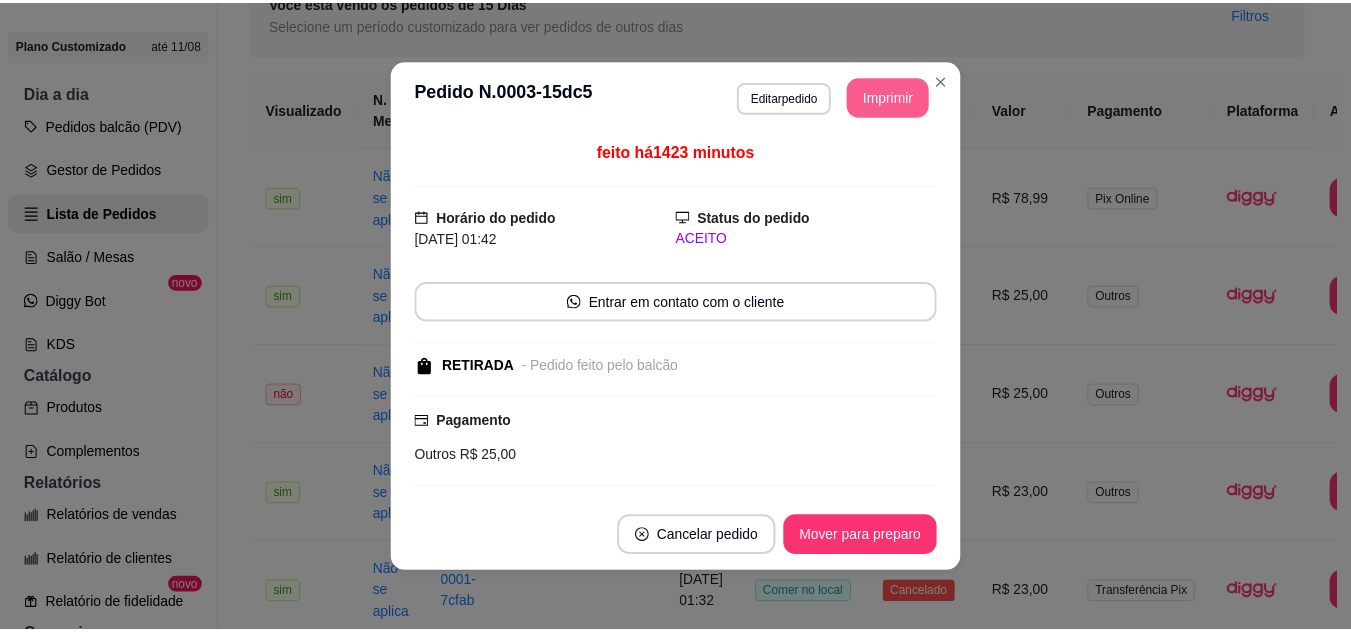 scroll, scrollTop: 0, scrollLeft: 0, axis: both 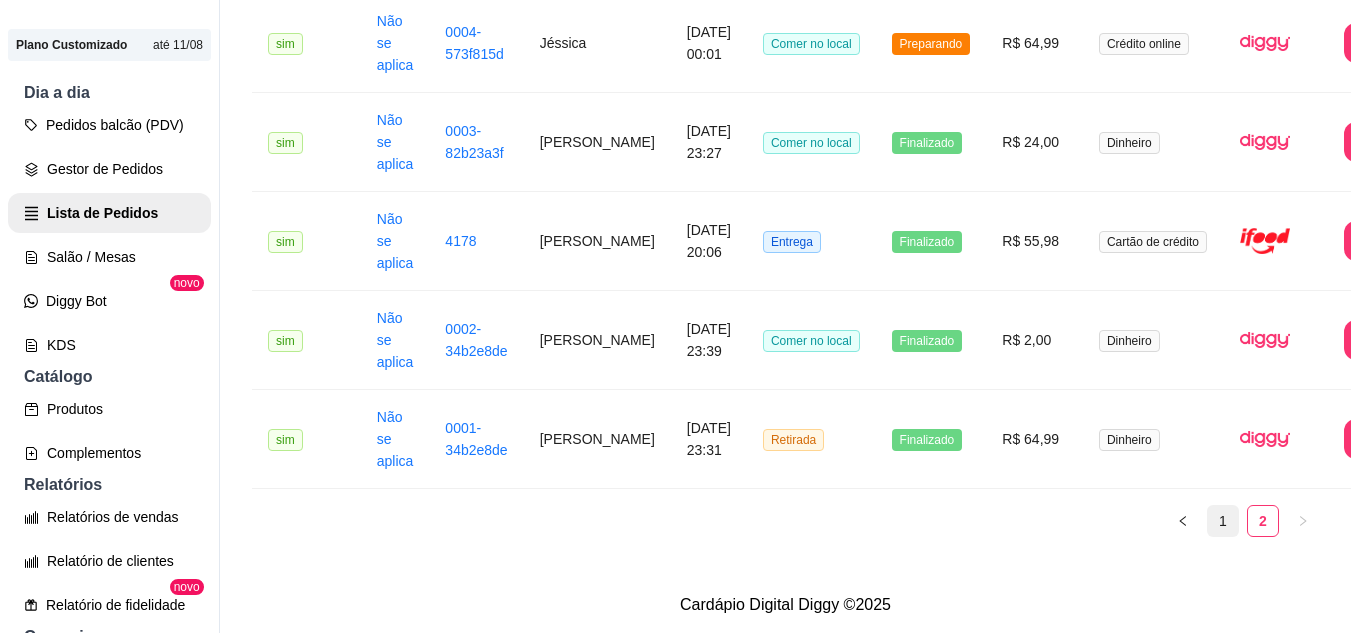 click on "1" at bounding box center (1223, 521) 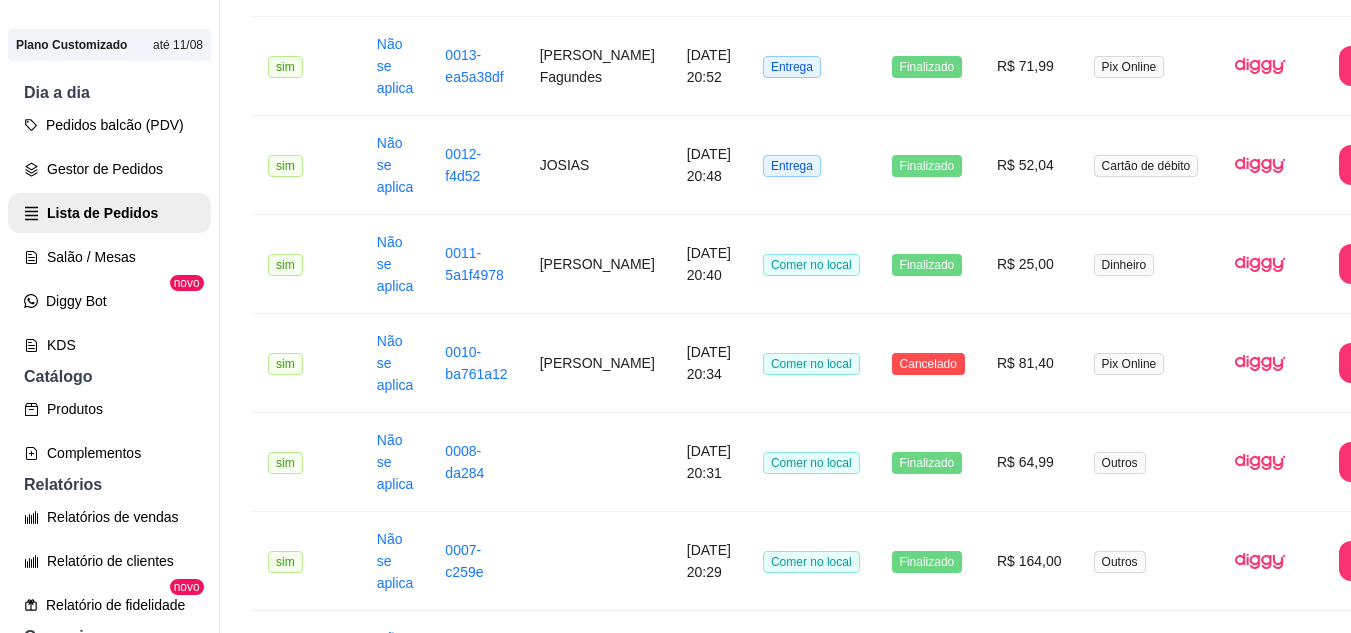 scroll, scrollTop: 2555, scrollLeft: 0, axis: vertical 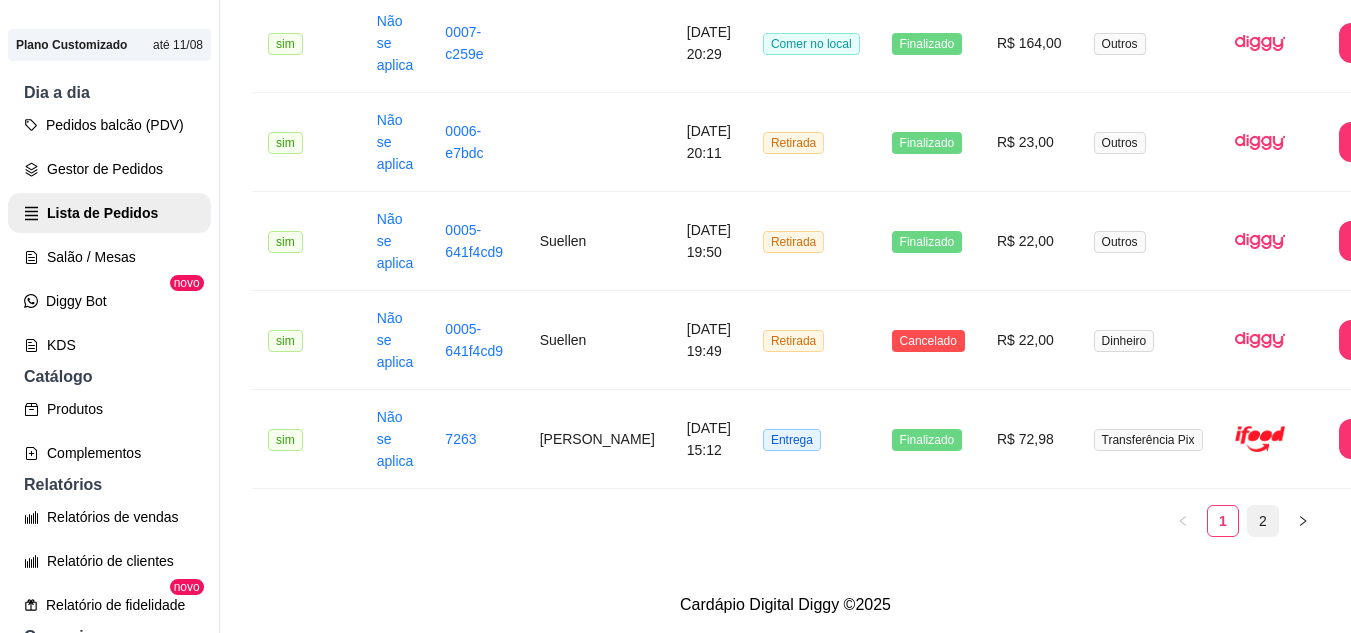click on "2" at bounding box center [1263, 521] 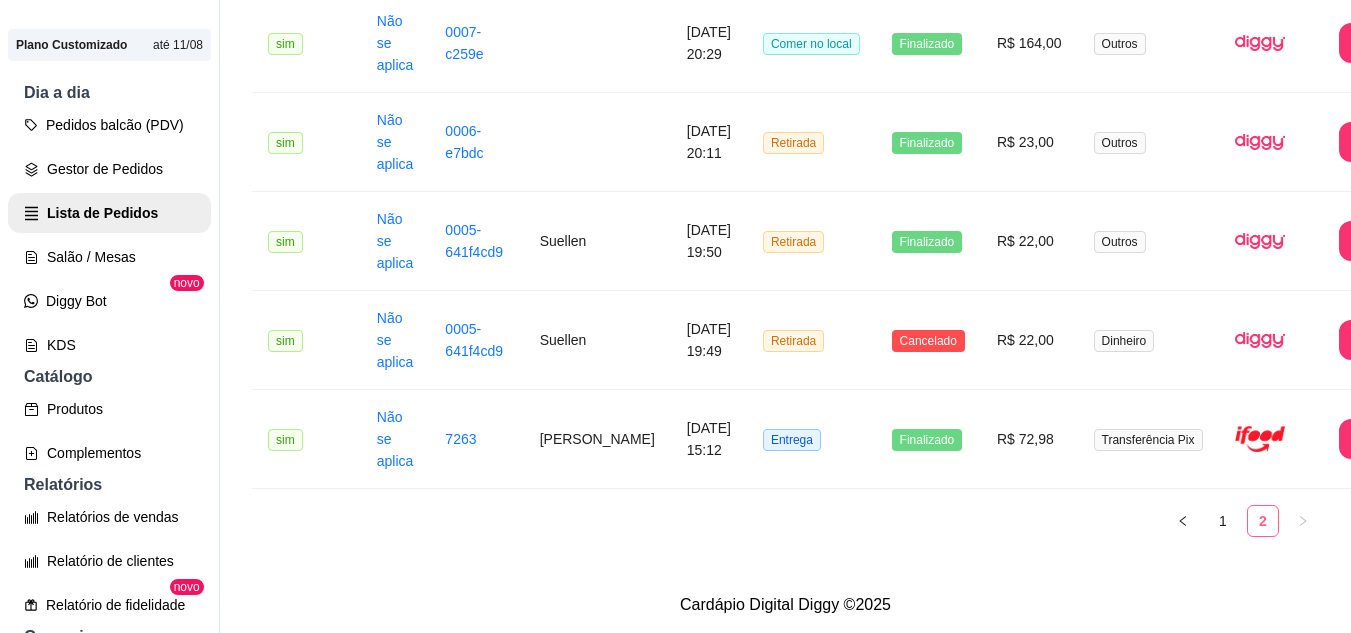 scroll, scrollTop: 971, scrollLeft: 0, axis: vertical 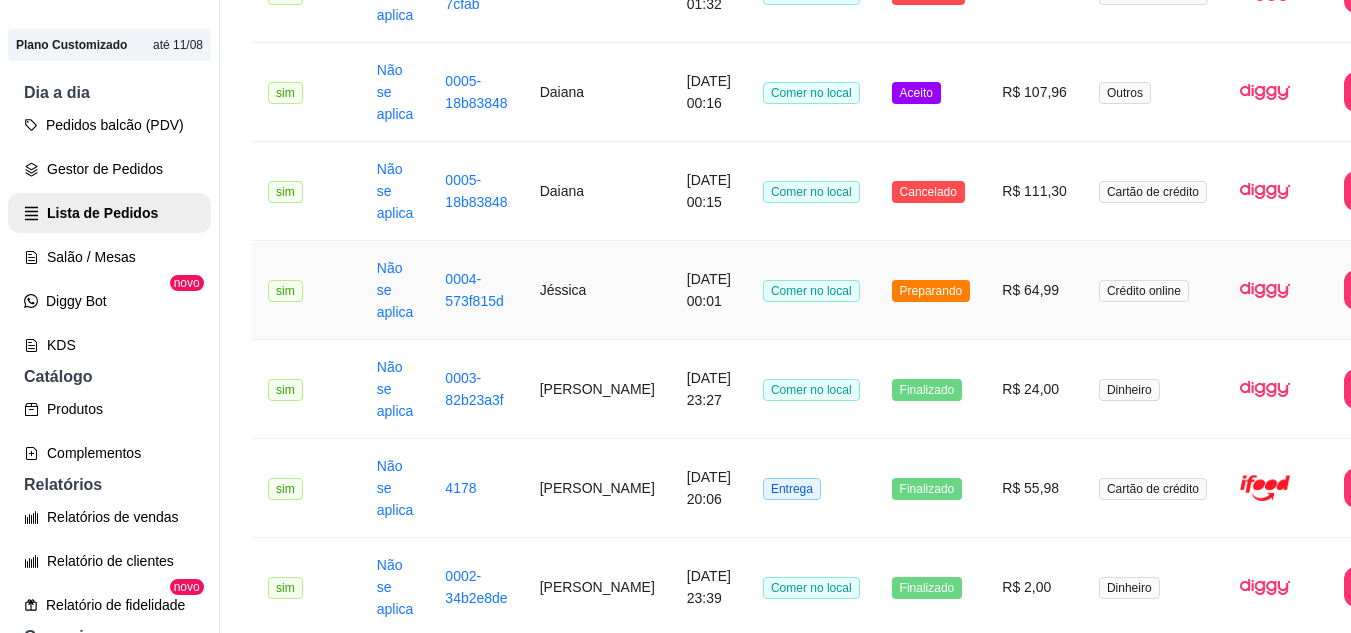 click on "R$ 64,99" at bounding box center [1034, 290] 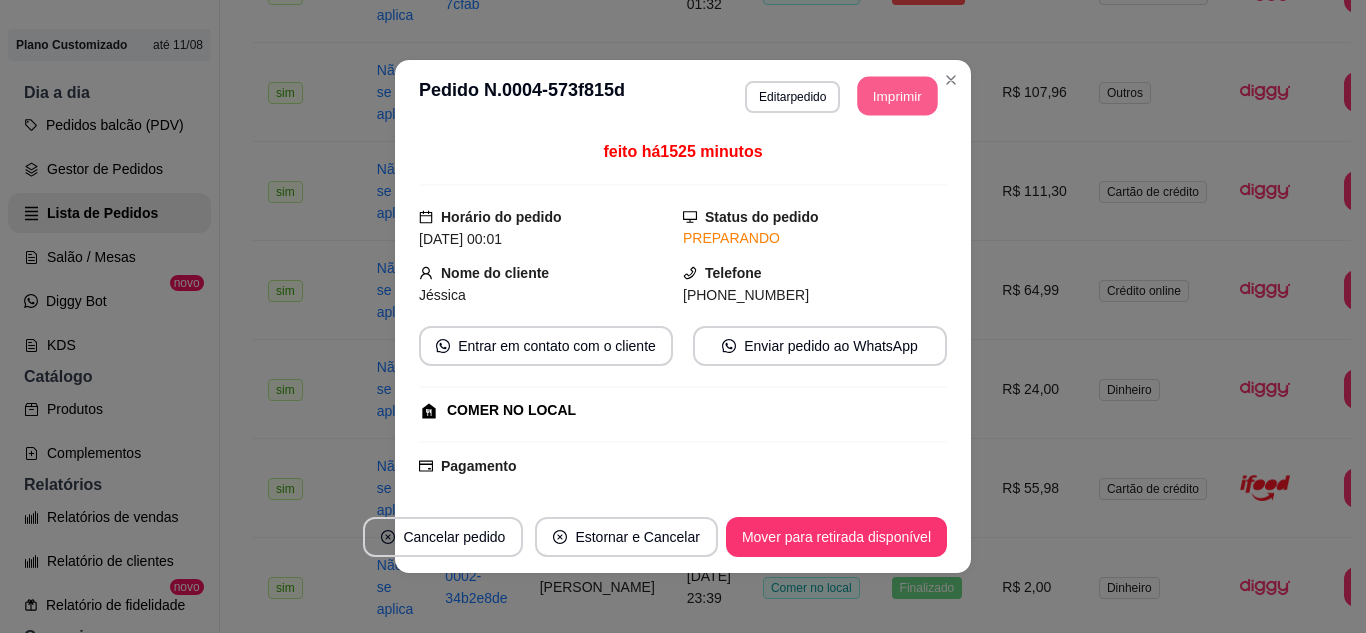 click on "Imprimir" at bounding box center [898, 96] 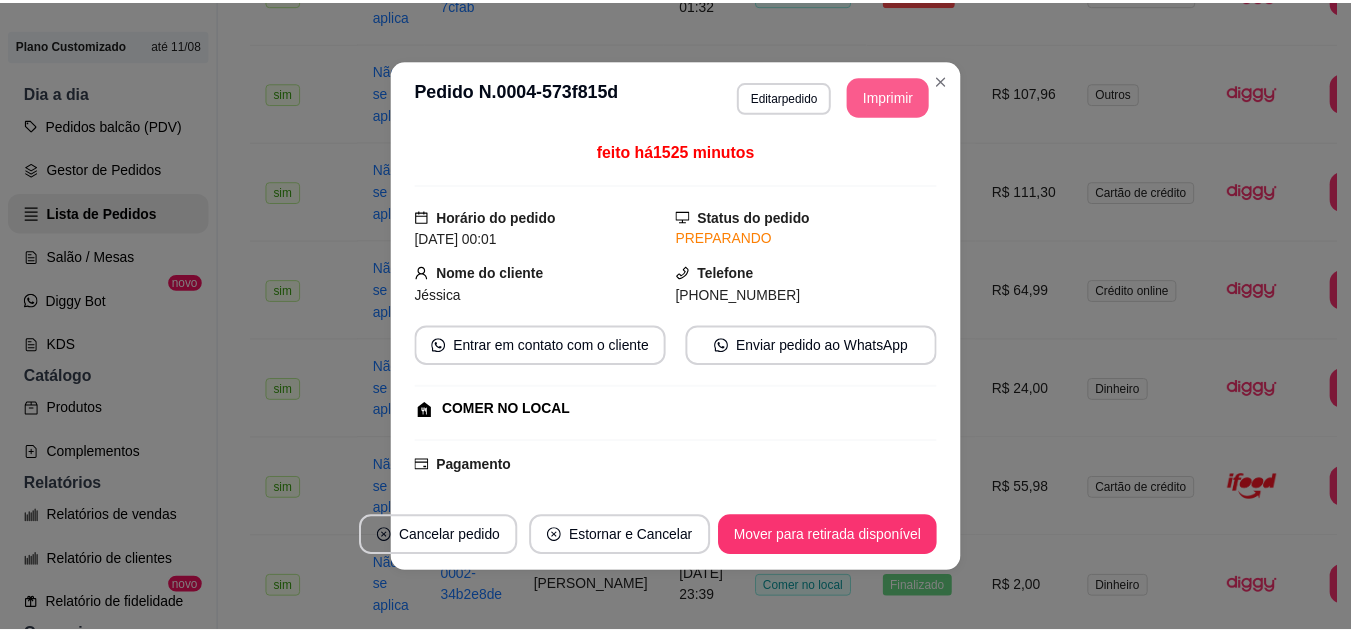 scroll, scrollTop: 0, scrollLeft: 0, axis: both 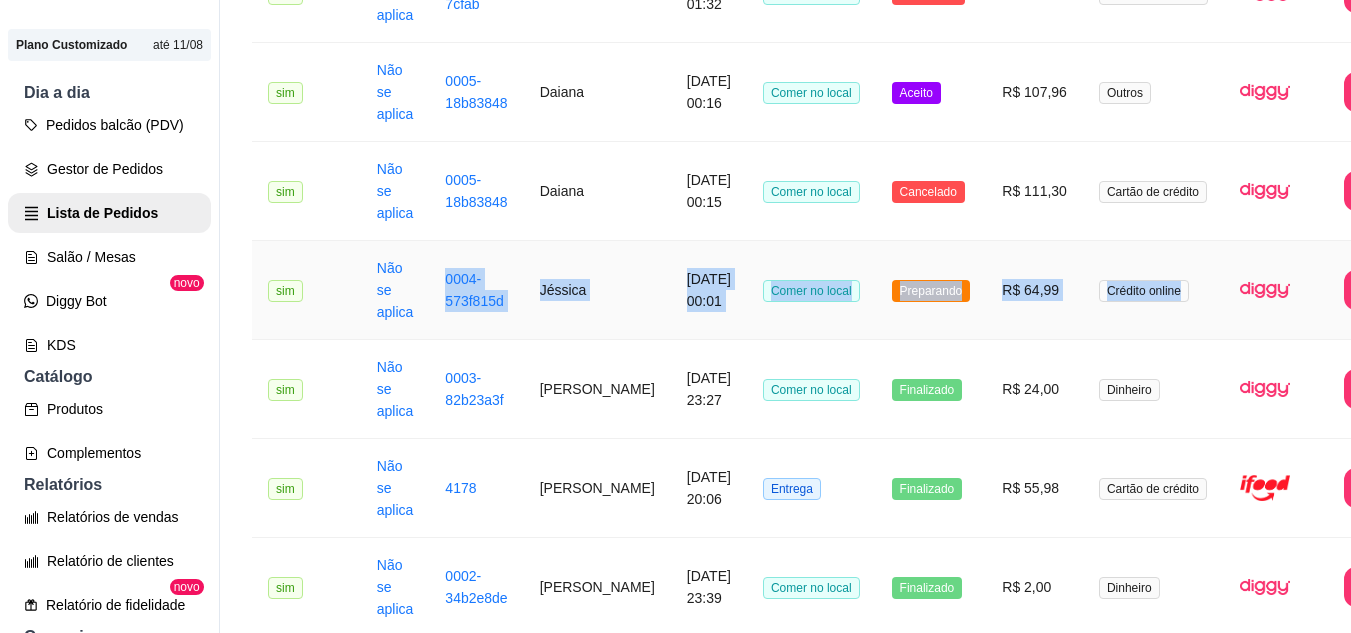 drag, startPoint x: 435, startPoint y: 275, endPoint x: 1150, endPoint y: 304, distance: 715.5879 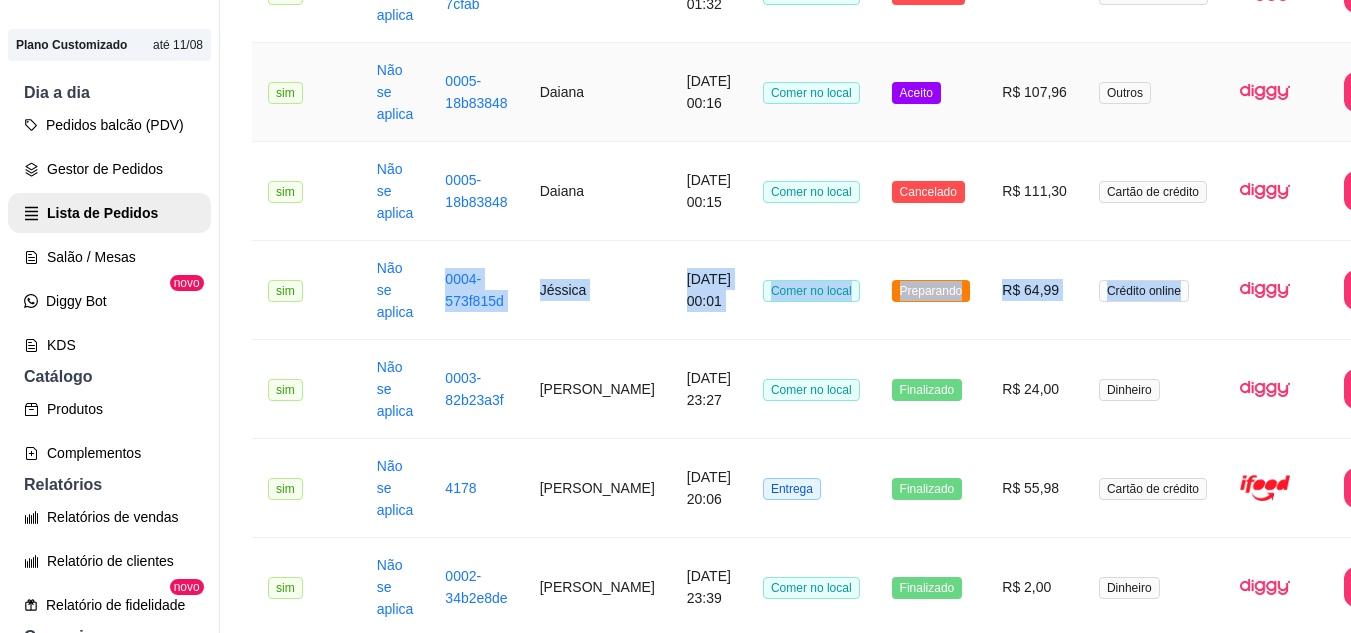 copy on "0004-573f815d Jéssica 19/07/2025 às 00:01 Comer no local Preparando R$ 64,99 Crédito online" 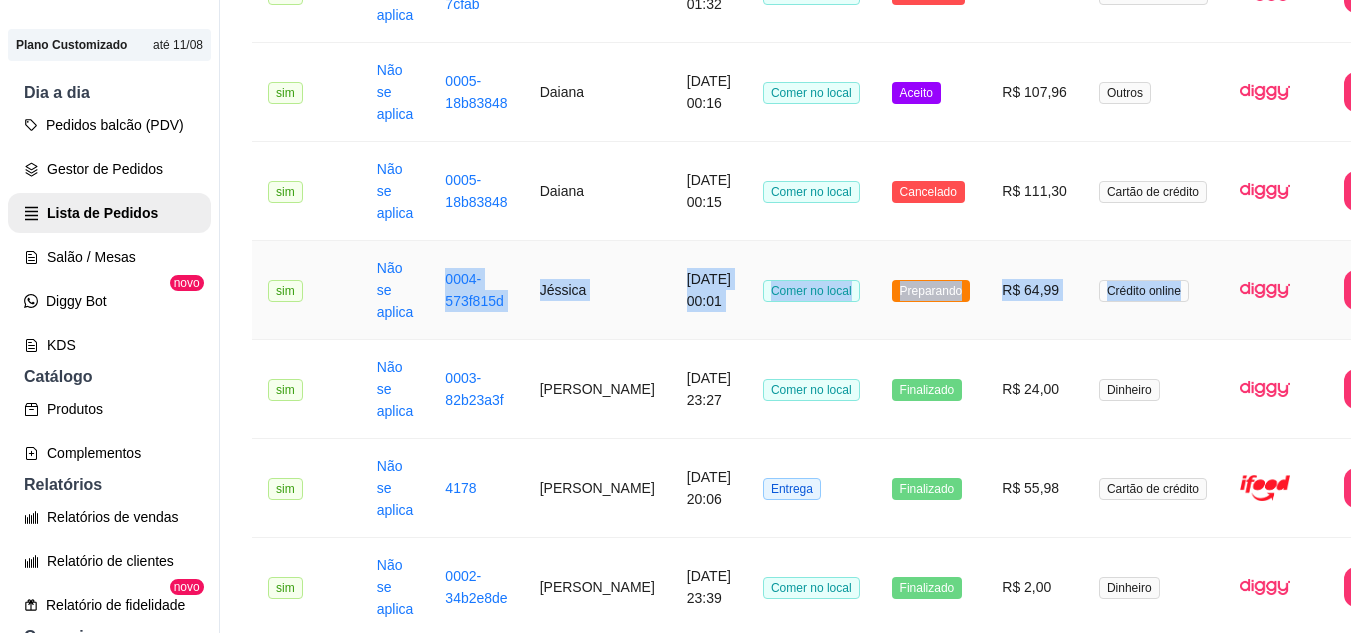 click on "Comer no local" at bounding box center (811, 290) 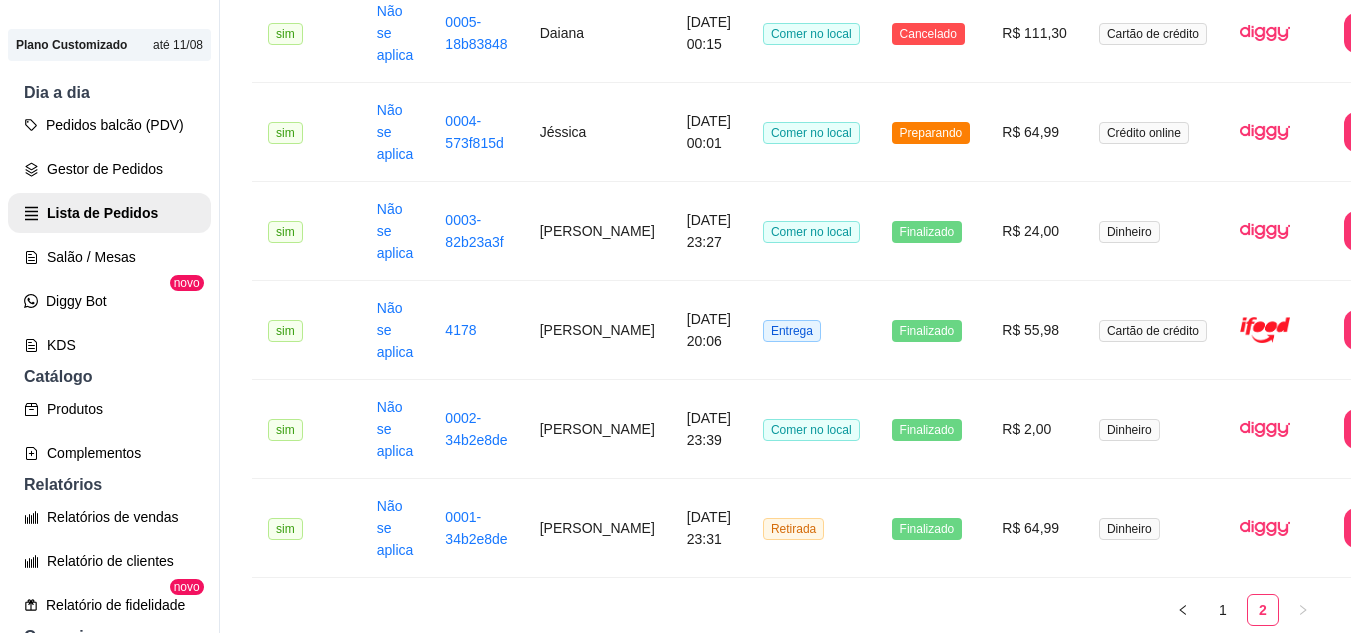 scroll, scrollTop: 971, scrollLeft: 0, axis: vertical 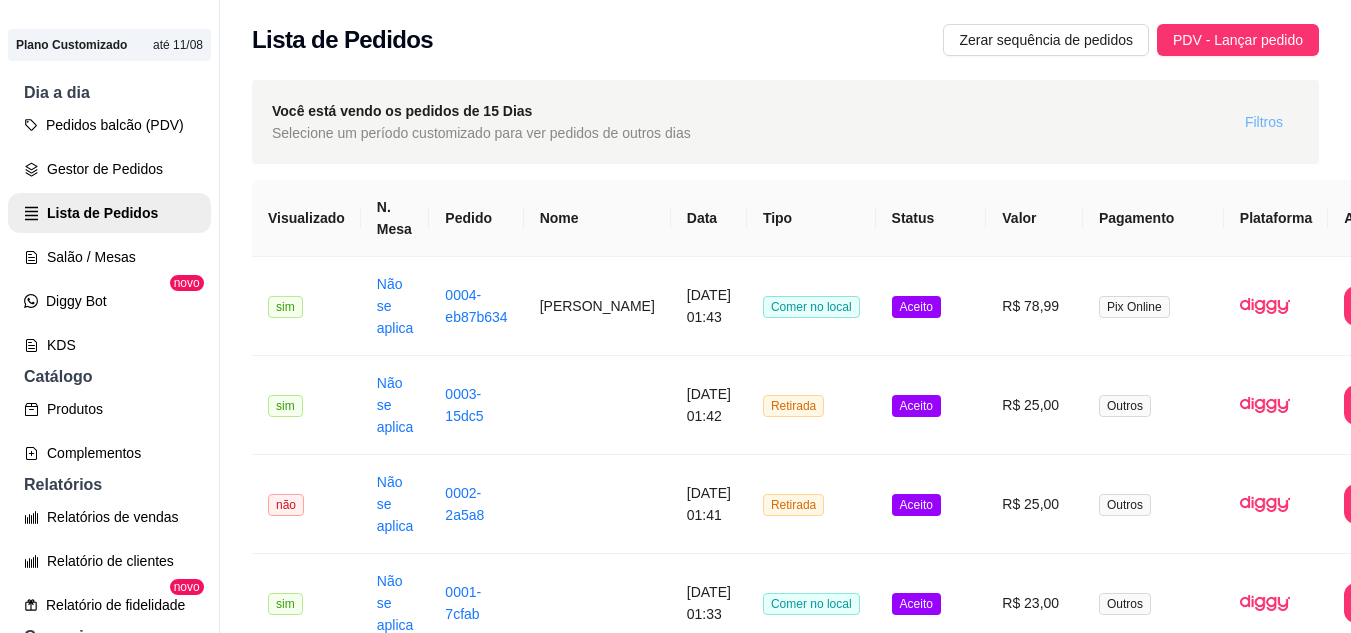 click on "Filtros" at bounding box center (1264, 122) 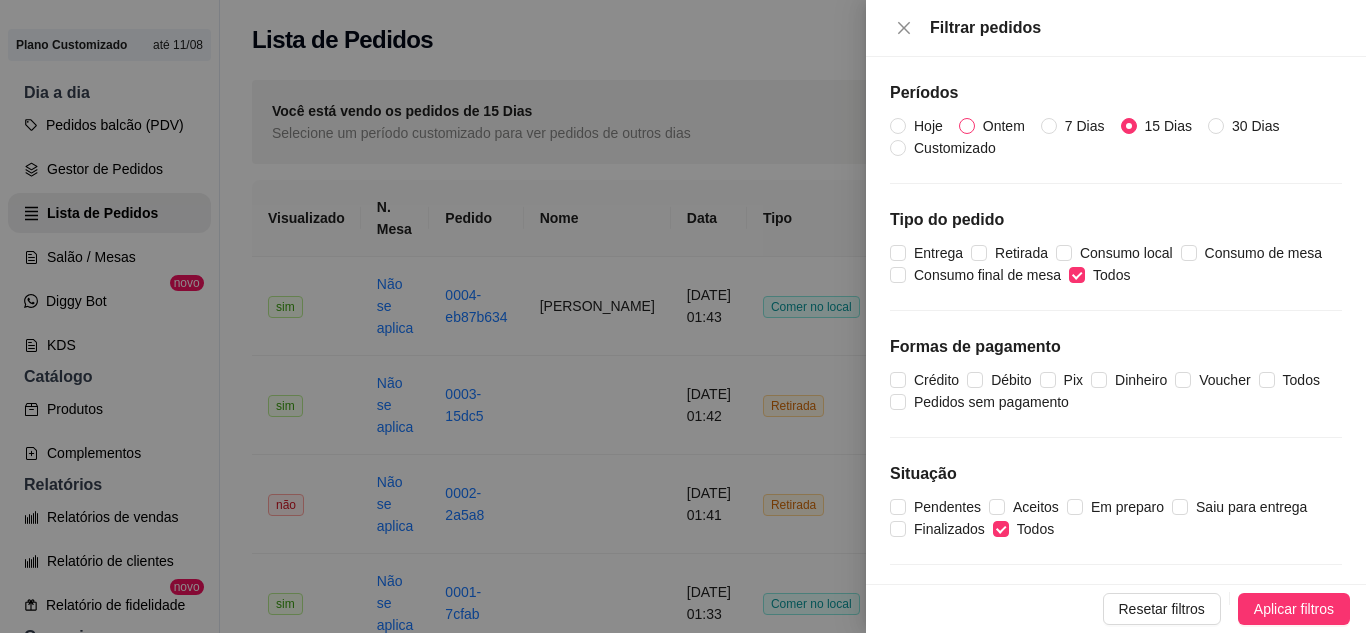 click on "Ontem" at bounding box center (1004, 126) 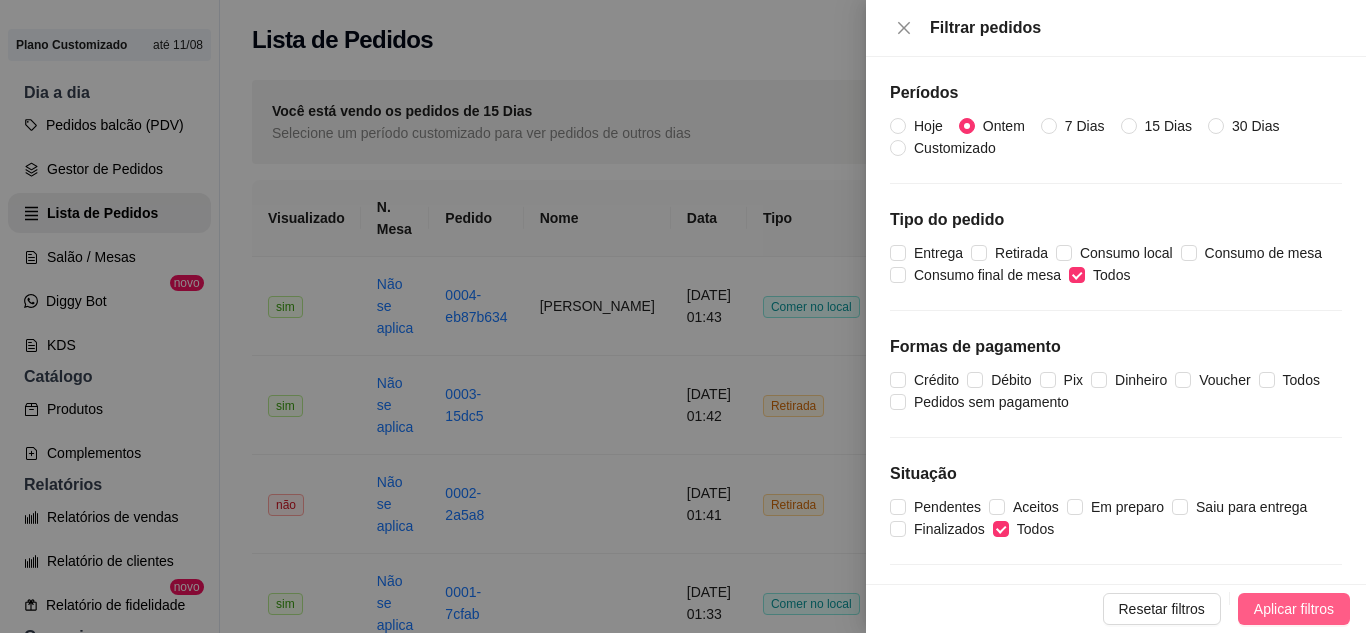 click on "Aplicar filtros" at bounding box center (1294, 609) 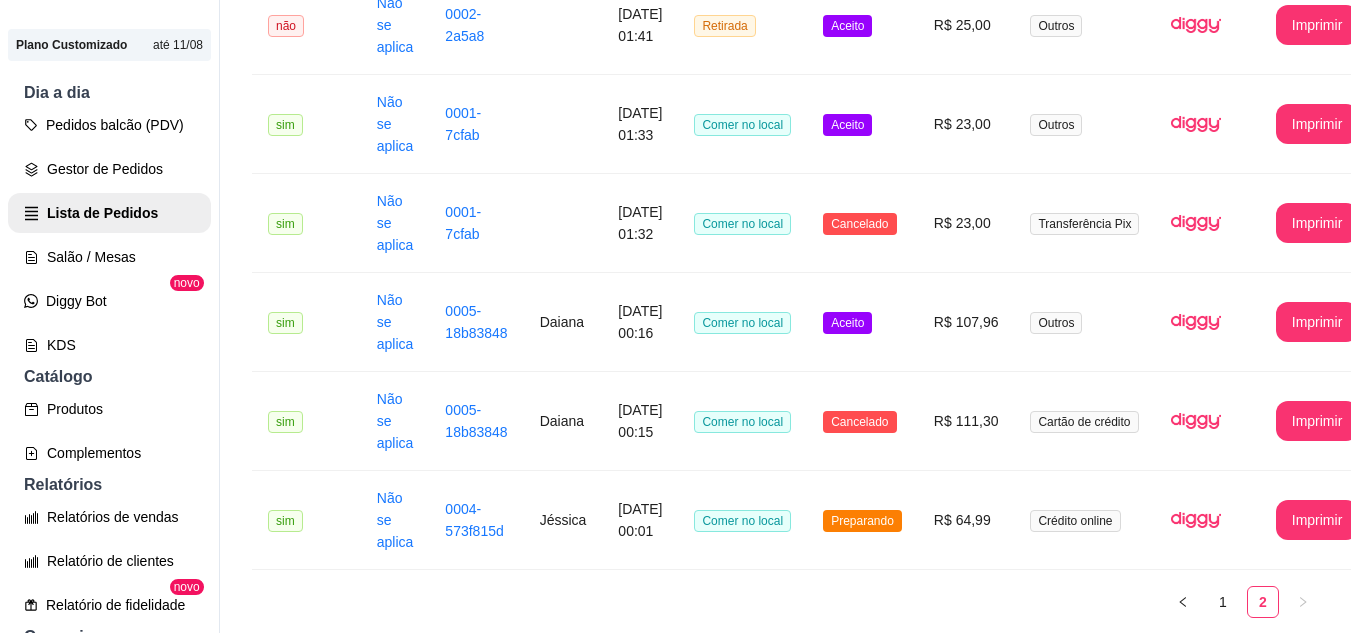 scroll, scrollTop: 0, scrollLeft: 0, axis: both 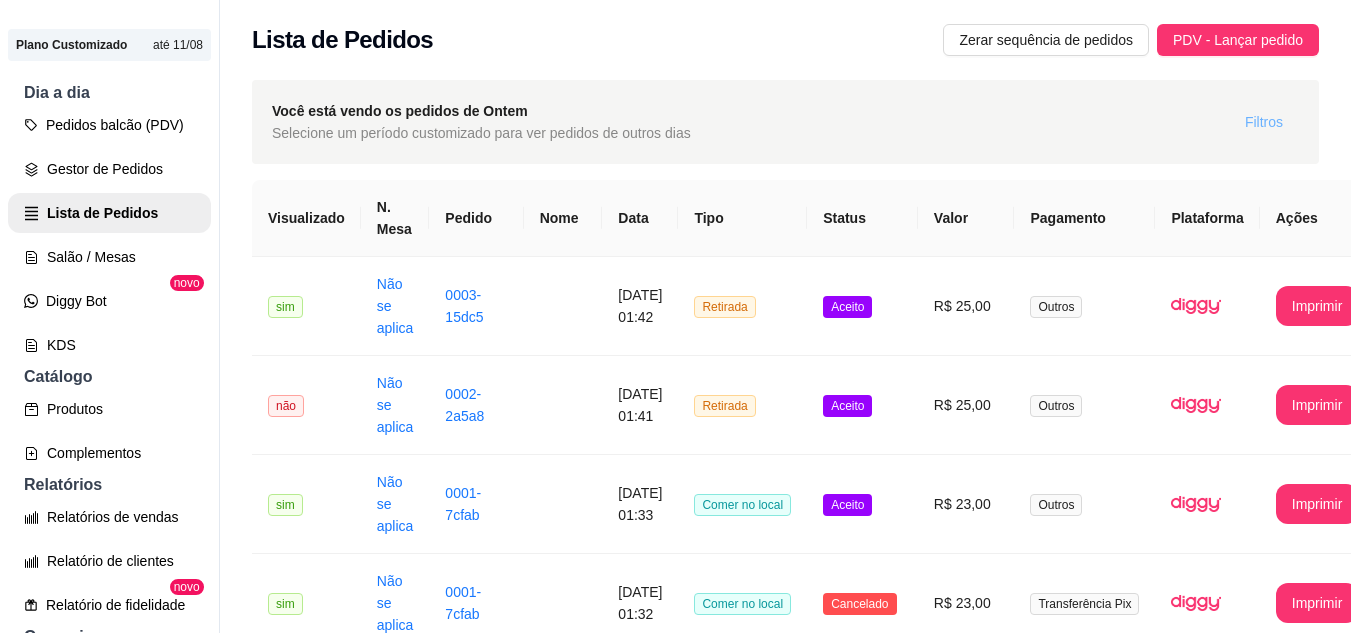 click on "Filtros" at bounding box center [1264, 122] 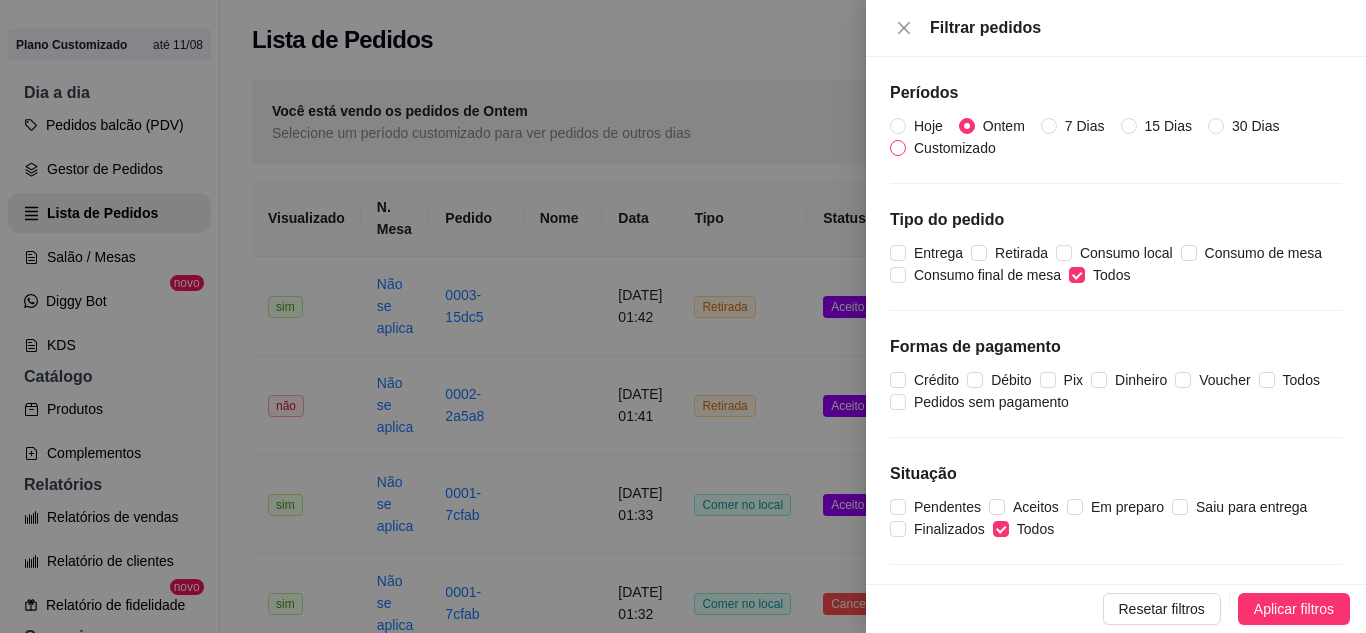 click on "Customizado" at bounding box center (955, 148) 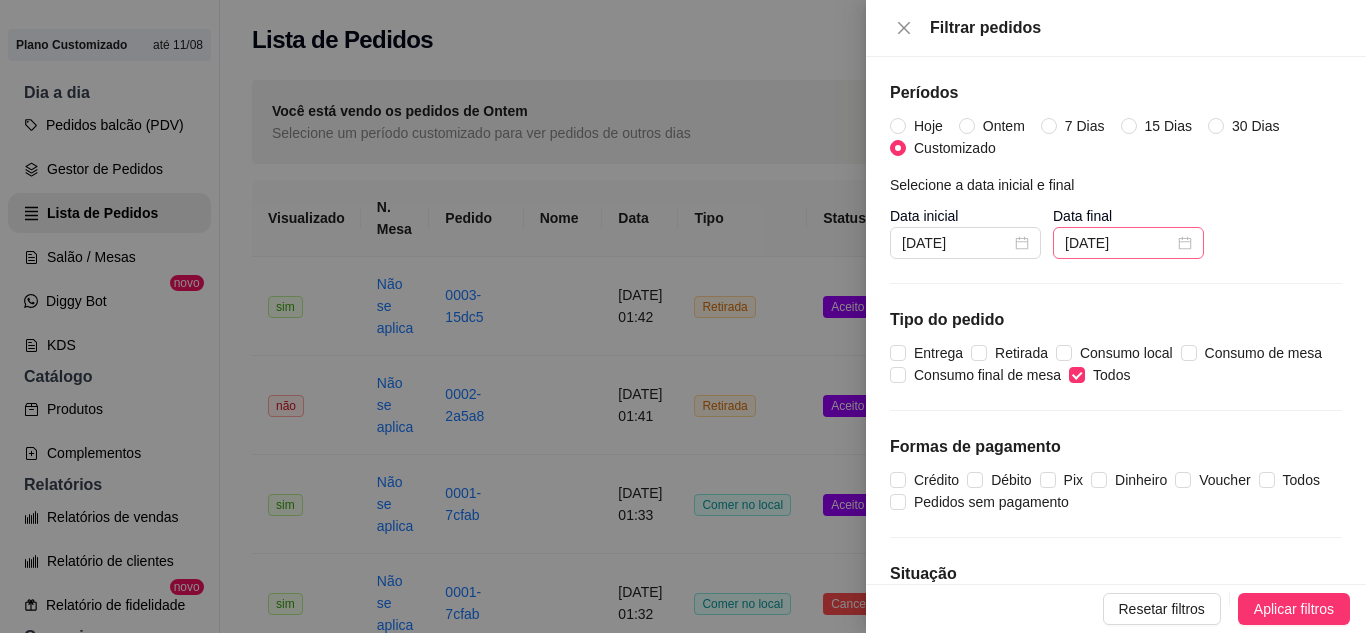 click on "20/07/2025" at bounding box center [1128, 243] 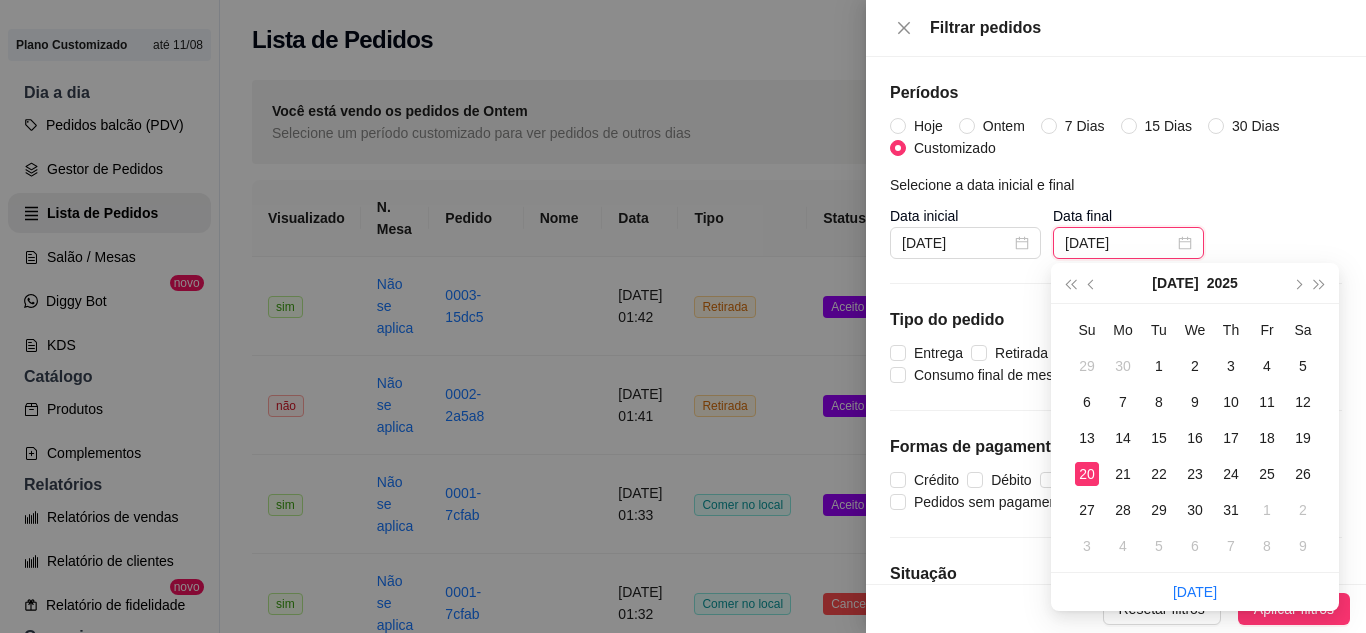 click on "20/07/2025" at bounding box center (1119, 243) 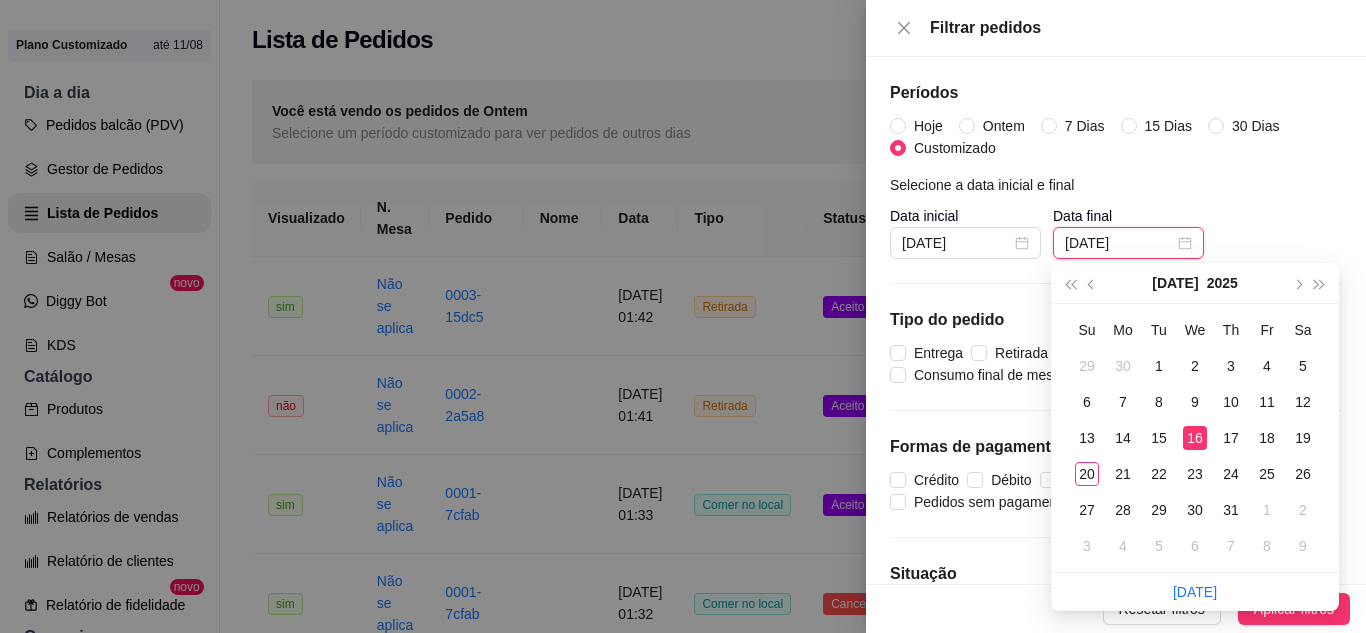 type on "16/07/2025" 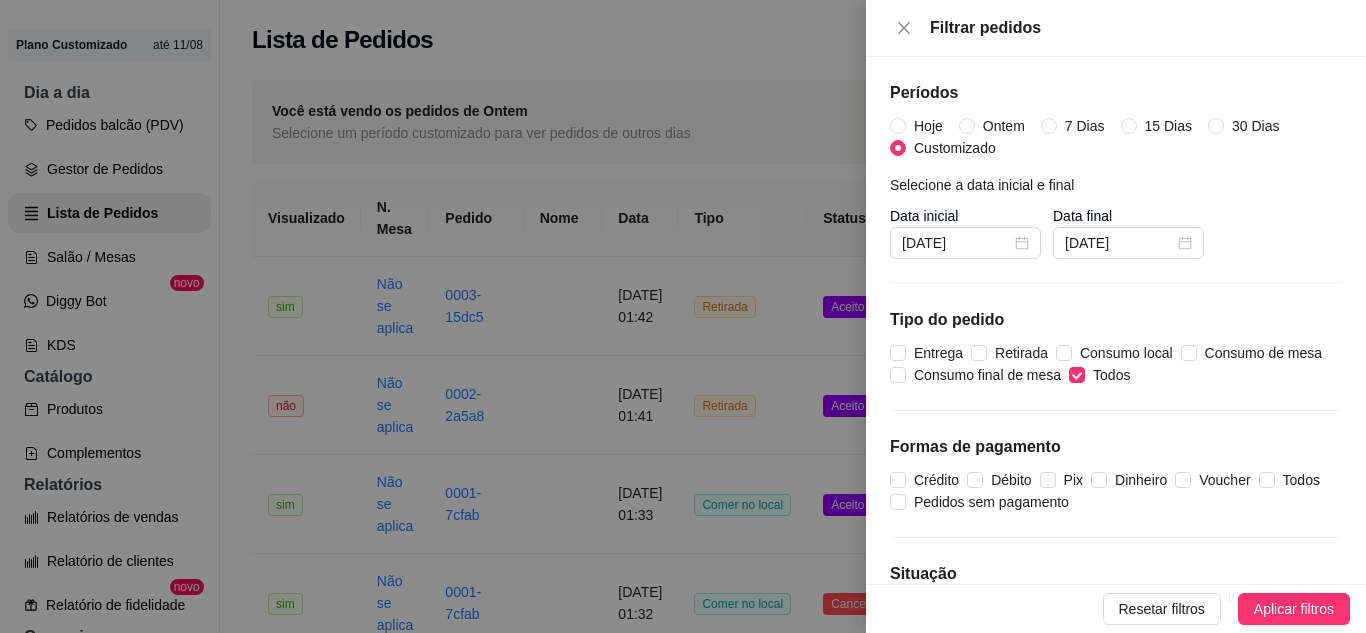 click on "Data inicial 20/07/2025 Data final 16/07/2025" at bounding box center (1116, 232) 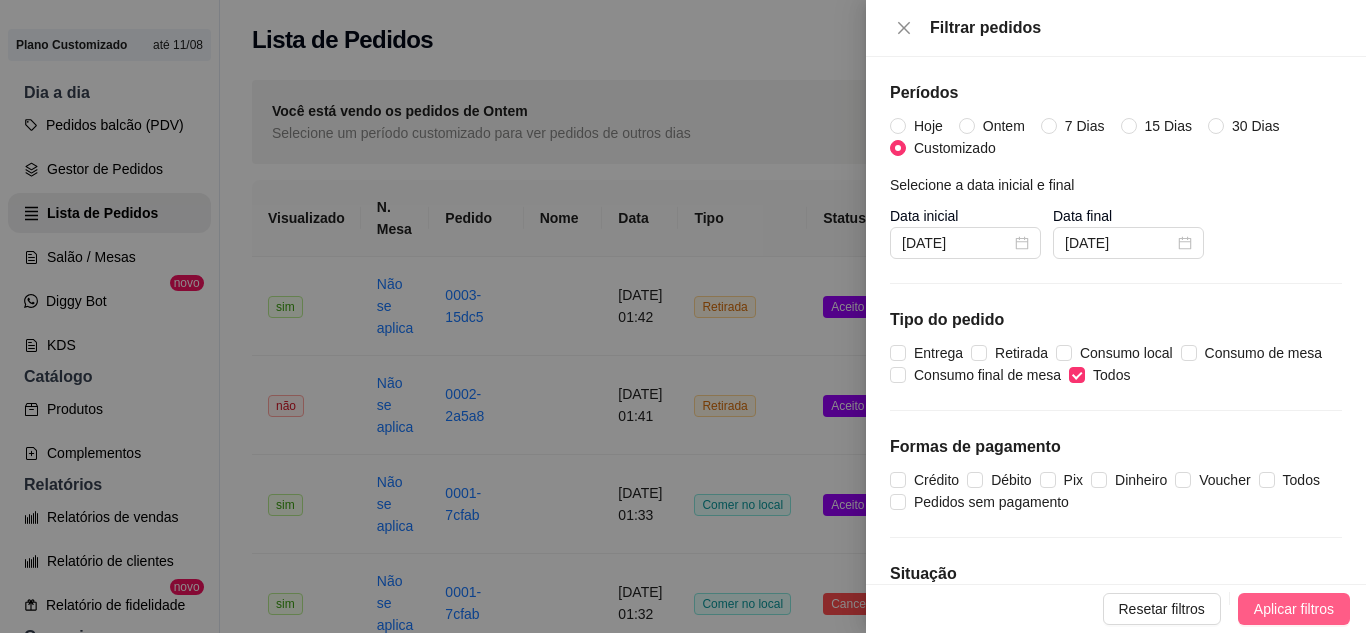click on "Aplicar filtros" at bounding box center [1294, 609] 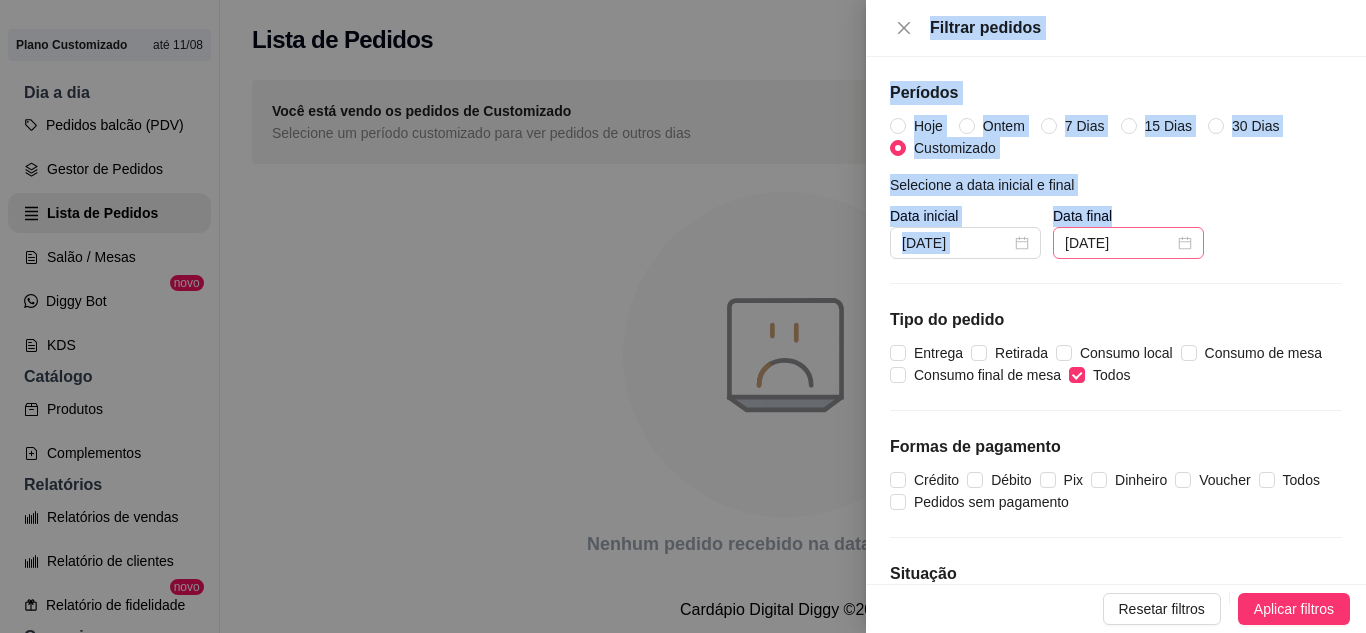drag, startPoint x: 791, startPoint y: 476, endPoint x: 1059, endPoint y: 247, distance: 352.51242 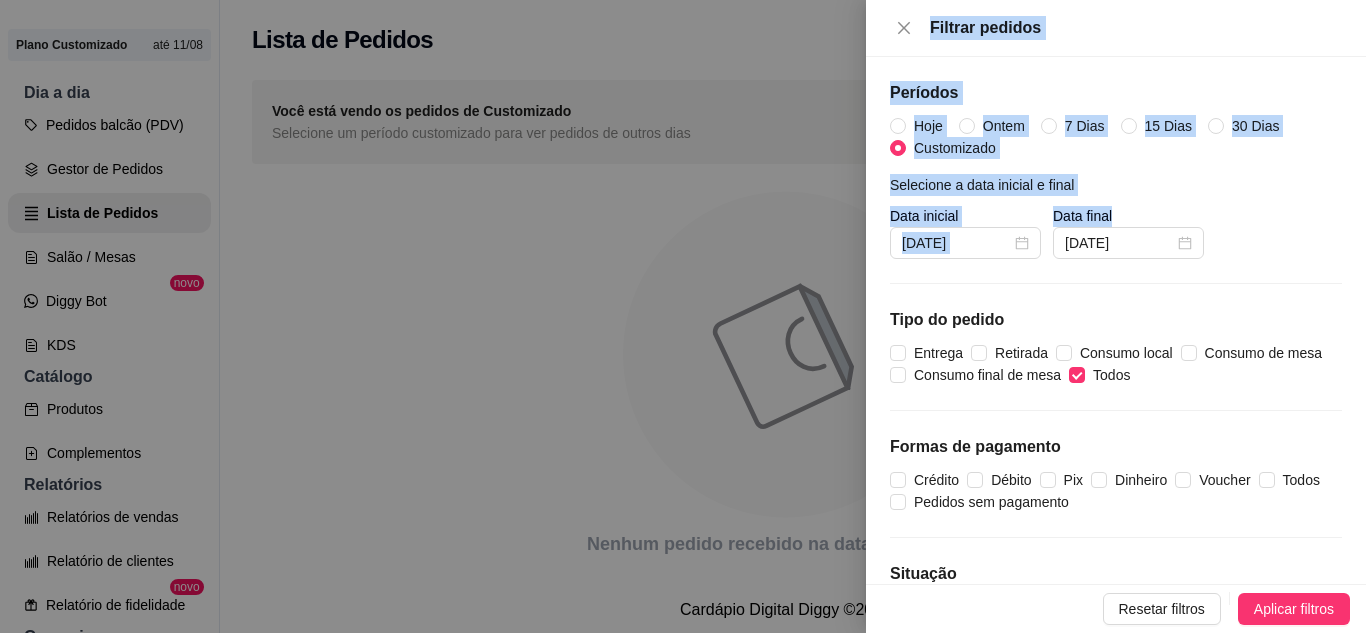click at bounding box center [683, 316] 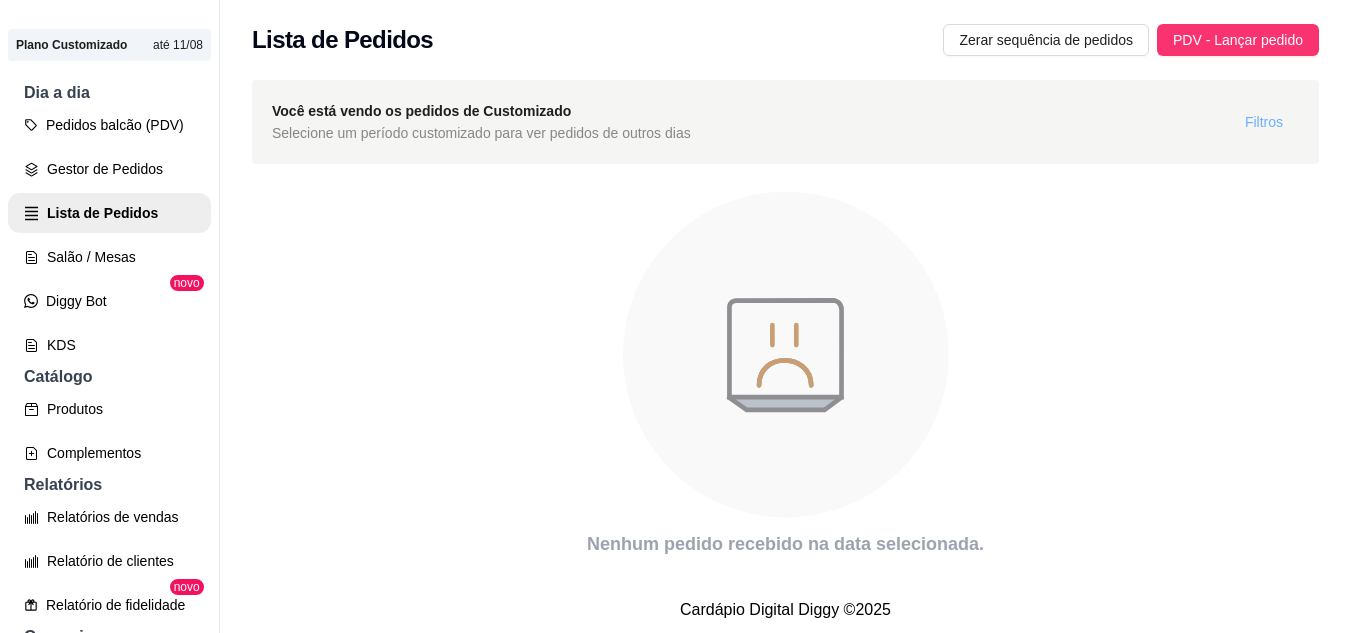 click on "Filtros" at bounding box center (1264, 122) 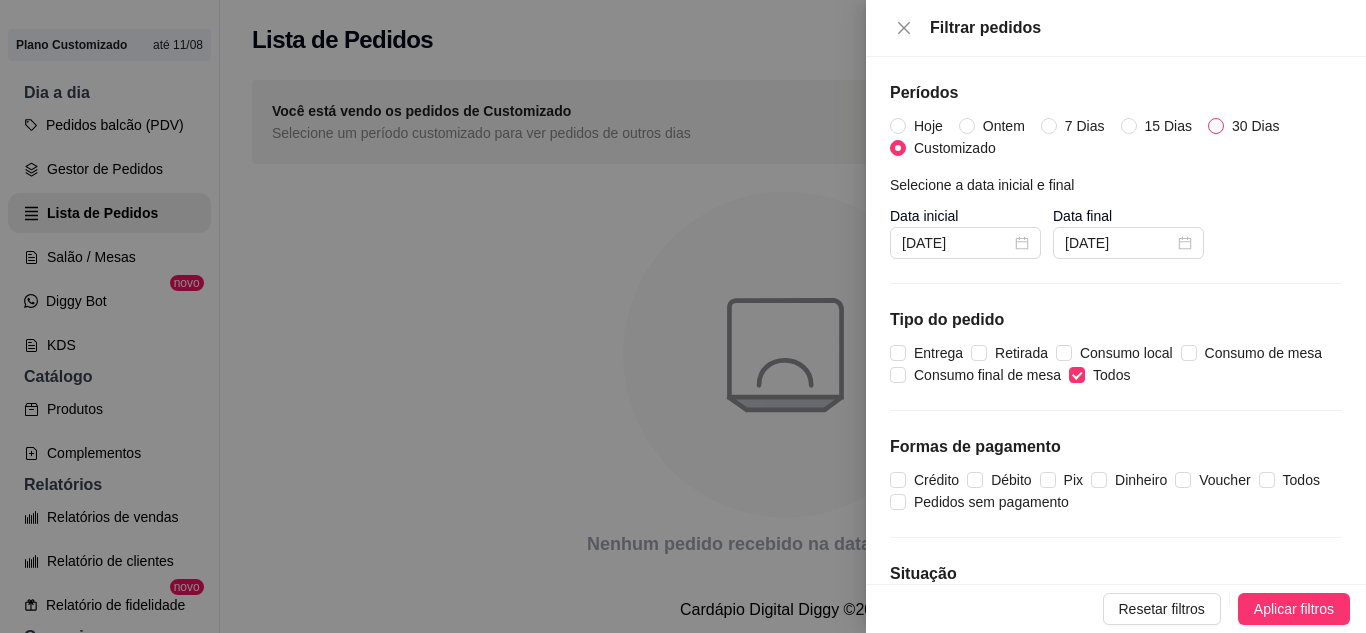 click on "30 Dias" at bounding box center [1216, 126] 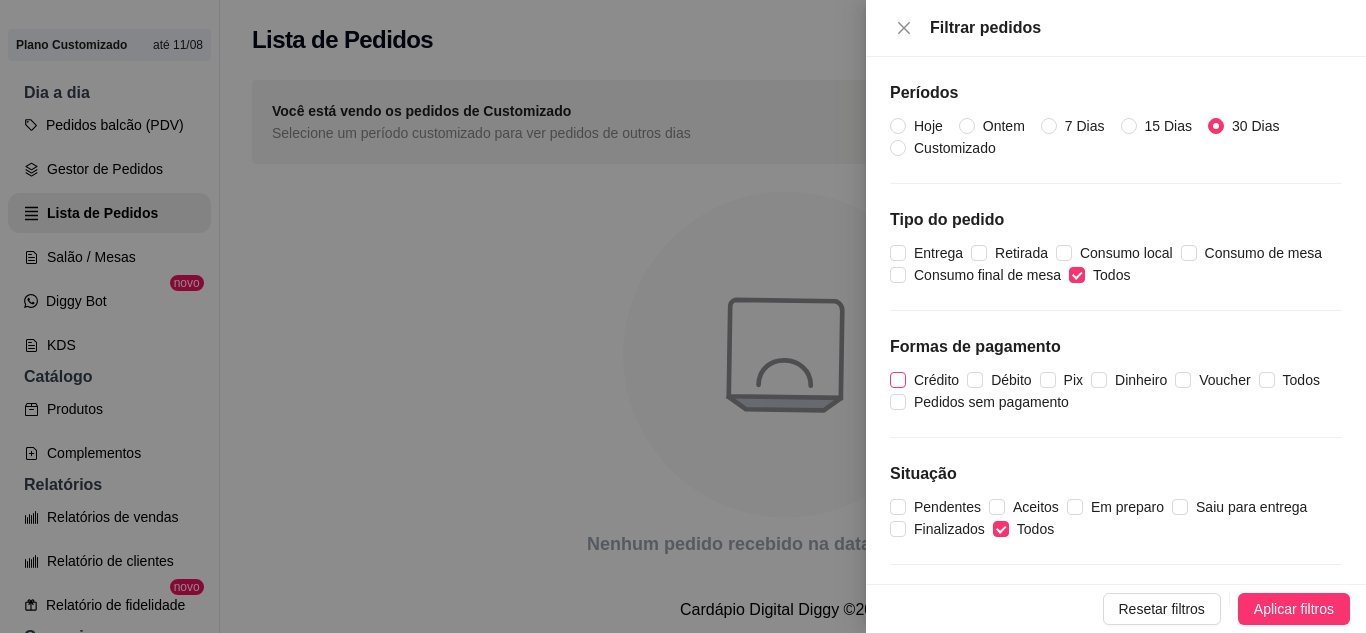 click on "Crédito" at bounding box center (936, 380) 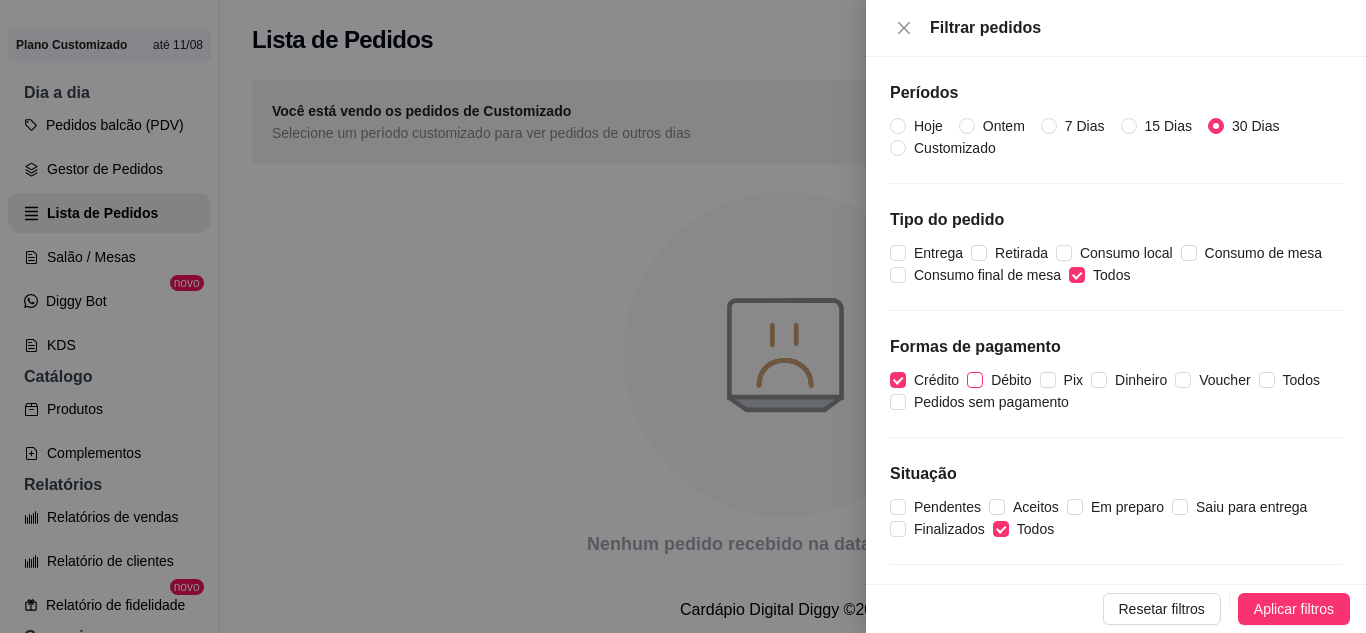 click on "Débito" at bounding box center (1011, 380) 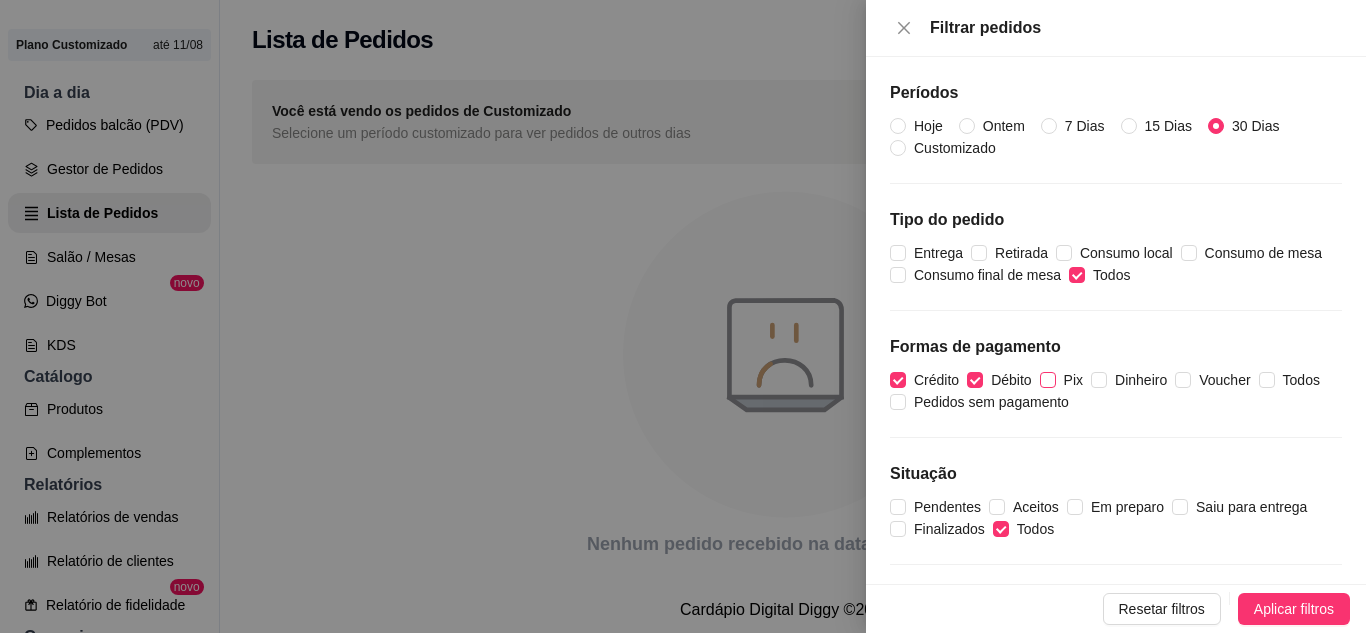 click on "Pix" at bounding box center [1073, 380] 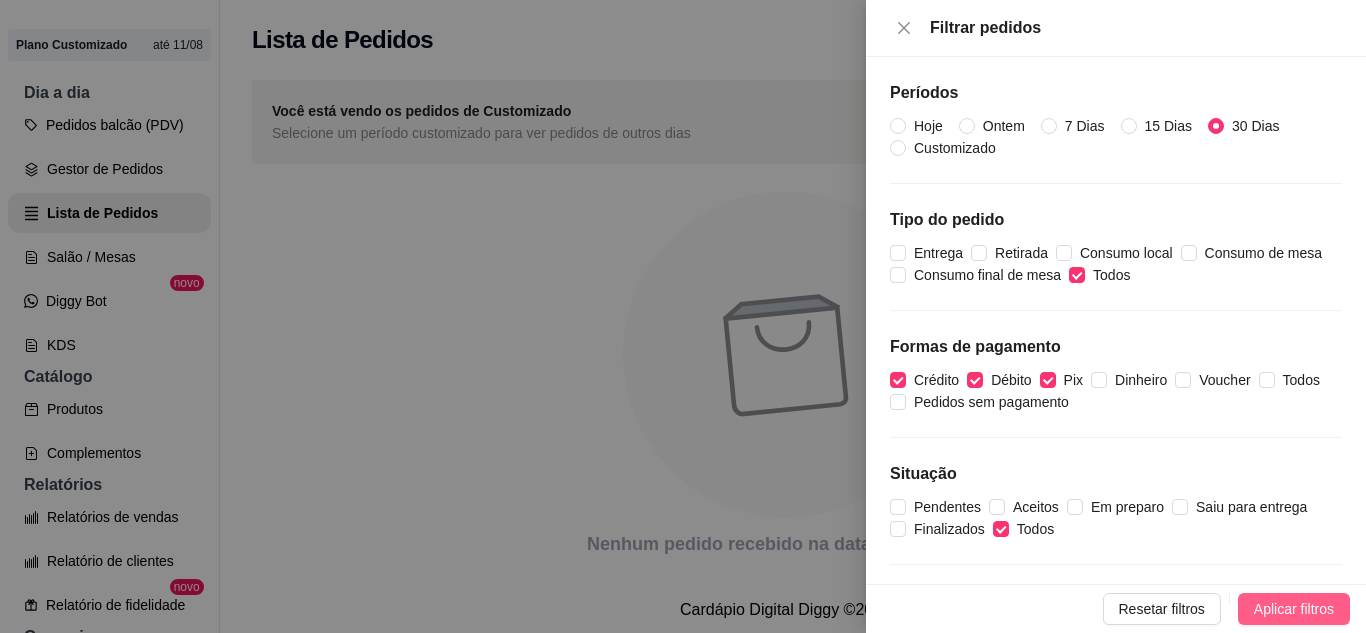 click on "Aplicar filtros" at bounding box center (1294, 609) 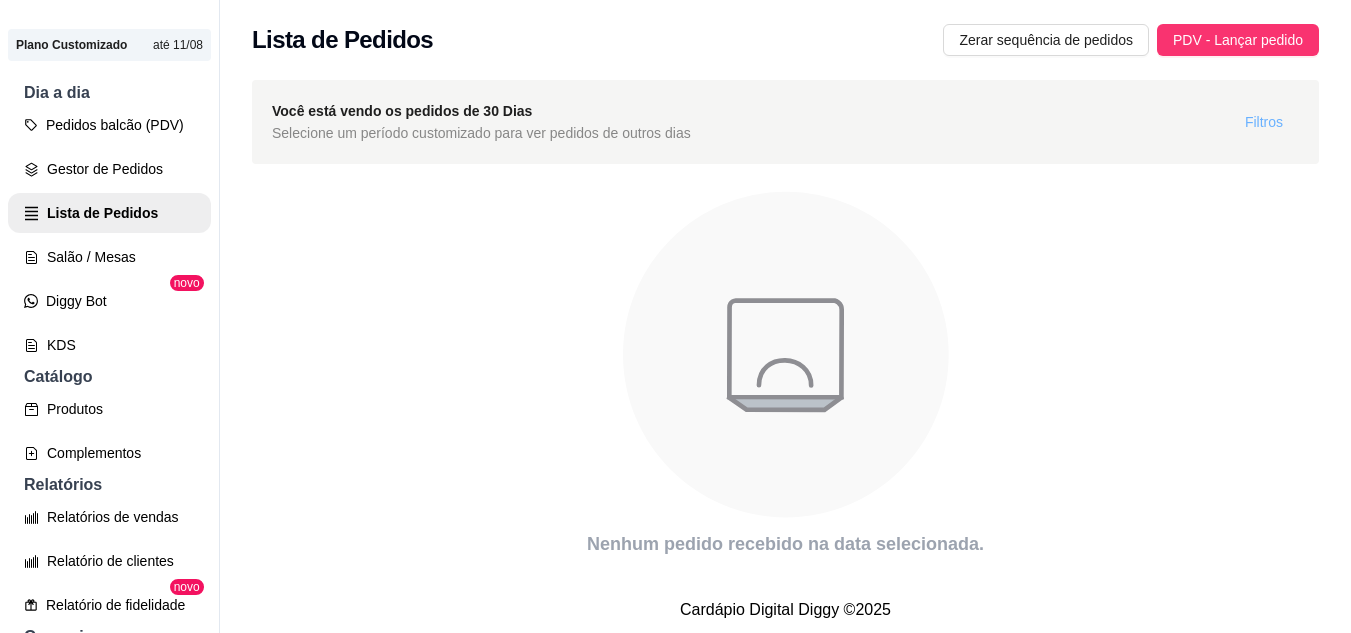 click on "Filtros" at bounding box center [1264, 122] 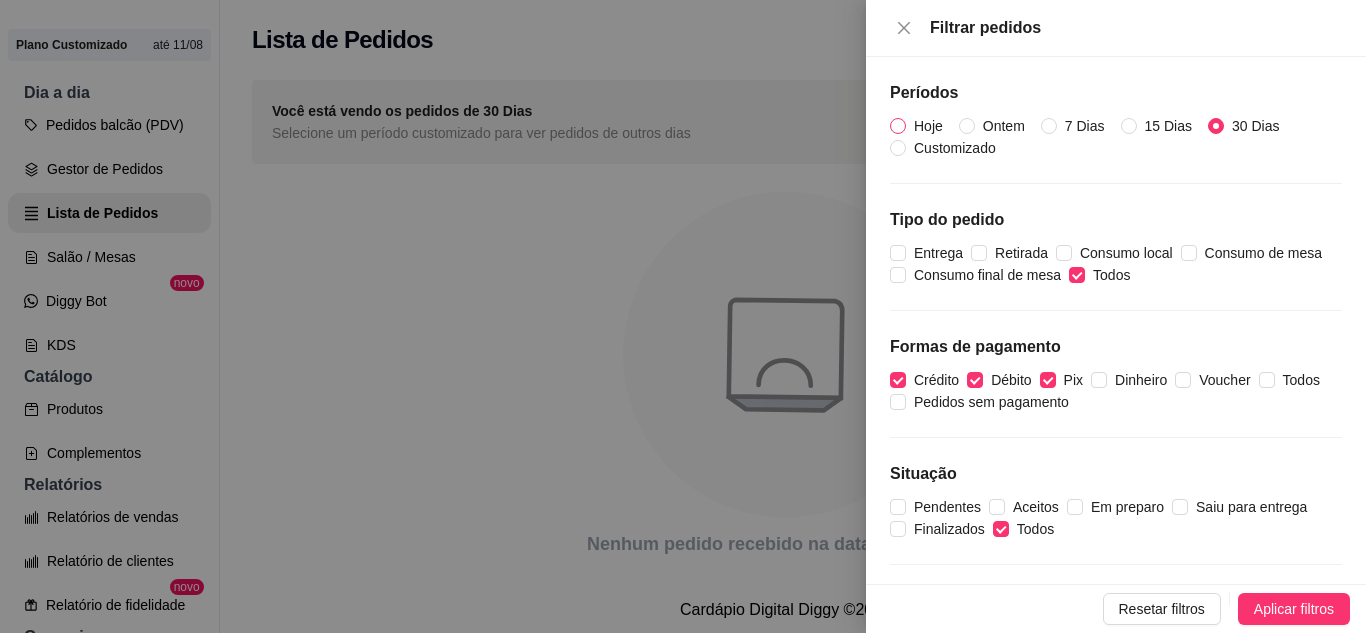 click on "Hoje" at bounding box center (928, 126) 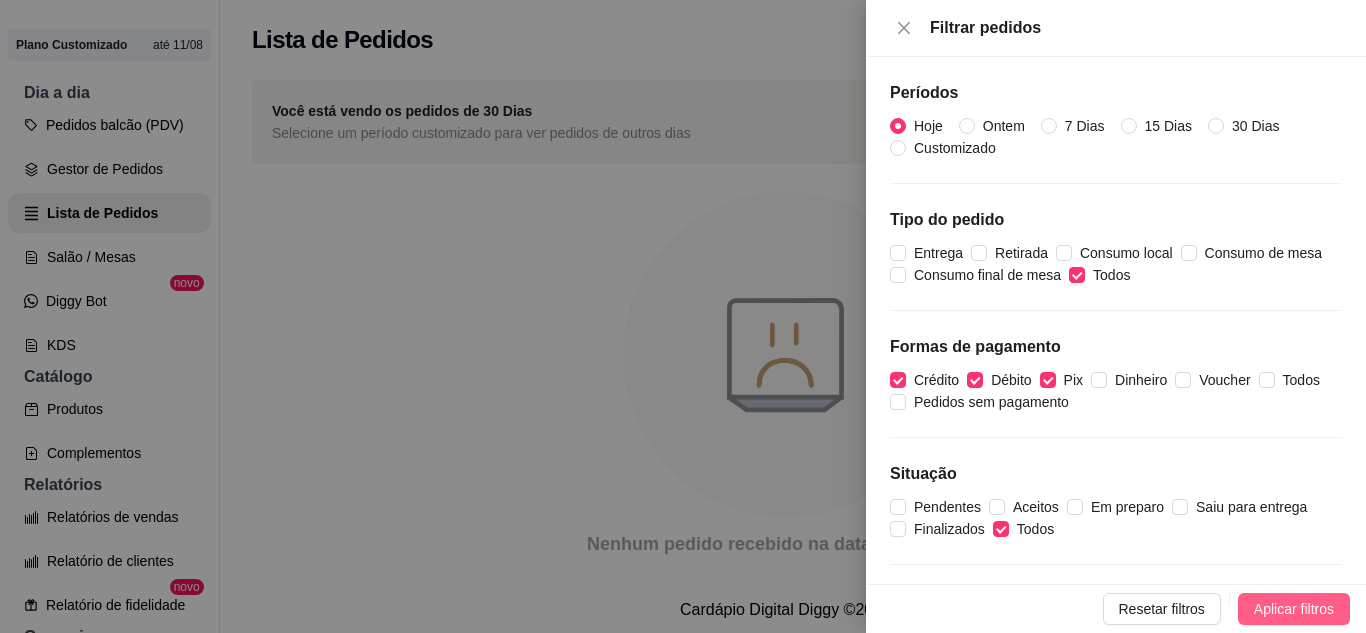 click on "Aplicar filtros" at bounding box center (1294, 609) 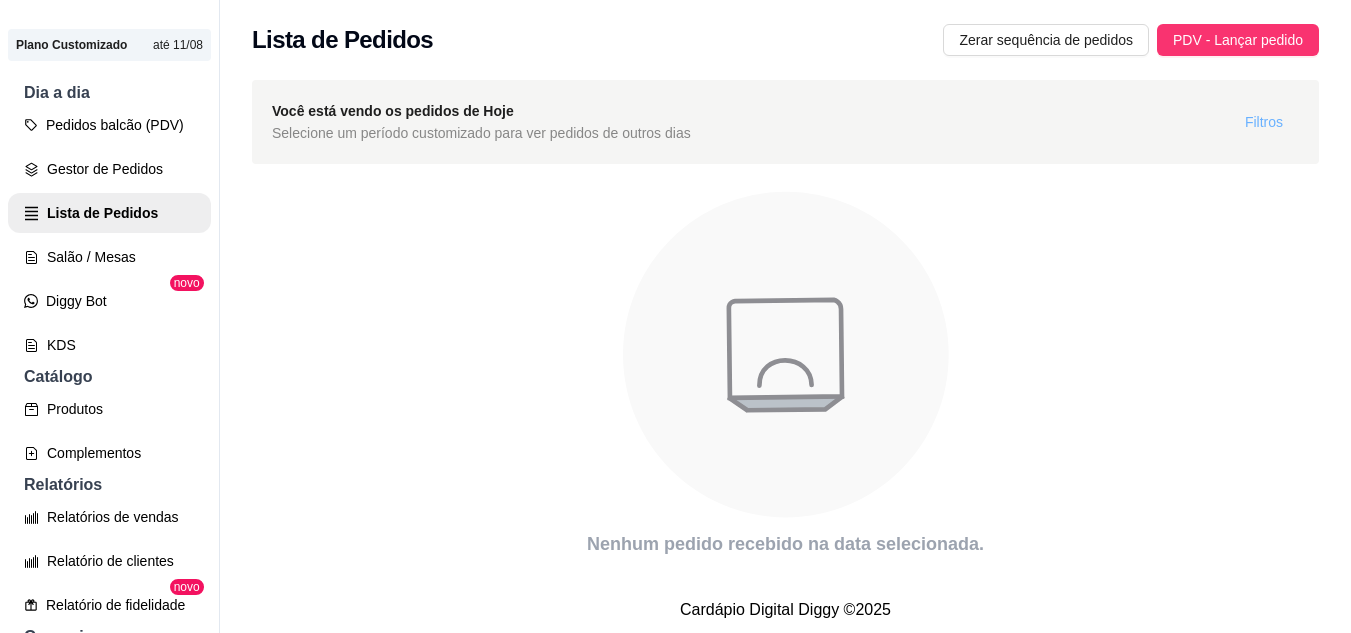 click on "Filtros" at bounding box center (1264, 122) 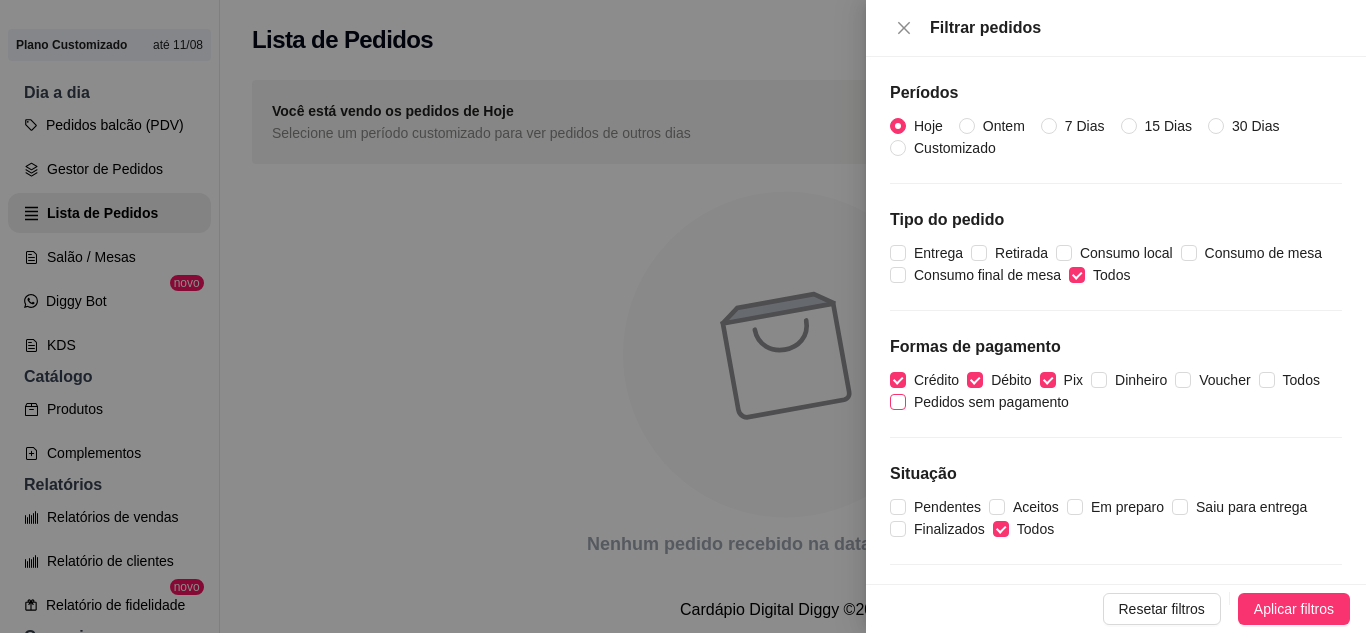 click on "Pedidos sem pagamento" at bounding box center (991, 402) 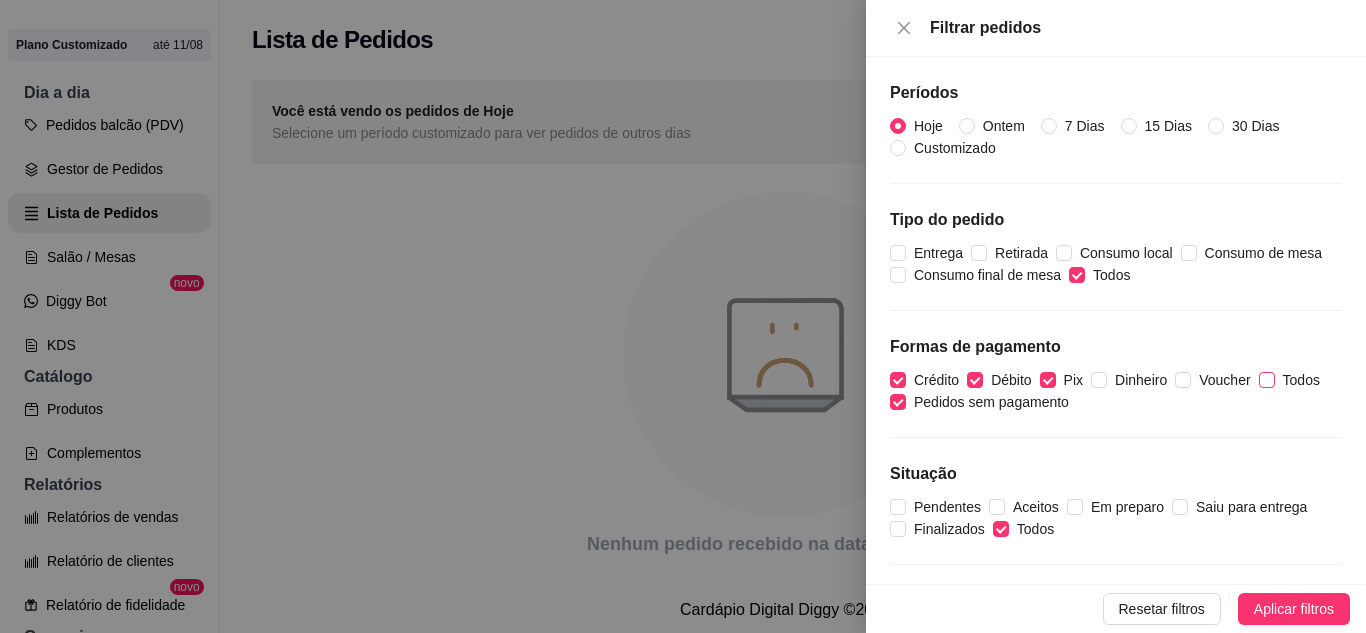 click on "Todos" at bounding box center [1267, 380] 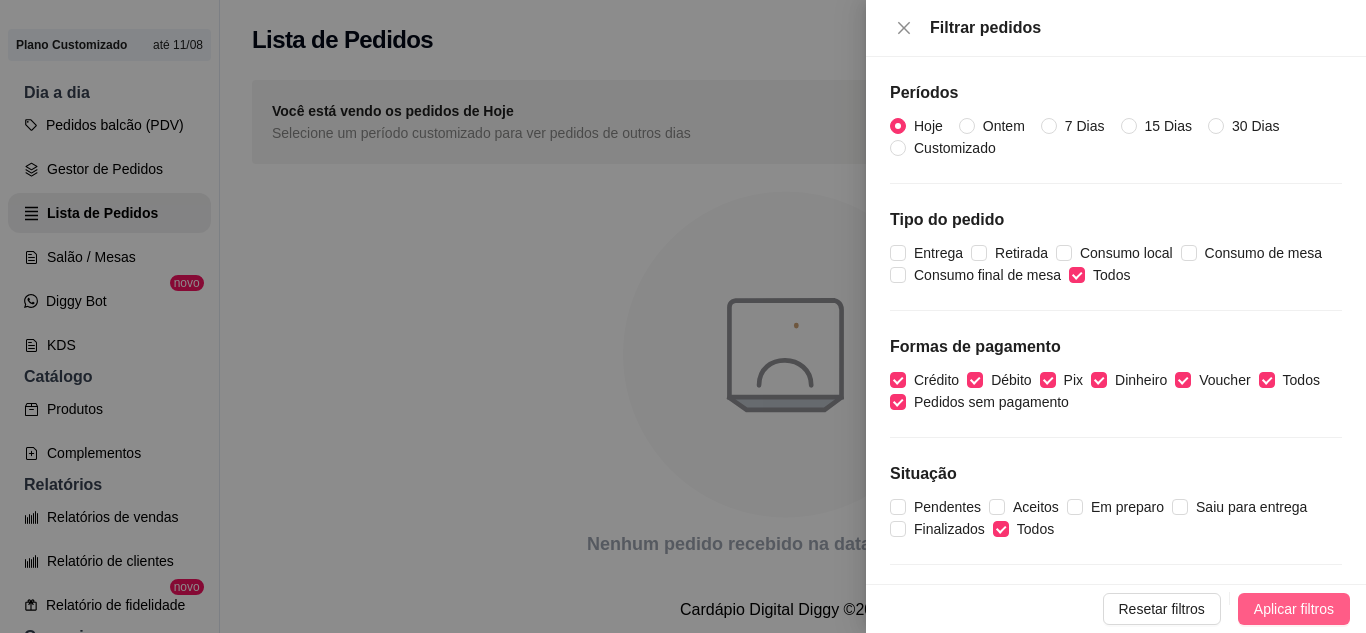click on "Aplicar filtros" at bounding box center [1294, 609] 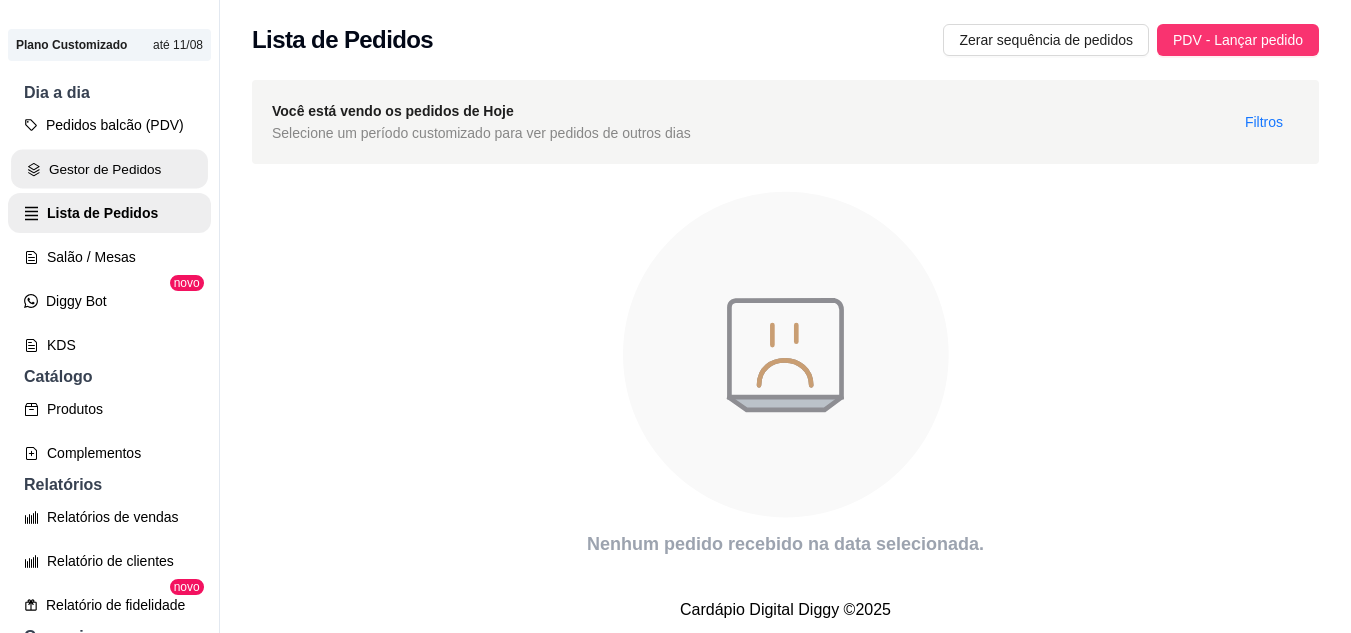 click on "Gestor de Pedidos" at bounding box center [109, 169] 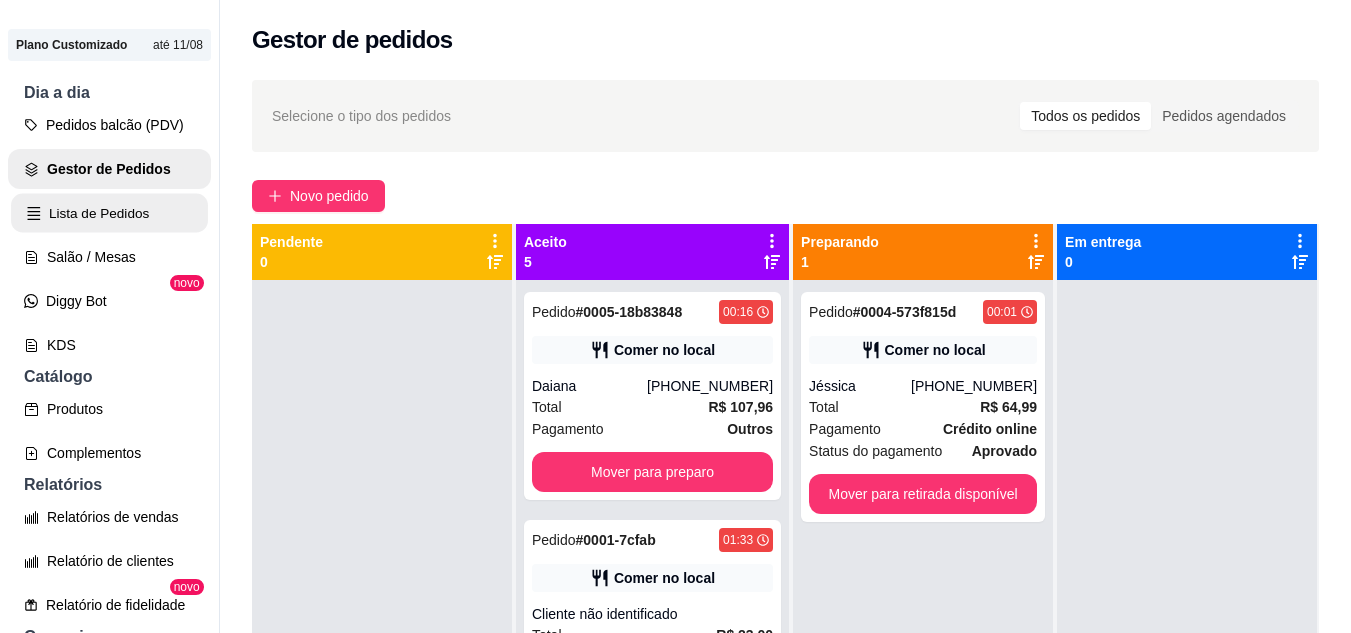click on "Lista de Pedidos" at bounding box center [109, 213] 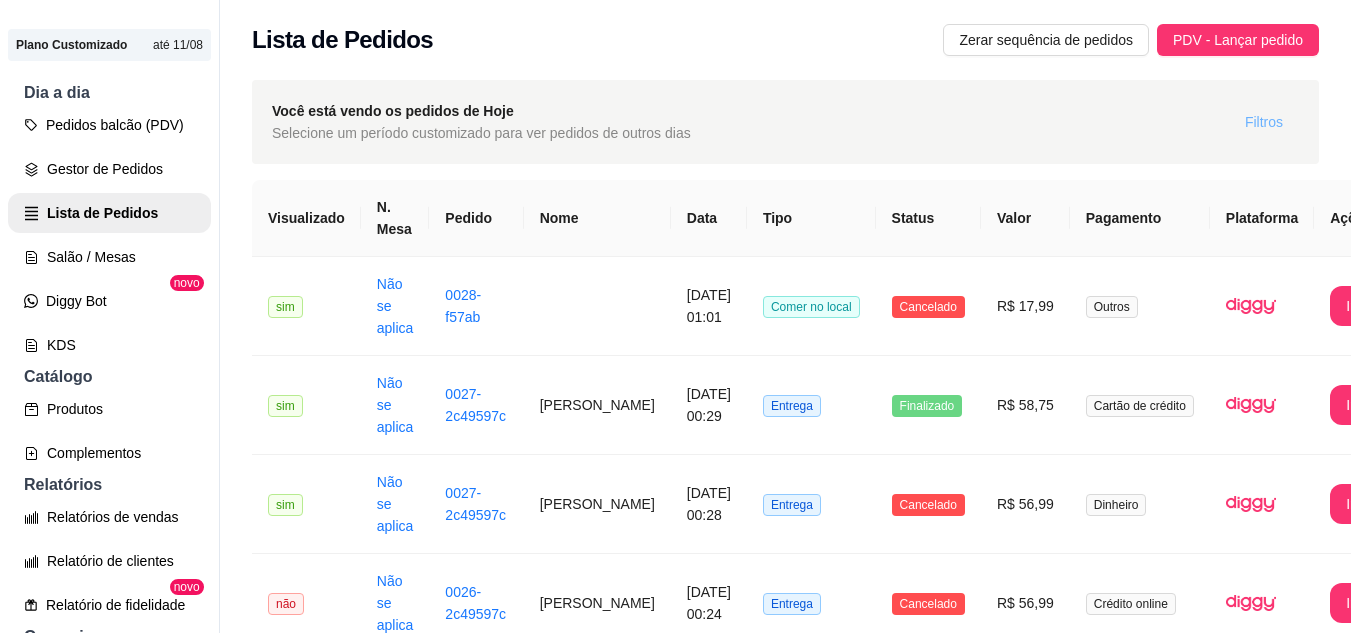 click on "Filtros" at bounding box center [1264, 122] 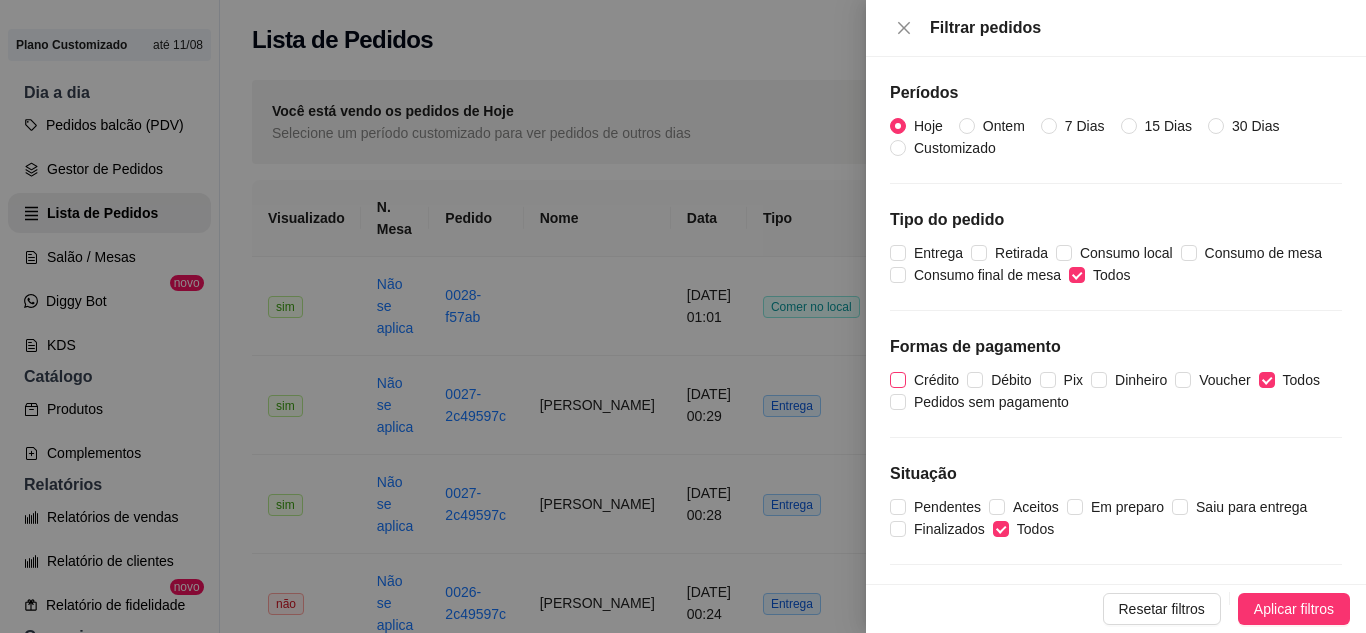 click on "Crédito" at bounding box center (936, 380) 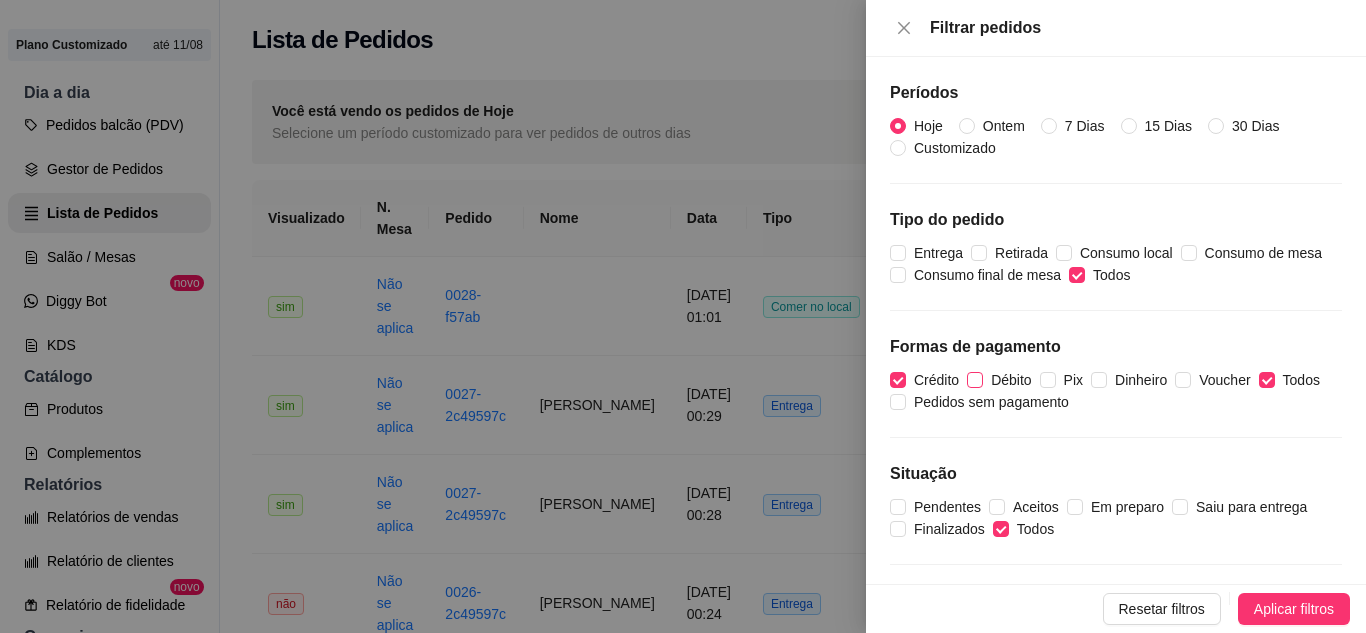 click on "Débito" at bounding box center [1011, 380] 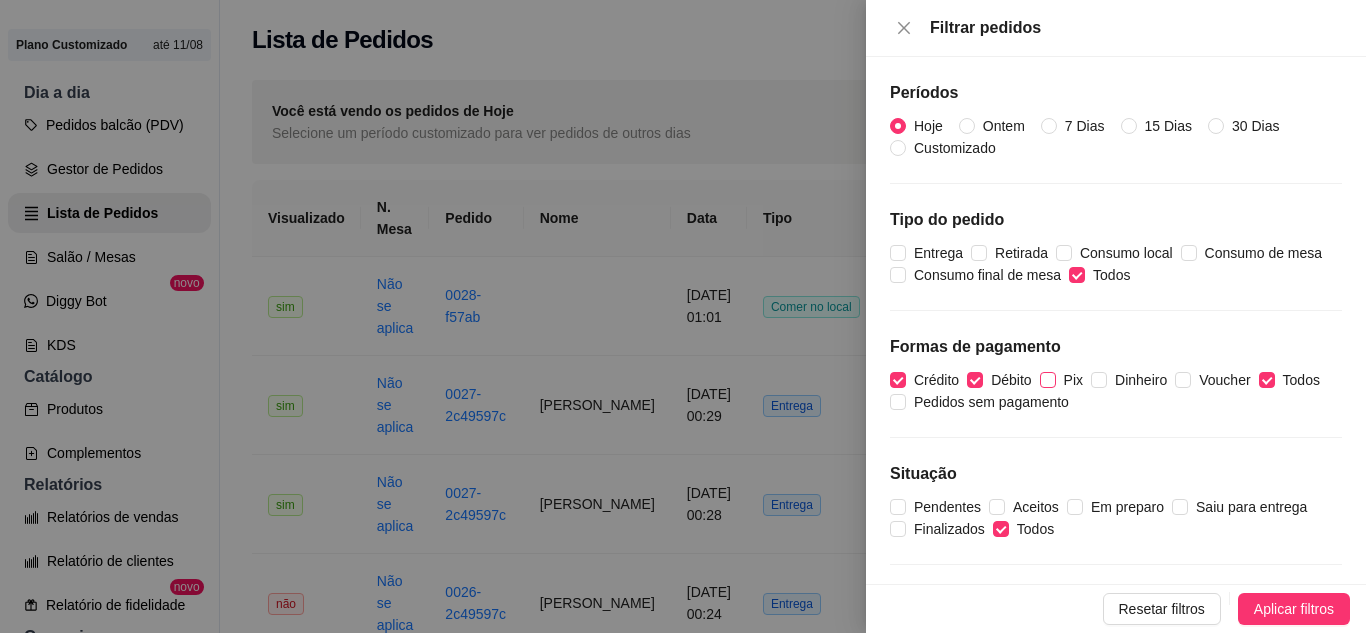 click on "Pix" at bounding box center [1073, 380] 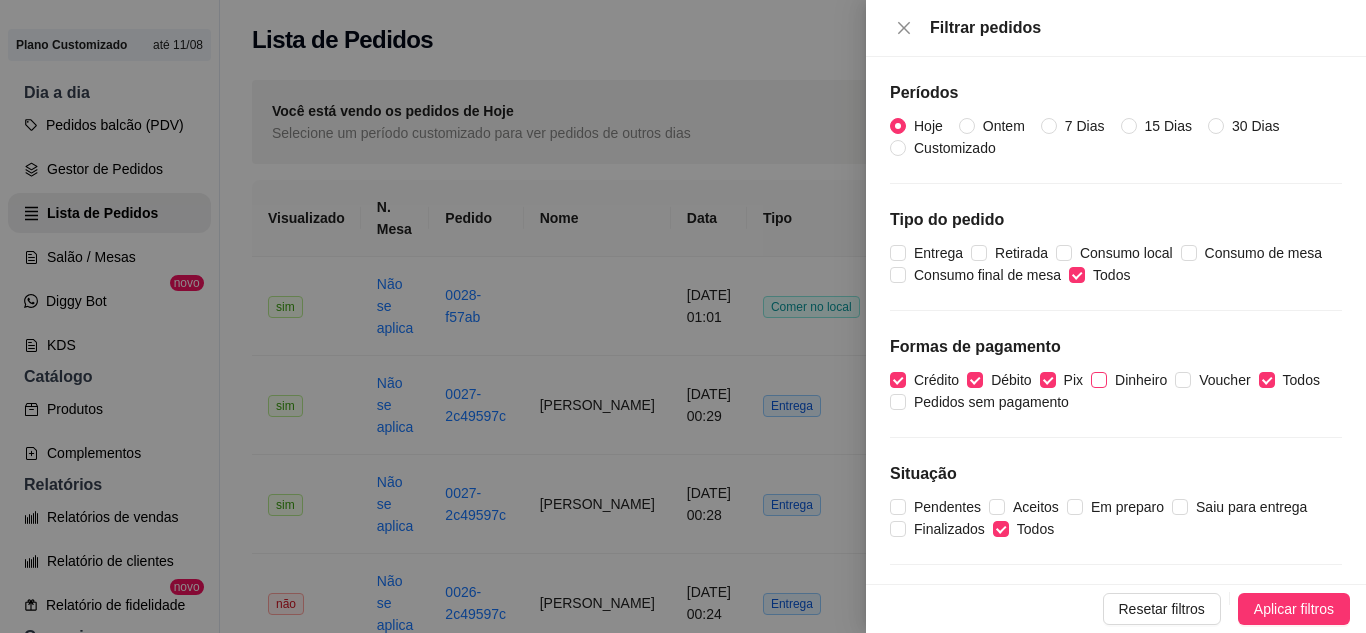 click on "Dinheiro" at bounding box center (1141, 380) 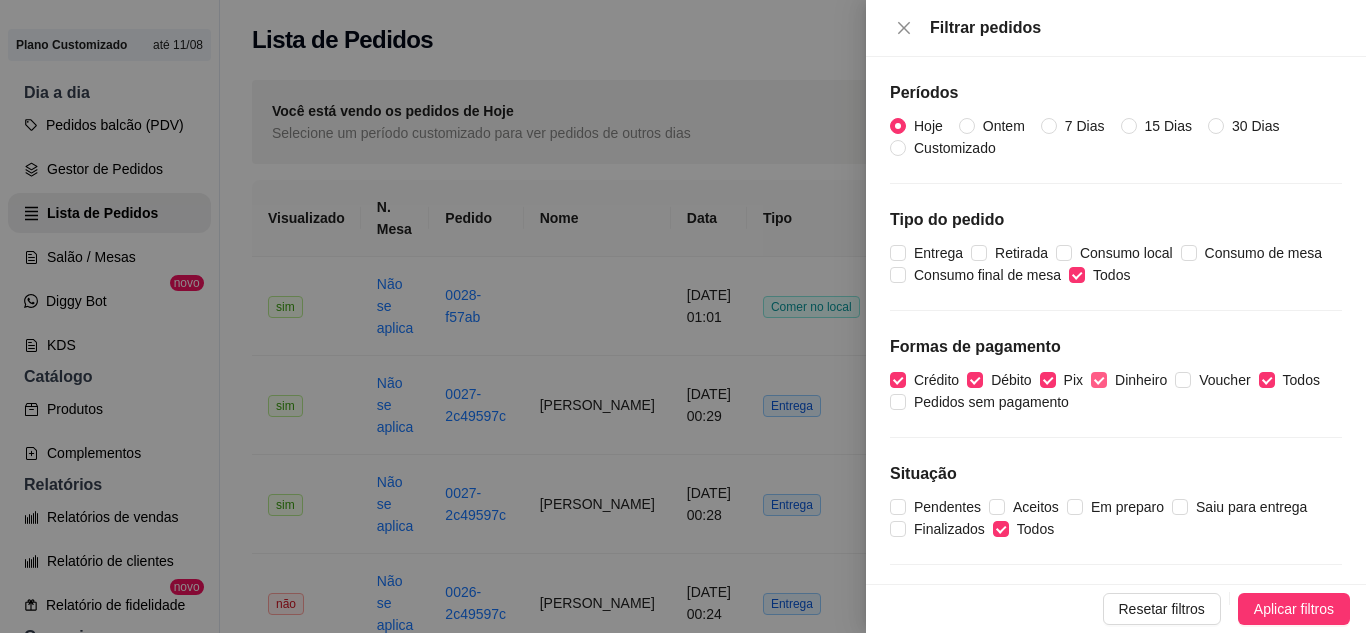 click on "Dinheiro" at bounding box center [1099, 380] 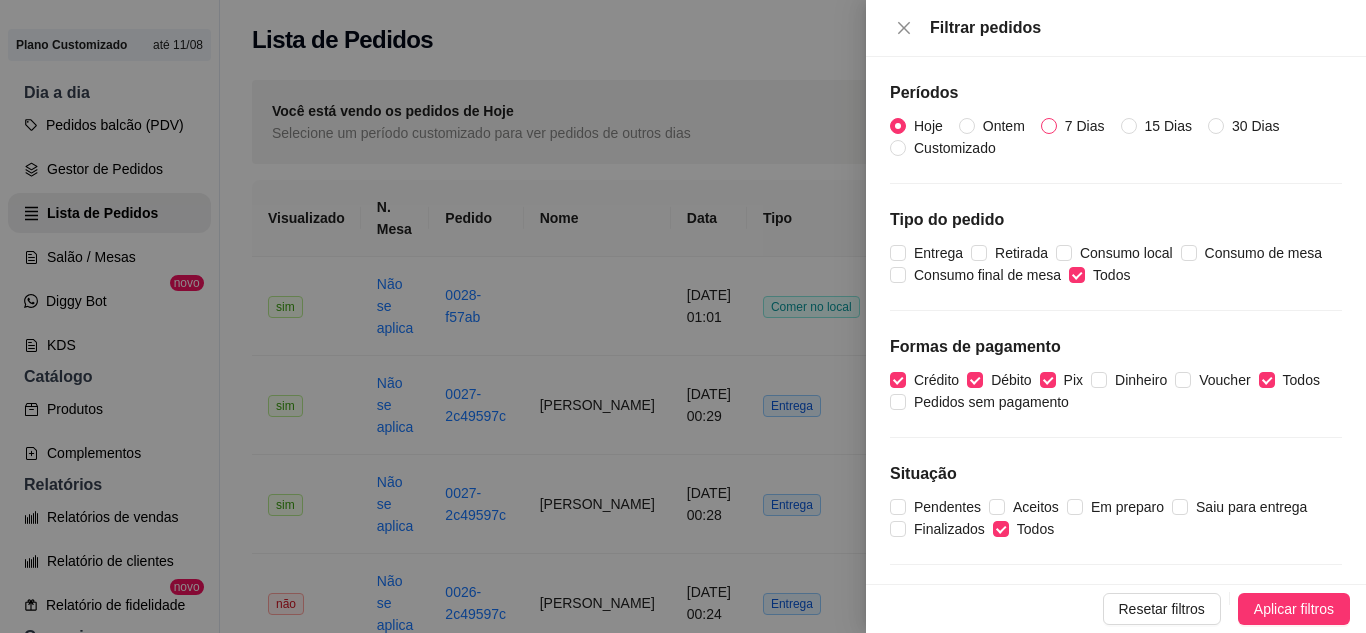 click on "7 Dias" at bounding box center (1049, 126) 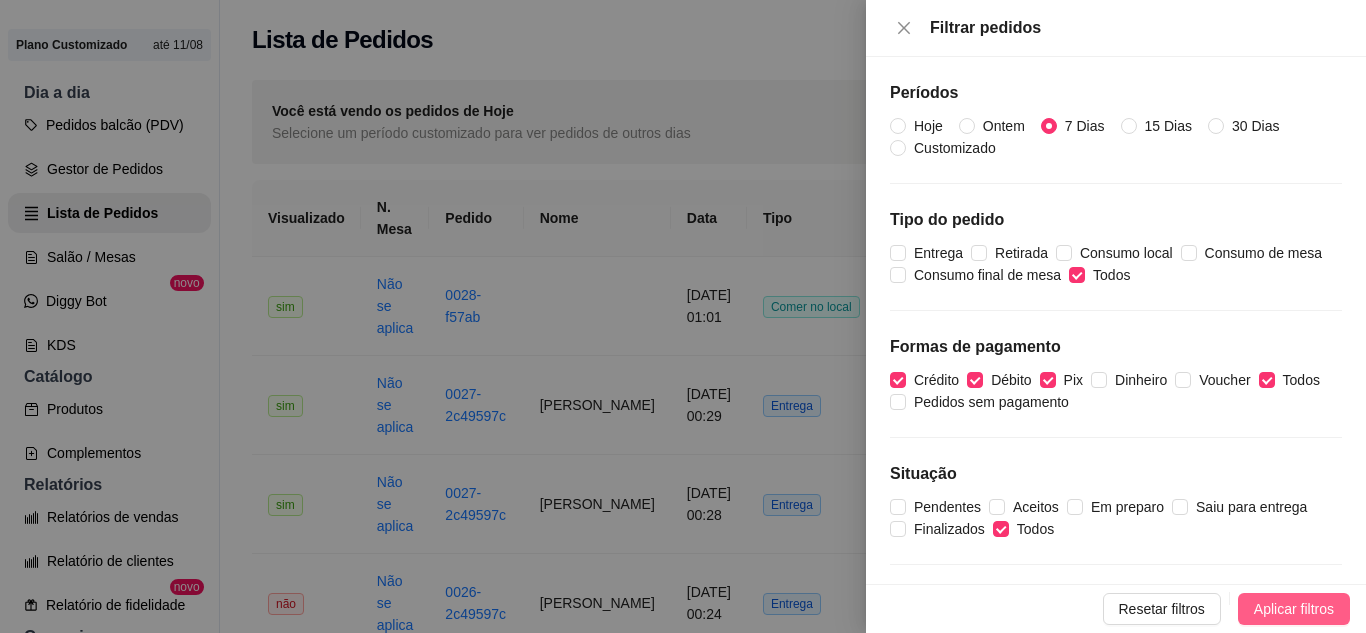 click on "Aplicar filtros" at bounding box center [1294, 609] 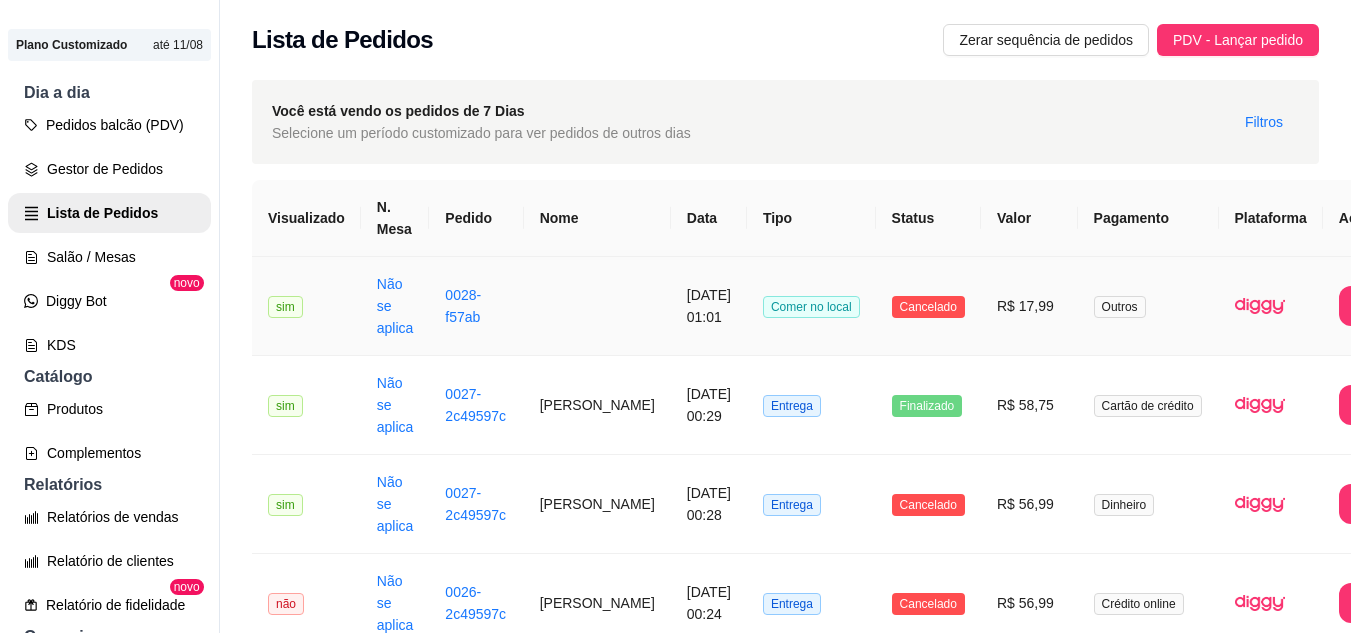 click on "Outros" at bounding box center [1148, 306] 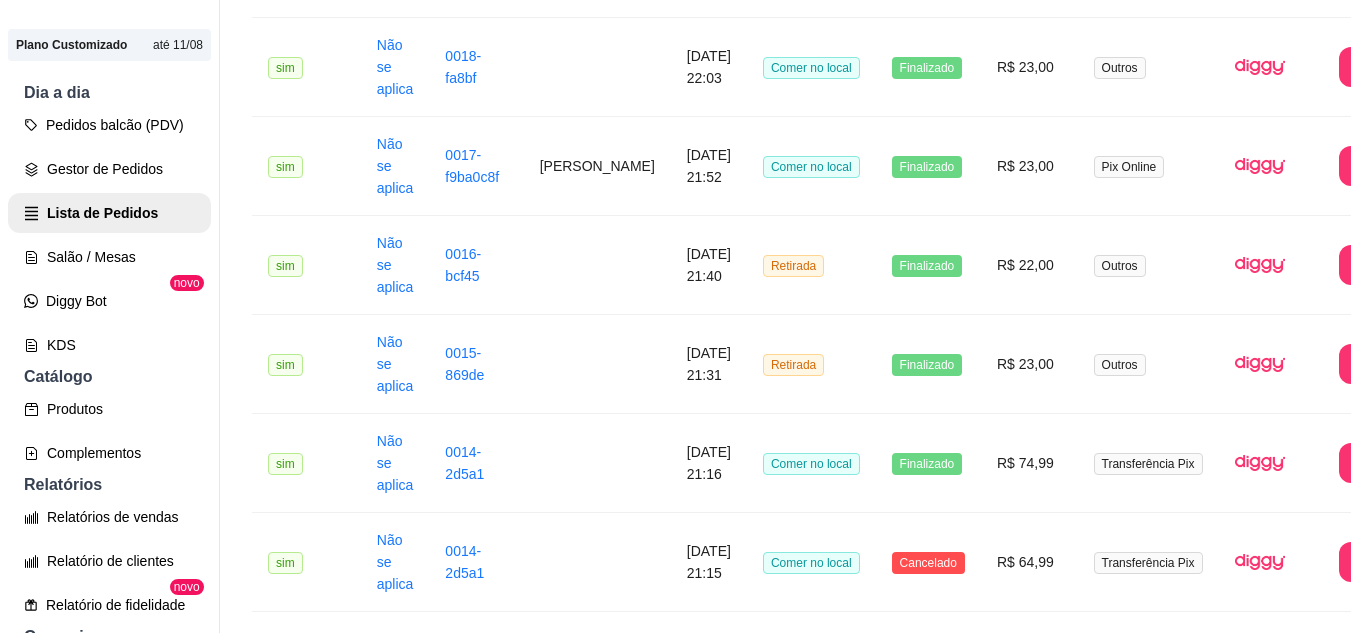 scroll, scrollTop: 1956, scrollLeft: 0, axis: vertical 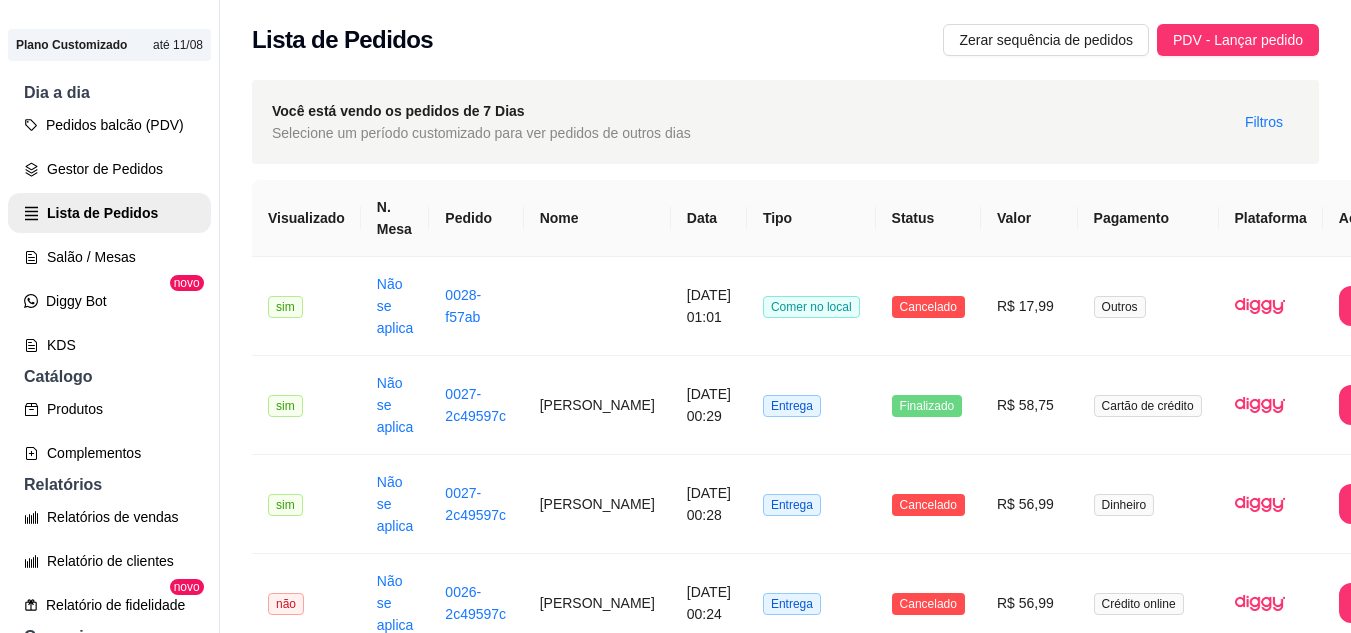 click on "Você está vendo os pedidos de   7 Dias Selecione um período customizado para ver pedidos de outros dias Filtros" at bounding box center (785, 122) 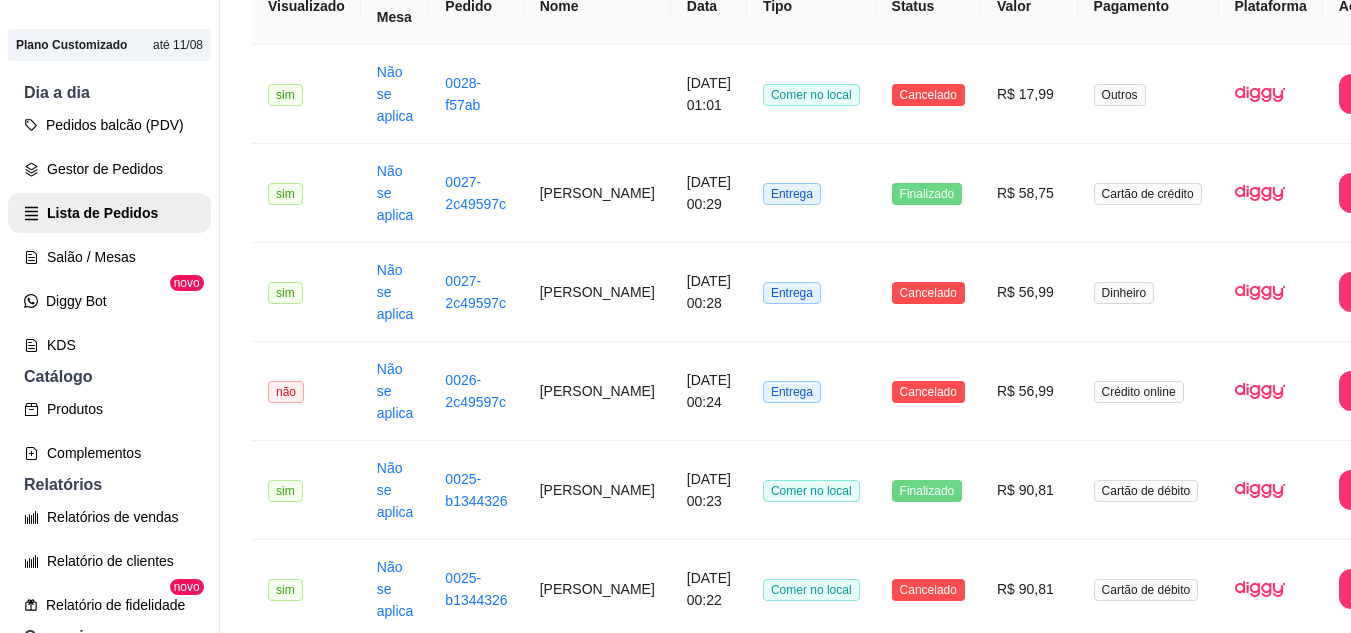 scroll, scrollTop: 0, scrollLeft: 0, axis: both 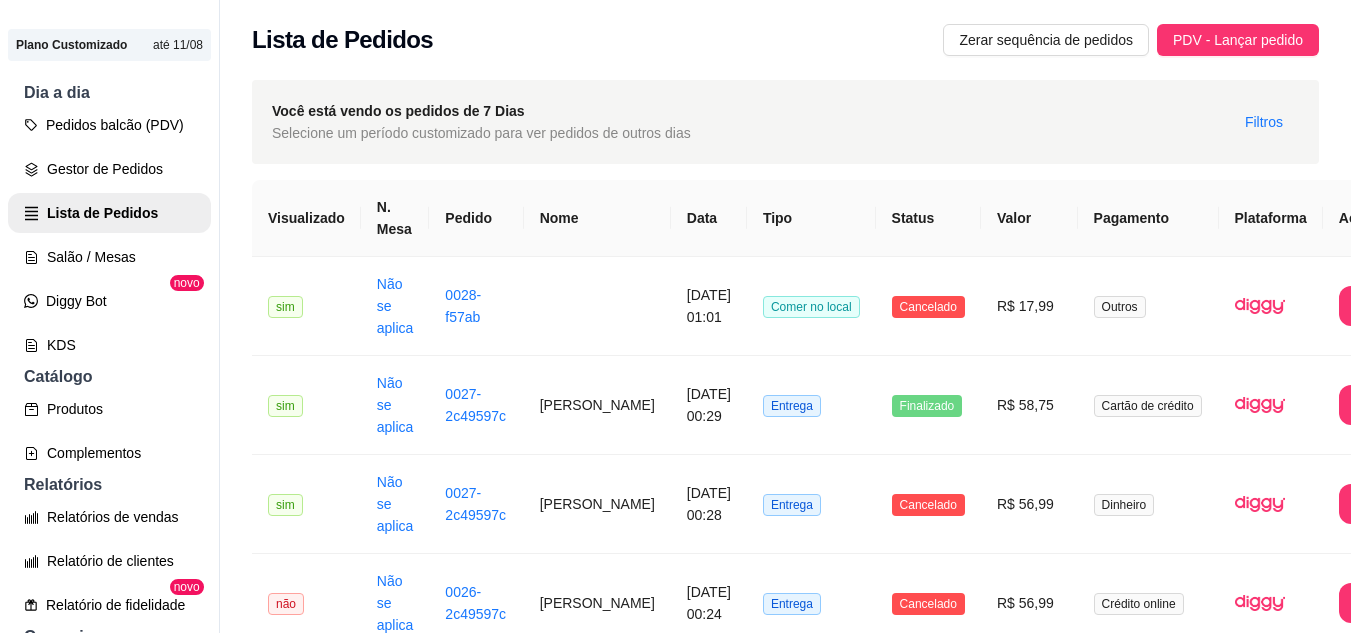 click on "Lista de Pedidos Zerar sequência de pedidos PDV - Lançar pedido" at bounding box center (785, 34) 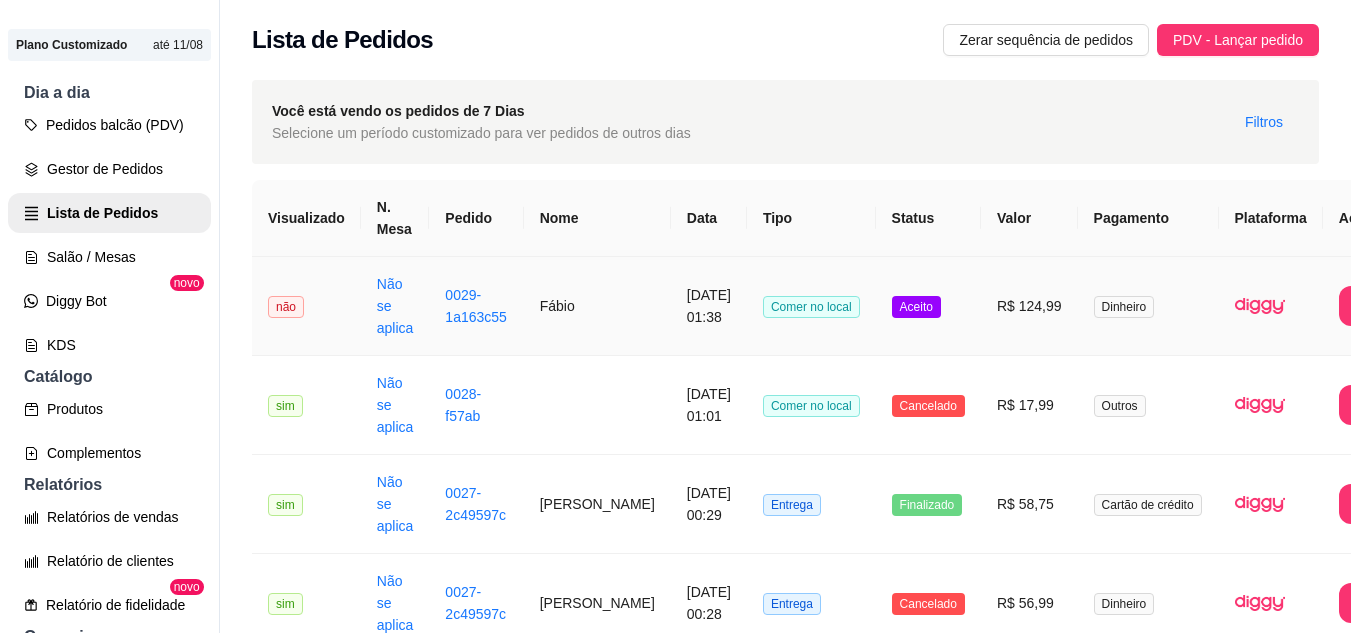 click on "Aceito" at bounding box center [928, 306] 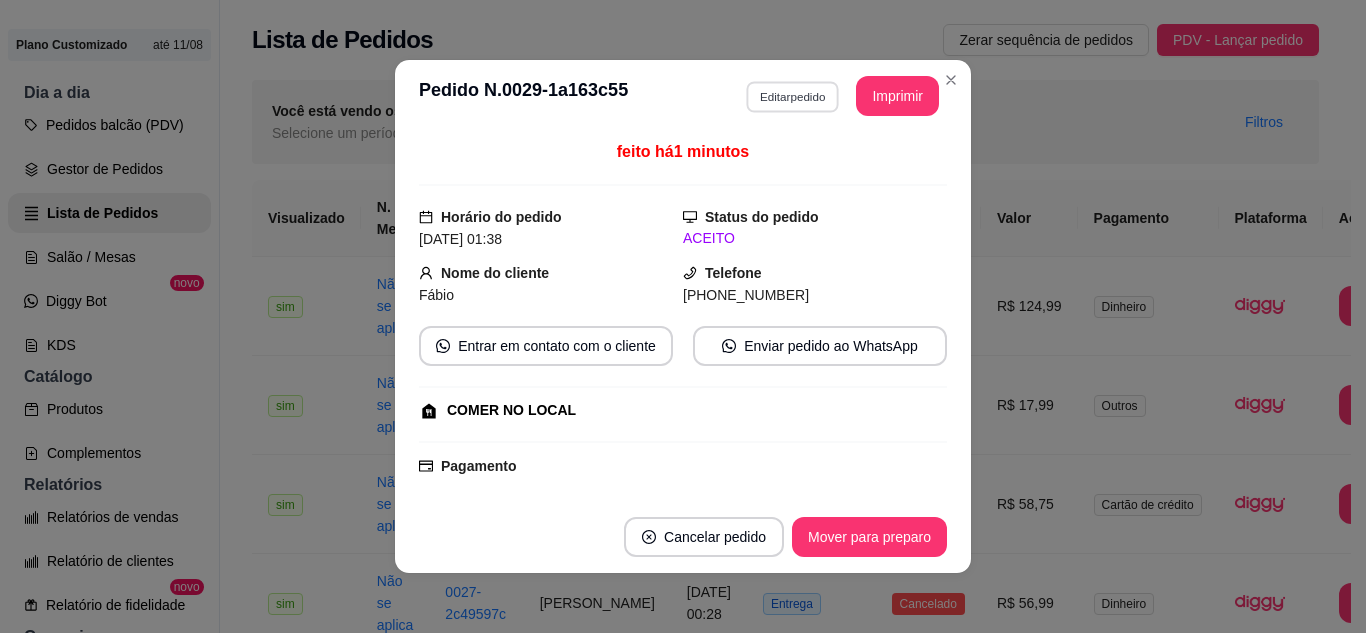 click on "Editar  pedido" at bounding box center (792, 96) 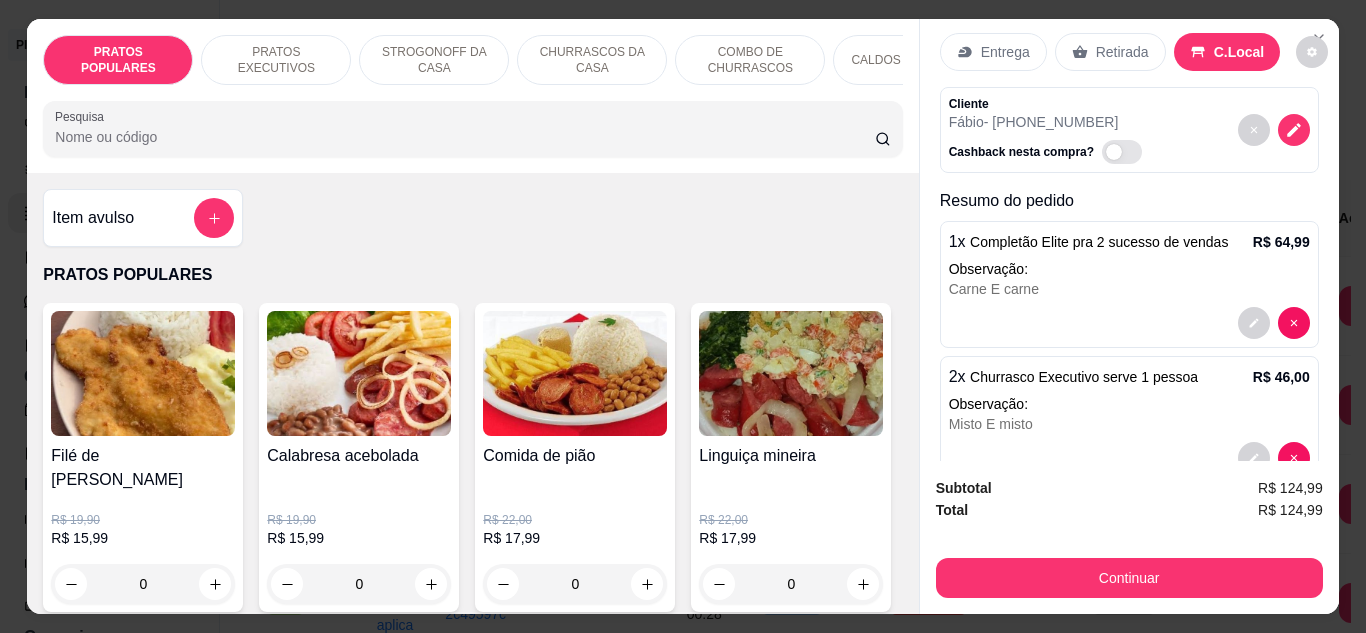 scroll, scrollTop: 0, scrollLeft: 0, axis: both 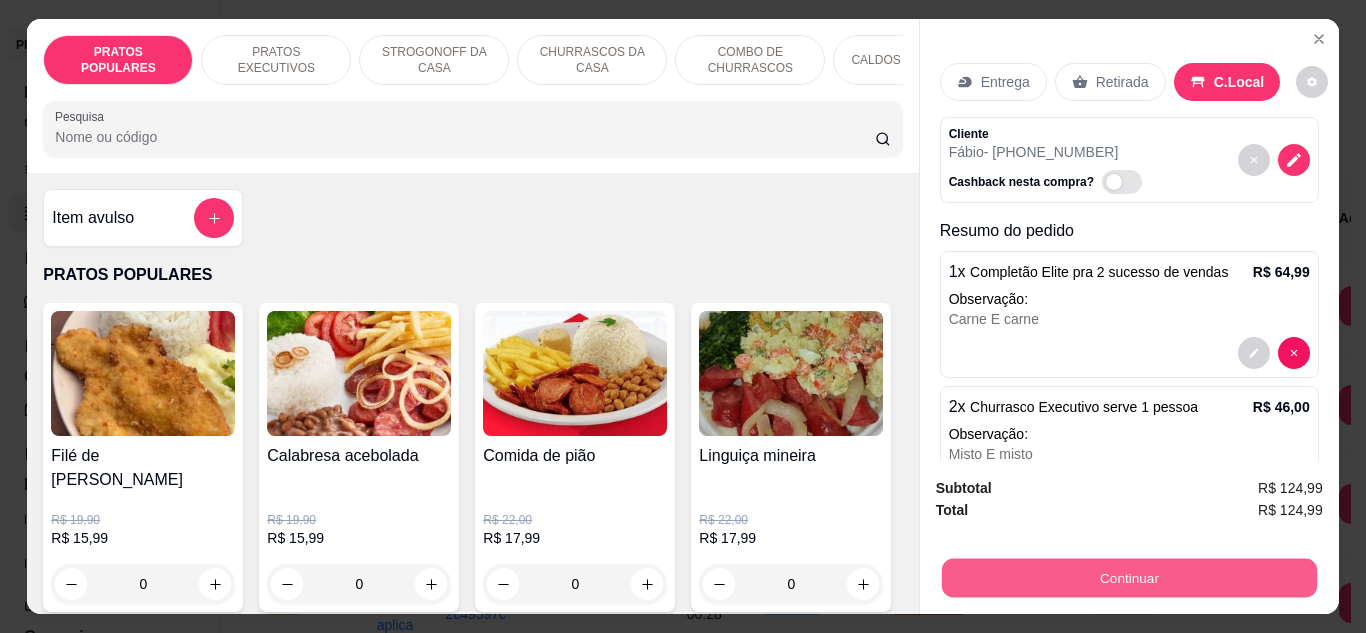 click on "Continuar" at bounding box center [1128, 578] 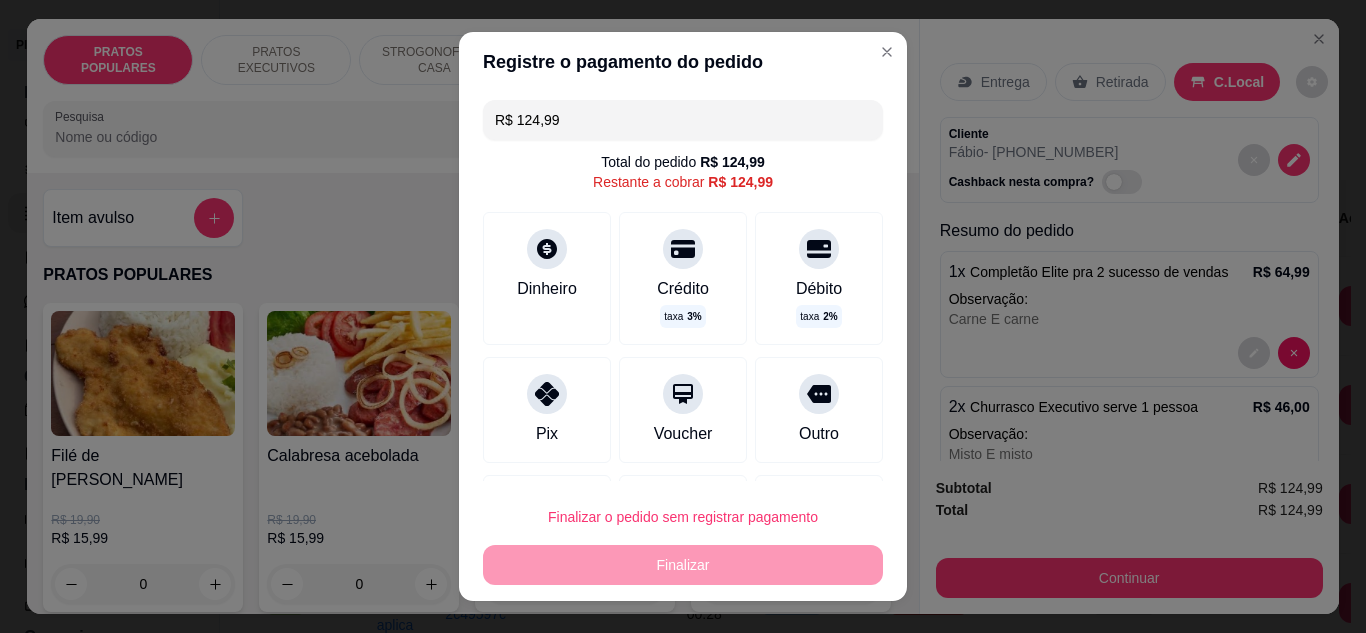 scroll, scrollTop: 89, scrollLeft: 0, axis: vertical 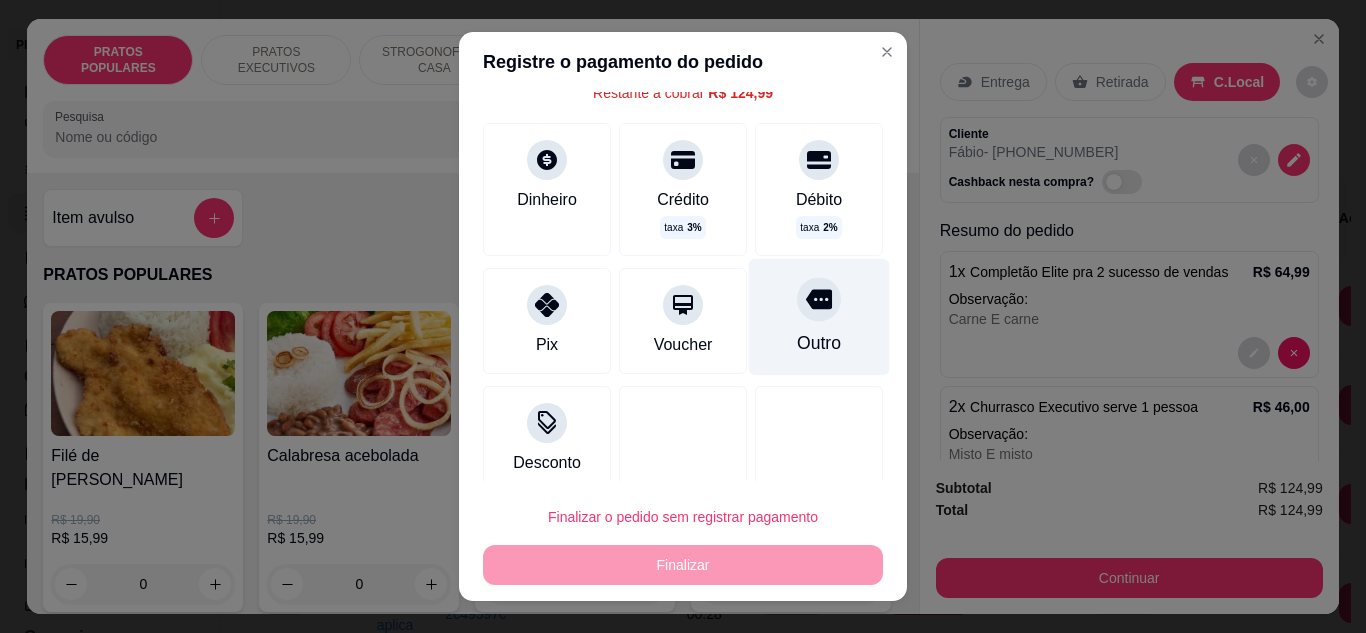 click at bounding box center [819, 299] 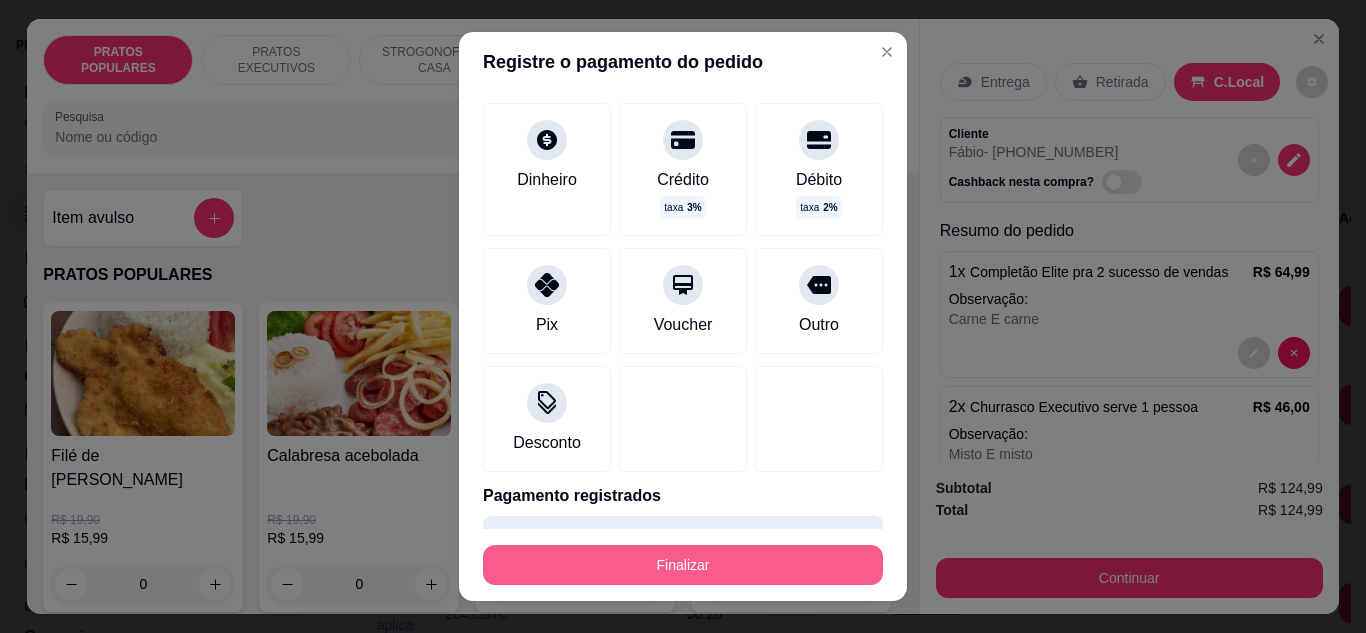 click on "Finalizar" at bounding box center [683, 565] 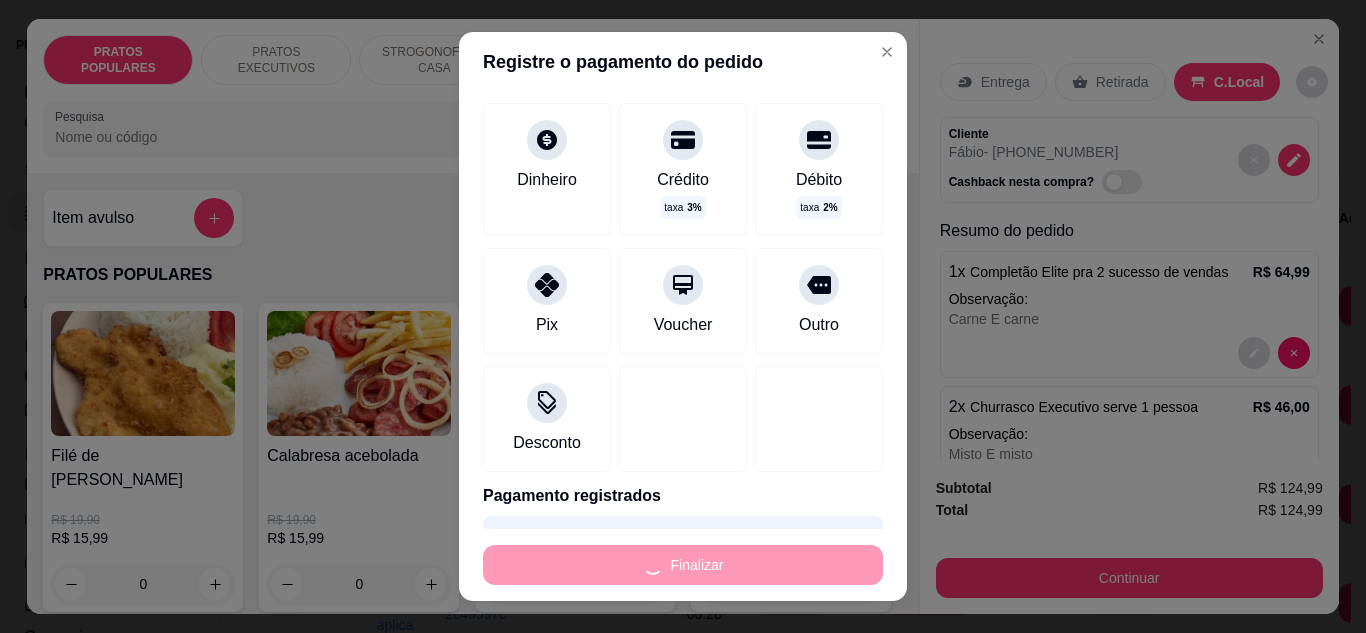 type on "0" 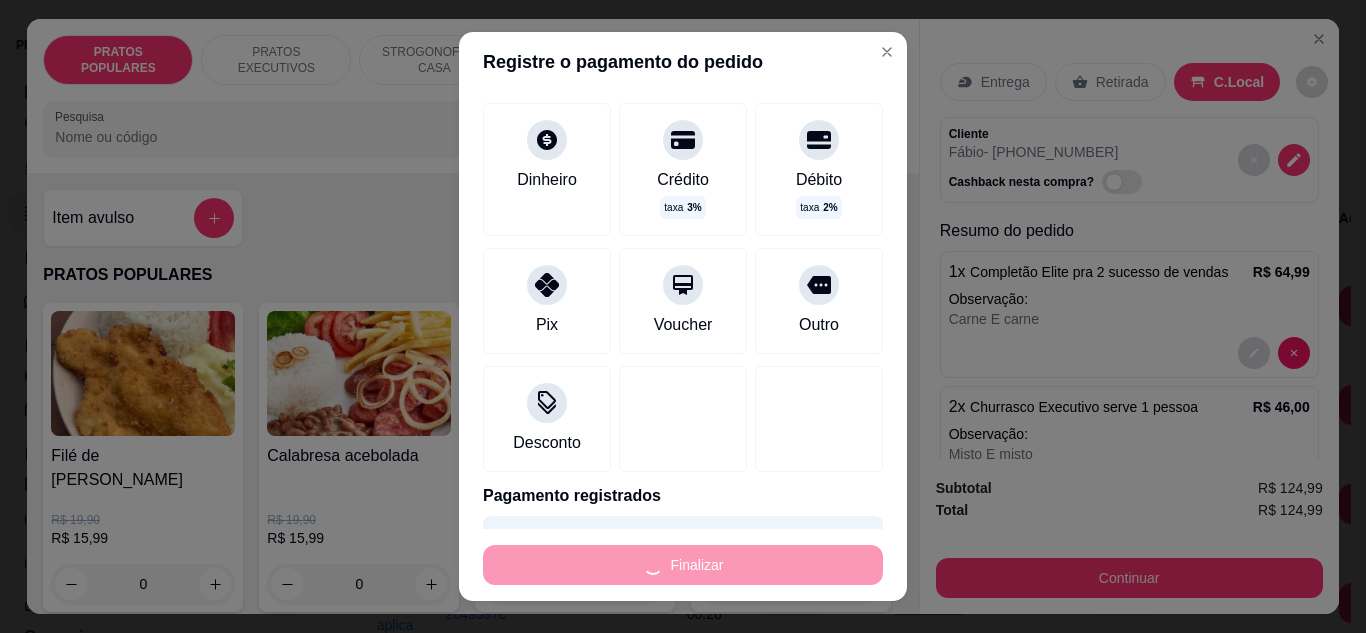 type on "-R$ 124,99" 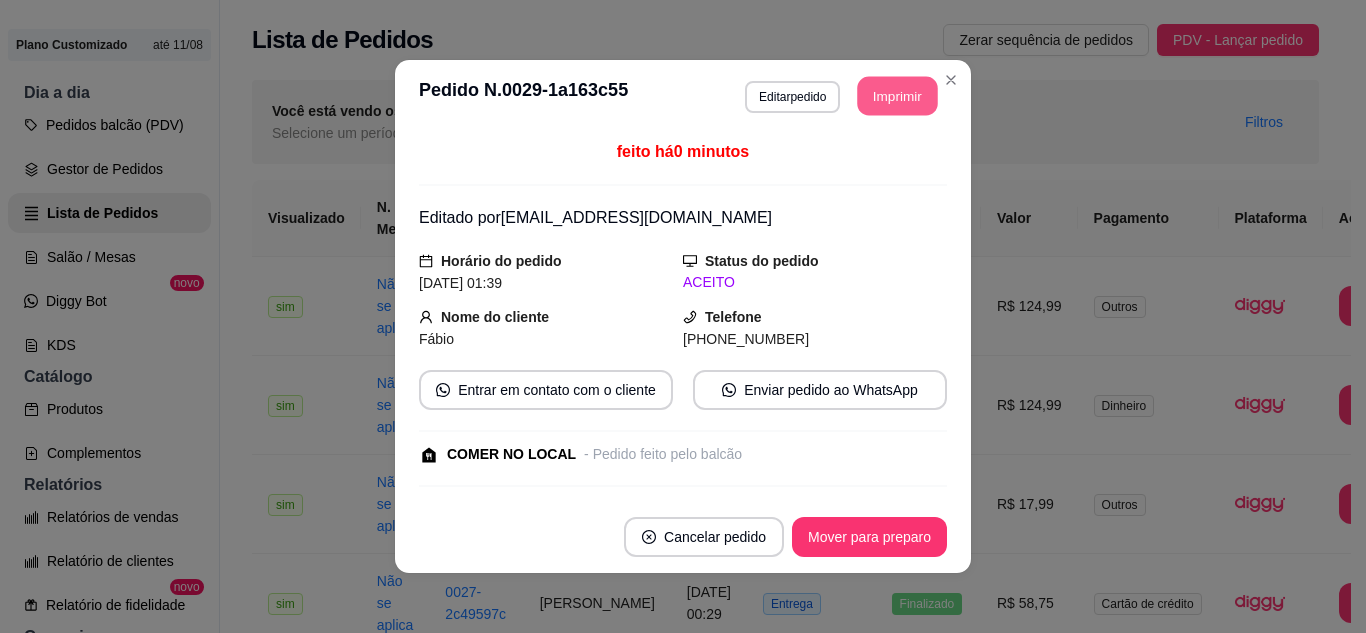 click on "Imprimir" at bounding box center [898, 96] 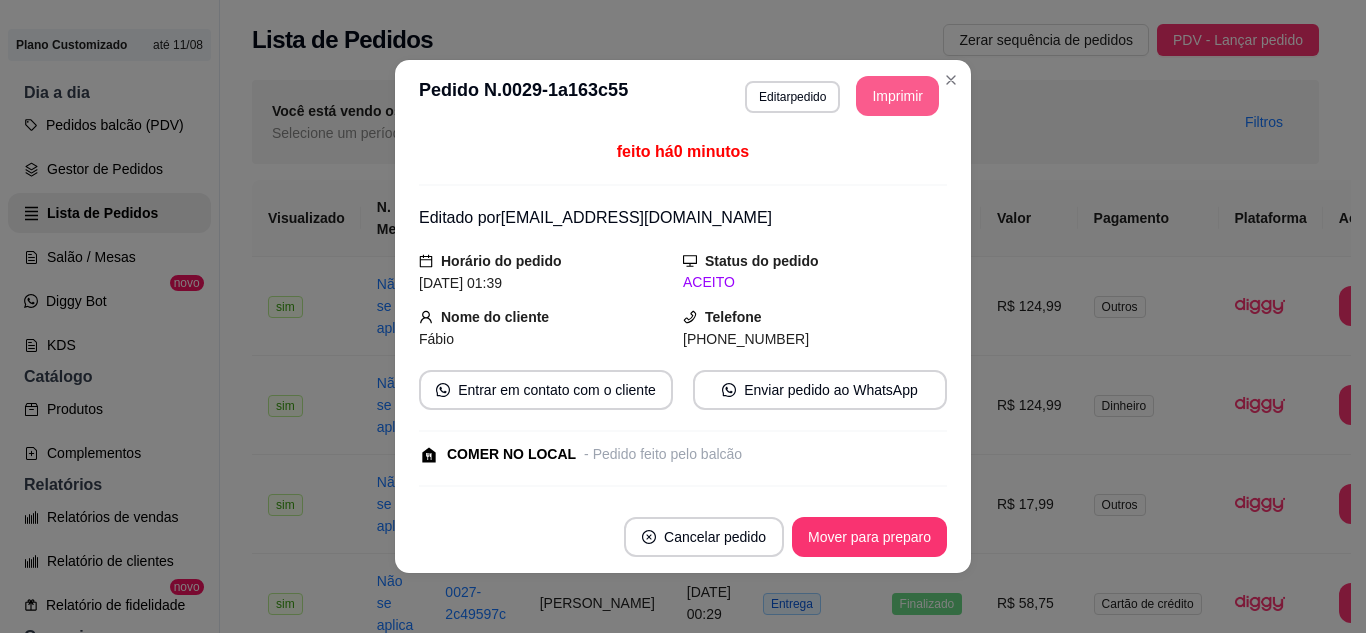 scroll, scrollTop: 0, scrollLeft: 0, axis: both 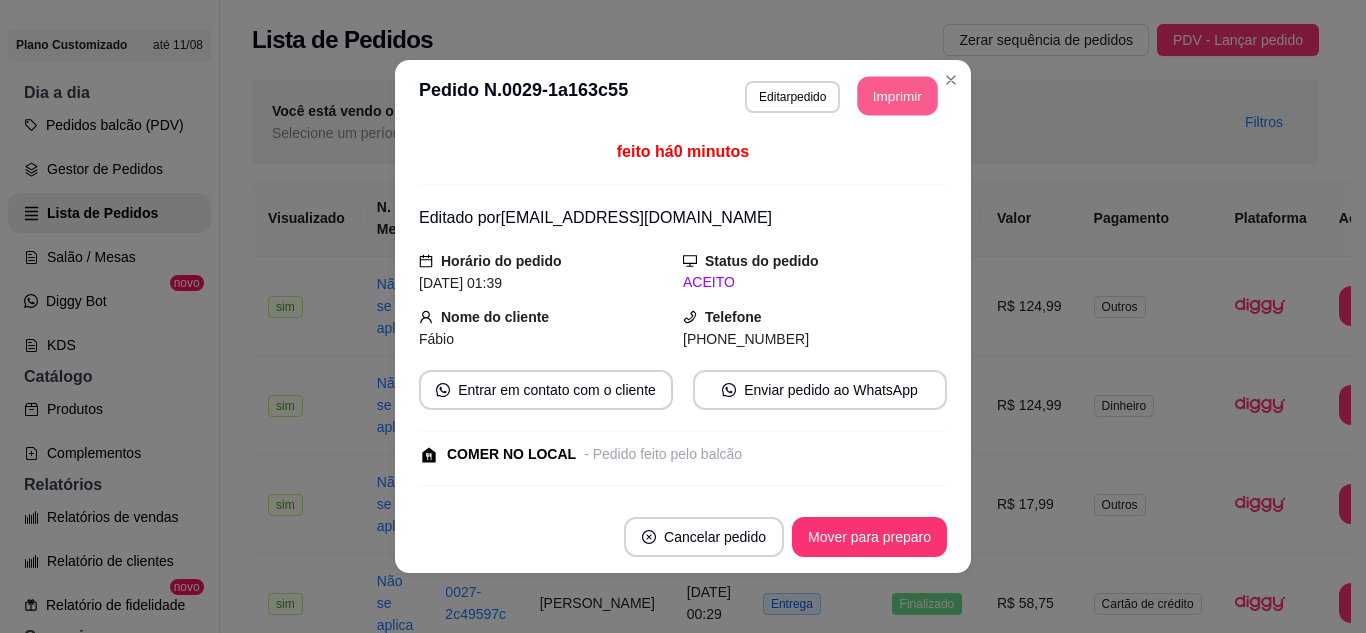 click on "Imprimir" at bounding box center [898, 96] 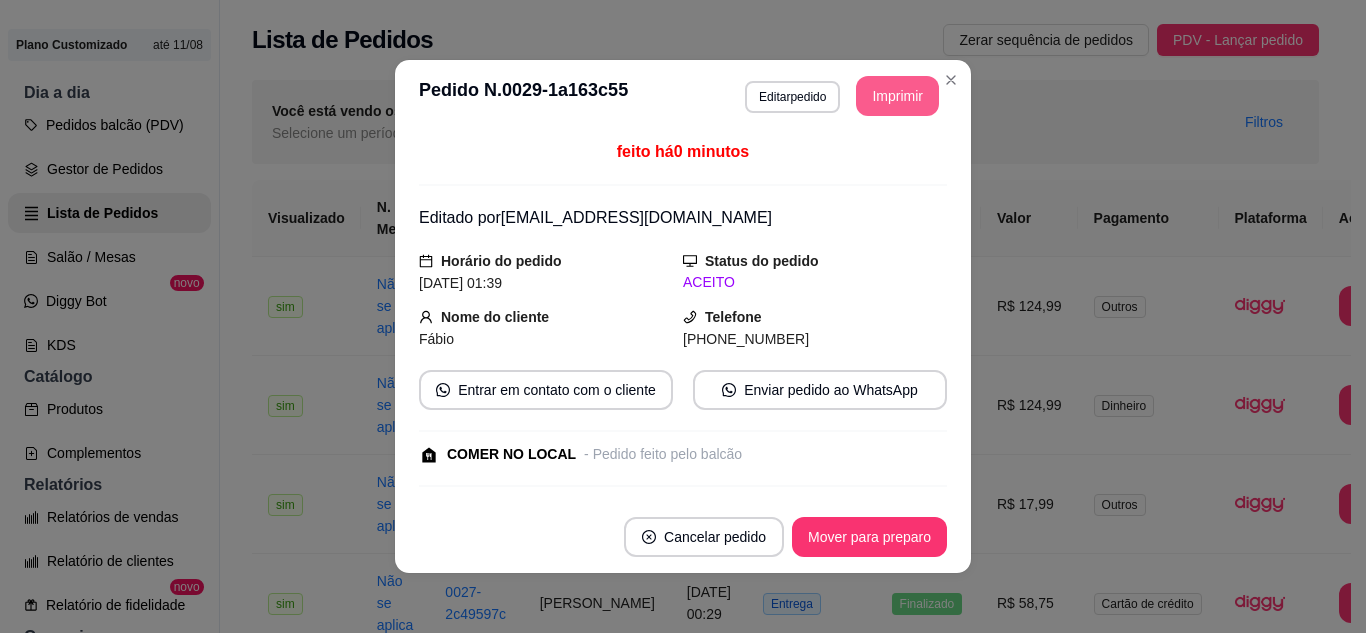scroll, scrollTop: 0, scrollLeft: 0, axis: both 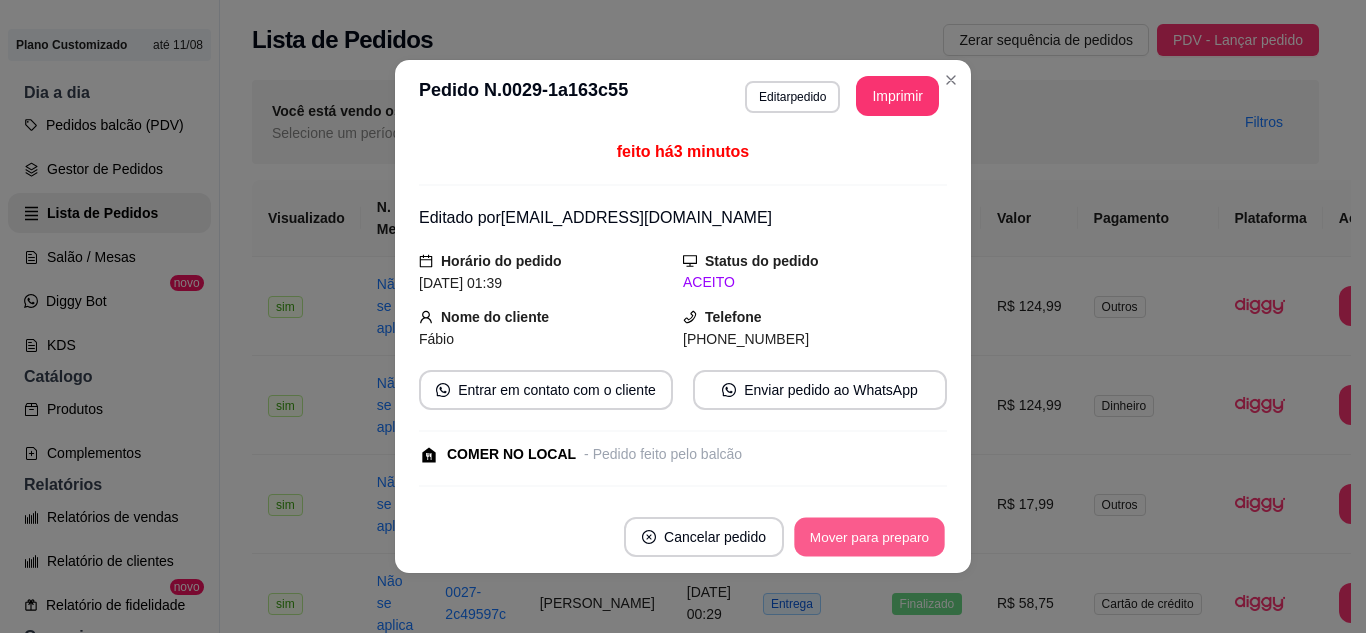click on "Mover para preparo" at bounding box center [869, 537] 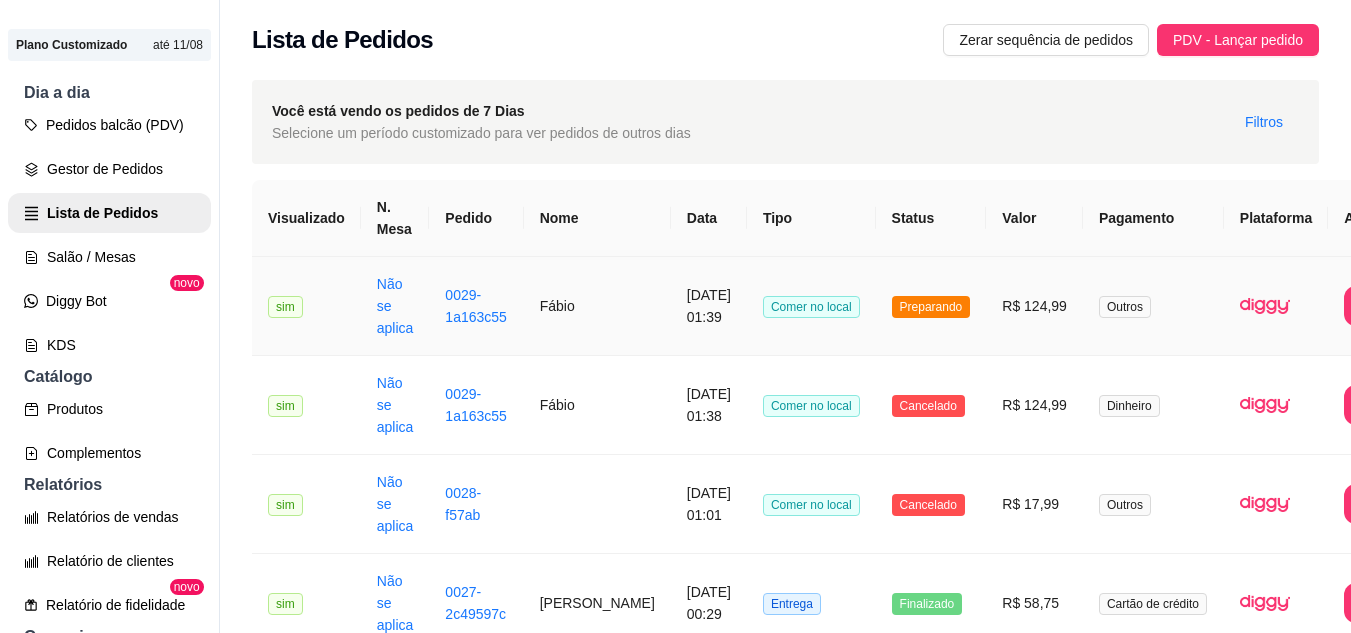 click on "[DATE] 01:39" at bounding box center (709, 306) 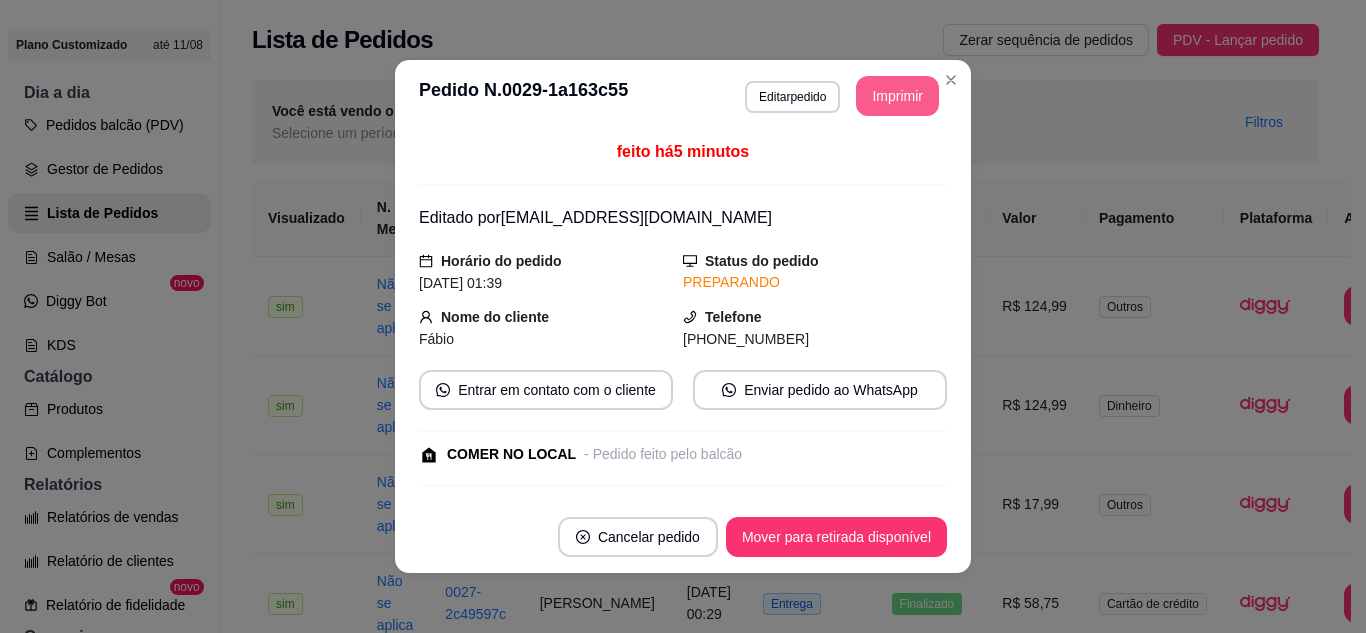 click on "Imprimir" at bounding box center [897, 96] 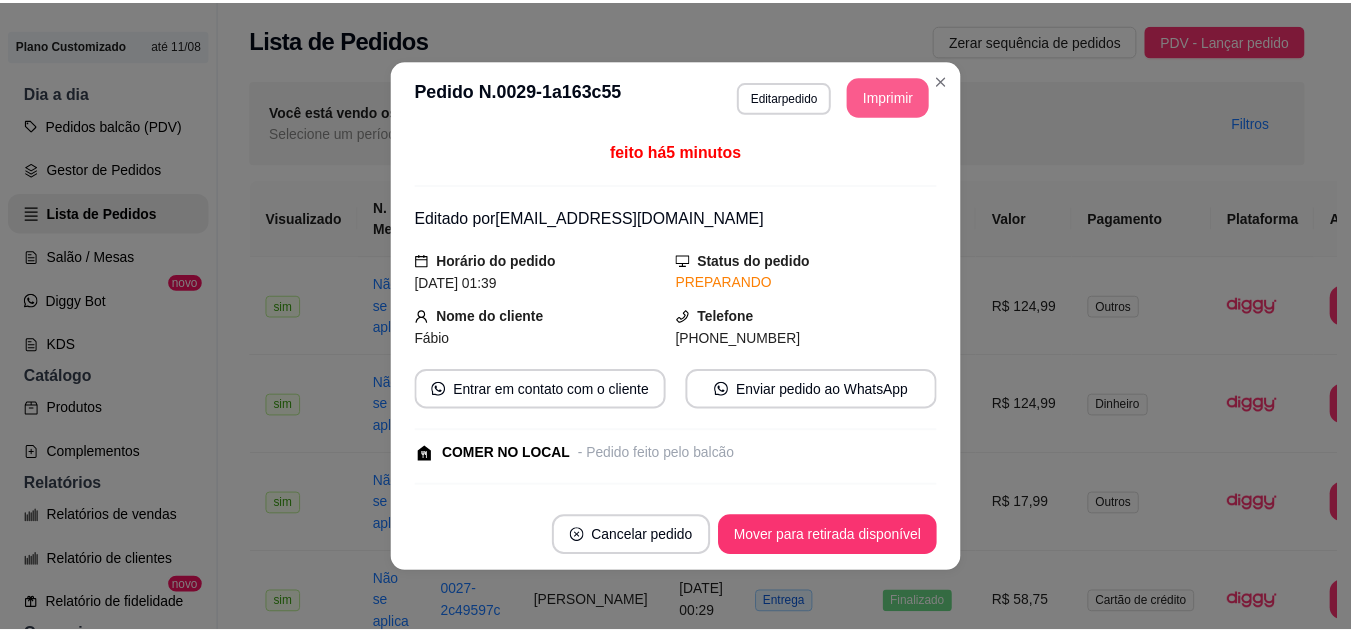 scroll, scrollTop: 0, scrollLeft: 0, axis: both 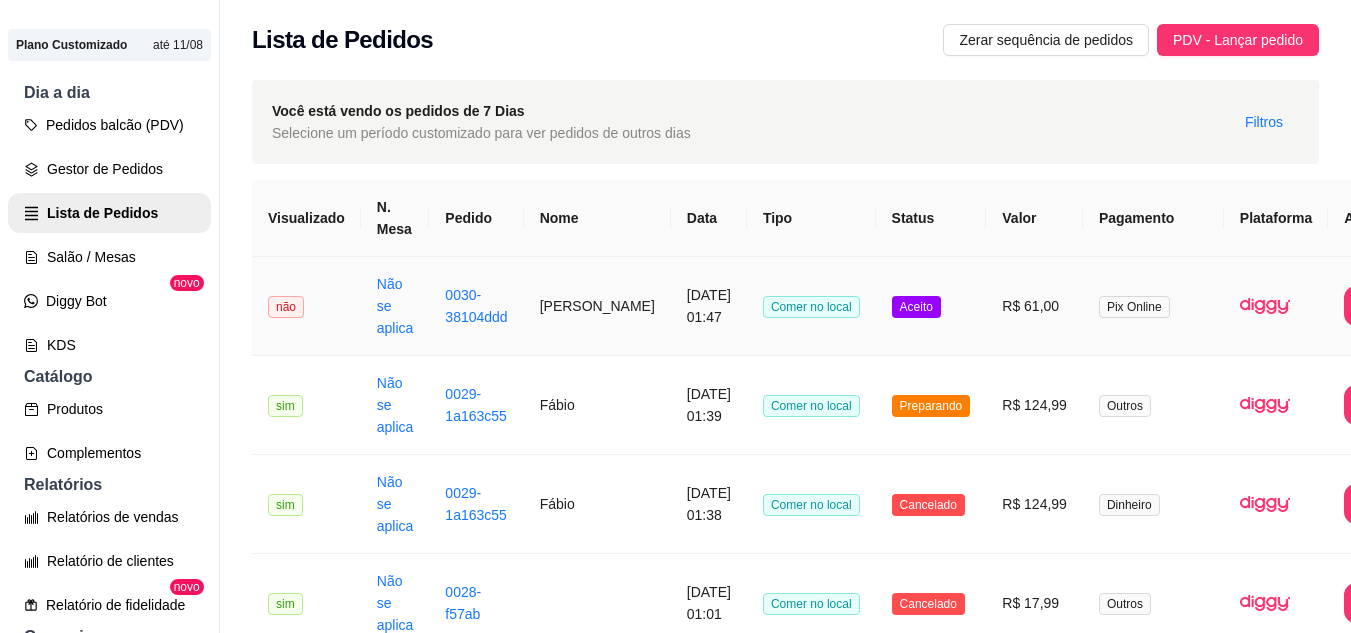 click on "Aceito" at bounding box center [931, 306] 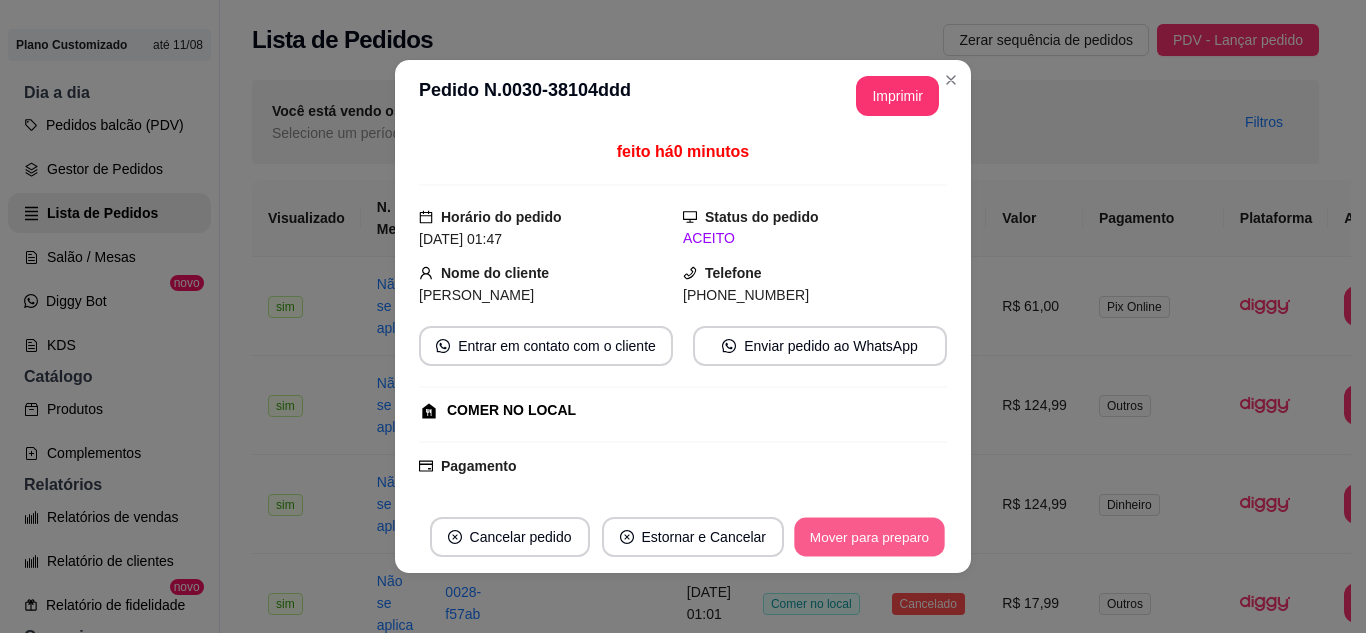 click on "Mover para preparo" at bounding box center [869, 537] 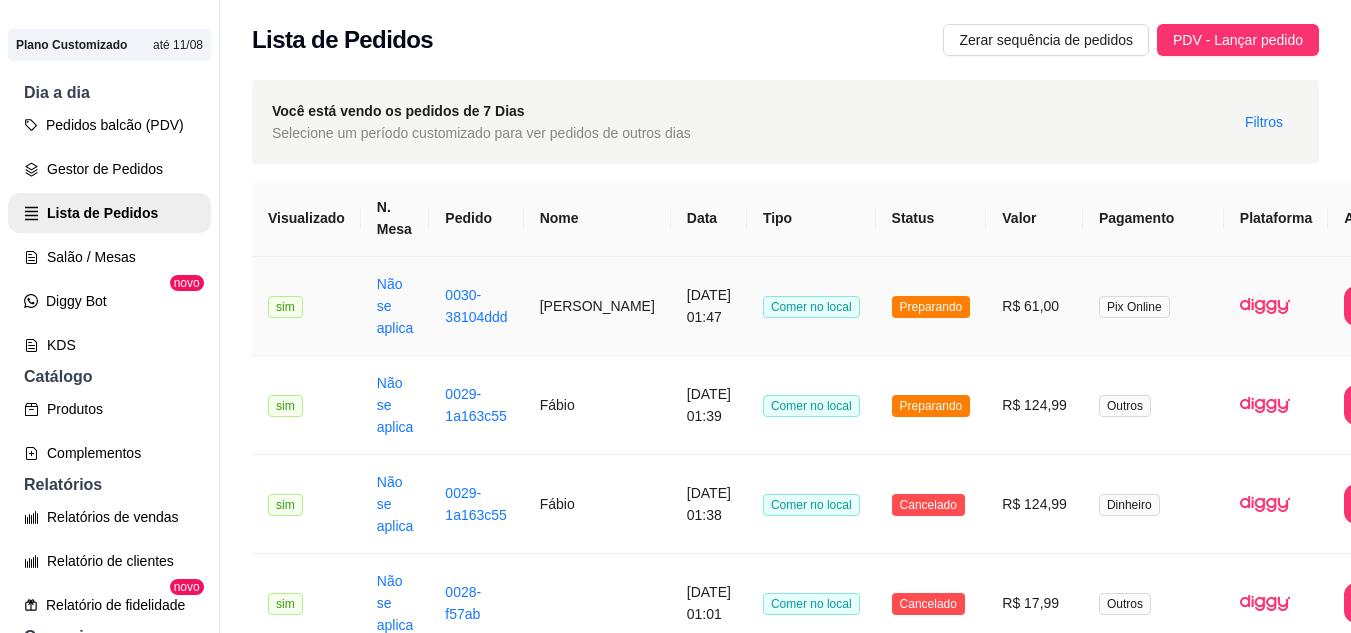 click on "[DATE] 01:47" at bounding box center (709, 306) 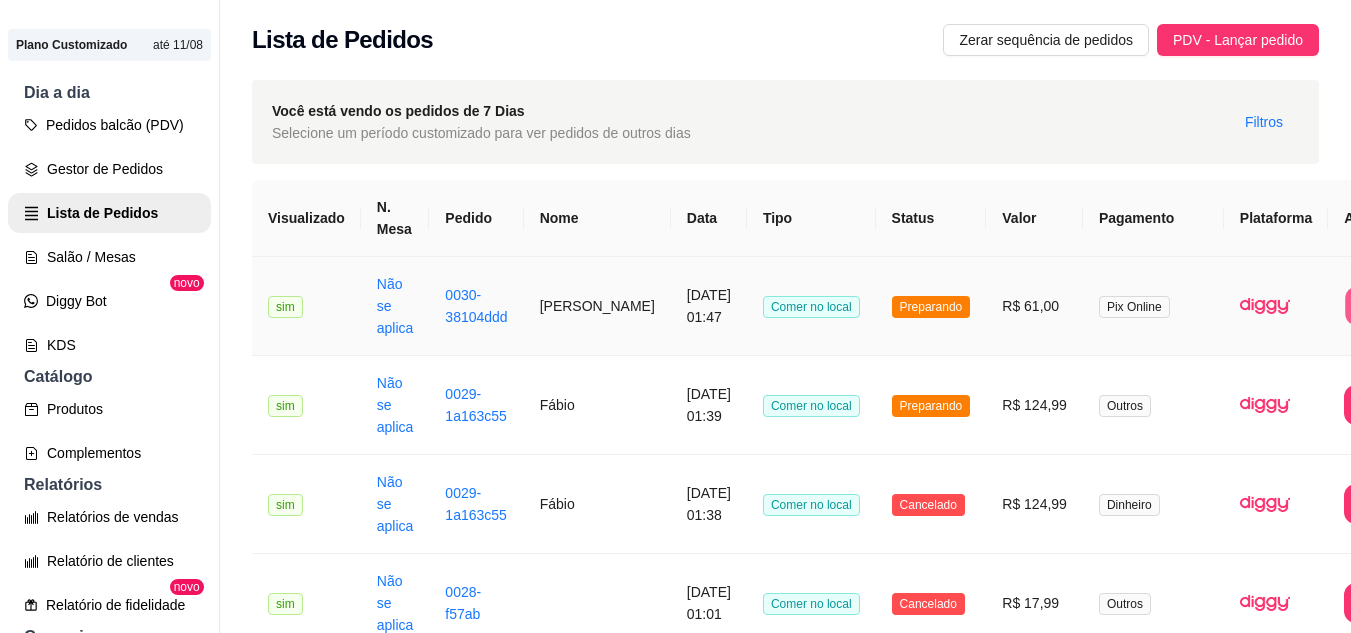 click on "Imprimir" at bounding box center [1385, 306] 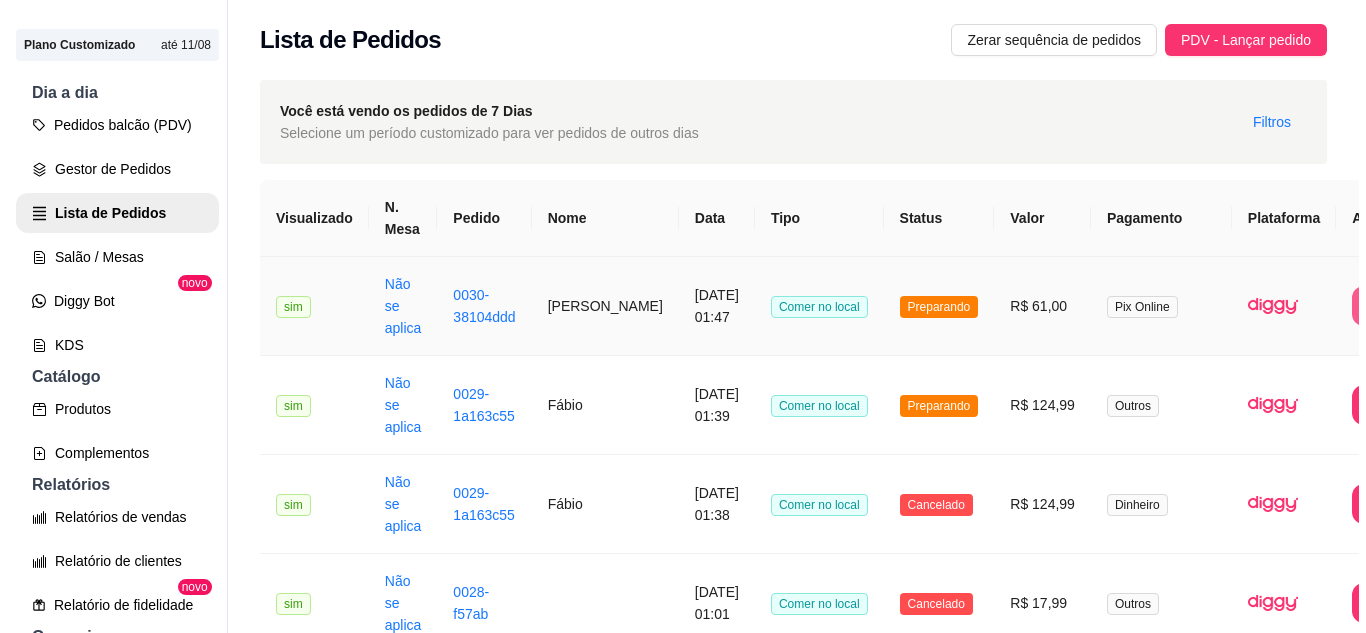 scroll, scrollTop: 0, scrollLeft: 0, axis: both 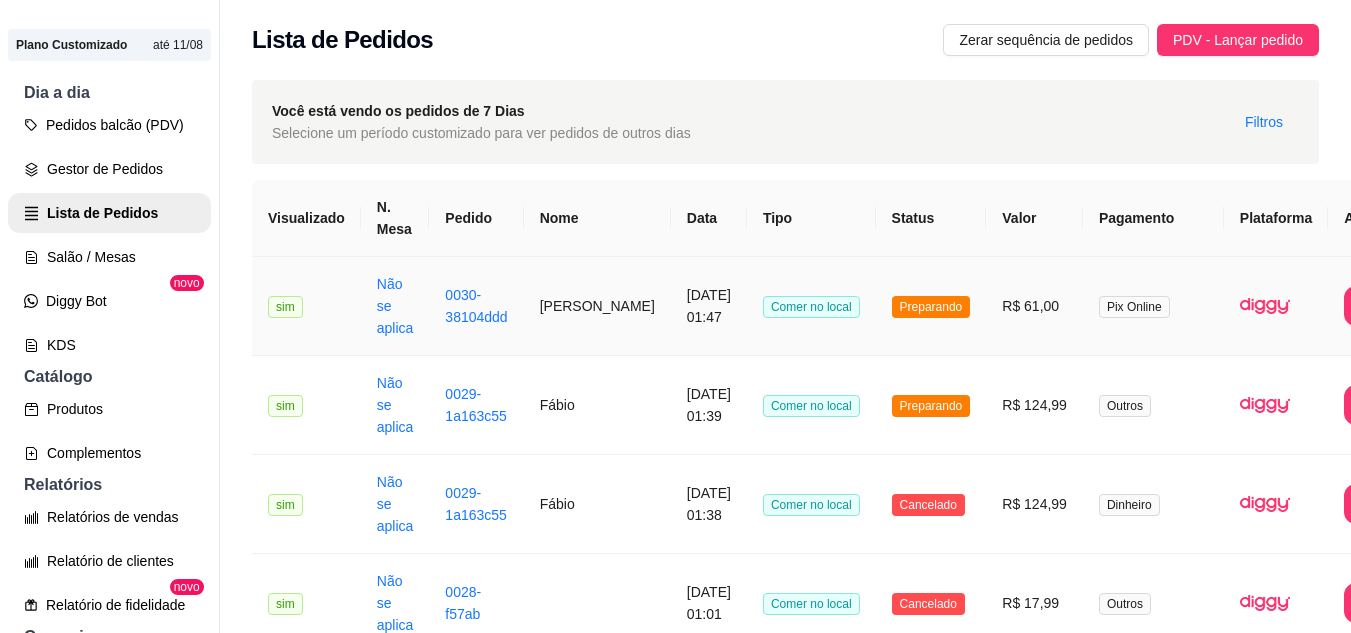click on "R$ 61,00" at bounding box center [1034, 306] 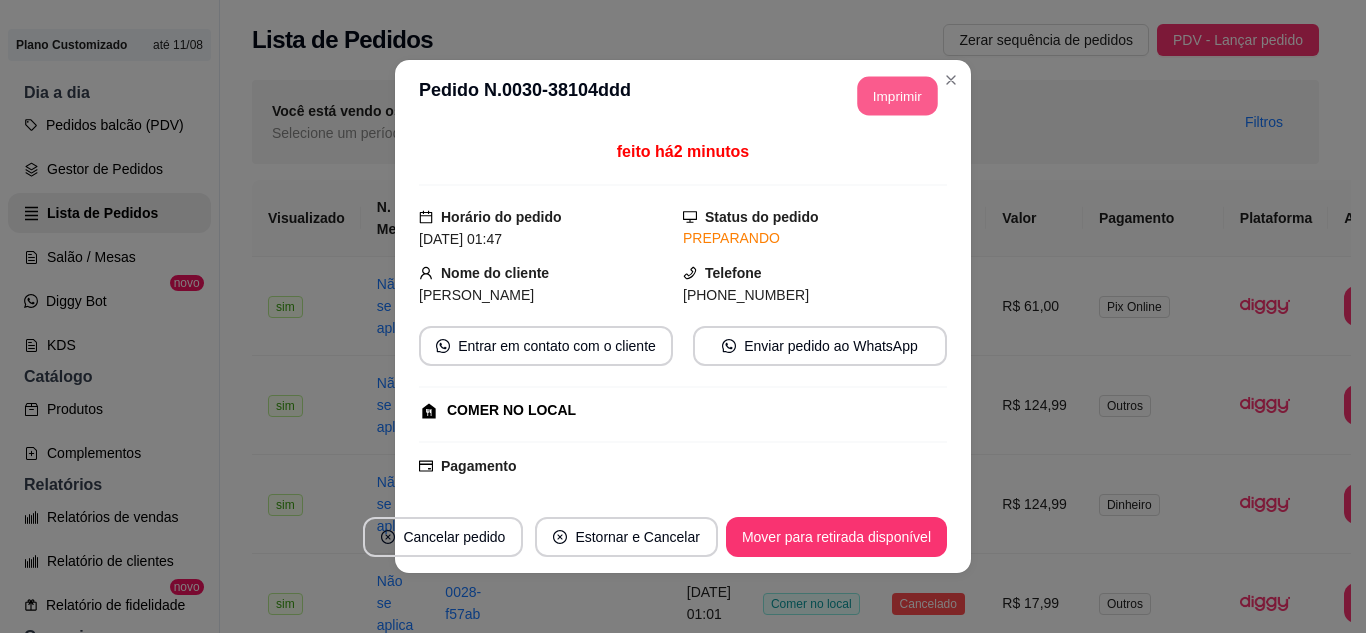 click on "Imprimir" at bounding box center [898, 96] 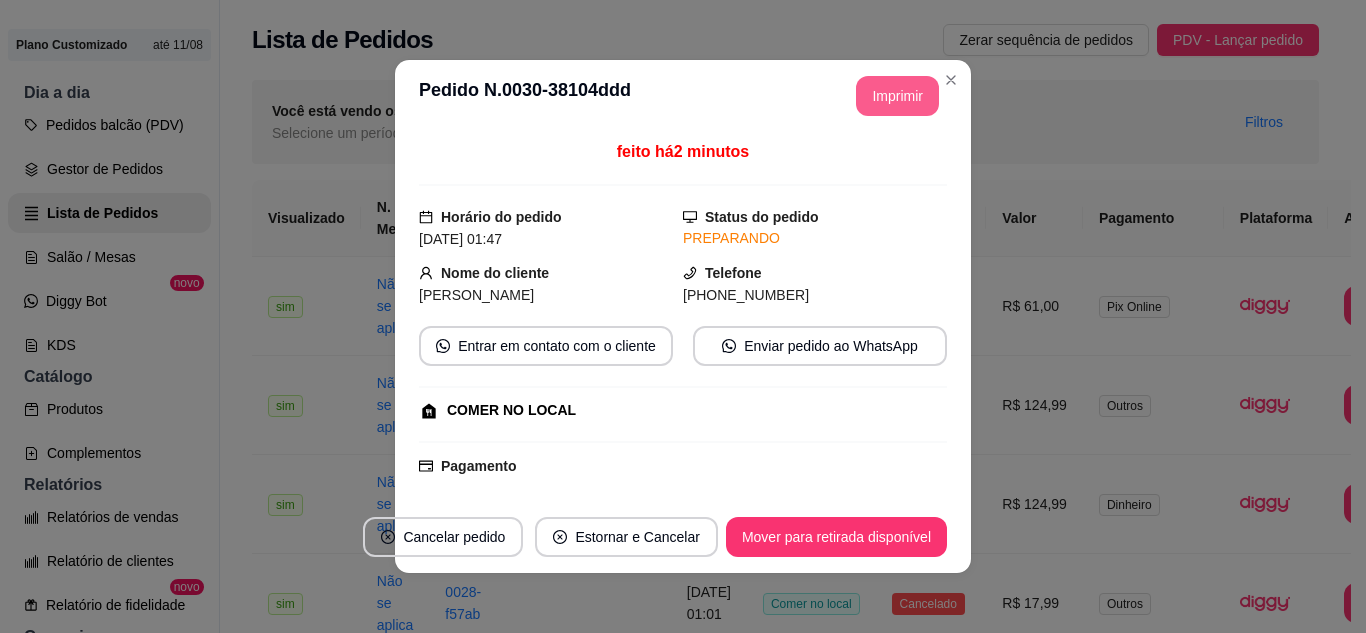 scroll, scrollTop: 0, scrollLeft: 0, axis: both 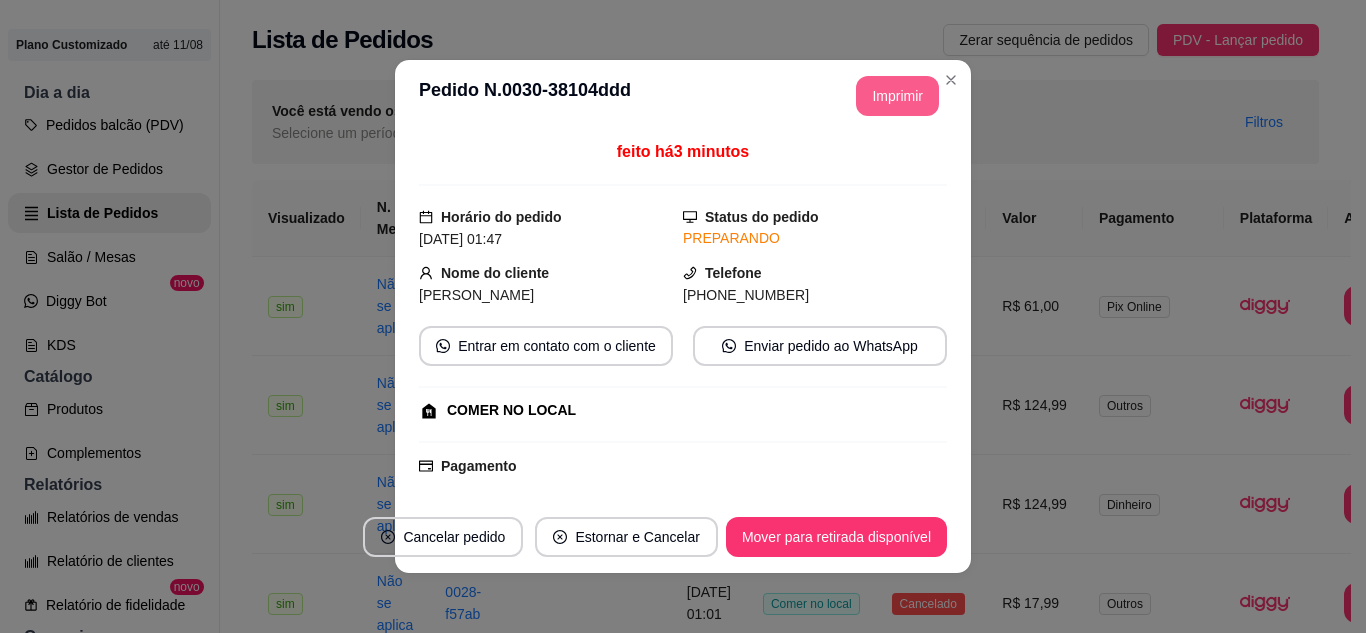 click on "Imprimir" at bounding box center [897, 96] 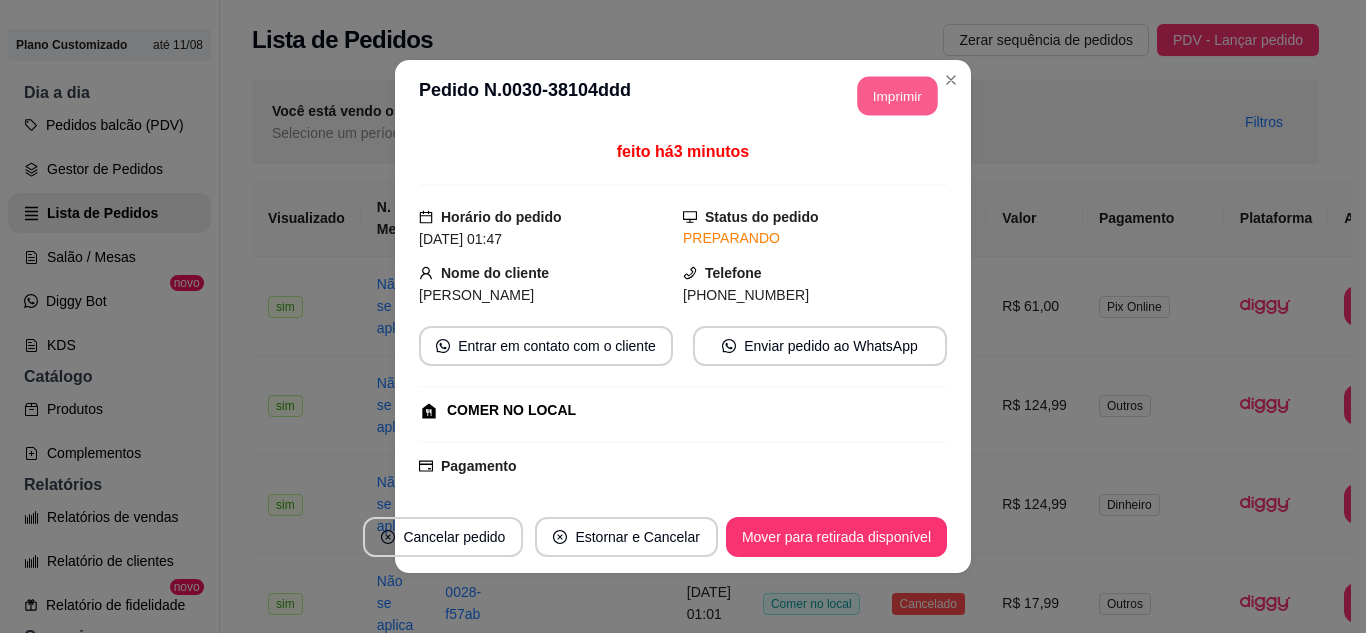 click on "Imprimir" at bounding box center [898, 96] 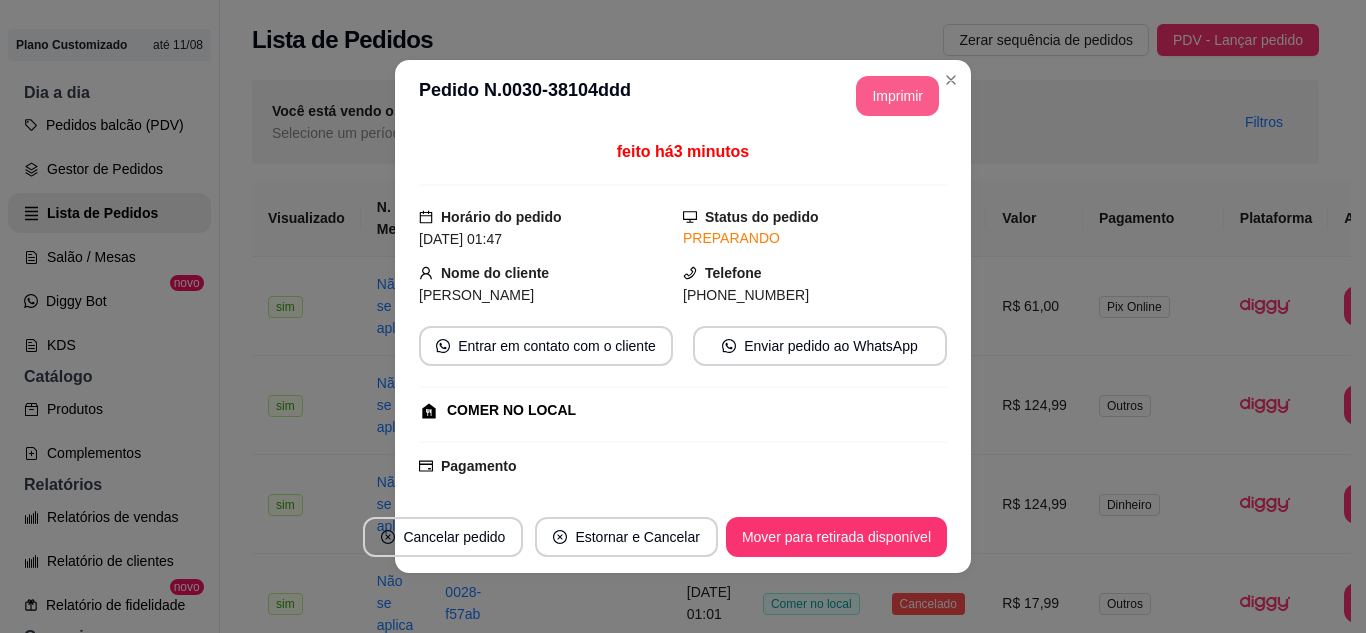 scroll, scrollTop: 0, scrollLeft: 0, axis: both 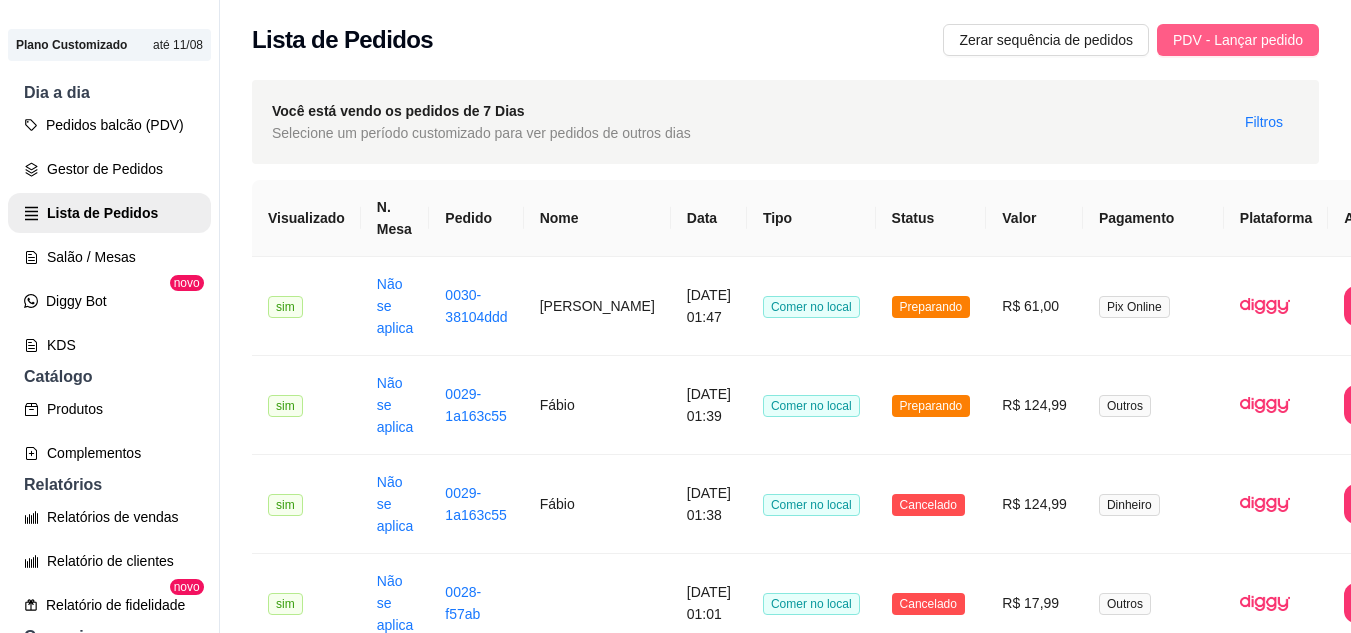 click on "PDV - Lançar pedido" at bounding box center (1238, 40) 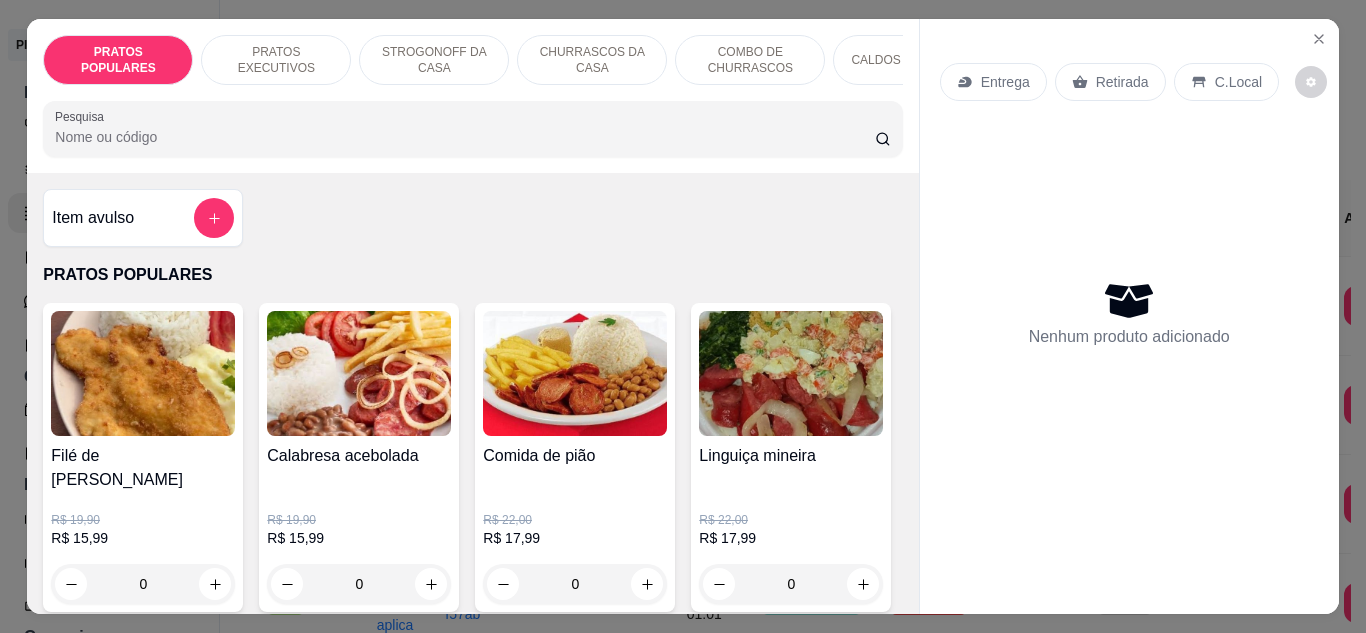click on "0" at bounding box center (143, 584) 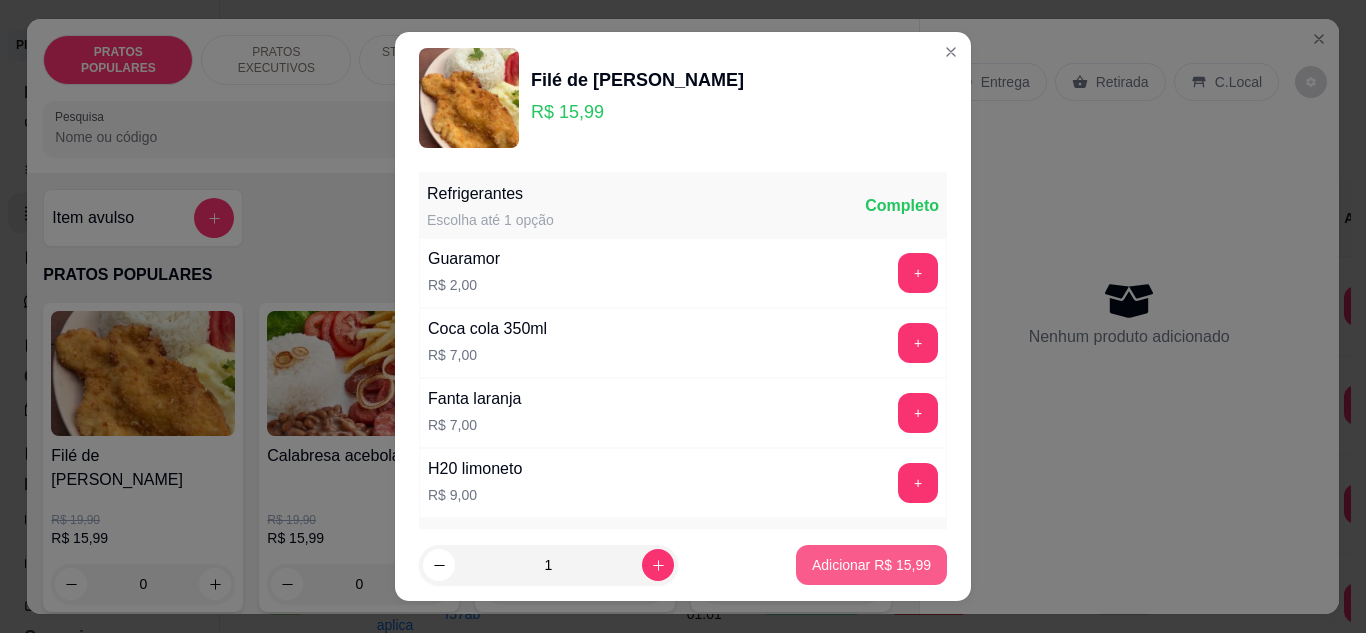 click on "Adicionar   R$ 15,99" at bounding box center [871, 565] 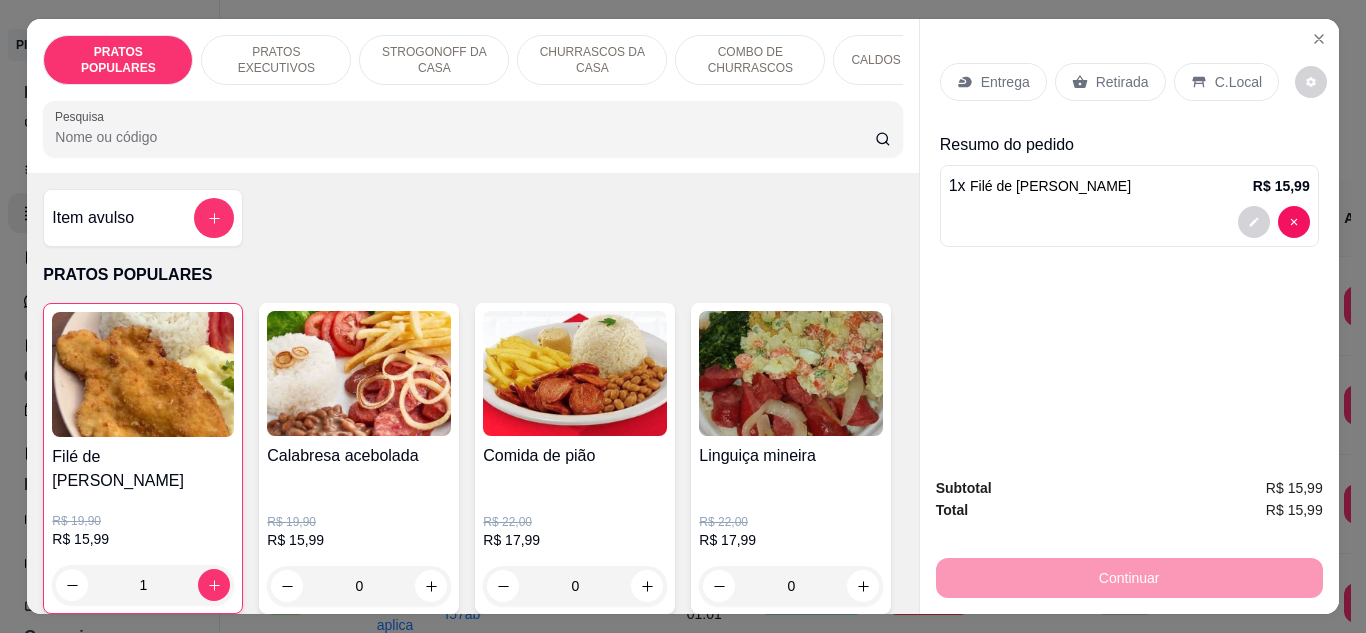 type on "1" 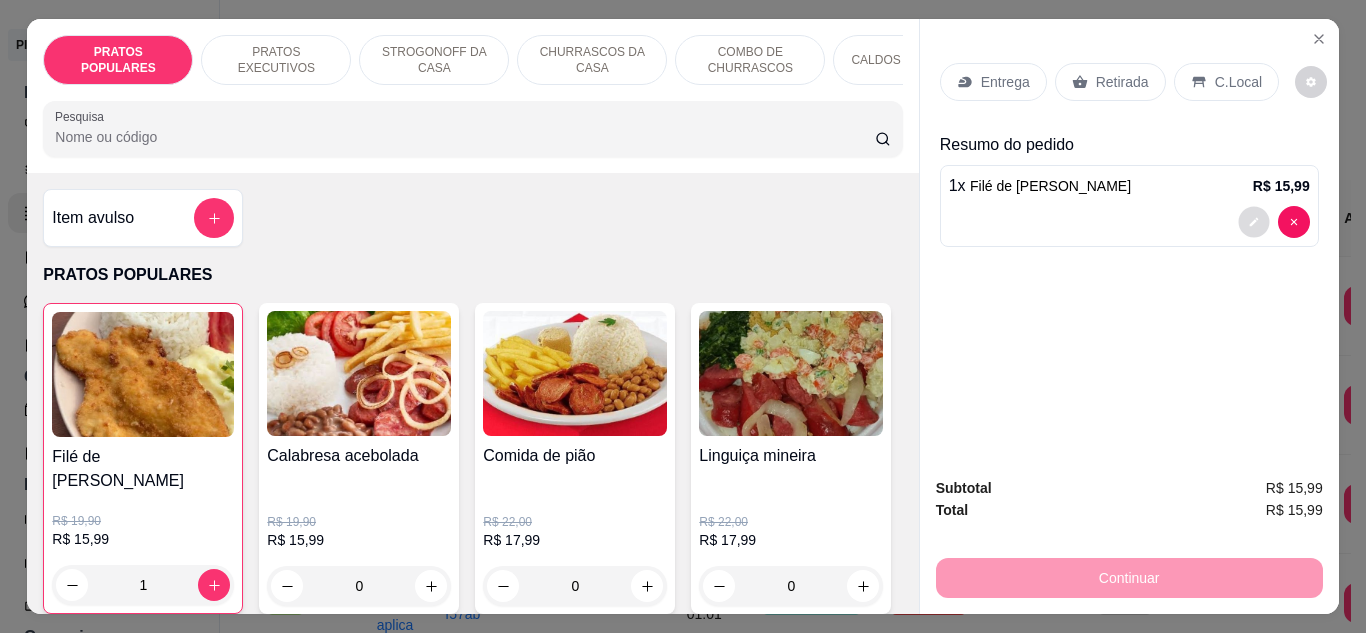 click at bounding box center (1253, 221) 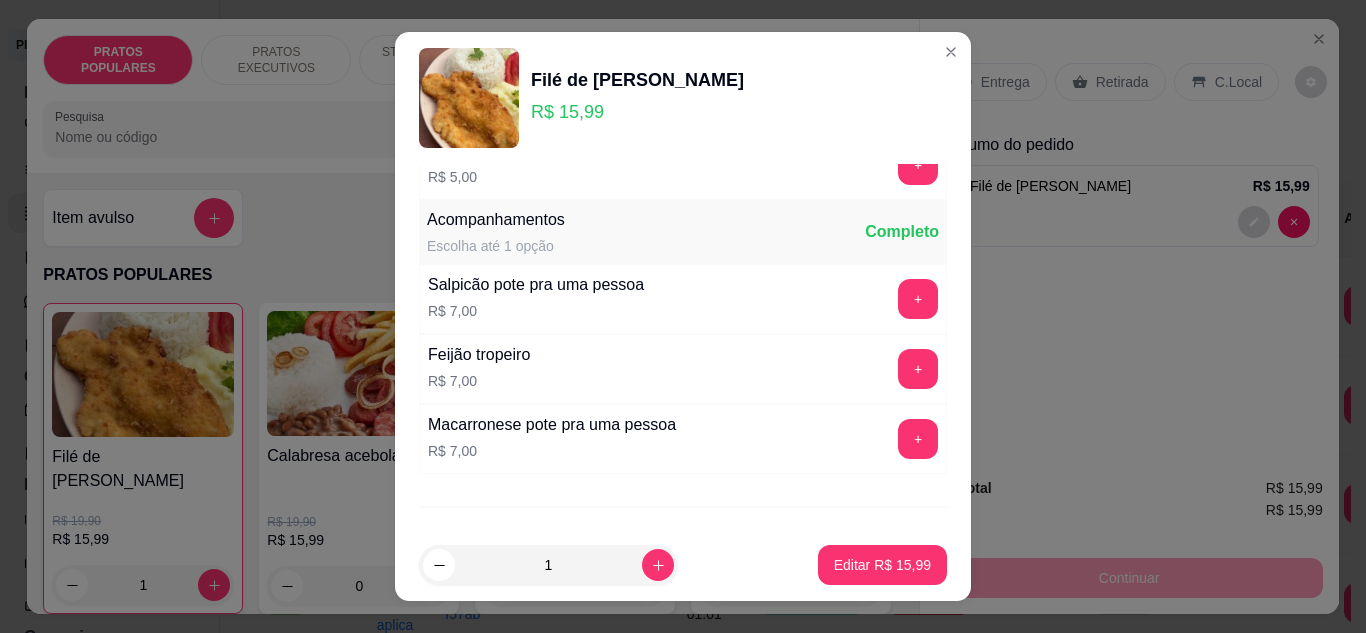 scroll, scrollTop: 750, scrollLeft: 0, axis: vertical 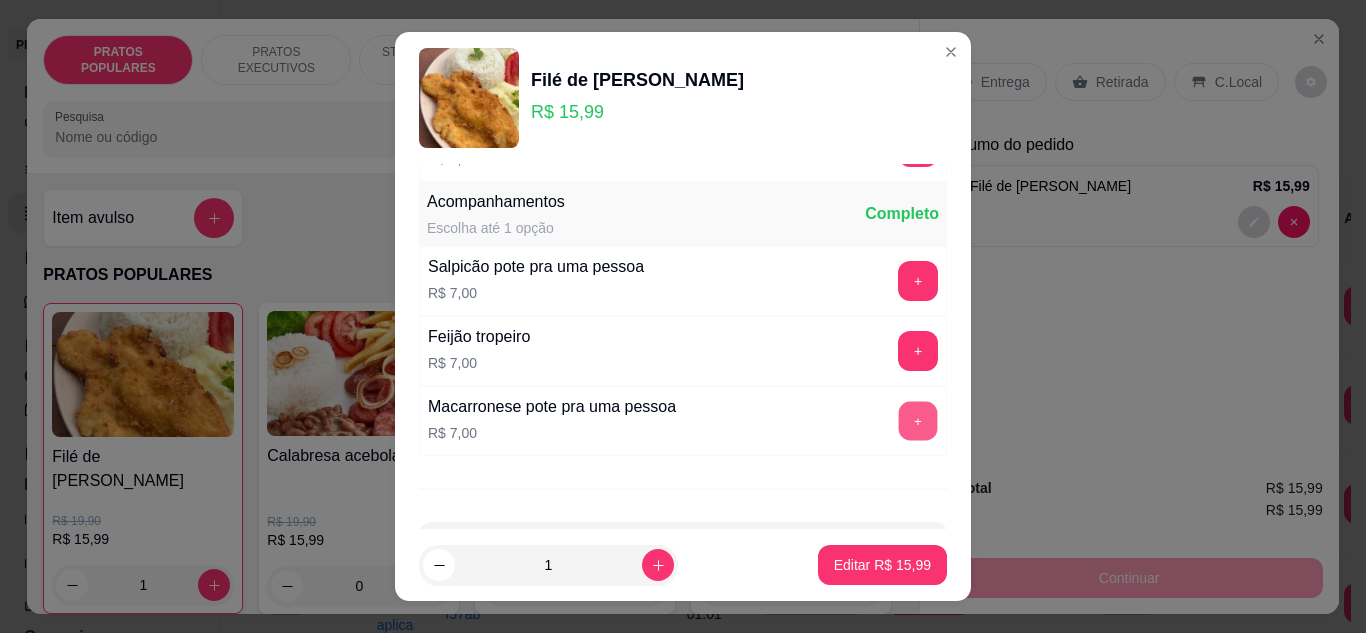 click on "+" at bounding box center [918, 420] 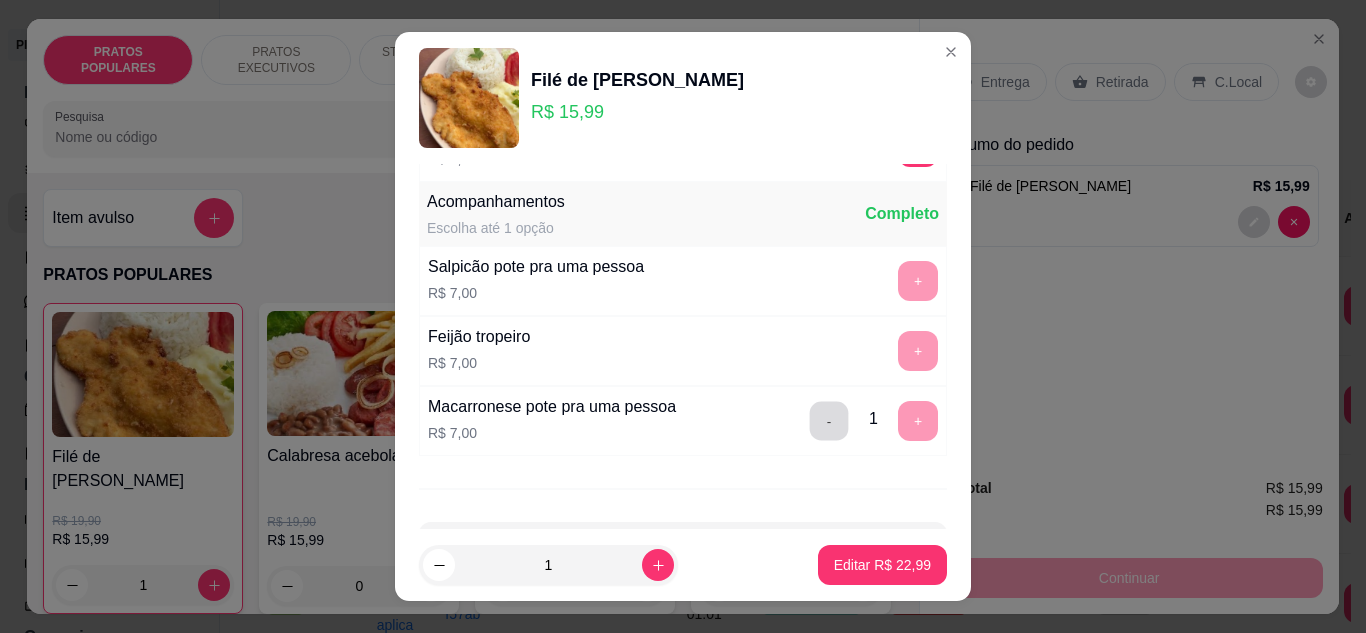 click on "-" at bounding box center (829, 420) 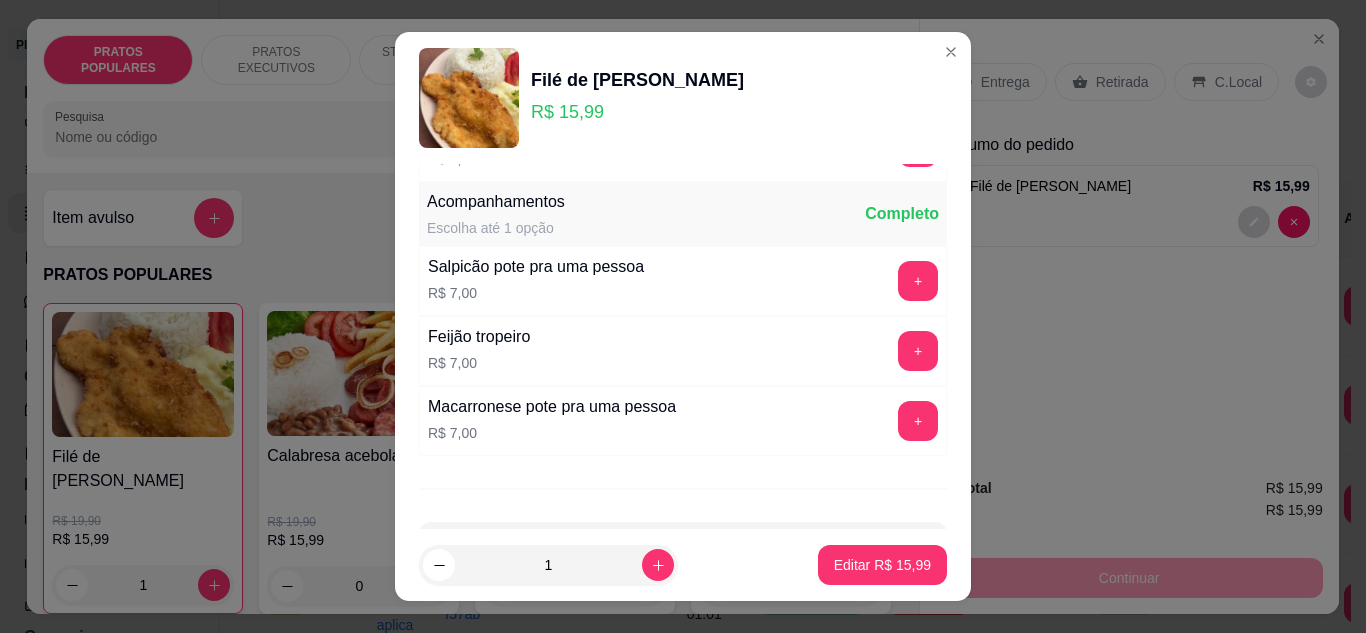 scroll, scrollTop: 826, scrollLeft: 0, axis: vertical 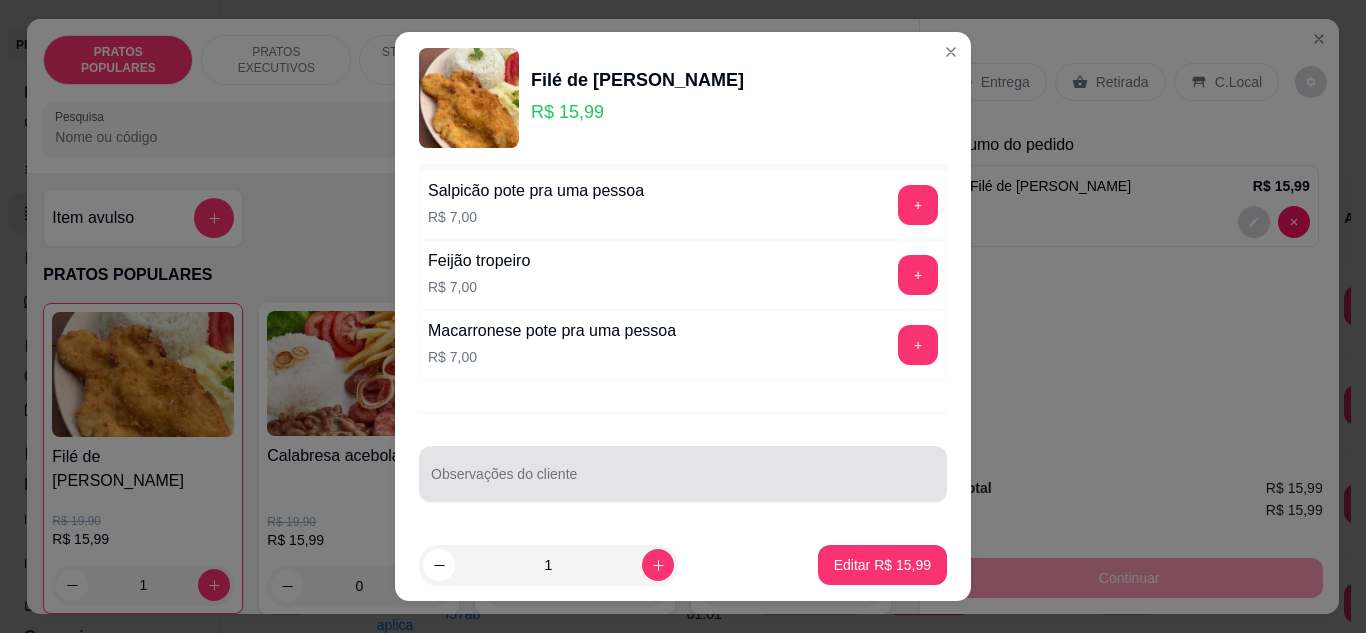 click on "Observações do cliente" at bounding box center (683, 482) 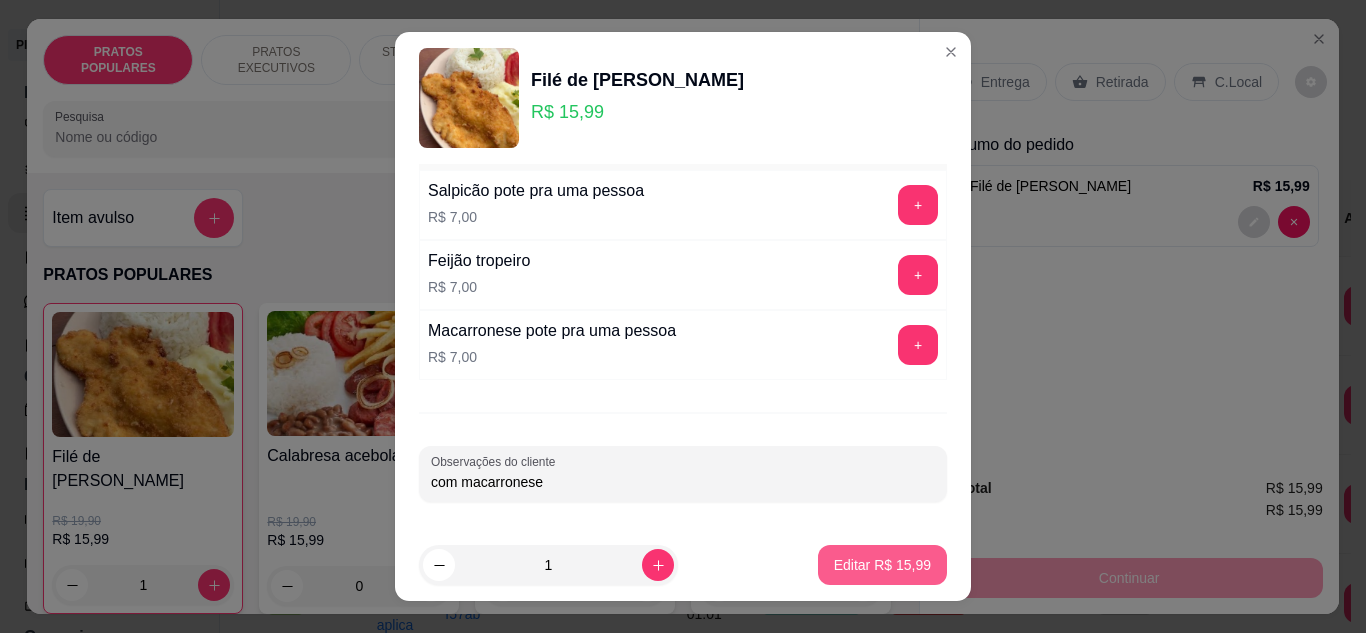 type on "com macarronese" 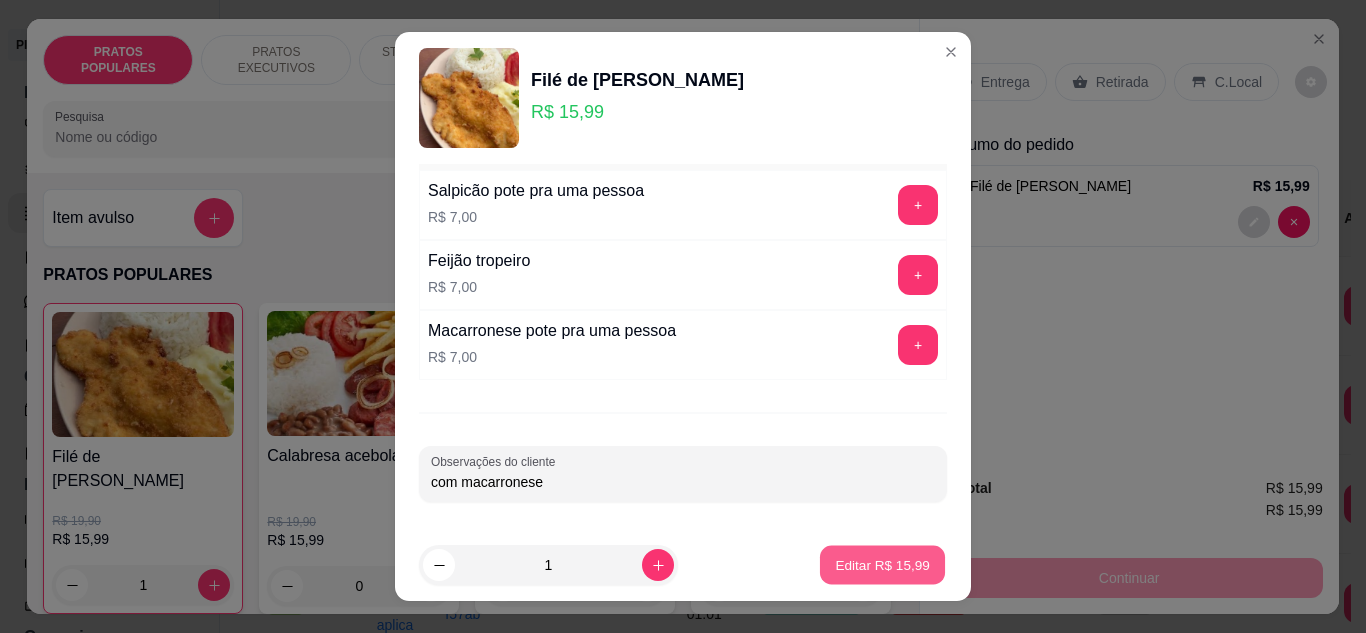 click on "Editar   R$ 15,99" at bounding box center [882, 565] 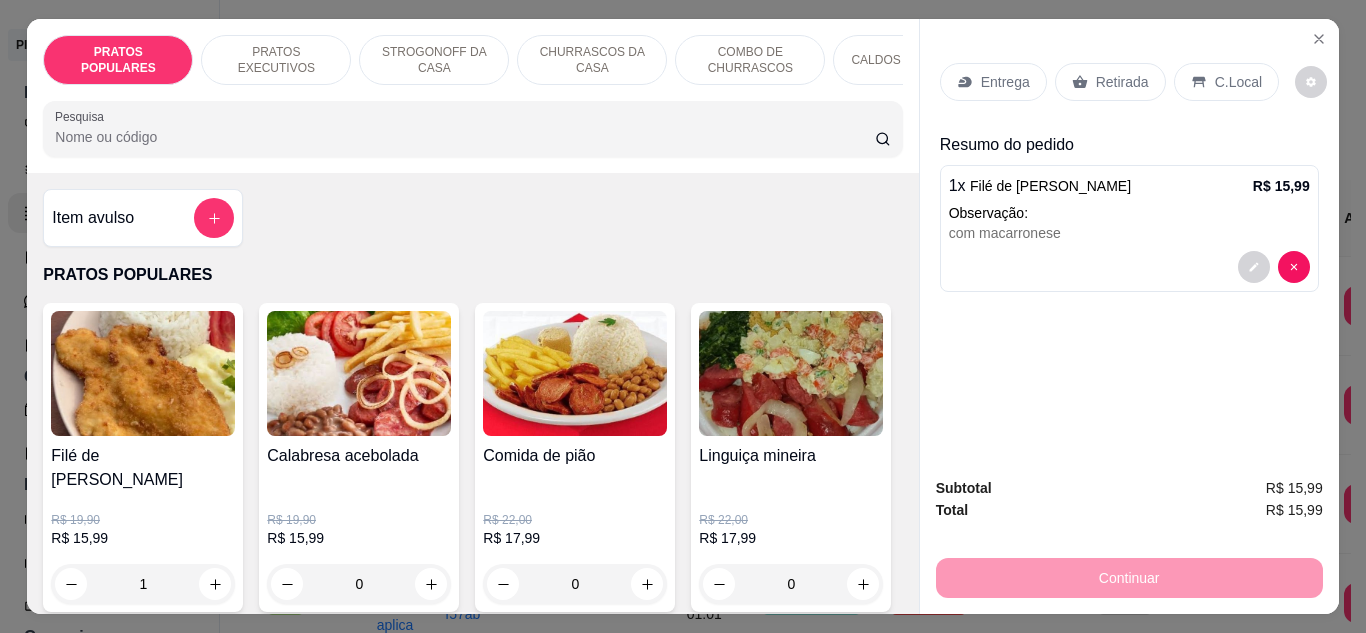 type on "0" 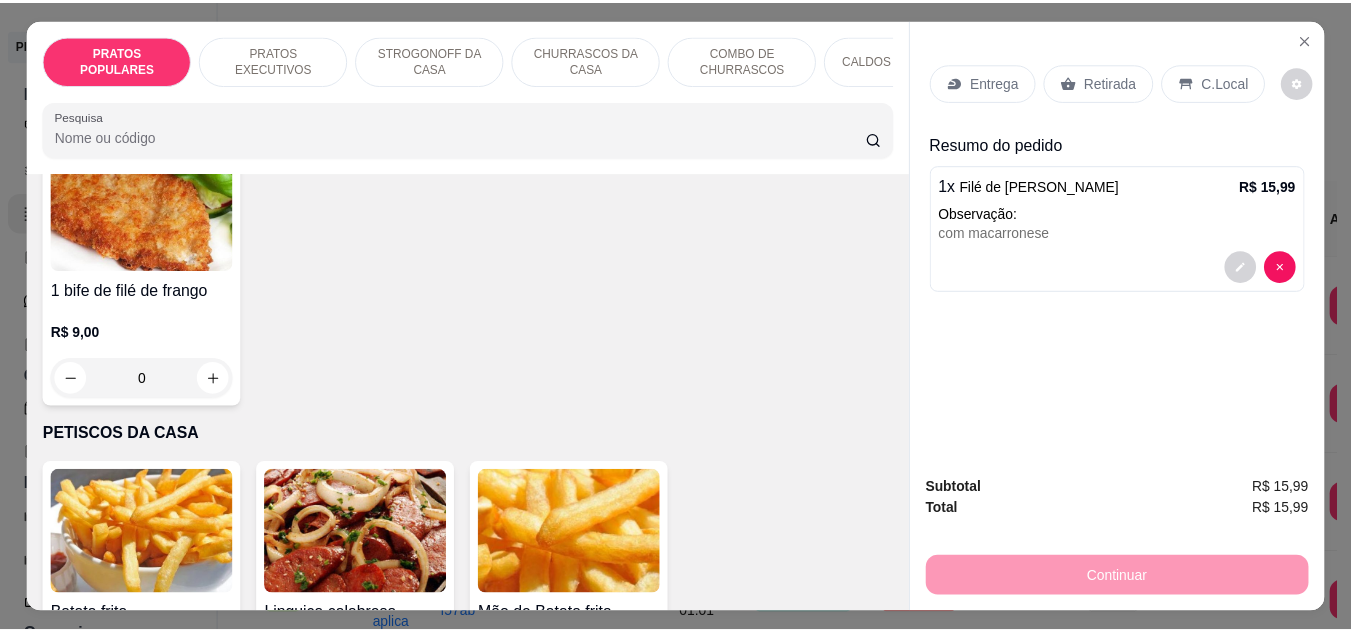 scroll, scrollTop: 3103, scrollLeft: 0, axis: vertical 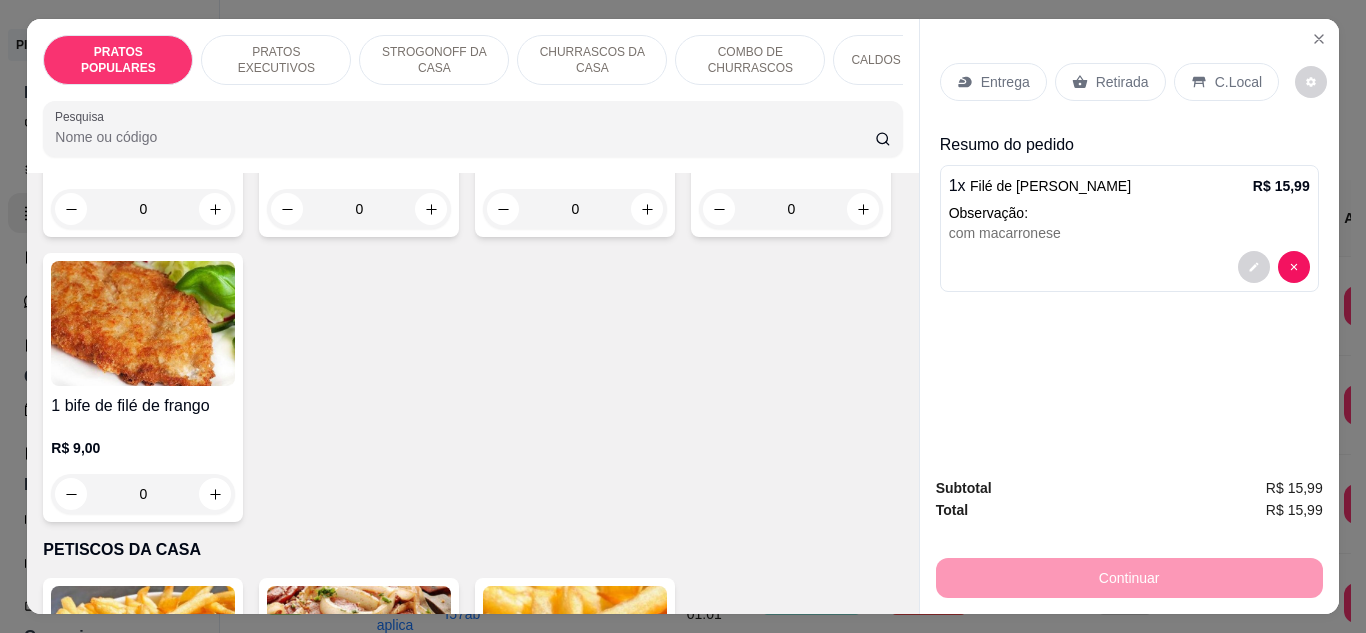 click on "R$ 28,00" at bounding box center (575, -489) 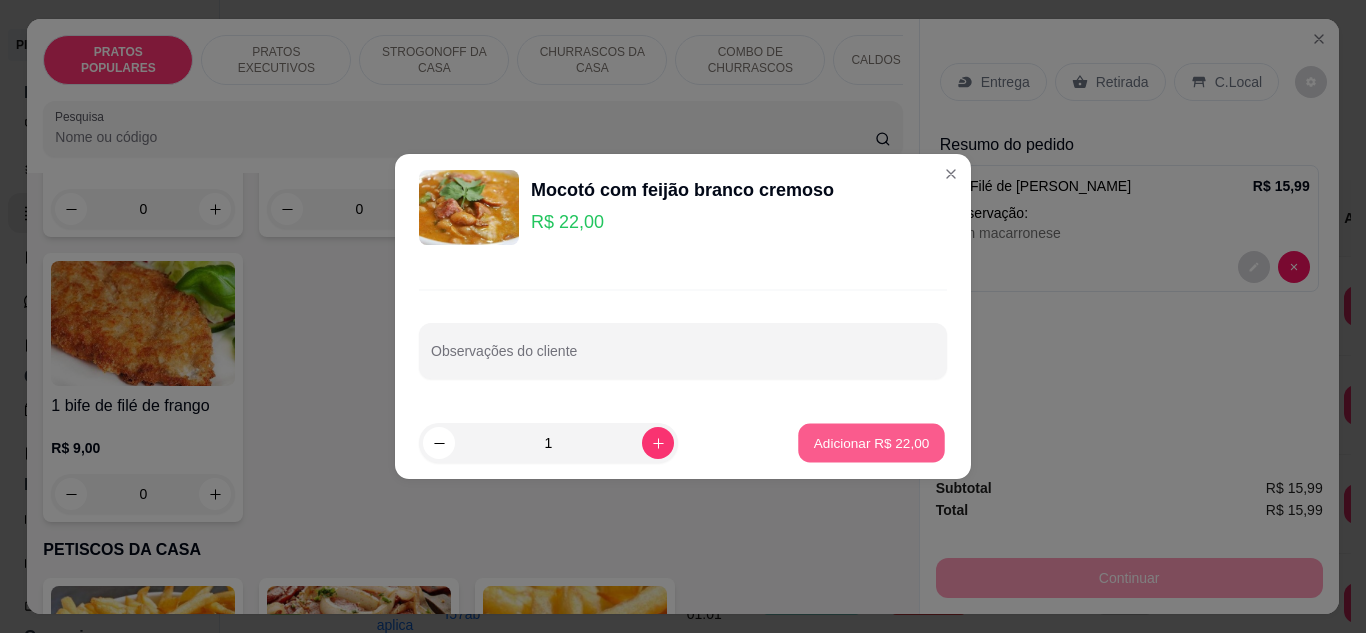 click on "Adicionar   R$ 22,00" at bounding box center (872, 442) 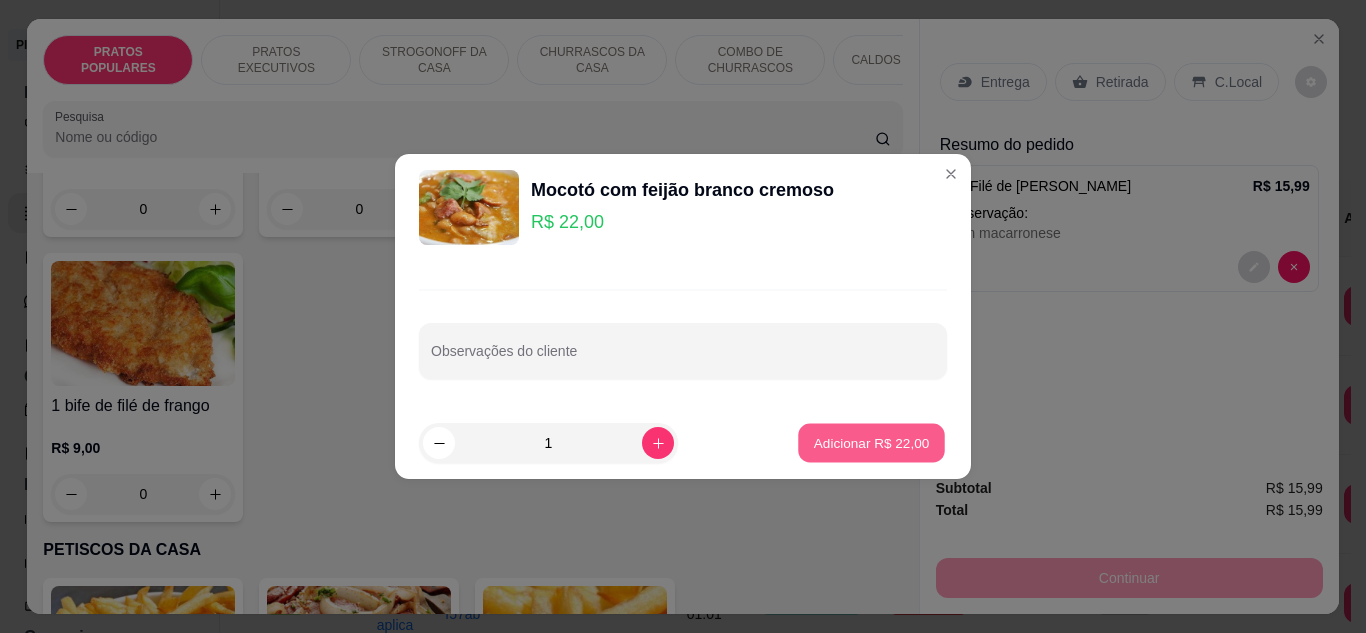 type on "1" 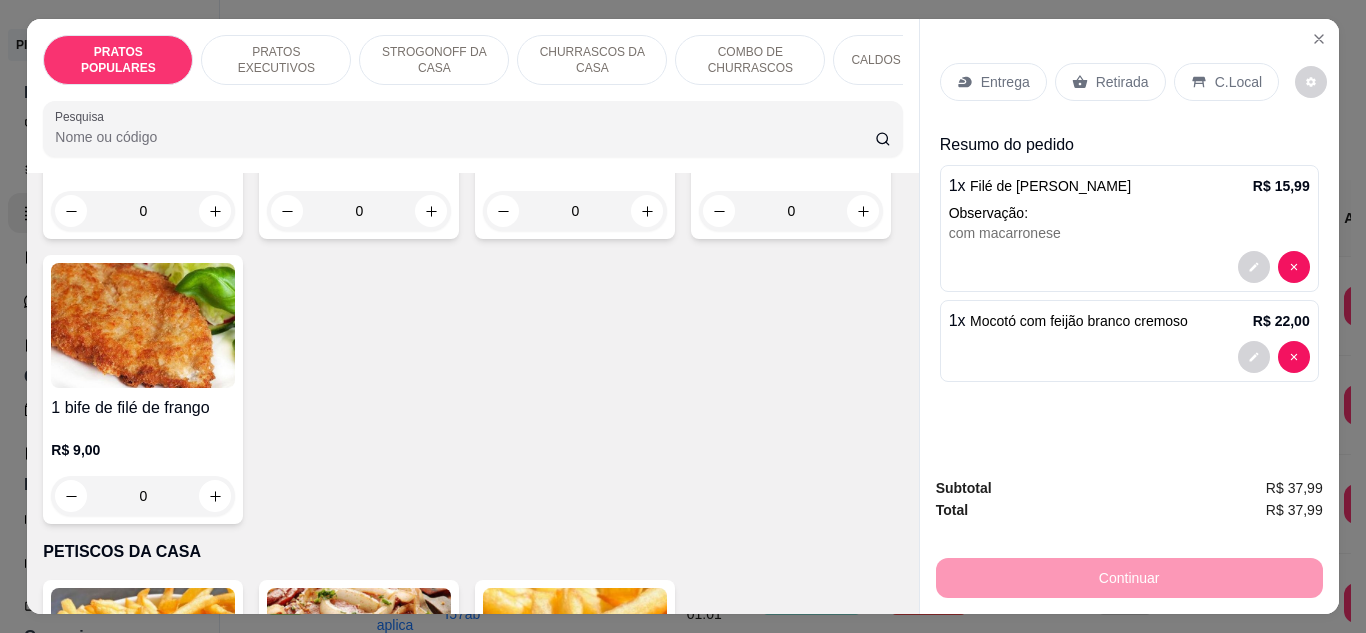 click on "Retirada" at bounding box center [1122, 82] 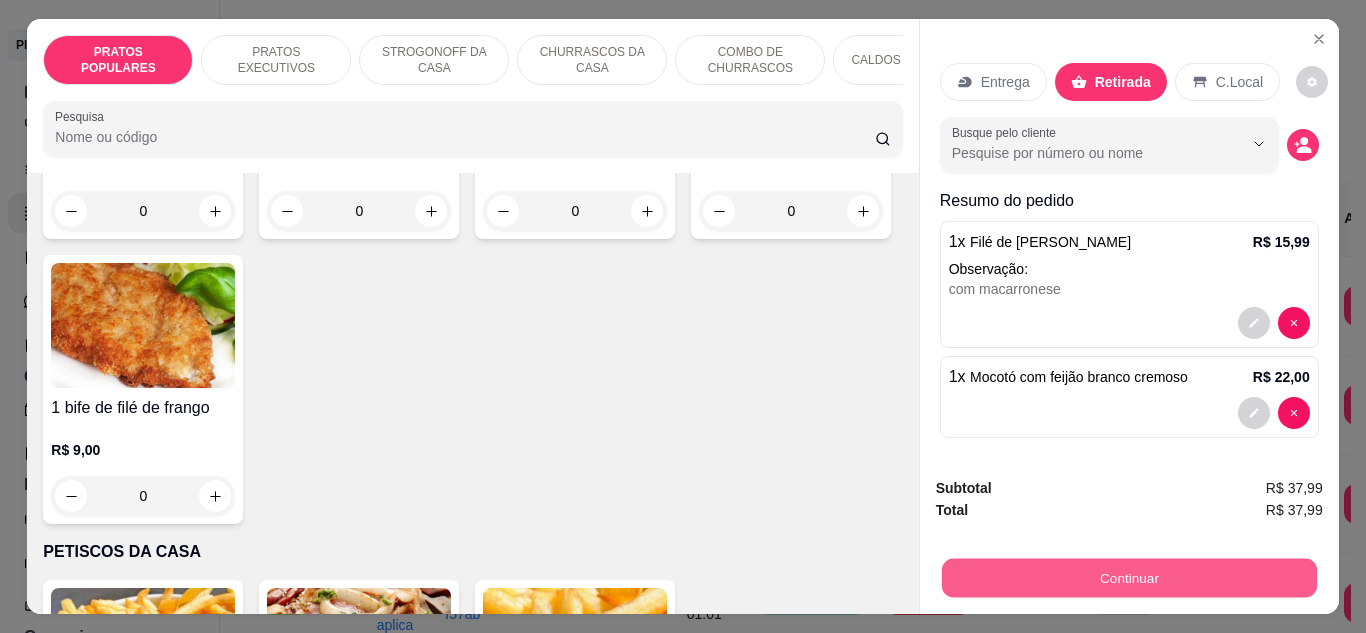 click on "Continuar" at bounding box center [1128, 578] 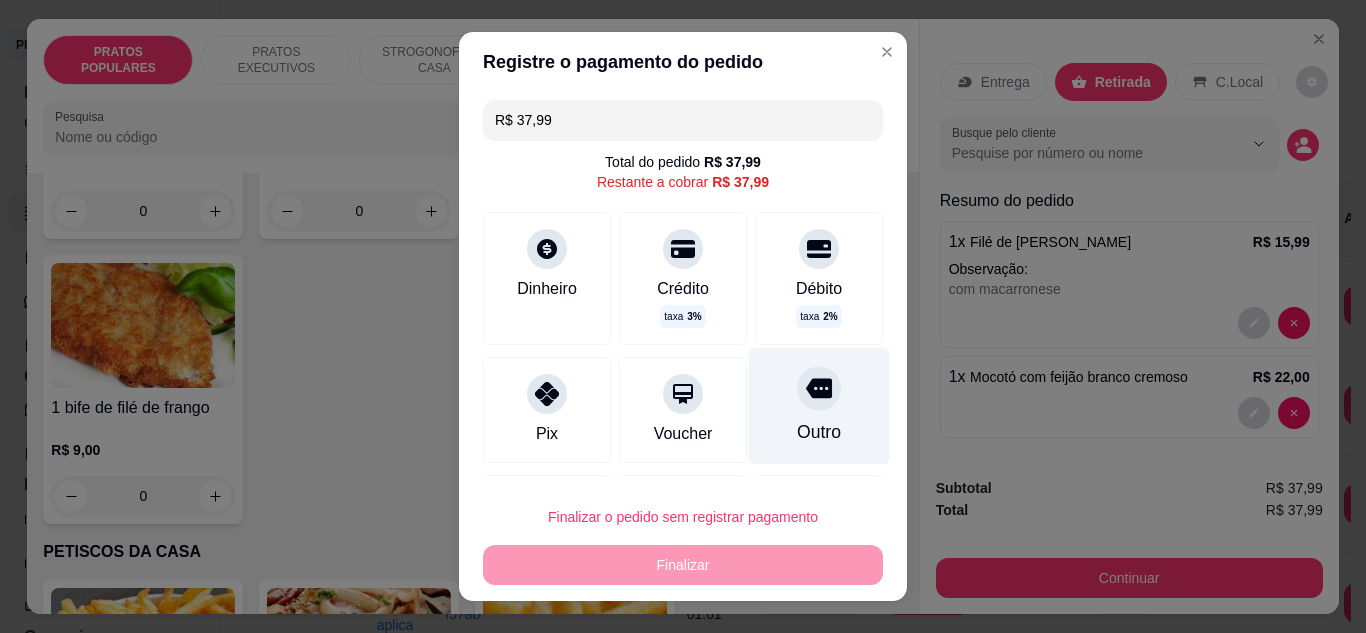 click on "Outro" at bounding box center [819, 405] 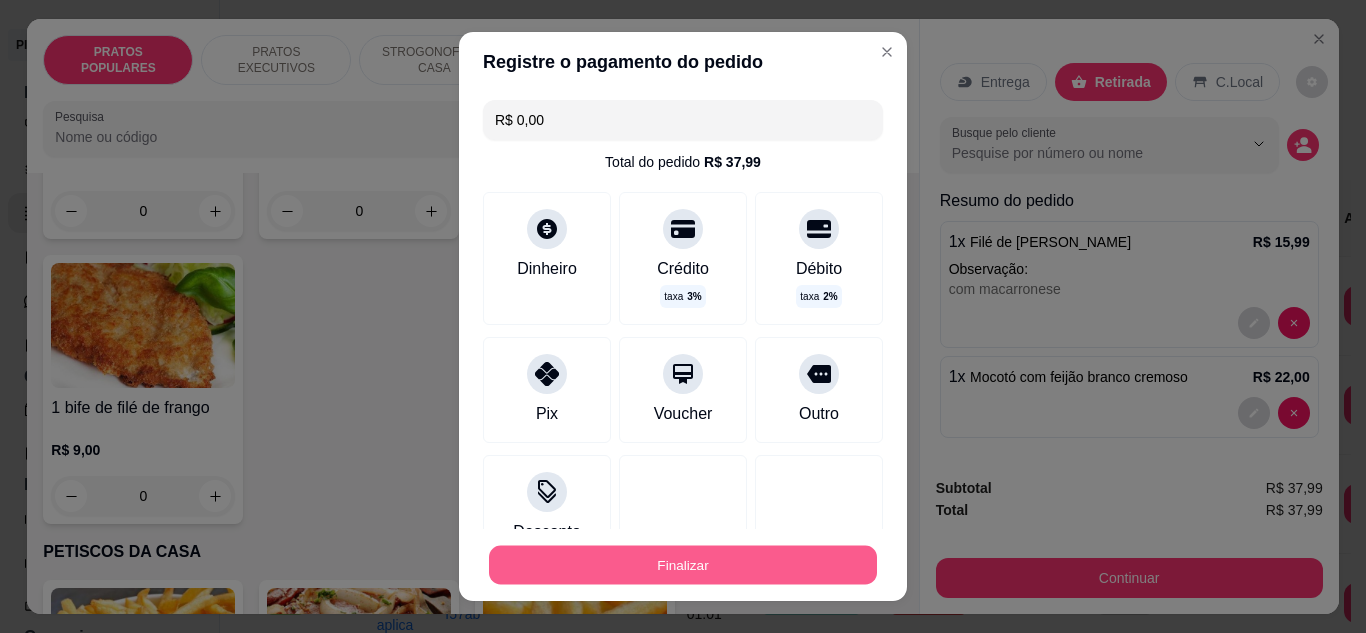 click on "Finalizar" at bounding box center (683, 565) 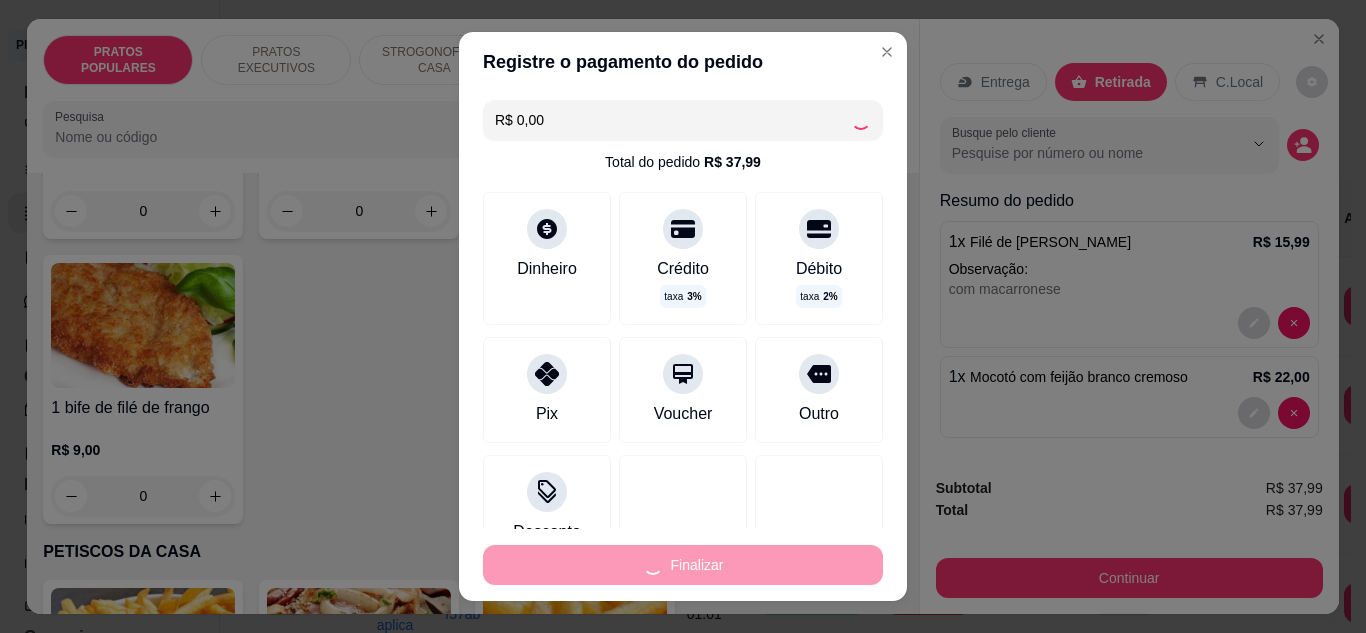 type on "0" 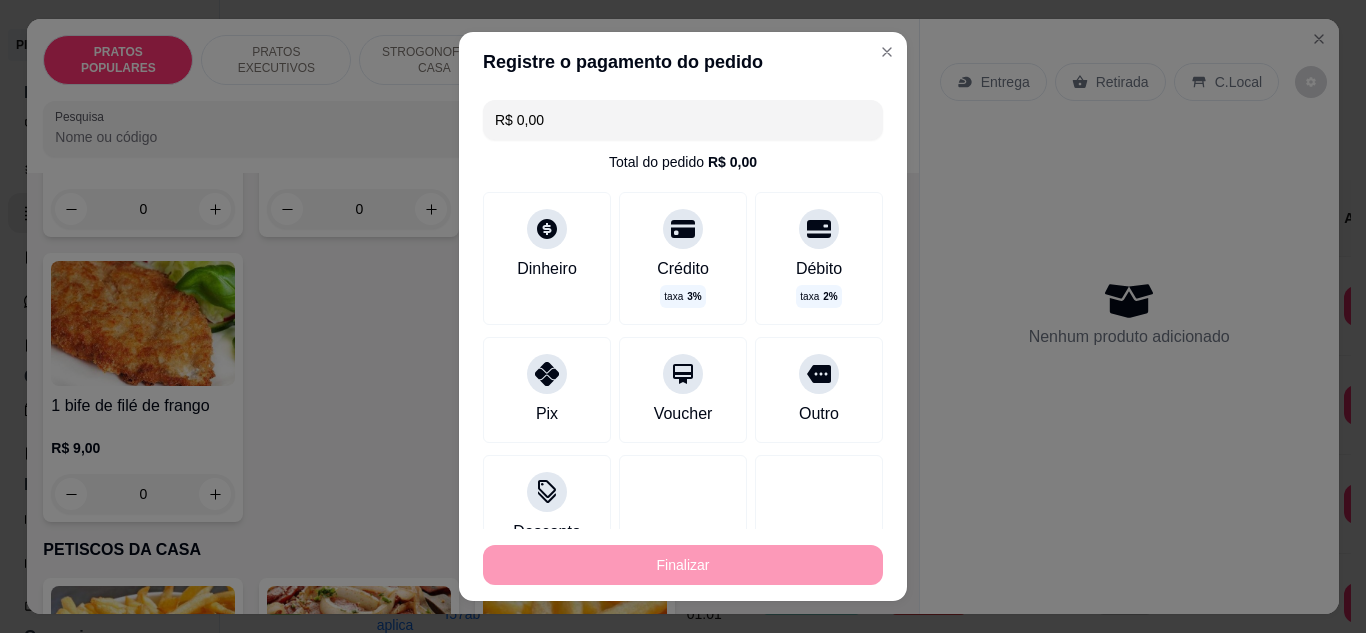 type on "-R$ 37,99" 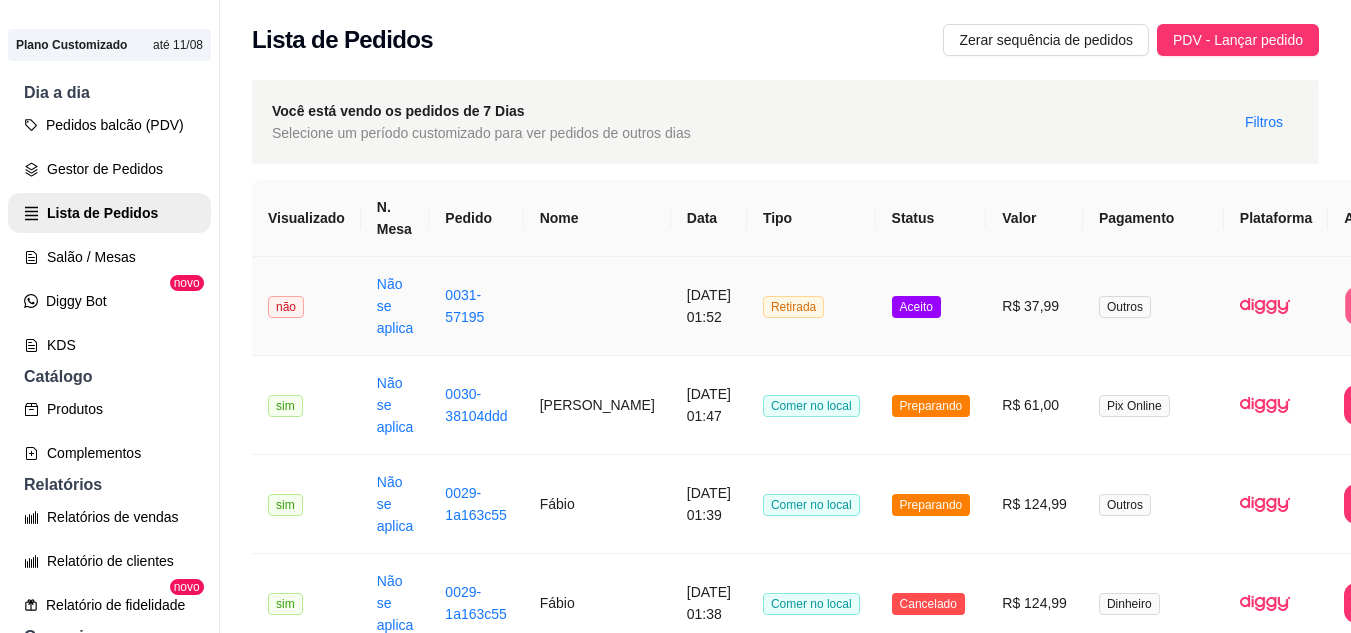click on "Imprimir" at bounding box center [1385, 306] 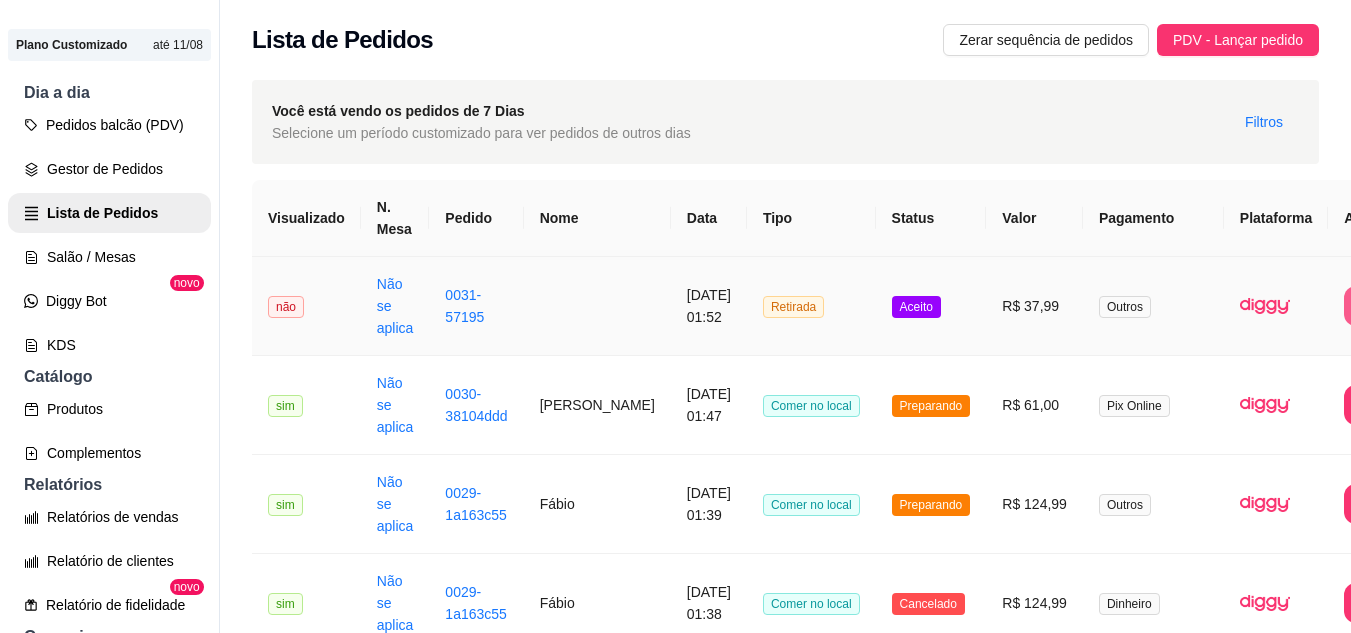 scroll, scrollTop: 0, scrollLeft: 0, axis: both 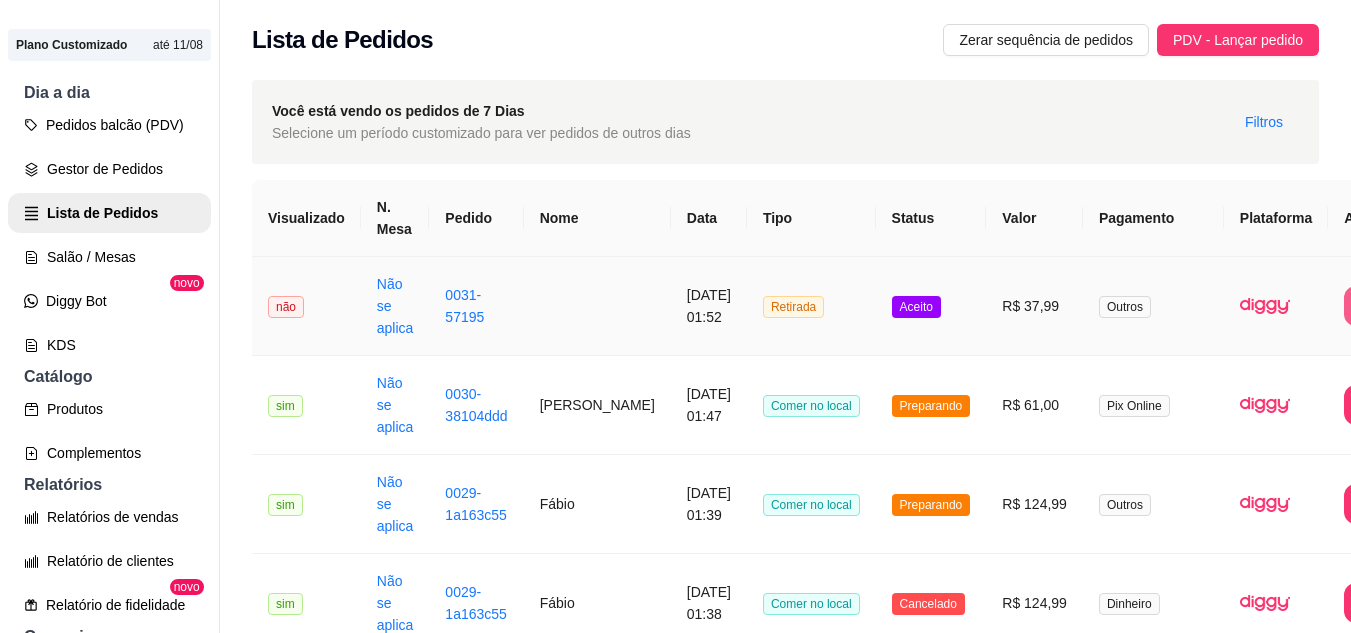 click on "Retirada" at bounding box center (811, 306) 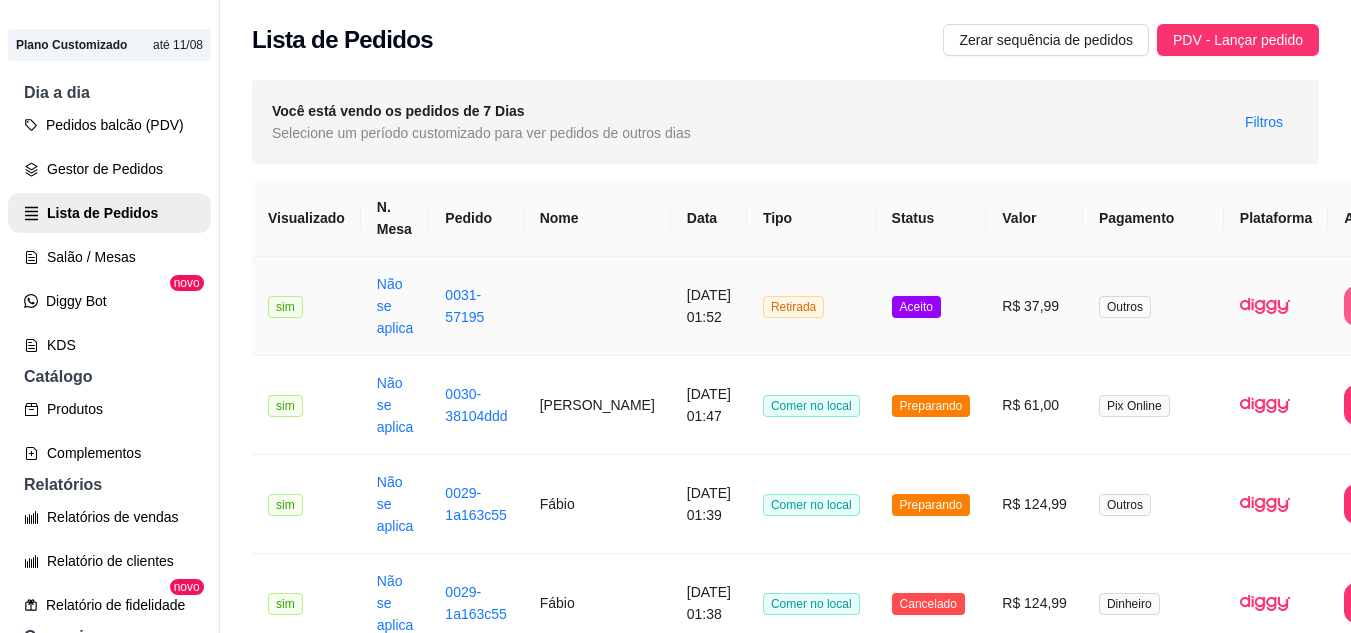 click on "Outros" at bounding box center (1153, 306) 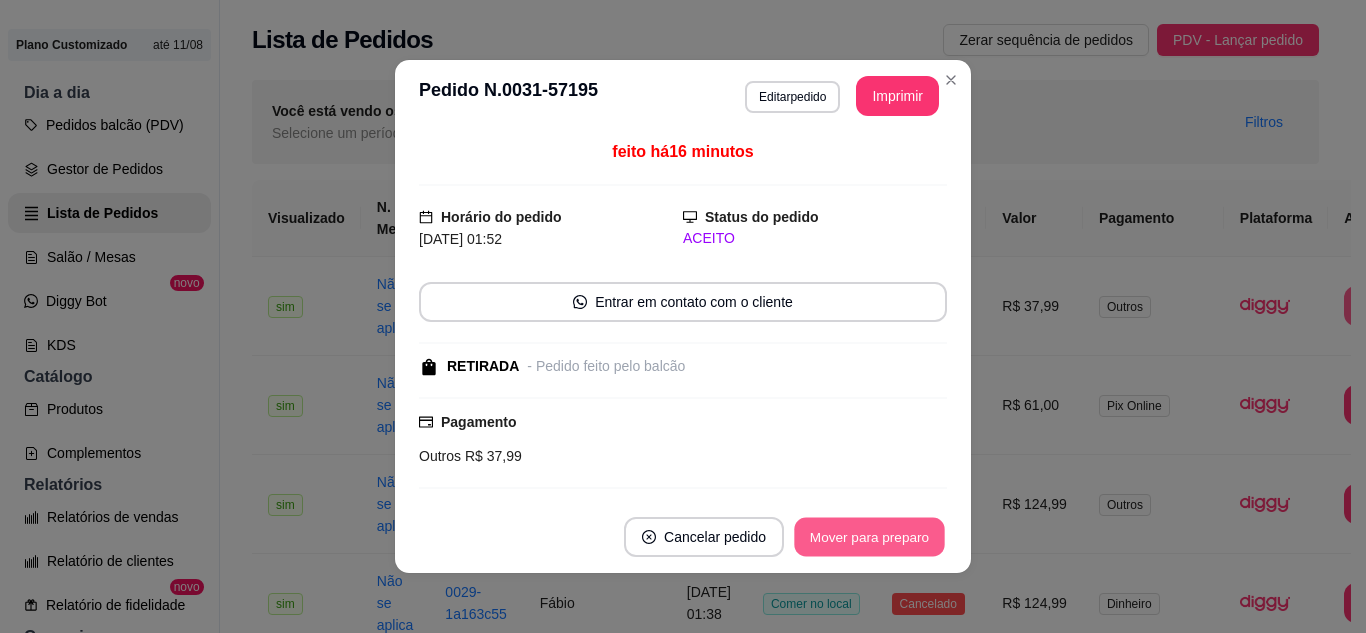 click on "Mover para preparo" at bounding box center (869, 537) 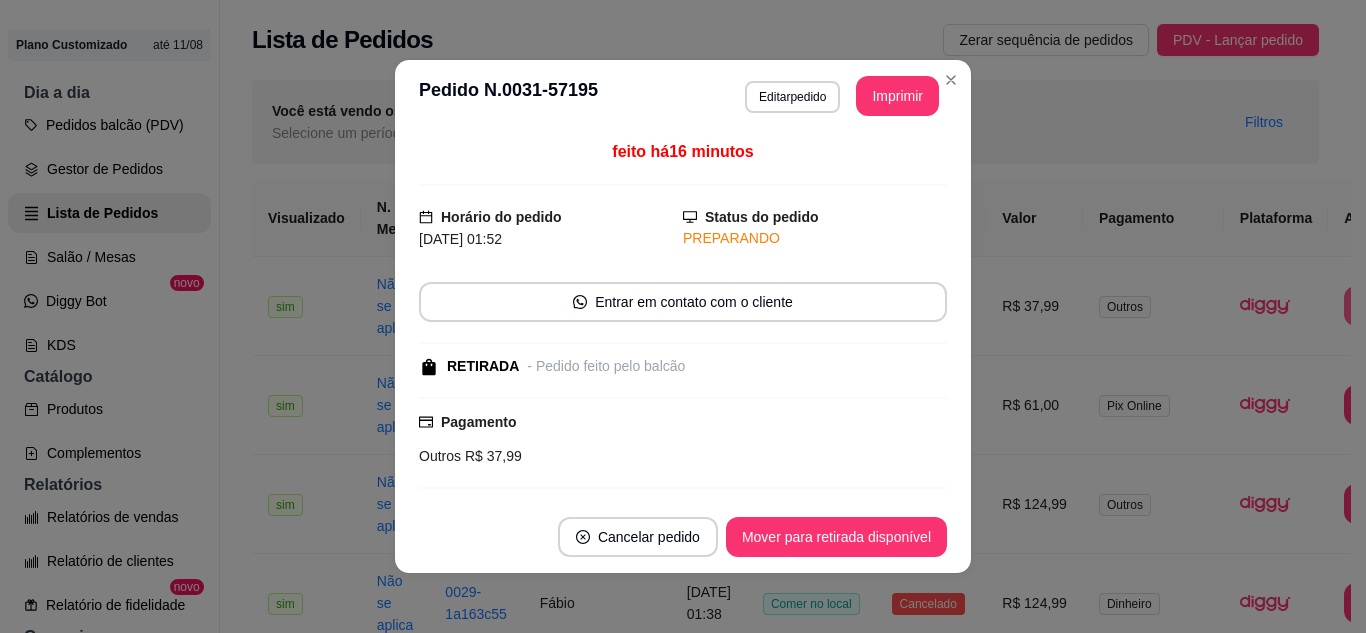 click on "**********" at bounding box center [683, 96] 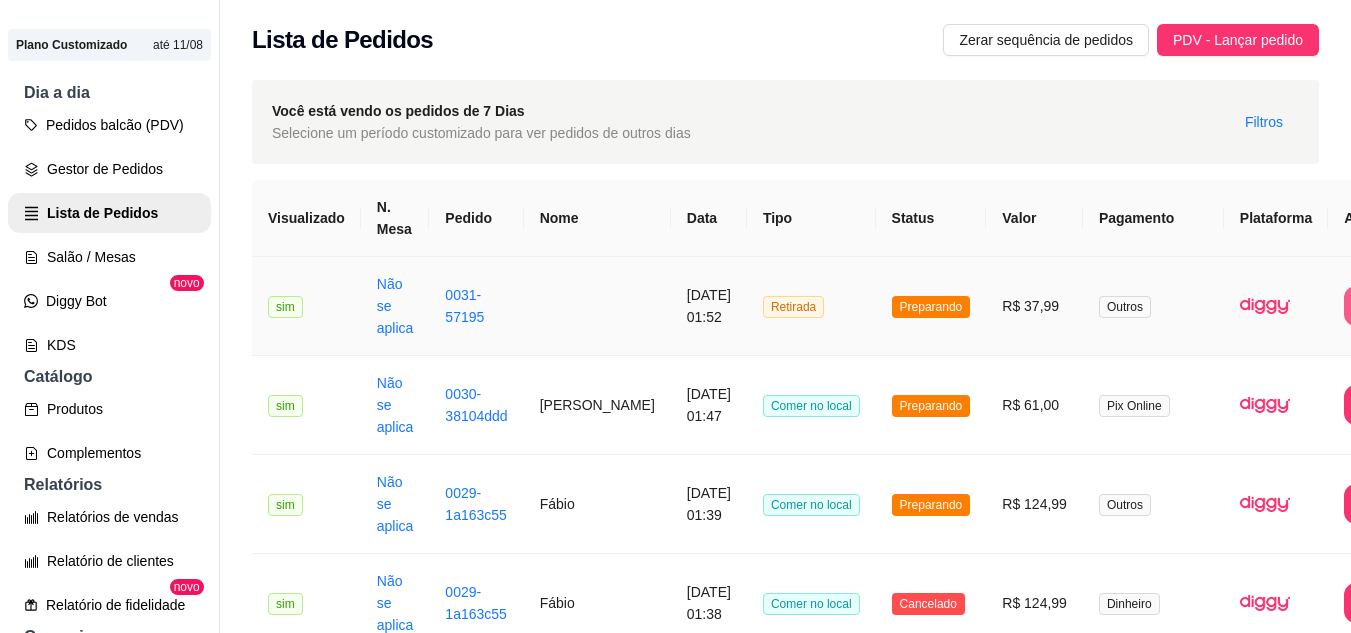 click on "Retirada" at bounding box center [811, 306] 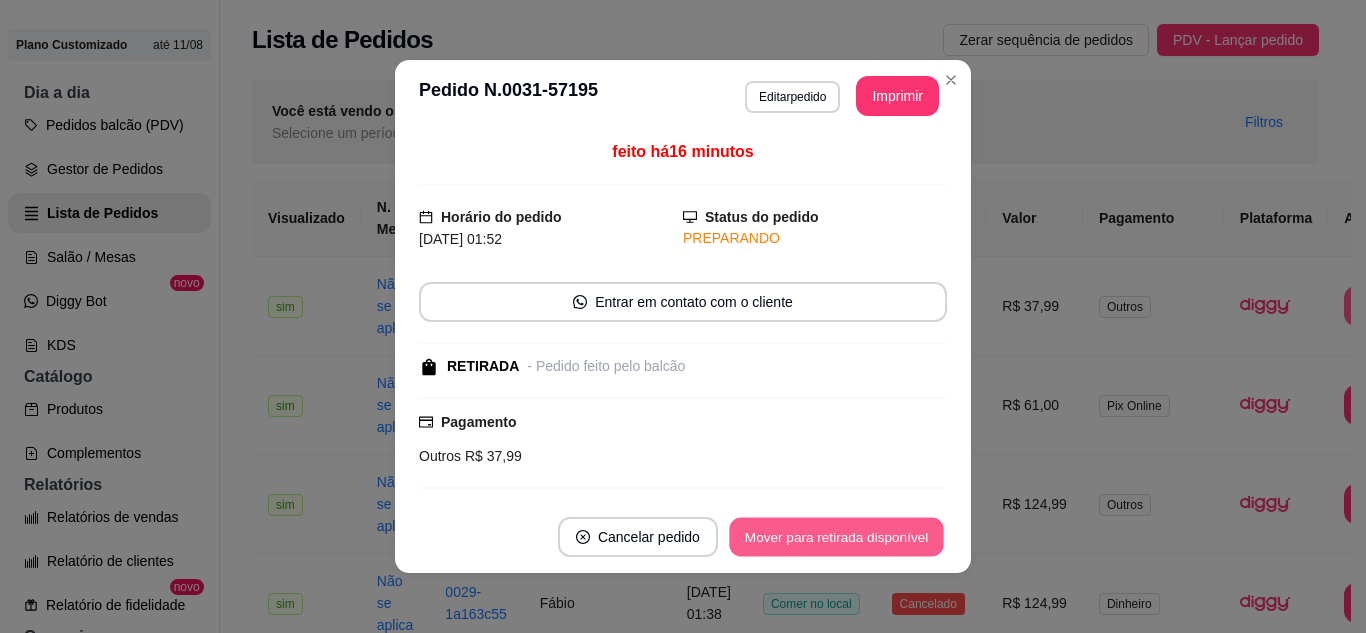 click on "Mover para retirada disponível" at bounding box center (836, 537) 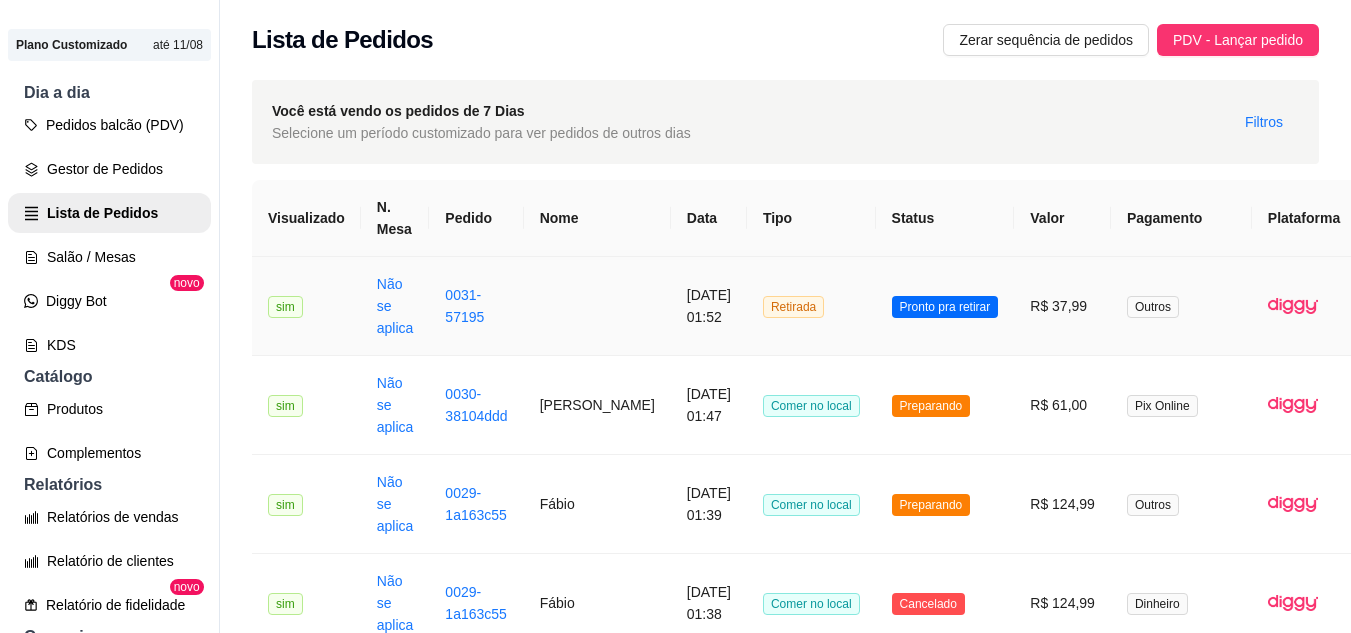 click on "Pronto pra retirar" at bounding box center (945, 307) 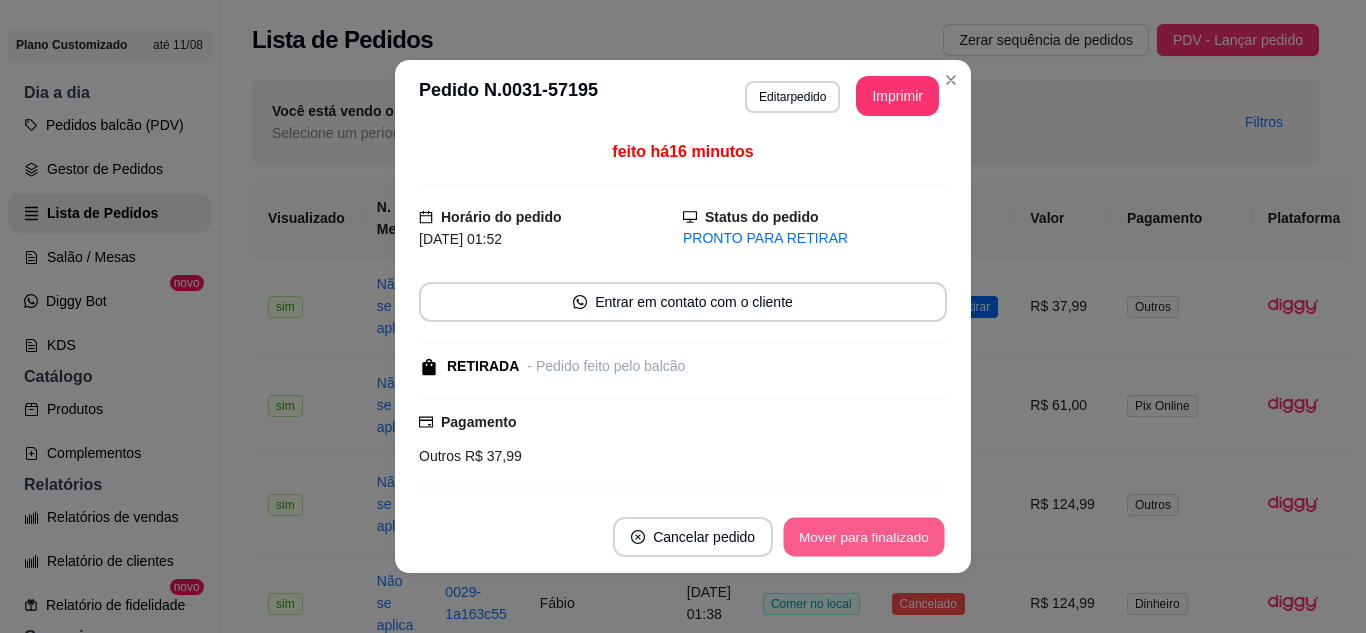 click on "Mover para finalizado" at bounding box center [864, 537] 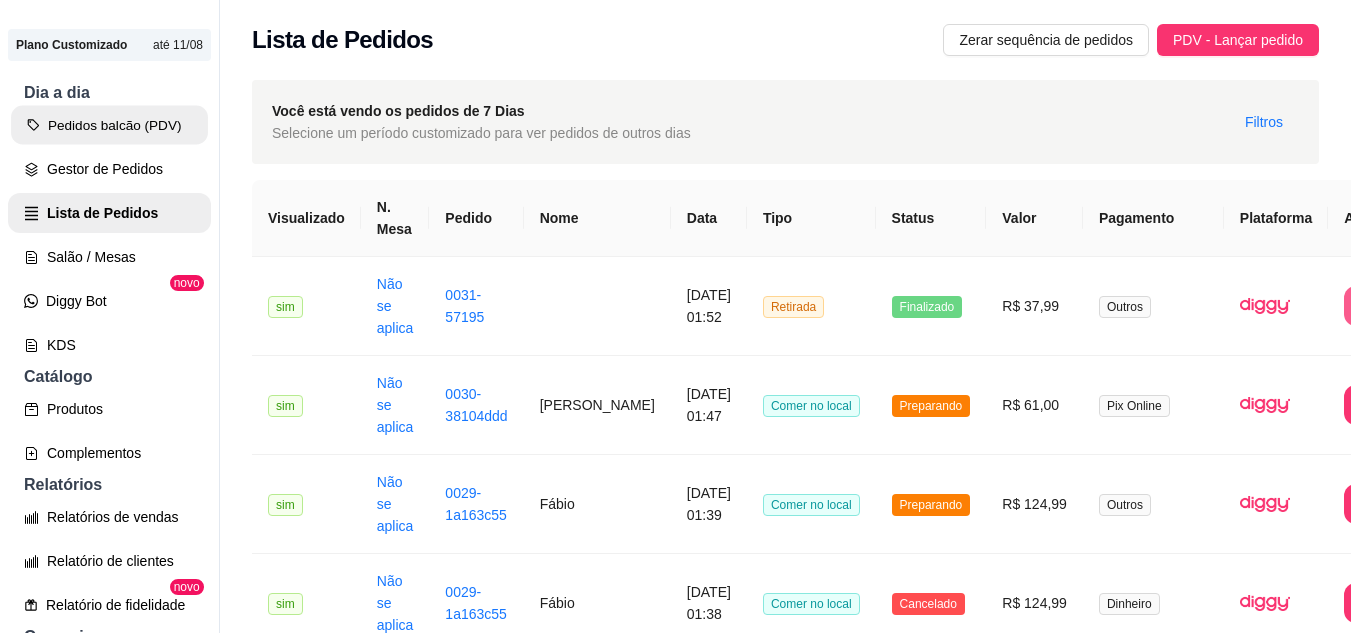 click on "Pedidos balcão (PDV)" at bounding box center [109, 125] 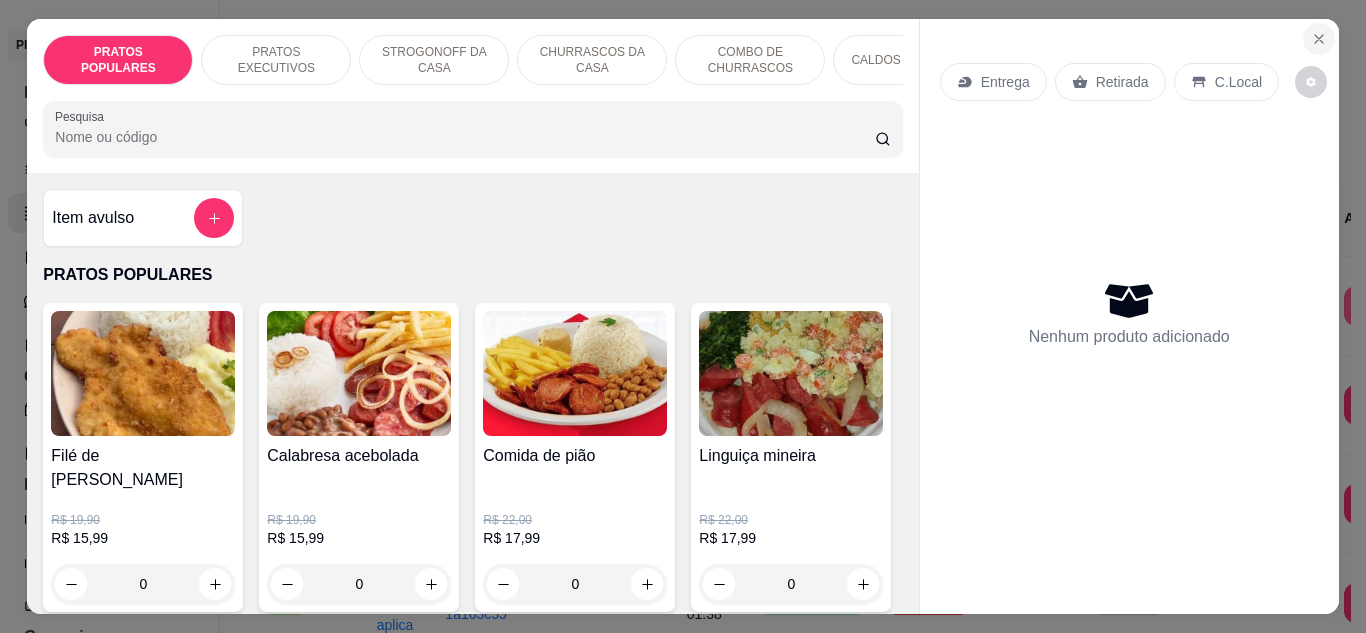 click at bounding box center [1319, 39] 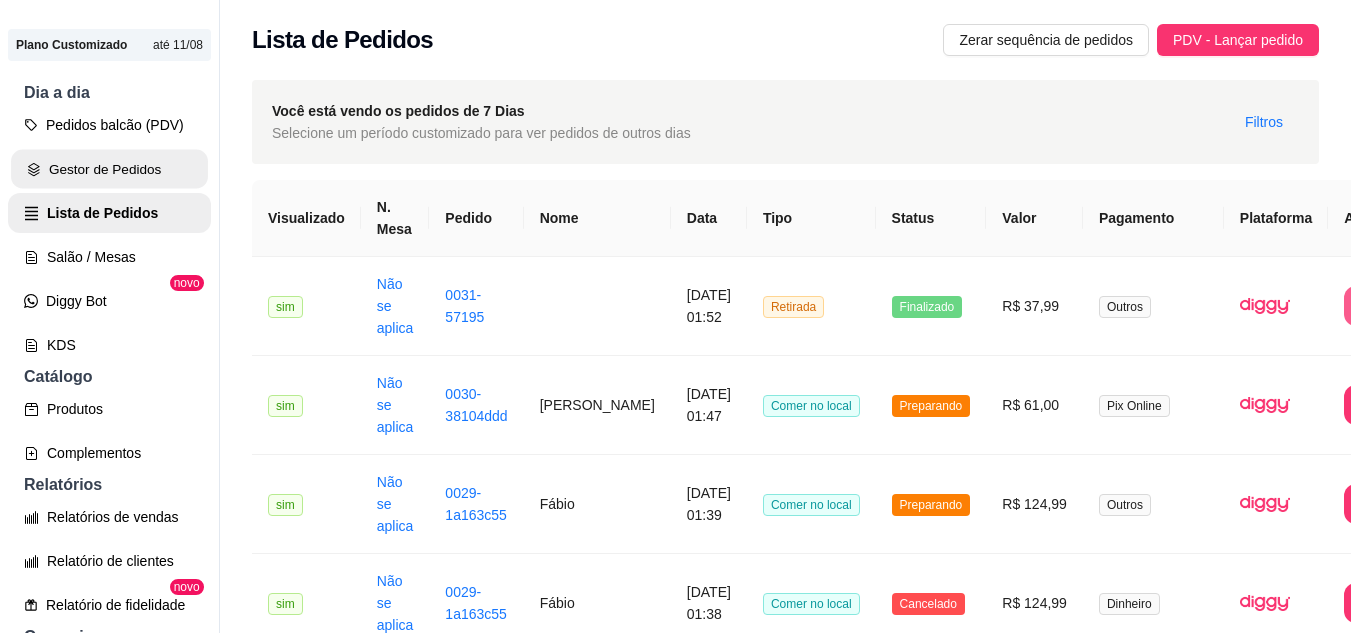 click on "Gestor de Pedidos" at bounding box center (109, 169) 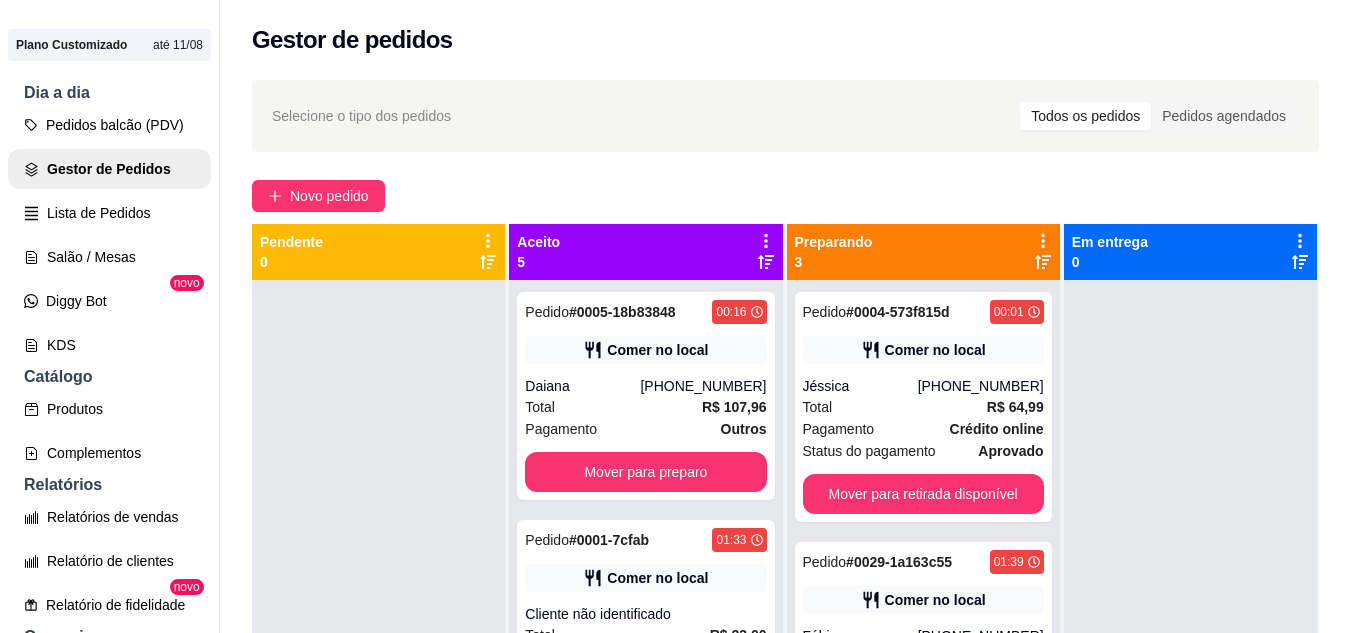 scroll, scrollTop: 56, scrollLeft: 0, axis: vertical 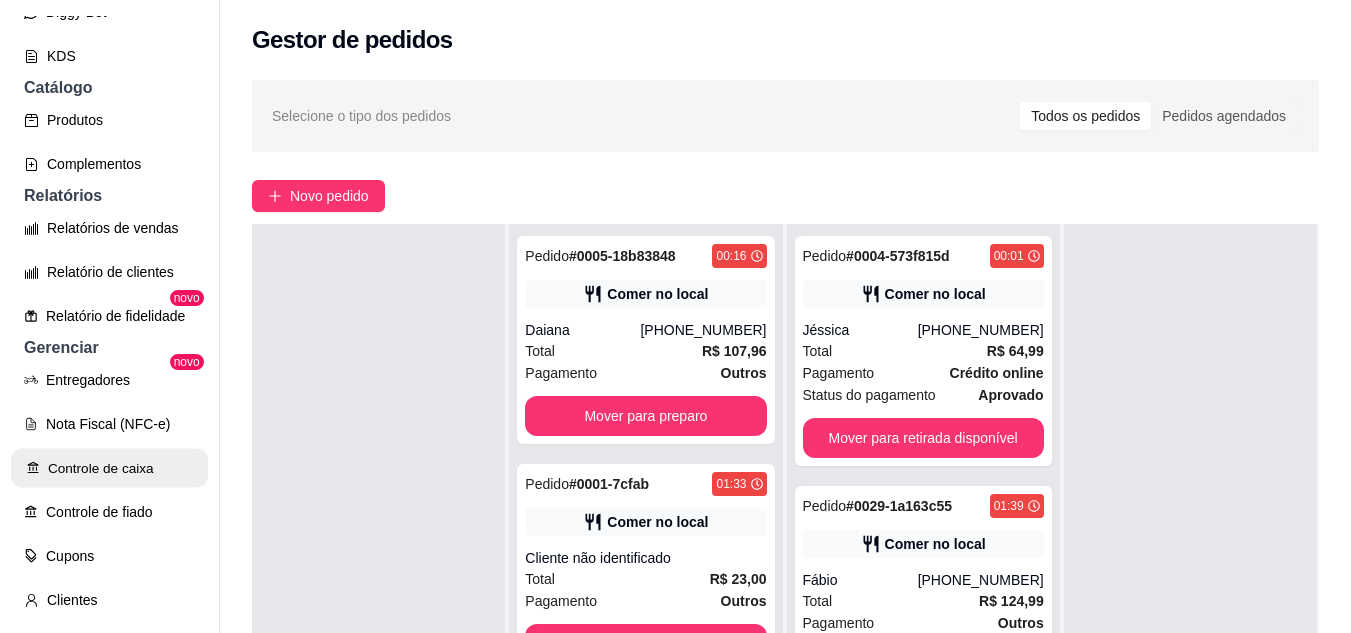 click on "Controle de caixa" at bounding box center [109, 468] 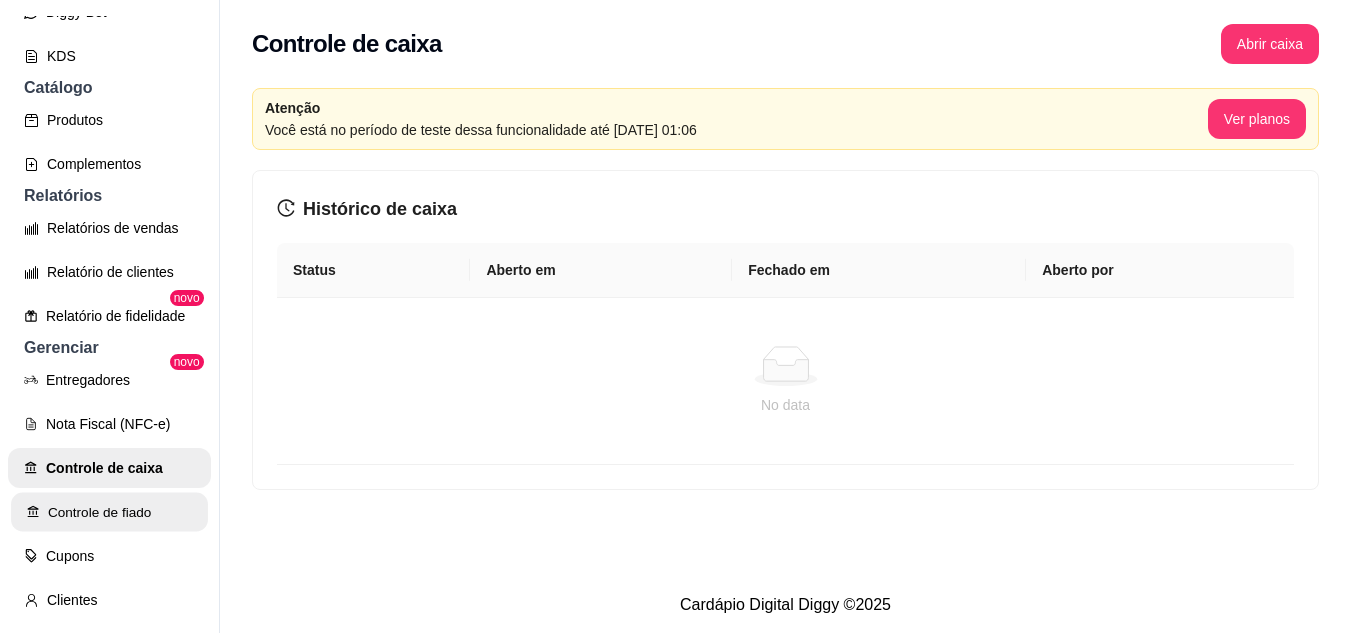 click on "Controle de fiado" at bounding box center [109, 512] 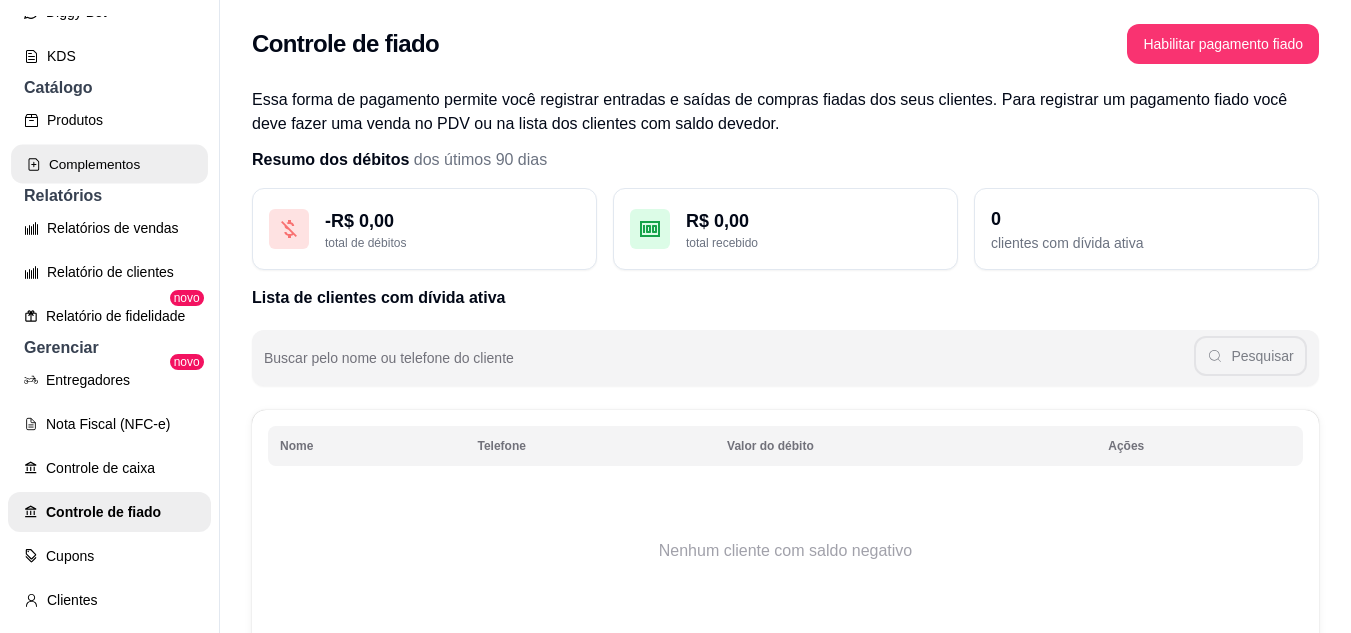 click on "Complementos" at bounding box center [109, 164] 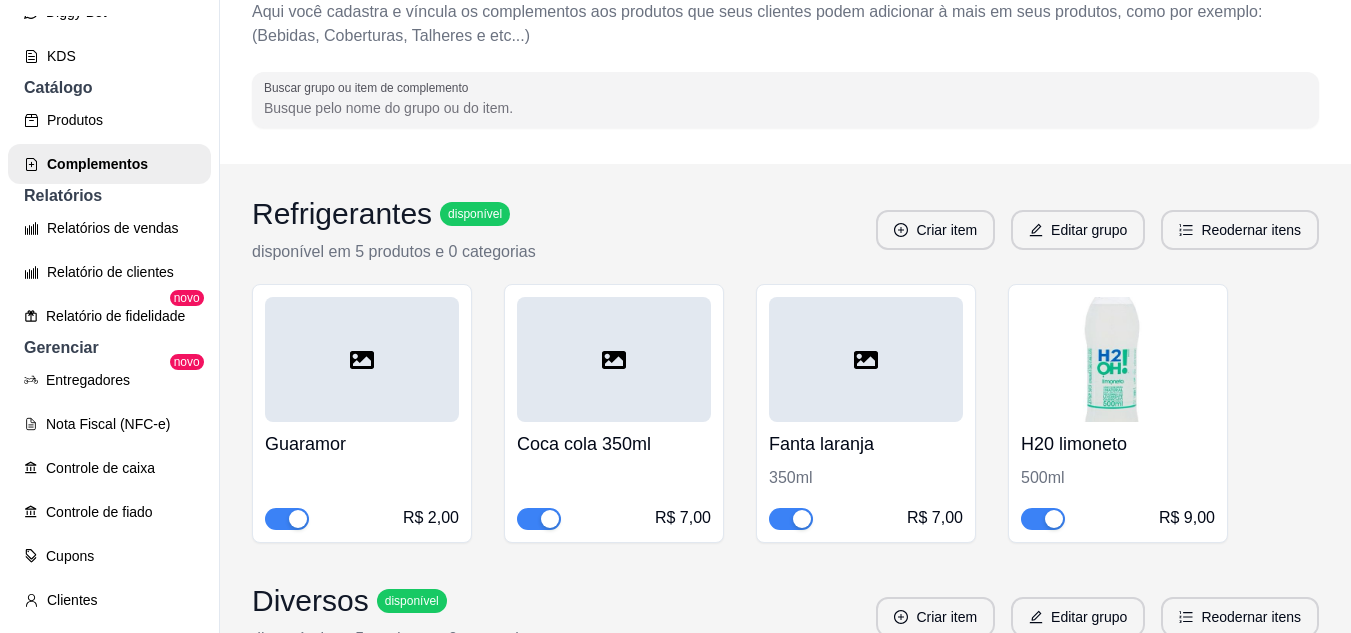 scroll, scrollTop: 0, scrollLeft: 0, axis: both 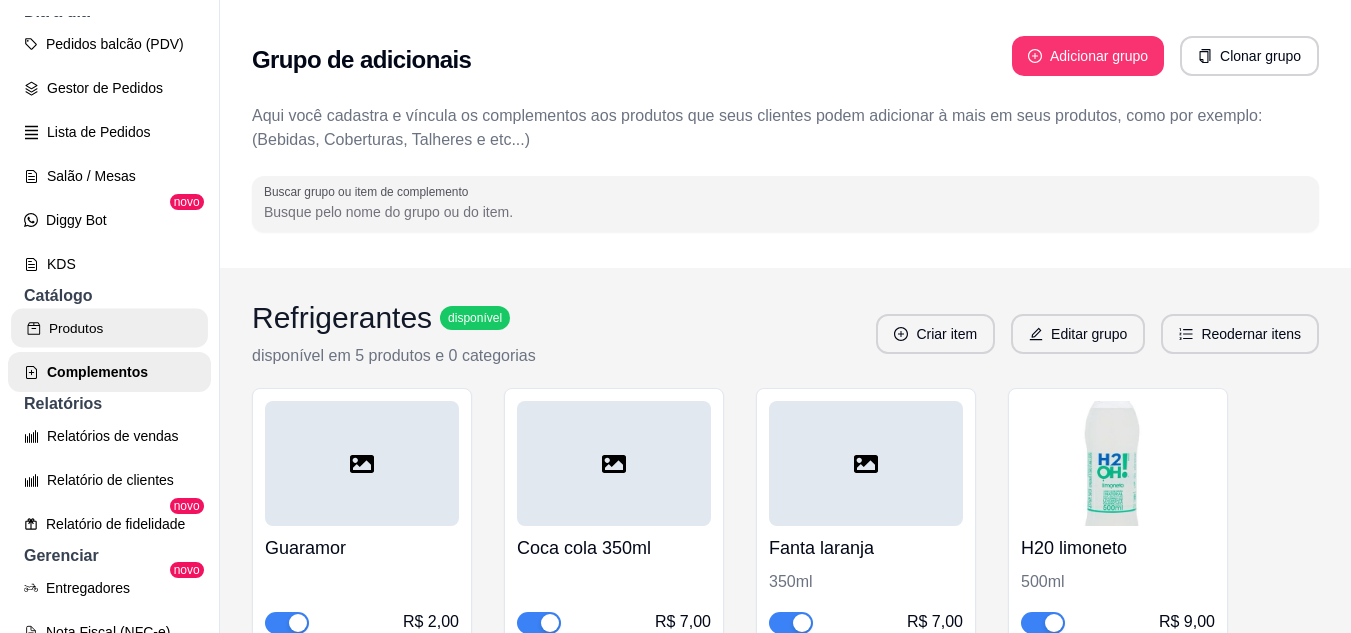 click on "Produtos" at bounding box center [109, 328] 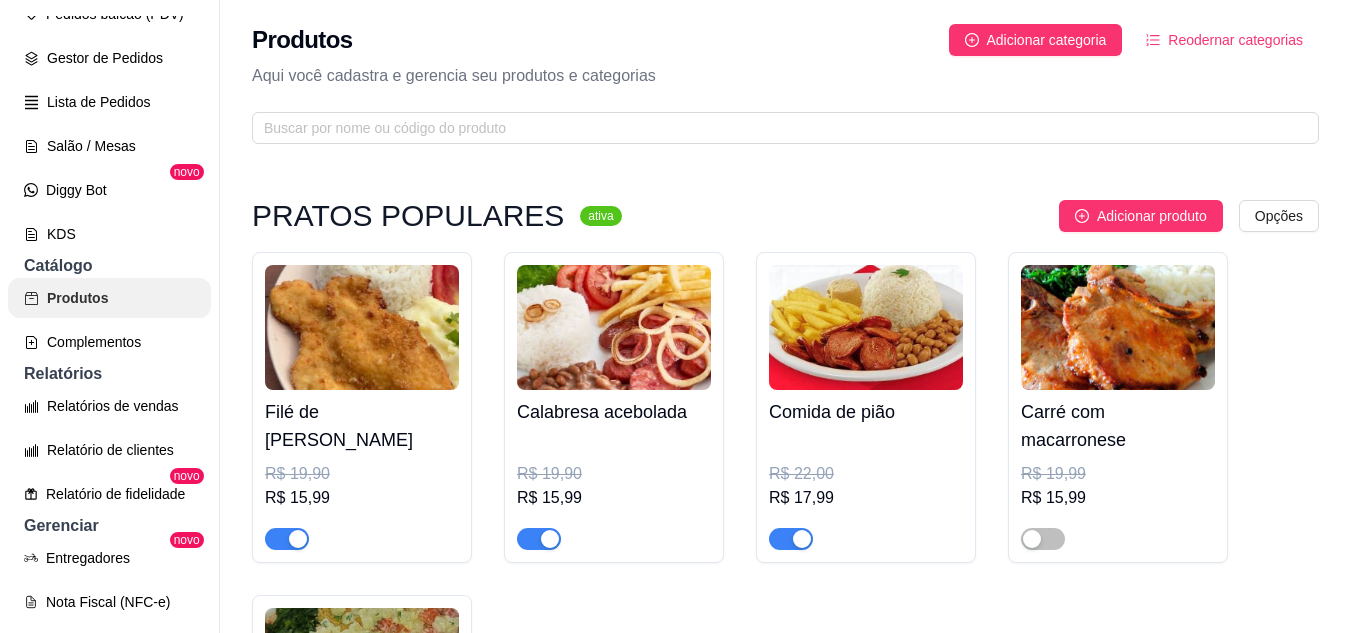 scroll, scrollTop: 258, scrollLeft: 0, axis: vertical 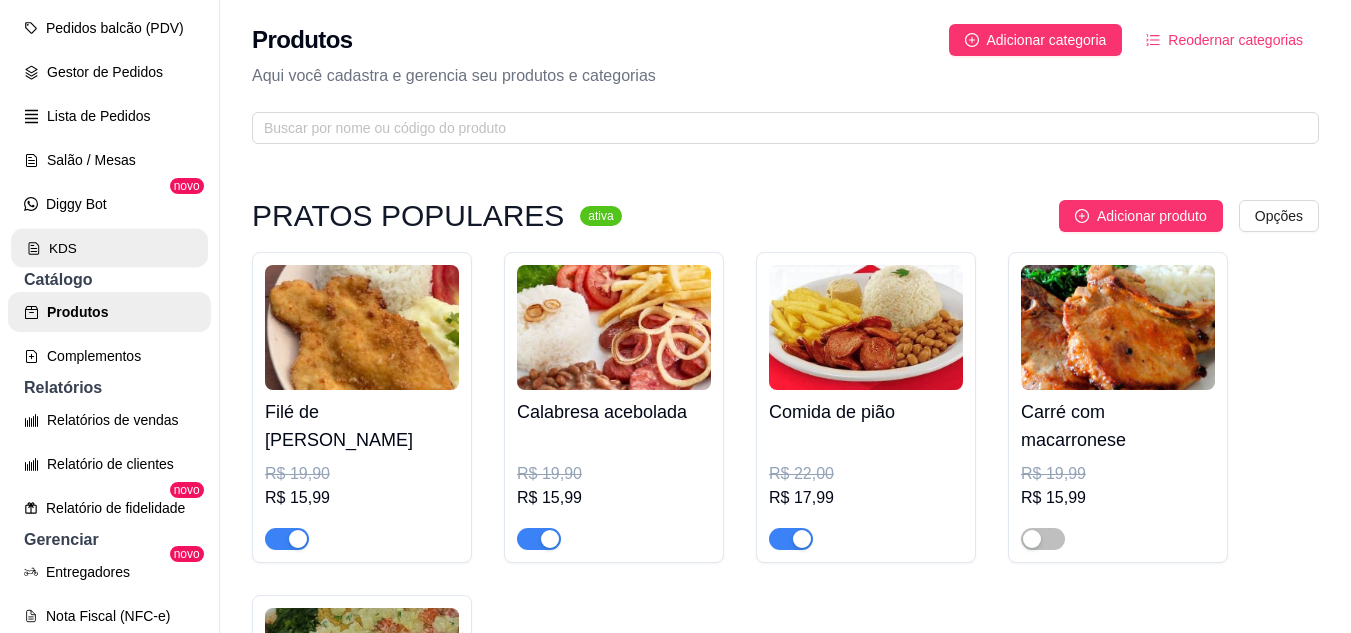 click on "KDS" at bounding box center [109, 248] 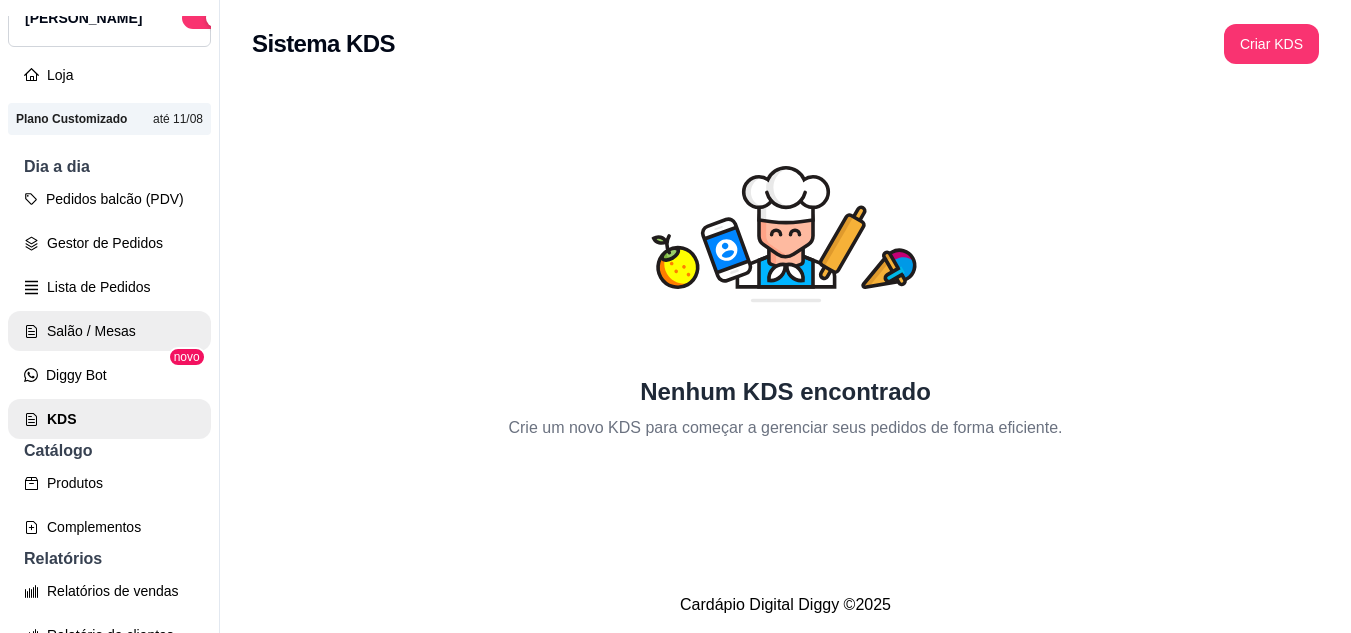 scroll, scrollTop: 86, scrollLeft: 0, axis: vertical 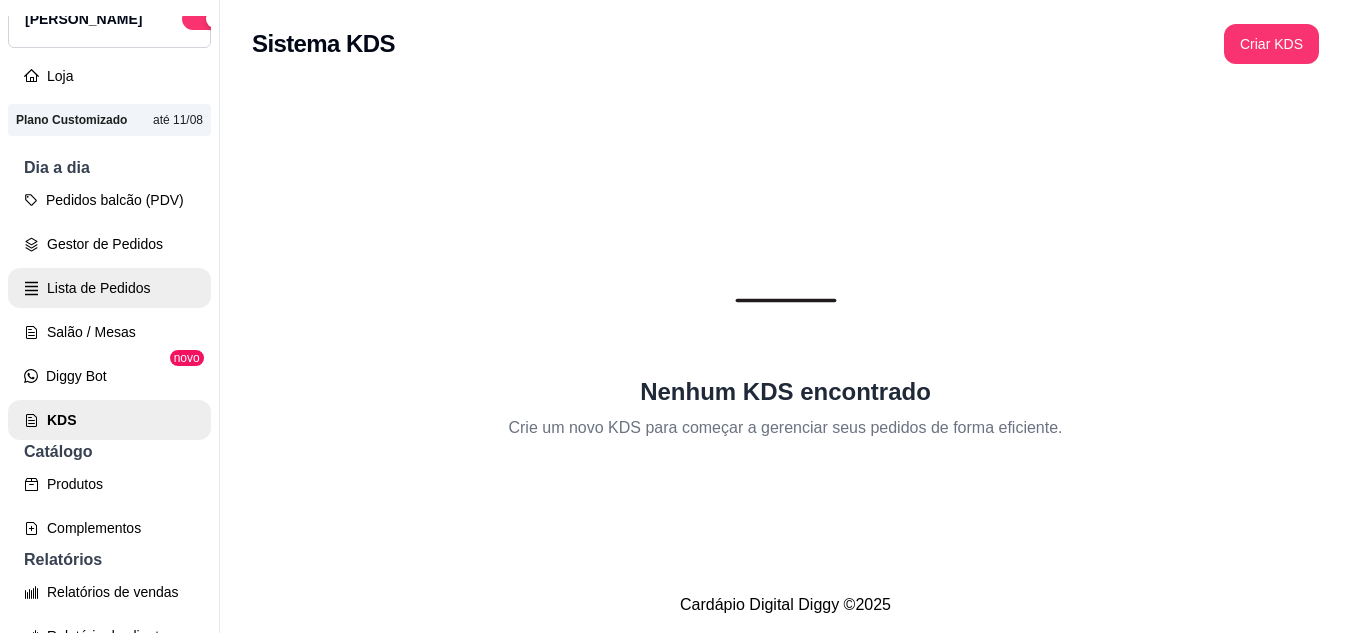 click on "Lista de Pedidos" at bounding box center (109, 288) 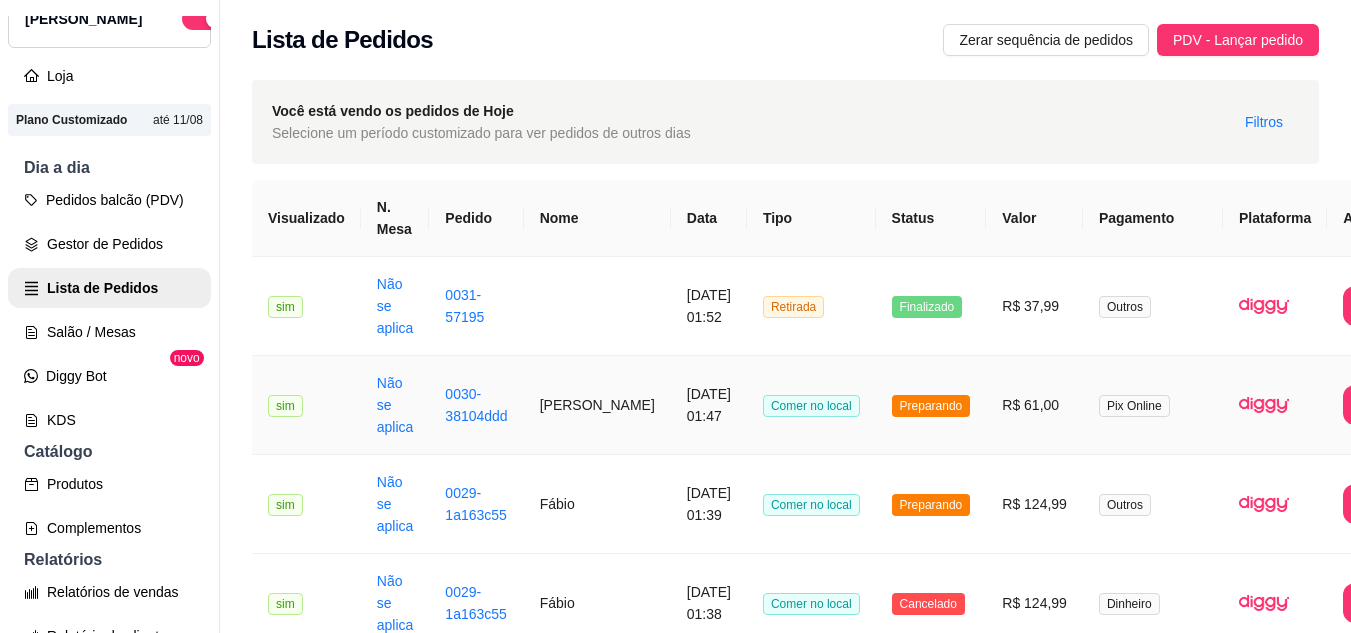 click on "Preparando" at bounding box center (931, 405) 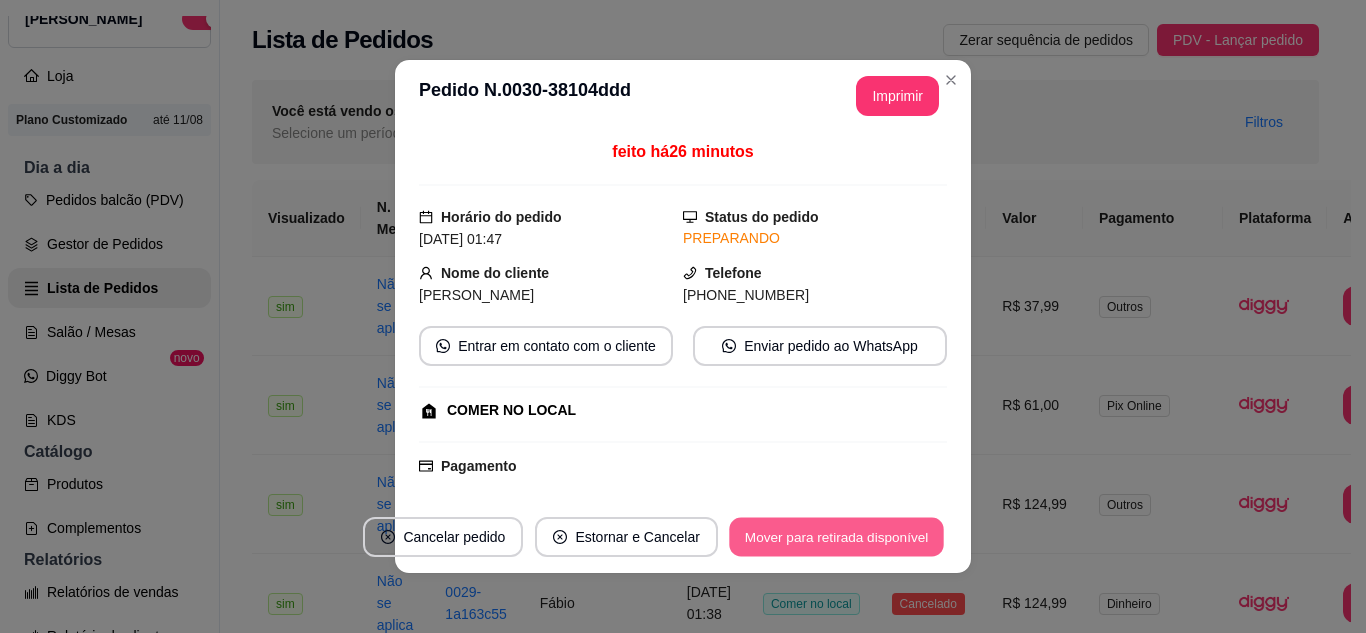 click on "Mover para retirada disponível" at bounding box center [836, 537] 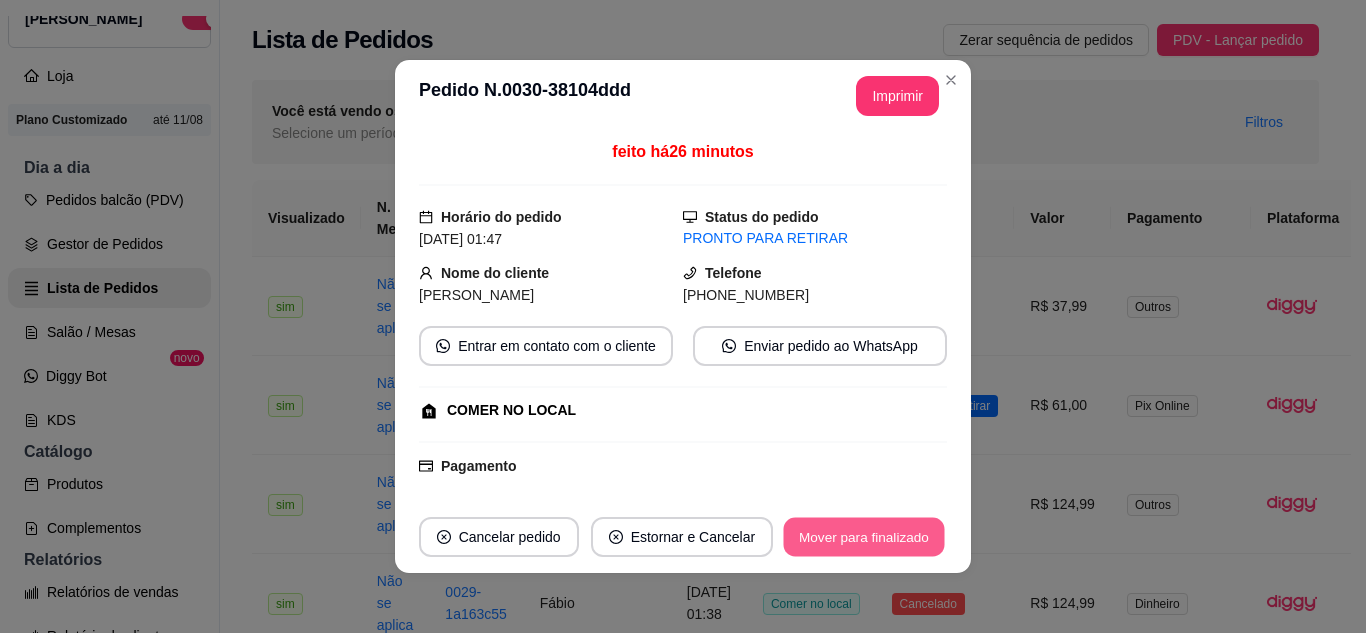 click on "Mover para finalizado" at bounding box center (864, 537) 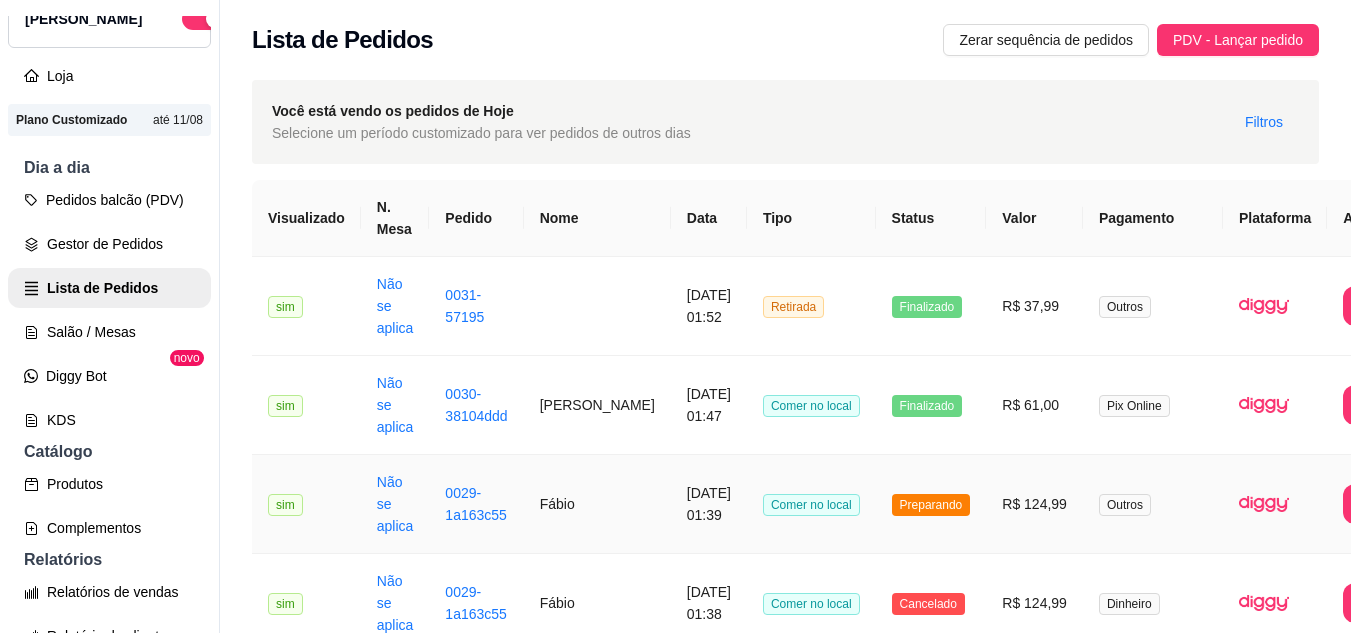 click on "Preparando" at bounding box center (931, 504) 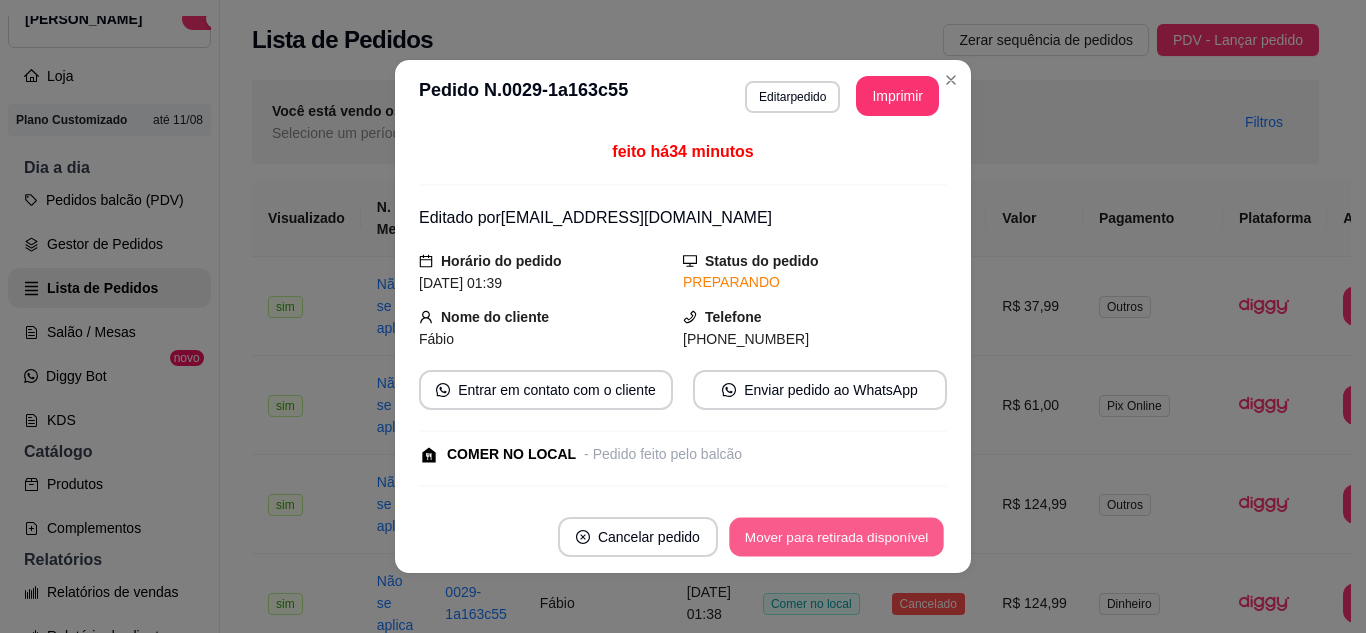 click on "Mover para retirada disponível" at bounding box center (836, 537) 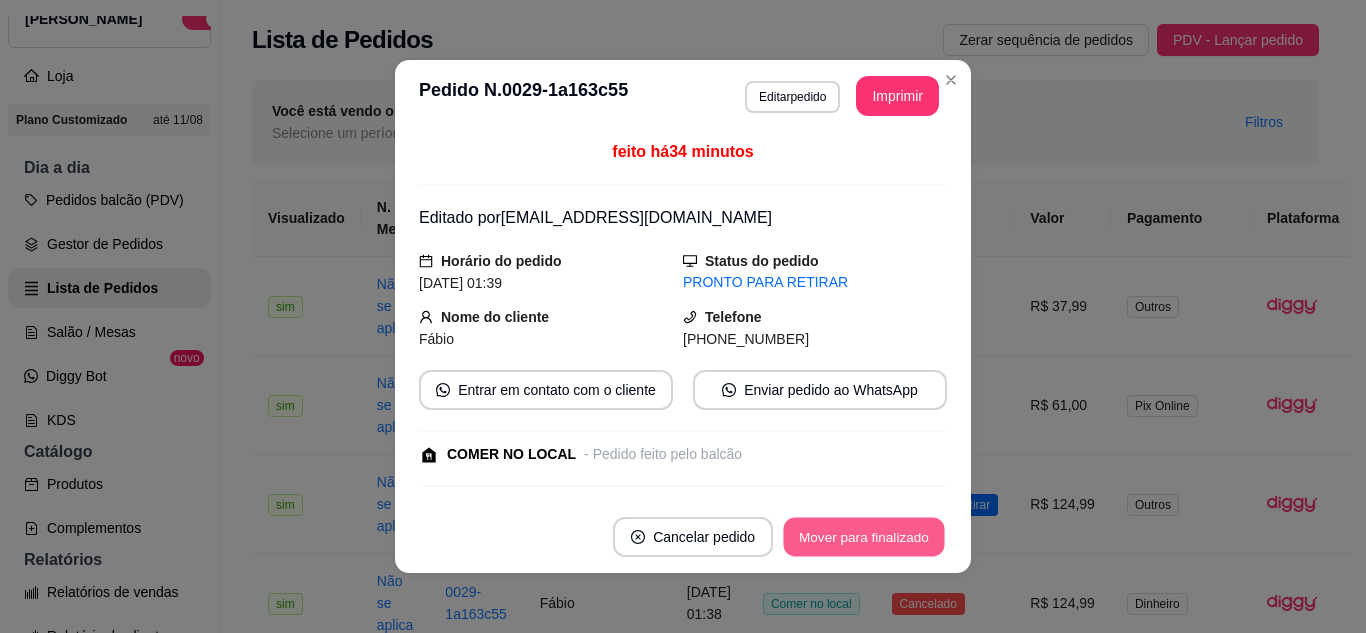 click on "Mover para finalizado" at bounding box center [864, 537] 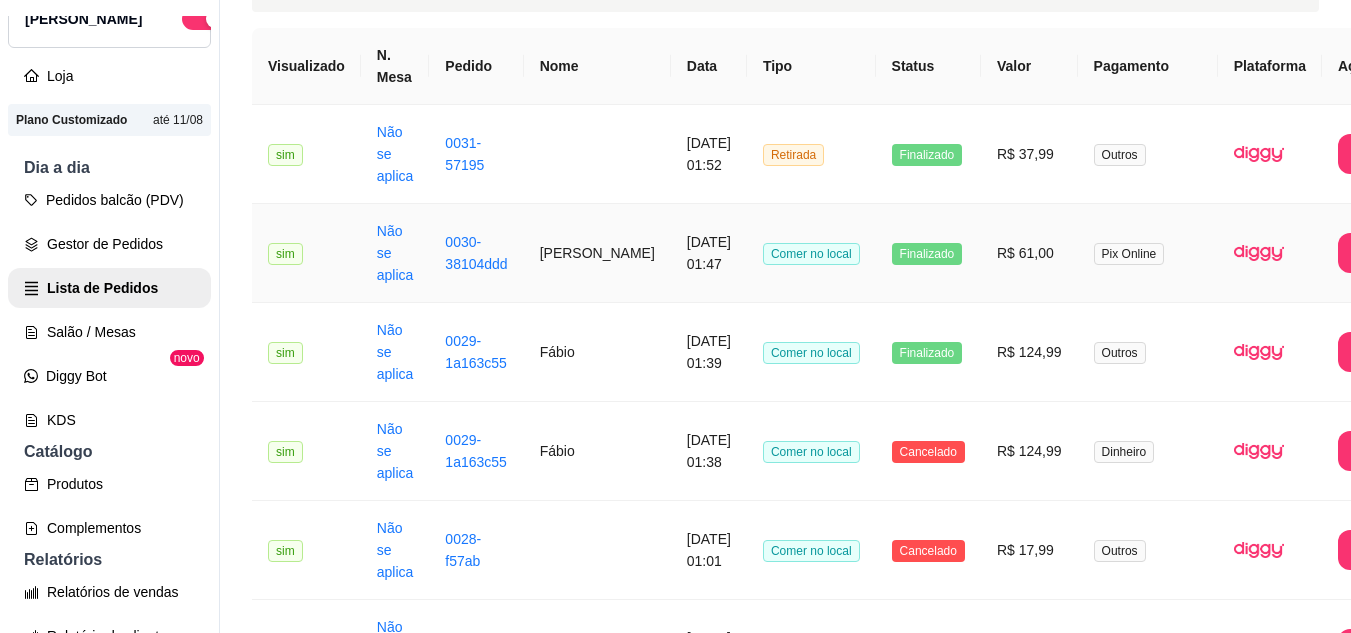 scroll, scrollTop: 153, scrollLeft: 0, axis: vertical 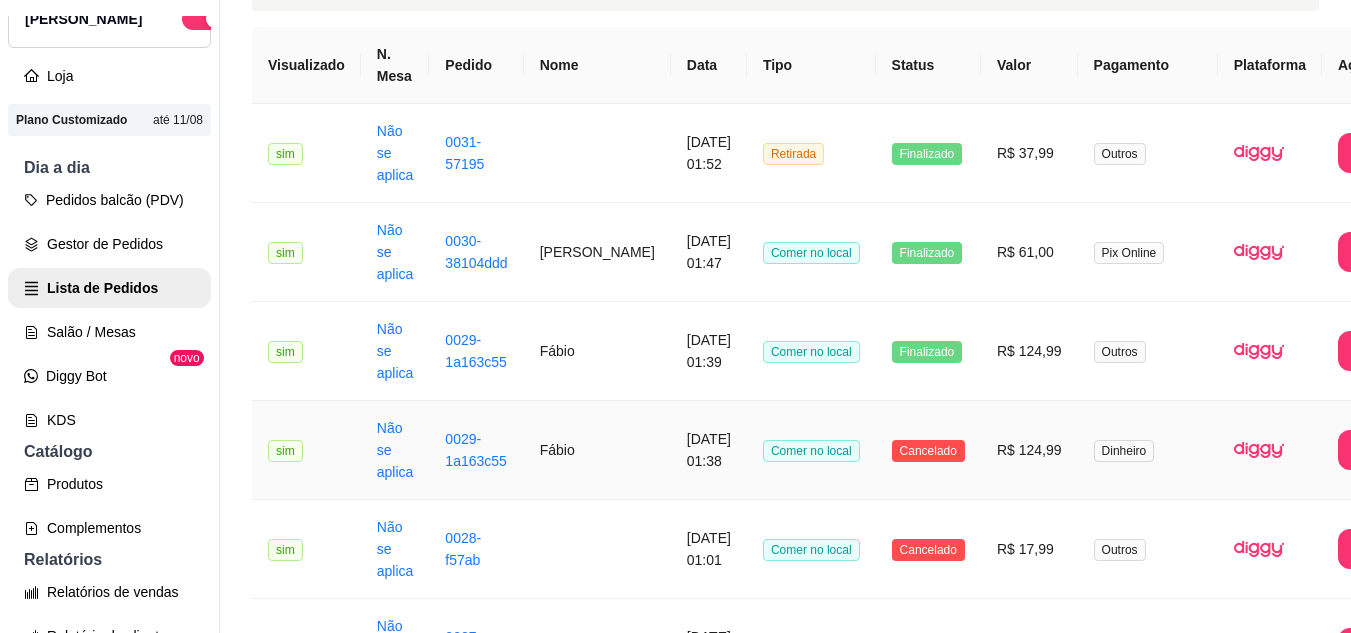 click on "Comer no local" at bounding box center [811, 450] 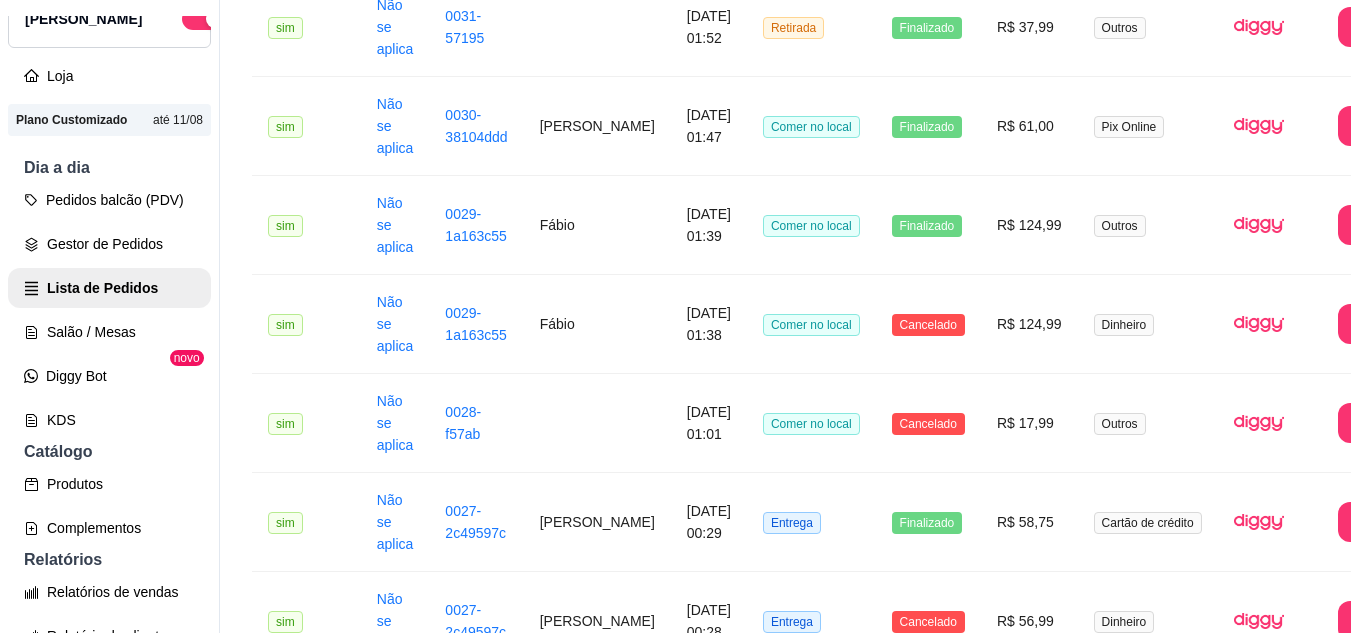scroll, scrollTop: 0, scrollLeft: 0, axis: both 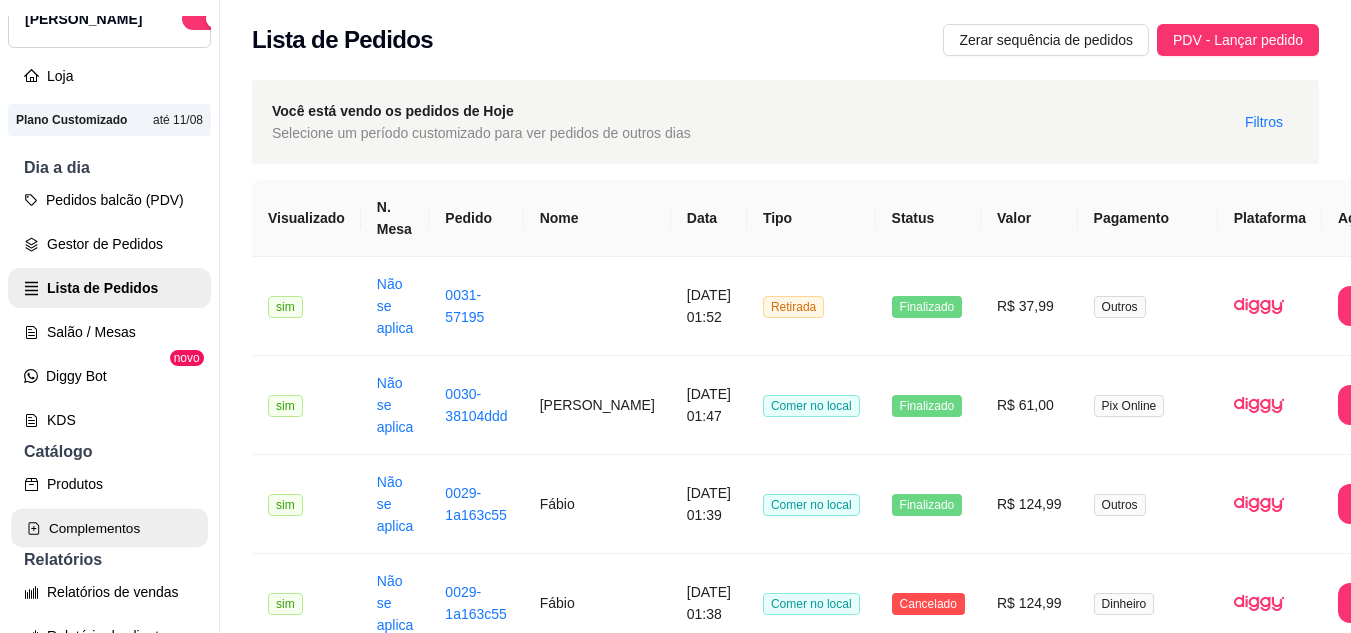 click on "Complementos" at bounding box center (109, 528) 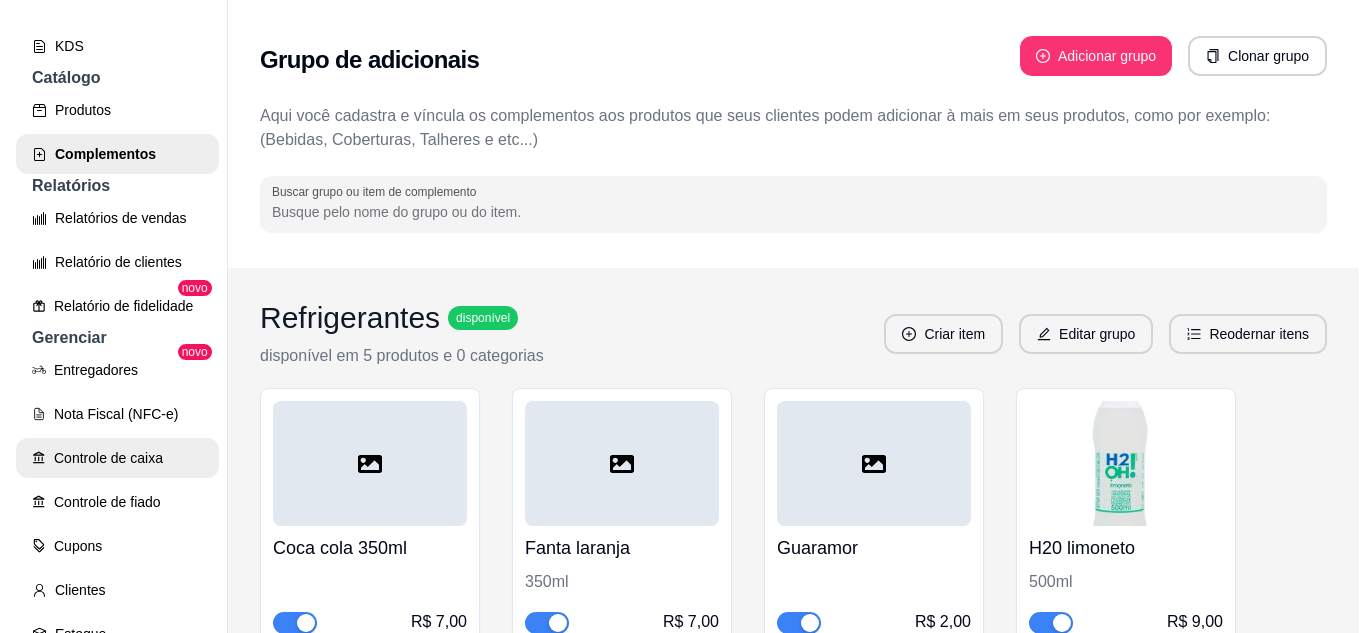 scroll, scrollTop: 737, scrollLeft: 0, axis: vertical 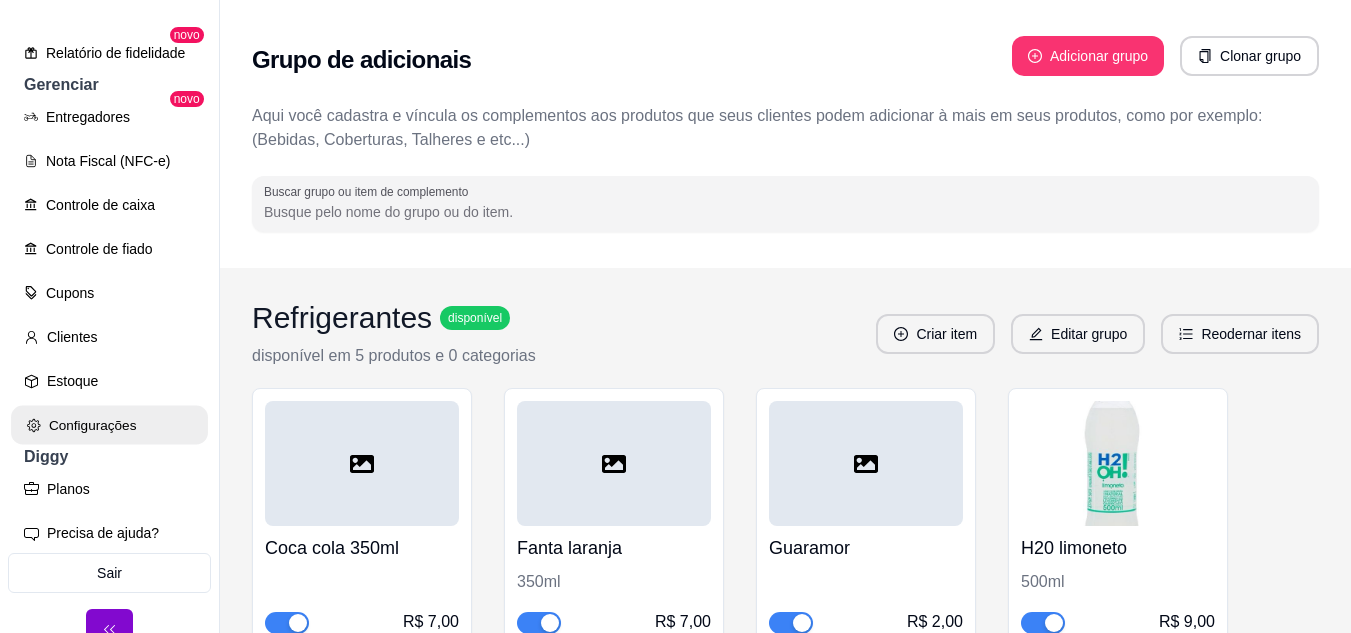 click on "Configurações" at bounding box center [109, 425] 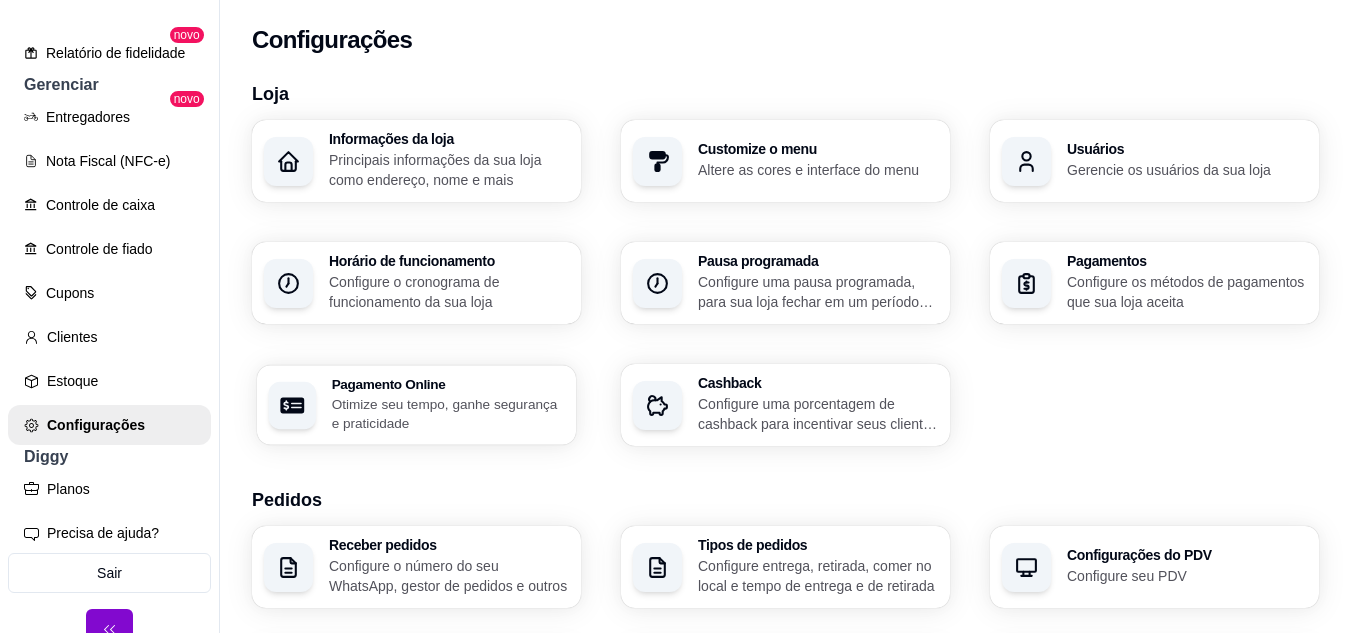 click on "Otimize seu tempo, ganhe segurança e praticidade" at bounding box center (448, 413) 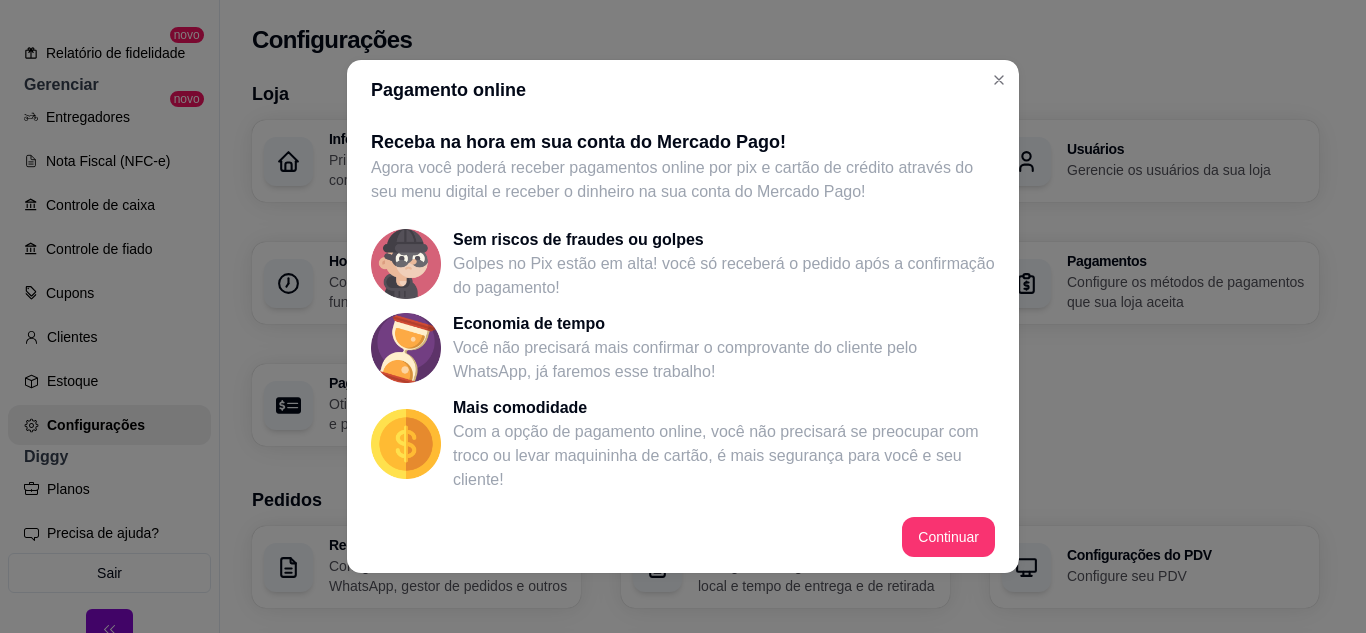 click on "Pagamento online" at bounding box center [683, 90] 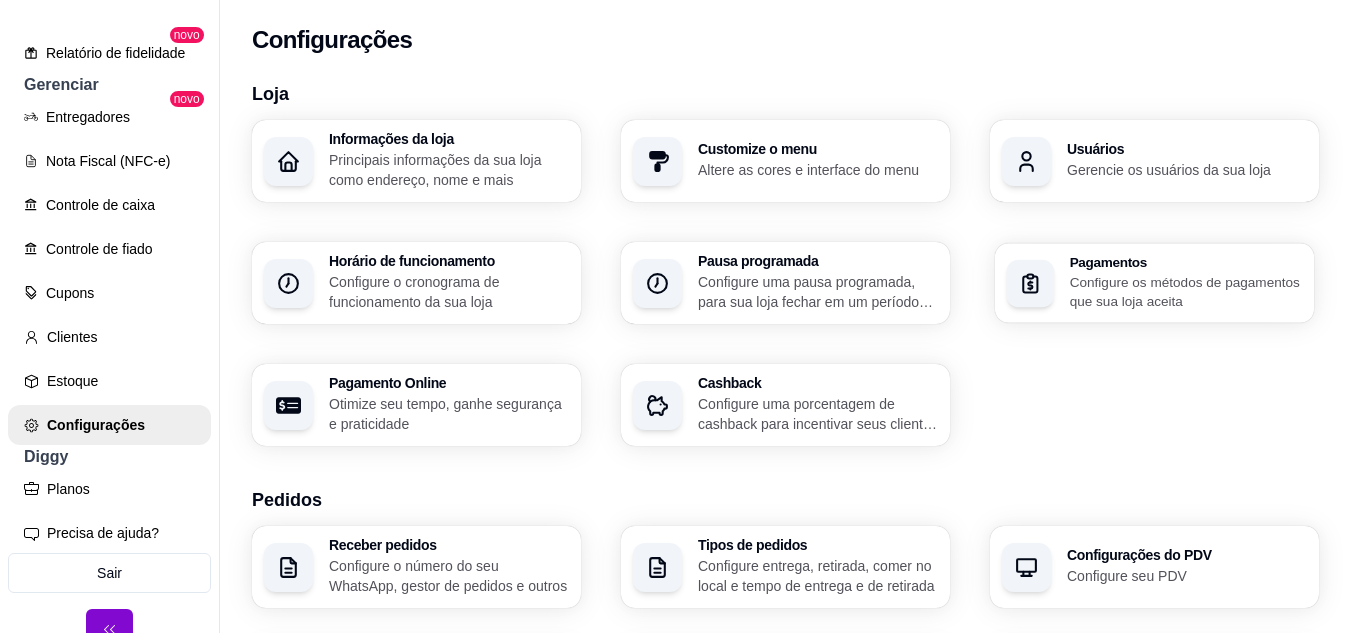 click on "Configure os métodos de pagamentos que sua loja aceita" at bounding box center [1186, 291] 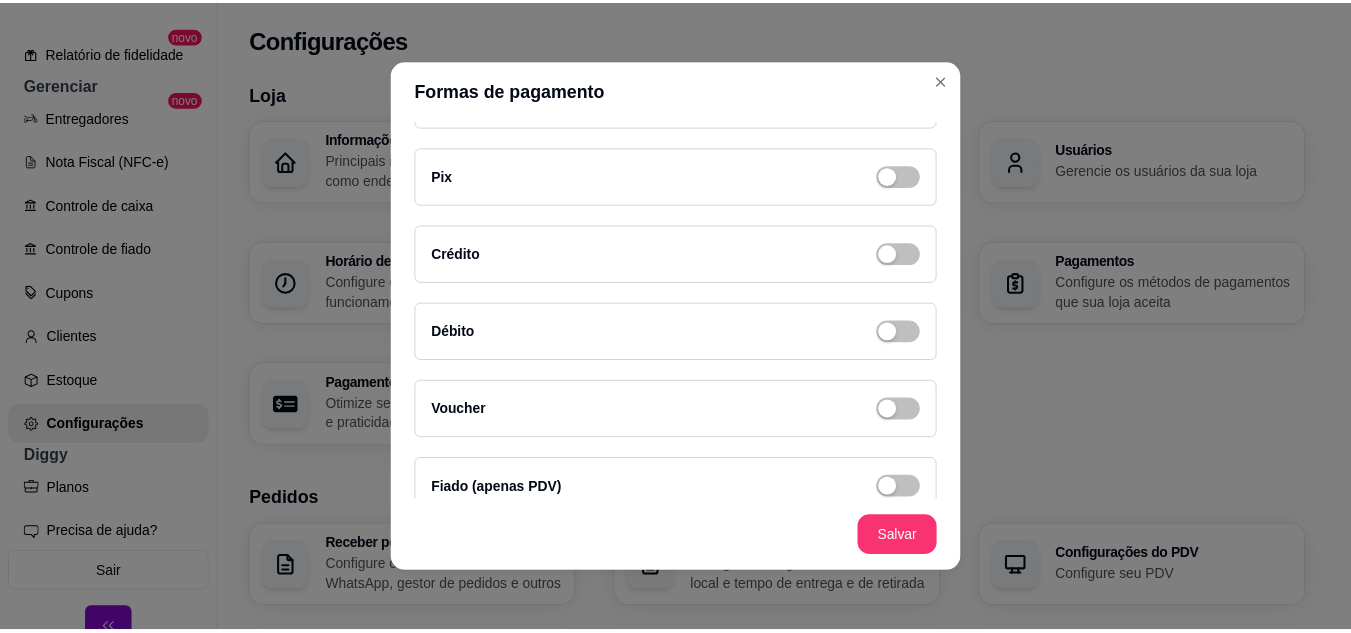 scroll, scrollTop: 0, scrollLeft: 0, axis: both 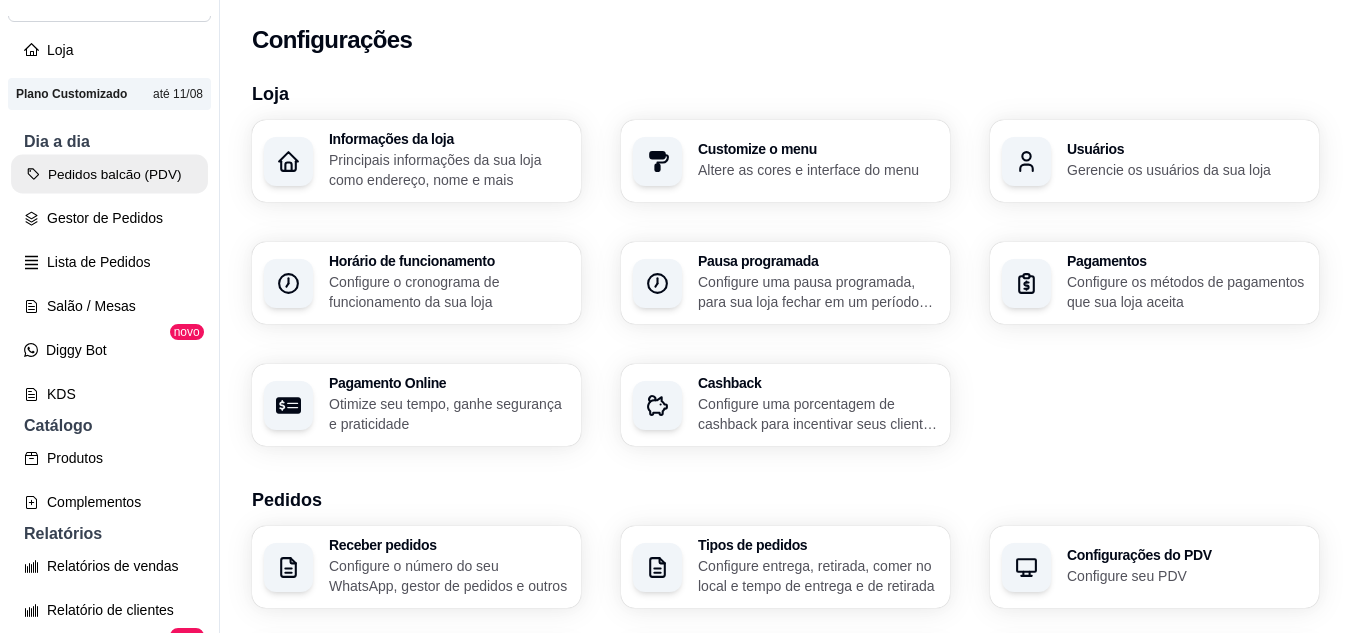 click on "Pedidos balcão (PDV)" at bounding box center (109, 174) 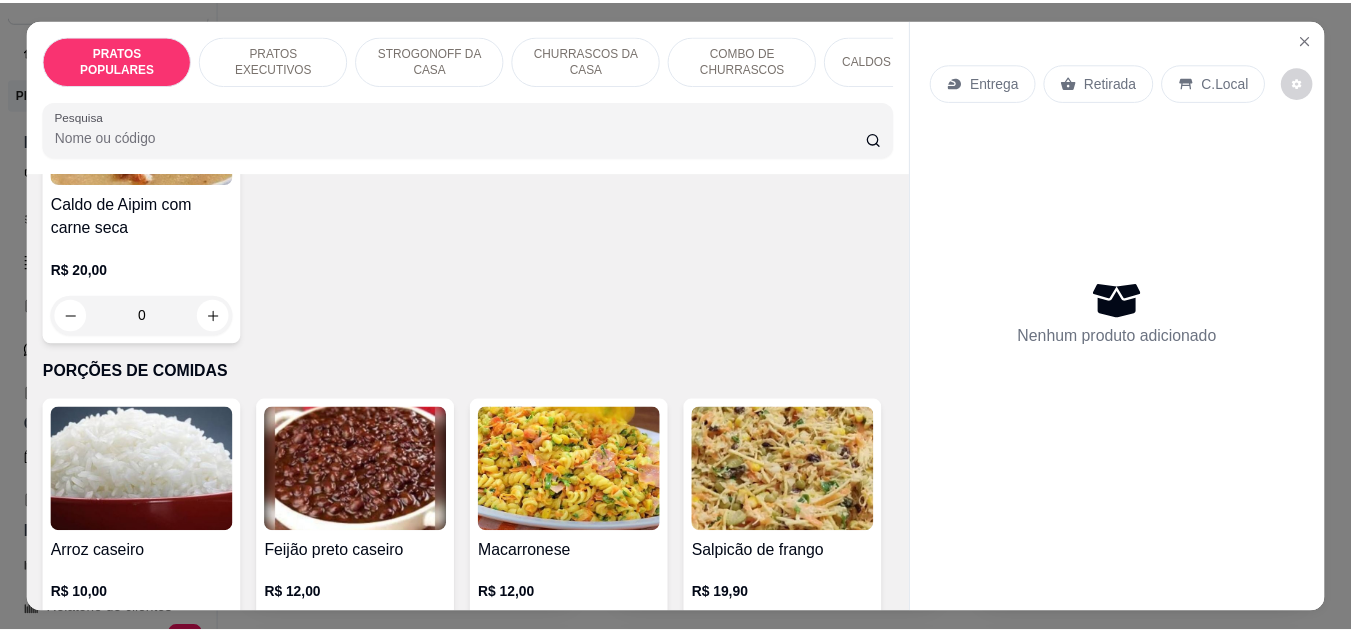 scroll, scrollTop: 2672, scrollLeft: 0, axis: vertical 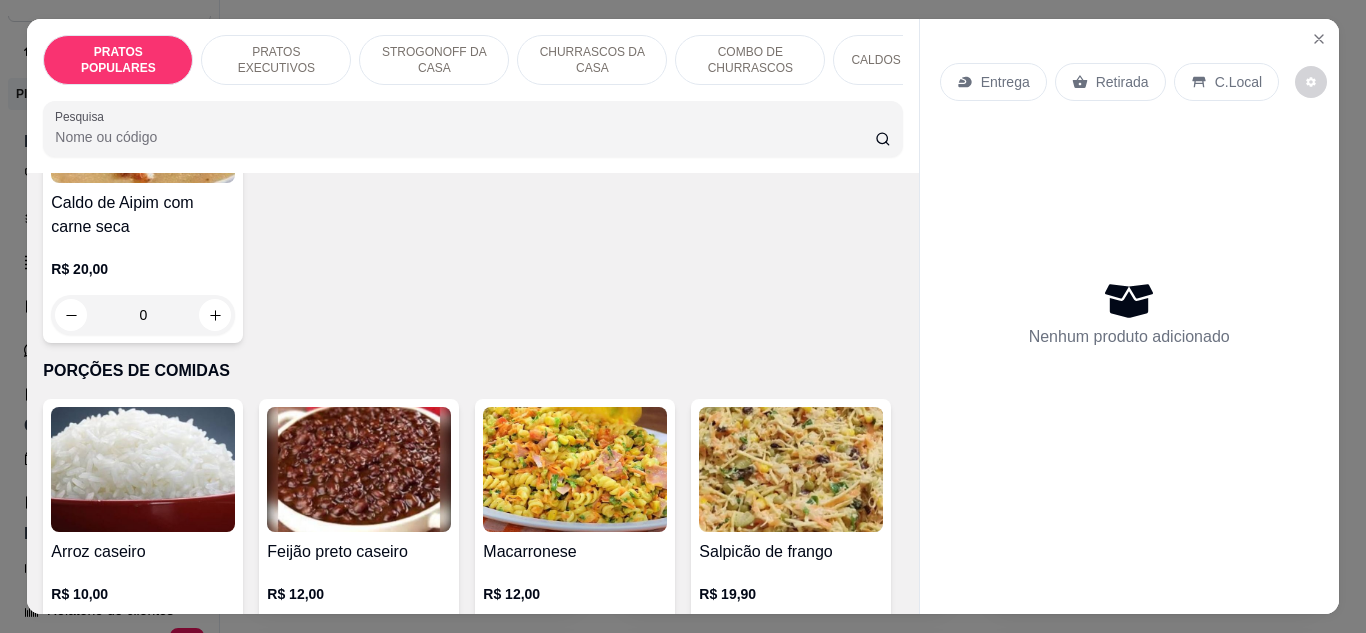 click on "Churrasco Executivo serve  1 pessoa" at bounding box center (143, -475) 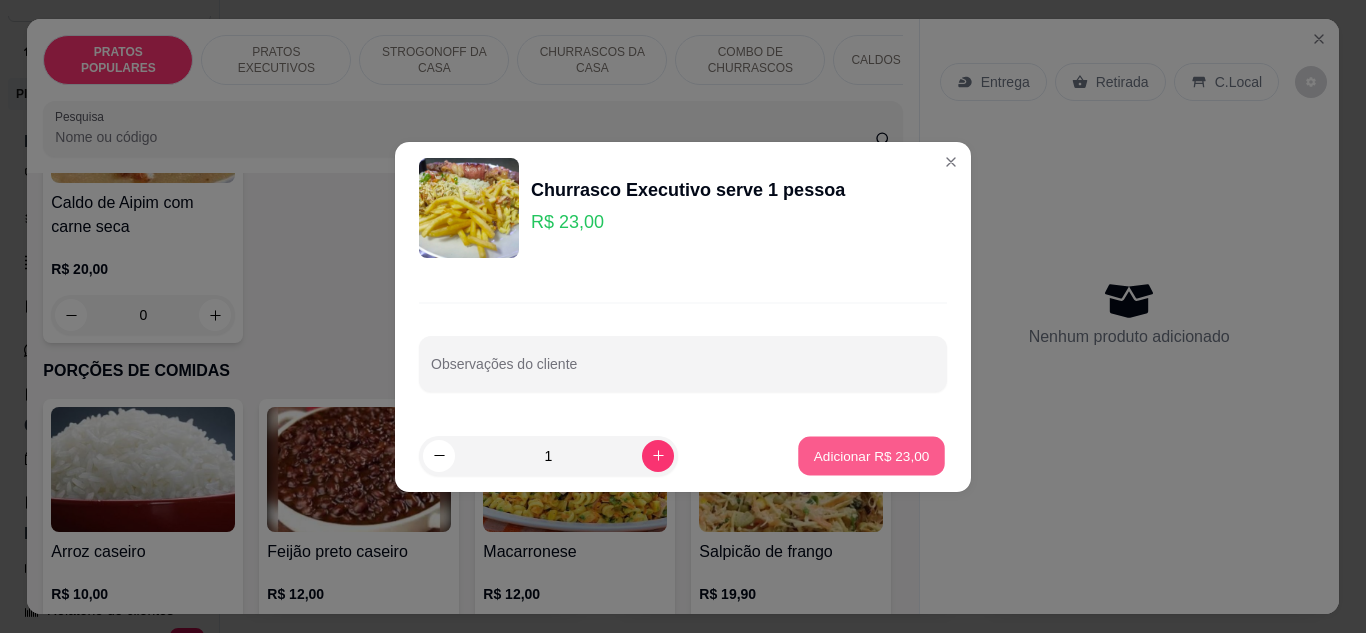 click on "Adicionar   R$ 23,00" at bounding box center (871, 455) 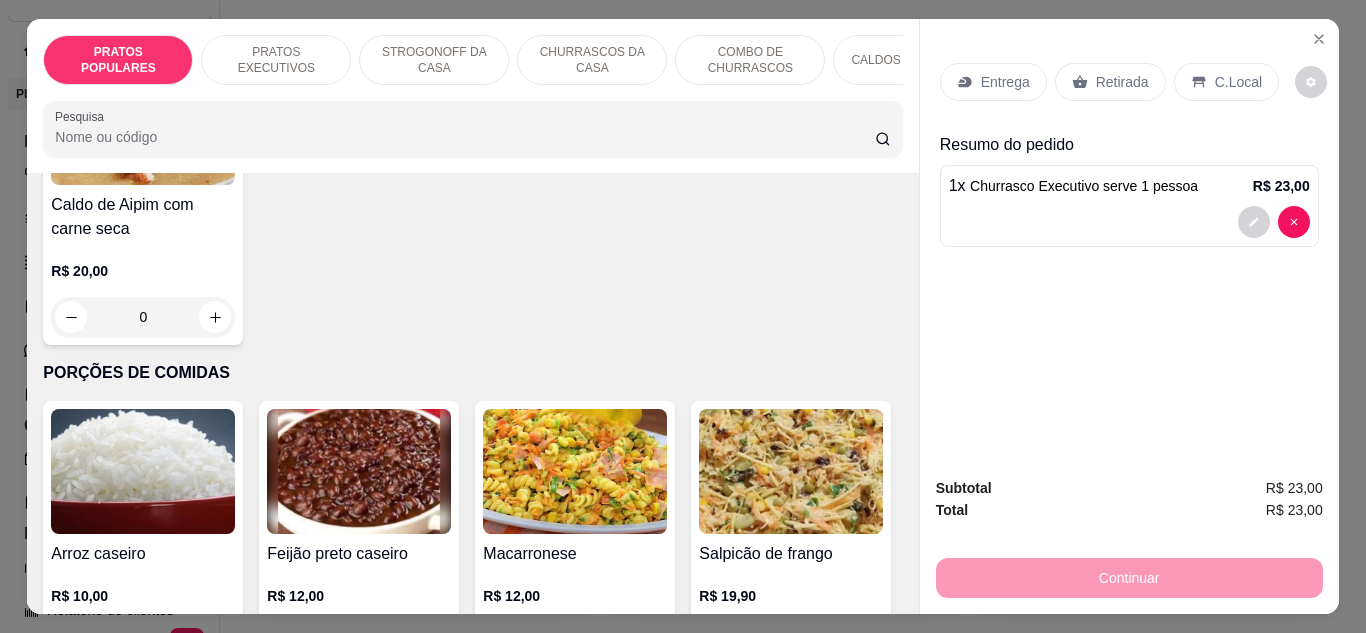 click on "Retirada" at bounding box center (1110, 82) 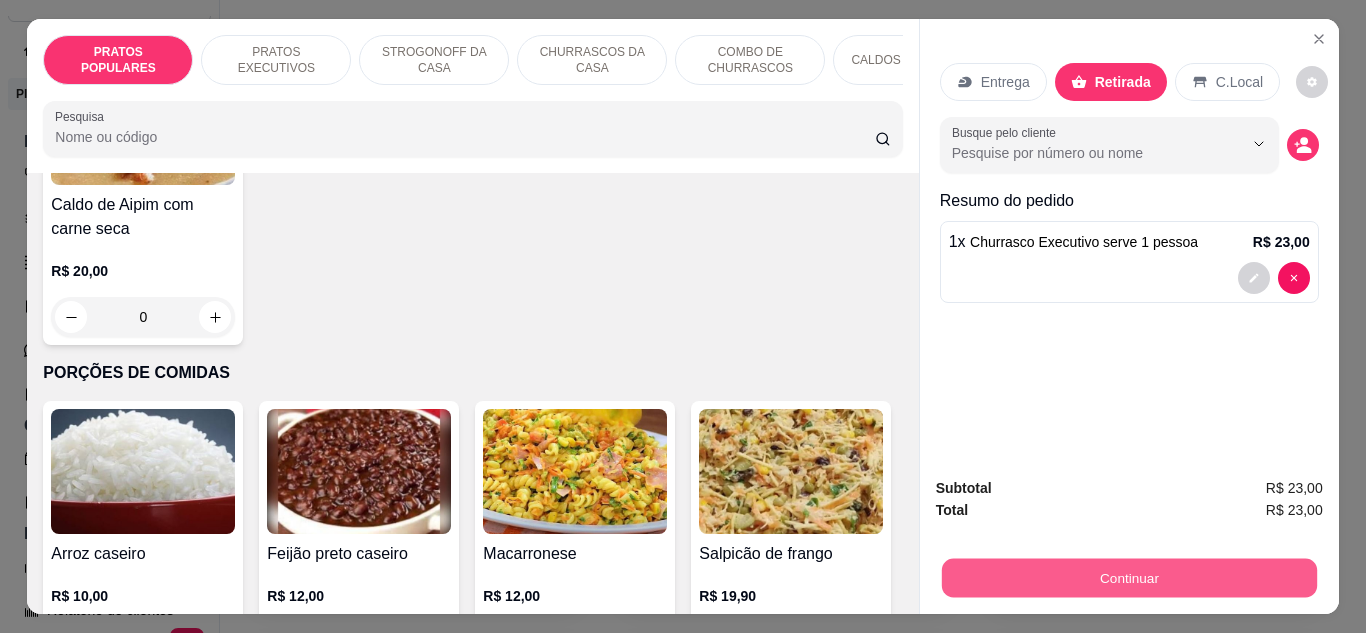 click on "Continuar" at bounding box center (1128, 578) 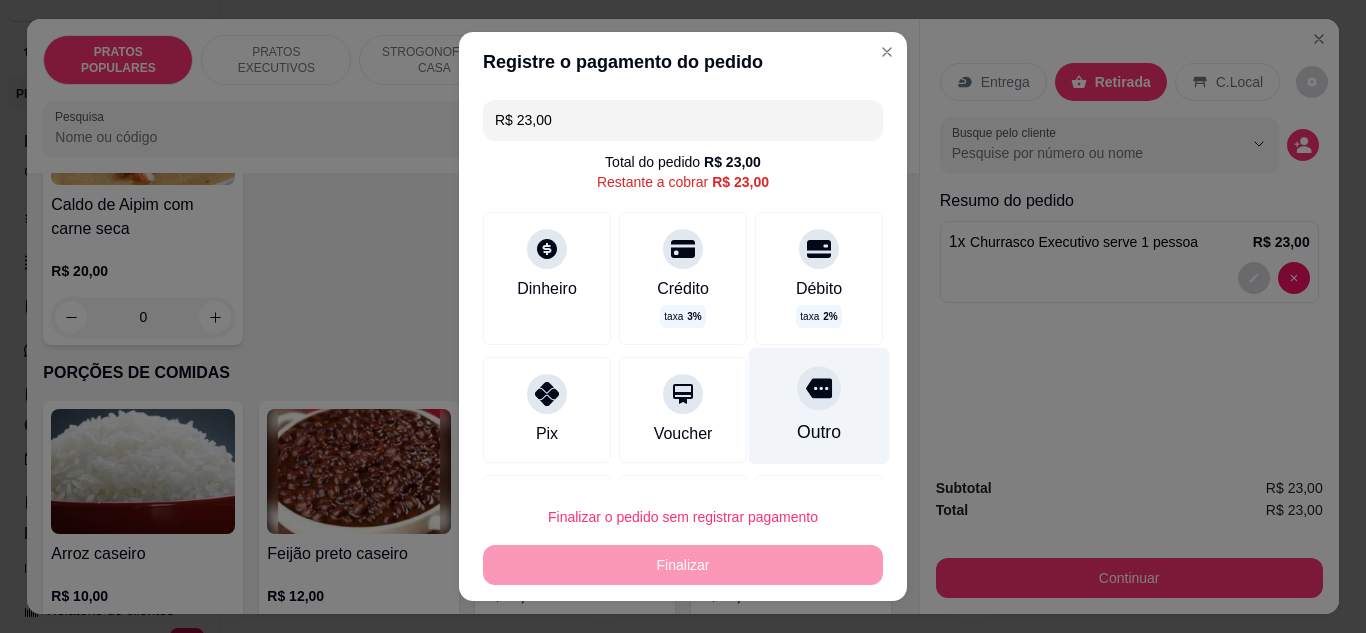 click on "Outro" at bounding box center [819, 405] 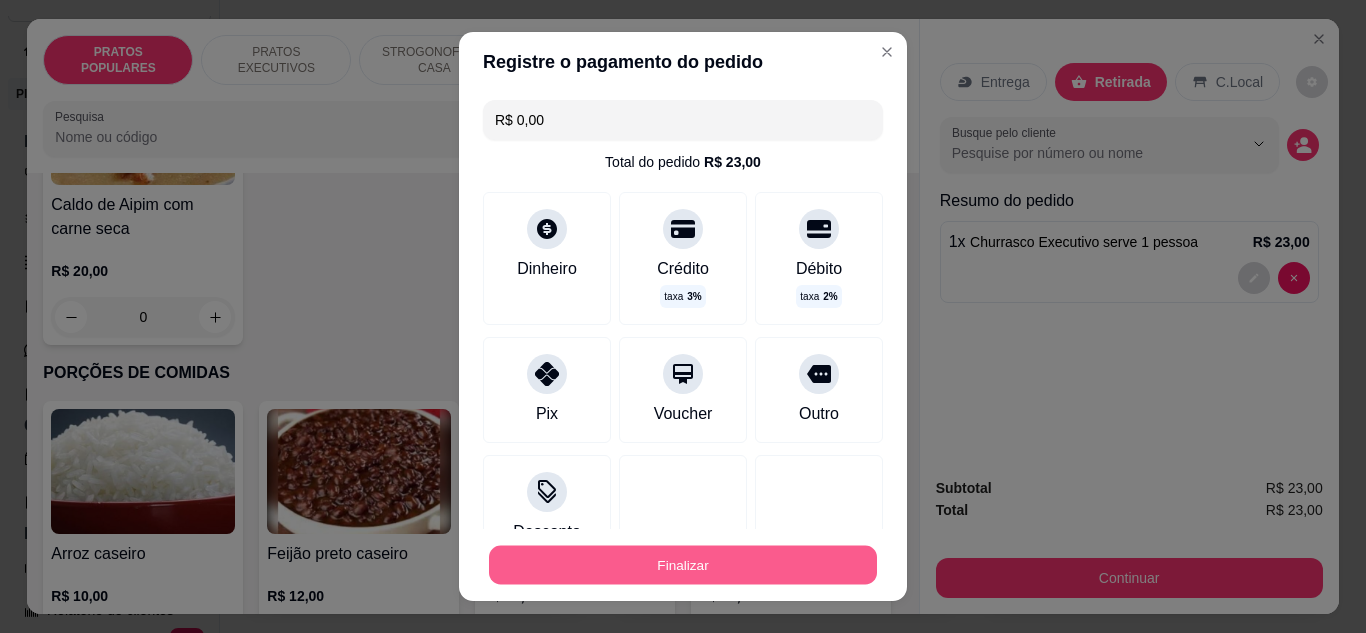 click on "Finalizar" at bounding box center [683, 565] 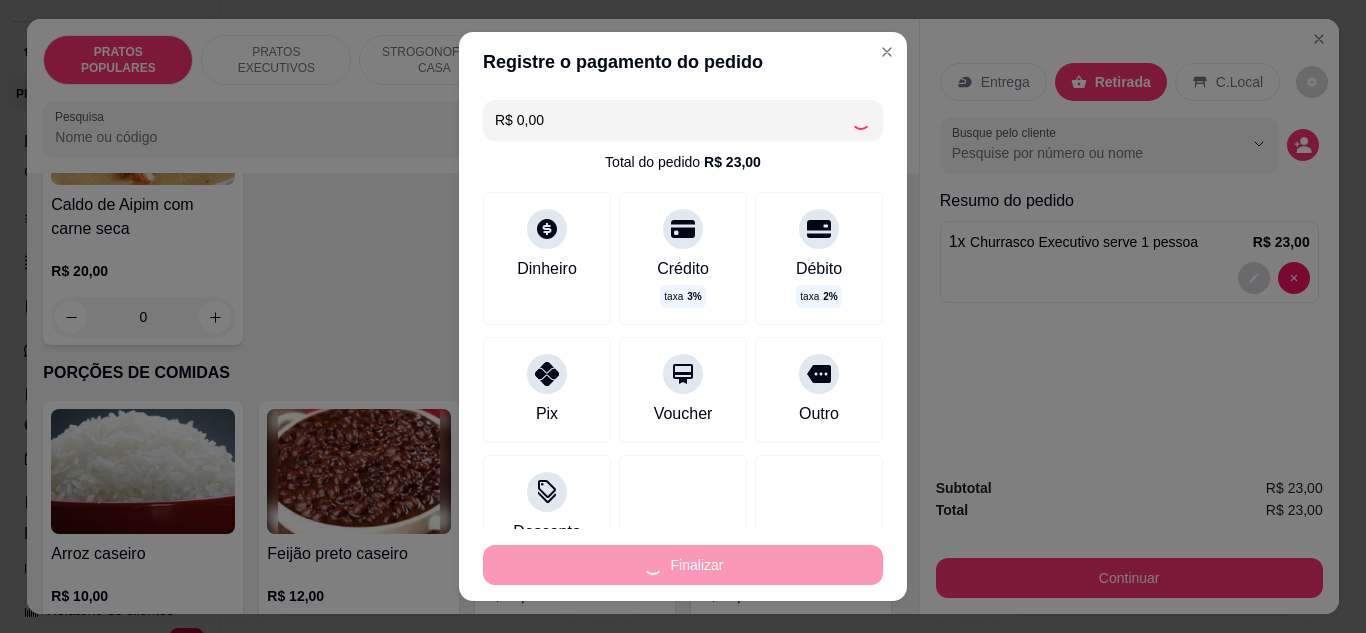 type on "0" 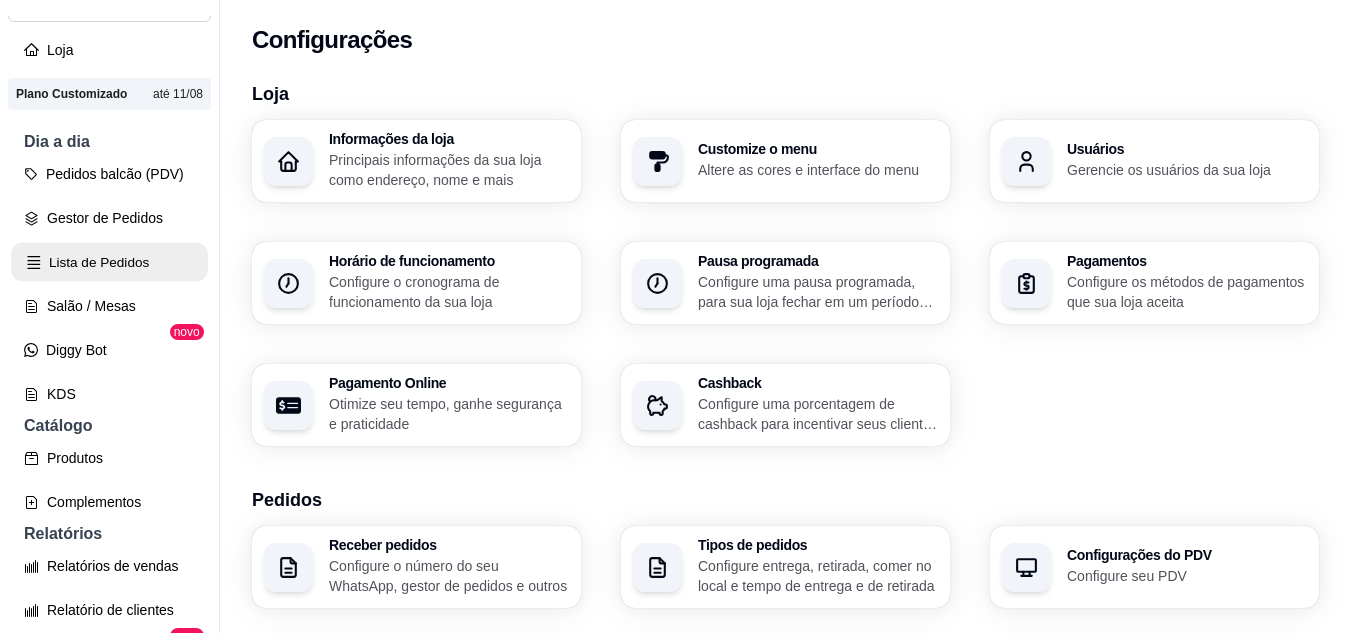 click on "Lista de Pedidos" at bounding box center (109, 262) 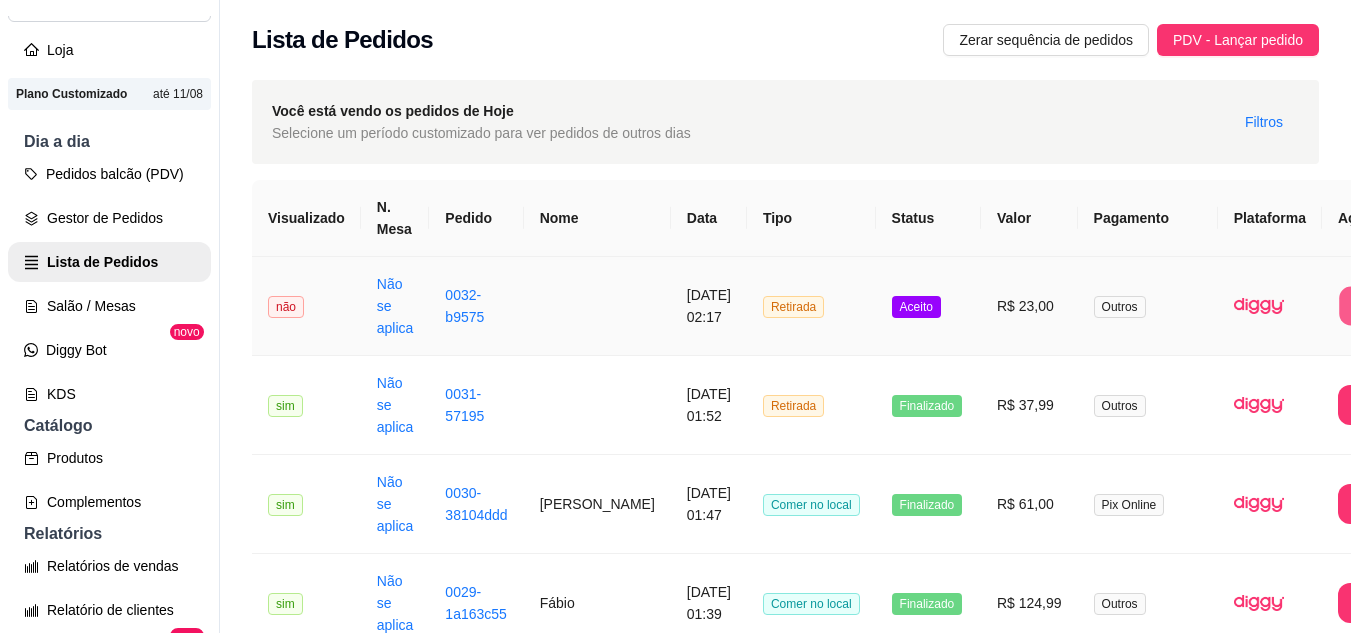 click on "Imprimir" at bounding box center [1379, 306] 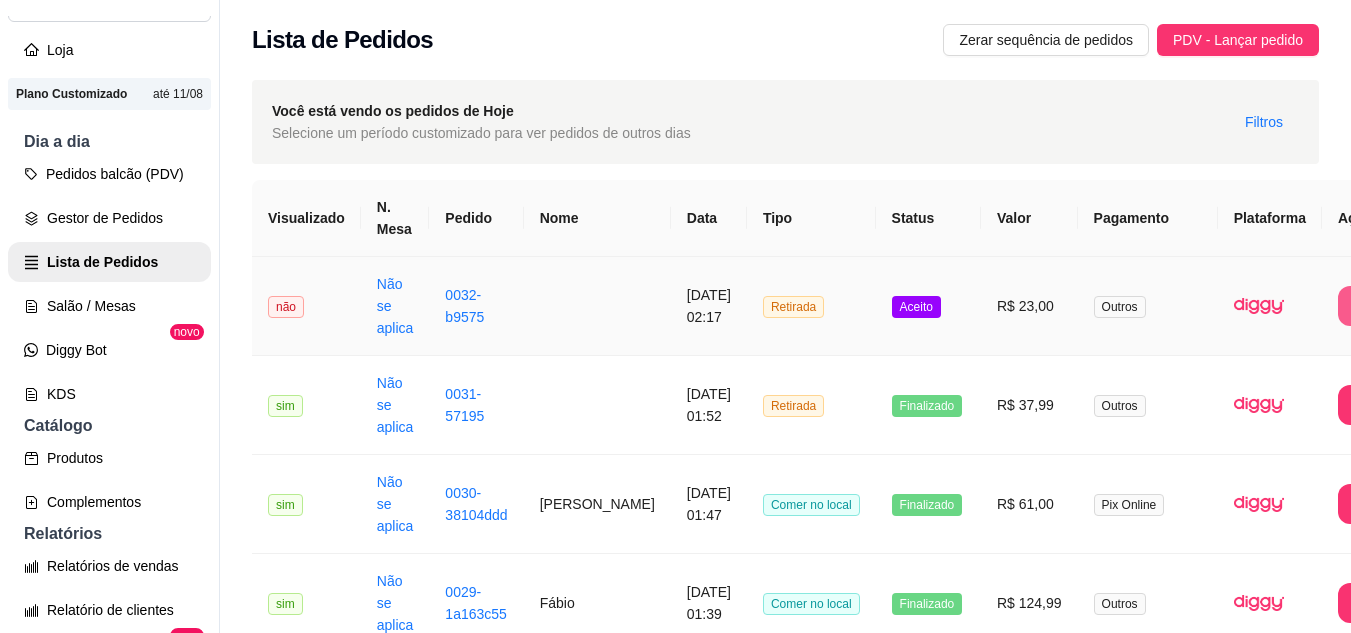 scroll, scrollTop: 0, scrollLeft: 0, axis: both 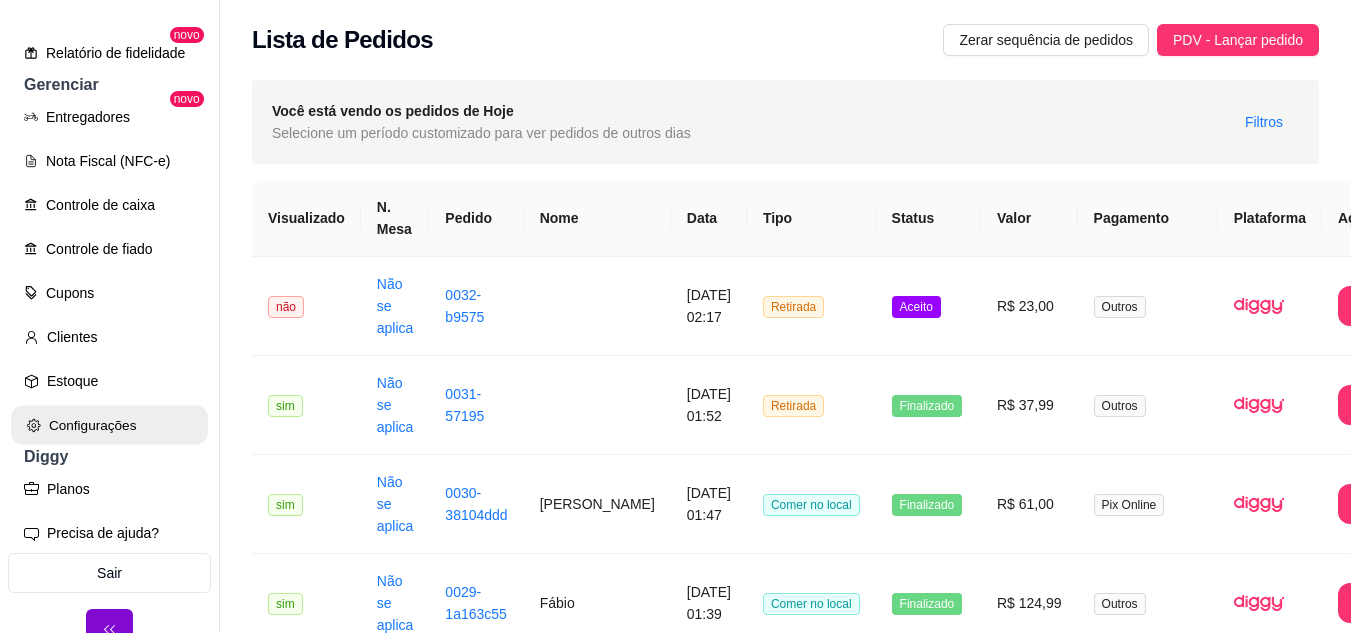 click on "Configurações" at bounding box center (109, 425) 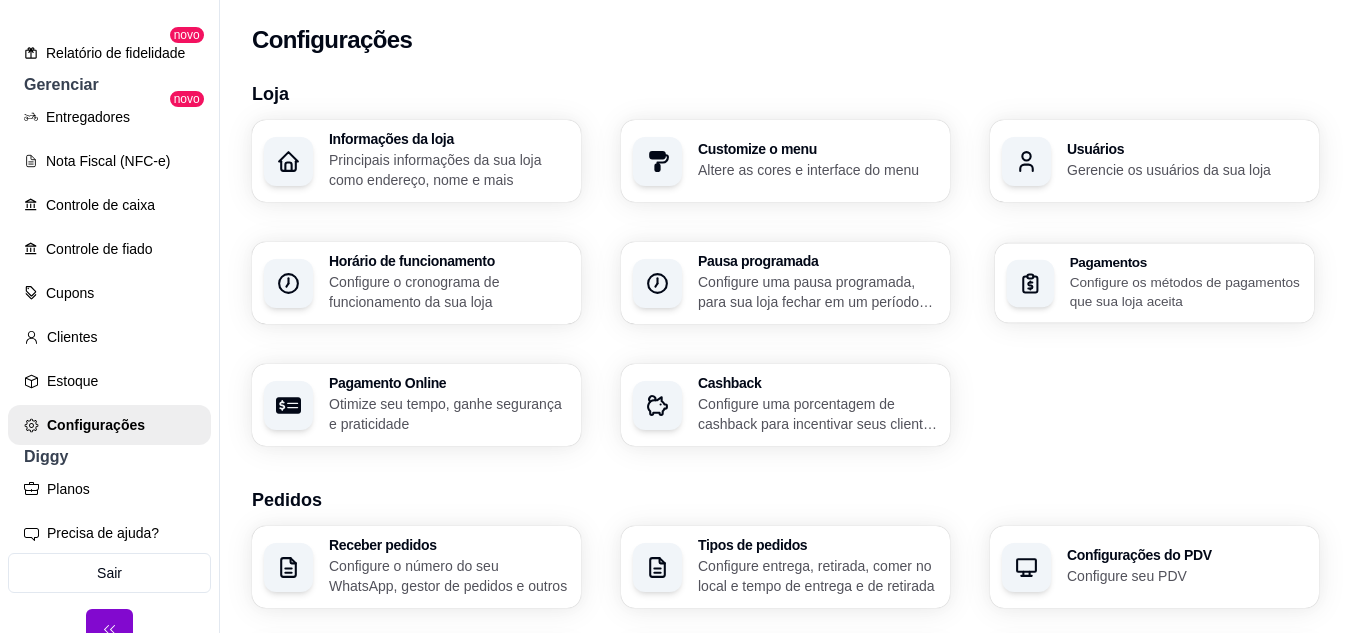 click on "Pagamentos Configure os métodos de pagamentos que sua loja aceita" at bounding box center [1186, 283] 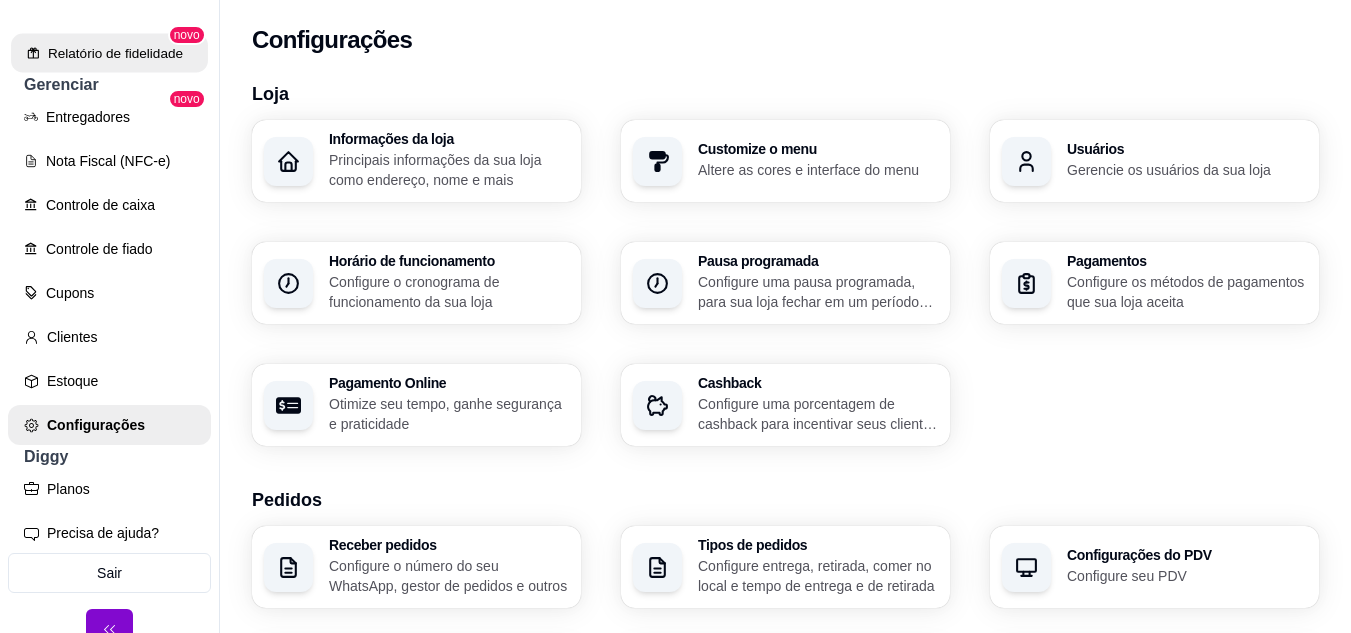 click on "Relatório de fidelidade" at bounding box center (109, 53) 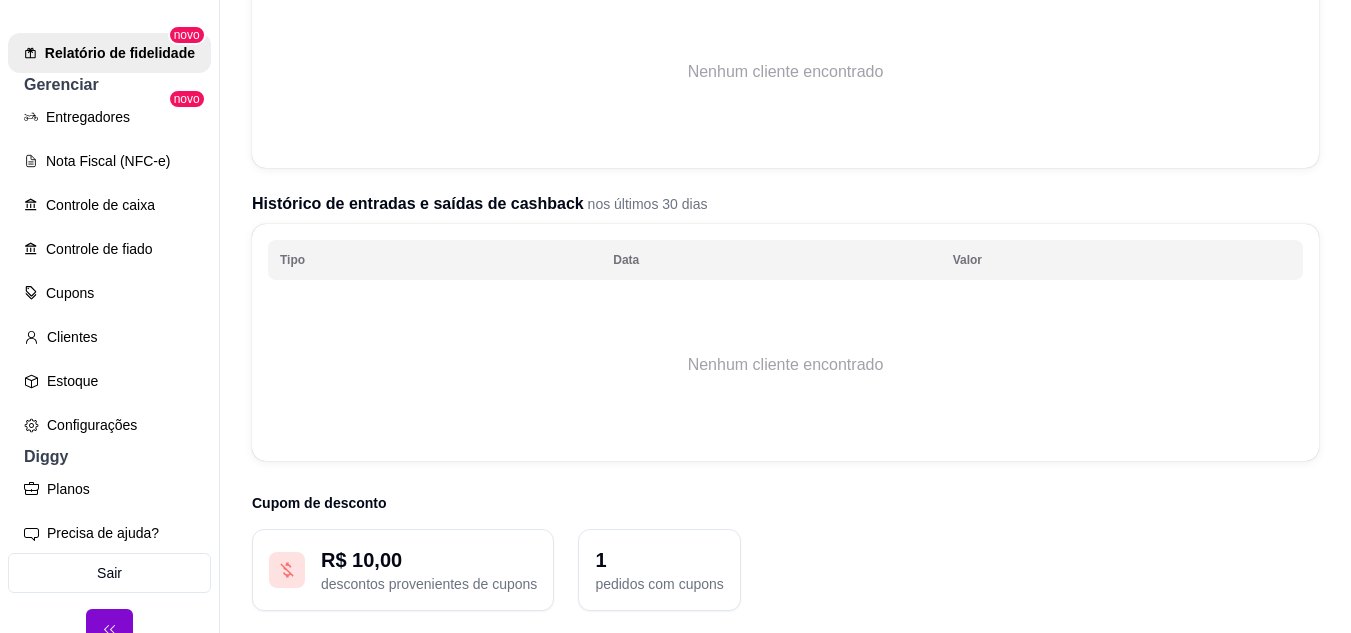 scroll, scrollTop: 436, scrollLeft: 0, axis: vertical 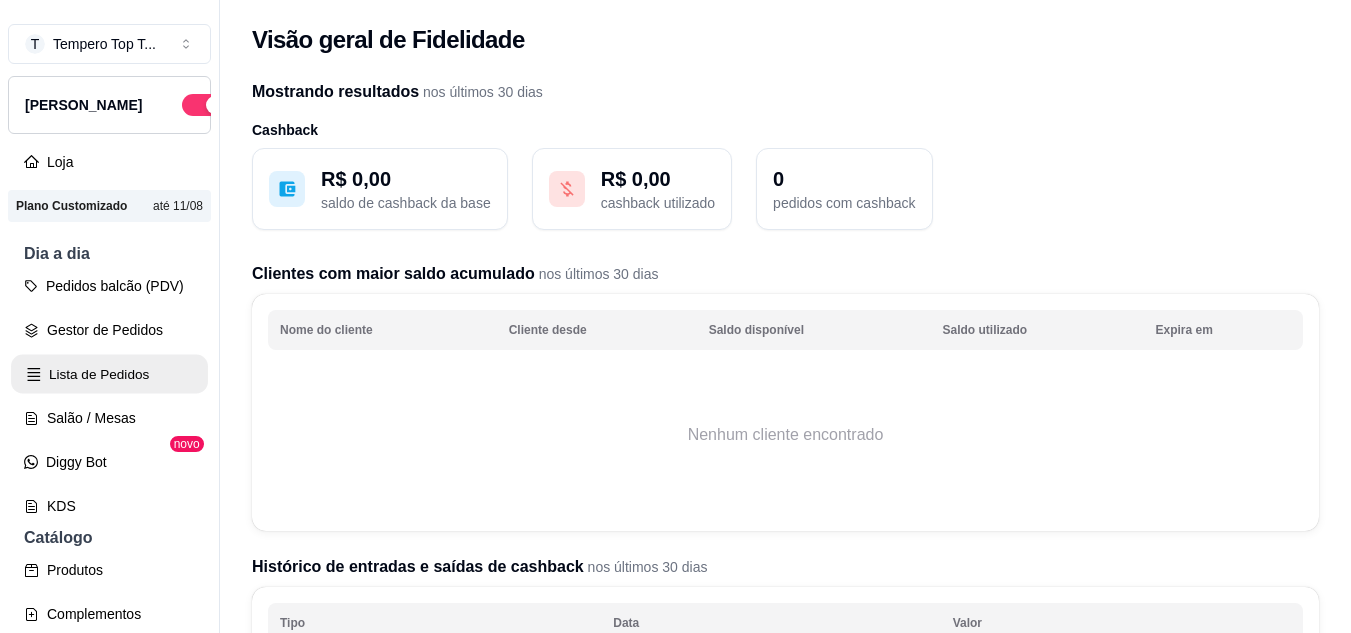 click on "Lista de Pedidos" at bounding box center (109, 374) 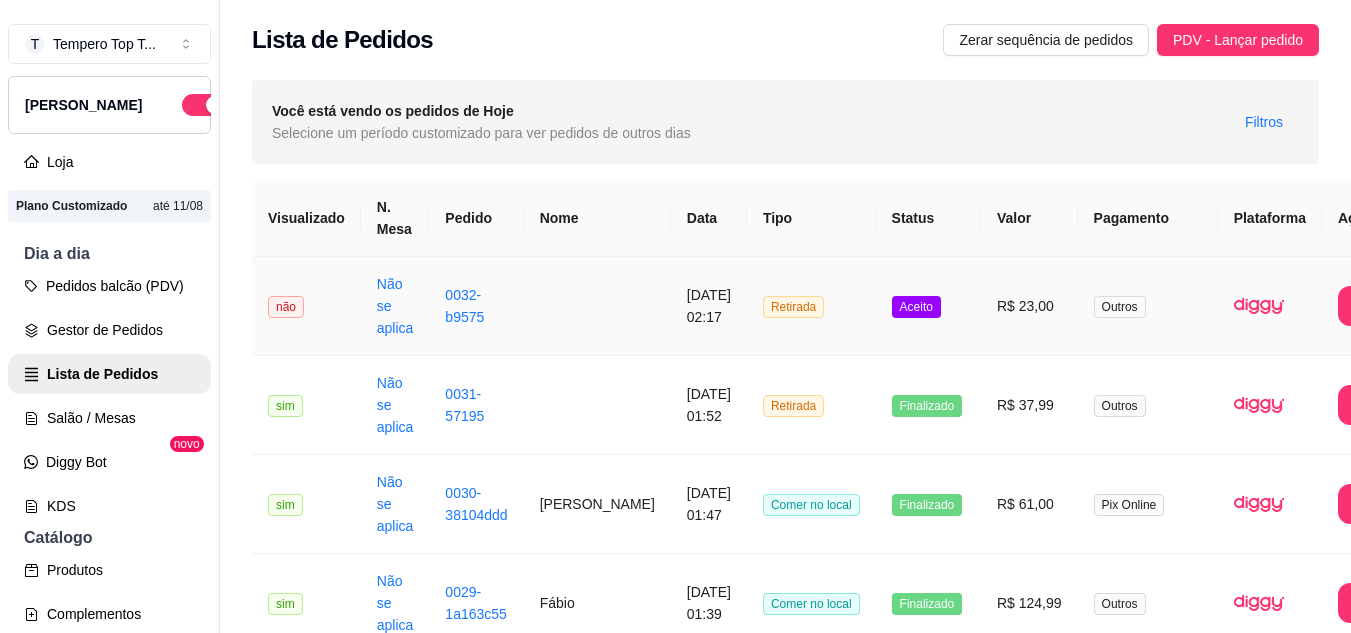 click on "Retirada" at bounding box center (811, 306) 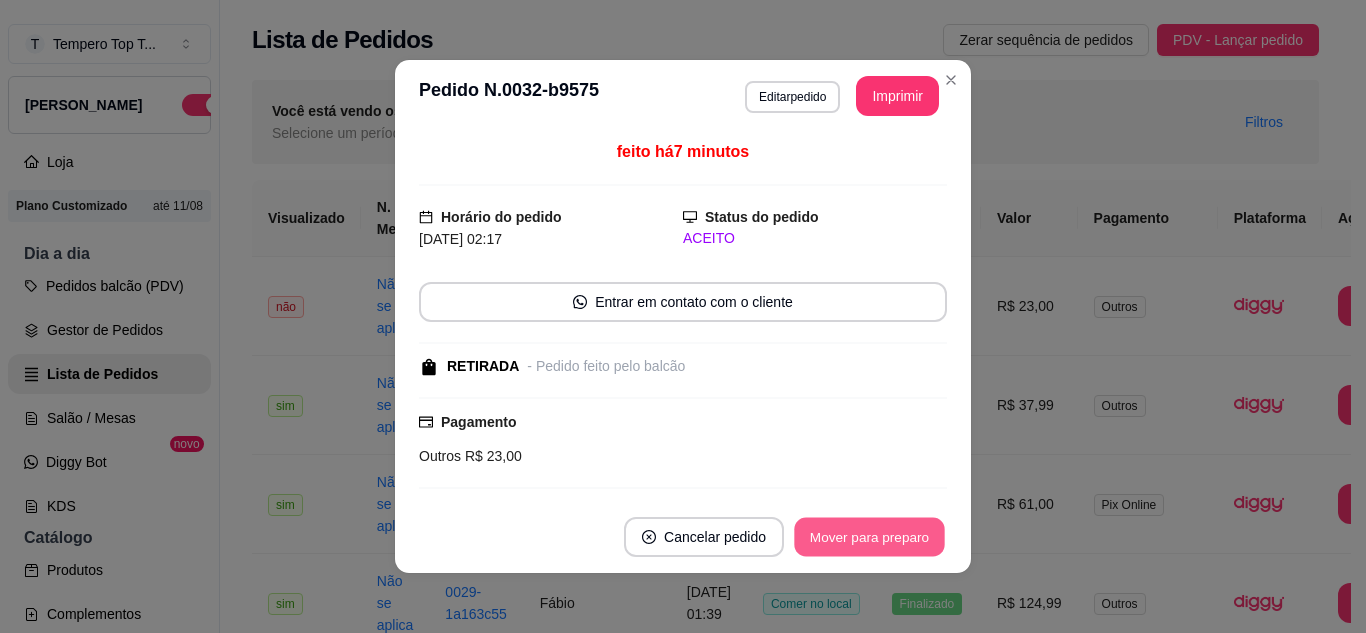 click on "Mover para preparo" at bounding box center [869, 537] 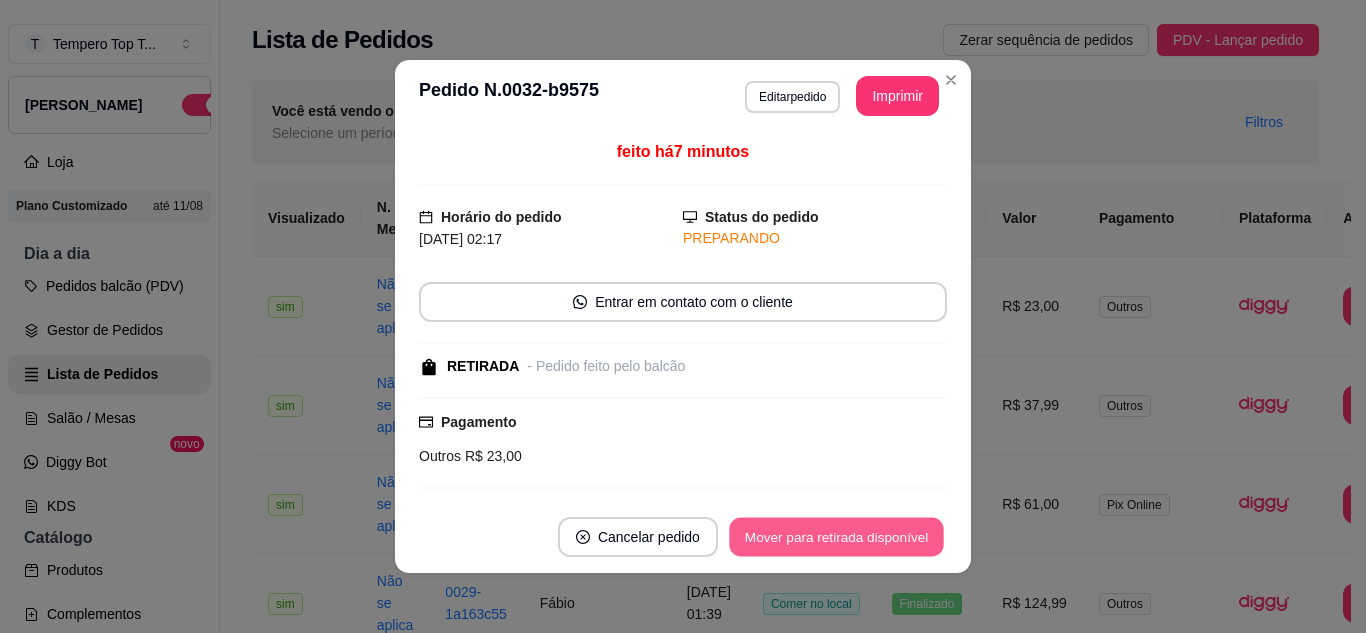 click on "Mover para retirada disponível" at bounding box center (836, 537) 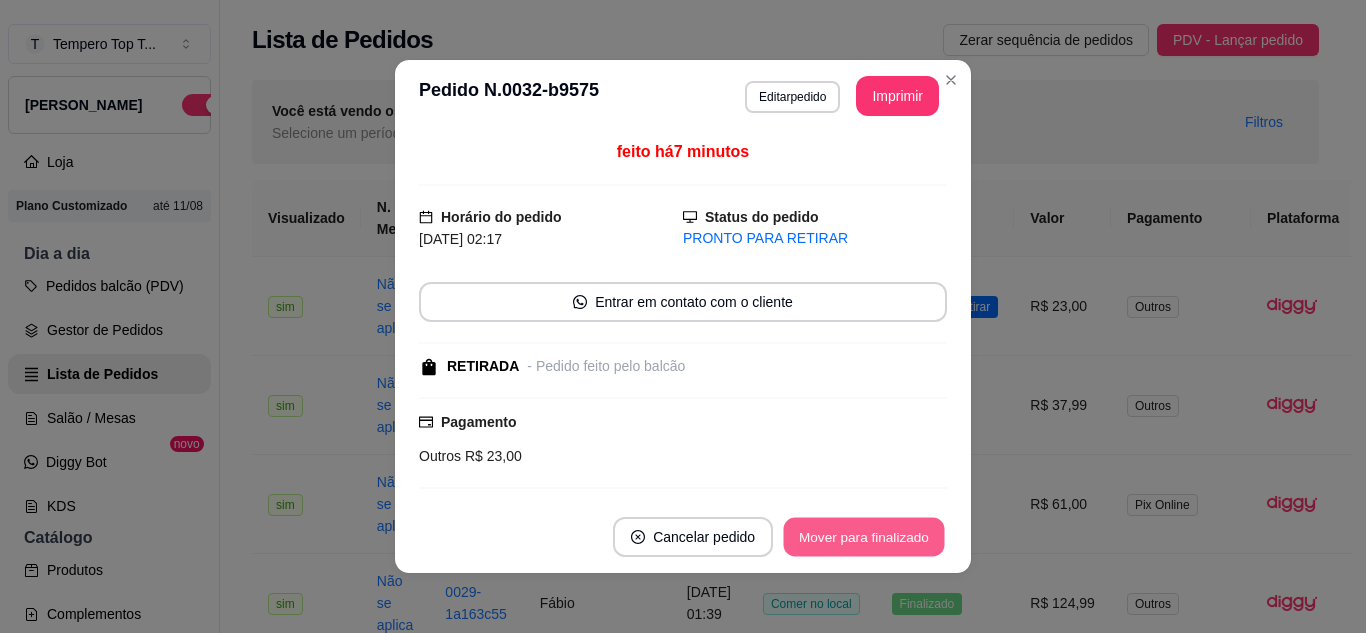 click on "Mover para finalizado" at bounding box center (864, 537) 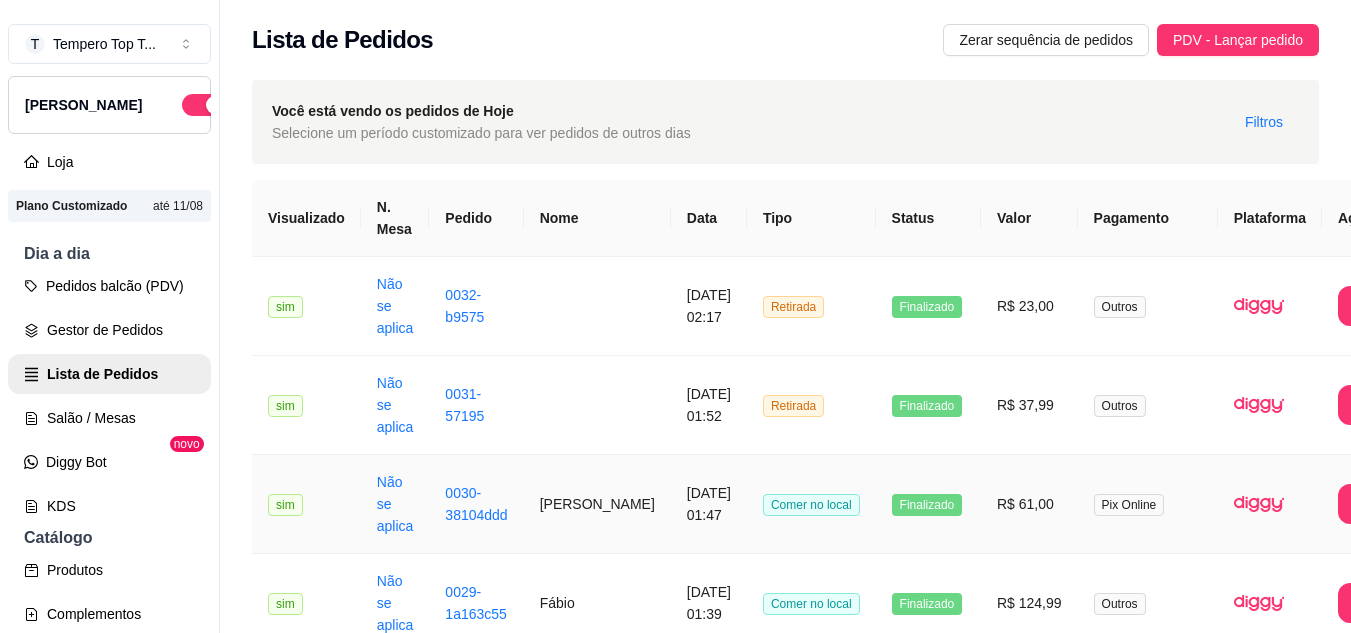 click on "R$ 61,00" at bounding box center (1029, 504) 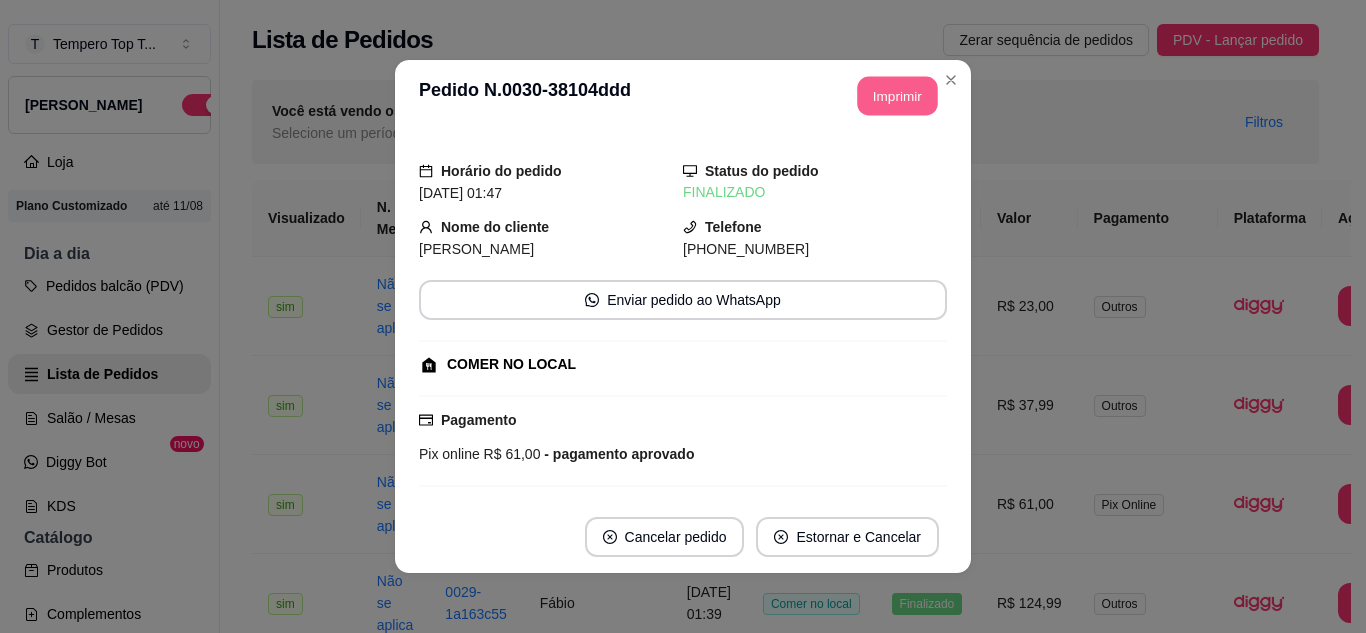 click on "Imprimir" at bounding box center (898, 96) 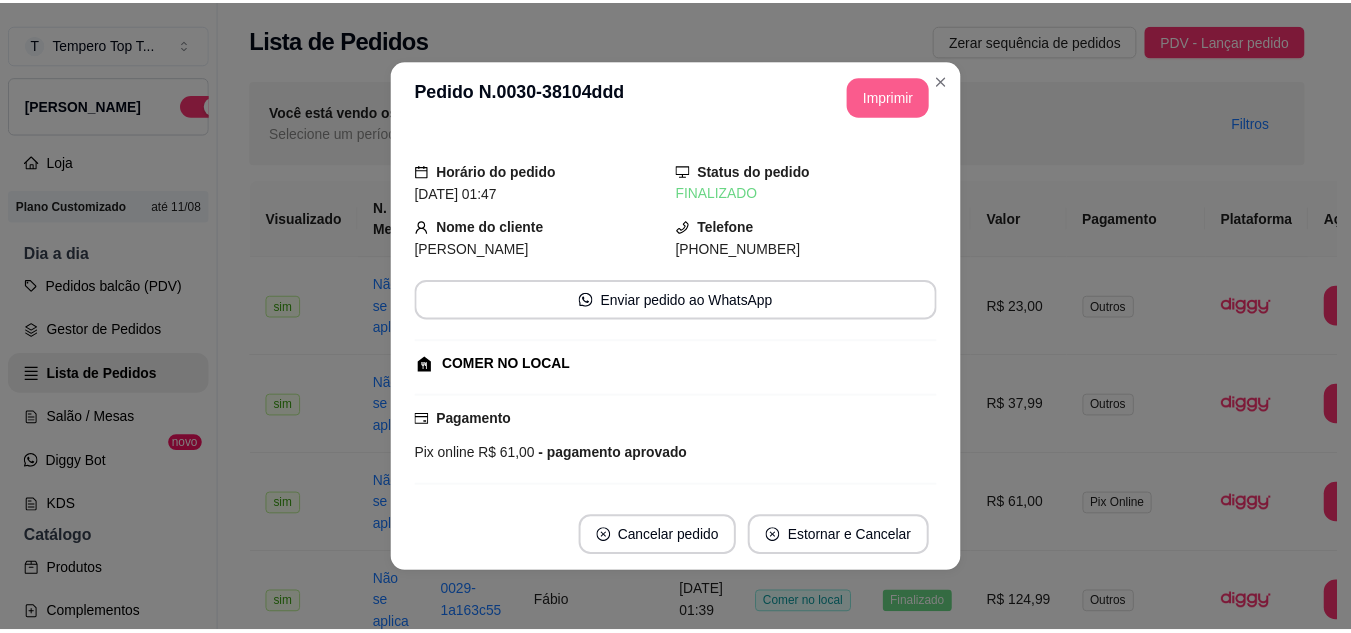 scroll, scrollTop: 0, scrollLeft: 0, axis: both 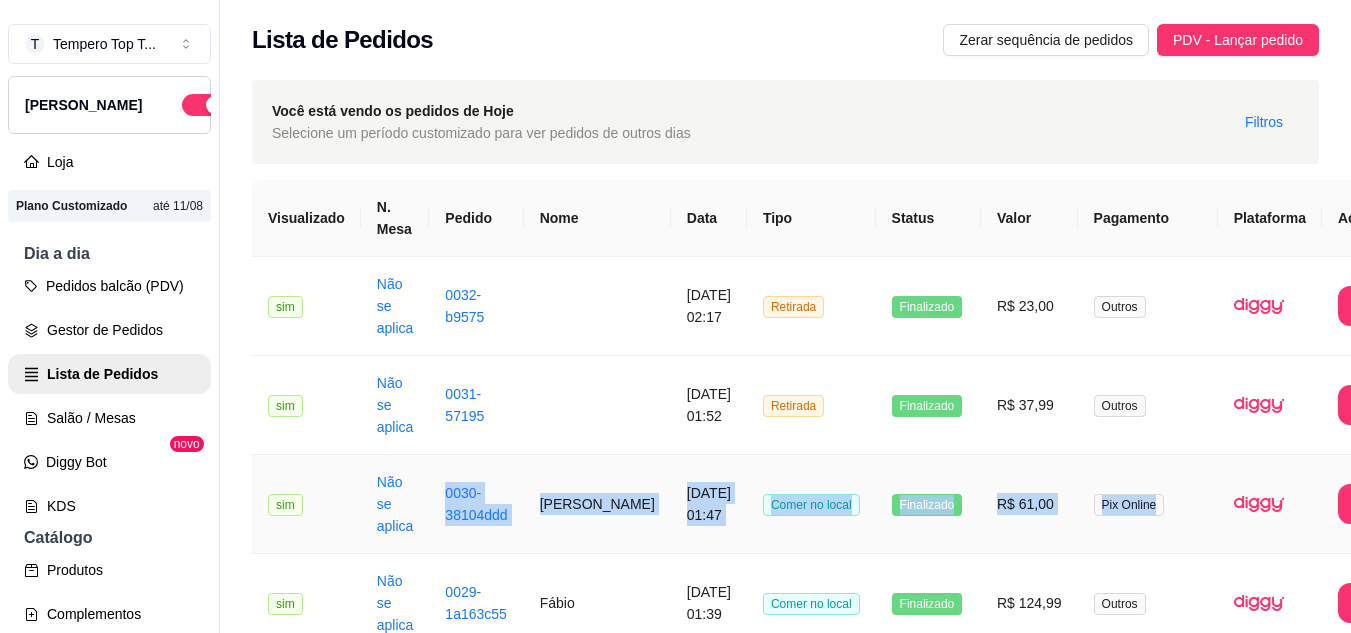 drag, startPoint x: 428, startPoint y: 495, endPoint x: 1143, endPoint y: 502, distance: 715.03424 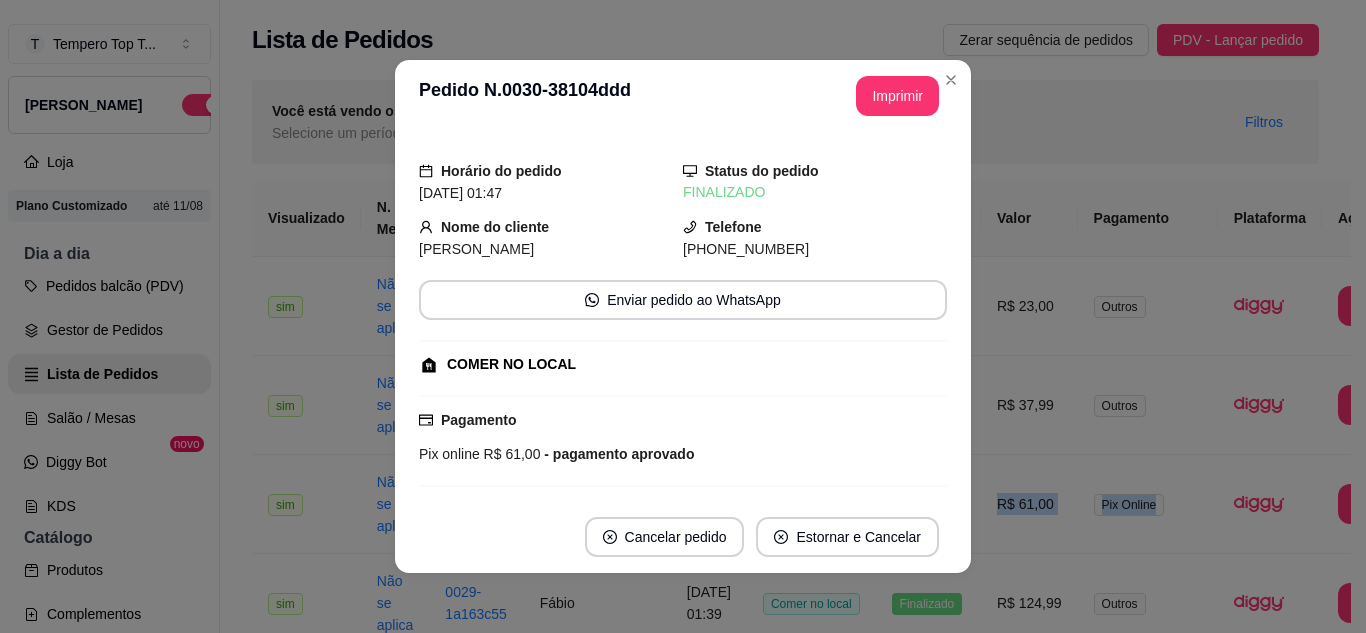copy on "0030-38104ddd [PERSON_NAME]  [DATE] 01:47 Comer no local Finalizado R$ 61,00 Pix Online" 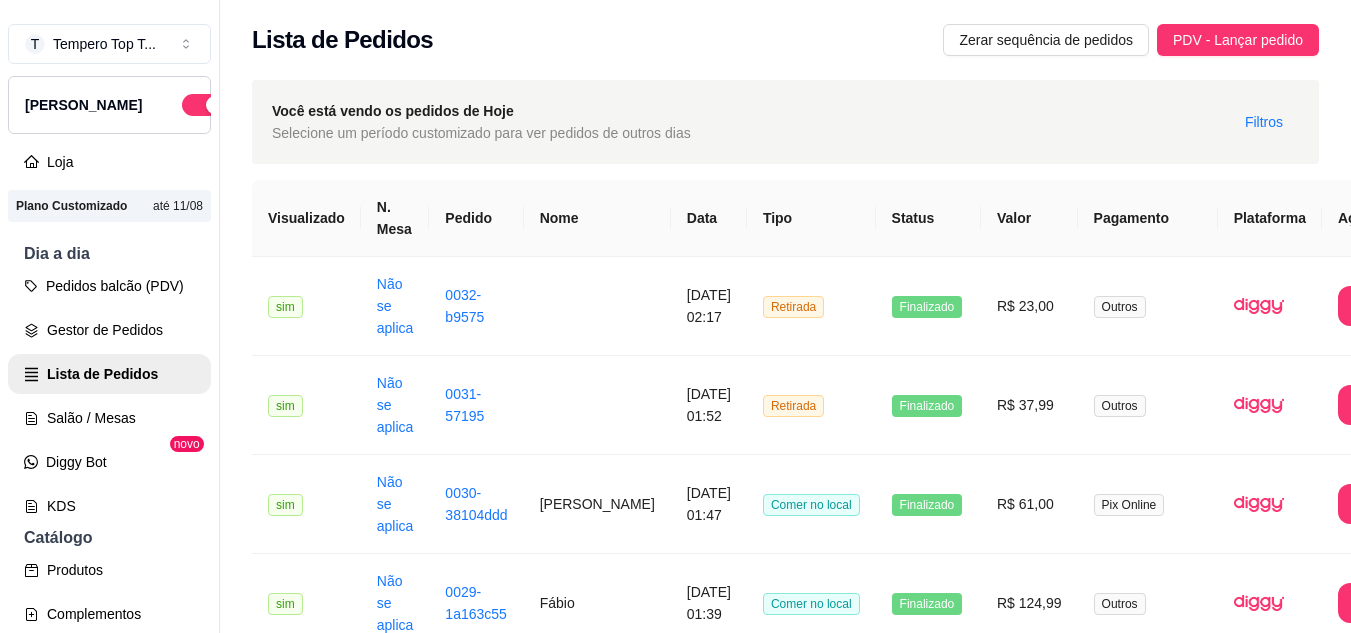 click on "**********" at bounding box center (785, 850) 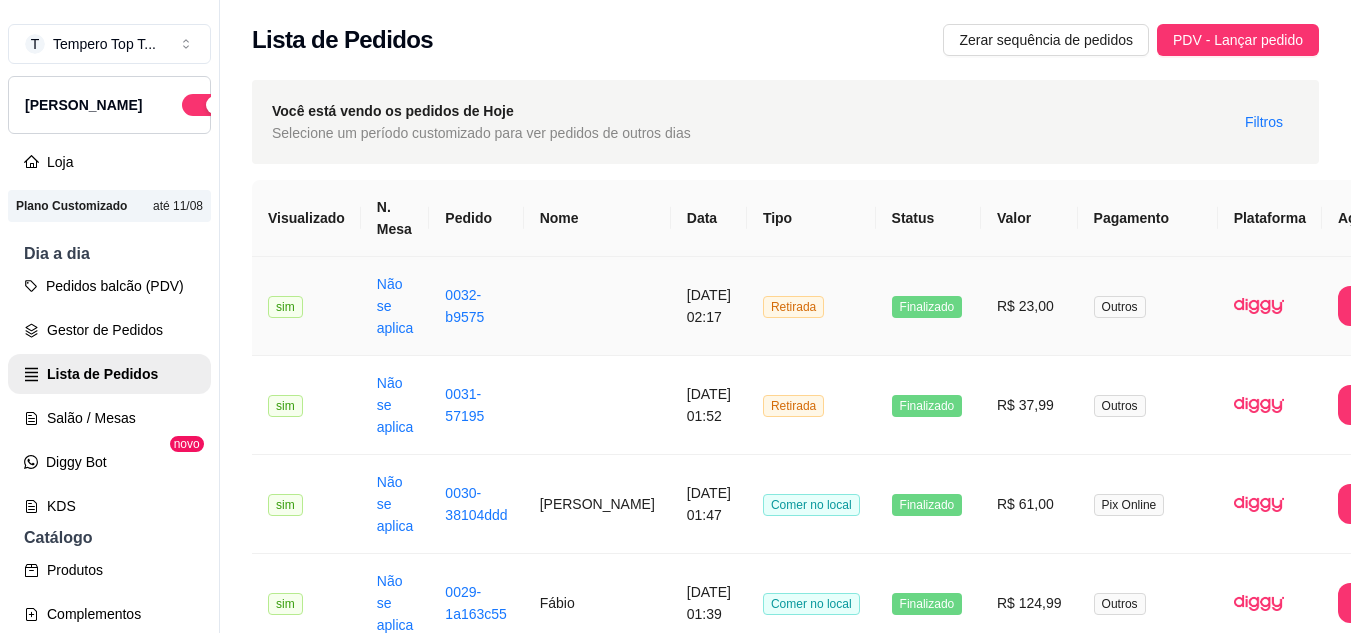 scroll, scrollTop: 32, scrollLeft: 0, axis: vertical 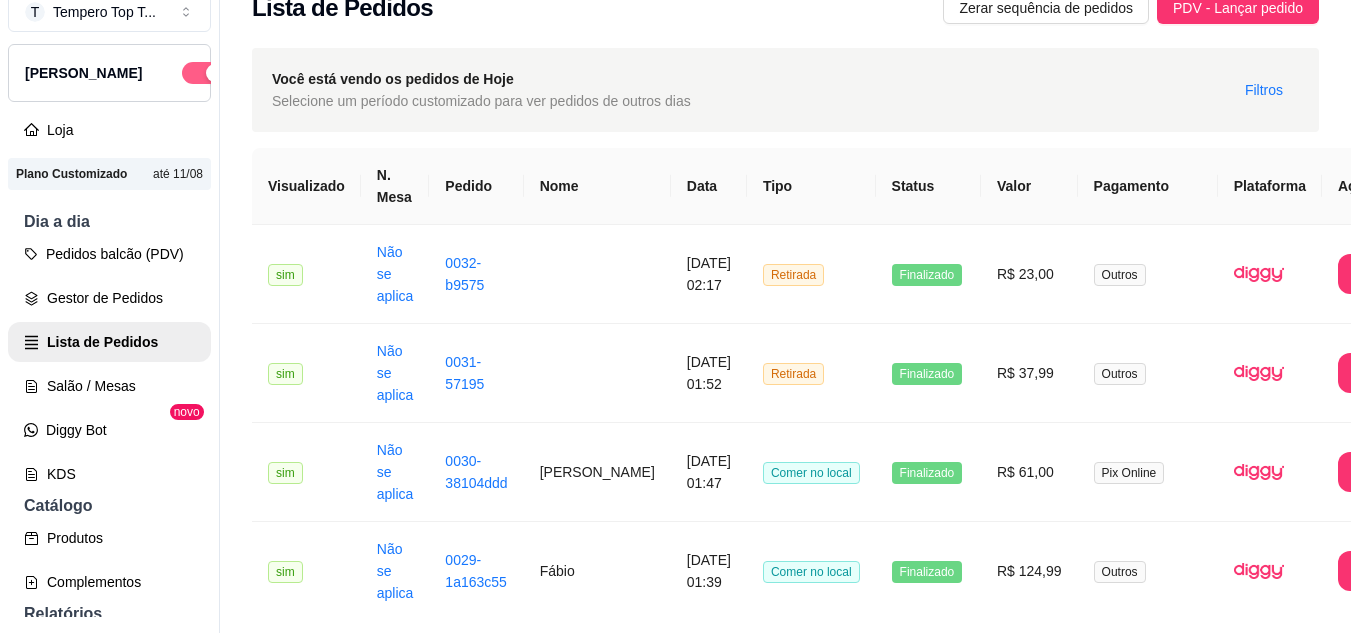 click at bounding box center (204, 73) 